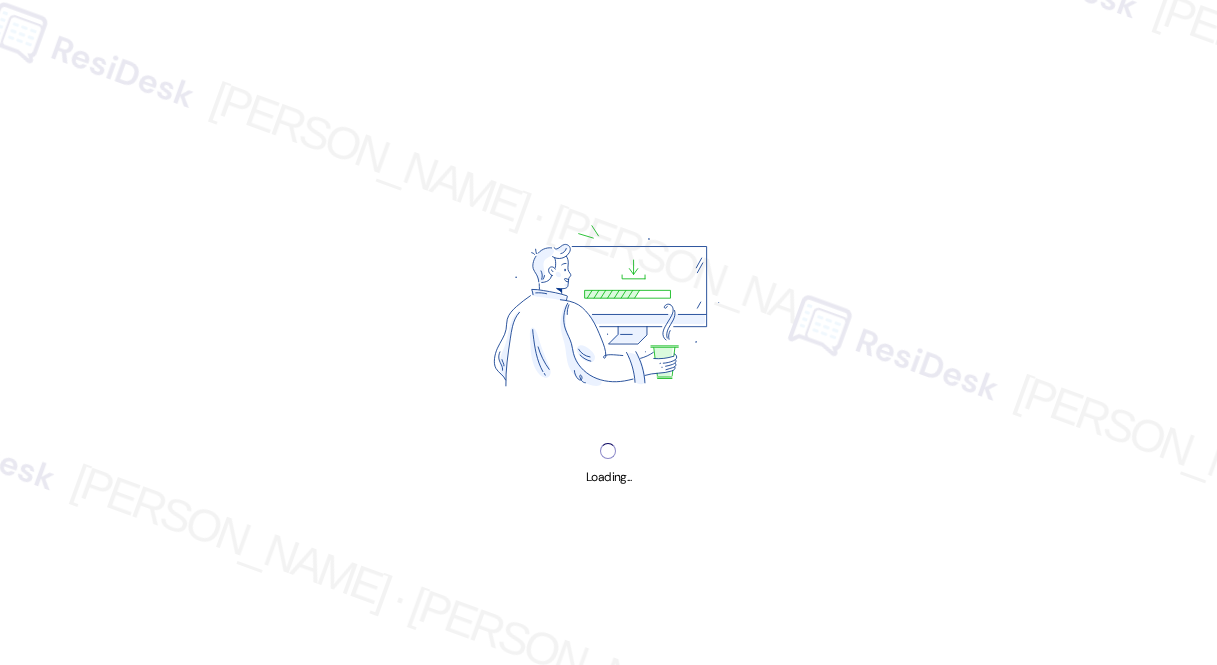 scroll, scrollTop: 0, scrollLeft: 0, axis: both 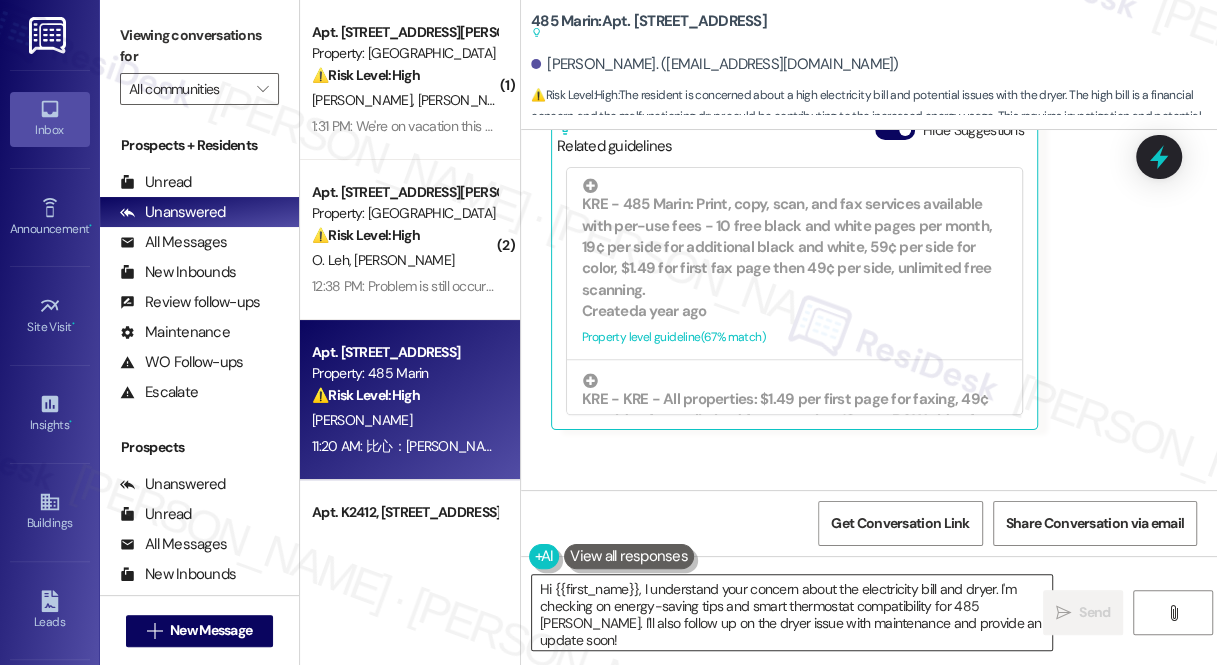 click on "Hi {{first_name}}, I understand your concern about the electricity bill and dryer. I'm checking on energy-saving tips and smart thermostat compatibility for 485 Marin. I'll also follow up on the dryer issue with maintenance and provide an update soon!" at bounding box center (792, 612) 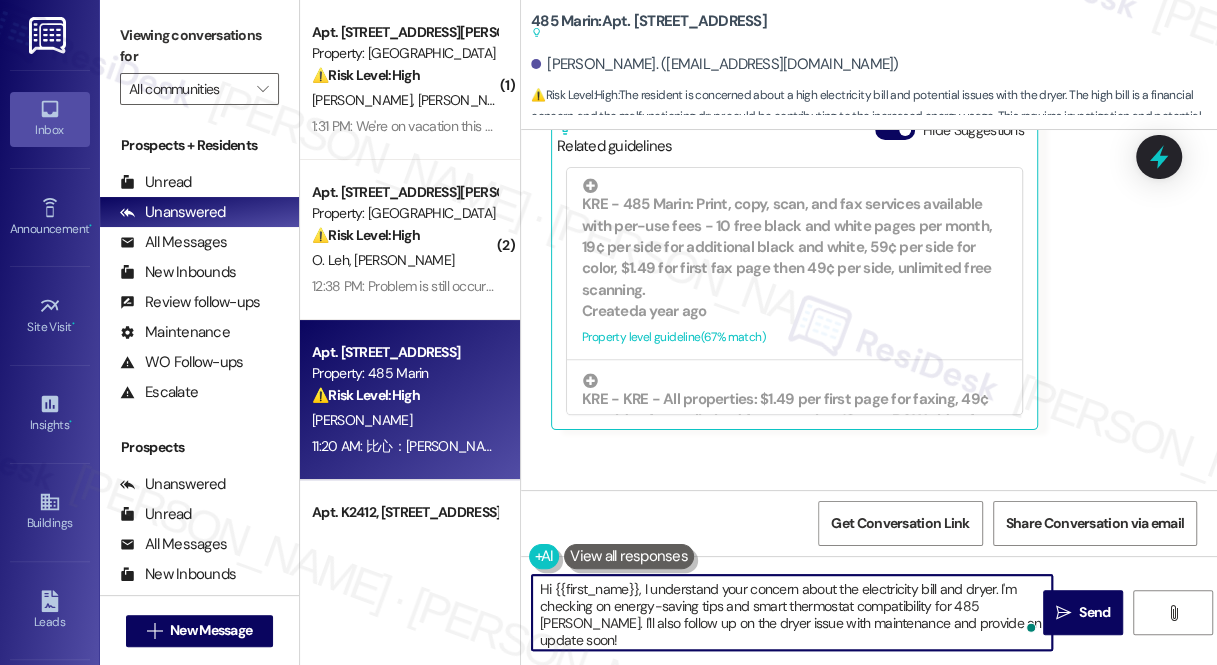 drag, startPoint x: 640, startPoint y: 590, endPoint x: 1000, endPoint y: 641, distance: 363.59454 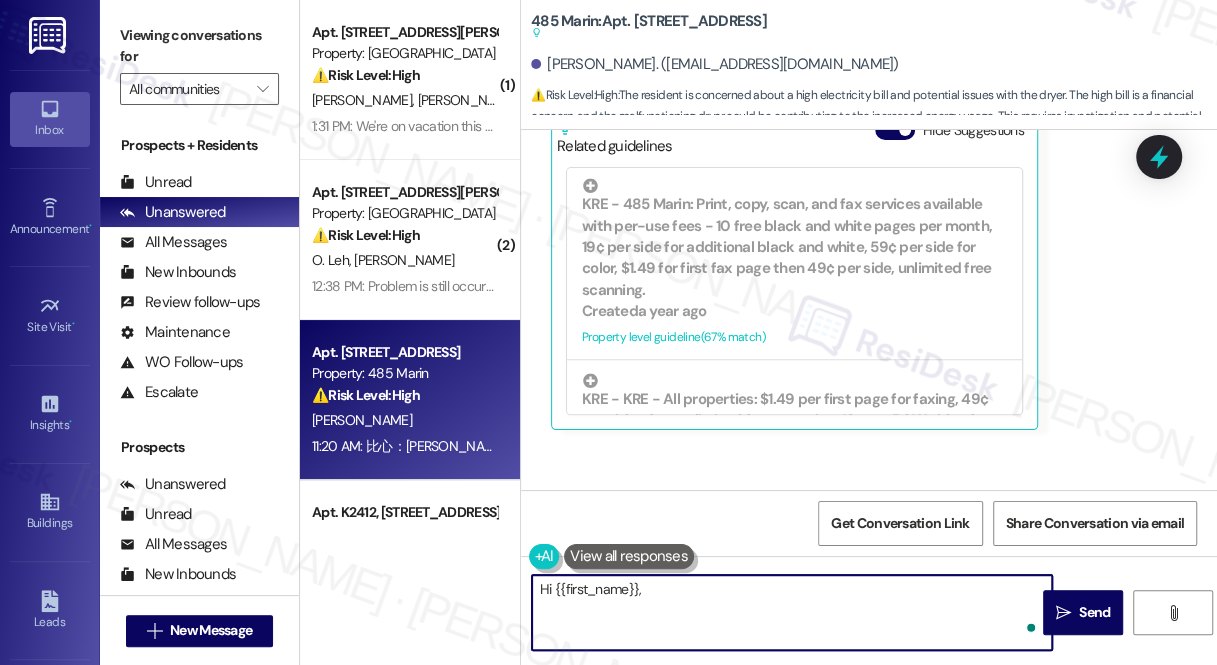 paste on "we will follow up regarding the dryer with maintenance. For some helpful energy-saving tips, it's a good idea to check out PSEG's website. We do our best to keep things comfortable, but it also helps if residents keep their blinds closed when the sun's coming in directly, try to limit how often the windows are opened, and do what they can to keep the apartment cool." 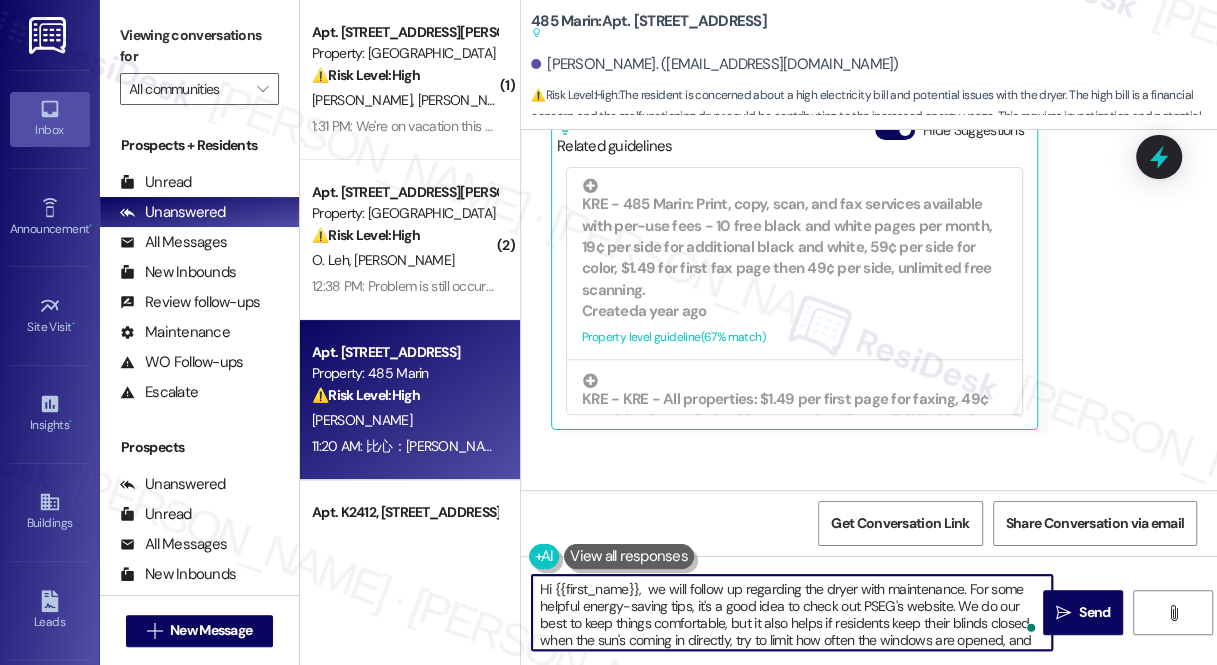 scroll, scrollTop: 16, scrollLeft: 0, axis: vertical 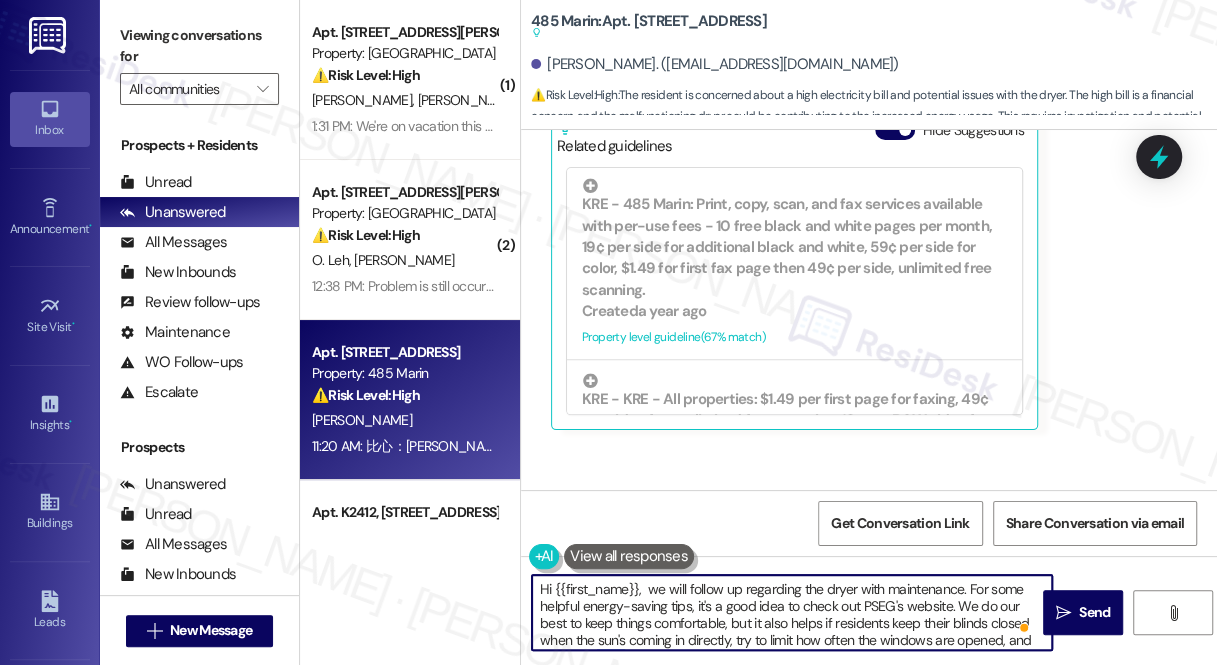 click on "Hi {{first_name}},  we will follow up regarding the dryer with maintenance. For some helpful energy-saving tips, it's a good idea to check out PSEG's website. We do our best to keep things comfortable, but it also helps if residents keep their blinds closed when the sun's coming in directly, try to limit how often the windows are opened, and do what they can to keep the apartment cool." at bounding box center (792, 612) 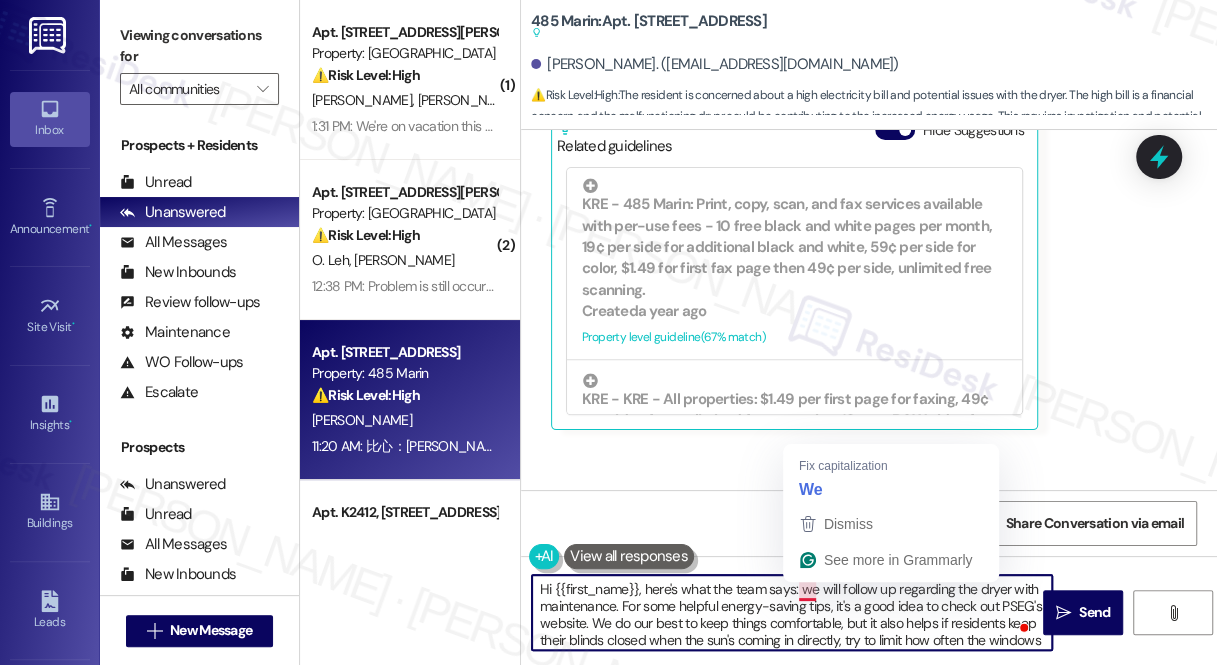 click on "Hi {{first_name}}, here's what the team says: we will follow up regarding the dryer with maintenance. For some helpful energy-saving tips, it's a good idea to check out PSEG's website. We do our best to keep things comfortable, but it also helps if residents keep their blinds closed when the sun's coming in directly, try to limit how often the windows are opened, and do what they can to keep the apartment cool." at bounding box center [792, 612] 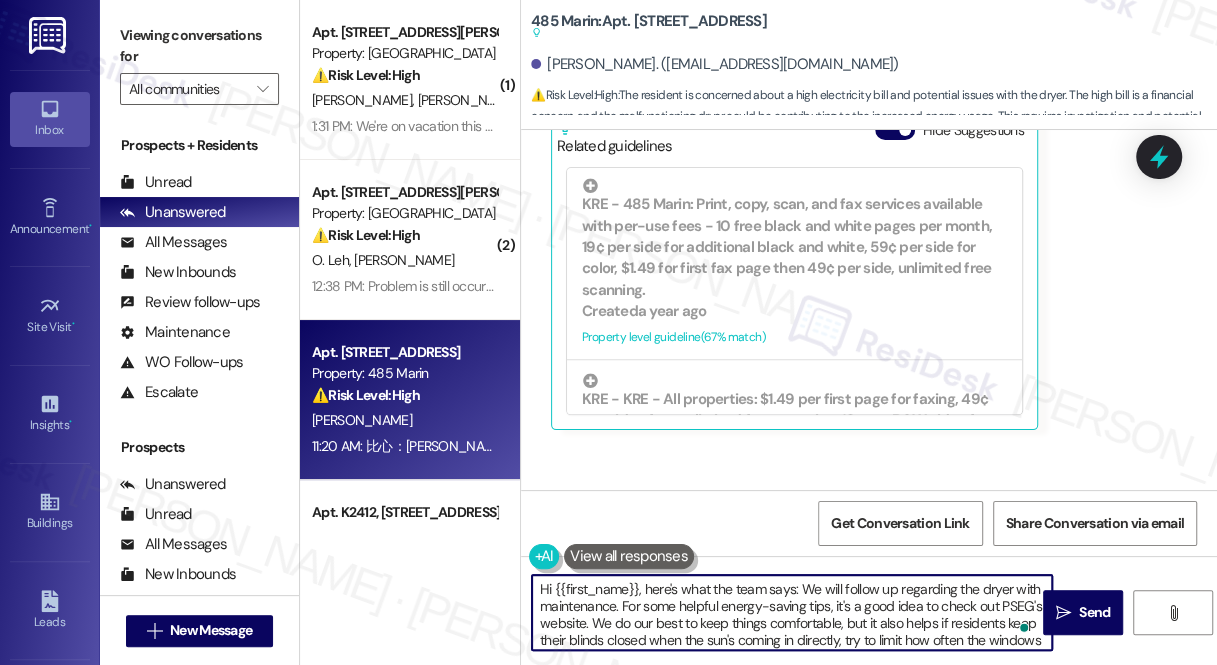 click on "Hi {{first_name}}, here's what the team says: We will follow up regarding the dryer with maintenance. For some helpful energy-saving tips, it's a good idea to check out PSEG's website. We do our best to keep things comfortable, but it also helps if residents keep their blinds closed when the sun's coming in directly, try to limit how often the windows are opened, and do what they can to keep the apartment cool." at bounding box center (792, 612) 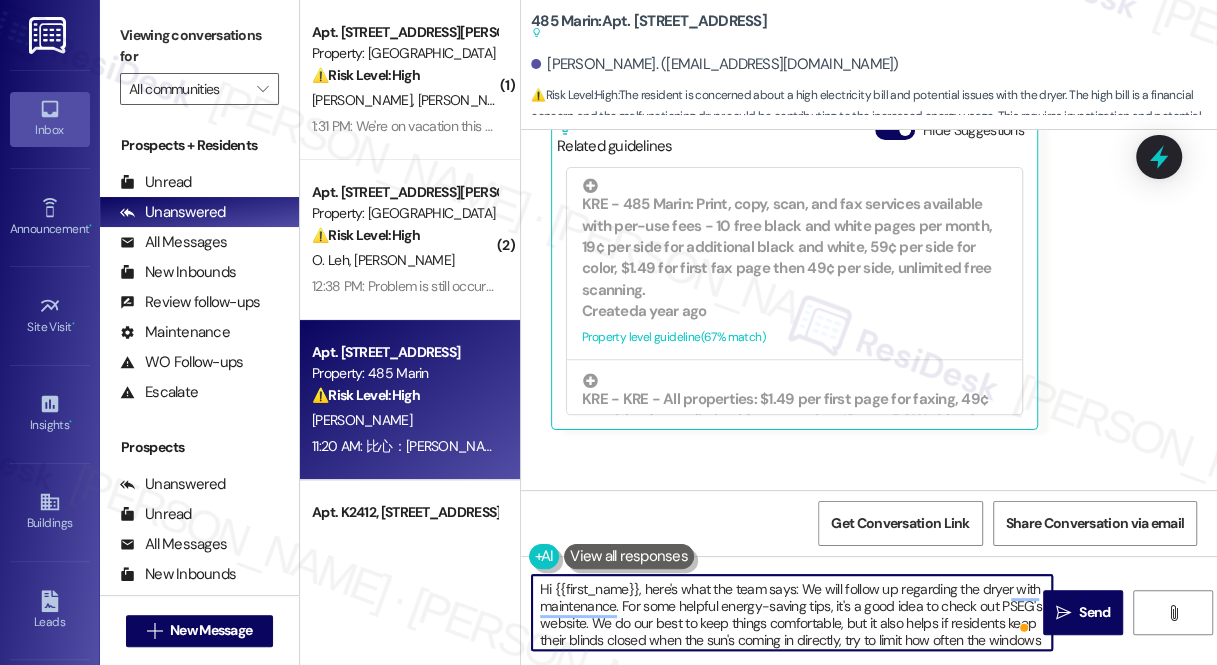 click on "Hi {{first_name}}, here's what the team says: We will follow up regarding the dryer with maintenance. For some helpful energy-saving tips, it's a good idea to check out PSEG's website. We do our best to keep things comfortable, but it also helps if residents keep their blinds closed when the sun's coming in directly, try to limit how often the windows are opened, and do what they can to keep the apartment cool." at bounding box center (792, 612) 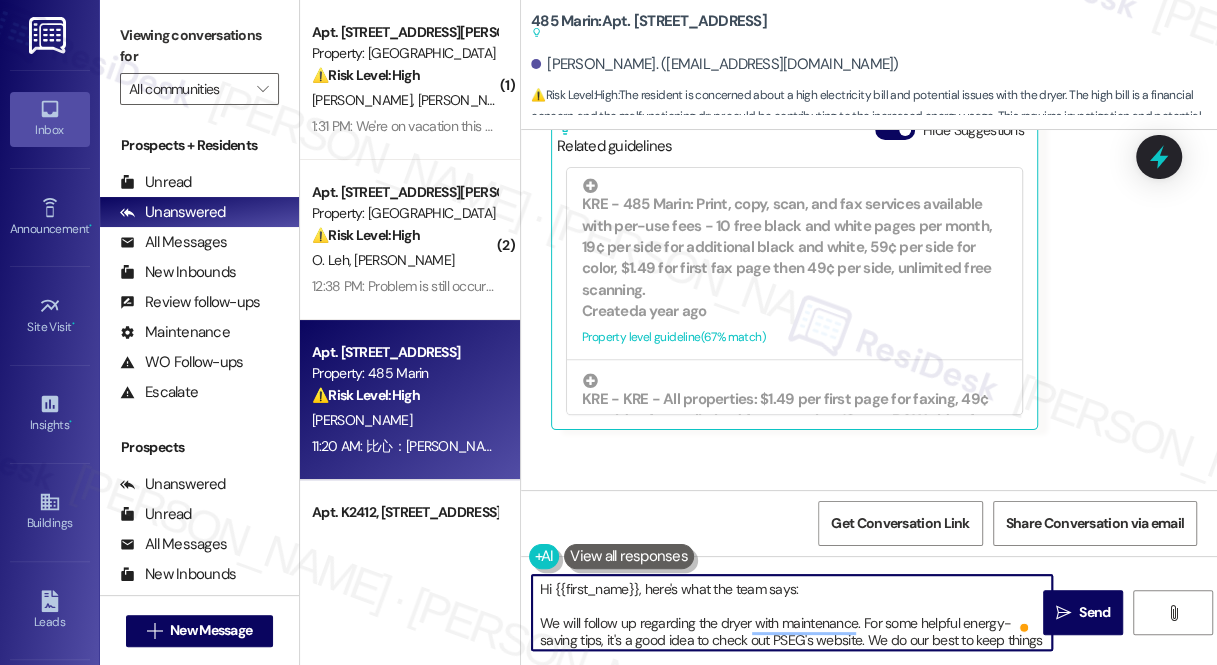 scroll, scrollTop: 56, scrollLeft: 0, axis: vertical 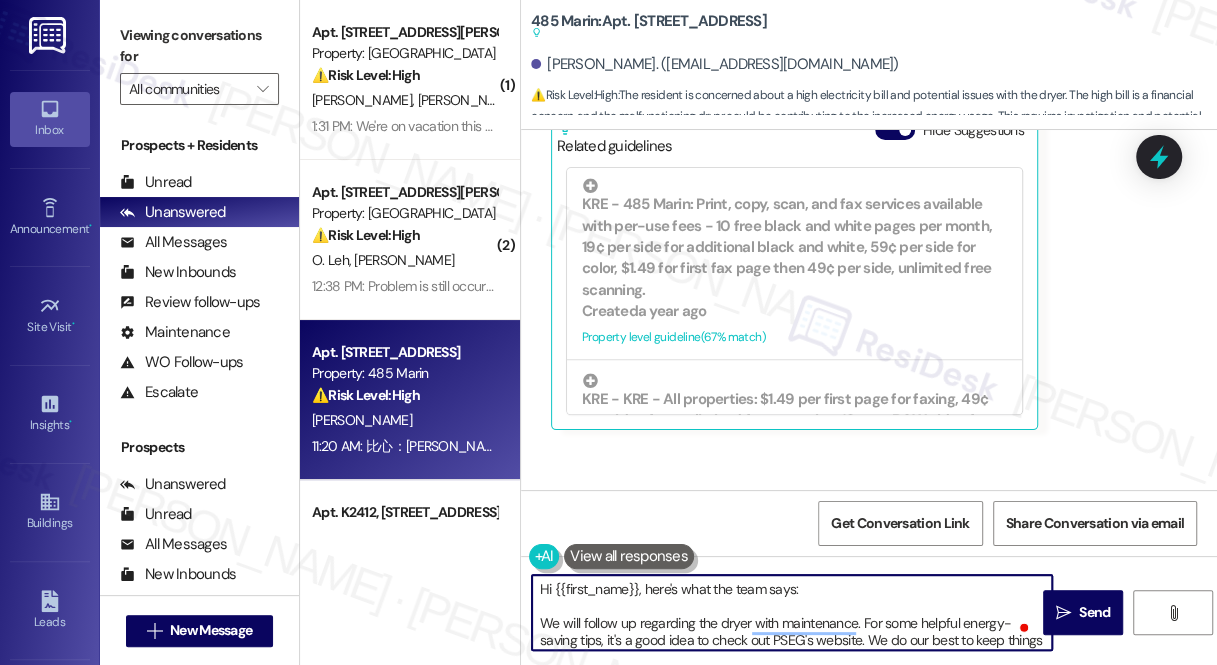 click on "Hi {{first_name}}, here's what the team says:
We will follow up regarding the dryer with maintenance. For some helpful energy-saving tips, it's a good idea to check out PSEG's website. We do our best to keep things comfortable, but it also helps if residents keep their blinds closed when the sun's coming in directly, try to limit how often the windows are opened, and do what they can to keep the apartment cool." at bounding box center (792, 612) 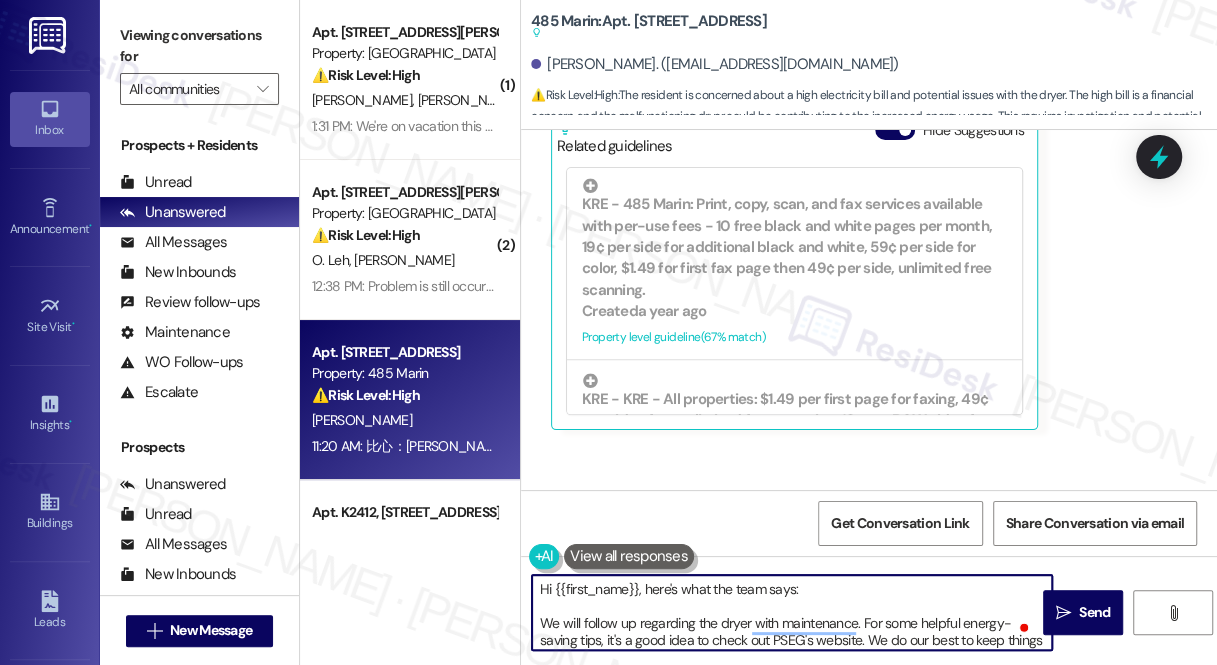 scroll, scrollTop: 16, scrollLeft: 0, axis: vertical 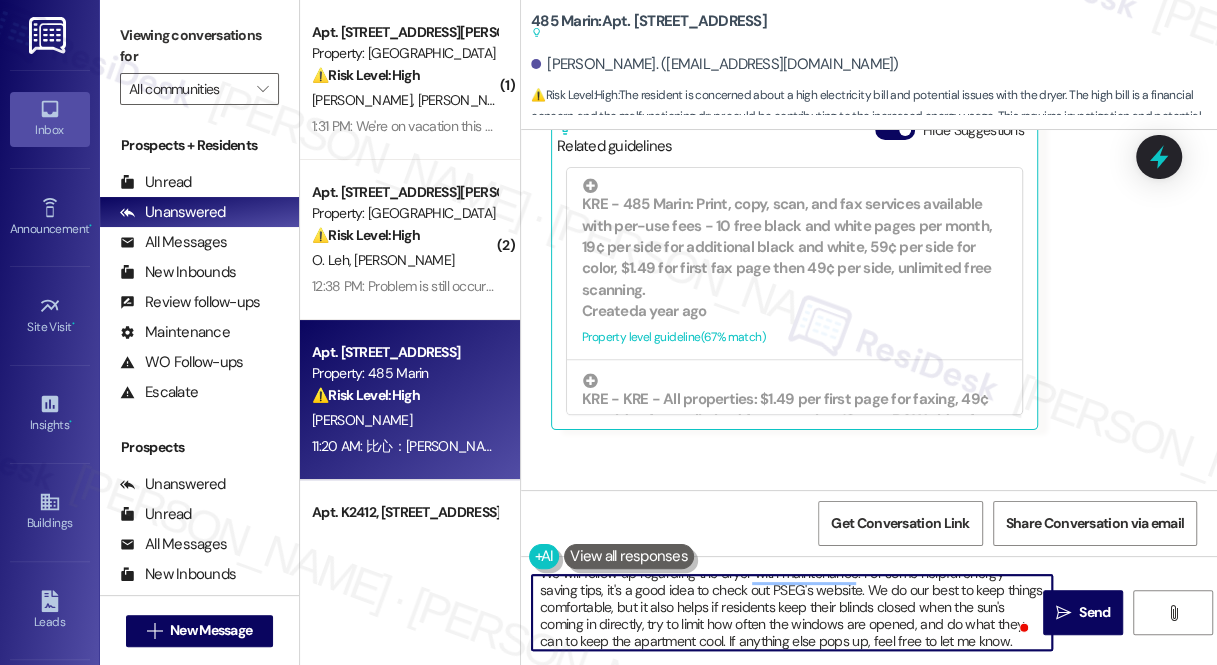 click on "Hi {{first_name}}, here's what the team says:
We will follow up regarding the dryer with maintenance. For some helpful energy-saving tips, it's a good idea to check out PSEG's website. We do our best to keep things comfortable, but it also helps if residents keep their blinds closed when the sun's coming in directly, try to limit how often the windows are opened, and do what they can to keep the apartment cool. If anything else pops up, feel free to let me know." at bounding box center (792, 612) 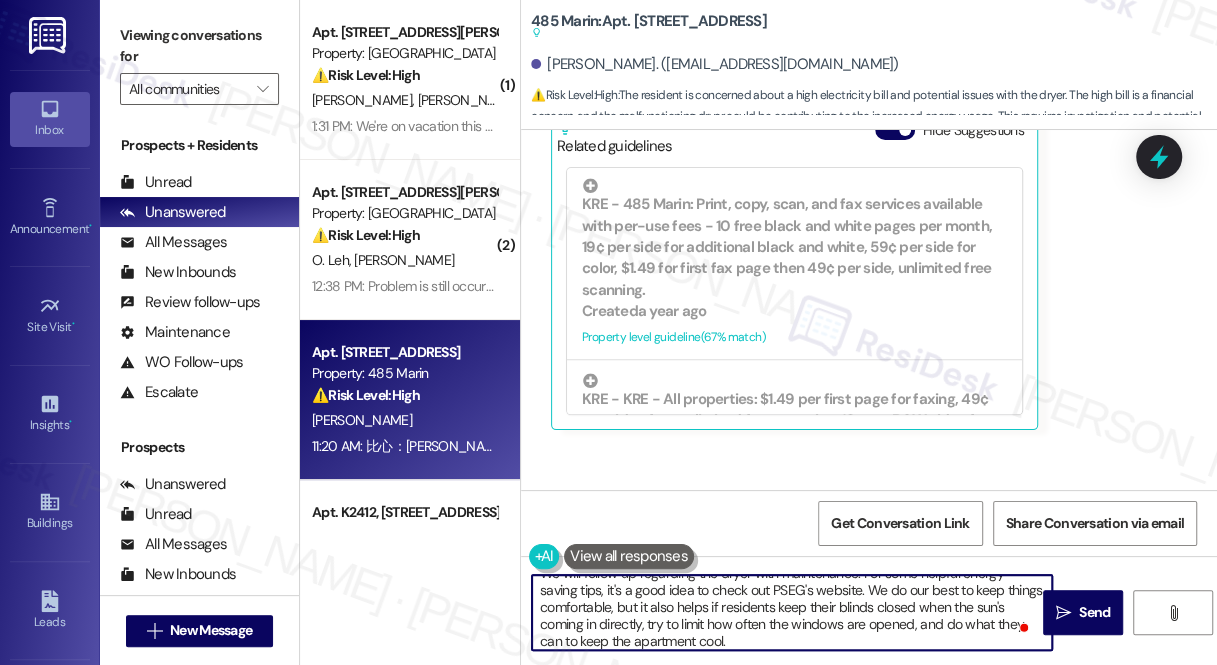 scroll, scrollTop: 73, scrollLeft: 0, axis: vertical 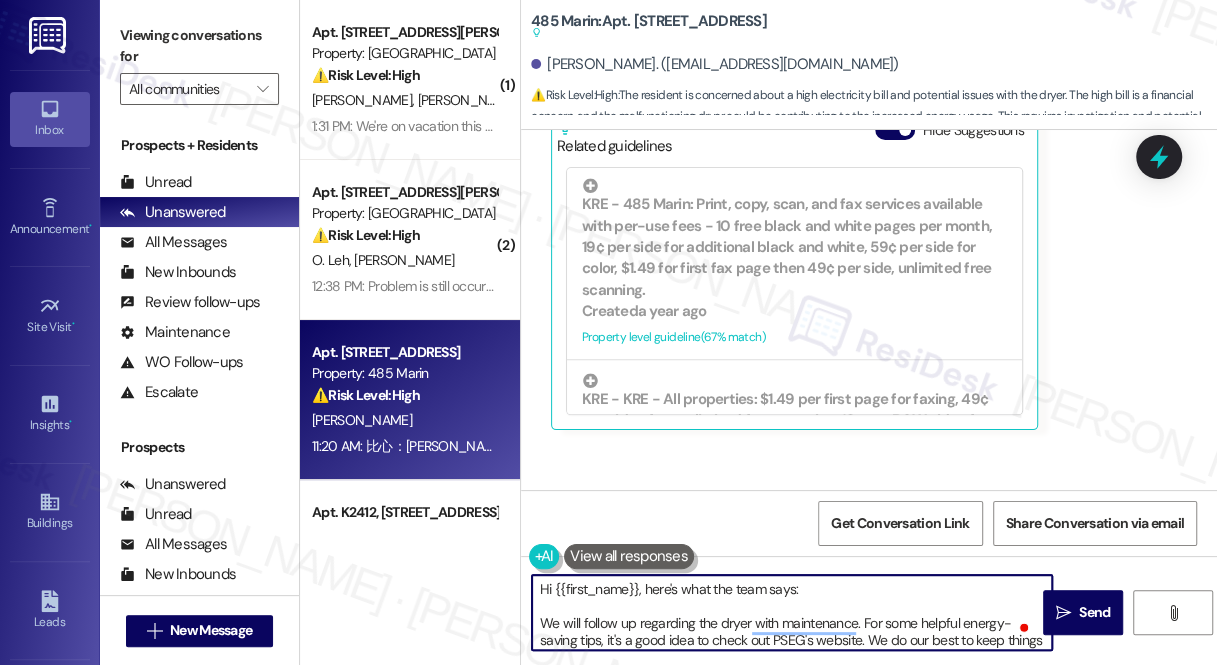 click on "Hi {{first_name}}, here's what the team says:
We will follow up regarding the dryer with maintenance. For some helpful energy-saving tips, it's a good idea to check out PSEG's website. We do our best to keep things comfortable, but it also helps if residents keep their blinds closed when the sun's coming in directly, try to limit how often the windows are opened, and do what they can to keep the apartment cool.
If anything else pops up, feel free to let me know." at bounding box center [792, 612] 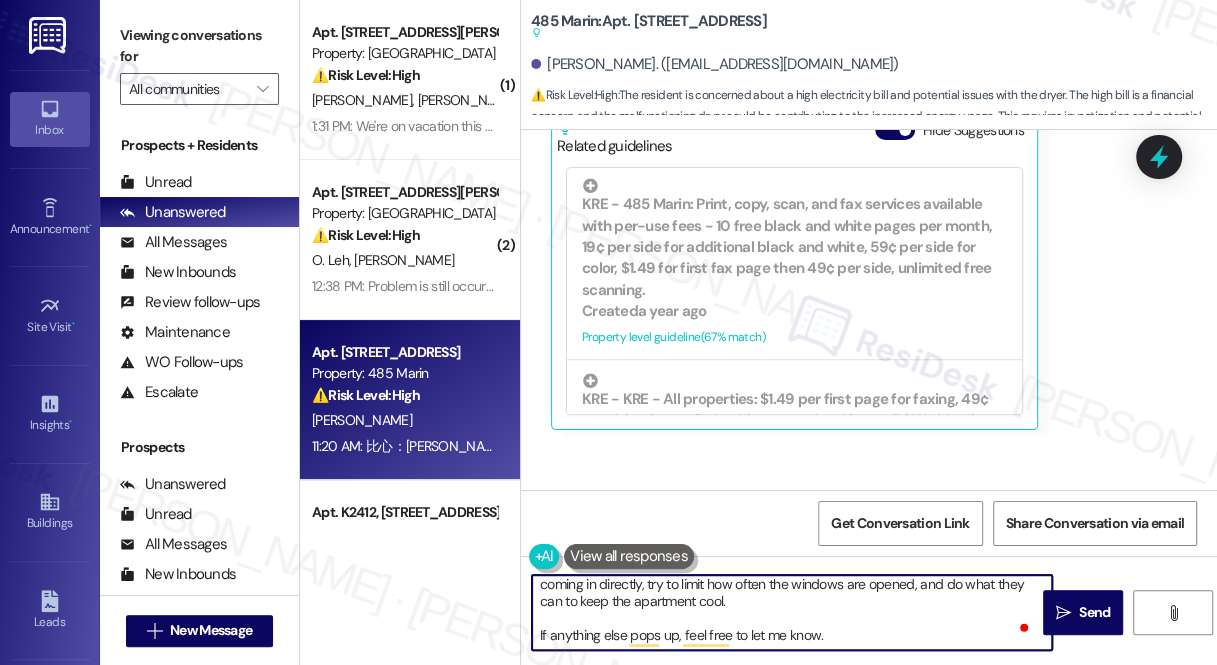 click on "Hi {{first_name}}, here's what the team says:
We will follow up regarding the dryer with maintenance. For some helpful energy-saving tips, it's a good idea to check out PSEG's website. We do our best to keep things comfortable, but it also helps if residents keep their blinds closed when the sun's coming in directly, try to limit how often the windows are opened, and do what they can to keep the apartment cool.
If anything else pops up, feel free to let me know." at bounding box center [792, 612] 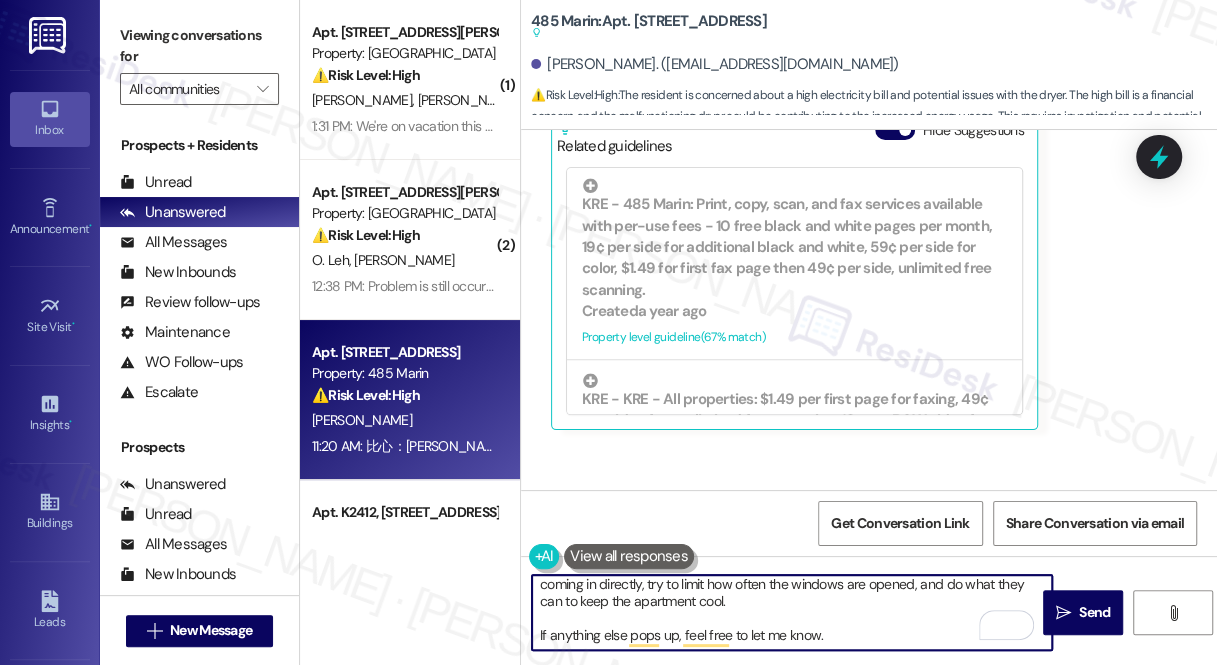 click on "Hi {{first_name}}, here's what the team says:
We will follow up regarding the dryer with maintenance. For some helpful energy-saving tips, it's a good idea to check out PSEG's website. We do our best to keep things comfortable, but it also helps if residents keep their blinds closed when the sun's coming in directly, try to limit how often the windows are opened, and do what they can to keep the apartment cool.
If anything else pops up, feel free to let me know." at bounding box center [792, 612] 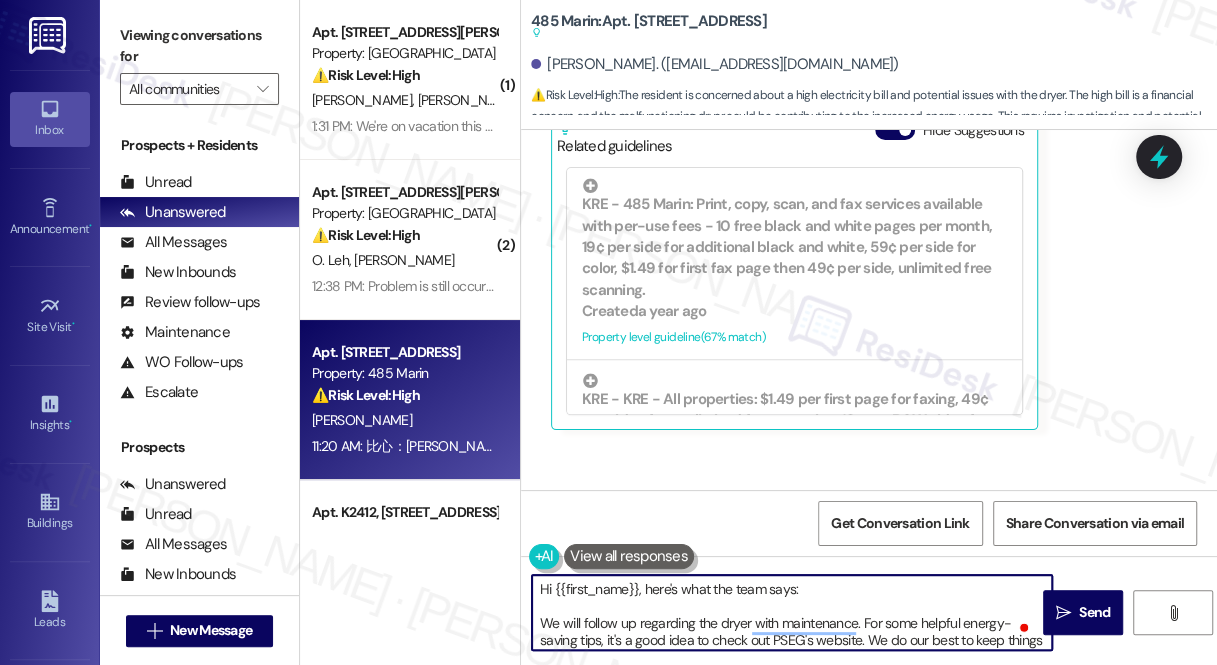 click on "Hi {{first_name}}, here's what the team says:
We will follow up regarding the dryer with maintenance. For some helpful energy-saving tips, it's a good idea to check out PSEG's website. We do our best to keep things comfortable, but it also helps if residents keep their blinds closed when the sun's coming in directly, try to limit how often the windows are opened, and do what they can to keep the apartment cool.
If anything else pops up, feel free to let me know." at bounding box center (792, 612) 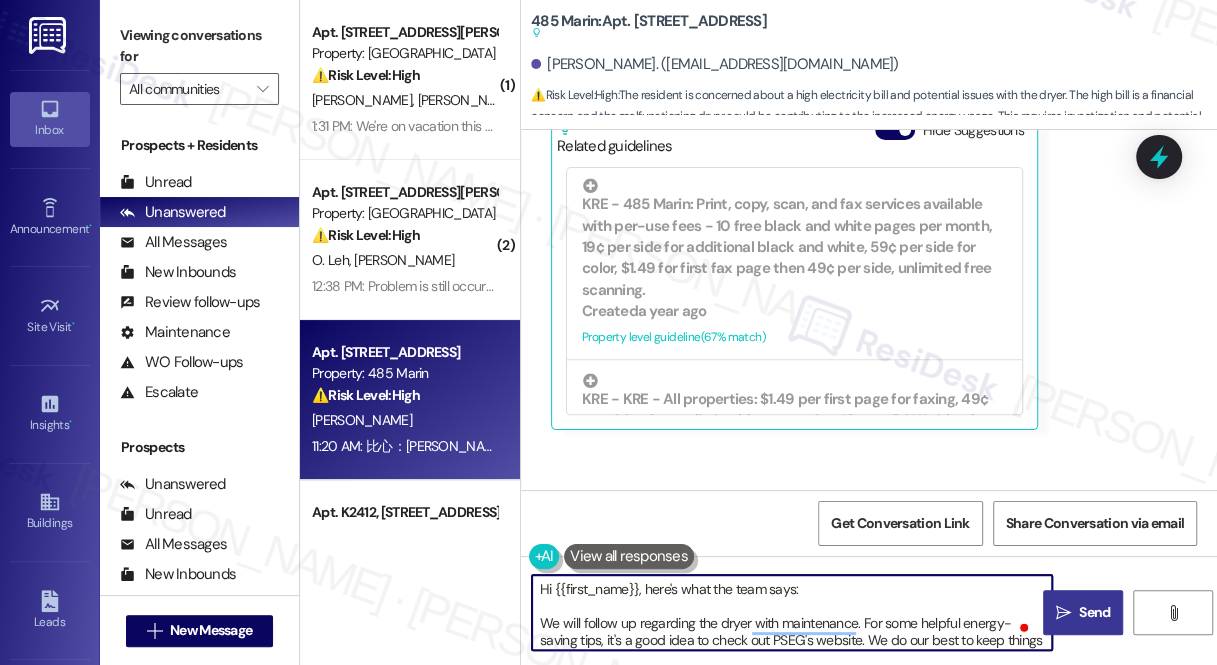 type on "Hi {{first_name}}, here's what the team says:
We will follow up regarding the dryer with maintenance. For some helpful energy-saving tips, it's a good idea to check out PSEG's website. We do our best to keep things comfortable, but it also helps if residents keep their blinds closed when the sun's coming in directly, try to limit how often the windows are opened, and do what they can to keep the apartment cool.
If anything else pops up, feel free to let me know." 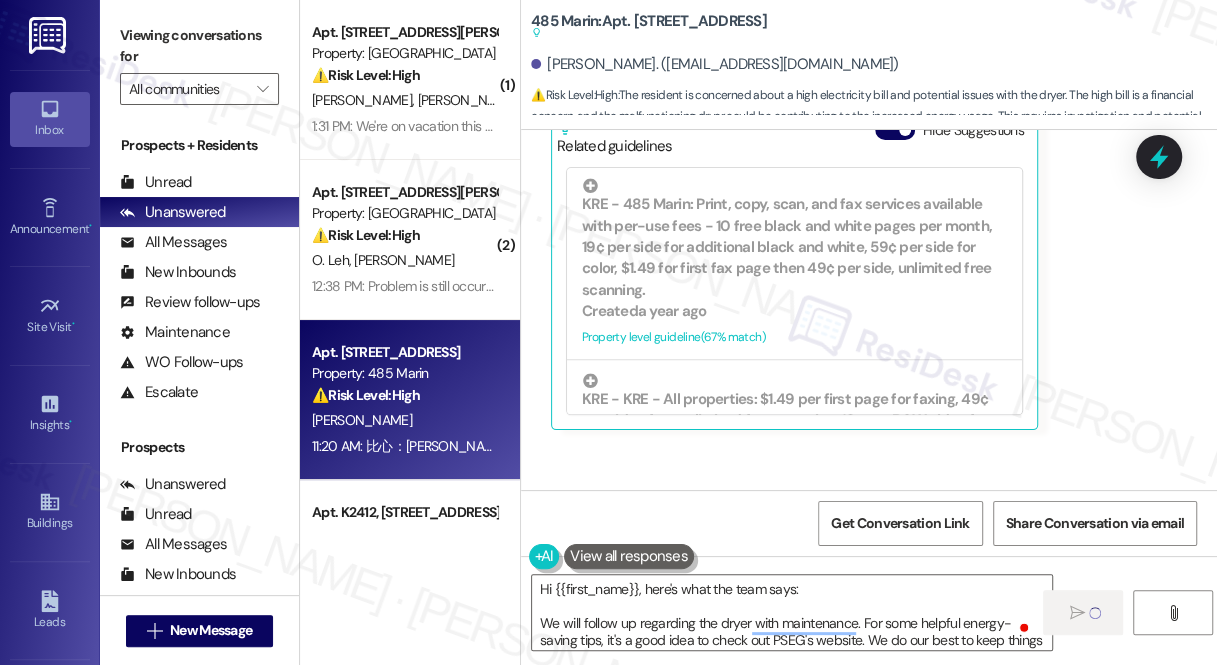 type 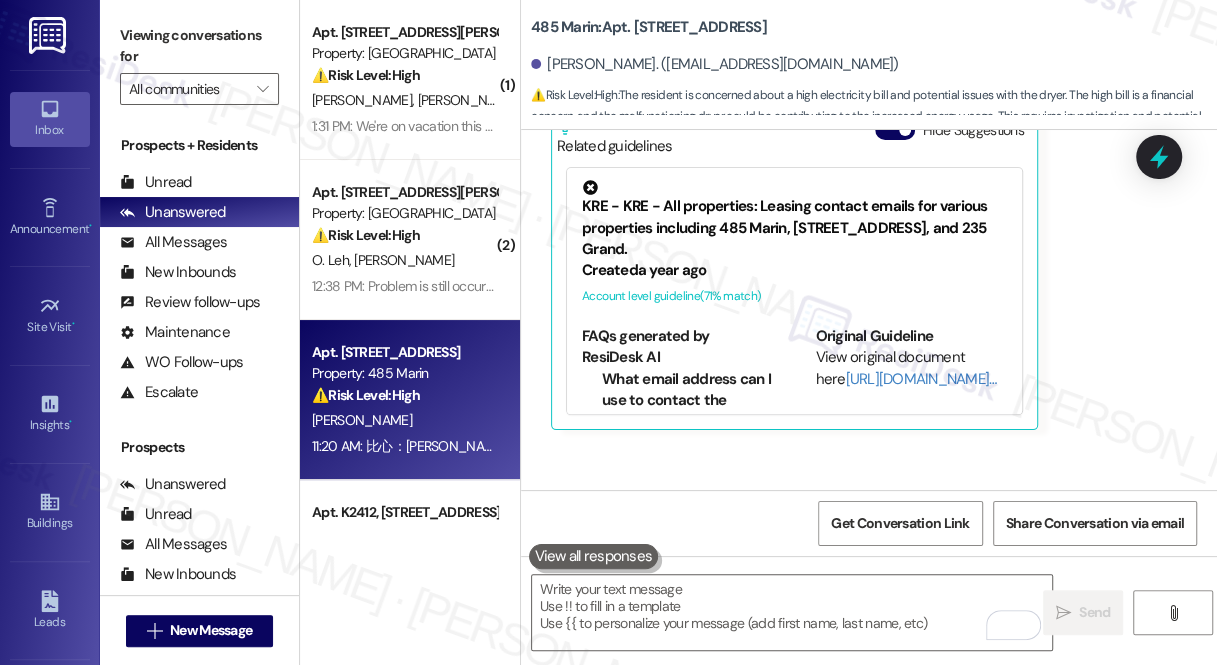 scroll, scrollTop: 24009, scrollLeft: 0, axis: vertical 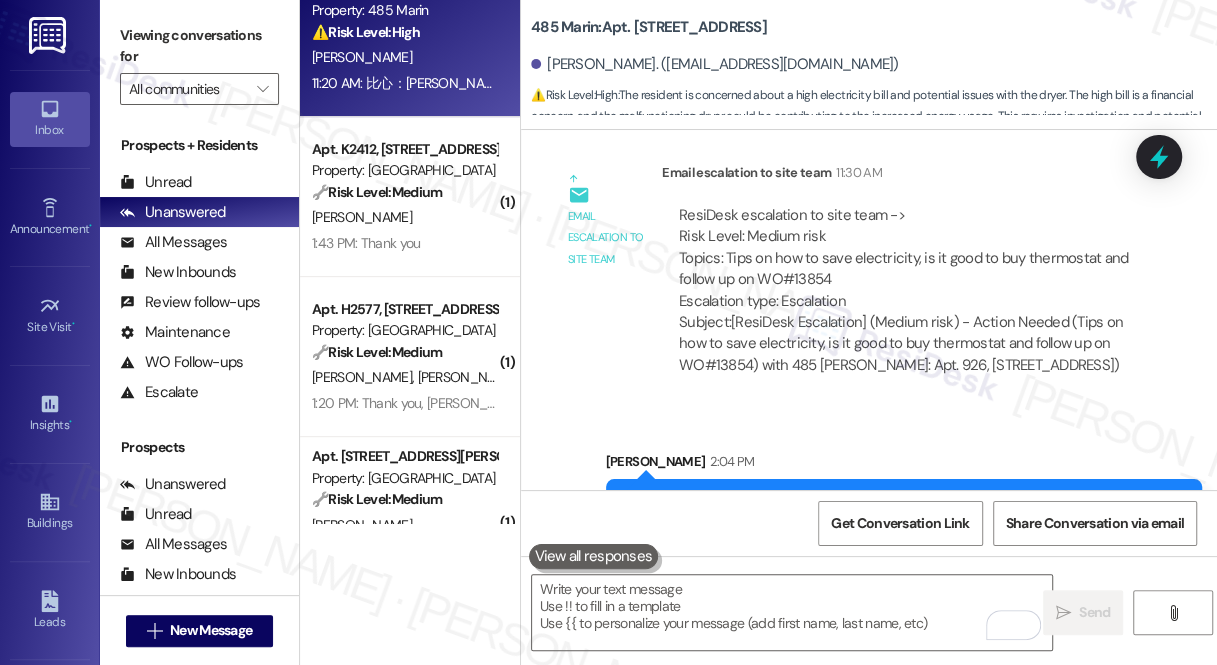 click on "Hi [PERSON_NAME], here's what the team says:
We will follow up regarding the dryer with maintenance. For some helpful energy-saving tips, it's a good idea to check out PSEG's website. We do our best to keep things comfortable, but it also helps if residents keep their blinds closed when the sun's coming in directly, try to limit how often the windows are opened, and do what they can to keep the apartment cool.
If anything else pops up, feel free to let me know." at bounding box center (896, 590) 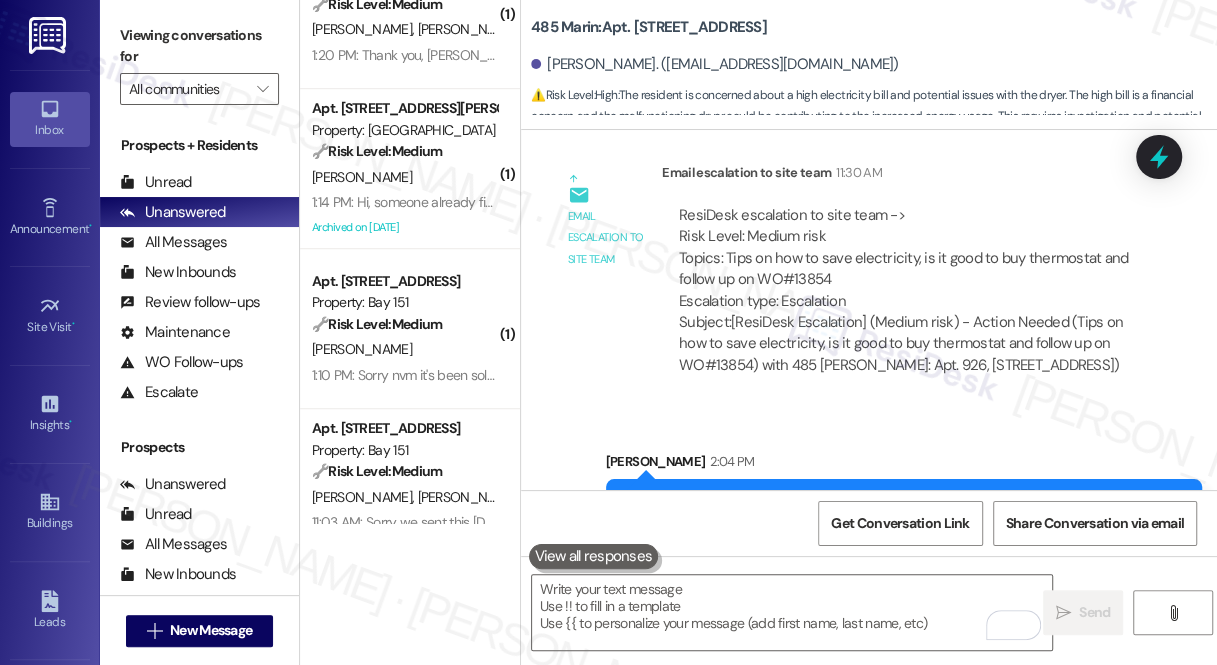 scroll, scrollTop: 818, scrollLeft: 0, axis: vertical 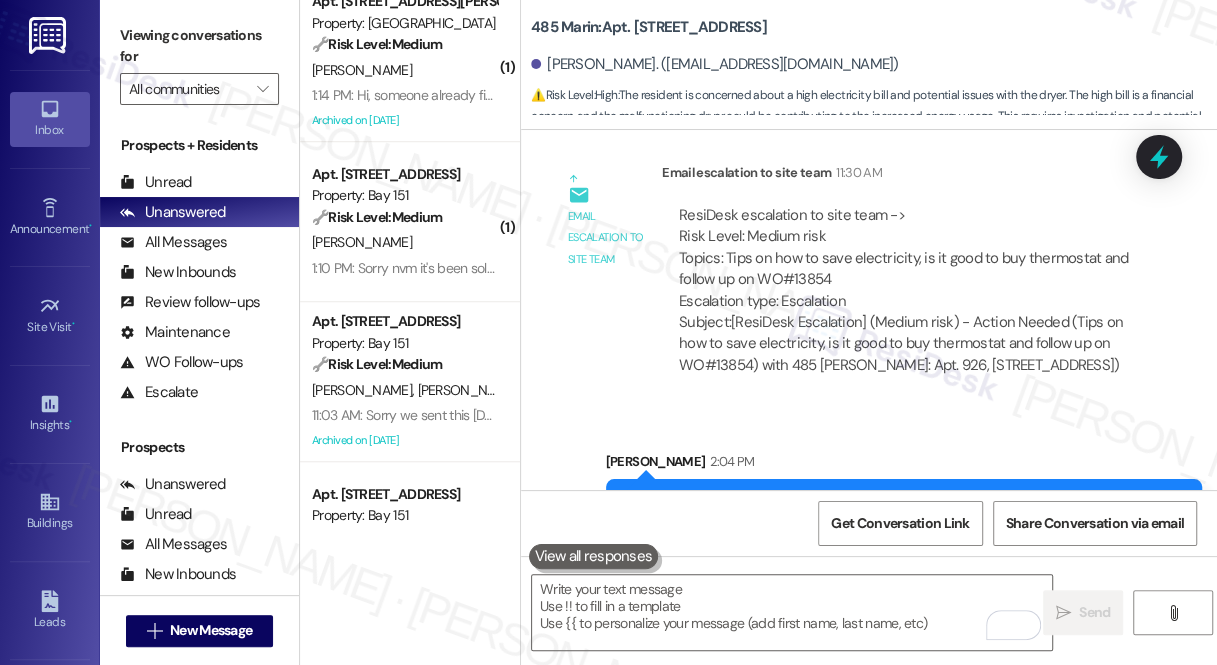 click on "T. Kang" at bounding box center (404, 242) 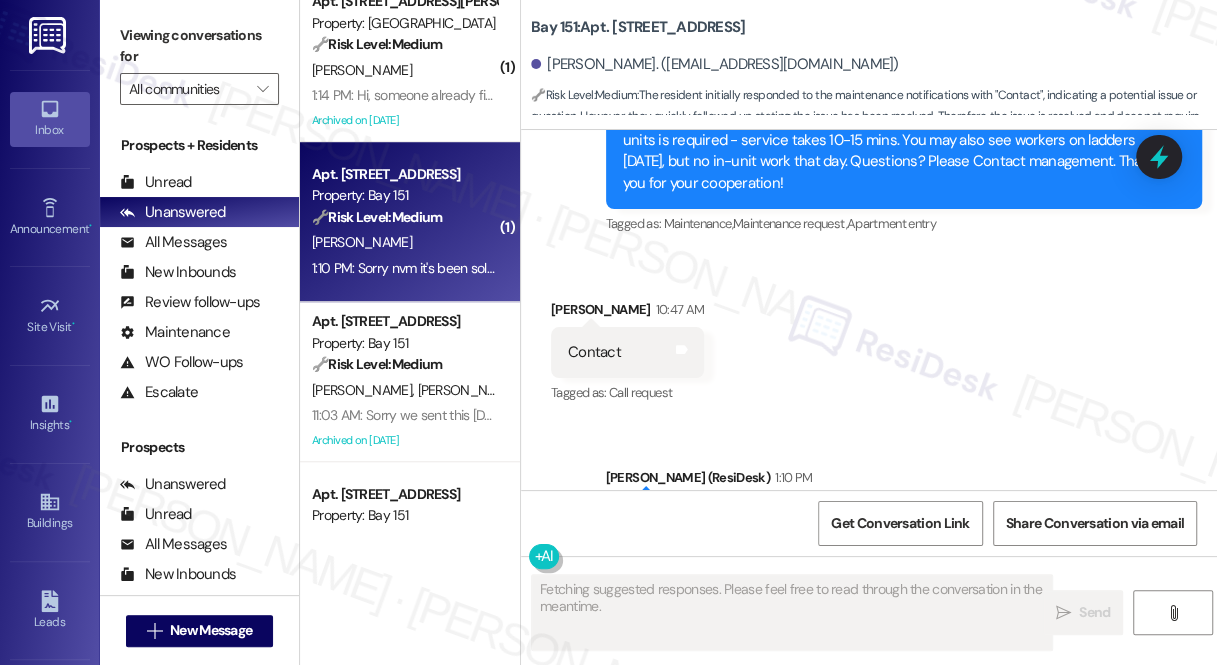 scroll, scrollTop: 36434, scrollLeft: 0, axis: vertical 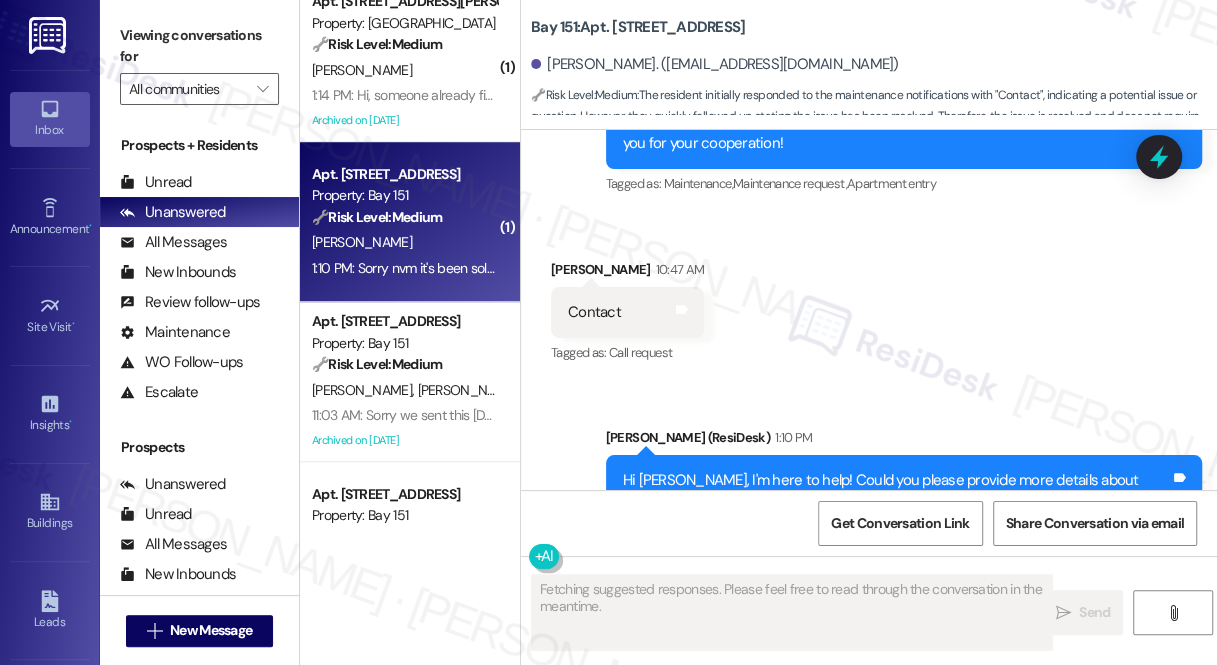 click on "Hi Tae, I'm here to help! Could you please provide more details about what you need assistance with?" at bounding box center (896, 491) 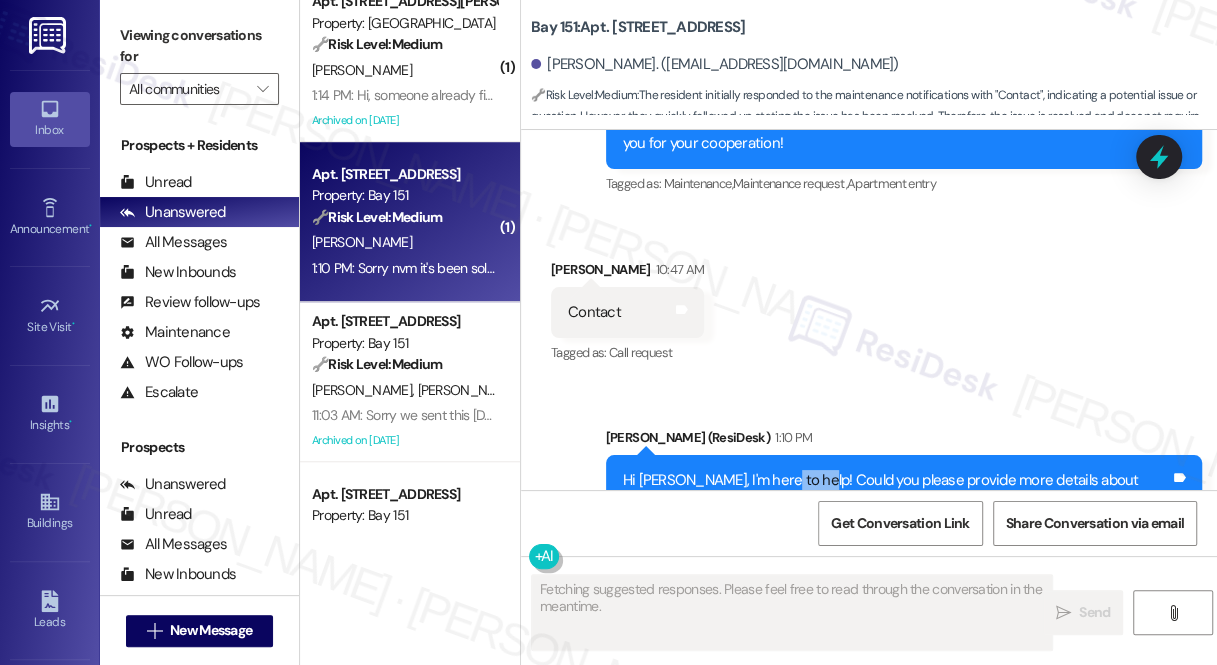 click on "Hi Tae, I'm here to help! Could you please provide more details about what you need assistance with?" at bounding box center (896, 491) 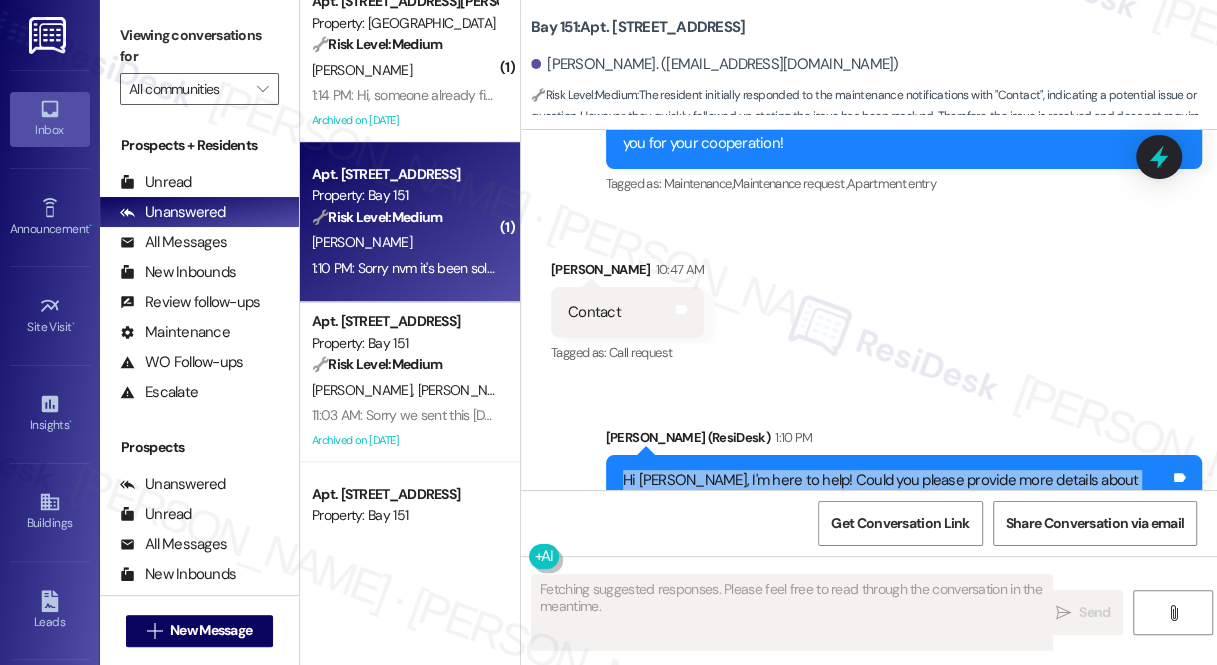 click on "Hi Tae, I'm here to help! Could you please provide more details about what you need assistance with?" at bounding box center (896, 491) 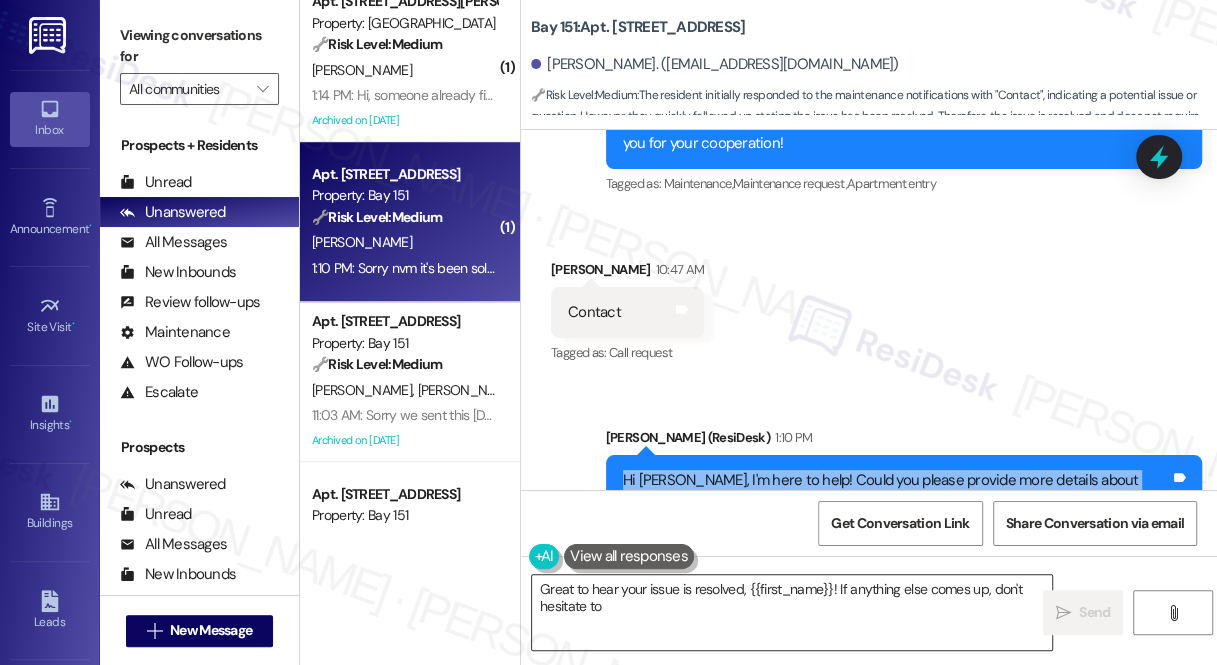 click on "Great to hear your issue is resolved, {{first_name}}! If anything else comes up, don't hesitate to" at bounding box center [792, 612] 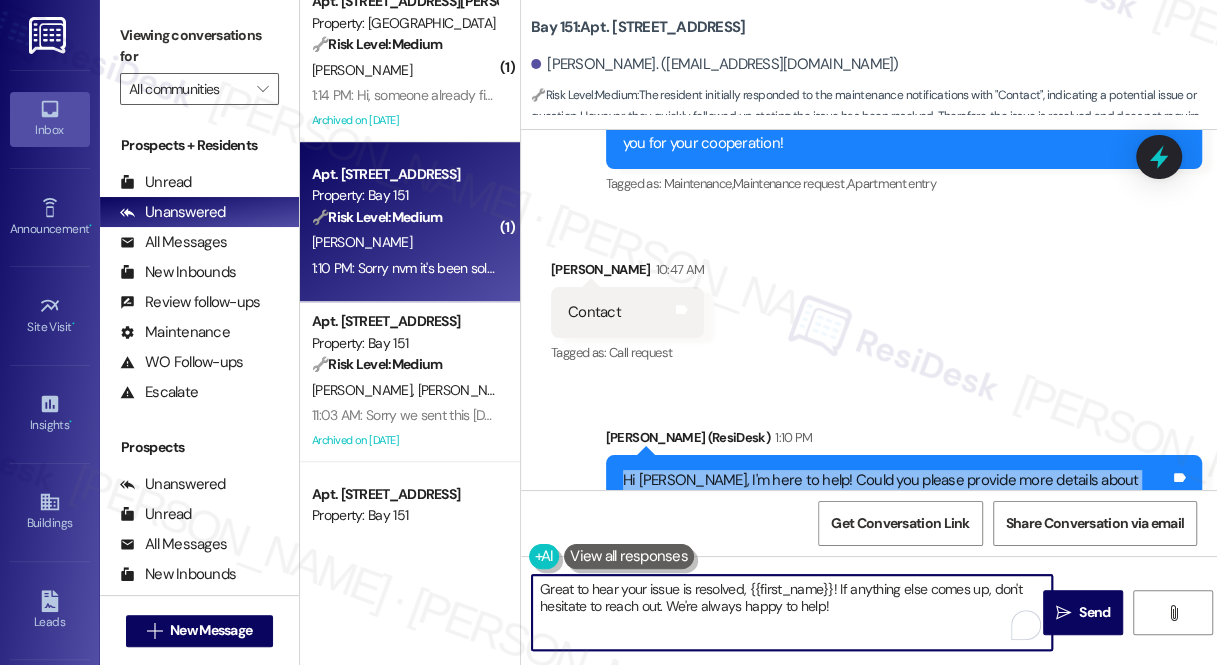 click on "Great to hear your issue is resolved, {{first_name}}! If anything else comes up, don't hesitate to reach out. We're always happy to help!" at bounding box center [792, 612] 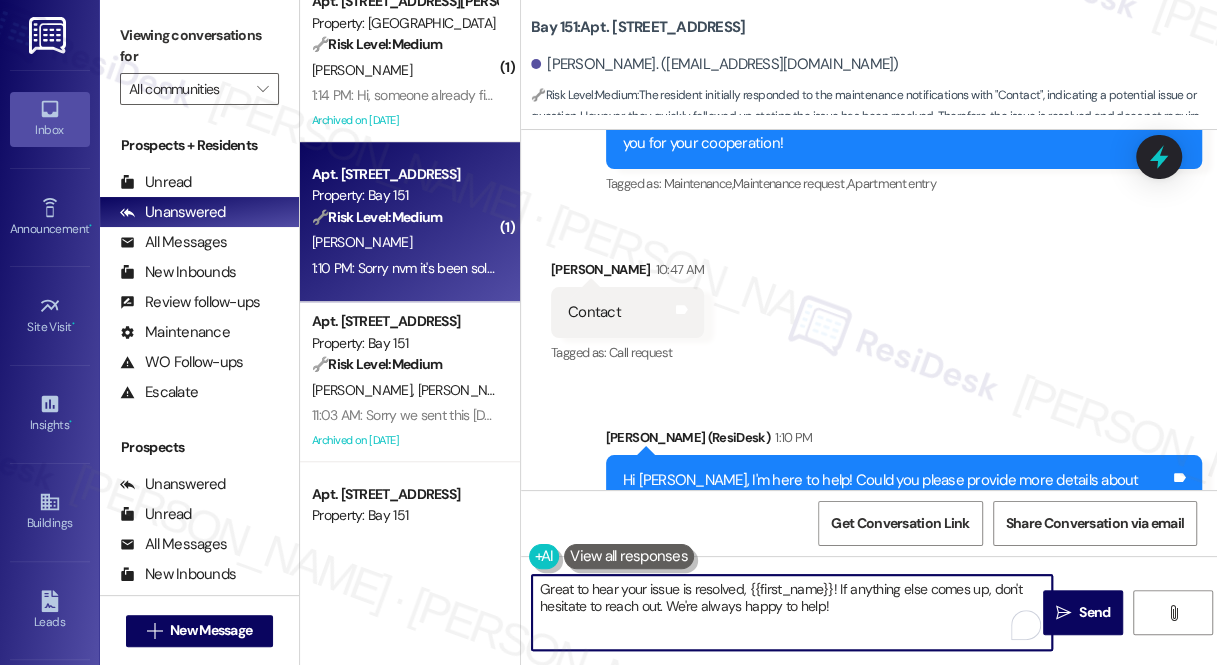 click on "Great to hear your issue is resolved, {{first_name}}! If anything else comes up, don't hesitate to reach out. We're always happy to help!" at bounding box center [792, 612] 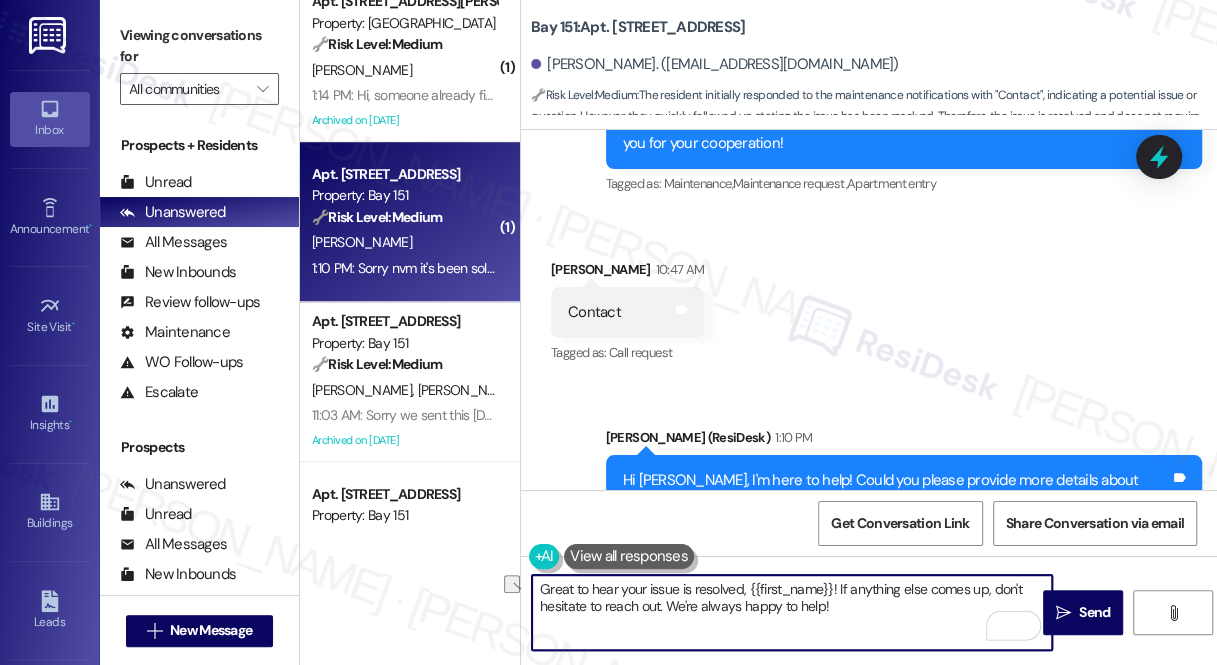 drag, startPoint x: 860, startPoint y: 605, endPoint x: 693, endPoint y: 600, distance: 167.07483 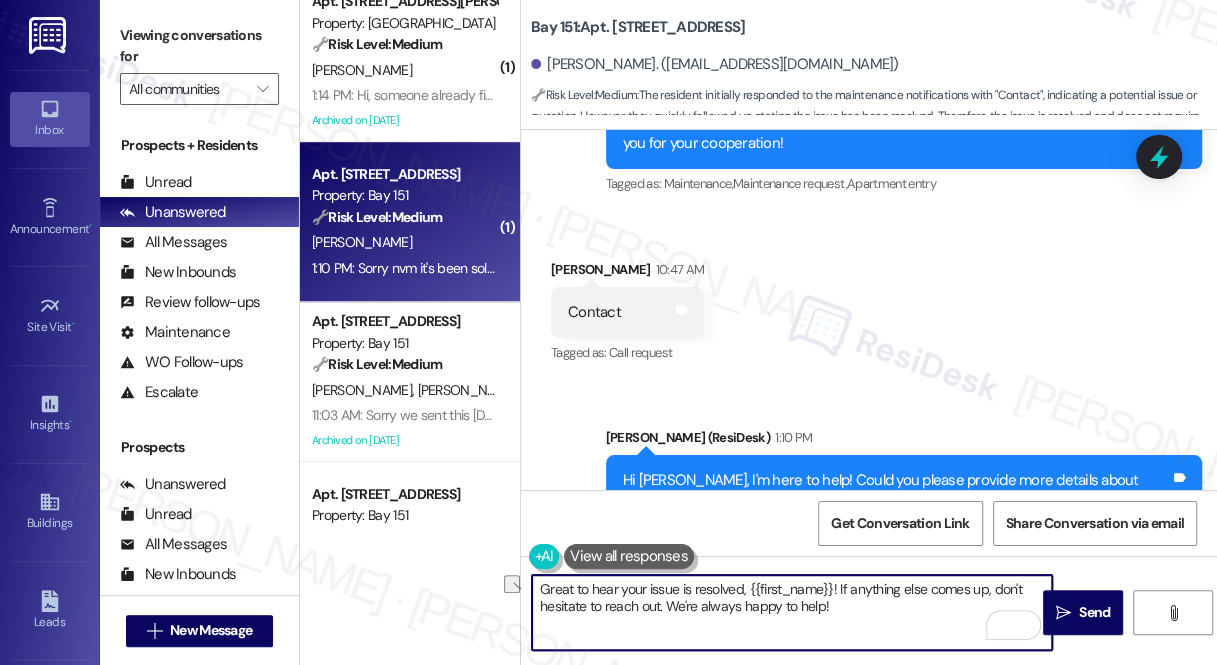 click on "Great to hear your issue is resolved, {{first_name}}! If anything else comes up, don't hesitate to reach out. We're always happy to help!" at bounding box center [792, 612] 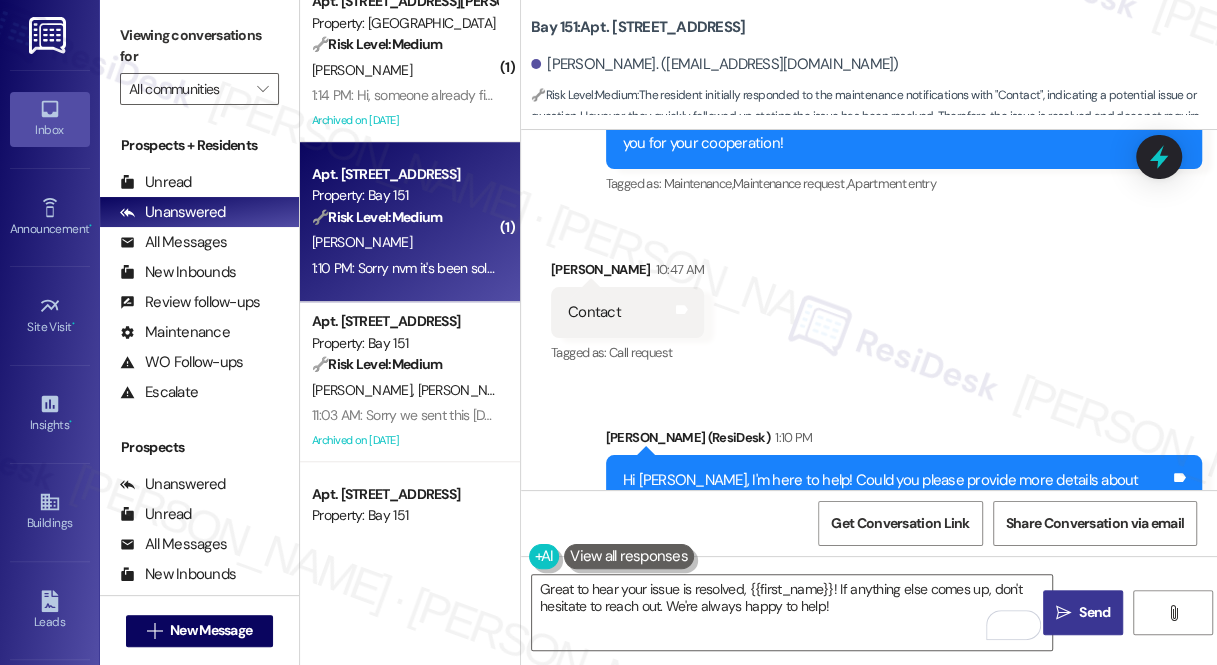 click on "Send" at bounding box center [1094, 612] 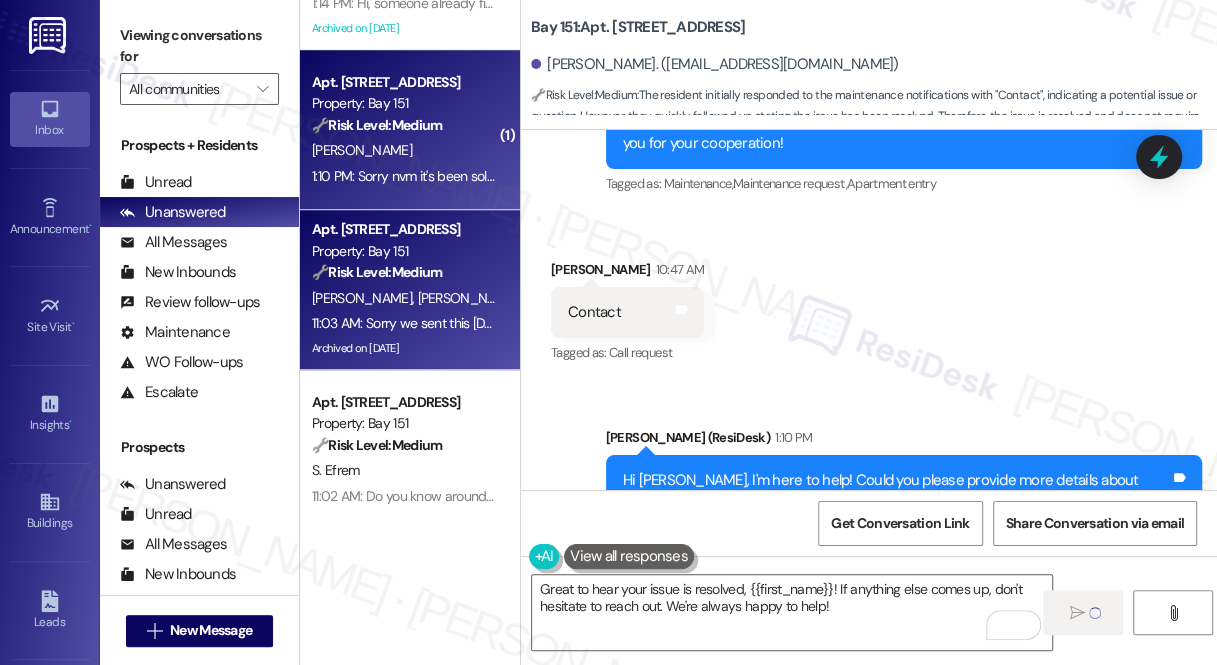 scroll, scrollTop: 1000, scrollLeft: 0, axis: vertical 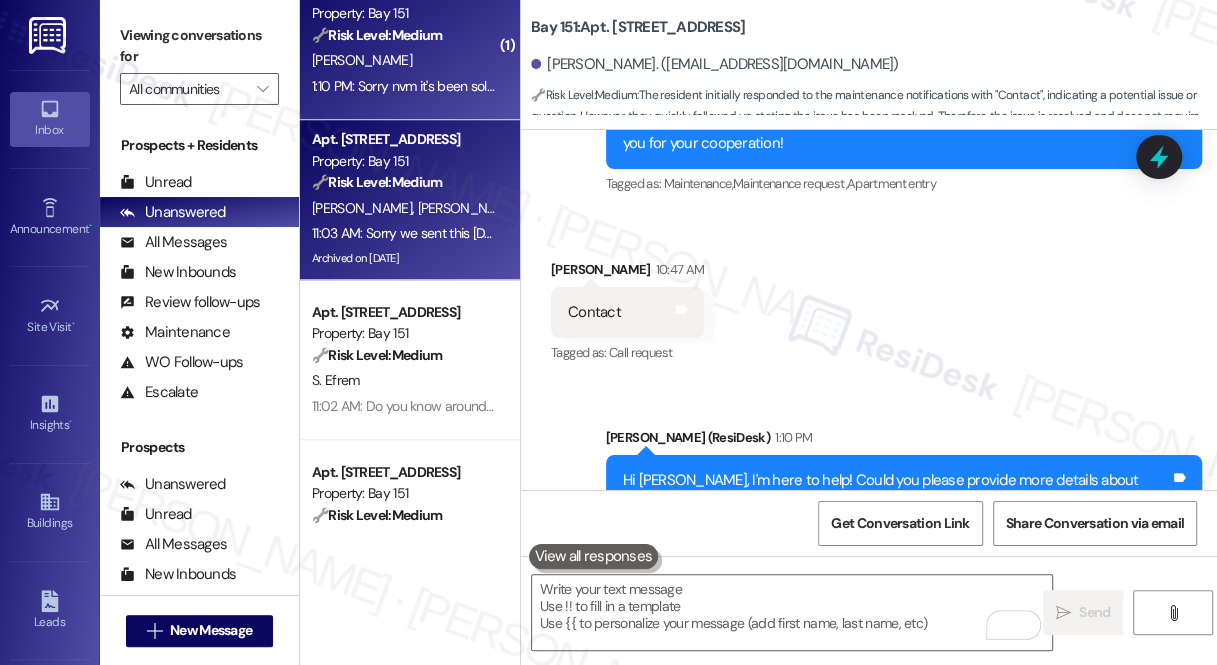 click on "11:03 AM: Sorry we sent this yesterday. I'm not sure if you received it 11:03 AM: Sorry we sent this yesterday. I'm not sure if you received it" at bounding box center (495, 233) 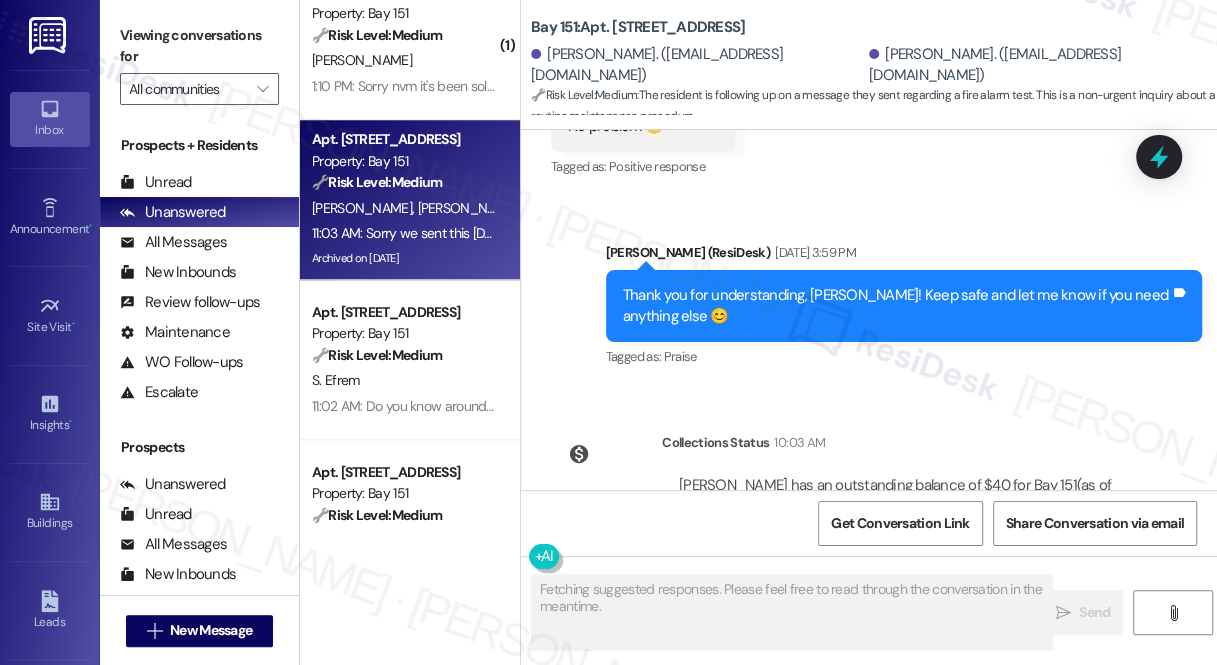 scroll, scrollTop: 57722, scrollLeft: 0, axis: vertical 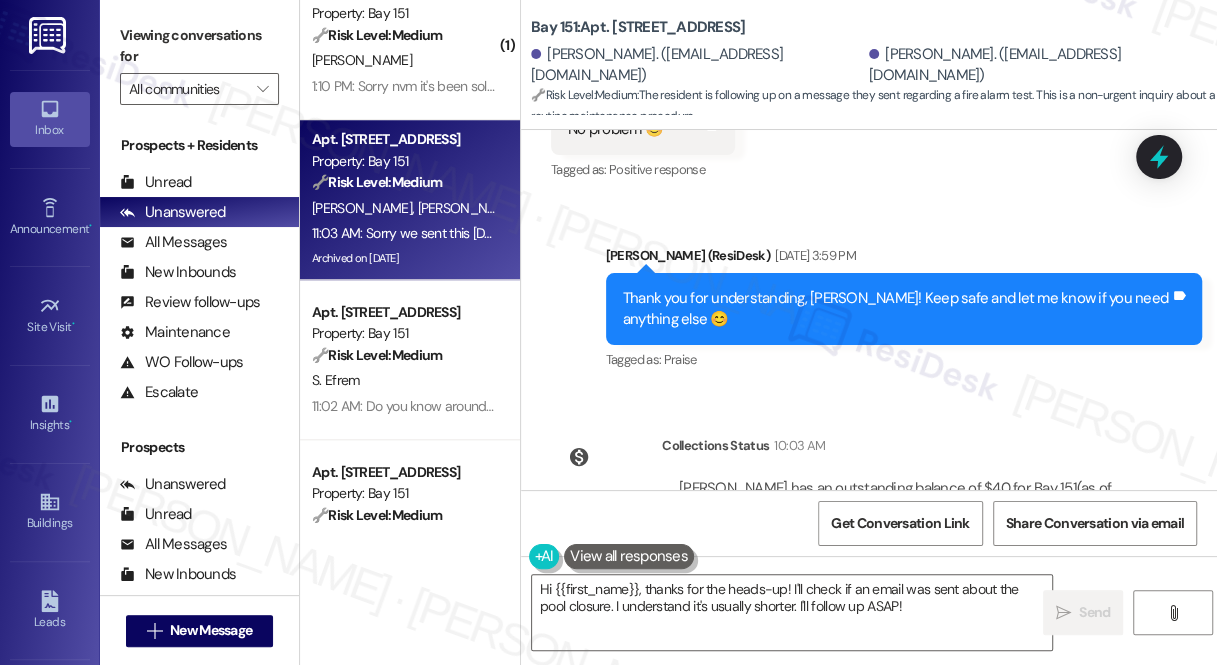 click on "Monica Figueroa-Perez 11:02 AM" at bounding box center (849, 909) 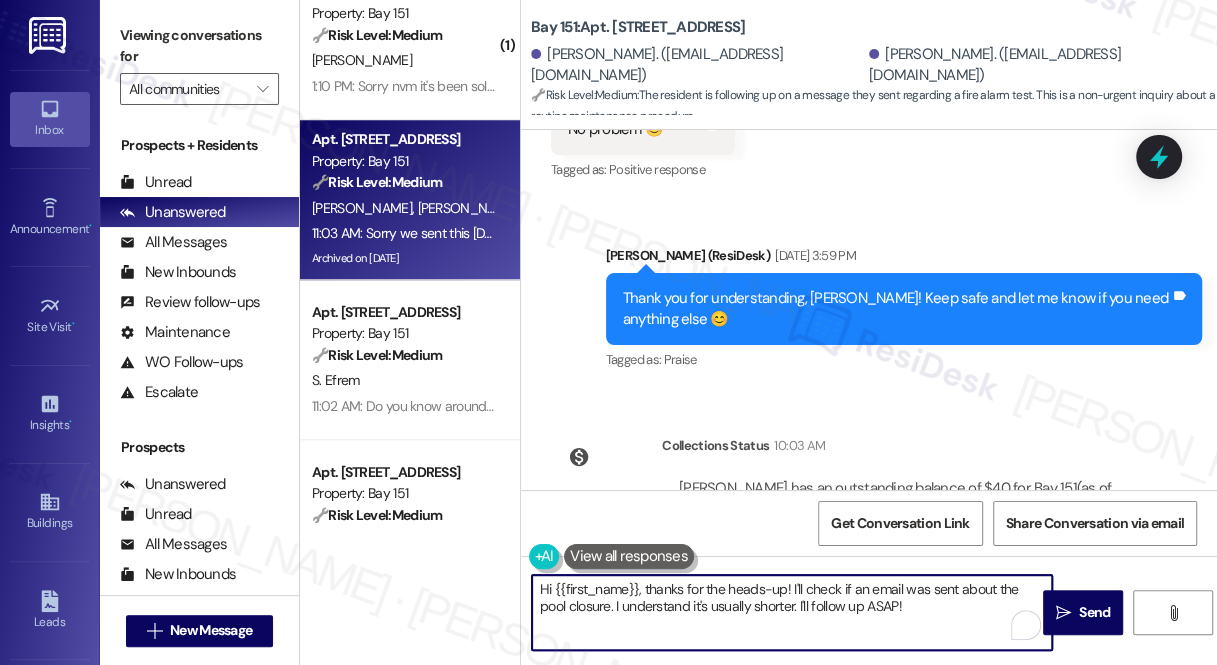 drag, startPoint x: 556, startPoint y: 590, endPoint x: 641, endPoint y: 578, distance: 85.84288 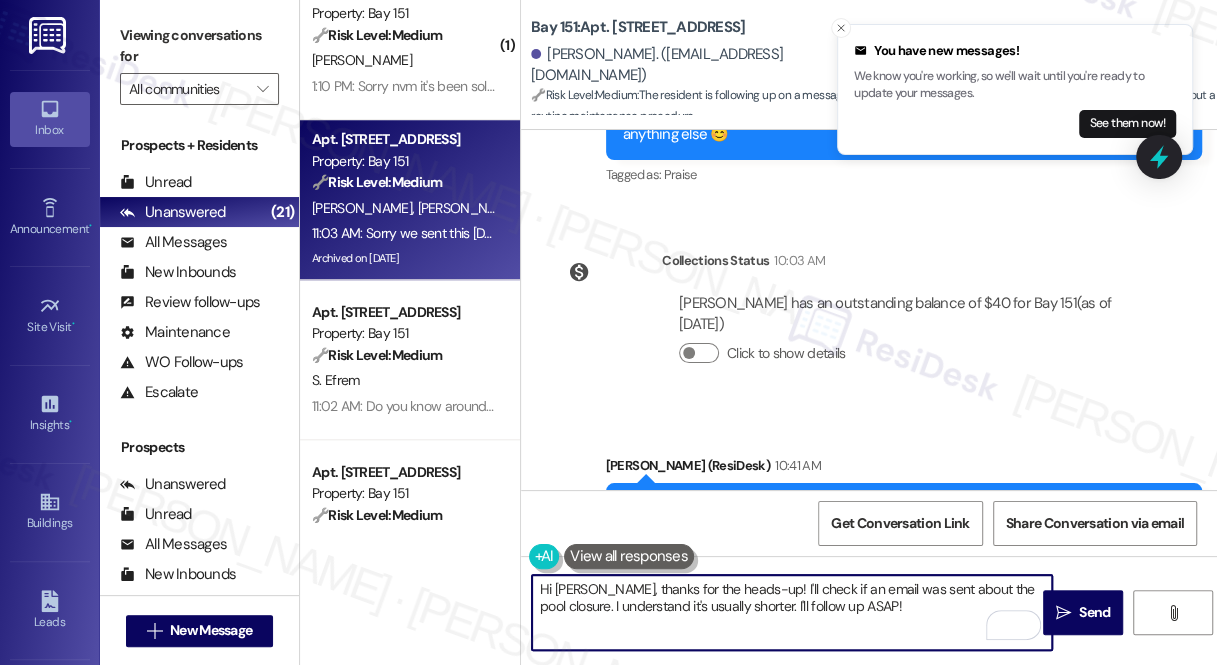 scroll, scrollTop: 57904, scrollLeft: 0, axis: vertical 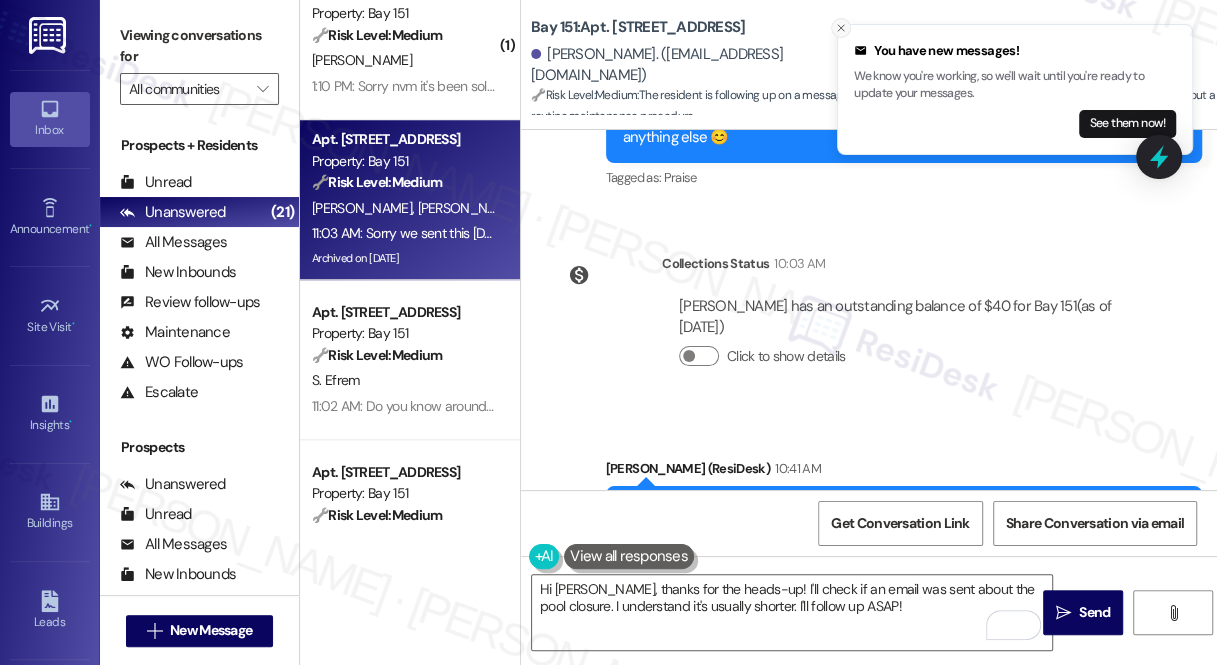 click 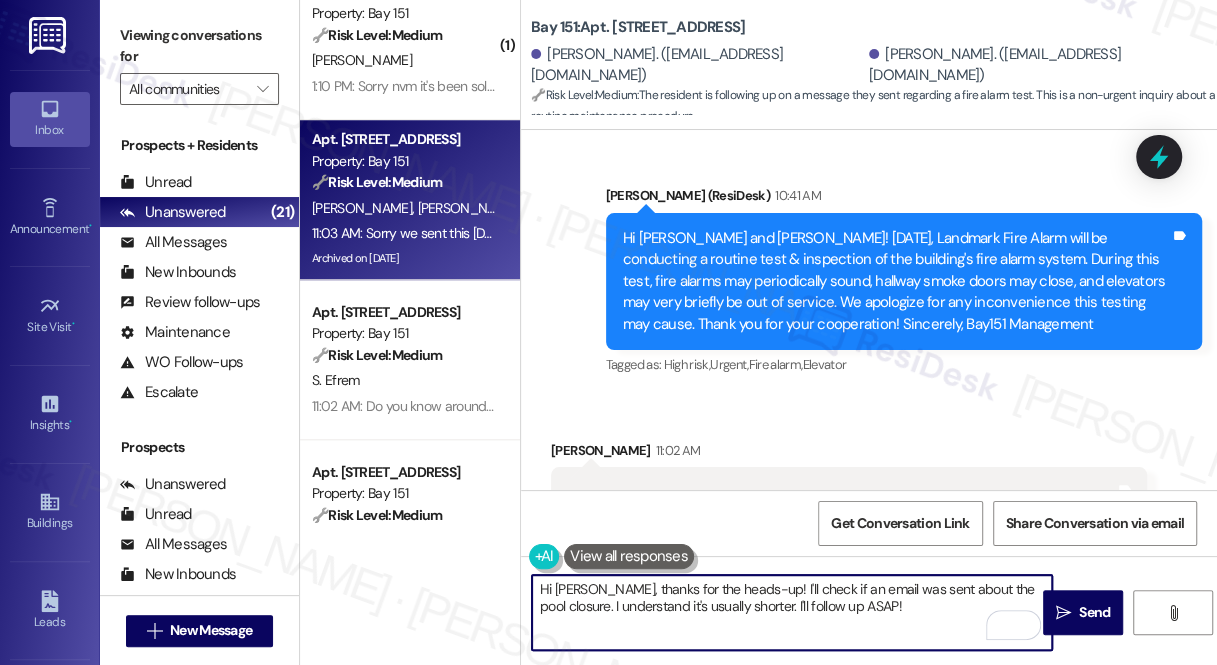 scroll, scrollTop: 58541, scrollLeft: 0, axis: vertical 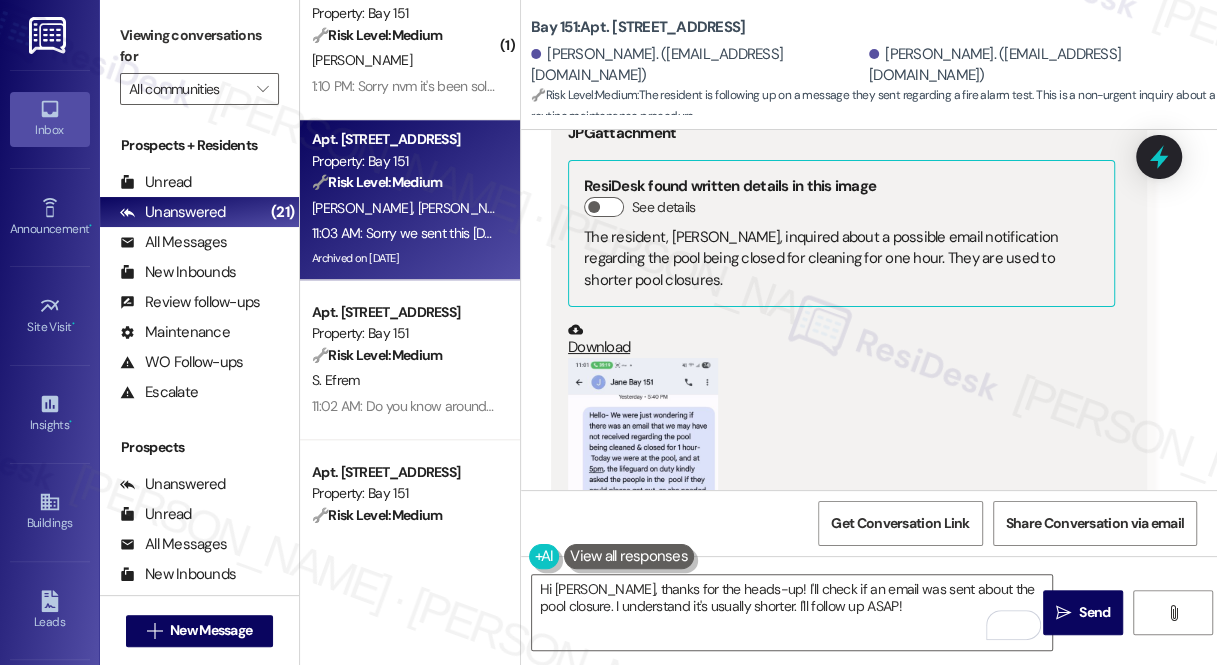 click on "Sorry we sent this yesterday. I'm not sure if you received it" at bounding box center (741, 1137) 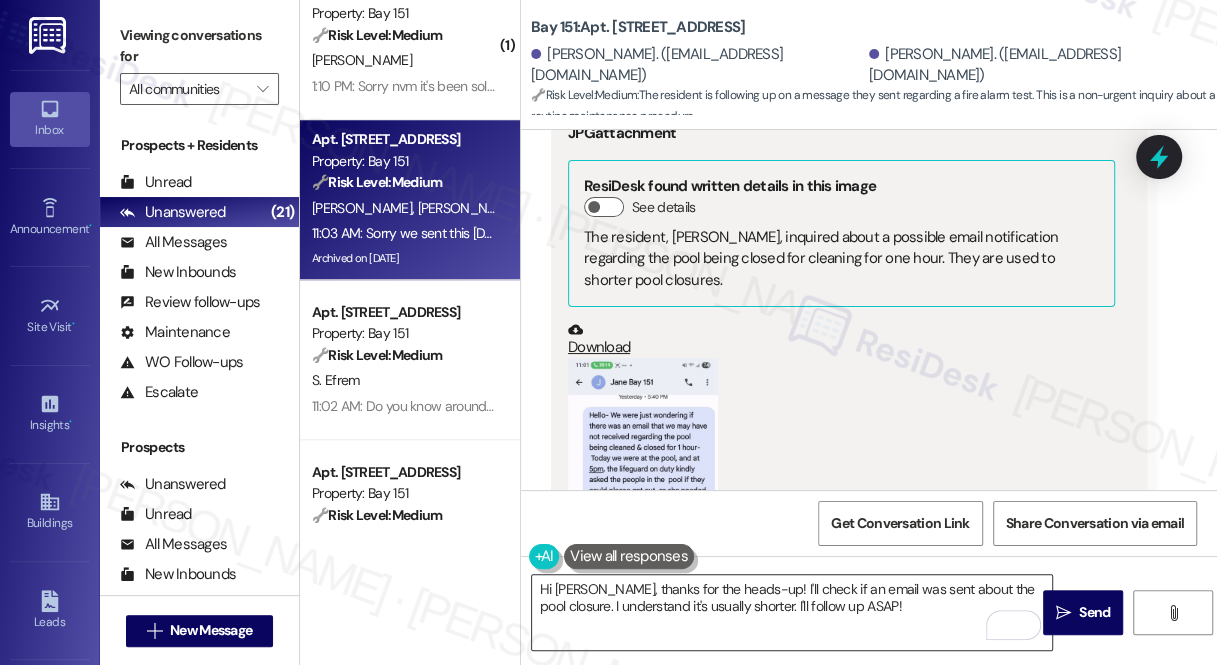 click on "Hi Monica, thanks for the heads-up! I'll check if an email was sent about the pool closure. I understand it's usually shorter. I'll follow up ASAP!" at bounding box center (792, 612) 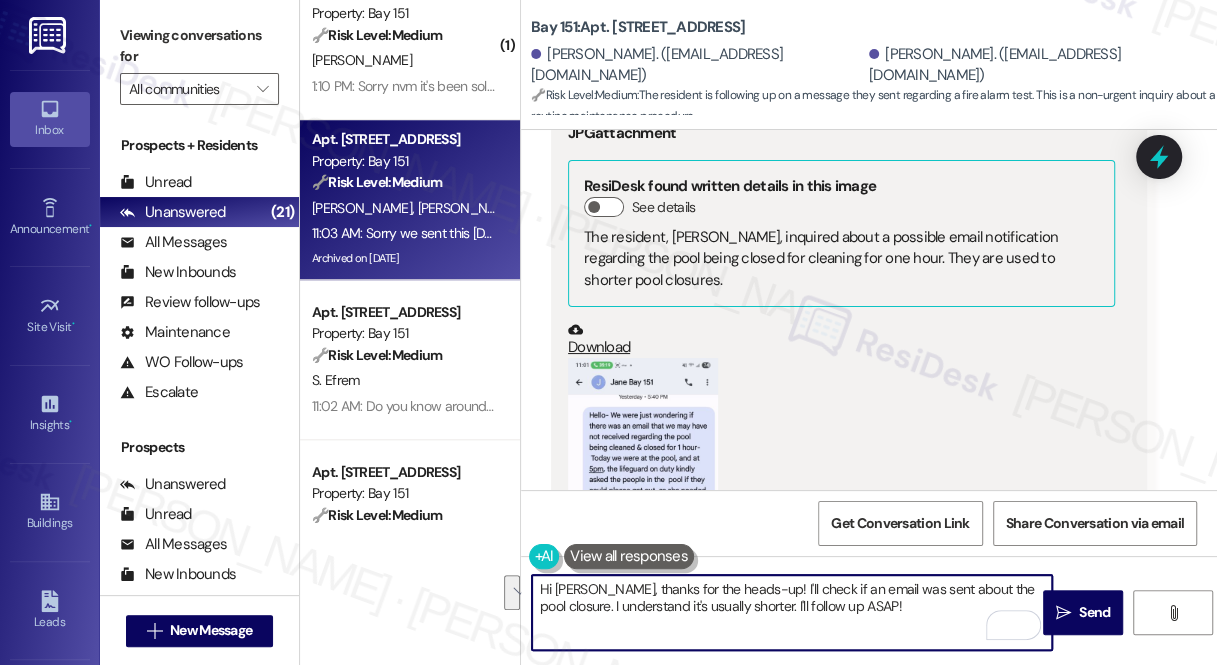 drag, startPoint x: 751, startPoint y: 589, endPoint x: 929, endPoint y: 603, distance: 178.54971 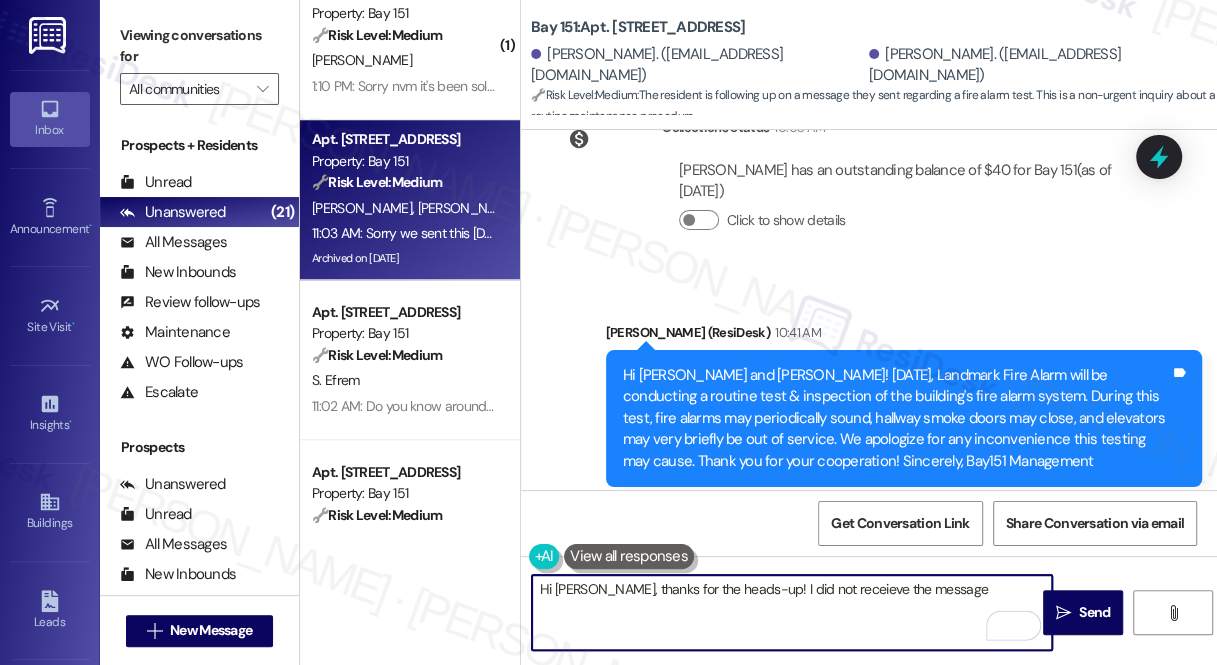 scroll, scrollTop: 57995, scrollLeft: 0, axis: vertical 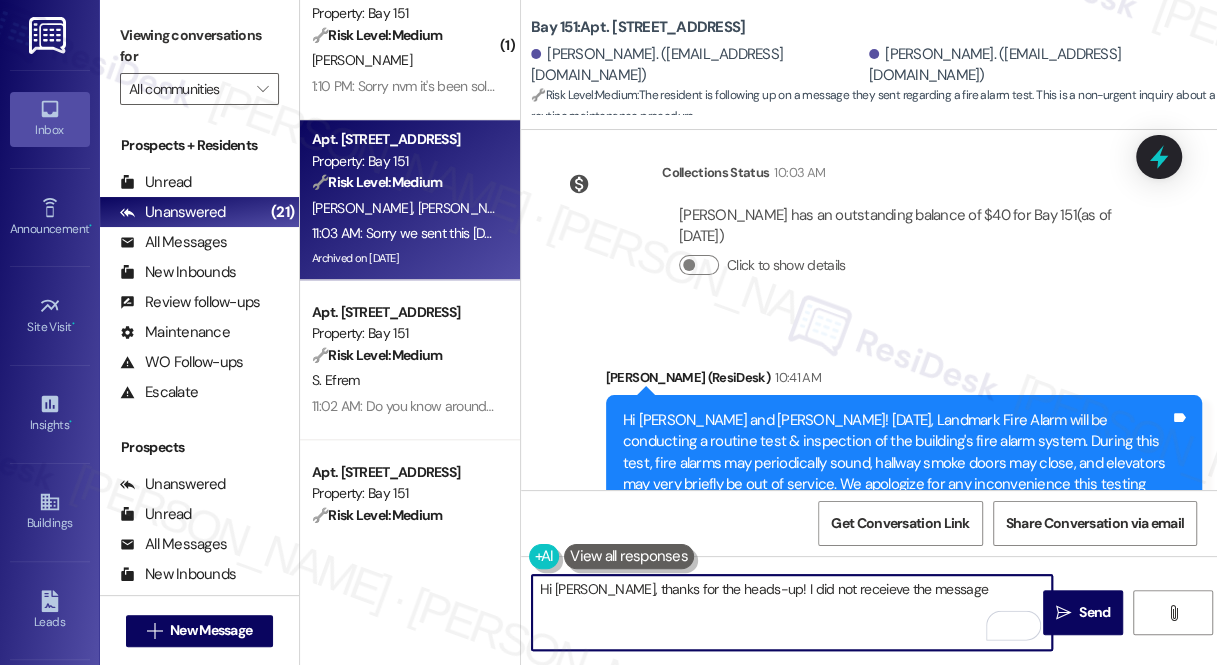 click at bounding box center [643, 1066] 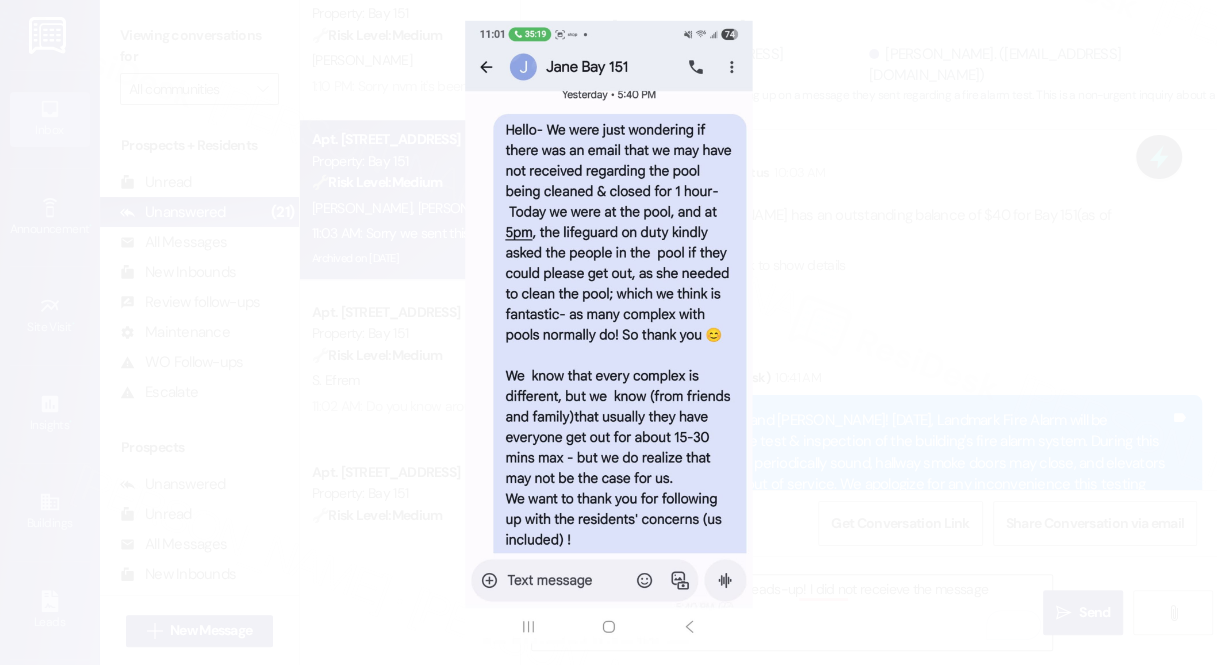 click at bounding box center [608, 332] 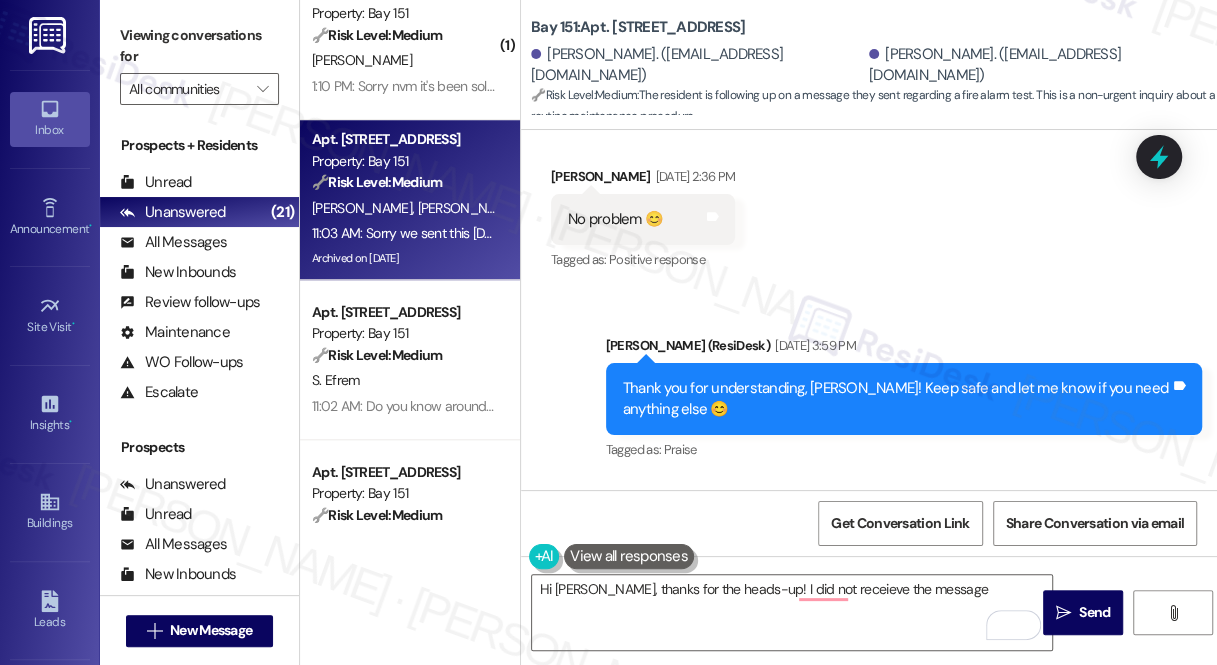 scroll, scrollTop: 57541, scrollLeft: 0, axis: vertical 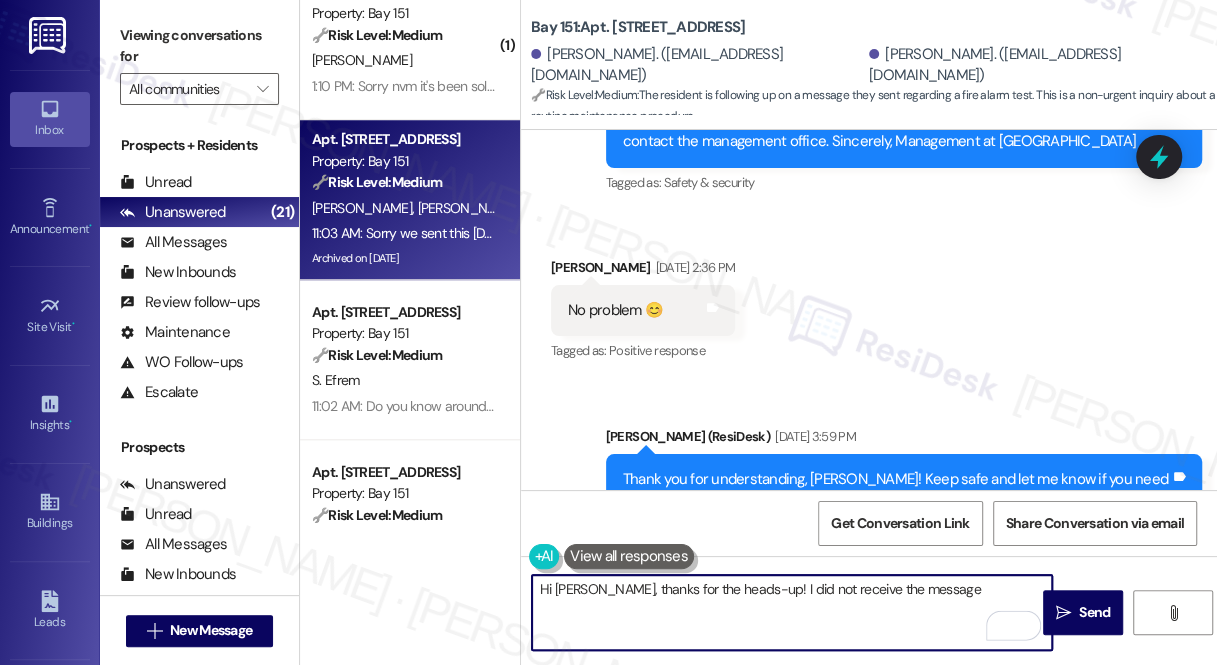 click on "Hi Monica, thanks for the heads-up! I did not receive the message" at bounding box center [792, 612] 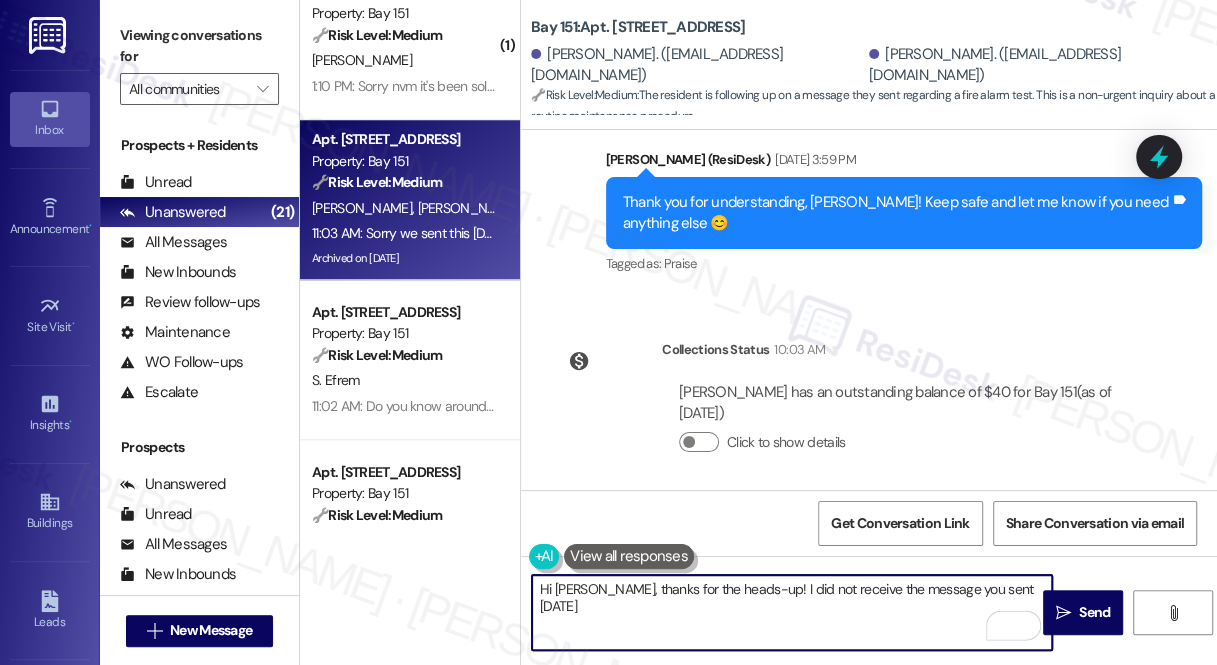scroll, scrollTop: 57995, scrollLeft: 0, axis: vertical 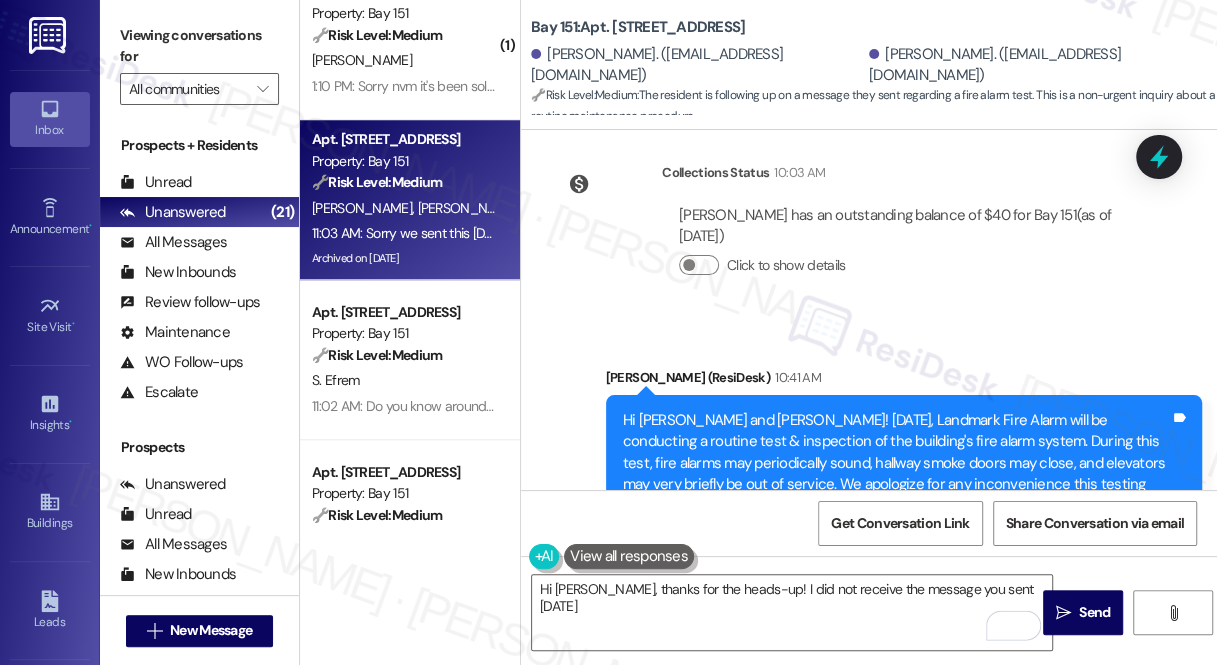 click on "JPG  attachment ResiDesk found written details in this image   See details The resident, Jane Bay, inquired about a possible email notification regarding the pool being closed for cleaning for one hour. They are used to shorter pool closures.
Download   (Click to zoom)" at bounding box center (841, 963) 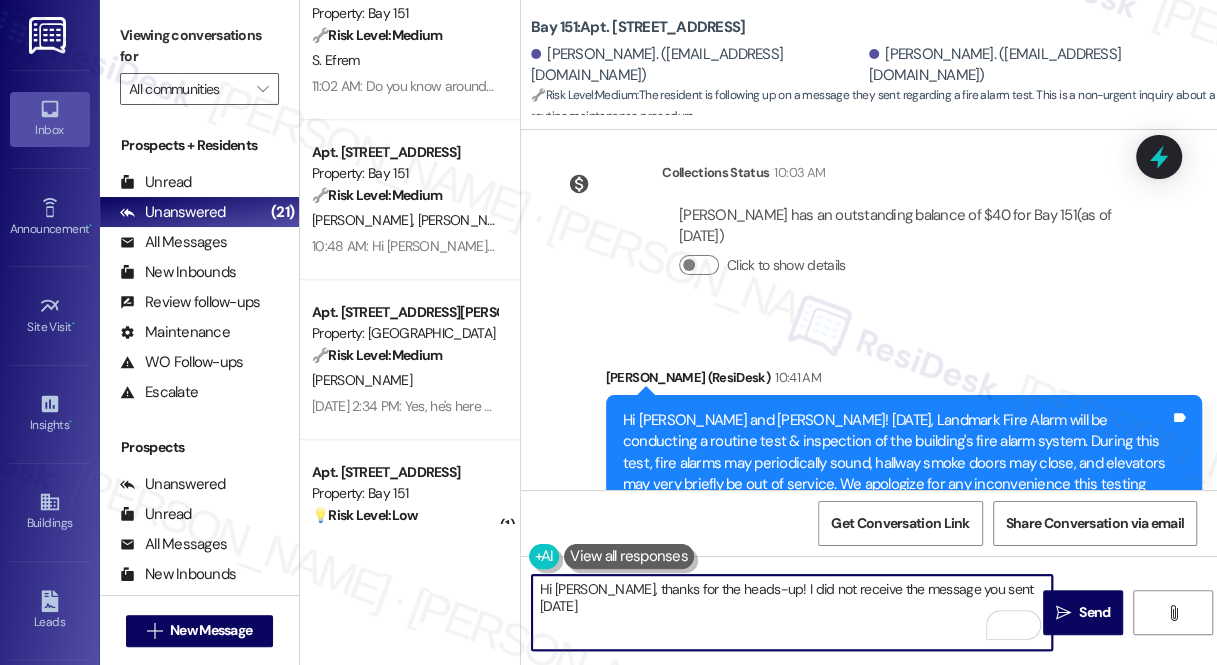 click on "Hi Monica, thanks for the heads-up! I did not receive the message you sent yesterday" at bounding box center (792, 612) 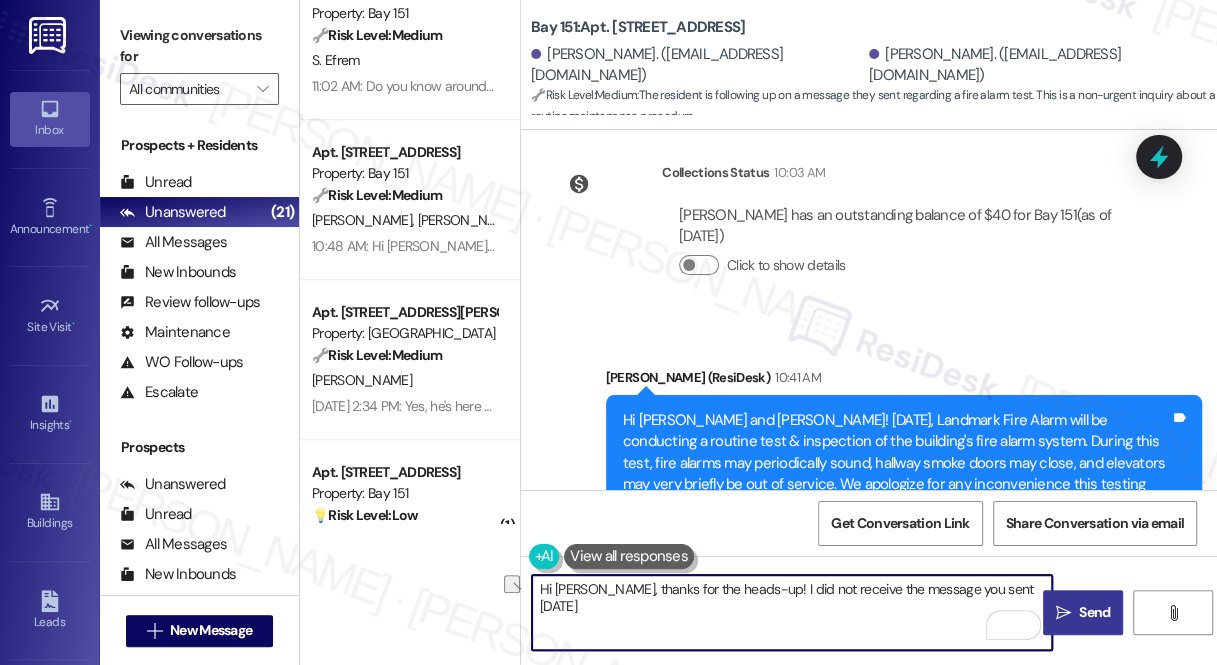 drag, startPoint x: 599, startPoint y: 590, endPoint x: 1059, endPoint y: 590, distance: 460 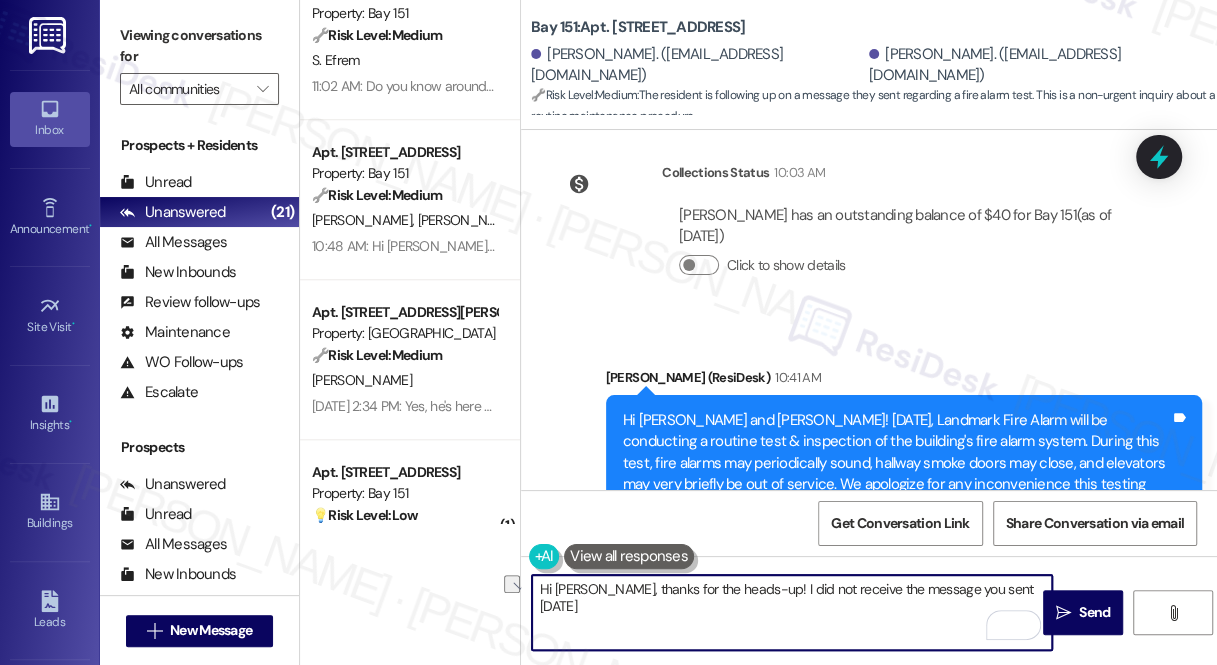 paste on "Thanks so much for reaching out and for the kind words — I completely understand how unexpected schedule changes around the pool can be a bit confusing. I appreciate you sharing your experience and for being so understanding!
I'll go ahead and check in with the site team to confirm whether any notice about pool cleaning was sent out and clarify the schedule moving forward. I’ll be sure to follow up as soon as I get more details." 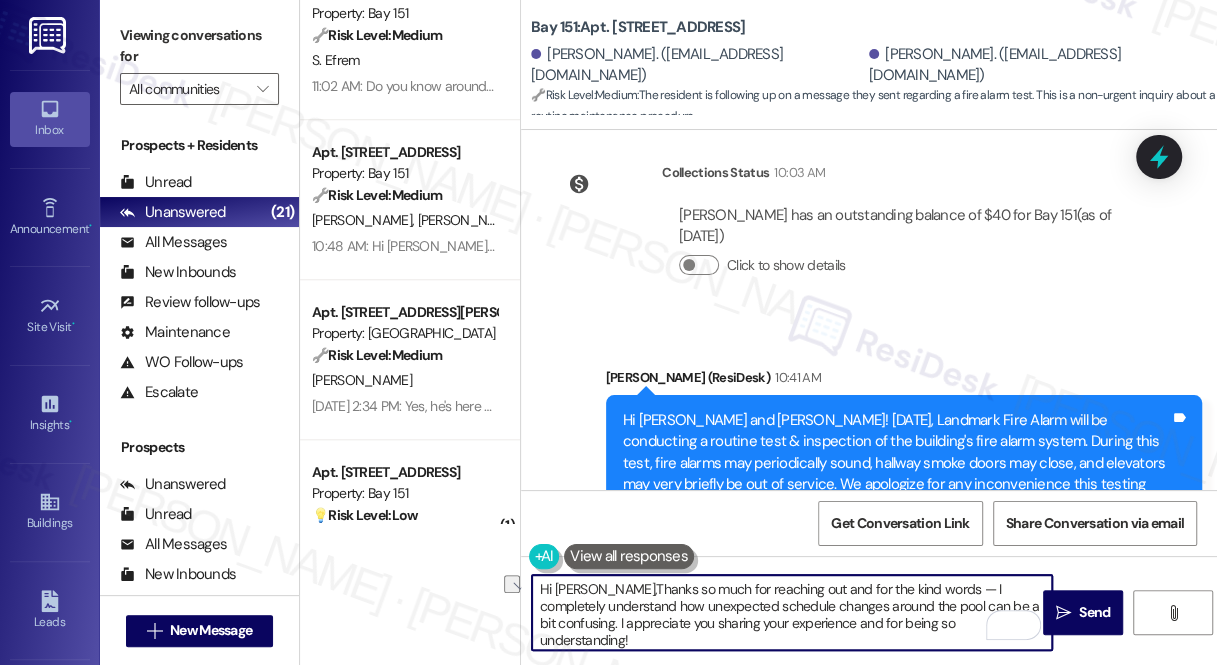 scroll, scrollTop: 50, scrollLeft: 0, axis: vertical 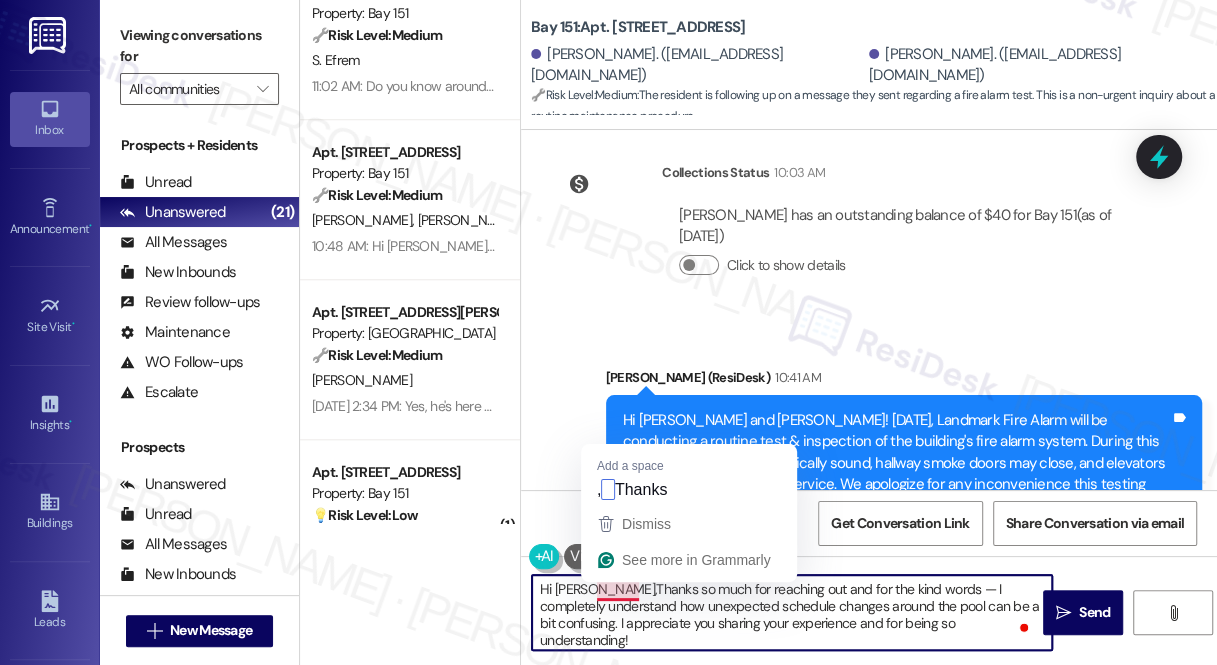 click on "Hi Monica,Thanks so much for reaching out and for the kind words — I completely understand how unexpected schedule changes around the pool can be a bit confusing. I appreciate you sharing your experience and for being so understanding!
I'll go ahead and check in with the site team to confirm whether any notice about pool cleaning was sent out and clarify the schedule moving forward. I’ll be sure to follow up as soon as I get more details." at bounding box center (792, 612) 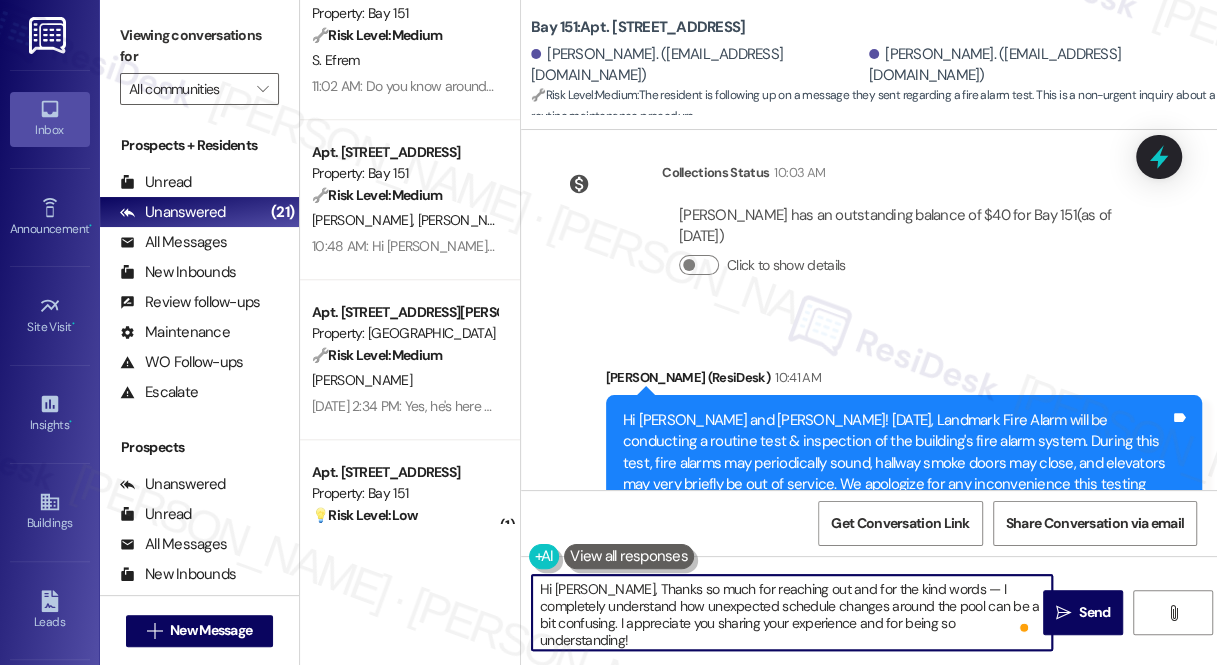 click on "Hi Monica, Thanks so much for reaching out and for the kind words — I completely understand how unexpected schedule changes around the pool can be a bit confusing. I appreciate you sharing your experience and for being so understanding!
I'll go ahead and check in with the site team to confirm whether any notice about pool cleaning was sent out and clarify the schedule moving forward. I’ll be sure to follow up as soon as I get more details." at bounding box center (792, 612) 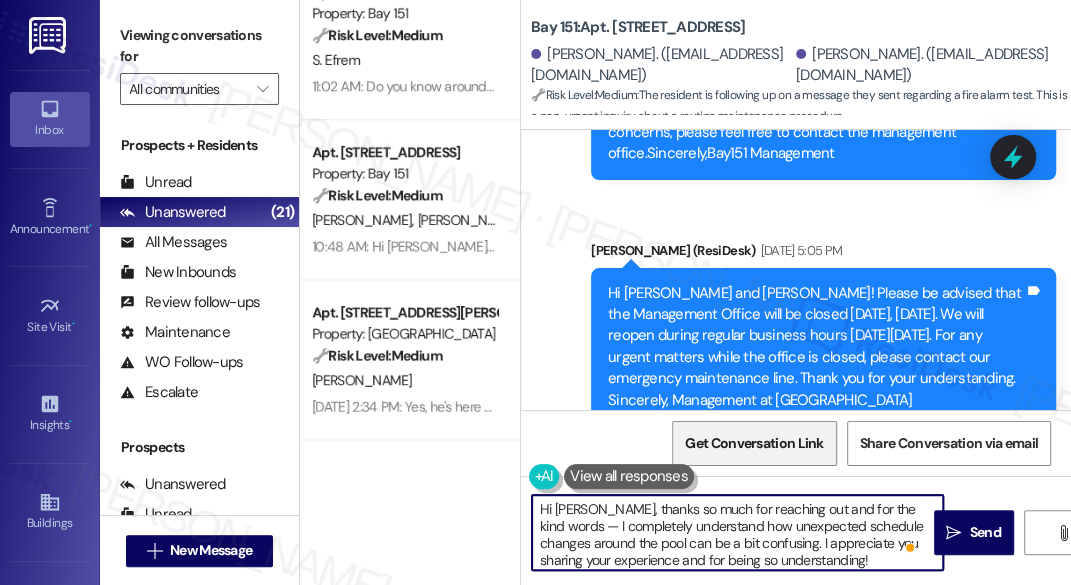 scroll, scrollTop: 1000, scrollLeft: 0, axis: vertical 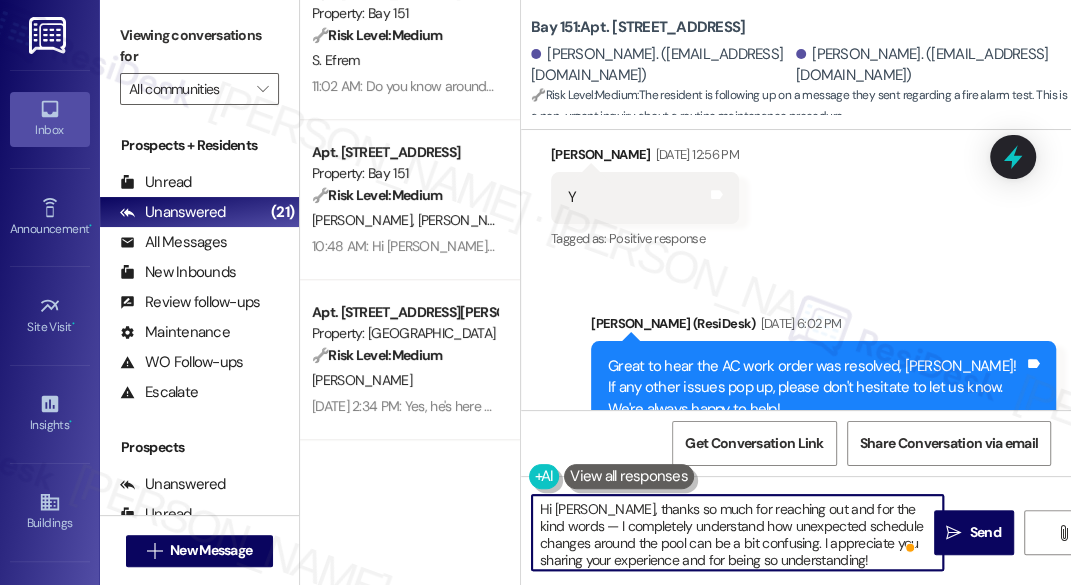 click on "Hi Monica, thanks so much for reaching out and for the kind words — I completely understand how unexpected schedule changes around the pool can be a bit confusing. I appreciate you sharing your experience and for being so understanding!
I'll go ahead and check in with the site team to confirm whether any notice about pool cleaning was sent out and clarify the schedule moving forward. I’ll be sure to follow up as soon as I get more details." at bounding box center (737, 532) 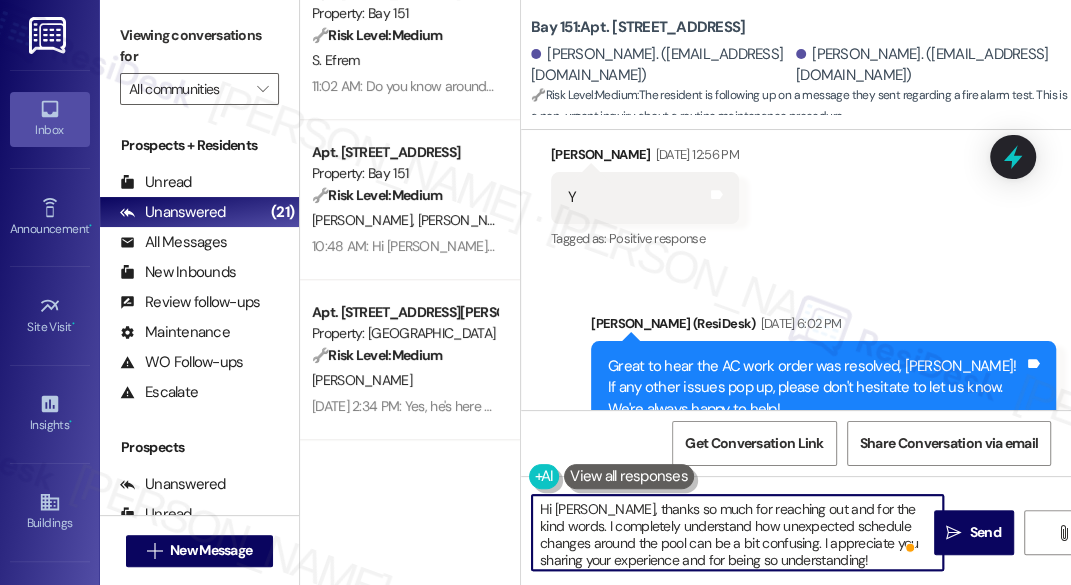 click on "Hi Monica, thanks so much for reaching out and for the kind words. I completely understand how unexpected schedule changes around the pool can be a bit confusing. I appreciate you sharing your experience and for being so understanding!
I'll go ahead and check in with the site team to confirm whether any notice about pool cleaning was sent out and clarify the schedule moving forward. I’ll be sure to follow up as soon as I get more details." at bounding box center (737, 532) 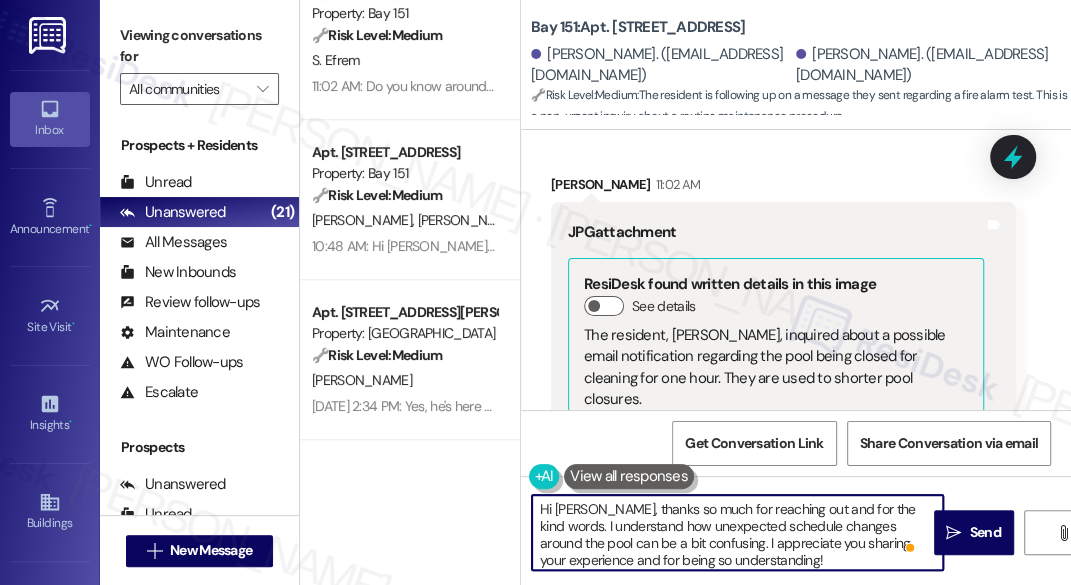 scroll, scrollTop: 63167, scrollLeft: 0, axis: vertical 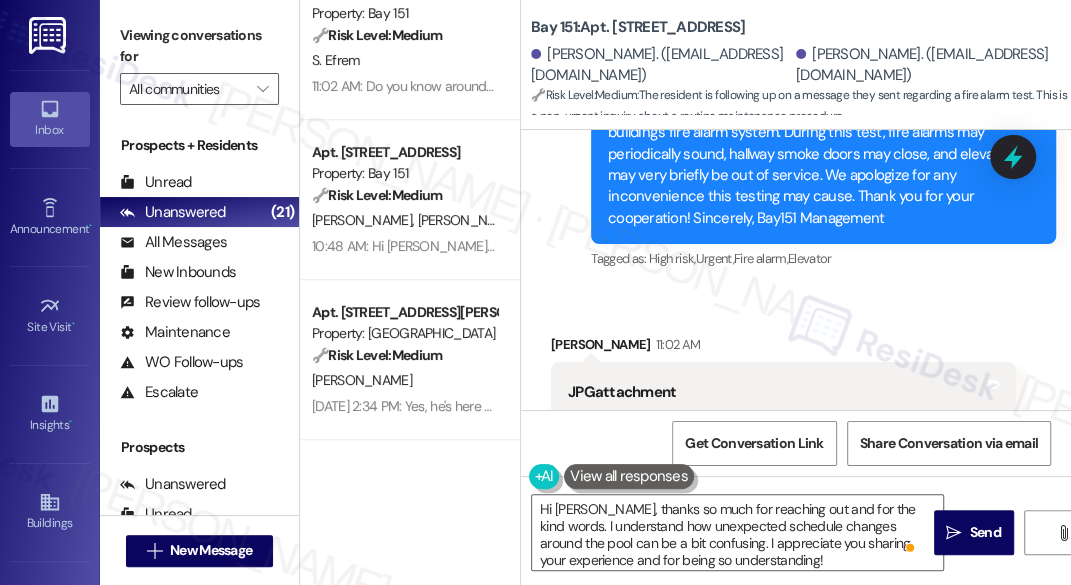 click at bounding box center [643, 800] 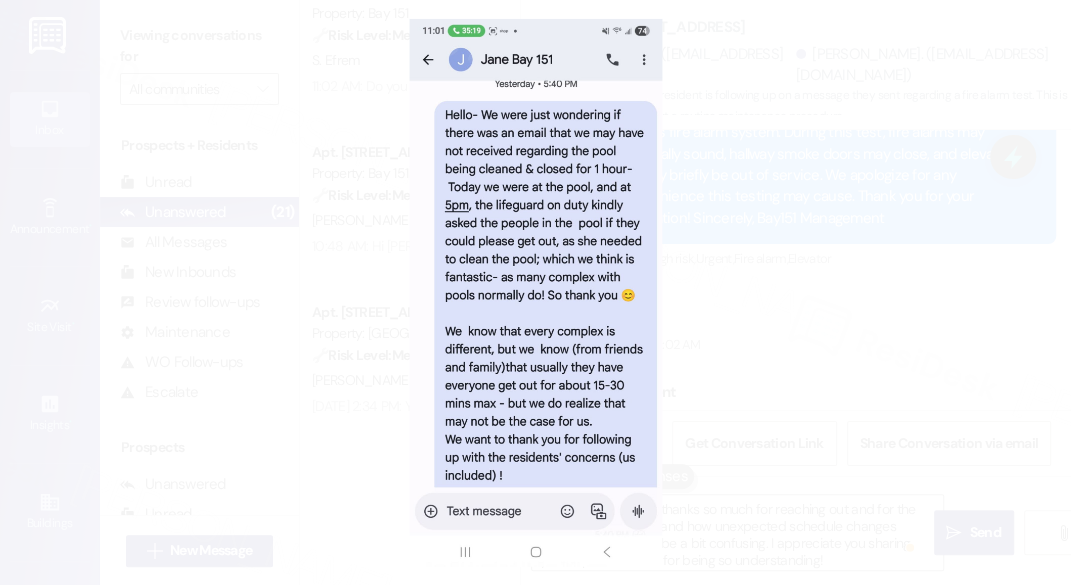 click at bounding box center [535, 292] 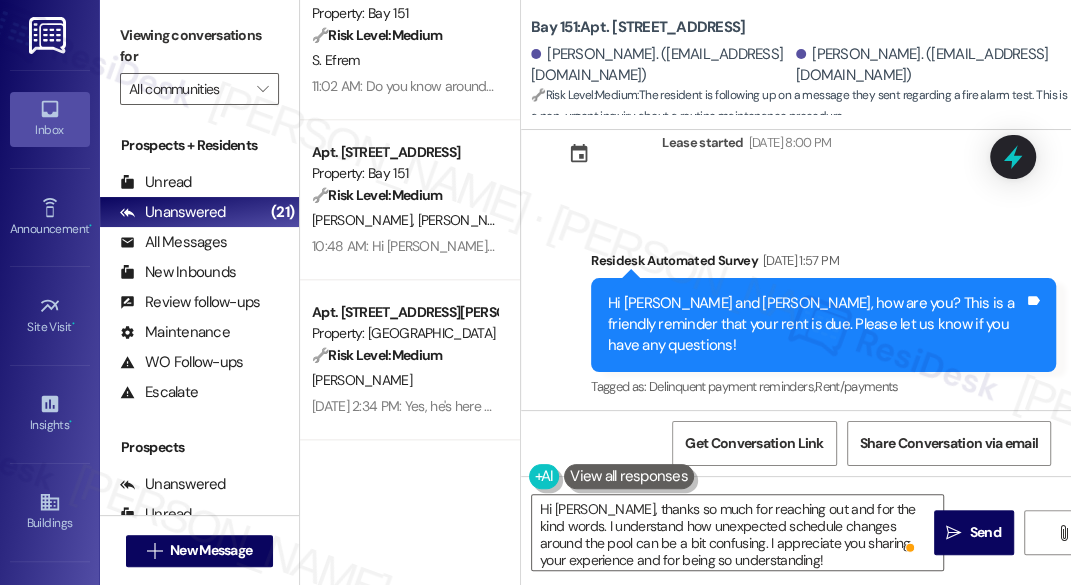 scroll, scrollTop: 56367, scrollLeft: 0, axis: vertical 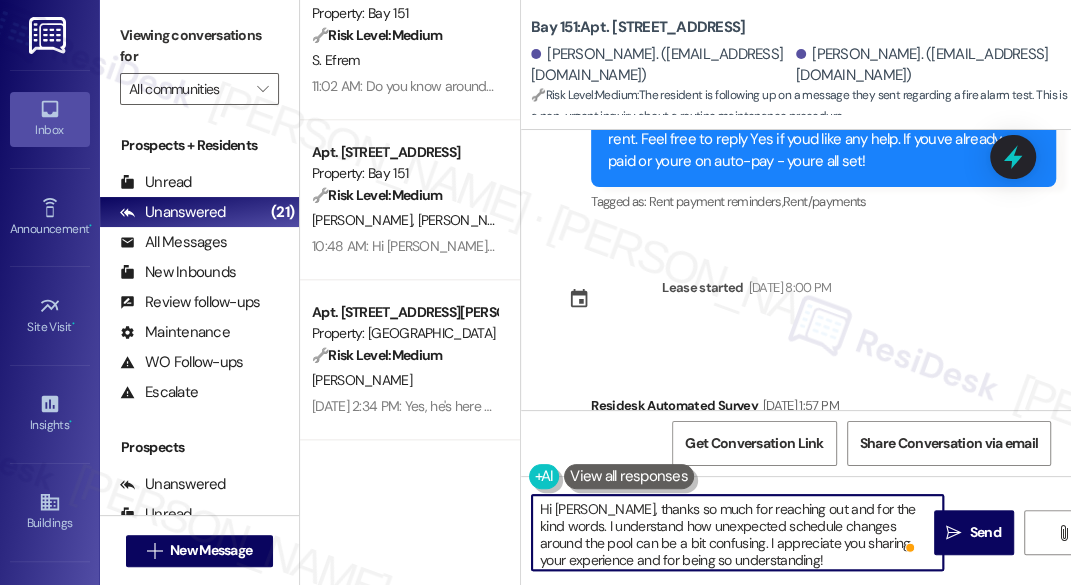 click on "Hi Monica, thanks so much for reaching out and for the kind words. I understand how unexpected schedule changes around the pool can be a bit confusing. I appreciate you sharing your experience and for being so understanding!
I'll go ahead and check in with the site team to confirm whether any notice about pool cleaning was sent out and clarify the schedule moving forward. I’ll be sure to follow up as soon as I get more details." at bounding box center (737, 532) 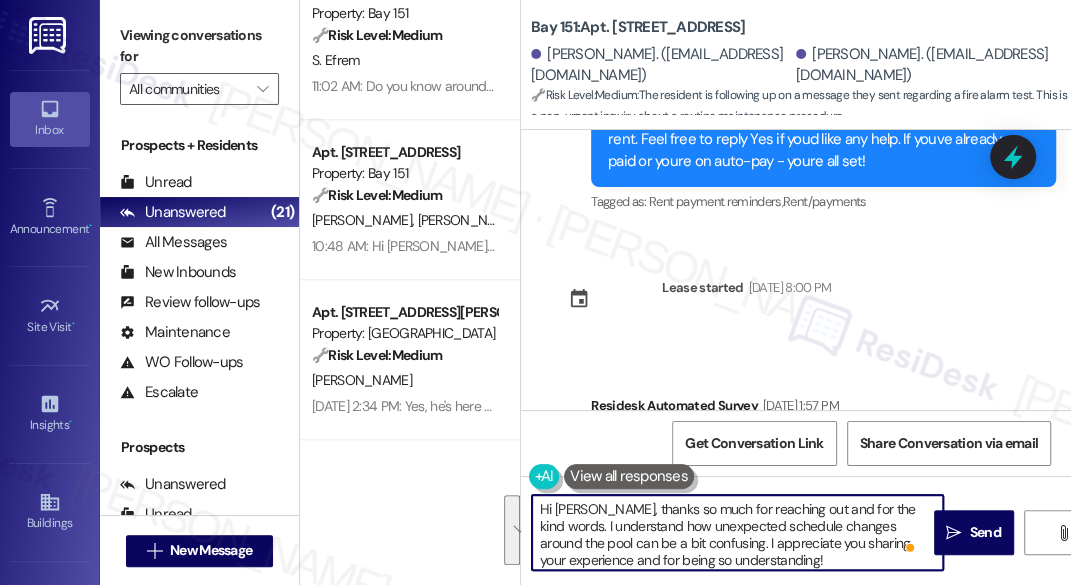 click on "Hi Monica, thanks so much for reaching out and for the kind words. I understand how unexpected schedule changes around the pool can be a bit confusing. I appreciate you sharing your experience and for being so understanding!
I'll go ahead and check in with the site team to confirm whether any notice about pool cleaning was sent out and clarify the schedule moving forward. I’ll be sure to follow up as soon as I get more details." at bounding box center [737, 532] 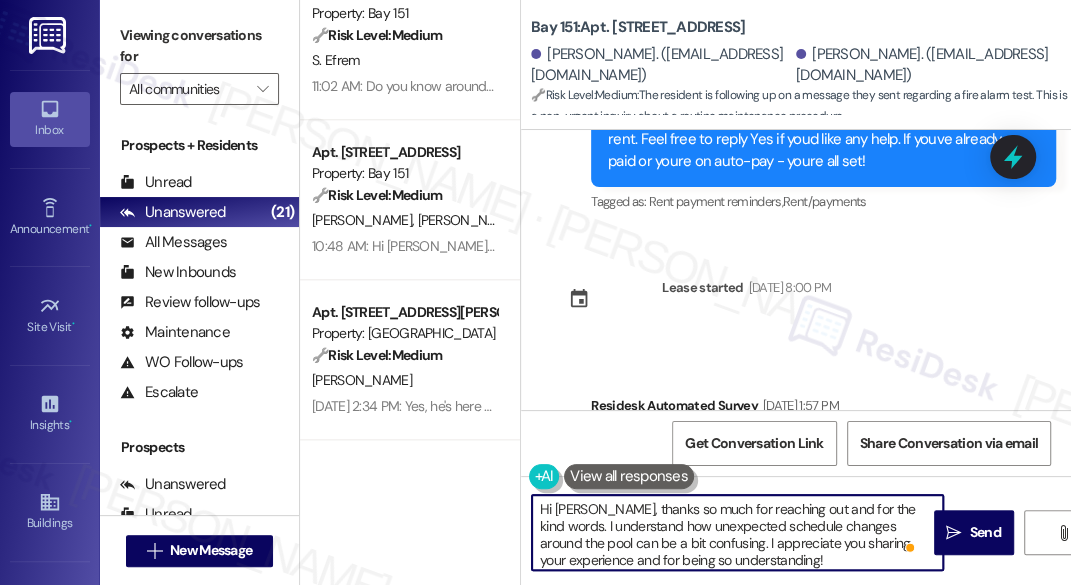 drag, startPoint x: 573, startPoint y: 526, endPoint x: 639, endPoint y: 512, distance: 67.46851 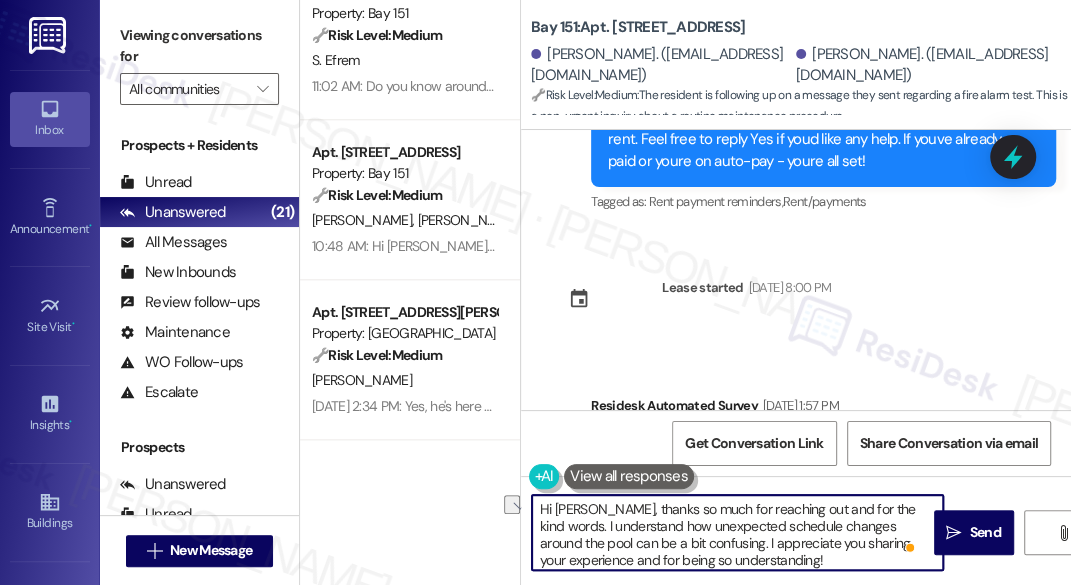 drag, startPoint x: 787, startPoint y: 510, endPoint x: 716, endPoint y: 507, distance: 71.063354 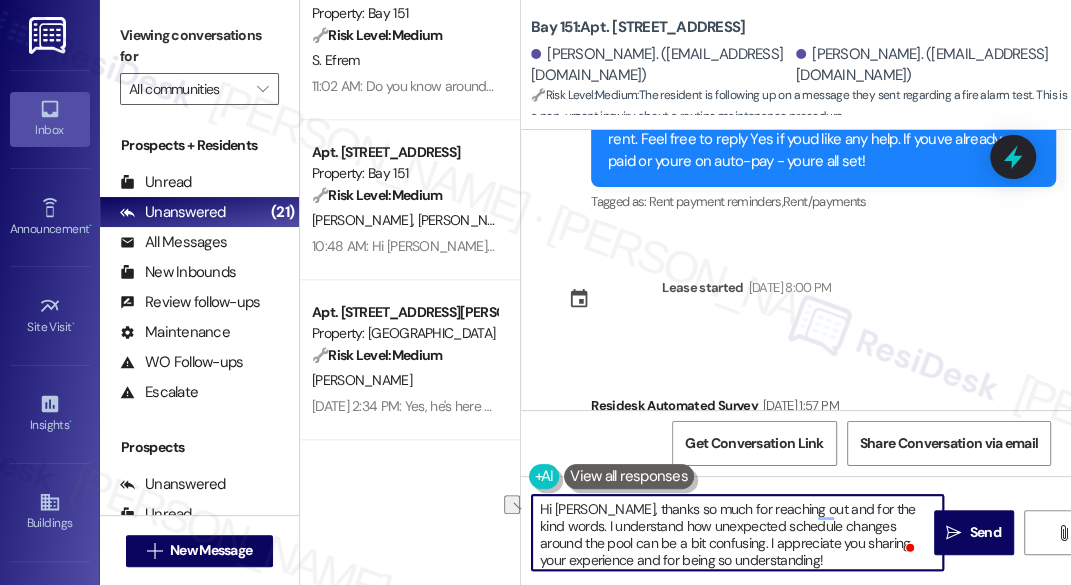 click on "Hi Monica, thanks so much for reaching out and for the kind words. I understand how unexpected schedule changes around the pool can be a bit confusing. I appreciate you sharing your experience and for being so understanding!
I'll go ahead and check in with the site team to confirm whether any notice about pool cleaning was sent out and clarify the schedule moving forward. I’ll be sure to follow up as soon as I get more details." at bounding box center [737, 532] 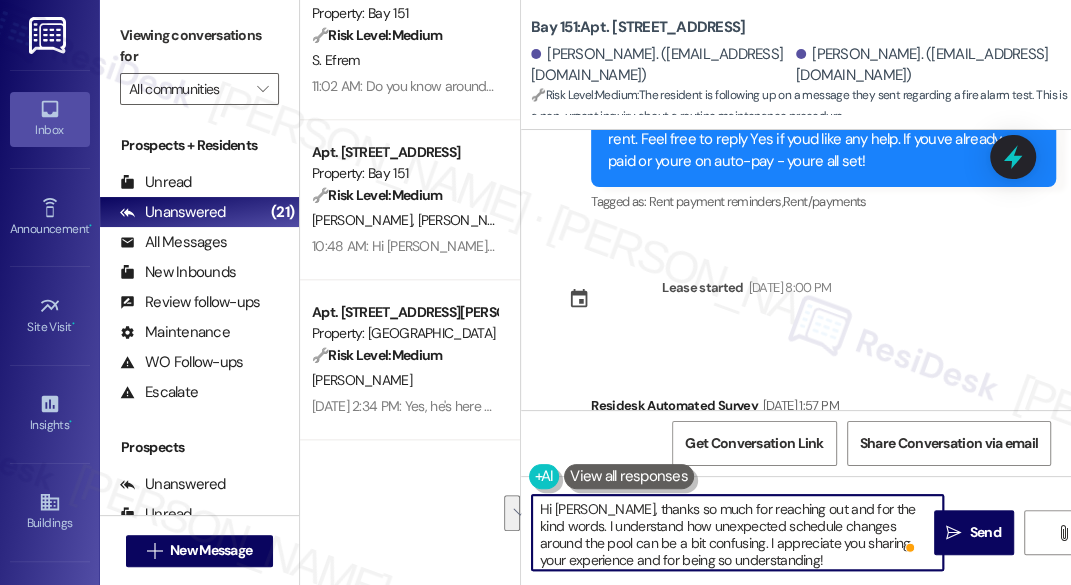 drag, startPoint x: 722, startPoint y: 540, endPoint x: 581, endPoint y: 532, distance: 141.22676 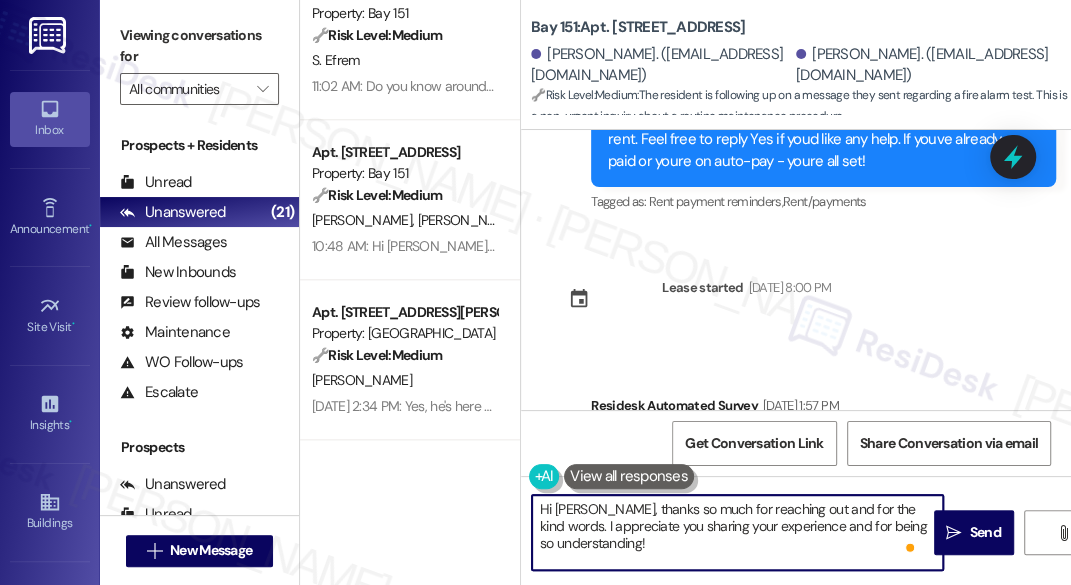 scroll, scrollTop: 49, scrollLeft: 0, axis: vertical 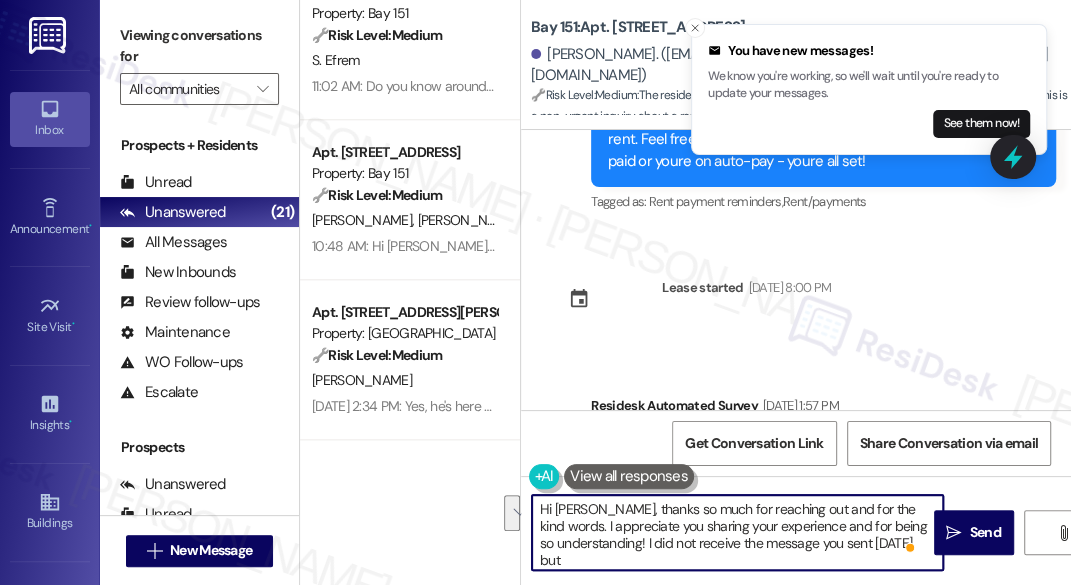 drag, startPoint x: 631, startPoint y: 561, endPoint x: 630, endPoint y: 549, distance: 12.0415945 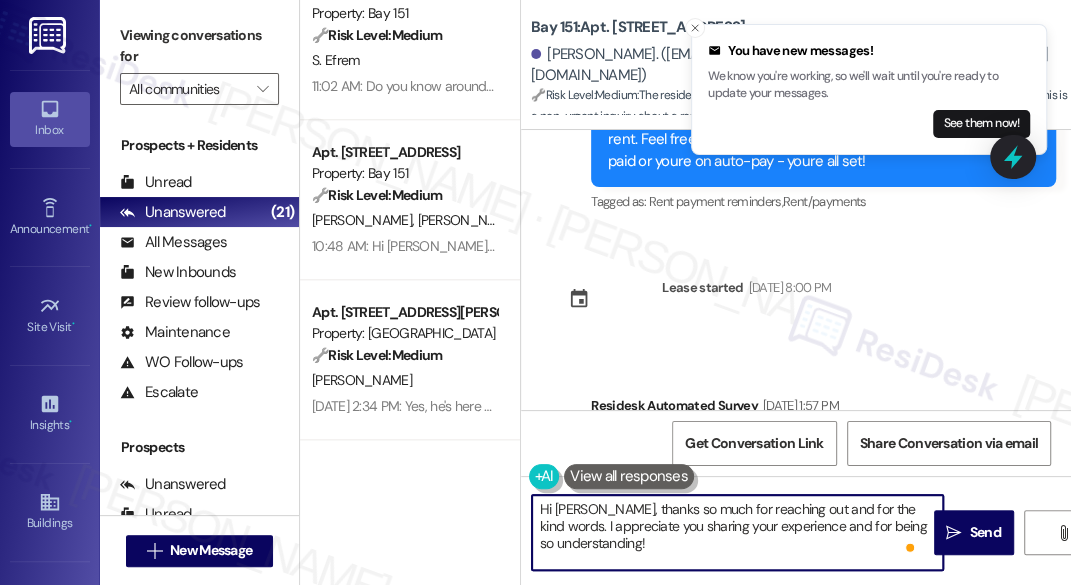 click on "Hi Monica, thanks so much for reaching out and for the kind words. I appreciate you sharing your experience and for being so understanding!
I'll go ahead and check in with the site team to confirm whether any notice about pool cleaning was sent out and clarify the schedule moving forward. I’ll be sure to follow up as soon as I get more details." at bounding box center [737, 532] 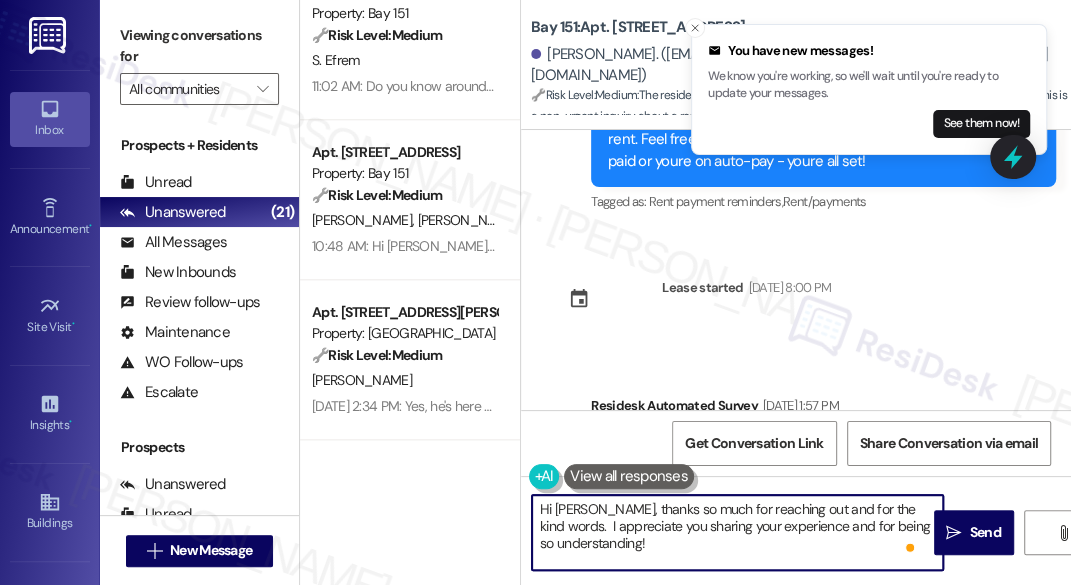 paste on "I did not receive the message you sent yesterday but" 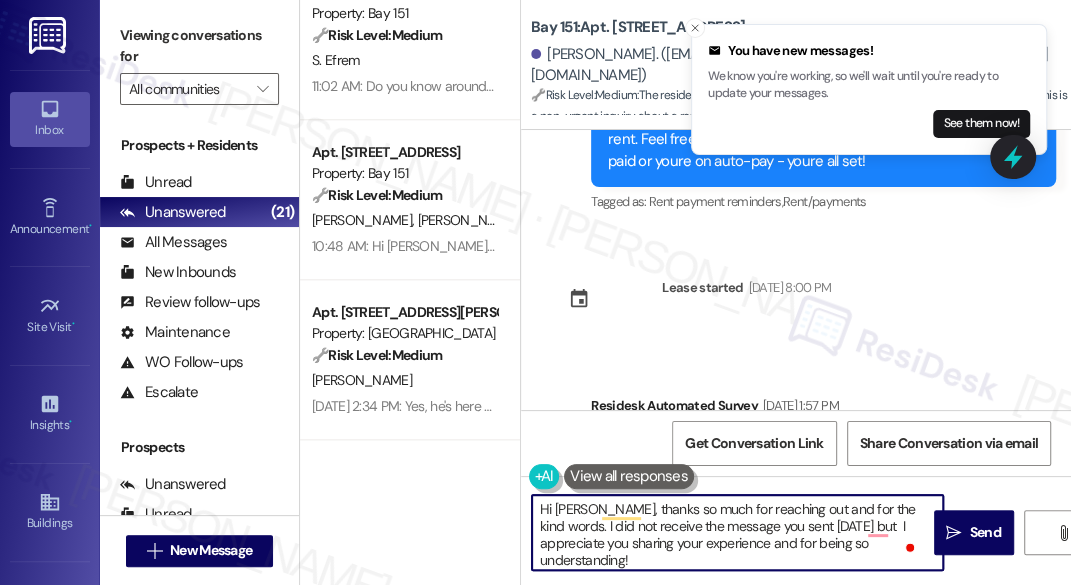 click on "Hi Monica, thanks so much for reaching out and for the kind words. I did not receive the message you sent yesterday but  I appreciate you sharing your experience and for being so understanding!
I'll go ahead and check in with the site team to confirm whether any notice about pool cleaning was sent out and clarify the schedule moving forward. I’ll be sure to follow up as soon as I get more details." at bounding box center [737, 532] 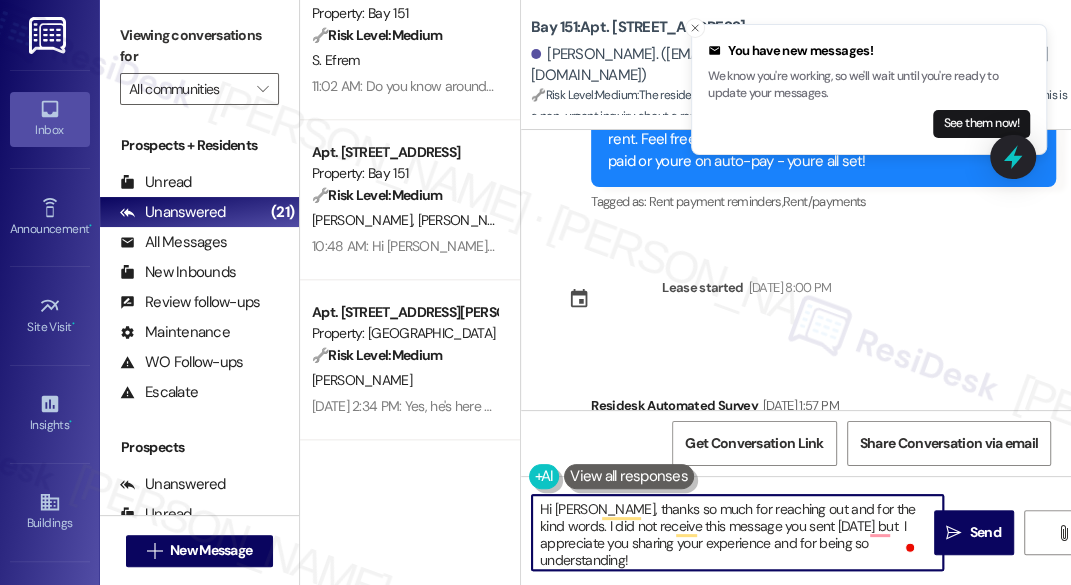 scroll, scrollTop: 54, scrollLeft: 0, axis: vertical 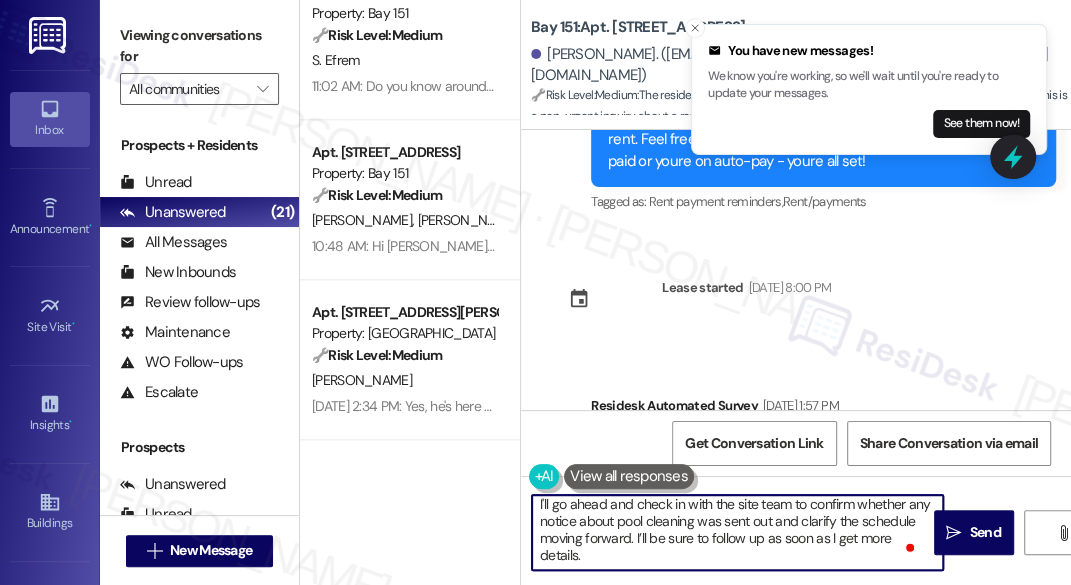 drag, startPoint x: 595, startPoint y: 533, endPoint x: 542, endPoint y: 517, distance: 55.362442 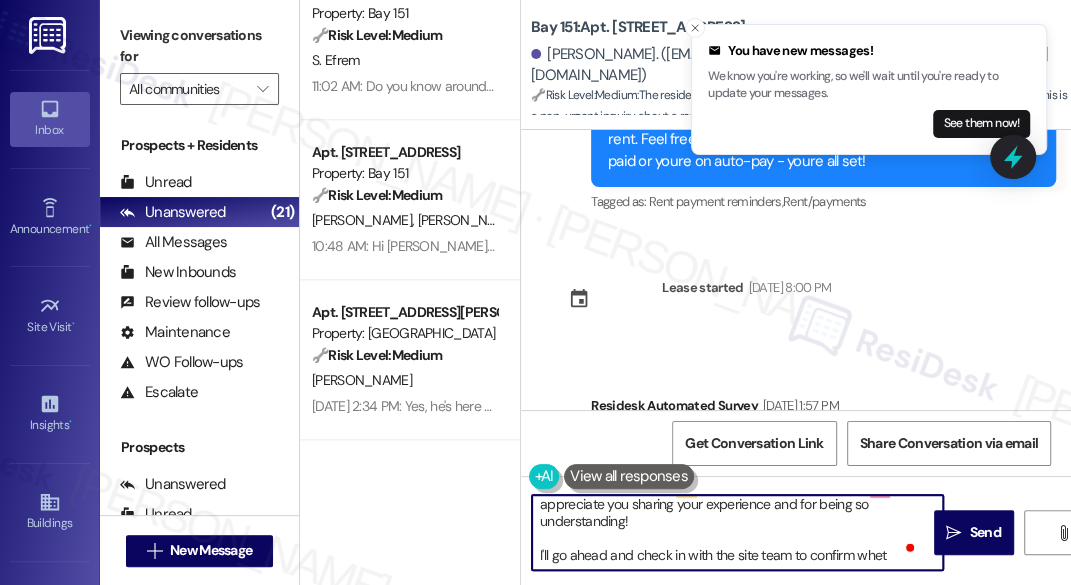 click on "Hi Monica, thanks so much for reaching out and for the kind words. I did not receive this message you sent yesterday but  I appreciate you sharing your experience and for being so understanding!
I'll go ahead and check in with the site team to confirm whet" at bounding box center (737, 532) 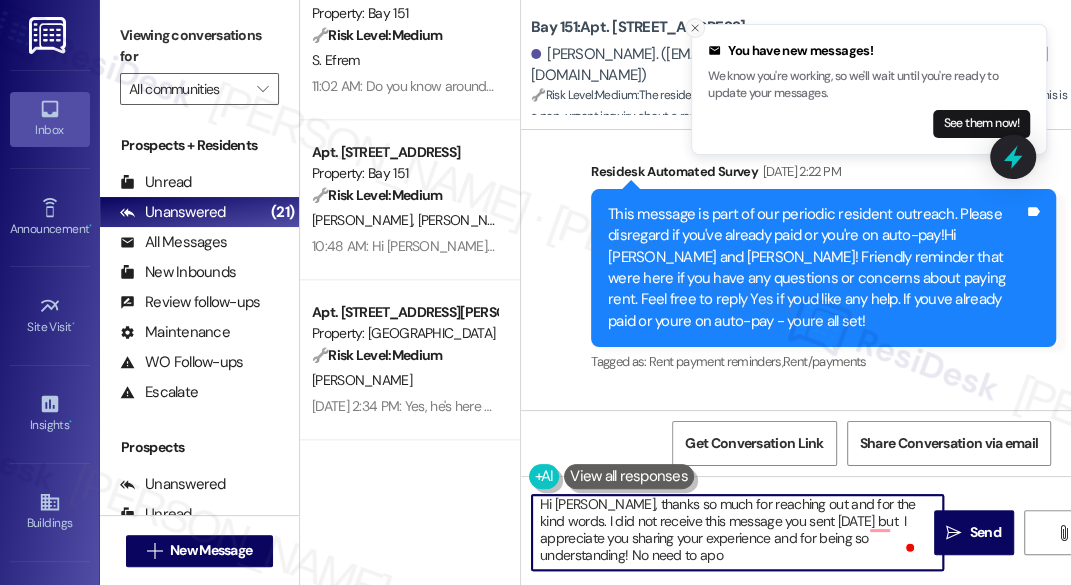 click 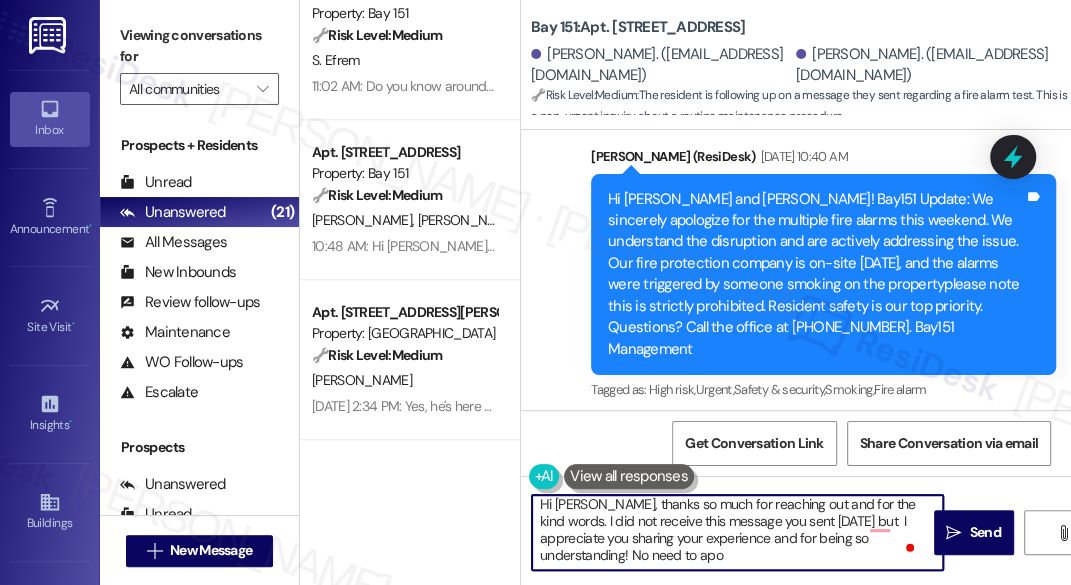drag, startPoint x: 738, startPoint y: 522, endPoint x: 852, endPoint y: 521, distance: 114.00439 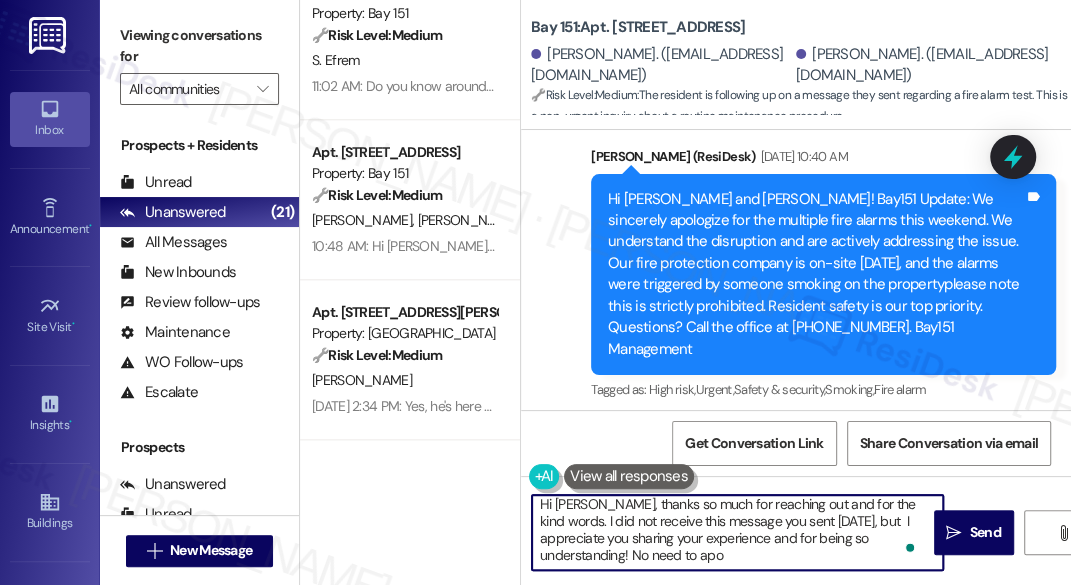 click on "Hi Monica, thanks so much for reaching out and for the kind words. I did not receive this message you sent yesterday, but  I appreciate you sharing your experience and for being so understanding! No need to apo" at bounding box center [737, 532] 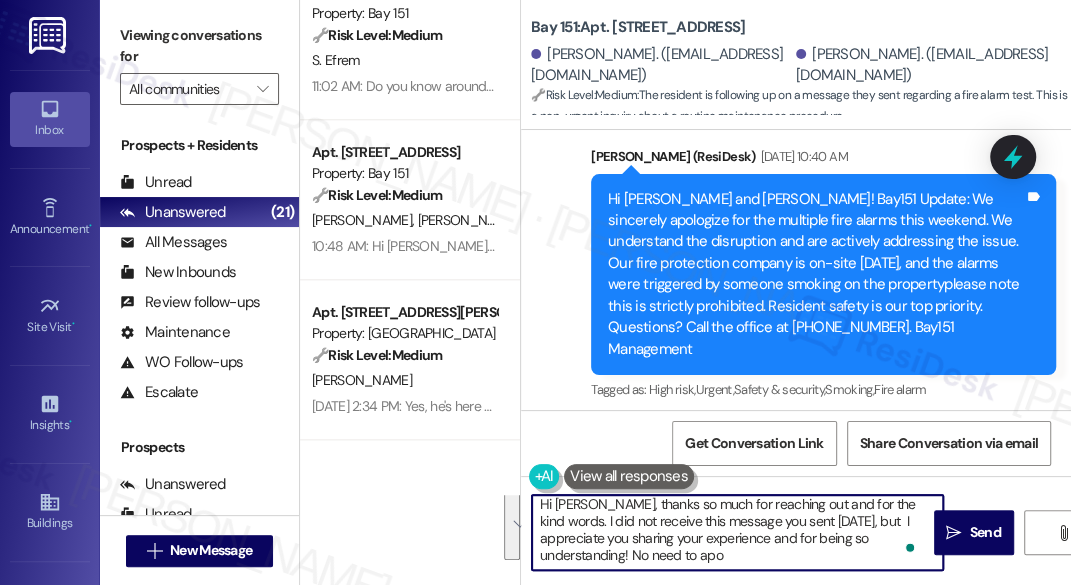click on "Hi Monica, thanks so much for reaching out and for the kind words. I did not receive this message you sent yesterday, but  I appreciate you sharing your experience and for being so understanding! No need to apo" at bounding box center (737, 532) 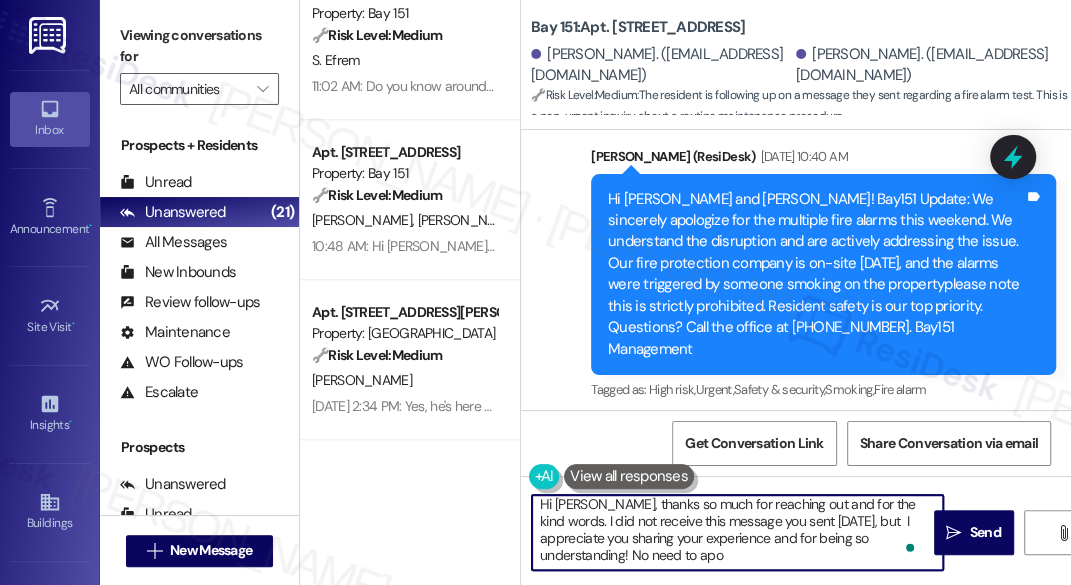 click on "Hi Monica, thanks so much for reaching out and for the kind words. I did not receive this message you sent yesterday, but  I appreciate you sharing your experience and for being so understanding! No need to apo" at bounding box center (737, 532) 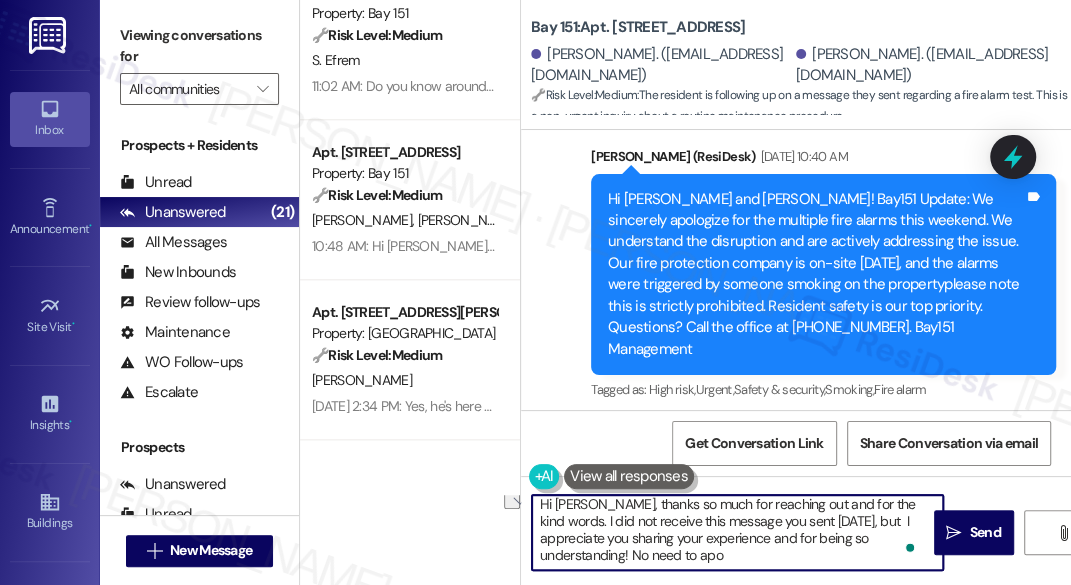 drag, startPoint x: 762, startPoint y: 553, endPoint x: 632, endPoint y: 561, distance: 130.24593 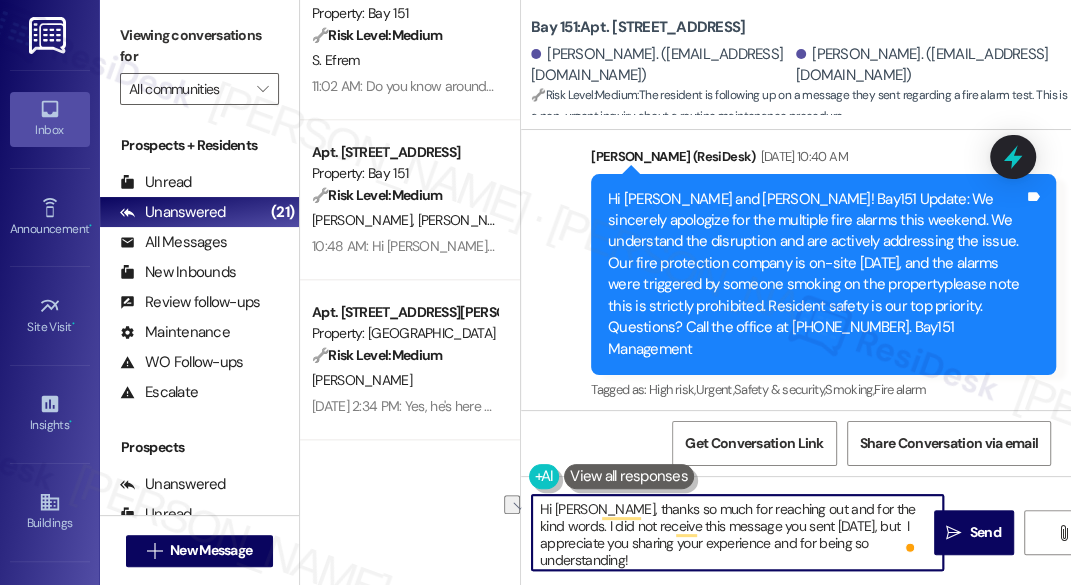 drag, startPoint x: 788, startPoint y: 502, endPoint x: 600, endPoint y: 510, distance: 188.17014 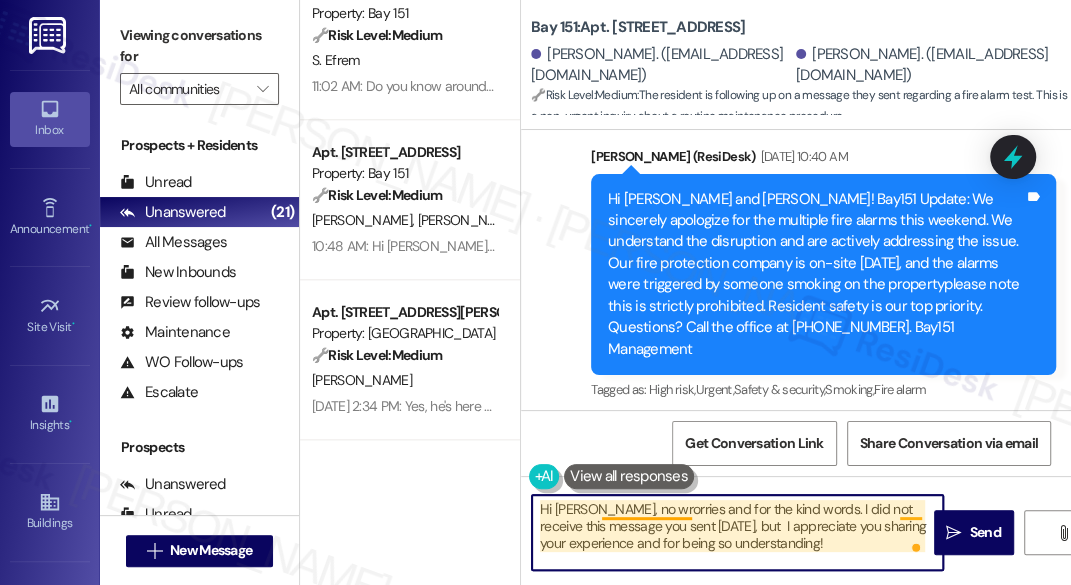 click on "Hi Monica, no wrorries and for the kind words. I did not receive this message you sent yesterday, but  I appreciate you sharing your experience and for being so understanding!" at bounding box center (737, 532) 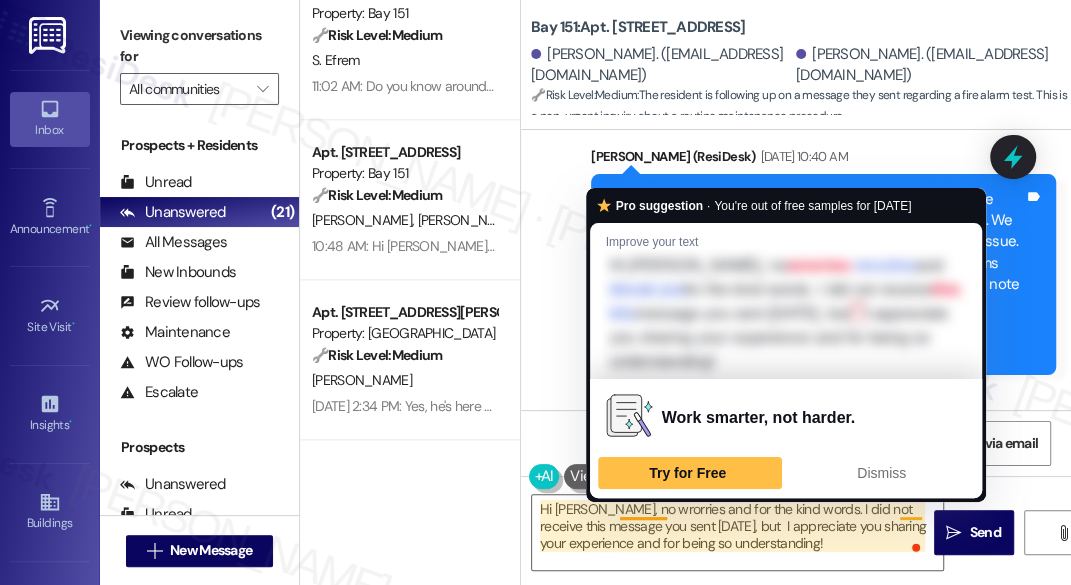 drag, startPoint x: 650, startPoint y: 516, endPoint x: 540, endPoint y: 240, distance: 297.11276 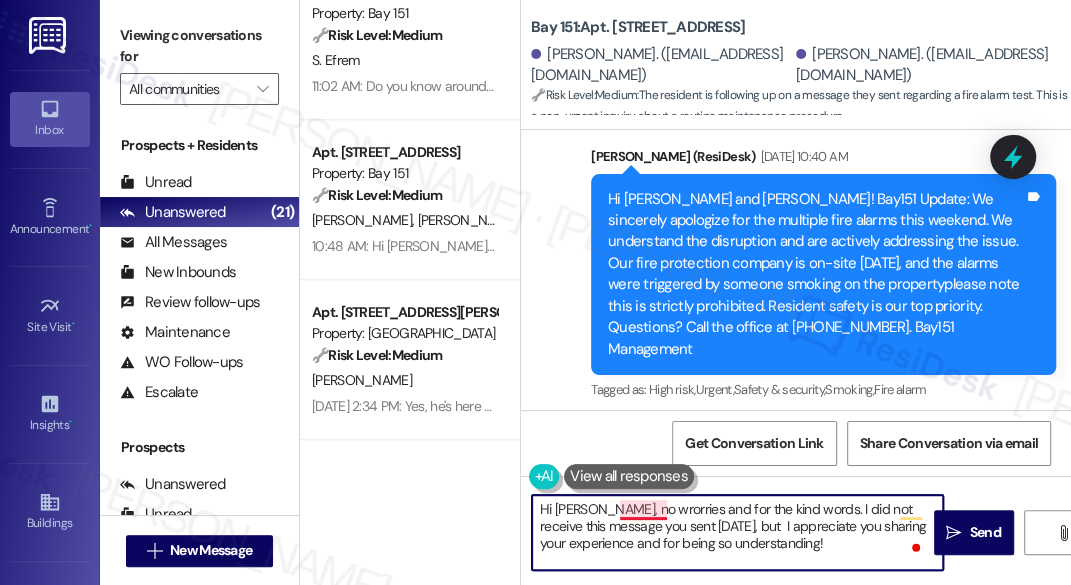 click on "Hi Monica, no wrorries and for the kind words. I did not receive this message you sent yesterday, but  I appreciate you sharing your experience and for being so understanding!" at bounding box center [737, 532] 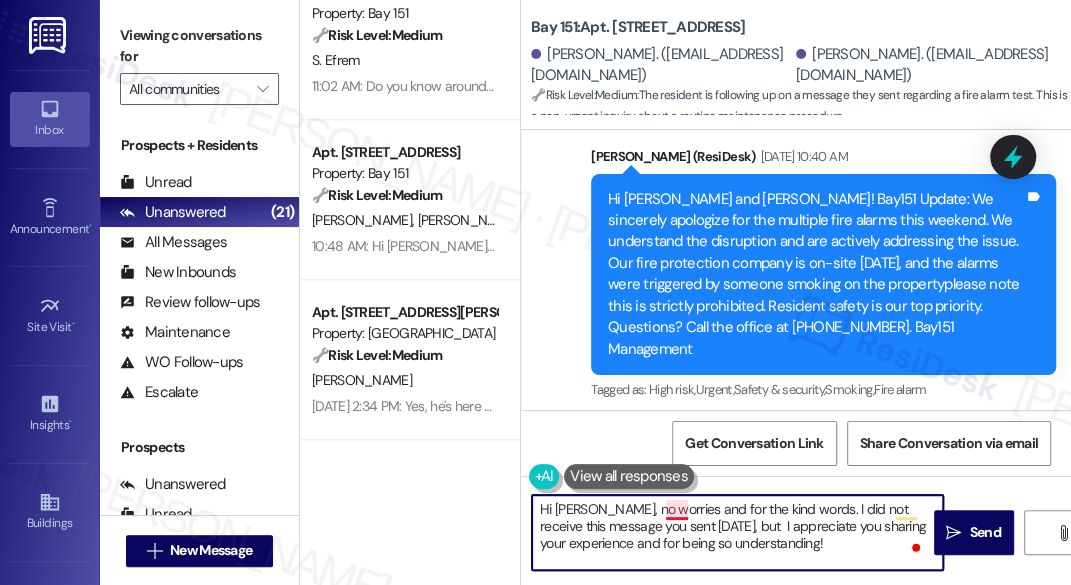 click on "Hi Monica, no worries and for the kind words. I did not receive this message you sent yesterday, but  I appreciate you sharing your experience and for being so understanding!" at bounding box center (737, 532) 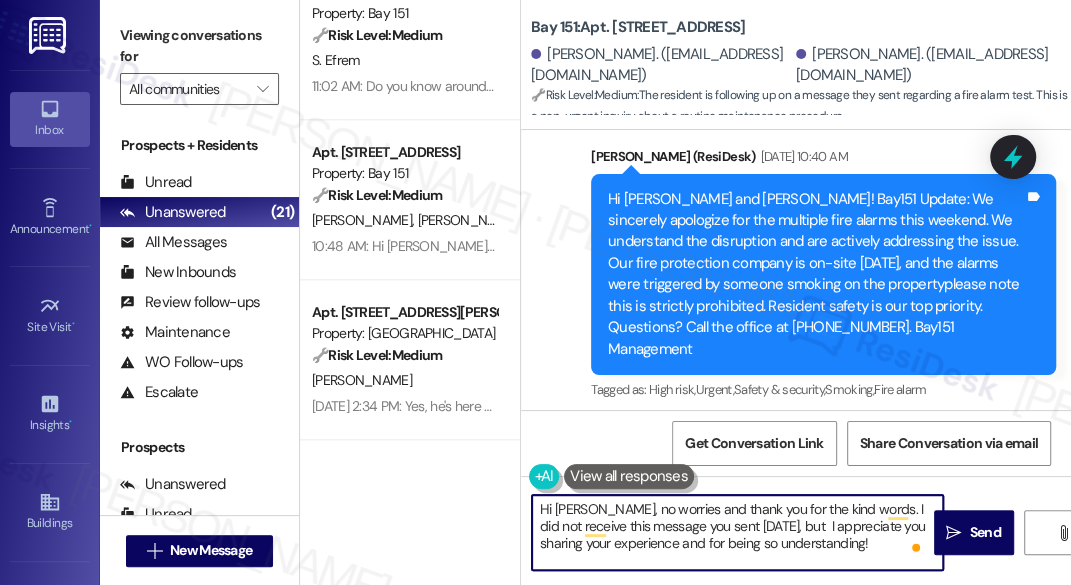 click on "Hi Monica, no worries and thank you for the kind words. I did not receive this message you sent yesterday, but  I appreciate you sharing your experience and for being so understanding!" at bounding box center [737, 532] 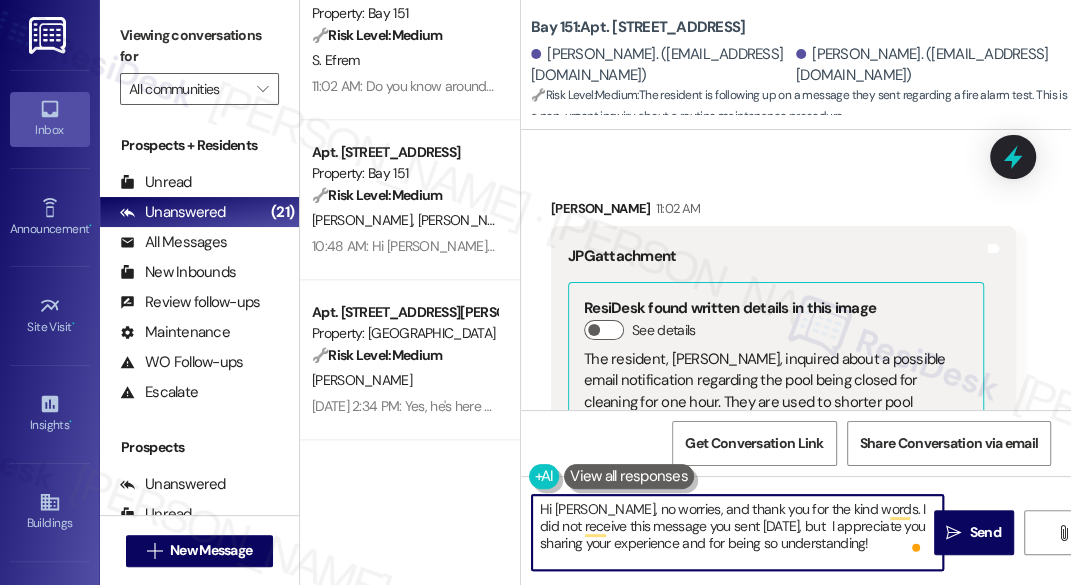 scroll, scrollTop: 63407, scrollLeft: 0, axis: vertical 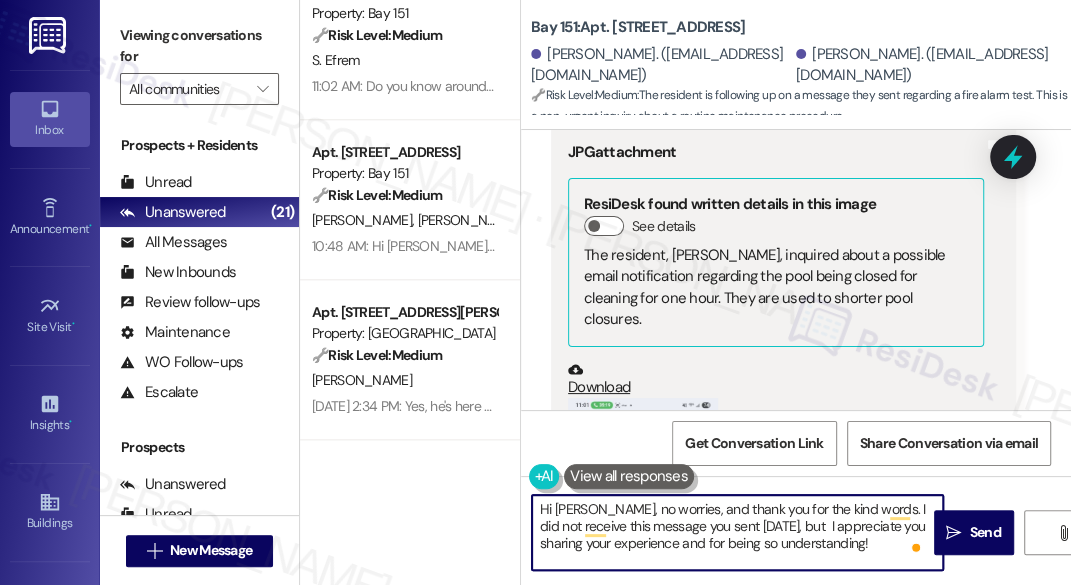 click on "Hi Monica, no worries, and thank you for the kind words. I did not receive this message you sent yesterday, but  I appreciate you sharing your experience and for being so understanding!" at bounding box center [737, 532] 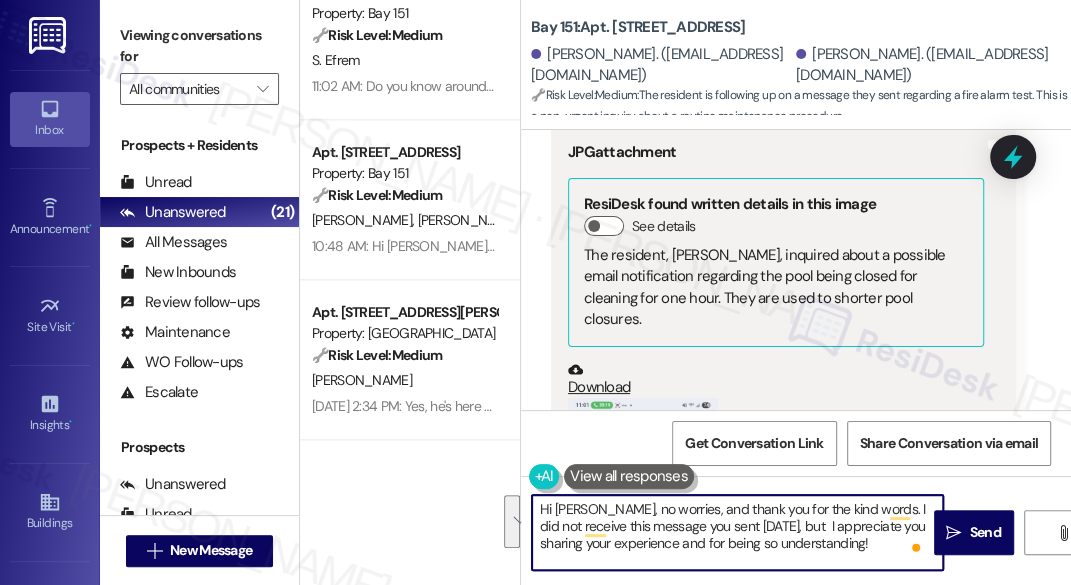 click on "Hi Monica, no worries, and thank you for the kind words. I did not receive this message you sent yesterday, but  I appreciate you sharing your experience and for being so understanding!" at bounding box center (737, 532) 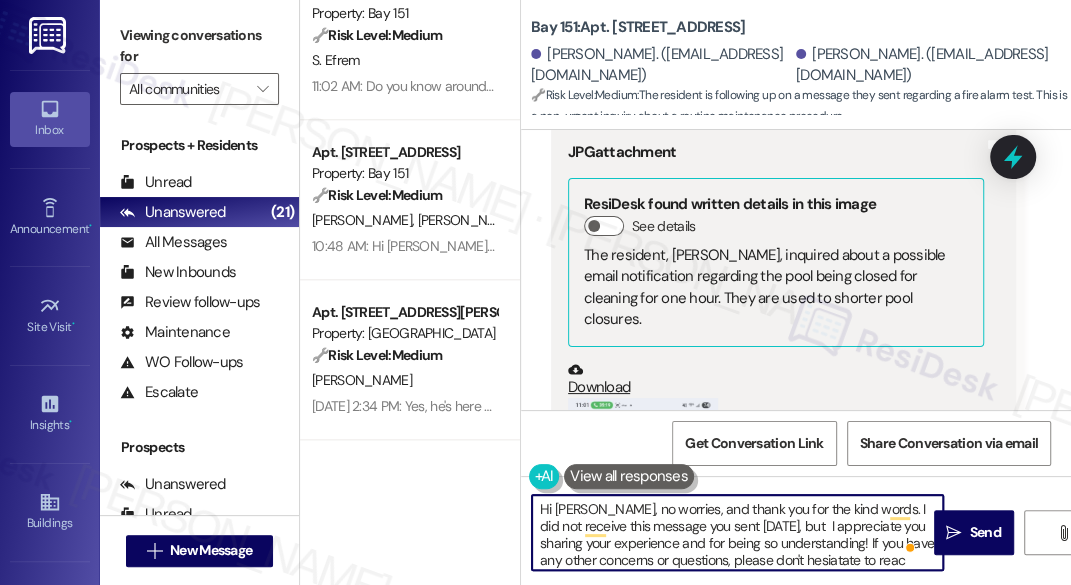 scroll, scrollTop: 16, scrollLeft: 0, axis: vertical 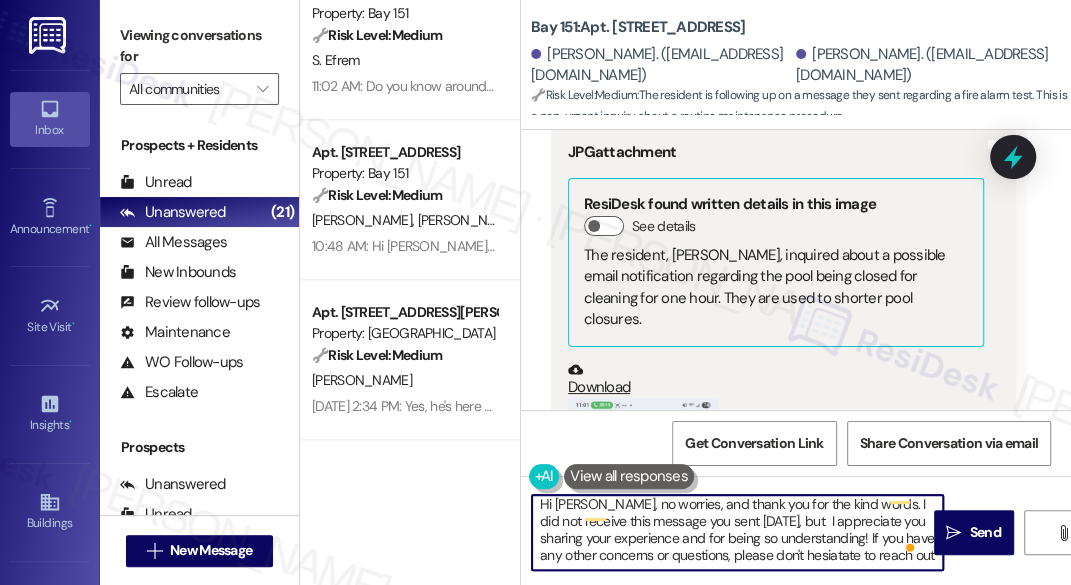 drag, startPoint x: 867, startPoint y: 548, endPoint x: 856, endPoint y: 548, distance: 11 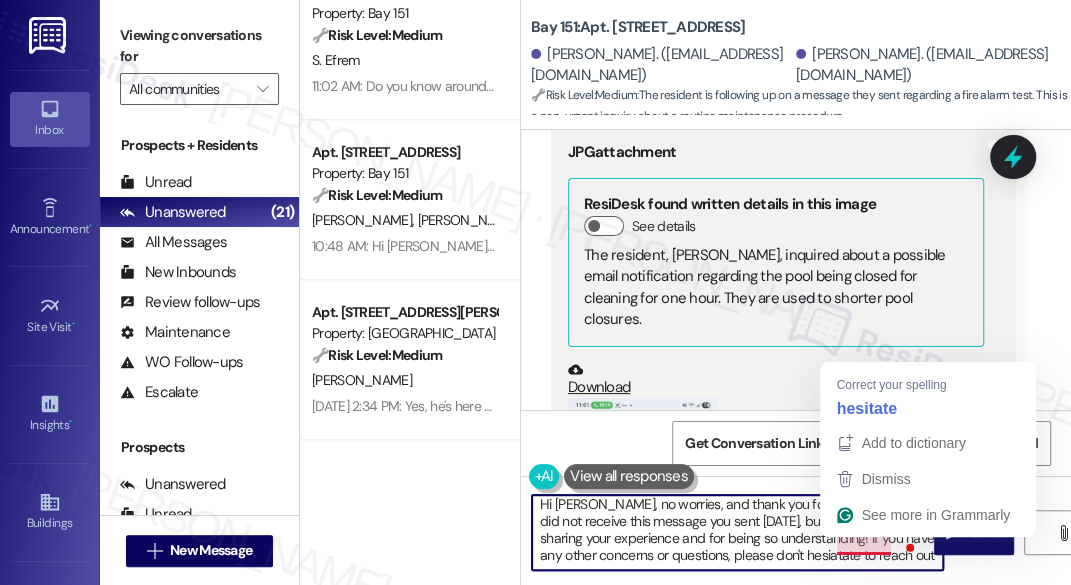click on "Hi Monica, no worries, and thank you for the kind words. I did not receive this message you sent yesterday, but  I appreciate you sharing your experience and for being so understanding! If you have any other concerns or questions, please don't hesiatate to reach out" at bounding box center [737, 532] 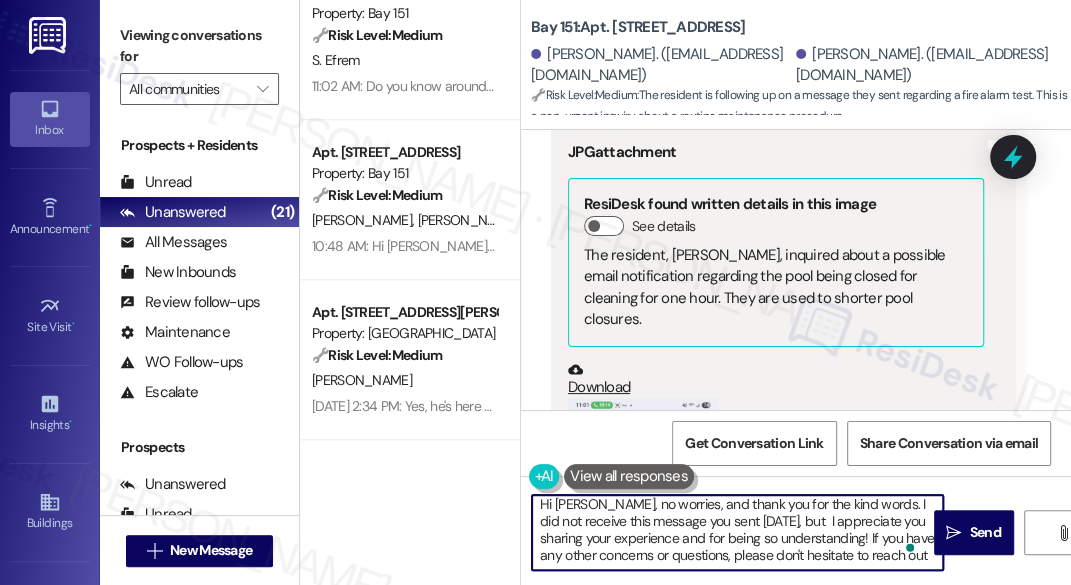 click on "Hi Monica, no worries, and thank you for the kind words. I did not receive this message you sent yesterday, but  I appreciate you sharing your experience and for being so understanding! If you have any other concerns or questions, please don't hesitate to reach out" at bounding box center (737, 532) 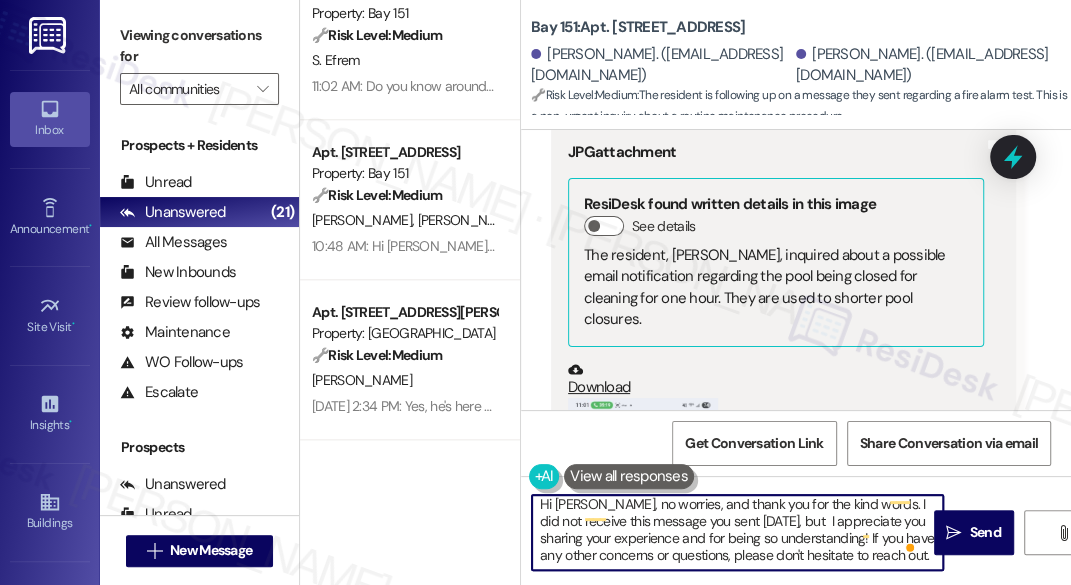 scroll, scrollTop: 0, scrollLeft: 0, axis: both 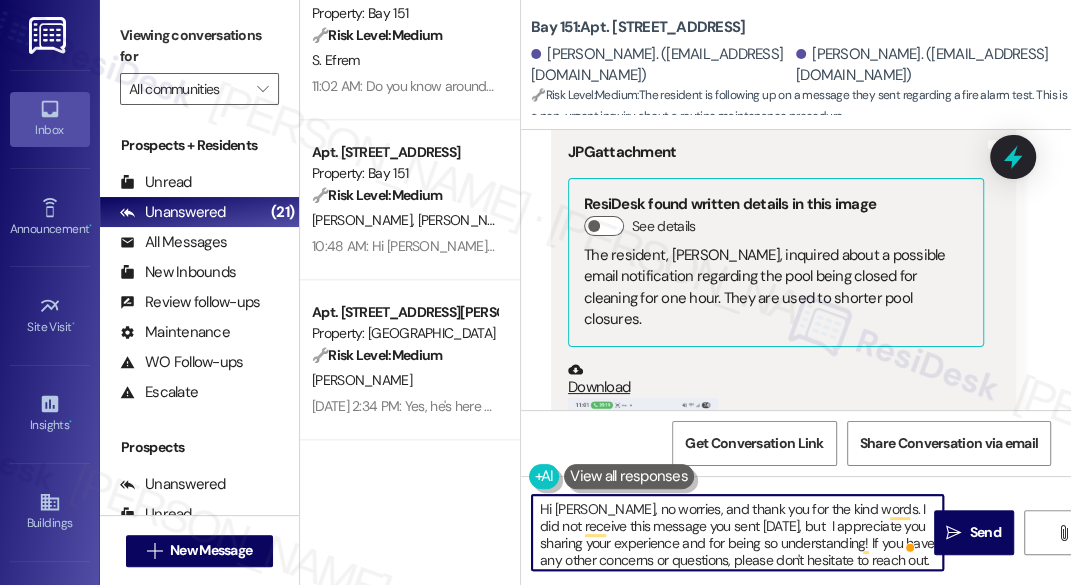 click on "Hi Monica, no worries, and thank you for the kind words. I did not receive this message you sent yesterday, but  I appreciate you sharing your experience and for being so understanding! If you have any other concerns or questions, please don't hesitate to reach out." at bounding box center (737, 532) 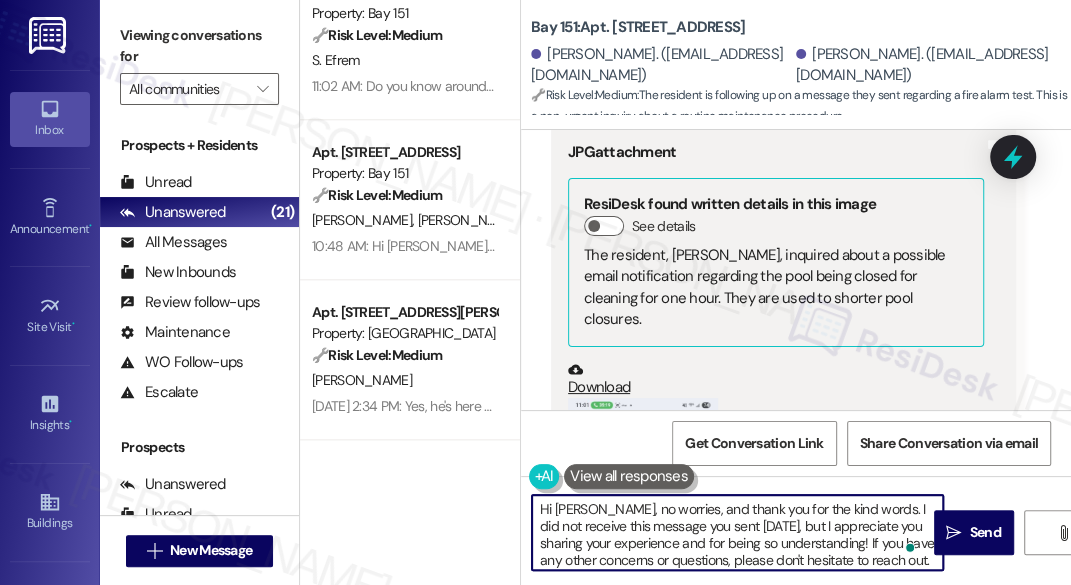 click on "Hi [PERSON_NAME], no worries, and thank you for the kind words. I did not receive this message you sent [DATE], but I appreciate you sharing your experience and for being so understanding! If you have any other concerns or questions, please don't hesitate to reach out." at bounding box center (737, 532) 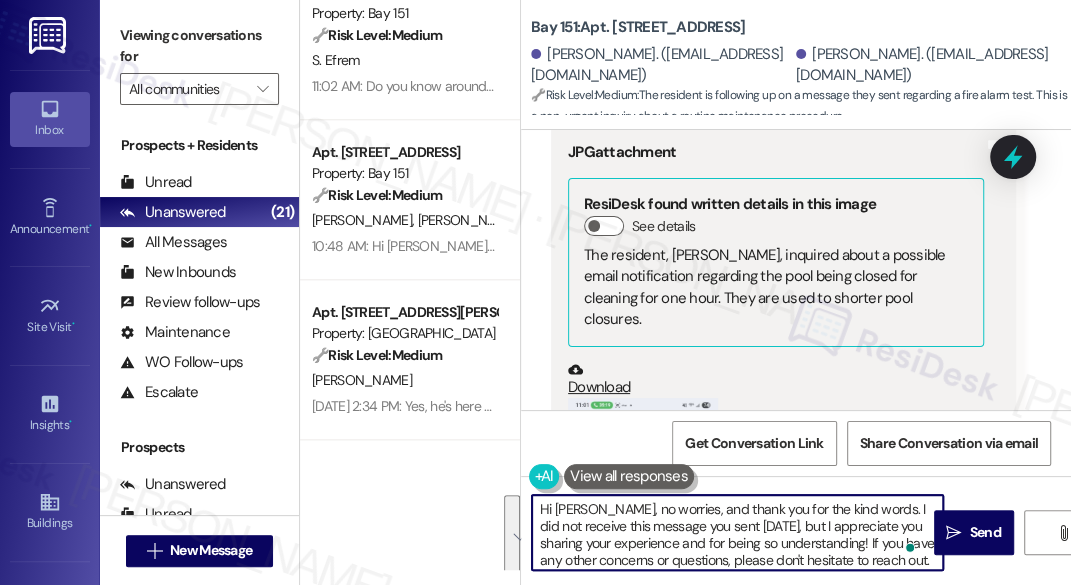click on "Hi [PERSON_NAME], no worries, and thank you for the kind words. I did not receive this message you sent [DATE], but I appreciate you sharing your experience and for being so understanding! If you have any other concerns or questions, please don't hesitate to reach out." at bounding box center [737, 532] 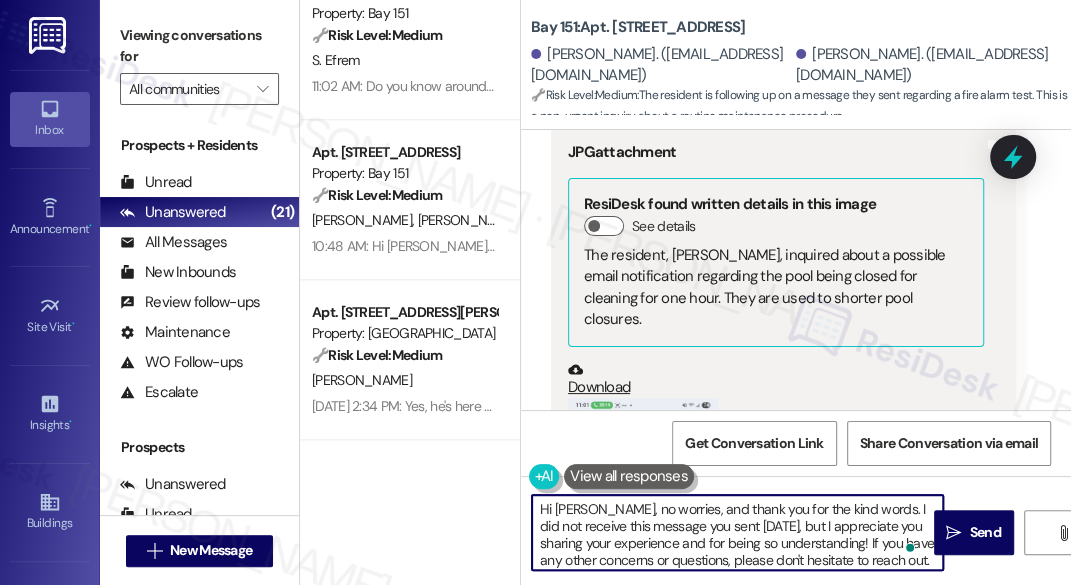 scroll, scrollTop: 21, scrollLeft: 0, axis: vertical 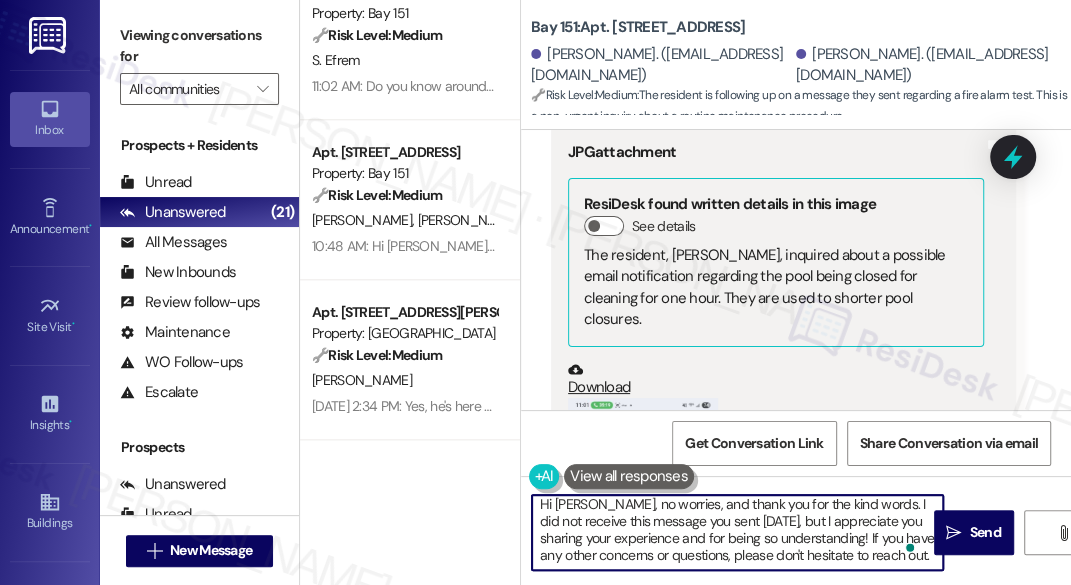 click on "Hi [PERSON_NAME], no worries, and thank you for the kind words. I did not receive this message you sent [DATE], but I appreciate you sharing your experience and for being so understanding! If you have any other concerns or questions, please don't hesitate to reach out." at bounding box center [737, 532] 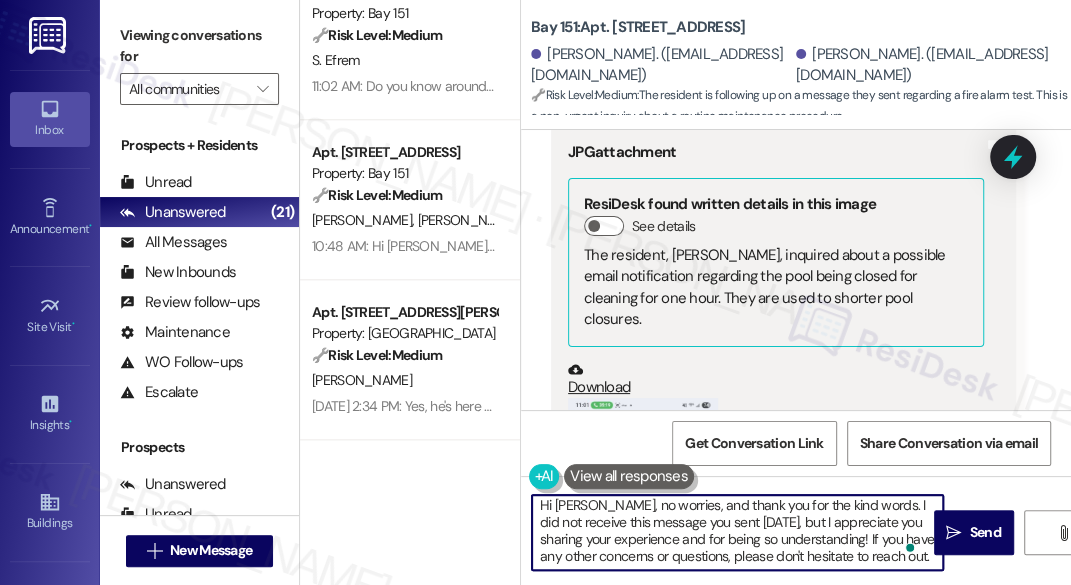 scroll, scrollTop: 4, scrollLeft: 0, axis: vertical 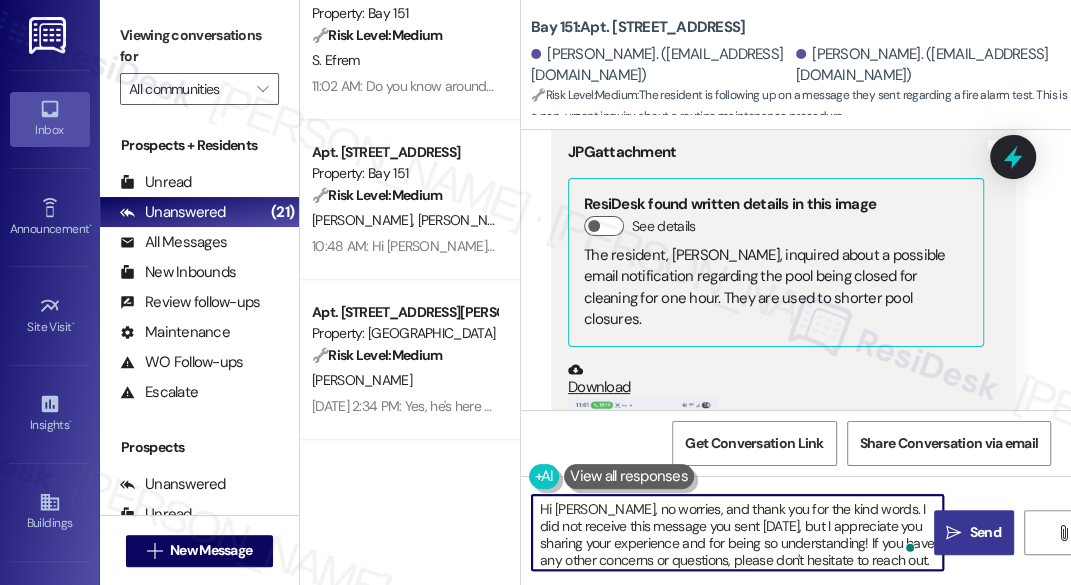 type on "Hi [PERSON_NAME], no worries, and thank you for the kind words. I did not receive this message you sent [DATE], but I appreciate you sharing your experience and for being so understanding! If you have any other concerns or questions, please don't hesitate to reach out." 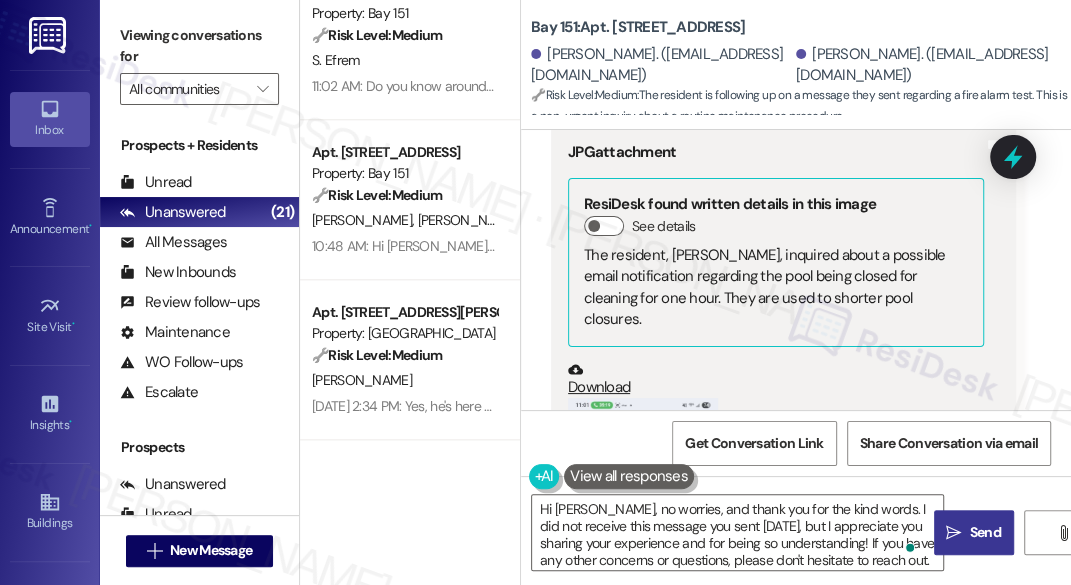 click on "Send" at bounding box center (985, 532) 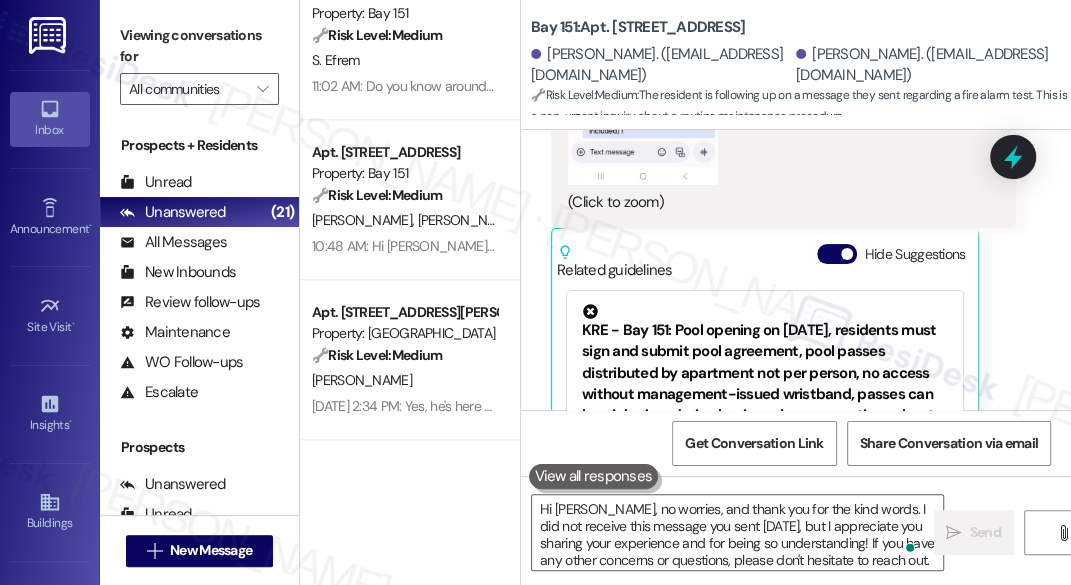 scroll, scrollTop: 64032, scrollLeft: 0, axis: vertical 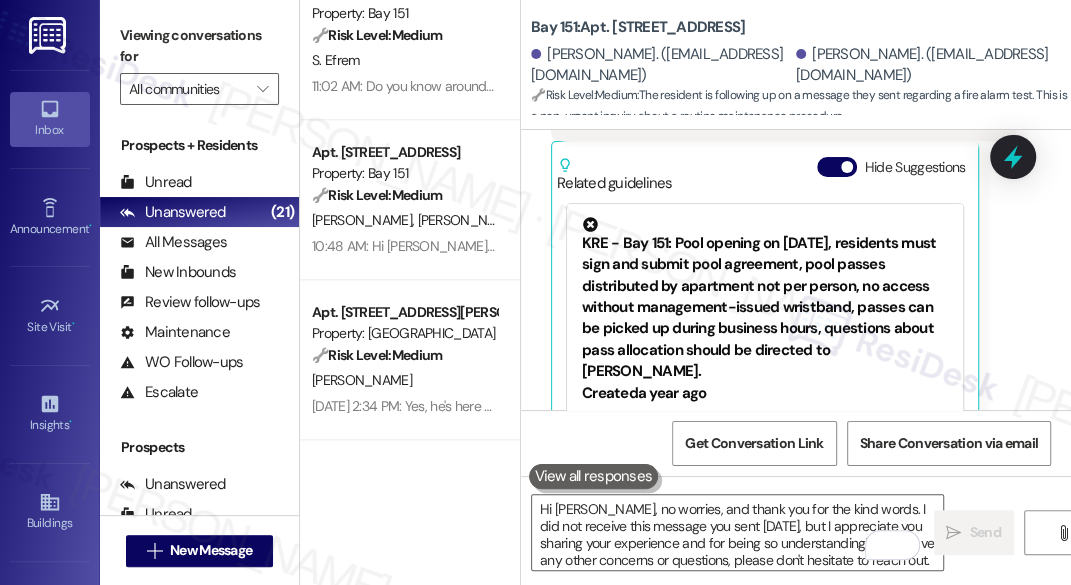 click on "Hi [PERSON_NAME], no worries, and thank you for the kind words. I did not receive this message you sent [DATE], but I appreciate you sharing your experience and for being so understanding! If you have any other concerns or questions, please don't hesitate to reach out." at bounding box center [816, 731] 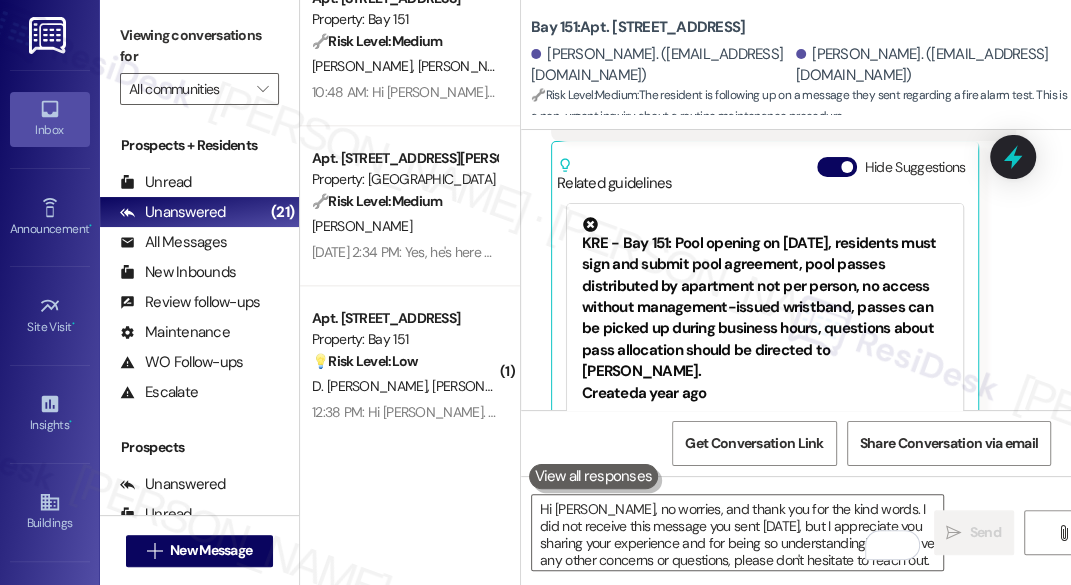 scroll, scrollTop: 1240, scrollLeft: 0, axis: vertical 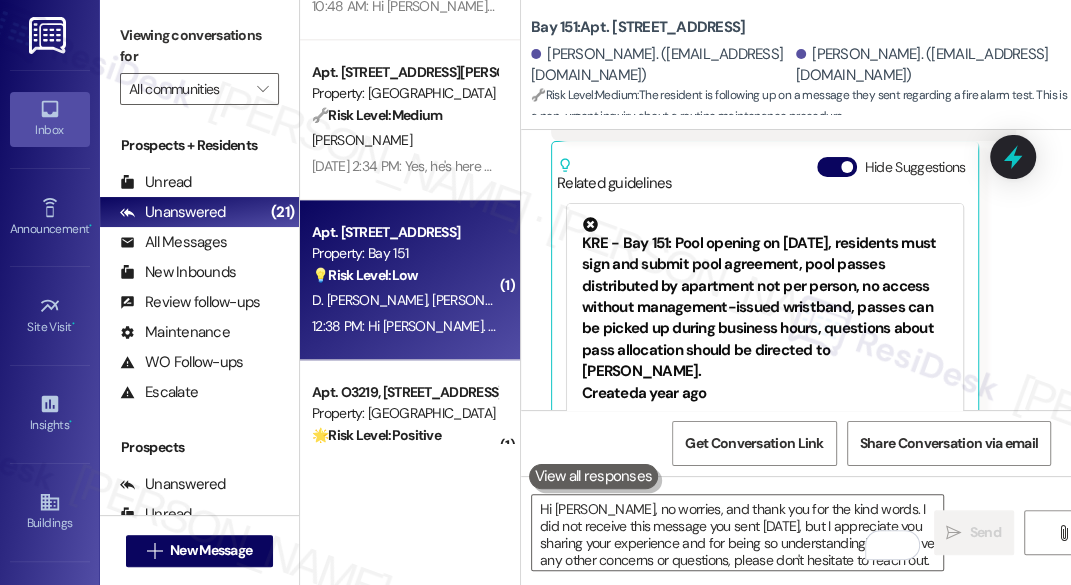 click on "D. Dave M. Saxena" at bounding box center (404, 300) 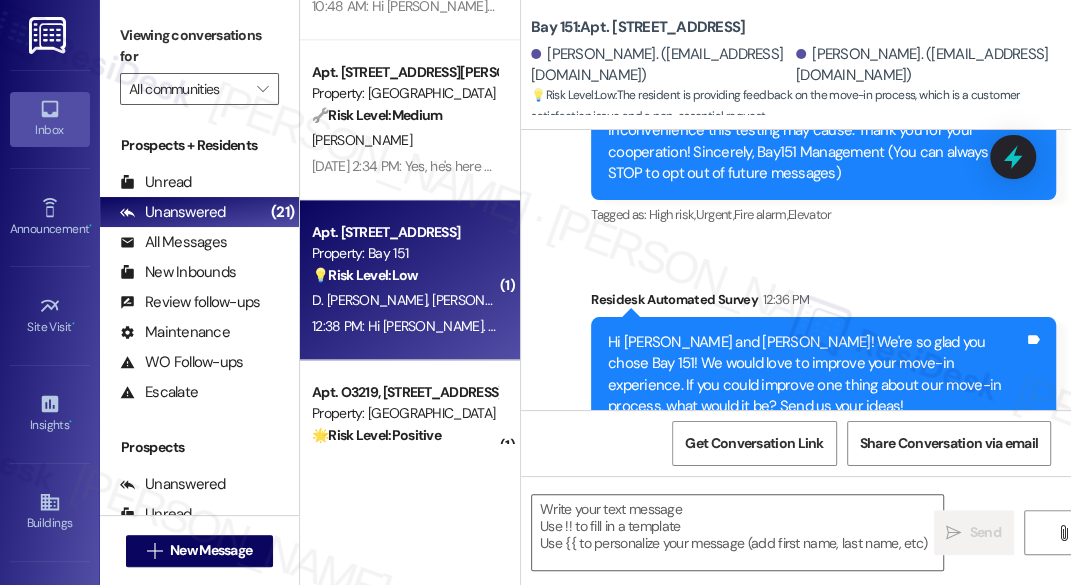 scroll, scrollTop: 586, scrollLeft: 0, axis: vertical 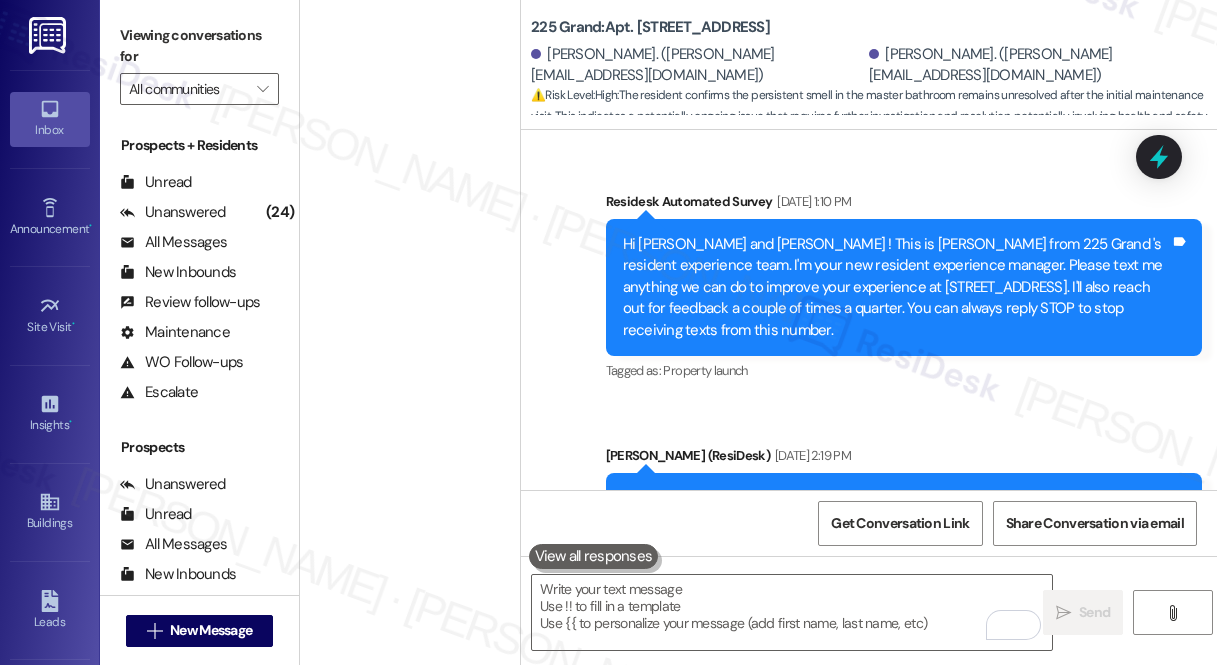 click on "Hi [PERSON_NAME], I'm sorry the smell is still there! I'll file another work order and notify the team. Do we have your permission to enter?" at bounding box center (896, 14709) 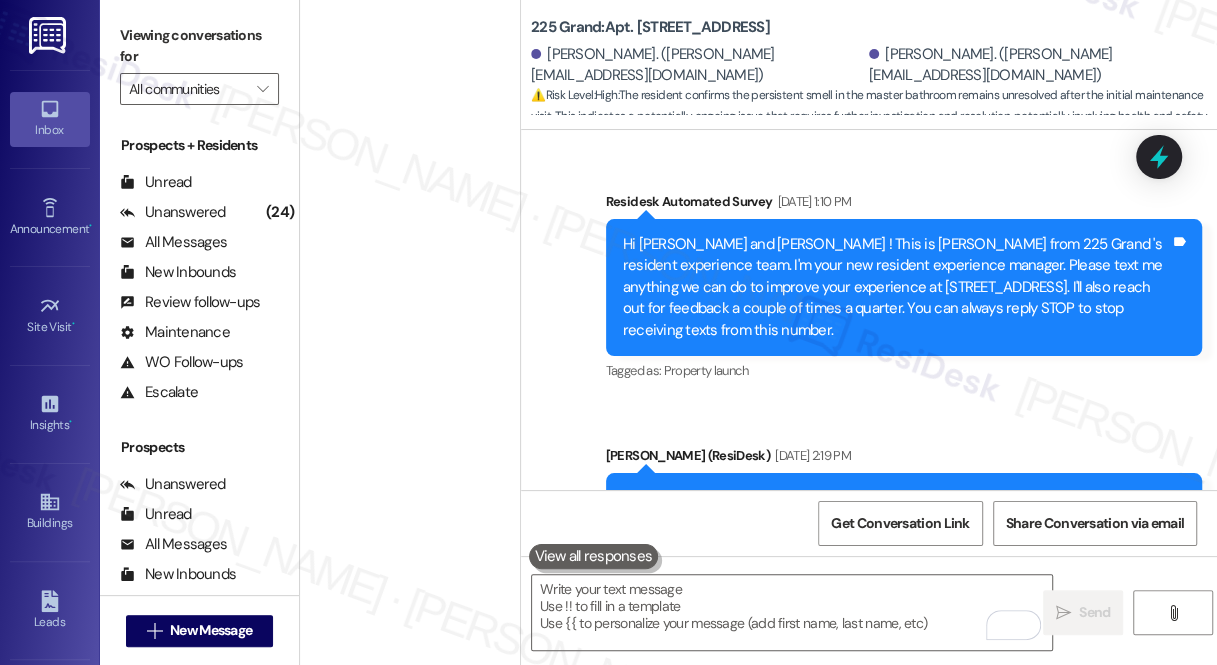 scroll, scrollTop: 15, scrollLeft: 0, axis: vertical 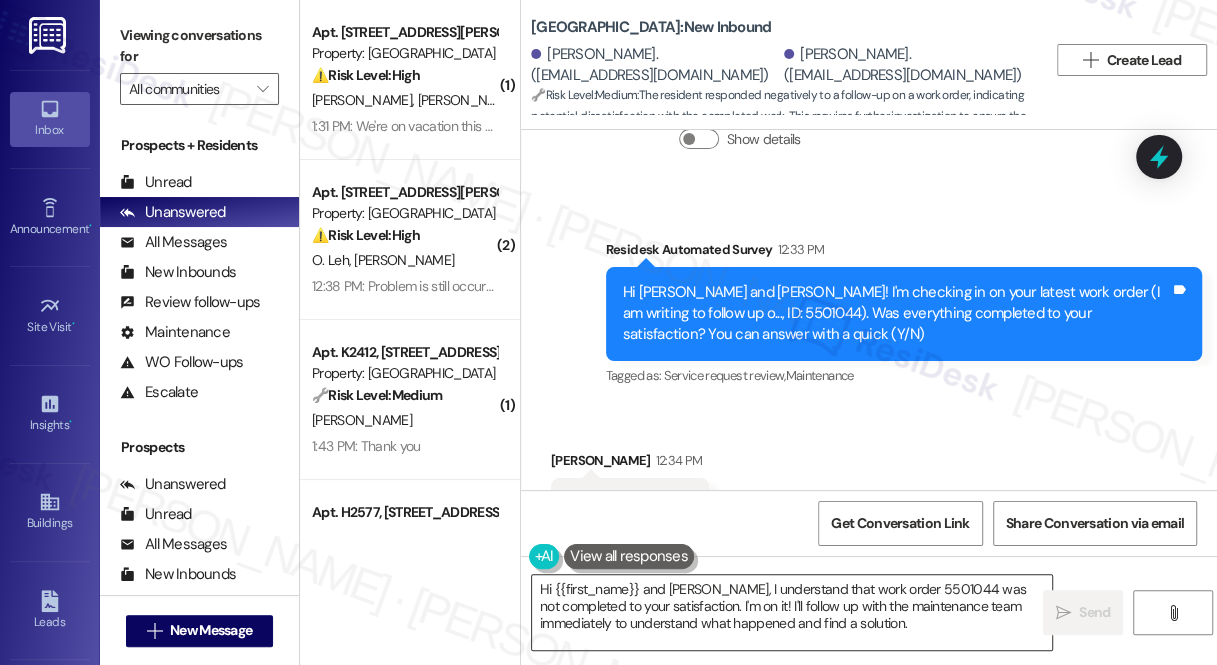 click on "Hi {{first_name}} and Jamal, I understand that work order 5501044 was not completed to your satisfaction. I'm on it! I'll follow up with the maintenance team immediately to understand what happened and find a solution." at bounding box center (792, 612) 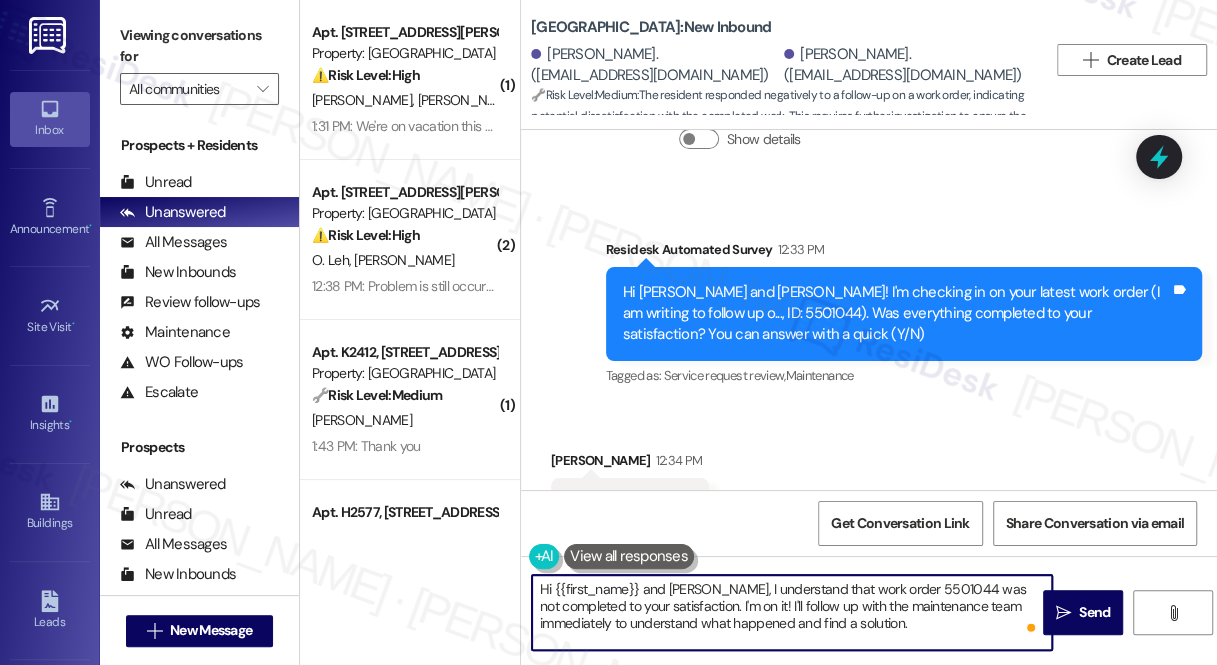 click on "Hi {{first_name}} and Jamal, I understand that work order 5501044 was not completed to your satisfaction. I'm on it! I'll follow up with the maintenance team immediately to understand what happened and find a solution." at bounding box center [792, 612] 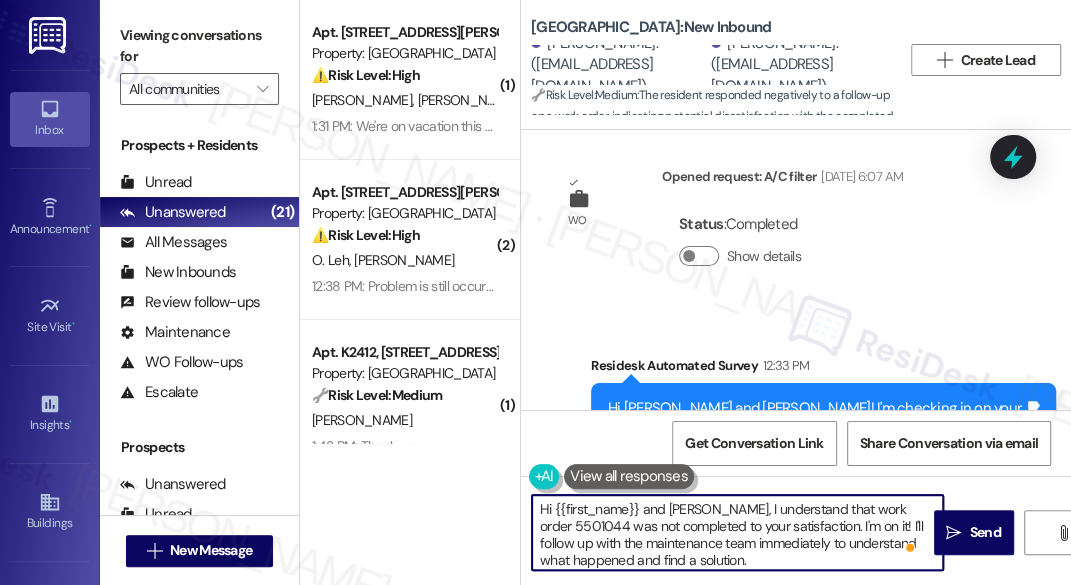 scroll, scrollTop: 10740, scrollLeft: 0, axis: vertical 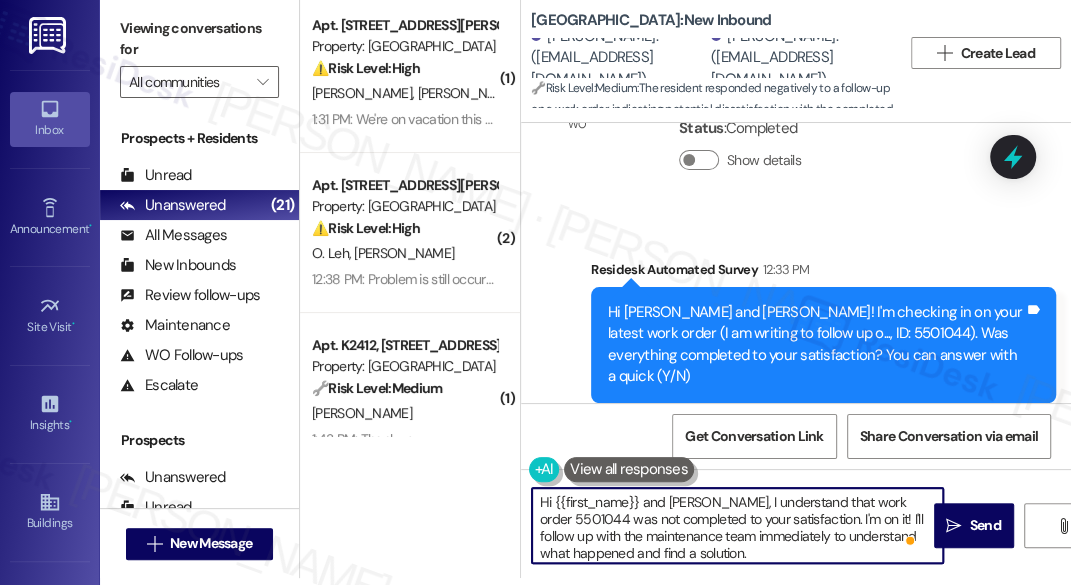 drag, startPoint x: 666, startPoint y: 500, endPoint x: 558, endPoint y: 502, distance: 108.01852 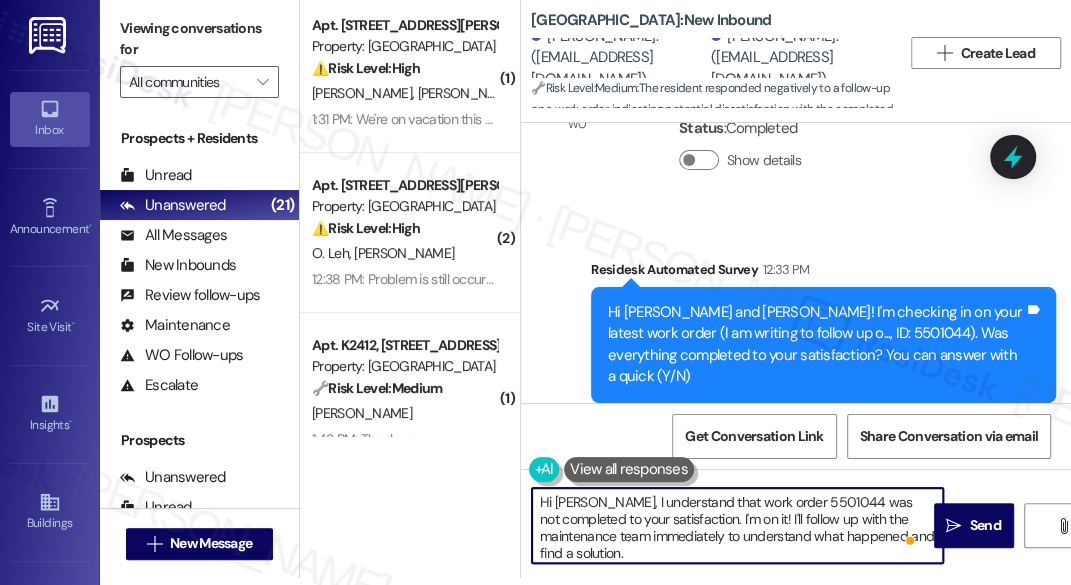 scroll, scrollTop: 5, scrollLeft: 0, axis: vertical 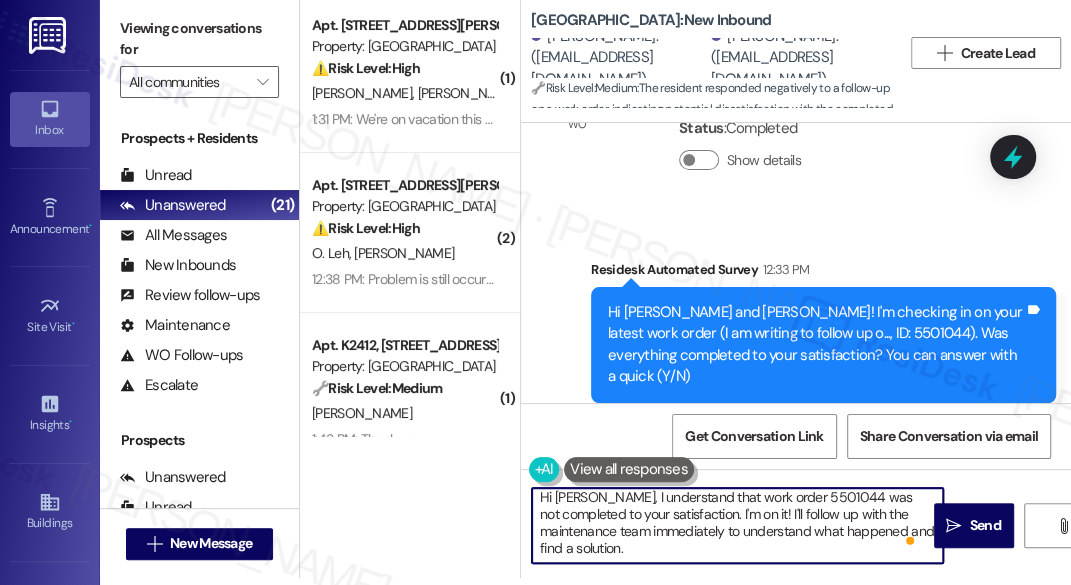 drag, startPoint x: 722, startPoint y: 516, endPoint x: 759, endPoint y: 550, distance: 50.24938 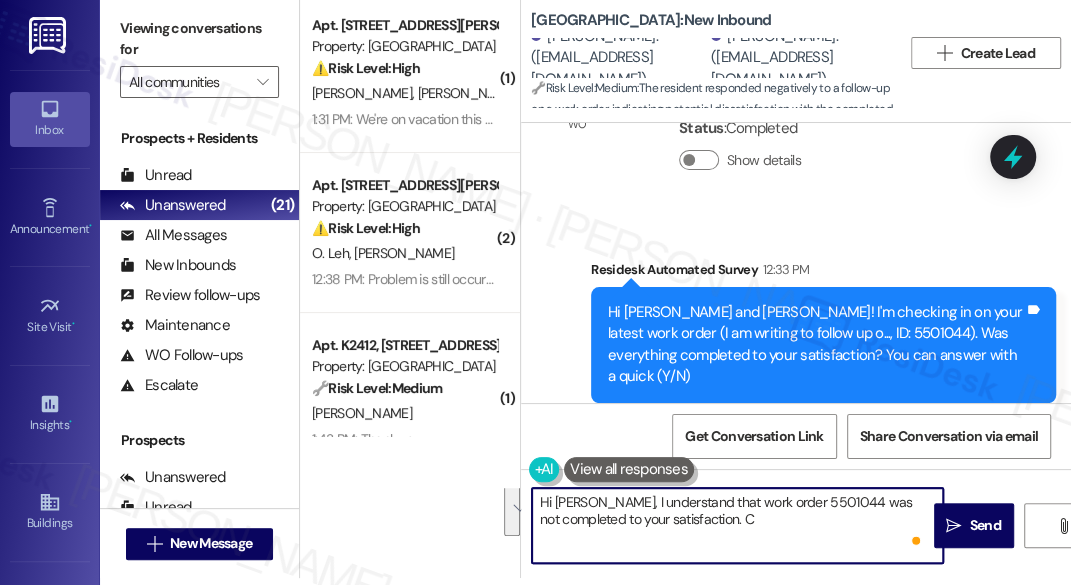 scroll, scrollTop: 0, scrollLeft: 0, axis: both 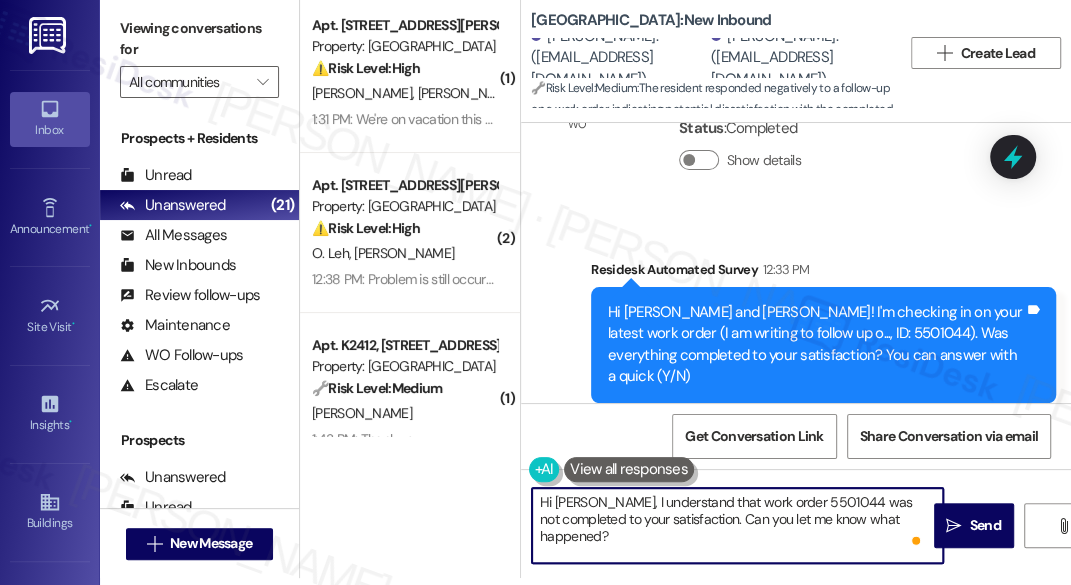 click on "Hi Jamal, I understand that work order 5501044 was not completed to your satisfaction. Can you let me know what happened?" at bounding box center [737, 525] 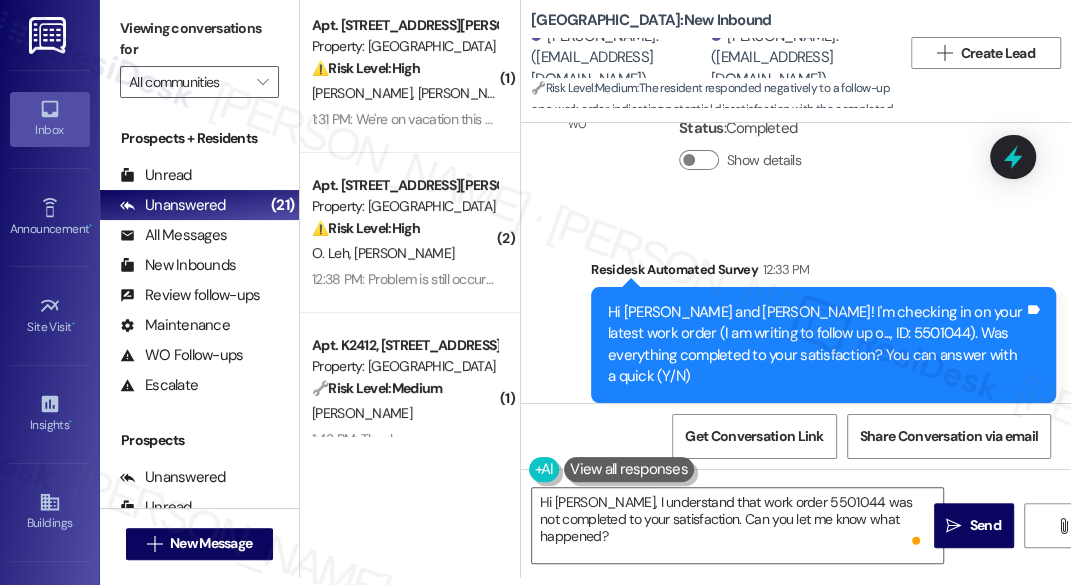 click on "Hi Jamal, I understand that work order 5501044 was not completed to your satisfaction. Can you let me know what happened?  Send " at bounding box center (796, 544) 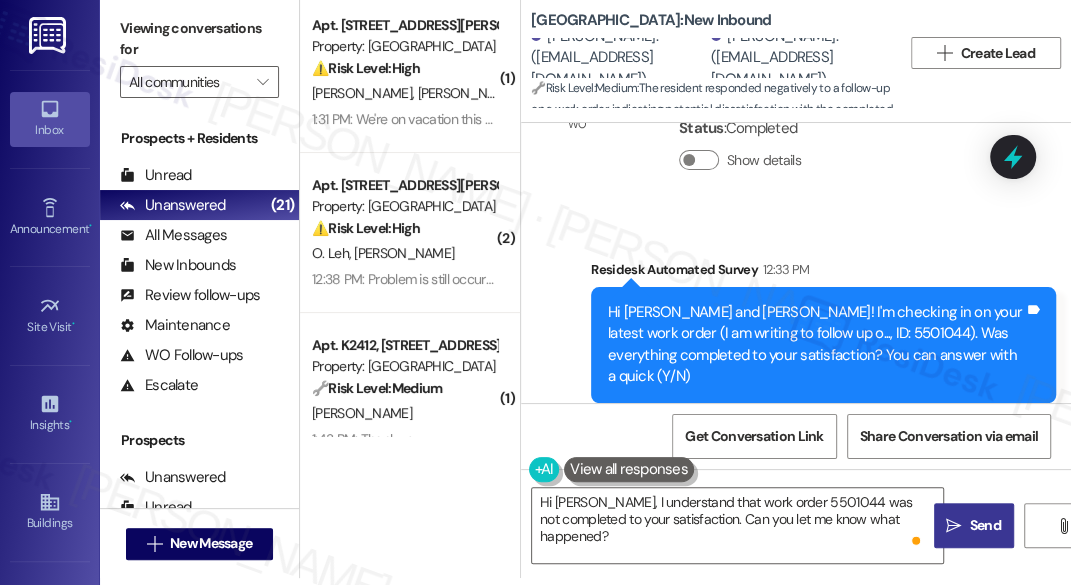 click on "Send" at bounding box center (985, 525) 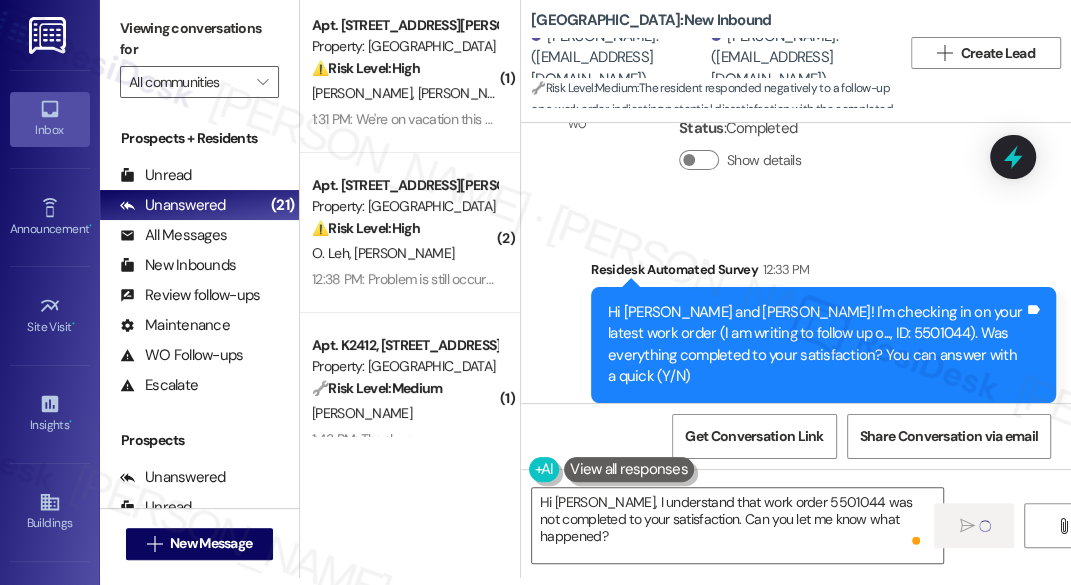 type 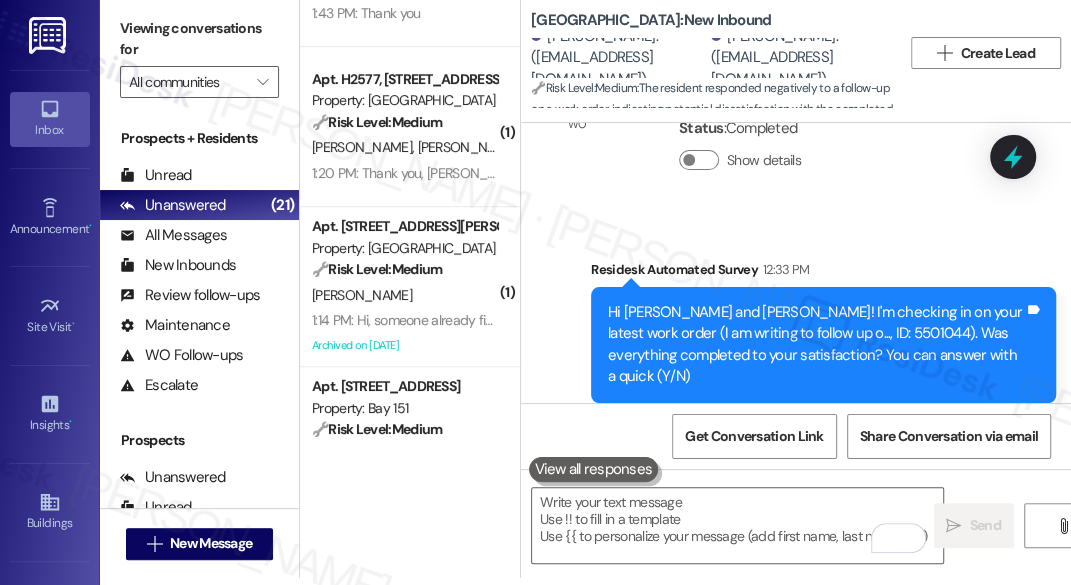 scroll, scrollTop: 560, scrollLeft: 0, axis: vertical 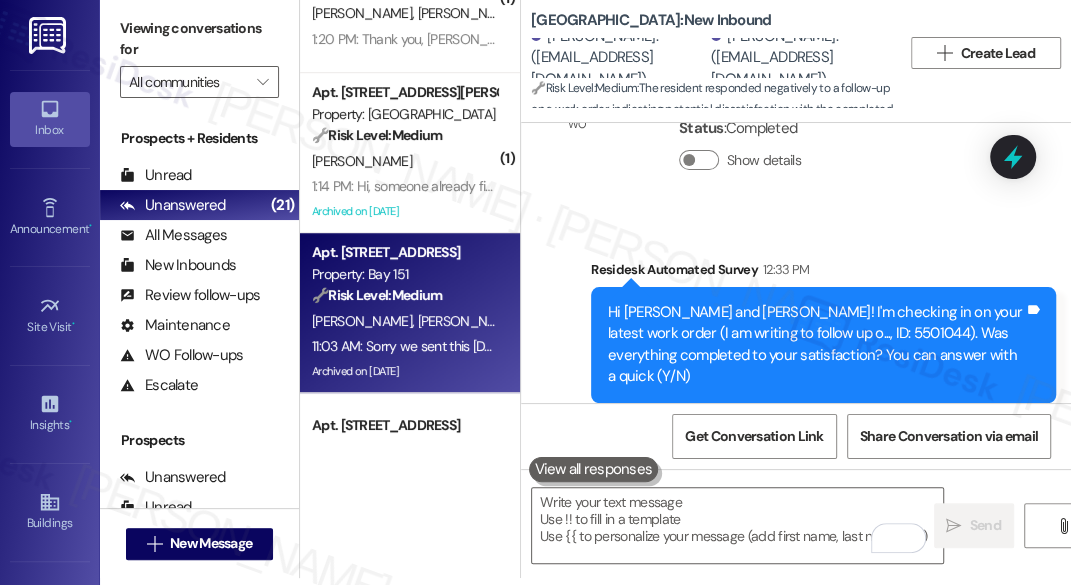 click on "🔧  Risk Level:  Medium The resident is following up on a message they sent regarding a fire alarm test. This is a non-urgent inquiry about a routine maintenance procedure." at bounding box center (404, 295) 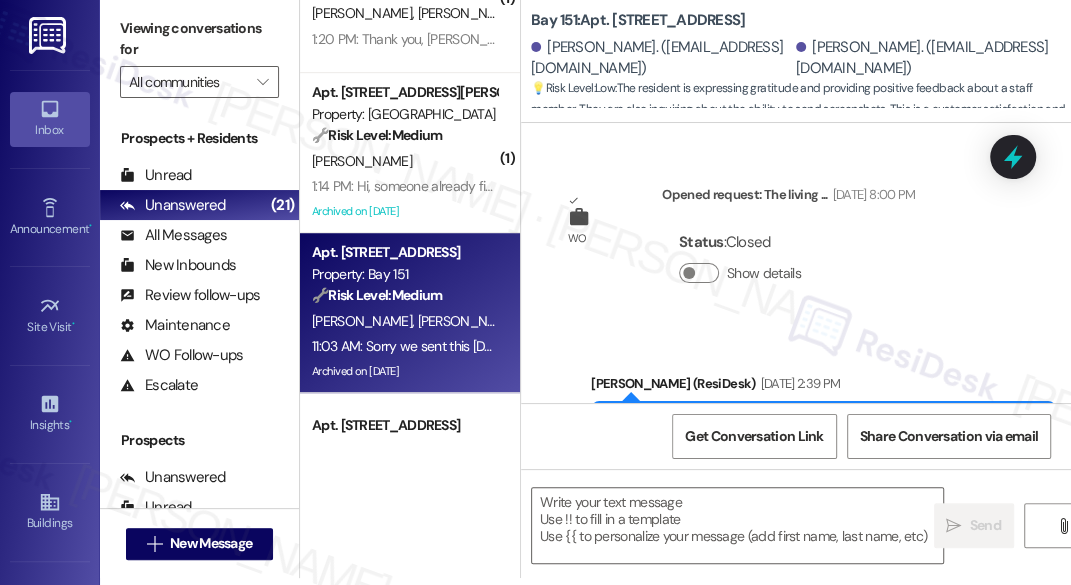 scroll, scrollTop: 64516, scrollLeft: 0, axis: vertical 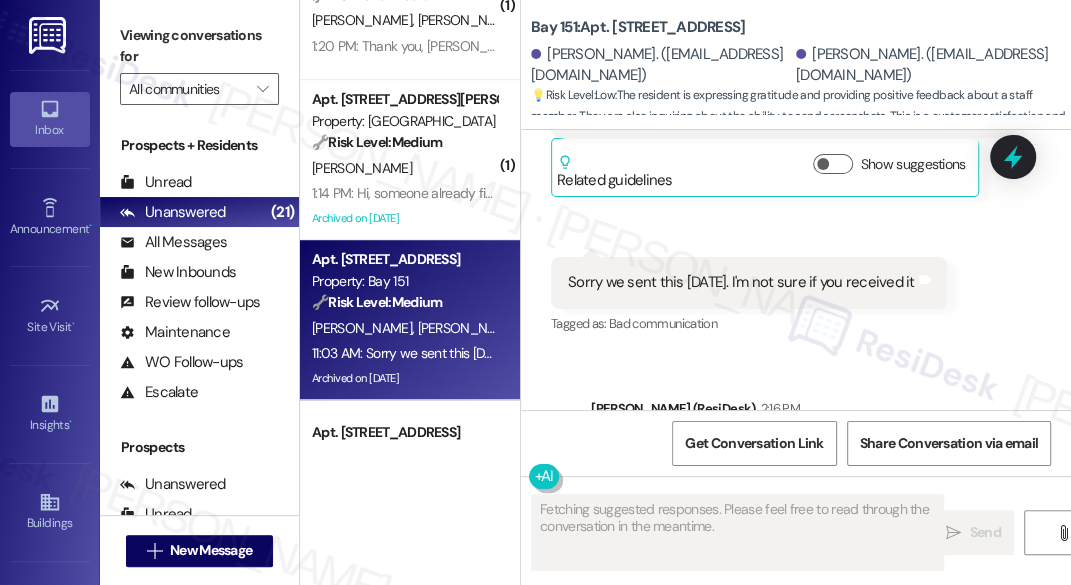 click on "Thank you. I'm not sure who picks up these text messages. I  did not want to bother Jakub about this, even 6 he is always so pleasant and helpful !!!  I didn't want to bother him when I am sure he has a ton of other issues.   Tags and notes" at bounding box center [783, 760] 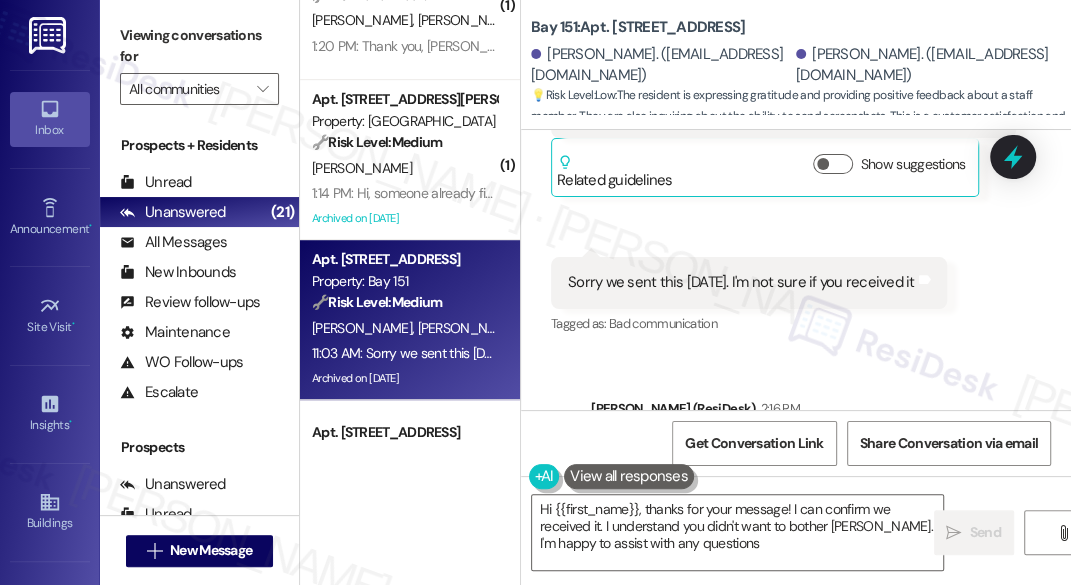 click on "Thank you. I'm not sure who picks up these text messages. I  did not want to bother Jakub about this, even 6 he is always so pleasant and helpful !!!  I didn't want to bother him when I am sure he has a ton of other issues." at bounding box center [776, 760] 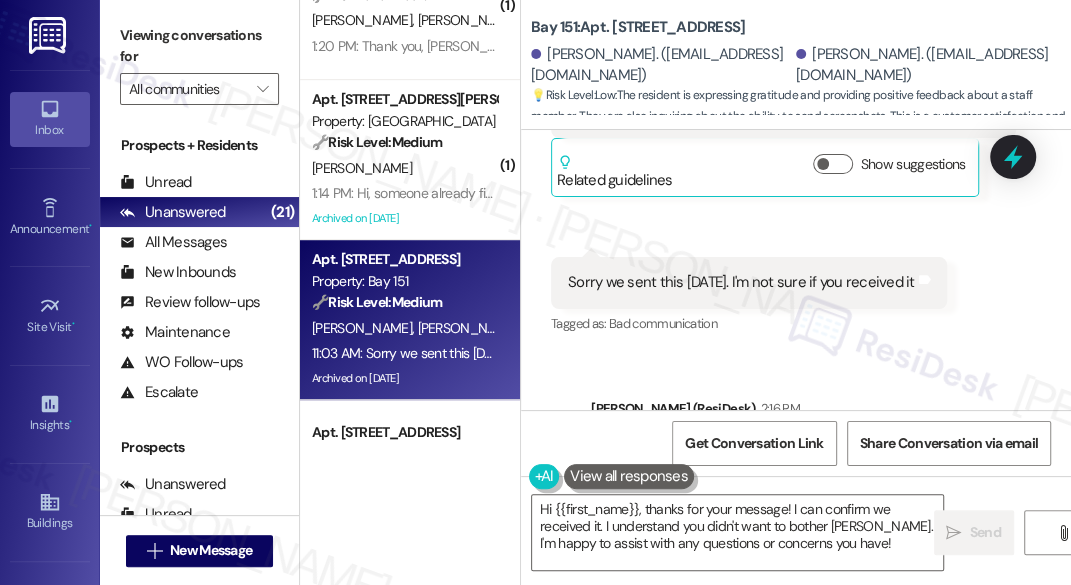 click on "Thank you. I'm not sure who picks up these text messages. I  did not want to bother Jakub about this, even 6 he is always so pleasant and helpful !!!  I didn't want to bother him when I am sure he has a ton of other issues." at bounding box center (776, 760) 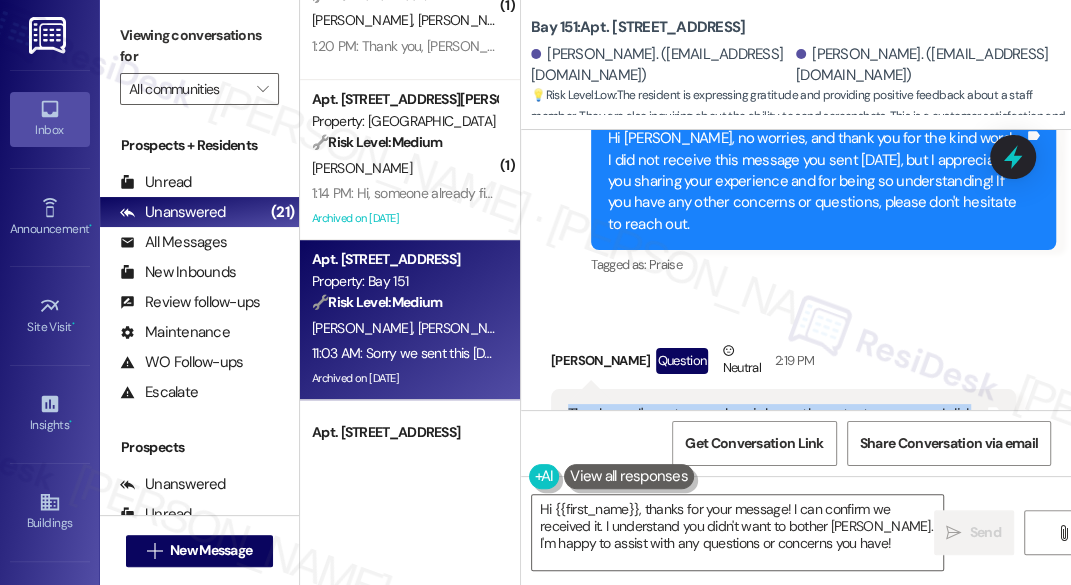 scroll, scrollTop: 64515, scrollLeft: 0, axis: vertical 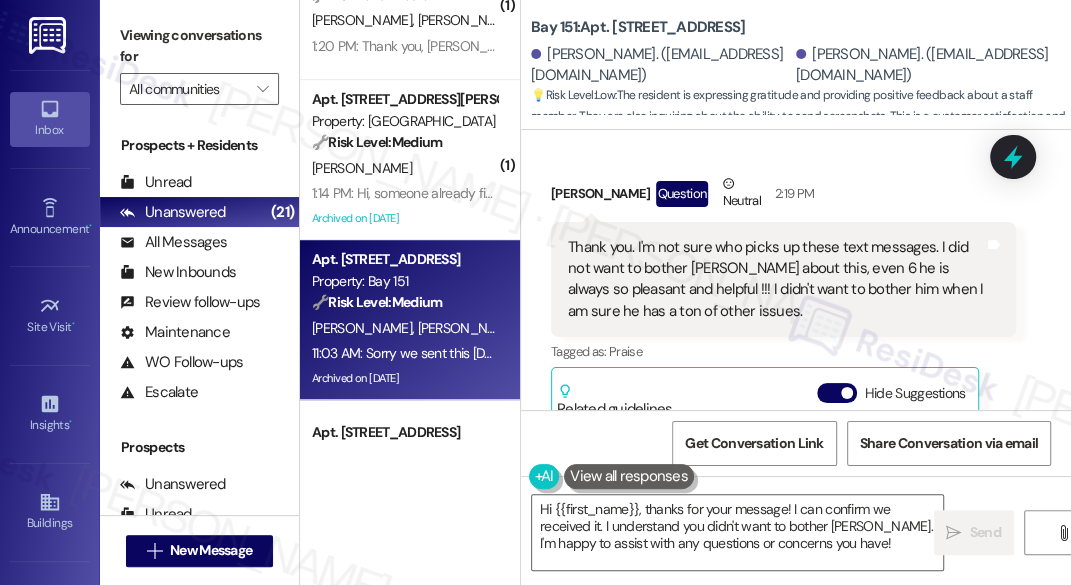 click on "Are you able to read my screen shot ?" at bounding box center (688, 745) 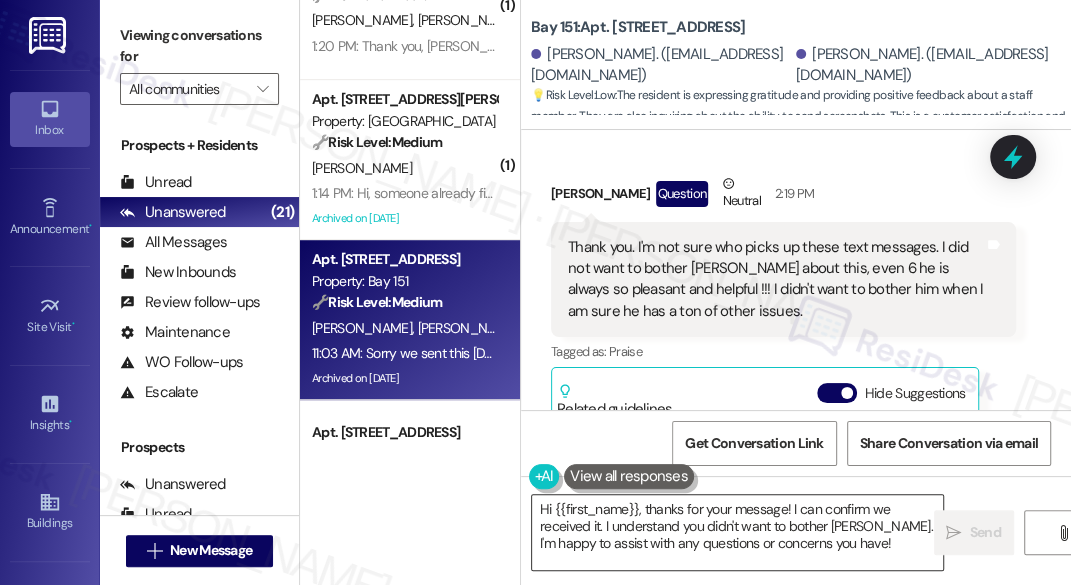 click on "Hi {{first_name}}, thanks for your message! I can confirm we received it. I understand you didn't want to bother Jakub. I'm happy to assist with any questions or concerns you have!" at bounding box center (737, 532) 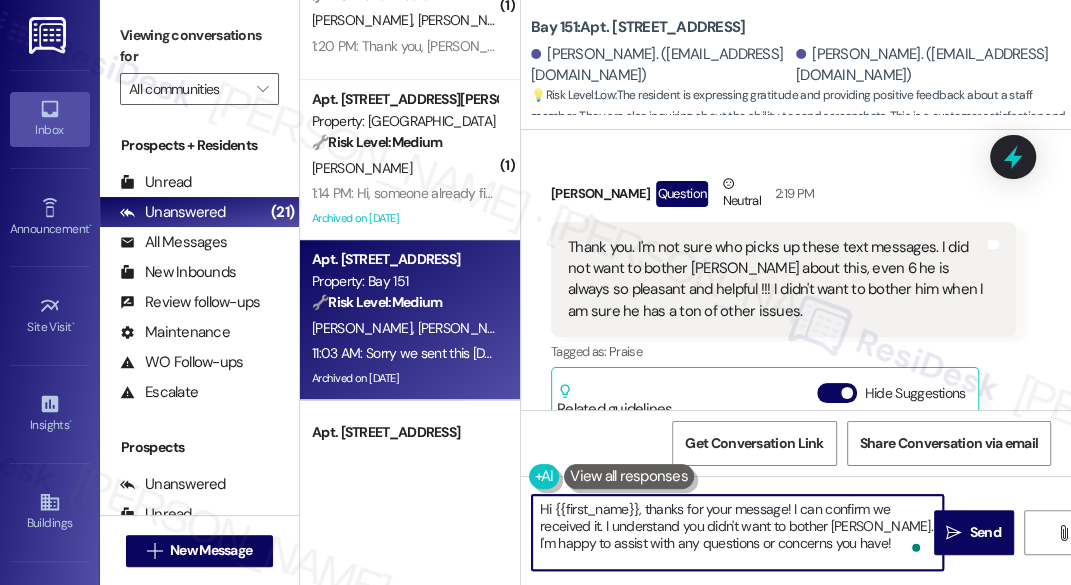 drag, startPoint x: 643, startPoint y: 509, endPoint x: 851, endPoint y: 555, distance: 213.02582 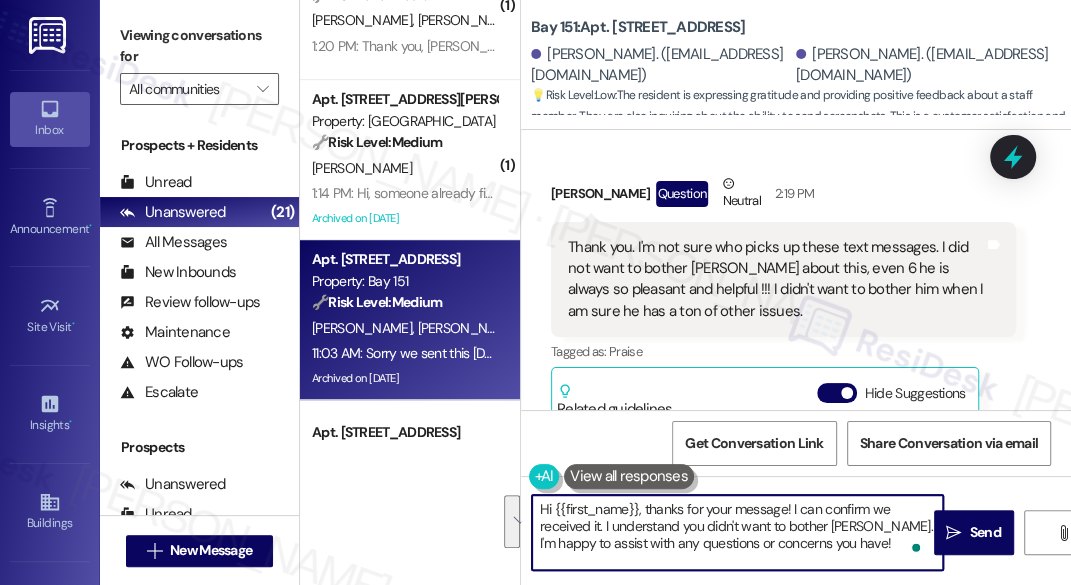 click on "Hi {{first_name}}, thanks for your message! I can confirm we received it. I understand you didn't want to bother Jakub. I'm happy to assist with any questions or concerns you have!" at bounding box center [737, 532] 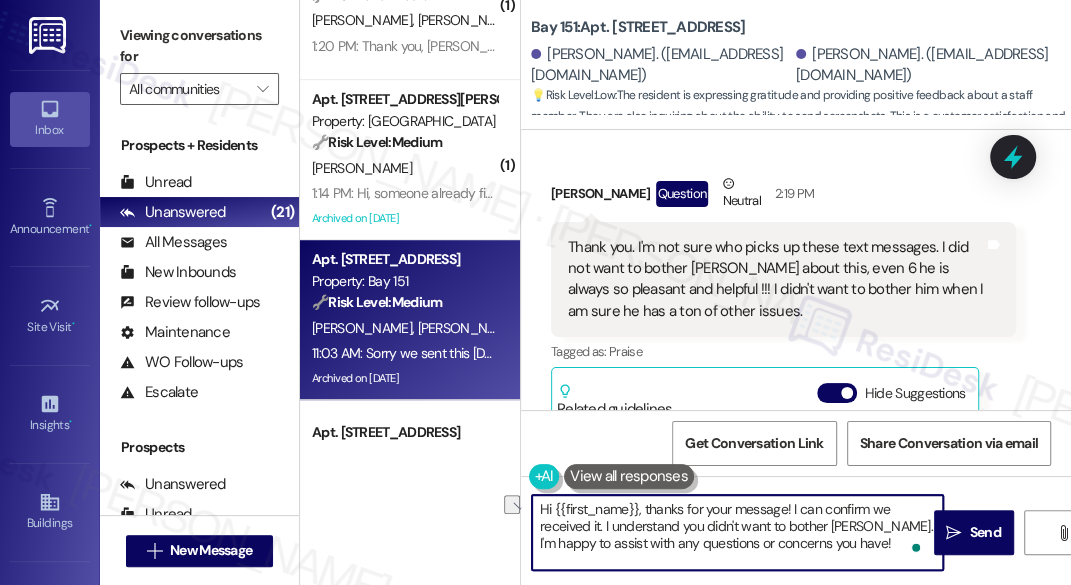 drag, startPoint x: 787, startPoint y: 509, endPoint x: 431, endPoint y: 508, distance: 356.0014 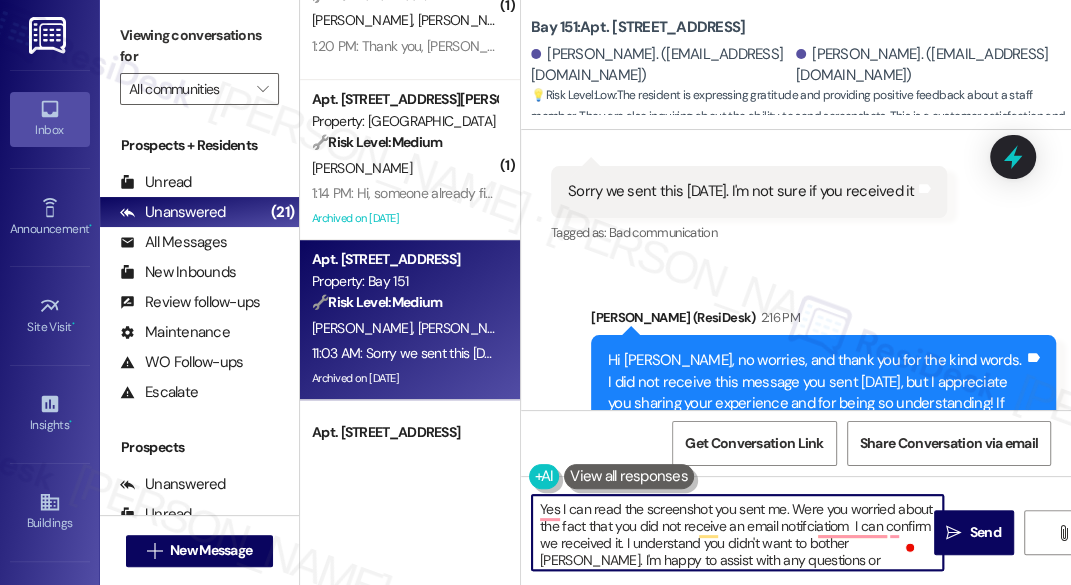 scroll, scrollTop: 64115, scrollLeft: 0, axis: vertical 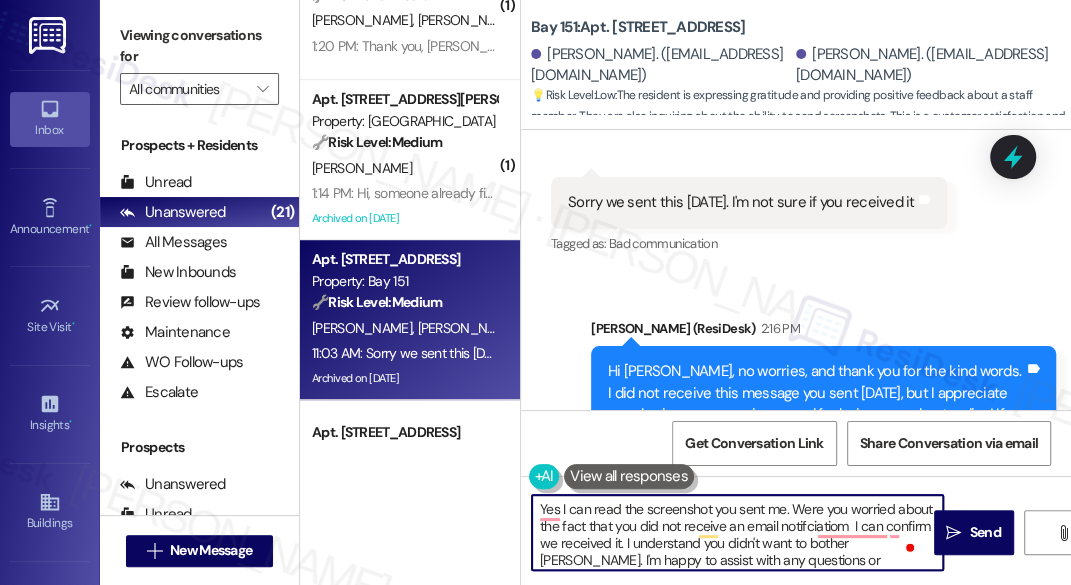 click on "Hide Suggestions" at bounding box center [837, 793] 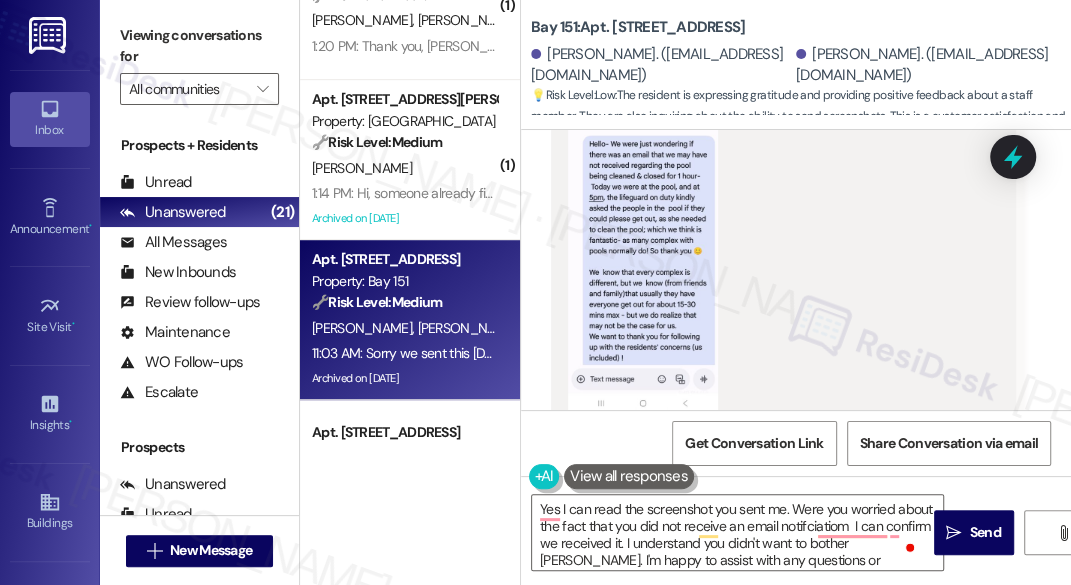 scroll, scrollTop: 63715, scrollLeft: 0, axis: vertical 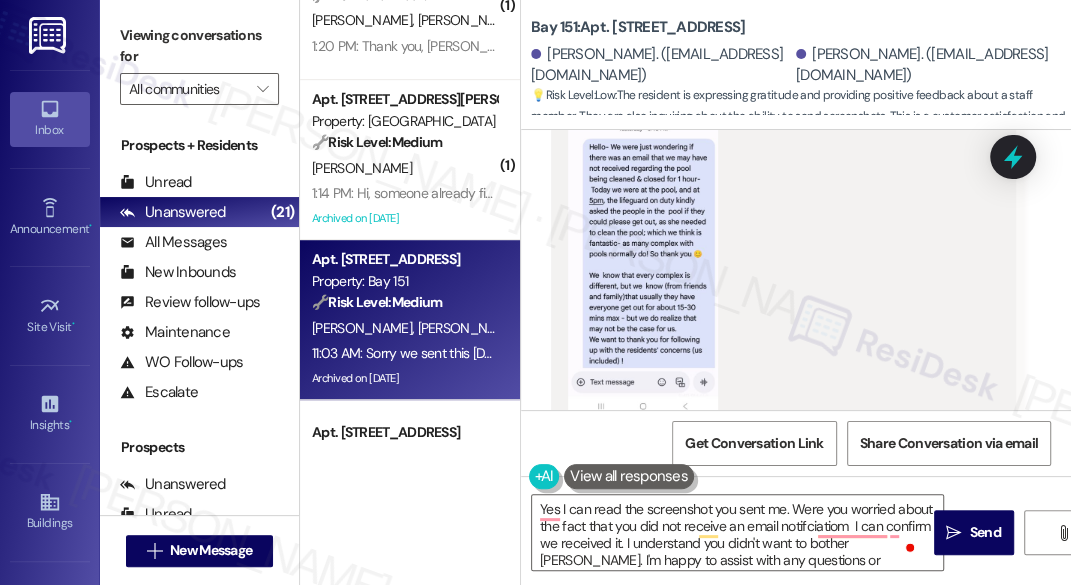 click on "Jane  (ResiDesk) 2:16 PM" at bounding box center (823, 732) 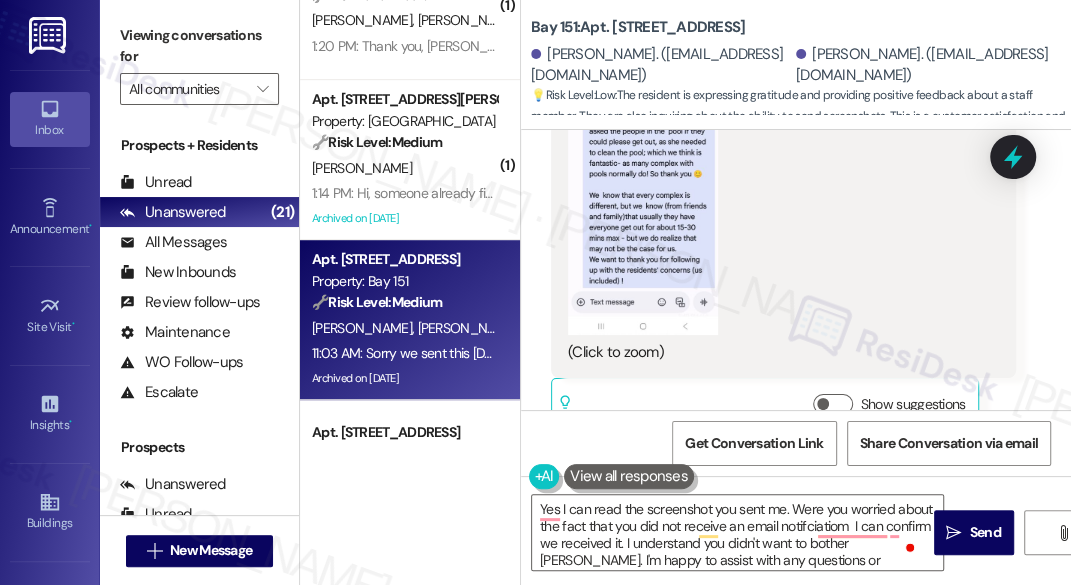 click on "Hi Monica, no worries, and thank you for the kind words. I did not receive this message you sent yesterday, but I appreciate you sharing your experience and for being so understanding! If you have any other concerns or questions, please don't hesitate to reach out." at bounding box center (816, 734) 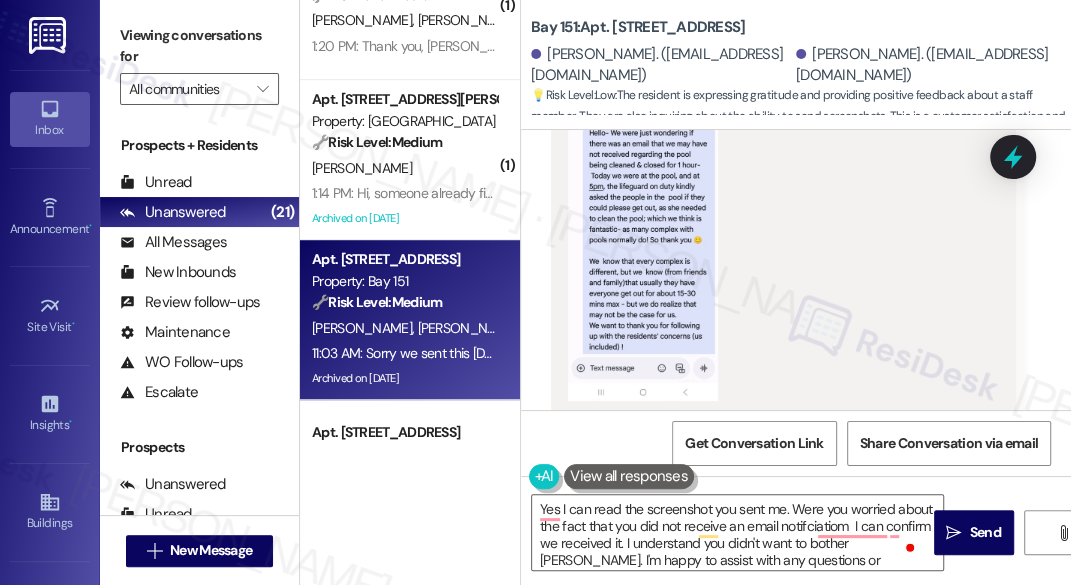 scroll, scrollTop: 63635, scrollLeft: 0, axis: vertical 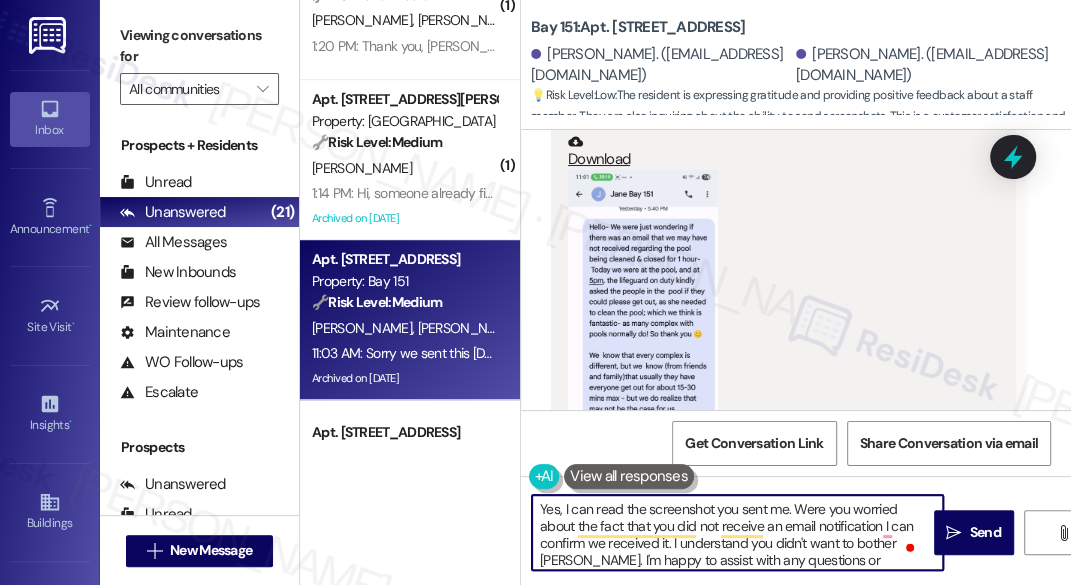 drag, startPoint x: 676, startPoint y: 544, endPoint x: 746, endPoint y: 552, distance: 70.45566 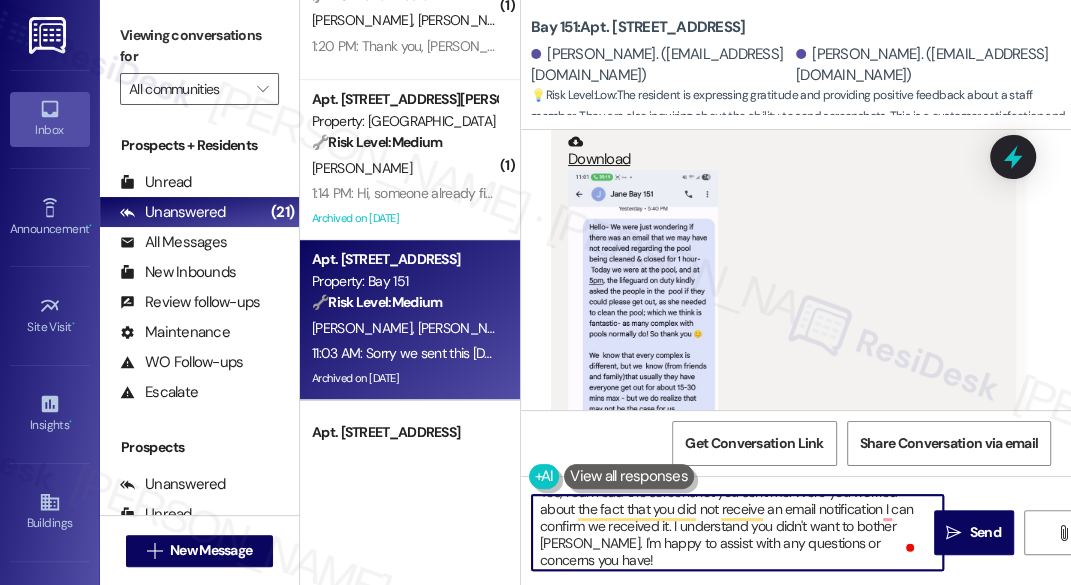 scroll, scrollTop: 17, scrollLeft: 0, axis: vertical 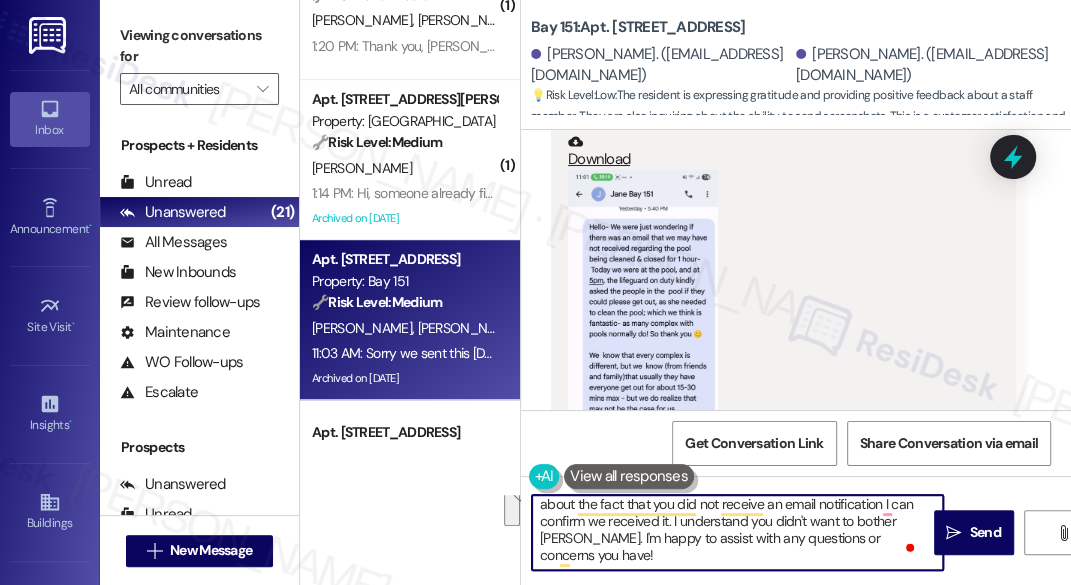 drag, startPoint x: 672, startPoint y: 545, endPoint x: 767, endPoint y: 553, distance: 95.33625 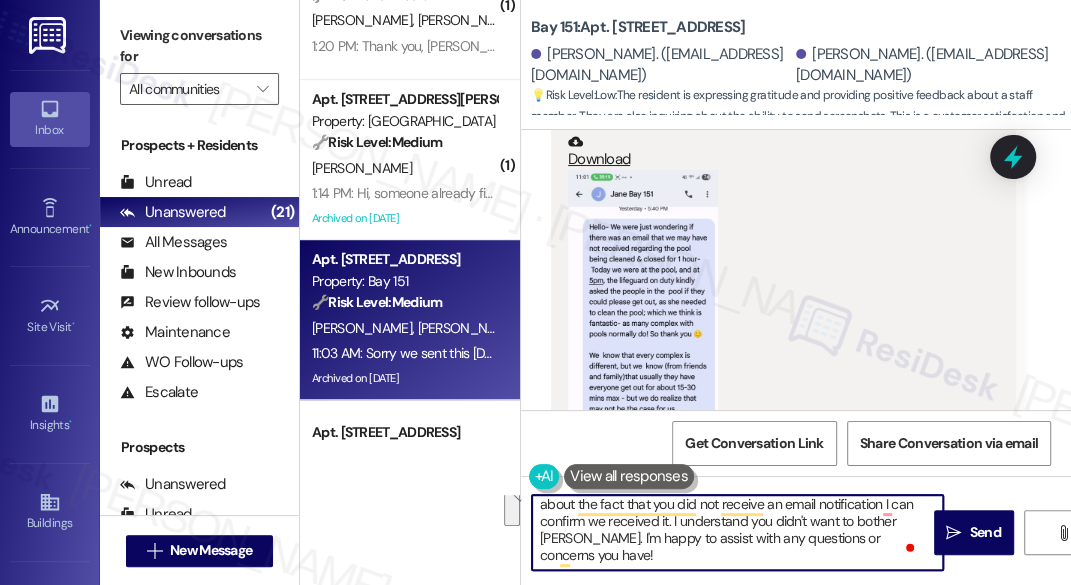 click on "Yes, I can read the screenshot you sent me. Were you worried about the fact that you did not receive an email notification I can confirm we received it. I understand you didn't want to bother Jakub. I'm happy to assist with any questions or concerns you have!" at bounding box center [737, 532] 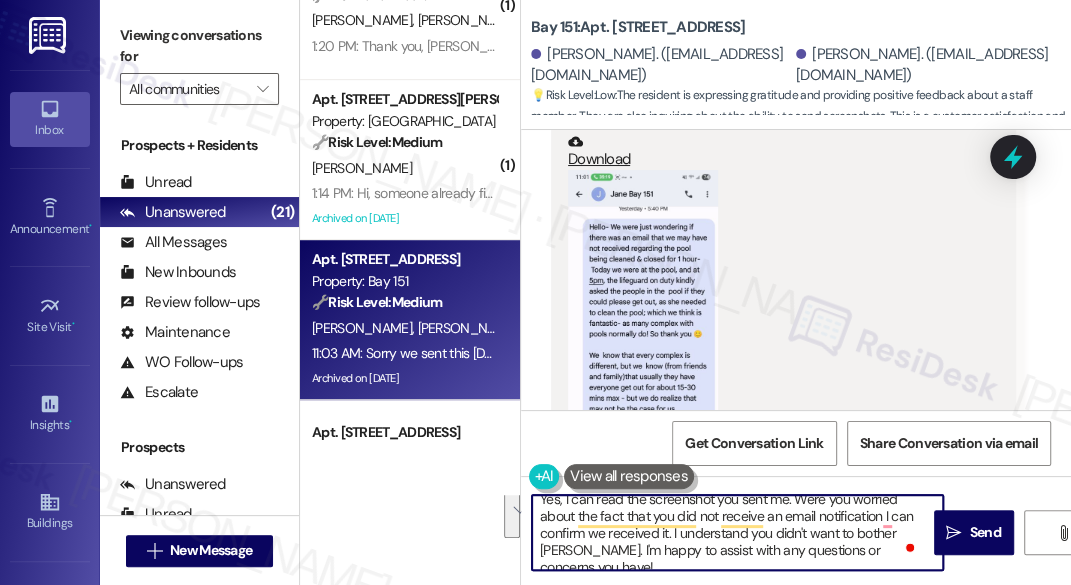 scroll, scrollTop: 0, scrollLeft: 0, axis: both 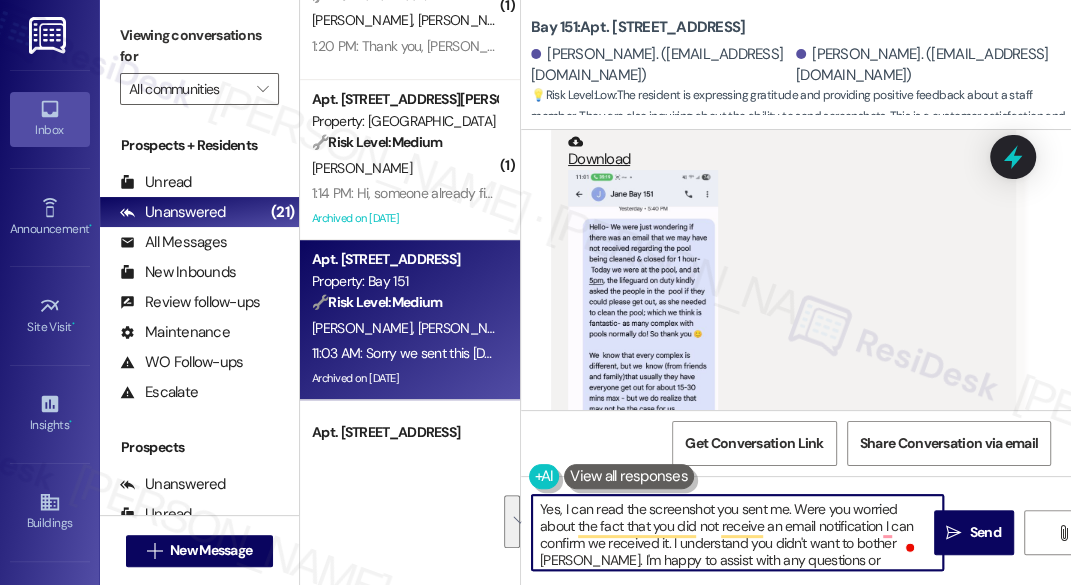 click on "Yes, I can read the screenshot you sent me. Were you worried about the fact that you did not receive an email notification I can confirm we received it. I understand you didn't want to bother Jakub. I'm happy to assist with any questions or concerns you have!" at bounding box center (737, 532) 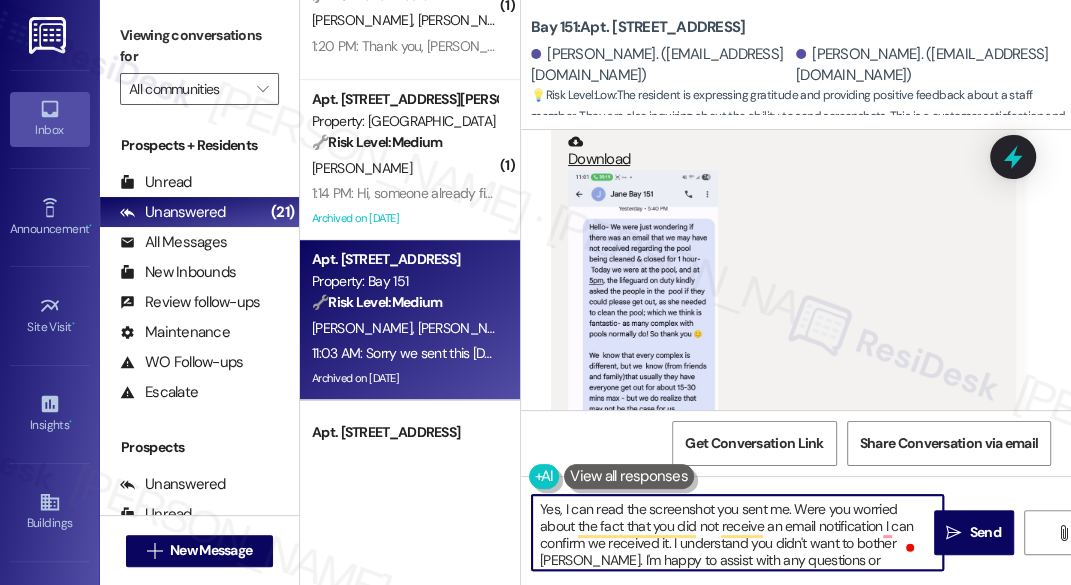 click on "Yes, I can read the screenshot you sent me. Were you worried about the fact that you did not receive an email notification I can confirm we received it. I understand you didn't want to bother Jakub. I'm happy to assist with any questions or concerns you have!" at bounding box center [737, 532] 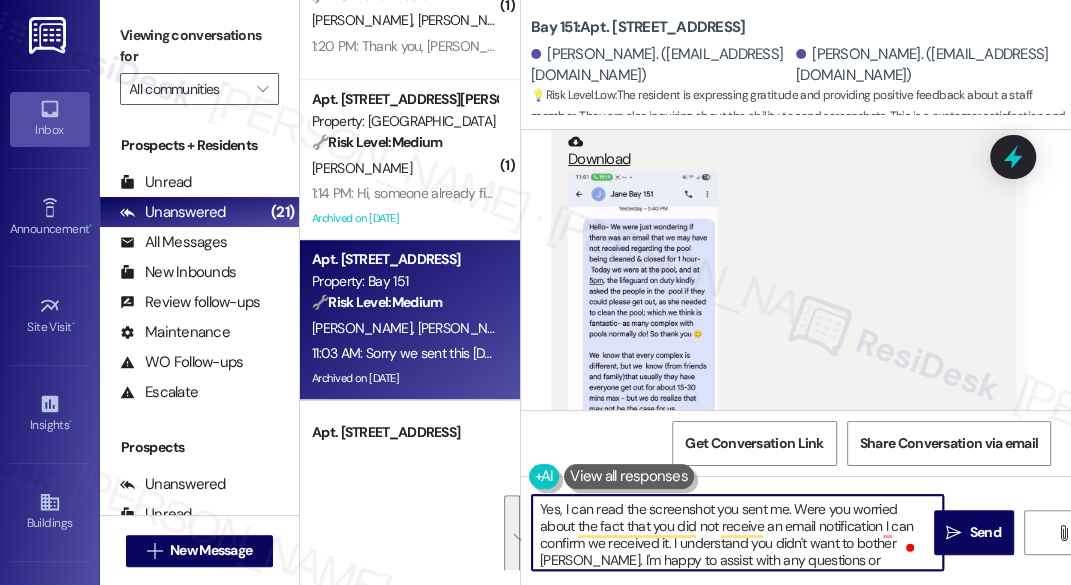 click on "Yes, I can read the screenshot you sent me. Were you worried about the fact that you did not receive an email notification I can confirm we received it. I understand you didn't want to bother Jakub. I'm happy to assist with any questions or concerns you have!" at bounding box center (737, 532) 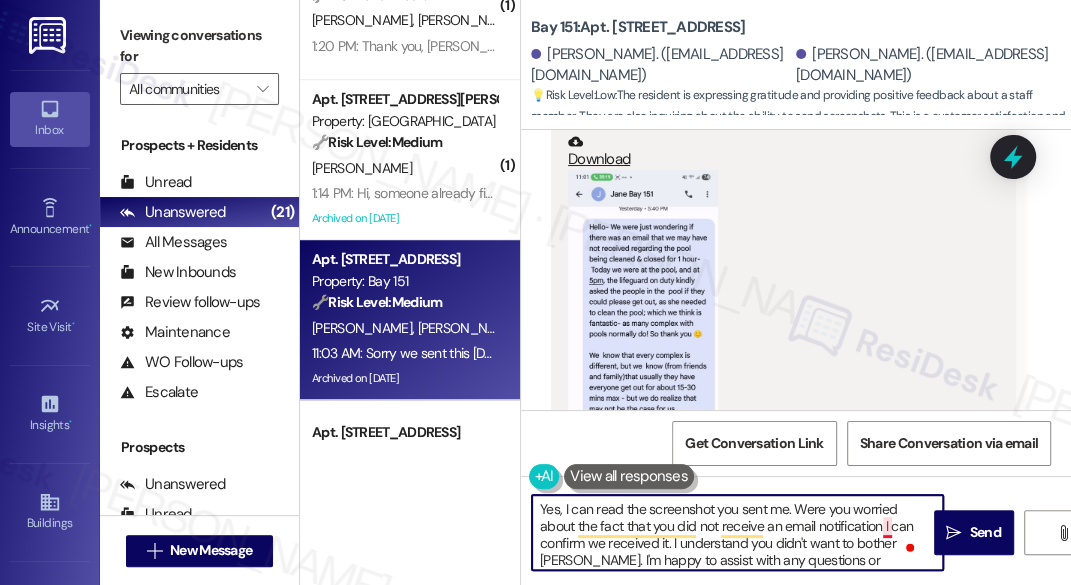 click on "Yes, I can read the screenshot you sent me. Were you worried about the fact that you did not receive an email notification I can confirm we received it. I understand you didn't want to bother Jakub. I'm happy to assist with any questions or concerns you have!" at bounding box center (737, 532) 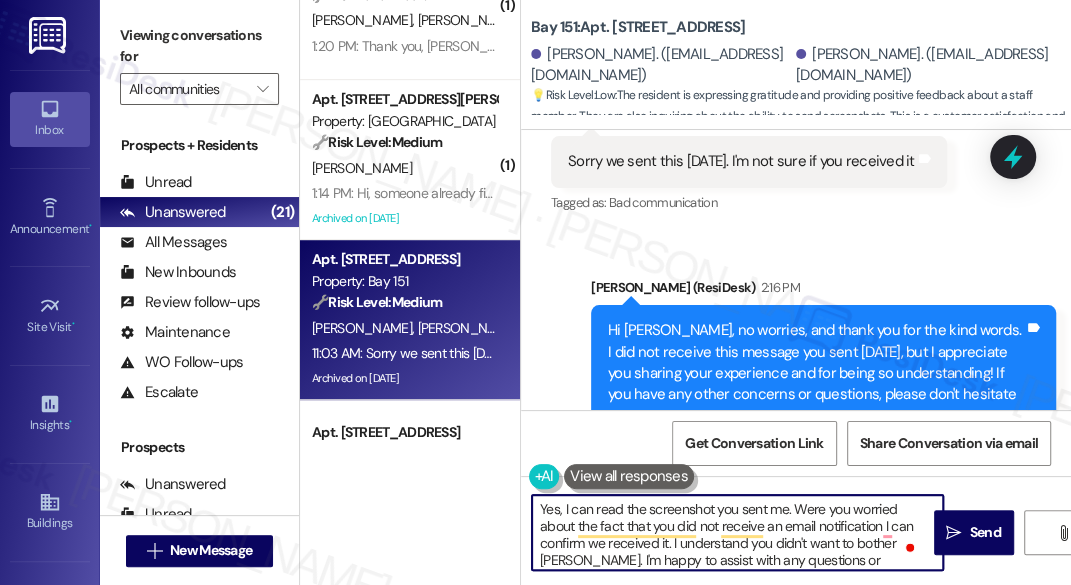 scroll, scrollTop: 64281, scrollLeft: 0, axis: vertical 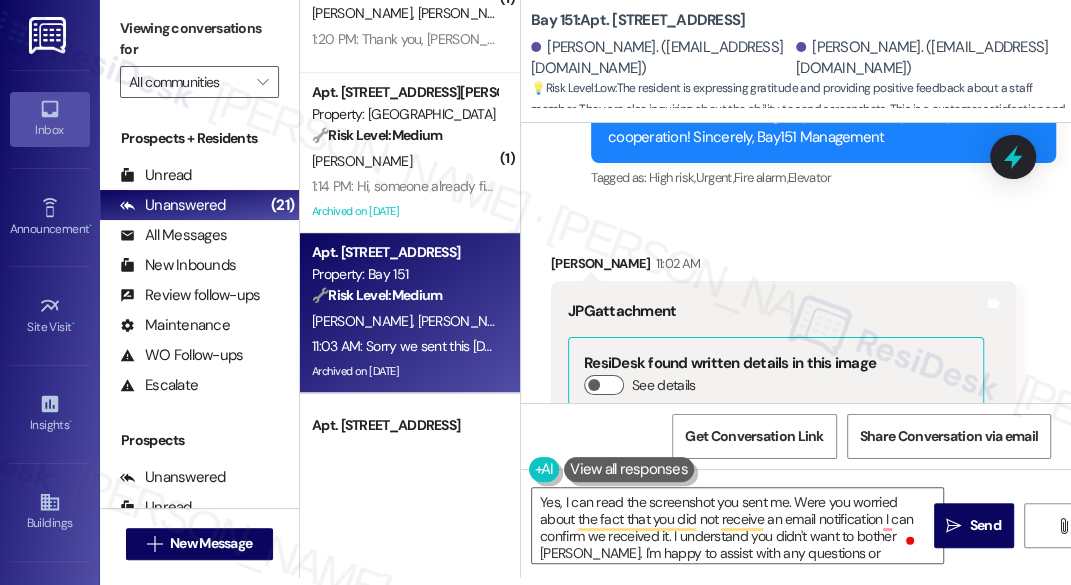 click at bounding box center [643, 719] 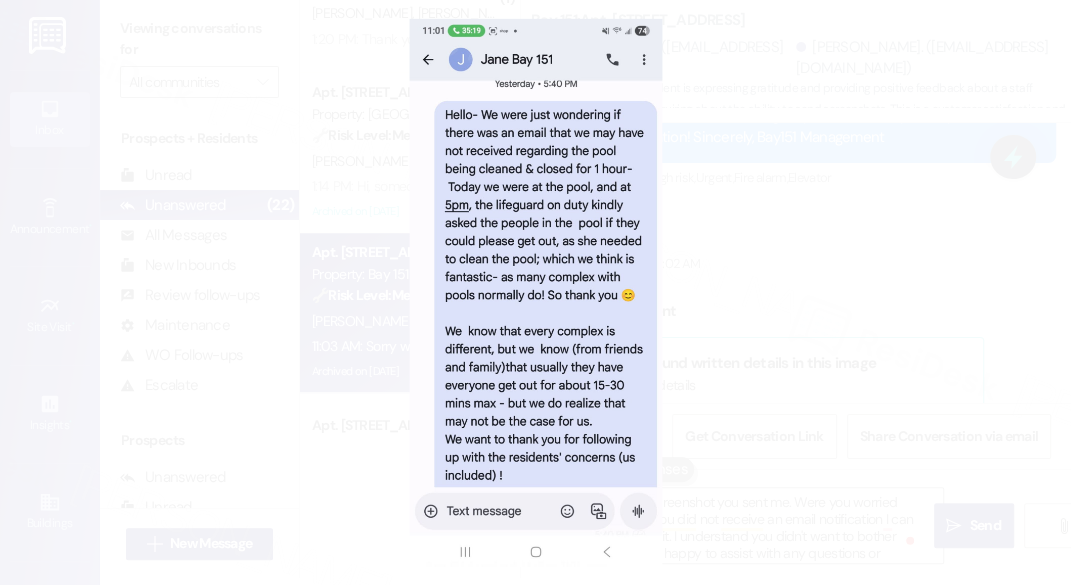 click at bounding box center [535, 292] 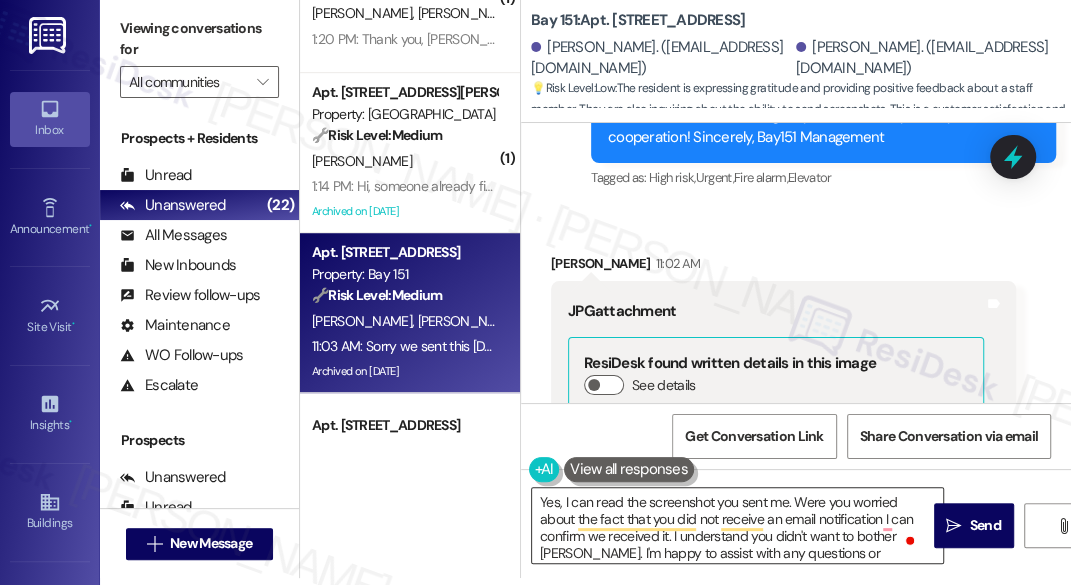 click on "Yes, I can read the screenshot you sent me. Were you worried about the fact that you did not receive an email notification I can confirm we received it. I understand you didn't want to bother Jakub. I'm happy to assist with any questions or concerns you have!" at bounding box center (737, 525) 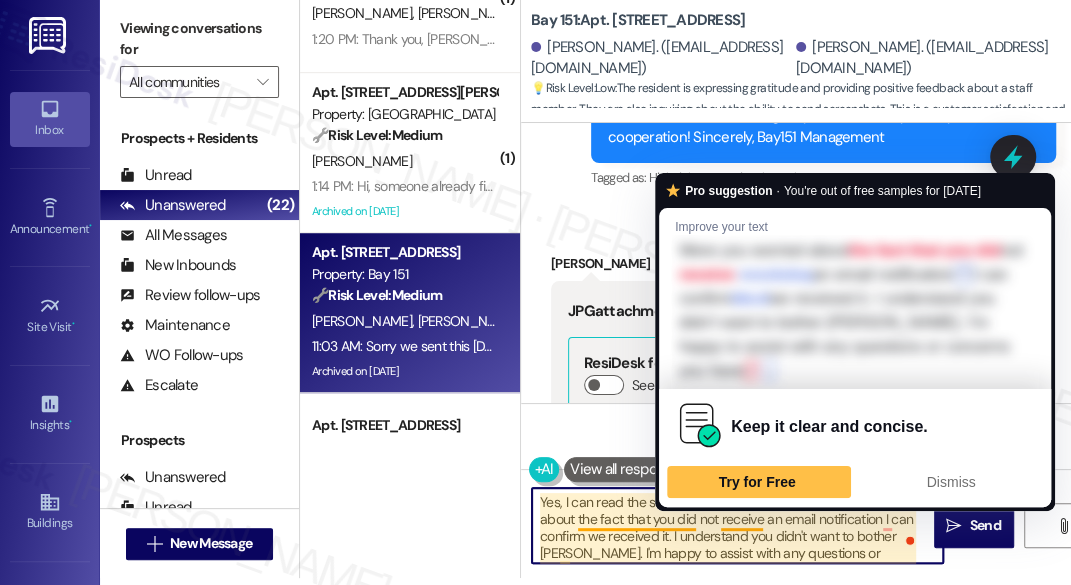 click on "Yes, I can read the screenshot you sent me. Were you worried about the fact that you did not receive an email notification I can confirm we received it. I understand you didn't want to bother Jakub. I'm happy to assist with any questions or concerns you have!" at bounding box center (737, 525) 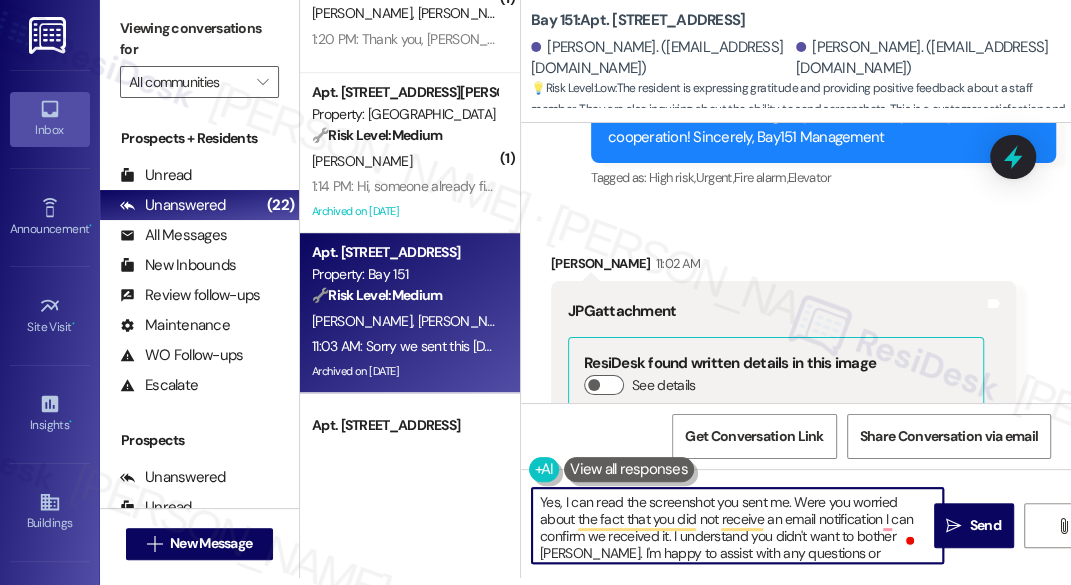 click on "Yes, I can read the screenshot you sent me. Were you worried about the fact that you did not receive an email notification I can confirm we received it. I understand you didn't want to bother Jakub. I'm happy to assist with any questions or concerns you have!" at bounding box center [737, 525] 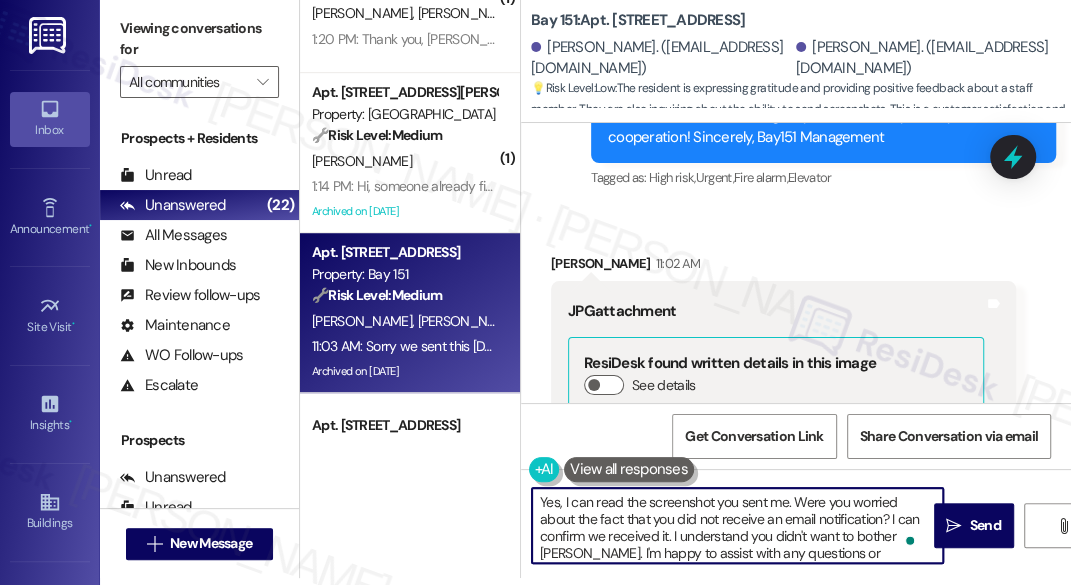 click on "Yes, I can read the screenshot you sent me. Were you worried about the fact that you did not receive an email notification? I can confirm we received it. I understand you didn't want to bother Jakub. I'm happy to assist with any questions or concerns you have!" at bounding box center [737, 525] 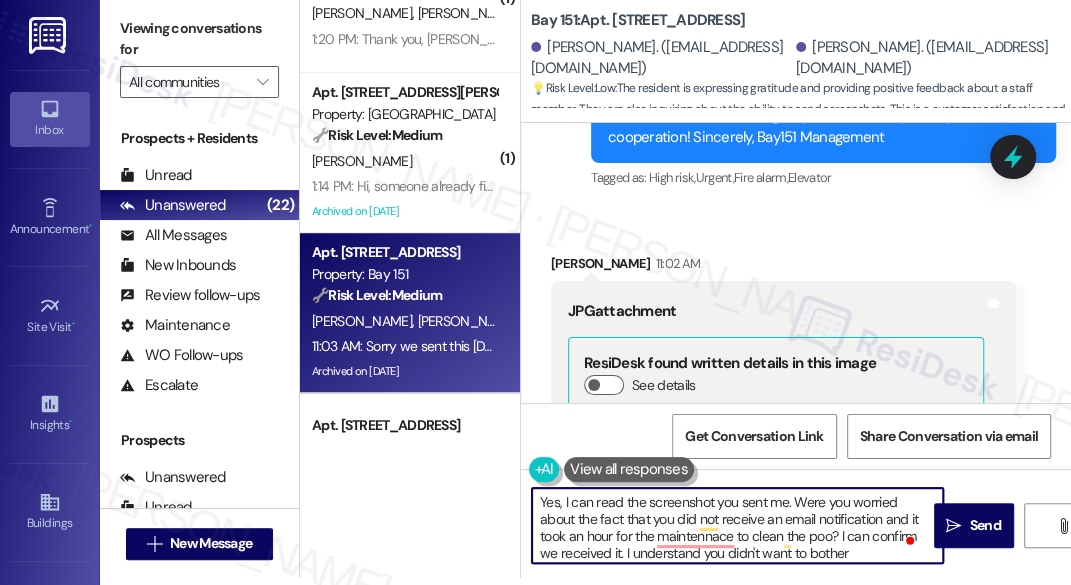 type on "Yes, I can read the screenshot you sent me. Were you worried about the fact that you did not receive an email notification and it took an hour for the maintennace to clean the pool? I can confirm we received it. I understand you didn't want to bother Jakub. I'm happy to assist with any questions or concerns you have!" 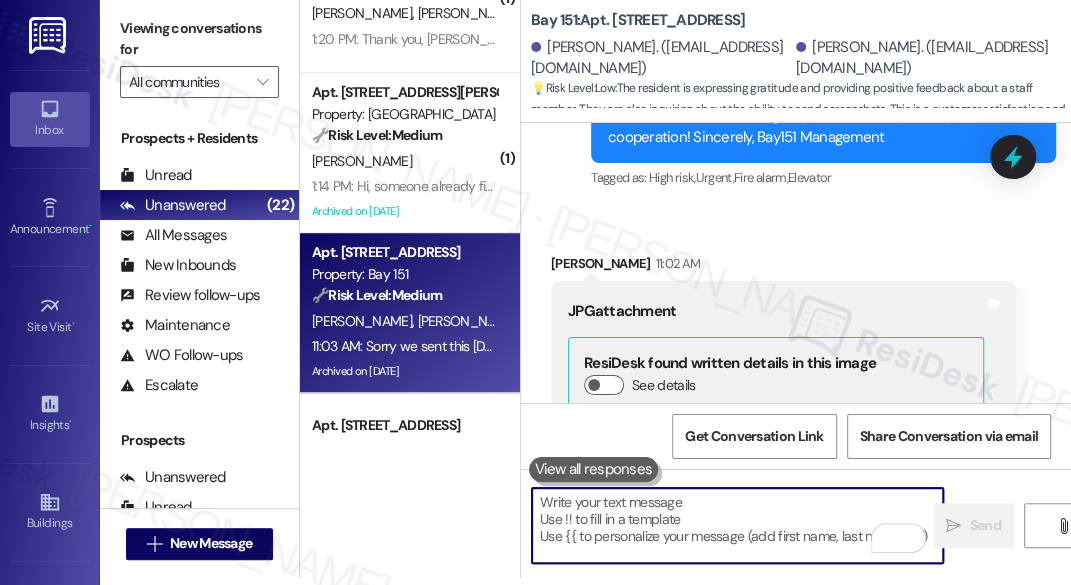 click at bounding box center (737, 525) 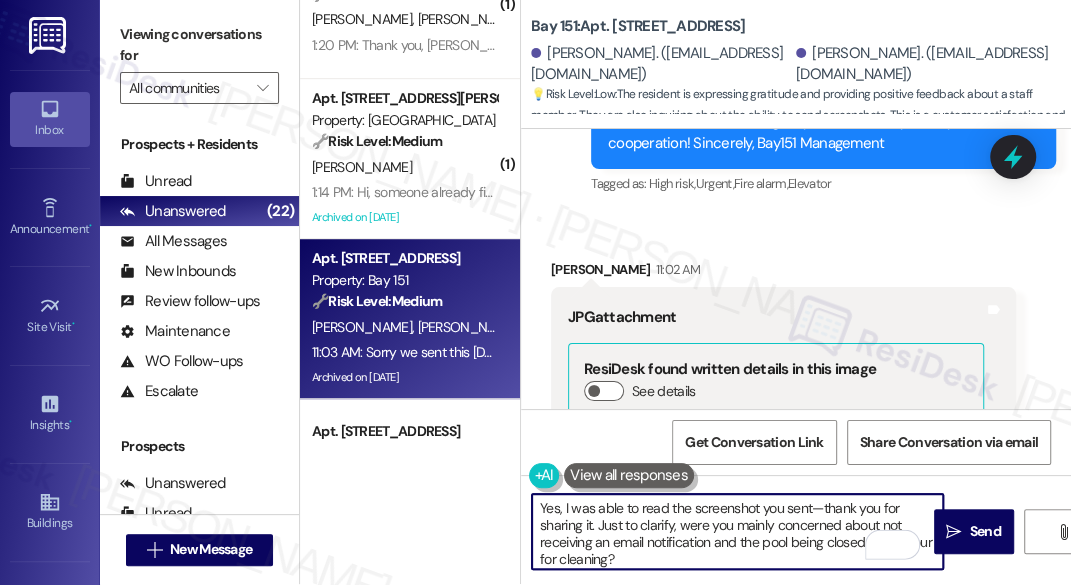 scroll, scrollTop: 0, scrollLeft: 0, axis: both 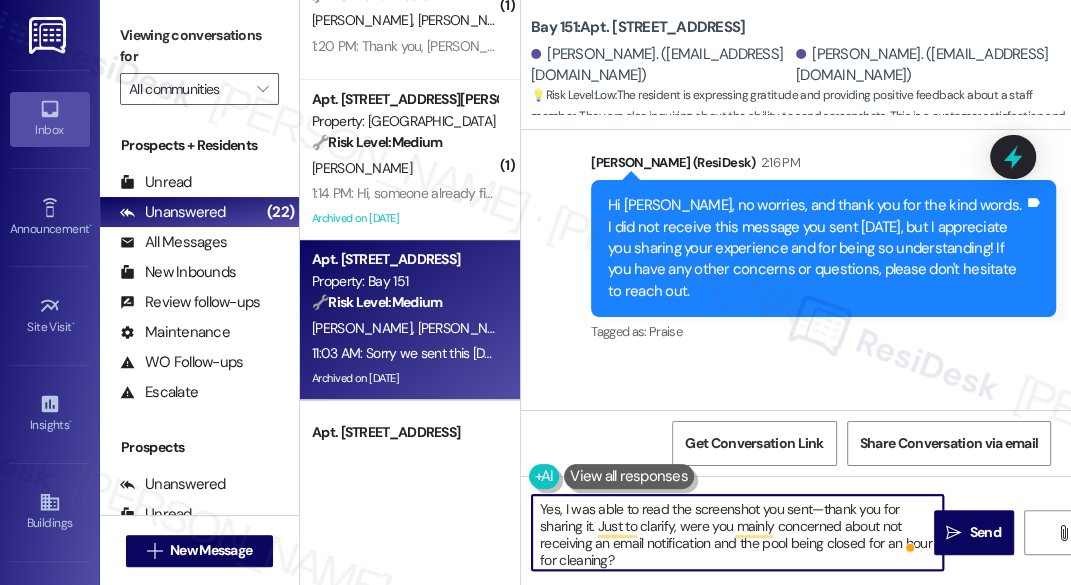 drag, startPoint x: 821, startPoint y: 509, endPoint x: 811, endPoint y: 511, distance: 10.198039 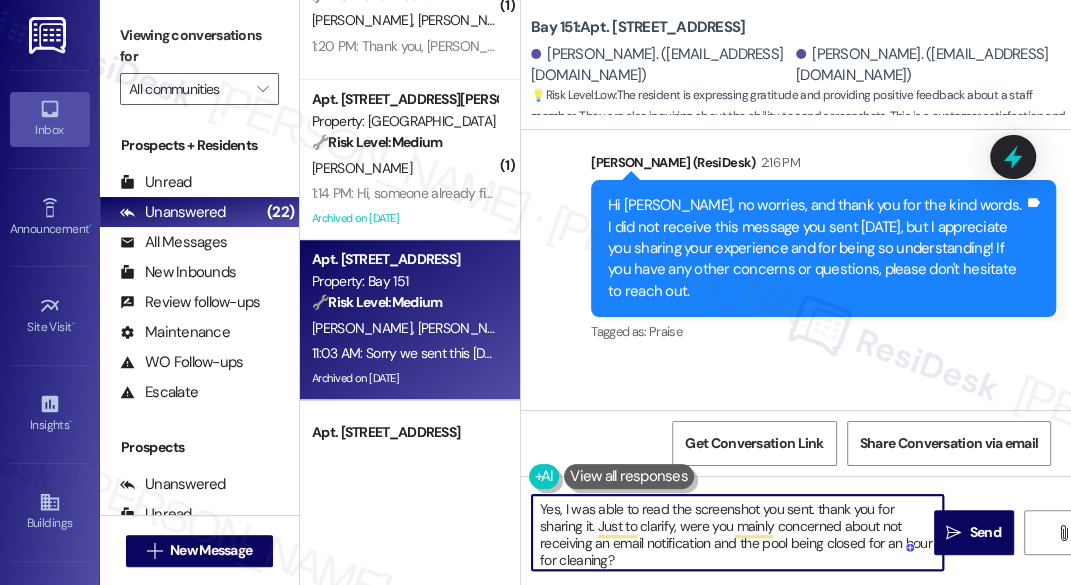 click on "Yes, I was able to read the screenshot you sent. thank you for sharing it. Just to clarify, were you mainly concerned about not receiving an email notification and the pool being closed for an hour for cleaning?" at bounding box center [737, 532] 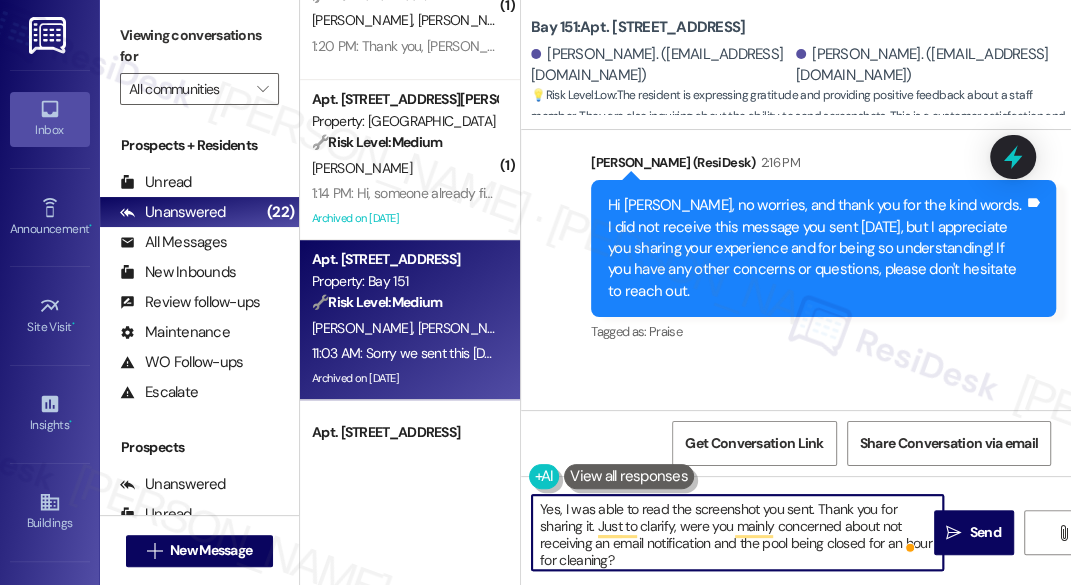 click on "Yes, I was able to read the screenshot you sent. Thank you for sharing it. Just to clarify, were you mainly concerned about not receiving an email notification and the pool being closed for an hour for cleaning?" at bounding box center (737, 532) 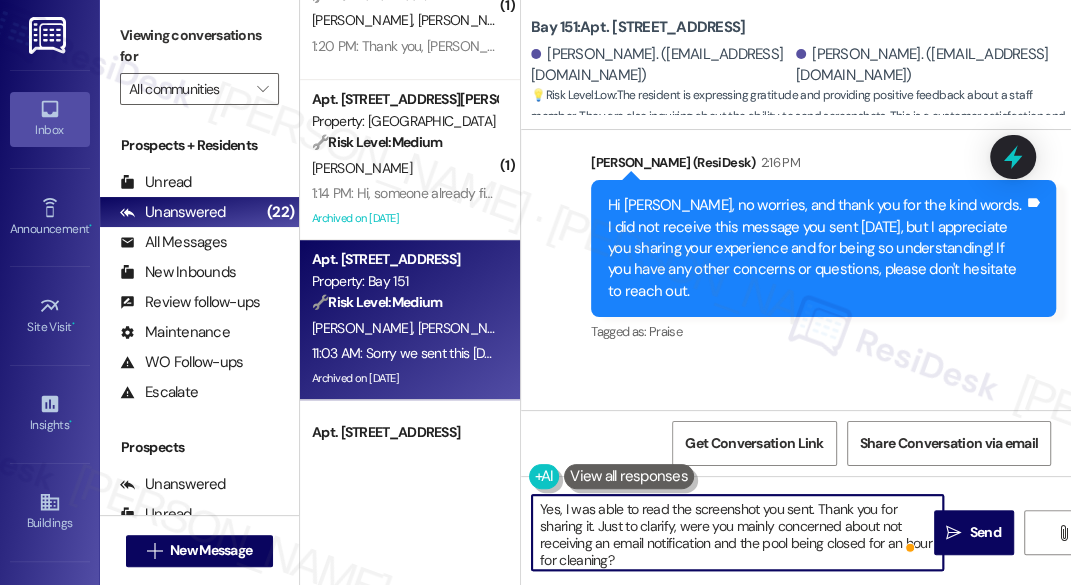 scroll, scrollTop: 16, scrollLeft: 0, axis: vertical 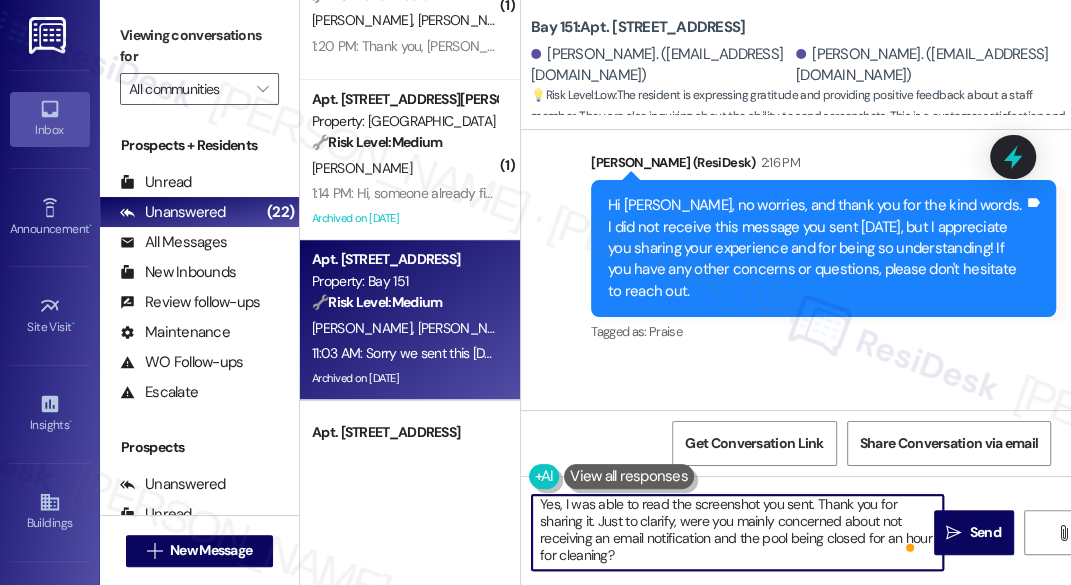paste on "And no worries at all about not wanting to bother Jakub—I'm happy to help with any questions or concerns you may have!" 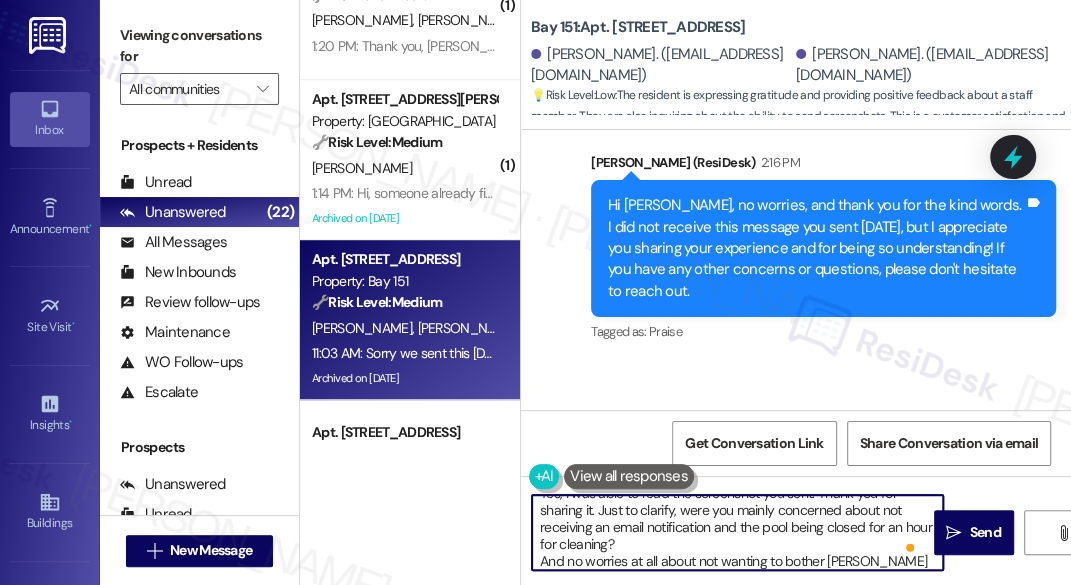 scroll, scrollTop: 33, scrollLeft: 0, axis: vertical 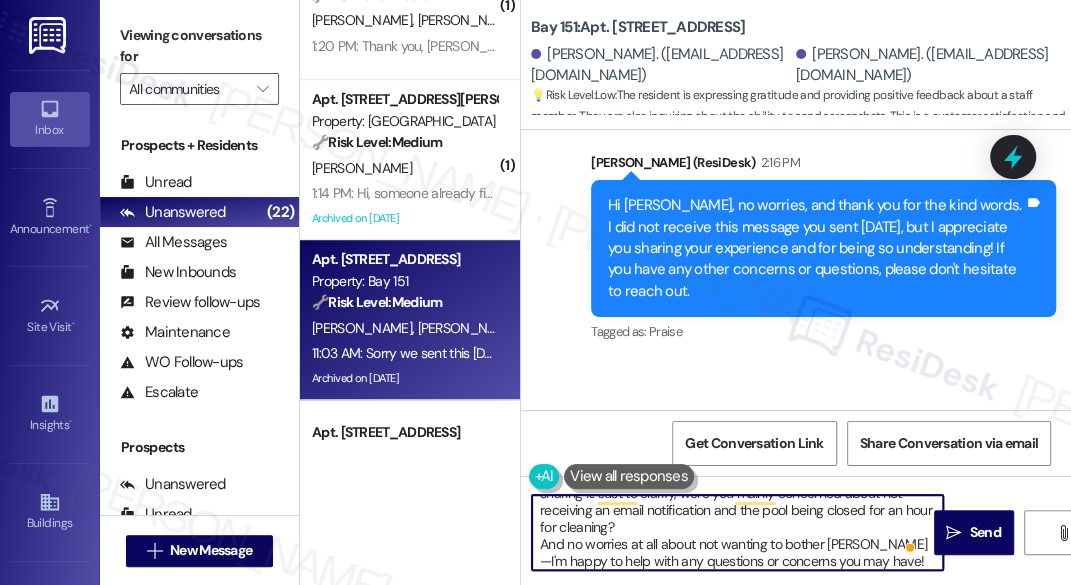 click on "Yes, I was able to read the screenshot you sent. Thank you for sharing it. Just to clarify, were you mainly concerned about not receiving an email notification and the pool being closed for an hour for cleaning?
And no worries at all about not wanting to bother Jakub—I'm happy to help with any questions or concerns you may have!" at bounding box center (737, 532) 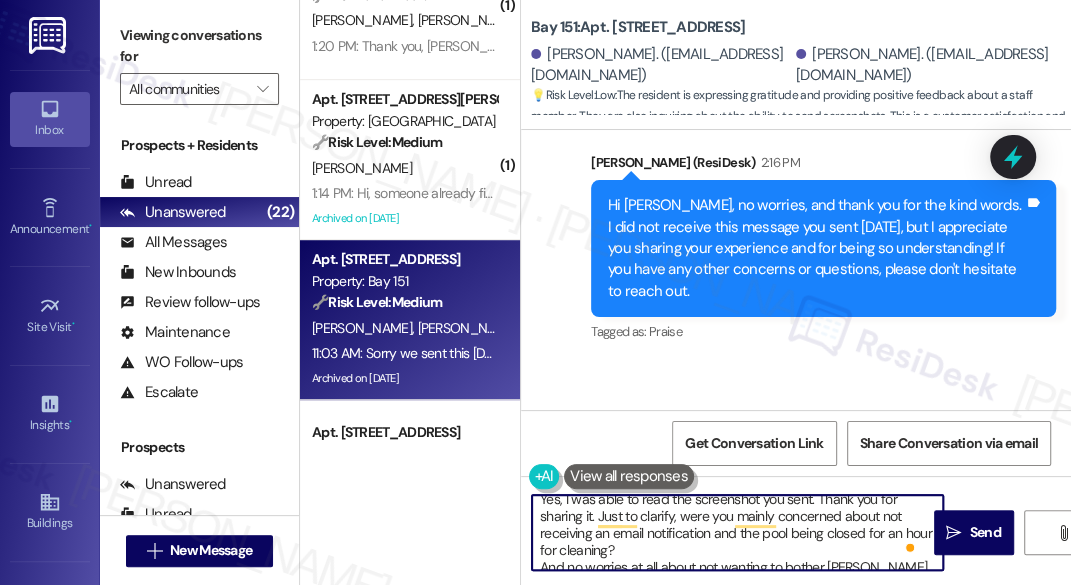 scroll, scrollTop: 0, scrollLeft: 0, axis: both 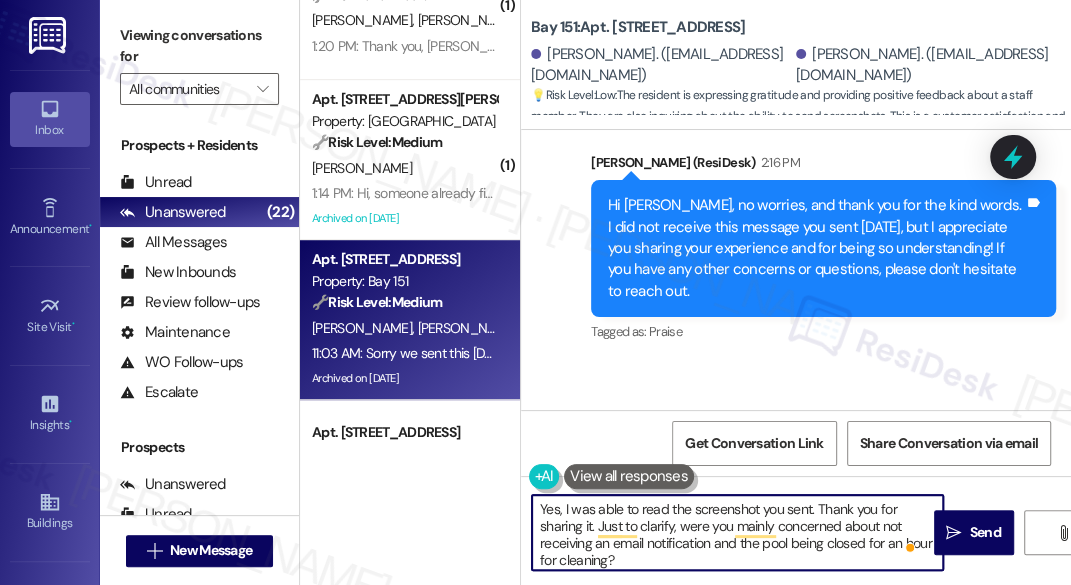 click on "Yes, I was able to read the screenshot you sent. Thank you for sharing it. Just to clarify, were you mainly concerned about not receiving an email notification and the pool being closed for an hour for cleaning?
And no worries at all about not wanting to bother Jakub—I'm happy to help with any questions or concerns you may have!" at bounding box center (737, 532) 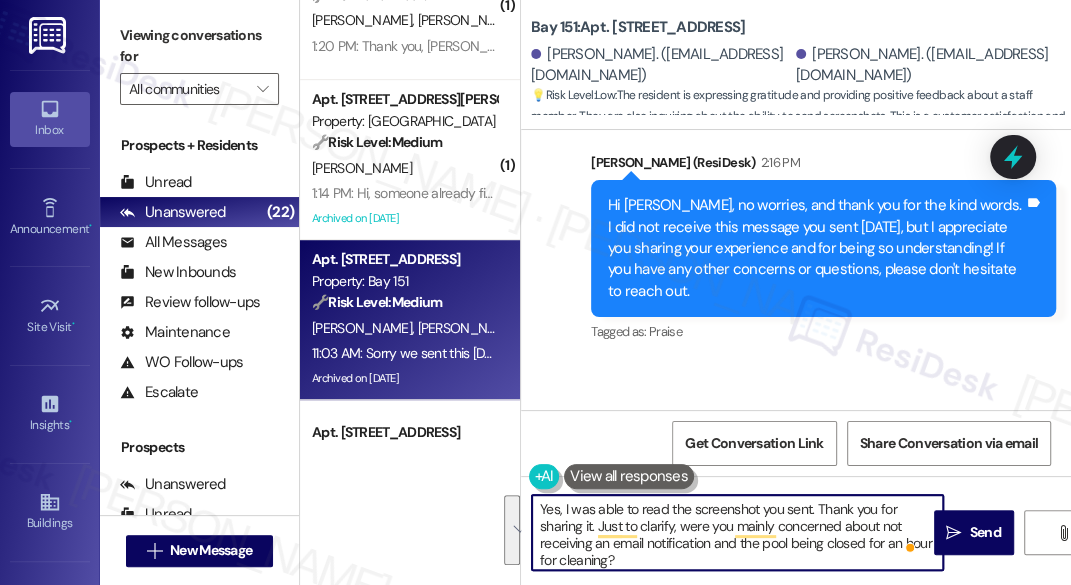 click on "Yes, I was able to read the screenshot you sent. Thank you for sharing it. Just to clarify, were you mainly concerned about not receiving an email notification and the pool being closed for an hour for cleaning?
And no worries at all about not wanting to bother Jakub—I'm happy to help with any questions or concerns you may have!" at bounding box center (737, 532) 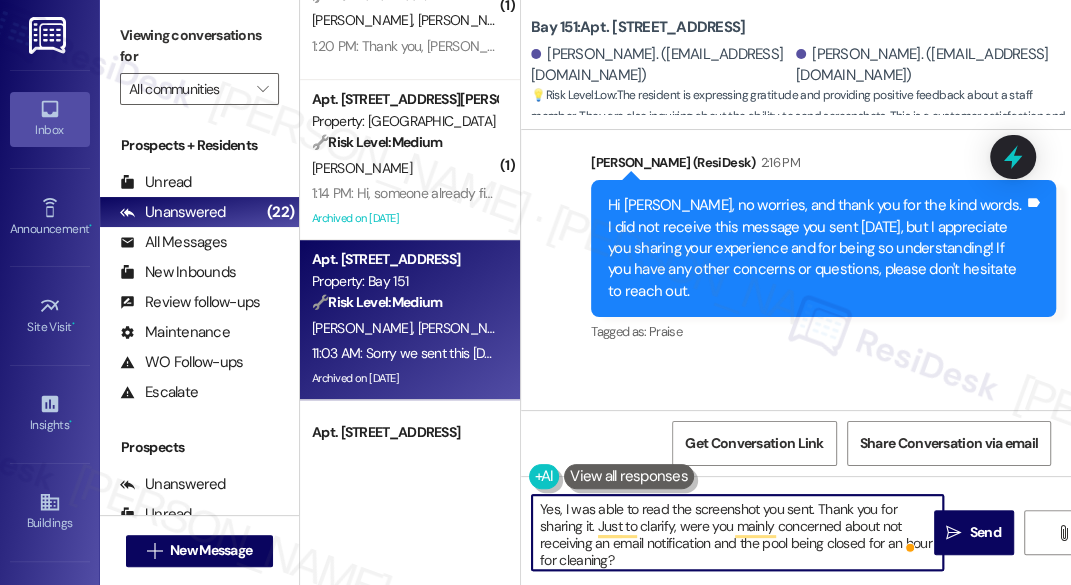 scroll, scrollTop: 39, scrollLeft: 0, axis: vertical 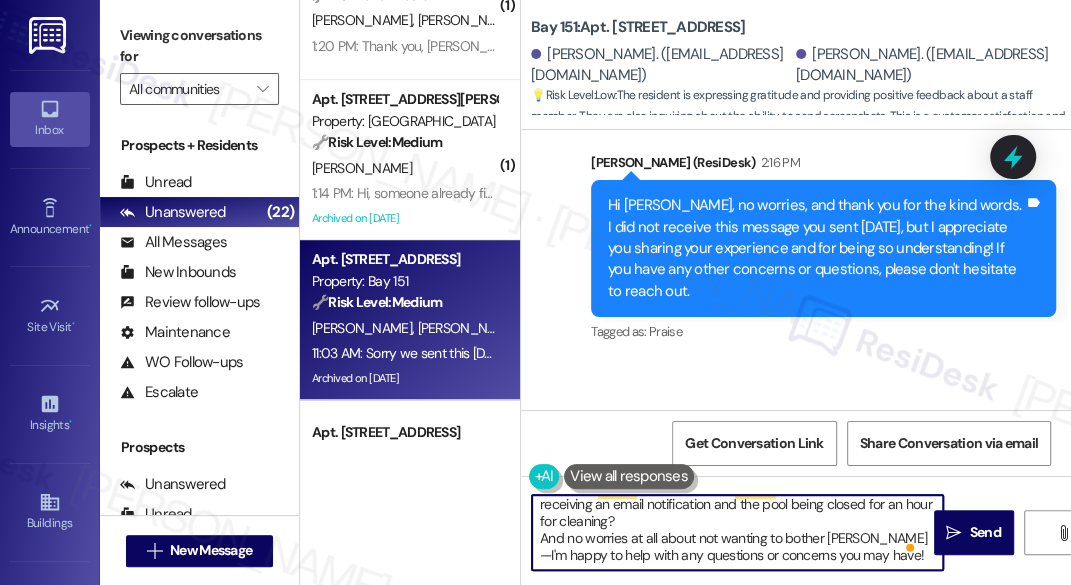 drag, startPoint x: 547, startPoint y: 538, endPoint x: 859, endPoint y: 555, distance: 312.4628 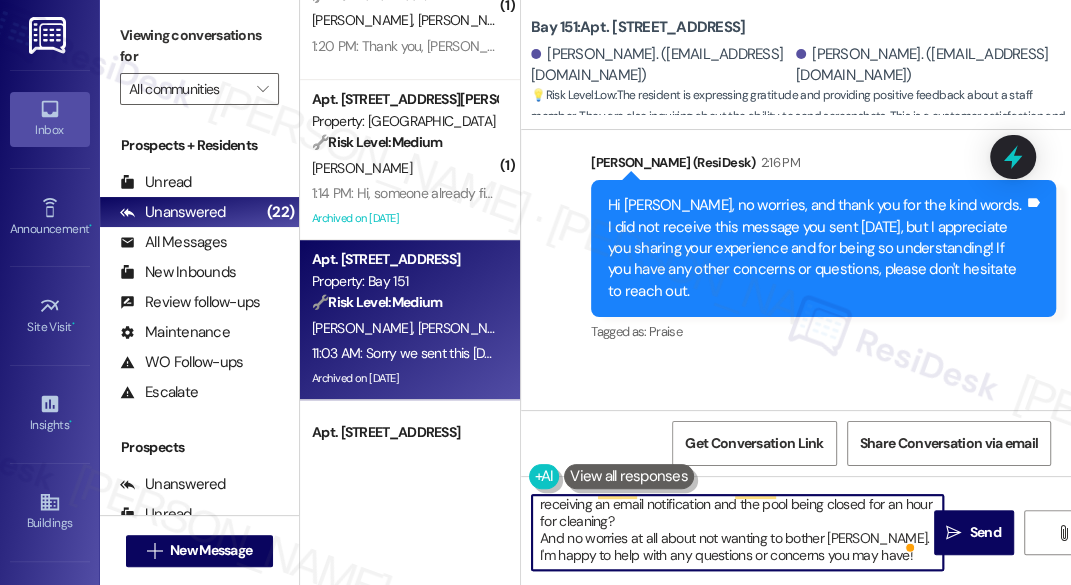 scroll, scrollTop: 13, scrollLeft: 0, axis: vertical 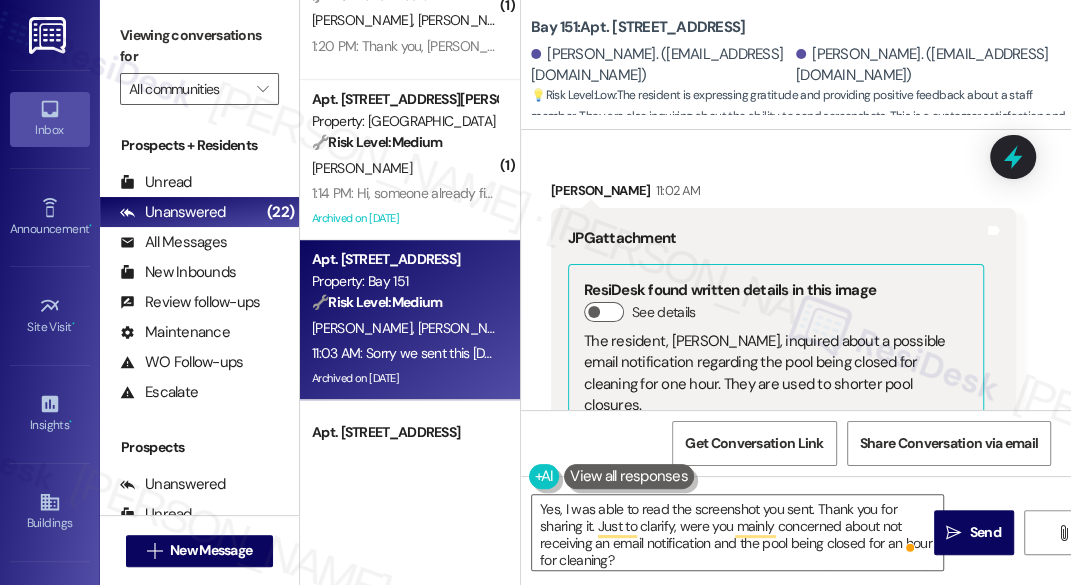click at bounding box center (643, 646) 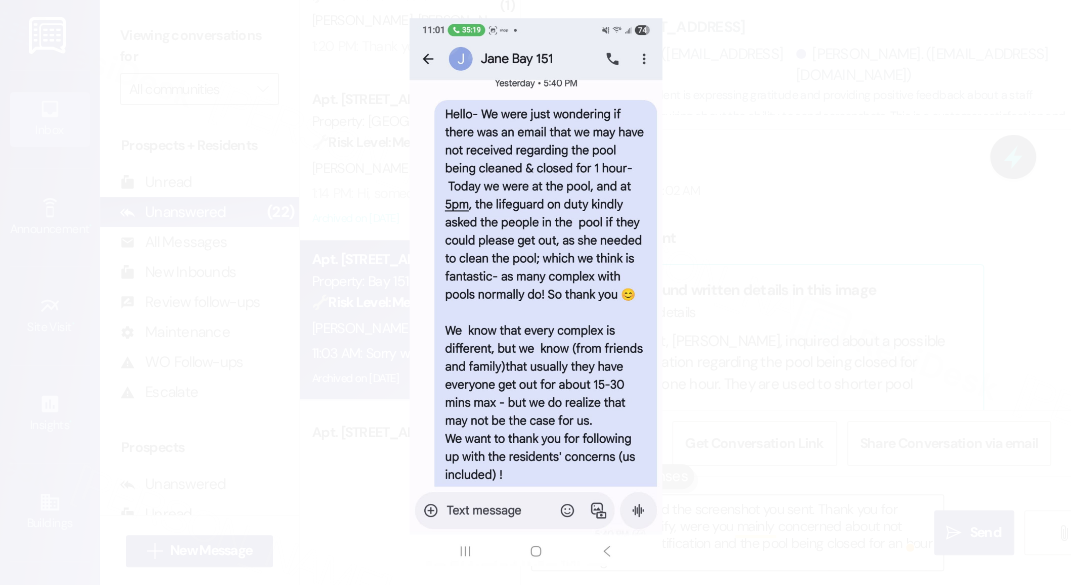 click at bounding box center (535, 292) 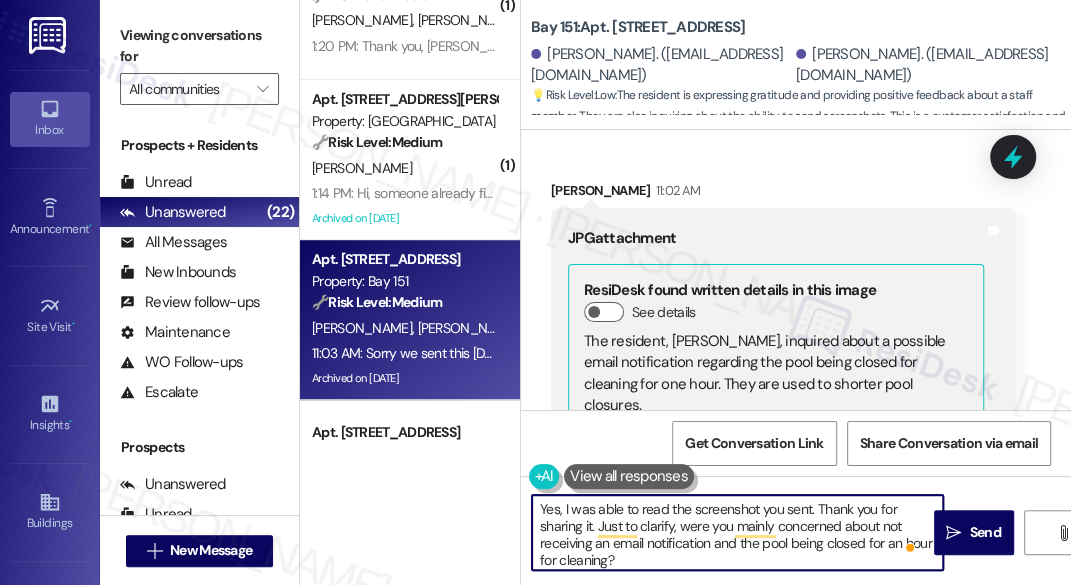 click on "Yes, I was able to read the screenshot you sent. Thank you for sharing it. Just to clarify, were you mainly concerned about not receiving an email notification and the pool being closed for an hour for cleaning?
And no worries at all about not wanting to bother Jakub. I'm happy to help with any questions or concerns you may have!" at bounding box center [737, 532] 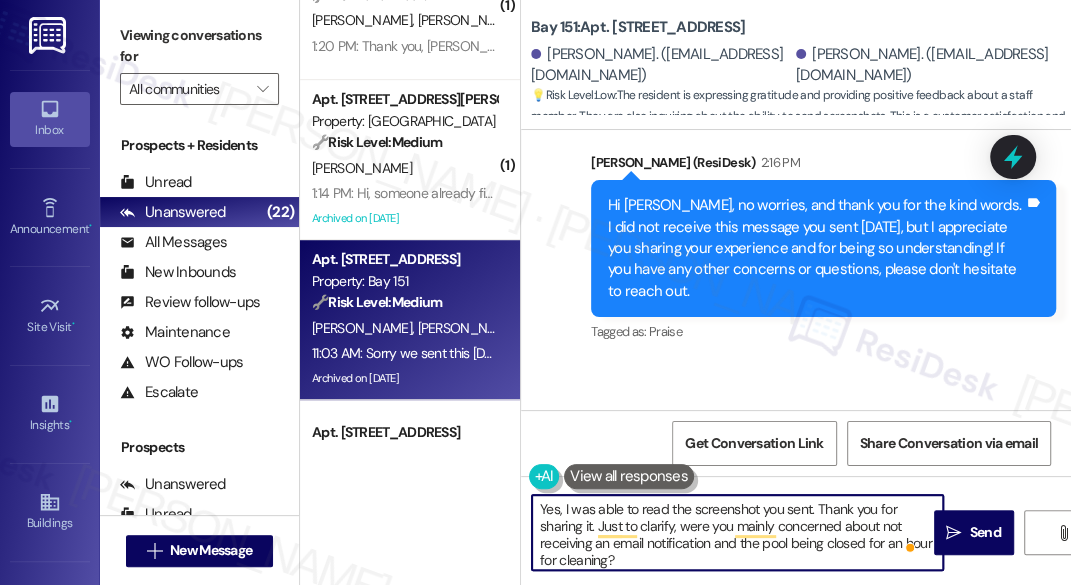 click on "Yes, I was able to read the screenshot you sent. Thank you for sharing it. Just to clarify, were you mainly concerned about not receiving an email notification and the pool being closed for an hour for cleaning?
And no worries at all about not wanting to bother Jakub. I'm happy to help with any questions or concerns you may have!" at bounding box center (737, 532) 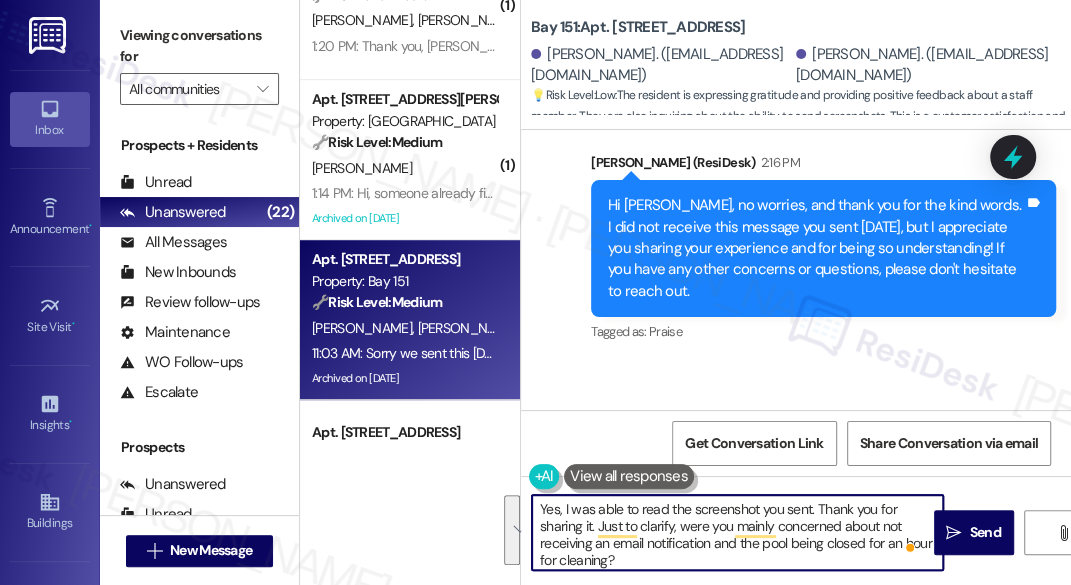 click on "Yes, I was able to read the screenshot you sent. Thank you for sharing it. Just to clarify, were you mainly concerned about not receiving an email notification and the pool being closed for an hour for cleaning?
And no worries at all about not wanting to bother Jakub. I'm happy to help with any questions or concerns you may have!" at bounding box center [737, 532] 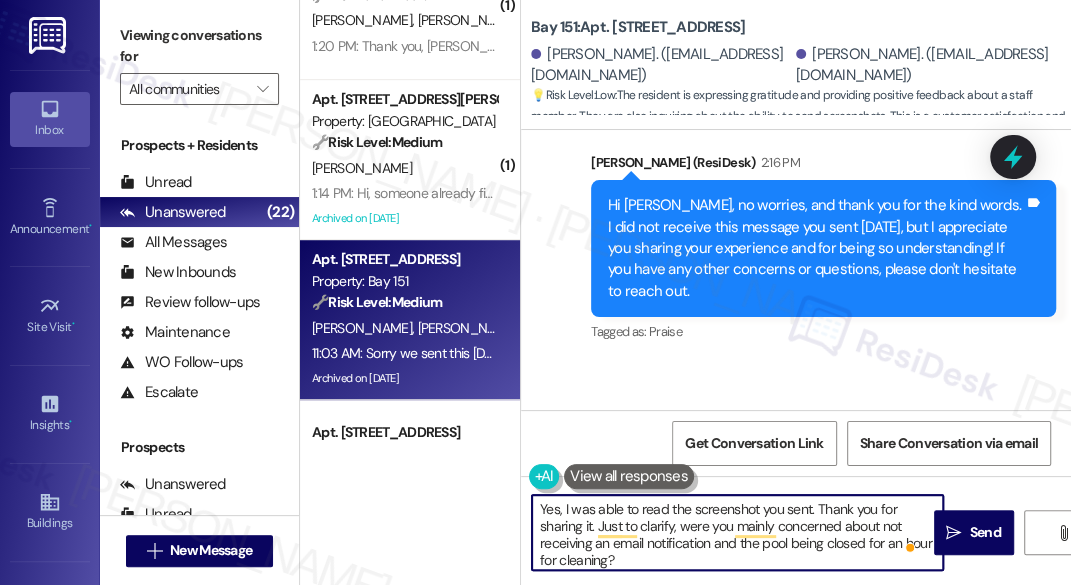click on "Yes, I was able to read the screenshot you sent. Thank you for sharing it. Just to clarify, were you mainly concerned about not receiving an email notification and the pool being closed for an hour for cleaning?
And no worries at all about not wanting to bother Jakub. I'm happy to help with any questions or concerns you may have!" at bounding box center [737, 532] 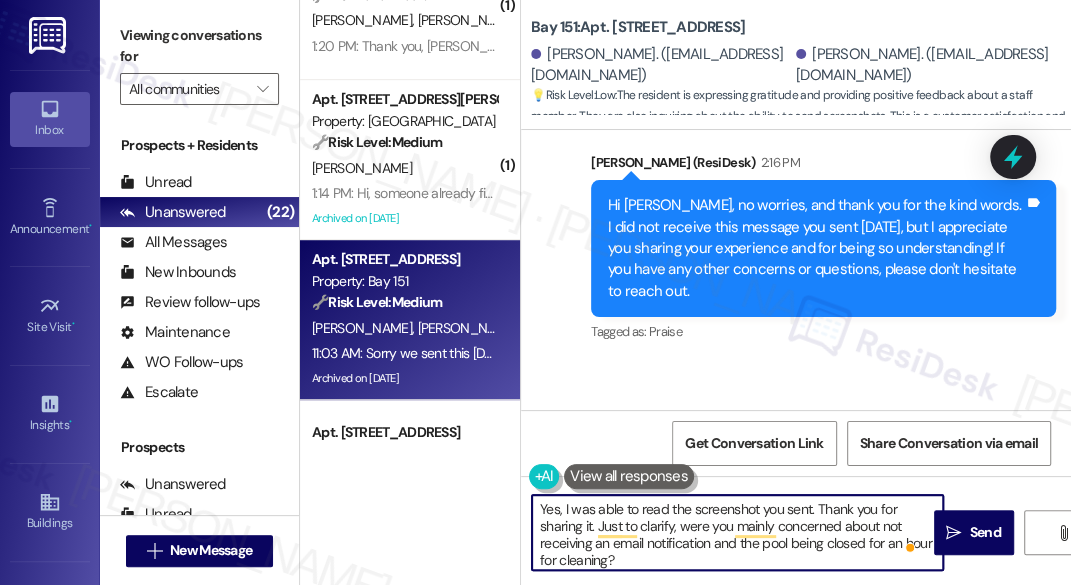 click on "Yes, I was able to read the screenshot you sent. Thank you for sharing it. Just to clarify, were you mainly concerned about not receiving an email notification and the pool being closed for an hour for cleaning?
And no worries at all about not wanting to bother Jakub. I'm happy to help with any questions or concerns you may have!" at bounding box center [737, 532] 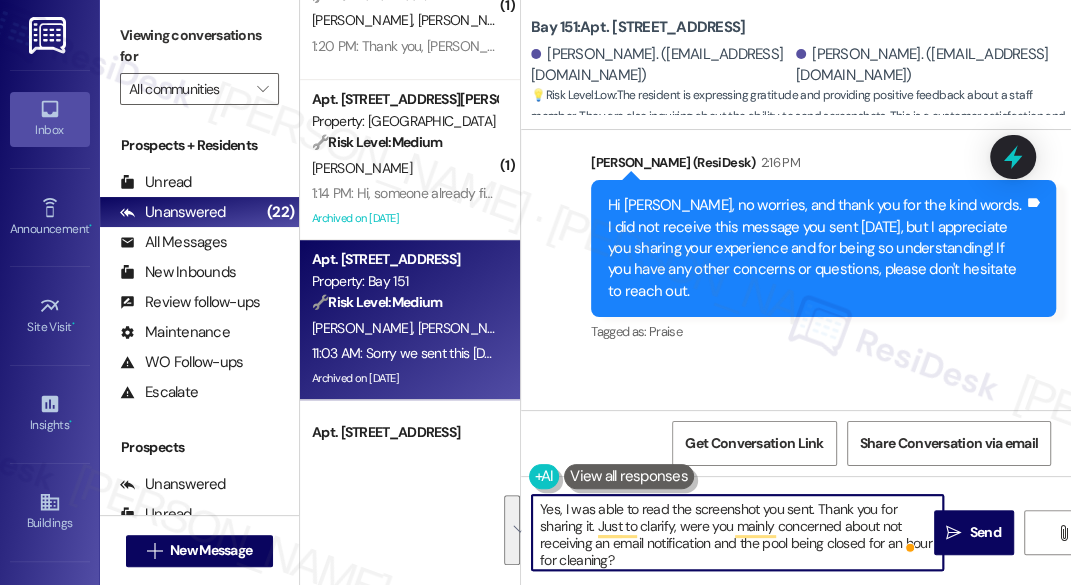 click on "Yes, I was able to read the screenshot you sent. Thank you for sharing it. Just to clarify, were you mainly concerned about not receiving an email notification and the pool being closed for an hour for cleaning?
And no worries at all about not wanting to bother Jakub. I'm happy to help with any questions or concerns you may have!" at bounding box center [737, 532] 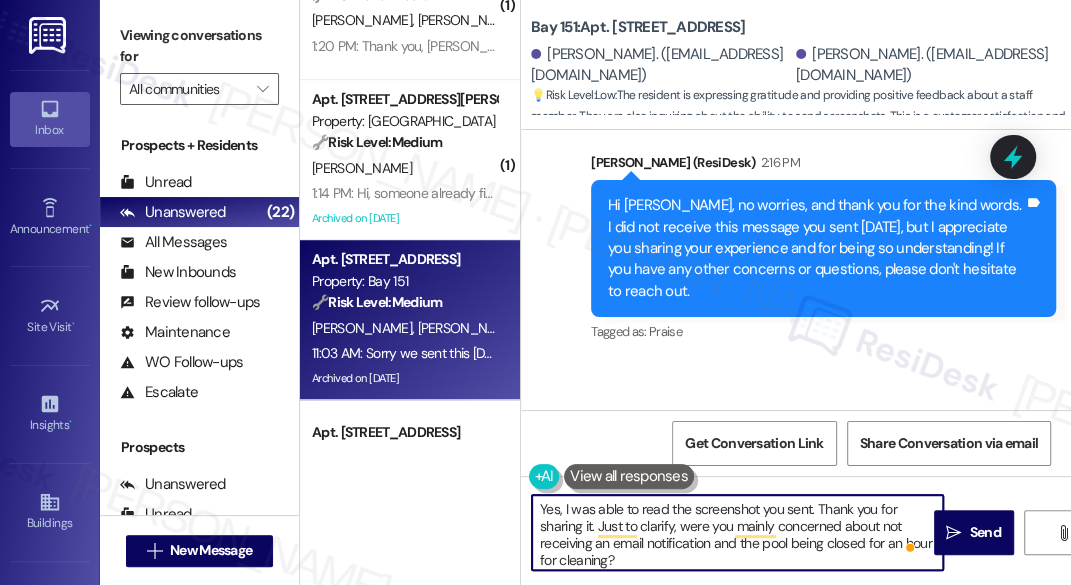 scroll, scrollTop: 25, scrollLeft: 0, axis: vertical 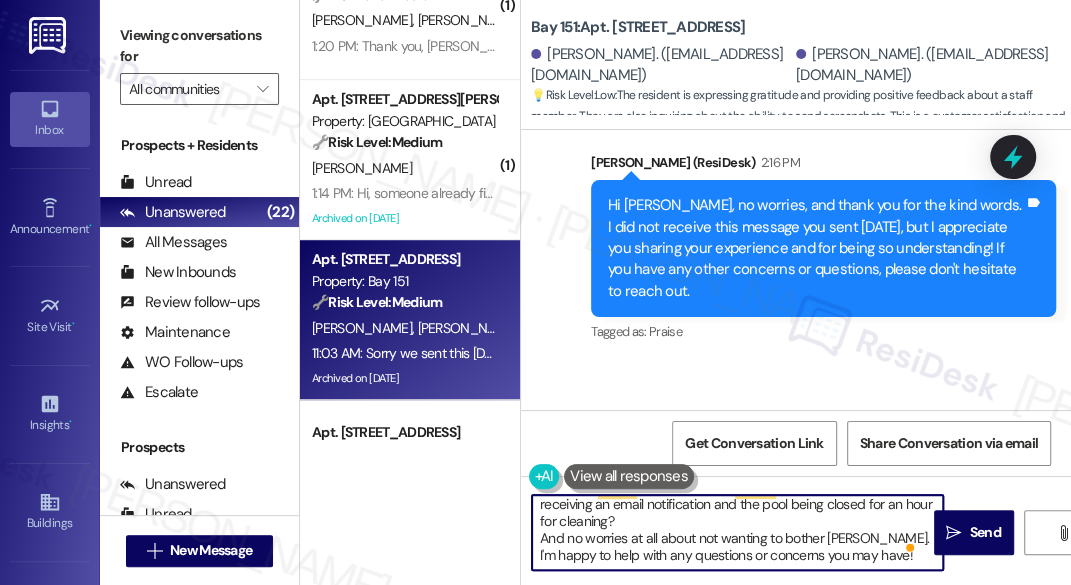 click on "Yes, I was able to read the screenshot you sent. Thank you for sharing it. Just to clarify, were you mainly concerned about not receiving an email notification and the pool being closed for an hour for cleaning?
And no worries at all about not wanting to bother Jakub. I'm happy to help with any questions or concerns you may have!" at bounding box center (737, 532) 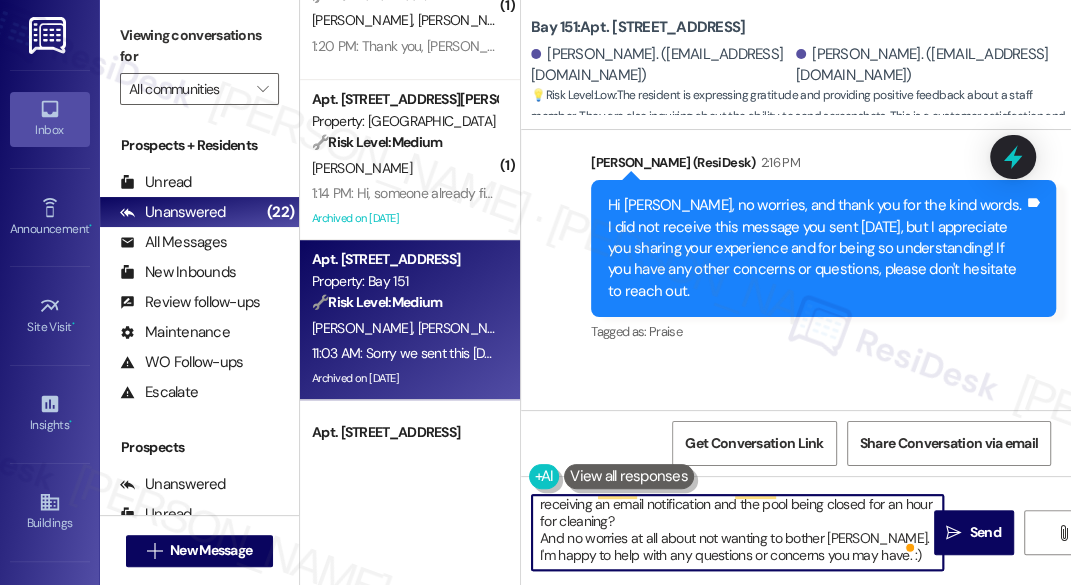 type on "Yes, I was able to read the screenshot you sent. Thank you for sharing it. Just to clarify, were you mainly concerned about not receiving an email notification and the pool being closed for an hour for cleaning?
And no worries at all about not wanting to bother Jakub. I'm happy to help with any questions or concerns you may have. :)" 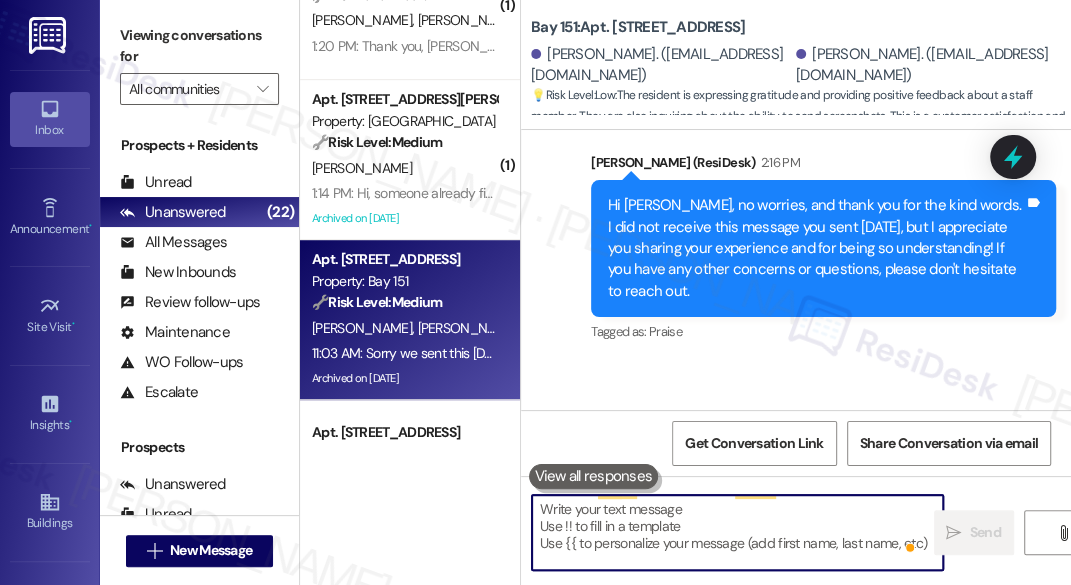 scroll, scrollTop: 0, scrollLeft: 0, axis: both 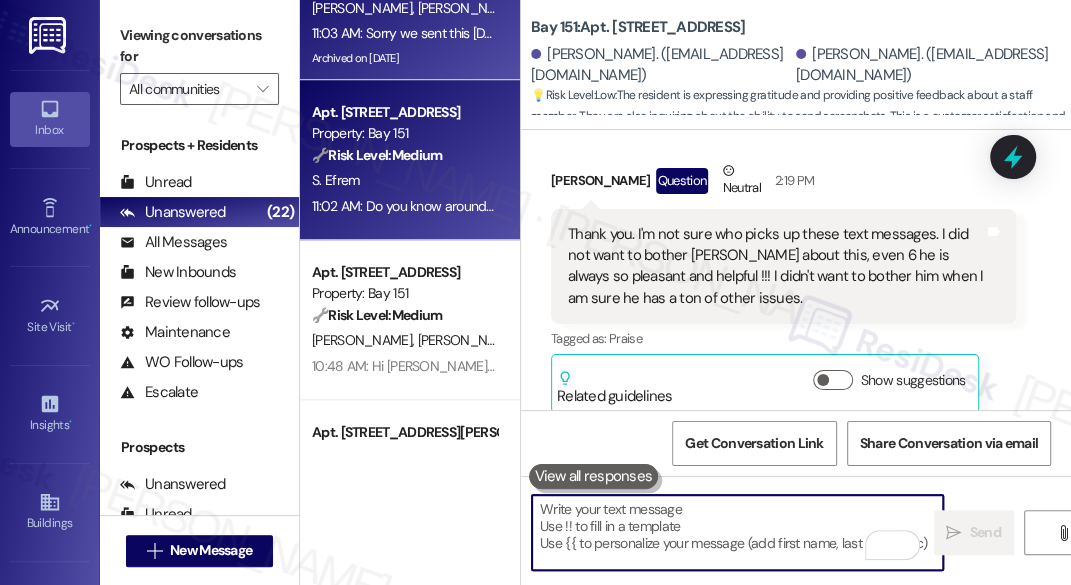 type 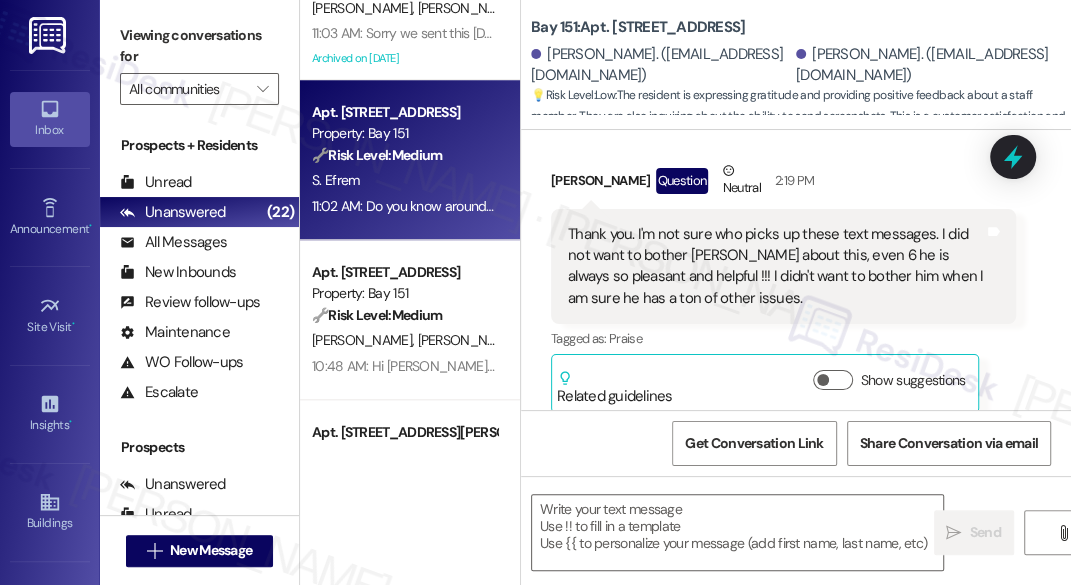 type on "Fetching suggested responses. Please feel free to read through the conversation in the meantime." 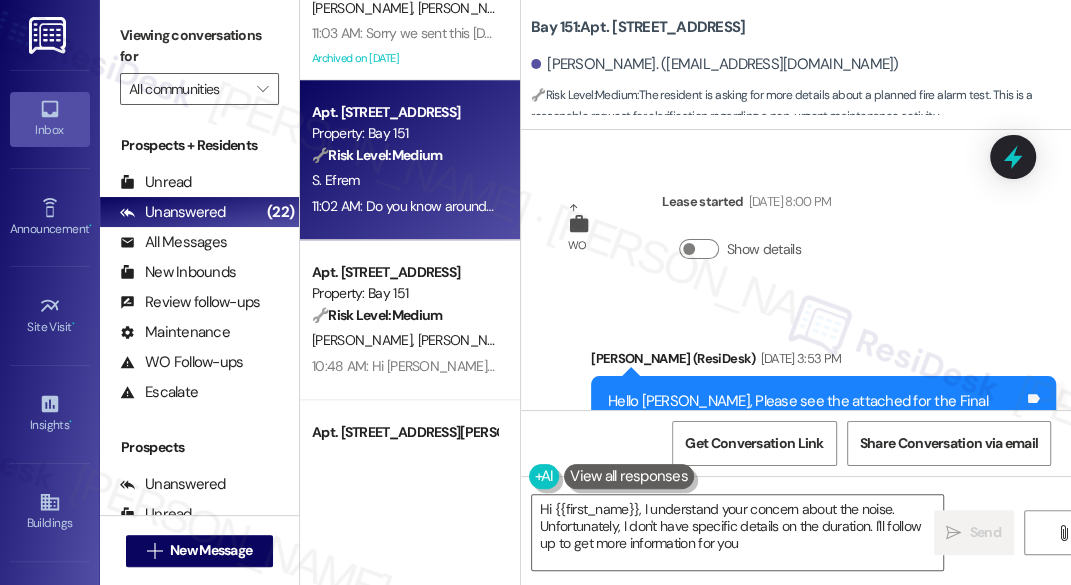 type on "Hi {{first_name}}, I understand your concern about the noise. Unfortunately, I don't have specific details on the duration. I'll follow up to get more information for you!" 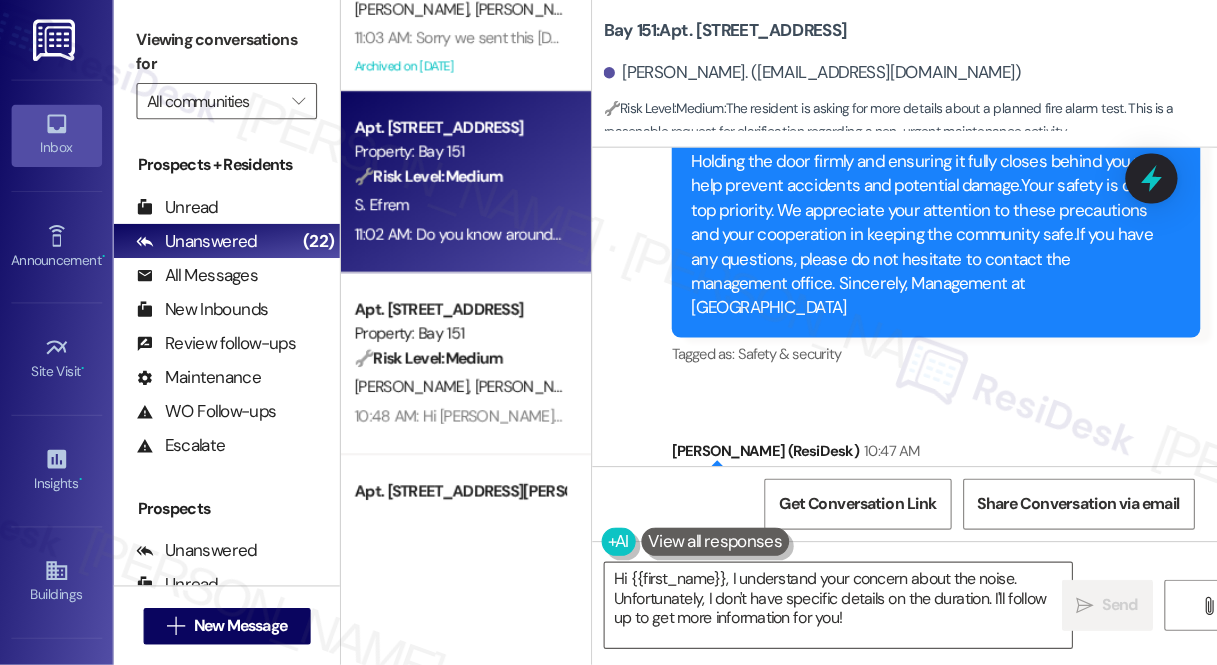 scroll, scrollTop: 38589, scrollLeft: 0, axis: vertical 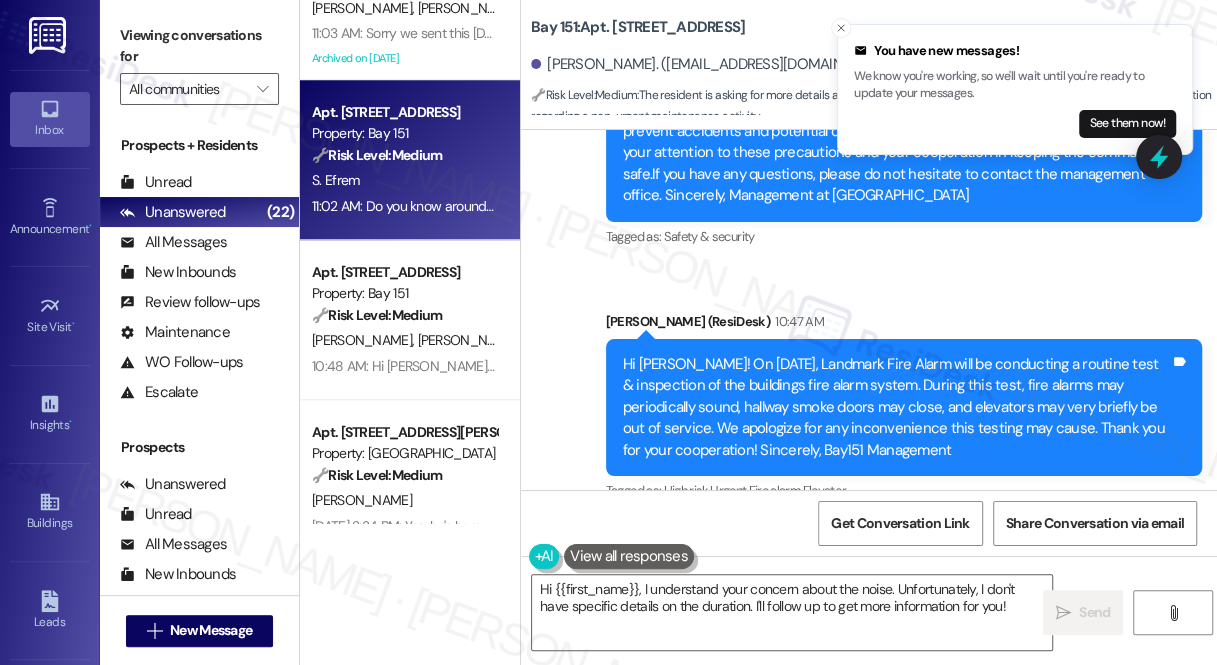 drag, startPoint x: 777, startPoint y: 397, endPoint x: 904, endPoint y: 394, distance: 127.03543 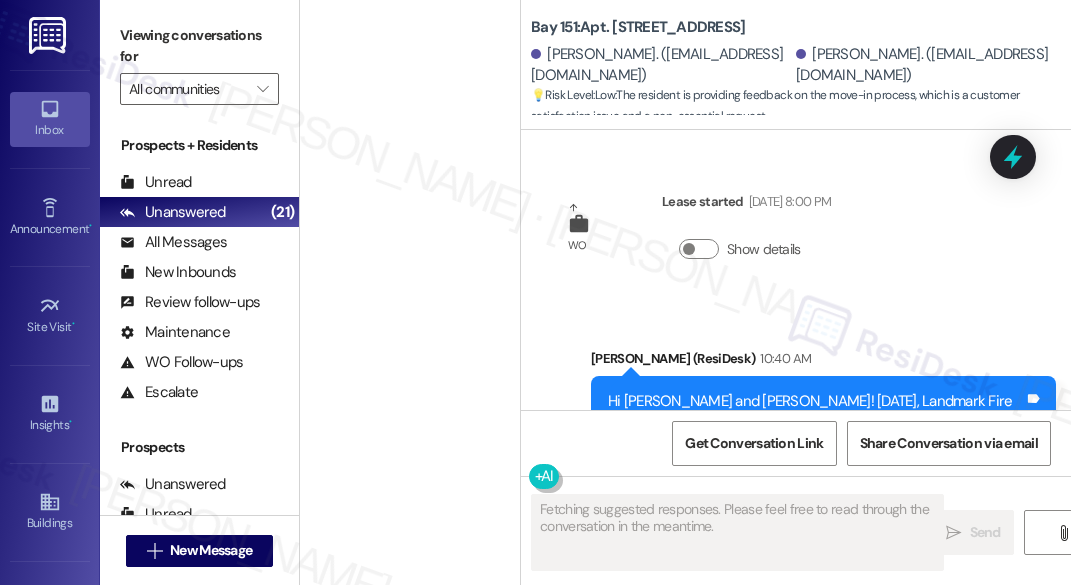 scroll, scrollTop: 0, scrollLeft: 0, axis: both 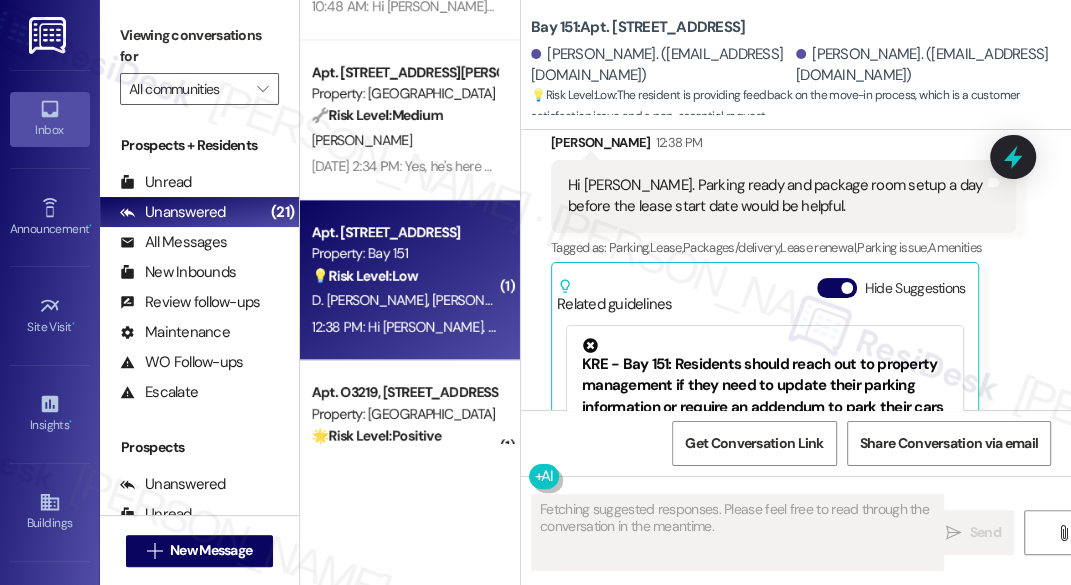 click on "Hi [PERSON_NAME]. Parking ready and package room setup a day before the lease start date would be helpful." at bounding box center [776, 196] 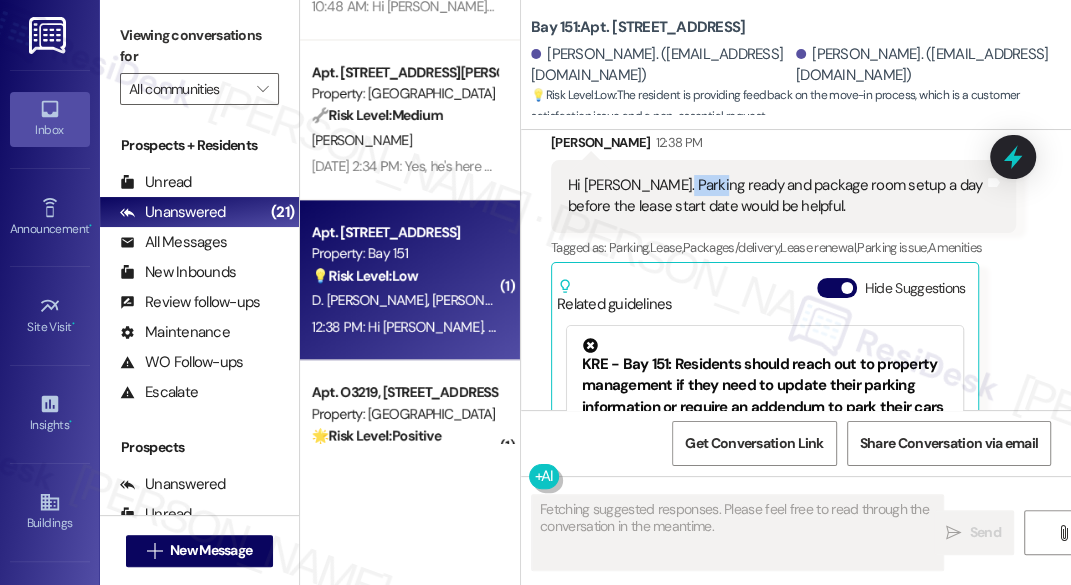 click on "Hi [PERSON_NAME]. Parking ready and package room setup a day before the lease start date would be helpful." at bounding box center [776, 196] 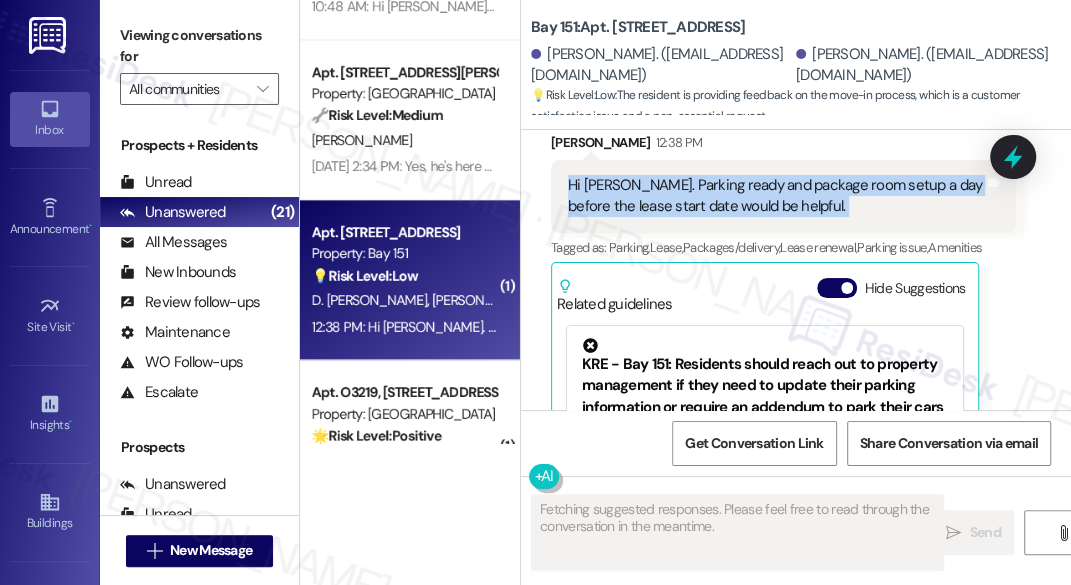 click on "Hi [PERSON_NAME]. Parking ready and package room setup a day before the lease start date would be helpful." at bounding box center (776, 196) 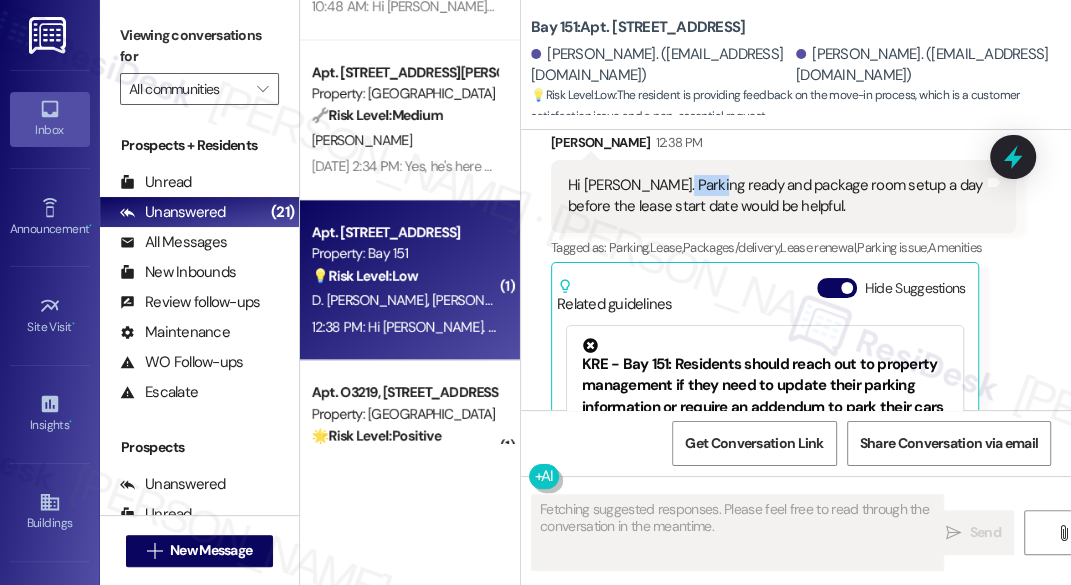 click on "Hi [PERSON_NAME]. Parking ready and package room setup a day before the lease start date would be helpful." at bounding box center (776, 196) 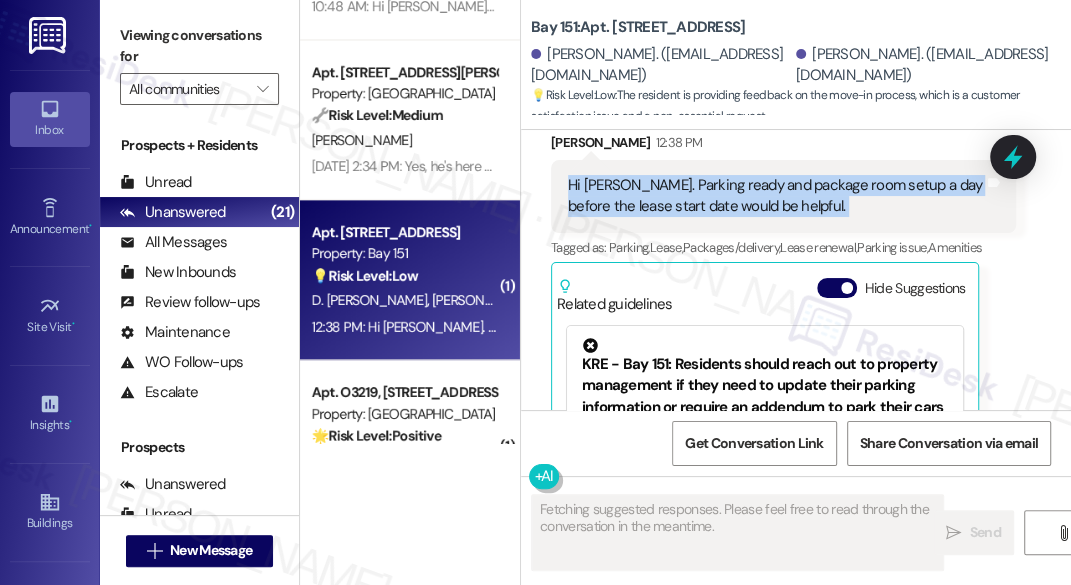 click on "Hi [PERSON_NAME]. Parking ready and package room setup a day before the lease start date would be helpful." at bounding box center [776, 196] 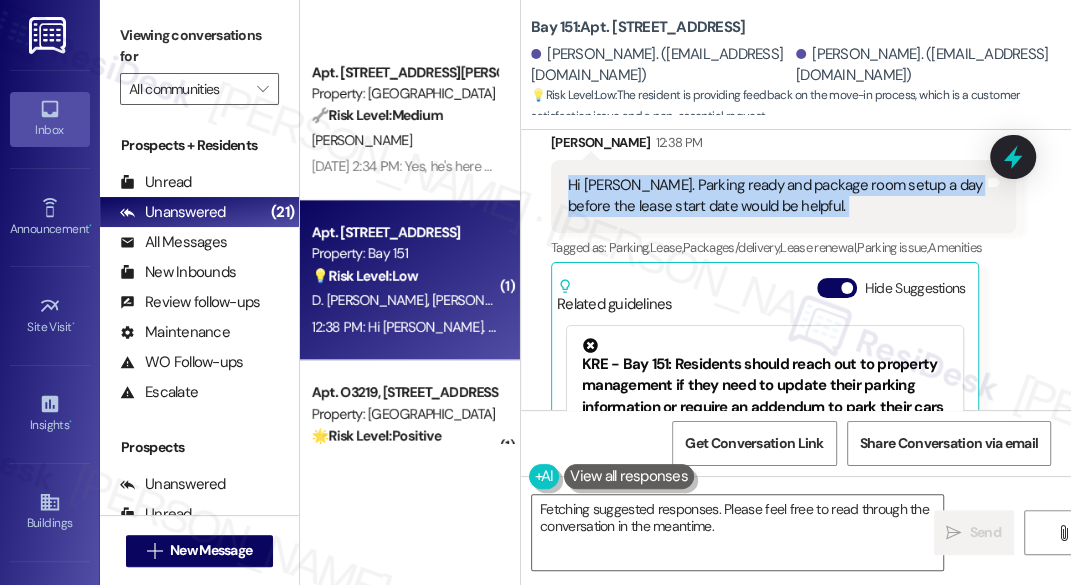 scroll, scrollTop: 1480, scrollLeft: 0, axis: vertical 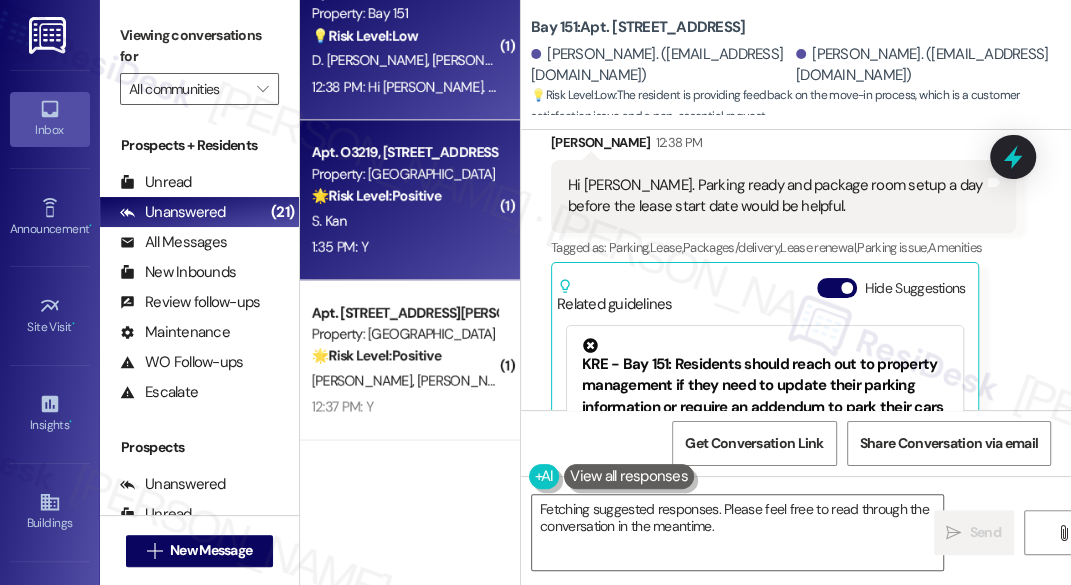 click on "1:35 PM: Y 1:35 PM: Y" at bounding box center [404, 246] 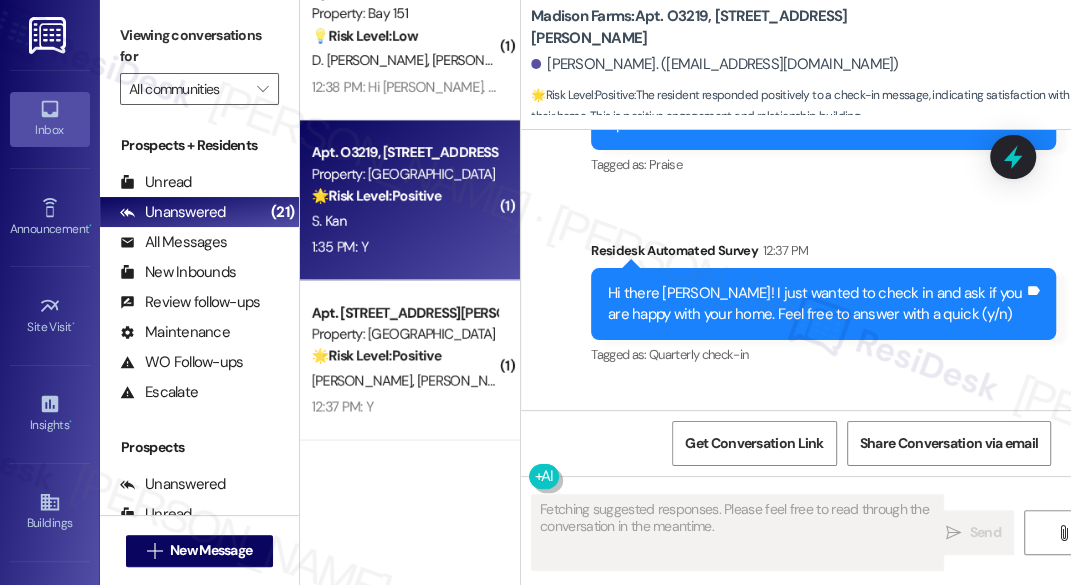 scroll, scrollTop: 1373, scrollLeft: 0, axis: vertical 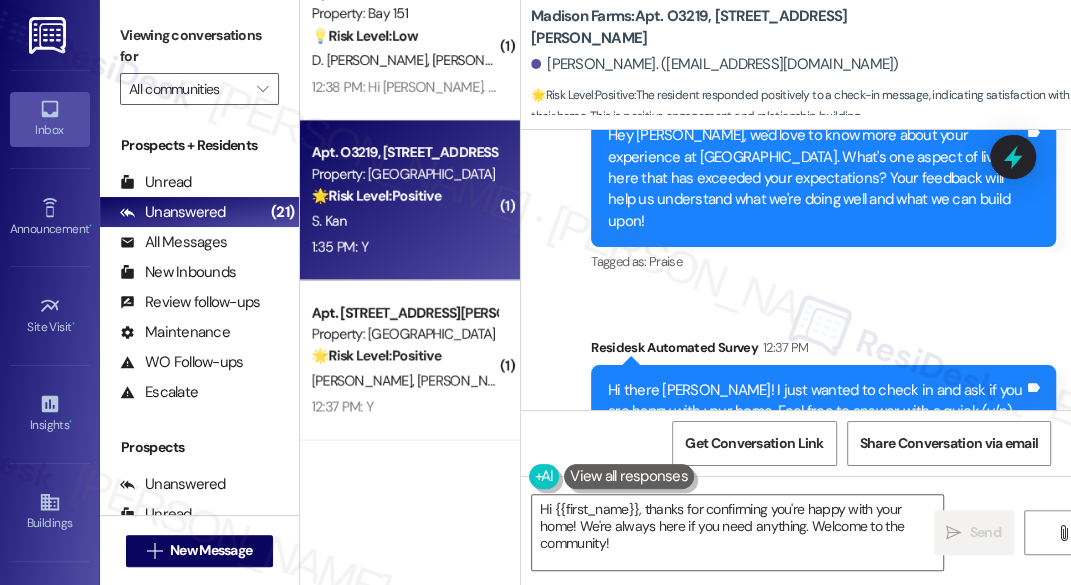 click on "Tagged as:   Praise Click to highlight conversations about Praise" at bounding box center [823, 261] 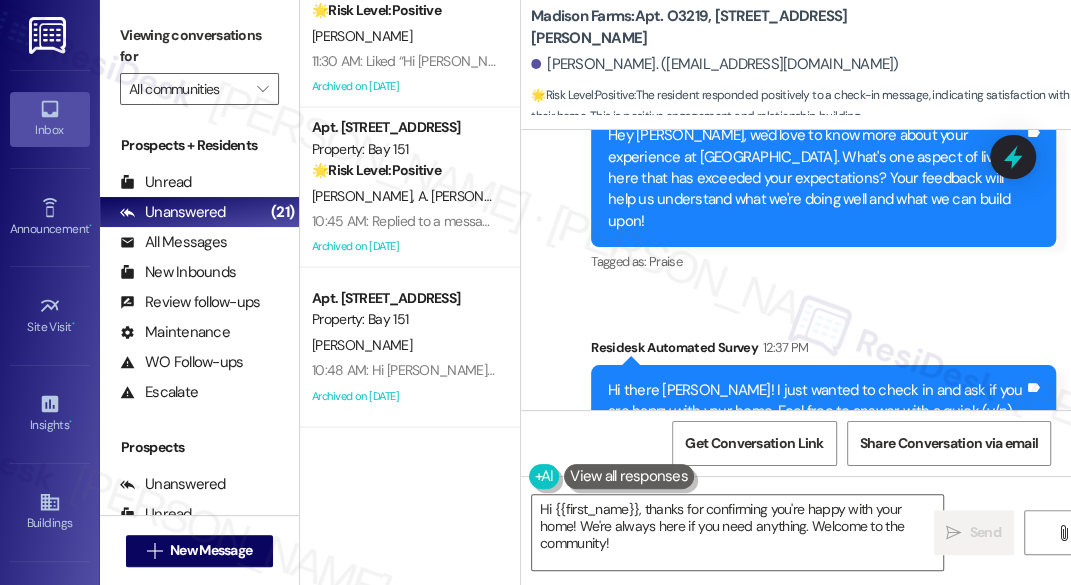 drag, startPoint x: 760, startPoint y: 269, endPoint x: 738, endPoint y: 287, distance: 28.42534 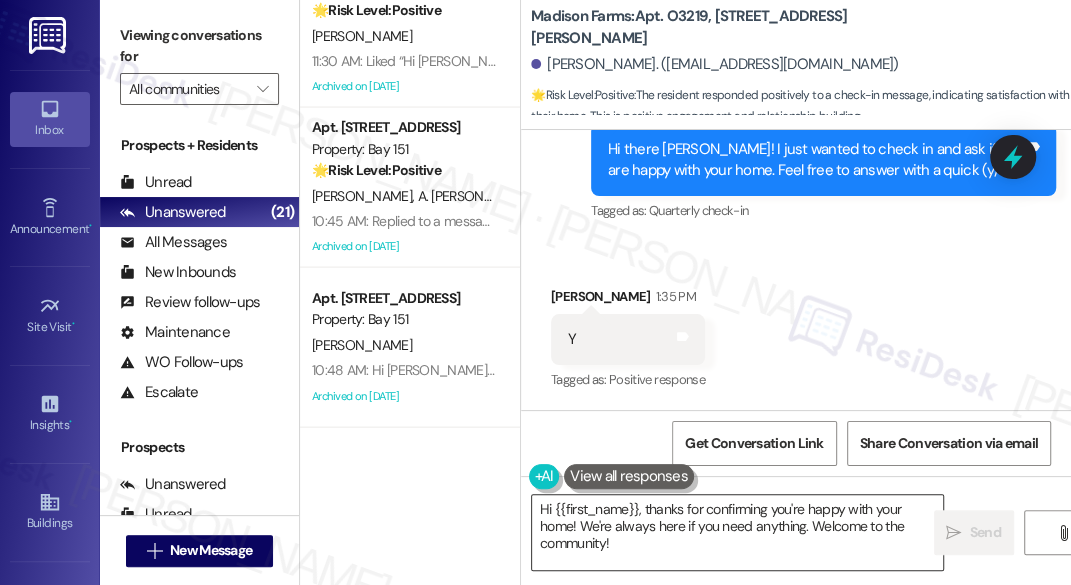 click on "Hi {{first_name}}, thanks for confirming you're happy with your home! We're always here if you need anything. Welcome to the community!" at bounding box center (737, 532) 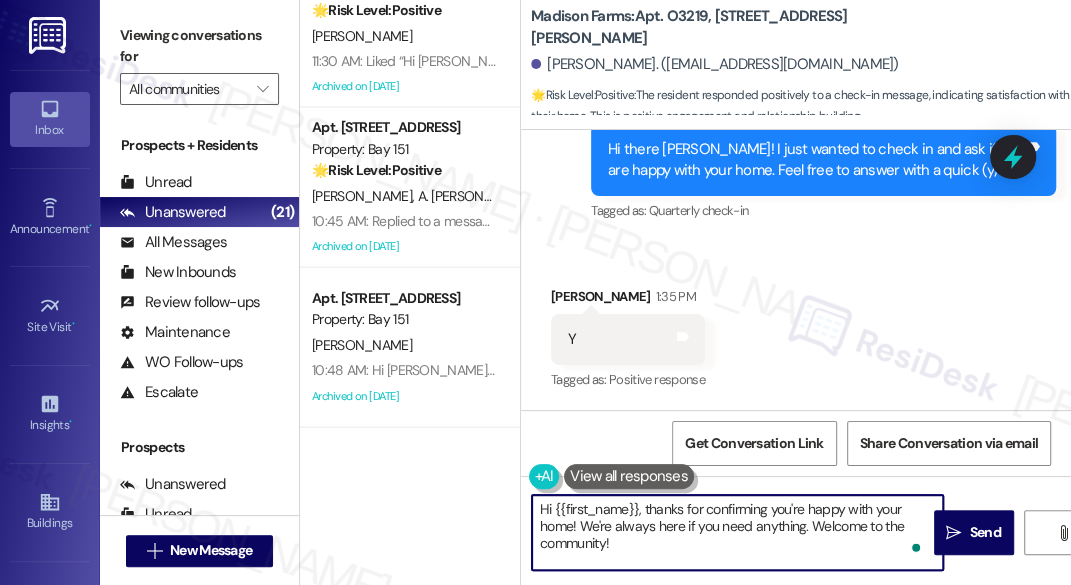 drag, startPoint x: 684, startPoint y: 548, endPoint x: 577, endPoint y: 526, distance: 109.23827 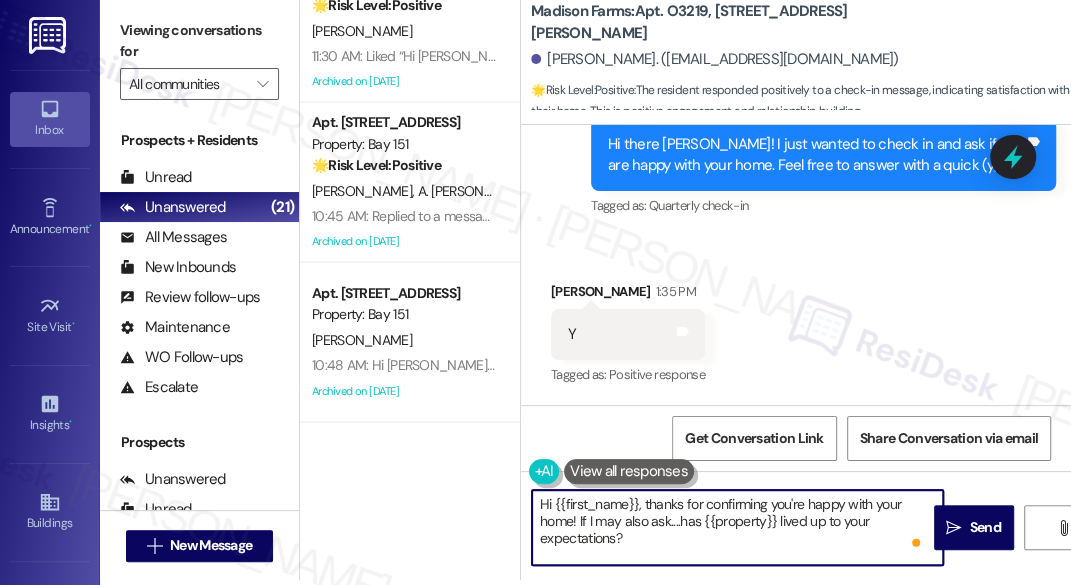 scroll, scrollTop: 7, scrollLeft: 0, axis: vertical 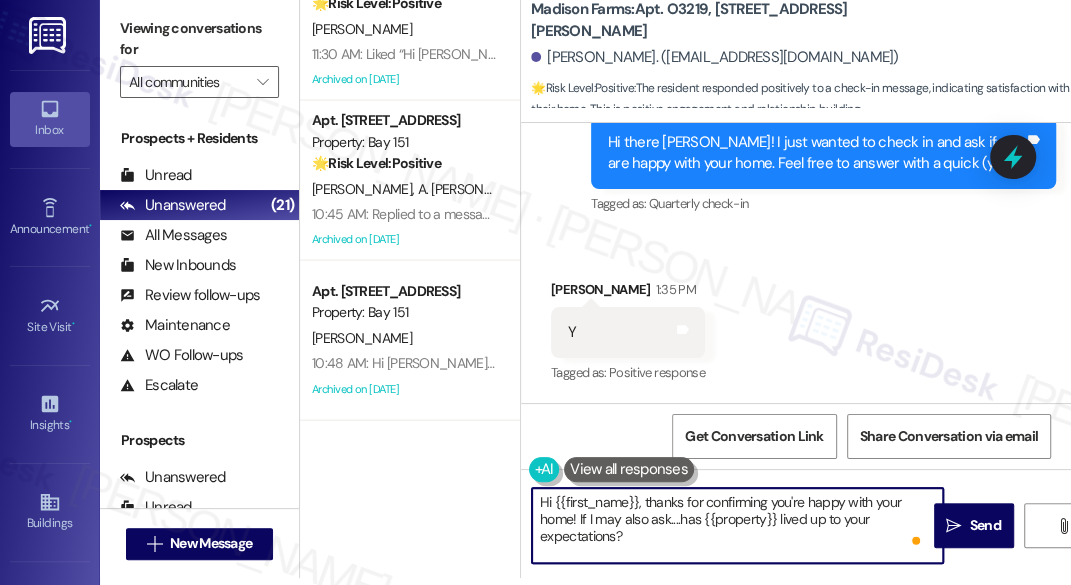 type on "Hi {{first_name}}, thanks for confirming you're happy with your home! If I may also ask....has {{property}} lived up to your expectations?" 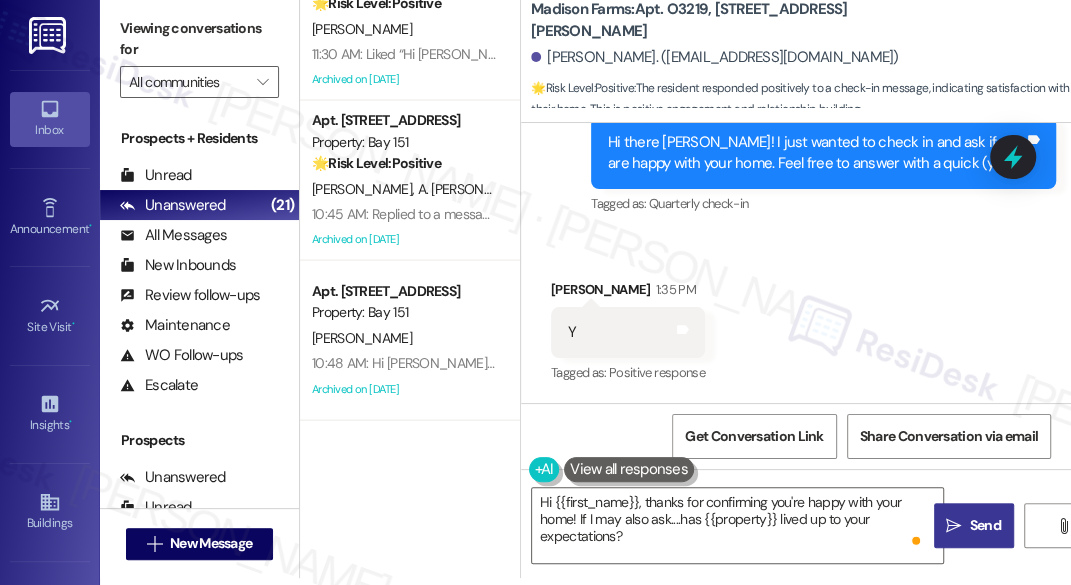 click on " Send" at bounding box center [974, 525] 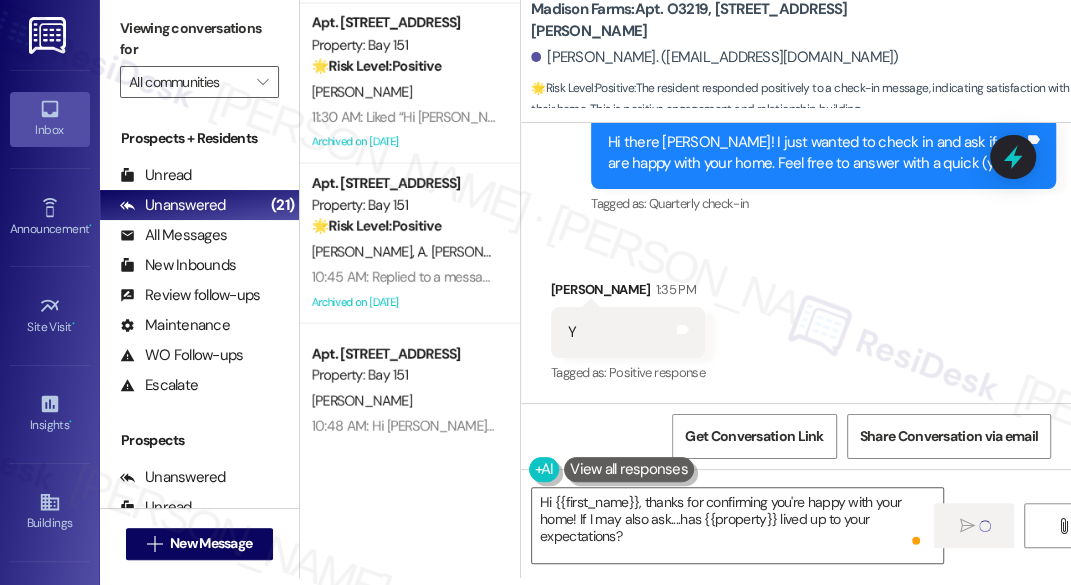 type 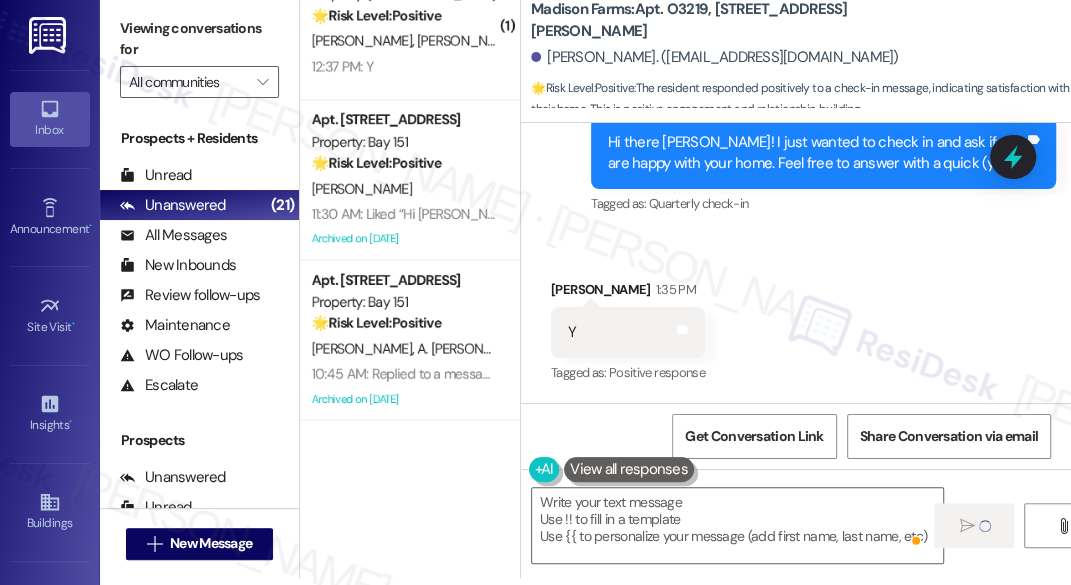 scroll, scrollTop: 1812, scrollLeft: 0, axis: vertical 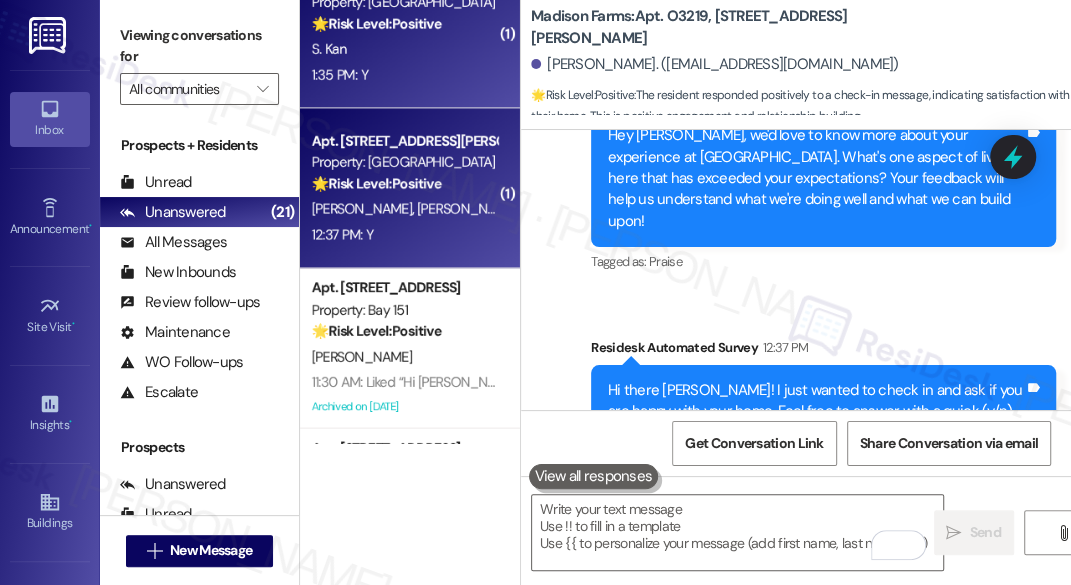 click on "[PERSON_NAME] [PERSON_NAME]" at bounding box center [404, 208] 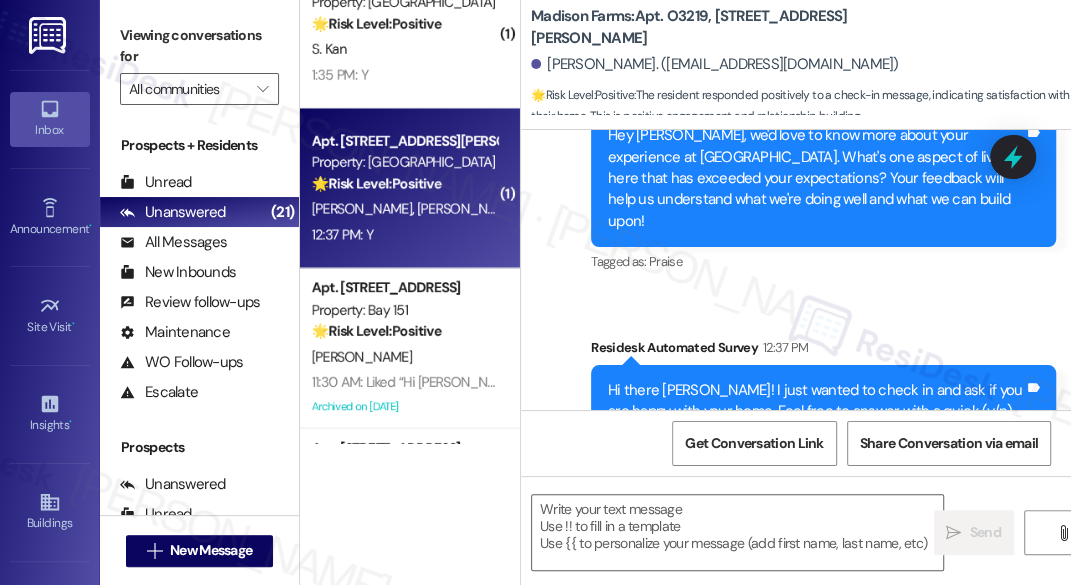 type on "Fetching suggested responses. Please feel free to read through the conversation in the meantime." 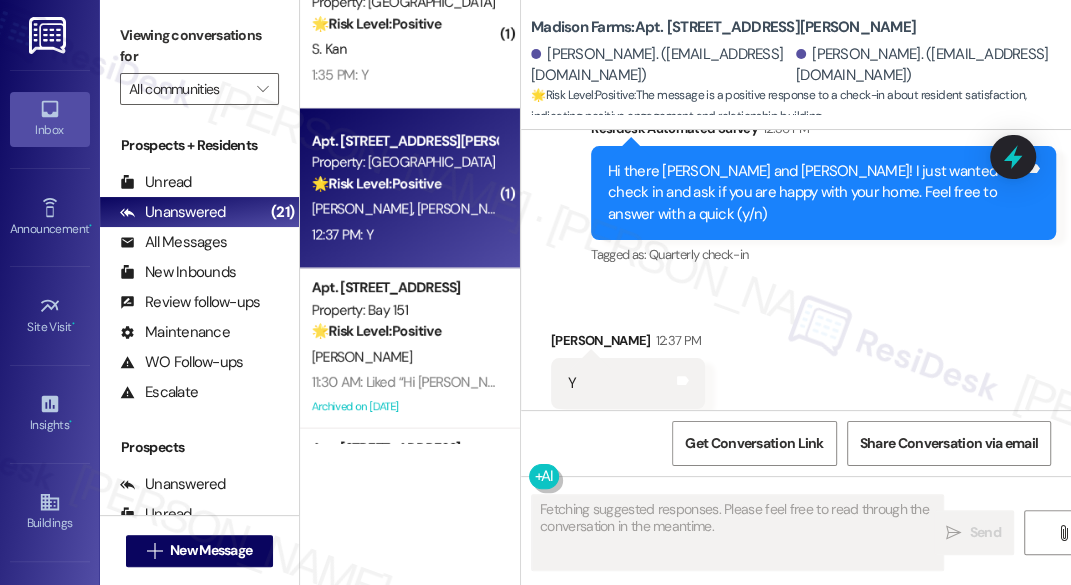 scroll, scrollTop: 1614, scrollLeft: 0, axis: vertical 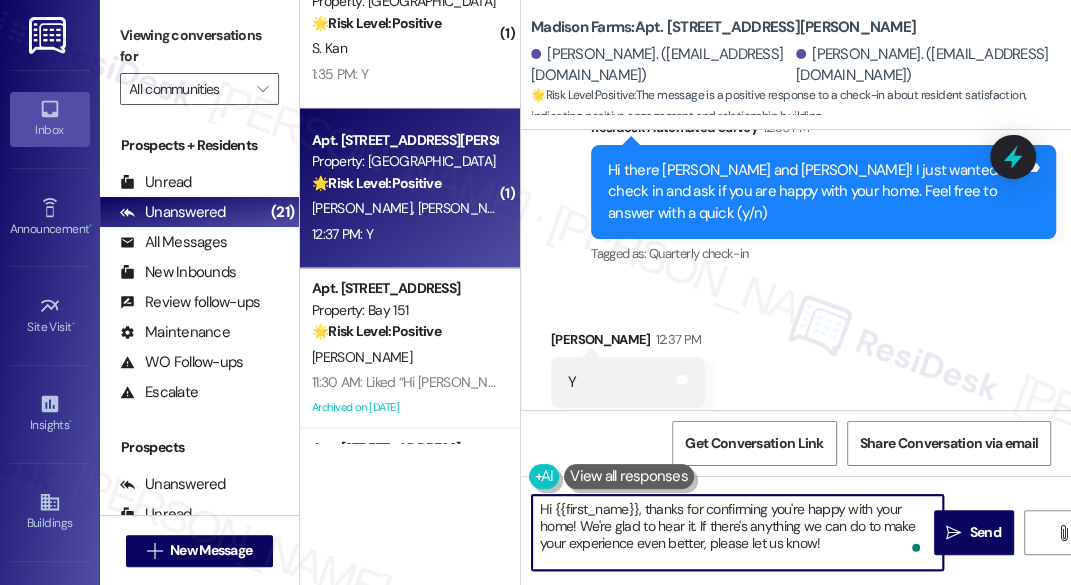 drag, startPoint x: 841, startPoint y: 549, endPoint x: 698, endPoint y: 521, distance: 145.71547 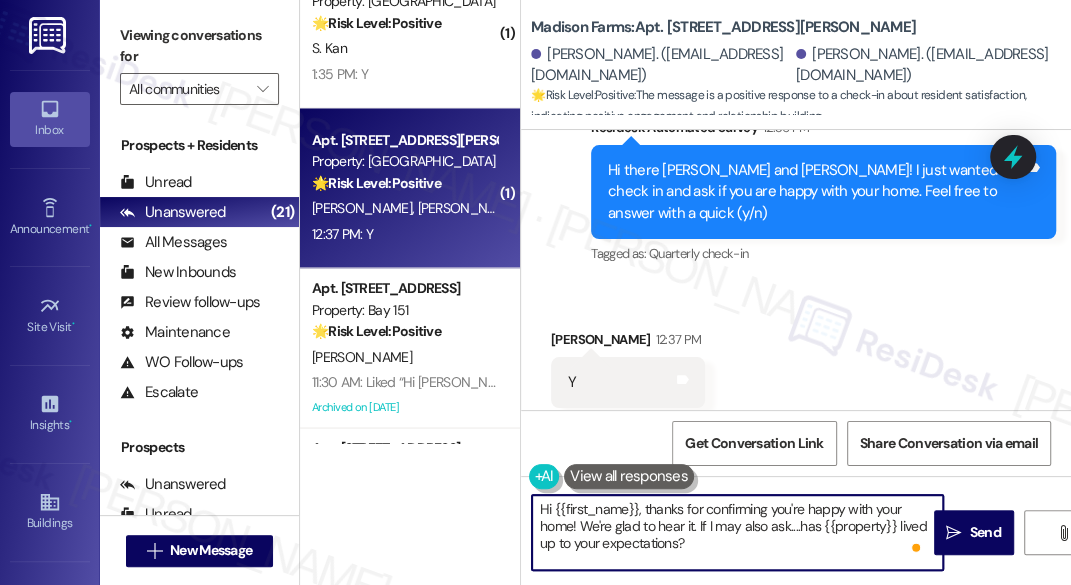 click on "Jahad Strickland 12:37 PM" at bounding box center [628, 343] 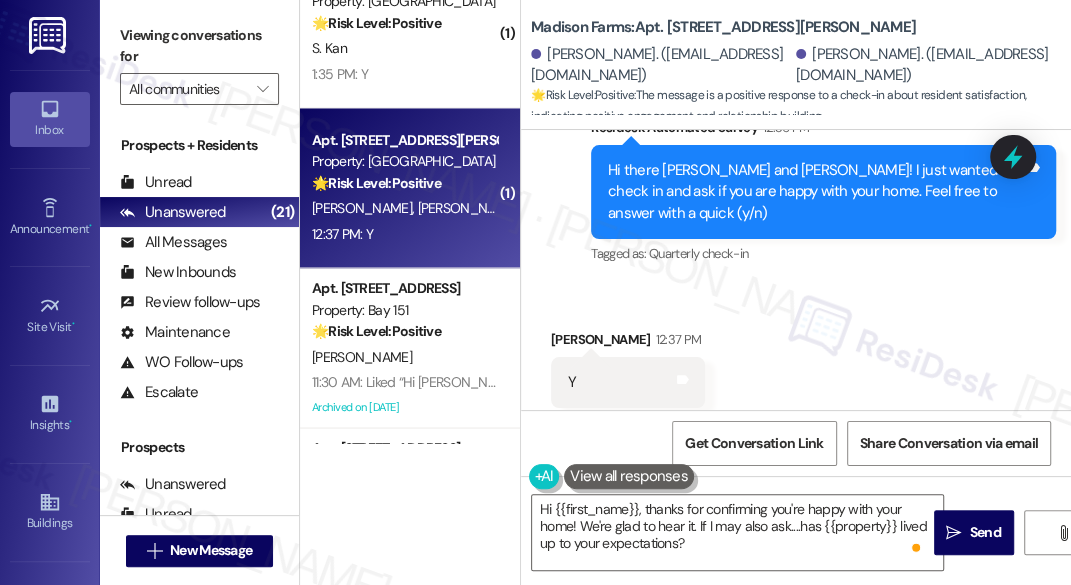 click on "Jahad Strickland 12:37 PM" at bounding box center (628, 343) 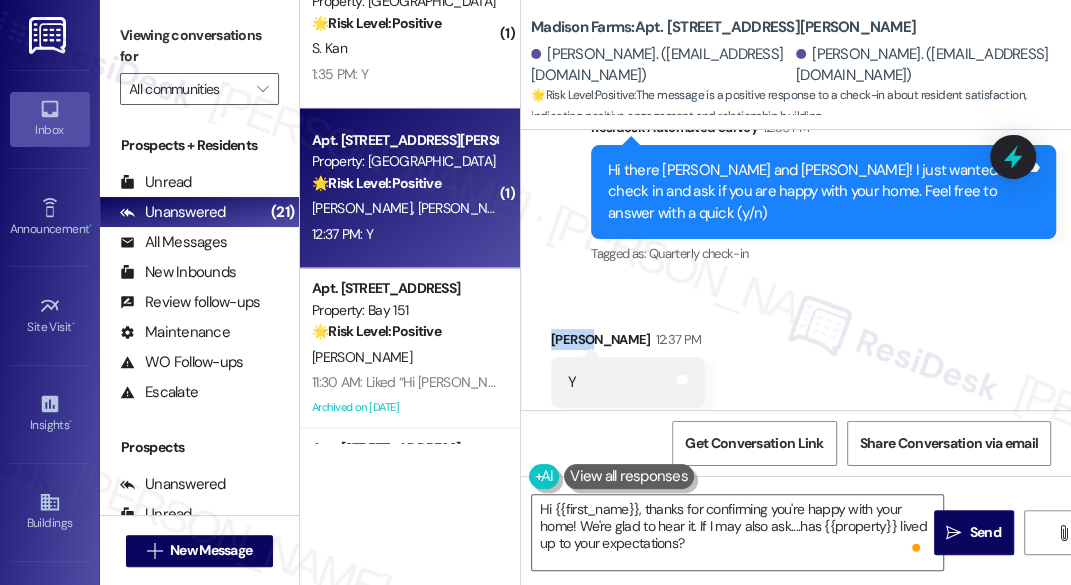 click on "Jahad Strickland 12:37 PM" at bounding box center [628, 343] 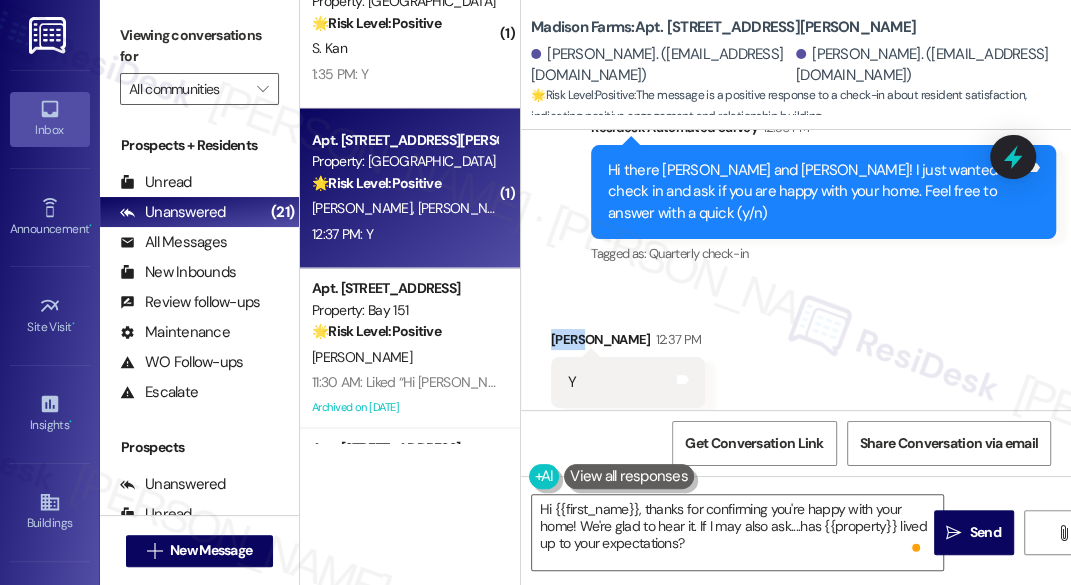 copy on "Jahad" 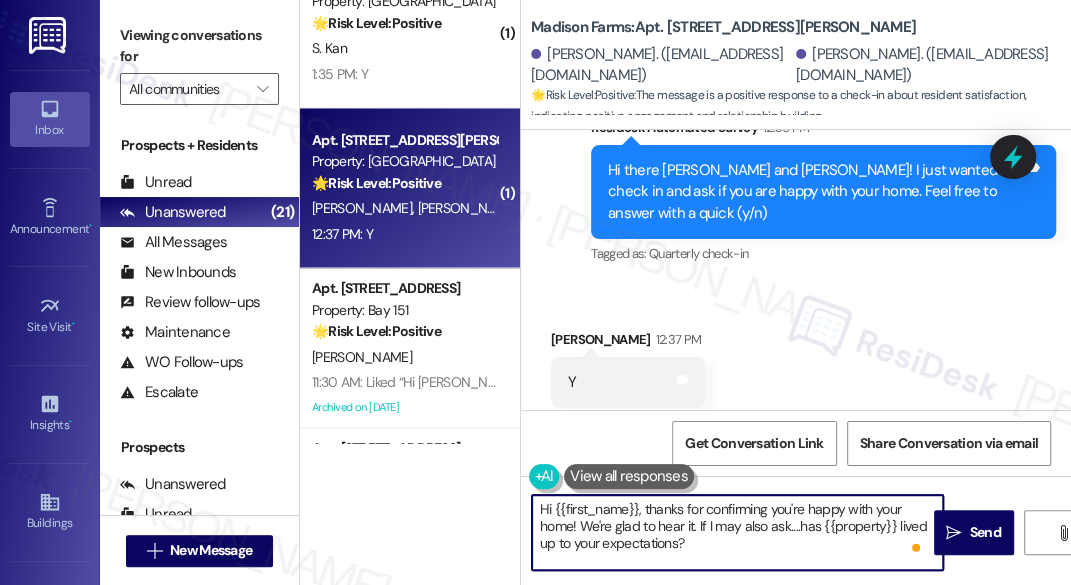 drag, startPoint x: 554, startPoint y: 508, endPoint x: 638, endPoint y: 503, distance: 84.14868 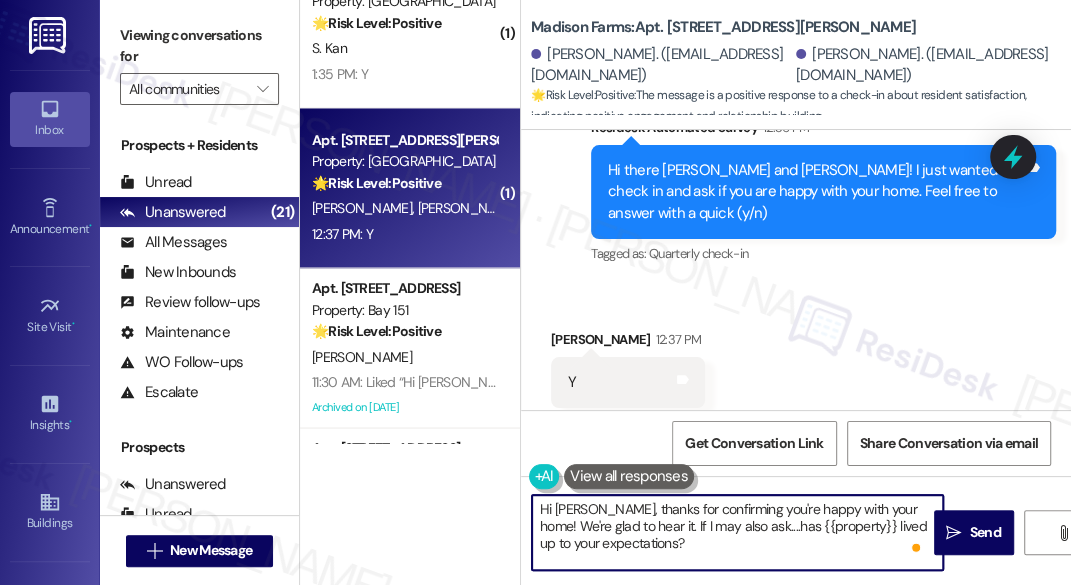type on "Hi Jahad, thanks for confirming you're happy with your home! We're glad to hear it. If I may also ask....has {{property}} lived up to your expectations?" 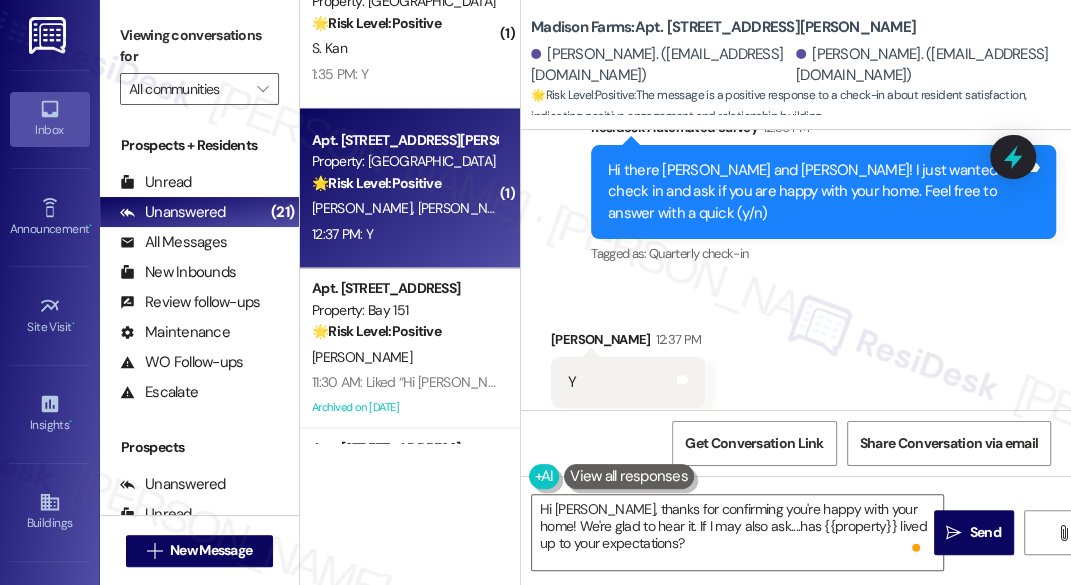 click on "Received via SMS Jahad Strickland 12:37 PM Y Tags and notes Tagged as:   Positive response Click to highlight conversations about Positive response" at bounding box center (796, 368) 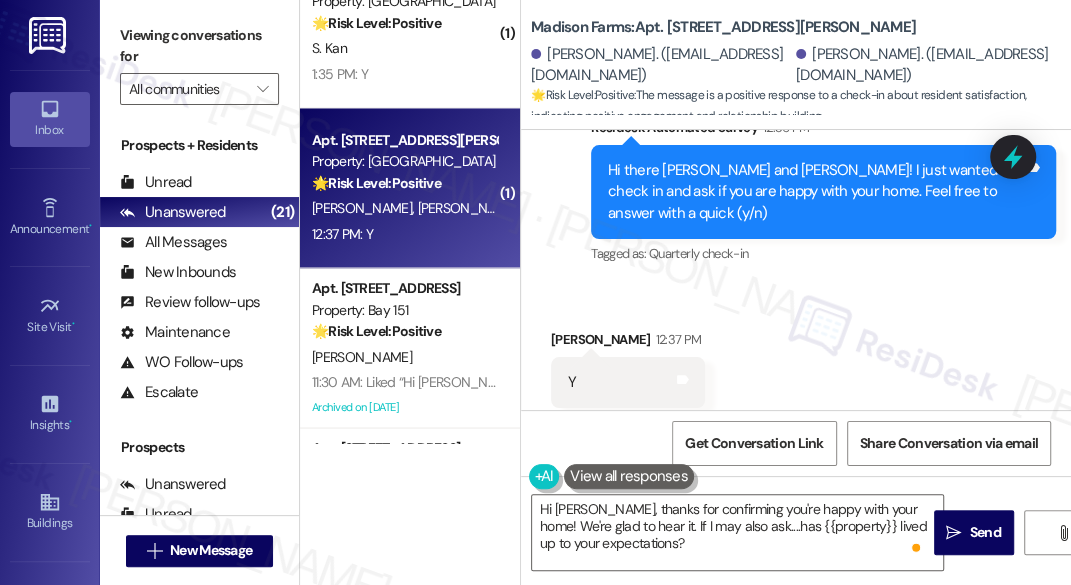 click on "Hi there Jahad and Kayla! I just wanted to check in and ask if you are happy with your home.  Feel free to answer with a quick (y/n)" at bounding box center [816, 192] 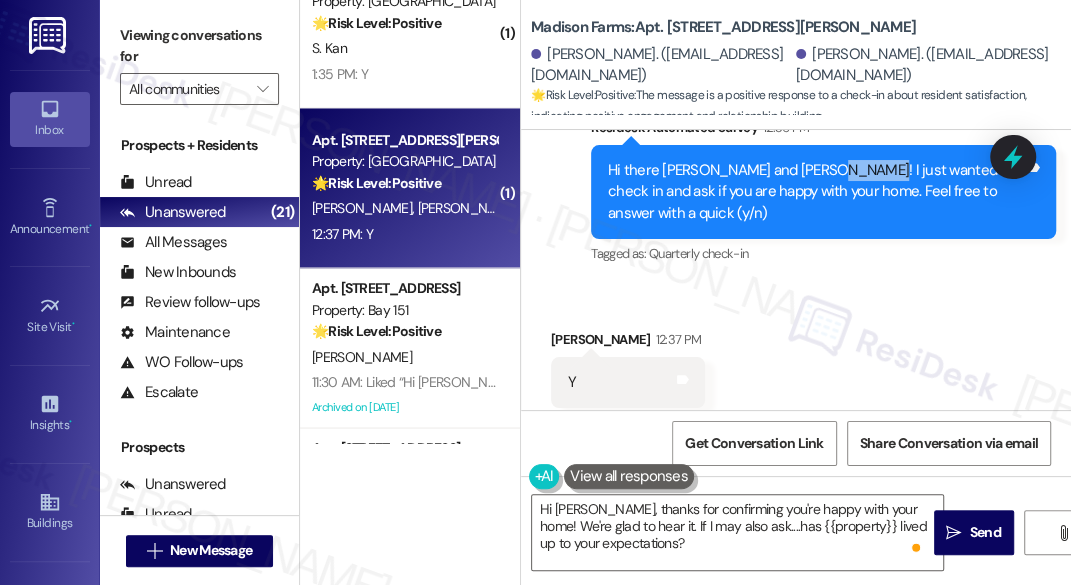 click on "Hi there Jahad and Kayla! I just wanted to check in and ask if you are happy with your home.  Feel free to answer with a quick (y/n)" at bounding box center [816, 192] 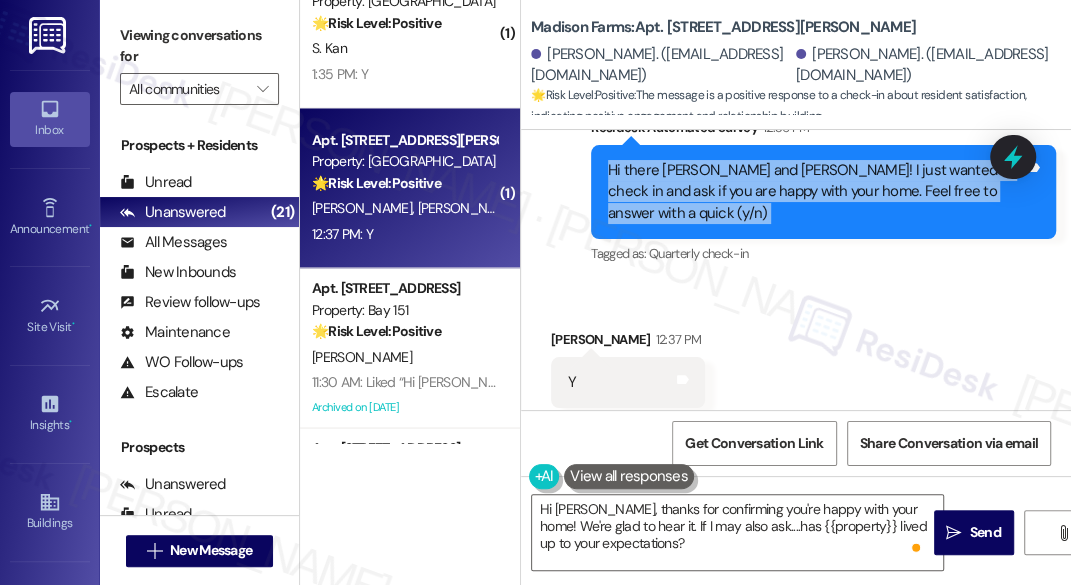 click on "Hi there Jahad and Kayla! I just wanted to check in and ask if you are happy with your home.  Feel free to answer with a quick (y/n)" at bounding box center (816, 192) 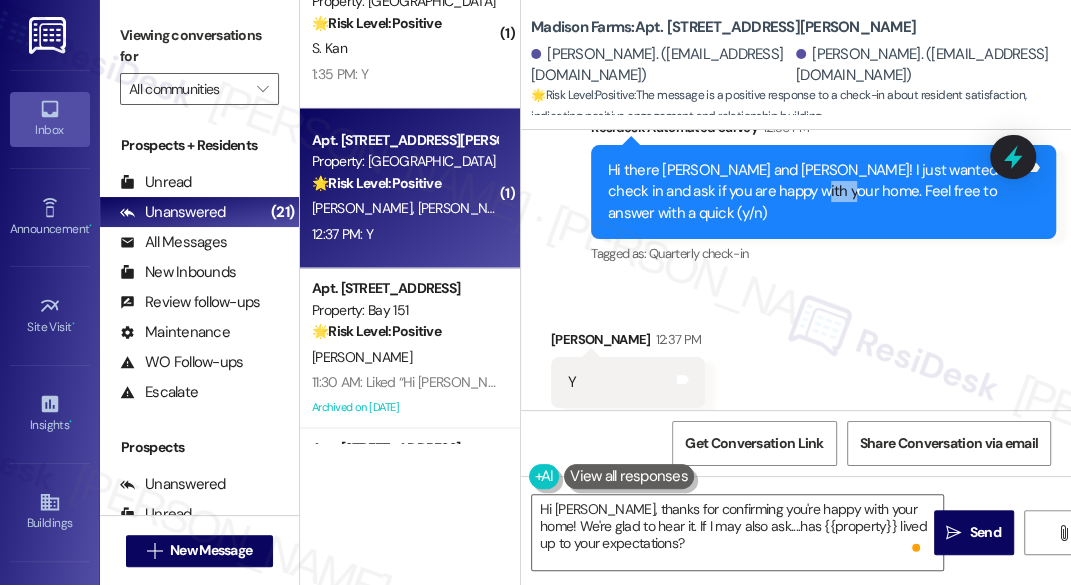 click on "Hi there Jahad and Kayla! I just wanted to check in and ask if you are happy with your home.  Feel free to answer with a quick (y/n)" at bounding box center (816, 192) 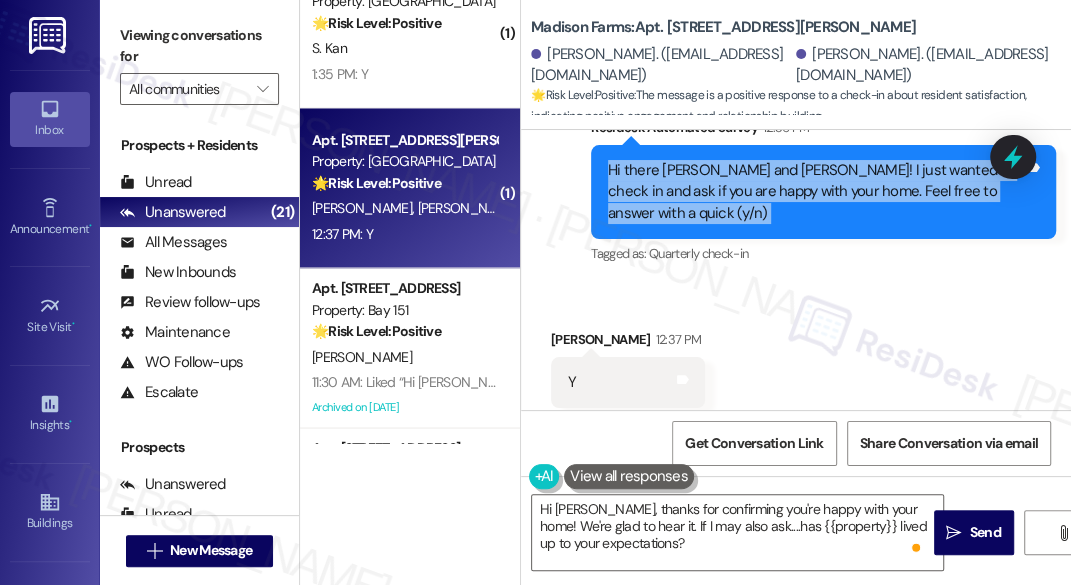 click on "Hi there Jahad and Kayla! I just wanted to check in and ask if you are happy with your home.  Feel free to answer with a quick (y/n)" at bounding box center [816, 192] 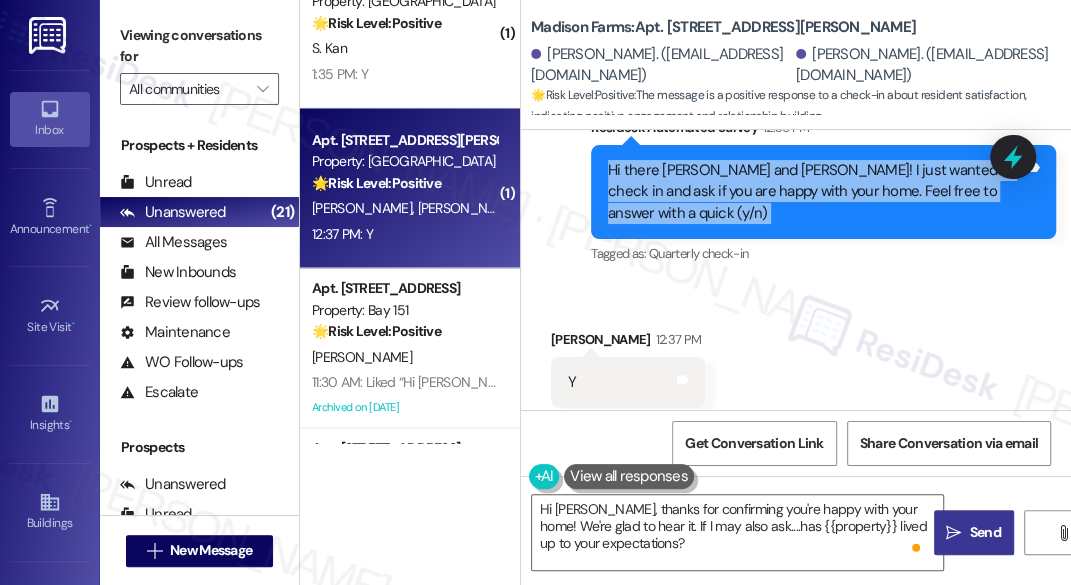 click on "Send" at bounding box center [985, 532] 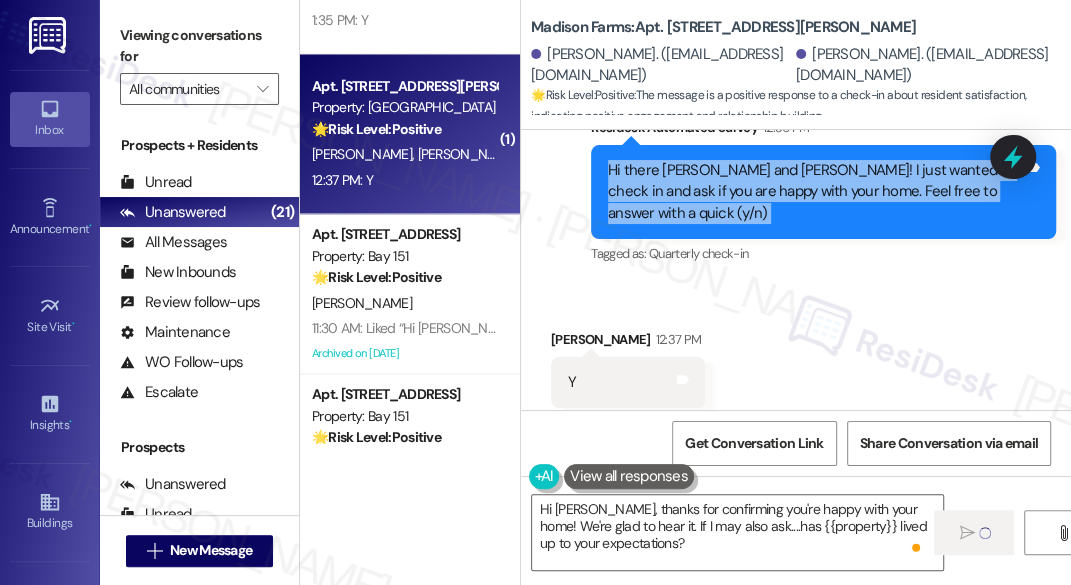 scroll, scrollTop: 1572, scrollLeft: 0, axis: vertical 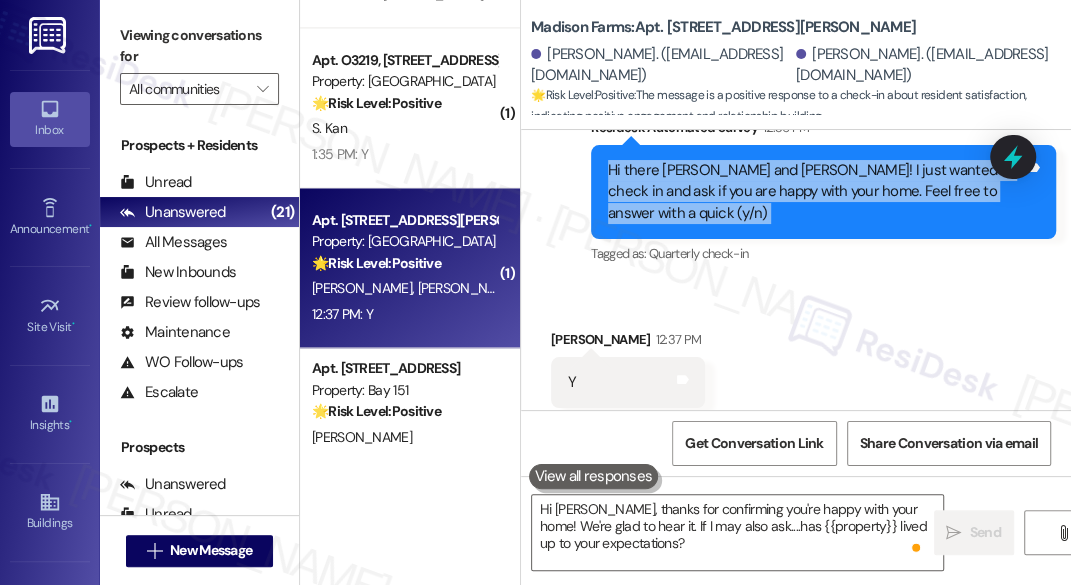 type 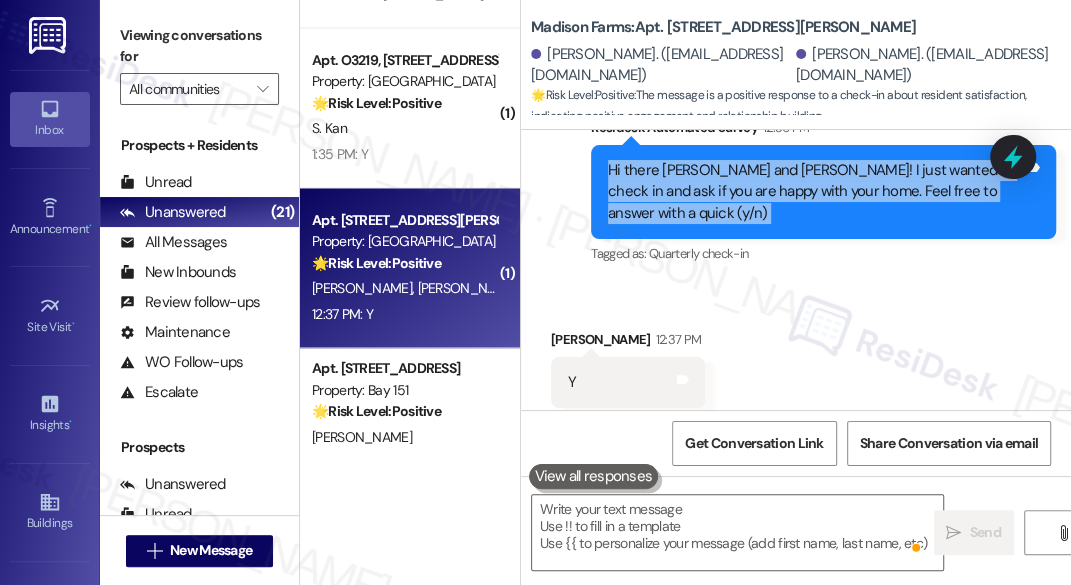 scroll, scrollTop: 1613, scrollLeft: 0, axis: vertical 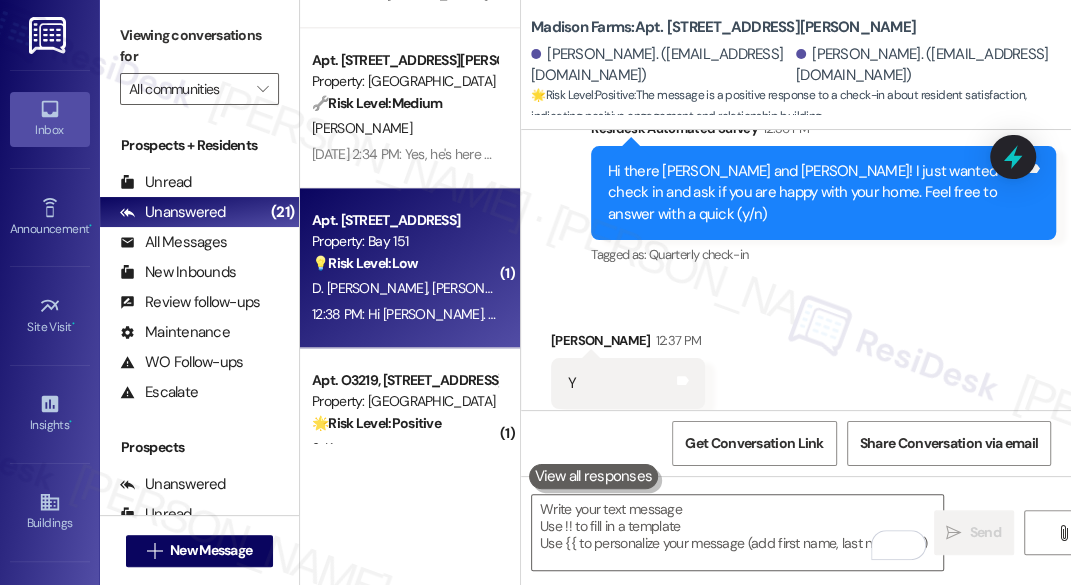 click on "12:38 PM: Hi Jane. Parking ready and package room setup a day before the lease start date would be helpful.  12:38 PM: Hi Jane. Parking ready and package room setup a day before the lease start date would be helpful." at bounding box center [664, 314] 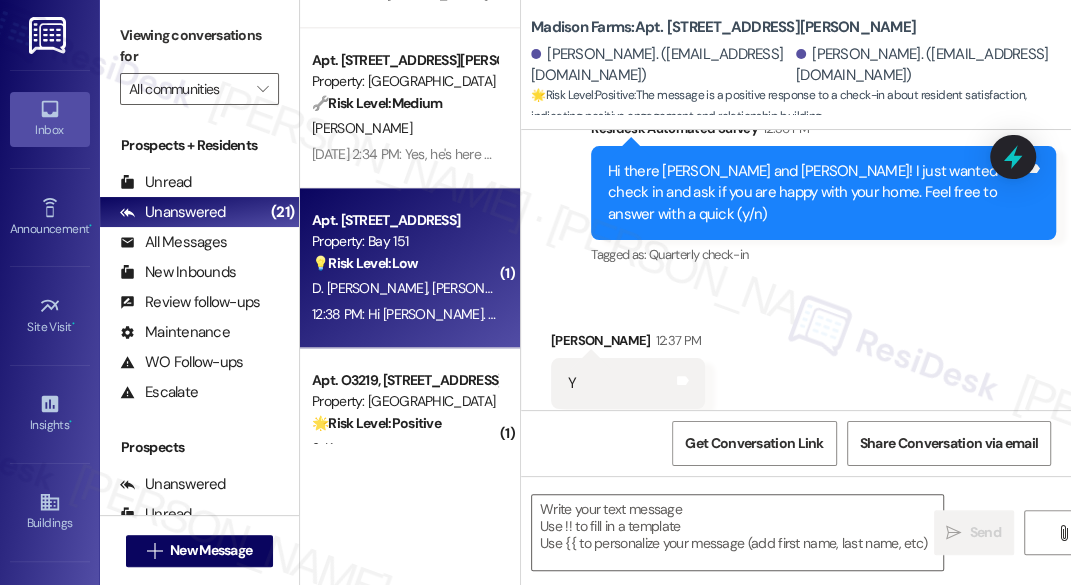 type on "Fetching suggested responses. Please feel free to read through the conversation in the meantime." 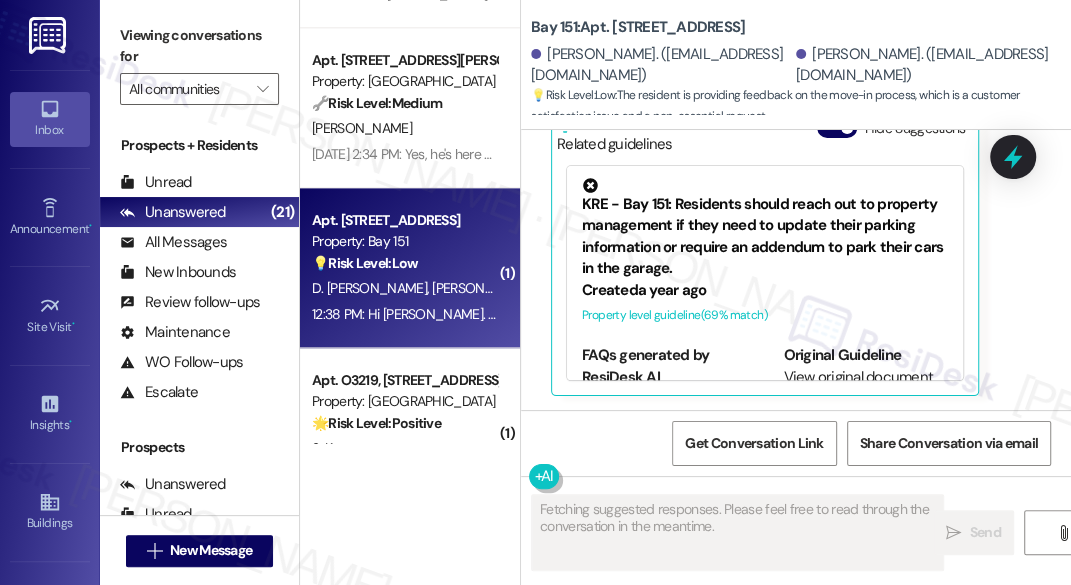 scroll, scrollTop: 688, scrollLeft: 0, axis: vertical 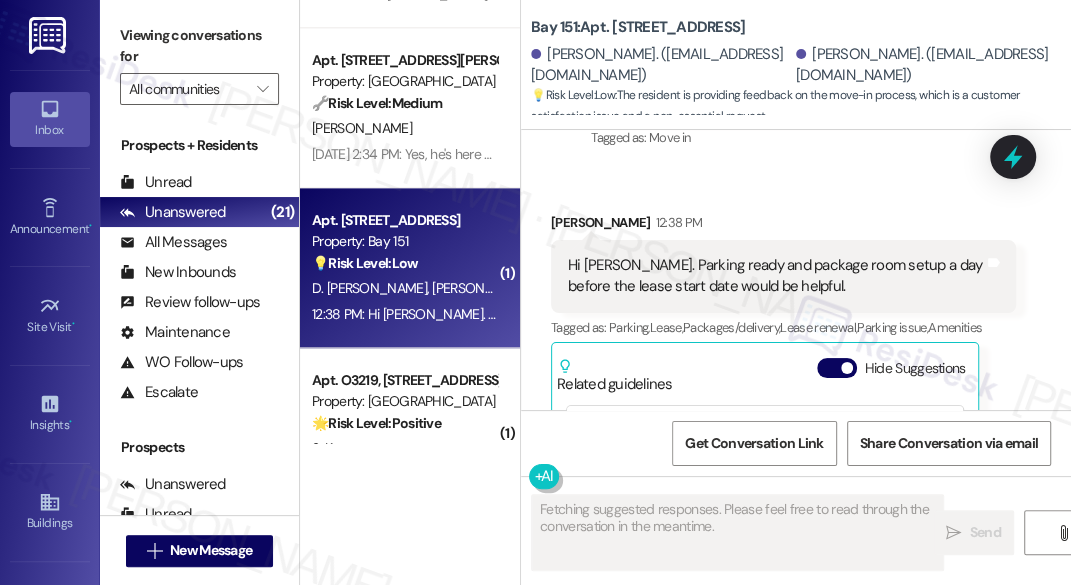 click on "Hi Jane. Parking ready and package room setup a day before the lease start date would be helpful." at bounding box center (776, 276) 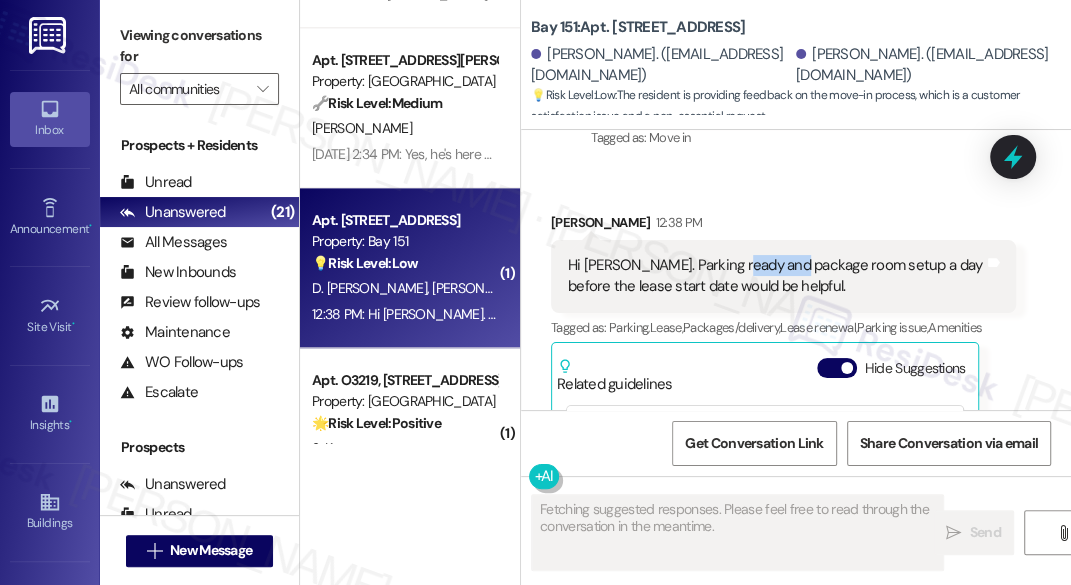 click on "Hi Jane. Parking ready and package room setup a day before the lease start date would be helpful." at bounding box center (776, 276) 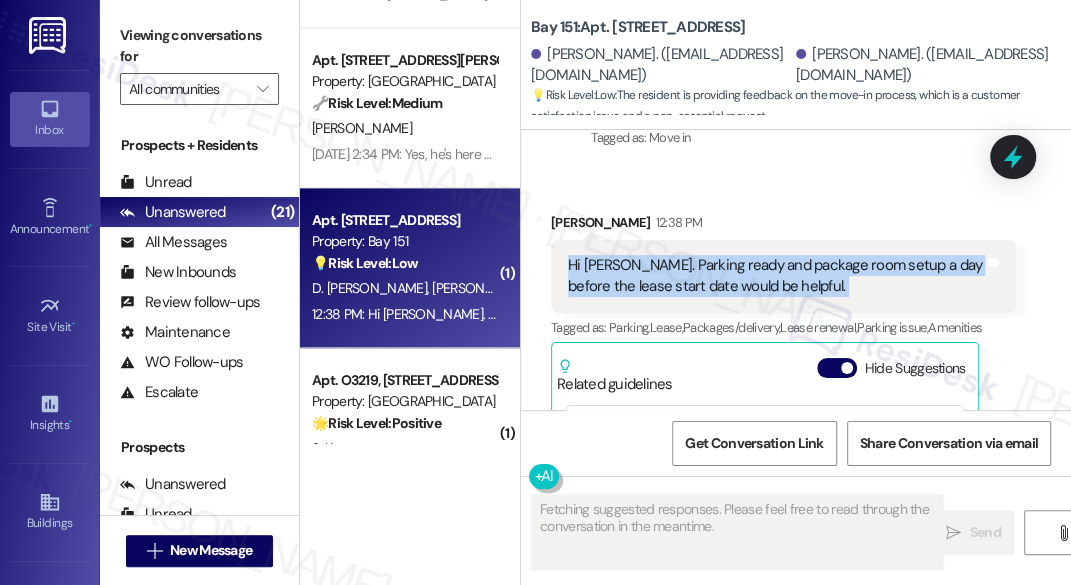click on "Hi Jane. Parking ready and package room setup a day before the lease start date would be helpful." at bounding box center (776, 276) 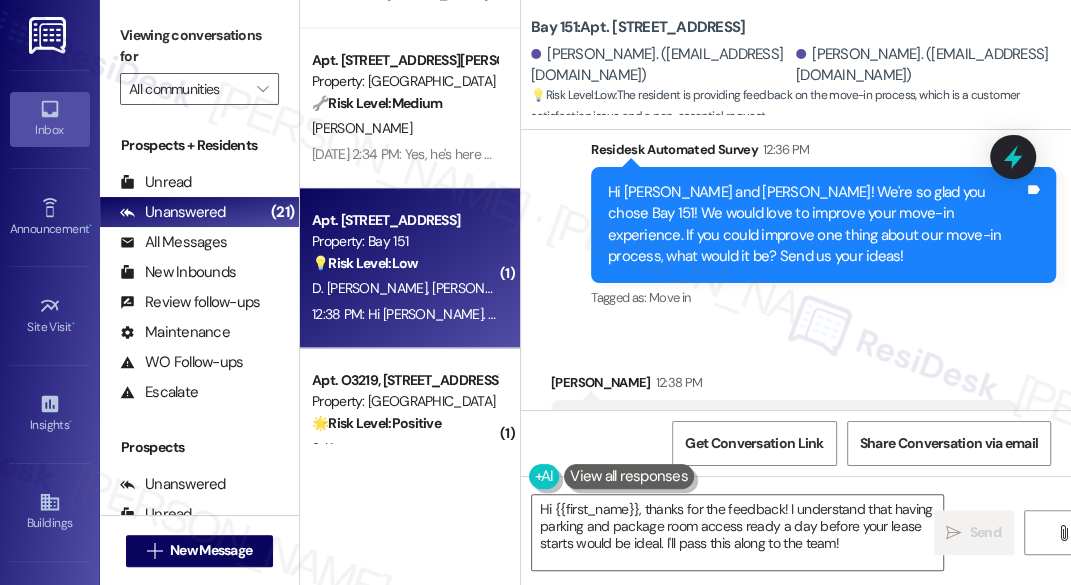scroll, scrollTop: 608, scrollLeft: 0, axis: vertical 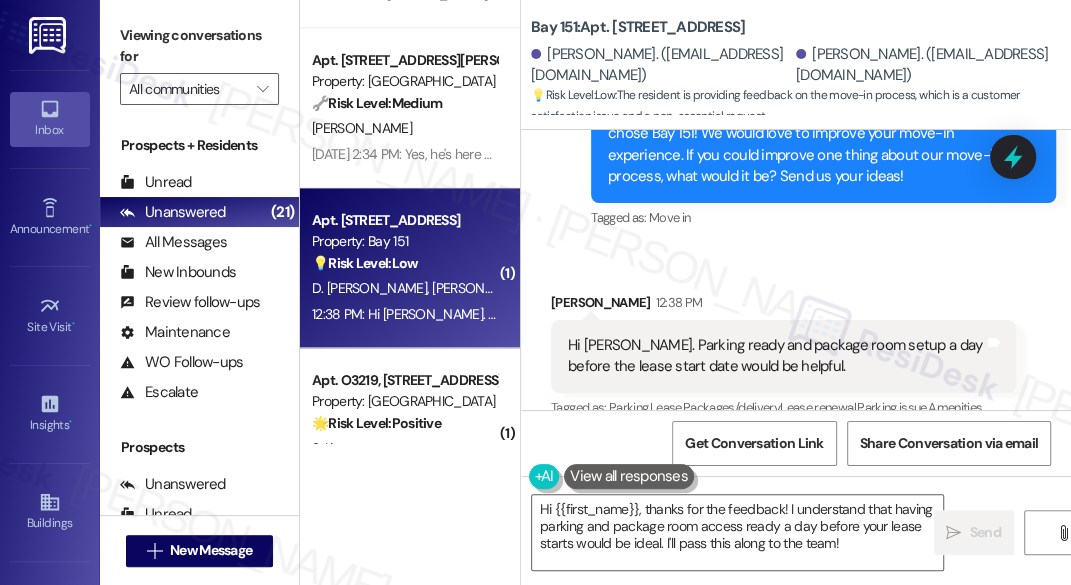click on "Darshil Dave 12:38 PM" at bounding box center (783, 306) 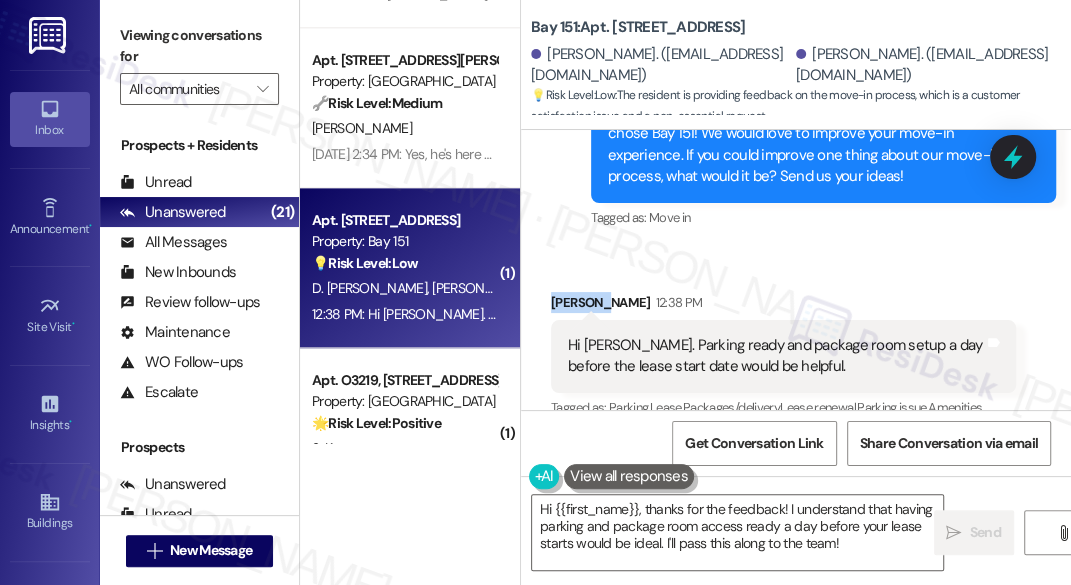 click on "Darshil Dave 12:38 PM" at bounding box center (783, 306) 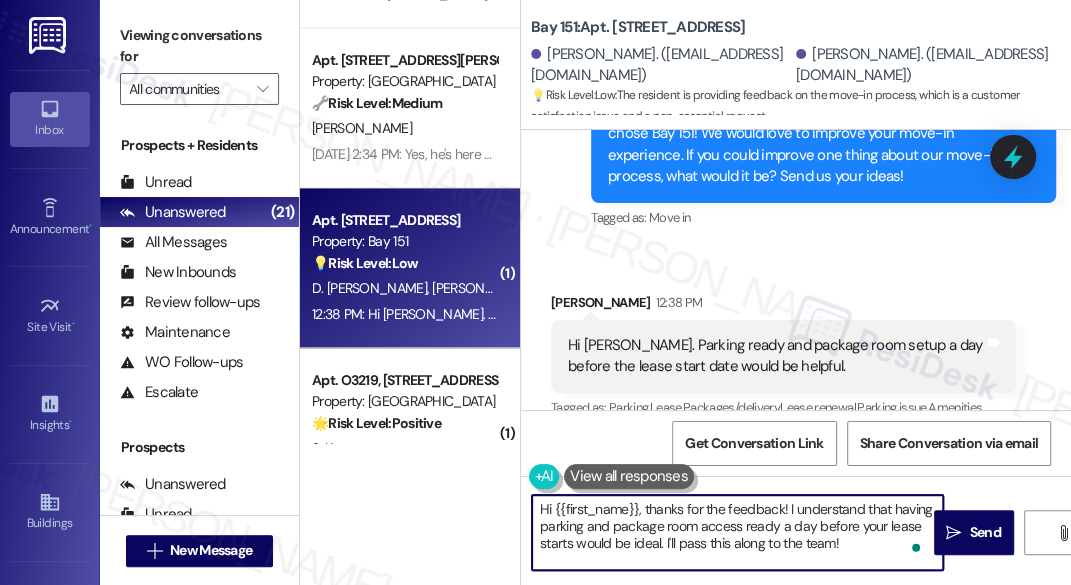 drag, startPoint x: 556, startPoint y: 503, endPoint x: 636, endPoint y: 498, distance: 80.1561 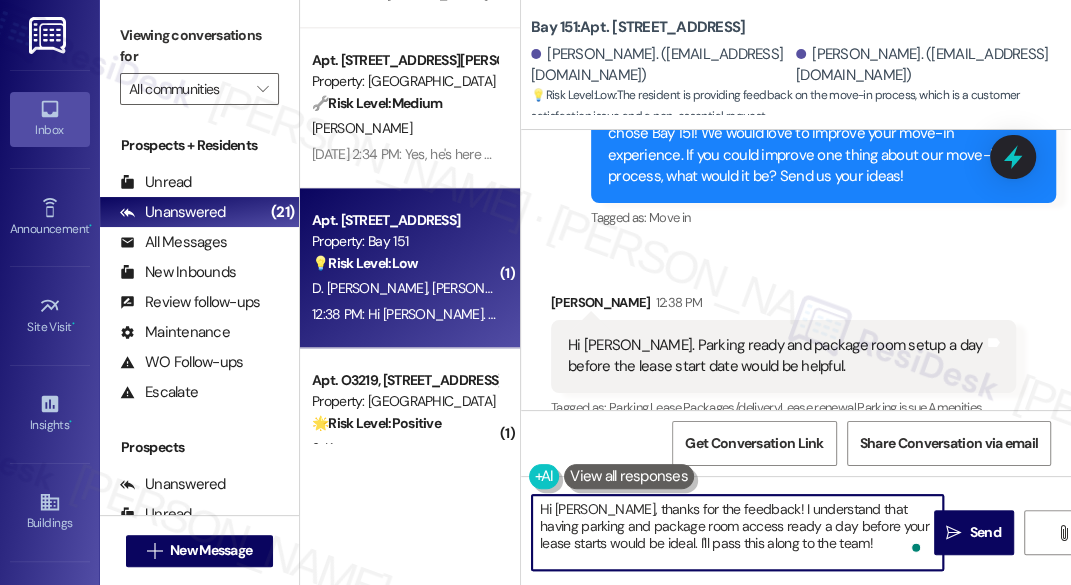 drag, startPoint x: 846, startPoint y: 543, endPoint x: 667, endPoint y: 505, distance: 182.98907 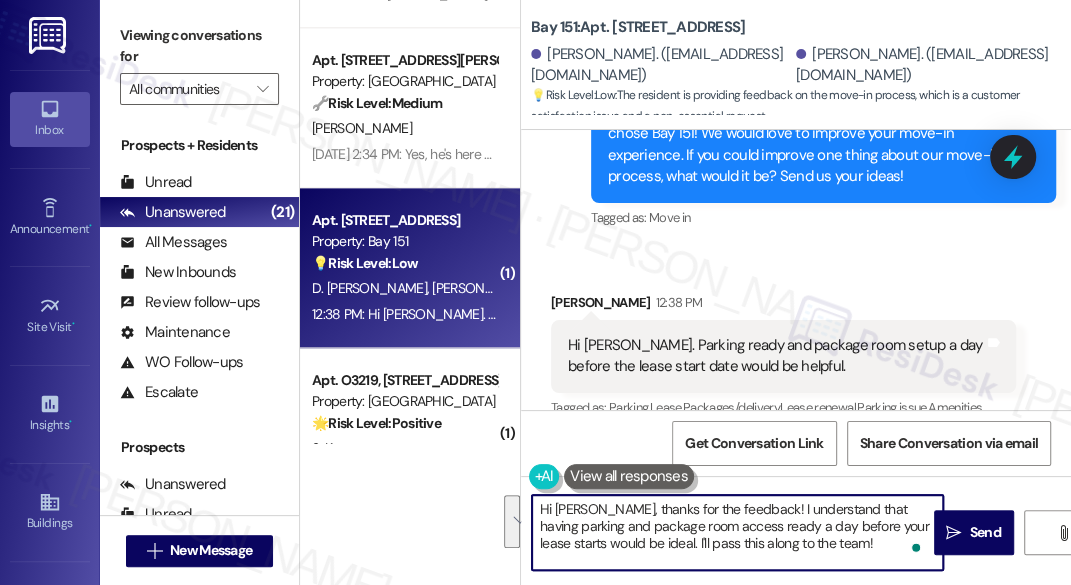 click on "Hi Darshil, thanks for the feedback! I understand that having parking and package room access ready a day before your lease starts would be ideal. I'll pass this along to the team!" at bounding box center (737, 532) 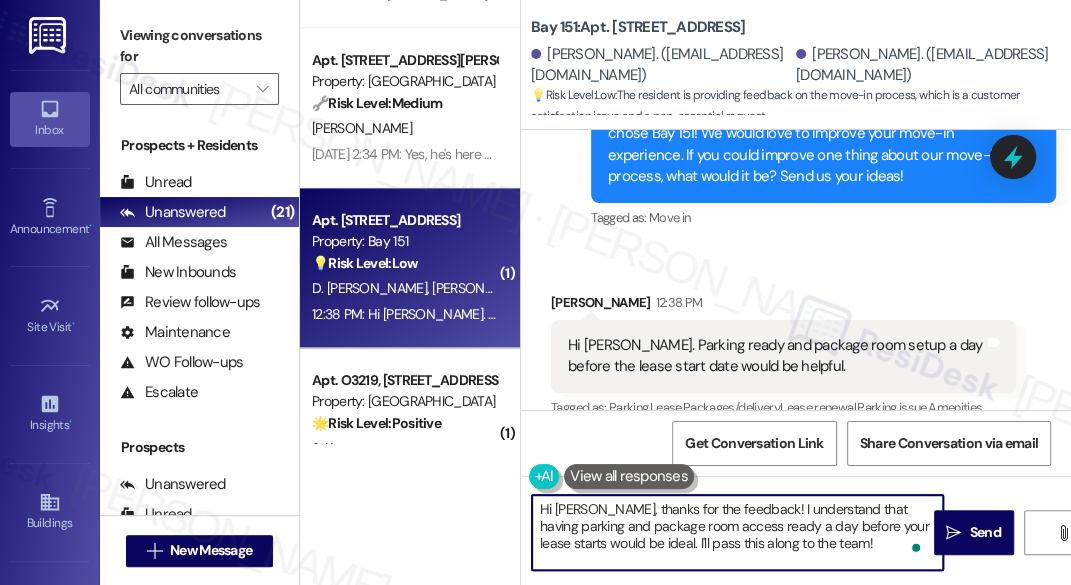 click on "Hi Darshil, thanks for the feedback! I understand that having parking and package room access ready a day before your lease starts would be ideal. I'll pass this along to the team!" at bounding box center (737, 532) 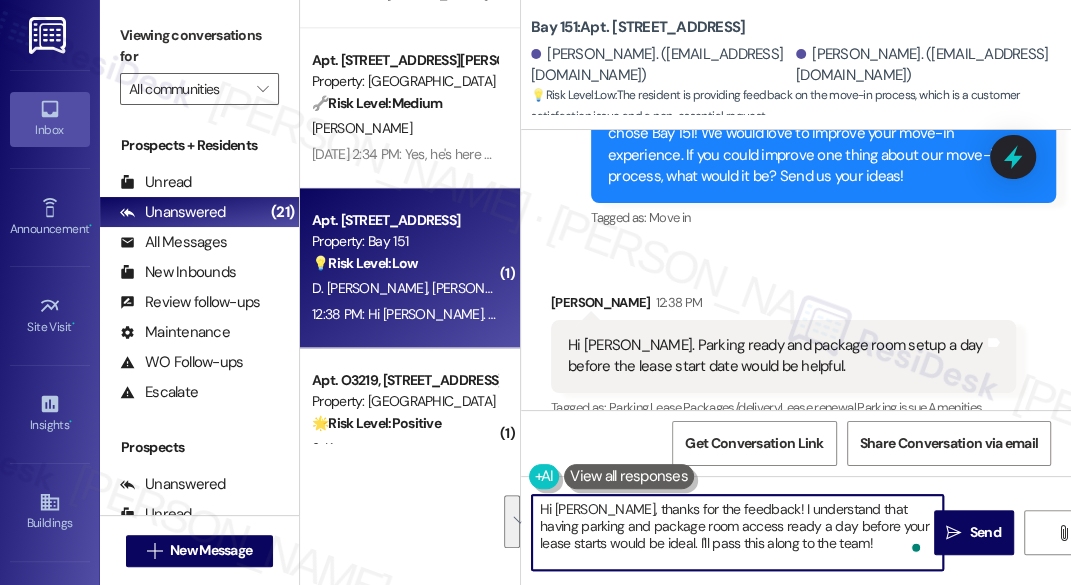 click on "Hi Darshil, thanks for the feedback! I understand that having parking and package room access ready a day before your lease starts would be ideal. I'll pass this along to the team!" at bounding box center (737, 532) 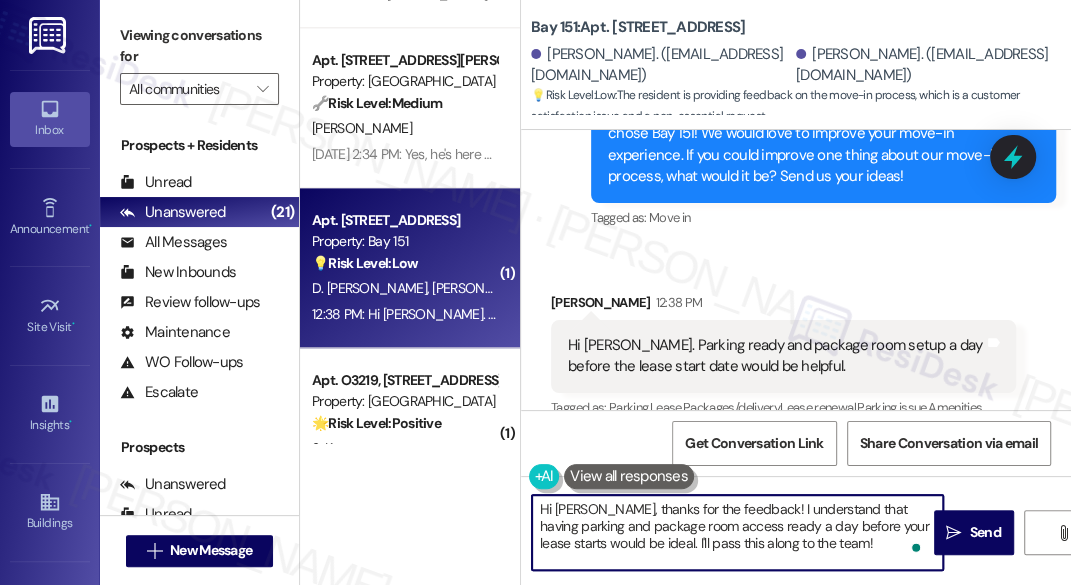 drag, startPoint x: 844, startPoint y: 551, endPoint x: 752, endPoint y: 551, distance: 92 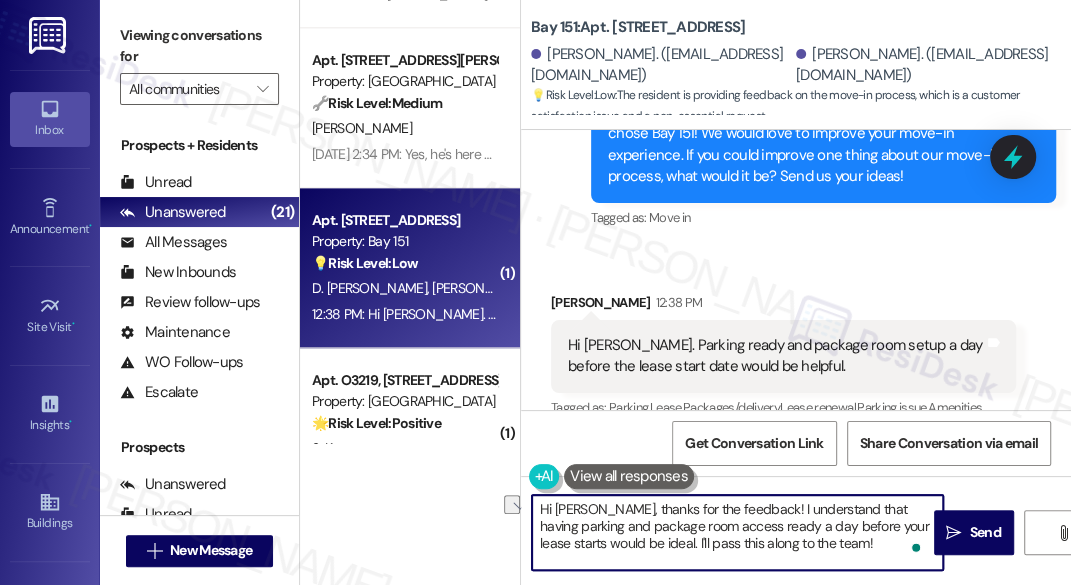 click on "Hi Darshil, thanks for the feedback! I understand that having parking and package room access ready a day before your lease starts would be ideal. I'll pass this along to the team!" at bounding box center (737, 532) 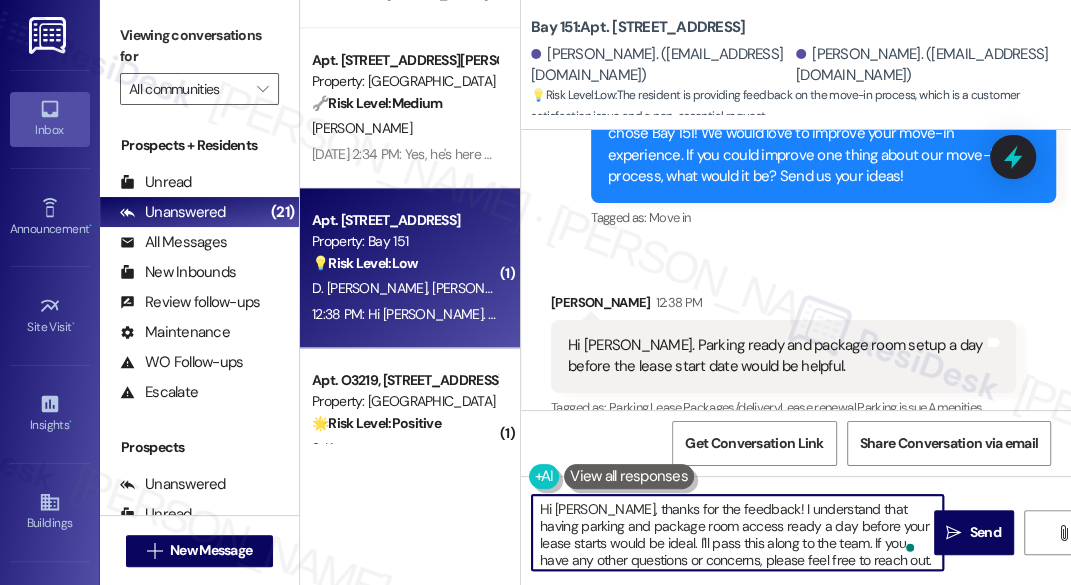 scroll, scrollTop: 16, scrollLeft: 0, axis: vertical 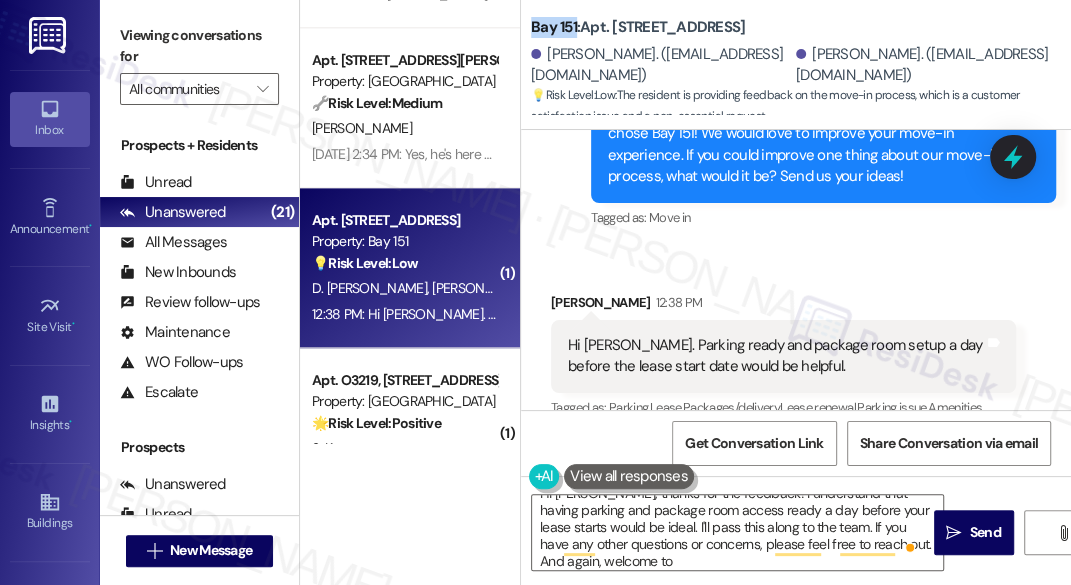 drag, startPoint x: 526, startPoint y: 26, endPoint x: 577, endPoint y: 26, distance: 51 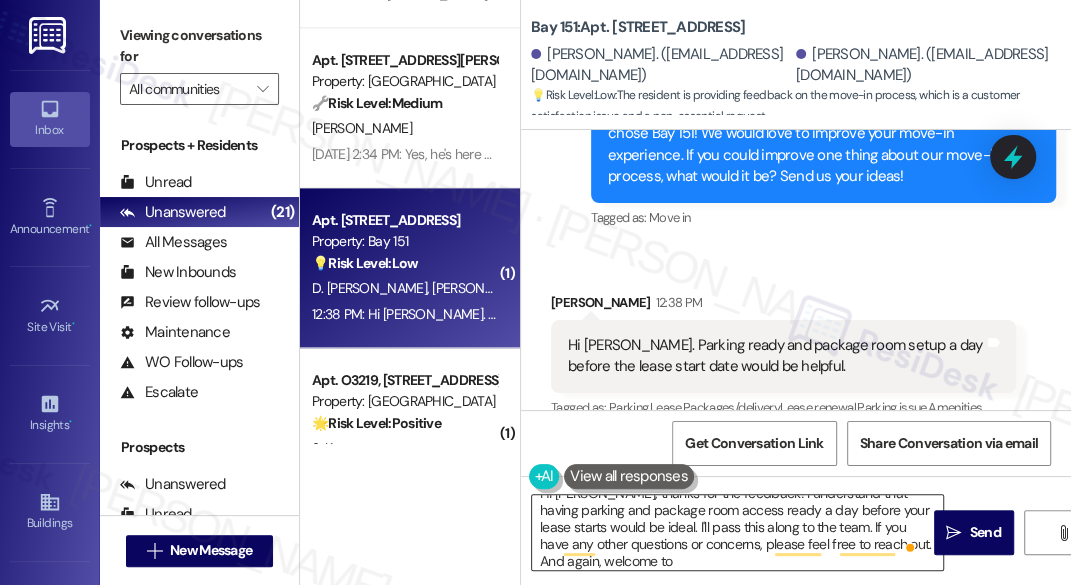 click on "Hi Darshil, thanks for the feedback! I understand that having parking and package room access ready a day before your lease starts would be ideal. I'll pass this along to the team. If you have any other questions or concerns, please feel free to reach out. And again, welcome to" at bounding box center [737, 532] 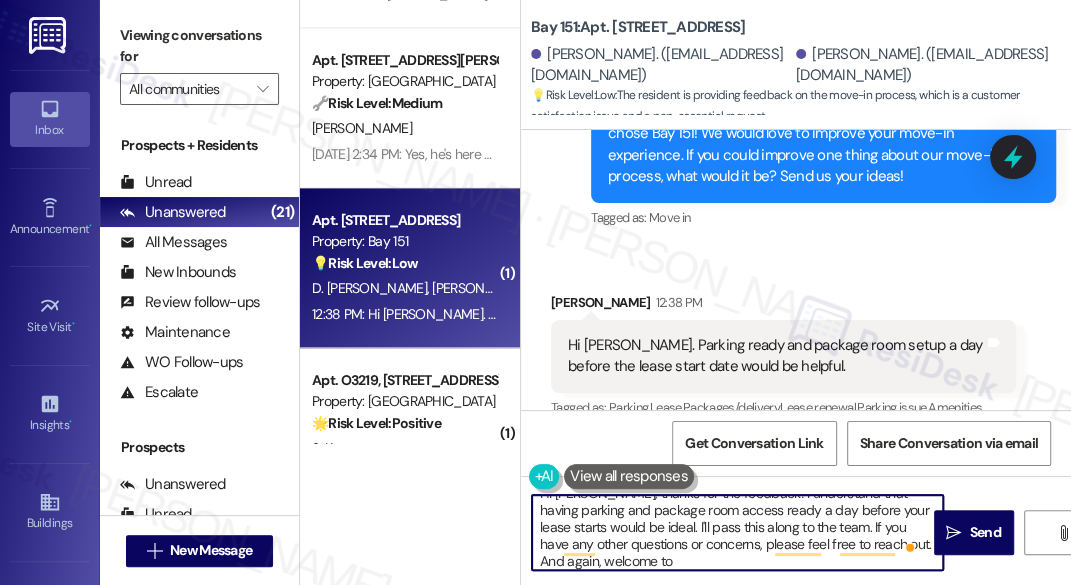 paste on "Bay 151" 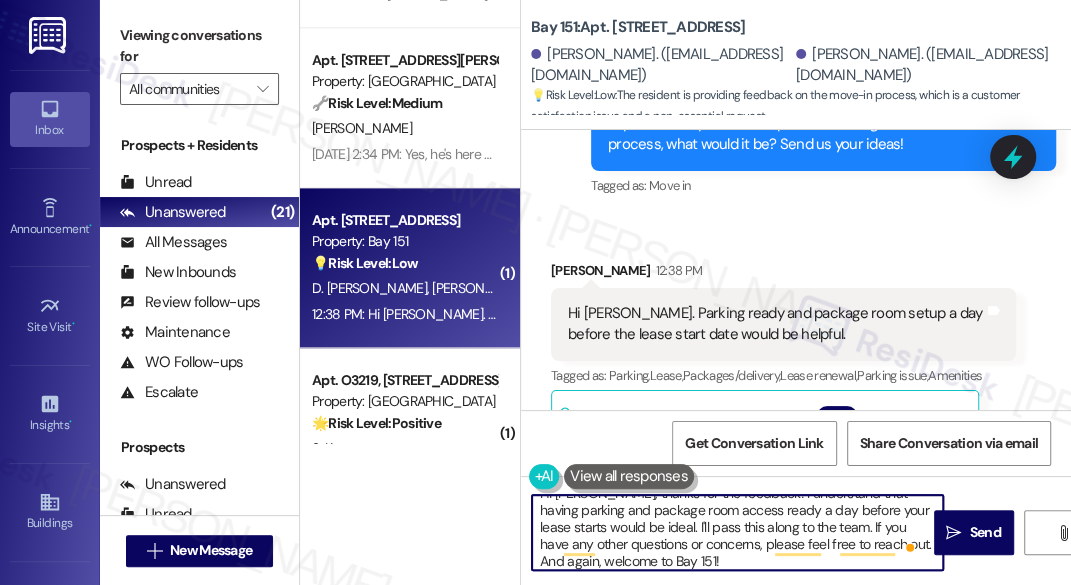 scroll, scrollTop: 928, scrollLeft: 0, axis: vertical 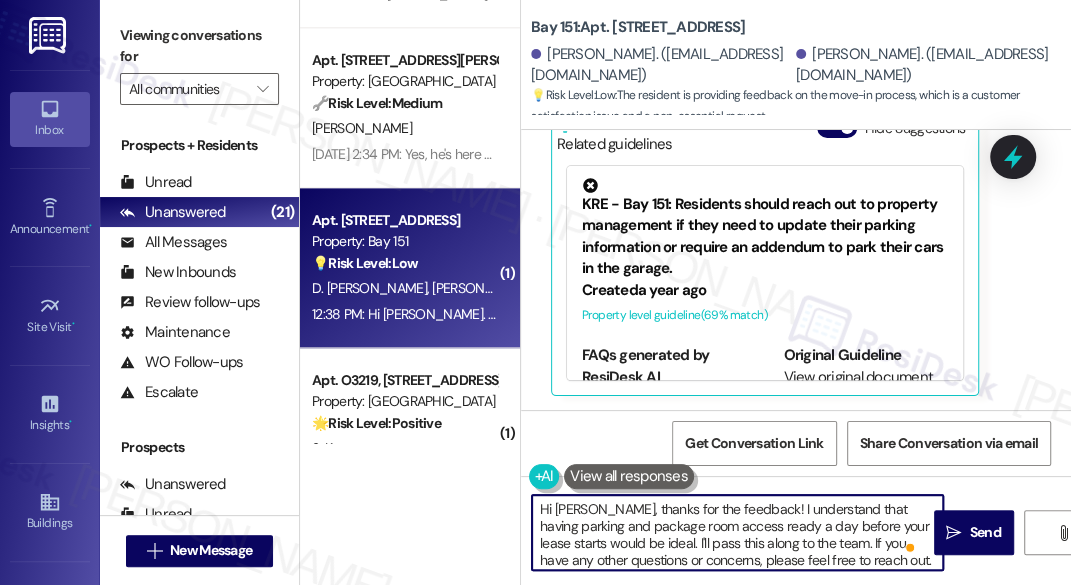 click on "Hi Darshil, thanks for the feedback! I understand that having parking and package room access ready a day before your lease starts would be ideal. I'll pass this along to the team. If you have any other questions or concerns, please feel free to reach out. And again, welcome to Bay 151! 😊" at bounding box center [737, 532] 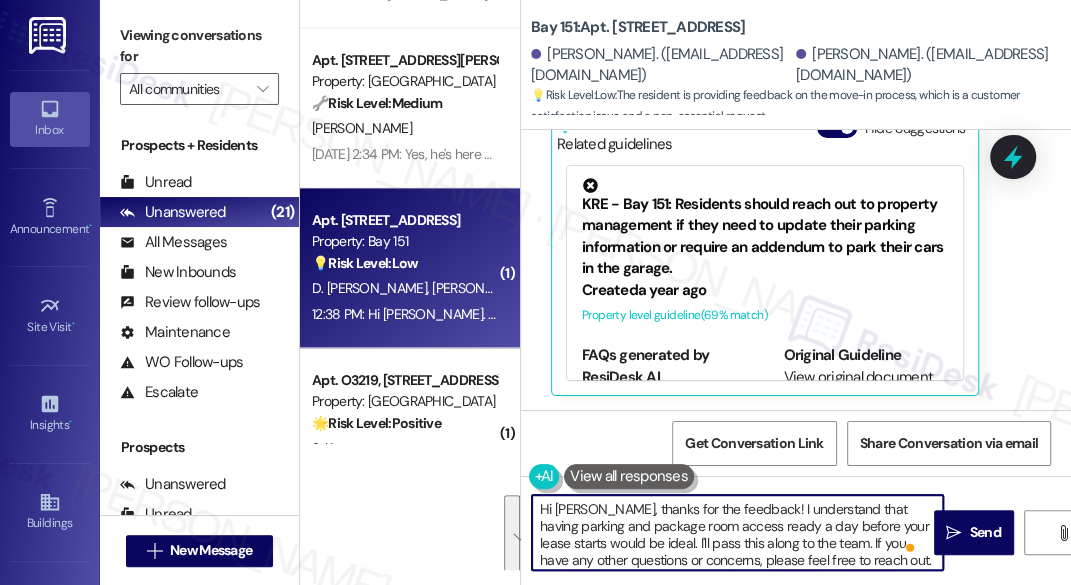 click on "Hi Darshil, thanks for the feedback! I understand that having parking and package room access ready a day before your lease starts would be ideal. I'll pass this along to the team. If you have any other questions or concerns, please feel free to reach out. And again, welcome to Bay 151! 😊" at bounding box center (737, 532) 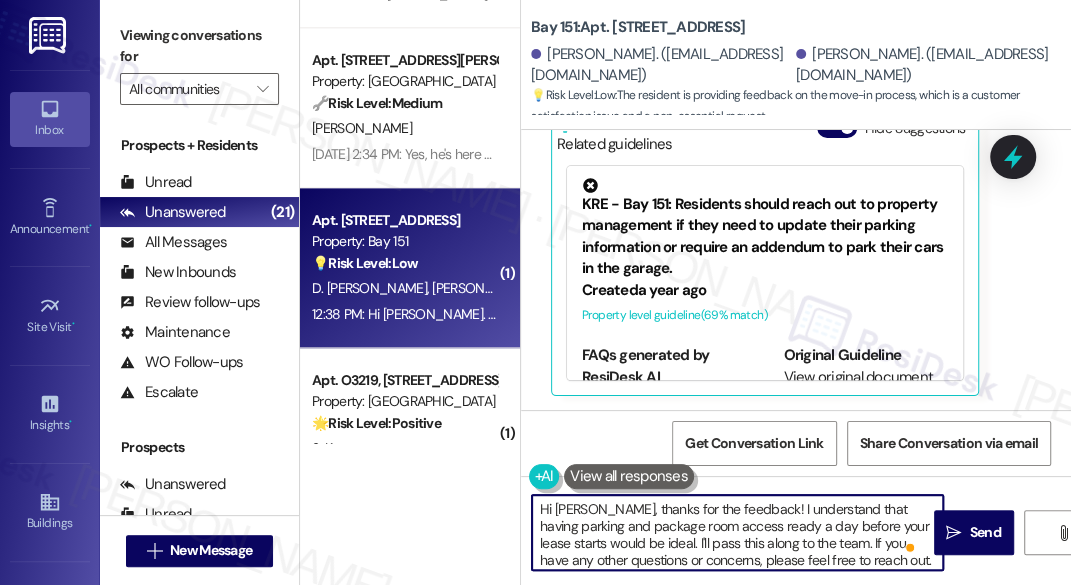 scroll, scrollTop: 21, scrollLeft: 0, axis: vertical 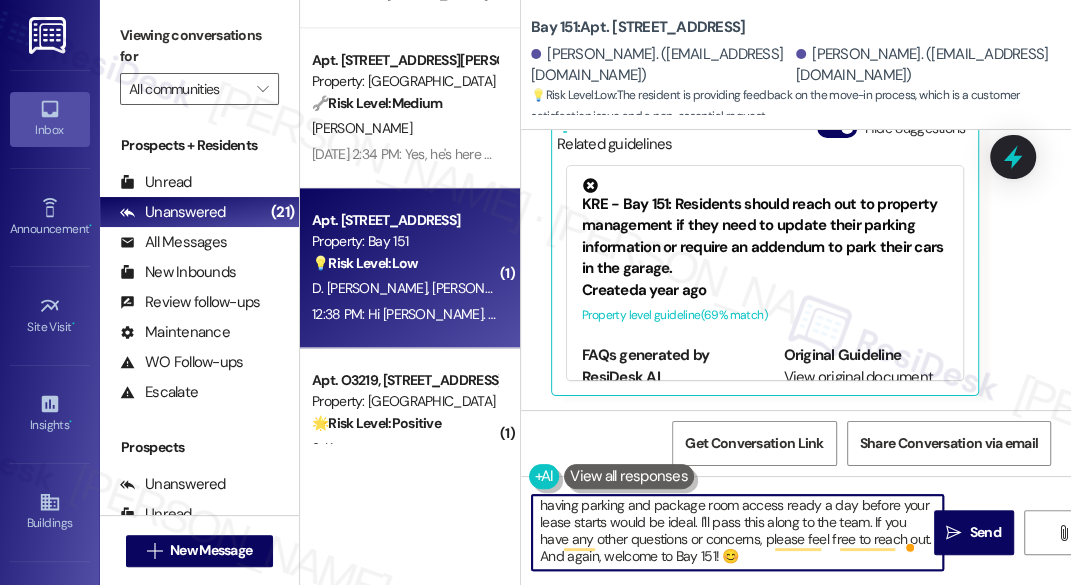 click on "Hi Darshil, thanks for the feedback! I understand that having parking and package room access ready a day before your lease starts would be ideal. I'll pass this along to the team. If you have any other questions or concerns, please feel free to reach out. And again, welcome to Bay 151! 😊" at bounding box center (737, 532) 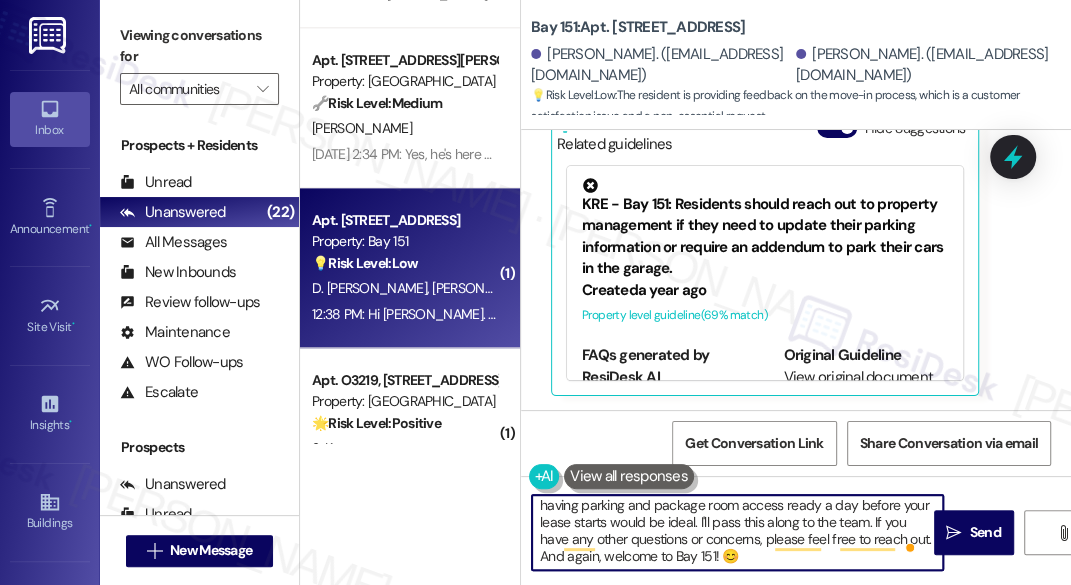 click on "Hi Darshil, thanks for the feedback! I understand that having parking and package room access ready a day before your lease starts would be ideal. I'll pass this along to the team. If you have any other questions or concerns, please feel free to reach out. And again, welcome to Bay 151! 😊" at bounding box center (737, 532) 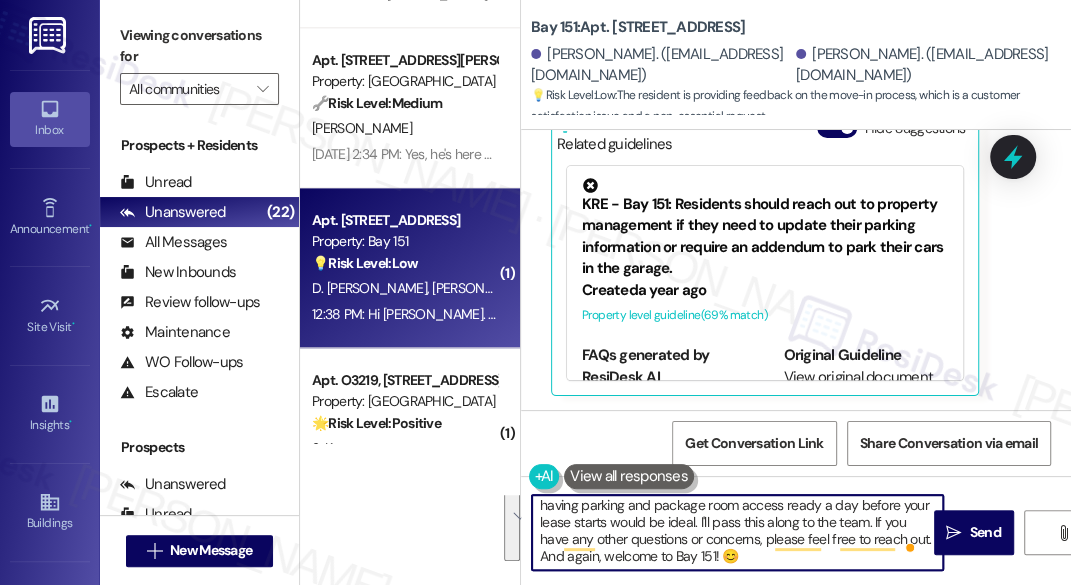 click on "Hi Darshil, thanks for the feedback! I understand that having parking and package room access ready a day before your lease starts would be ideal. I'll pass this along to the team. If you have any other questions or concerns, please feel free to reach out. And again, welcome to Bay 151! 😊" at bounding box center [737, 532] 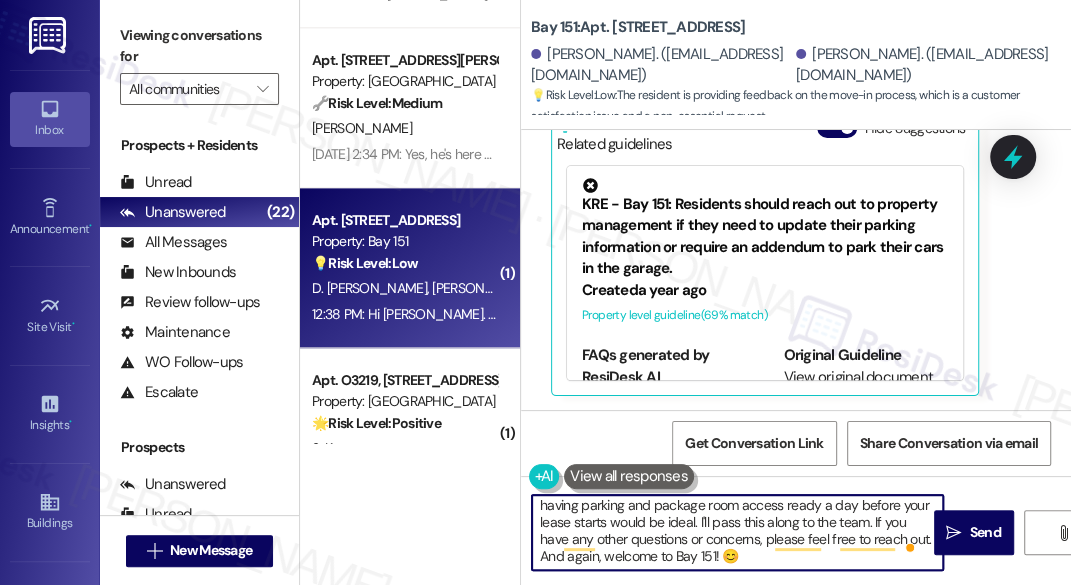 click on "Hi Darshil, thanks for the feedback! I understand that having parking and package room access ready a day before your lease starts would be ideal. I'll pass this along to the team. If you have any other questions or concerns, please feel free to reach out. And again, welcome to Bay 151! 😊" at bounding box center [737, 532] 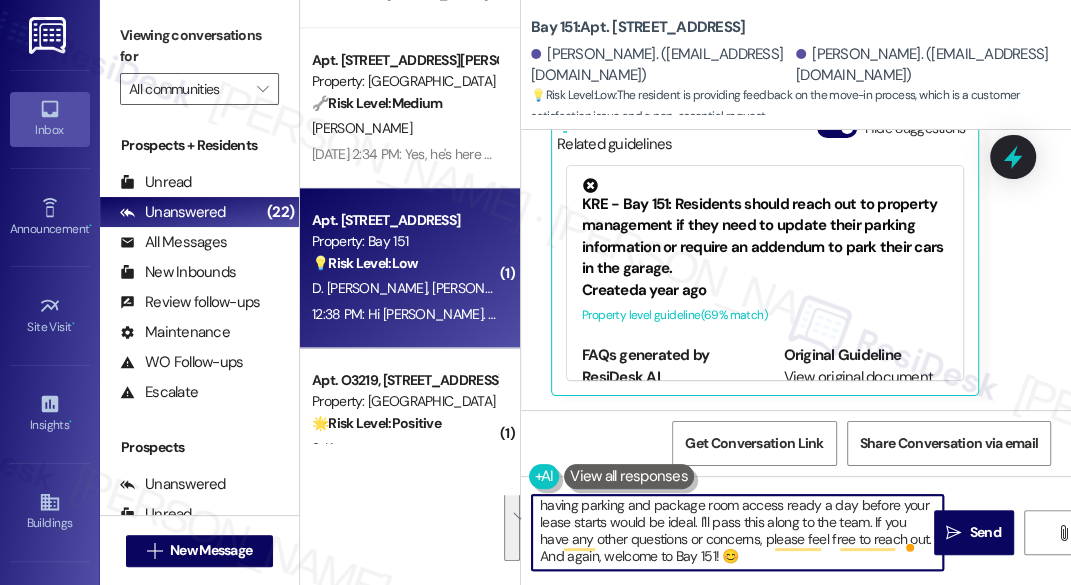click on "Hi Darshil, thanks for the feedback! I understand that having parking and package room access ready a day before your lease starts would be ideal. I'll pass this along to the team. If you have any other questions or concerns, please feel free to reach out. And again, welcome to Bay 151! 😊" at bounding box center (737, 532) 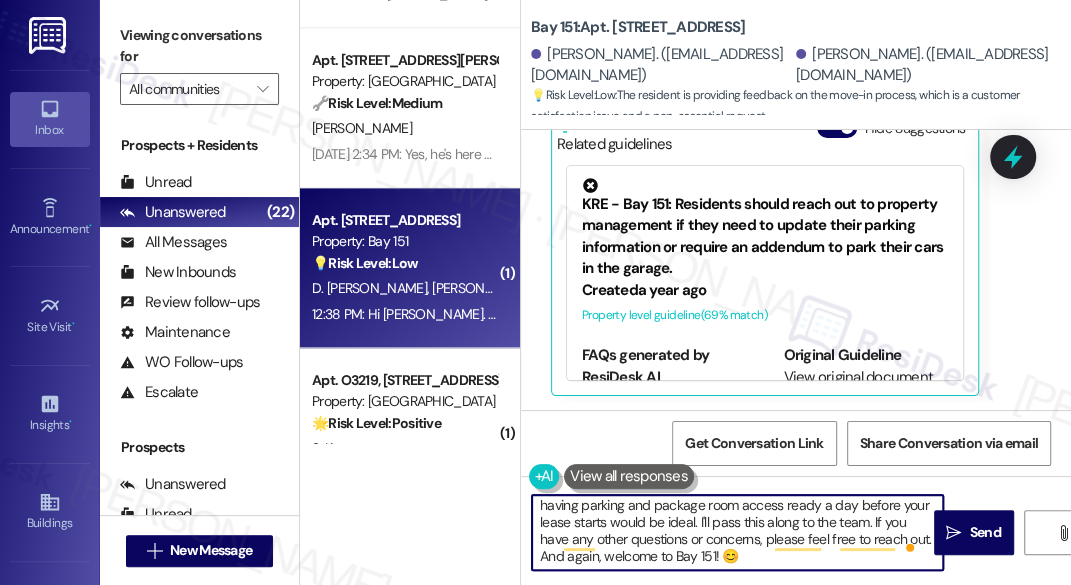 scroll, scrollTop: 4, scrollLeft: 0, axis: vertical 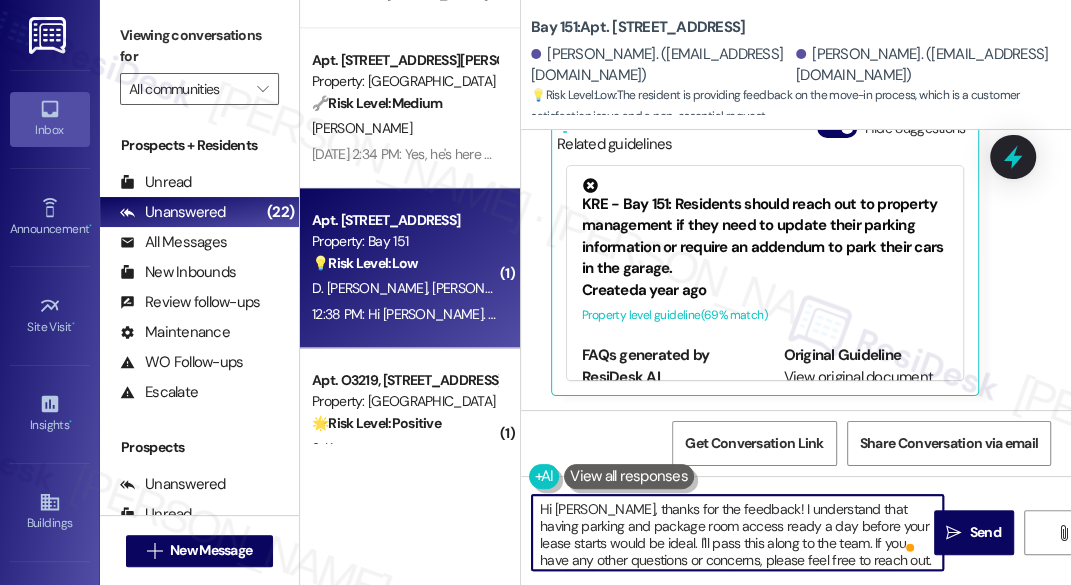 click on "Hi Darshil, thanks for the feedback! I understand that having parking and package room access ready a day before your lease starts would be ideal. I'll pass this along to the team. If you have any other questions or concerns, please feel free to reach out. And again, welcome to Bay 151! 😊" at bounding box center [737, 532] 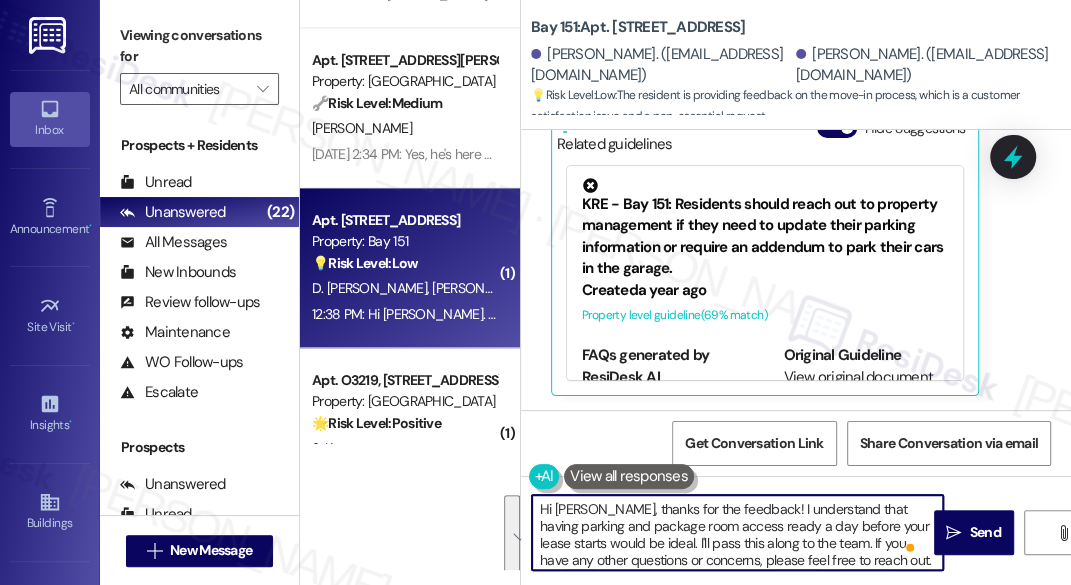 scroll, scrollTop: 21, scrollLeft: 0, axis: vertical 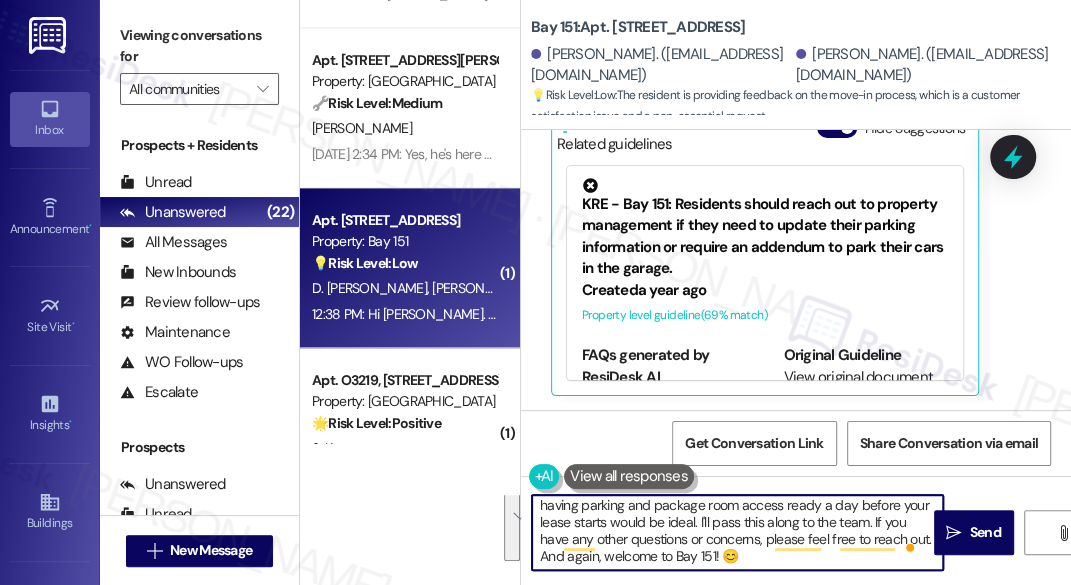 click on "Hi Darshil, thanks for the feedback! I understand that having parking and package room access ready a day before your lease starts would be ideal. I'll pass this along to the team. If you have any other questions or concerns, please feel free to reach out. And again, welcome to Bay 151! 😊" at bounding box center [737, 532] 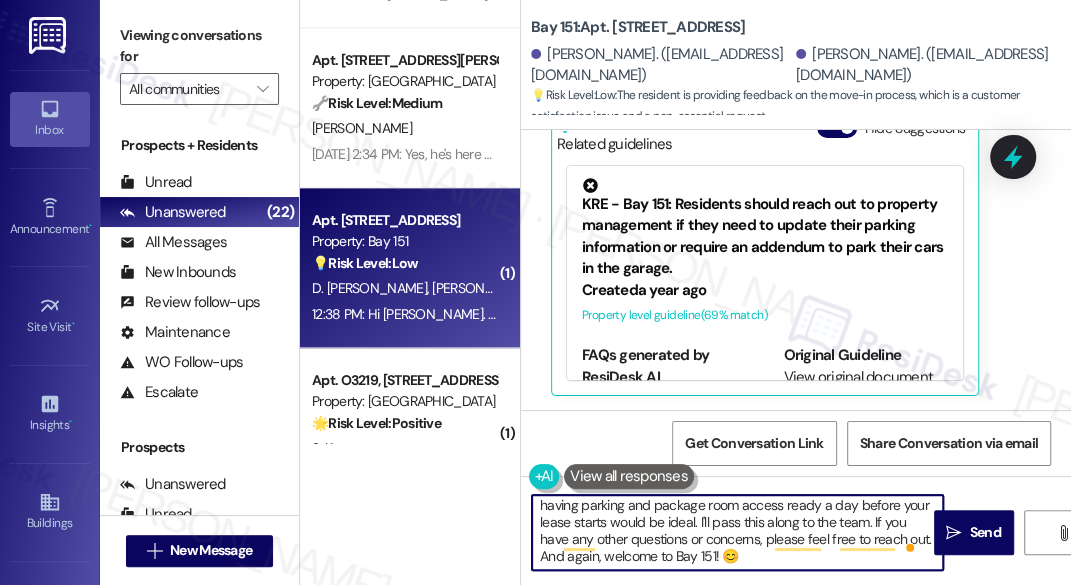 click on "Hi Darshil, thanks for the feedback! I understand that having parking and package room access ready a day before your lease starts would be ideal. I'll pass this along to the team. If you have any other questions or concerns, please feel free to reach out. And again, welcome to Bay 151! 😊" at bounding box center (737, 532) 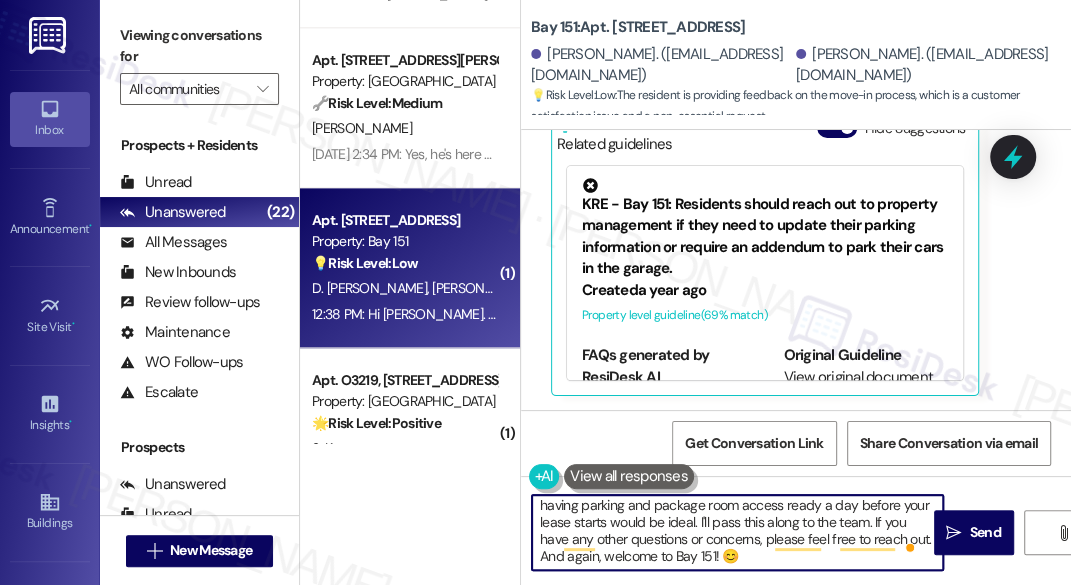 scroll, scrollTop: 0, scrollLeft: 0, axis: both 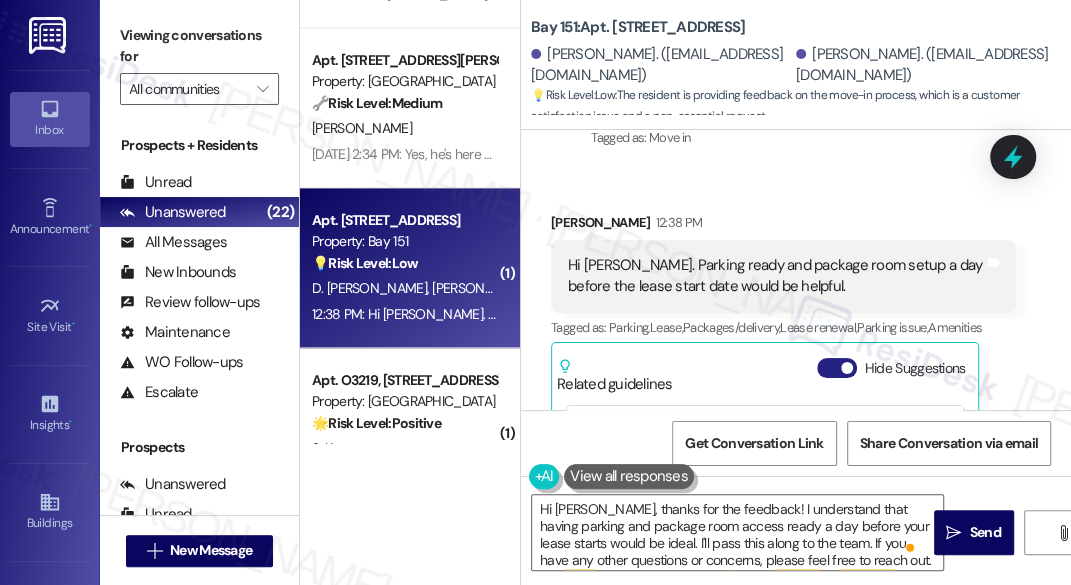 click on "Hide Suggestions" at bounding box center (837, 368) 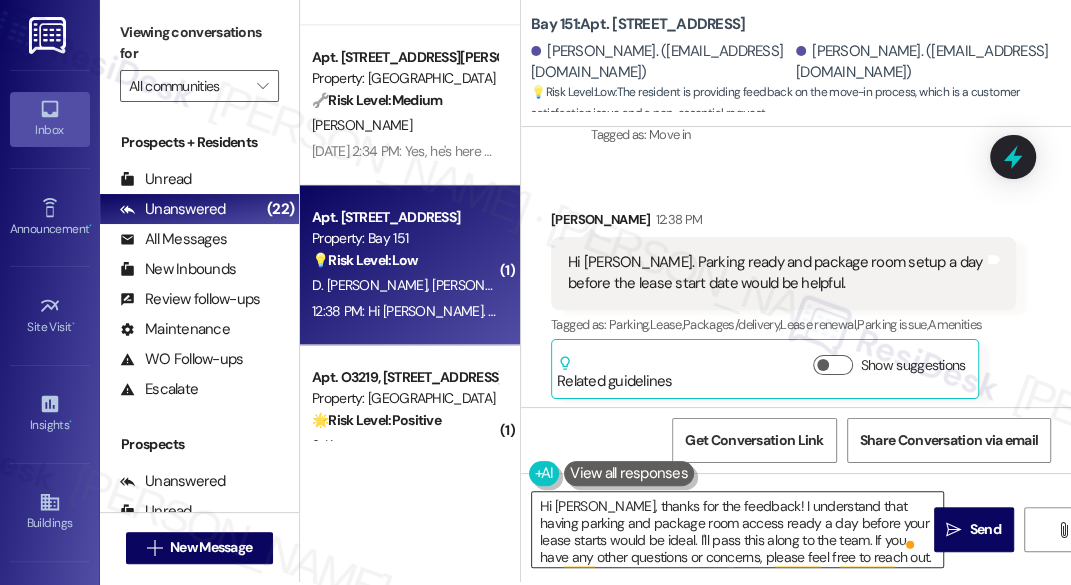 scroll, scrollTop: 7, scrollLeft: 0, axis: vertical 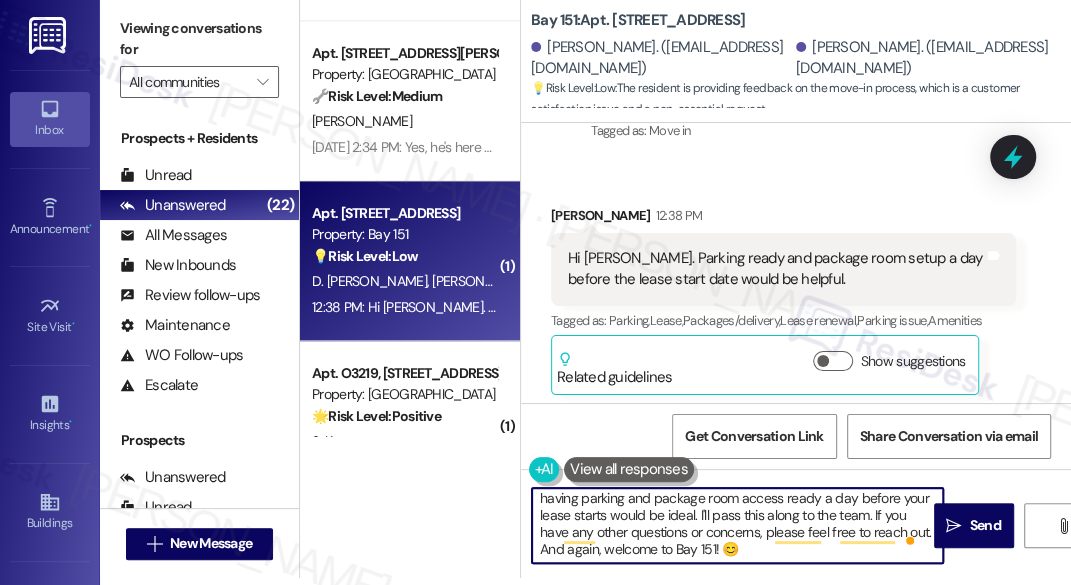click on "Hi Darshil, thanks for the feedback! I understand that having parking and package room access ready a day before your lease starts would be ideal. I'll pass this along to the team. If you have any other questions or concerns, please feel free to reach out. And again, welcome to Bay 151! 😊" at bounding box center [737, 525] 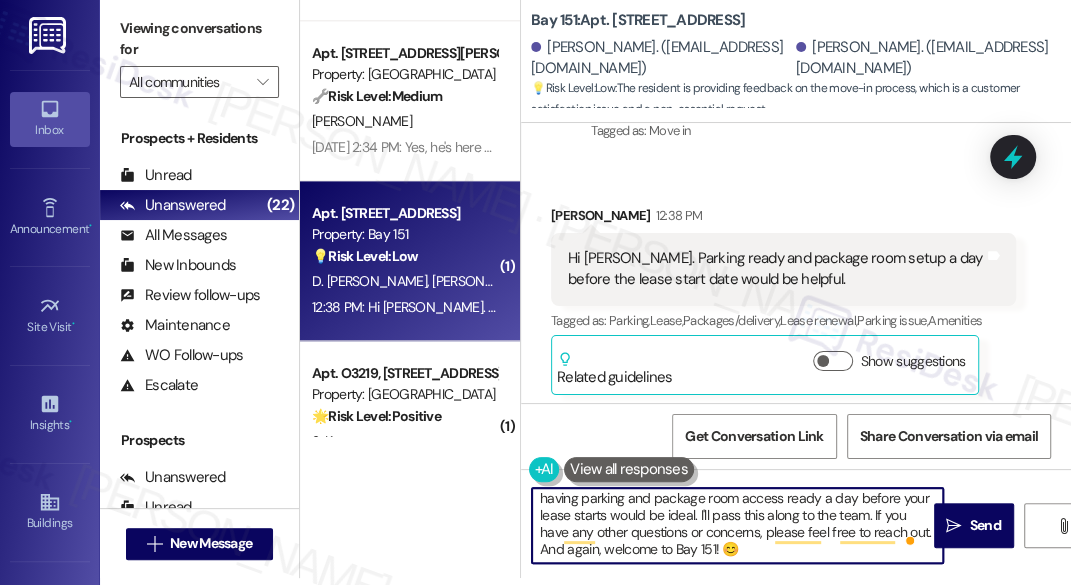 scroll, scrollTop: 0, scrollLeft: 0, axis: both 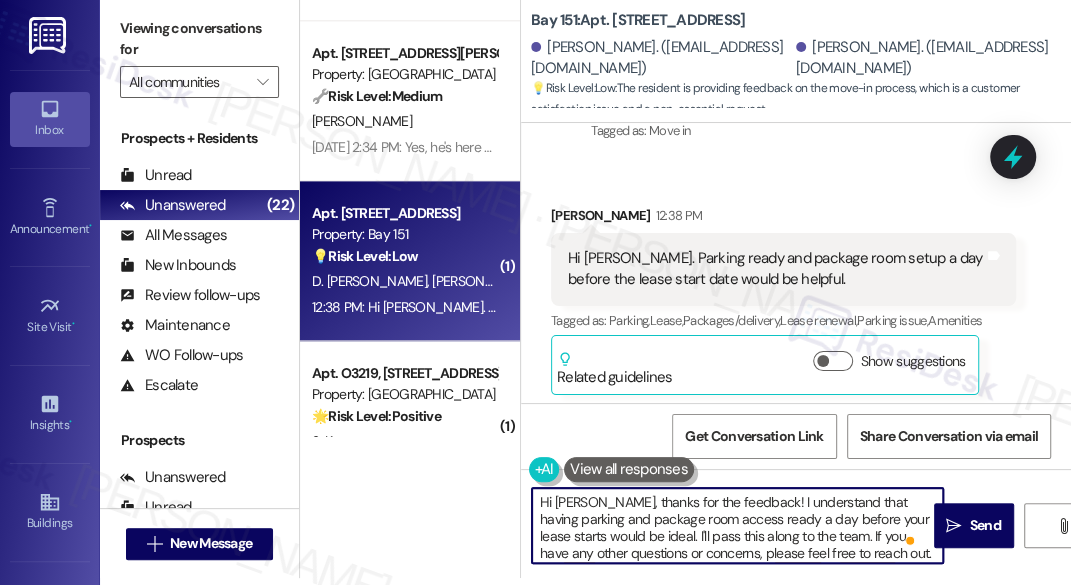 click on "Hi Darshil, thanks for the feedback! I understand that having parking and package room access ready a day before your lease starts would be ideal. I'll pass this along to the team. If you have any other questions or concerns, please feel free to reach out. And again," at bounding box center (737, 525) 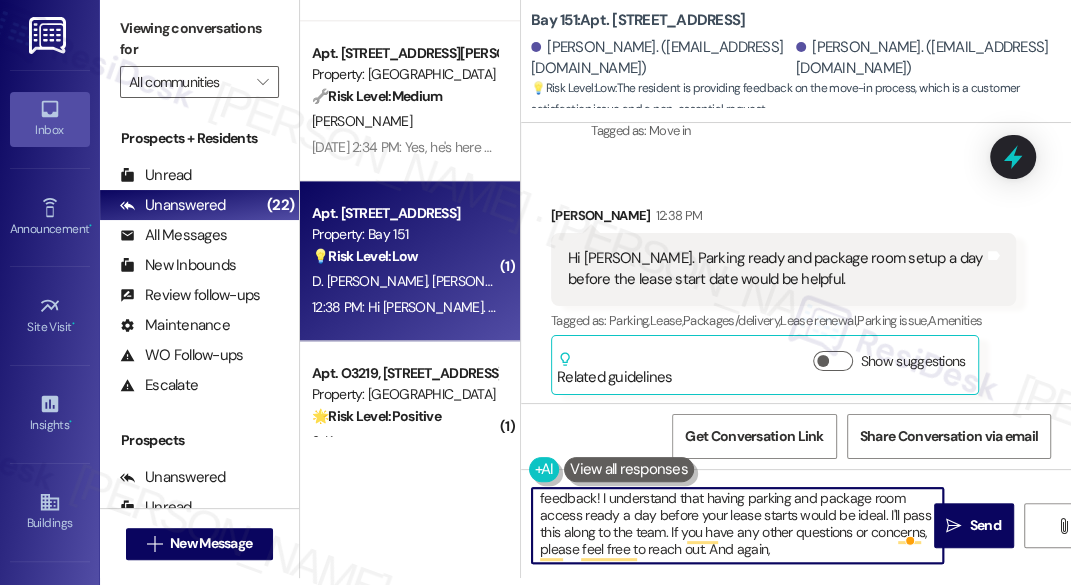 drag, startPoint x: 721, startPoint y: 549, endPoint x: 645, endPoint y: 547, distance: 76.02631 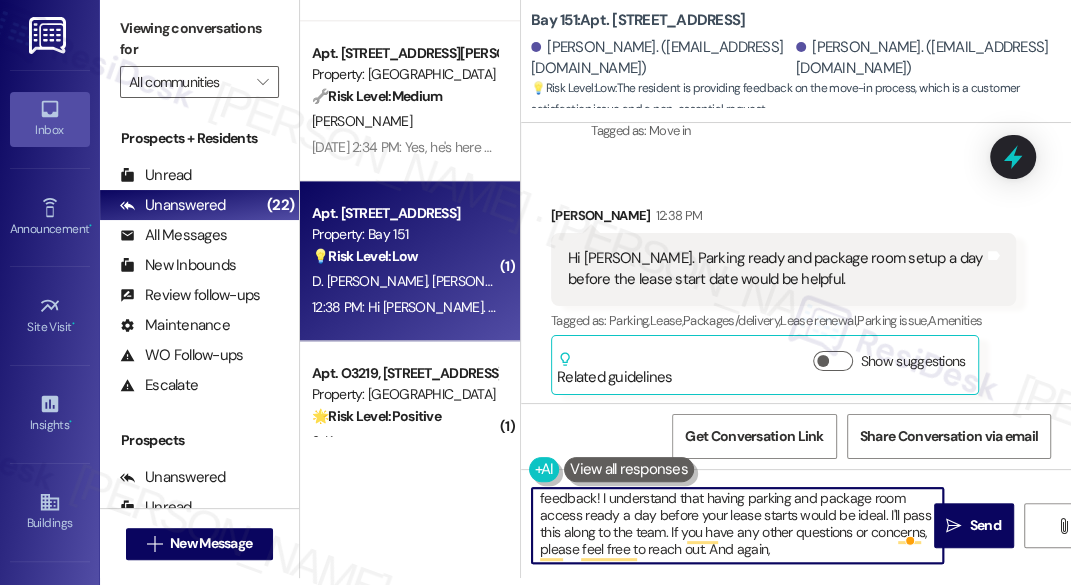 click on "Hi Darshil, welcome to Bay 151! 😊 Thanks for the feedback! I understand that having parking and package room access ready a day before your lease starts would be ideal. I'll pass this along to the team. If you have any other questions or concerns, please feel free to reach out. And again," at bounding box center (737, 525) 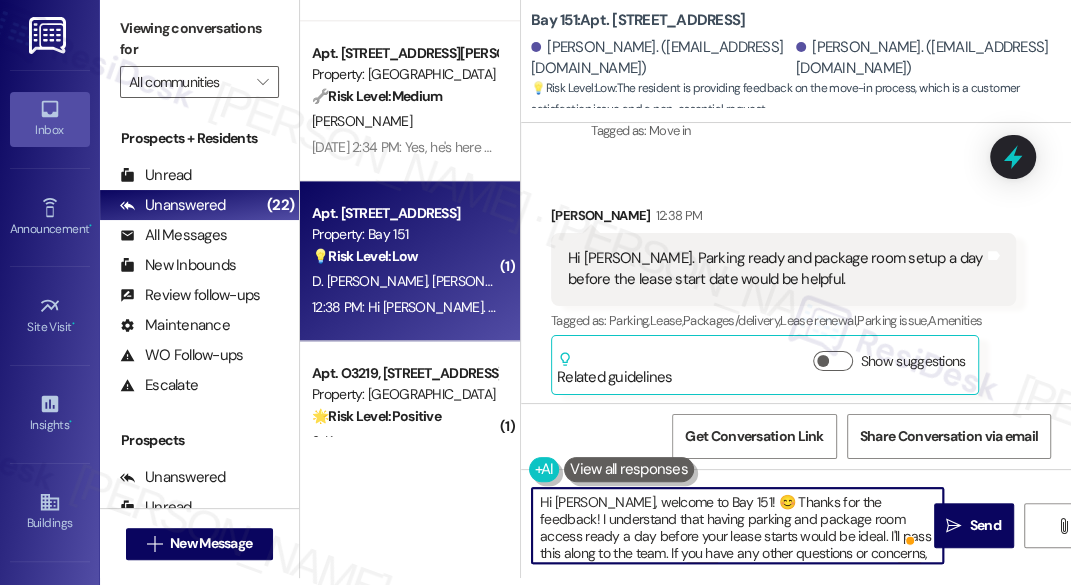 type on "Hi Darshil, welcome to Bay 151! 😊 Thanks for the feedback! I understand that having parking and package room access ready a day before your lease starts would be ideal. I'll pass this along to the team. If you have any other questions or concerns, please feel free to reach out." 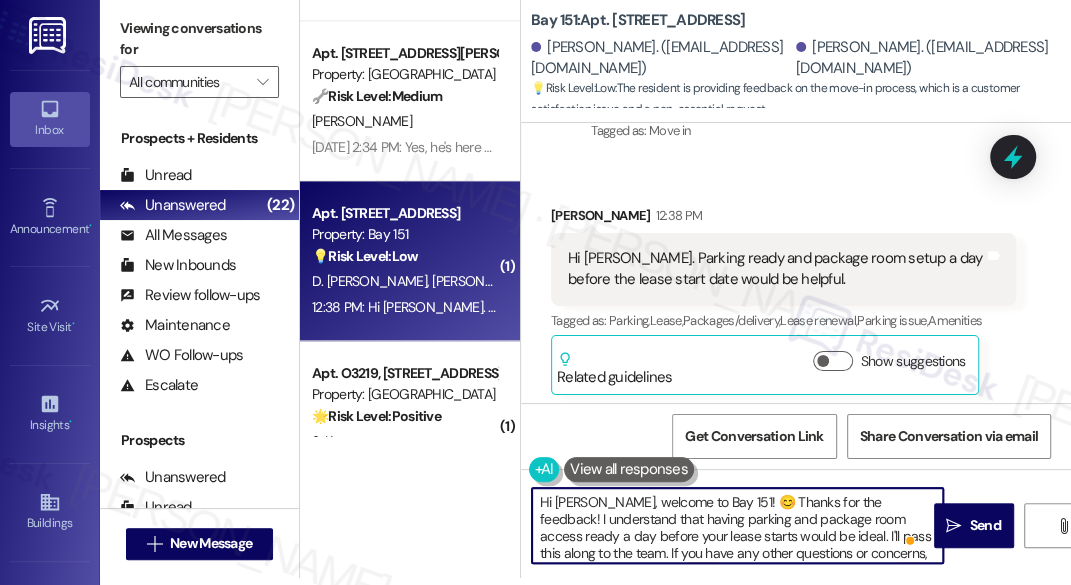 click on "Hi Darshil, welcome to Bay 151! 😊 Thanks for the feedback! I understand that having parking and package room access ready a day before your lease starts would be ideal. I'll pass this along to the team. If you have any other questions or concerns, please feel free to reach out." at bounding box center [737, 525] 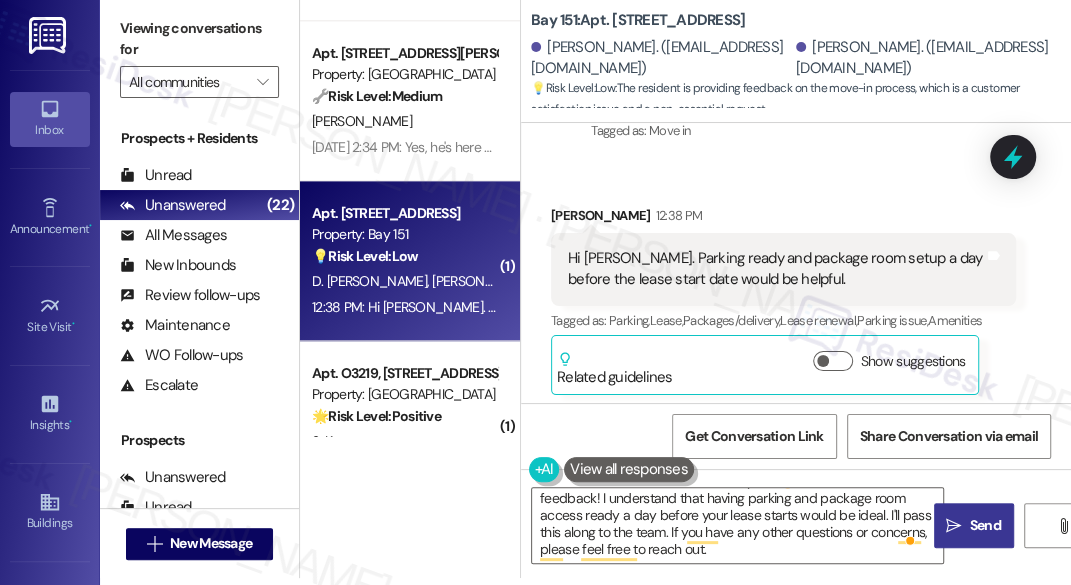click on "Send" at bounding box center [985, 525] 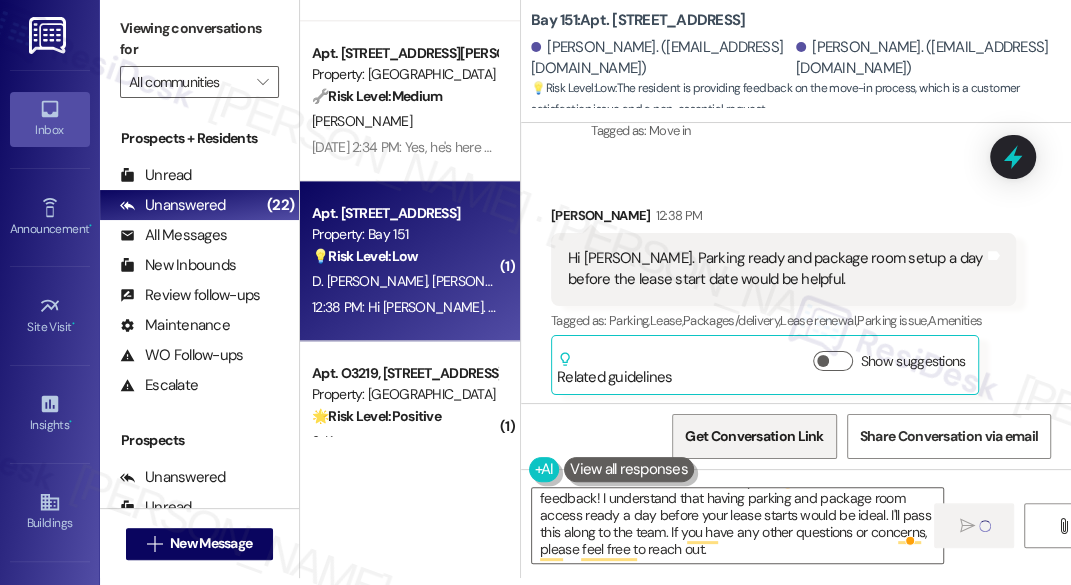 type 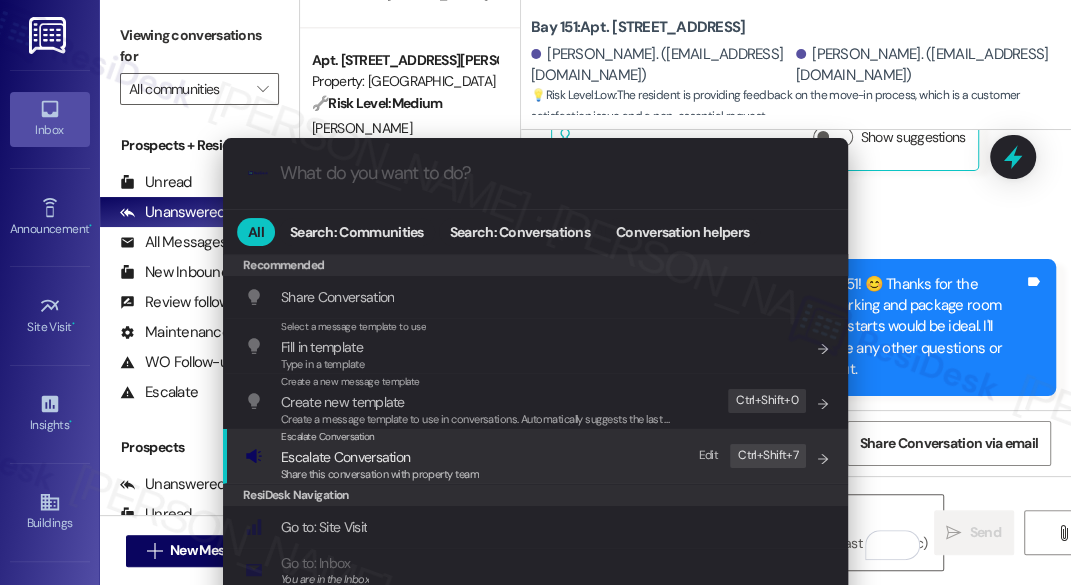 click on "Escalate Conversation" at bounding box center (380, 457) 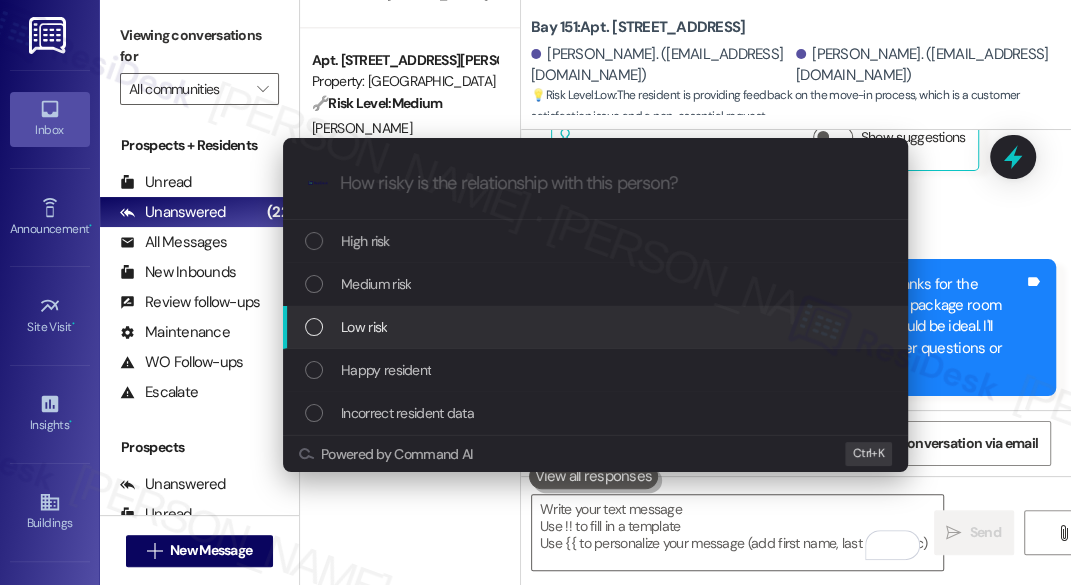 click on "Low risk" at bounding box center (364, 327) 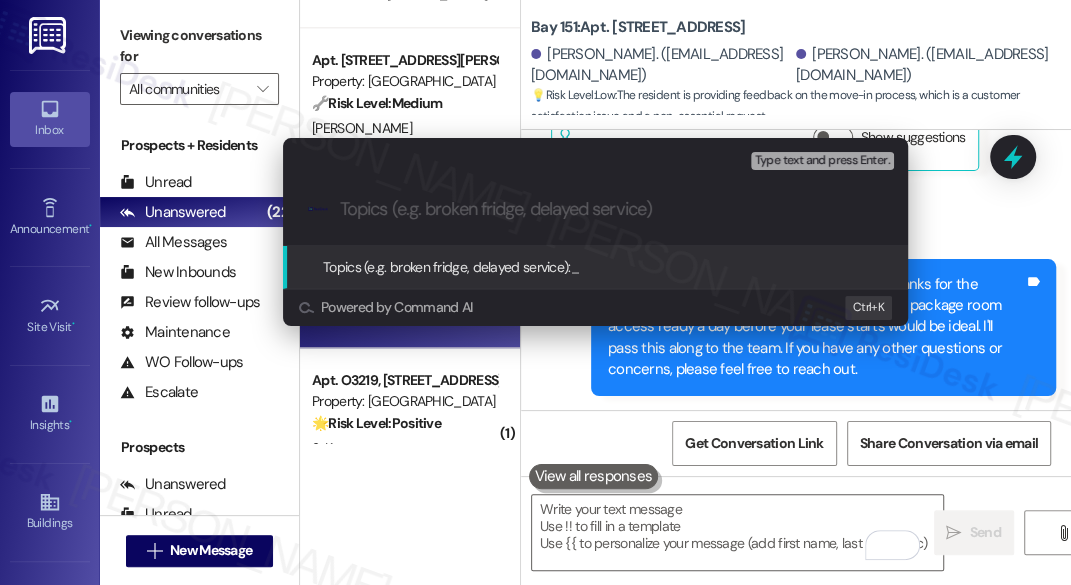 click on "Escalate Conversation Low risk Topics (e.g. broken fridge, delayed service) Any messages to highlight in the email? Type text and press Enter. .cls-1{fill:#0a055f;}.cls-2{fill:#0cc4c4;} resideskLogoBlueOrange Topics (e.g. broken fridge, delayed service):  _ Powered by Command AI Ctrl+ K" at bounding box center (535, 292) 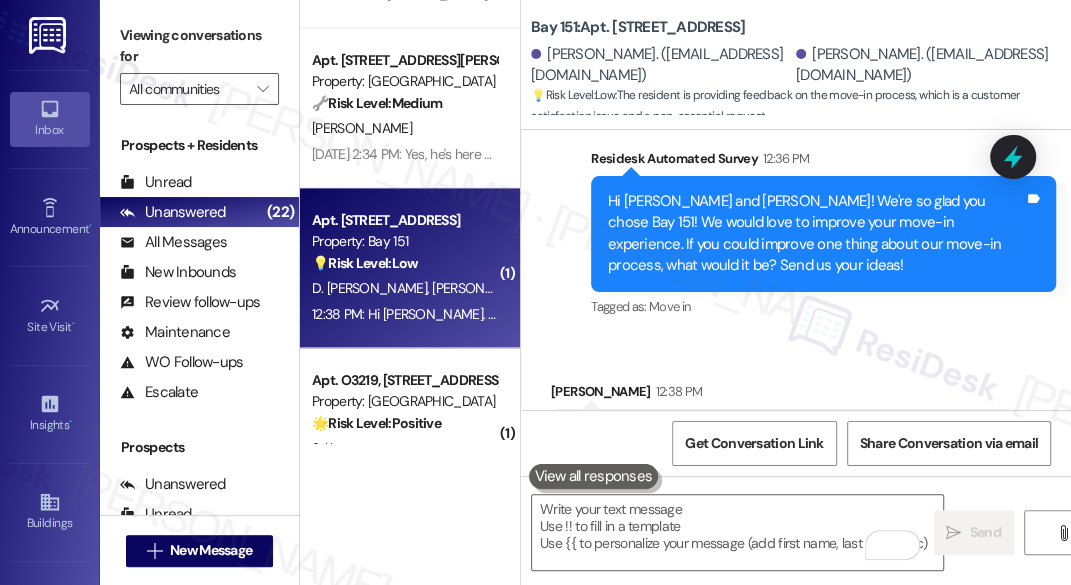 click on "Hi Darshil and Monica! We're so glad you chose Bay 151! We would love to improve your move-in experience. If you could improve one thing about our move-in process, what would it be? Send us your ideas!" at bounding box center [816, 234] 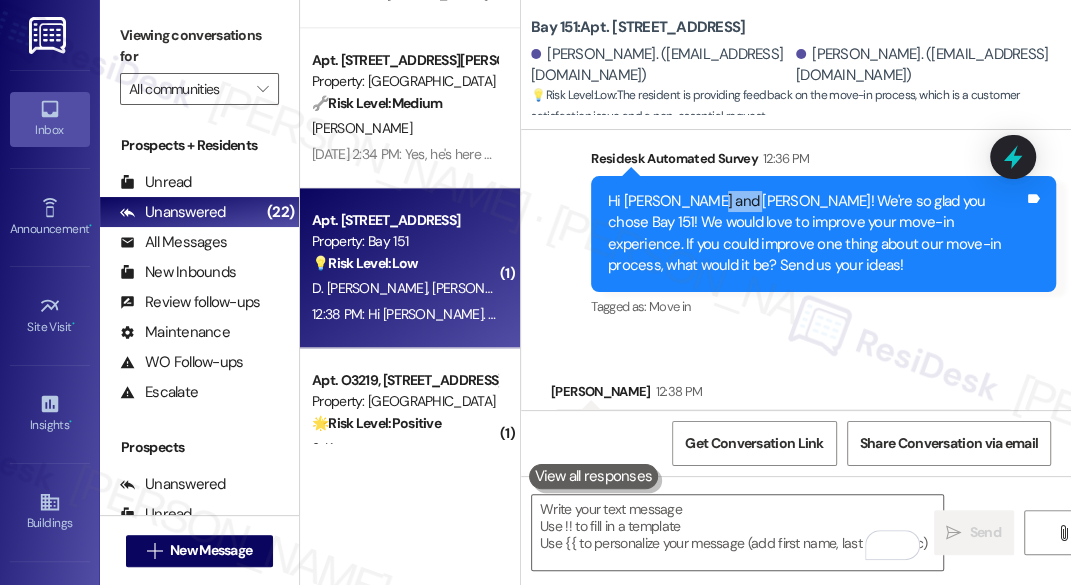 click on "Hi Darshil and Monica! We're so glad you chose Bay 151! We would love to improve your move-in experience. If you could improve one thing about our move-in process, what would it be? Send us your ideas!" at bounding box center [816, 234] 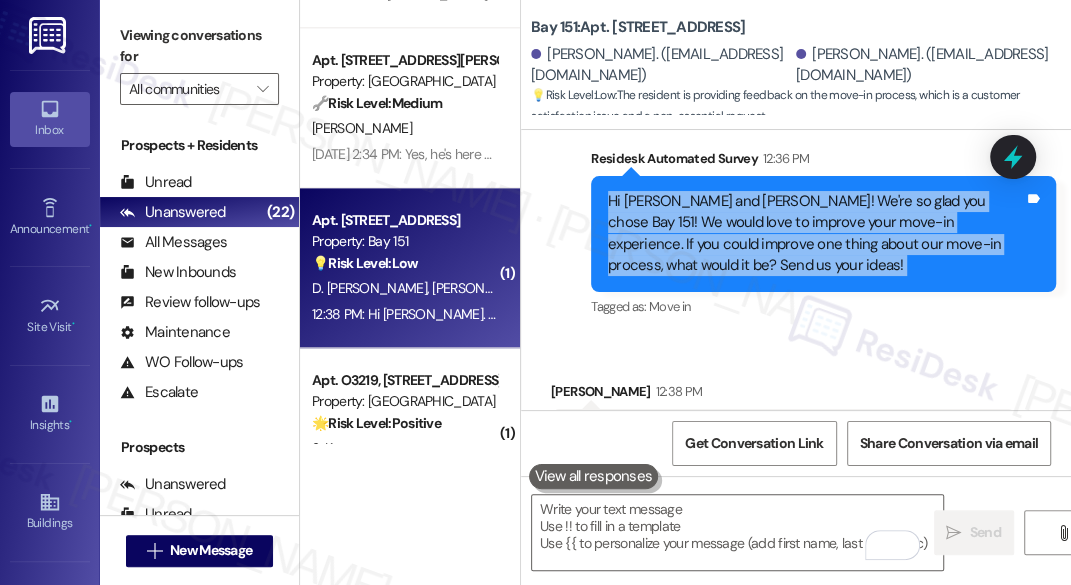click on "Hi Darshil and Monica! We're so glad you chose Bay 151! We would love to improve your move-in experience. If you could improve one thing about our move-in process, what would it be? Send us your ideas!" at bounding box center [816, 234] 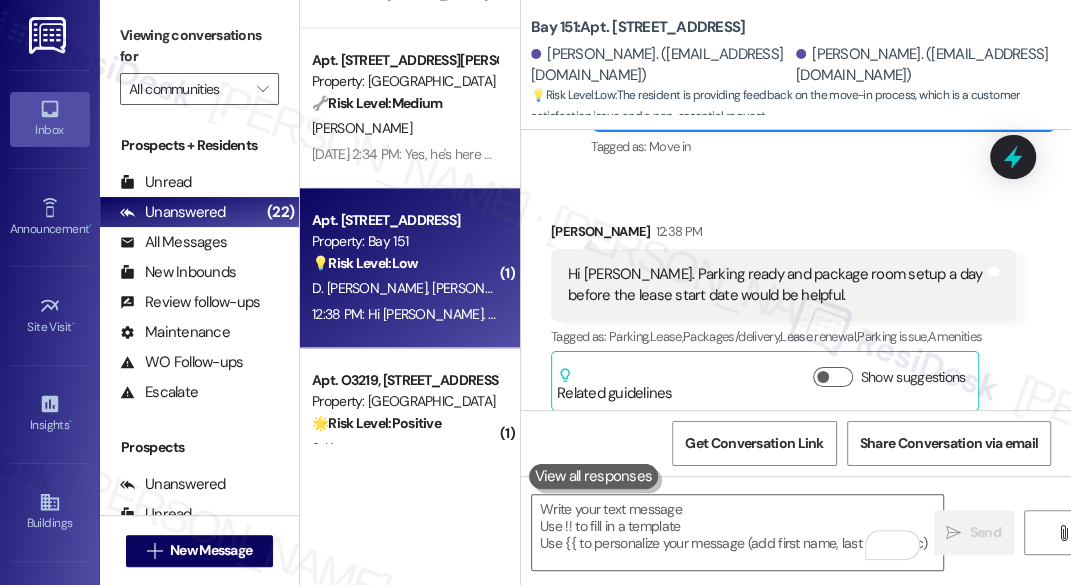 click on "12:38 PM" at bounding box center [677, 231] 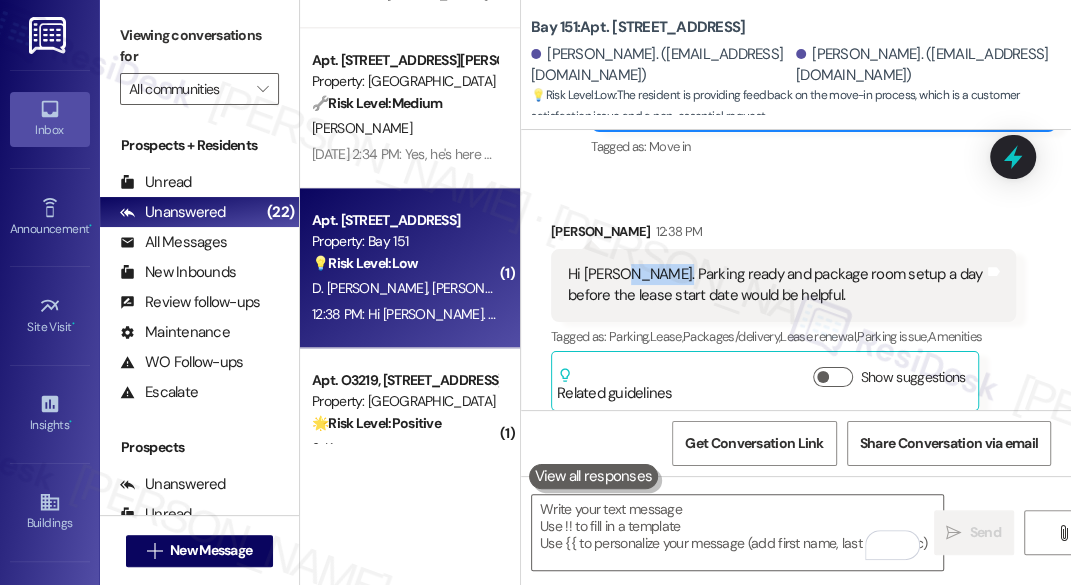 click on "Hi Jane. Parking ready and package room setup a day before the lease start date would be helpful.  Tags and notes" at bounding box center (783, 285) 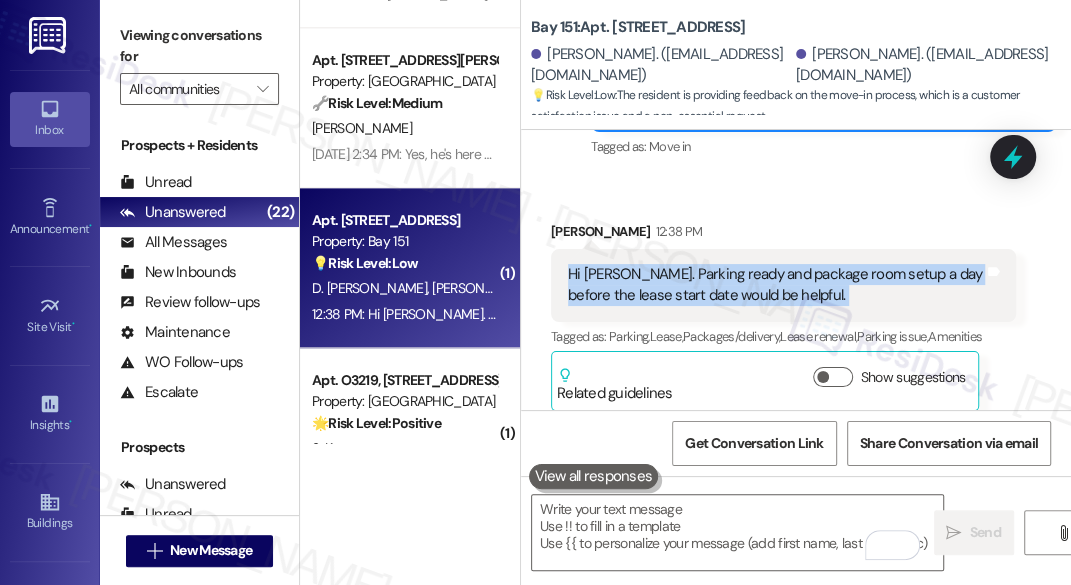 click on "Hi Jane. Parking ready and package room setup a day before the lease start date would be helpful.  Tags and notes" at bounding box center [783, 285] 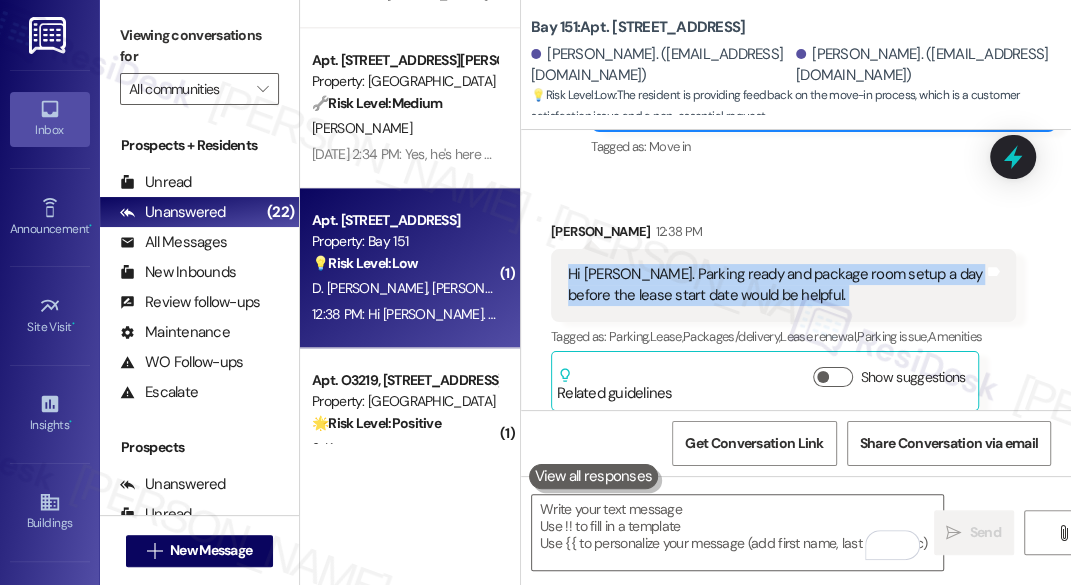 copy on "Hi Jane. Parking ready and package room setup a day before the lease start date would be helpful.  Tags and notes" 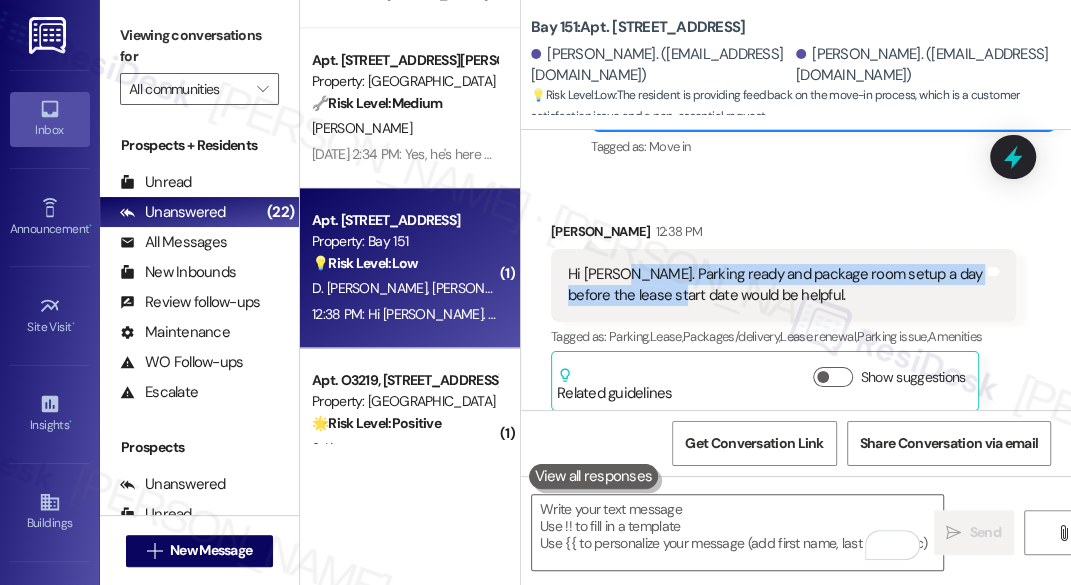drag, startPoint x: 617, startPoint y: 272, endPoint x: 668, endPoint y: 295, distance: 55.946404 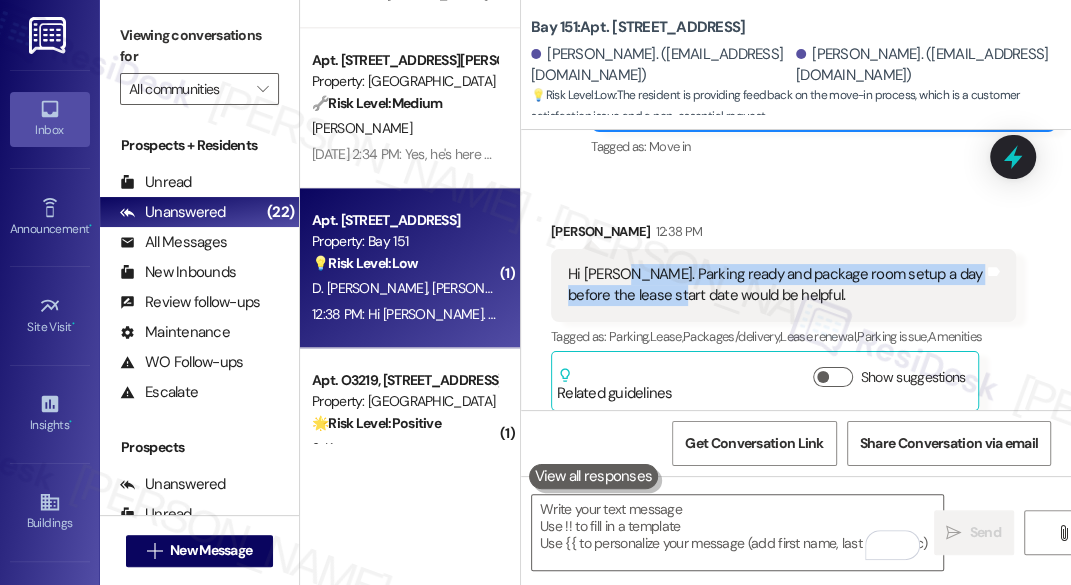 copy on "Parking ready and package room setup a day before the lease start date" 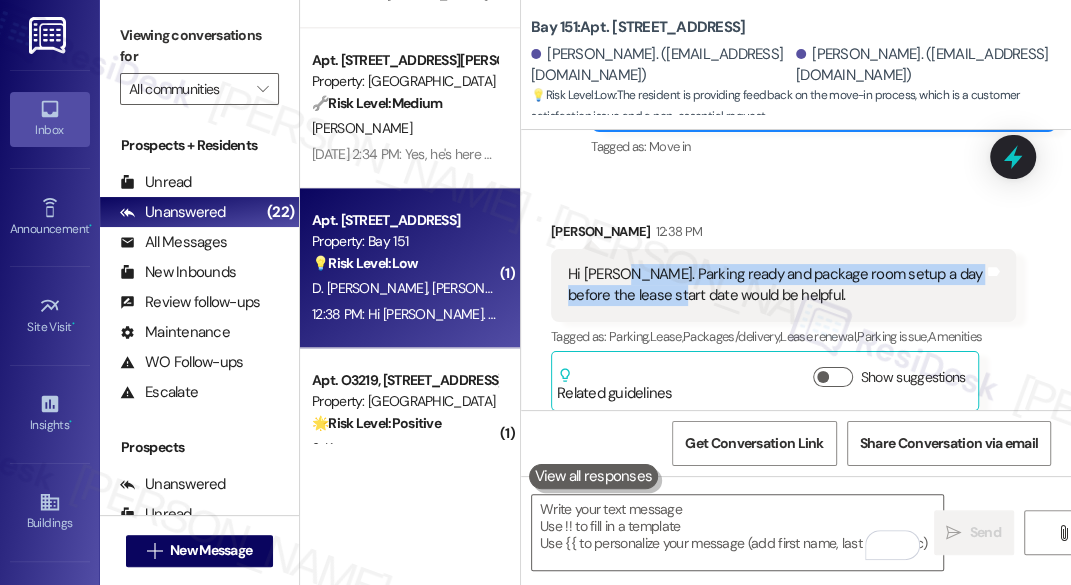 click on "Hi Jane. Parking ready and package room setup a day before the lease start date would be helpful." at bounding box center (776, 285) 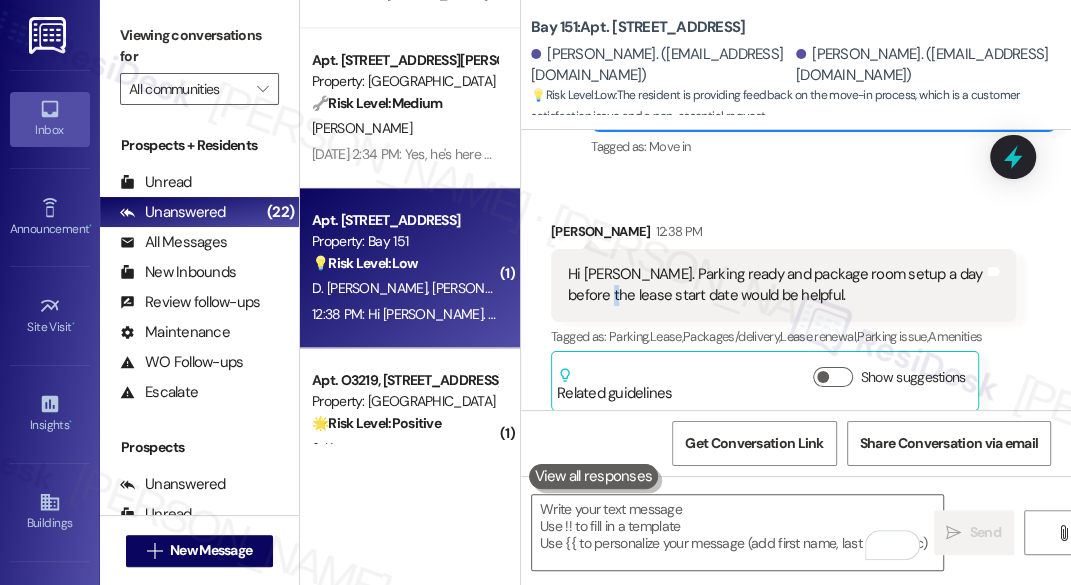 click on "Hi Jane. Parking ready and package room setup a day before the lease start date would be helpful." at bounding box center [776, 285] 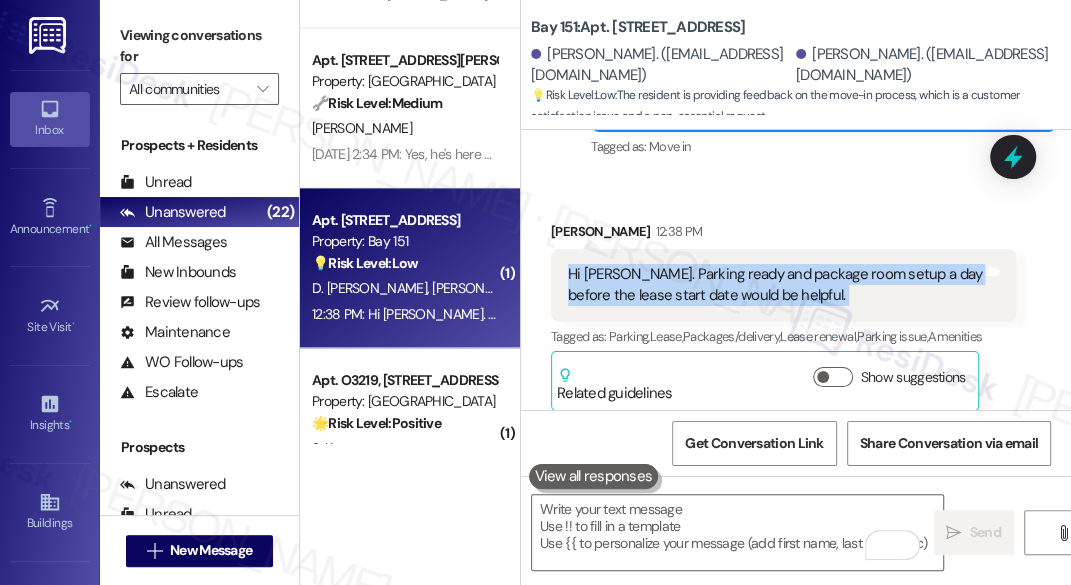 click on "Hi Jane. Parking ready and package room setup a day before the lease start date would be helpful." at bounding box center [776, 285] 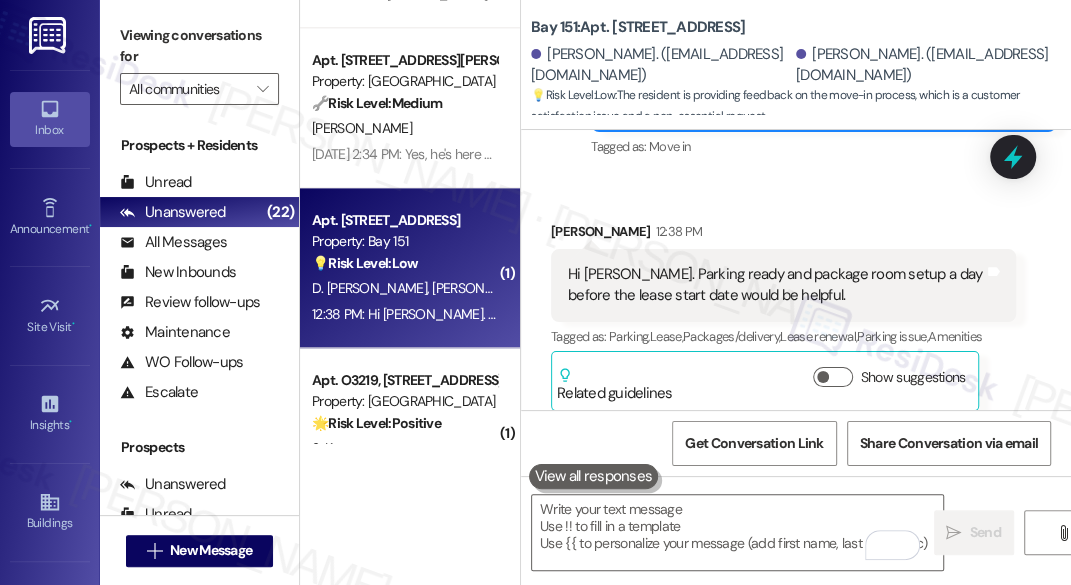 click on "Viewing conversations for" at bounding box center (199, 46) 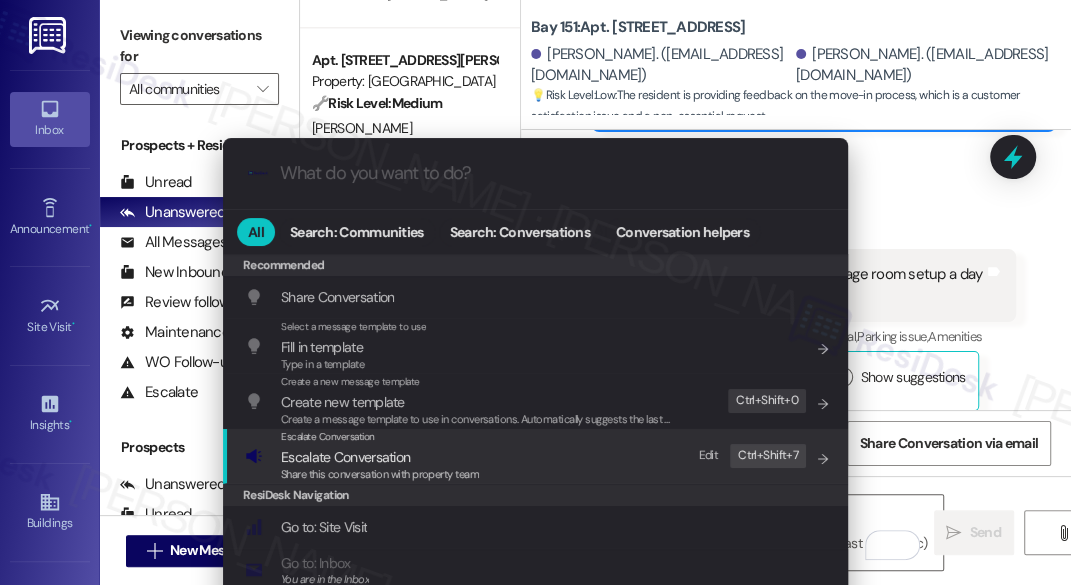 click on "Escalate Conversation Escalate Conversation Share this conversation with property team Edit Ctrl+ Shift+ 7" at bounding box center [537, 456] 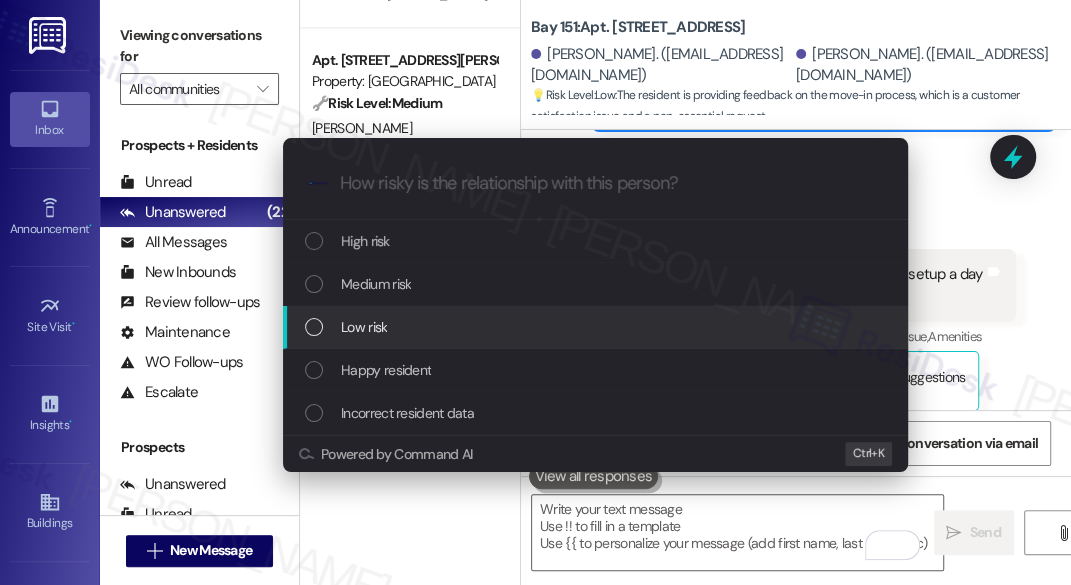 click on "Low risk" at bounding box center [597, 327] 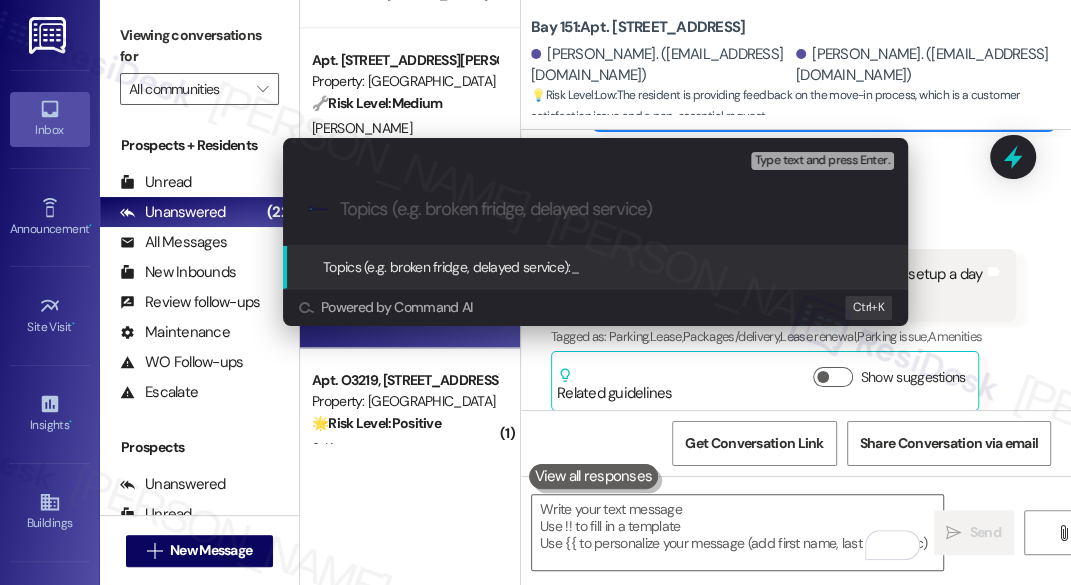 paste on "Request for Early Parking and Package Room Access Prior to Lease Start Date" 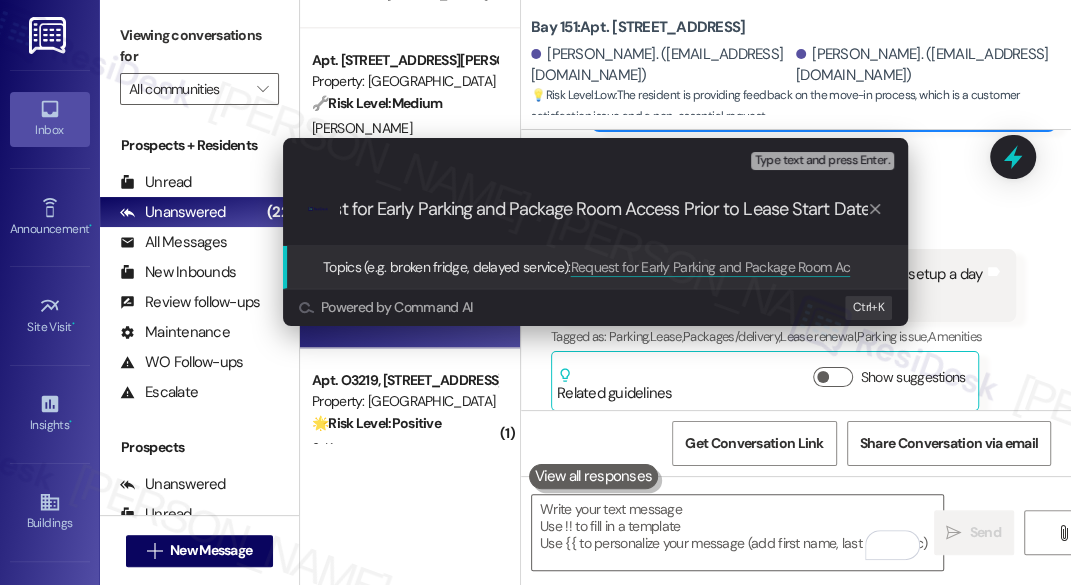 scroll, scrollTop: 0, scrollLeft: 0, axis: both 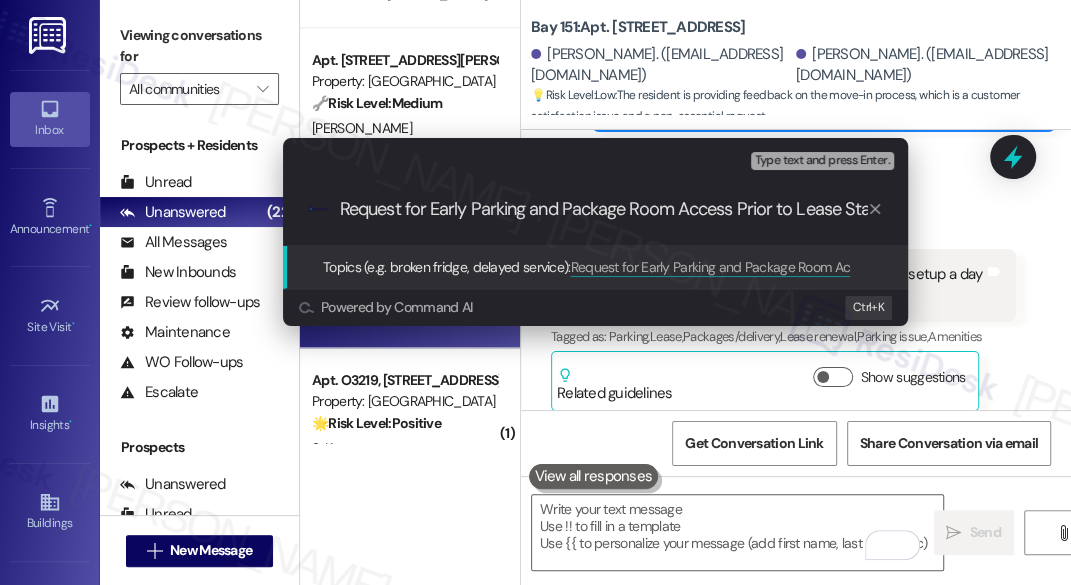 drag, startPoint x: 375, startPoint y: 208, endPoint x: 279, endPoint y: 207, distance: 96.00521 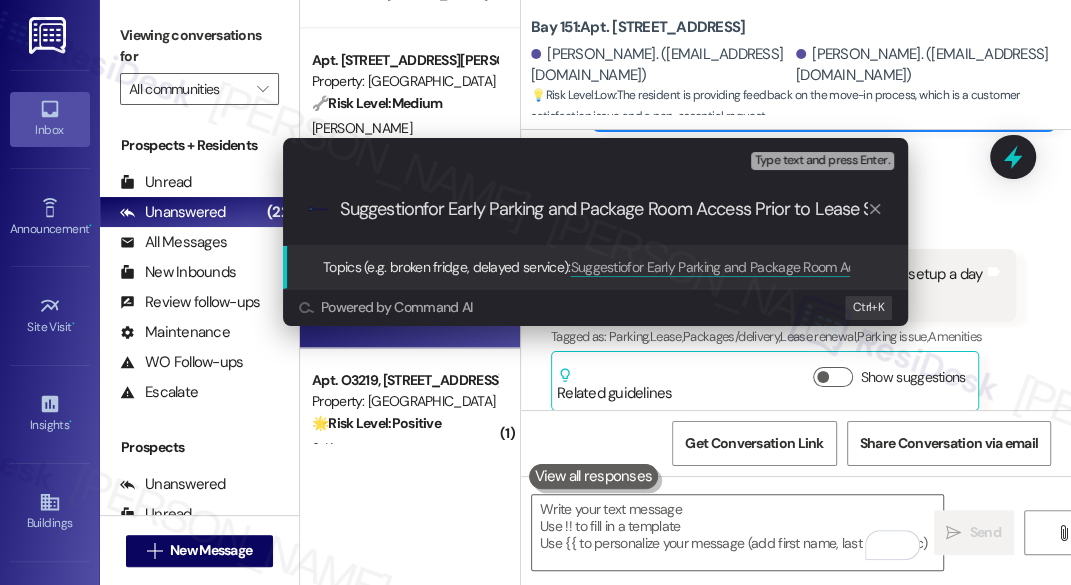 type on "Suggestion for Early Parking and Package Room Access Prior to Lease Start Date" 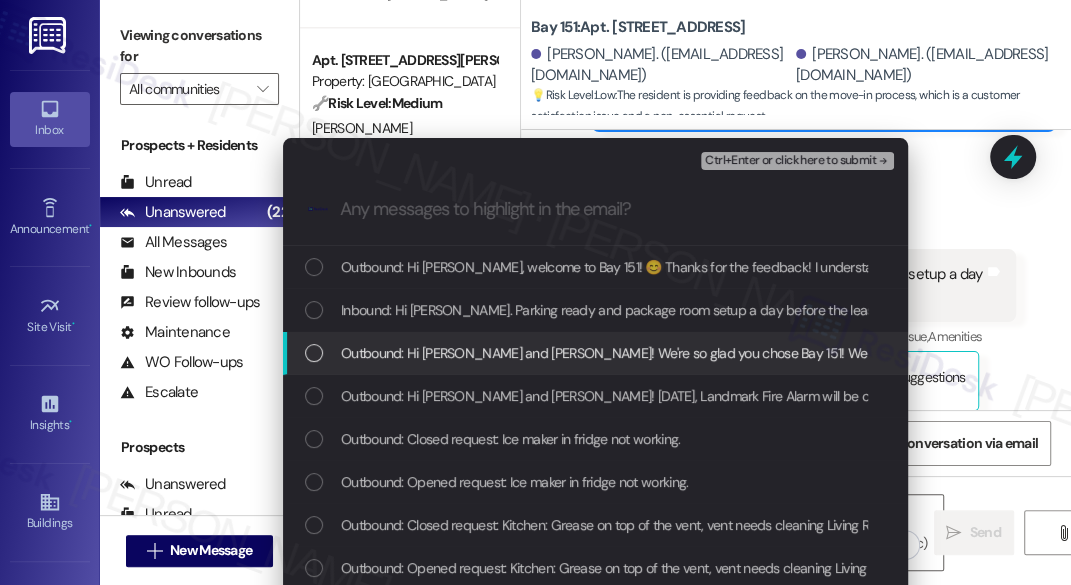 click on "Inbound: Hi Jane. Parking ready and package room setup a day before the lease start date would be helpful." at bounding box center (595, 310) 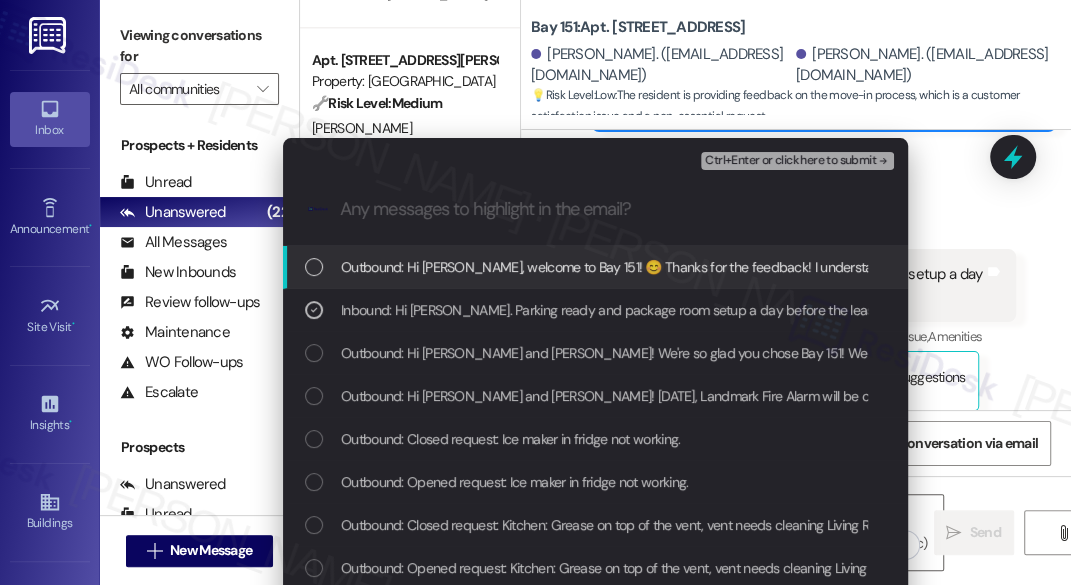 click on "Ctrl+Enter or click here to submit" at bounding box center [790, 161] 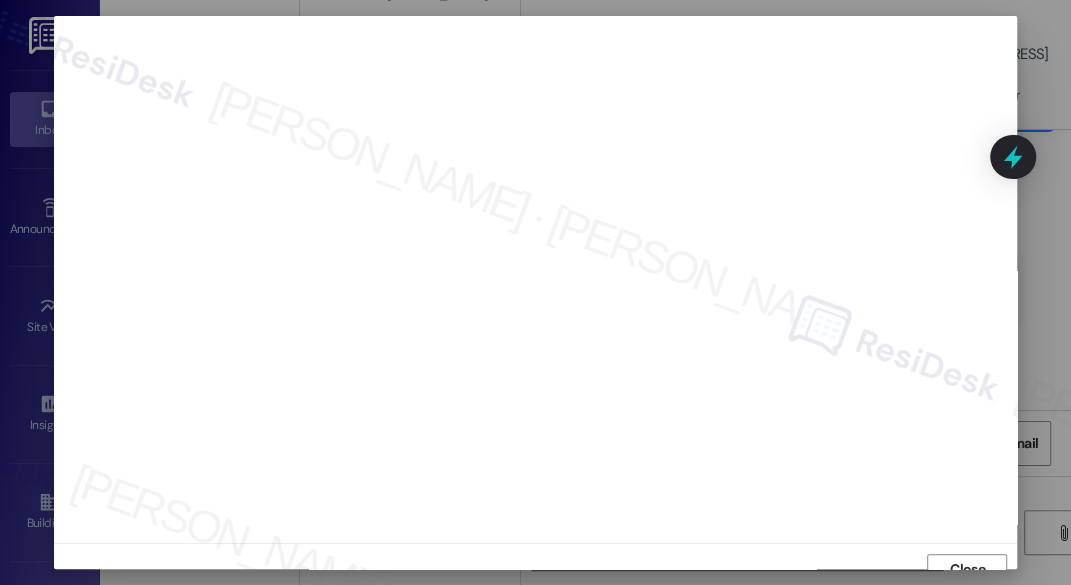 scroll, scrollTop: 16, scrollLeft: 0, axis: vertical 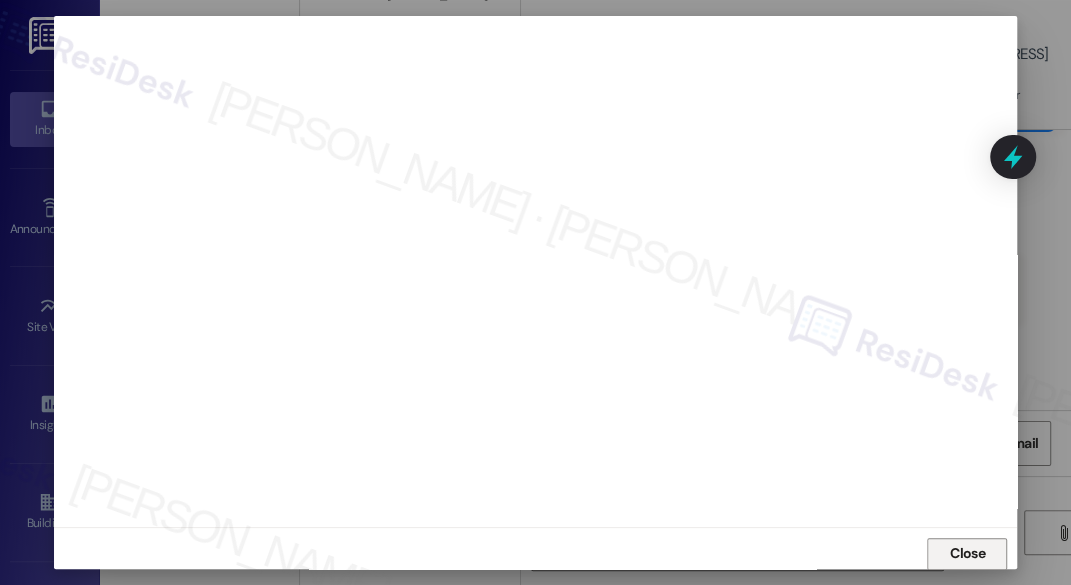 click on "Close" at bounding box center [967, 553] 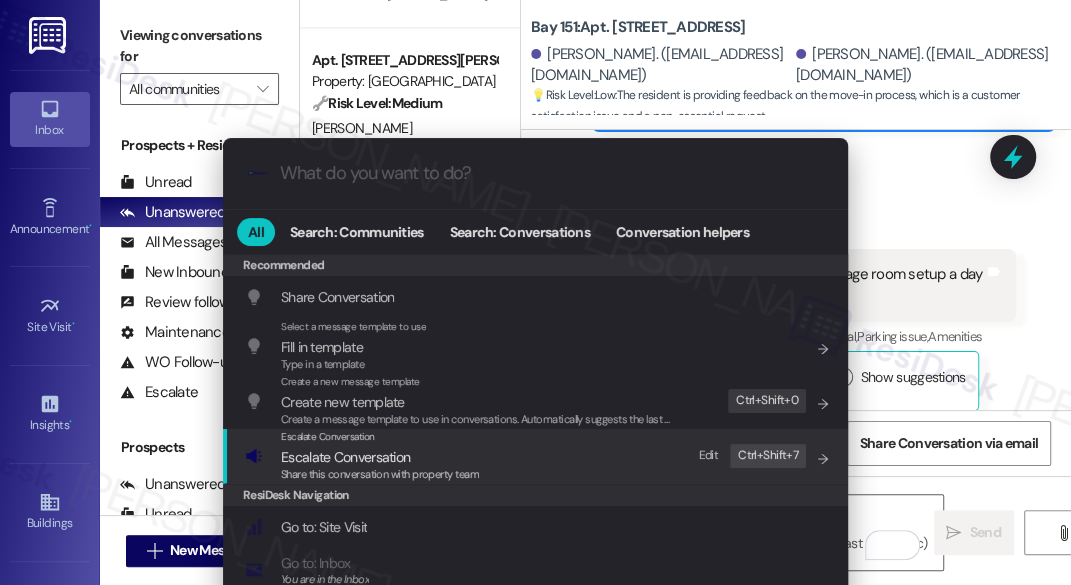click on "Escalate Conversation Escalate Conversation Share this conversation with property team Edit Ctrl+ Shift+ 7" at bounding box center [537, 456] 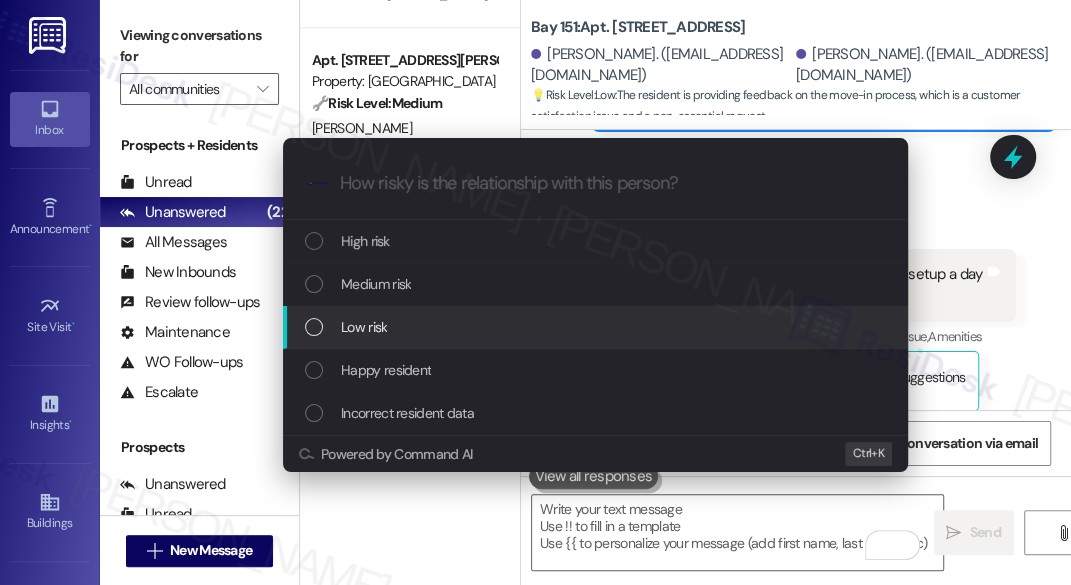 click on "Low risk" at bounding box center (597, 327) 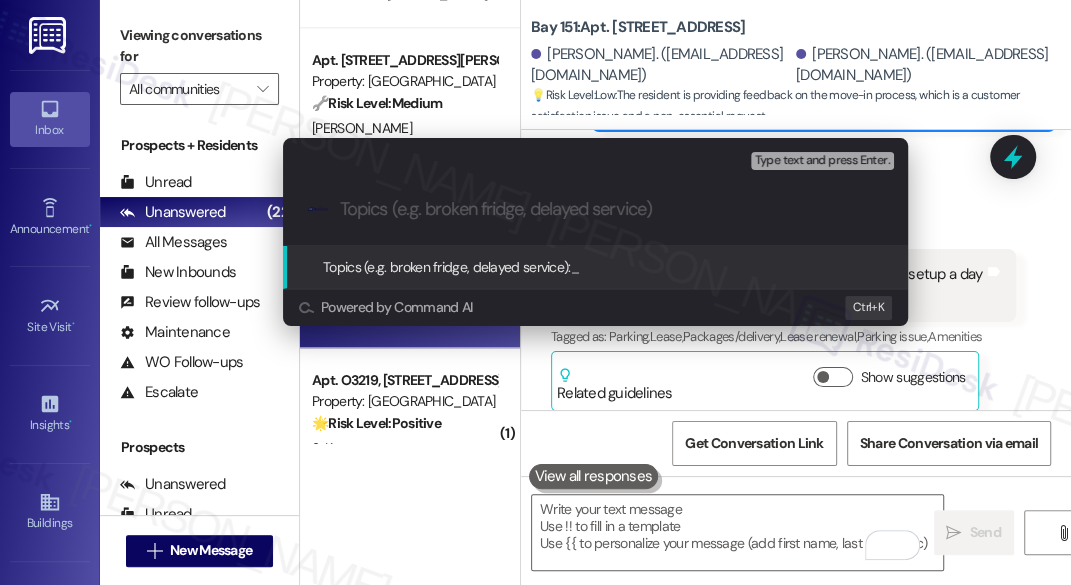 paste on "Suggestion for Early Parking and Package Room Access Prior to Lease Start Date" 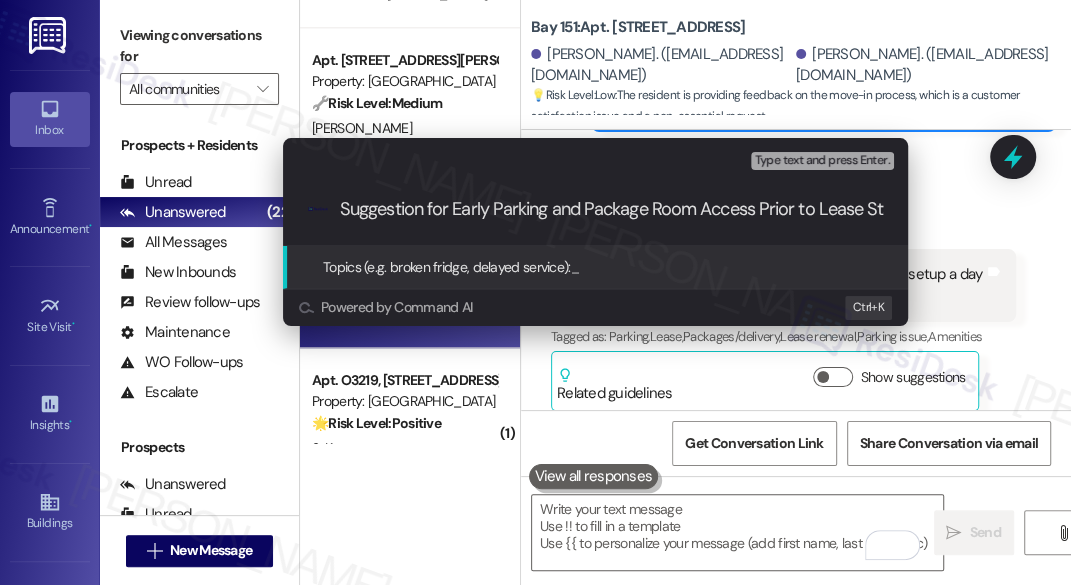 scroll, scrollTop: 0, scrollLeft: 74, axis: horizontal 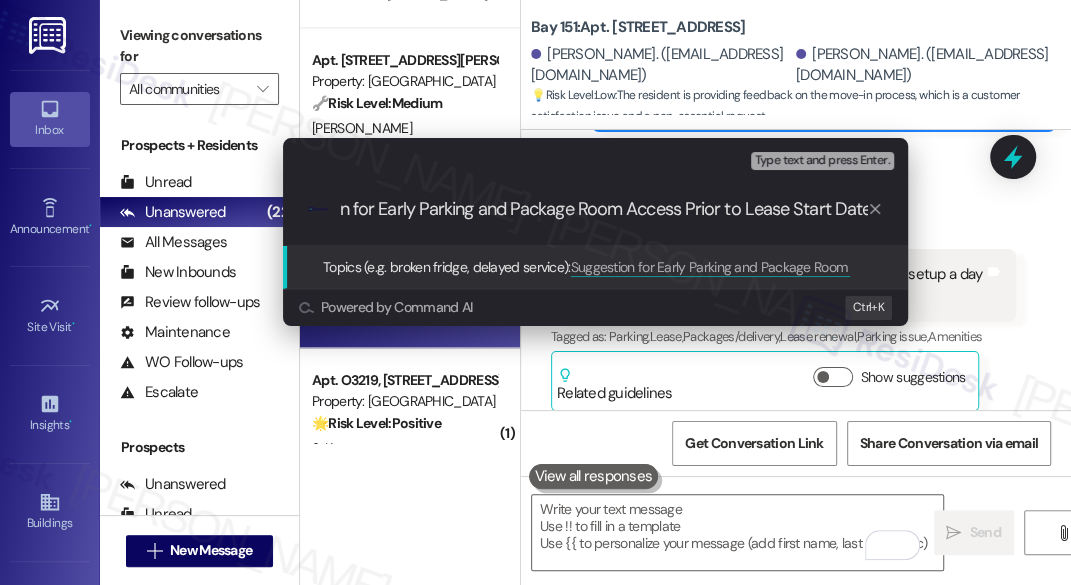 type 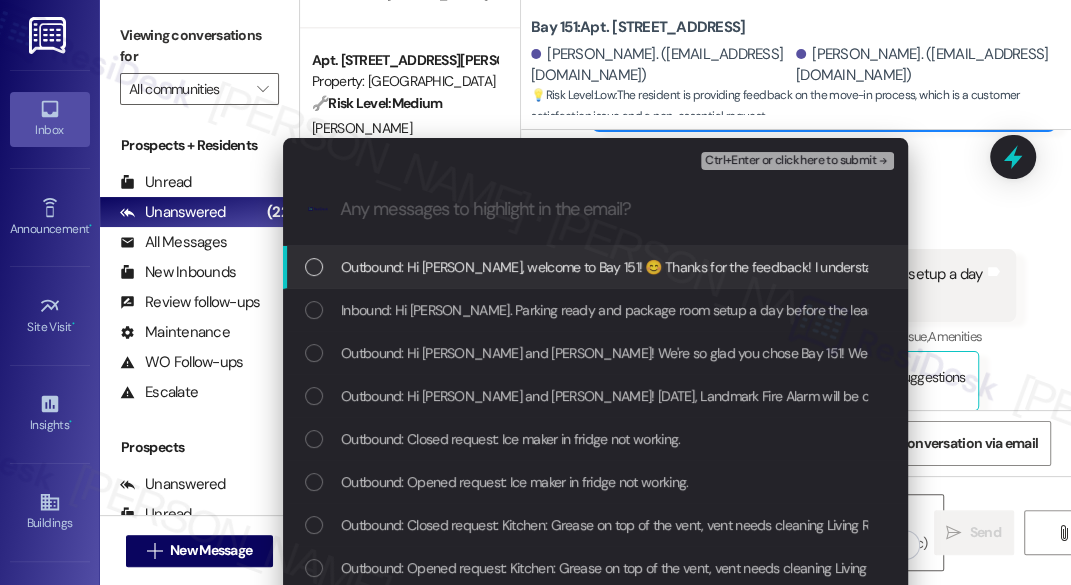 scroll, scrollTop: 0, scrollLeft: 0, axis: both 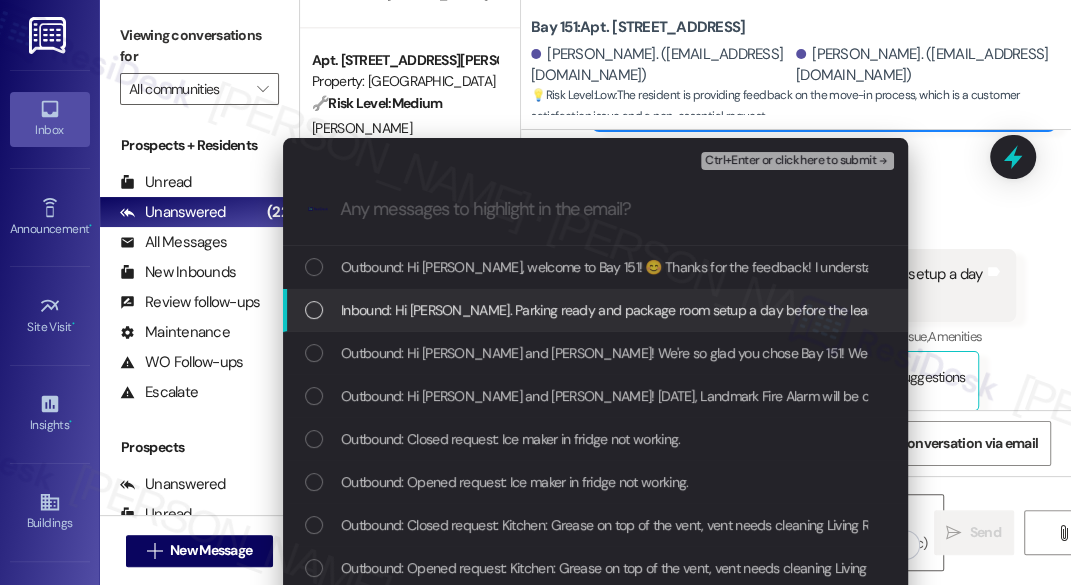 click on "Inbound: Hi Jane. Parking ready and package room setup a day before the lease start date would be helpful." at bounding box center [595, 310] 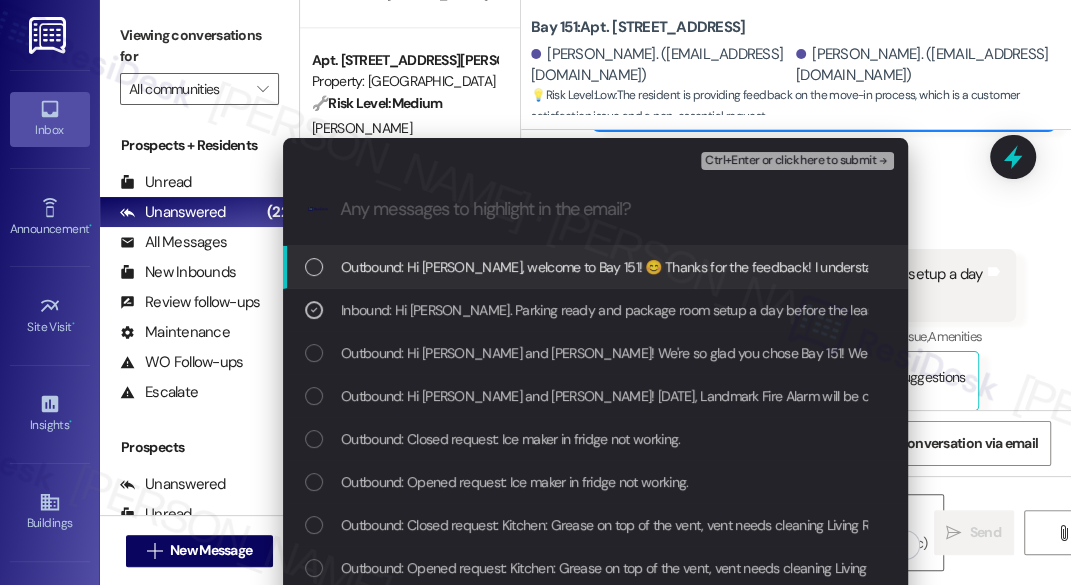 click on "Ctrl+Enter or click here to submit" at bounding box center (790, 161) 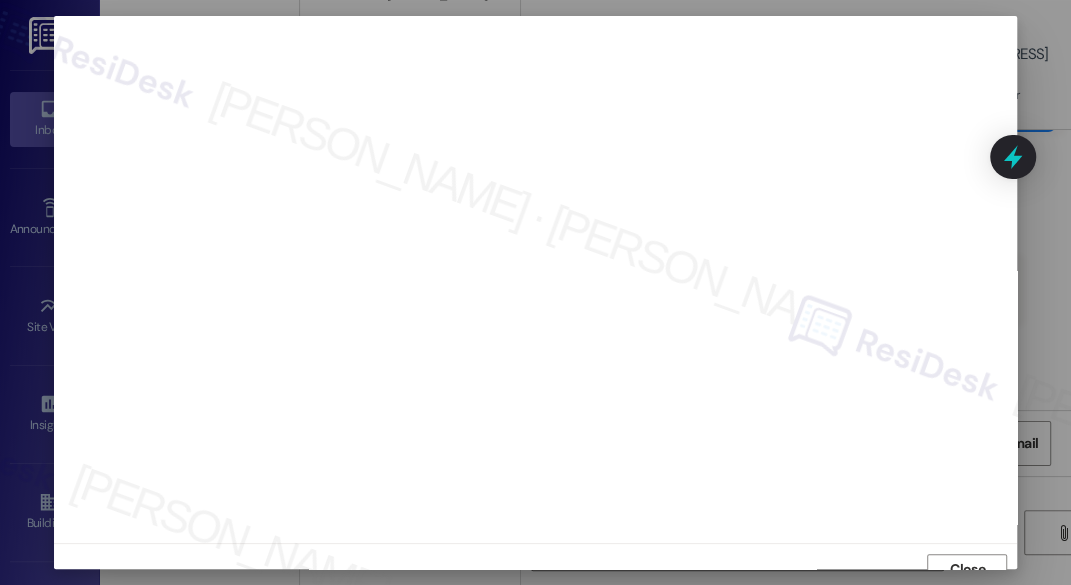 scroll, scrollTop: 16, scrollLeft: 0, axis: vertical 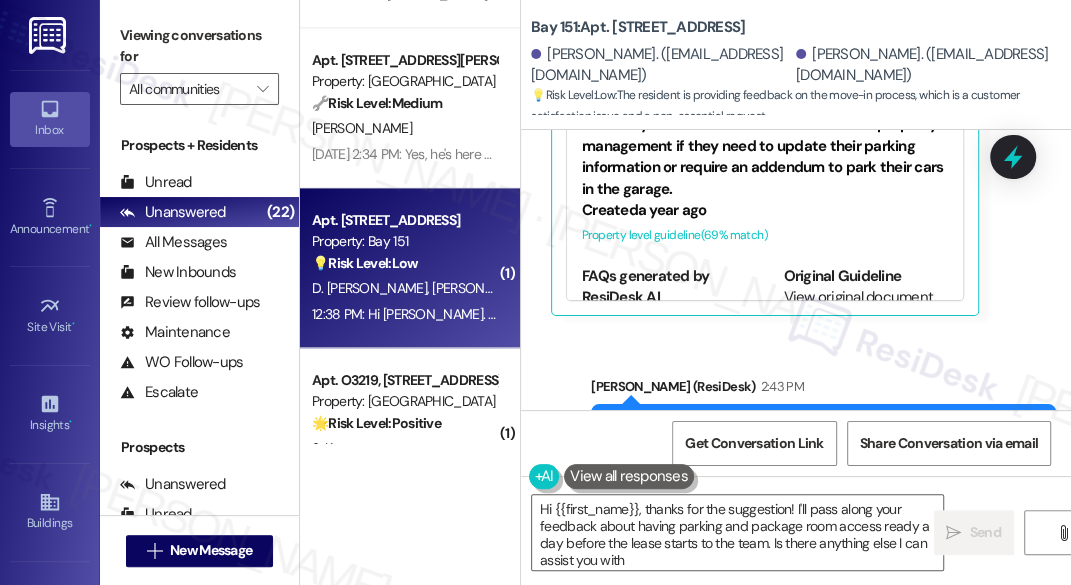 type on "Hi {{first_name}}, thanks for the suggestion! I'll pass along your feedback about having parking and package room access ready a day before the lease starts to the team. Is there anything else I can assist you with?" 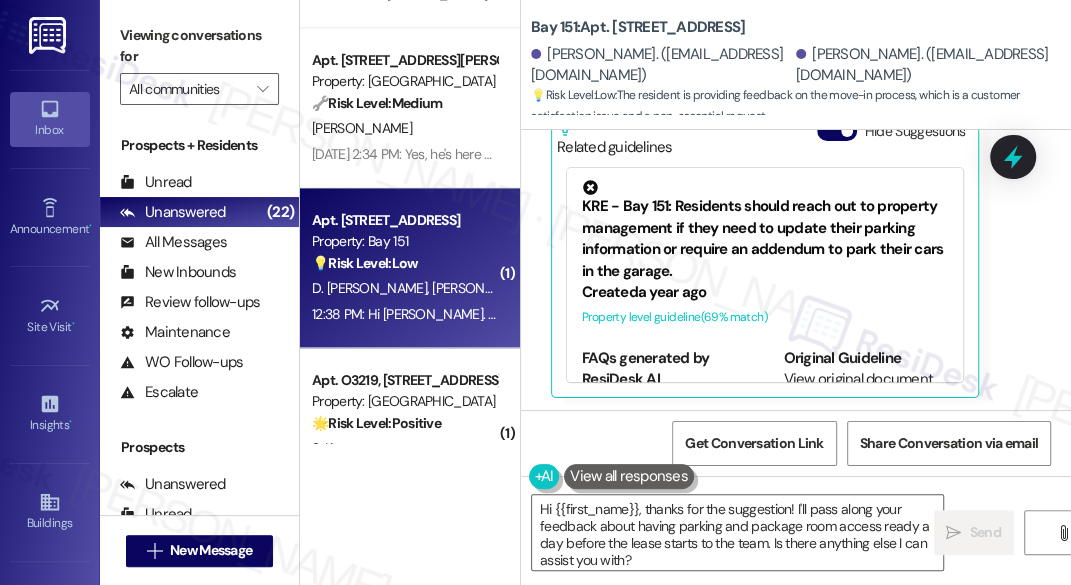scroll, scrollTop: 869, scrollLeft: 0, axis: vertical 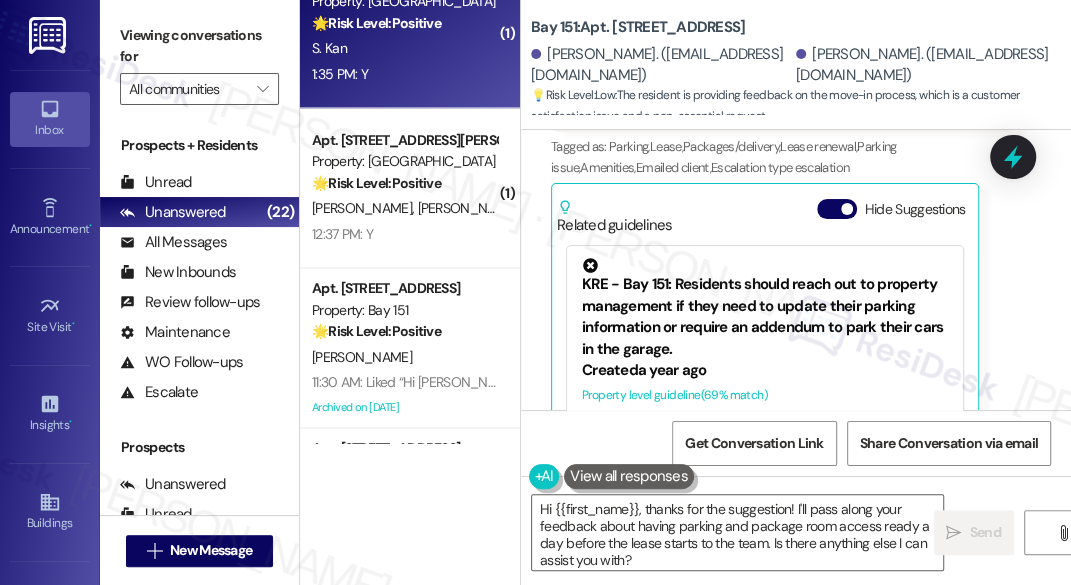 click on "Apt. O3219, 4883 Riley Road Property: Madison Farms 🌟  Risk Level:  Positive The resident responded positively to a check-in message, indicating satisfaction with their home. This is positive engagement and relationship building. S. Kan 1:35 PM: Y 1:35 PM: Y" at bounding box center [410, 28] 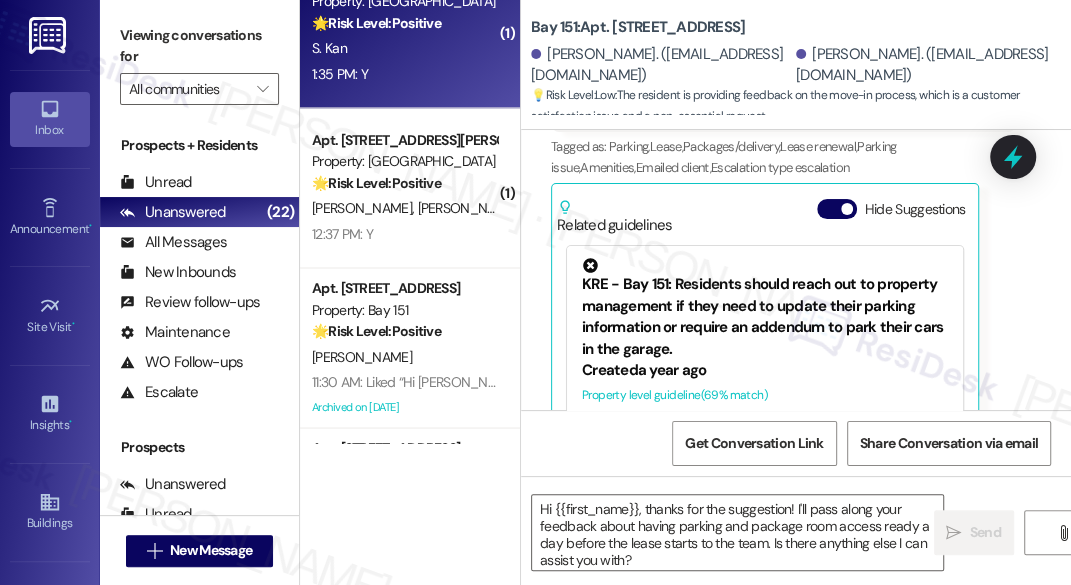 type on "Fetching suggested responses. Please feel free to read through the conversation in the meantime." 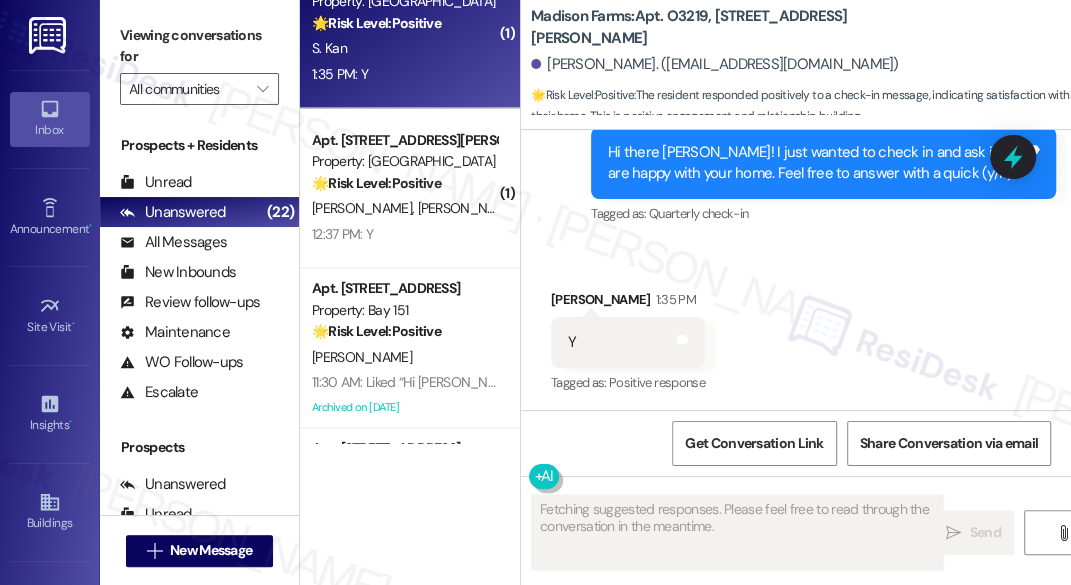 scroll, scrollTop: 1613, scrollLeft: 0, axis: vertical 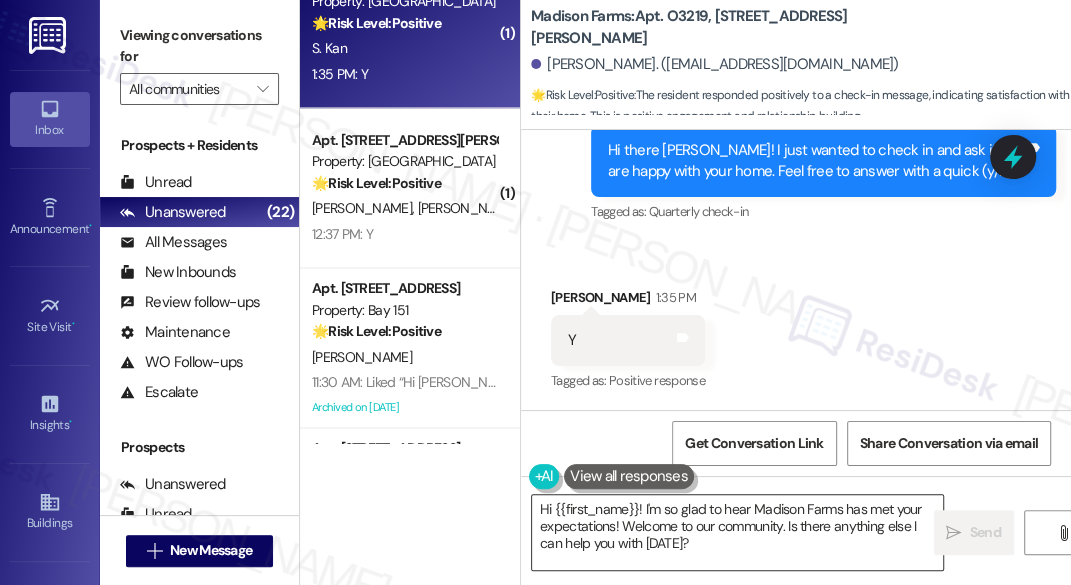 click on "Hi {{first_name}}! I'm so glad to hear Madison Farms has met your expectations! Welcome to our community. Is there anything else I can help you with today?" at bounding box center [737, 532] 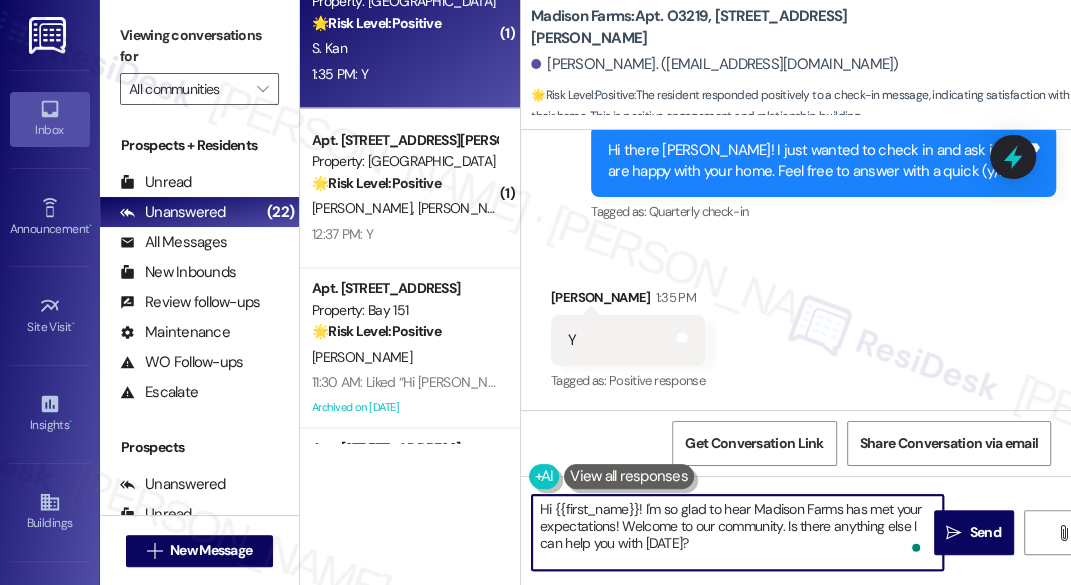 drag, startPoint x: 712, startPoint y: 557, endPoint x: 622, endPoint y: 524, distance: 95.85927 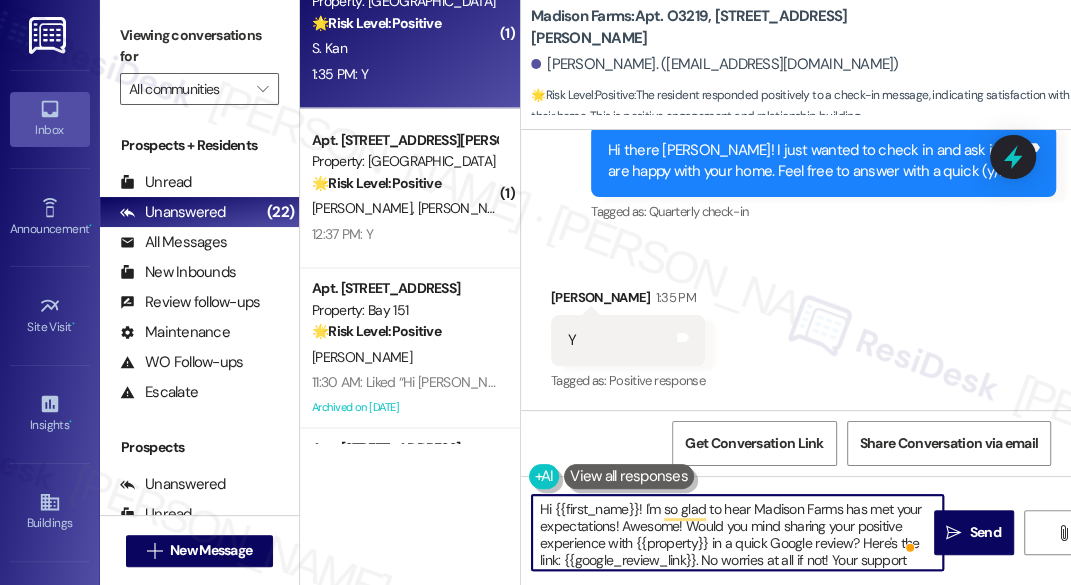 scroll, scrollTop: 33, scrollLeft: 0, axis: vertical 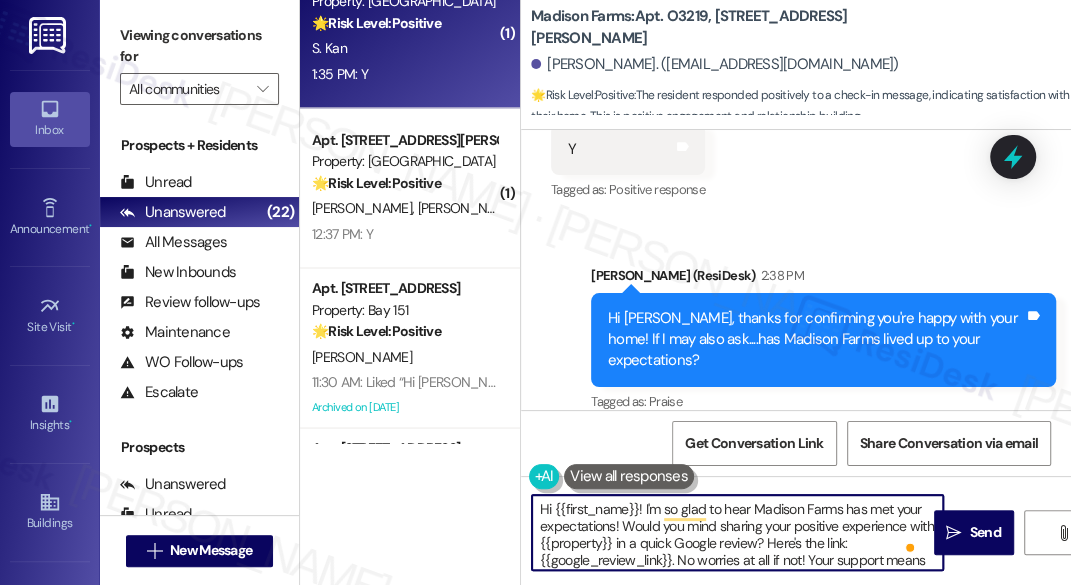 click on "Hi {{first_name}}! I'm so glad to hear Madison Farms has met your expectations! Would you mind sharing your positive experience with {{property}} in a quick Google review? Here's the link: {{google_review_link}}. No worries at all if not! Your support means a lot to us. 😊 Let me know once it's posted so I can share it with the team." at bounding box center [737, 532] 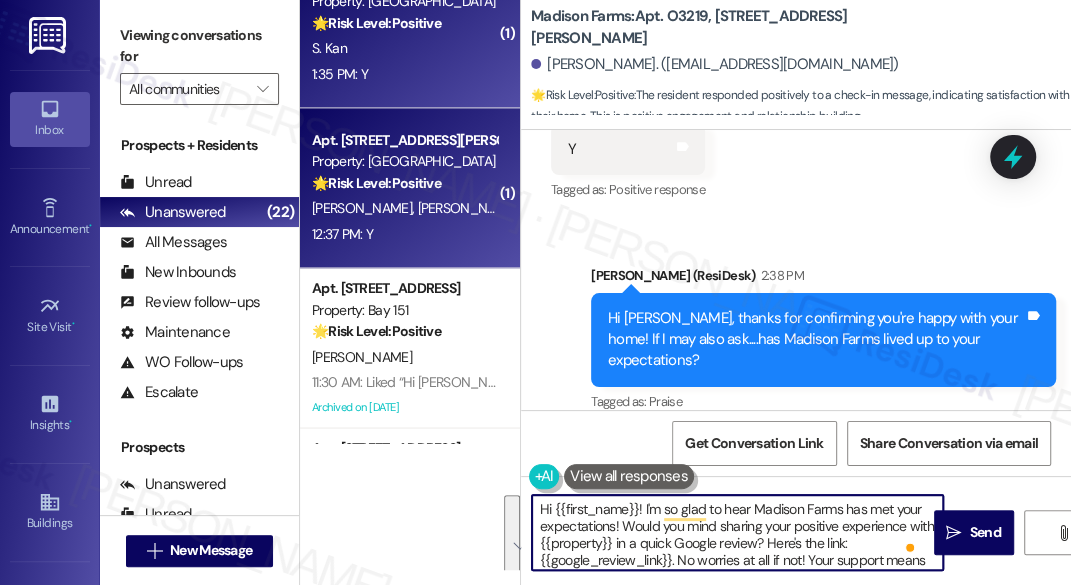 type on "Hi {{first_name}}! I'm so glad to hear Madison Farms has met your expectations! Would you mind sharing your positive experience with {{property}} in a quick Google review? Here's the link: {{google_review_link}}. No worries at all if not! Your support means a lot to us. 😊 Let me know once it's posted so I can share it with the team." 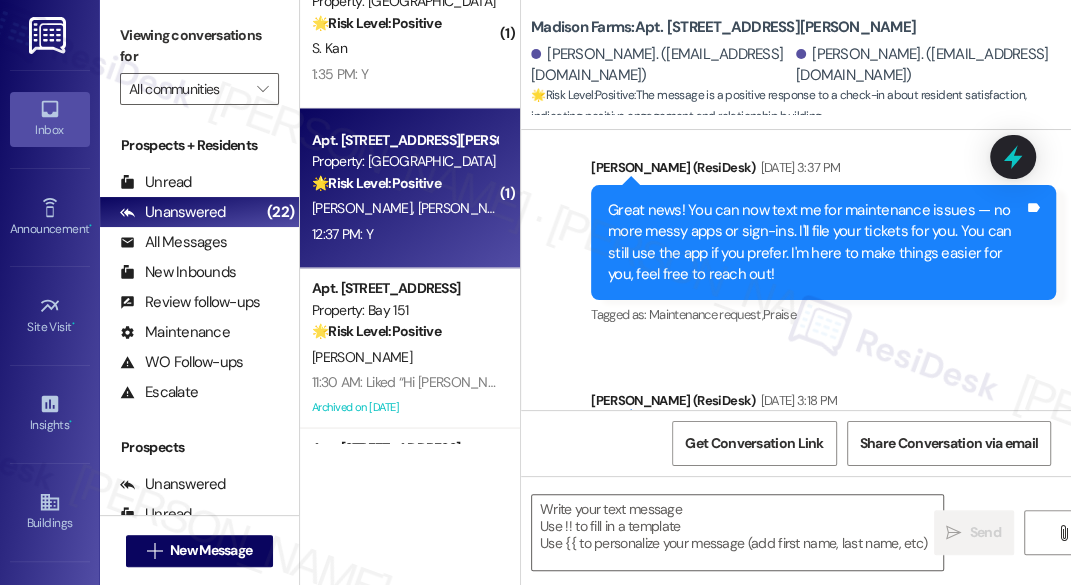 type on "Fetching suggested responses. Please feel free to read through the conversation in the meantime." 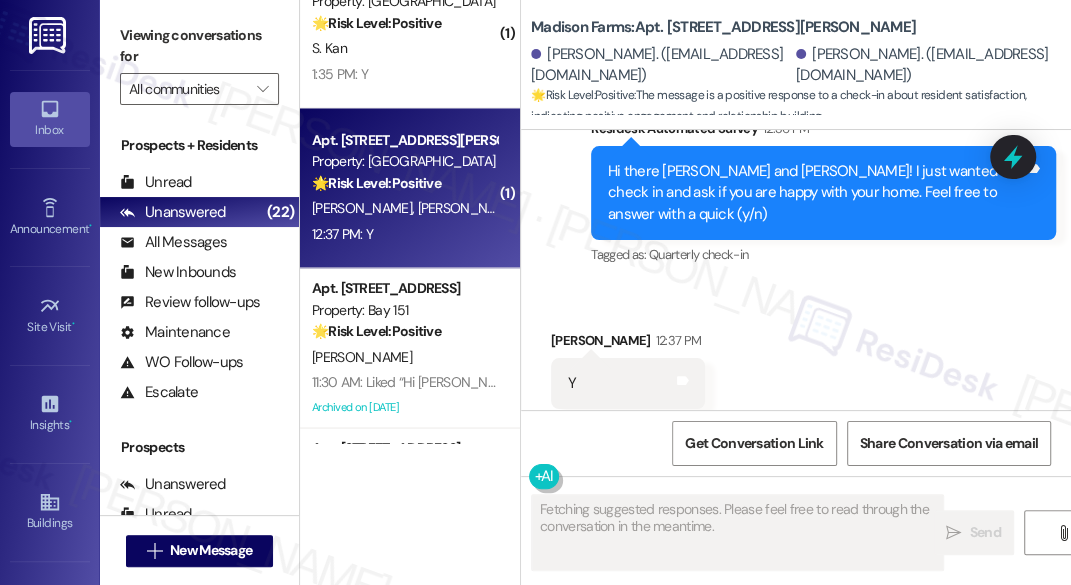 scroll, scrollTop: 1825, scrollLeft: 0, axis: vertical 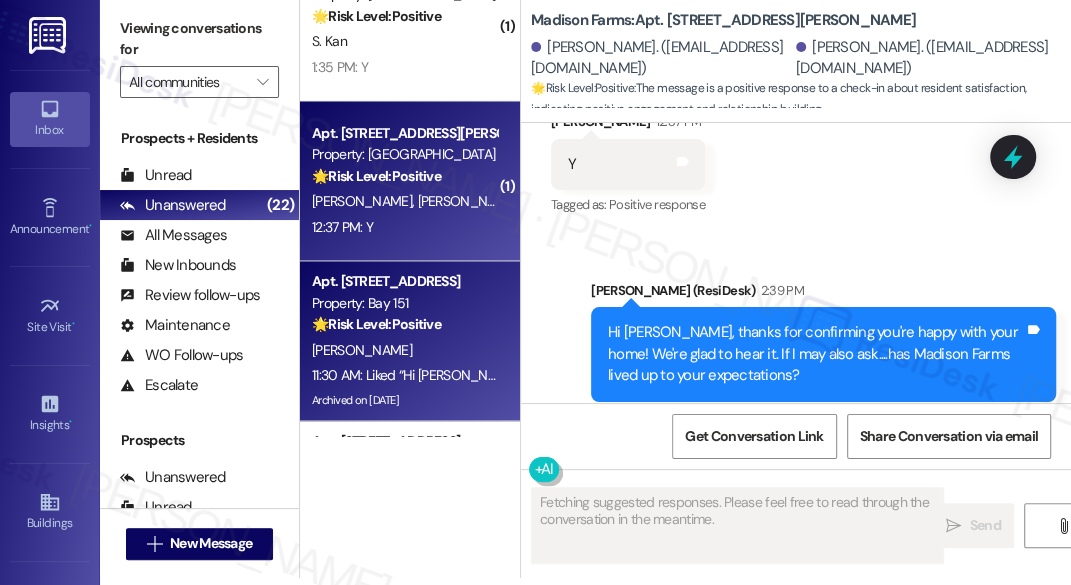 click on "🌟  Risk Level:  Positive The resident 'liked' the message regarding the fire alarm inspection, indicating positive engagement and acknowledgement of the notification." at bounding box center (404, 323) 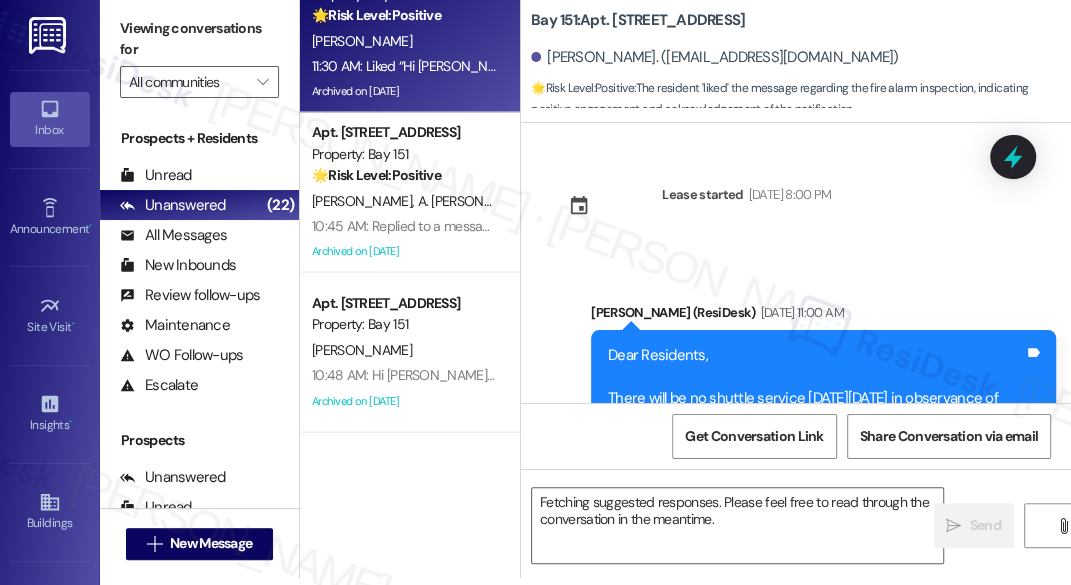 scroll, scrollTop: 1892, scrollLeft: 0, axis: vertical 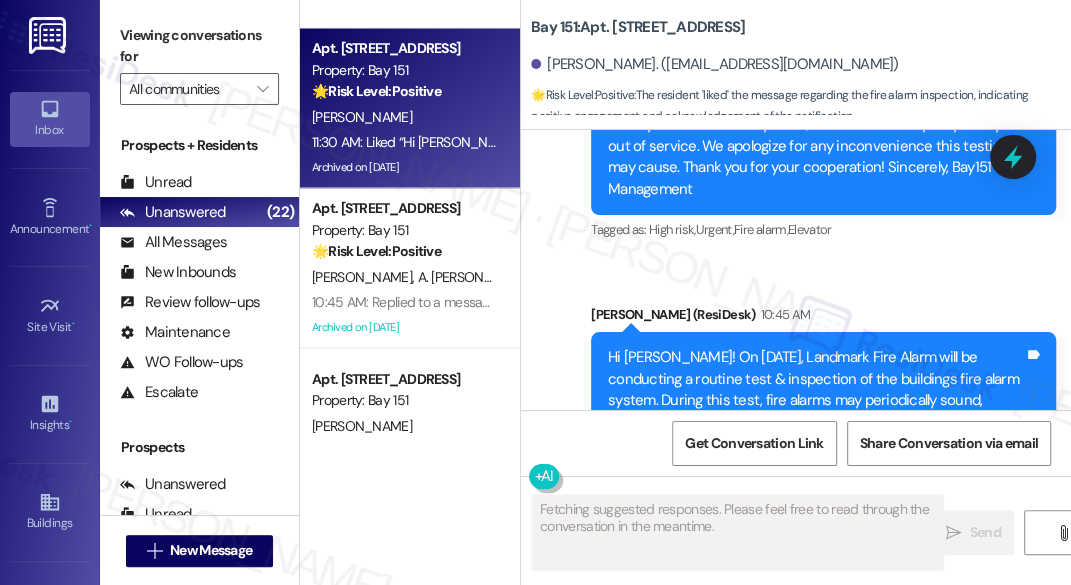 click on "Hide Suggestions" at bounding box center [837, 886] 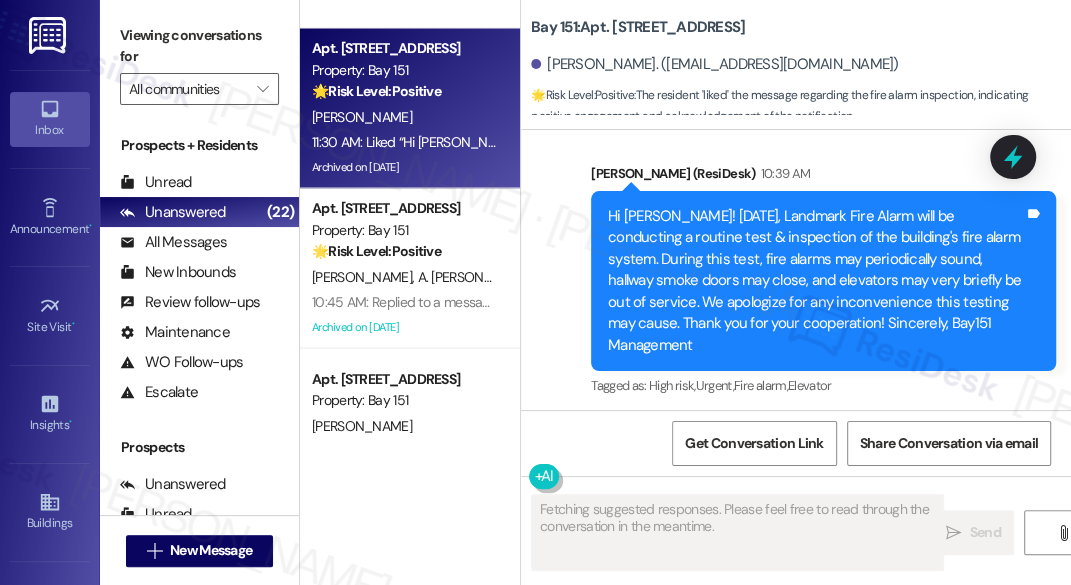 scroll, scrollTop: 52789, scrollLeft: 0, axis: vertical 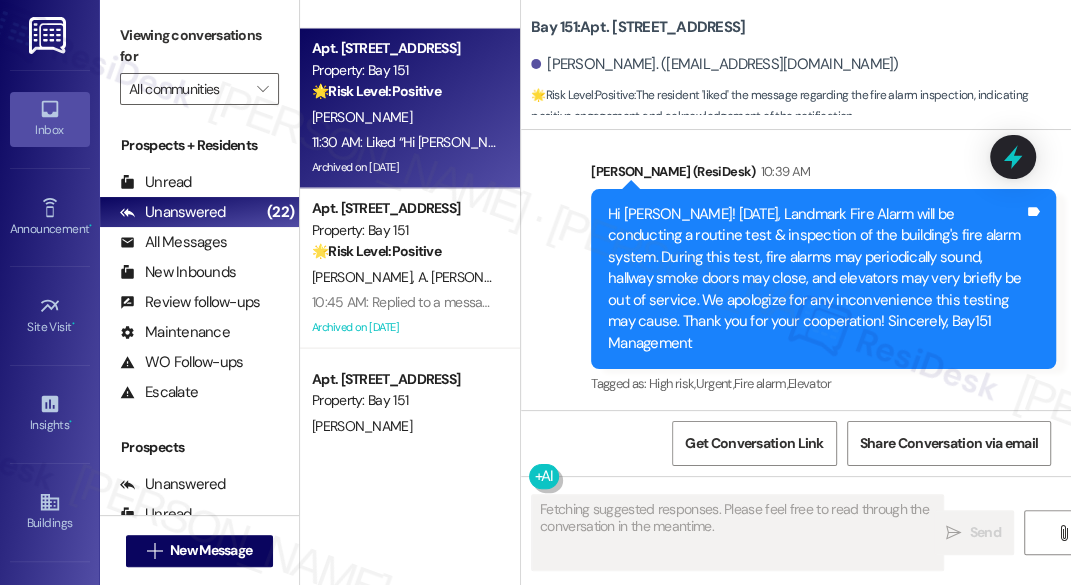 click on "Liked “Hi Alicia! On July 22nd, Landmark Fire Alarm will be conducting a routine test & inspection of the buildings fire alarm system. During this test, fire alarms may periodically sound, hallway smoke doors may close, and elevators may very briefly be out of service. We apologize for any inconvenience this testing may cause. Thank you for your cooperation! Sincerely, Bay151 Management”" at bounding box center [776, 895] 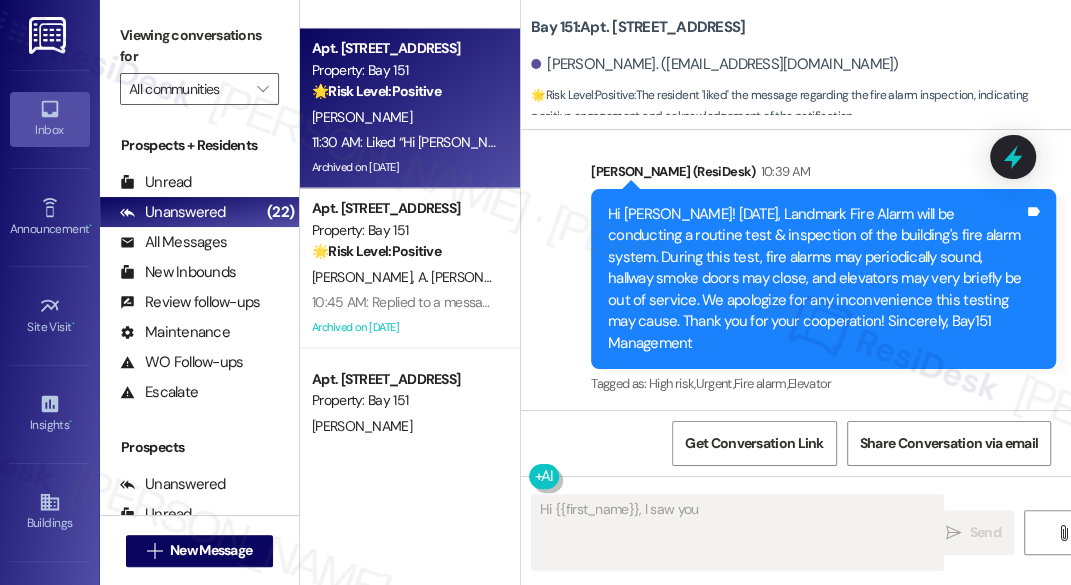 click on "Liked “Hi Alicia! On July 22nd, Landmark Fire Alarm will be conducting a routine test & inspection of the buildings fire alarm system. During this test, fire alarms may periodically sound, hallway smoke doors may close, and elevators may very briefly be out of service. We apologize for any inconvenience this testing may cause. Thank you for your cooperation! Sincerely, Bay151 Management”" at bounding box center [776, 895] 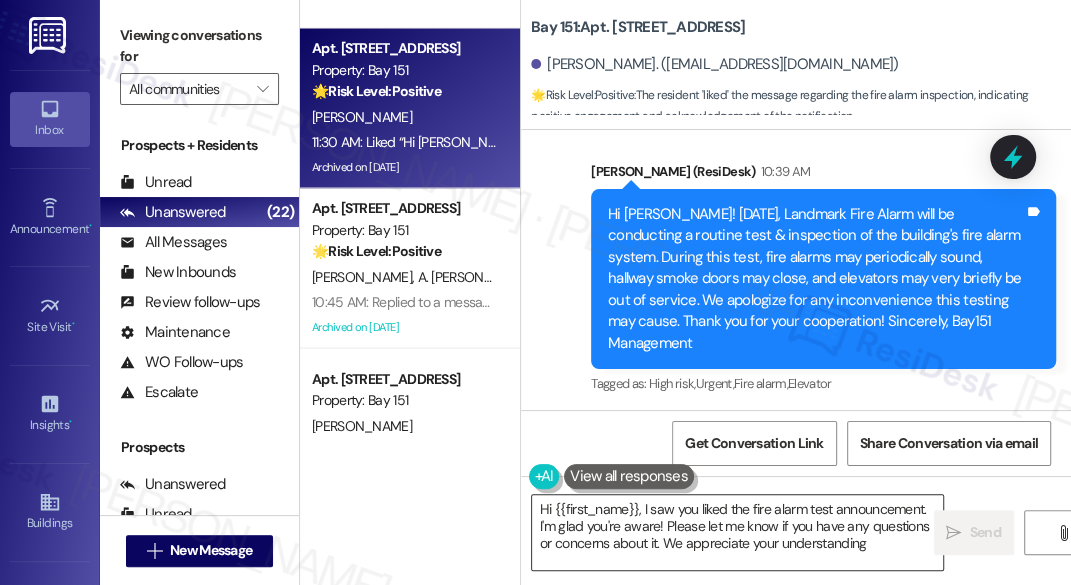 type on "Hi {{first_name}}, I saw you liked the fire alarm test announcement. I'm glad you're aware! Please let me know if you have any questions or concerns about it. We appreciate your understanding!" 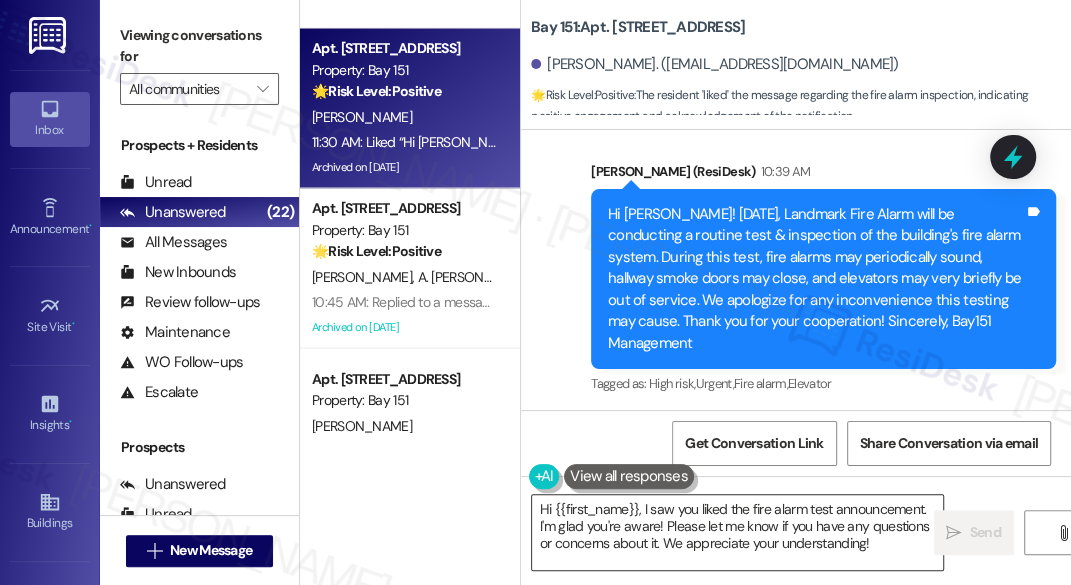 click on "Hi {{first_name}}, I saw you liked the fire alarm test announcement. I'm glad you're aware! Please let me know if you have any questions or concerns about" at bounding box center [737, 532] 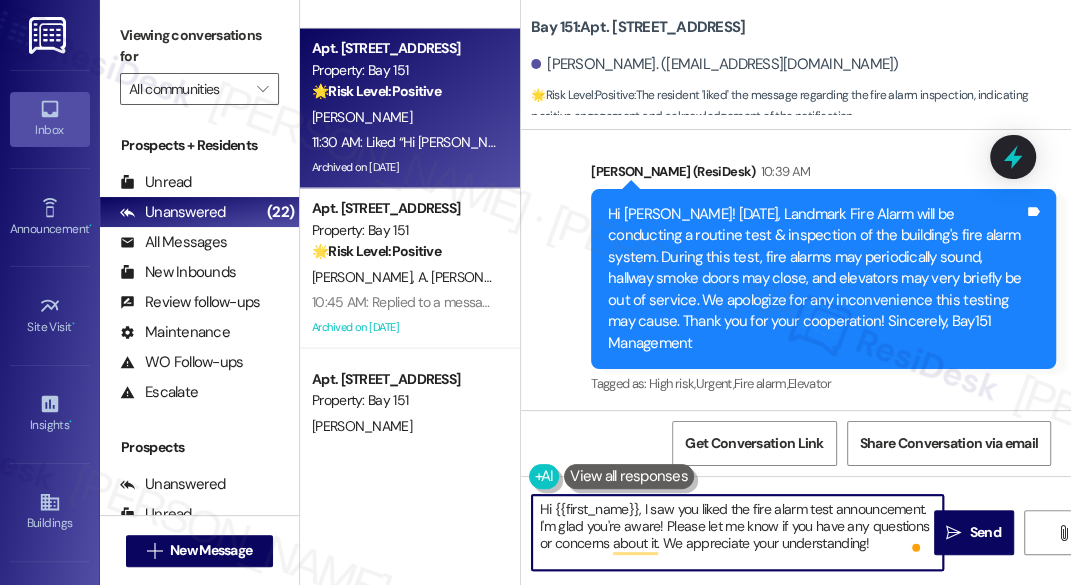 click on "Hi {{first_name}}, I saw you liked the fire alarm test announcement. I'm glad you're aware! Please let me know if you have any questions or concerns about it. We appreciate your understanding!" at bounding box center [737, 532] 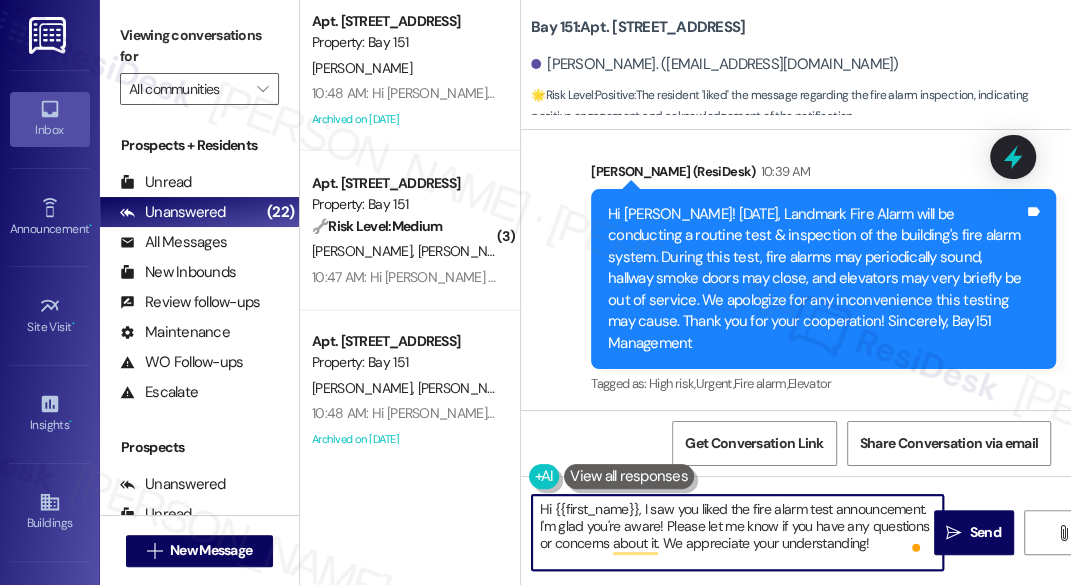 scroll, scrollTop: 2292, scrollLeft: 0, axis: vertical 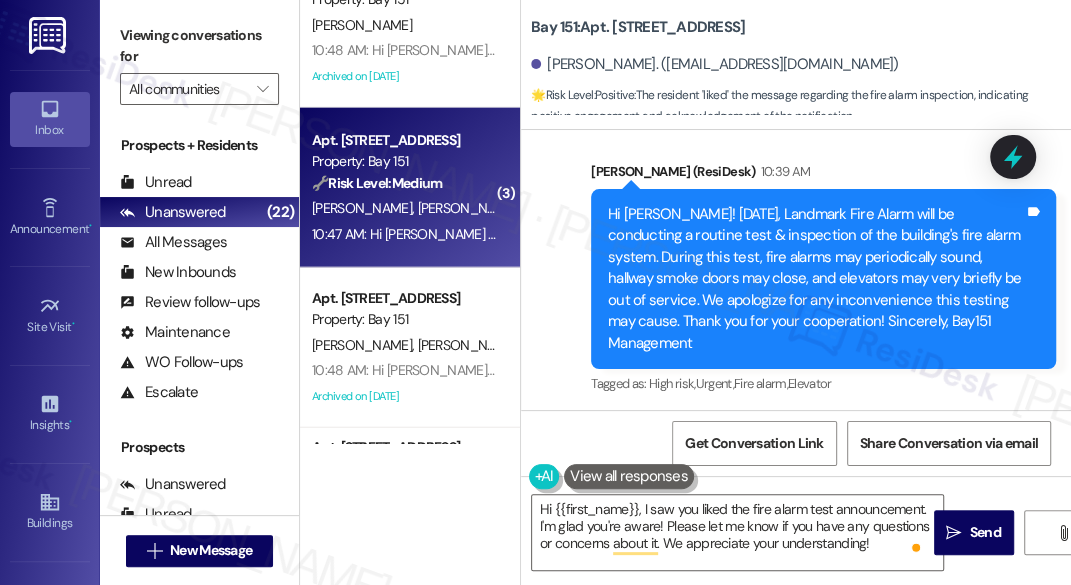 click on "10:47 AM: Hi Jia and Zhenping! Dryer vent maintenance is scheduled from Mon, July 28 - Fri, Aug 1. Please do not use your dryer on your scheduled day, and ensure clear access behind the dryer. Our vendors will begin on top floors and move down. Entry to units is required - service takes 10-15 mins. You may also see workers on ladders July 25, but no in-unit work that day. Questions? Please Contact management. Thank you for your cooperation! 10:47 AM: Hi Jia and Zhenping! Dryer vent maintenance is scheduled from Mon, July 28 - Fri, Aug 1. Please do not use your dryer on your scheduled day, and ensure clear access behind the dryer. Our vendors will begin on top floors and move down. Entry to units is required - service takes 10-15 mins. You may also see workers on ladders July 25, but no in-unit work that day. Questions? Please Contact management. Thank you for your cooperation!" at bounding box center [1712, 234] 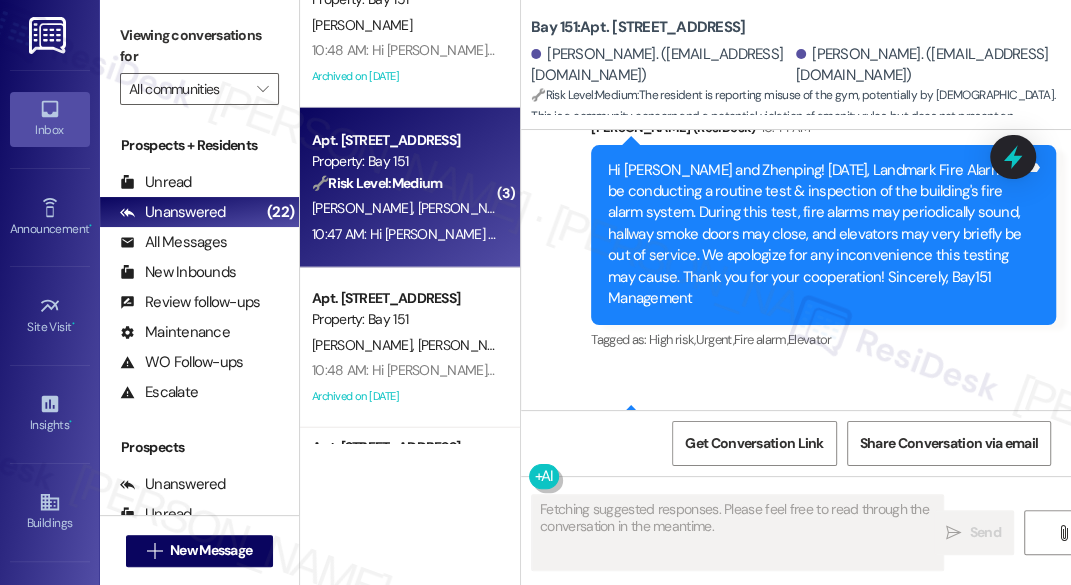 scroll, scrollTop: 43187, scrollLeft: 0, axis: vertical 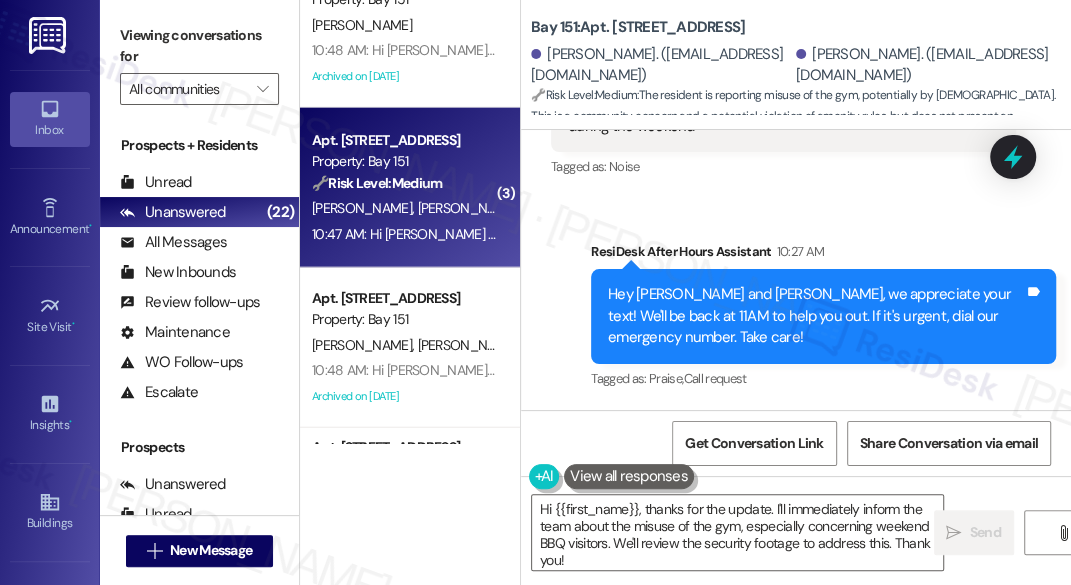 click on "I don't think they are residentes. Might be kids of residents' visitors. Not sure though. You have video camera in the fitness room. Should be easy to check." at bounding box center [776, 549] 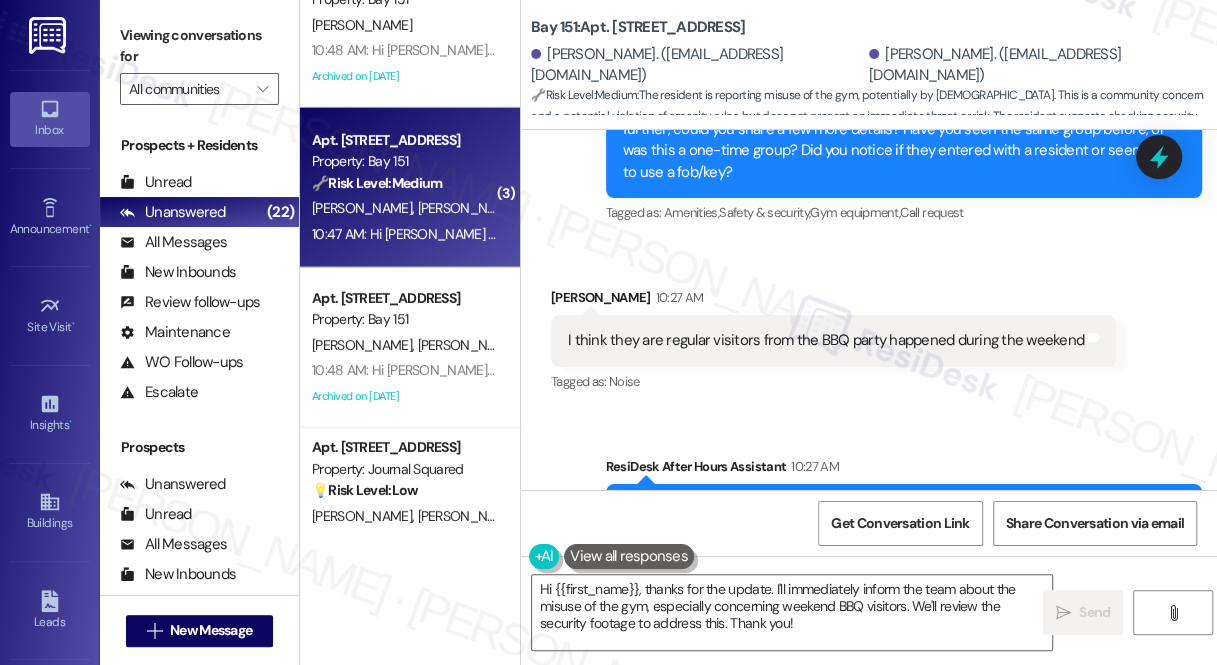 click on "Hide Suggestions" at bounding box center (895, 824) 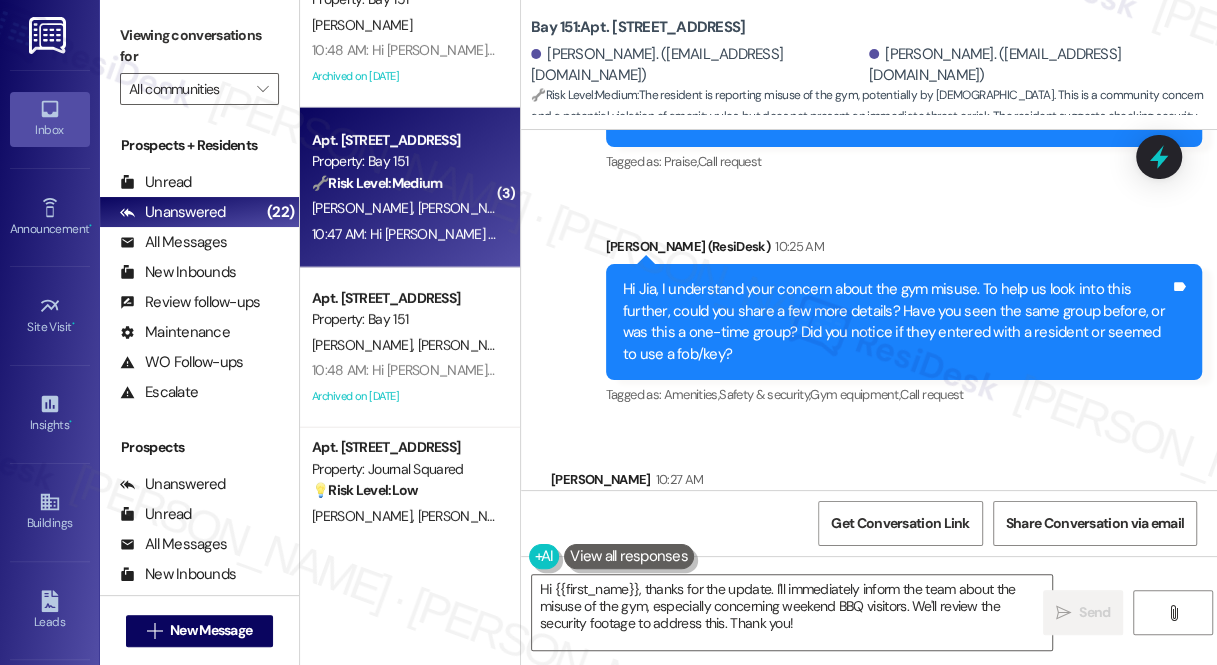 click on "I don't think they are residentes. Might be kids of residents' visitors. Not sure though. You have video camera in the fitness room. Should be easy to check." at bounding box center [841, 913] 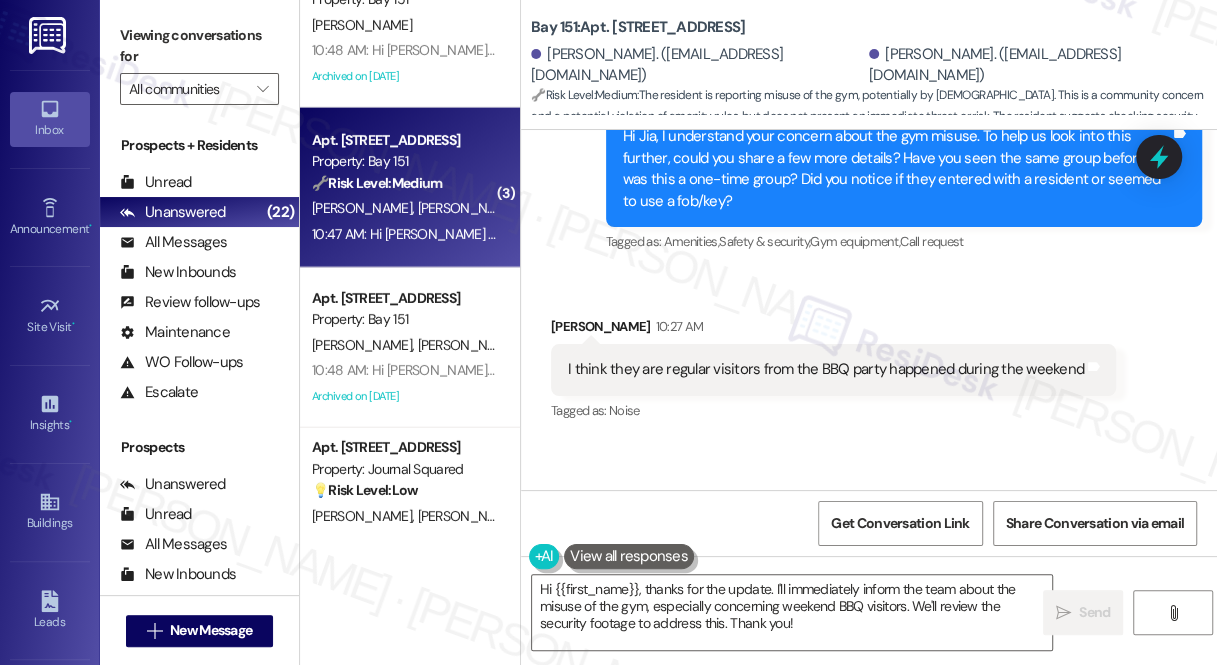 scroll, scrollTop: 38189, scrollLeft: 0, axis: vertical 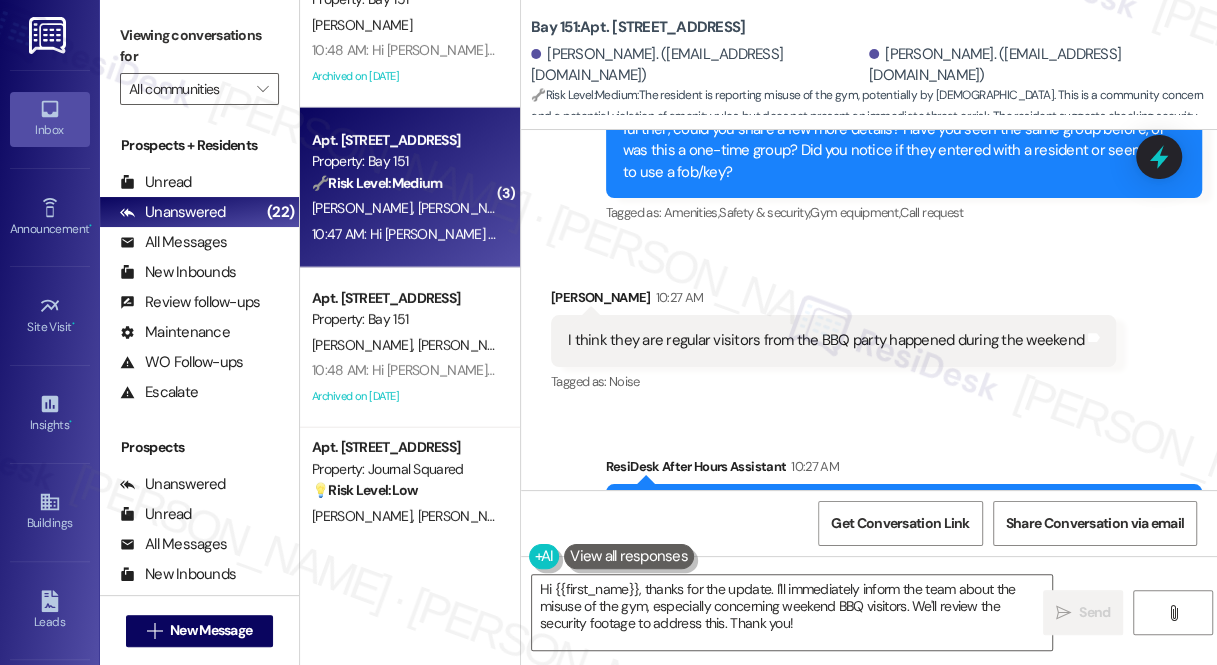 click on "I think I have encountered the same group of kids at least three times. All happened in the weekend." at bounding box center [841, 953] 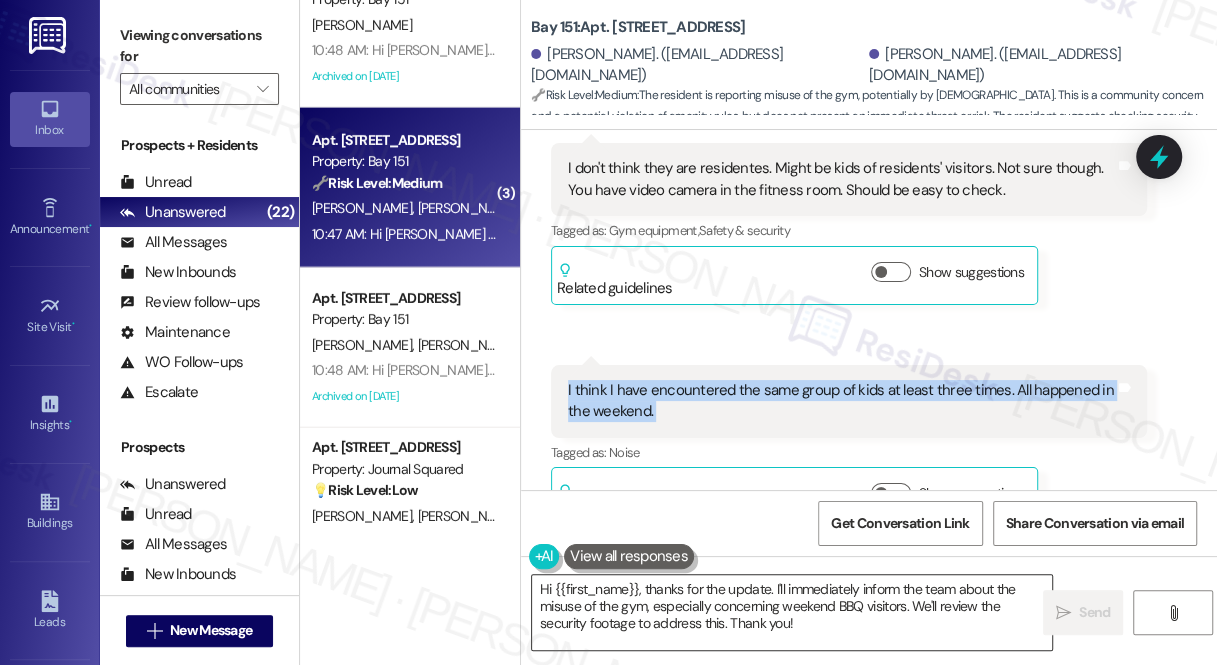 click on "Hi {{first_name}}, thanks for the update. I'll immediately inform the team about the misuse of the gym, especially concerning weekend BBQ visitors. We'll review the security footage to address this. Thank you!" at bounding box center (792, 612) 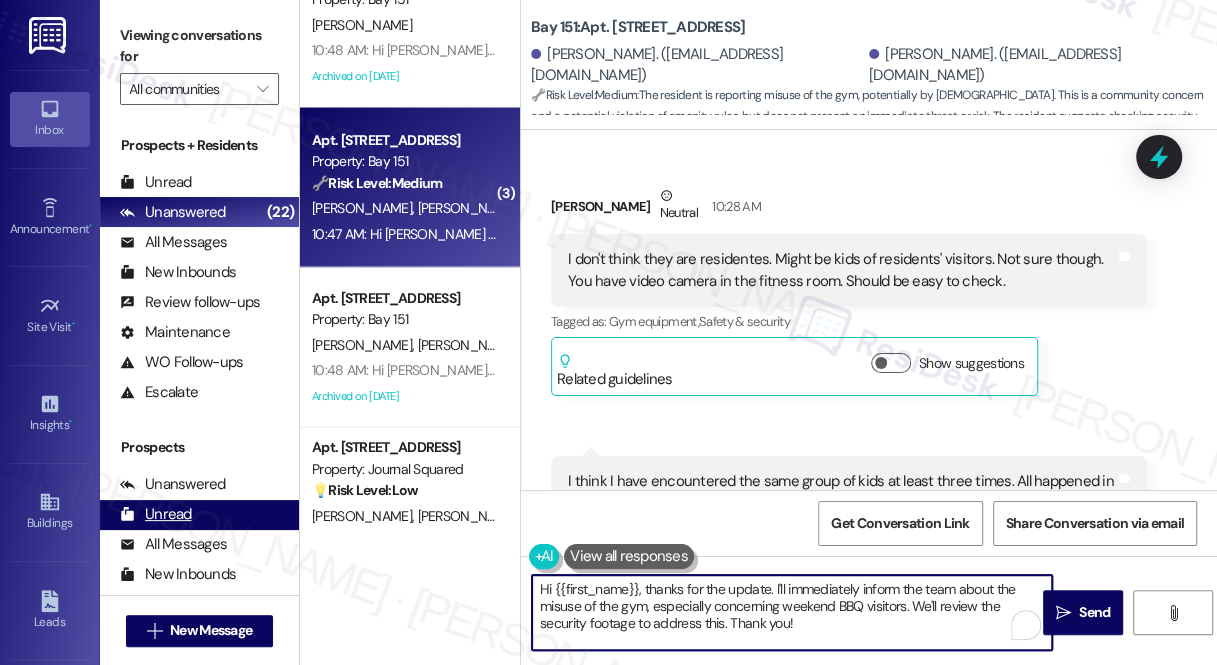 drag, startPoint x: 648, startPoint y: 587, endPoint x: 208, endPoint y: 524, distance: 444.48734 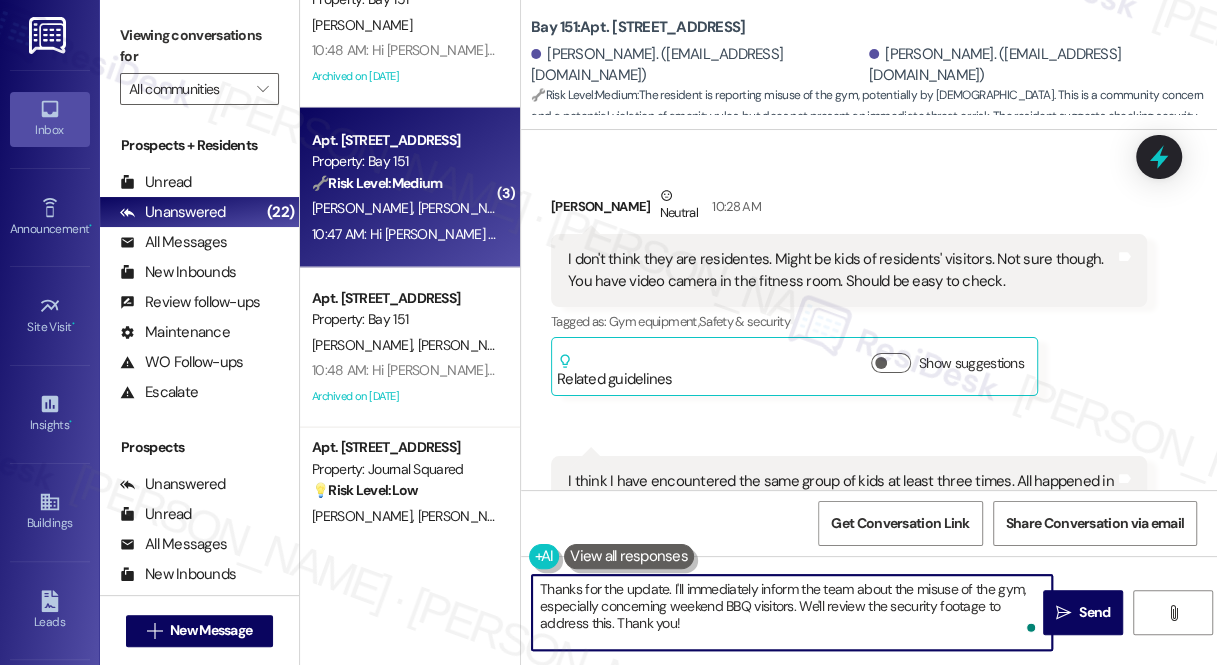 click on "Thanks for the update. I'll immediately inform the team about the misuse of the gym, especially concerning weekend BBQ visitors. We'll review the security footage to address this. Thank you!" at bounding box center (792, 612) 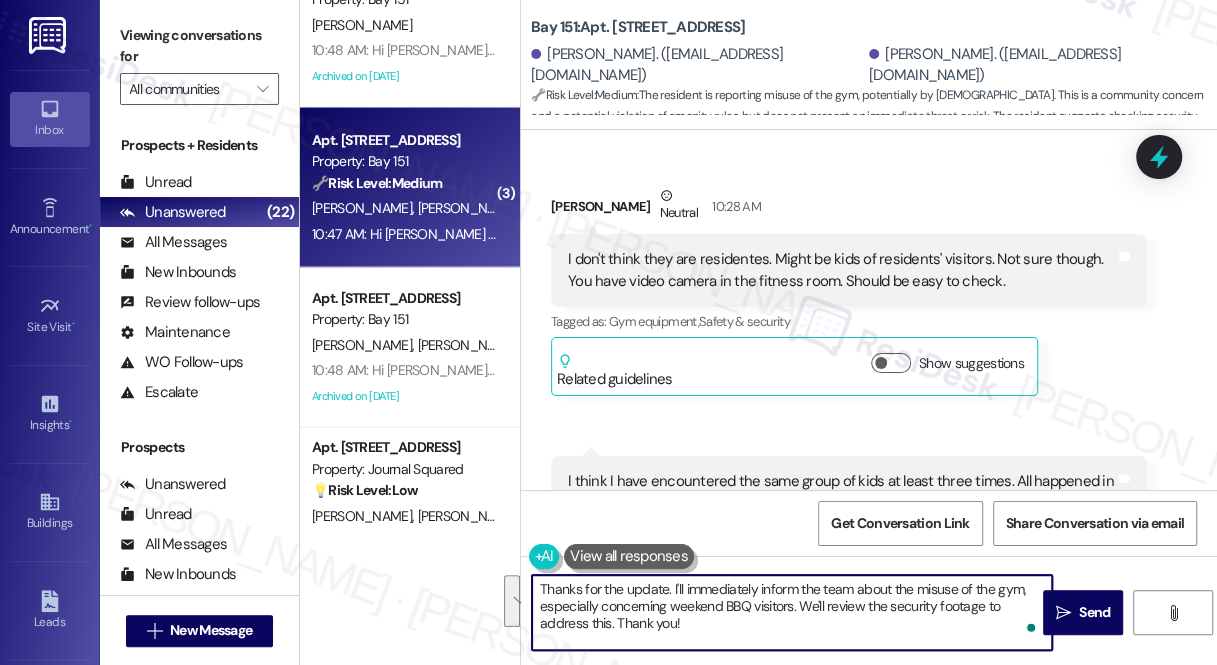 click on "Thanks for the update. I'll immediately inform the team about the misuse of the gym, especially concerning weekend BBQ visitors. We'll review the security footage to address this. Thank you!" at bounding box center (792, 612) 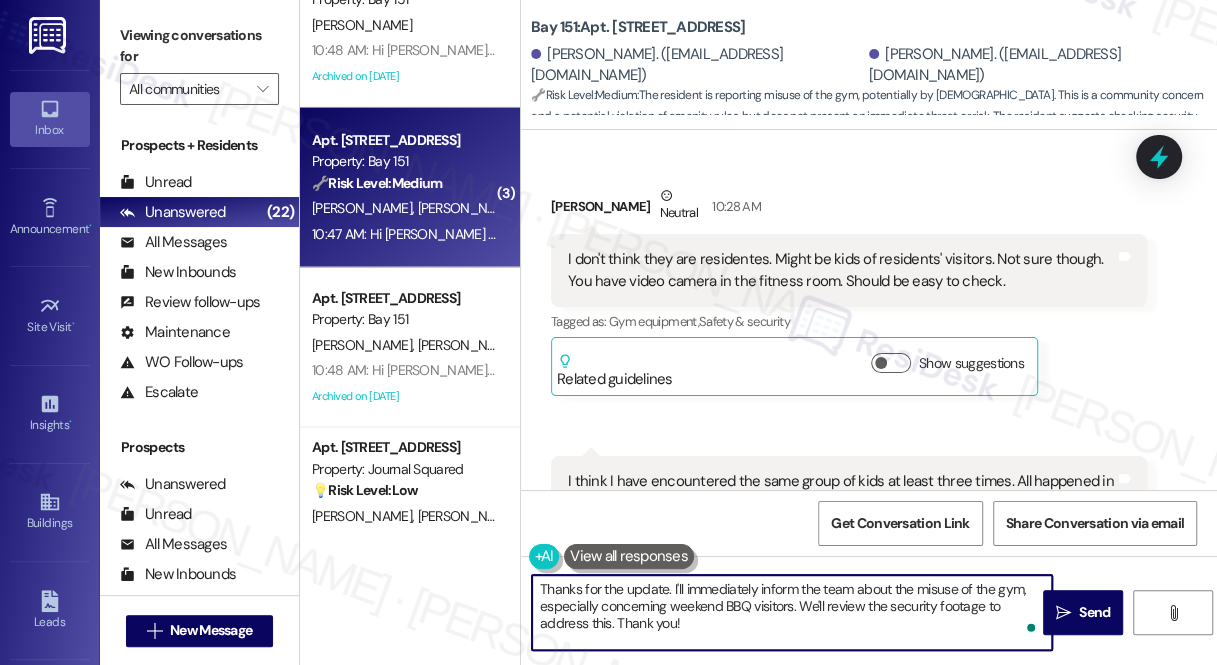 click on "Thanks for the update. I'll immediately inform the team about the misuse of the gym, especially concerning weekend BBQ visitors. We'll review the security footage to address this. Thank you!" at bounding box center (792, 612) 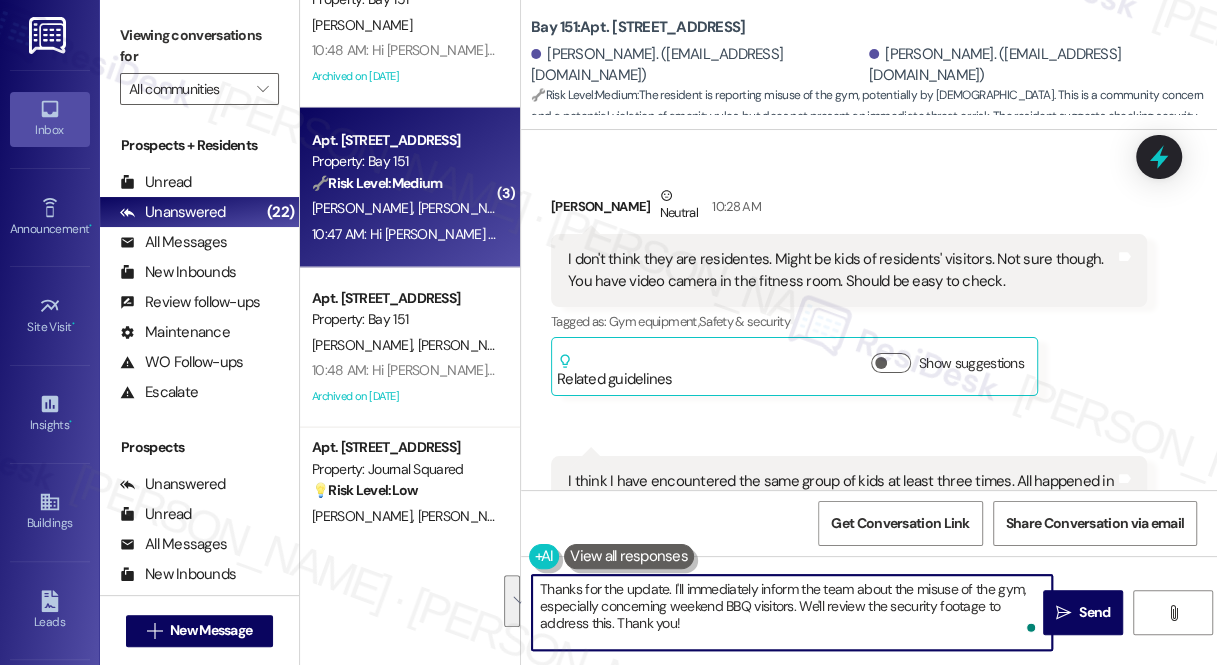 click on "Thanks for the update. I'll immediately inform the team about the misuse of the gym, especially concerning weekend BBQ visitors. We'll review the security footage to address this. Thank you!" at bounding box center (792, 612) 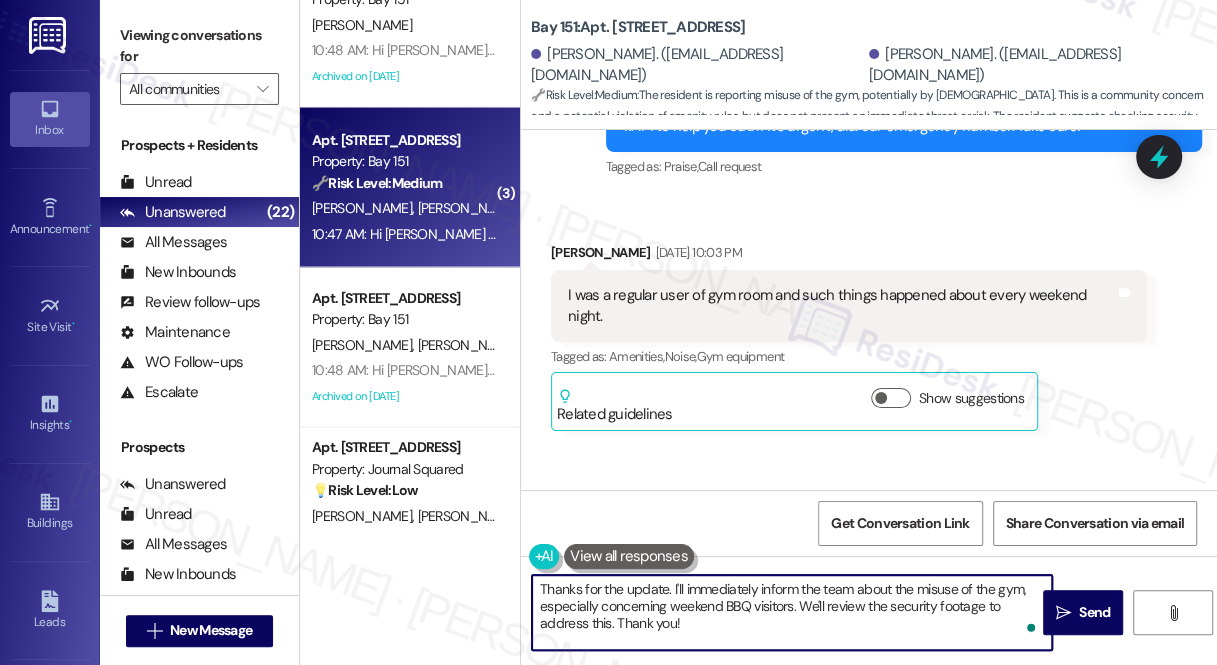 scroll, scrollTop: 37559, scrollLeft: 0, axis: vertical 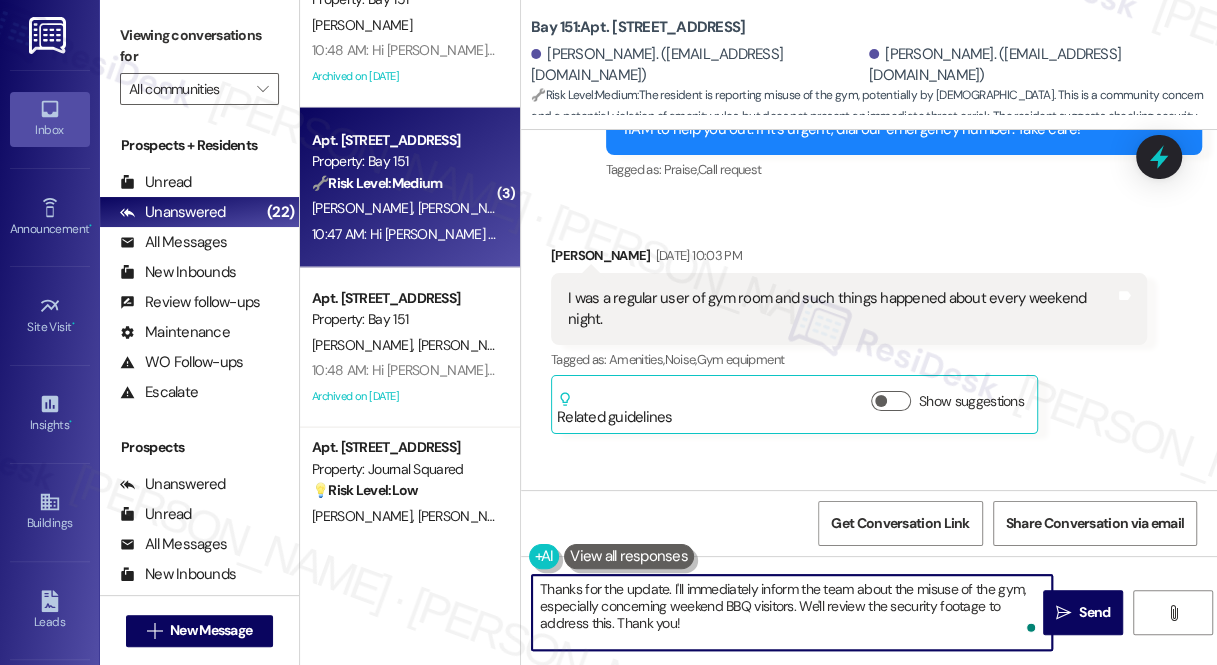 click on "Thanks for the update. I'll immediately inform the team about the misuse of the gym, especially concerning weekend BBQ visitors. We'll review the security footage to address this. Thank you!" at bounding box center [792, 612] 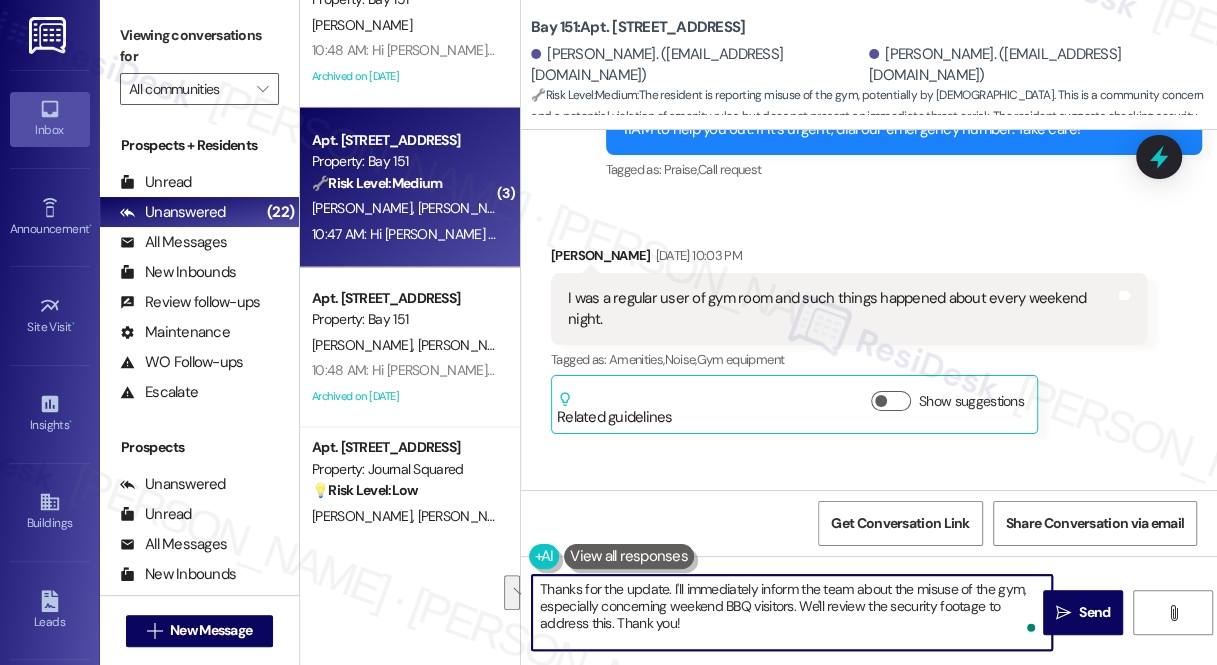 click on "Thanks for the update. I'll immediately inform the team about the misuse of the gym, especially concerning weekend BBQ visitors. We'll review the security footage to address this. Thank you!" at bounding box center [792, 612] 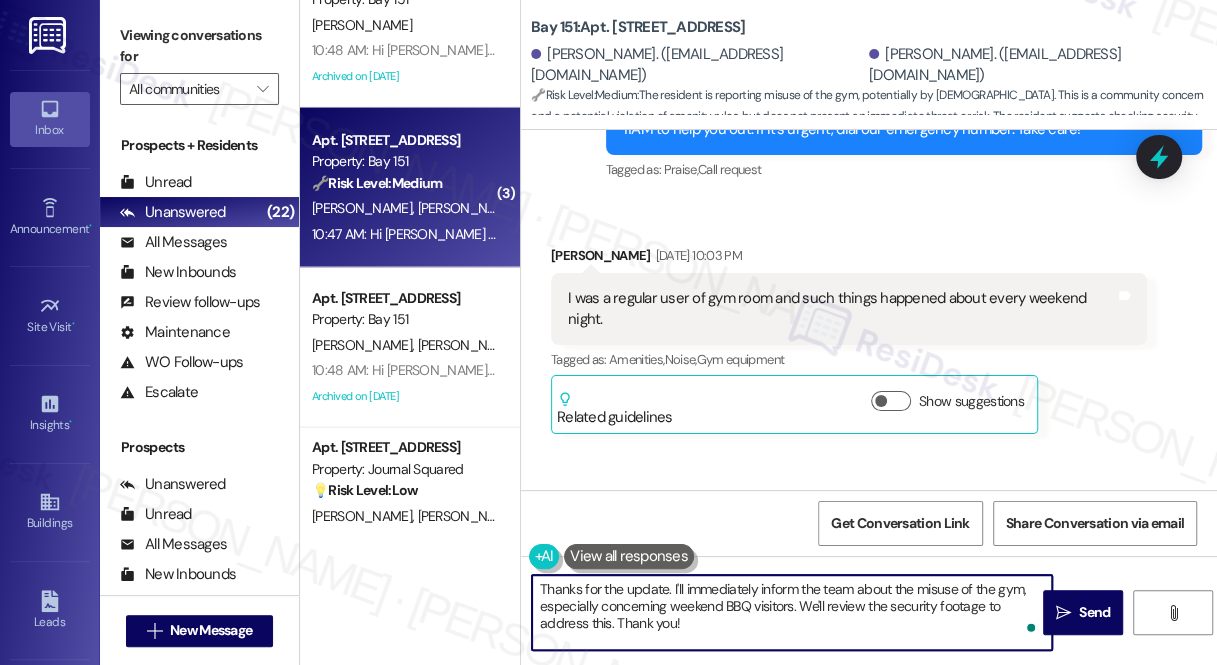 click on "Thanks for the update. I'll immediately inform the team about the misuse of the gym, especially concerning weekend BBQ visitors. We'll review the security footage to address this. Thank you!" at bounding box center (792, 612) 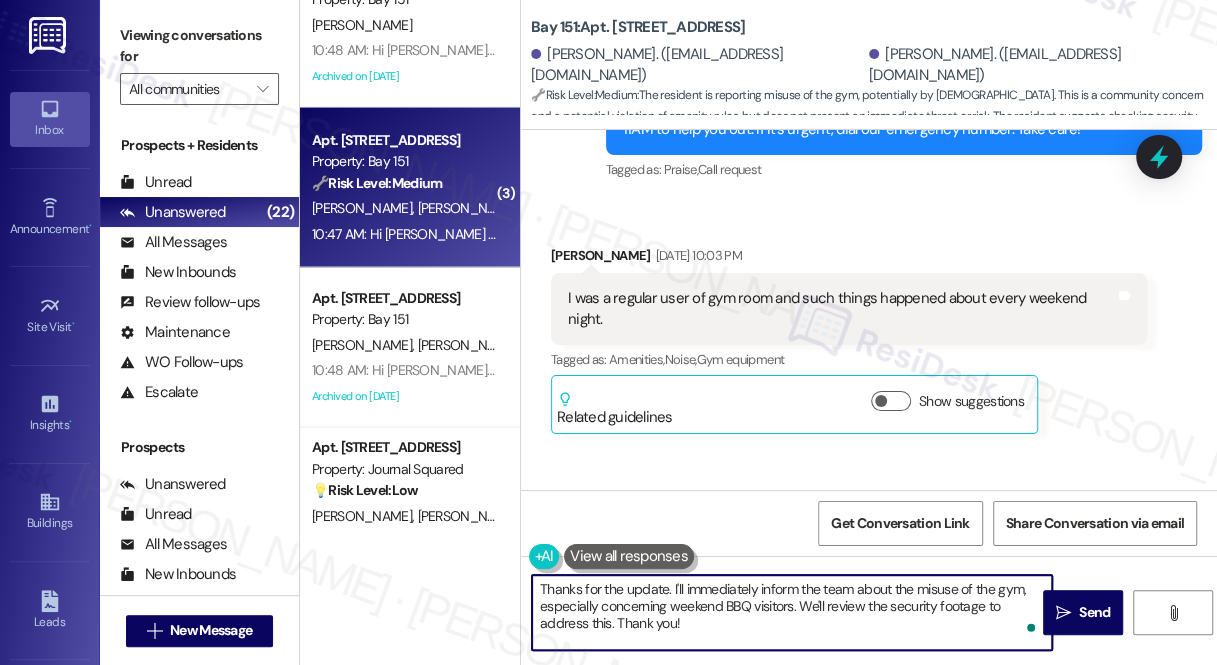 click on "Thanks for the update. I'll immediately inform the team about the misuse of the gym, especially concerning weekend BBQ visitors. We'll review the security footage to address this. Thank you!" at bounding box center [792, 612] 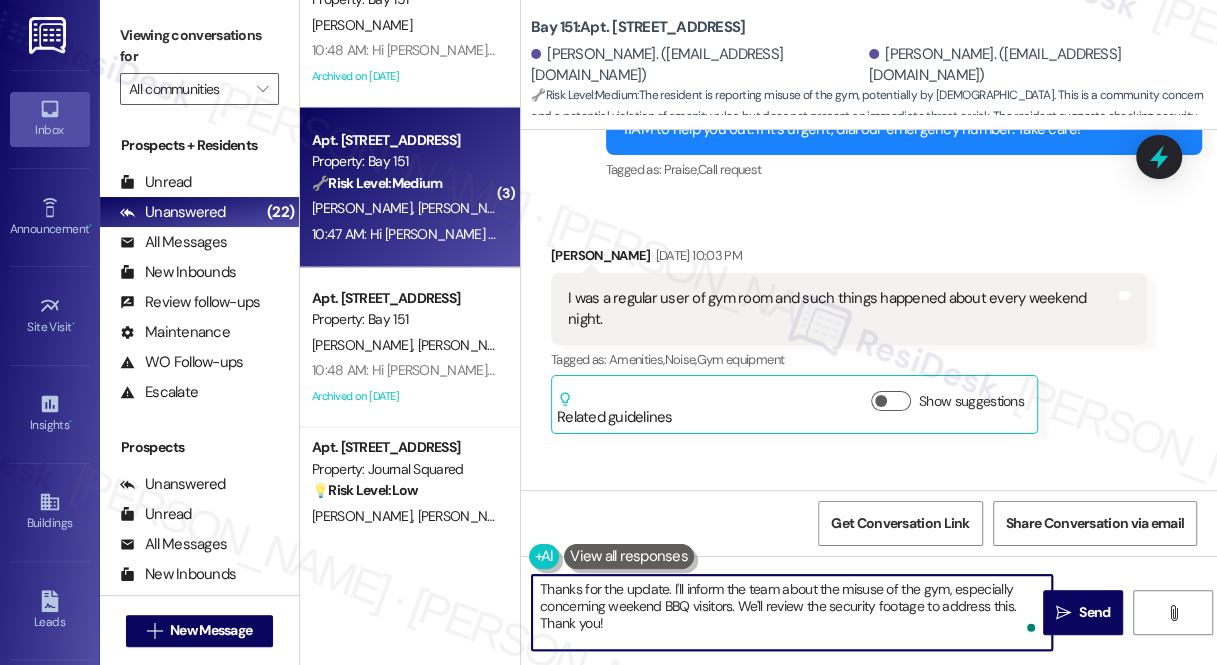 type on "Thanks for the update. I'll inform the team about the misuse of the gym, especially concerning weekend BBQ visitors. We'll review the security footage to address this. Thank you!" 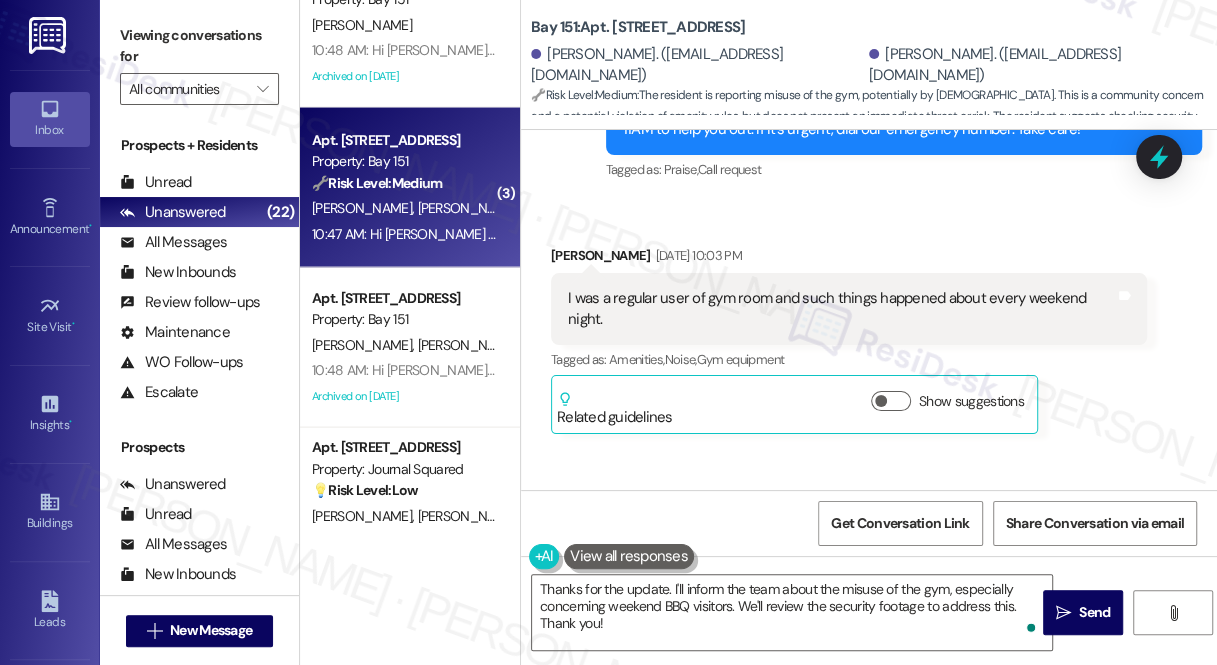 click on "I think they are regular visitors from the BBQ party happened during the weekend  Tags and notes" at bounding box center (833, 970) 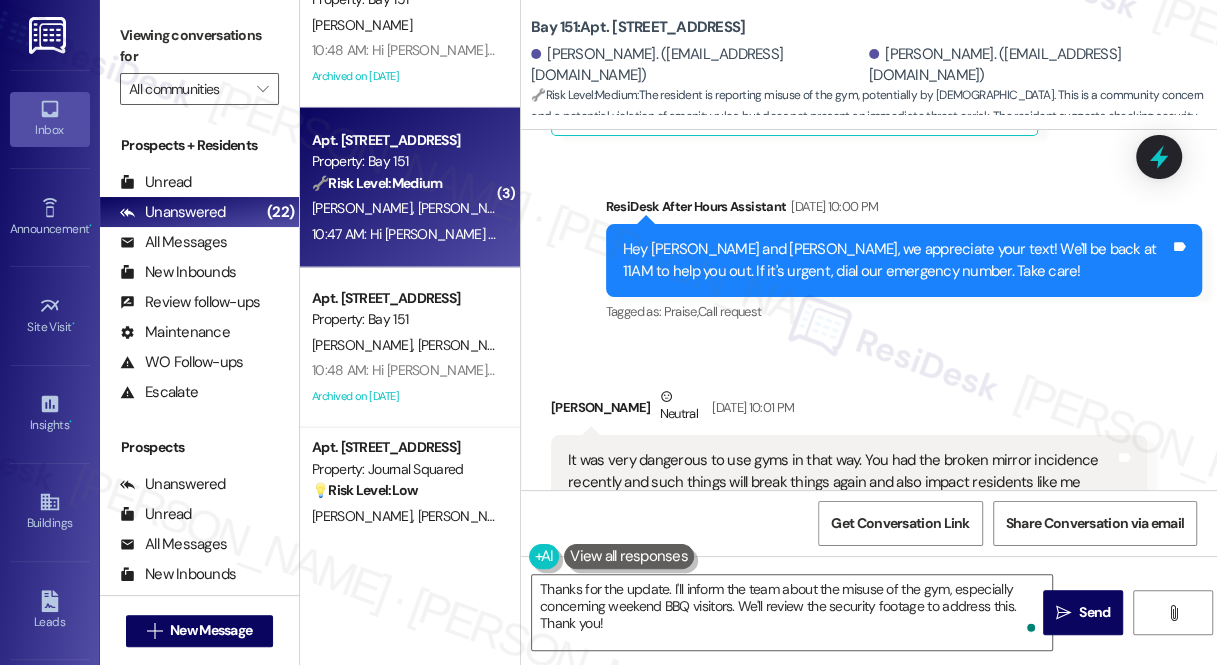 scroll, scrollTop: 36922, scrollLeft: 0, axis: vertical 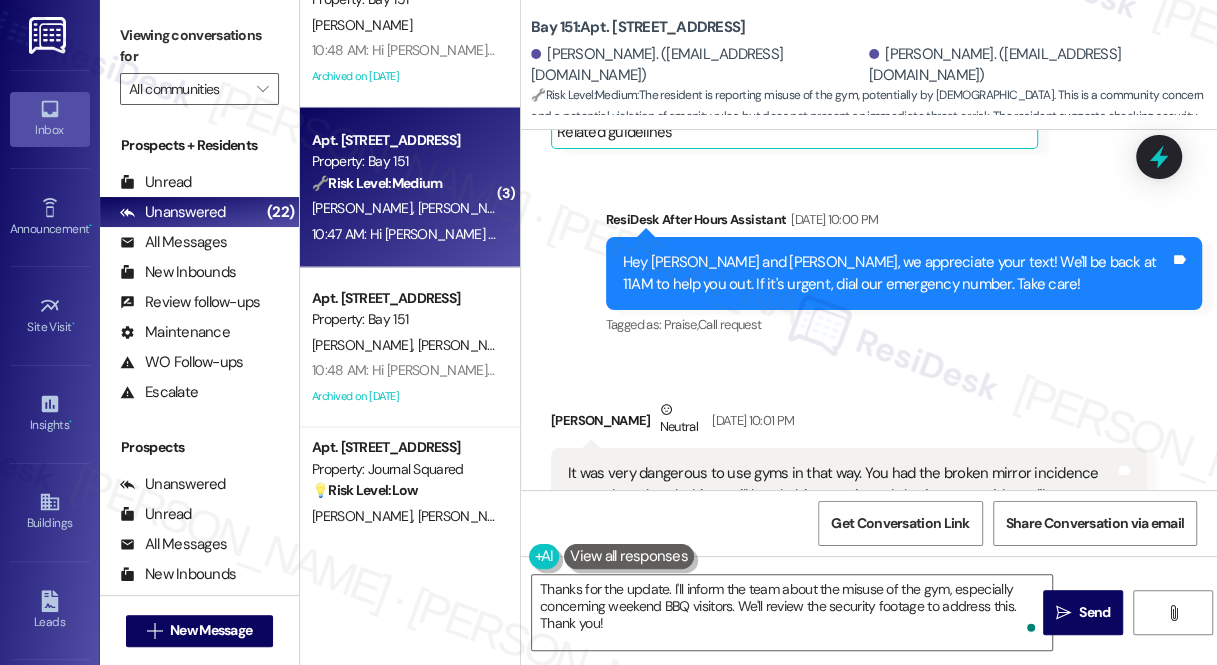 click on "I was a regular user of gym room and such things happened about every weekend night." at bounding box center (841, 946) 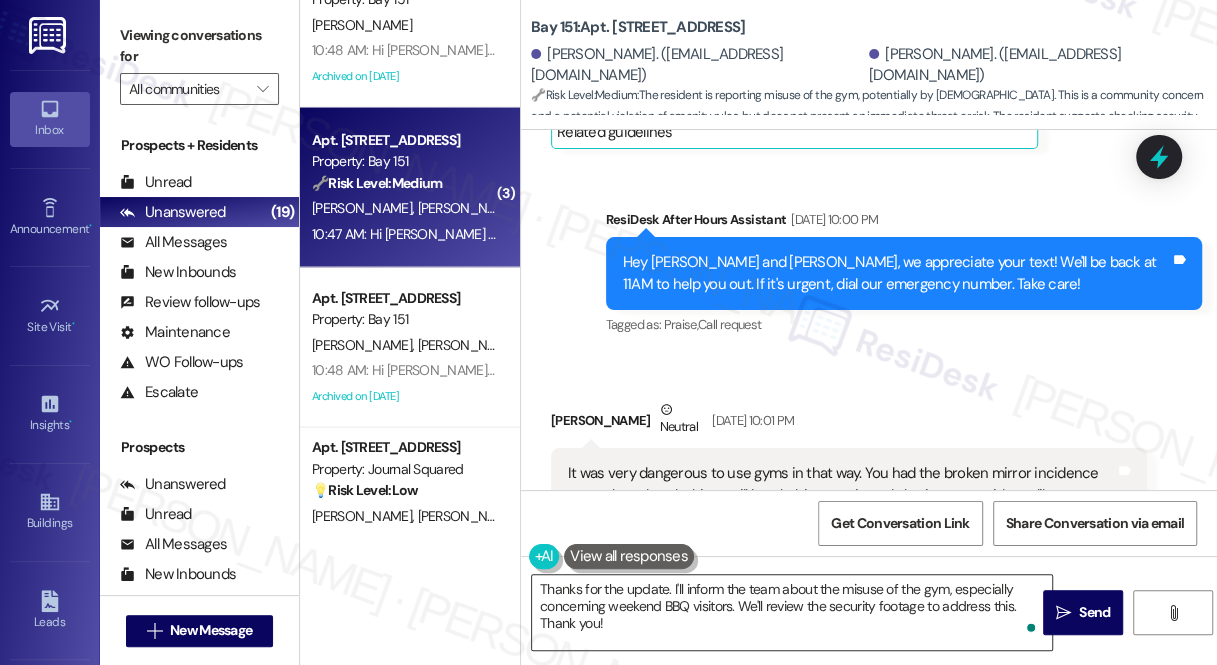click on "Thanks for the update. I'll inform the team about the misuse of the gym, especially concerning weekend BBQ visitors. We'll review the security footage to address this. Thank you!" at bounding box center [792, 612] 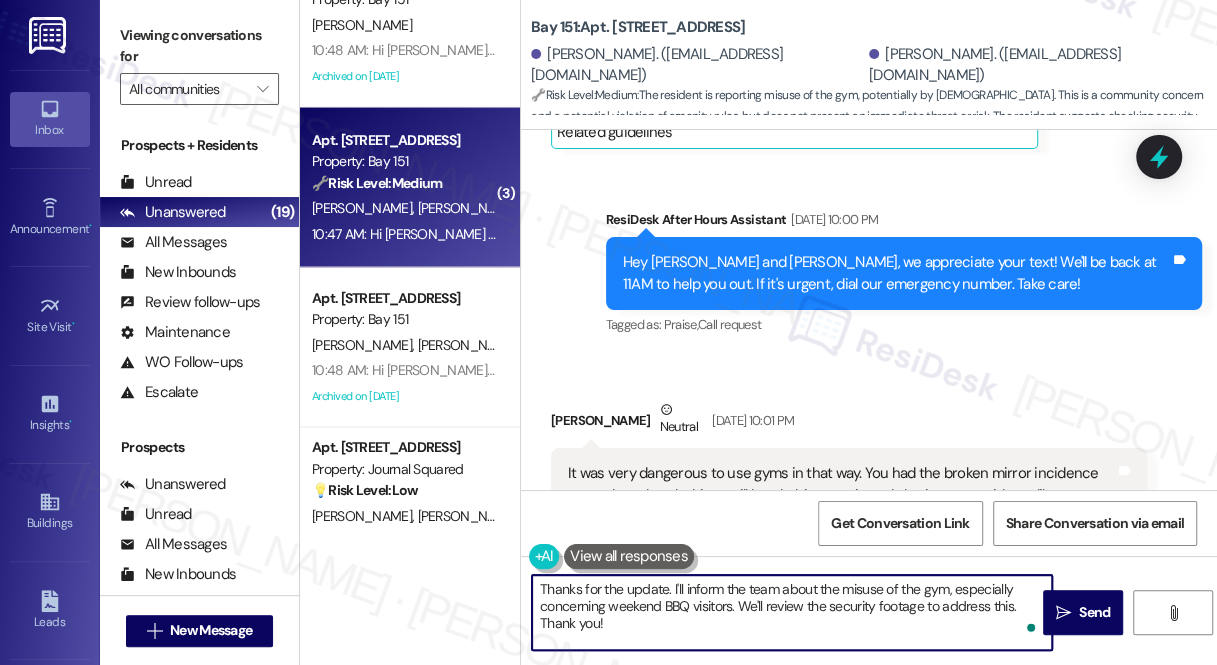 click on "Thanks for the update. I'll inform the team about the misuse of the gym, especially concerning weekend BBQ visitors. We'll review the security footage to address this. Thank you!" at bounding box center (792, 612) 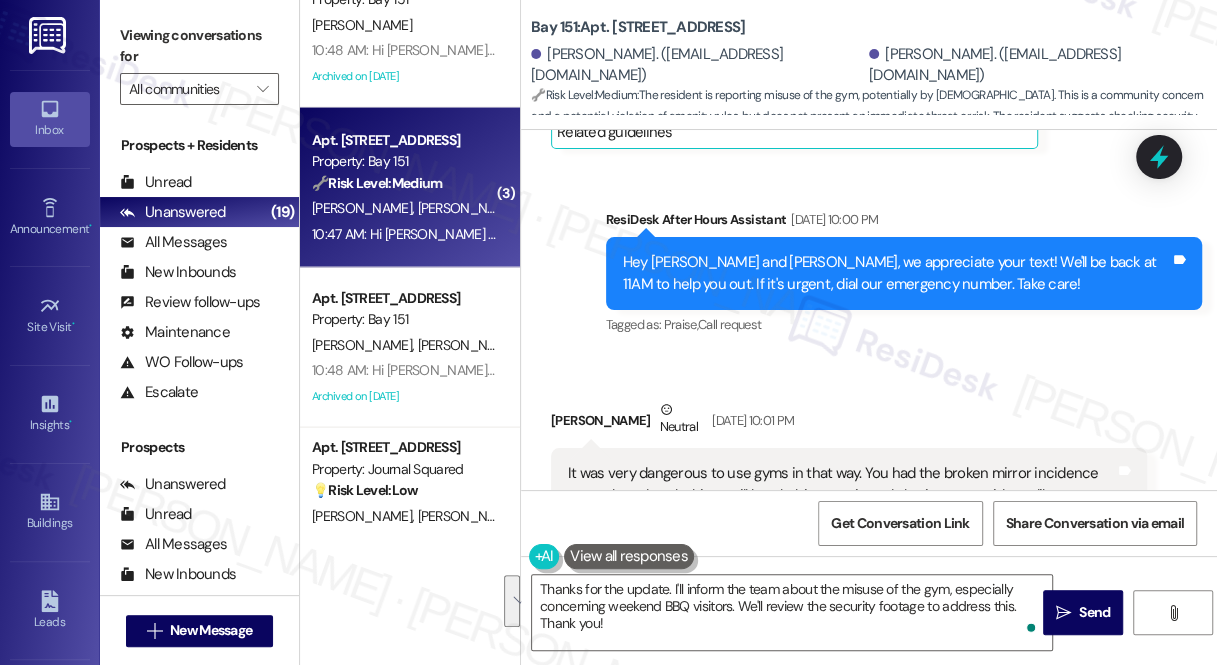 click on "I was a regular user of gym room and such things happened about every weekend night.  Tags and notes" at bounding box center (849, 946) 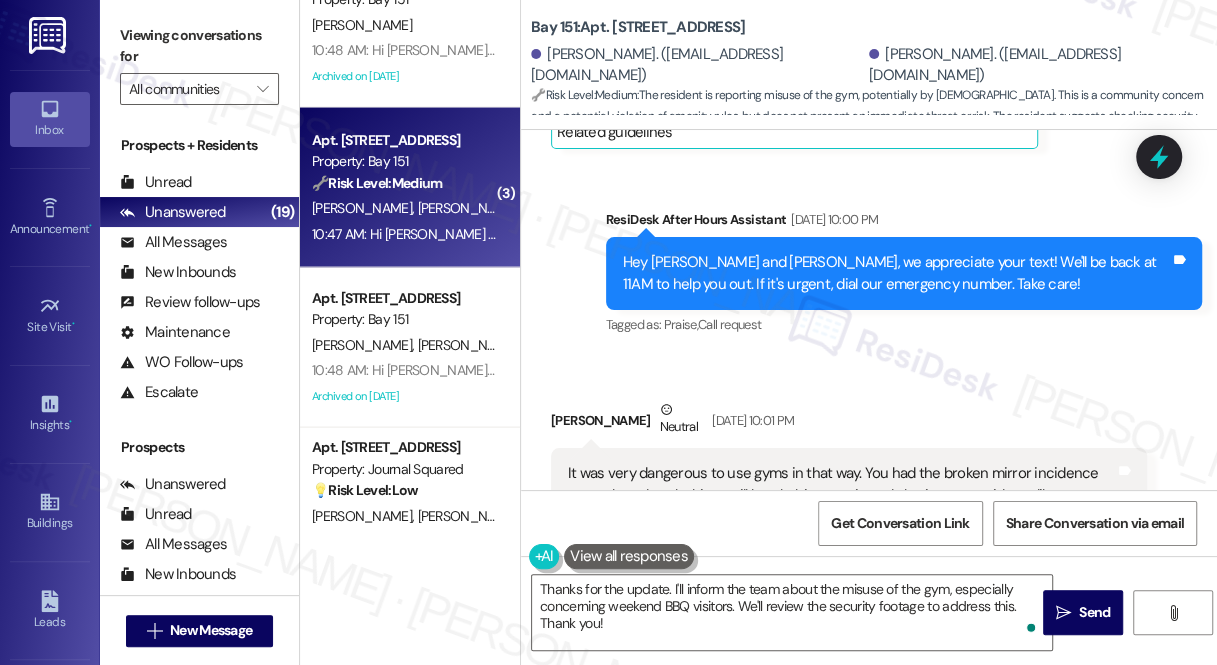 click on "I was a regular user of gym room and such things happened about every weekend night.  Tags and notes" at bounding box center (849, 946) 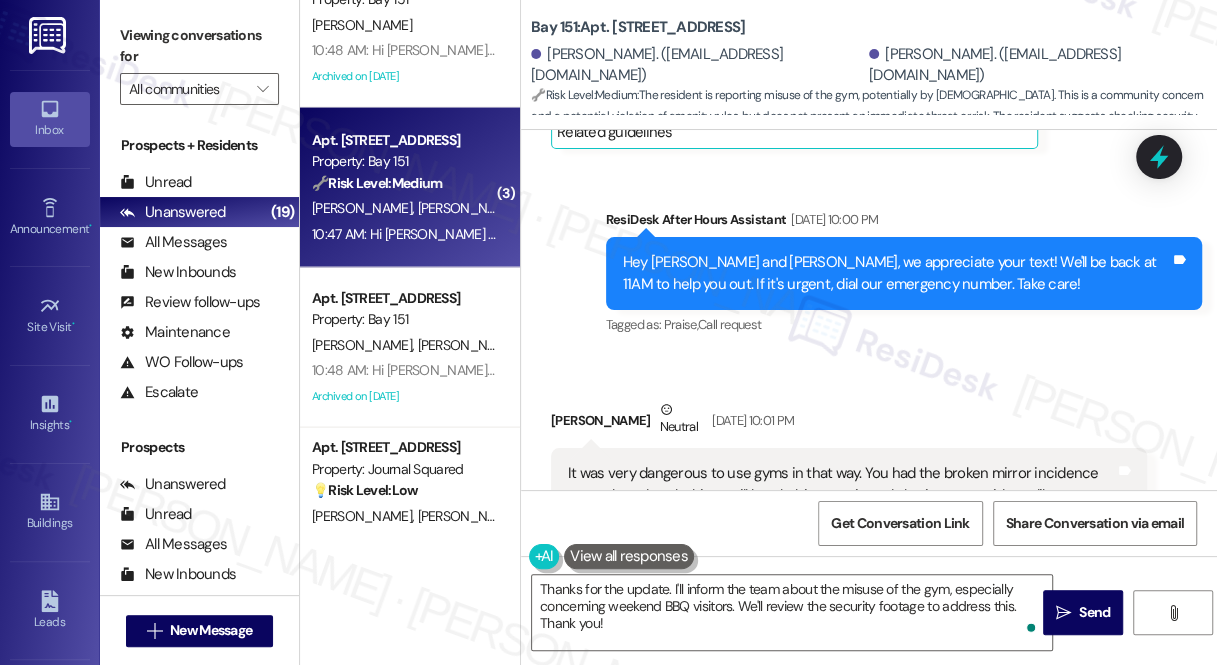 click on "I was a regular user of gym room and such things happened about every weekend night." at bounding box center [841, 946] 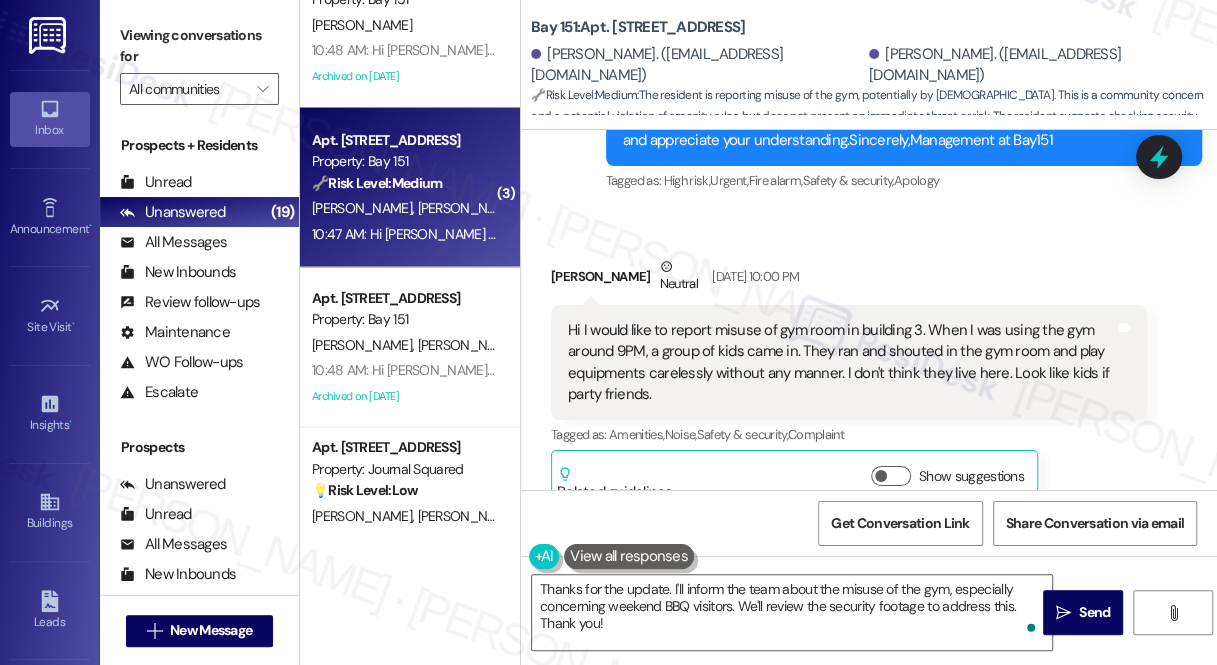 scroll, scrollTop: 36559, scrollLeft: 0, axis: vertical 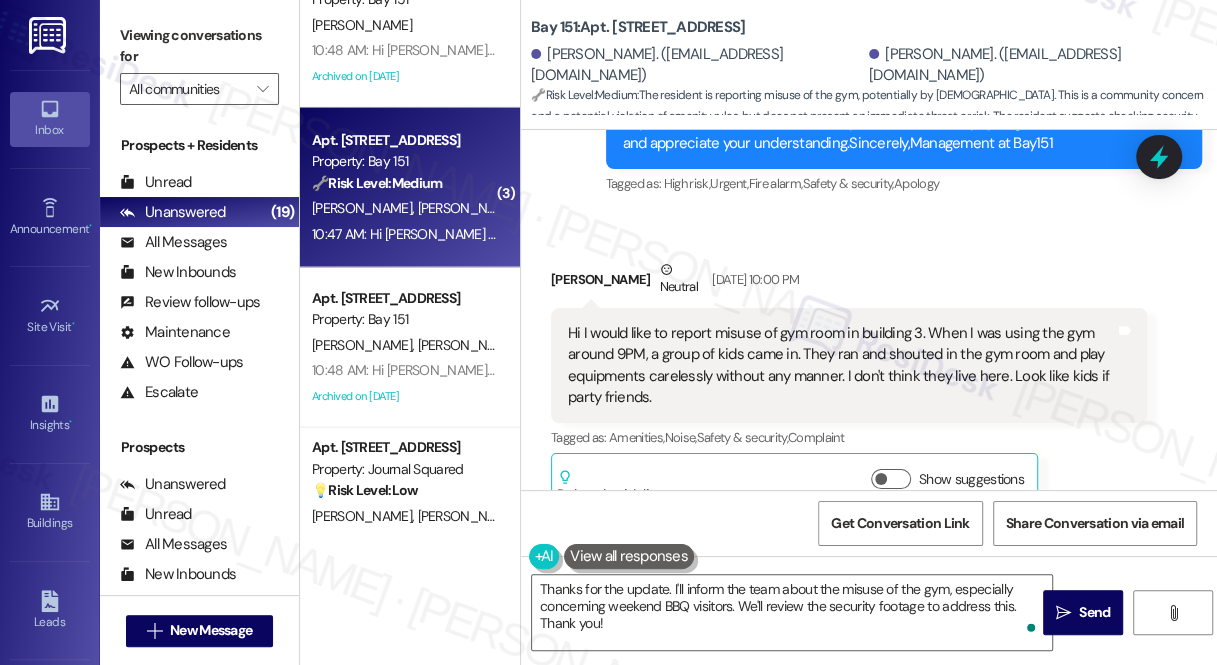 click on "It was very dangerous to use gyms in that way. You had the broken mirror incidence recently and such things will break things again and also impact residents like me negatively." at bounding box center (841, 858) 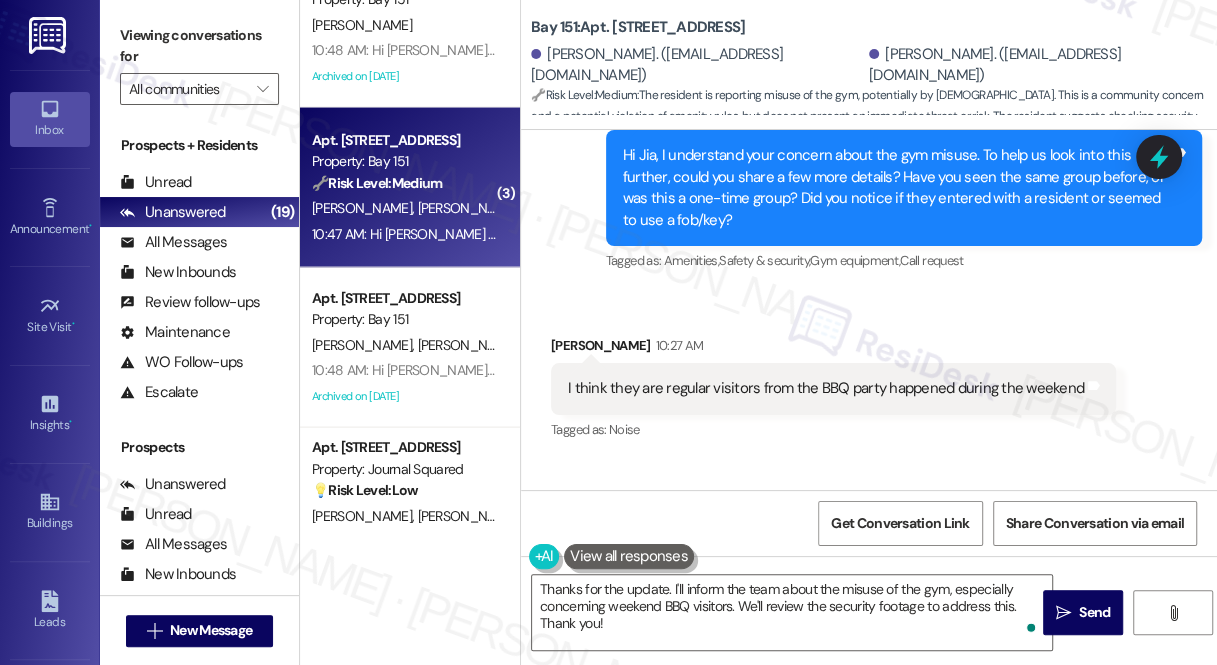 scroll, scrollTop: 38286, scrollLeft: 0, axis: vertical 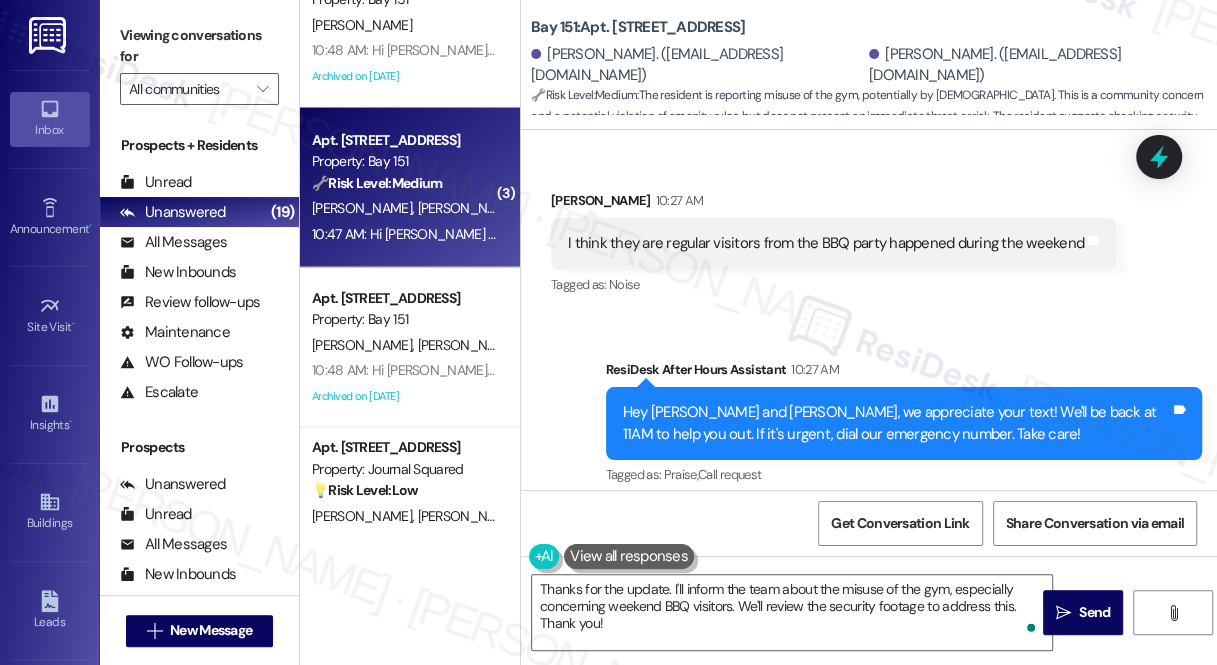 click on "I think I have encountered the same group of kids at least three times. All happened in the weekend." at bounding box center [841, 856] 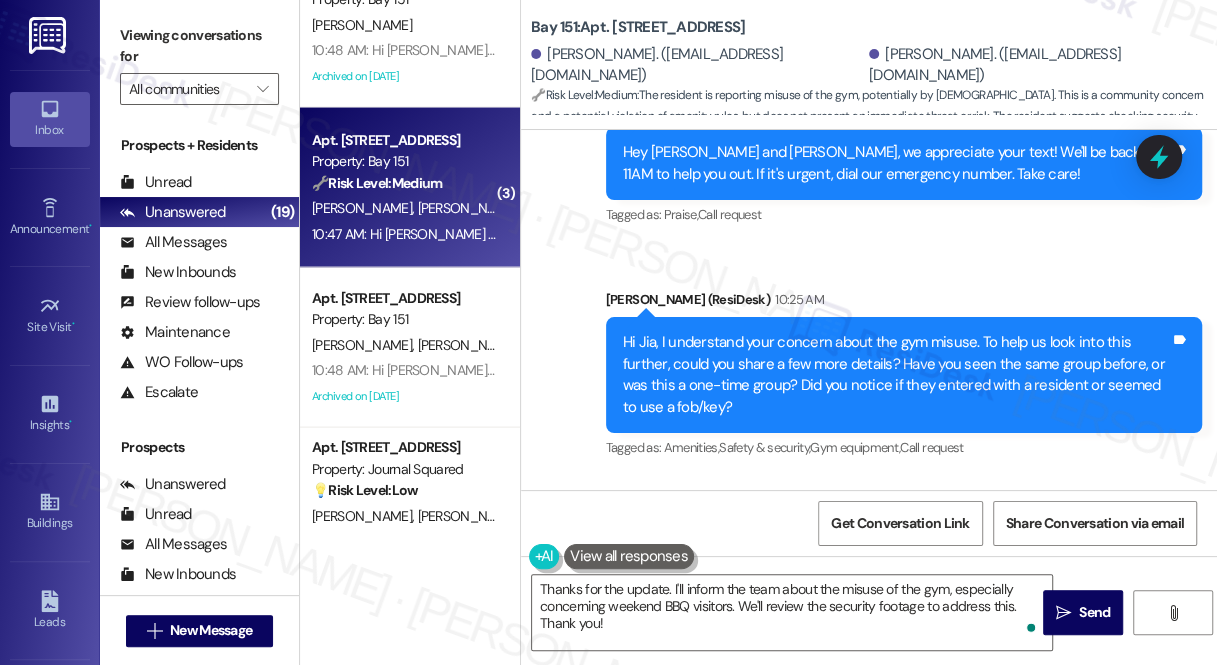 scroll, scrollTop: 37922, scrollLeft: 0, axis: vertical 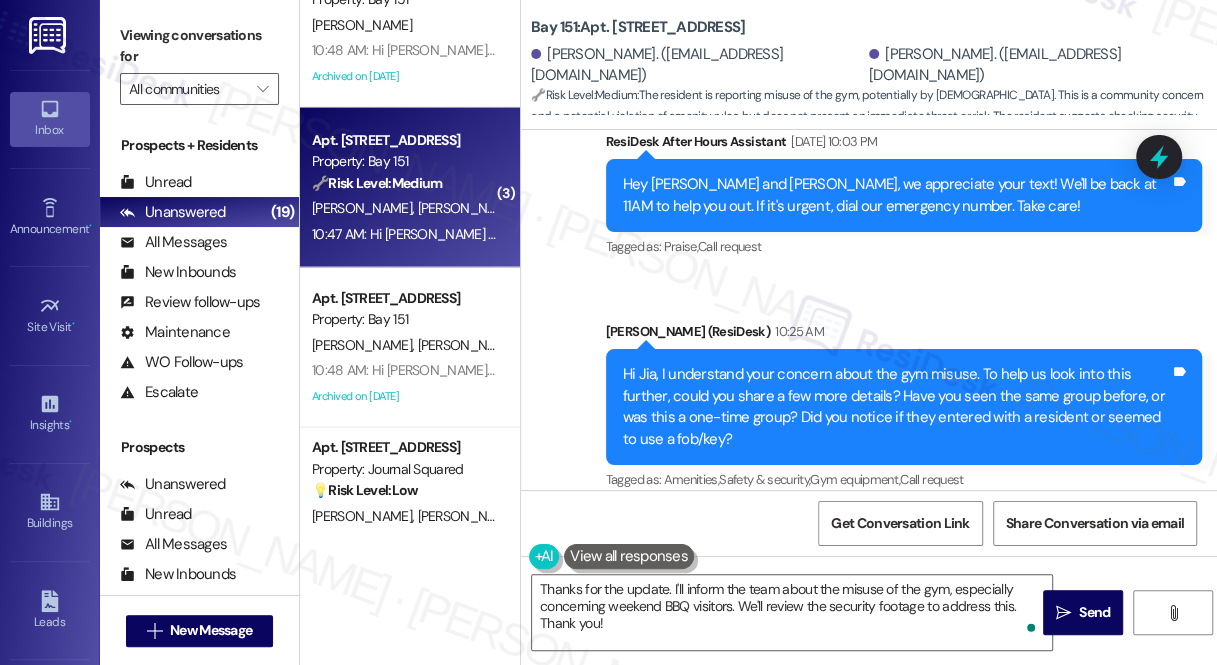 click on "I don't think they are residentes. Might be kids of residents' visitors. Not sure though. You have video camera in the fitness room. Should be easy to check.  Tags and notes" at bounding box center [849, 998] 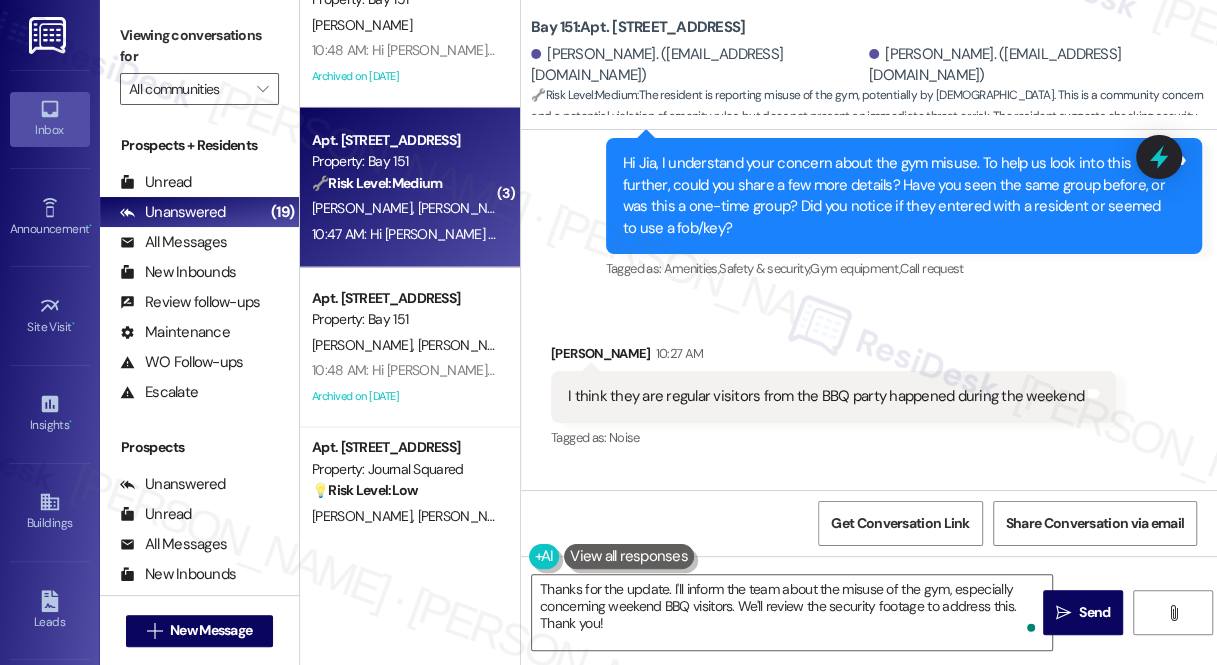 scroll, scrollTop: 38286, scrollLeft: 0, axis: vertical 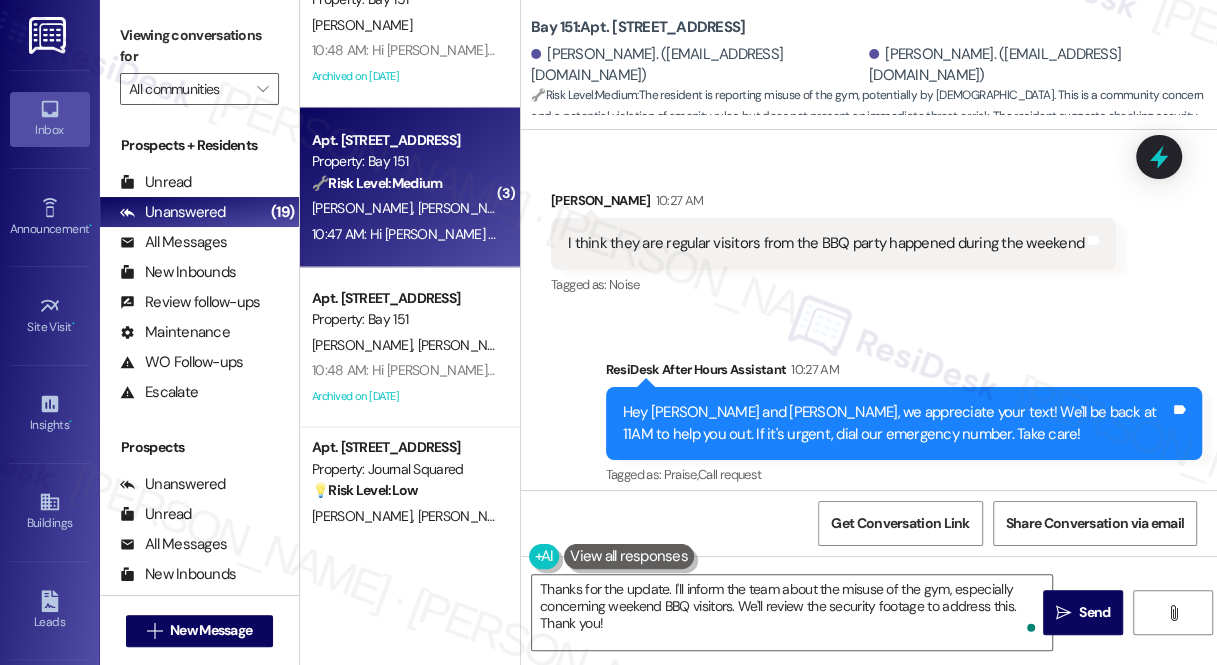click on "I think I have encountered the same group of kids at least three times. All happened in the weekend." at bounding box center [841, 856] 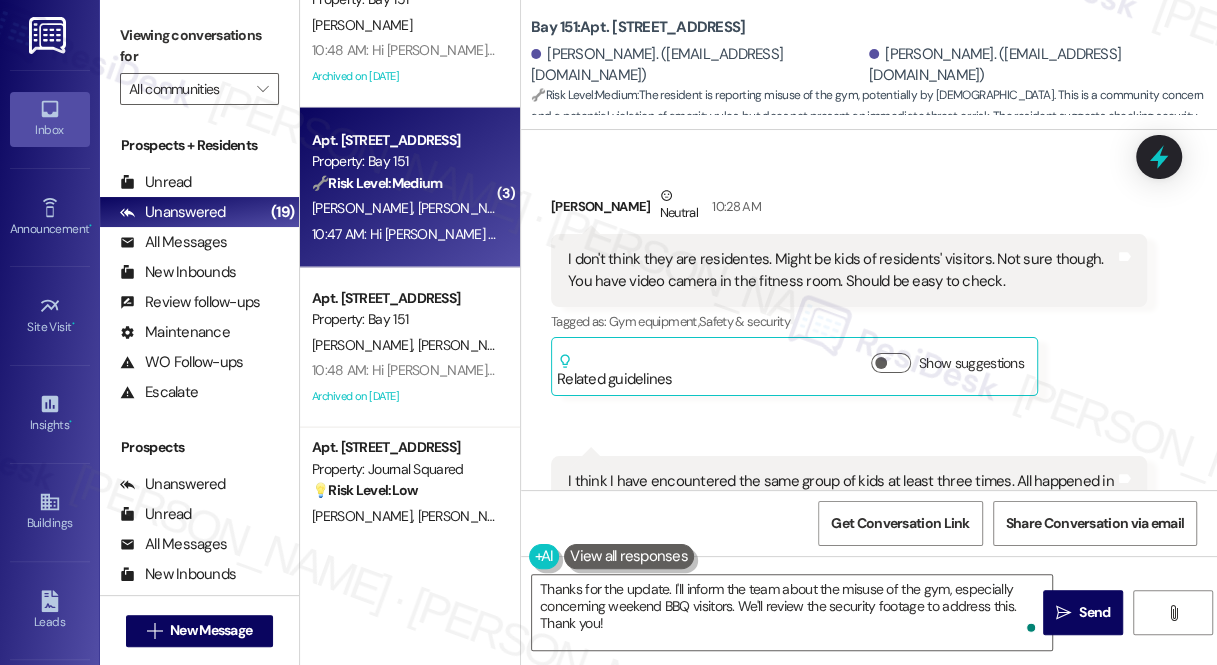 scroll, scrollTop: 38741, scrollLeft: 0, axis: vertical 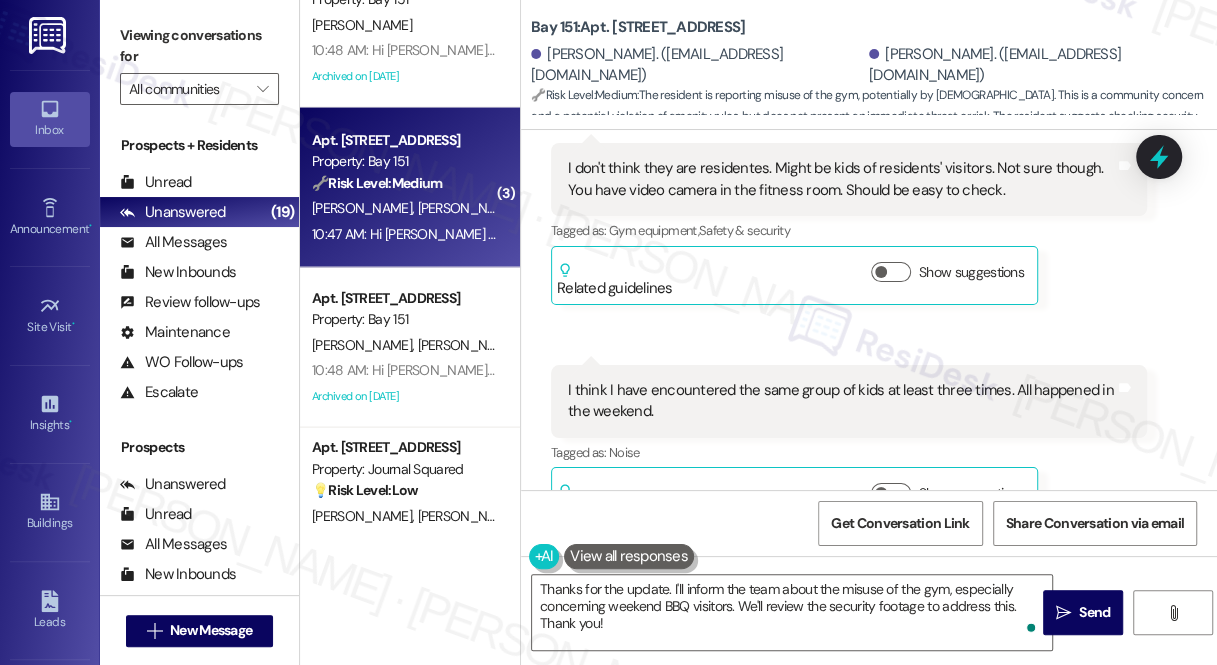 click on "Viewing conversations for" at bounding box center [199, 46] 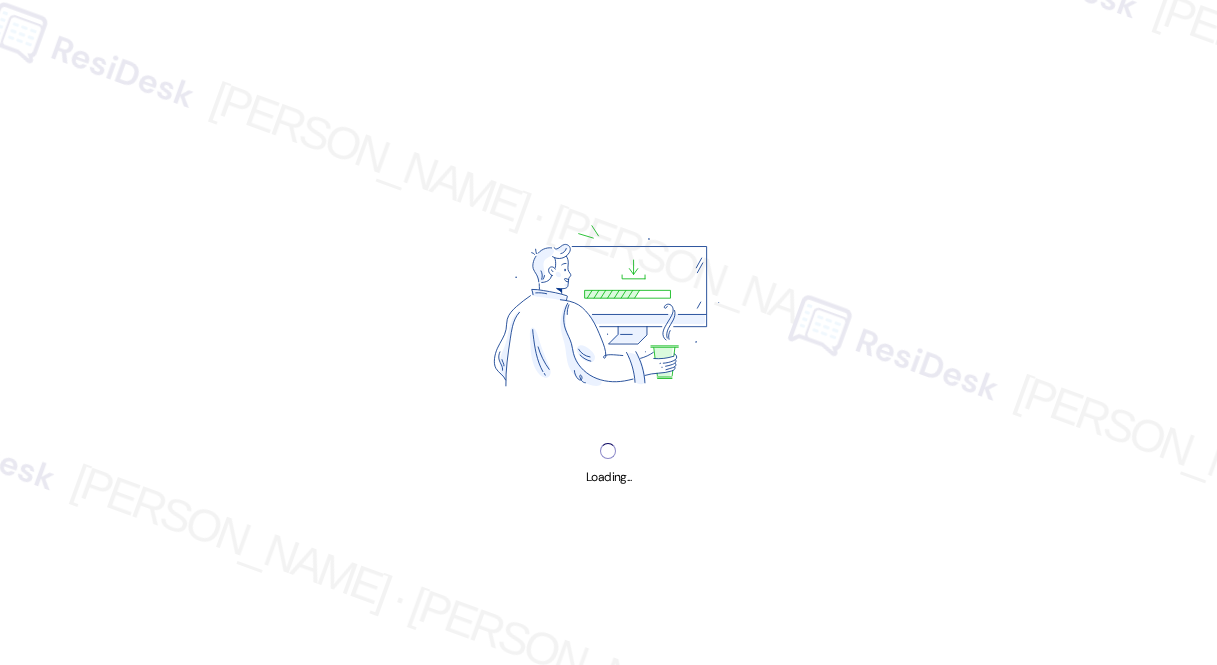 scroll, scrollTop: 0, scrollLeft: 0, axis: both 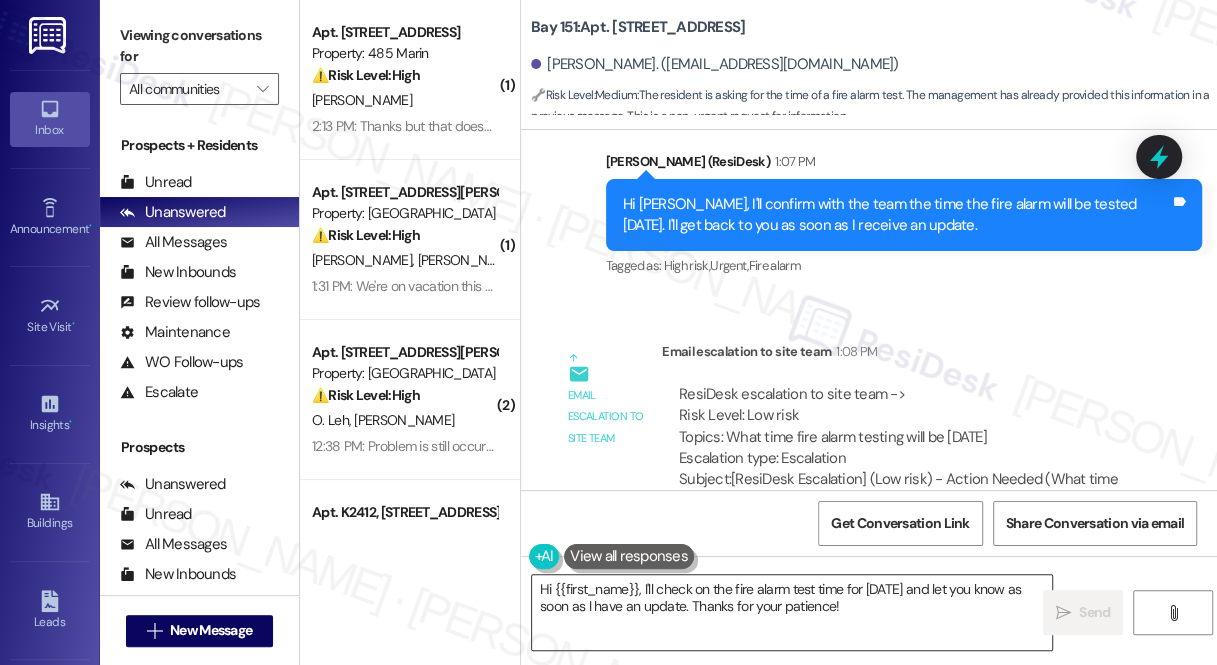 click on "Hi {{first_name}}, I'll check on the fire alarm test time for [DATE] and let you know as soon as I have an update. Thanks for your patience!" at bounding box center [792, 612] 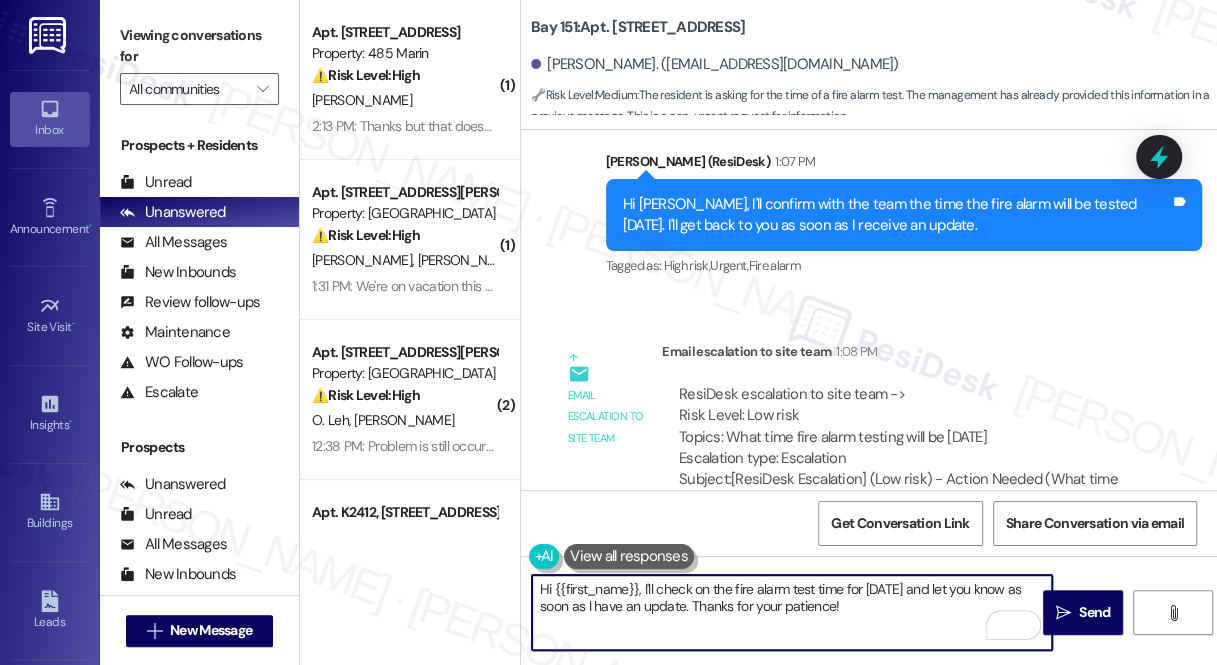 drag, startPoint x: 874, startPoint y: 614, endPoint x: 642, endPoint y: 582, distance: 234.1965 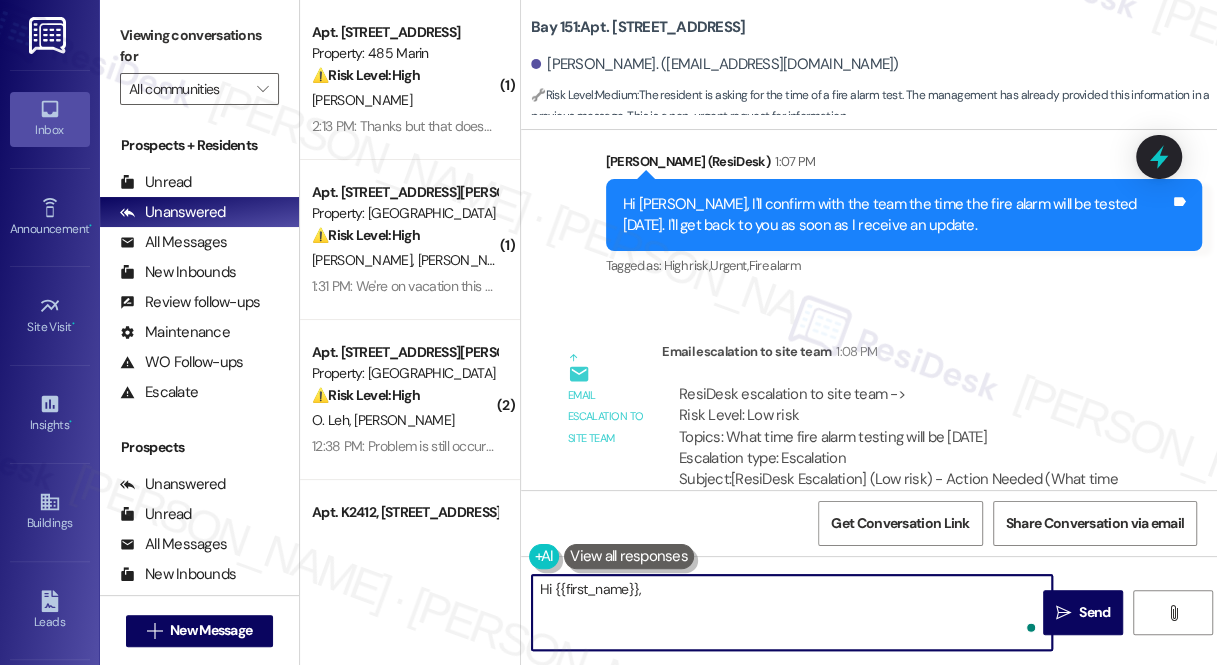 paste on "we appreciate them reaching out and there will be no strobes for the alarms [DATE]." 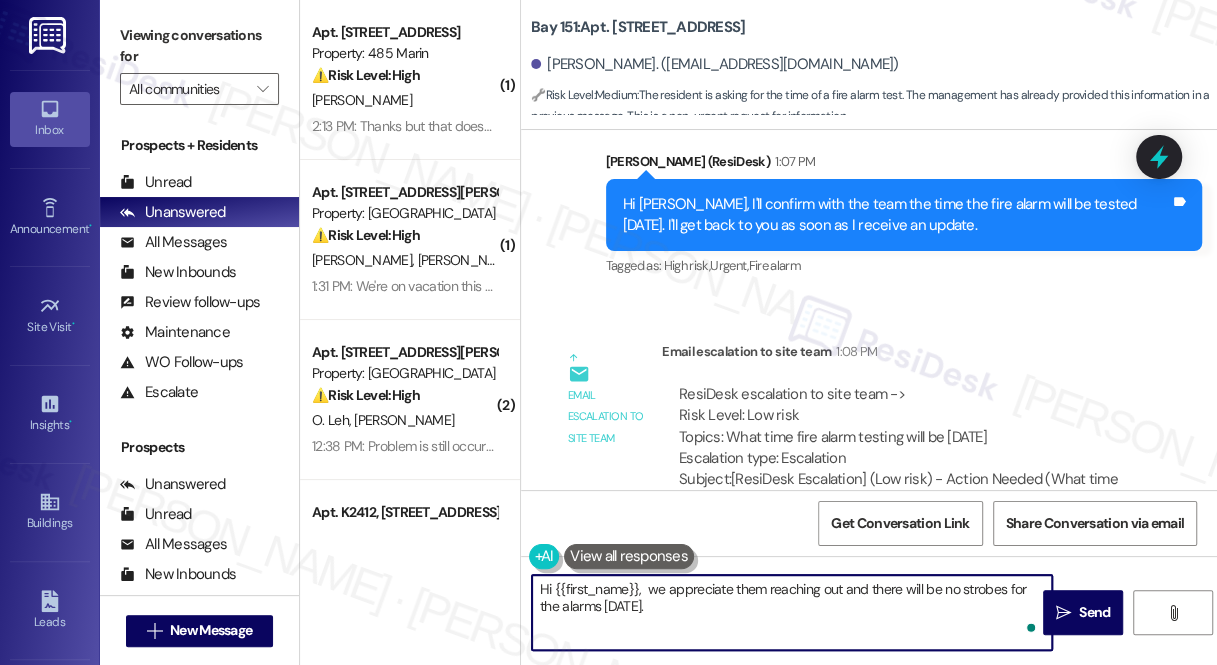 click on "Hi {{first_name}},  we appreciate them reaching out and there will be no strobes for the alarms [DATE]." at bounding box center (792, 612) 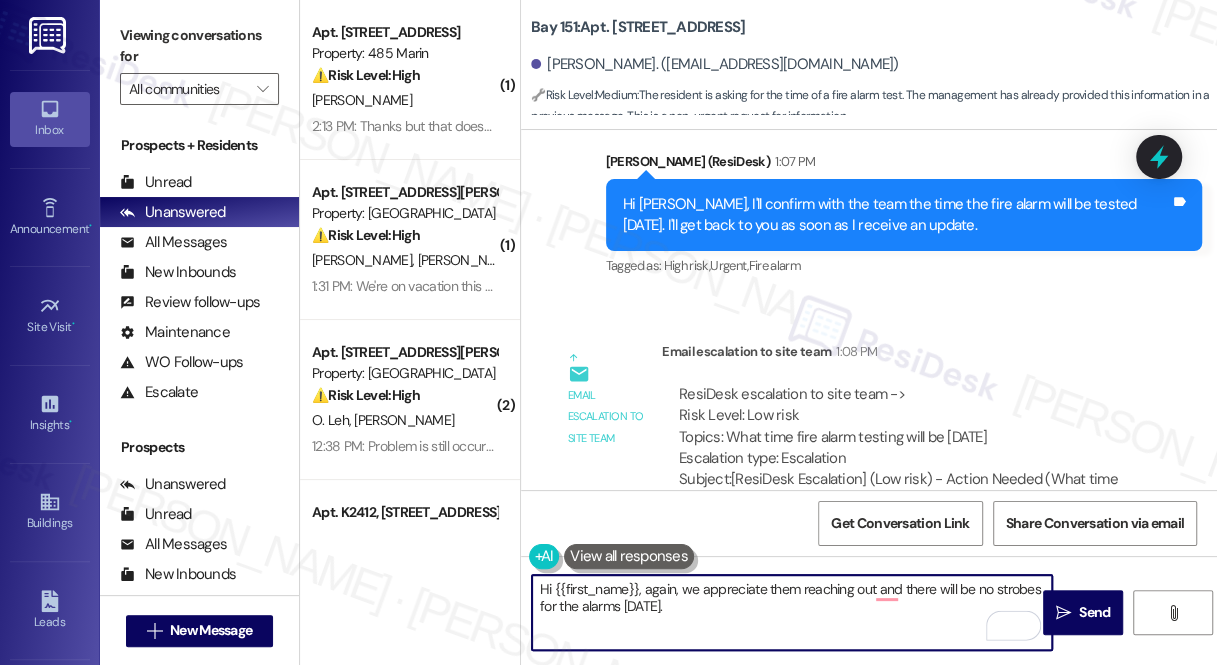 click on "Hi {{first_name}}, again, we appreciate them reaching out and there will be no strobes for the alarms [DATE]." at bounding box center (792, 612) 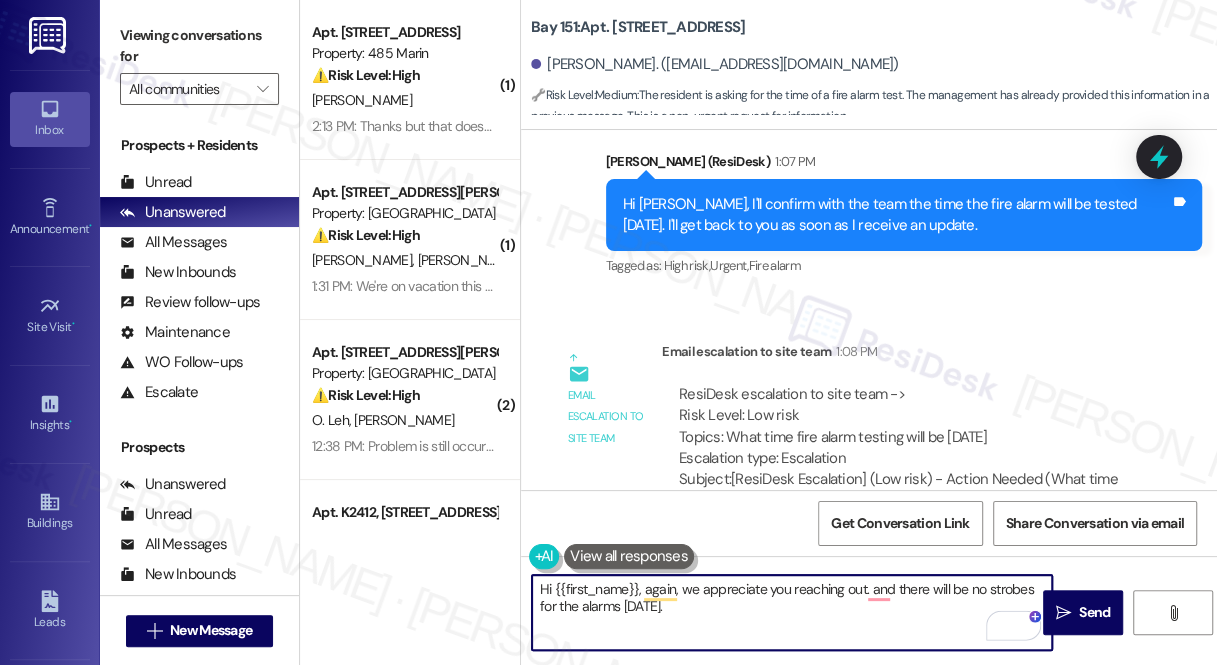 click on "Hi {{first_name}}, again, we appreciate you reaching out. and there will be no strobes for the alarms [DATE]." at bounding box center (792, 612) 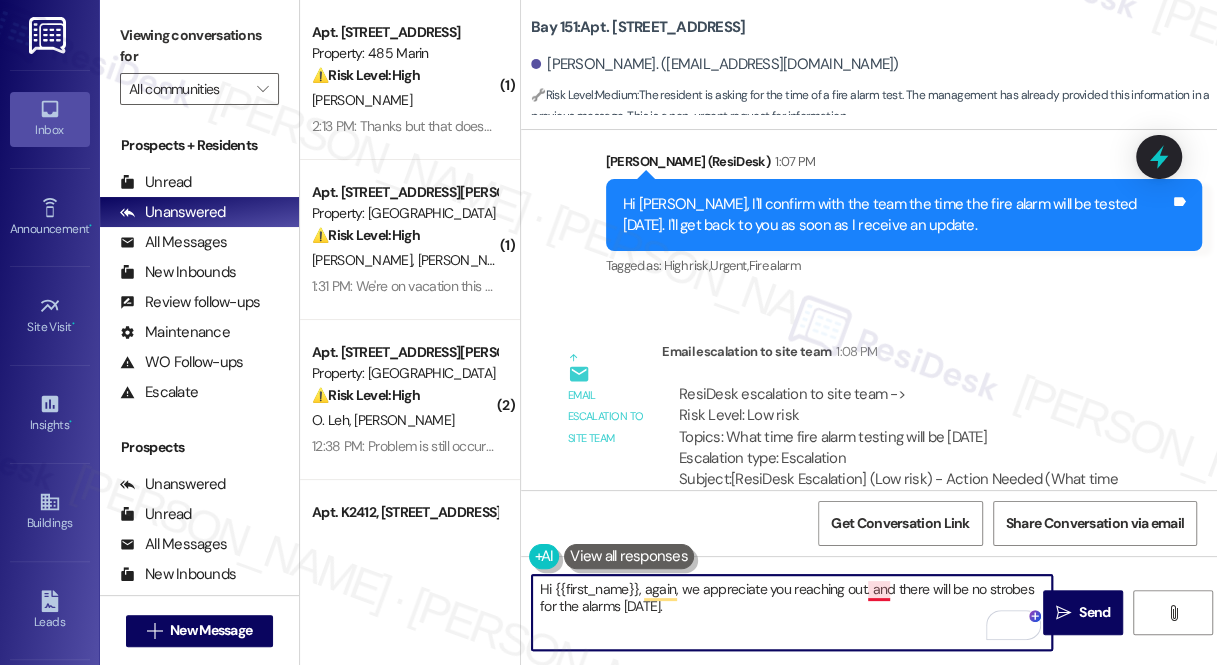 click on "Hi {{first_name}}, again, we appreciate you reaching out. and there will be no strobes for the alarms [DATE]." at bounding box center (792, 612) 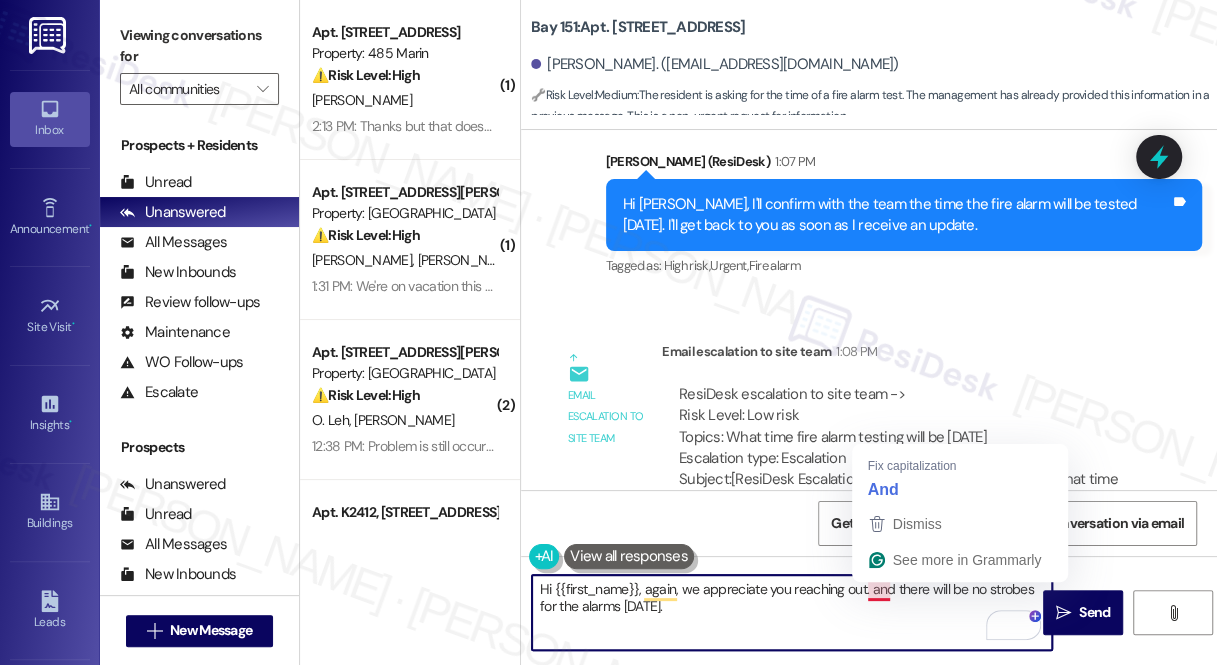 click on "Hi {{first_name}}, again, we appreciate you reaching out. and there will be no strobes for the alarms [DATE]." at bounding box center (792, 612) 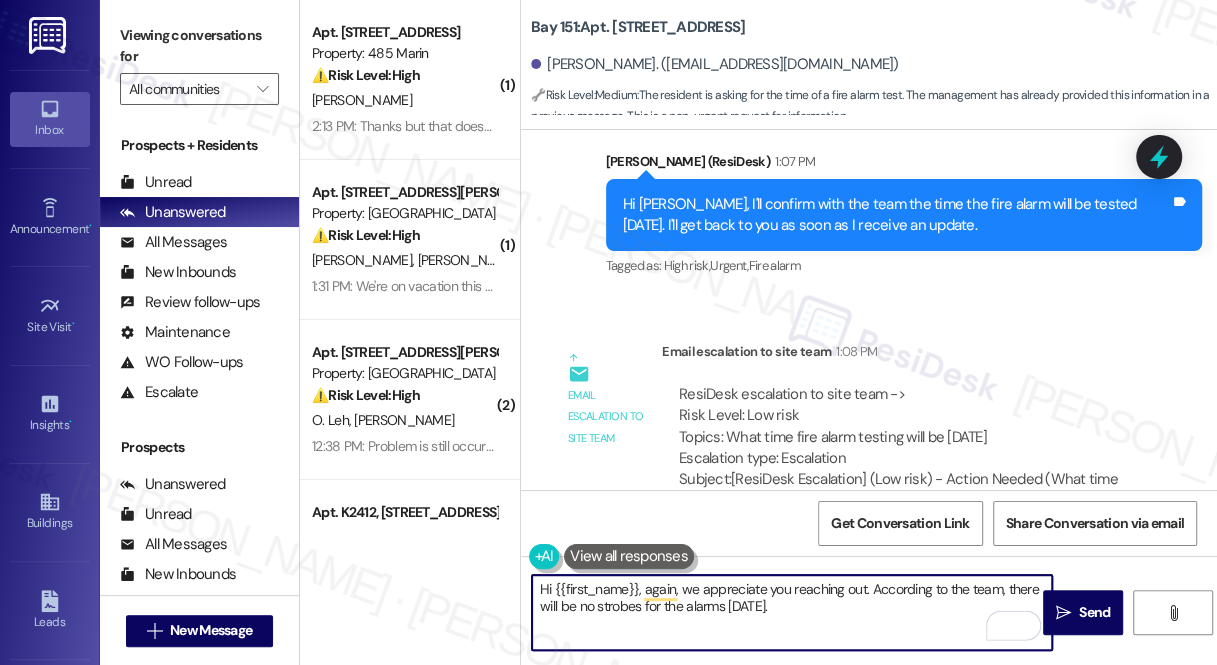 click on "Hi {{first_name}}, again, we appreciate you reaching out. According to the team, there will be no strobes for the alarms [DATE]." at bounding box center (792, 612) 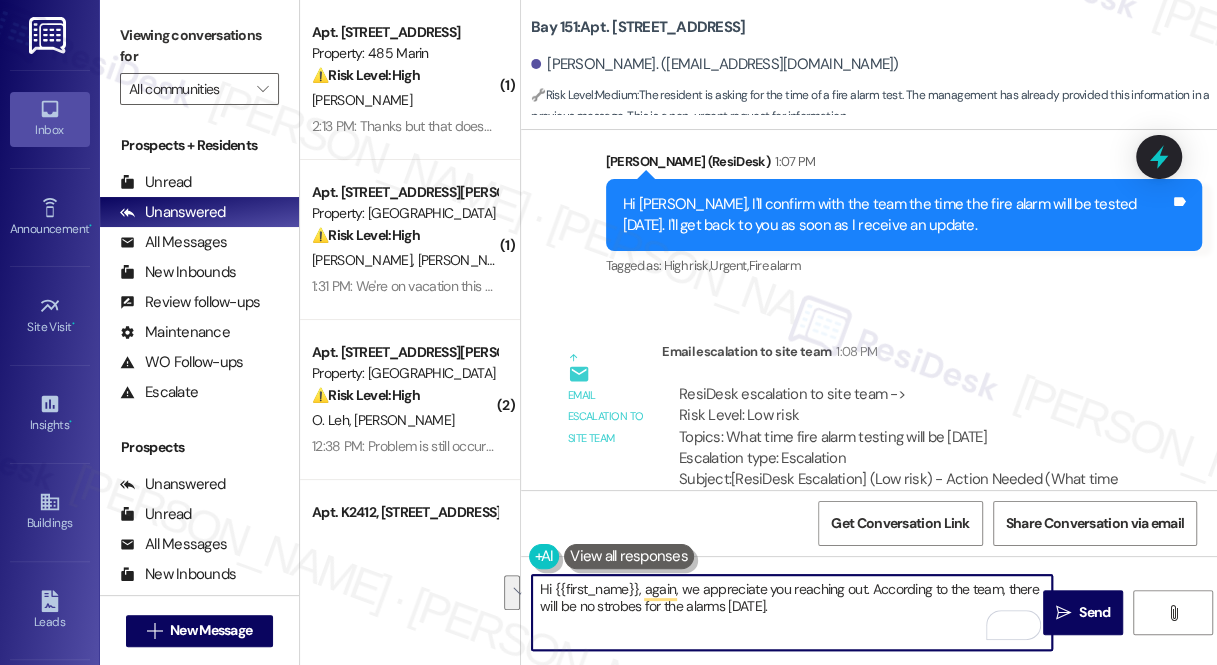 click on "Hi {{first_name}}, again, we appreciate you reaching out. According to the team, there will be no strobes for the alarms [DATE]." at bounding box center (792, 612) 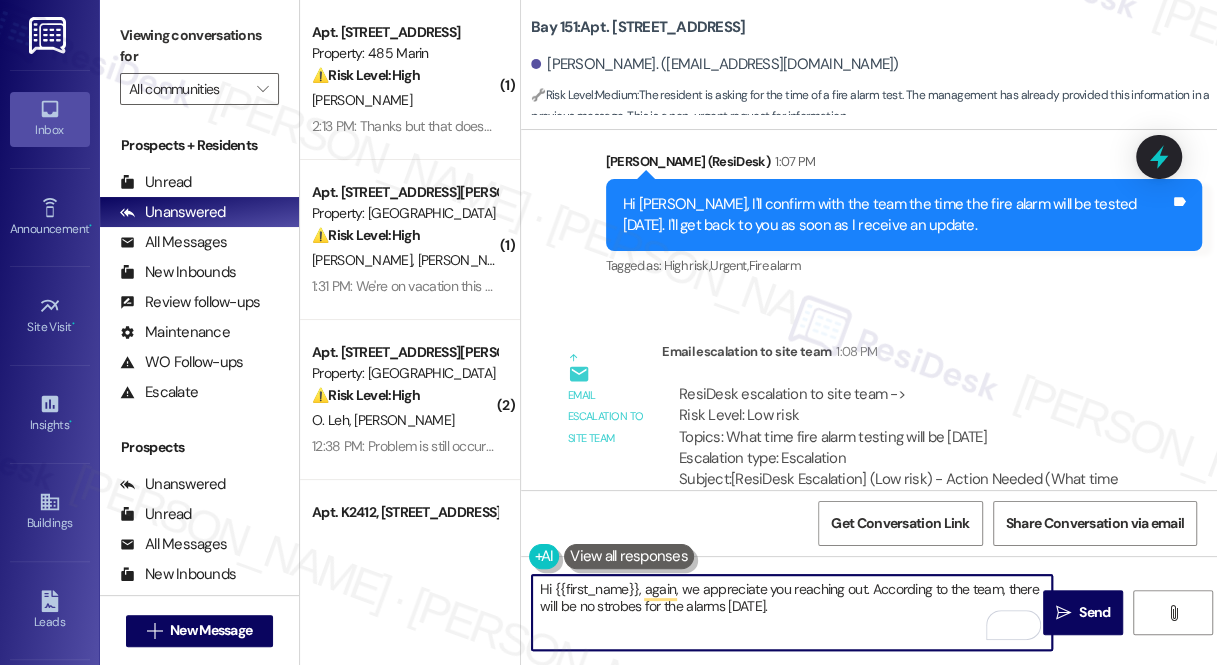 click on "Hi {{first_name}}, again, we appreciate you reaching out. According to the team, there will be no strobes for the alarms [DATE]." at bounding box center [792, 612] 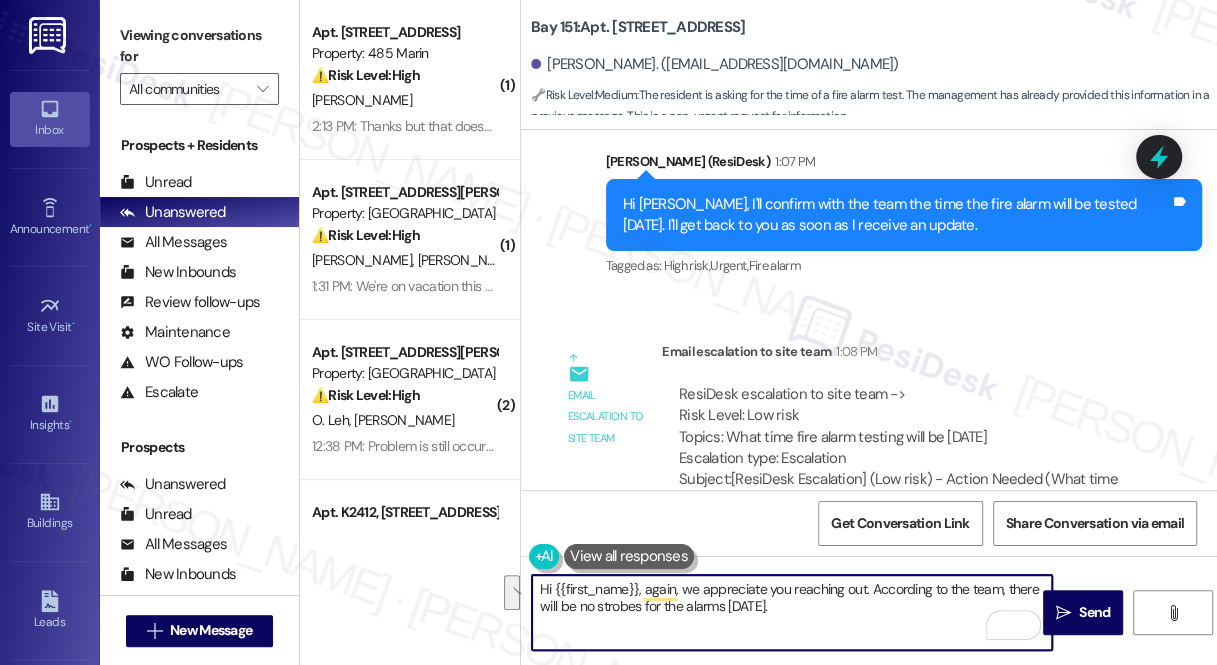 type on "Hi {{first_name}}, again, we appreciate you reaching out. According to the team, there will be no strobes for the alarms [DATE]." 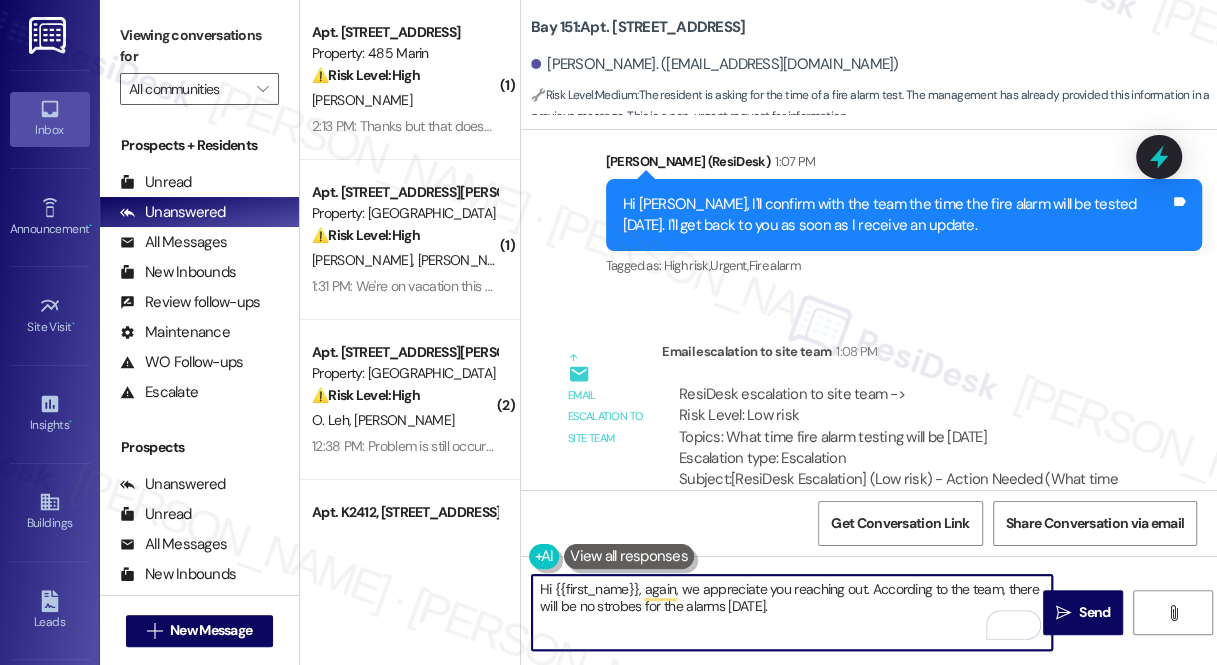 click on "Hi {{first_name}}, again, we appreciate you reaching out. According to the team, there will be no strobes for the alarms [DATE]." at bounding box center [792, 612] 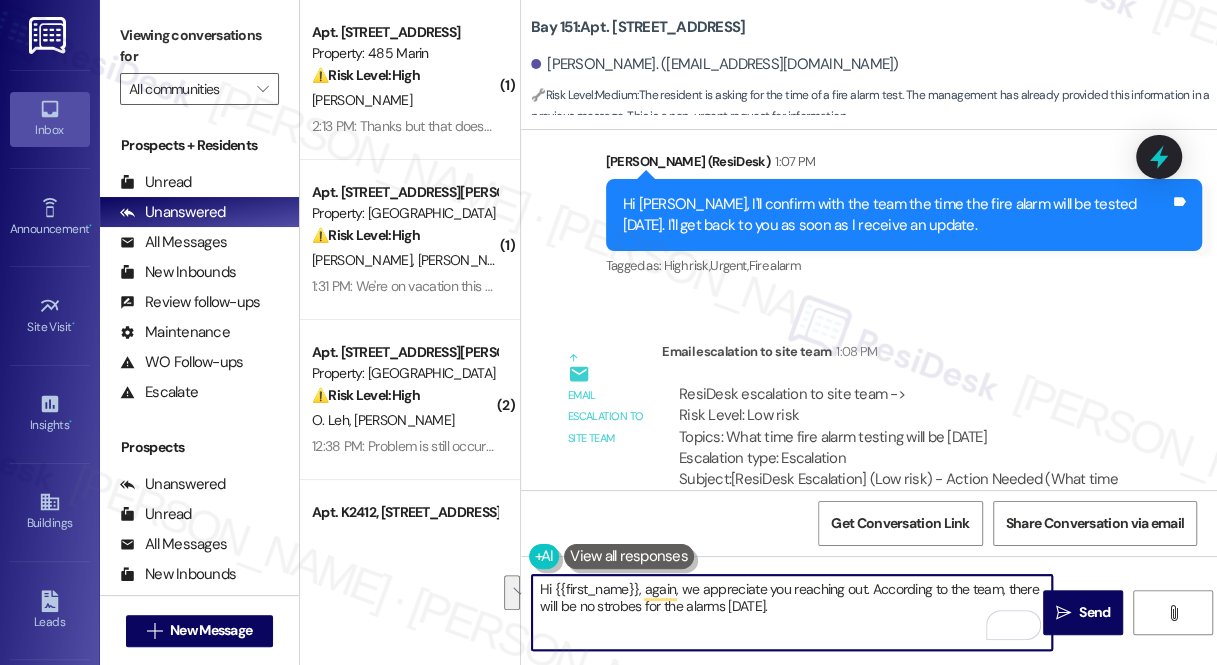 click on "ResiDesk escalation reply ->
Hi Residesk, Can you please let the resident know that we appreciate them reaching out and there will be no strobes for the alarms [DATE]. Sincerely, [PERSON_NAME] Property Manager [STREET_ADDRESS] ResiDesk escalation reply ->
Hi Residesk, Can you please let the resident know that we appreciate them reaching out and there will be no strobes for the alarms [DATE]. Sincerely, [PERSON_NAME] Property Manager [STREET_ADDRESS]" at bounding box center (904, 695) 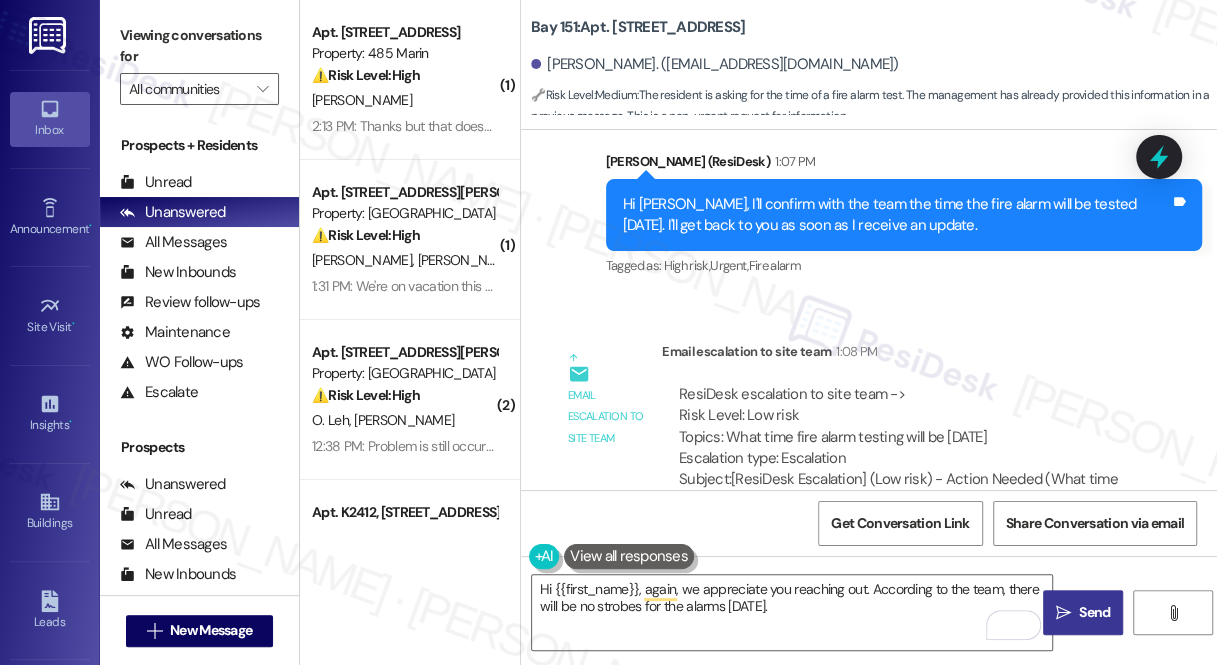 click on "" at bounding box center (1063, 613) 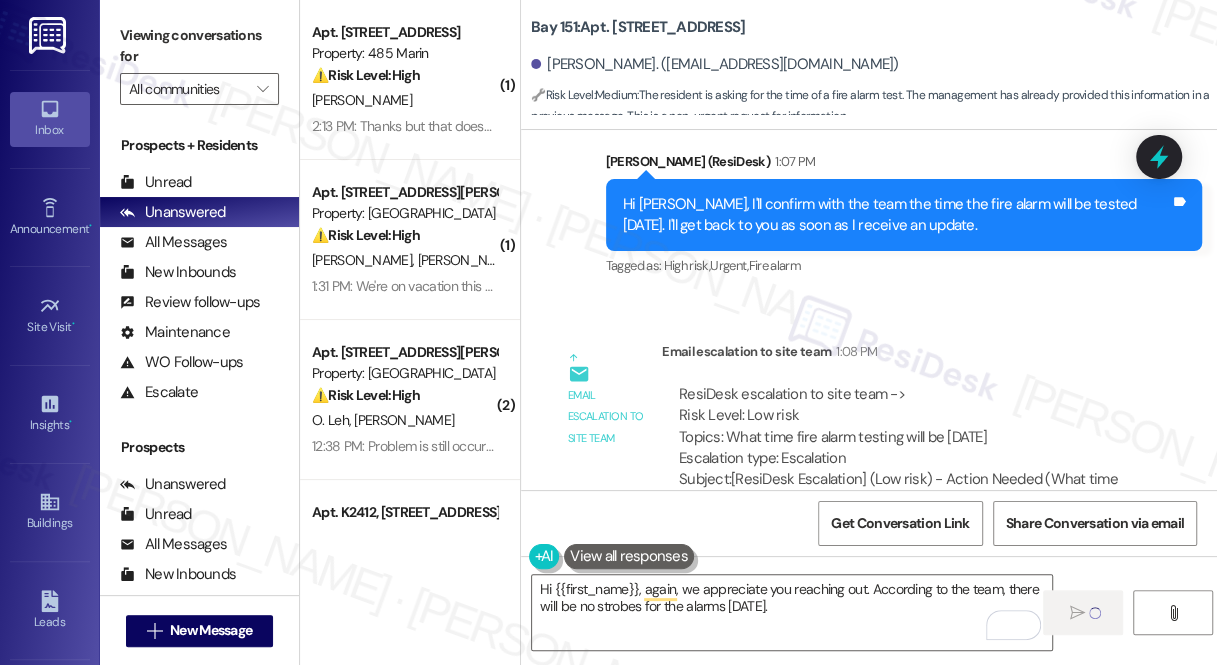 type 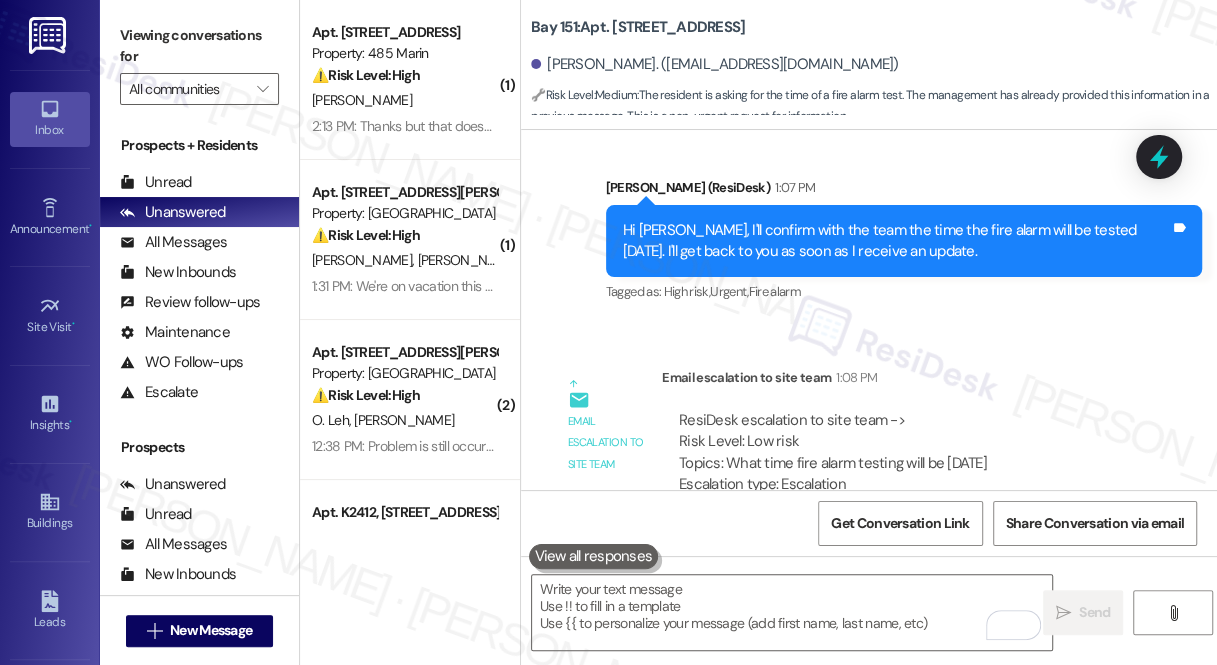 scroll, scrollTop: 38340, scrollLeft: 0, axis: vertical 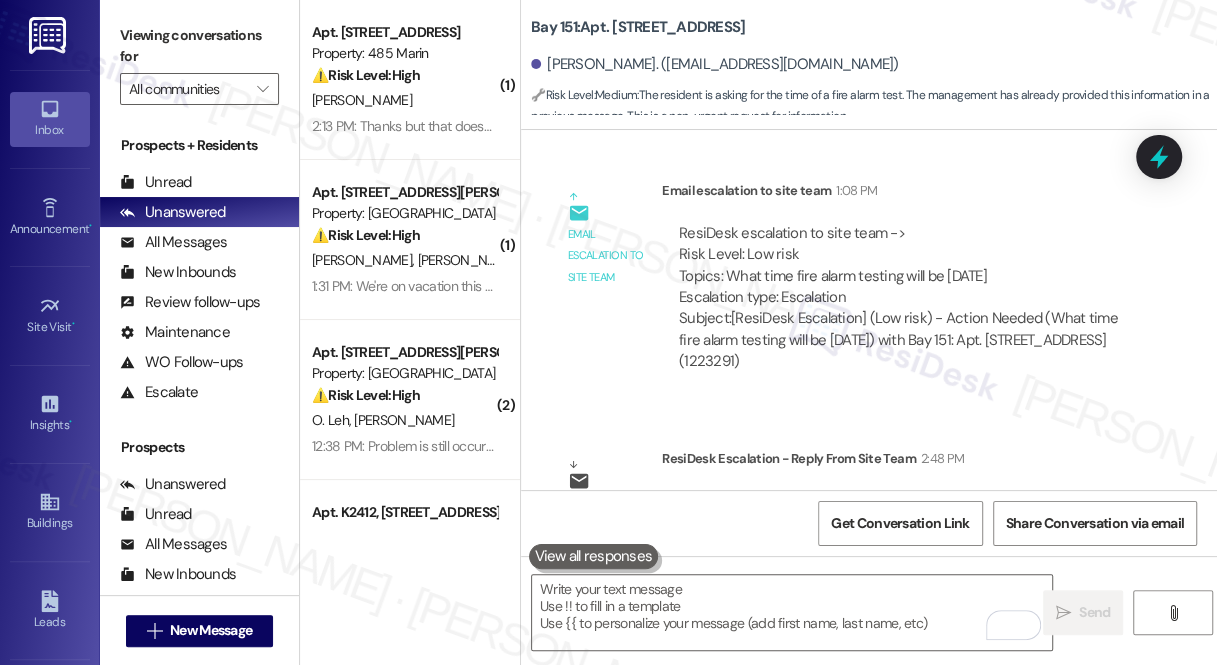 click on "Hi [PERSON_NAME], again, we appreciate you reaching out. According to the team, there will be no strobes for the alarms [DATE]." at bounding box center [896, 715] 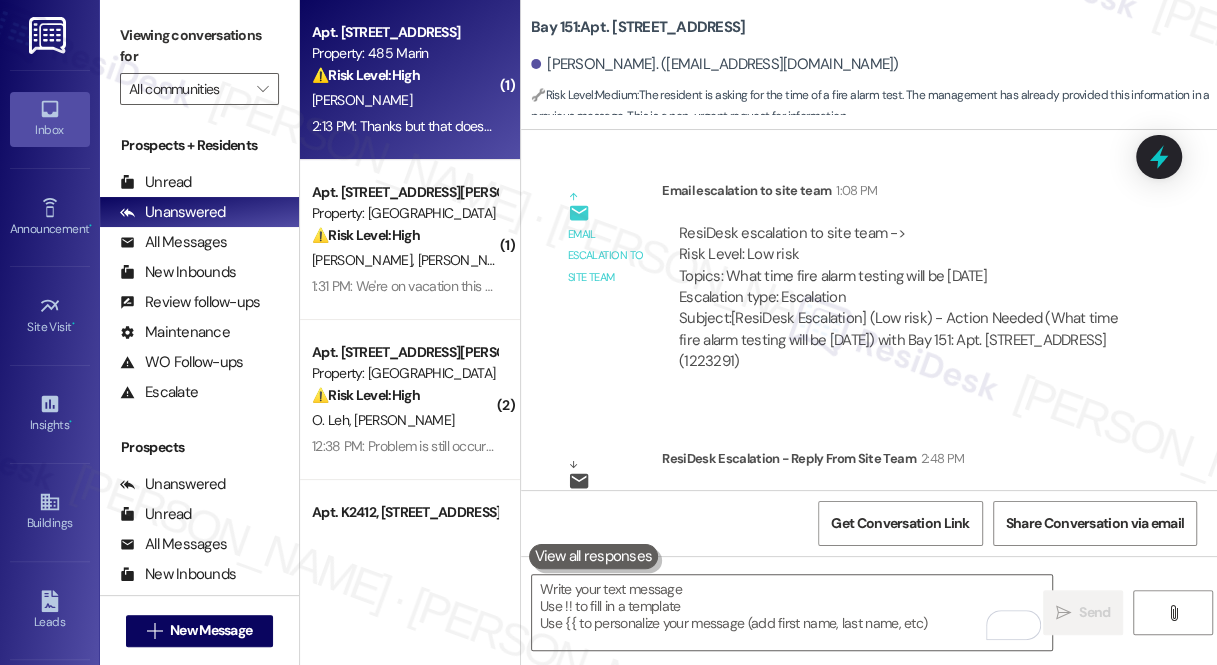 click on "⚠️  Risk Level:  High The resident is experiencing high electricity bills and a malfunctioning dryer, leading to financial concerns and potential asset damage. The resident has attempted to resolve the dryer issue multiple times, but the maintenance team has been unable to identify the problem. The resident is also seeking clarification on energy-saving practices and thermostat compatibility. The resident's frustration and the unresolved dryer issue warrant escalation." at bounding box center [404, 75] 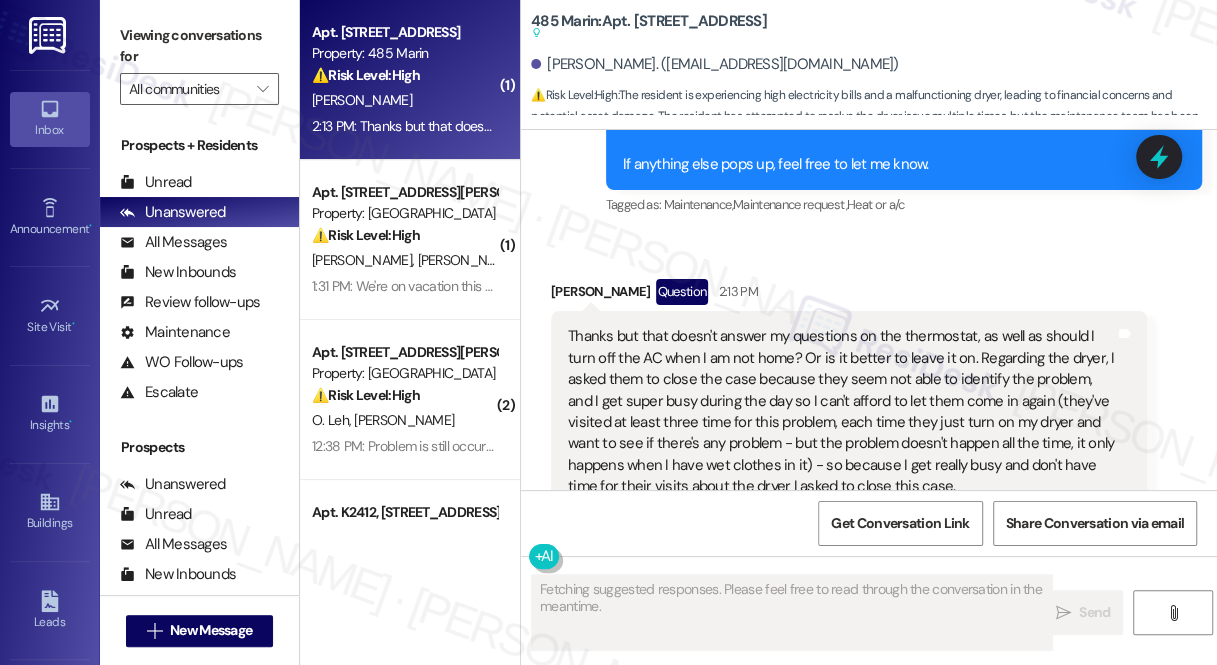 scroll, scrollTop: 24749, scrollLeft: 0, axis: vertical 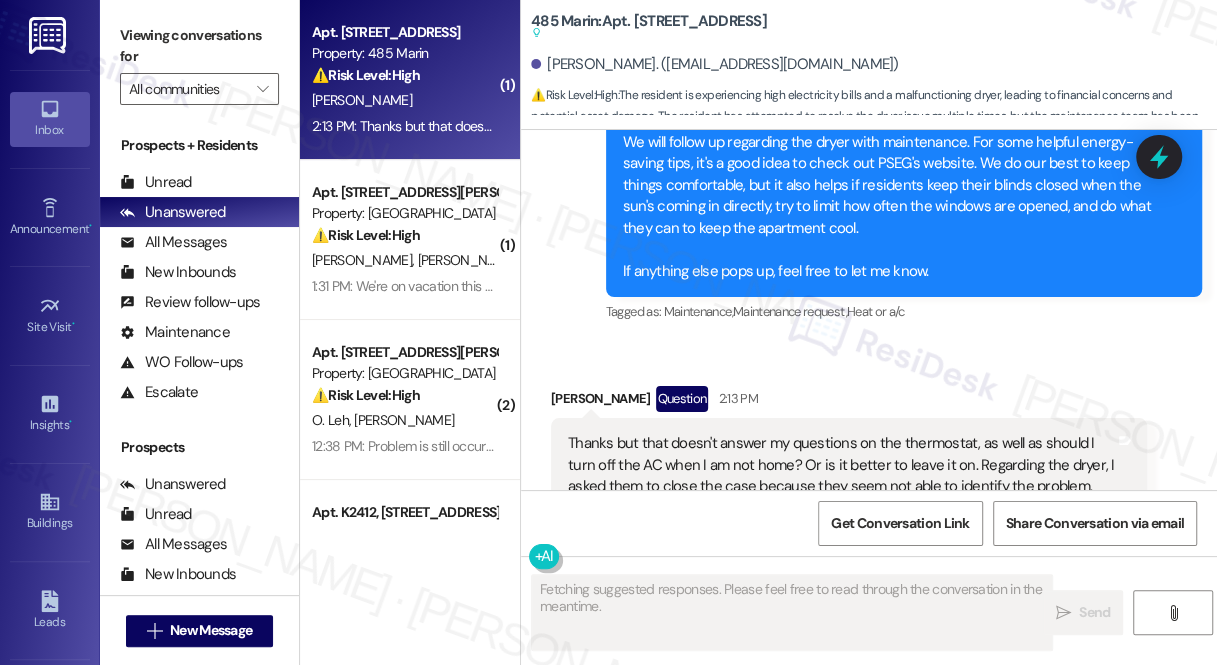 click on "Thanks but that doesn't answer my questions on the thermostat, as well as should I turn off the AC when I am not home? Or is it better to leave it on. Regarding the dryer, I asked them to close the case because they seem not able to identify the problem, and I get super busy during the day so I can't afford to let them come in again (they've visited at least three time for this problem, each time they just turn on my dryer and want to see if there's any problem - but the problem doesn't happen all the time, it only happens when I have wet clothes in it) - so because I get really busy and don't have time for their visits about the dryer I asked to close this case." at bounding box center [841, 518] 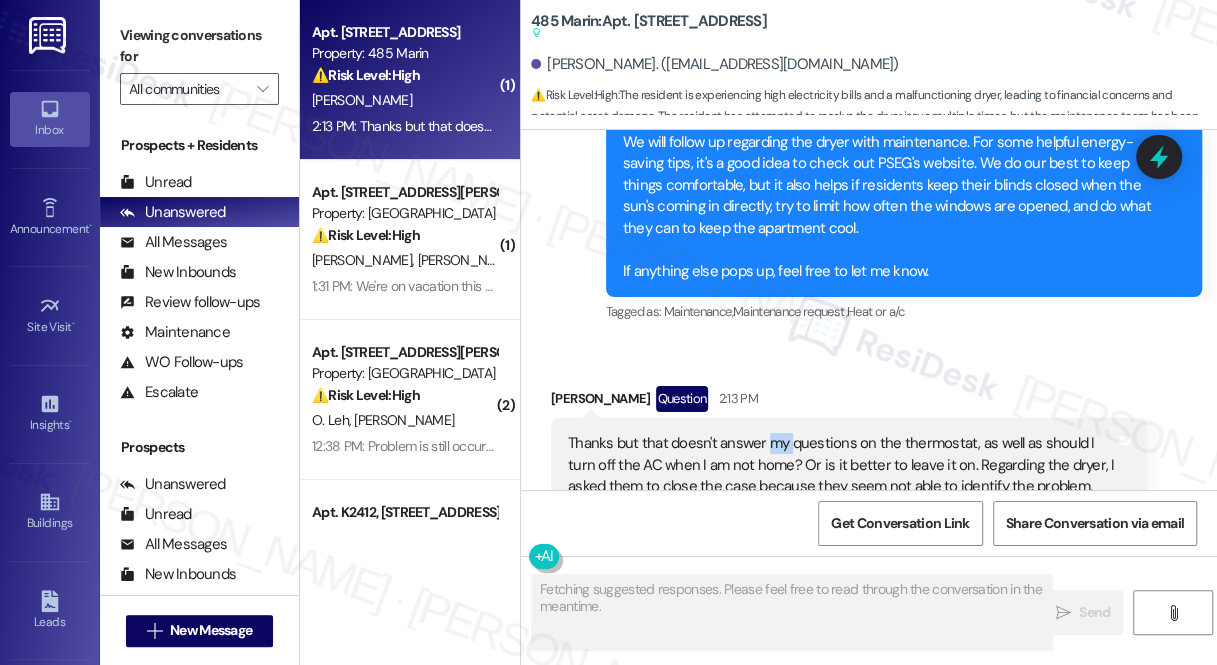 click on "Thanks but that doesn't answer my questions on the thermostat, as well as should I turn off the AC when I am not home? Or is it better to leave it on. Regarding the dryer, I asked them to close the case because they seem not able to identify the problem, and I get super busy during the day so I can't afford to let them come in again (they've visited at least three time for this problem, each time they just turn on my dryer and want to see if there's any problem - but the problem doesn't happen all the time, it only happens when I have wet clothes in it) - so because I get really busy and don't have time for their visits about the dryer I asked to close this case." at bounding box center [841, 518] 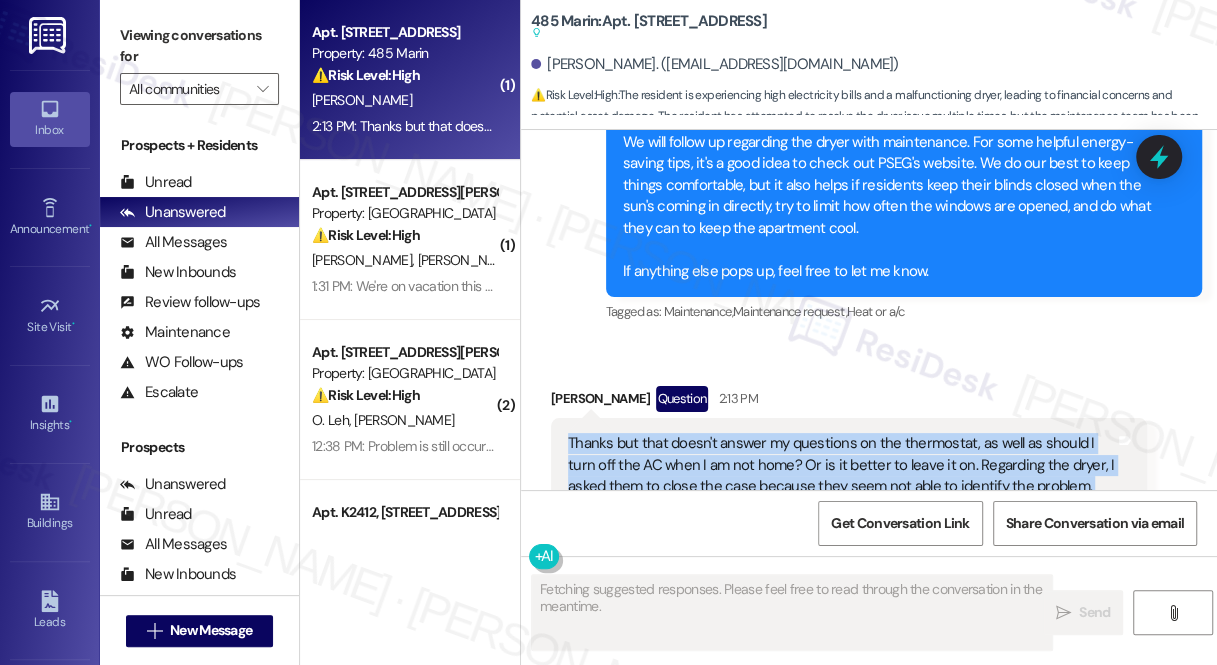 click on "Thanks but that doesn't answer my questions on the thermostat, as well as should I turn off the AC when I am not home? Or is it better to leave it on. Regarding the dryer, I asked them to close the case because they seem not able to identify the problem, and I get super busy during the day so I can't afford to let them come in again (they've visited at least three time for this problem, each time they just turn on my dryer and want to see if there's any problem - but the problem doesn't happen all the time, it only happens when I have wet clothes in it) - so because I get really busy and don't have time for their visits about the dryer I asked to close this case." at bounding box center [841, 518] 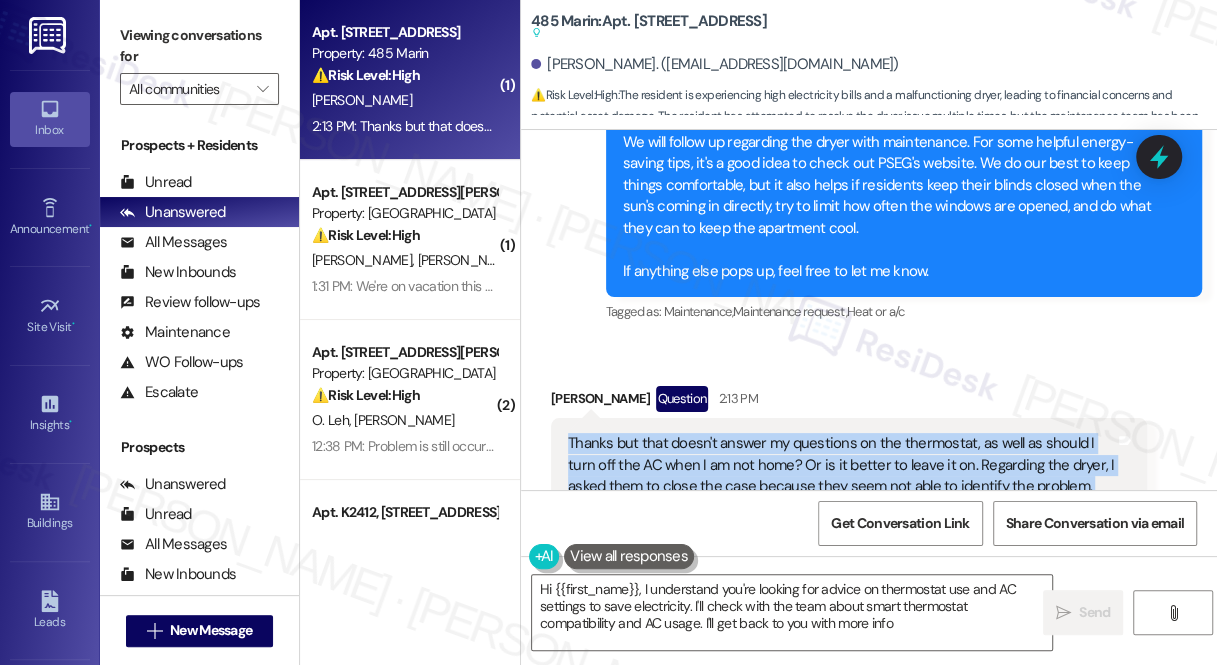 type on "Hi {{first_name}}, I understand you're looking for advice on thermostat use and AC settings to save electricity. I'll check with the team about smart thermostat compatibility and AC usage. I'll get back to you with more info!" 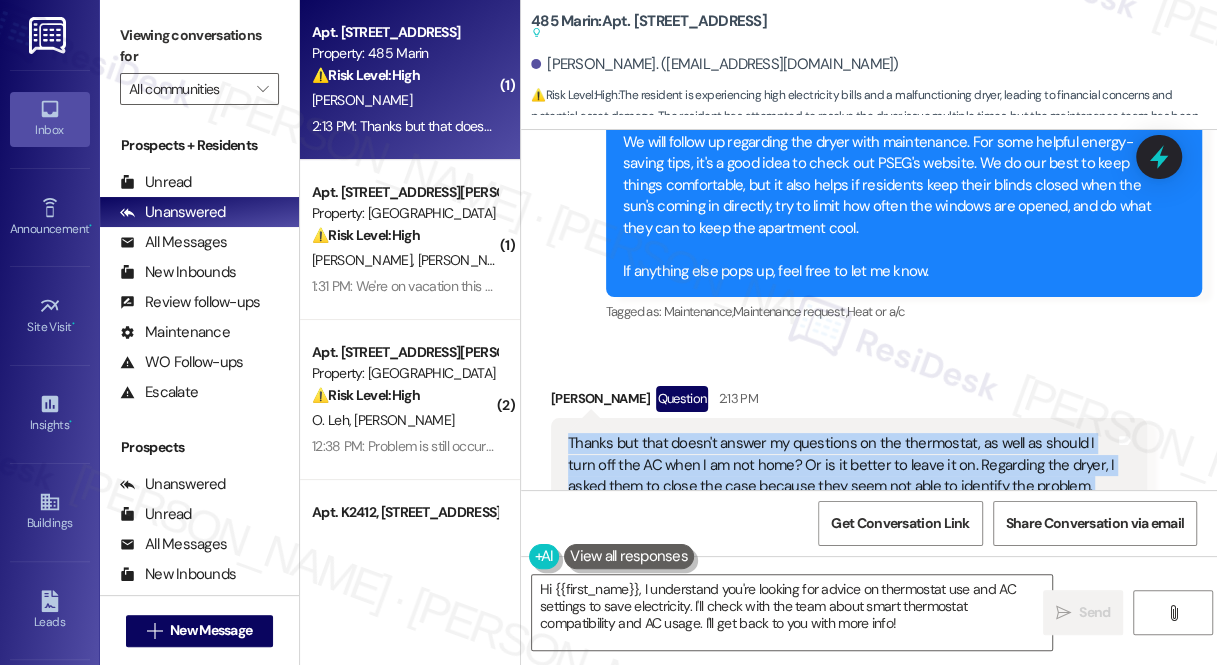 click on "Hide Suggestions" at bounding box center (895, 675) 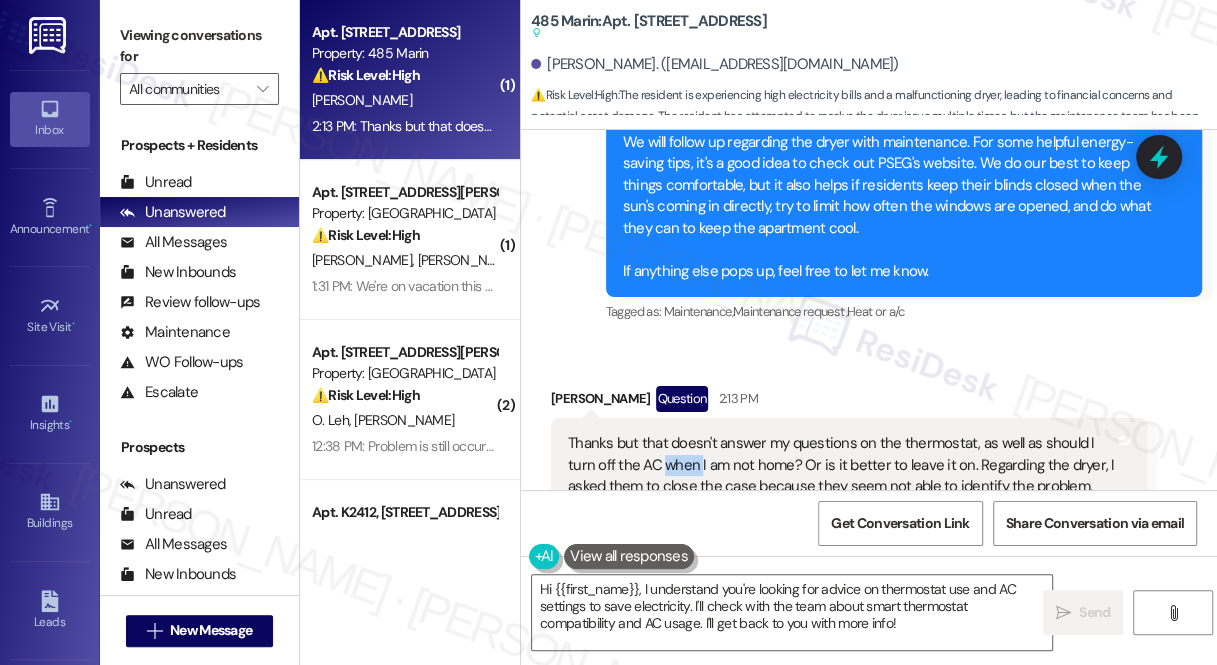 click on "Thanks but that doesn't answer my questions on the thermostat, as well as should I turn off the AC when I am not home? Or is it better to leave it on. Regarding the dryer, I asked them to close the case because they seem not able to identify the problem, and I get super busy during the day so I can't afford to let them come in again (they've visited at least three time for this problem, each time they just turn on my dryer and want to see if there's any problem - but the problem doesn't happen all the time, it only happens when I have wet clothes in it) - so because I get really busy and don't have time for their visits about the dryer I asked to close this case." at bounding box center [841, 518] 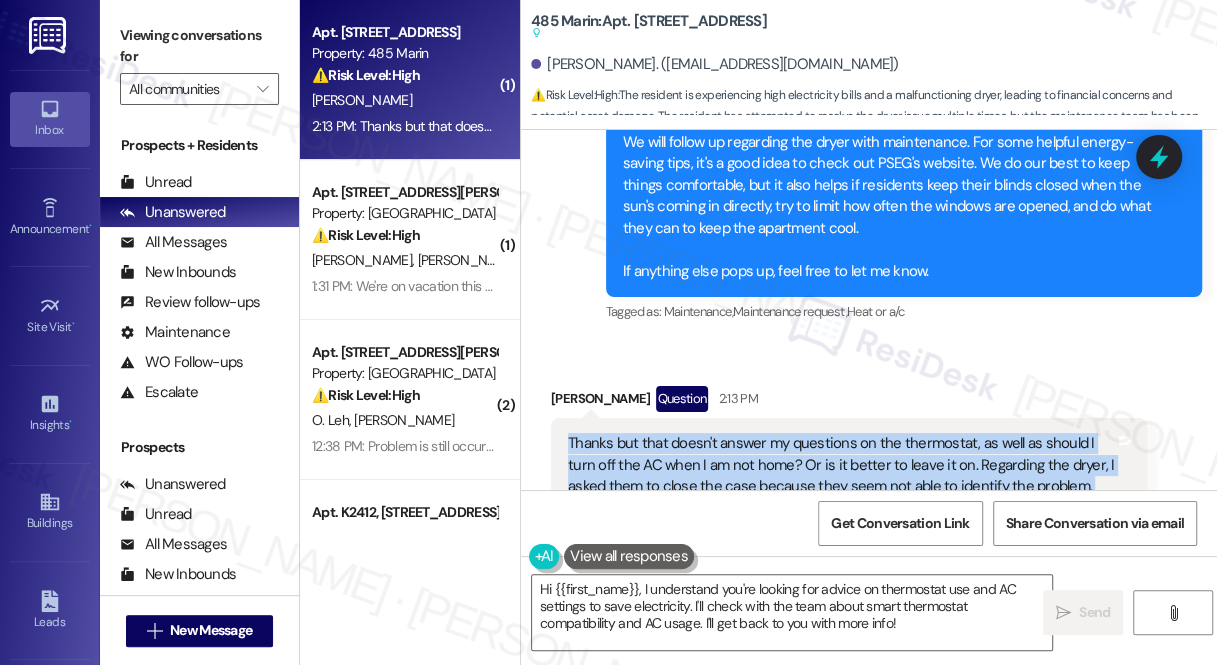 click on "Thanks but that doesn't answer my questions on the thermostat, as well as should I turn off the AC when I am not home? Or is it better to leave it on. Regarding the dryer, I asked them to close the case because they seem not able to identify the problem, and I get super busy during the day so I can't afford to let them come in again (they've visited at least three time for this problem, each time they just turn on my dryer and want to see if there's any problem - but the problem doesn't happen all the time, it only happens when I have wet clothes in it) - so because I get really busy and don't have time for their visits about the dryer I asked to close this case." at bounding box center [841, 518] 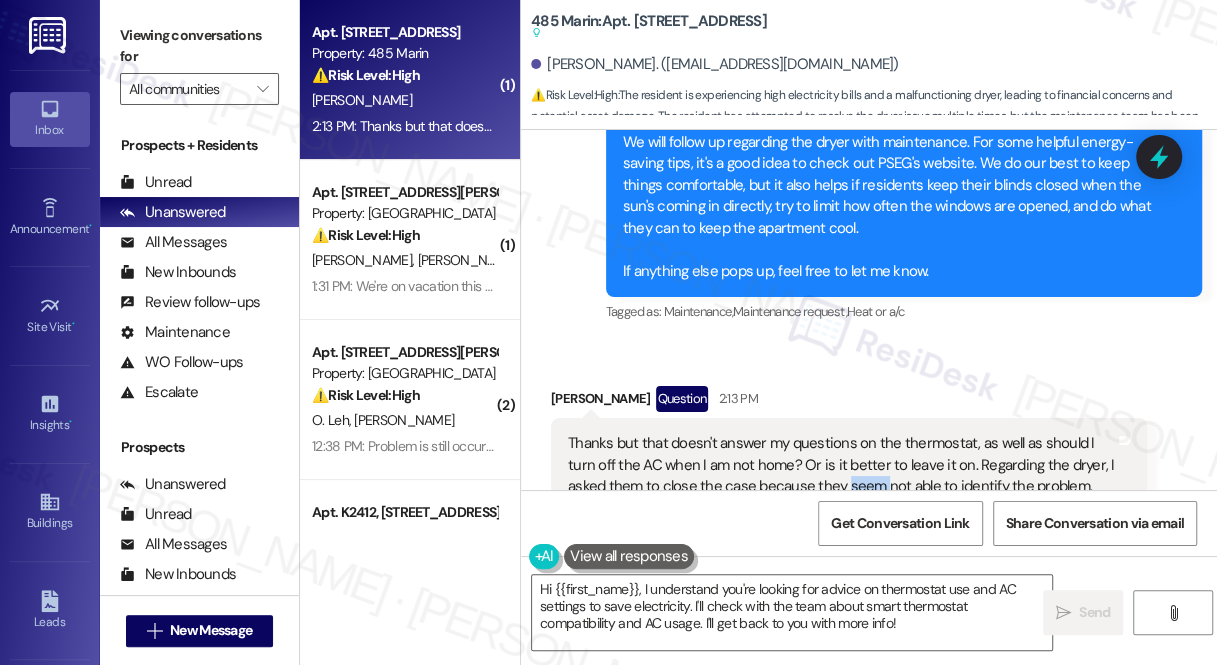 click on "Thanks but that doesn't answer my questions on the thermostat, as well as should I turn off the AC when I am not home? Or is it better to leave it on. Regarding the dryer, I asked them to close the case because they seem not able to identify the problem, and I get super busy during the day so I can't afford to let them come in again (they've visited at least three time for this problem, each time they just turn on my dryer and want to see if there's any problem - but the problem doesn't happen all the time, it only happens when I have wet clothes in it) - so because I get really busy and don't have time for their visits about the dryer I asked to close this case." at bounding box center (841, 518) 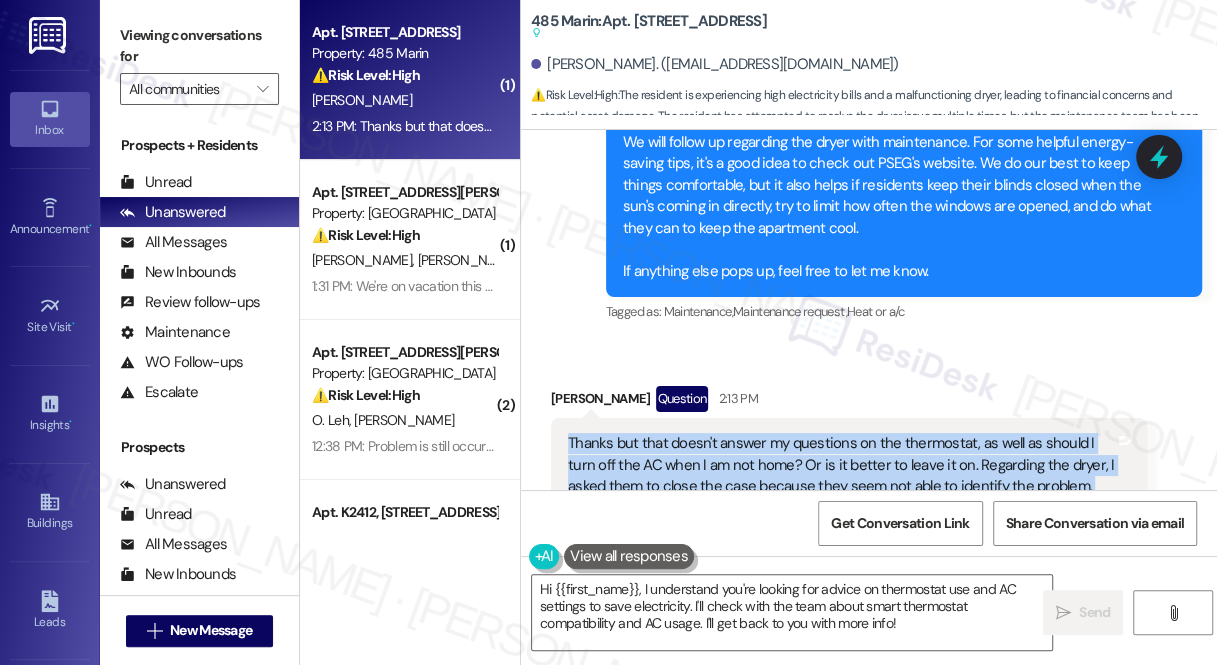 click on "Thanks but that doesn't answer my questions on the thermostat, as well as should I turn off the AC when I am not home? Or is it better to leave it on. Regarding the dryer, I asked them to close the case because they seem not able to identify the problem, and I get super busy during the day so I can't afford to let them come in again (they've visited at least three time for this problem, each time they just turn on my dryer and want to see if there's any problem - but the problem doesn't happen all the time, it only happens when I have wet clothes in it) - so because I get really busy and don't have time for their visits about the dryer I asked to close this case." at bounding box center (841, 518) 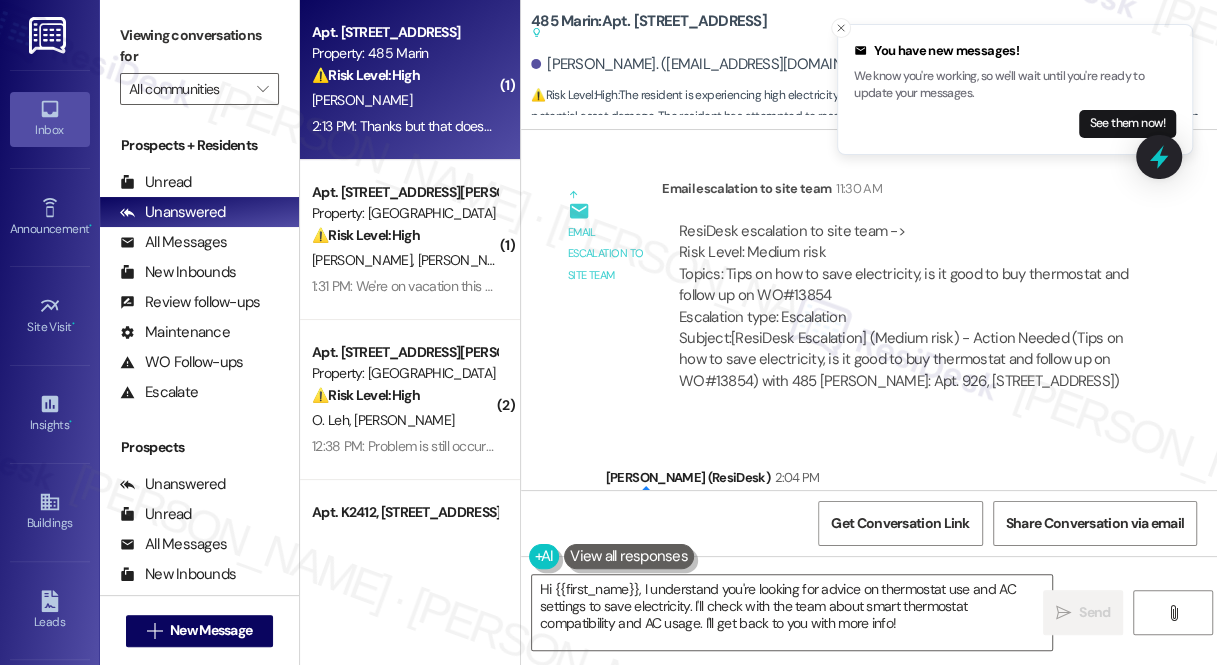 scroll, scrollTop: 24301, scrollLeft: 0, axis: vertical 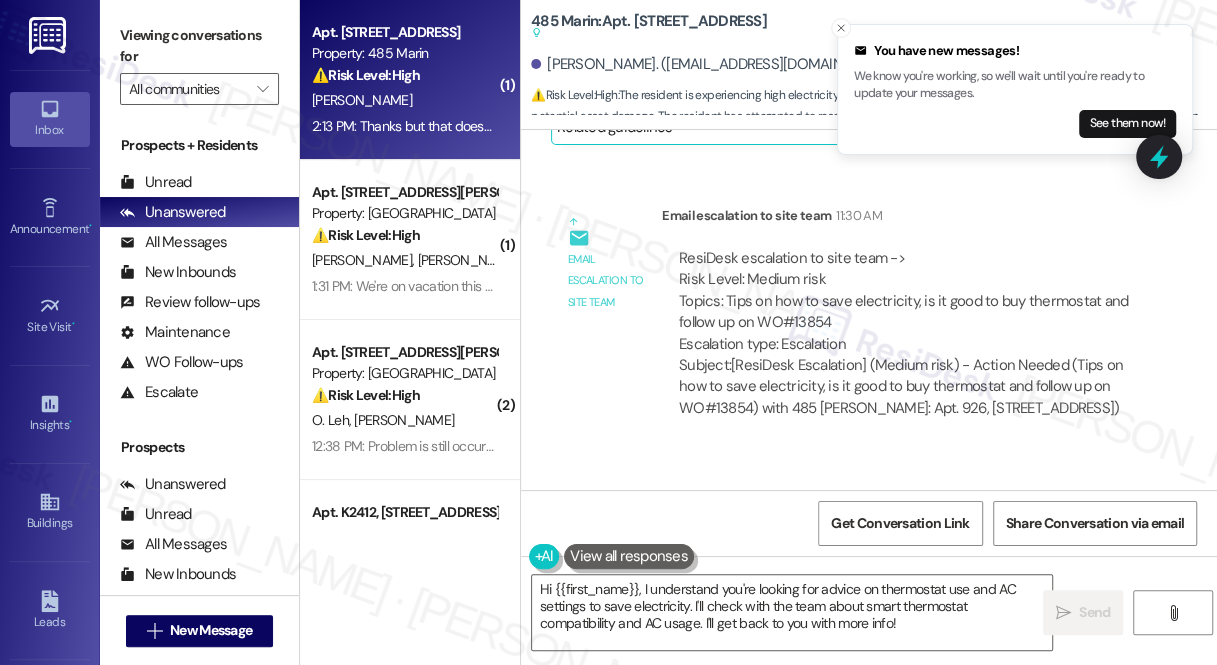 click on "Hi [PERSON_NAME], here's what the team says:
We will follow up regarding the dryer with maintenance. For some helpful energy-saving tips, it's a good idea to check out PSEG's website. We do our best to keep things comfortable, but it also helps if residents keep their blinds closed when the sun's coming in directly, try to limit how often the windows are opened, and do what they can to keep the apartment cool.
If anything else pops up, feel free to let me know." at bounding box center [896, 633] 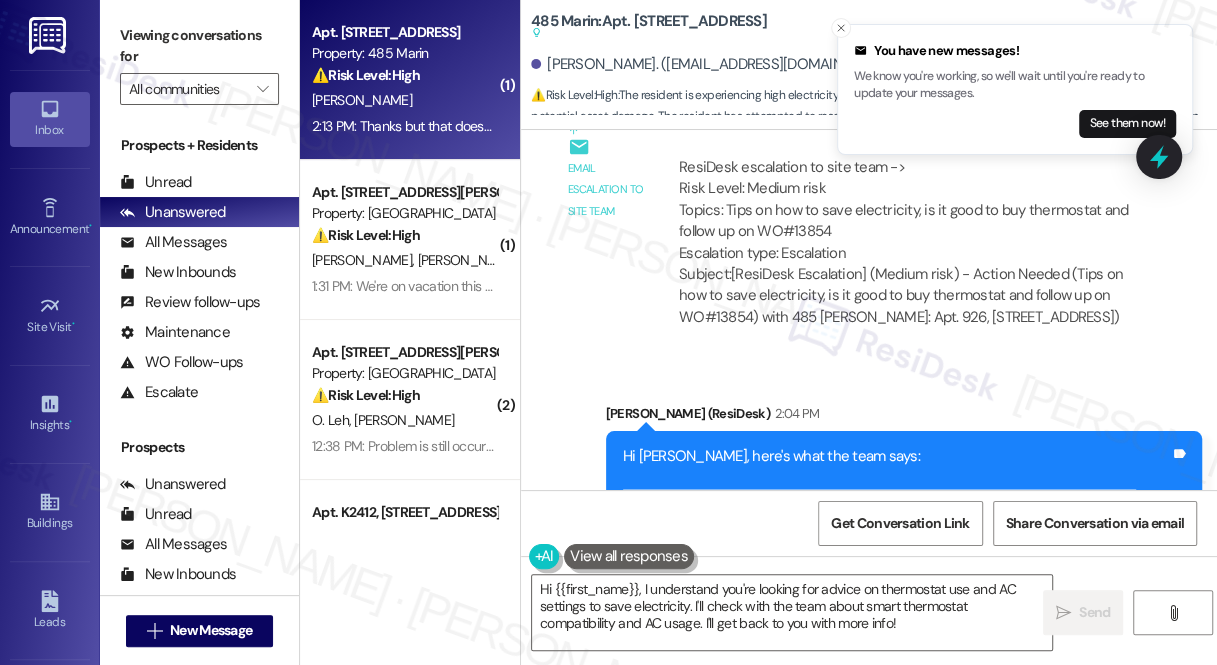 scroll, scrollTop: 24755, scrollLeft: 0, axis: vertical 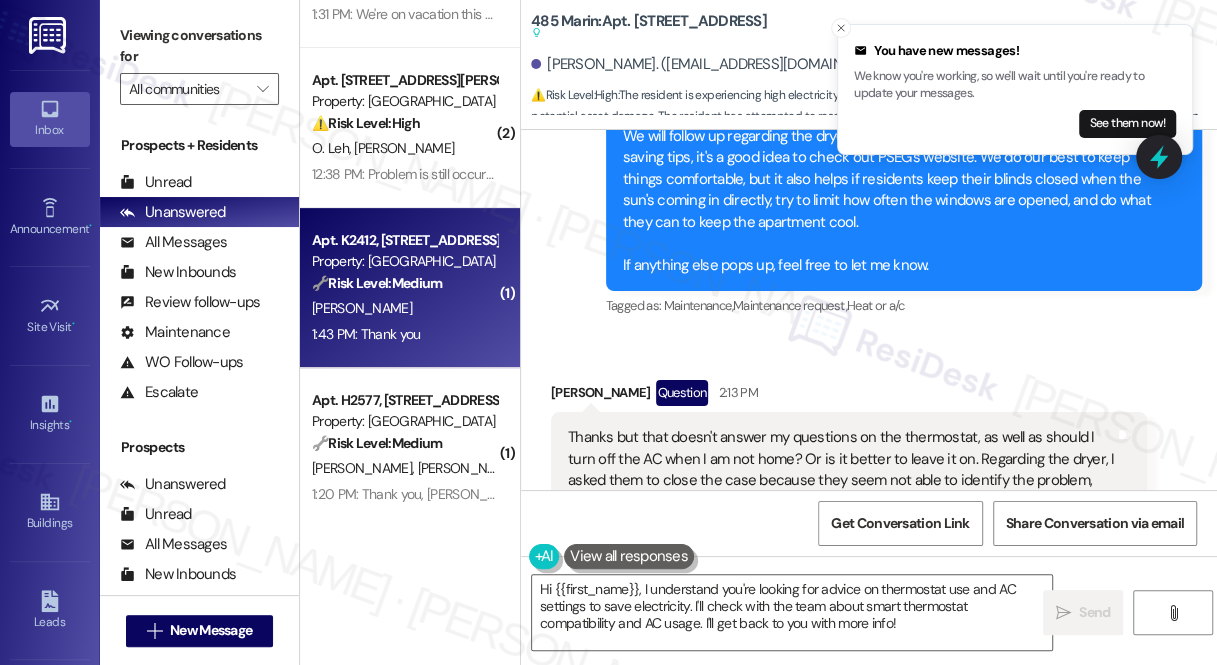 click on "1:43 PM: Thank you  1:43 PM: Thank you" at bounding box center [404, 334] 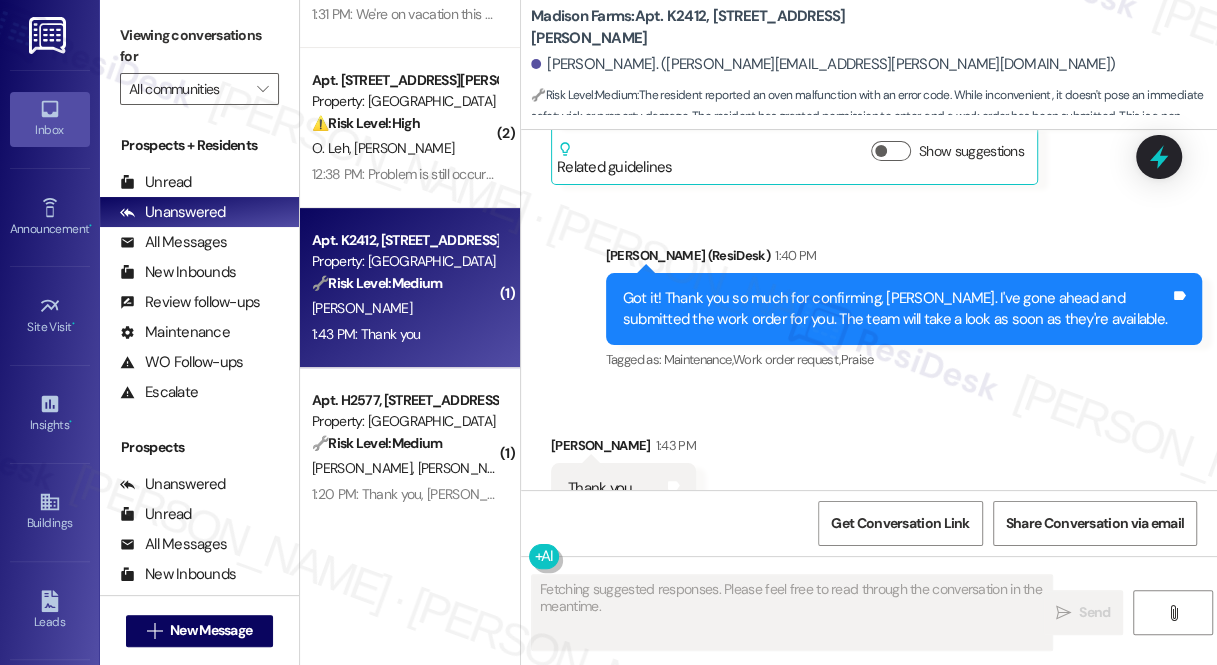 scroll, scrollTop: 2610, scrollLeft: 0, axis: vertical 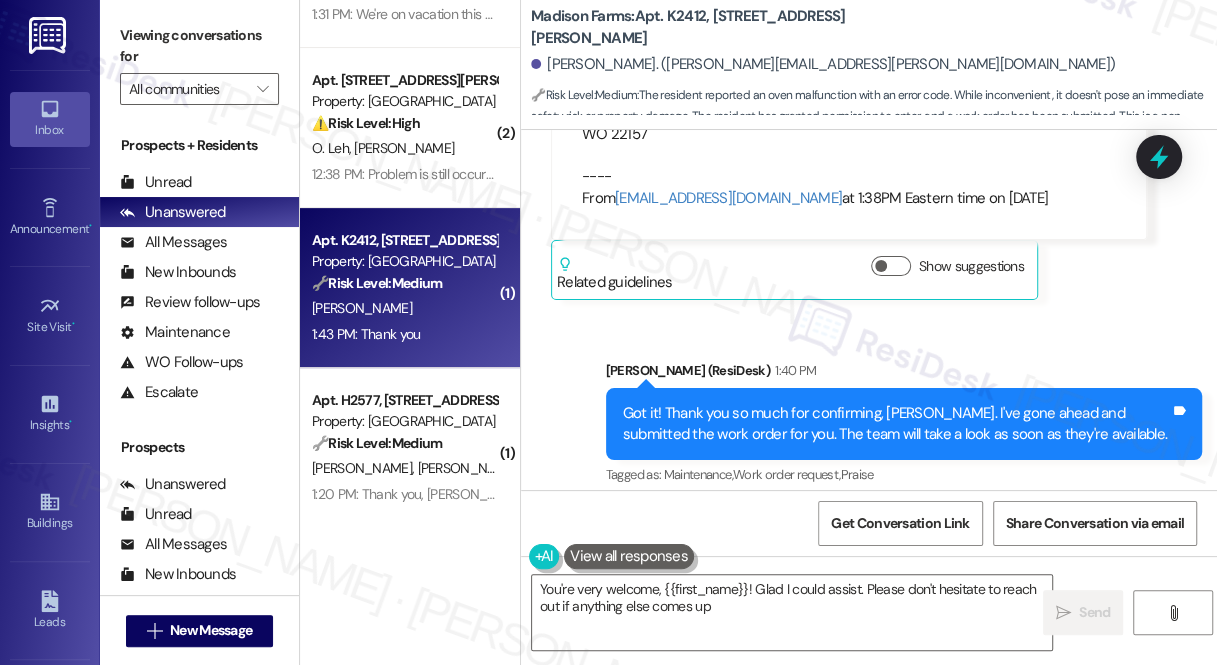 type on "You're very welcome, {{first_name}}! Glad I could assist. Please don't hesitate to reach out if anything else comes up!" 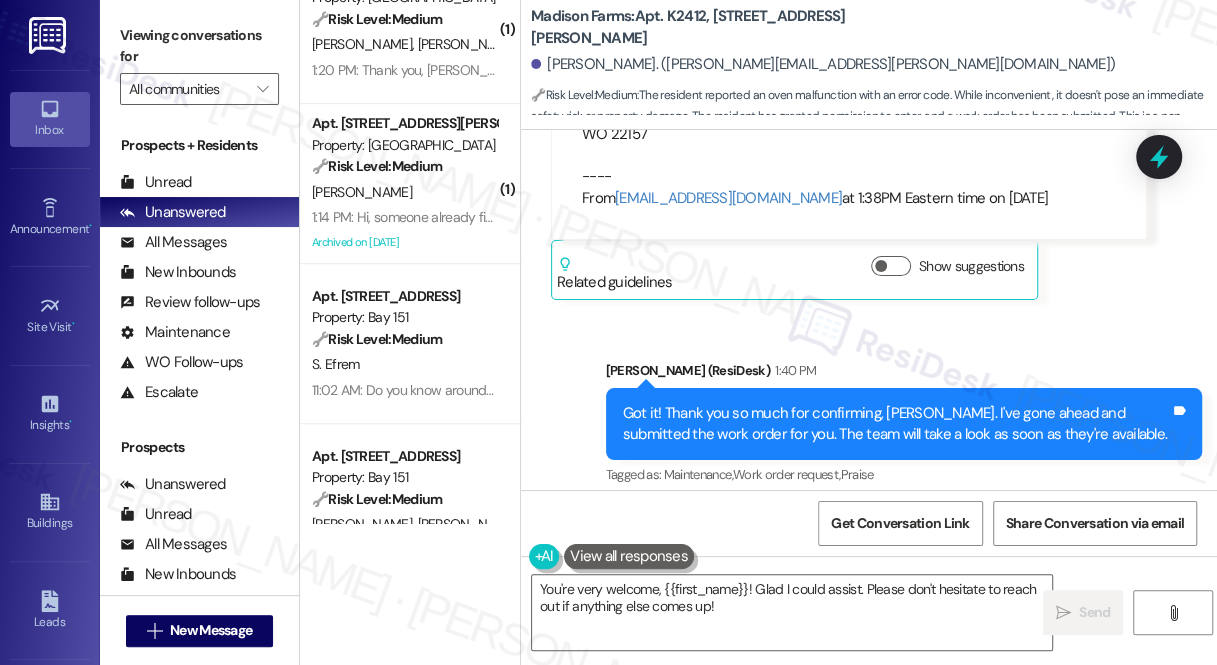 scroll, scrollTop: 727, scrollLeft: 0, axis: vertical 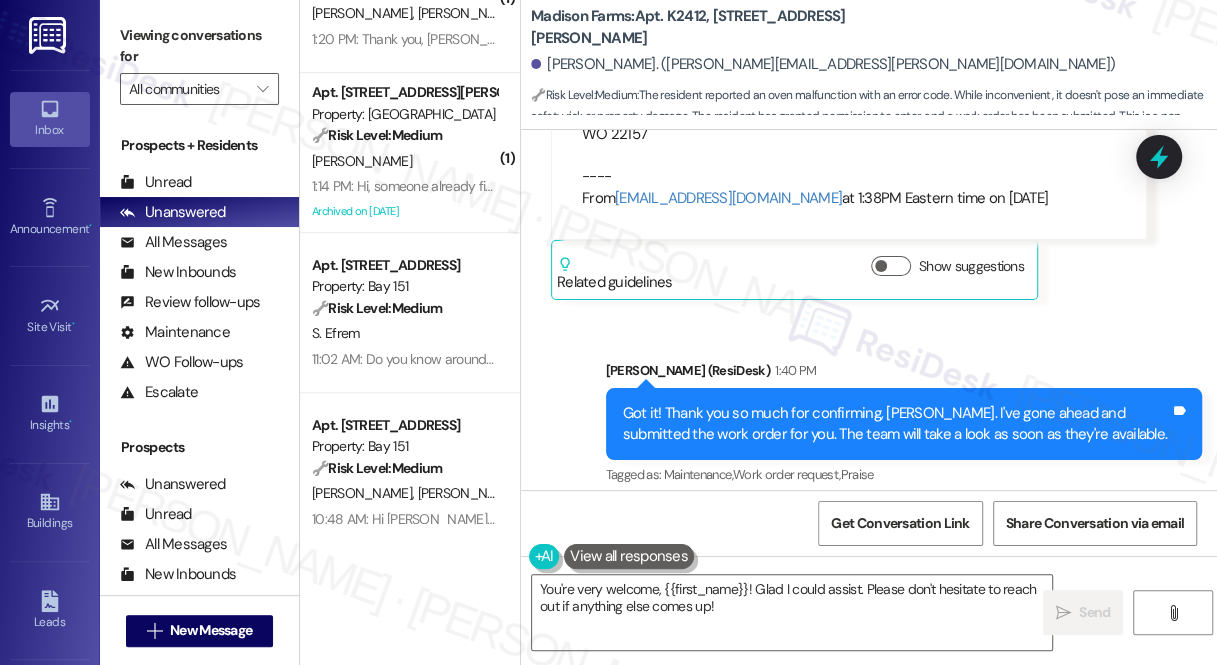 click on "Property: Bay 151" at bounding box center (404, 286) 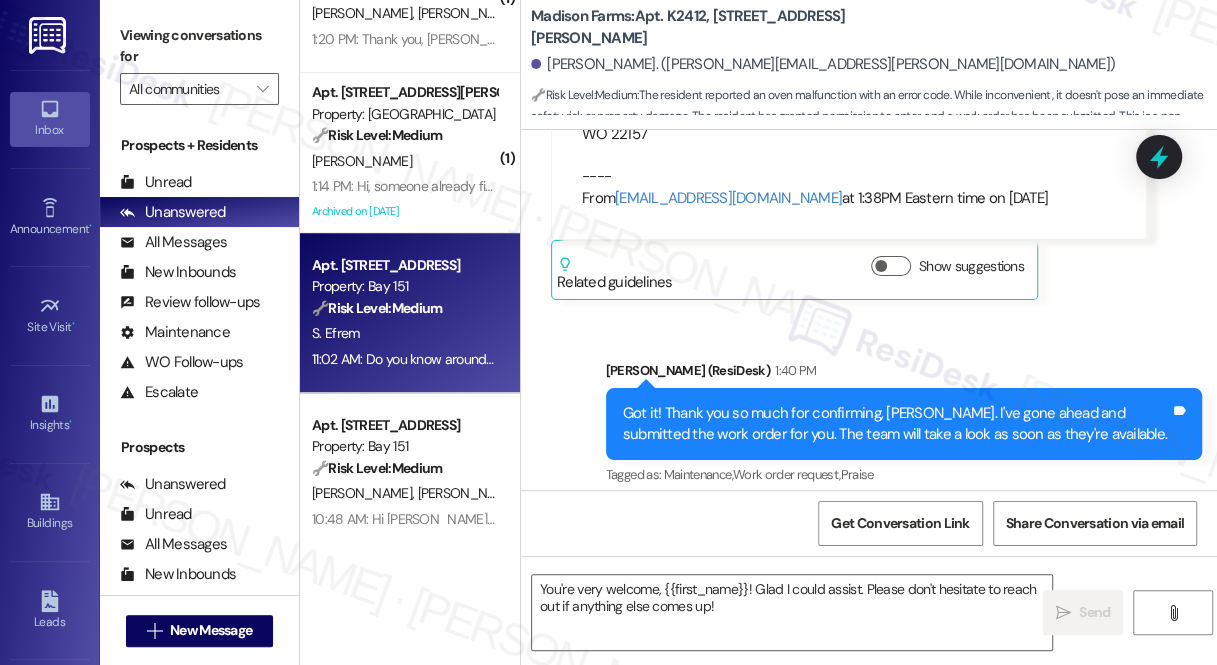 type on "Fetching suggested responses. Please feel free to read through the conversation in the meantime." 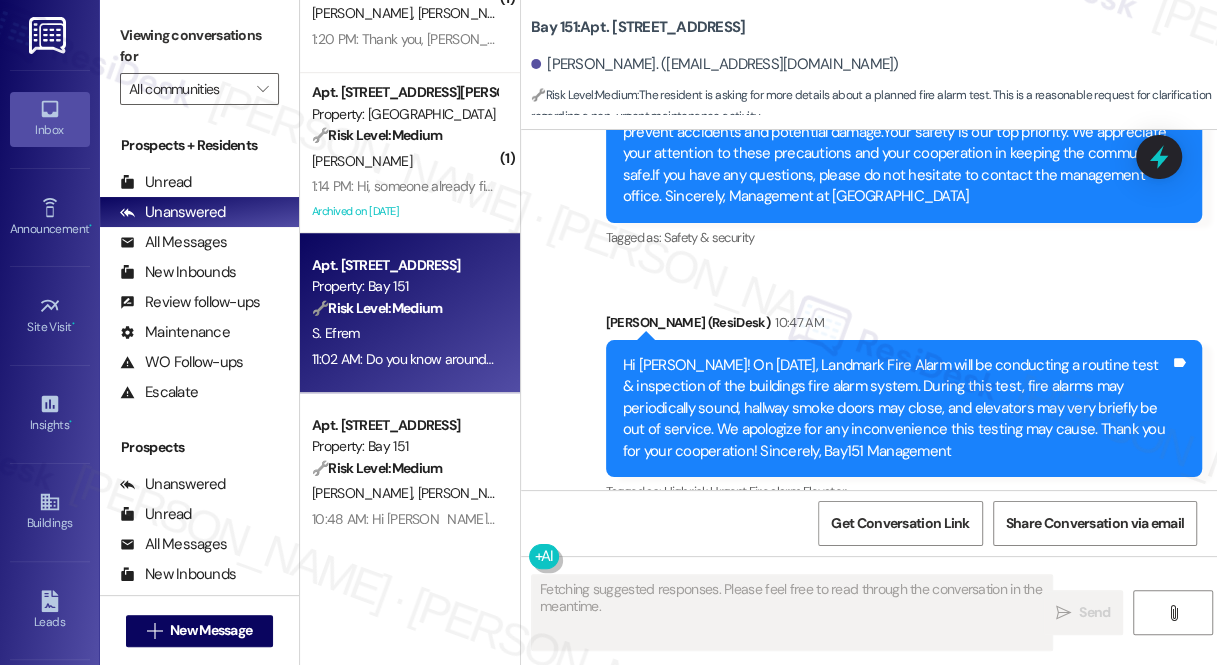 scroll, scrollTop: 34852, scrollLeft: 0, axis: vertical 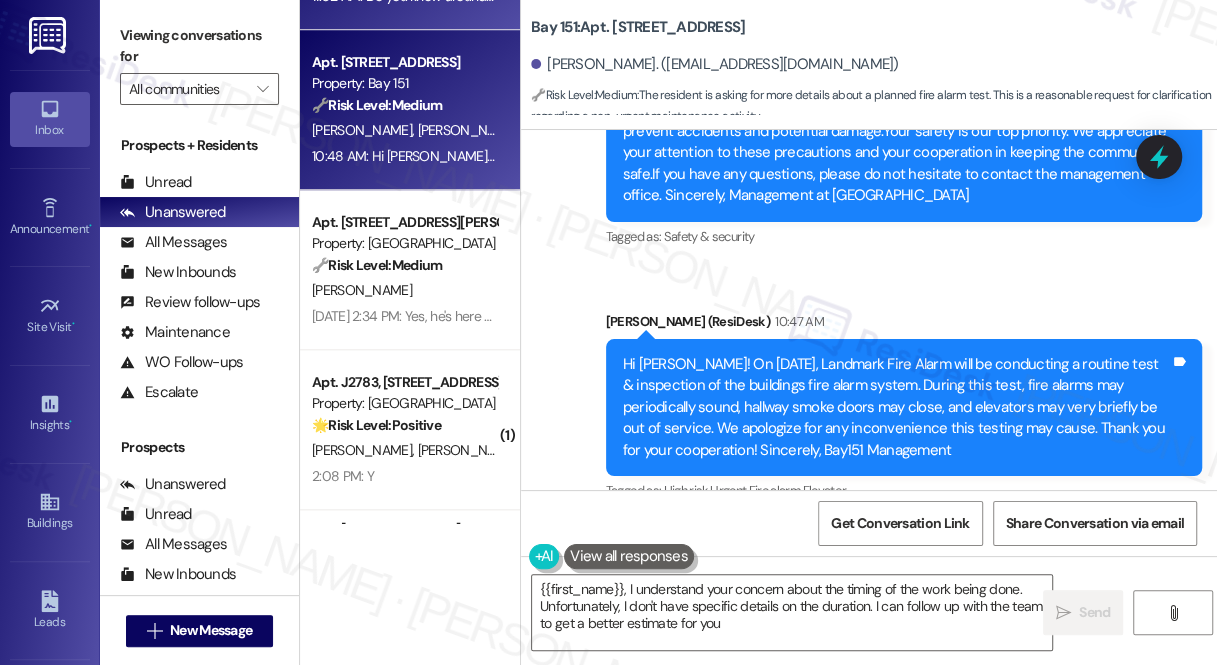 type on "{{first_name}}, I understand your concern about the timing of the work being done. Unfortunately, I don't have specific details on the duration. I can follow up with the team to get a better estimate for you." 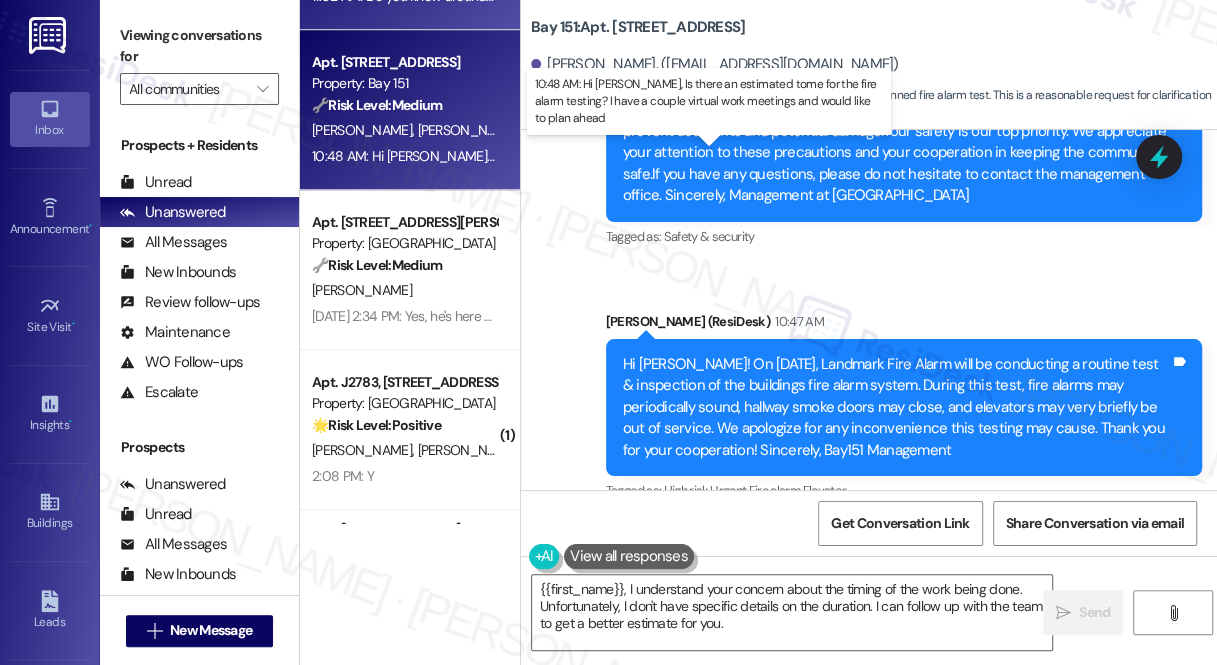 click on "10:48 AM: Hi [PERSON_NAME],
Is there an estimated tome for the fire alarm testing?
I have a couple virtual work meetings and would like to plan ahead  10:48 AM: Hi [PERSON_NAME],
Is there an estimated tome for the fire alarm testing?
I have a couple virtual work meetings and would like to plan ahead" at bounding box center (747, 156) 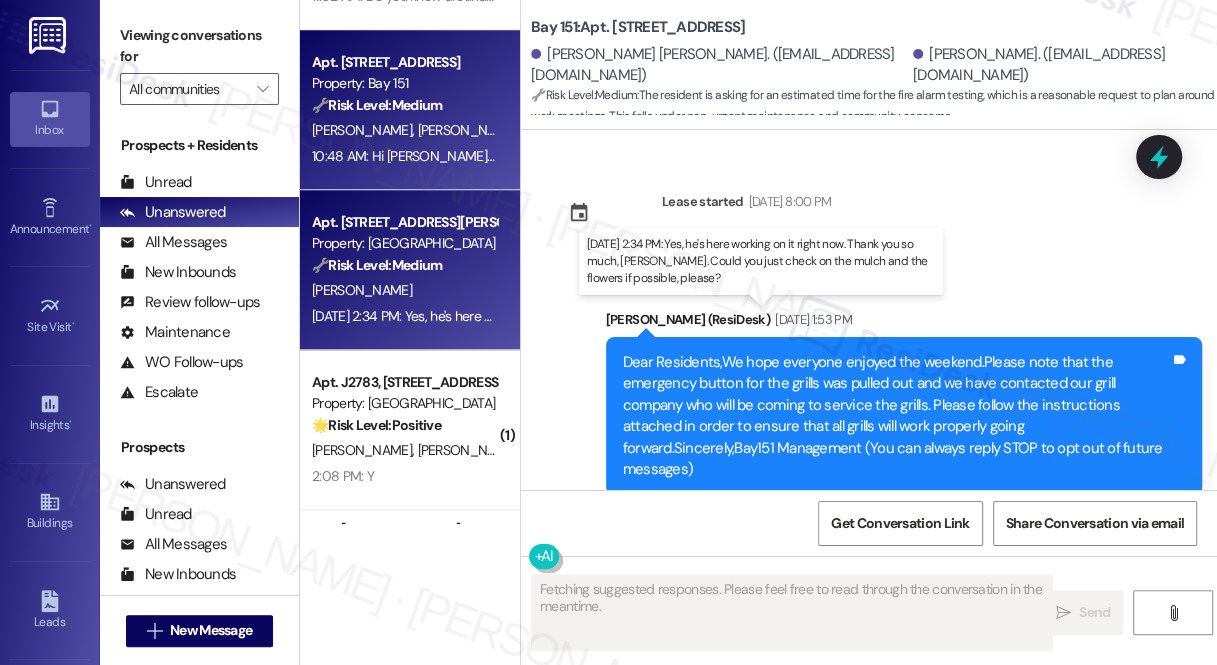 type on "Fetching suggested responses. Please feel free to read through the conversation in the meantime." 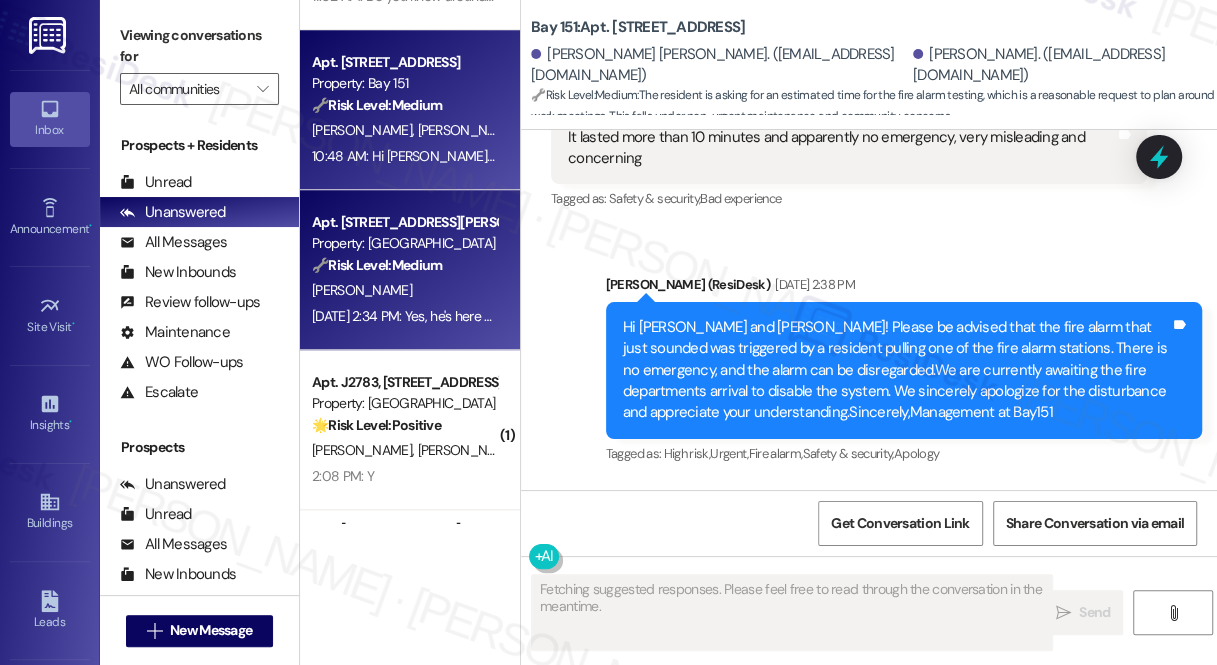 scroll, scrollTop: 38695, scrollLeft: 0, axis: vertical 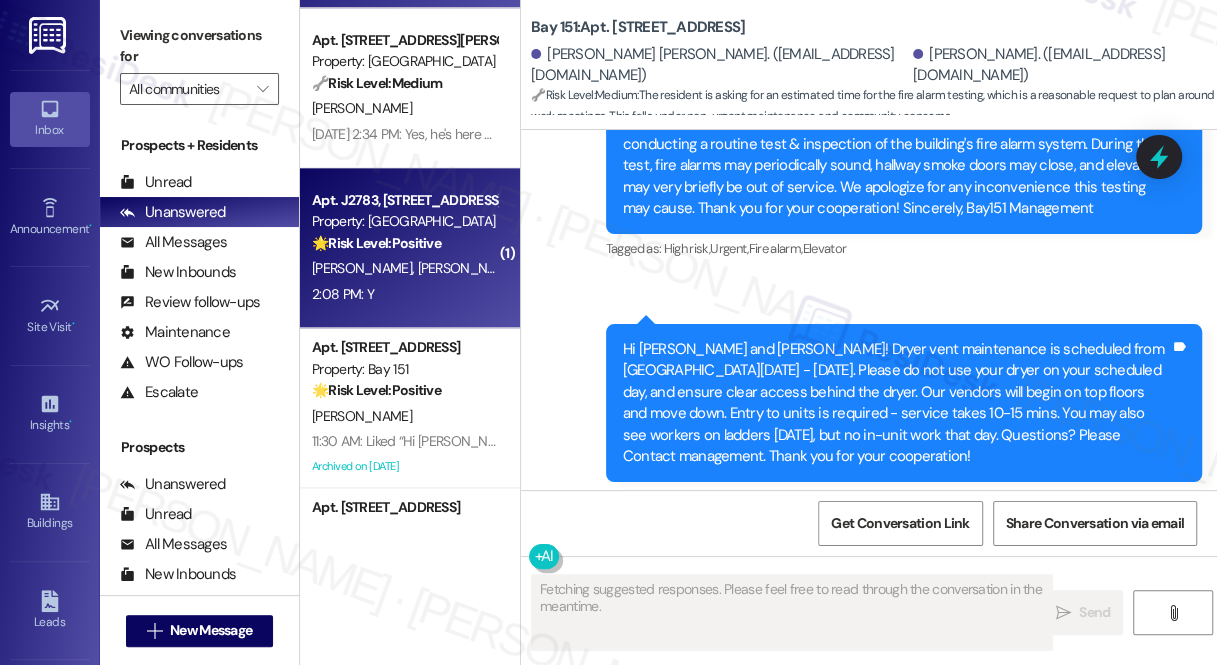 click on "2:08 PM: Y 2:08 PM: Y" at bounding box center [404, 294] 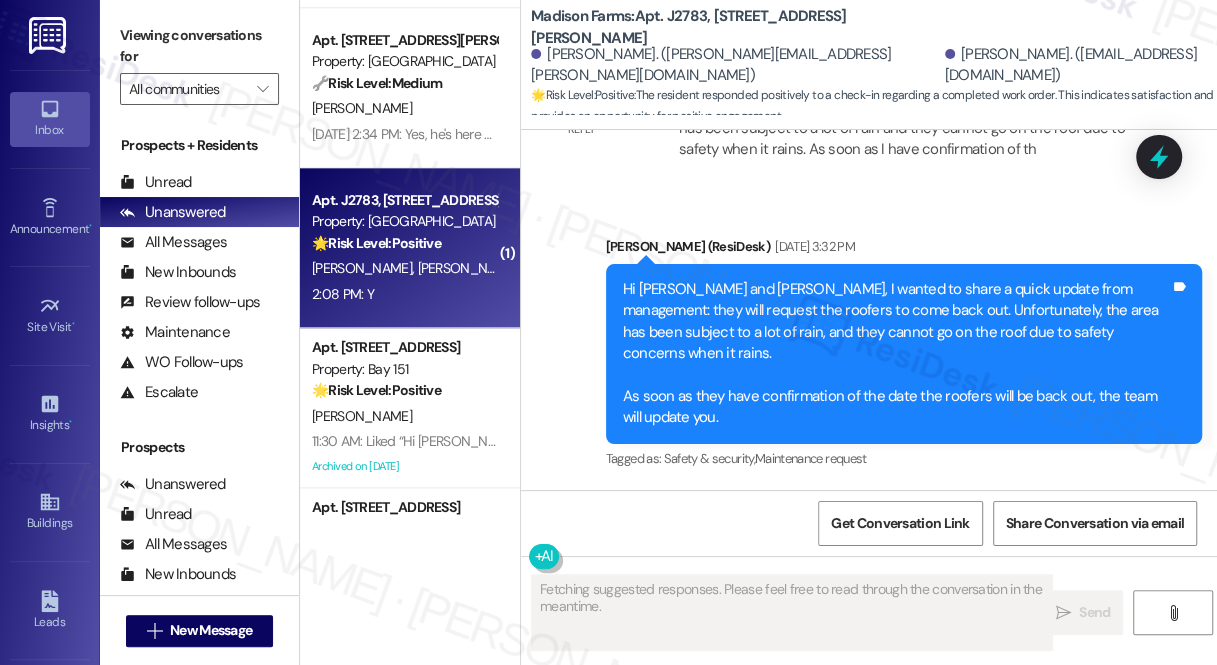 scroll, scrollTop: 9634, scrollLeft: 0, axis: vertical 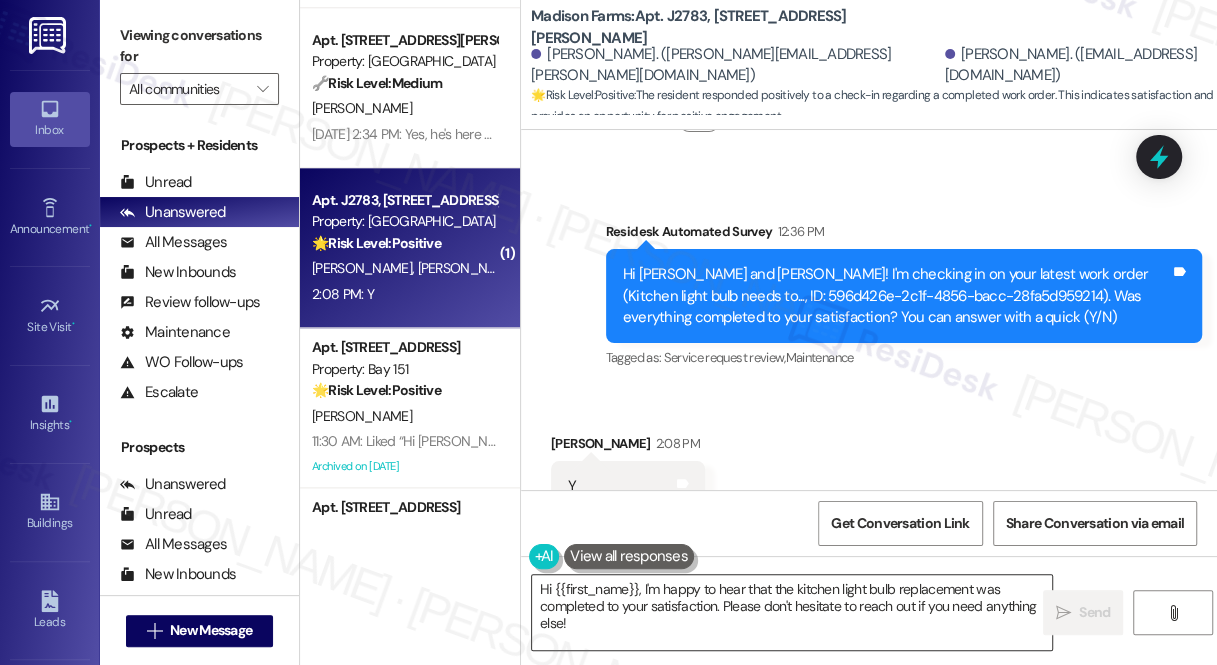 click on "Hi {{first_name}}, I'm happy to hear that the kitchen light bulb replacement was completed to your satisfaction. Please don't hesitate to reach out if you need anything else!" at bounding box center (792, 612) 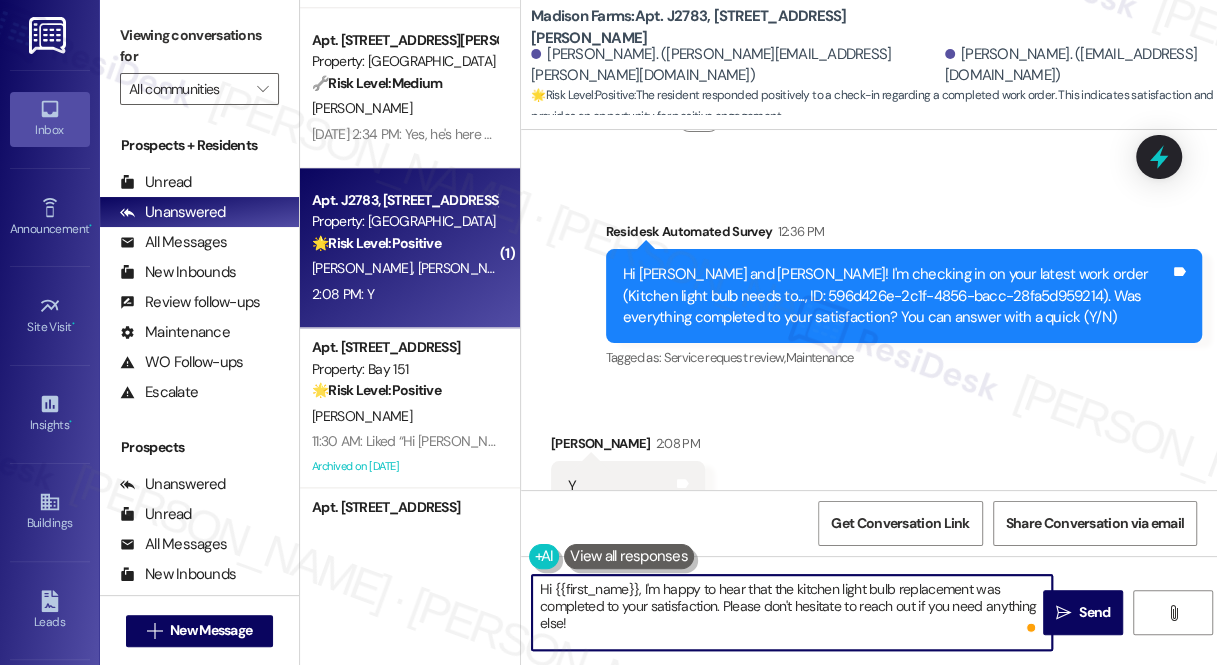 click on "Hi [PERSON_NAME] and [PERSON_NAME]! I'm checking in on your latest work order (Kitchen light bulb needs to..., ID: 596d426e-2c1f-4856-bacc-28fa5d959214). Was everything completed to your satisfaction? You can answer with a quick (Y/N)" at bounding box center [896, 296] 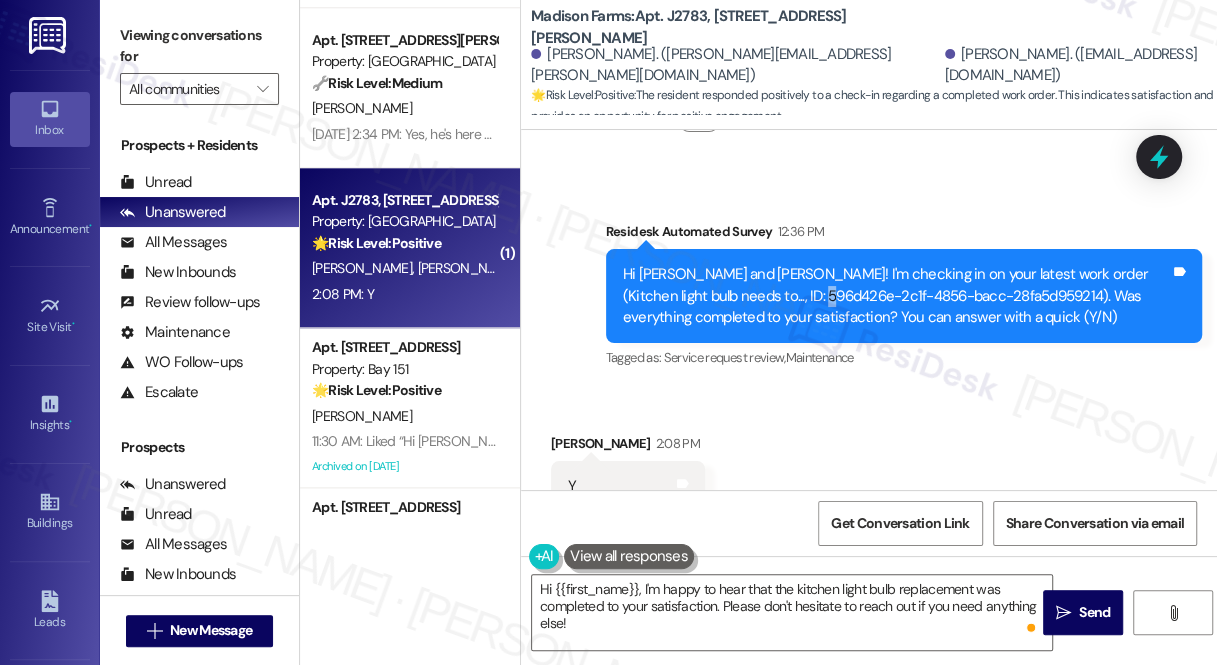 click on "Hi [PERSON_NAME] and [PERSON_NAME]! I'm checking in on your latest work order (Kitchen light bulb needs to..., ID: 596d426e-2c1f-4856-bacc-28fa5d959214). Was everything completed to your satisfaction? You can answer with a quick (Y/N)" at bounding box center [896, 296] 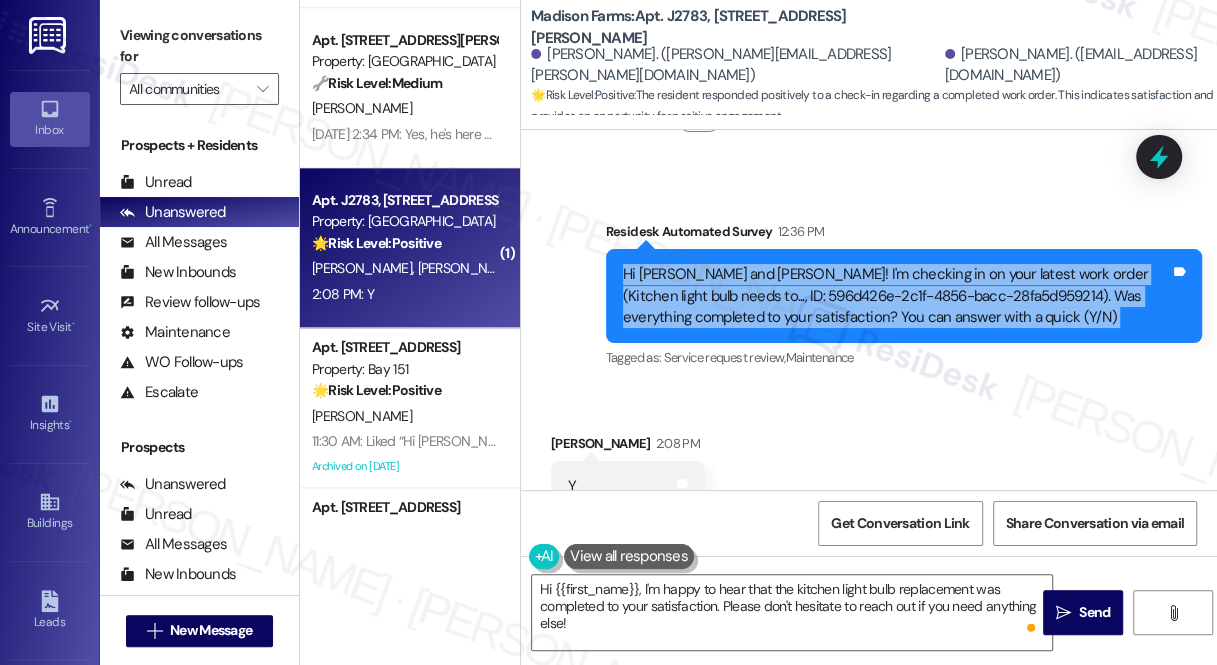 click on "Hi [PERSON_NAME] and [PERSON_NAME]! I'm checking in on your latest work order (Kitchen light bulb needs to..., ID: 596d426e-2c1f-4856-bacc-28fa5d959214). Was everything completed to your satisfaction? You can answer with a quick (Y/N)" at bounding box center [896, 296] 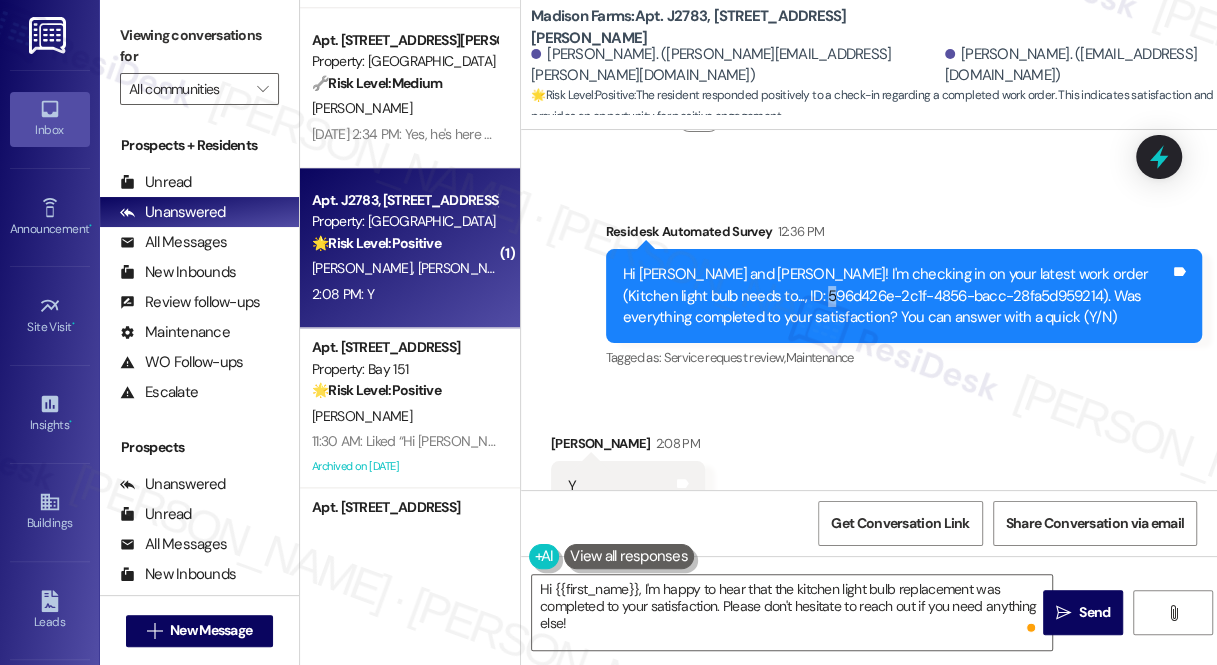 click on "Hi [PERSON_NAME] and [PERSON_NAME]! I'm checking in on your latest work order (Kitchen light bulb needs to..., ID: 596d426e-2c1f-4856-bacc-28fa5d959214). Was everything completed to your satisfaction? You can answer with a quick (Y/N)" at bounding box center [896, 296] 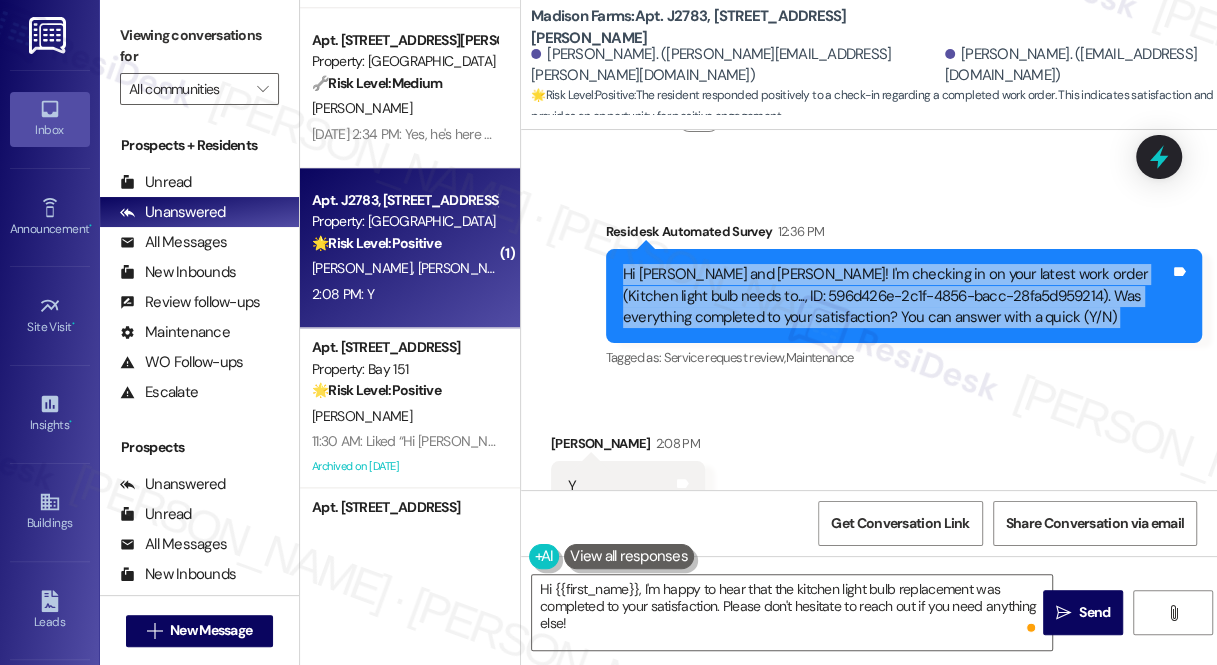 click on "Hi [PERSON_NAME] and [PERSON_NAME]! I'm checking in on your latest work order (Kitchen light bulb needs to..., ID: 596d426e-2c1f-4856-bacc-28fa5d959214). Was everything completed to your satisfaction? You can answer with a quick (Y/N)" at bounding box center [896, 296] 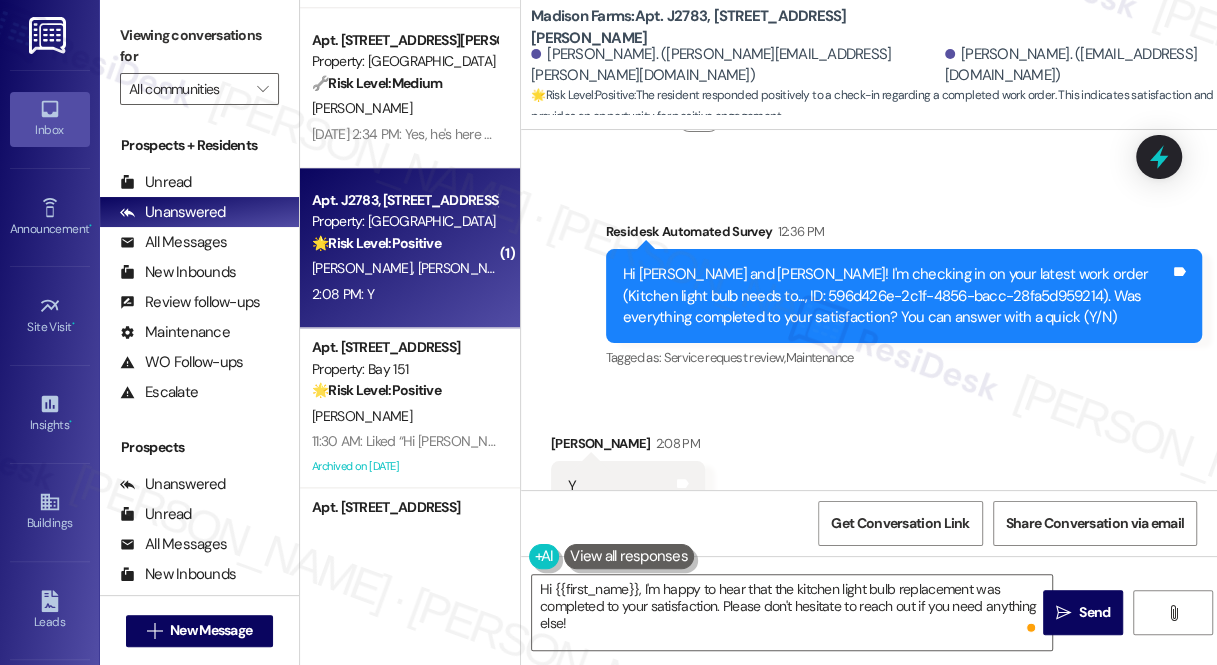 click on "[PERSON_NAME] 2:08 PM" at bounding box center [628, 447] 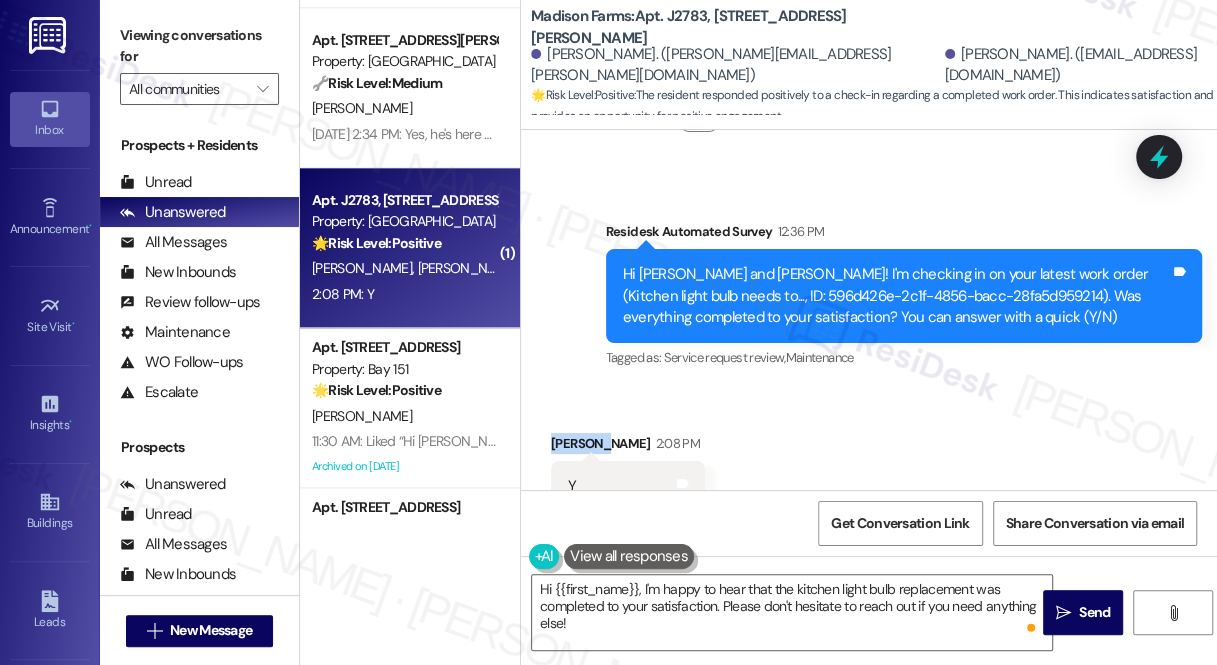 click on "[PERSON_NAME] 2:08 PM" at bounding box center [628, 447] 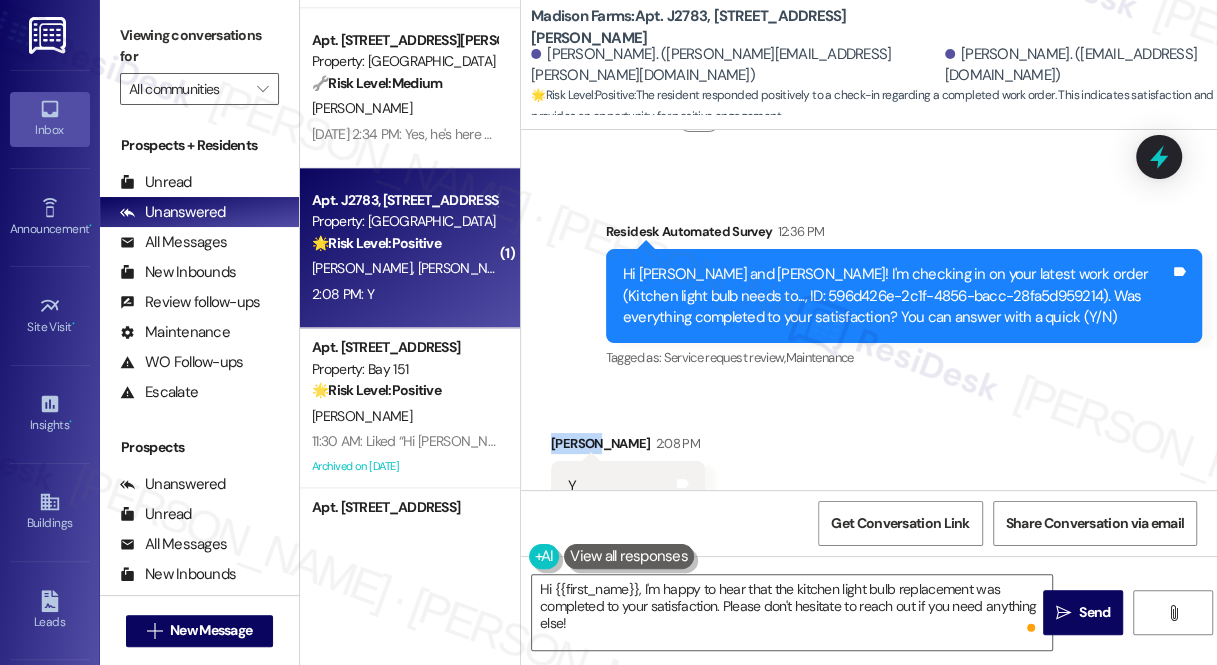 copy on "[PERSON_NAME]" 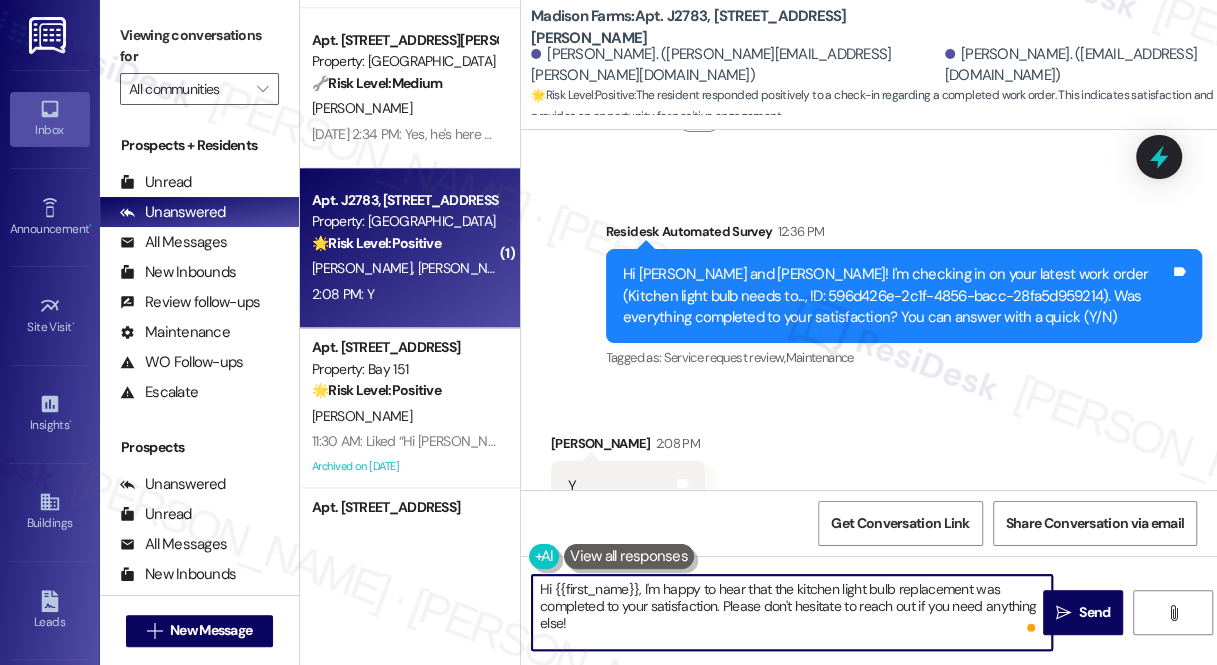 drag, startPoint x: 553, startPoint y: 589, endPoint x: 640, endPoint y: 582, distance: 87.28116 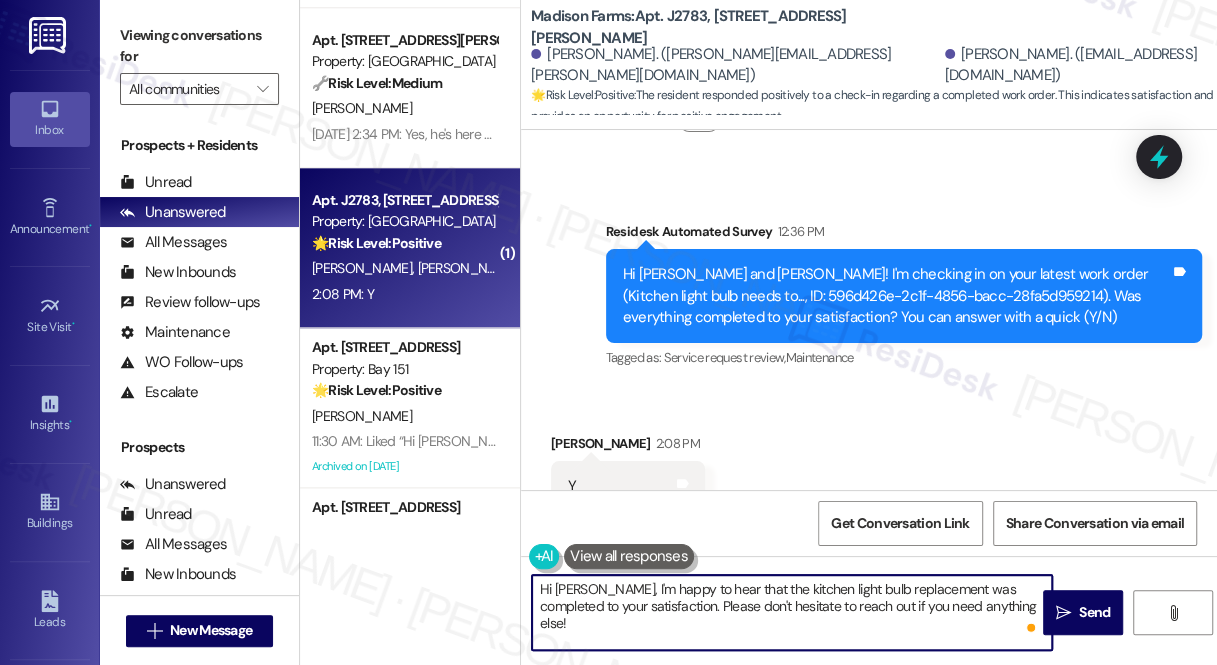 click on "Hi [PERSON_NAME], I'm happy to hear that the kitchen light bulb replacement was completed to your satisfaction. Please don't hesitate to reach out if you need anything else!" at bounding box center (792, 612) 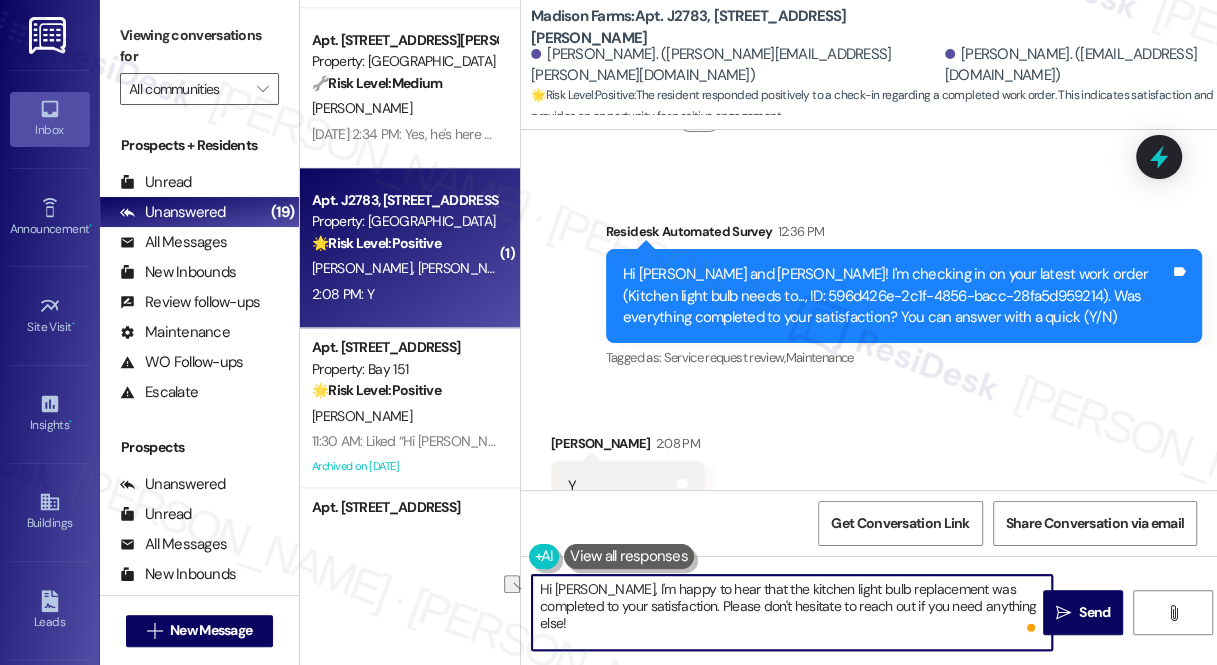 drag, startPoint x: 995, startPoint y: 602, endPoint x: 643, endPoint y: 619, distance: 352.41028 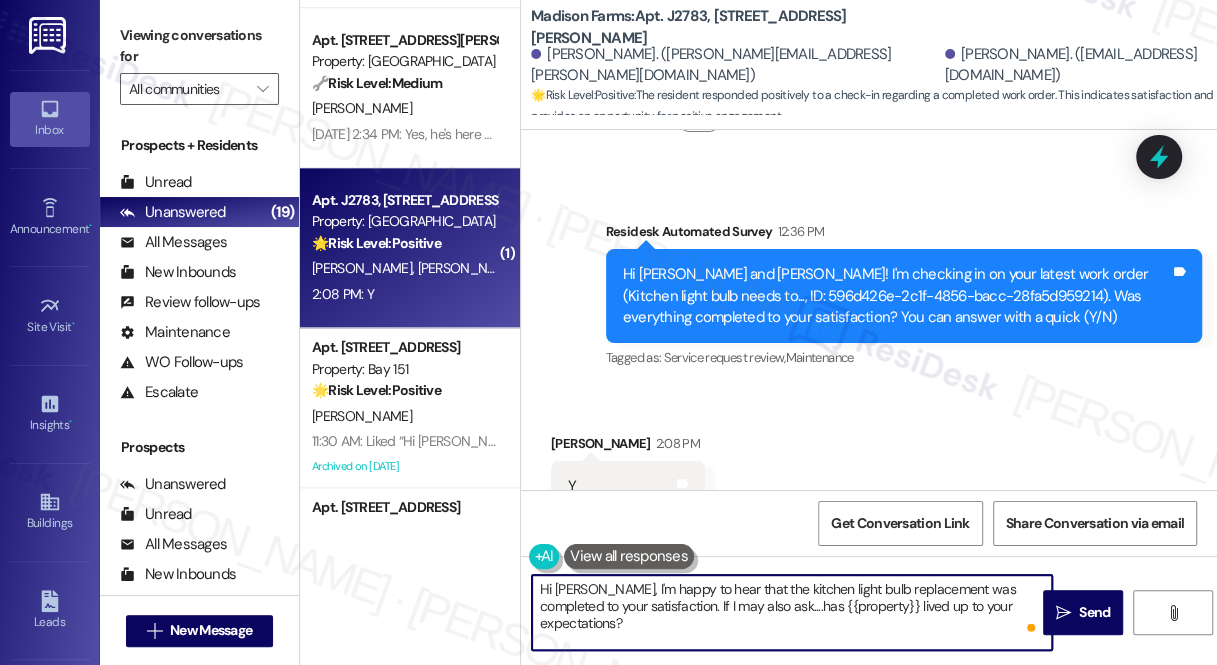 type on "Hi [PERSON_NAME], I'm happy to hear that the kitchen light bulb replacement was completed to your satisfaction. If I may also ask....has {{property}} lived up to your expectations?" 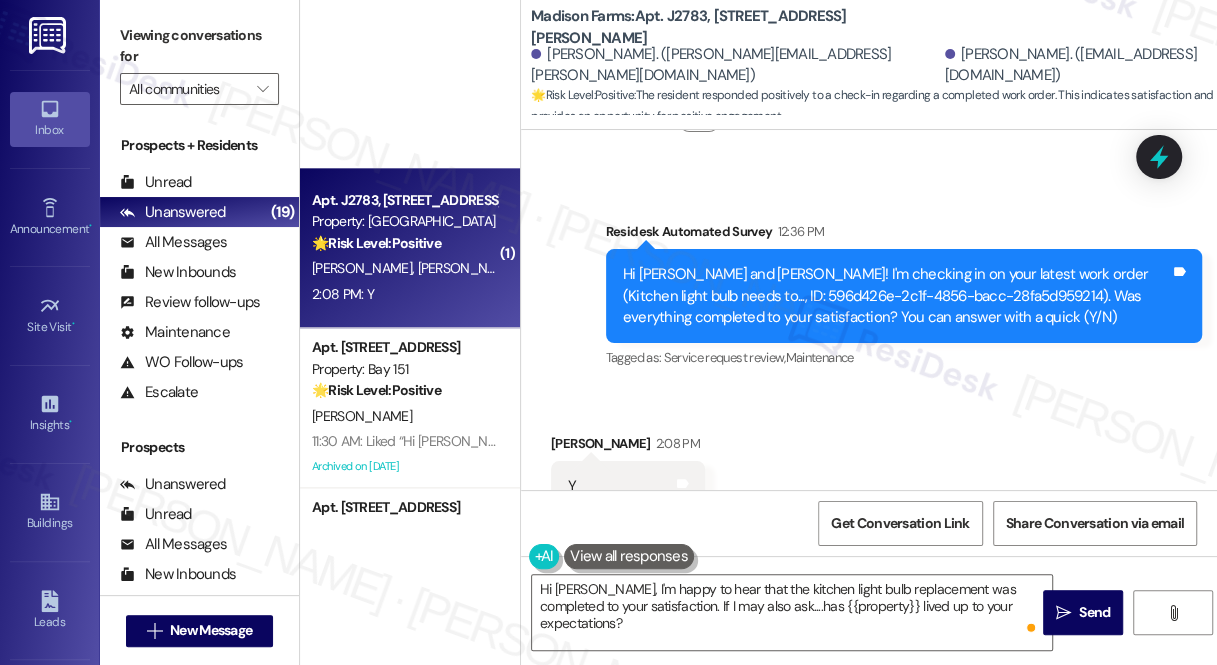 scroll, scrollTop: 1611, scrollLeft: 0, axis: vertical 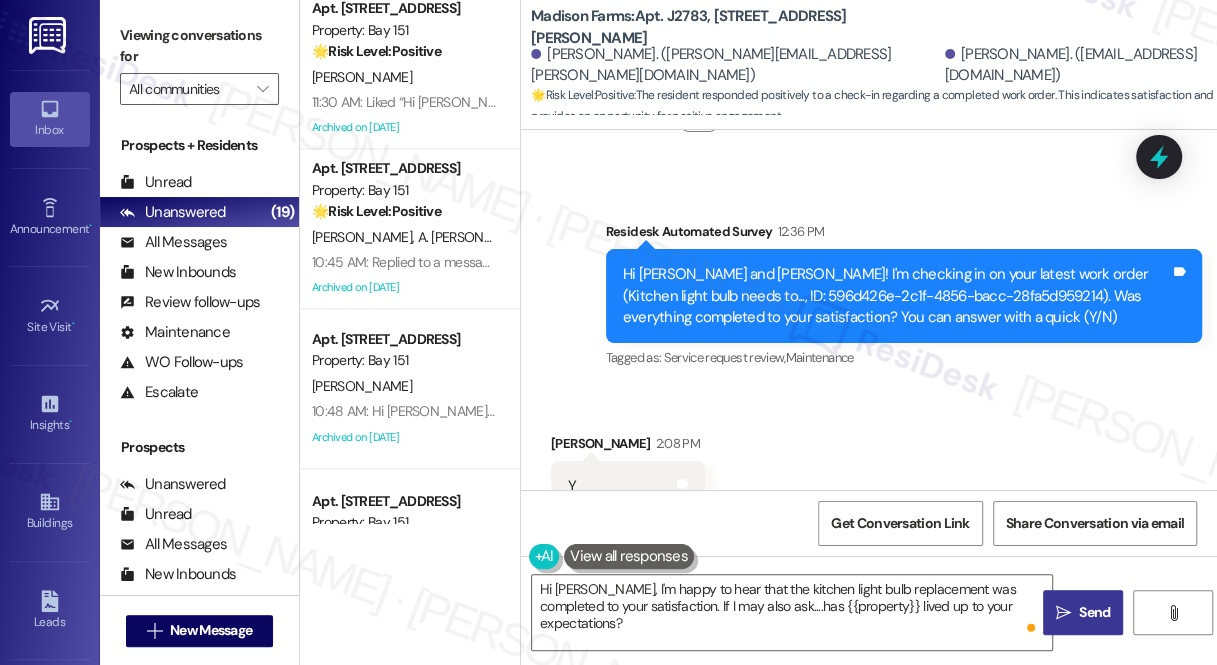 click on "Send" at bounding box center [1094, 612] 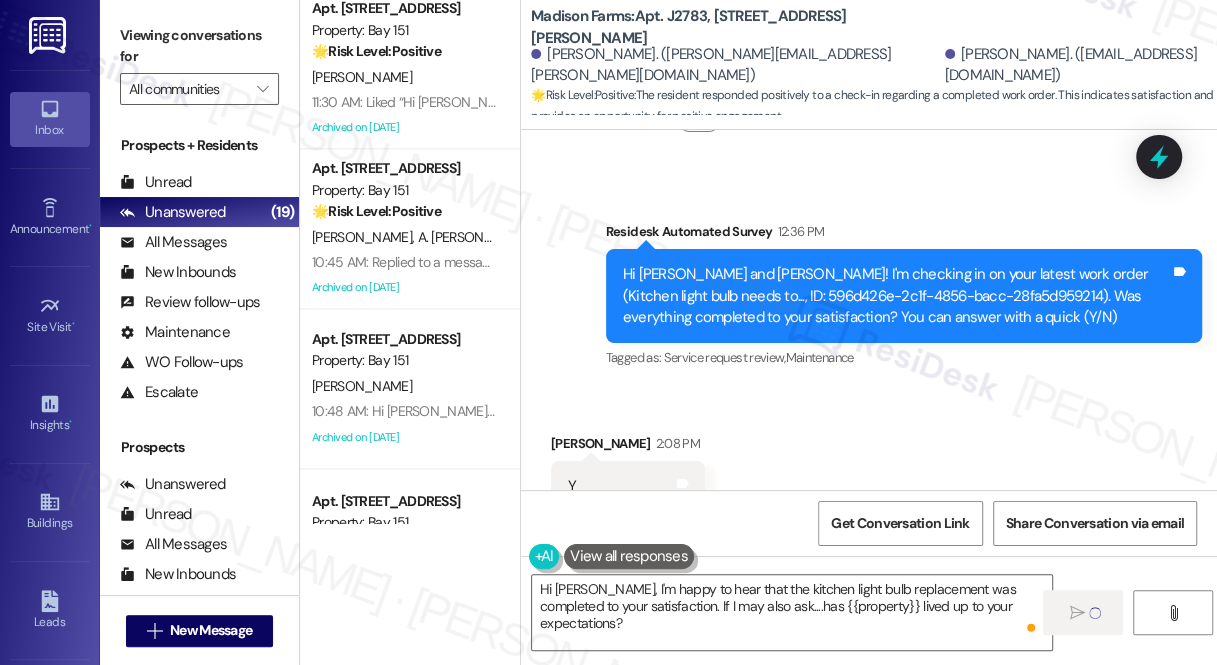 type 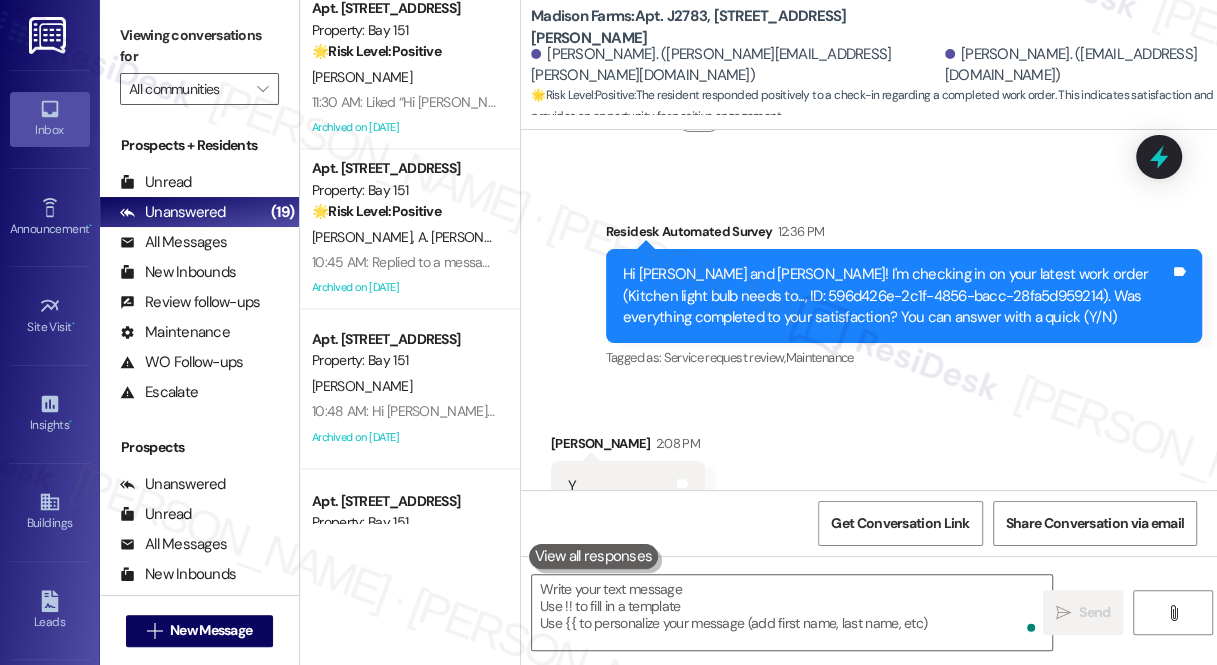 scroll, scrollTop: 9795, scrollLeft: 0, axis: vertical 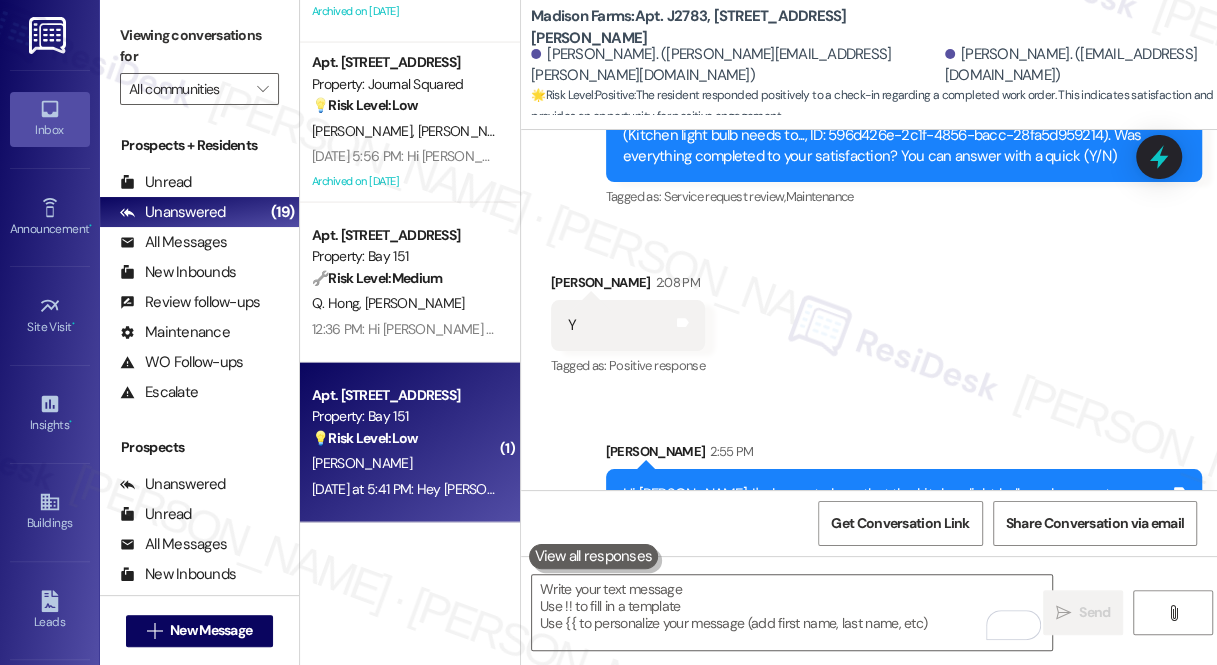 click on "[PERSON_NAME]" at bounding box center (404, 463) 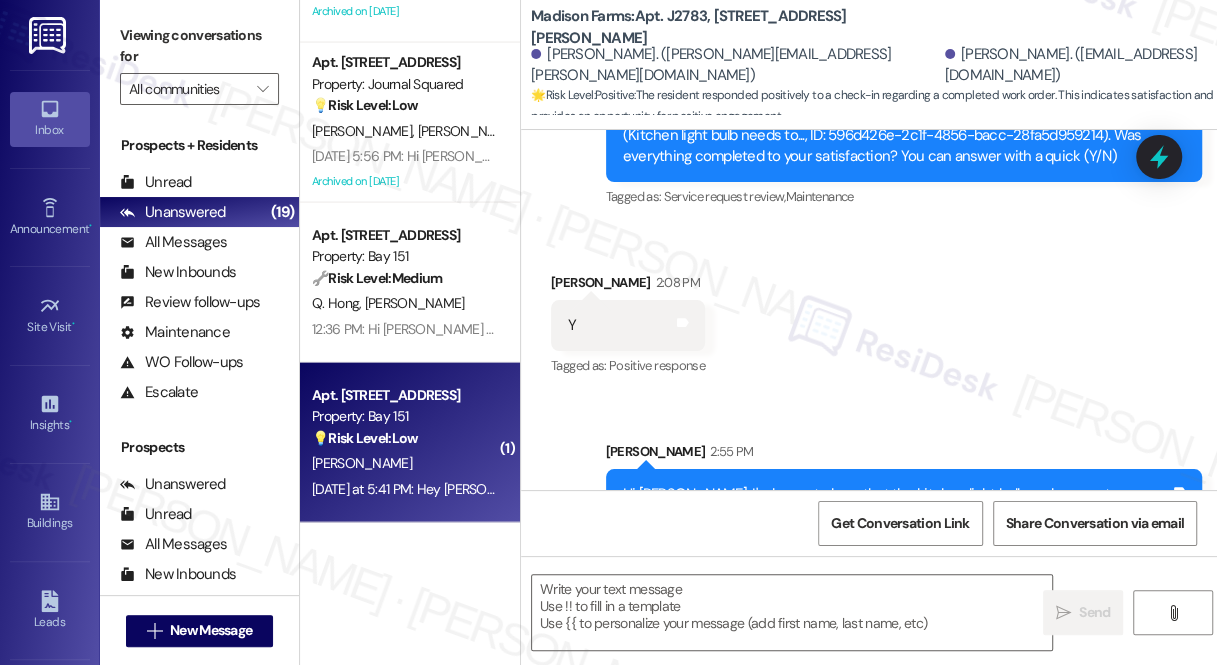type on "Fetching suggested responses. Please feel free to read through the conversation in the meantime." 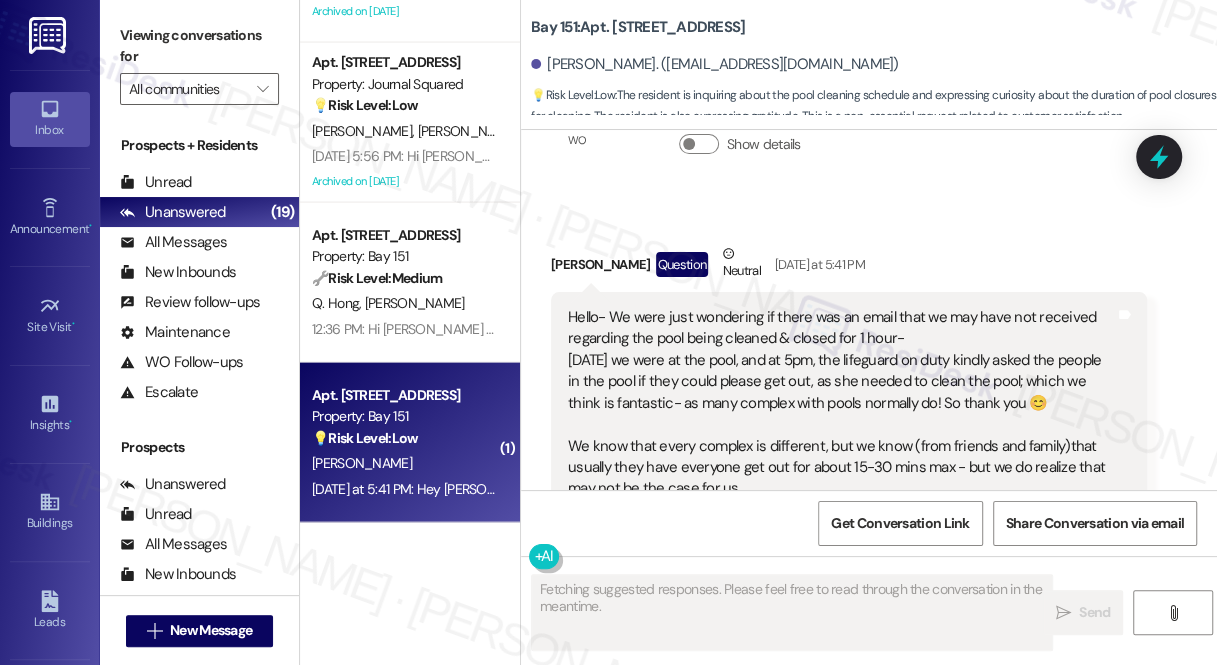 scroll, scrollTop: 23462, scrollLeft: 0, axis: vertical 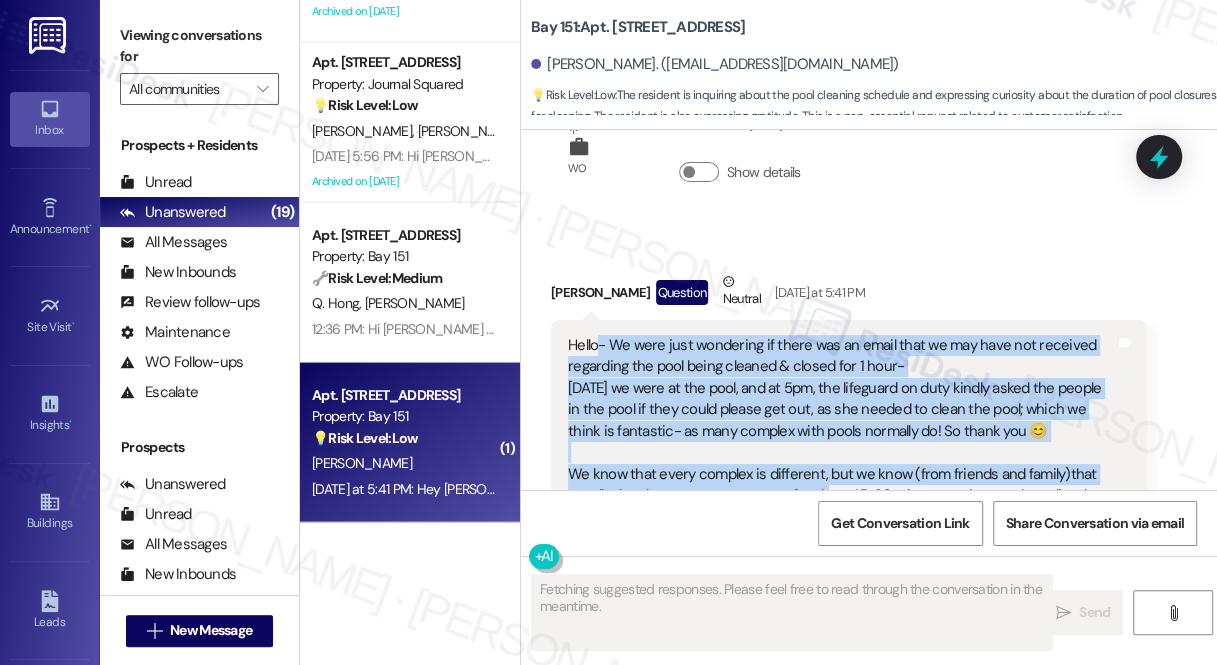 drag, startPoint x: 595, startPoint y: 226, endPoint x: 823, endPoint y: 382, distance: 276.26074 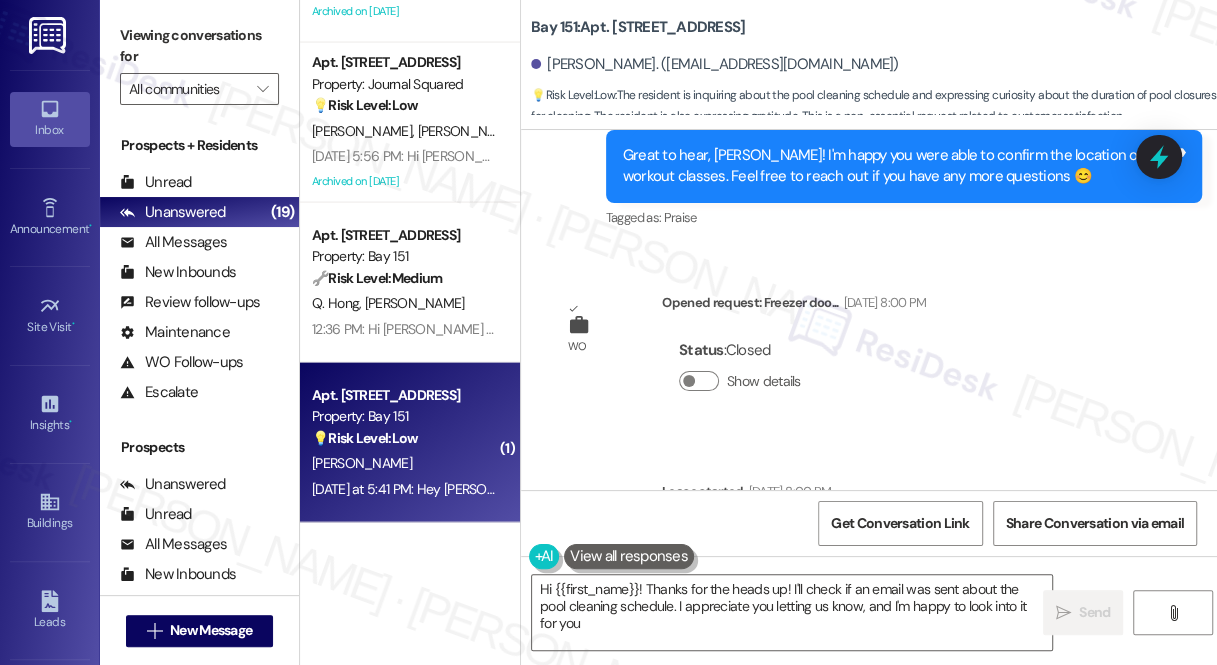 type on "Hi {{first_name}}! Thanks for the heads up! I'll check if an email was sent about the pool cleaning schedule. I appreciate you letting us know, and I'm happy to look into it for you!" 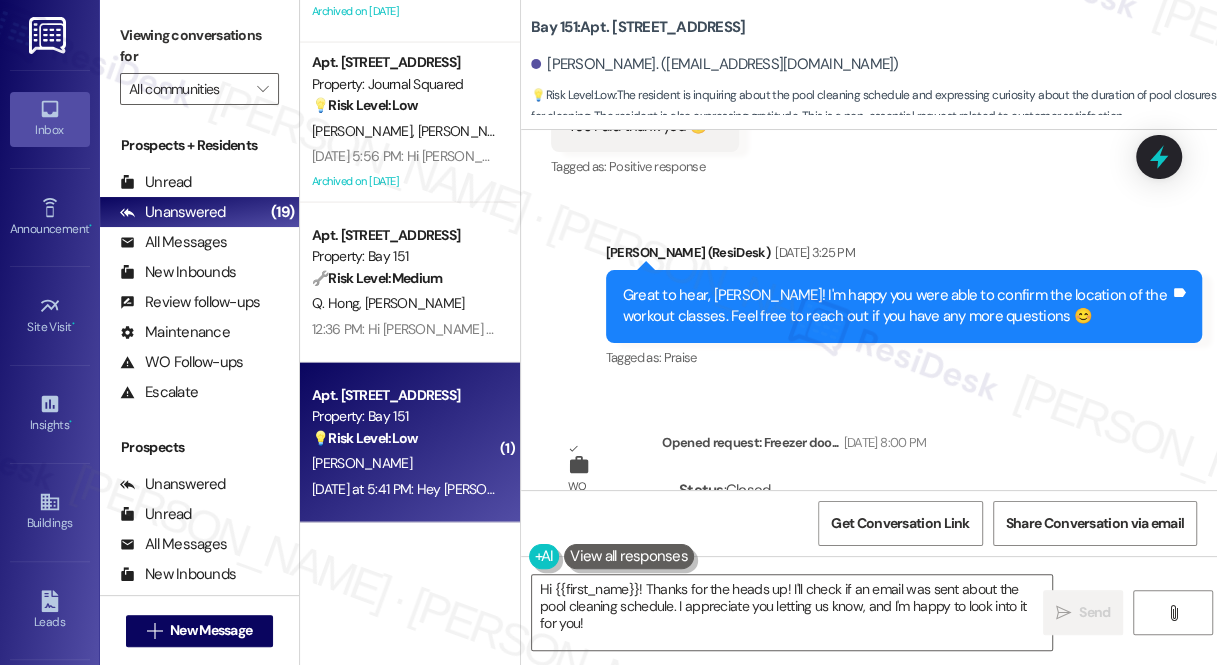 scroll, scrollTop: 22826, scrollLeft: 0, axis: vertical 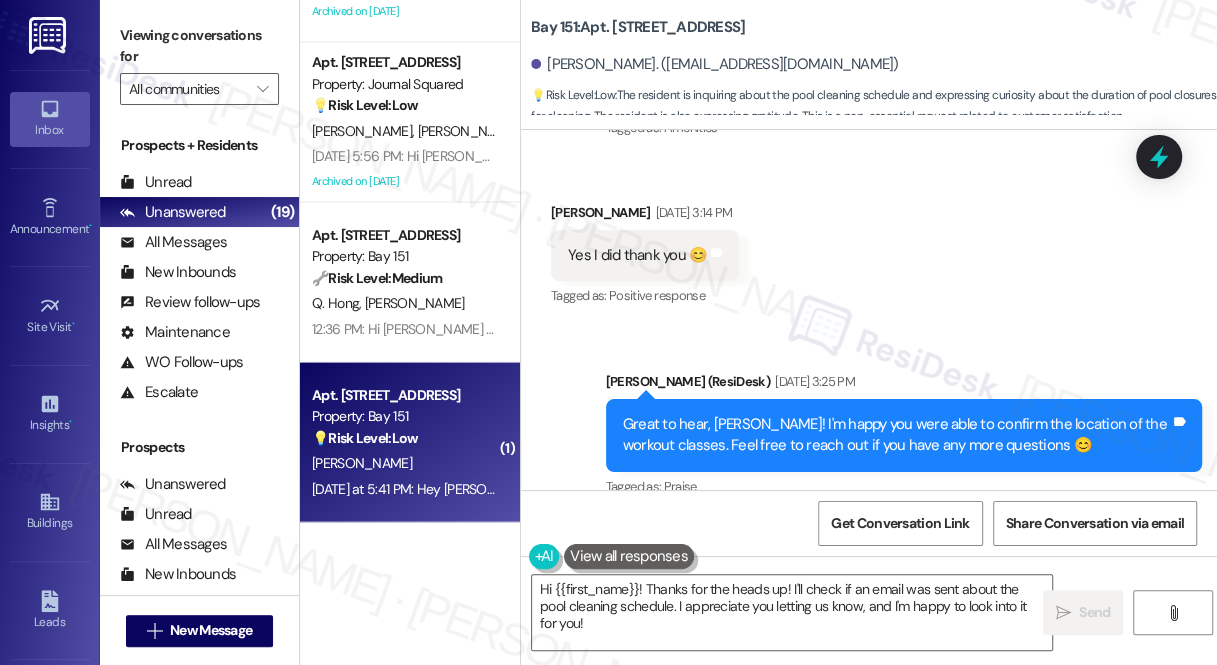 click on "Great to hear, [PERSON_NAME]! I'm happy you were able to confirm the location of the workout classes. Feel free to reach out if you have any more questions 😊 Tags and notes" at bounding box center [904, 435] 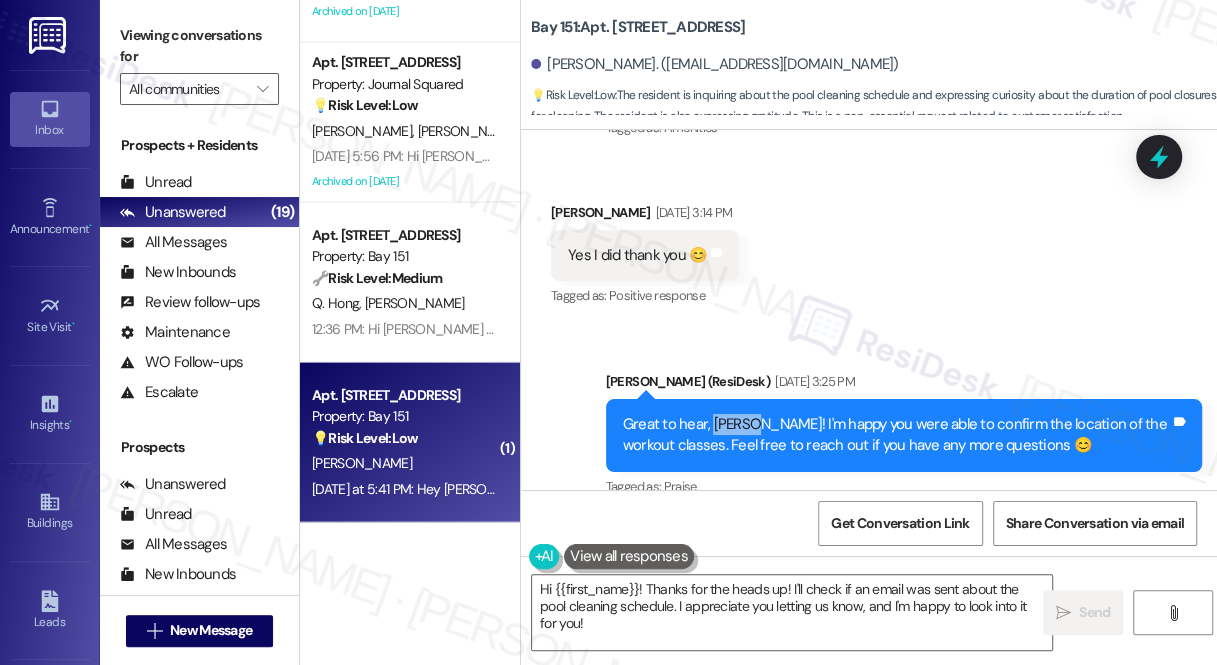 click on "Great to hear, [PERSON_NAME]! I'm happy you were able to confirm the location of the workout classes. Feel free to reach out if you have any more questions 😊 Tags and notes" at bounding box center (904, 435) 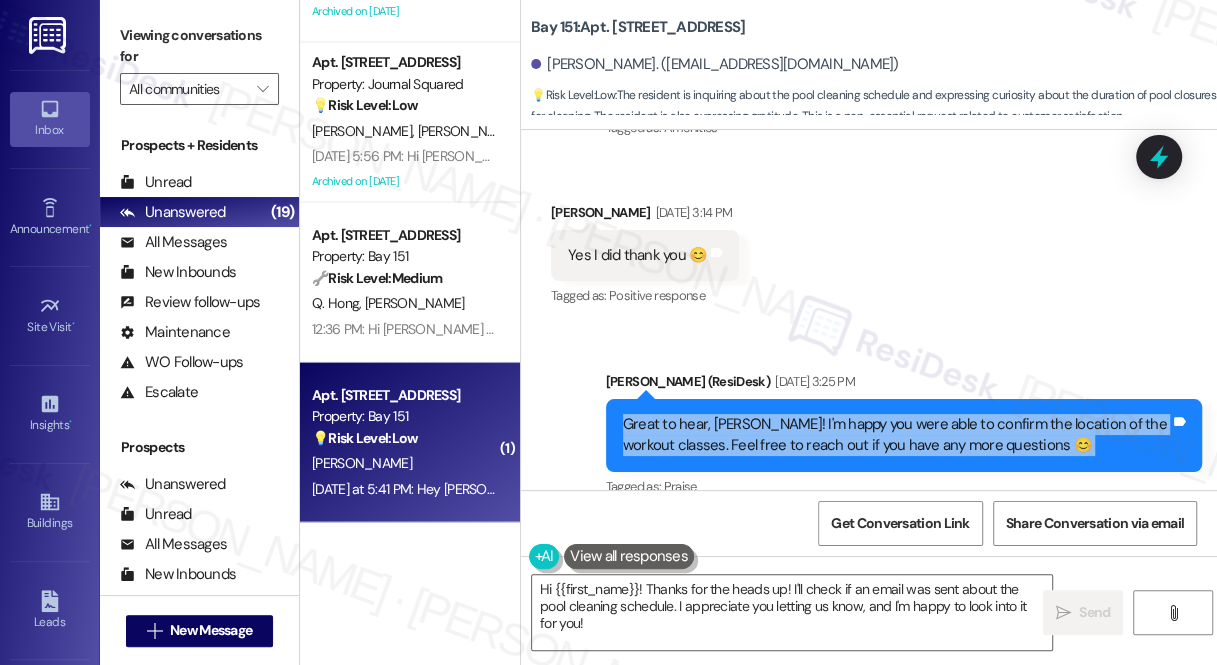 click on "Great to hear, [PERSON_NAME]! I'm happy you were able to confirm the location of the workout classes. Feel free to reach out if you have any more questions 😊 Tags and notes" at bounding box center [904, 435] 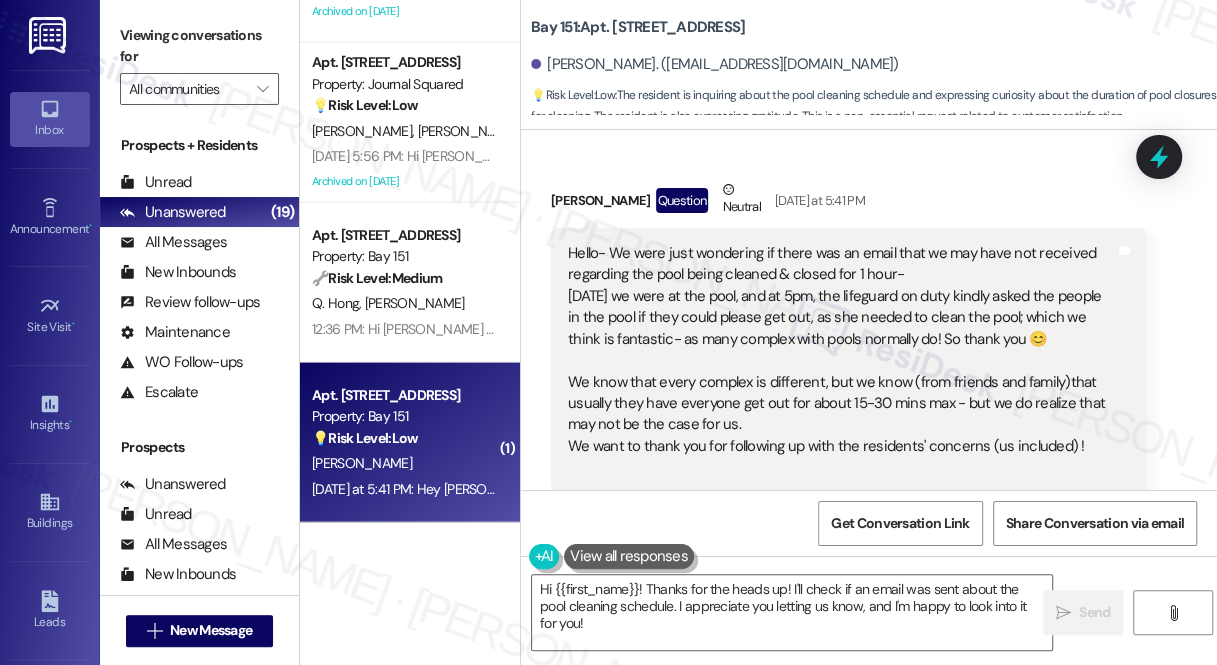 scroll, scrollTop: 23372, scrollLeft: 0, axis: vertical 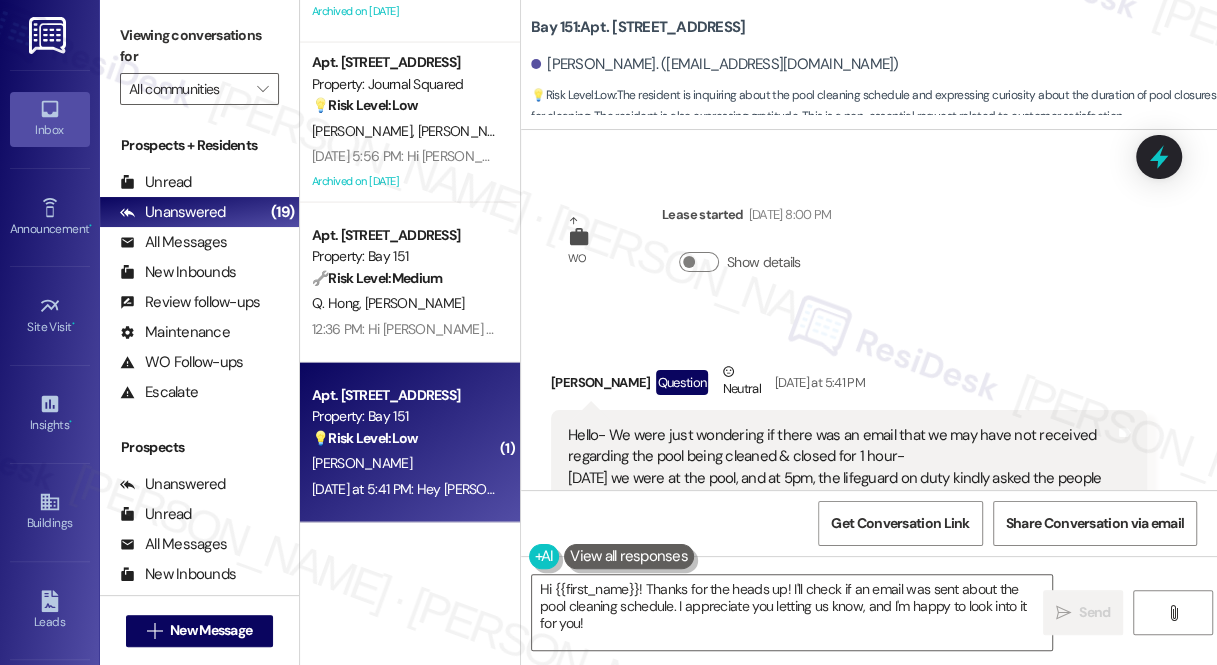 click on "Hello- We were just wondering if there was an email that we may have not received regarding the pool being cleaned & closed for 1 hour-
[DATE] we were at the pool, and at 5pm, the lifeguard on duty kindly asked the people in the  pool if they could please get out, as she needed to clean the pool; which we think is fantastic- as many complex with pools normally do! So thank you 😊
We  know that every complex is different, but we  know (from friends and family)that usually they have everyone get out for about 15-30 mins max - but we do realize that may not be the case for us.
We want to thank you for following up with the residents' concerns (us included) !" at bounding box center (841, 543) 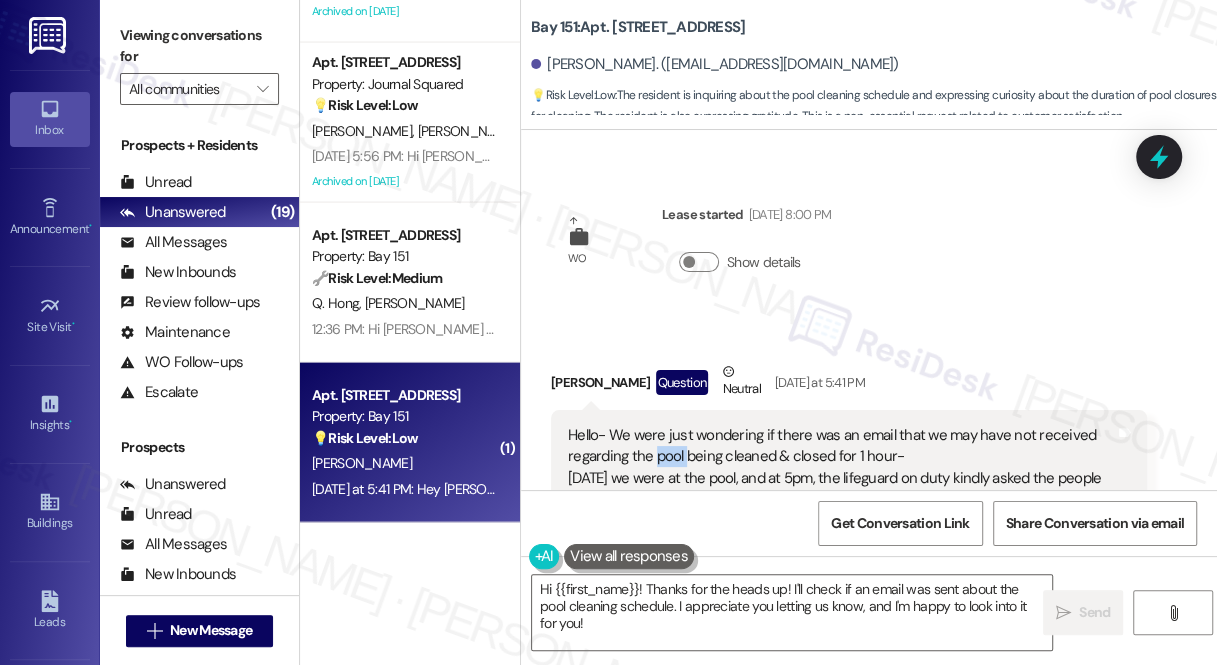 click on "Hello- We were just wondering if there was an email that we may have not received regarding the pool being cleaned & closed for 1 hour-
[DATE] we were at the pool, and at 5pm, the lifeguard on duty kindly asked the people in the  pool if they could please get out, as she needed to clean the pool; which we think is fantastic- as many complex with pools normally do! So thank you 😊
We  know that every complex is different, but we  know (from friends and family)that usually they have everyone get out for about 15-30 mins max - but we do realize that may not be the case for us.
We want to thank you for following up with the residents' concerns (us included) !" at bounding box center [841, 543] 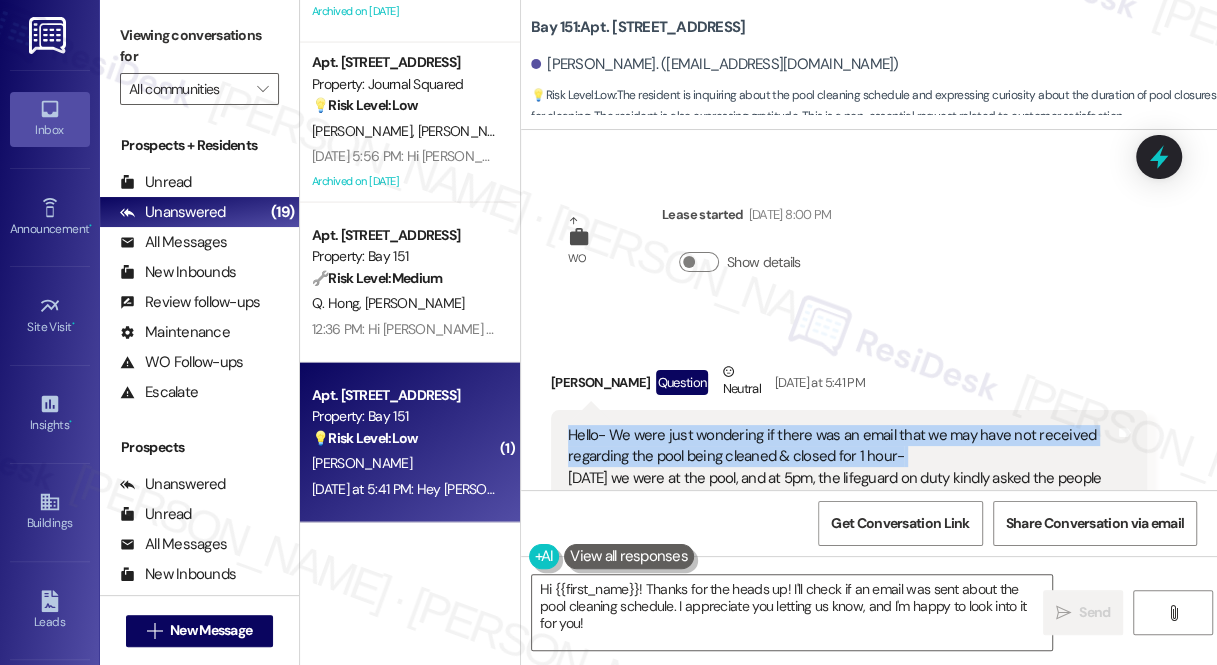 click on "Hello- We were just wondering if there was an email that we may have not received regarding the pool being cleaned & closed for 1 hour-
[DATE] we were at the pool, and at 5pm, the lifeguard on duty kindly asked the people in the  pool if they could please get out, as she needed to clean the pool; which we think is fantastic- as many complex with pools normally do! So thank you 😊
We  know that every complex is different, but we  know (from friends and family)that usually they have everyone get out for about 15-30 mins max - but we do realize that may not be the case for us.
We want to thank you for following up with the residents' concerns (us included) !" at bounding box center [841, 543] 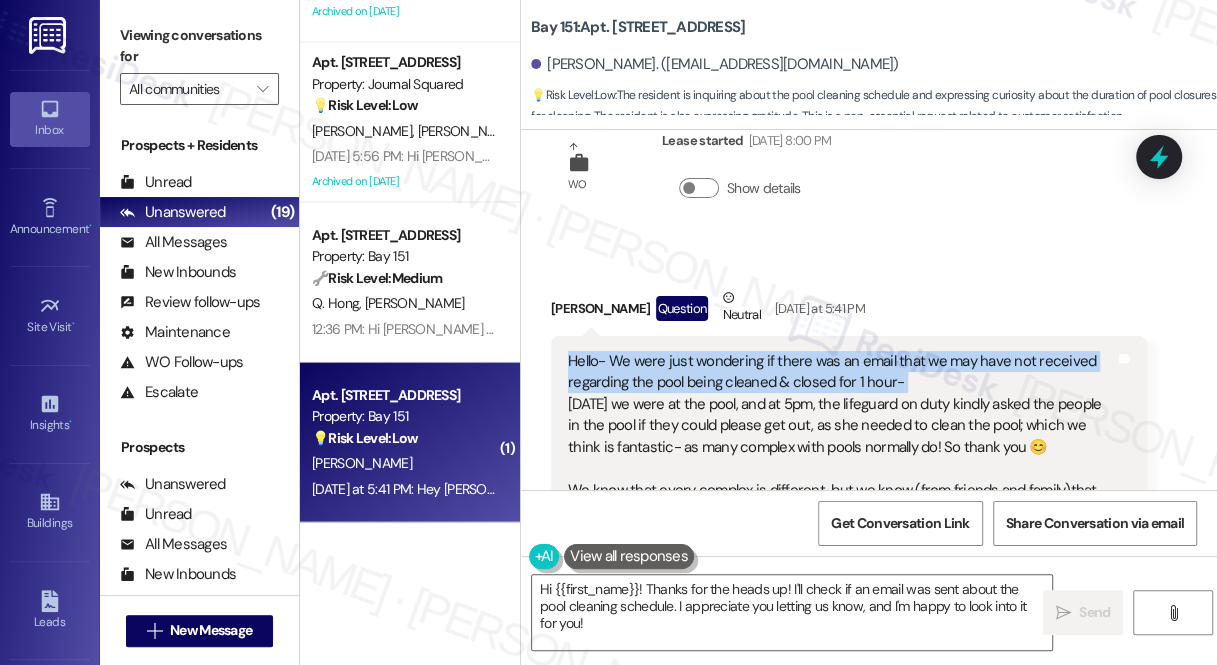 scroll, scrollTop: 23554, scrollLeft: 0, axis: vertical 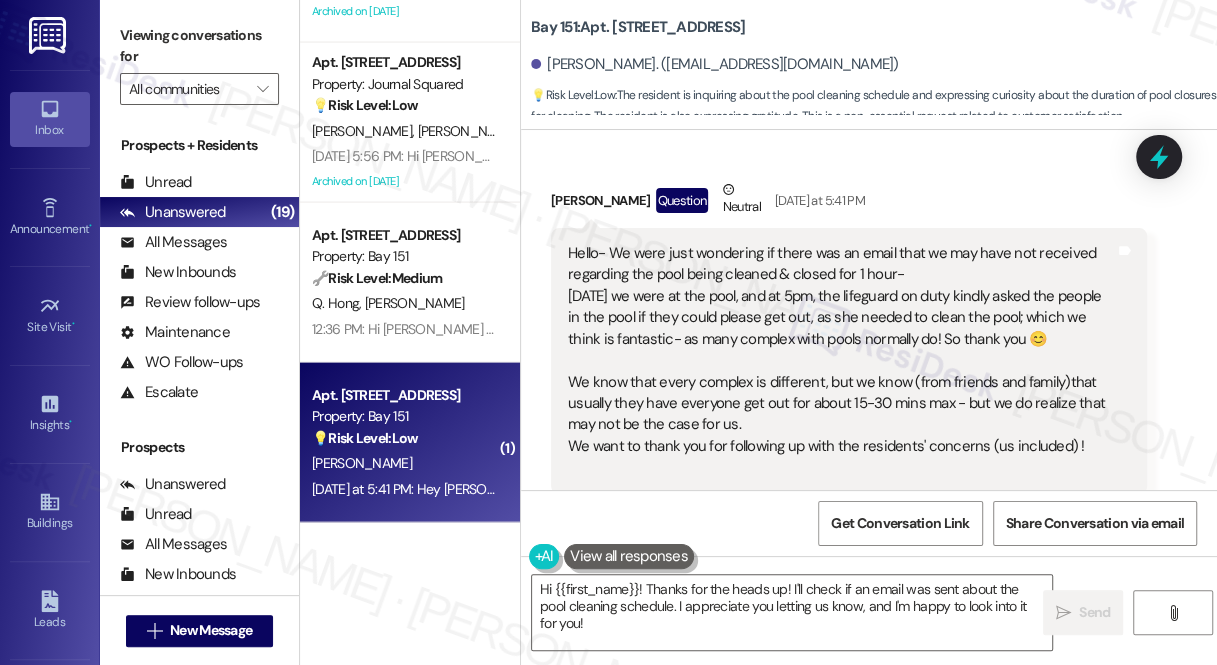 click on "Hello- We were just wondering if there was an email that we may have not received regarding the pool being cleaned & closed for 1 hour-
[DATE] we were at the pool, and at 5pm, the lifeguard on duty kindly asked the people in the  pool if they could please get out, as she needed to clean the pool; which we think is fantastic- as many complex with pools normally do! So thank you 😊
We  know that every complex is different, but we  know (from friends and family)that usually they have everyone get out for about 15-30 mins max - but we do realize that may not be the case for us.
We want to thank you for following up with the residents' concerns (us included) !" at bounding box center [841, 361] 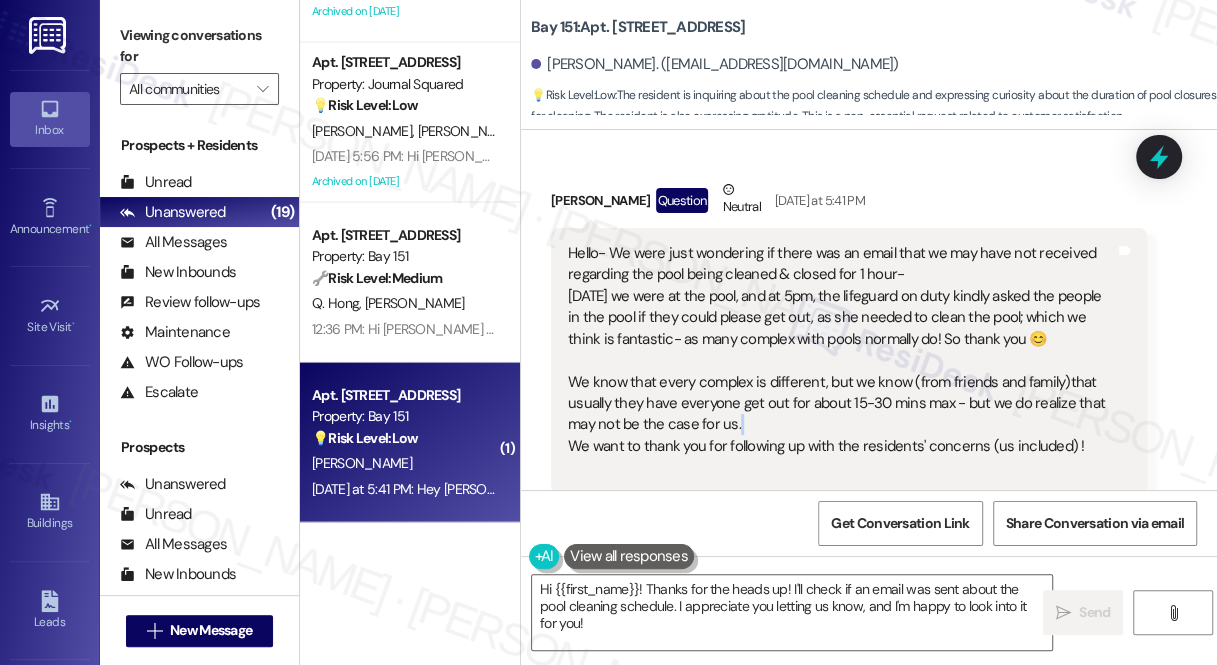 click on "Hello- We were just wondering if there was an email that we may have not received regarding the pool being cleaned & closed for 1 hour-
[DATE] we were at the pool, and at 5pm, the lifeguard on duty kindly asked the people in the  pool if they could please get out, as she needed to clean the pool; which we think is fantastic- as many complex with pools normally do! So thank you 😊
We  know that every complex is different, but we  know (from friends and family)that usually they have everyone get out for about 15-30 mins max - but we do realize that may not be the case for us.
We want to thank you for following up with the residents' concerns (us included) !" at bounding box center [841, 361] 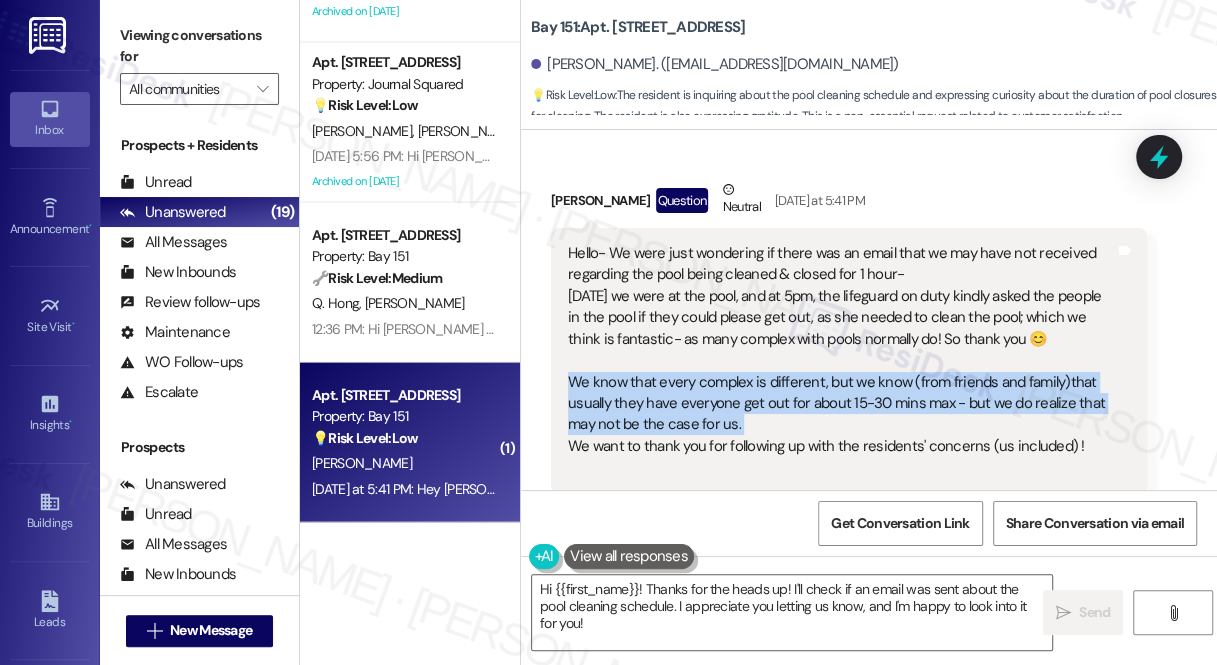 click on "Hello- We were just wondering if there was an email that we may have not received regarding the pool being cleaned & closed for 1 hour-
[DATE] we were at the pool, and at 5pm, the lifeguard on duty kindly asked the people in the  pool if they could please get out, as she needed to clean the pool; which we think is fantastic- as many complex with pools normally do! So thank you 😊
We  know that every complex is different, but we  know (from friends and family)that usually they have everyone get out for about 15-30 mins max - but we do realize that may not be the case for us.
We want to thank you for following up with the residents' concerns (us included) !" at bounding box center (841, 361) 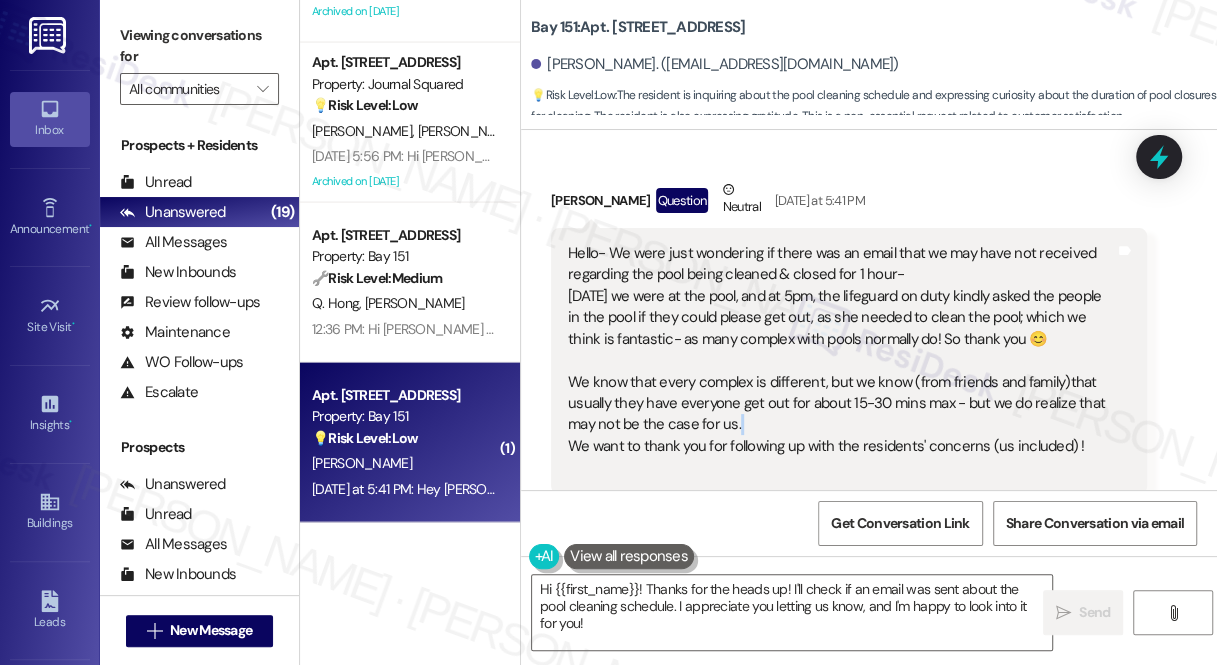 click on "Hello- We were just wondering if there was an email that we may have not received regarding the pool being cleaned & closed for 1 hour-
[DATE] we were at the pool, and at 5pm, the lifeguard on duty kindly asked the people in the  pool if they could please get out, as she needed to clean the pool; which we think is fantastic- as many complex with pools normally do! So thank you 😊
We  know that every complex is different, but we  know (from friends and family)that usually they have everyone get out for about 15-30 mins max - but we do realize that may not be the case for us.
We want to thank you for following up with the residents' concerns (us included) !" at bounding box center [841, 361] 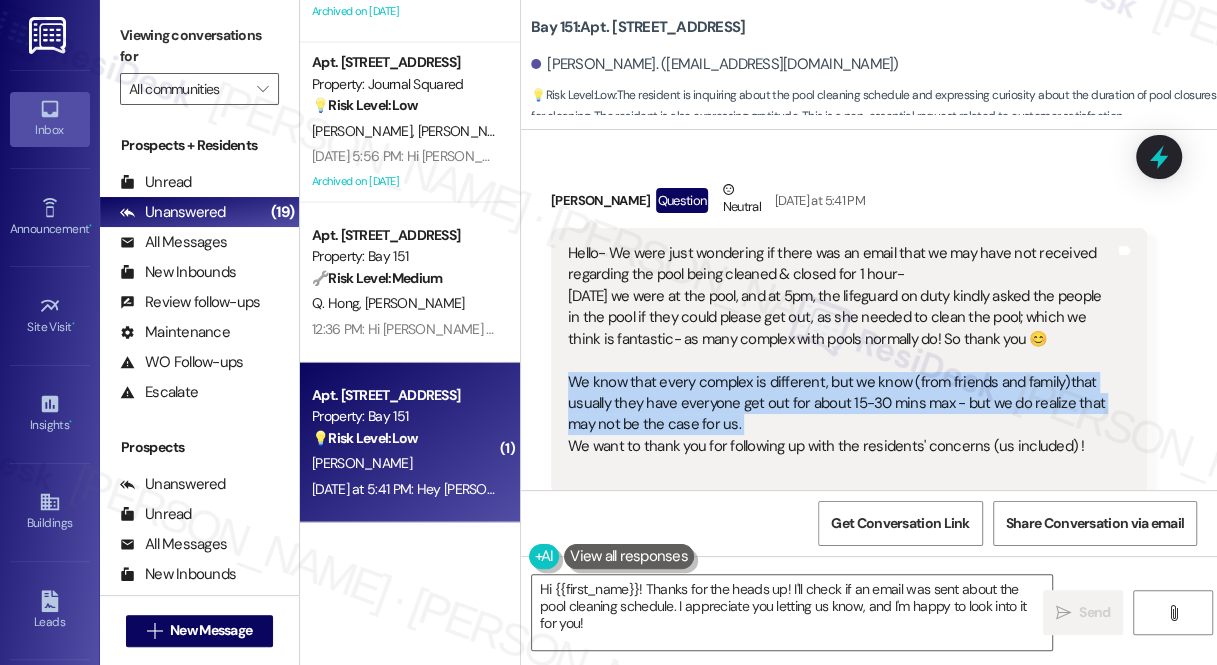 click on "Hello- We were just wondering if there was an email that we may have not received regarding the pool being cleaned & closed for 1 hour-
[DATE] we were at the pool, and at 5pm, the lifeguard on duty kindly asked the people in the  pool if they could please get out, as she needed to clean the pool; which we think is fantastic- as many complex with pools normally do! So thank you 😊
We  know that every complex is different, but we  know (from friends and family)that usually they have everyone get out for about 15-30 mins max - but we do realize that may not be the case for us.
We want to thank you for following up with the residents' concerns (us included) !" at bounding box center [841, 361] 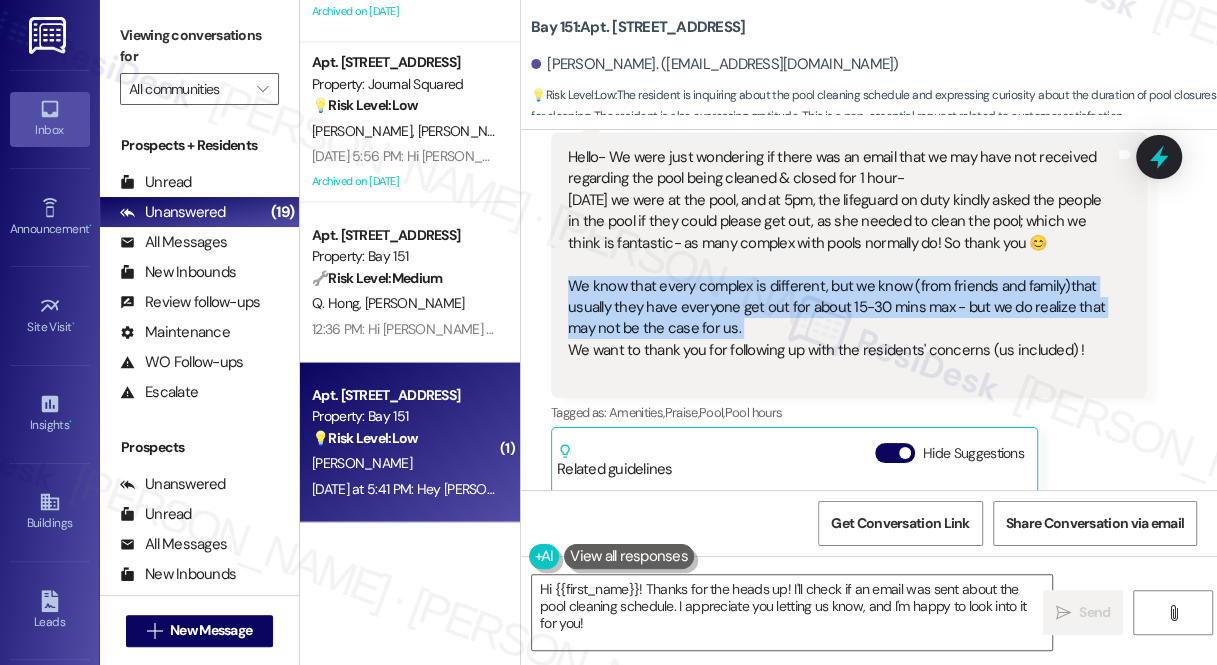 scroll, scrollTop: 23645, scrollLeft: 0, axis: vertical 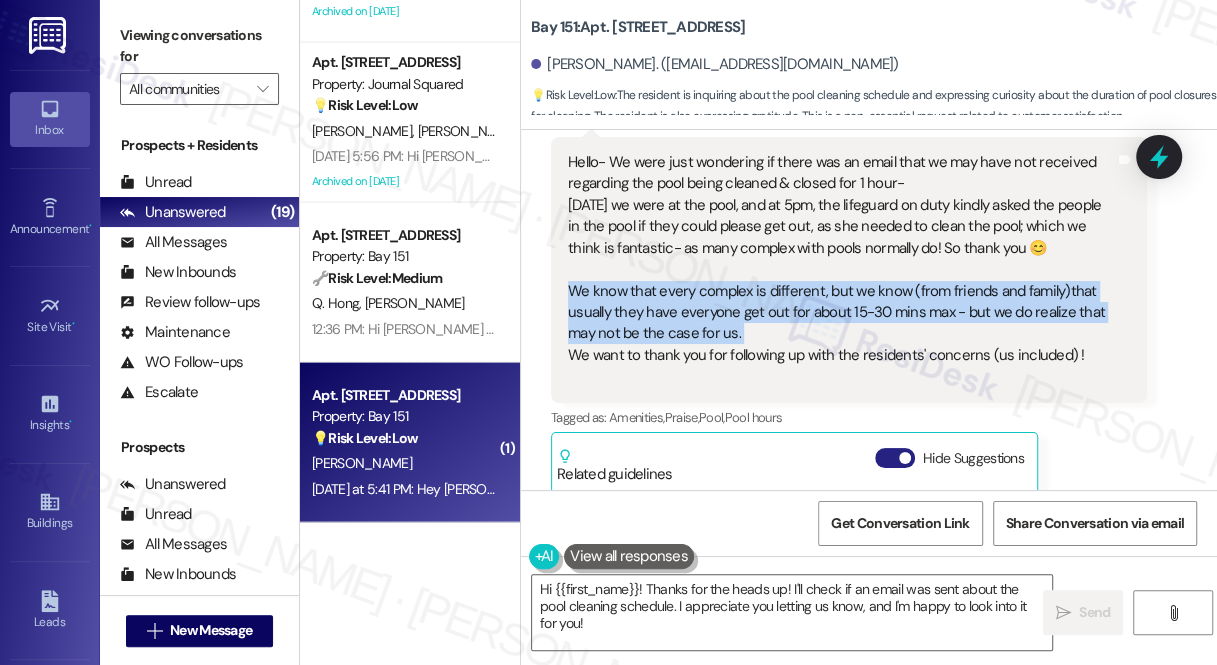 click on "Hide Suggestions" at bounding box center [895, 458] 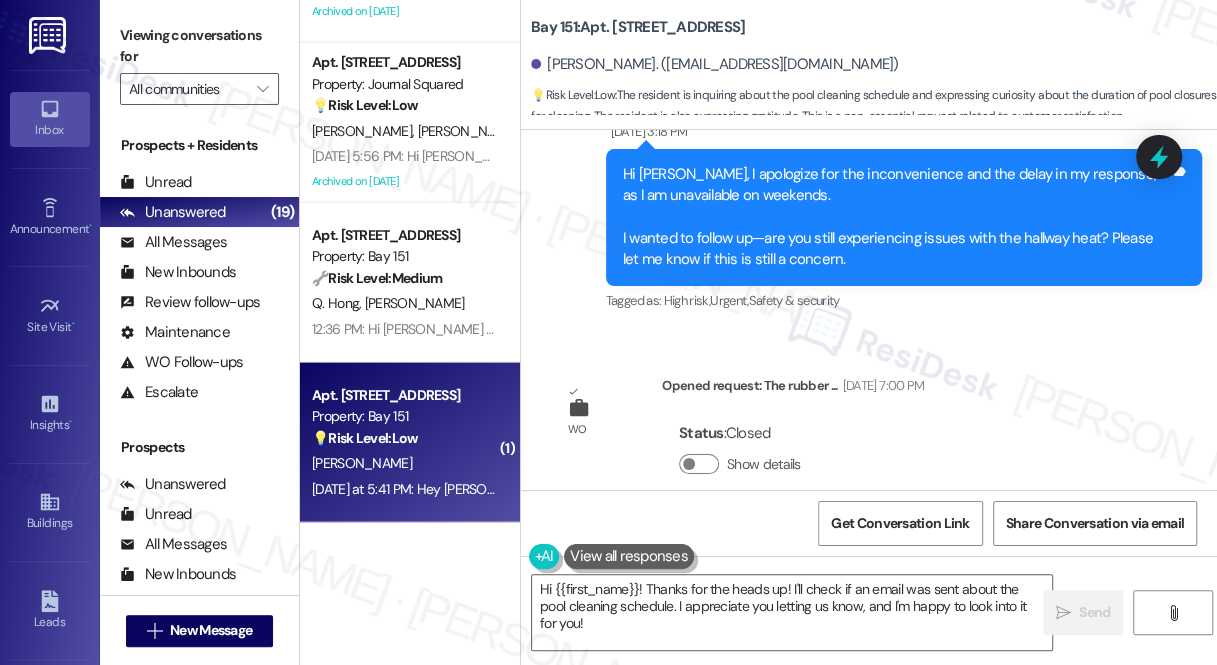 scroll, scrollTop: 21923, scrollLeft: 0, axis: vertical 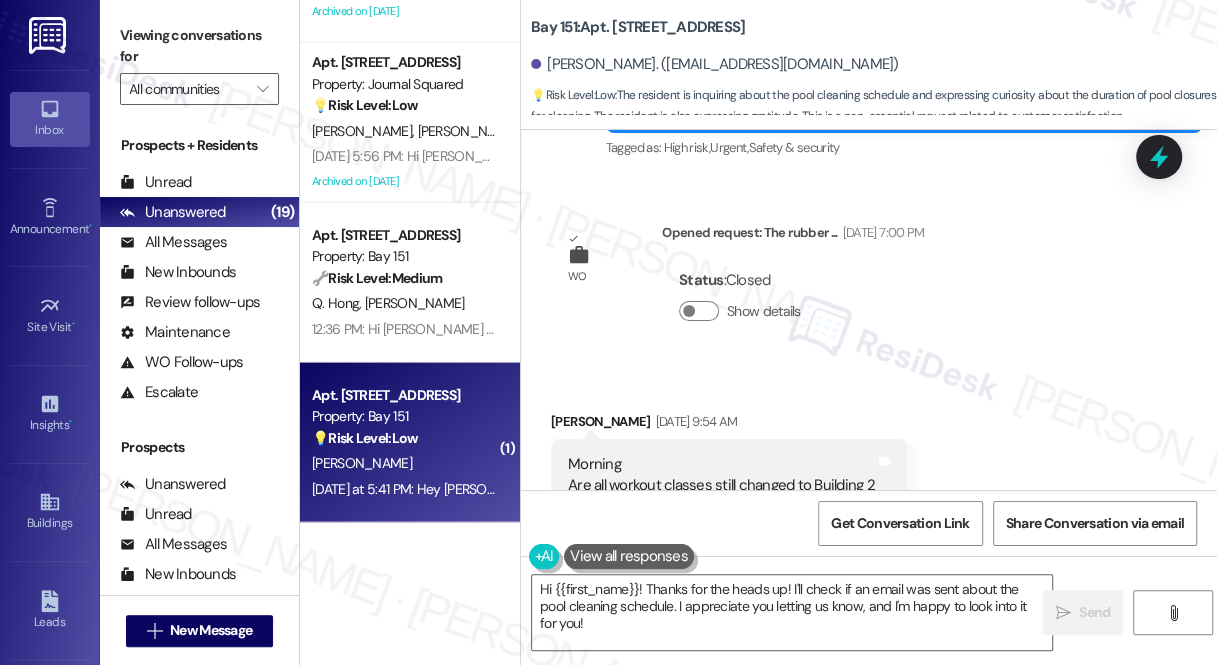 click on "Morning
Are all workout classes  still changed to Building 2" at bounding box center (721, 475) 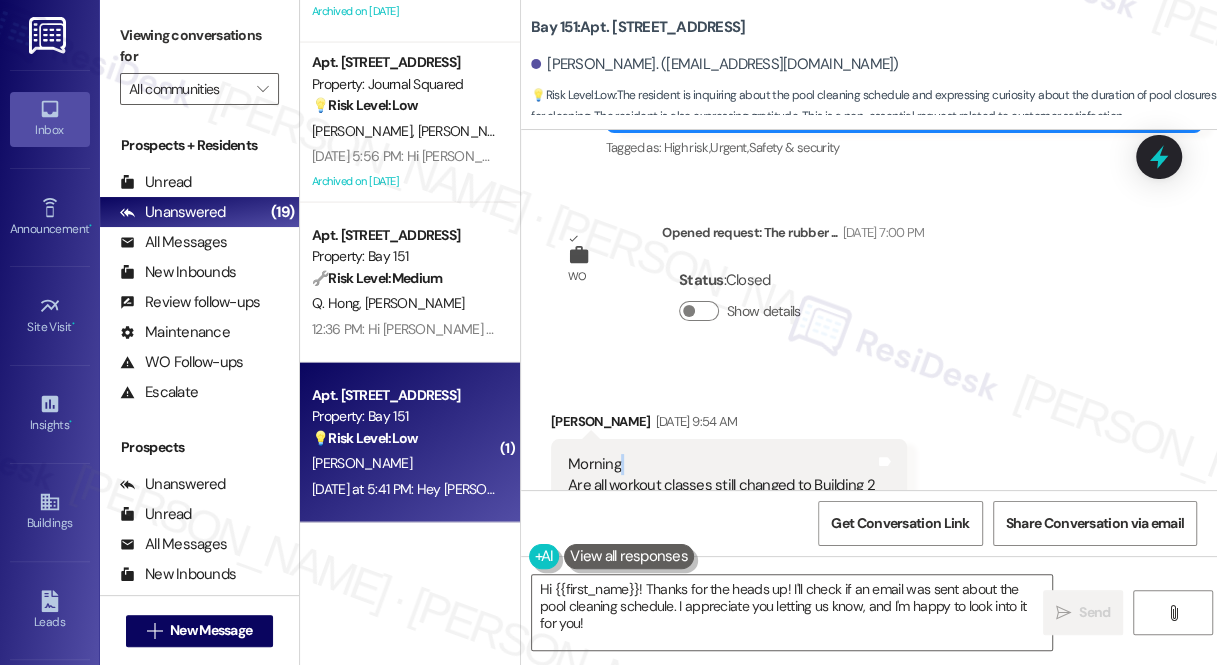 click on "Morning
Are all workout classes  still changed to Building 2" at bounding box center [721, 475] 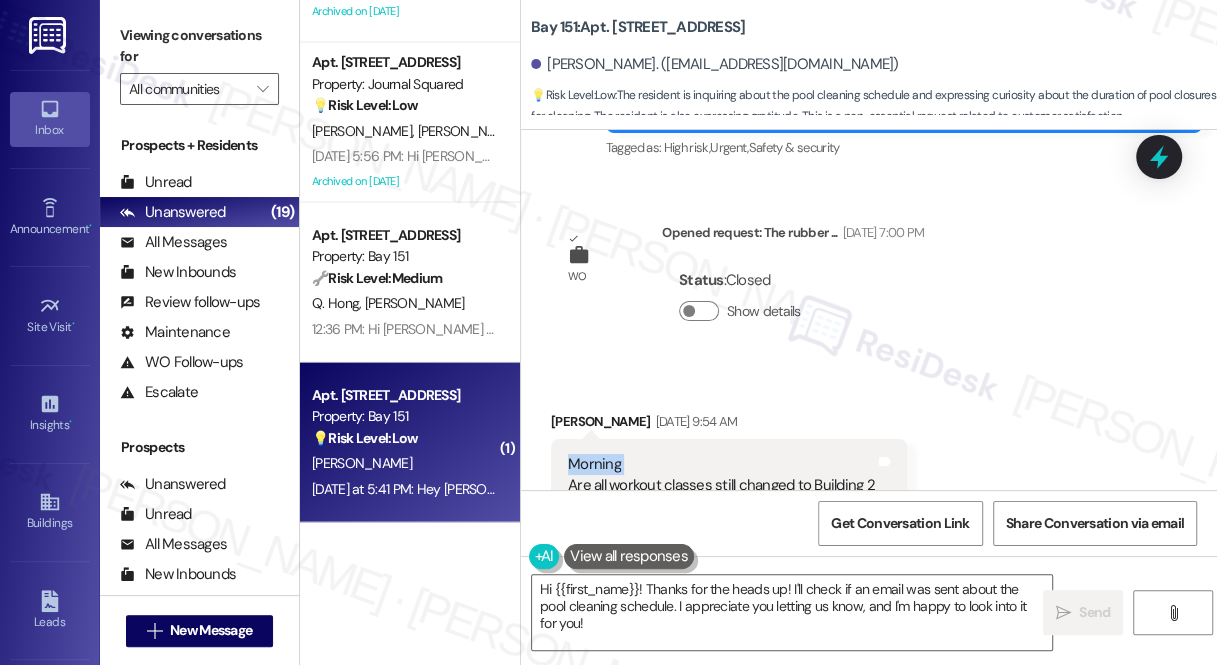 click on "Morning
Are all workout classes  still changed to Building 2" at bounding box center (721, 475) 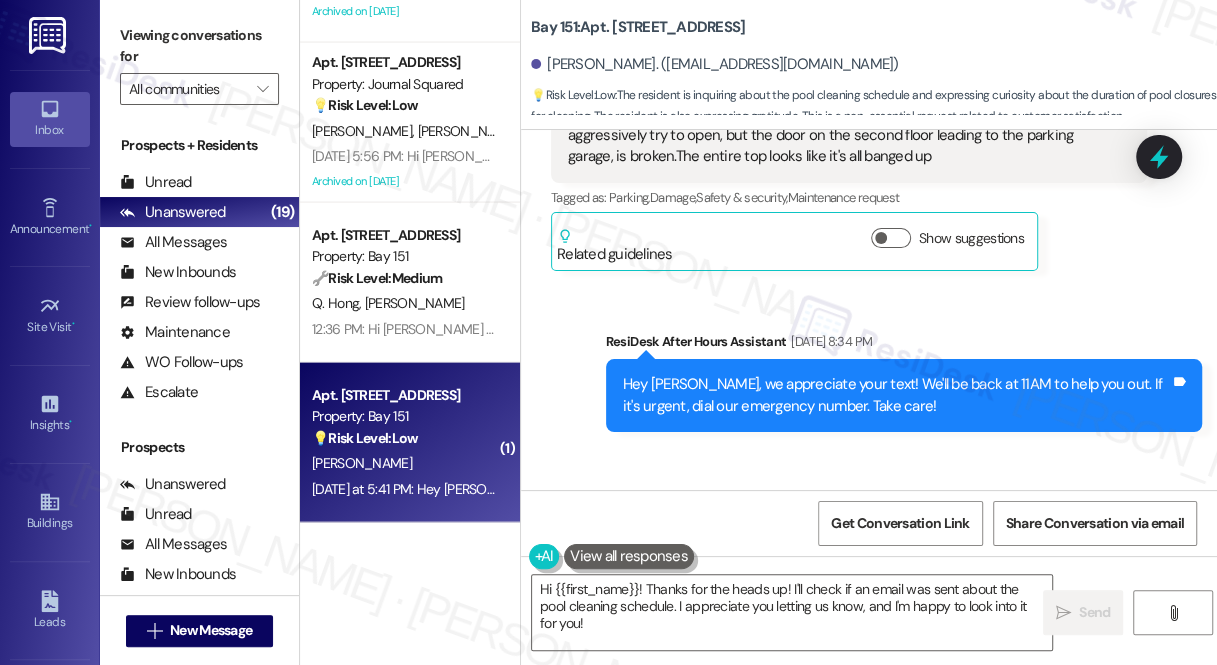 scroll, scrollTop: 19196, scrollLeft: 0, axis: vertical 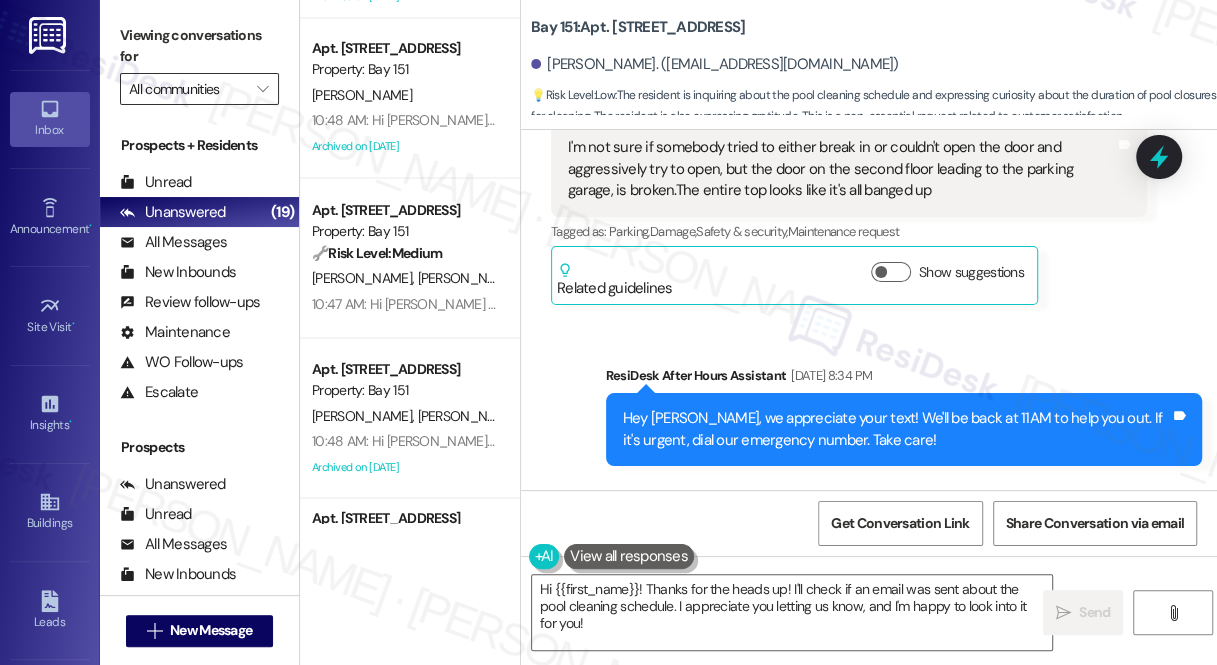 click on "All communities" at bounding box center [188, 89] 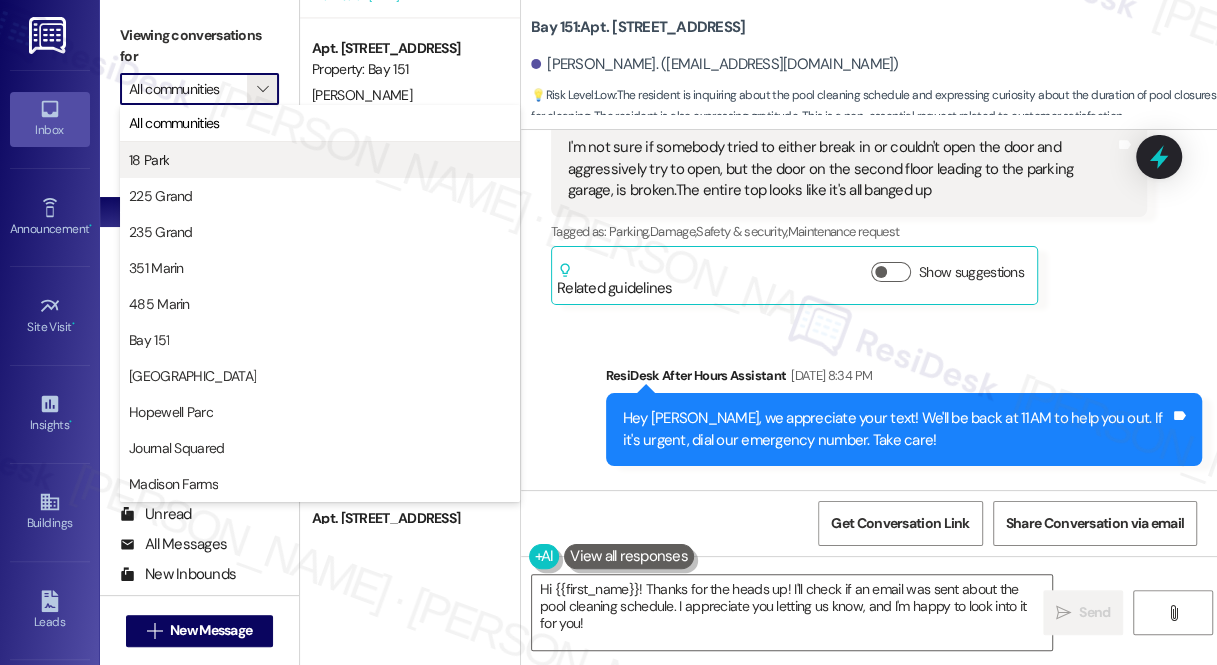 click on "18 Park" at bounding box center [320, 160] 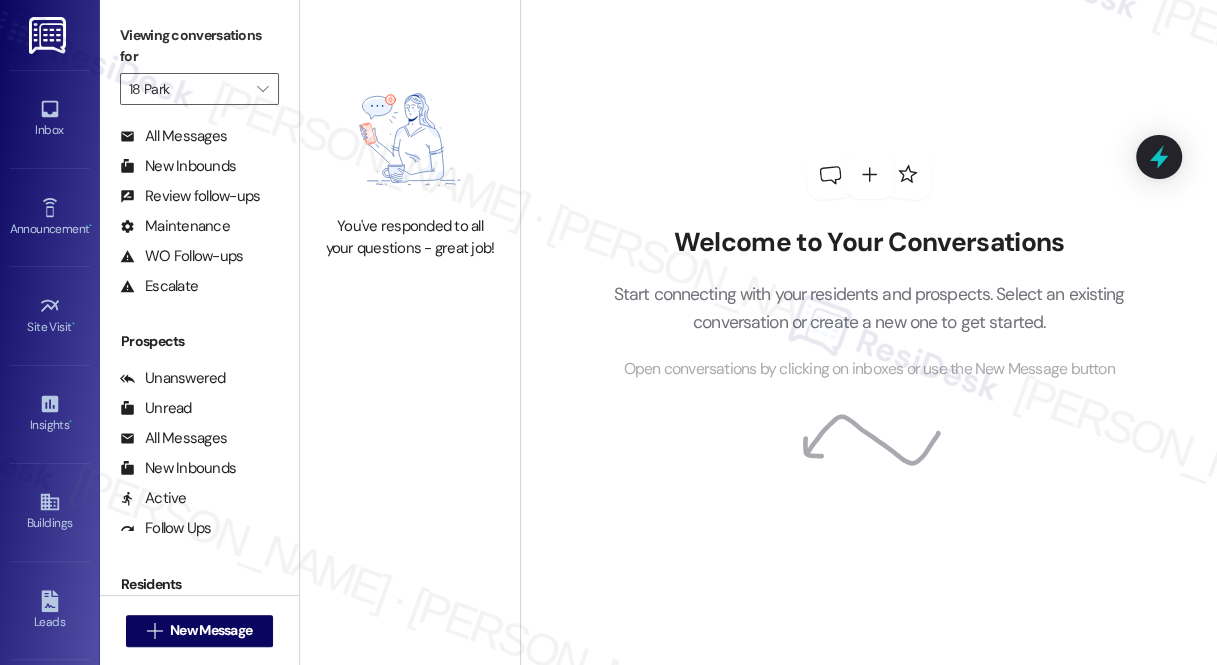 scroll, scrollTop: 357, scrollLeft: 0, axis: vertical 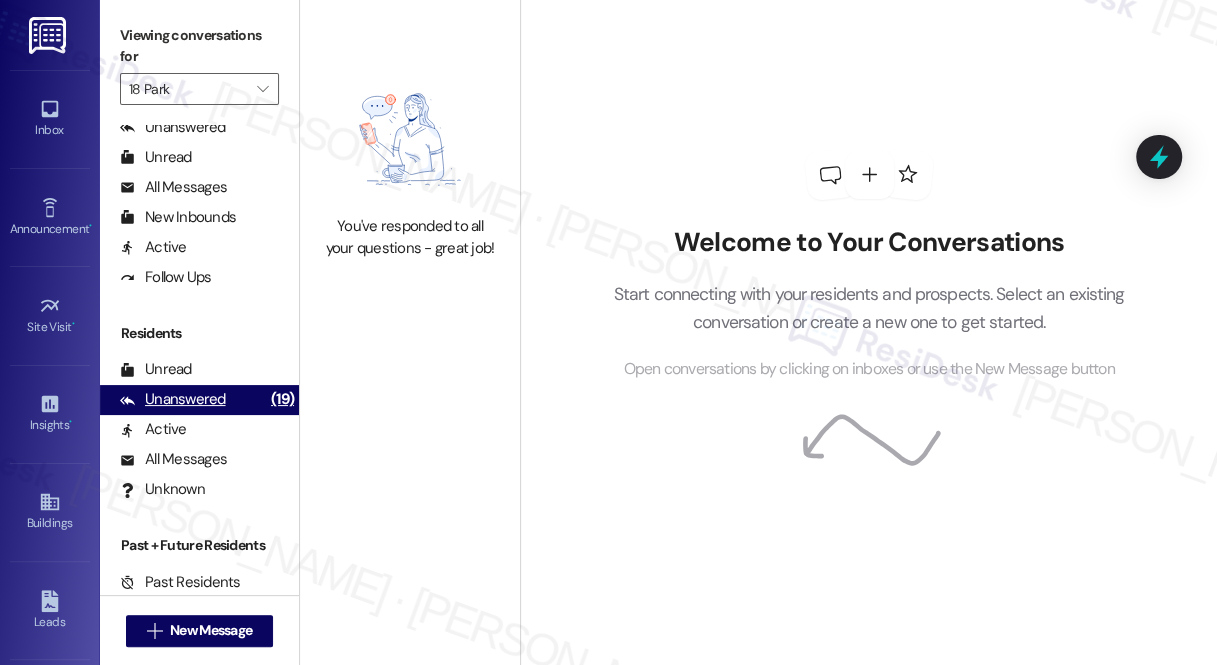 click on "Unanswered" at bounding box center [173, 399] 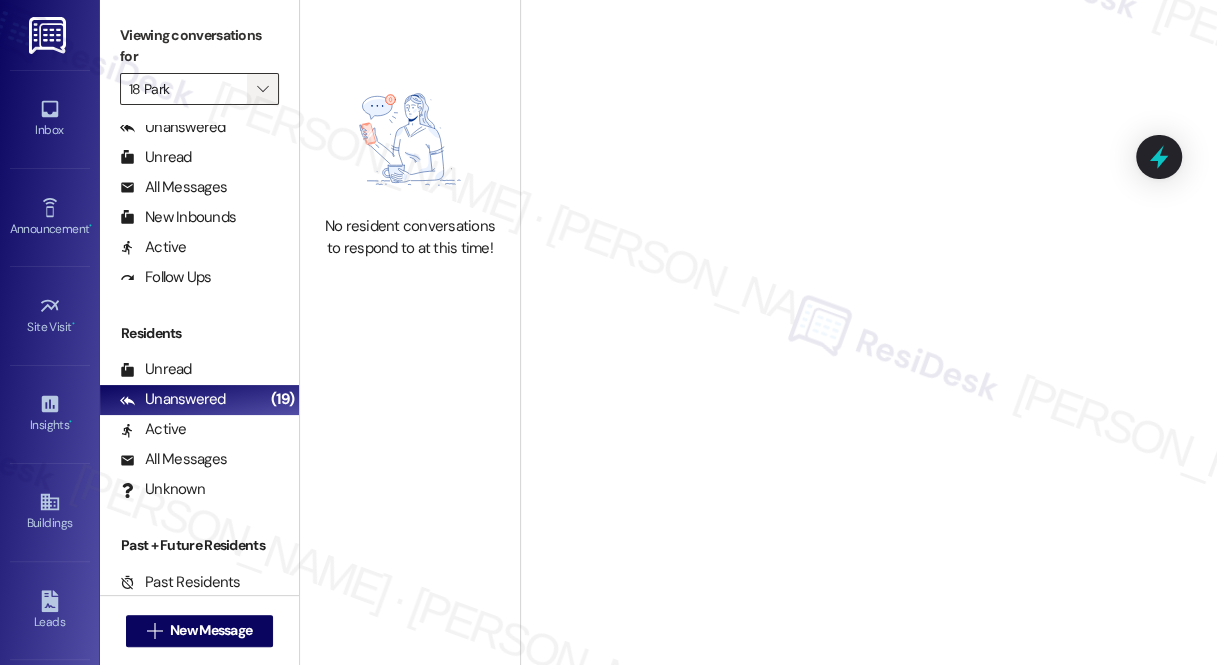 click on "" at bounding box center (263, 89) 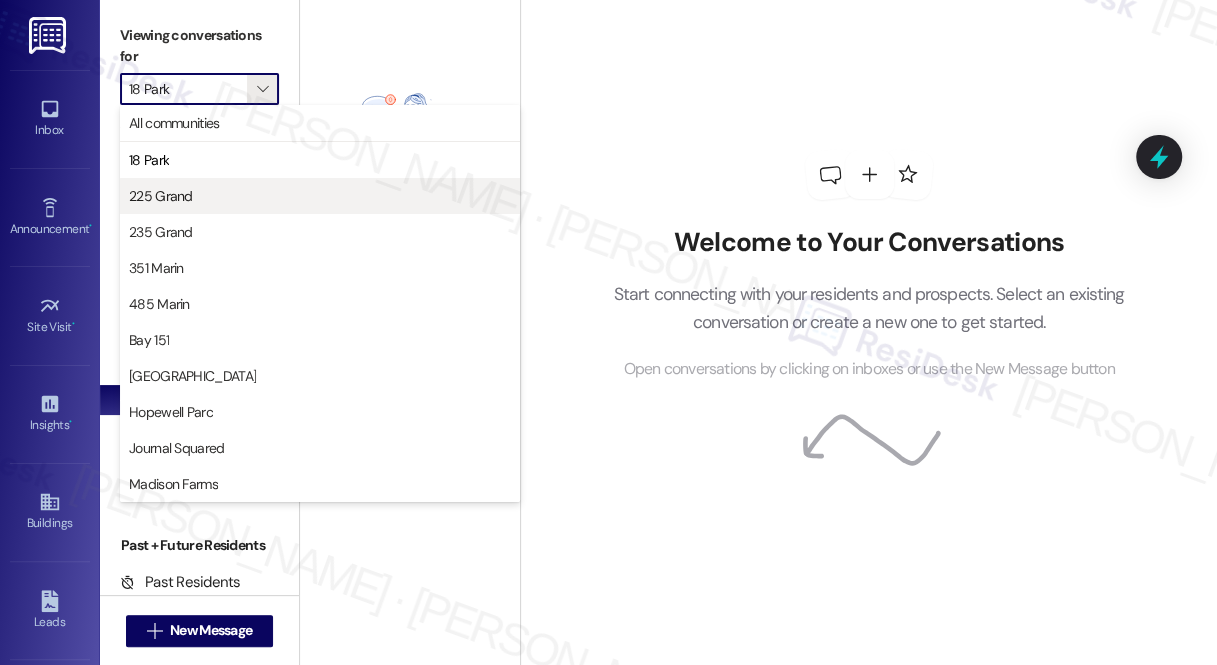 click on "225 Grand" at bounding box center [320, 196] 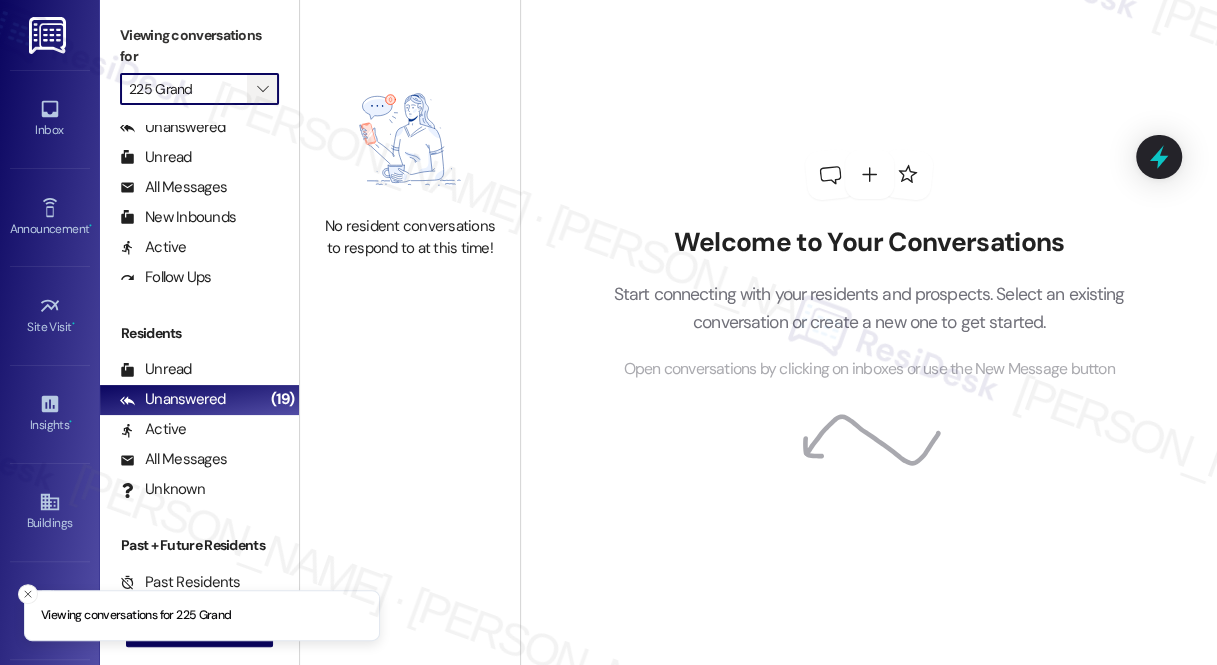 click on "" at bounding box center [263, 89] 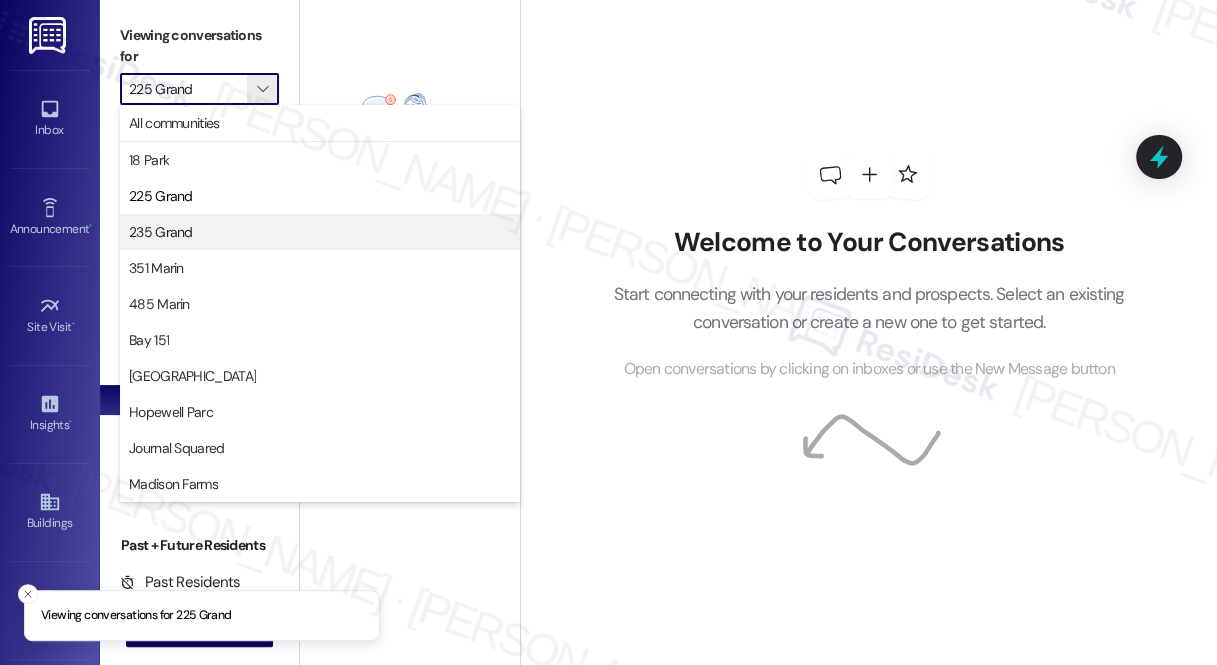 click on "235 Grand" at bounding box center [320, 232] 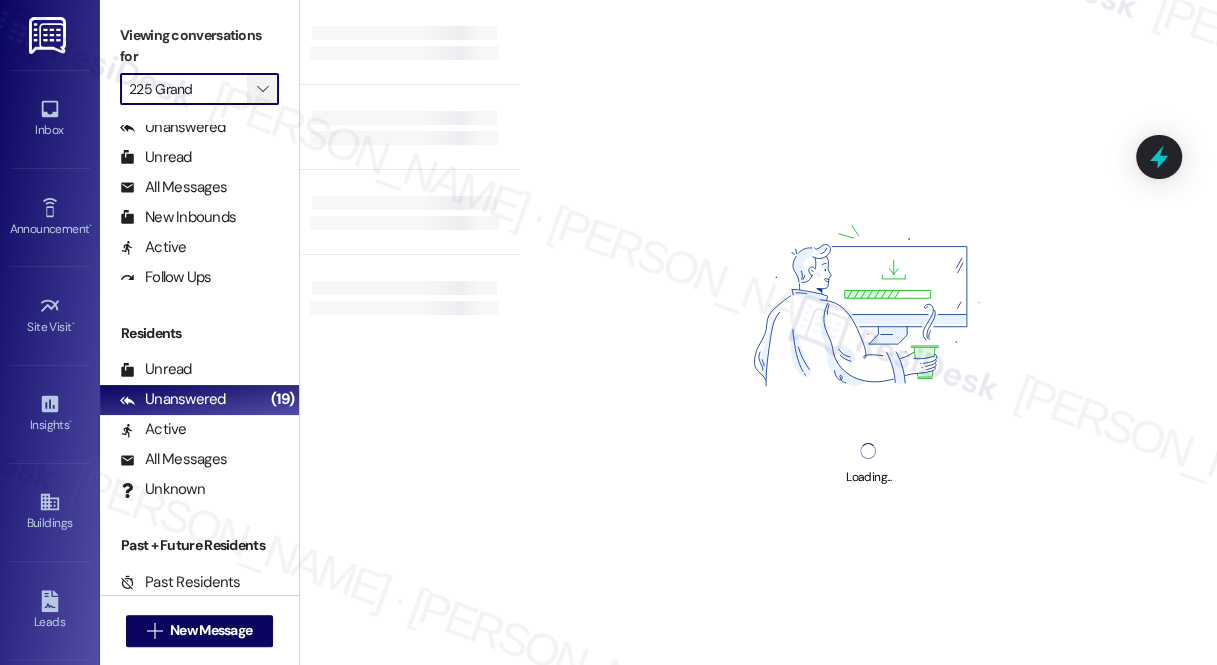 type on "235 Grand" 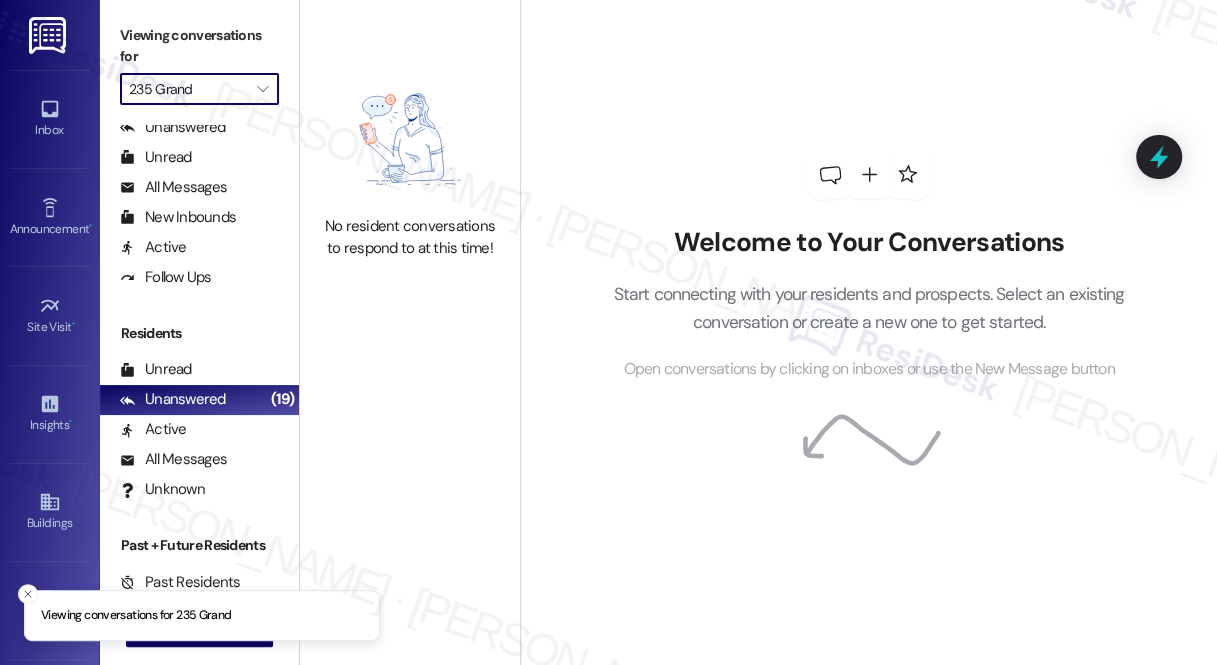 click on "Welcome to Your Conversations Start connecting with your residents and prospects. Select an existing conversation or create a new one to get started. Open conversations by clicking on inboxes or use the New Message button" at bounding box center (869, 266) 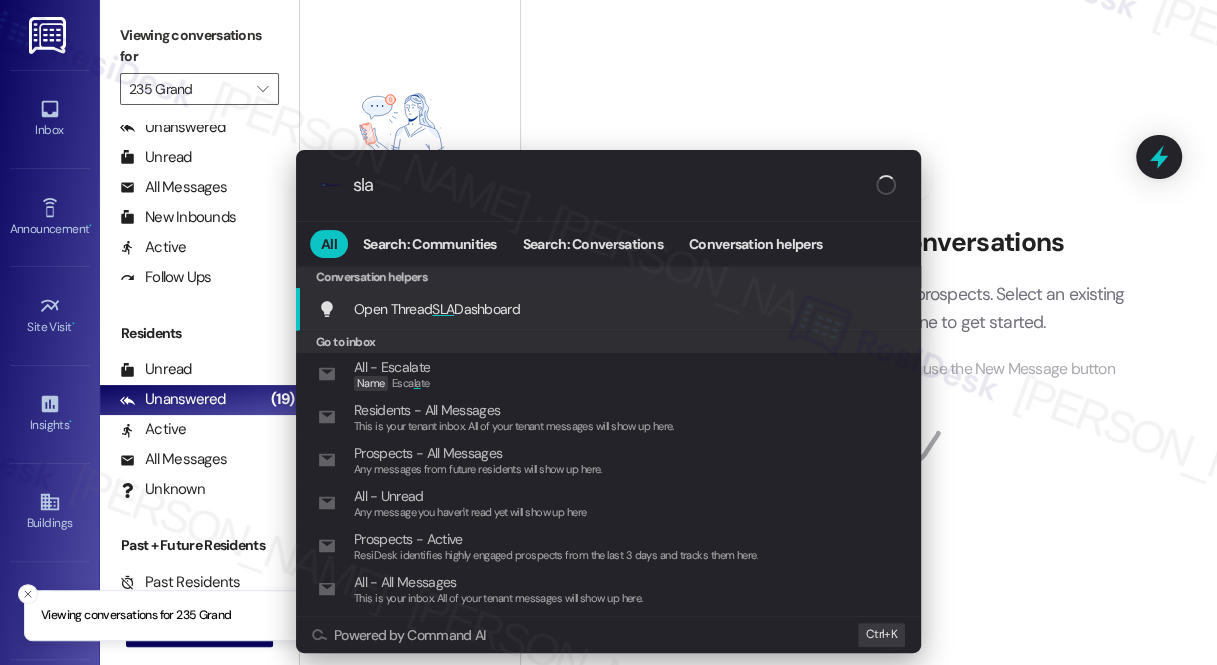 type on "sla" 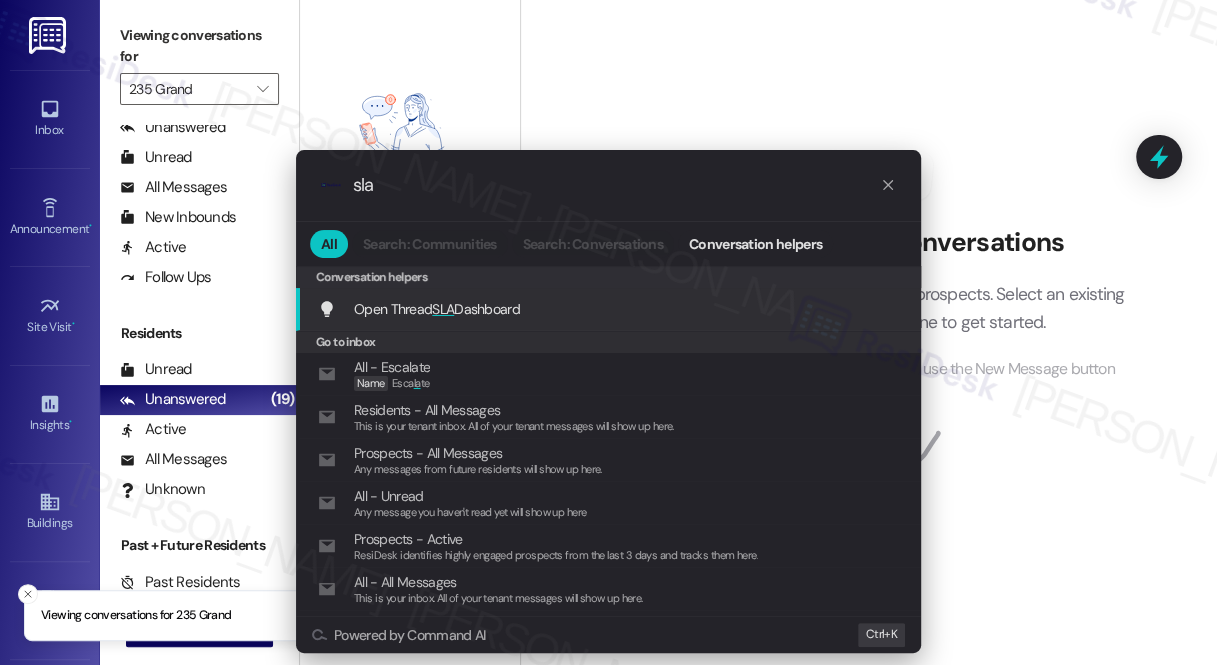 click on "Open Thread  SLA  Dashboard" at bounding box center (437, 309) 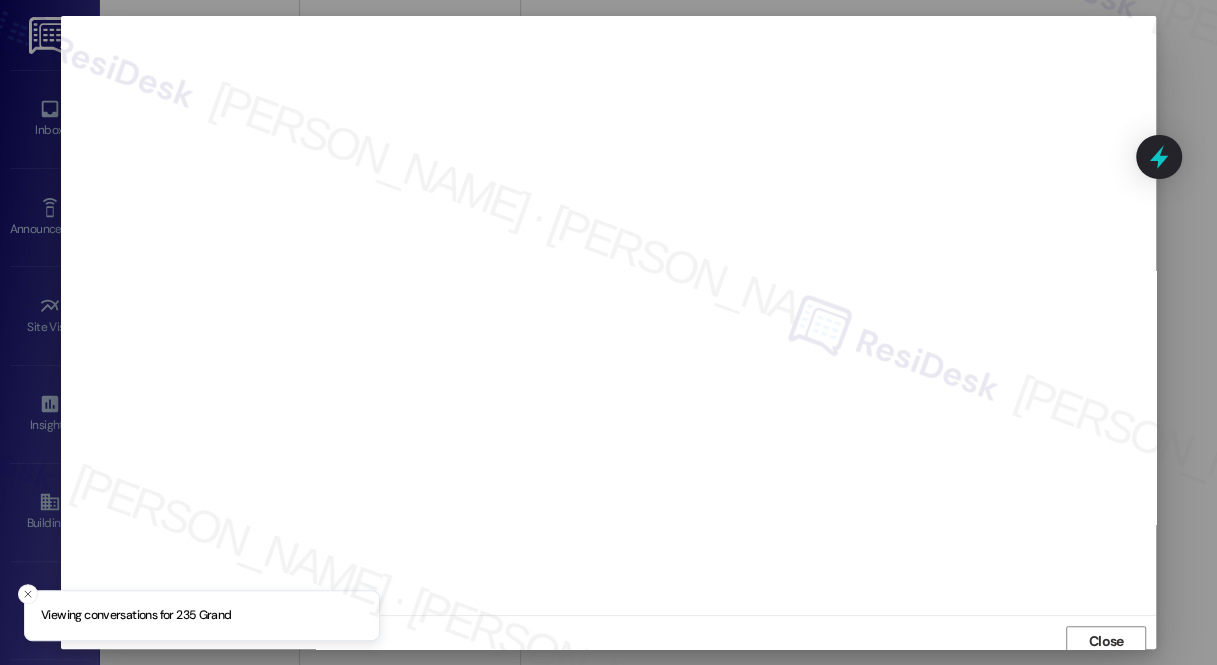 scroll, scrollTop: 8, scrollLeft: 0, axis: vertical 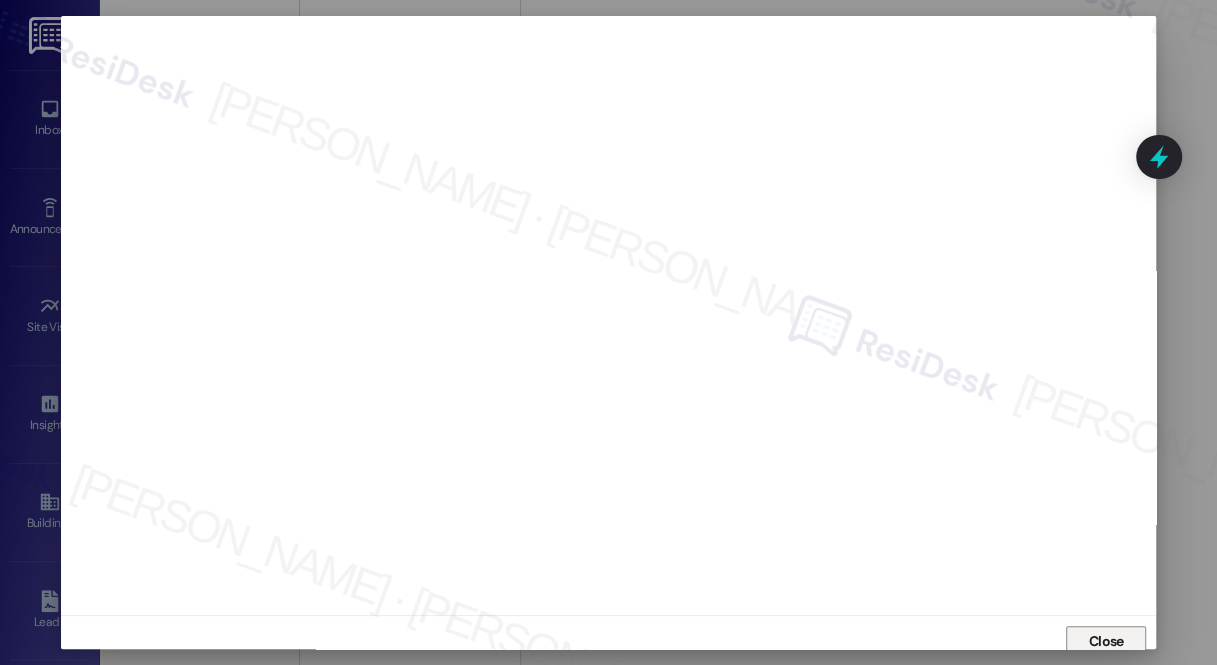 click on "Close" at bounding box center [1106, 642] 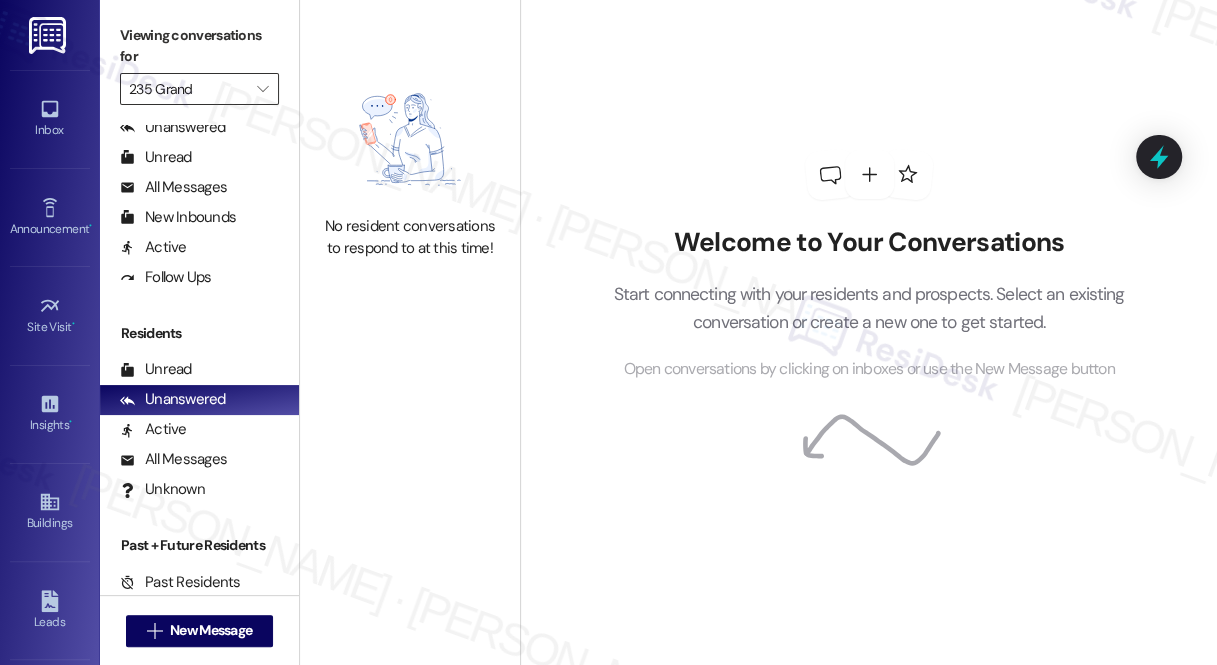 click on "235 Grand" at bounding box center [188, 89] 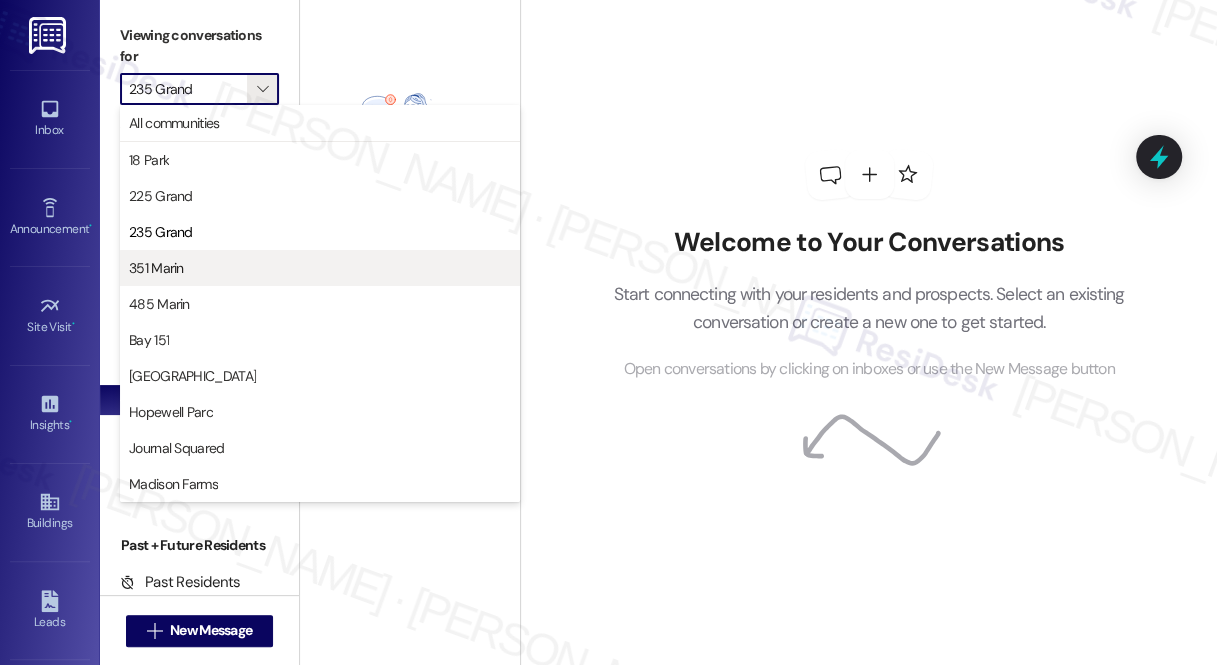 click on "351 Marin" at bounding box center [320, 268] 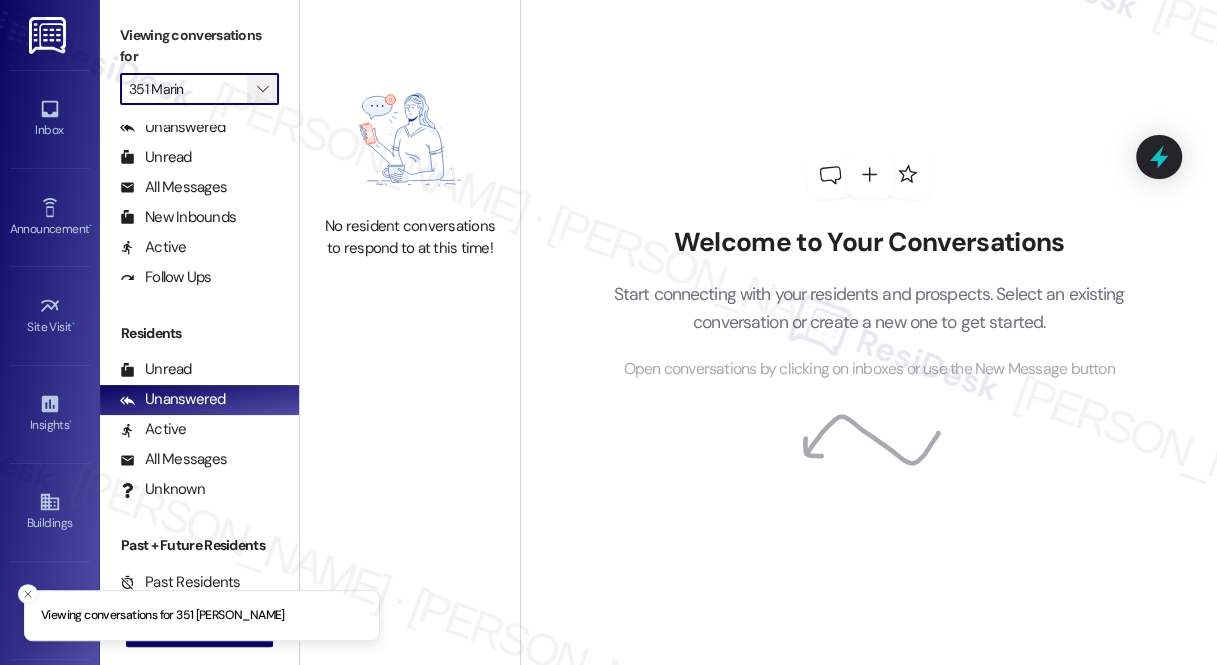 click on "" at bounding box center [262, 89] 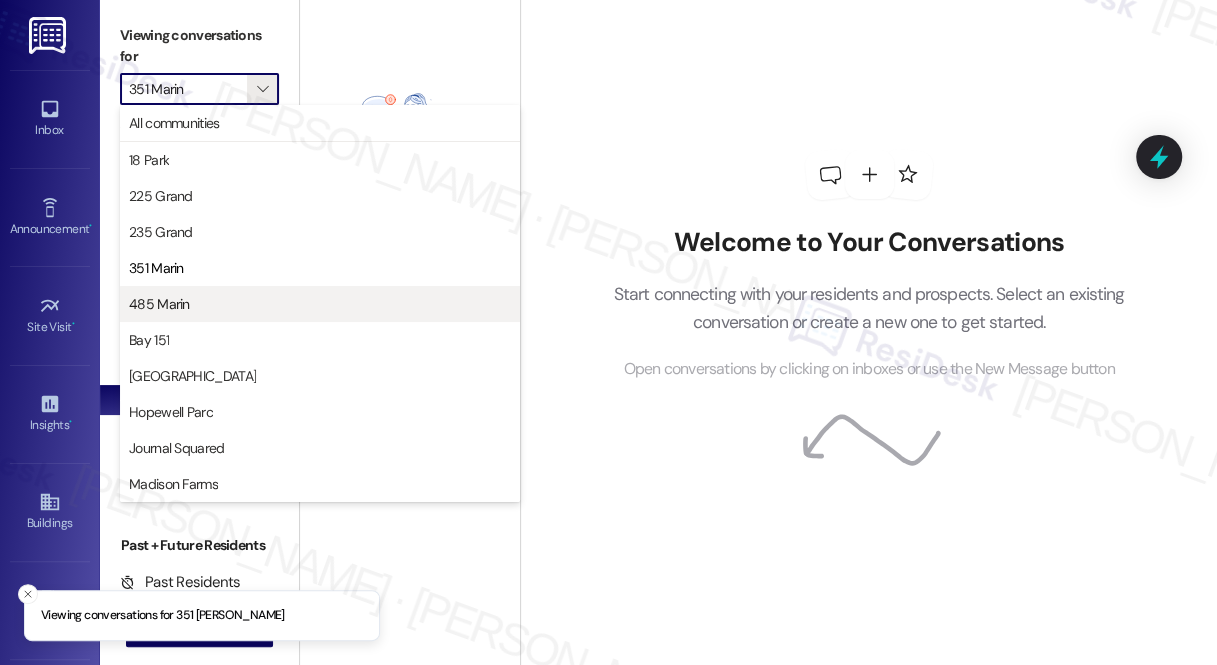 click on "485 Marin" at bounding box center (320, 304) 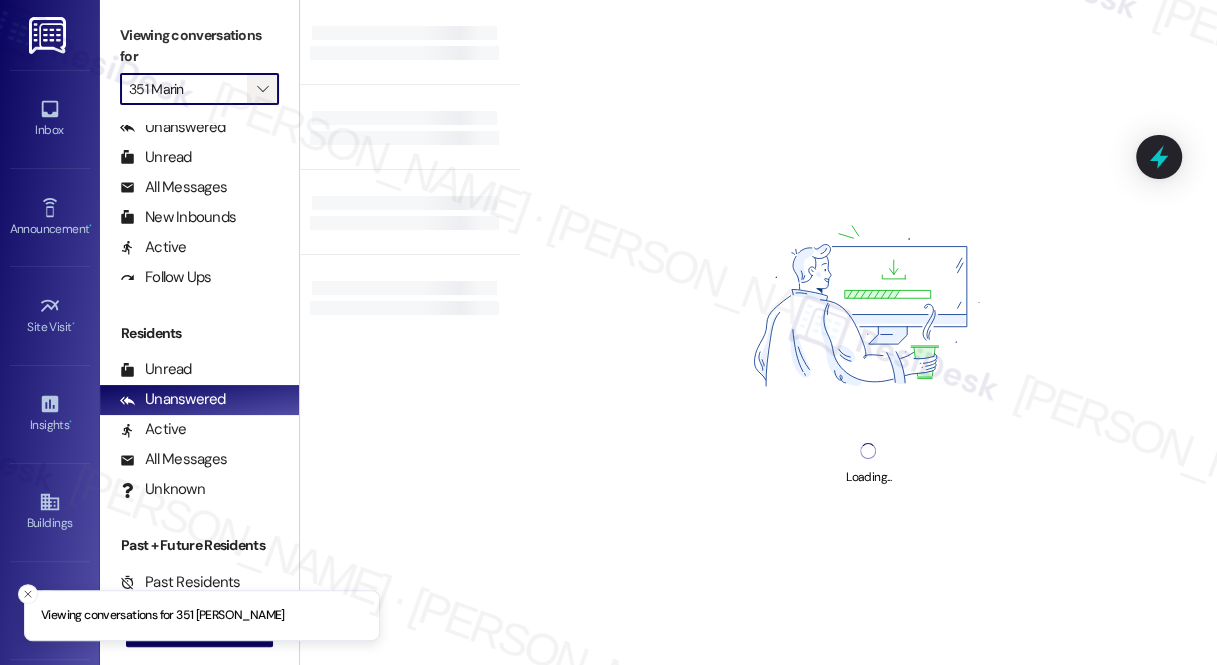 type on "485 Marin" 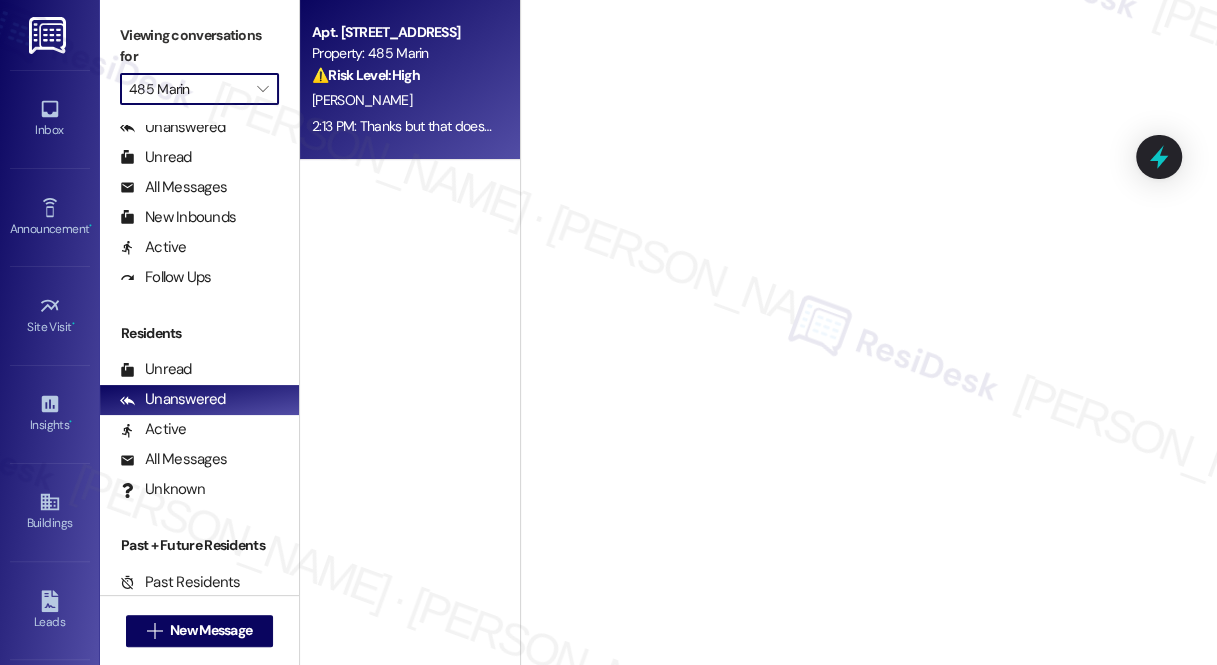 click on "[PERSON_NAME]" at bounding box center (404, 100) 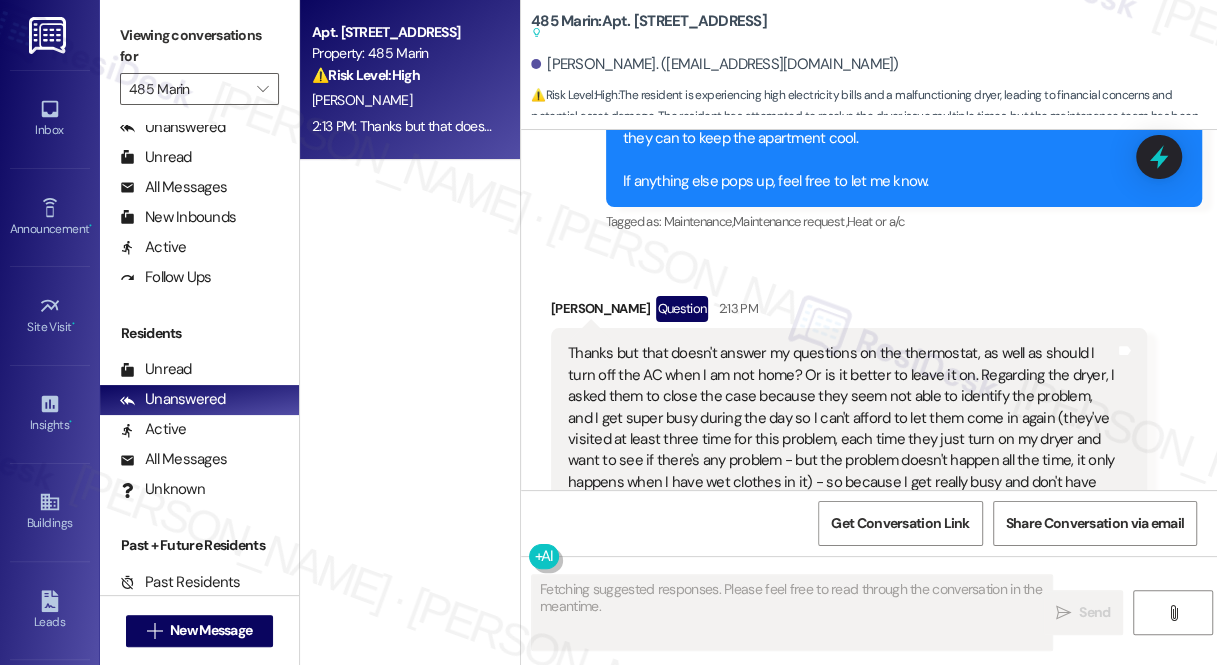 click on "Hide Suggestions" at bounding box center (895, 585) 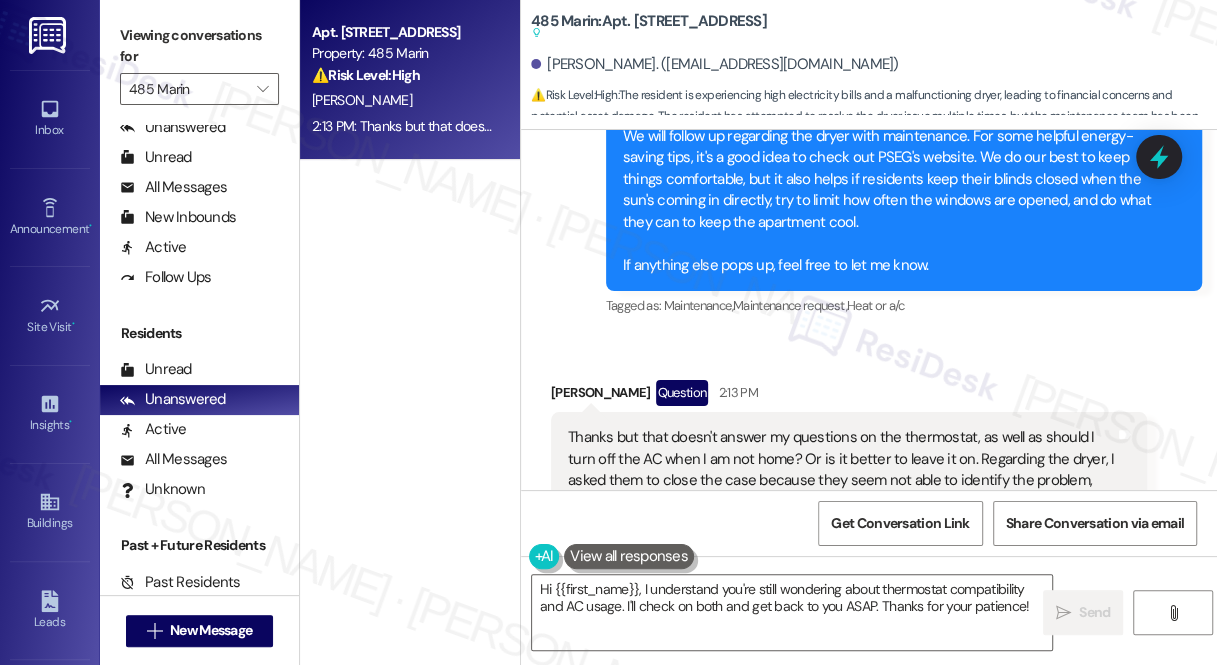 click on "Viewing conversations for" at bounding box center [199, 46] 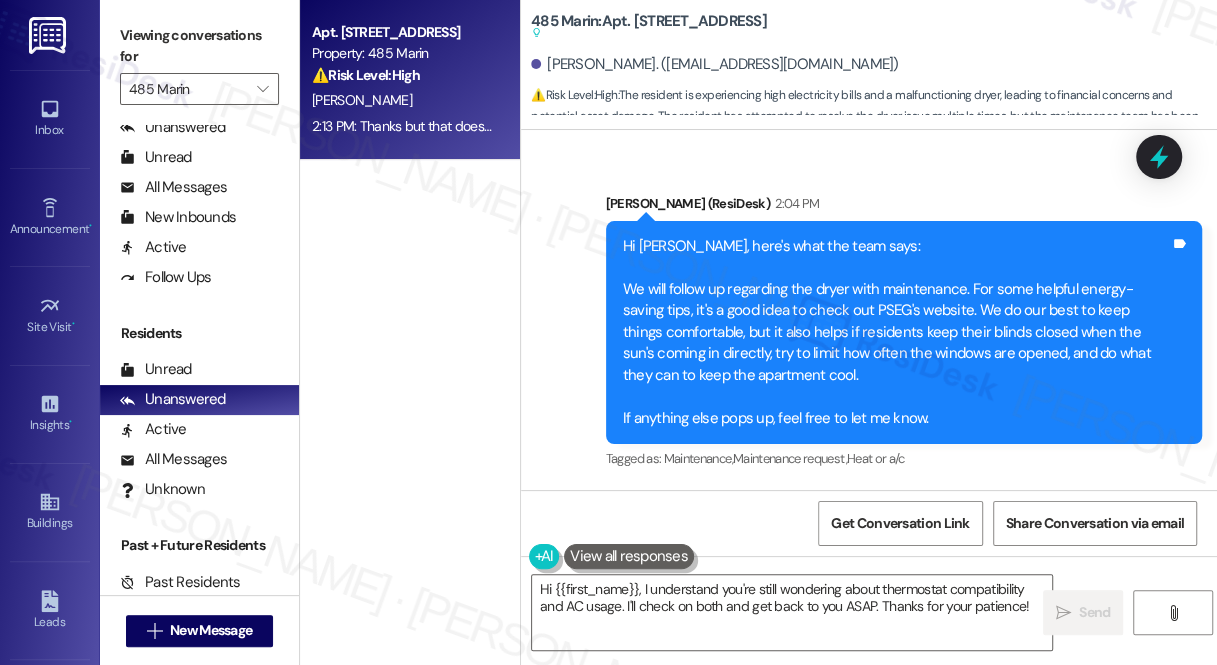 scroll, scrollTop: 24755, scrollLeft: 0, axis: vertical 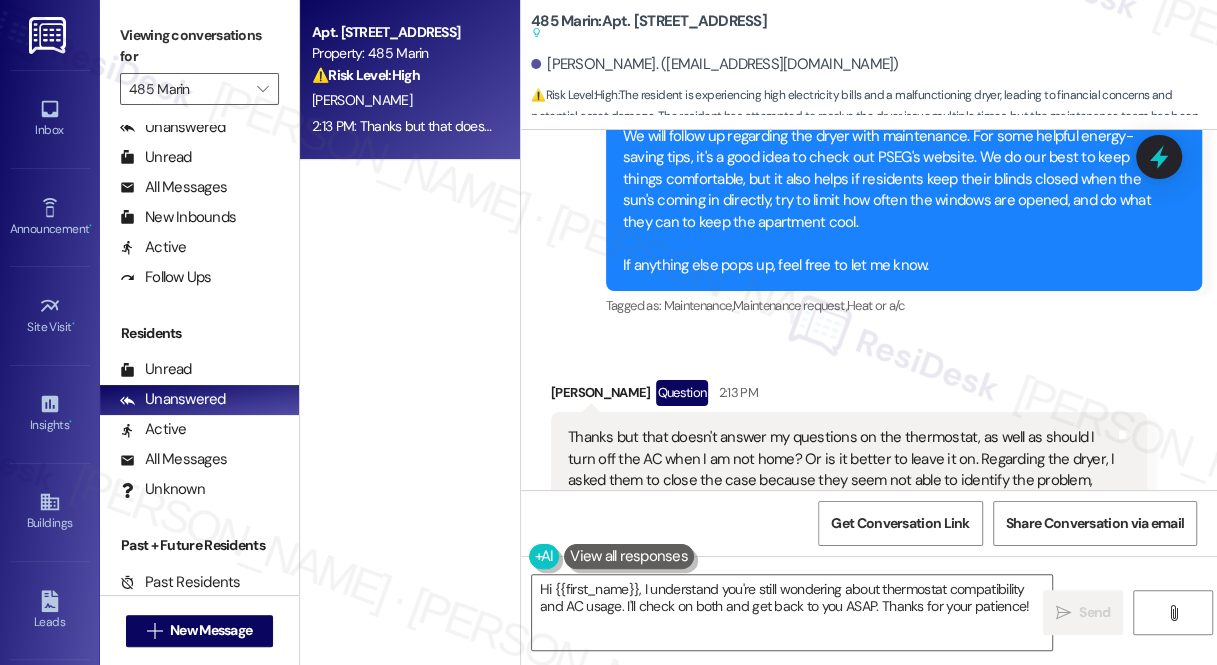 drag, startPoint x: 178, startPoint y: 32, endPoint x: 220, endPoint y: 57, distance: 48.8774 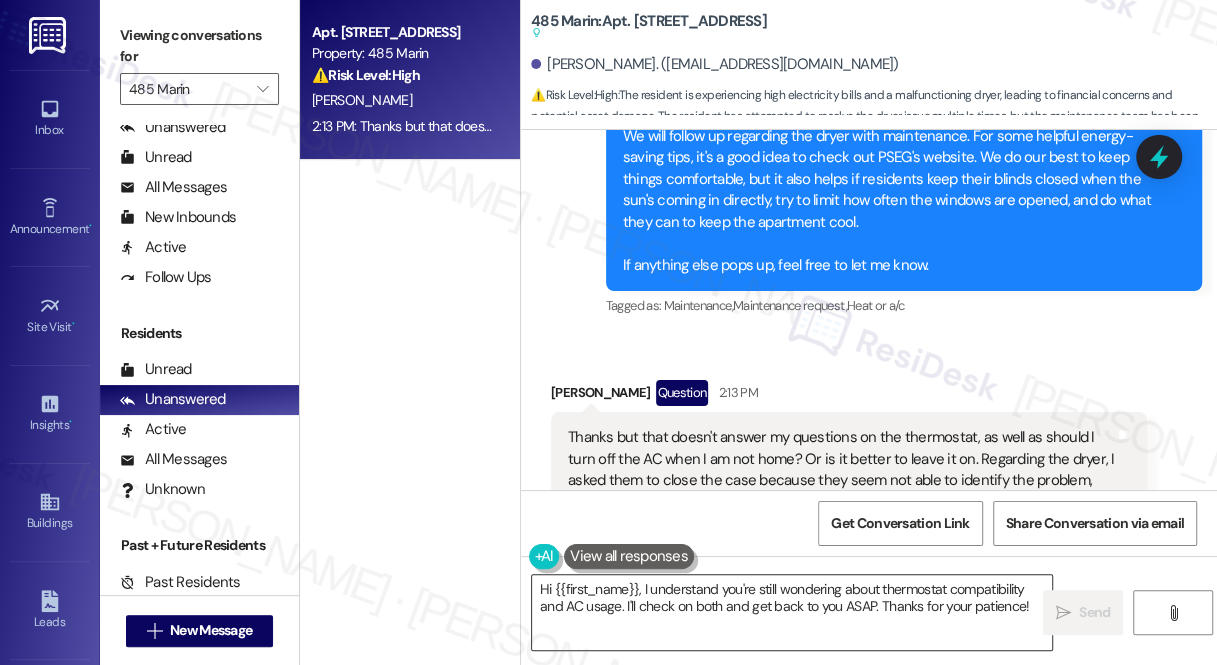 click on "Hi {{first_name}}, I understand you're still wondering about thermostat compatibility and AC usage. I'll check on both and get back to you ASAP. Thanks for your patience!" at bounding box center [792, 612] 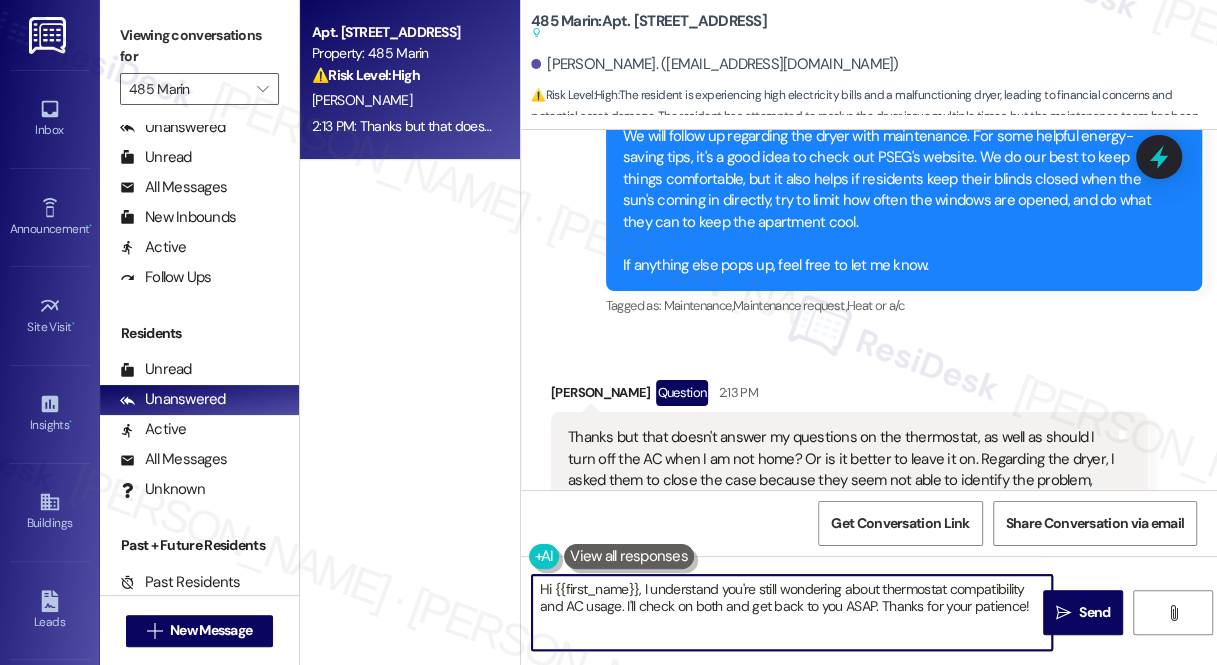 click on "Hi {{first_name}}, I understand you're still wondering about thermostat compatibility and AC usage. I'll check on both and get back to you ASAP. Thanks for your patience!" at bounding box center (792, 612) 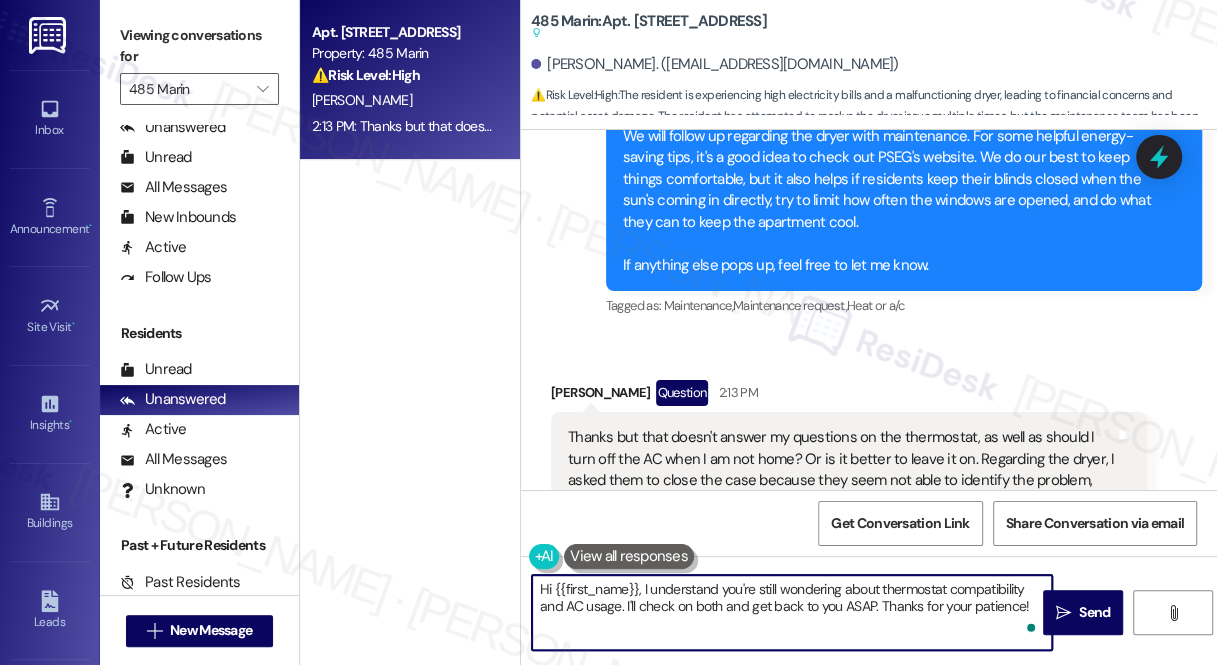 click on "Hi {{first_name}}, I understand you're still wondering about thermostat compatibility and AC usage. I'll check on both and get back to you ASAP. Thanks for your patience!" at bounding box center [792, 612] 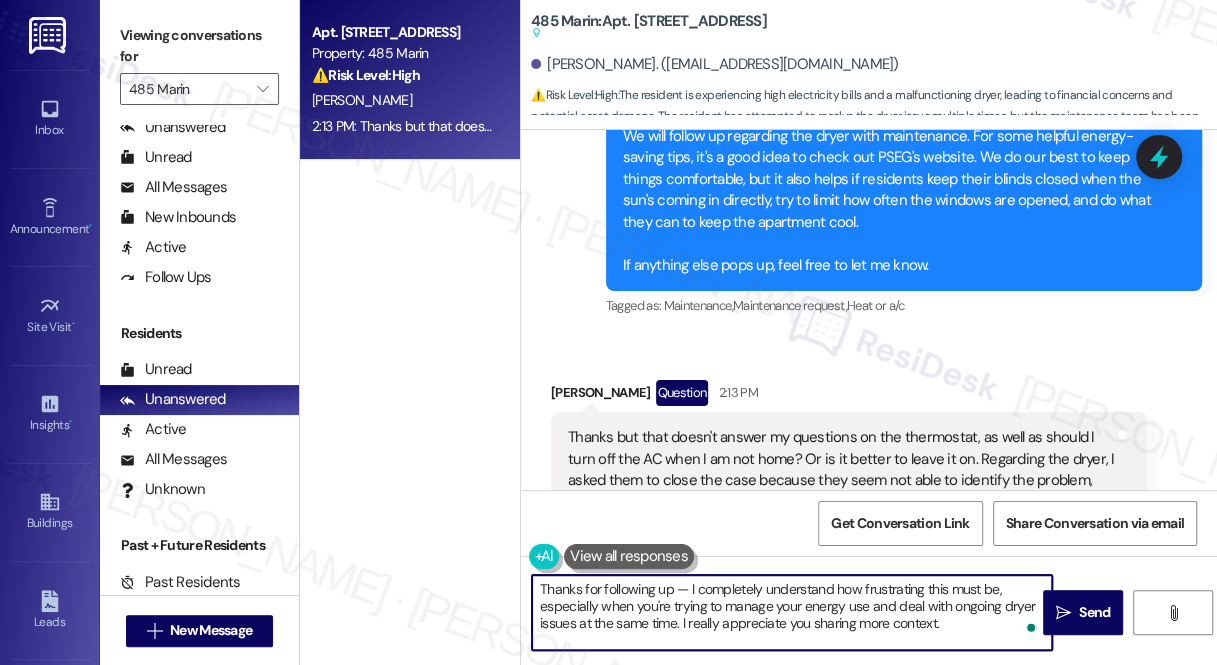scroll, scrollTop: 152, scrollLeft: 0, axis: vertical 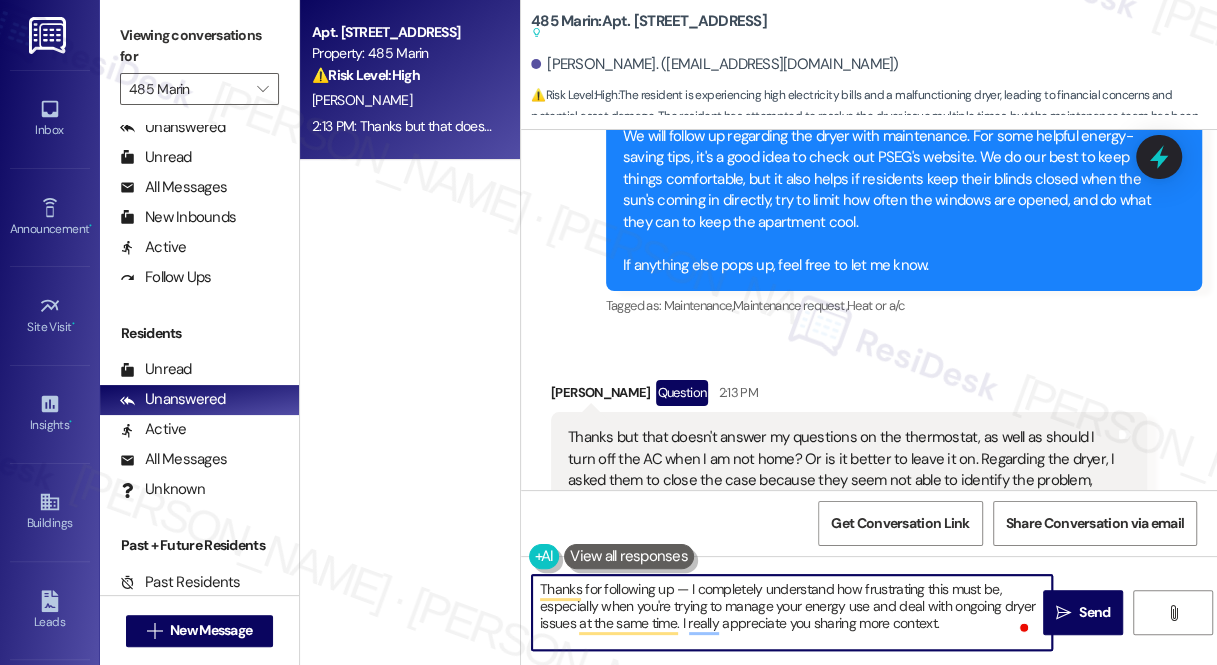 click on "Thanks for following up — I completely understand how frustrating this must be, especially when you're trying to manage your energy use and deal with ongoing dryer issues at the same time. I really appreciate you sharing more context.
For your questions:
AC Usage: In most cases, it's more energy-efficient to turn off your AC when you're not home, especially if you're gone for several hours. Leaving it on continuously can add up quickly in energy costs. That said, setting your thermostat to a higher temperature (around 78°F) while you're away can be a good compromise if you want to avoid coming home to a hot space." at bounding box center [792, 612] 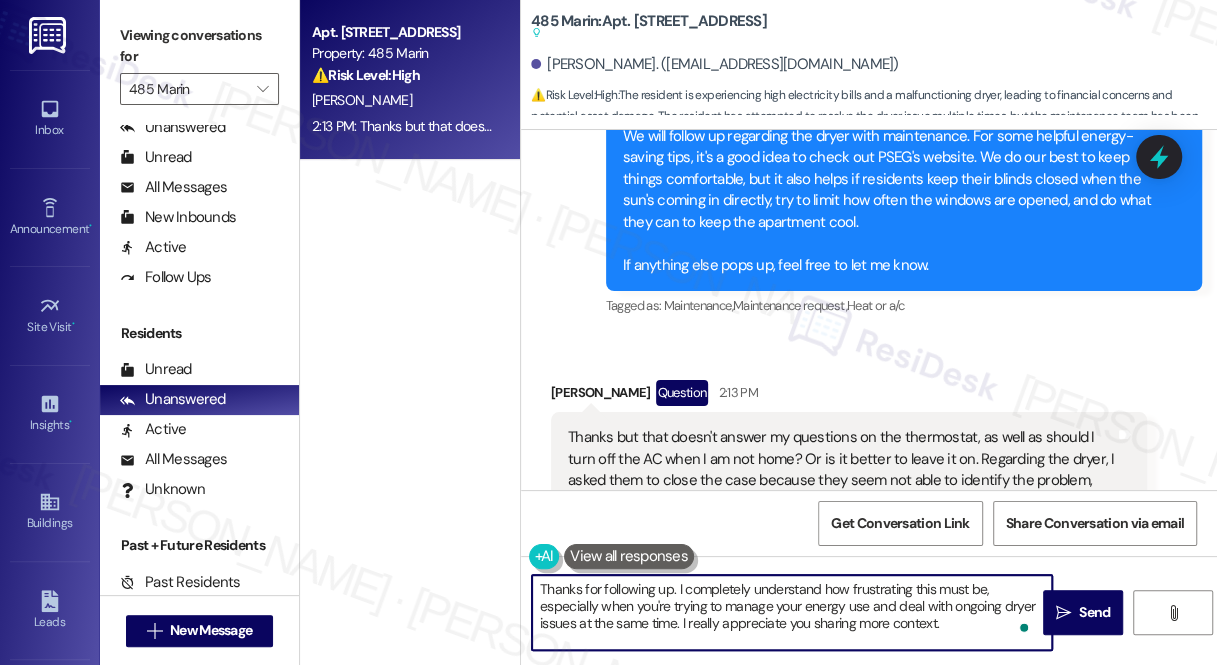 click on "Thanks for following up. I completely understand how frustrating this must be, especially when you're trying to manage your energy use and deal with ongoing dryer issues at the same time. I really appreciate you sharing more context.
For your questions:
AC Usage: In most cases, it's more energy-efficient to turn off your AC when you're not home, especially if you're gone for several hours. Leaving it on continuously can add up quickly in energy costs. That said, setting your thermostat to a higher temperature (around 78°F) while you're away can be a good compromise if you want to avoid coming home to a hot space." at bounding box center (792, 612) 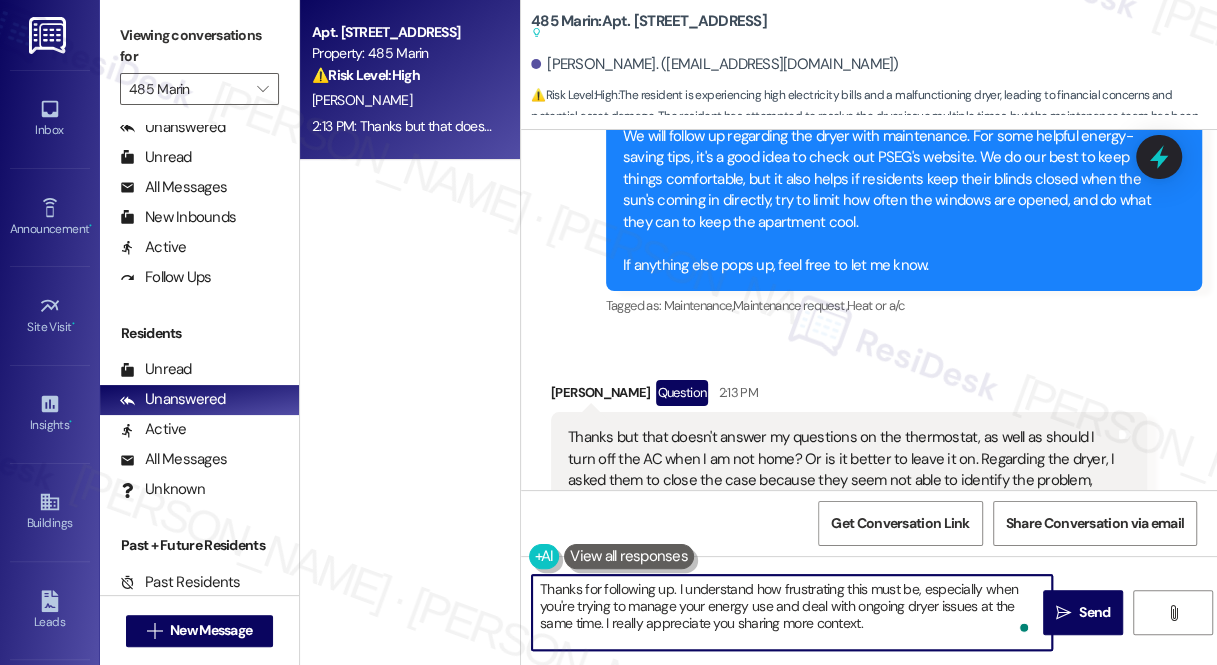 click on "Thanks for following up. I understand how frustrating this must be, especially when you're trying to manage your energy use and deal with ongoing dryer issues at the same time. I really appreciate you sharing more context.
For your questions:
AC Usage: In most cases, it's more energy-efficient to turn off your AC when you're not home, especially if you're gone for several hours. Leaving it on continuously can add up quickly in energy costs. That said, setting your thermostat to a higher temperature (around 78°F) while you're away can be a good compromise if you want to avoid coming home to a hot space." at bounding box center [792, 612] 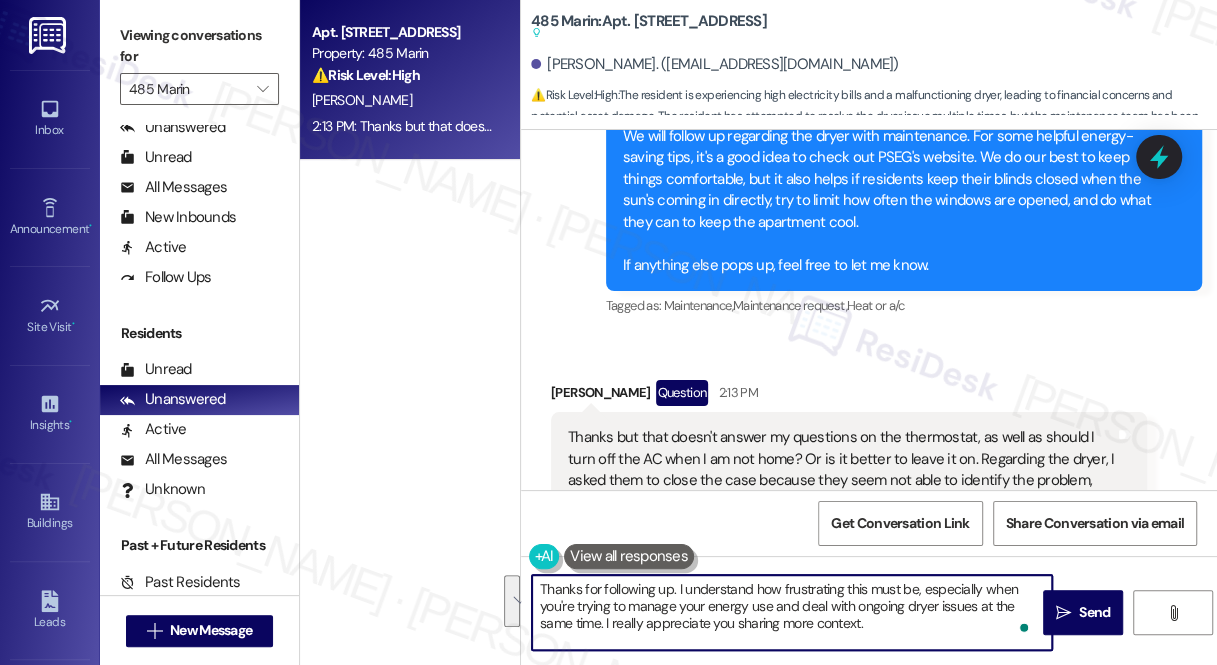 click on "Thanks for following up. I understand how frustrating this must be, especially when you're trying to manage your energy use and deal with ongoing dryer issues at the same time. I really appreciate you sharing more context.
For your questions:
AC Usage: In most cases, it's more energy-efficient to turn off your AC when you're not home, especially if you're gone for several hours. Leaving it on continuously can add up quickly in energy costs. That said, setting your thermostat to a higher temperature (around 78°F) while you're away can be a good compromise if you want to avoid coming home to a hot space." at bounding box center [792, 612] 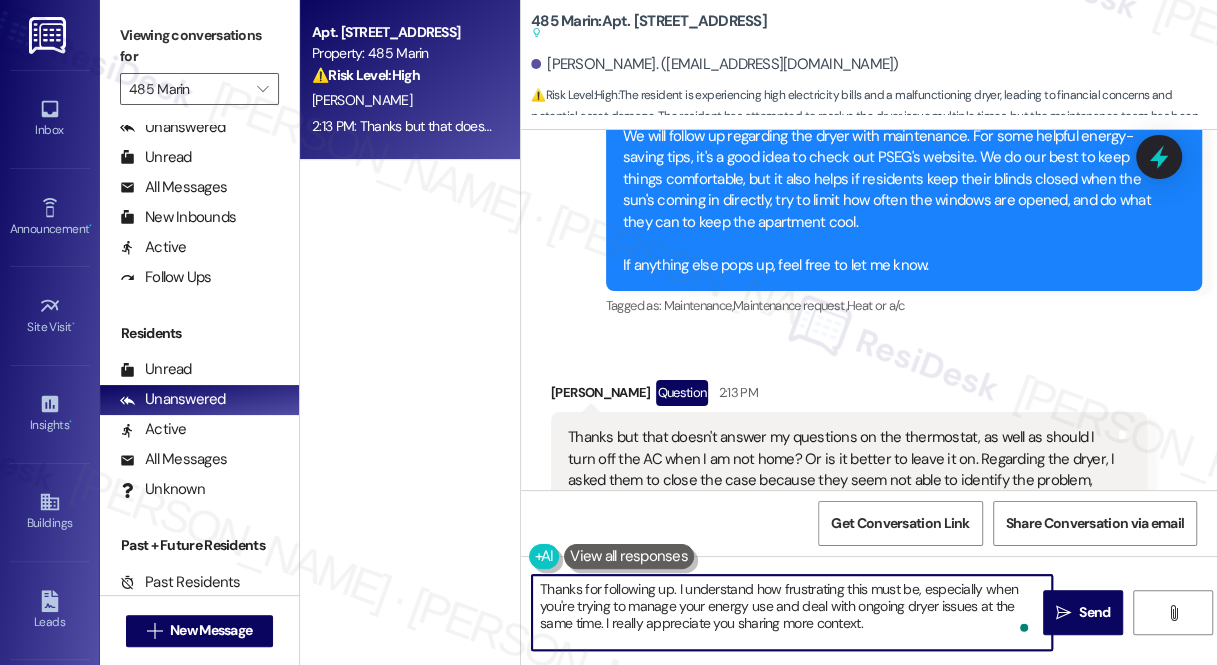 click on "Thanks for following up. I understand how frustrating this must be, especially when you're trying to manage your energy use and deal with ongoing dryer issues at the same time. I really appreciate you sharing more context.
For your questions:
AC Usage: In most cases, it's more energy-efficient to turn off your AC when you're not home, especially if you're gone for several hours. Leaving it on continuously can add up quickly in energy costs. That said, setting your thermostat to a higher temperature (around 78°F) while you're away can be a good compromise if you want to avoid coming home to a hot space." at bounding box center (792, 612) 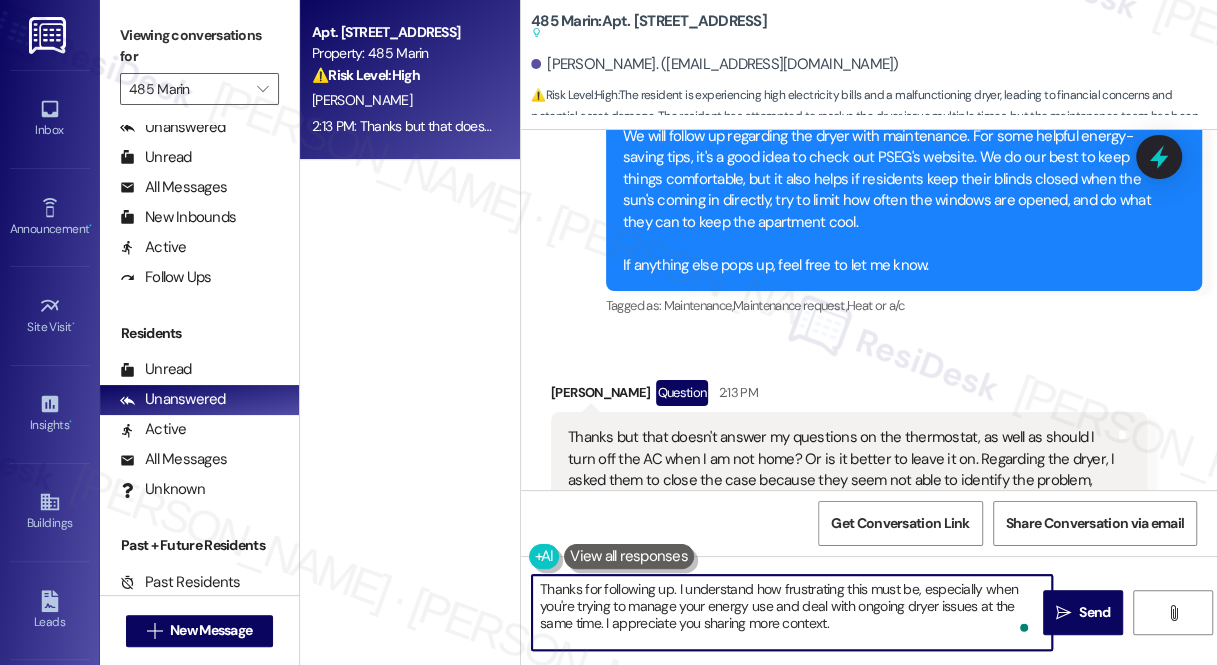 scroll, scrollTop: 94, scrollLeft: 0, axis: vertical 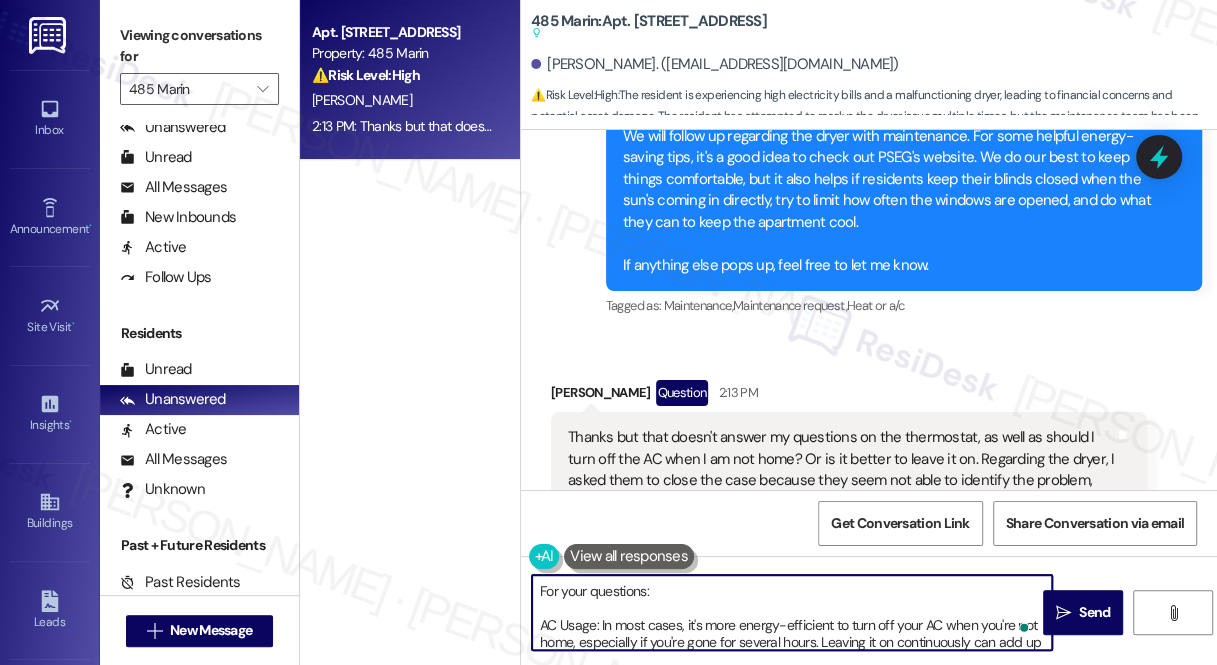 click on "Thanks for following up. I understand how frustrating this must be, especially when you're trying to manage your energy use and deal with ongoing dryer issues at the same time. I appreciate you sharing more context.
For your questions:
AC Usage: In most cases, it's more energy-efficient to turn off your AC when you're not home, especially if you're gone for several hours. Leaving it on continuously can add up quickly in energy costs. That said, setting your thermostat to a higher temperature (around 78°F) while you're away can be a good compromise if you want to avoid coming home to a hot space." at bounding box center (792, 612) 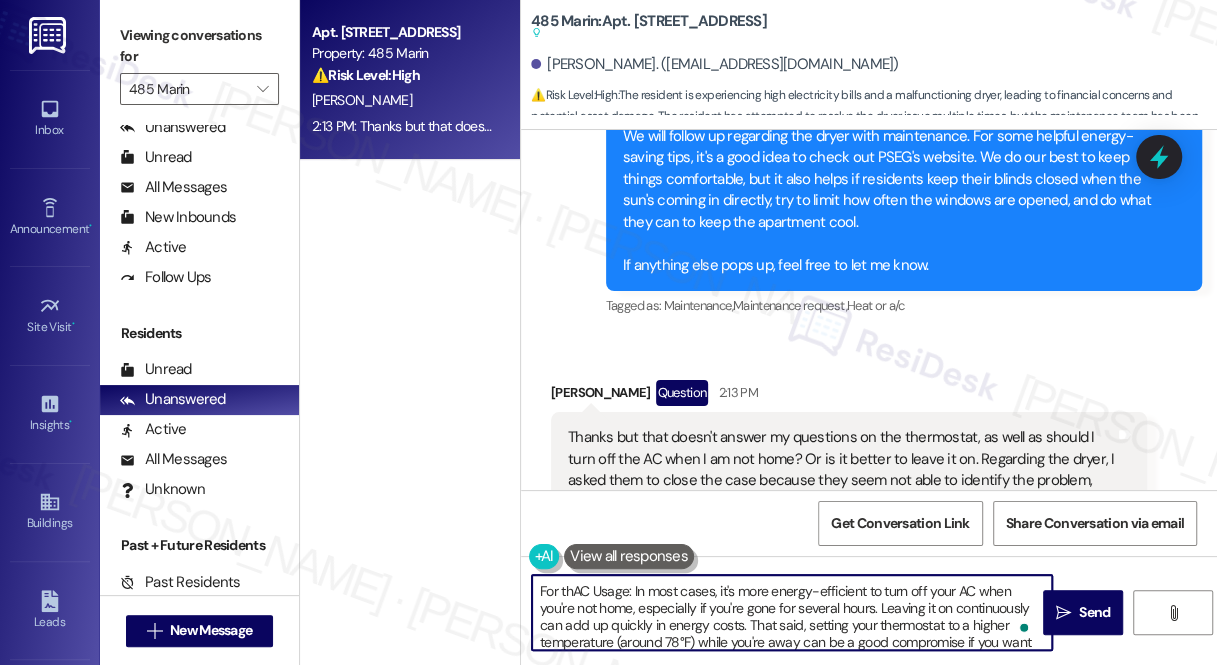 scroll, scrollTop: 32, scrollLeft: 0, axis: vertical 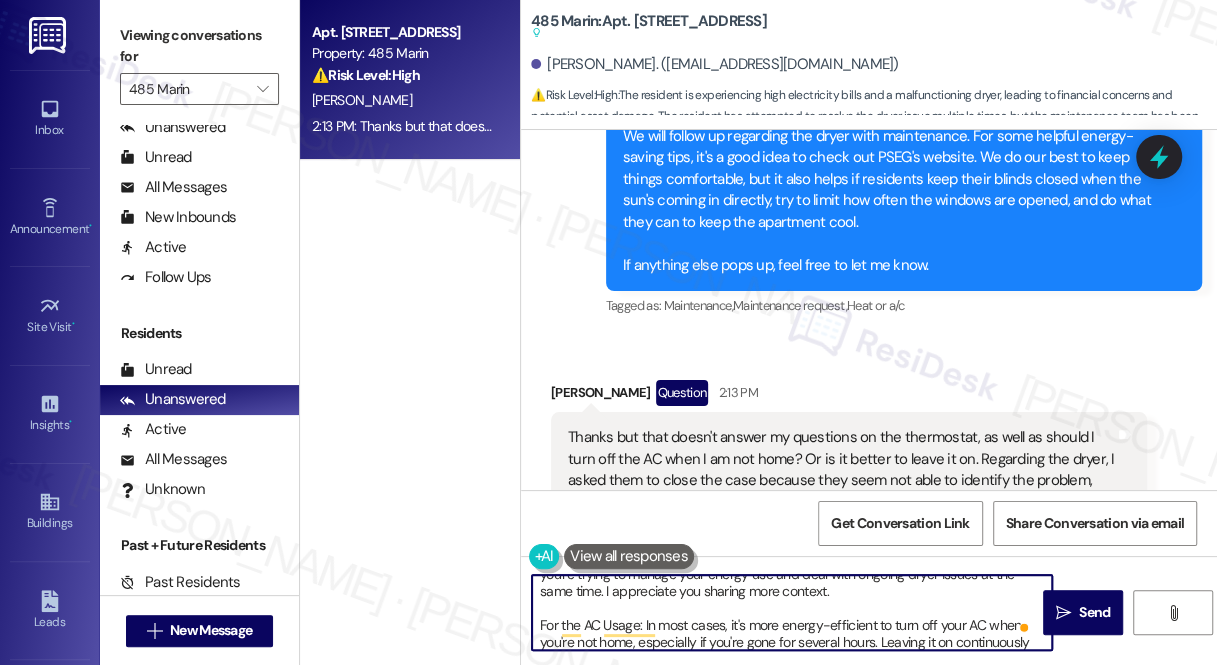 click on "Thanks for following up. I understand how frustrating this must be, especially when you're trying to manage your energy use and deal with ongoing dryer issues at the same time. I appreciate you sharing more context.
For the AC Usage: In most cases, it's more energy-efficient to turn off your AC when you're not home, especially if you're gone for several hours. Leaving it on continuously can add up quickly in energy costs. That said, setting your thermostat to a higher temperature (around 78°F) while you're away can be a good compromise if you want to avoid coming home to a hot space." at bounding box center [792, 612] 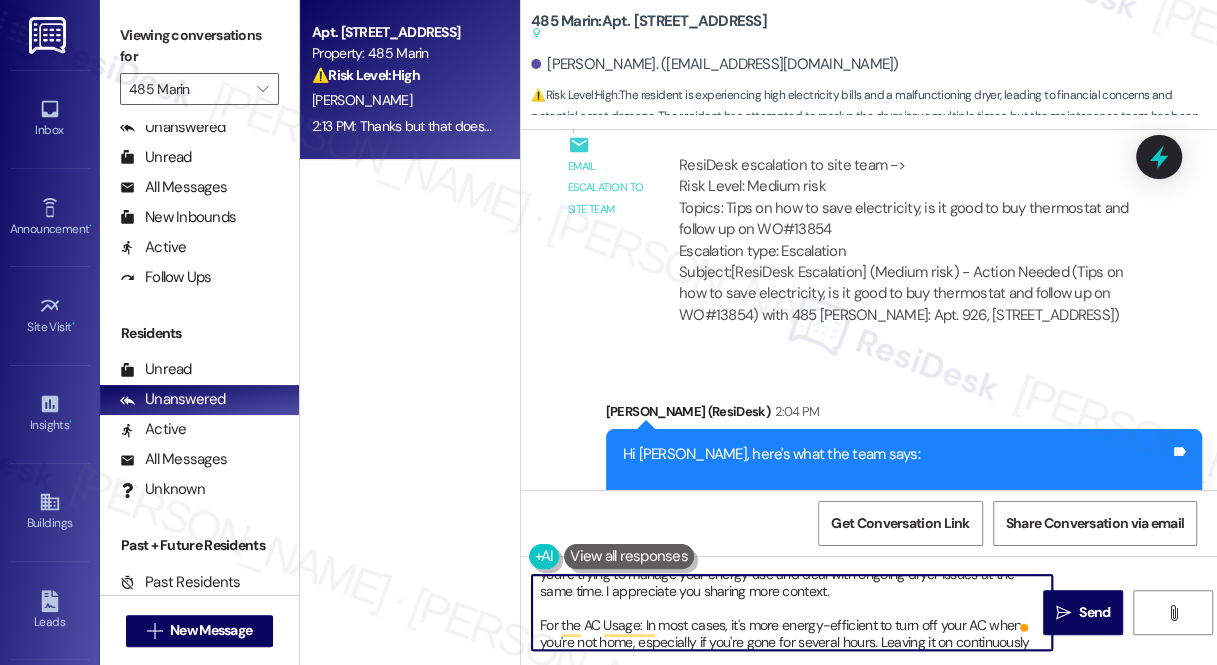 scroll, scrollTop: 24392, scrollLeft: 0, axis: vertical 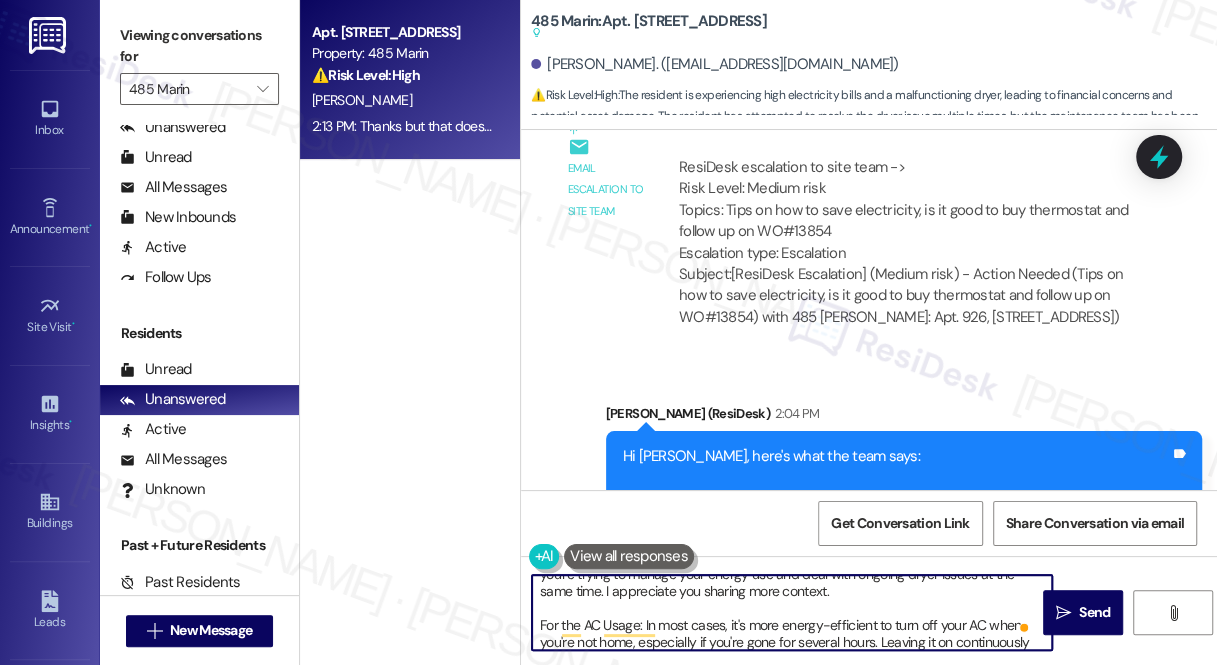 click on "Hi Yuyue, here's what the team says:
We will follow up regarding the dryer with maintenance. For some helpful energy-saving tips, it's a good idea to check out PSEG's website. We do our best to keep things comfortable, but it also helps if residents keep their blinds closed when the sun's coming in directly, try to limit how often the windows are opened, and do what they can to keep the apartment cool.
If anything else pops up, feel free to let me know." at bounding box center (896, 542) 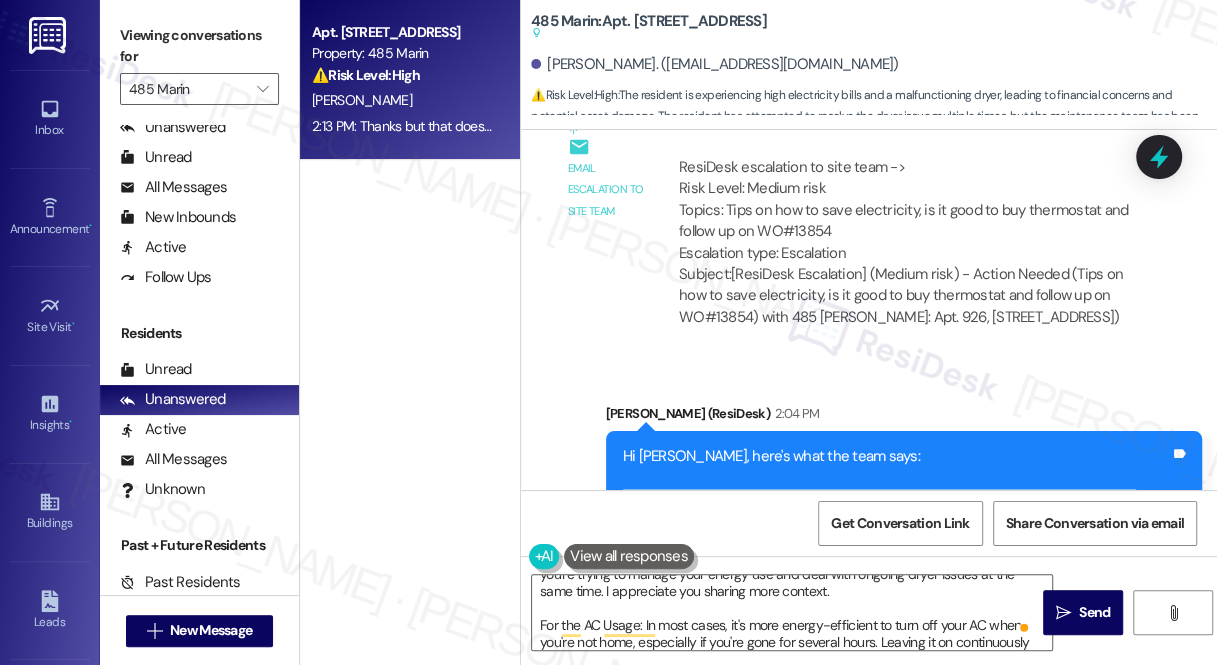 click on "Hi Yuyue, here's what the team says:
We will follow up regarding the dryer with maintenance. For some helpful energy-saving tips, it's a good idea to check out PSEG's website. We do our best to keep things comfortable, but it also helps if residents keep their blinds closed when the sun's coming in directly, try to limit how often the windows are opened, and do what they can to keep the apartment cool.
If anything else pops up, feel free to let me know." at bounding box center (896, 542) 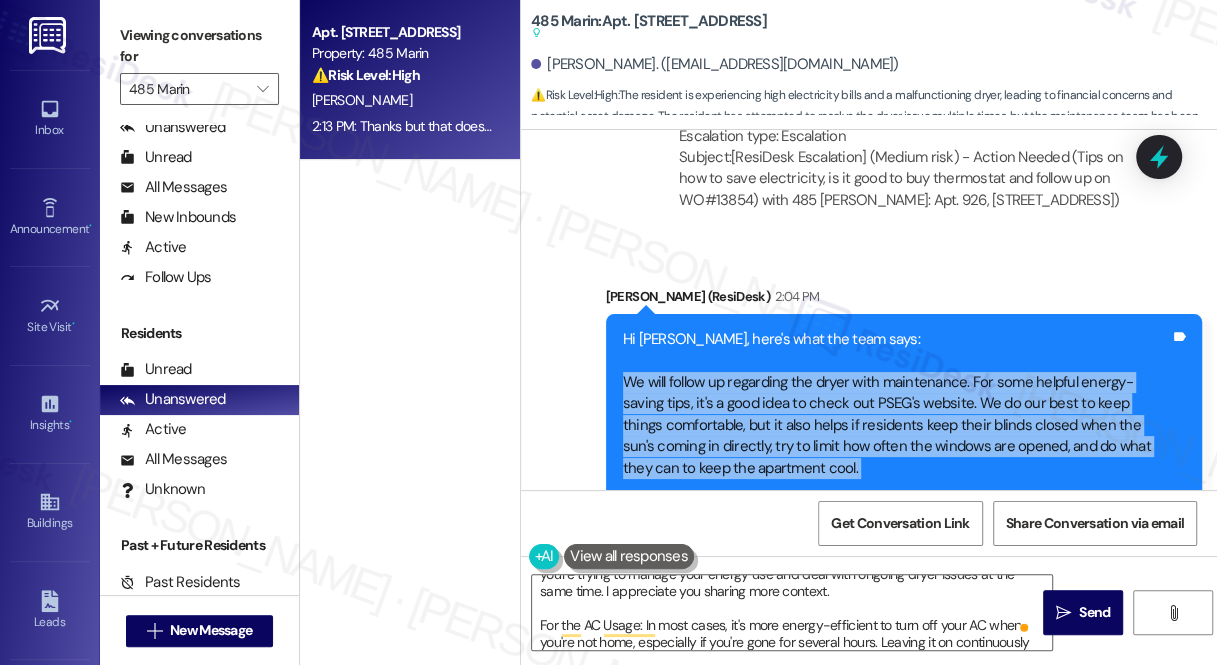 scroll, scrollTop: 24664, scrollLeft: 0, axis: vertical 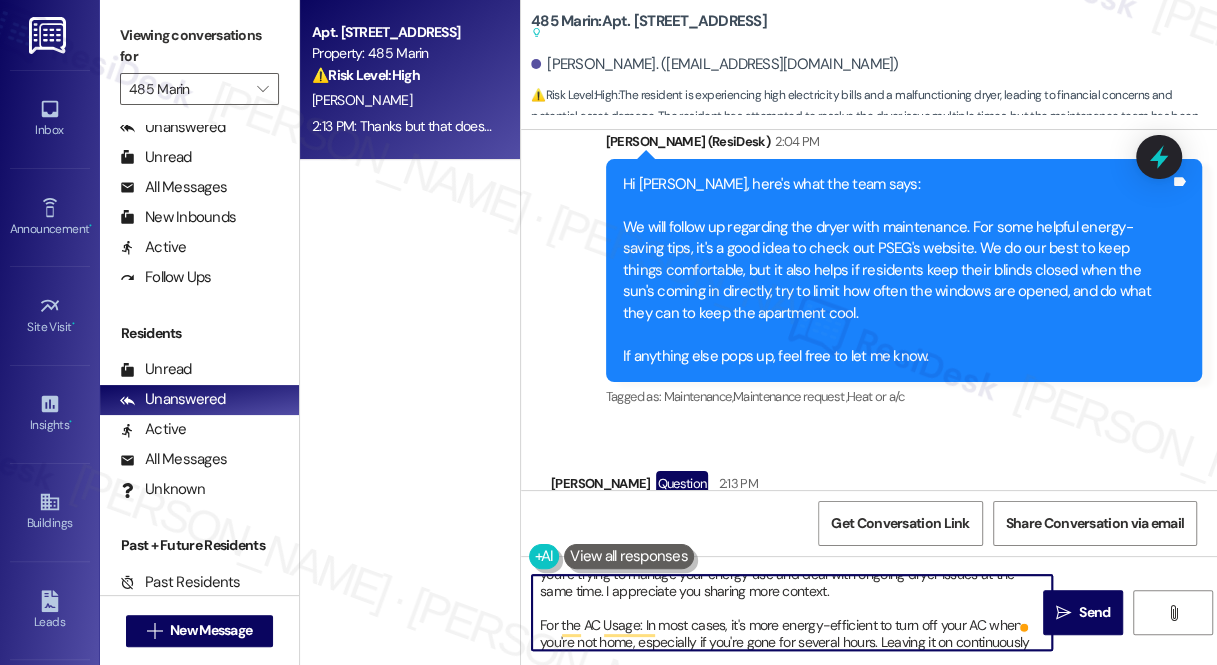 click on "Thanks for following up. I understand how frustrating this must be, especially when you're trying to manage your energy use and deal with ongoing dryer issues at the same time. I appreciate you sharing more context.
For the AC Usage: In most cases, it's more energy-efficient to turn off your AC when you're not home, especially if you're gone for several hours. Leaving it on continuously can add up quickly in energy costs. That said, setting your thermostat to a higher temperature (around 78°F) while you're away can be a good compromise if you want to avoid coming home to a hot space." at bounding box center [792, 612] 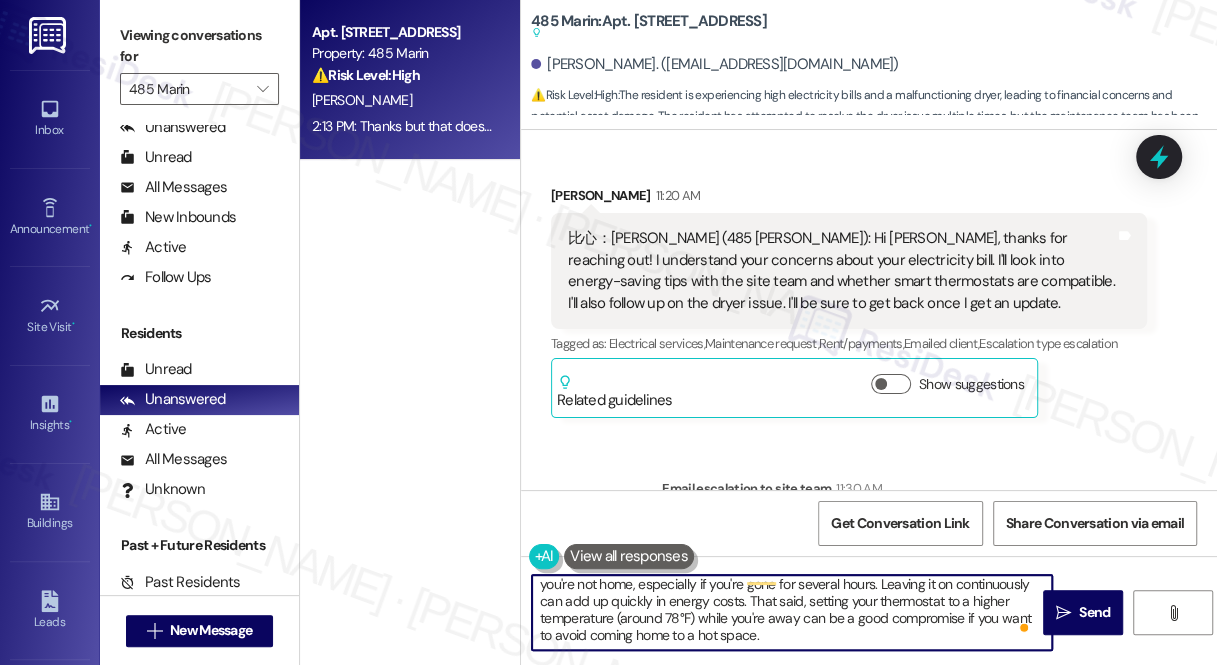 drag, startPoint x: 748, startPoint y: 593, endPoint x: 790, endPoint y: 621, distance: 50.47772 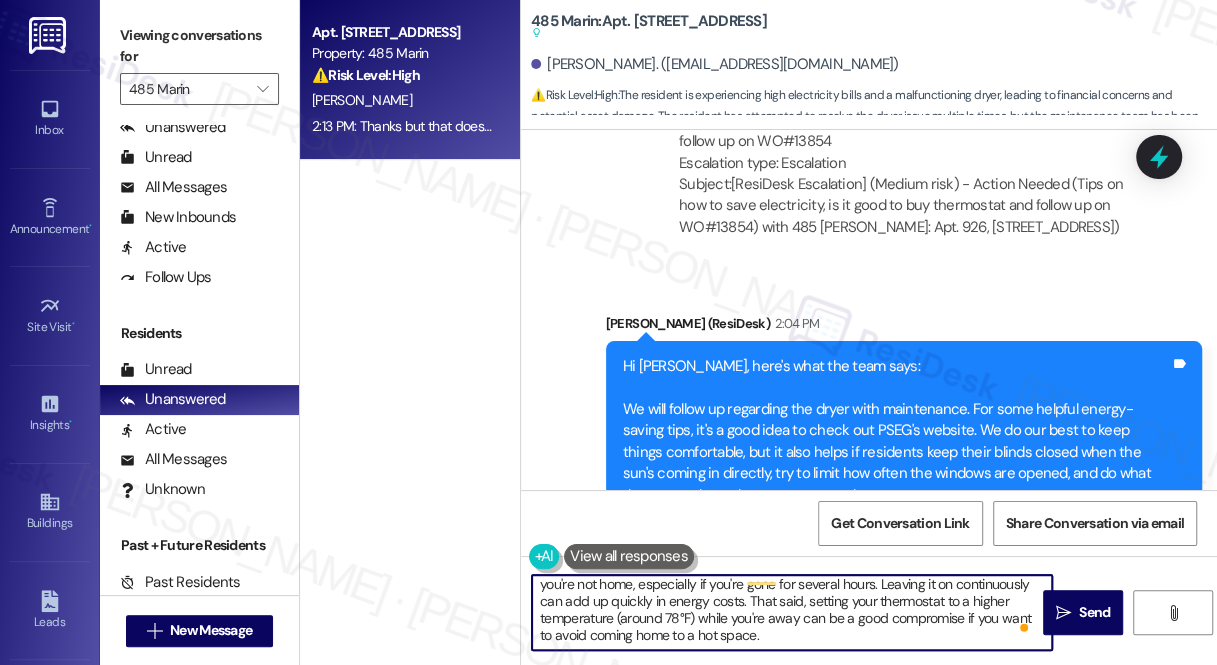 click on "Hi Yuyue, here's what the team says:
We will follow up regarding the dryer with maintenance. For some helpful energy-saving tips, it's a good idea to check out PSEG's website. We do our best to keep things comfortable, but it also helps if residents keep their blinds closed when the sun's coming in directly, try to limit how often the windows are opened, and do what they can to keep the apartment cool.
If anything else pops up, feel free to let me know." at bounding box center (896, 452) 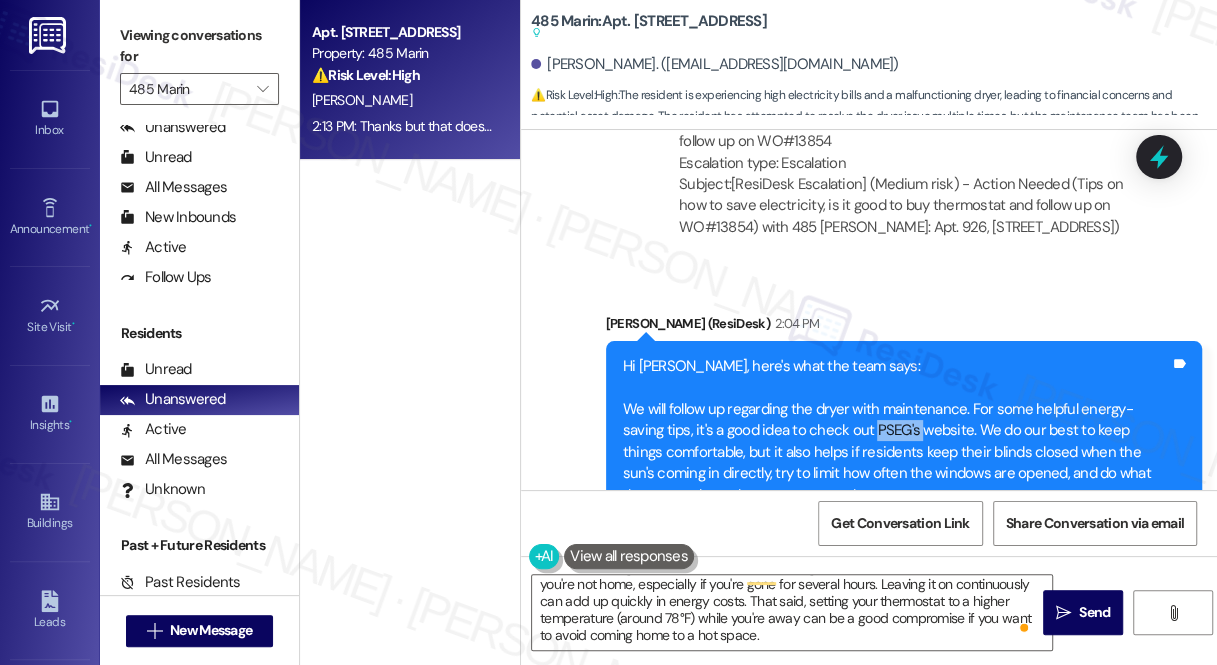 click on "Hi Yuyue, here's what the team says:
We will follow up regarding the dryer with maintenance. For some helpful energy-saving tips, it's a good idea to check out PSEG's website. We do our best to keep things comfortable, but it also helps if residents keep their blinds closed when the sun's coming in directly, try to limit how often the windows are opened, and do what they can to keep the apartment cool.
If anything else pops up, feel free to let me know." at bounding box center (896, 452) 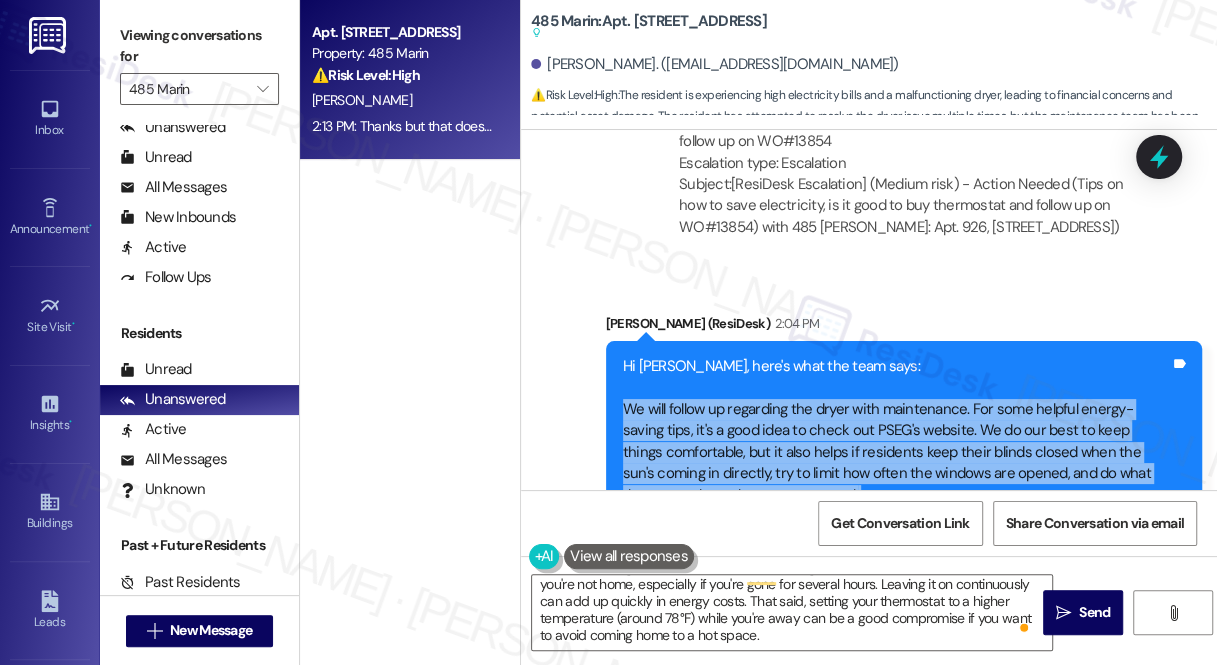 click on "Hi Yuyue, here's what the team says:
We will follow up regarding the dryer with maintenance. For some helpful energy-saving tips, it's a good idea to check out PSEG's website. We do our best to keep things comfortable, but it also helps if residents keep their blinds closed when the sun's coming in directly, try to limit how often the windows are opened, and do what they can to keep the apartment cool.
If anything else pops up, feel free to let me know." at bounding box center (896, 452) 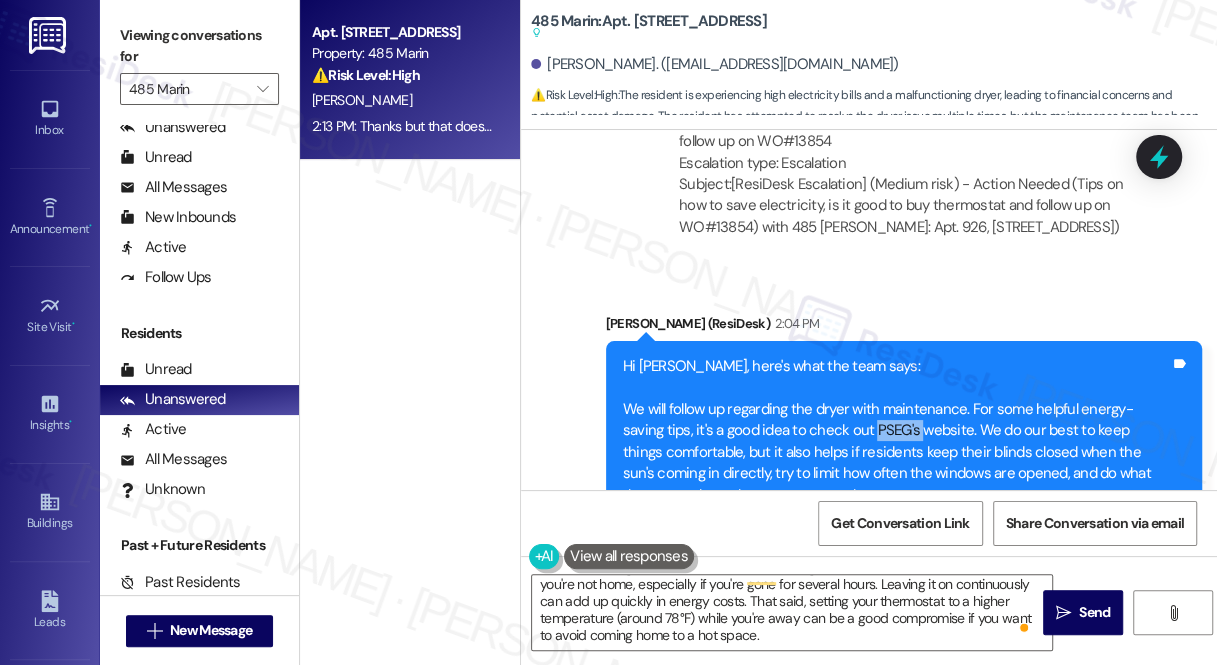 click on "Hi Yuyue, here's what the team says:
We will follow up regarding the dryer with maintenance. For some helpful energy-saving tips, it's a good idea to check out PSEG's website. We do our best to keep things comfortable, but it also helps if residents keep their blinds closed when the sun's coming in directly, try to limit how often the windows are opened, and do what they can to keep the apartment cool.
If anything else pops up, feel free to let me know." at bounding box center [896, 452] 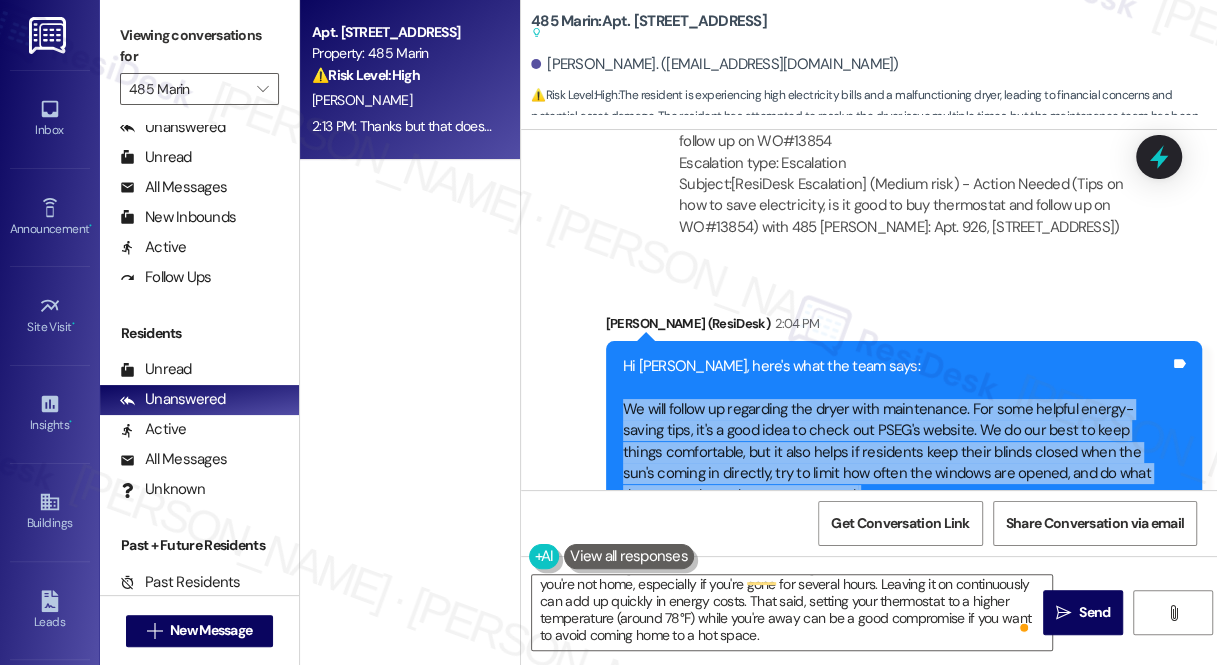 click on "Hi Yuyue, here's what the team says:
We will follow up regarding the dryer with maintenance. For some helpful energy-saving tips, it's a good idea to check out PSEG's website. We do our best to keep things comfortable, but it also helps if residents keep their blinds closed when the sun's coming in directly, try to limit how often the windows are opened, and do what they can to keep the apartment cool.
If anything else pops up, feel free to let me know." at bounding box center [896, 452] 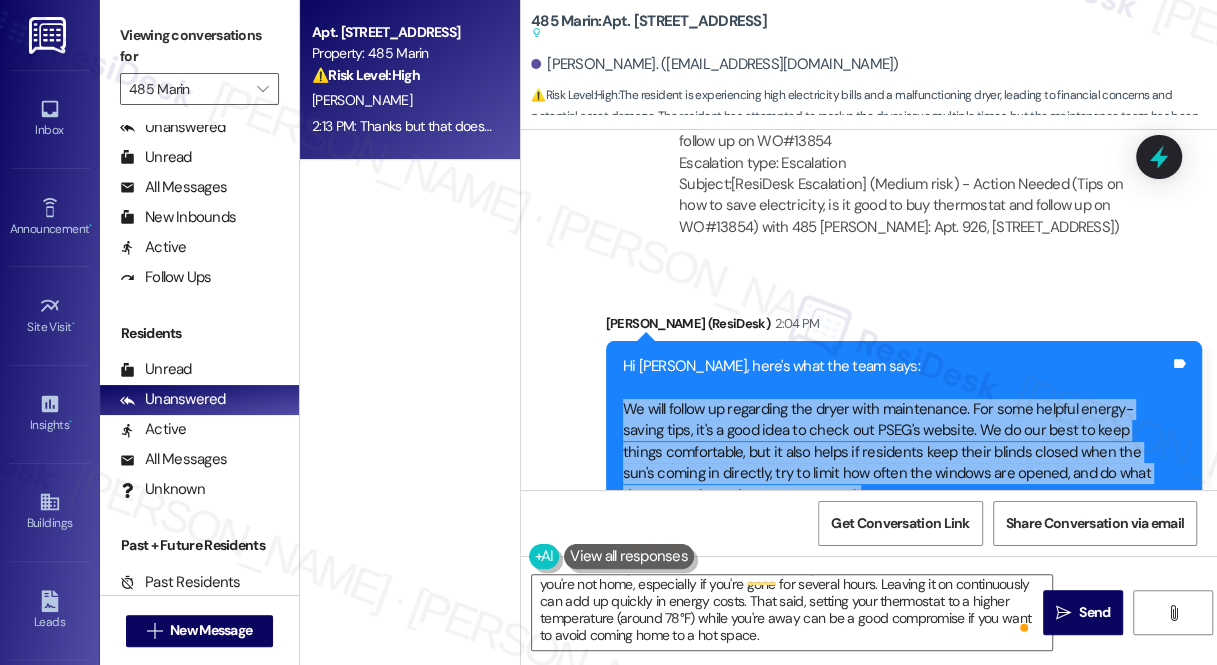 click on "Hi Yuyue, here's what the team says:
We will follow up regarding the dryer with maintenance. For some helpful energy-saving tips, it's a good idea to check out PSEG's website. We do our best to keep things comfortable, but it also helps if residents keep their blinds closed when the sun's coming in directly, try to limit how often the windows are opened, and do what they can to keep the apartment cool.
If anything else pops up, feel free to let me know." at bounding box center [896, 452] 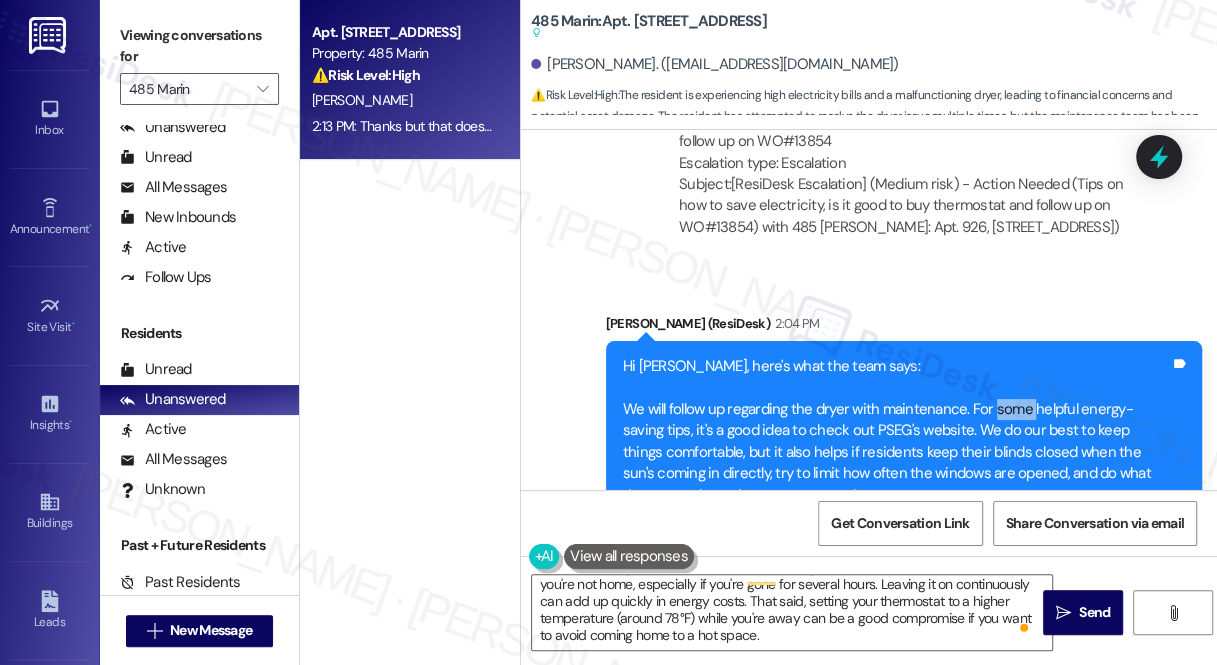 click on "Hi Yuyue, here's what the team says:
We will follow up regarding the dryer with maintenance. For some helpful energy-saving tips, it's a good idea to check out PSEG's website. We do our best to keep things comfortable, but it also helps if residents keep their blinds closed when the sun's coming in directly, try to limit how often the windows are opened, and do what they can to keep the apartment cool.
If anything else pops up, feel free to let me know." at bounding box center (896, 452) 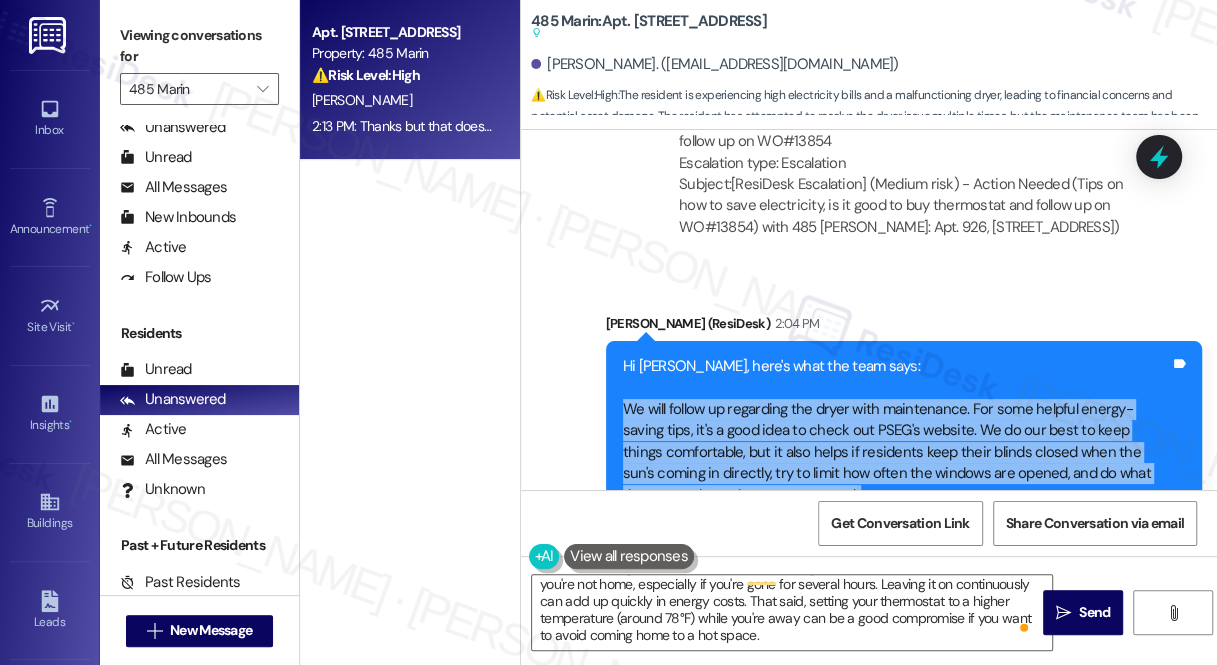 click on "Hi Yuyue, here's what the team says:
We will follow up regarding the dryer with maintenance. For some helpful energy-saving tips, it's a good idea to check out PSEG's website. We do our best to keep things comfortable, but it also helps if residents keep their blinds closed when the sun's coming in directly, try to limit how often the windows are opened, and do what they can to keep the apartment cool.
If anything else pops up, feel free to let me know." at bounding box center (896, 452) 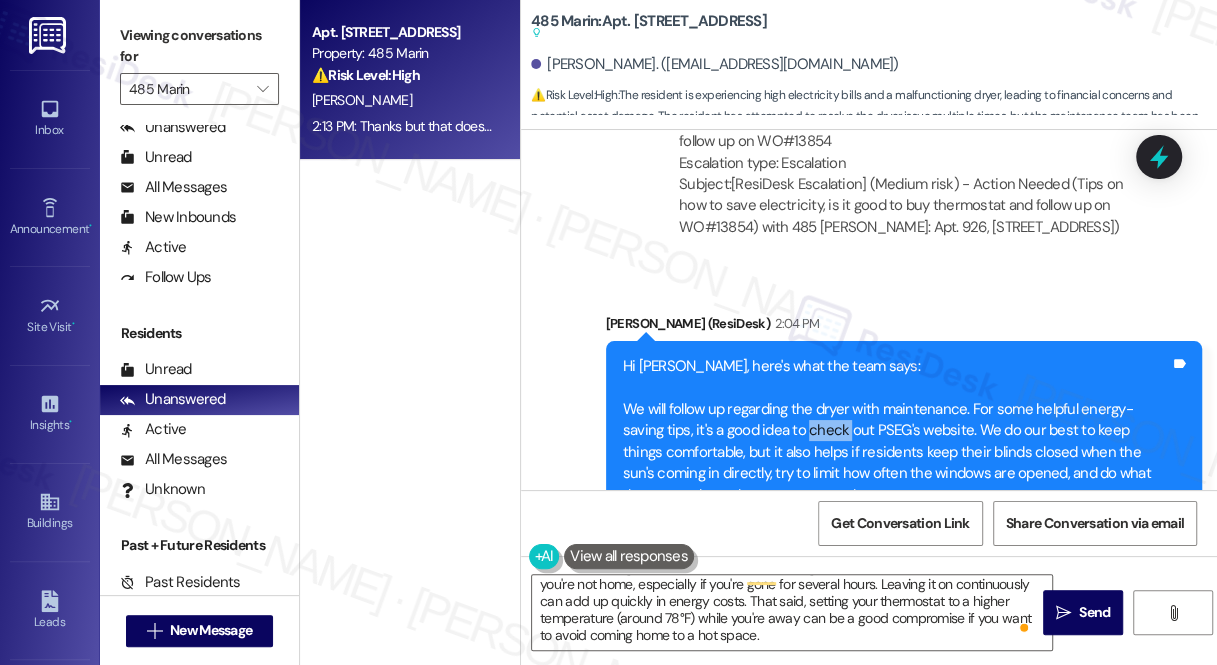 click on "Hi Yuyue, here's what the team says:
We will follow up regarding the dryer with maintenance. For some helpful energy-saving tips, it's a good idea to check out PSEG's website. We do our best to keep things comfortable, but it also helps if residents keep their blinds closed when the sun's coming in directly, try to limit how often the windows are opened, and do what they can to keep the apartment cool.
If anything else pops up, feel free to let me know." at bounding box center (896, 452) 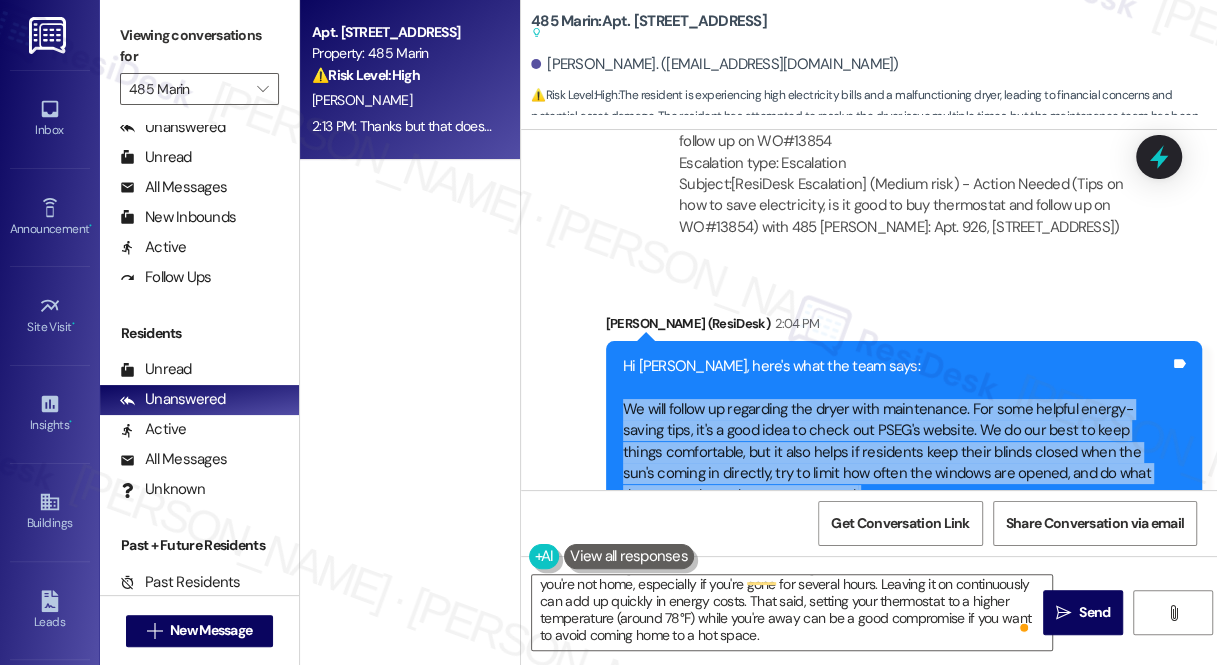 click on "Hi Yuyue, here's what the team says:
We will follow up regarding the dryer with maintenance. For some helpful energy-saving tips, it's a good idea to check out PSEG's website. We do our best to keep things comfortable, but it also helps if residents keep their blinds closed when the sun's coming in directly, try to limit how often the windows are opened, and do what they can to keep the apartment cool.
If anything else pops up, feel free to let me know." at bounding box center [896, 452] 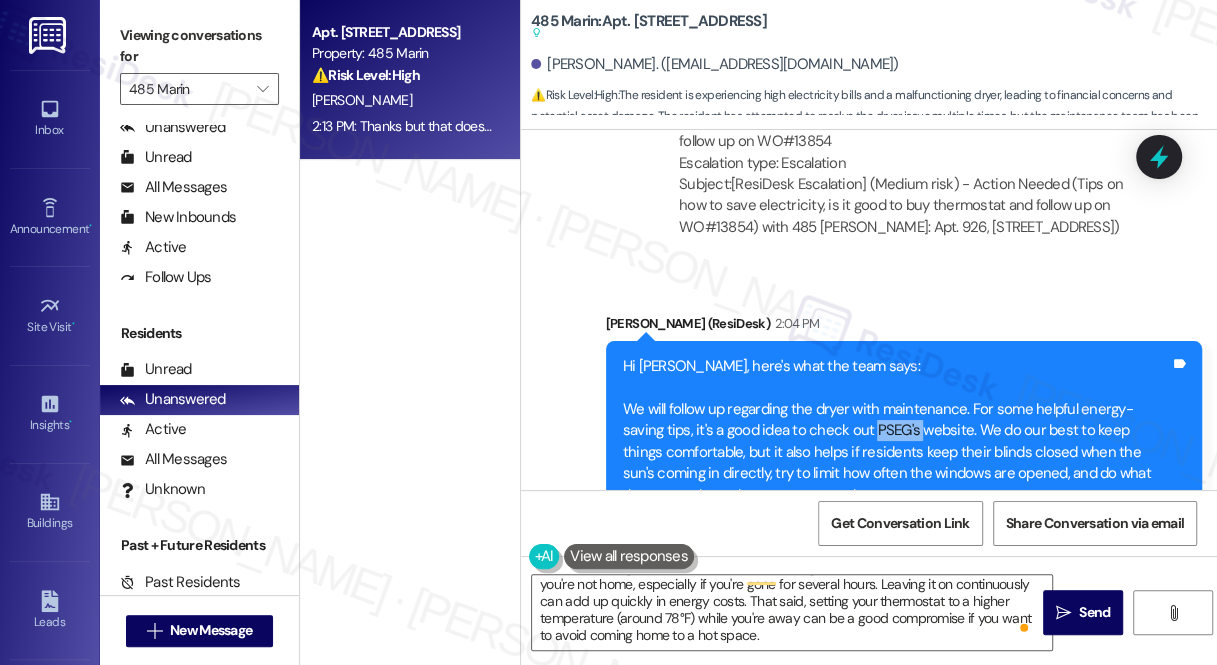 click on "Hi Yuyue, here's what the team says:
We will follow up regarding the dryer with maintenance. For some helpful energy-saving tips, it's a good idea to check out PSEG's website. We do our best to keep things comfortable, but it also helps if residents keep their blinds closed when the sun's coming in directly, try to limit how often the windows are opened, and do what they can to keep the apartment cool.
If anything else pops up, feel free to let me know." at bounding box center (896, 452) 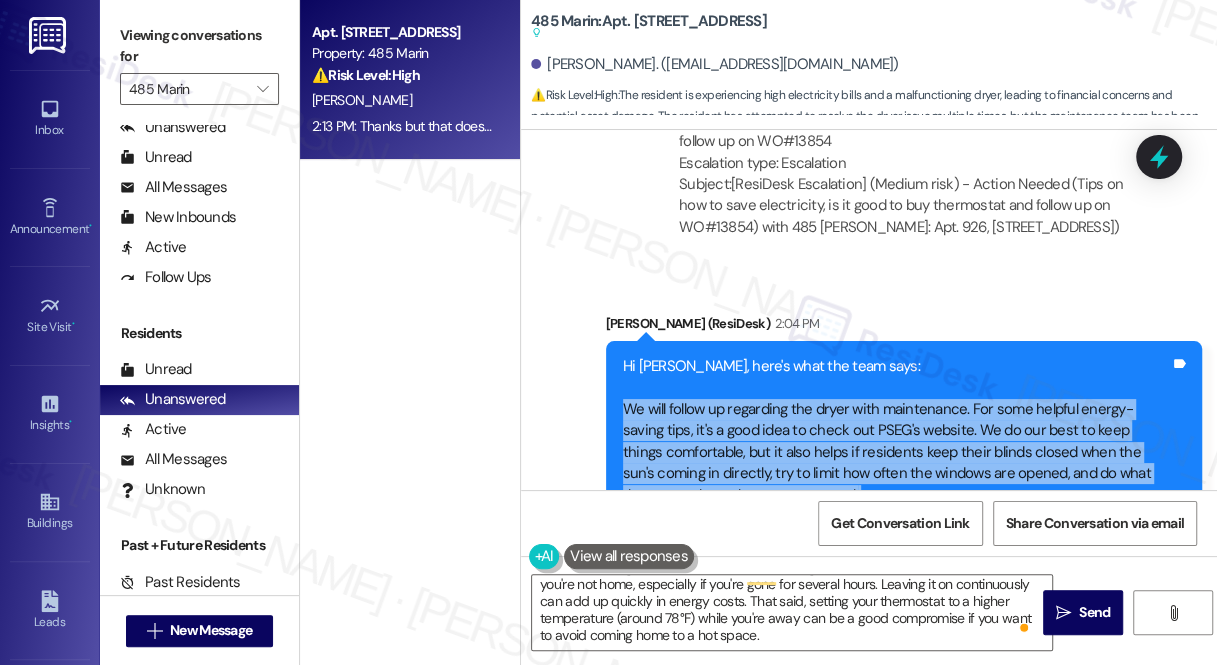 click on "Hi Yuyue, here's what the team says:
We will follow up regarding the dryer with maintenance. For some helpful energy-saving tips, it's a good idea to check out PSEG's website. We do our best to keep things comfortable, but it also helps if residents keep their blinds closed when the sun's coming in directly, try to limit how often the windows are opened, and do what they can to keep the apartment cool.
If anything else pops up, feel free to let me know." at bounding box center [896, 452] 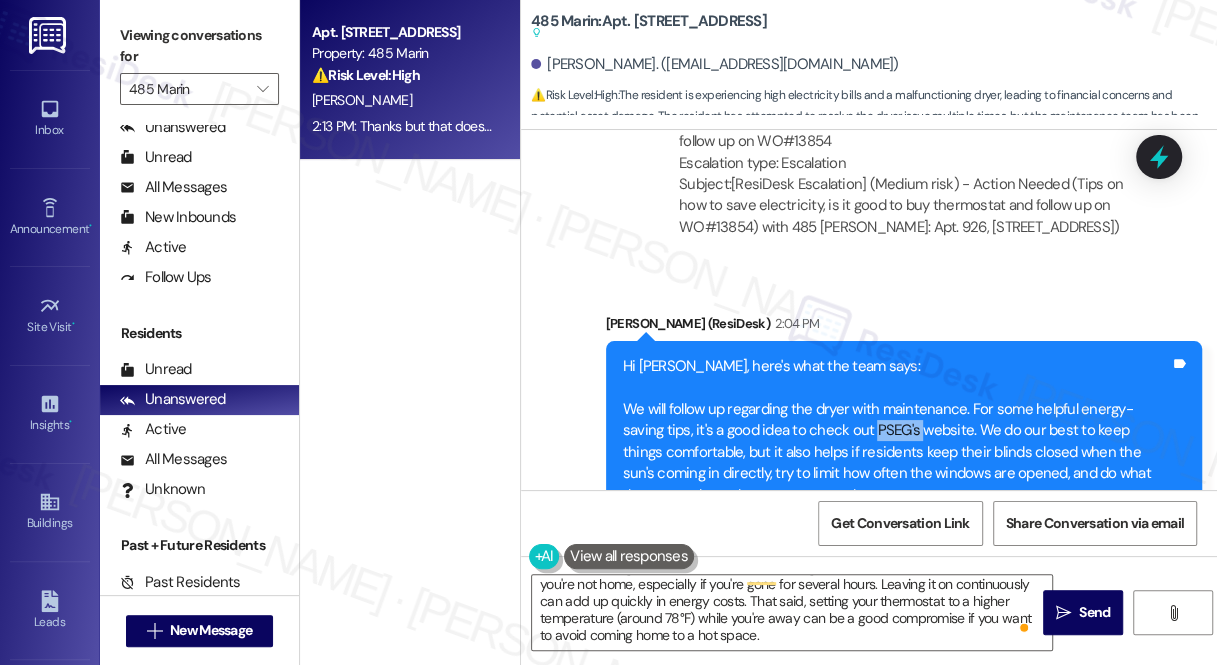 click on "Hi Yuyue, here's what the team says:
We will follow up regarding the dryer with maintenance. For some helpful energy-saving tips, it's a good idea to check out PSEG's website. We do our best to keep things comfortable, but it also helps if residents keep their blinds closed when the sun's coming in directly, try to limit how often the windows are opened, and do what they can to keep the apartment cool.
If anything else pops up, feel free to let me know." at bounding box center [896, 452] 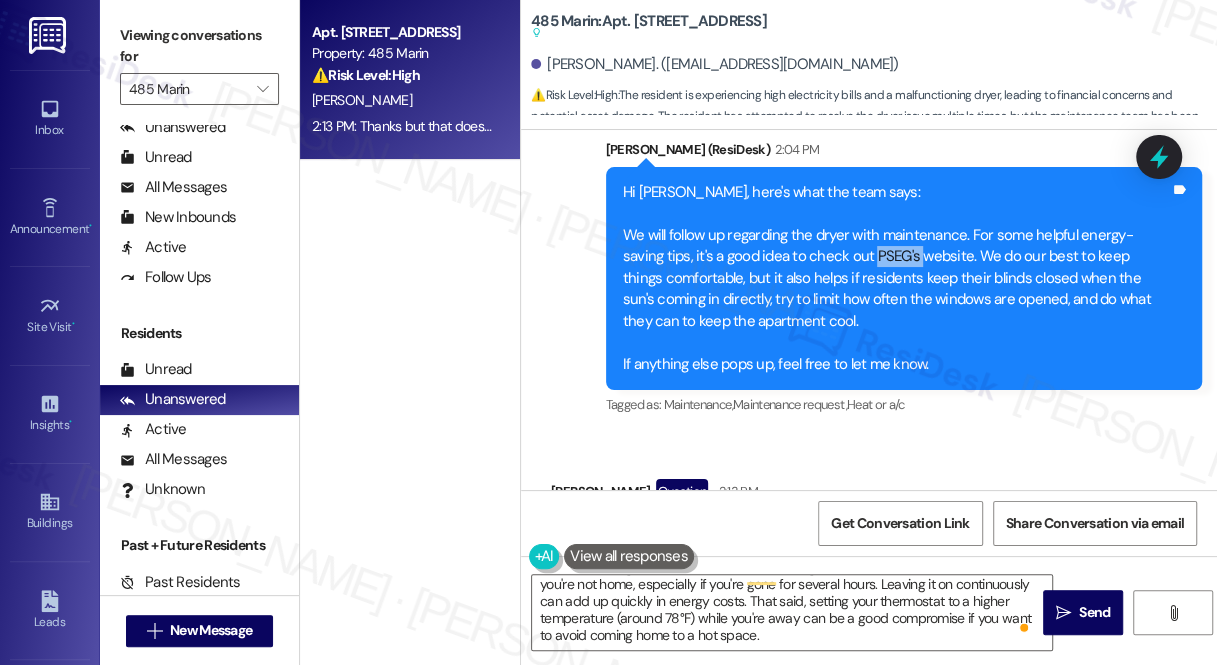 scroll, scrollTop: 24755, scrollLeft: 0, axis: vertical 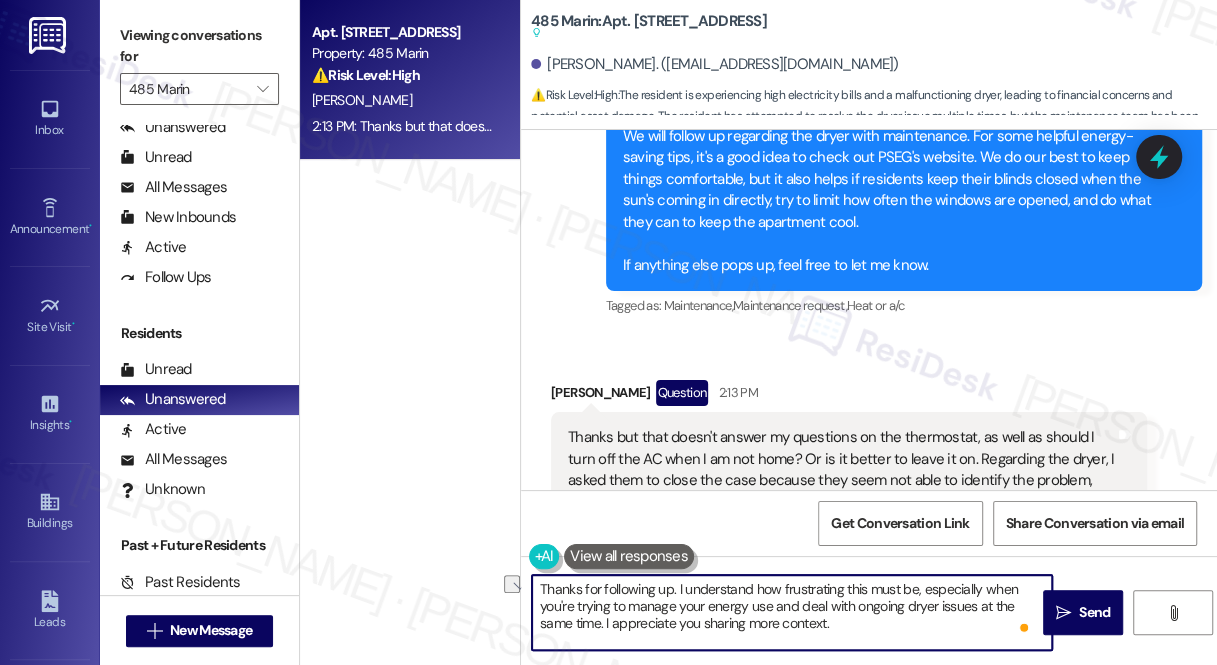 drag, startPoint x: 677, startPoint y: 588, endPoint x: 743, endPoint y: 590, distance: 66.0303 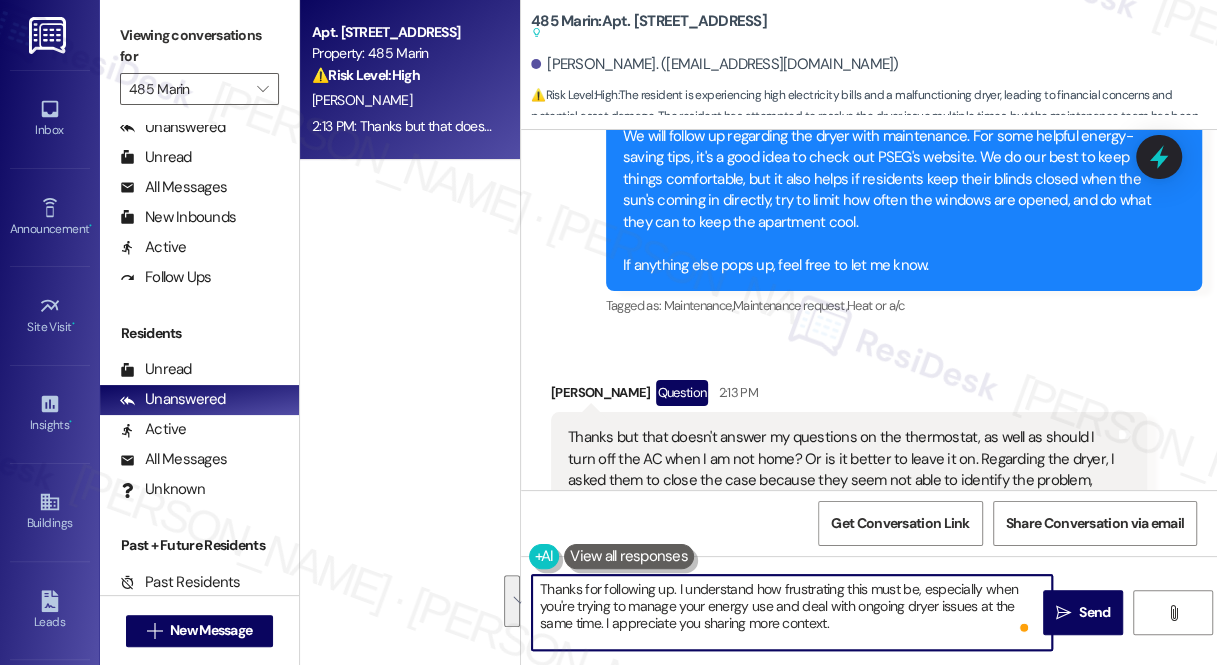 drag, startPoint x: 677, startPoint y: 587, endPoint x: 605, endPoint y: 622, distance: 80.05623 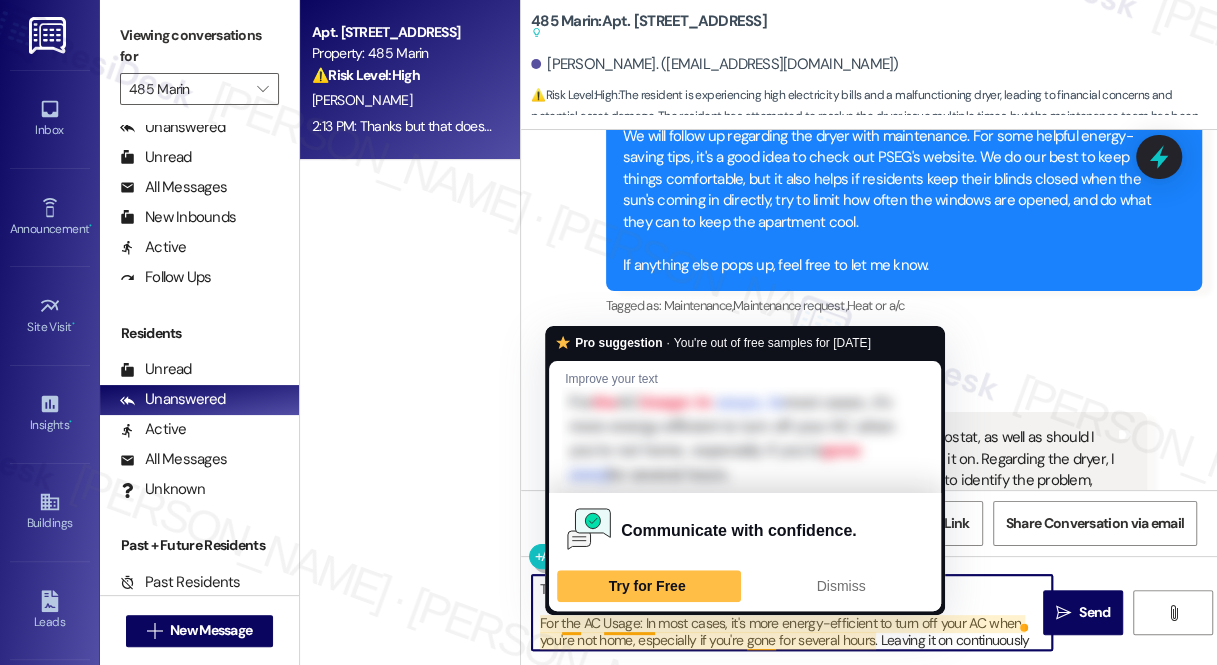 click on "Thanks for following up, and I appreciate you sharing more context.
For the AC Usage: In most cases, it's more energy-efficient to turn off your AC when you're not home, especially if you're gone for several hours. Leaving it on continuously can add up quickly in energy costs. That said, setting your thermostat to a higher temperature (around 78°F) while you're away can be a good compromise if you want to avoid coming home to a hot space." at bounding box center (792, 612) 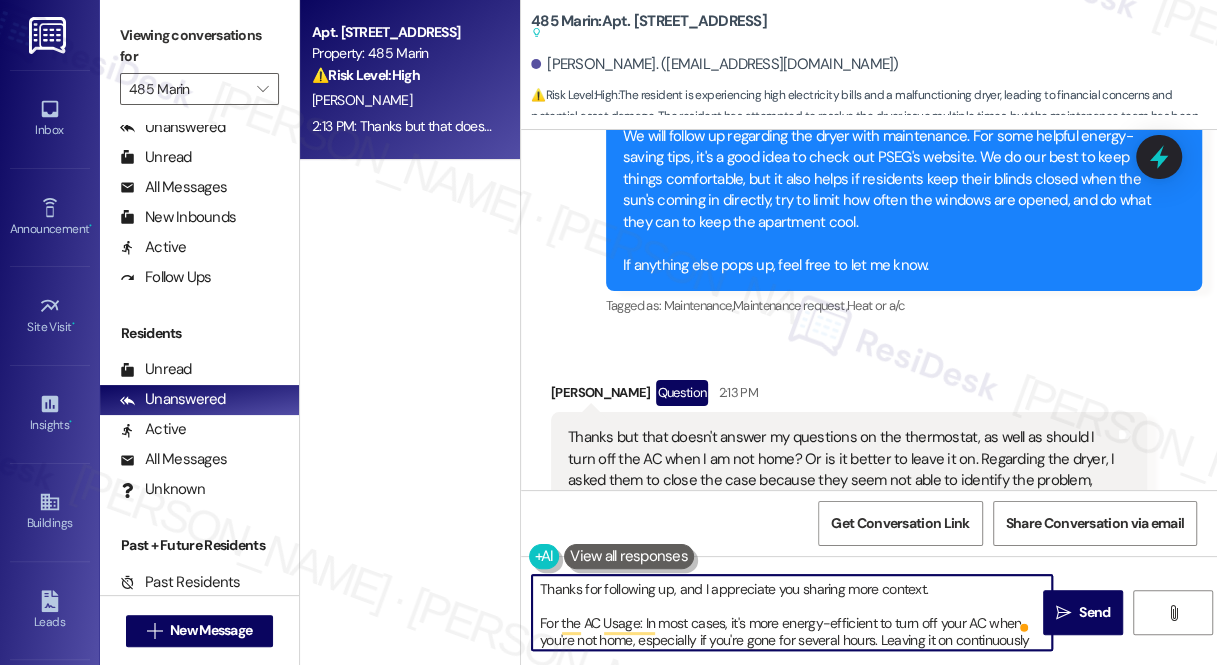 click on "Thanks for following up, and I appreciate you sharing more context.
For the AC Usage: In most cases, it's more energy-efficient to turn off your AC when you're not home, especially if you're gone for several hours. Leaving it on continuously can add up quickly in energy costs. That said, setting your thermostat to a higher temperature (around 78°F) while you're away can be a good compromise if you want to avoid coming home to a hot space." at bounding box center (792, 612) 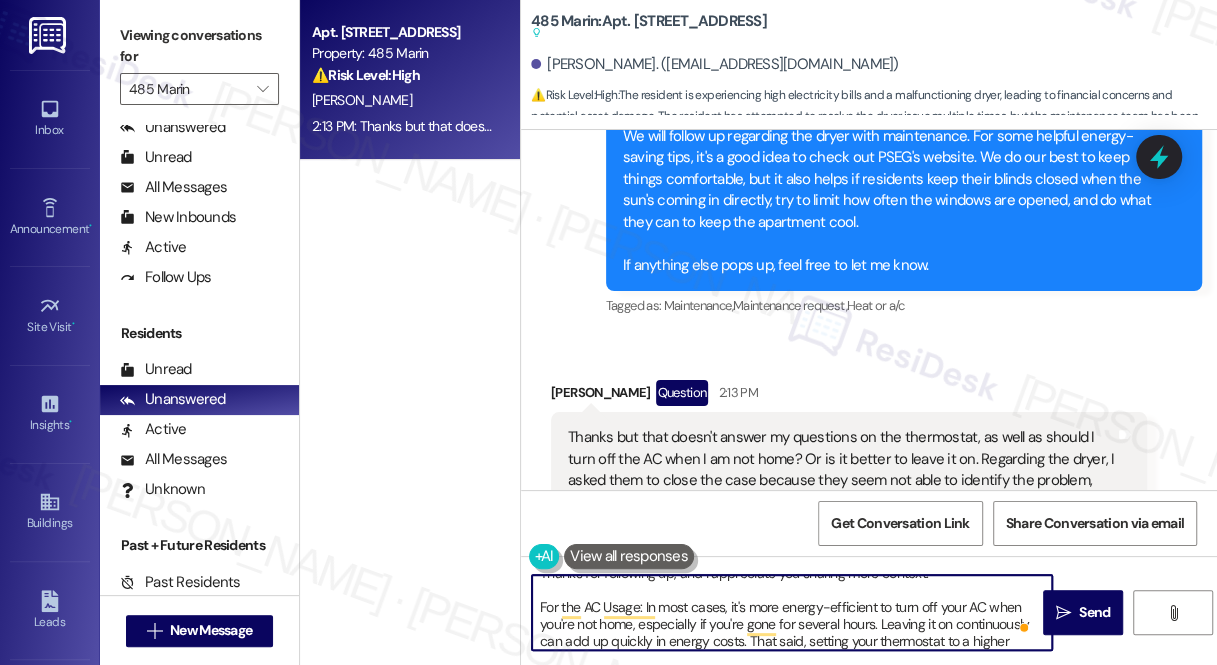 scroll, scrollTop: 34, scrollLeft: 0, axis: vertical 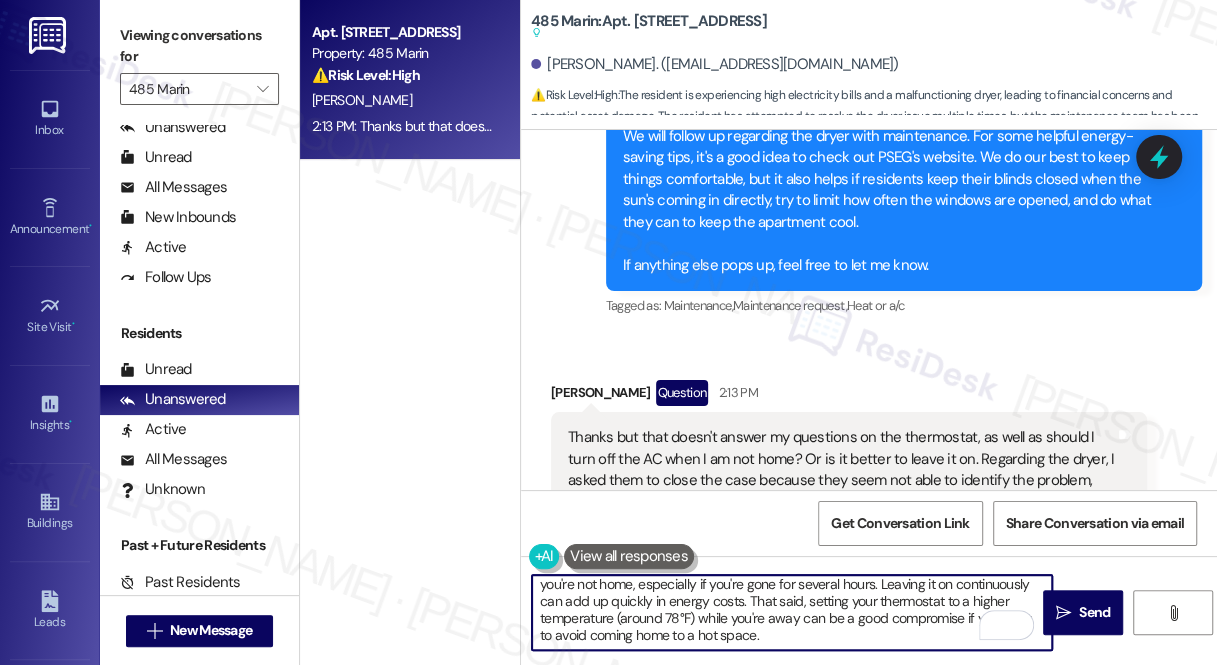 type on "Thanks for following up, and I appreciate you sharing more context.
For the AC Usage: In most cases, it's more energy-efficient to turn off your AC when you're not home, especially if you're gone for several hours. Leaving it on continuously can add up quickly in energy costs. That said, setting your thermostat to a higher temperature (around 78°F) while you're away can be a good compromise if you want to avoid coming home to a hot space." 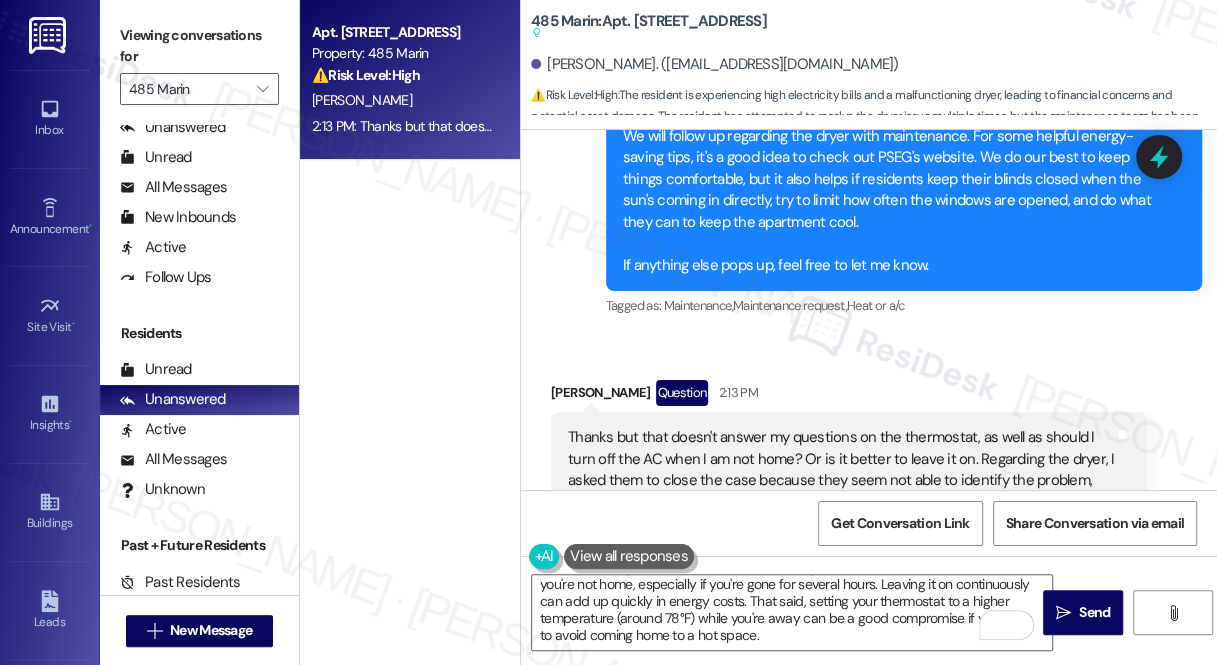 click on "Viewing conversations for" at bounding box center (199, 46) 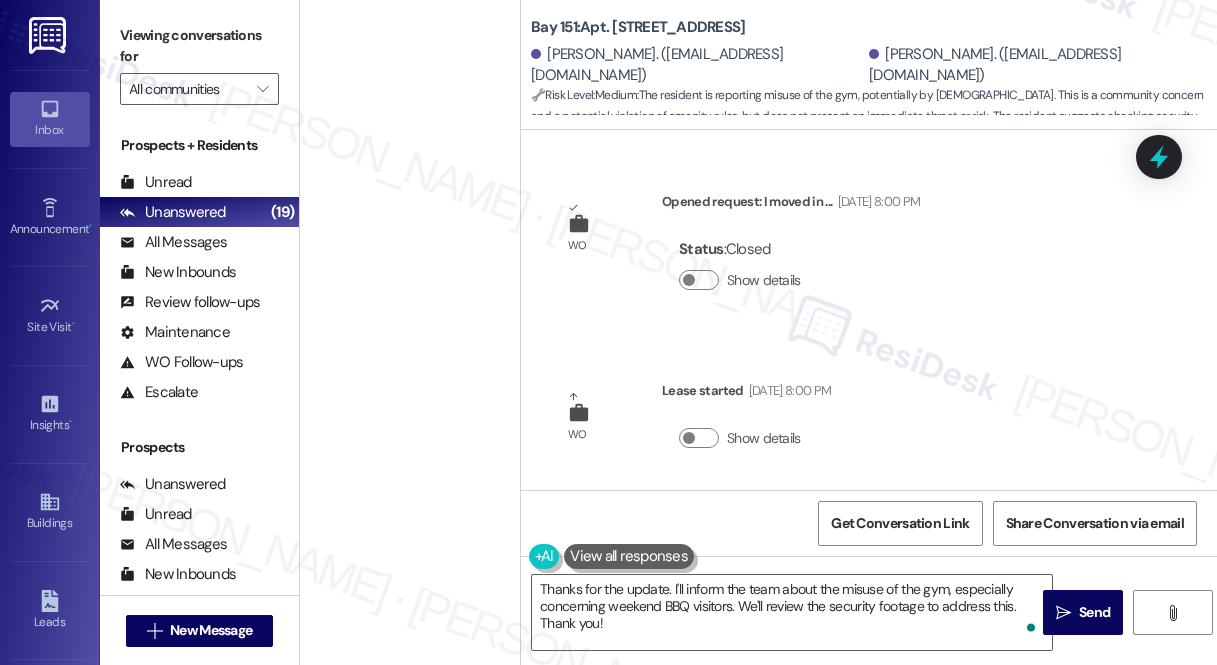 scroll, scrollTop: 0, scrollLeft: 0, axis: both 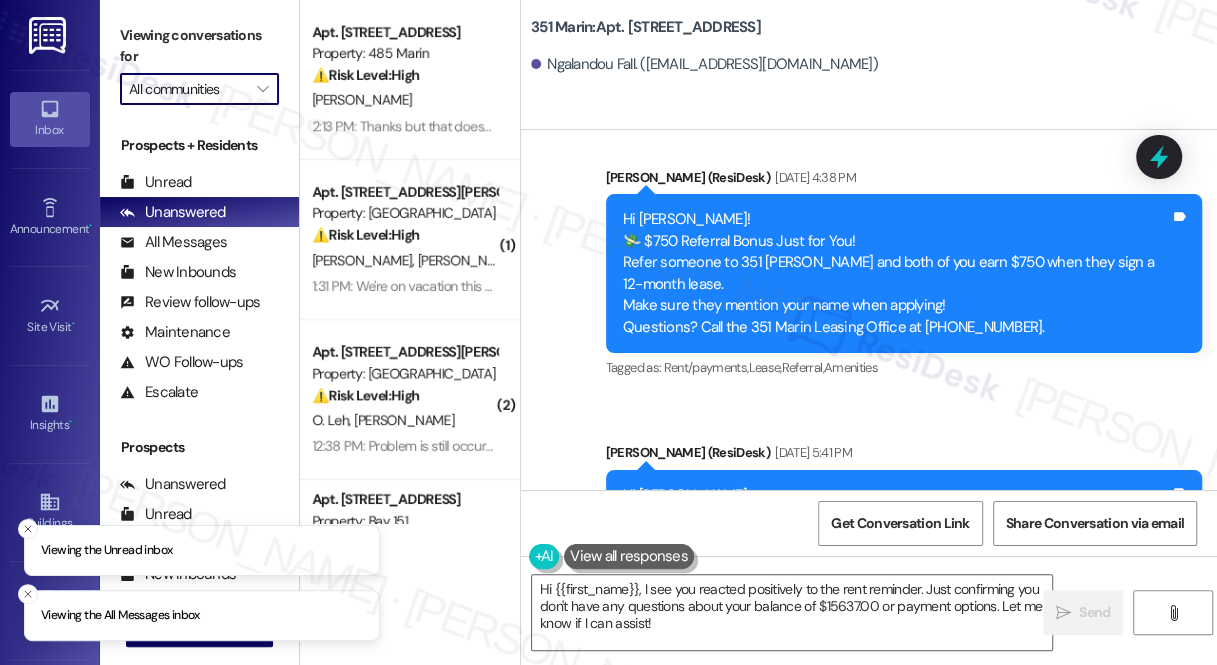 click on "All communities" at bounding box center [188, 89] 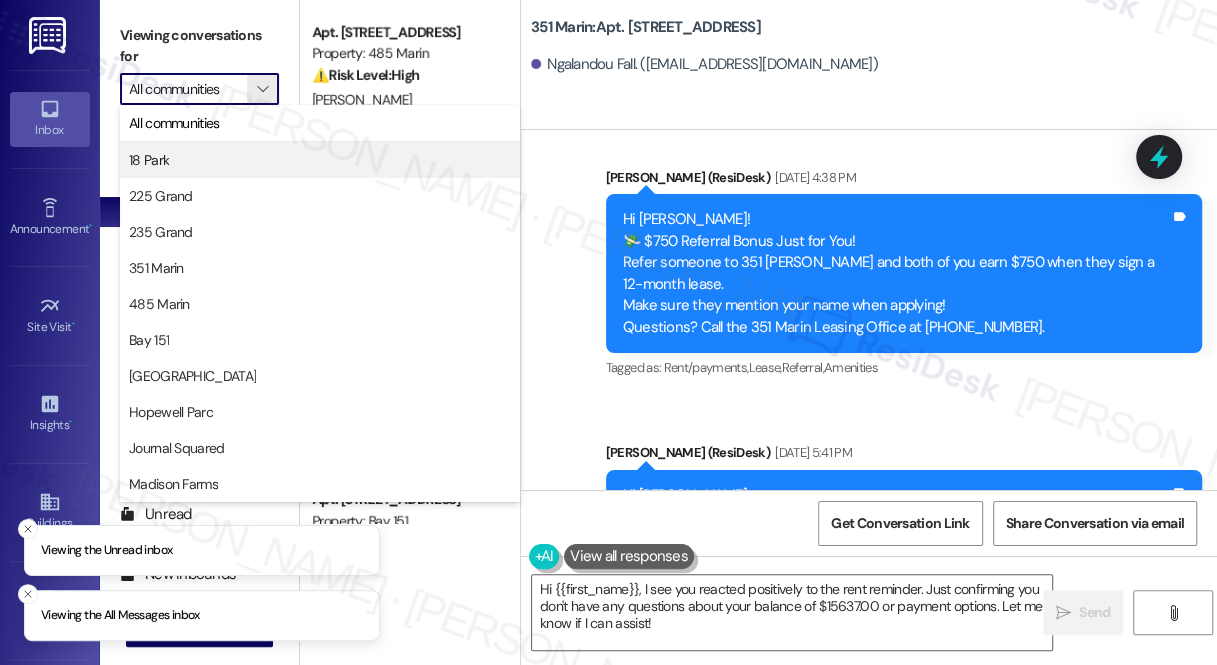 click on "18 Park" at bounding box center [320, 160] 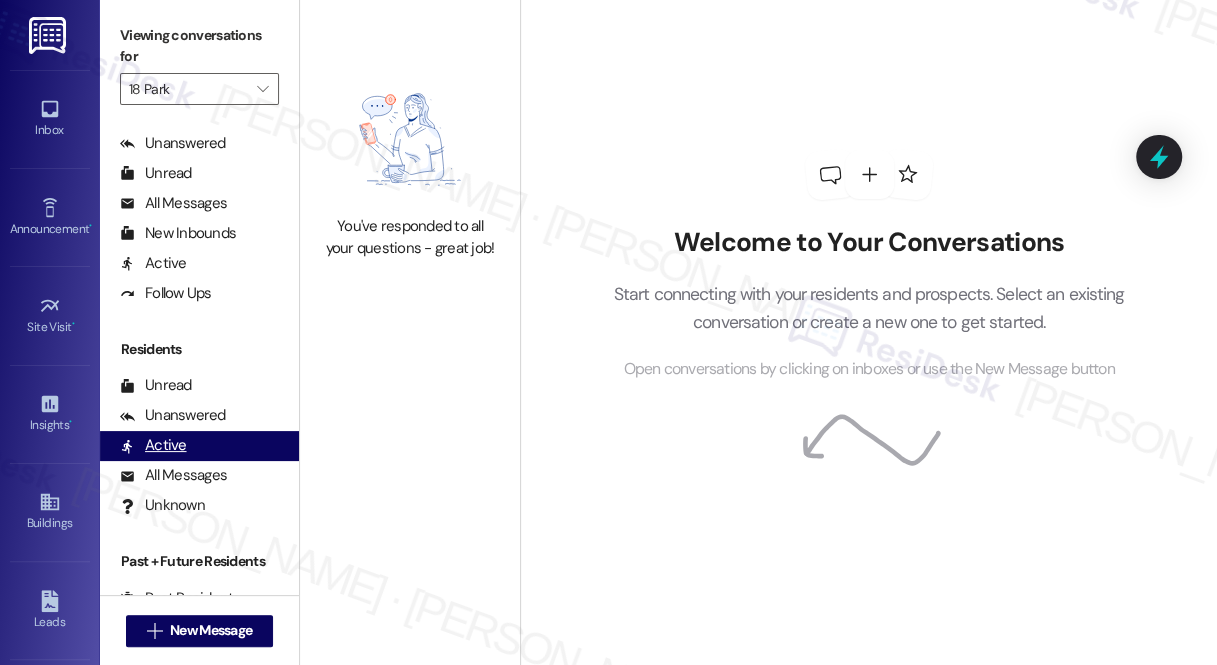 scroll, scrollTop: 357, scrollLeft: 0, axis: vertical 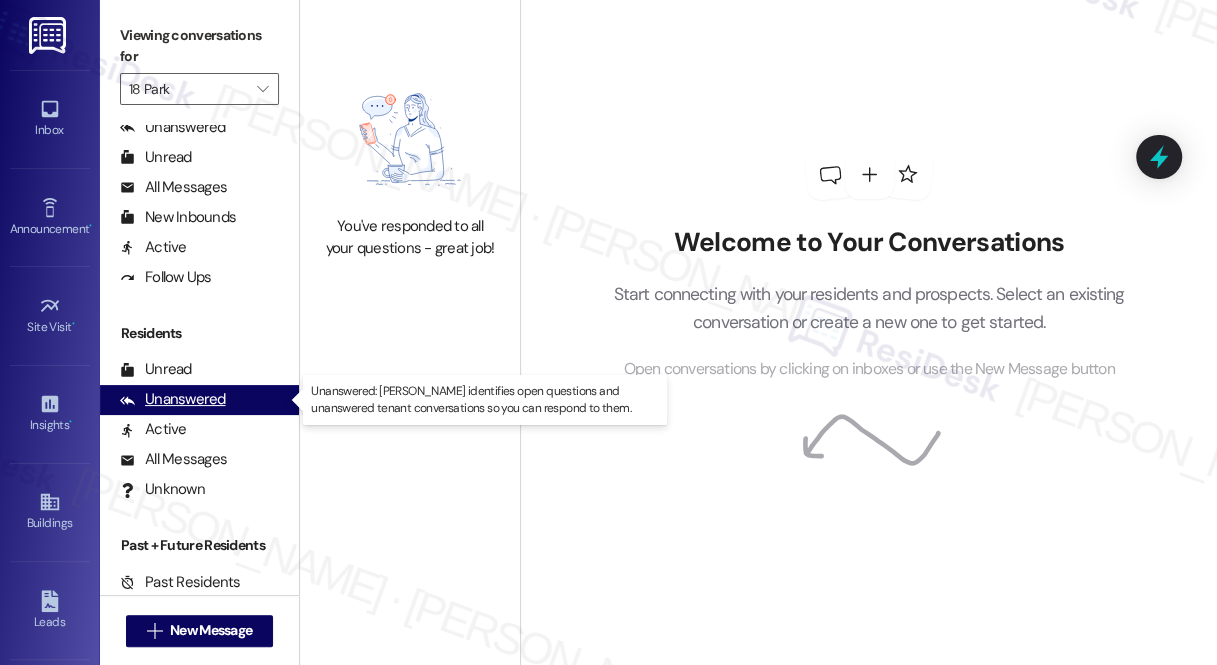 click on "Unanswered" at bounding box center (173, 399) 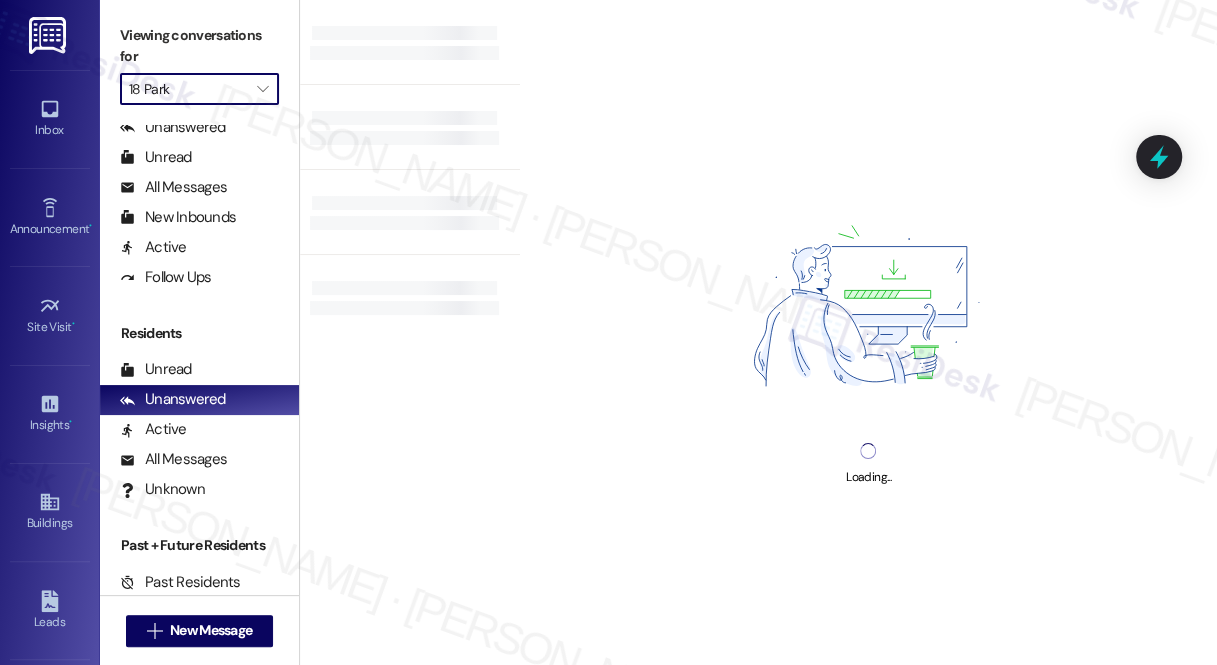click on "18 Park" at bounding box center (188, 89) 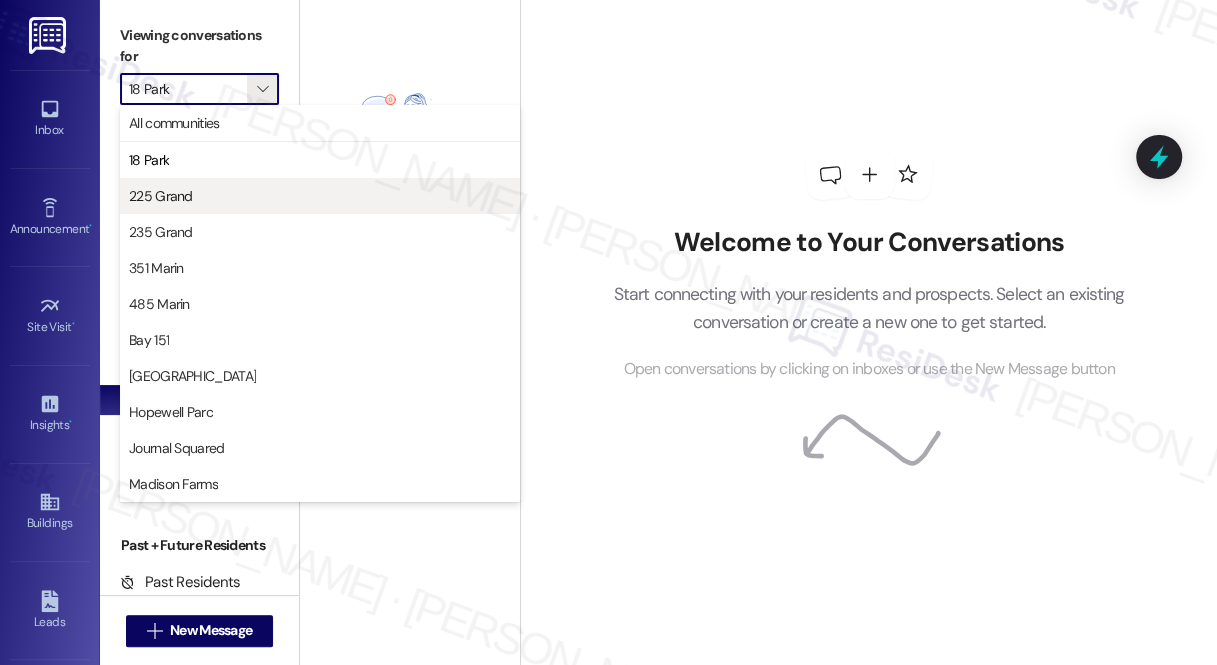 click on "225 Grand" at bounding box center [320, 196] 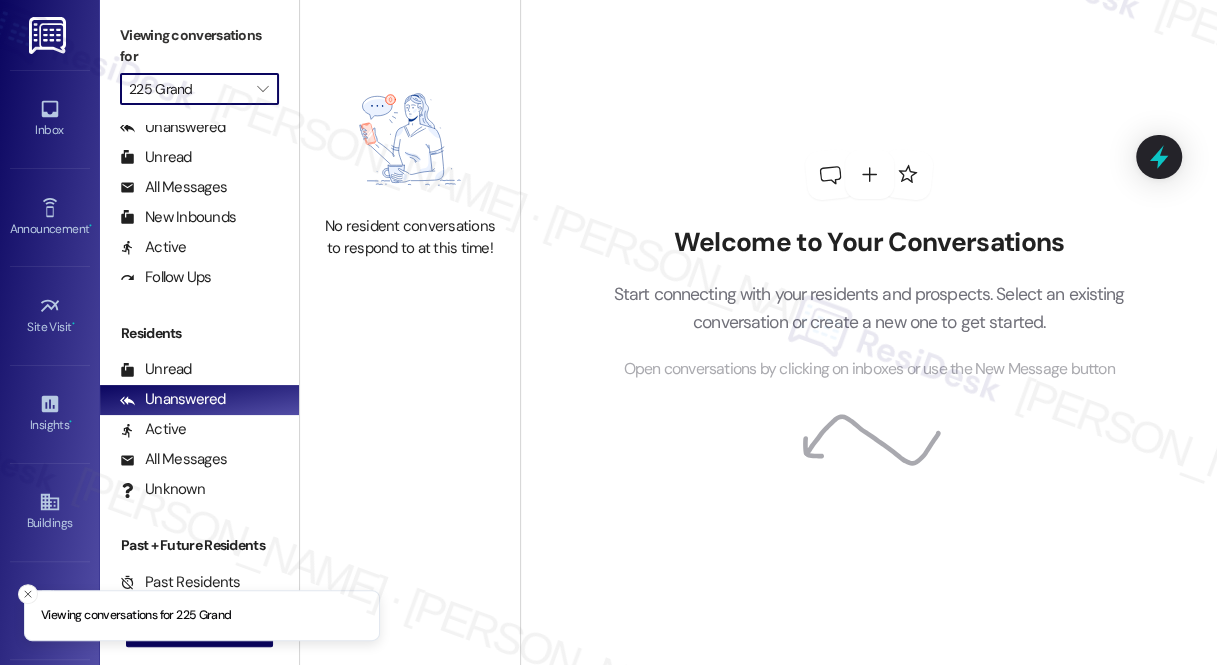 click on "225 Grand" at bounding box center (188, 89) 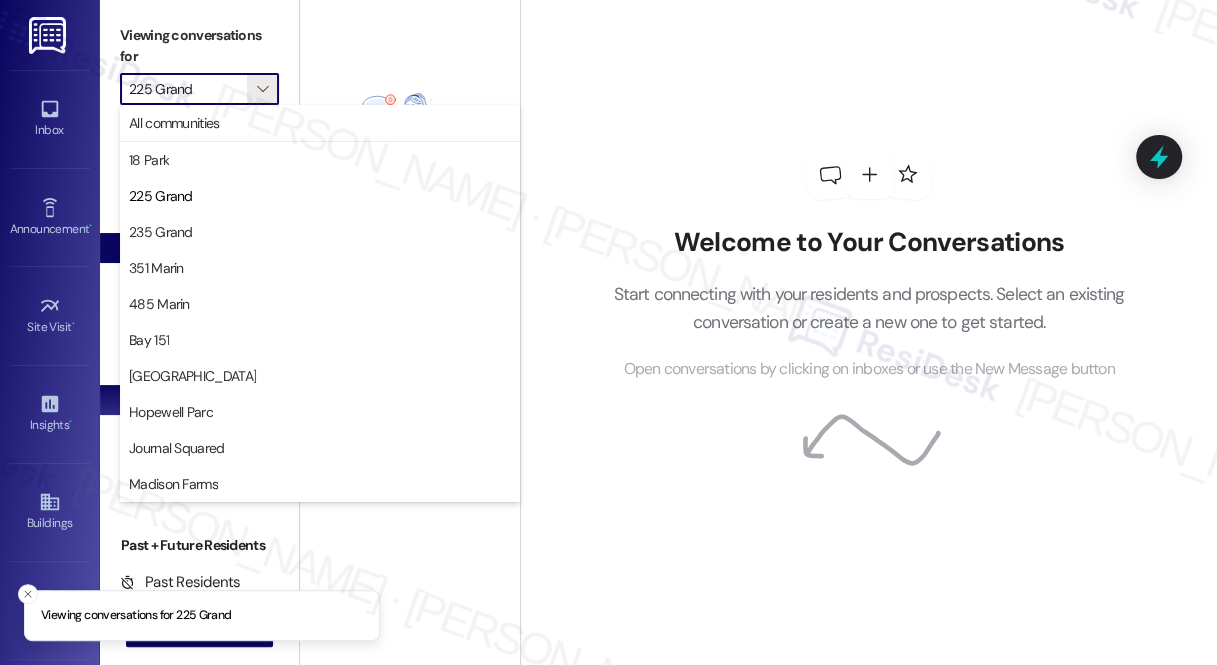 click on "235 Grand" at bounding box center (320, 232) 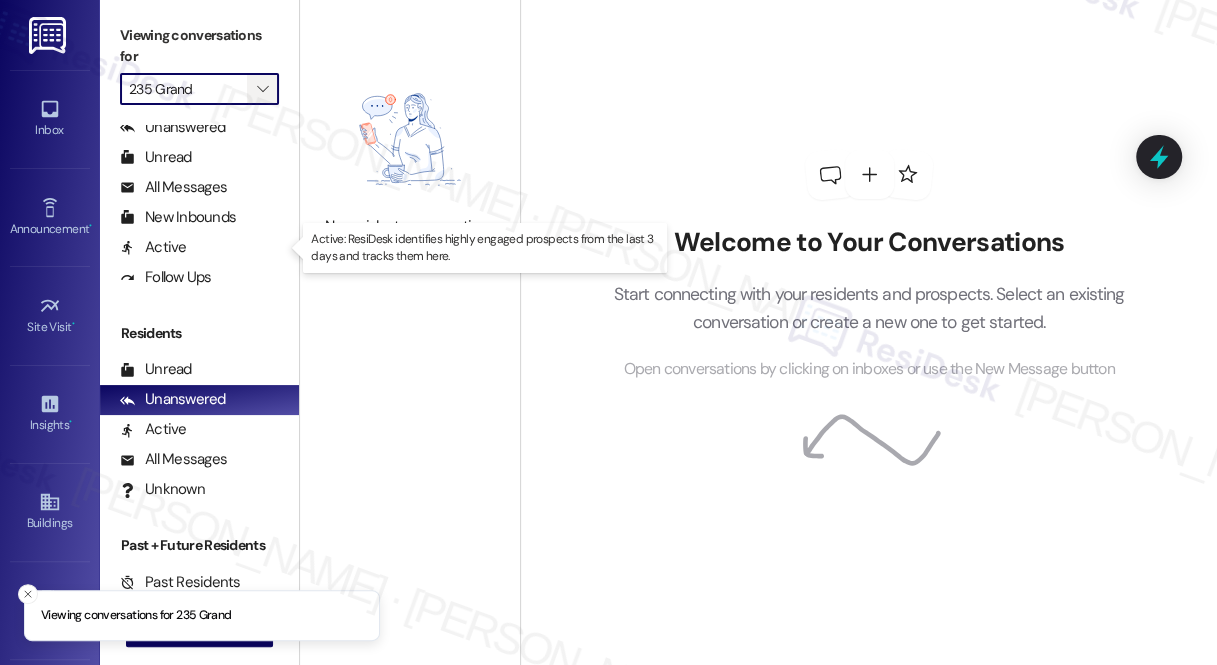 click on "" at bounding box center [263, 89] 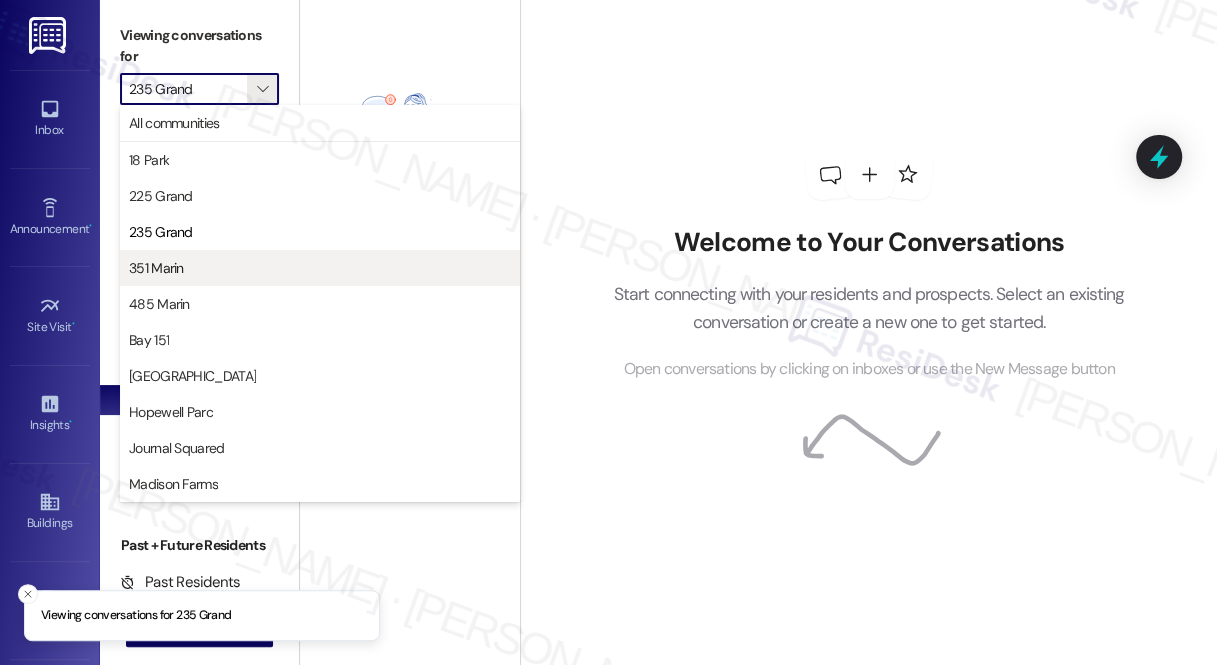 click on "351 Marin" at bounding box center [320, 268] 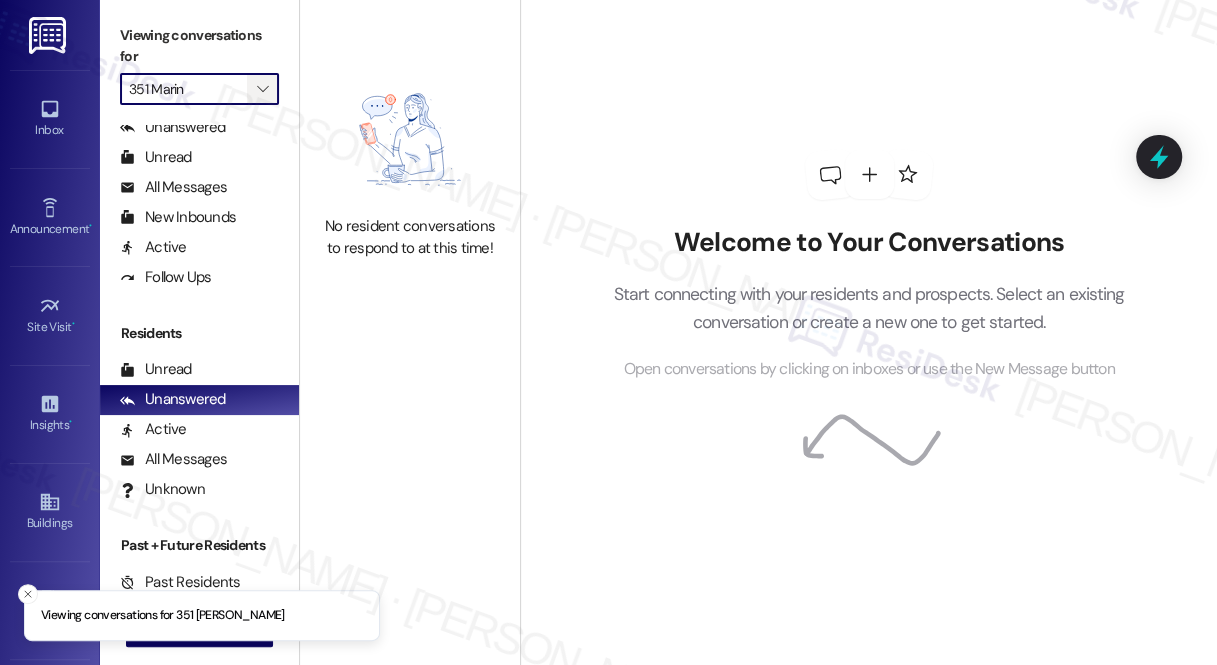 click on "" at bounding box center [262, 89] 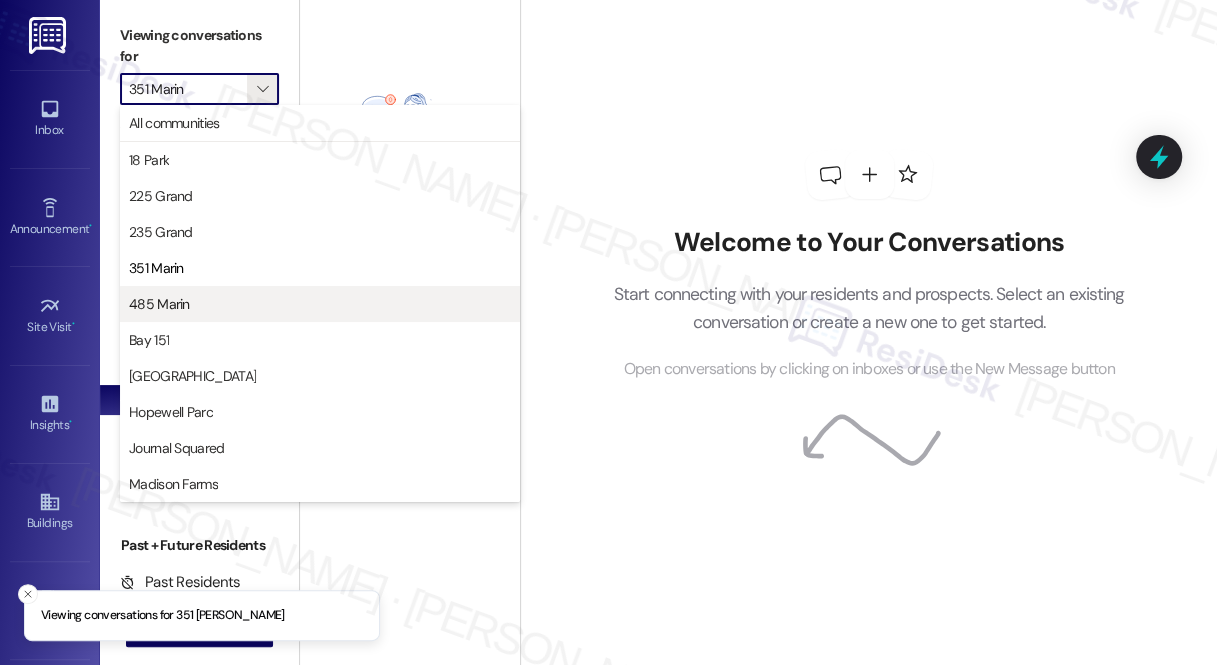 click on "485 Marin" at bounding box center (320, 304) 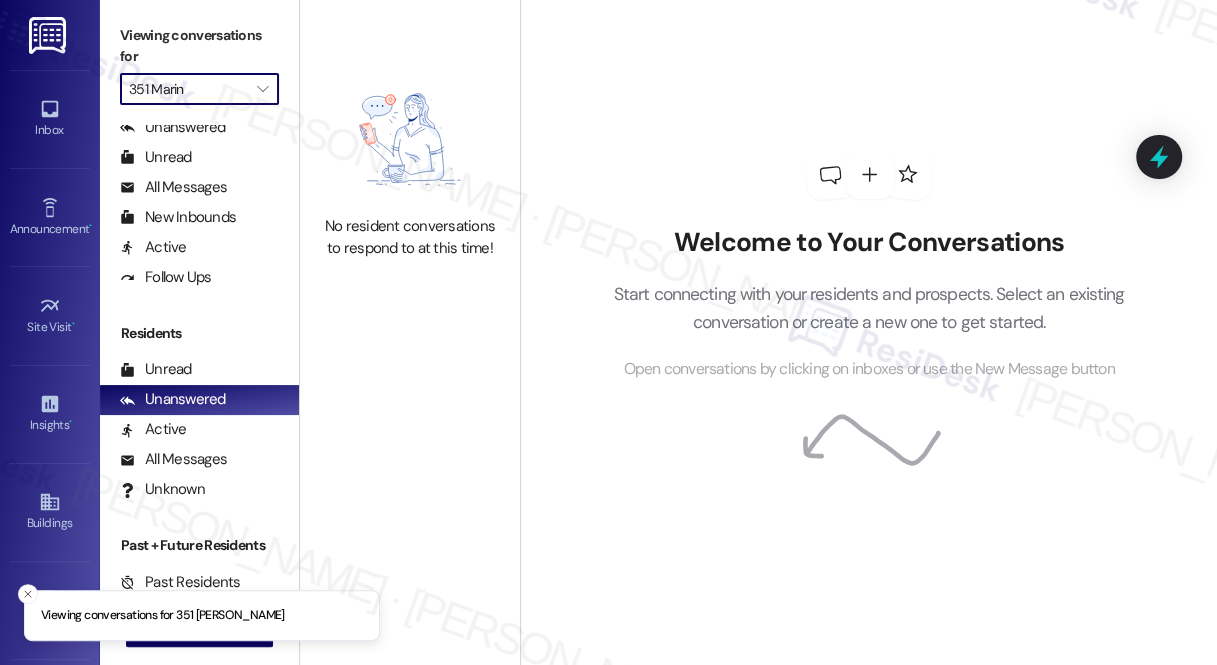 type on "485 Marin" 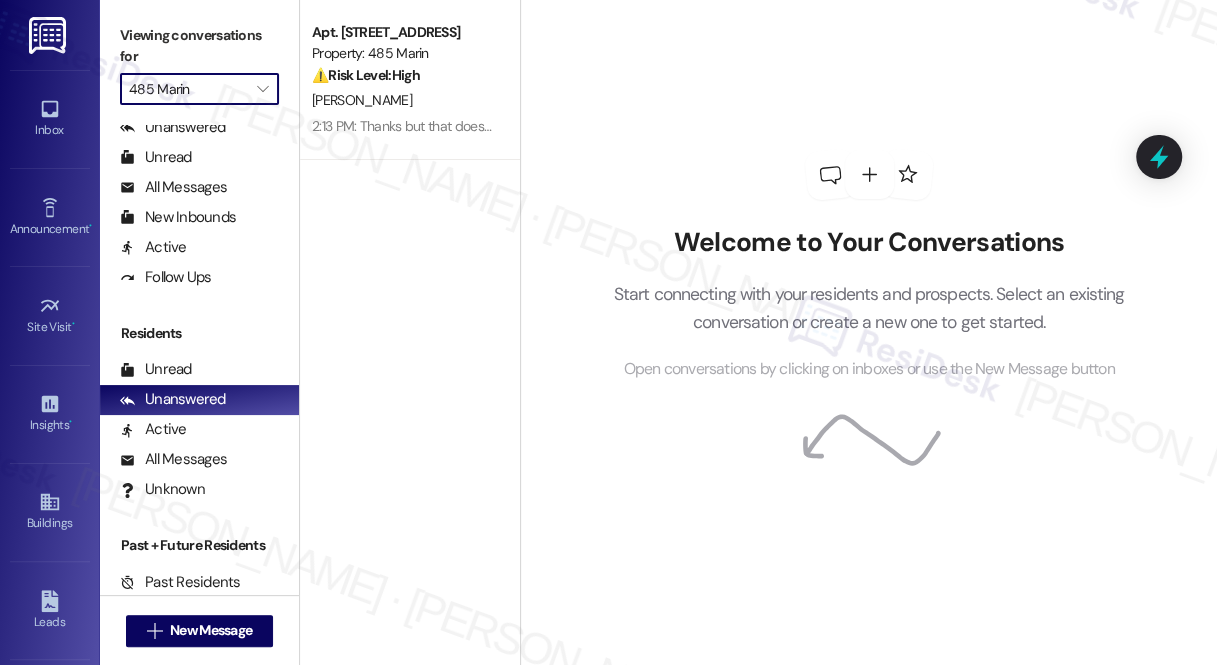 drag, startPoint x: 701, startPoint y: 242, endPoint x: 679, endPoint y: 228, distance: 26.076809 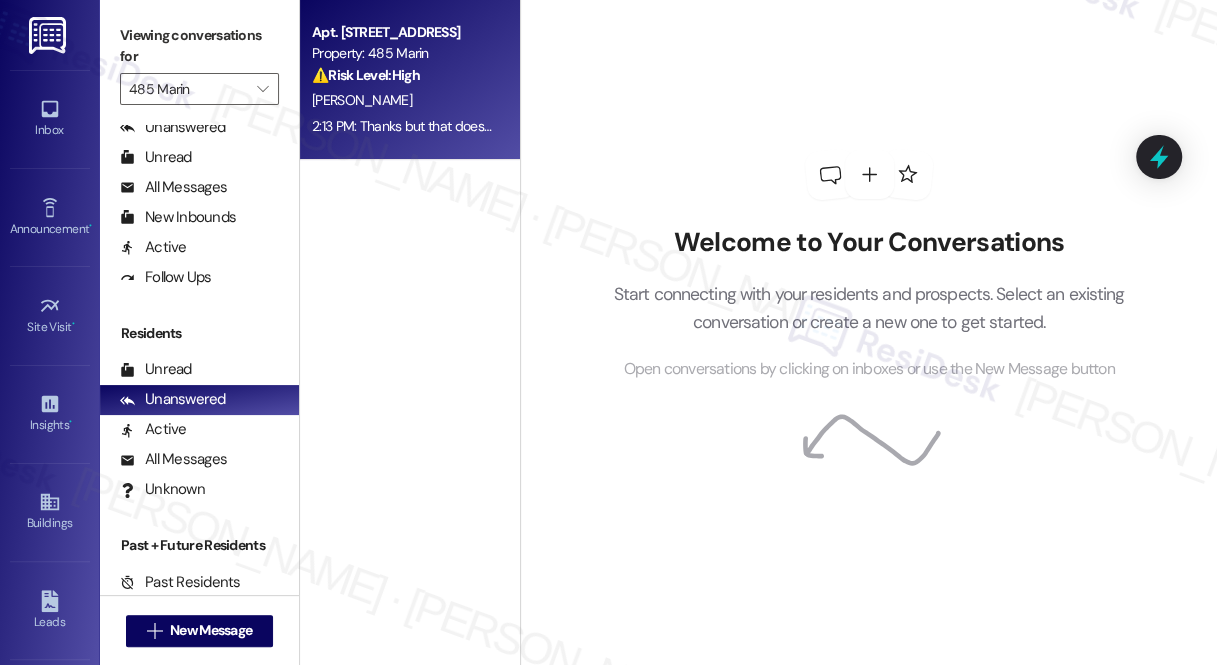 click on "⚠️  Risk Level:  High" at bounding box center (366, 75) 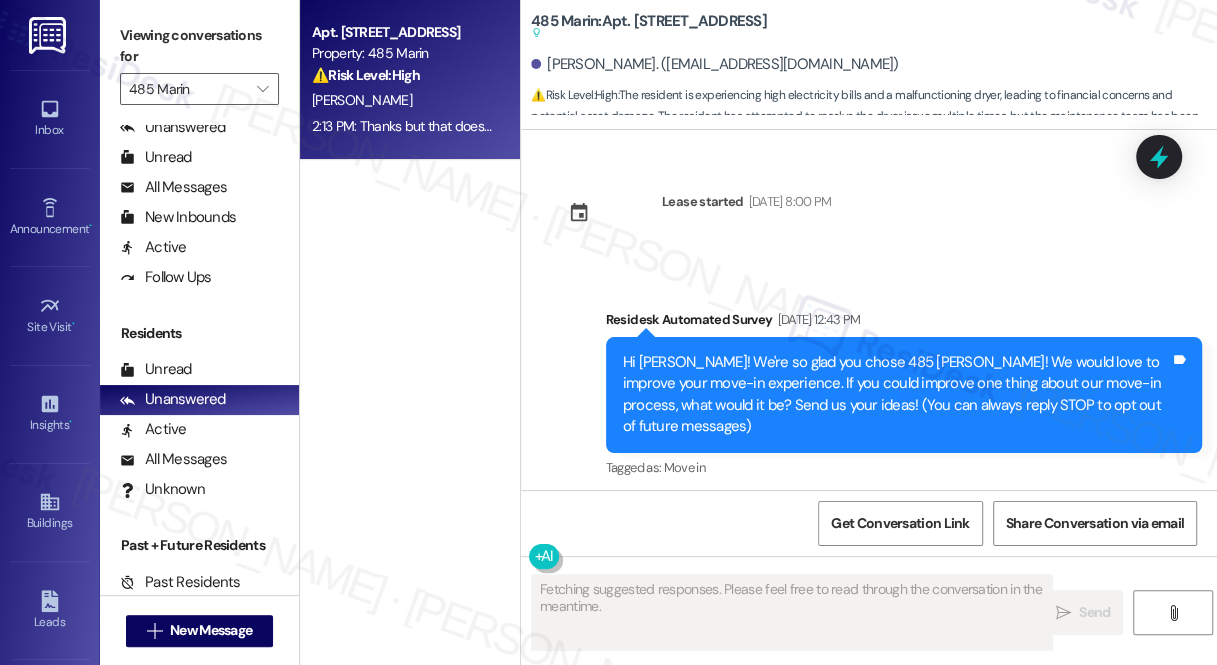 scroll, scrollTop: 25021, scrollLeft: 0, axis: vertical 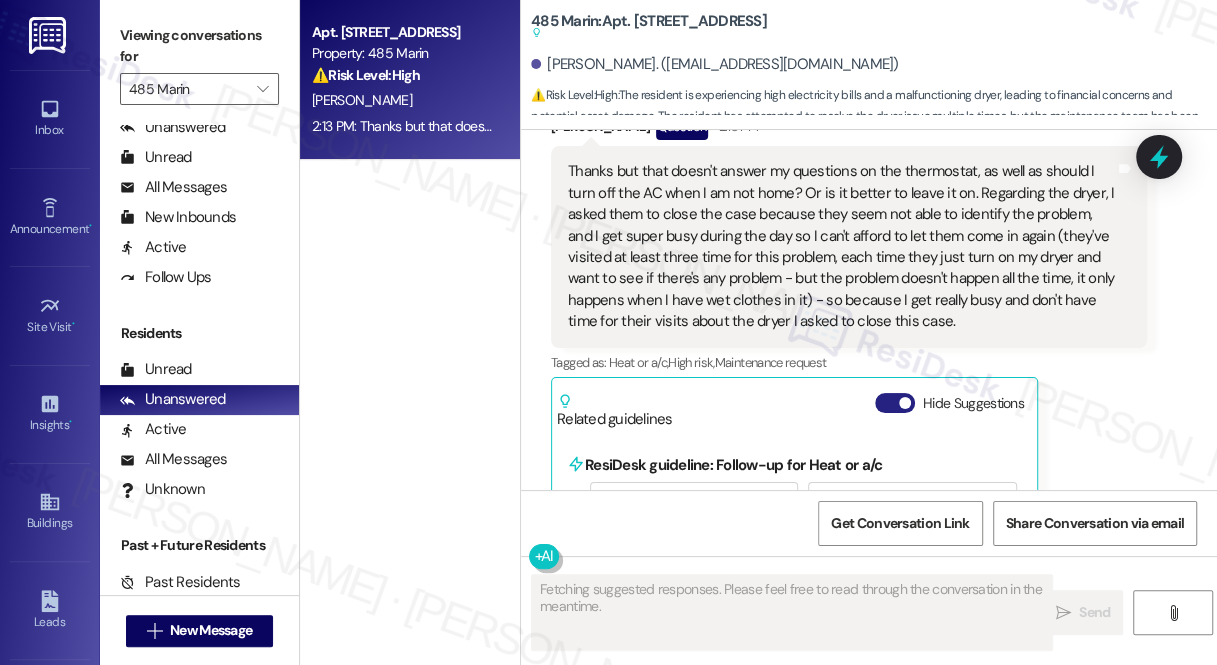click on "Hide Suggestions" at bounding box center (895, 403) 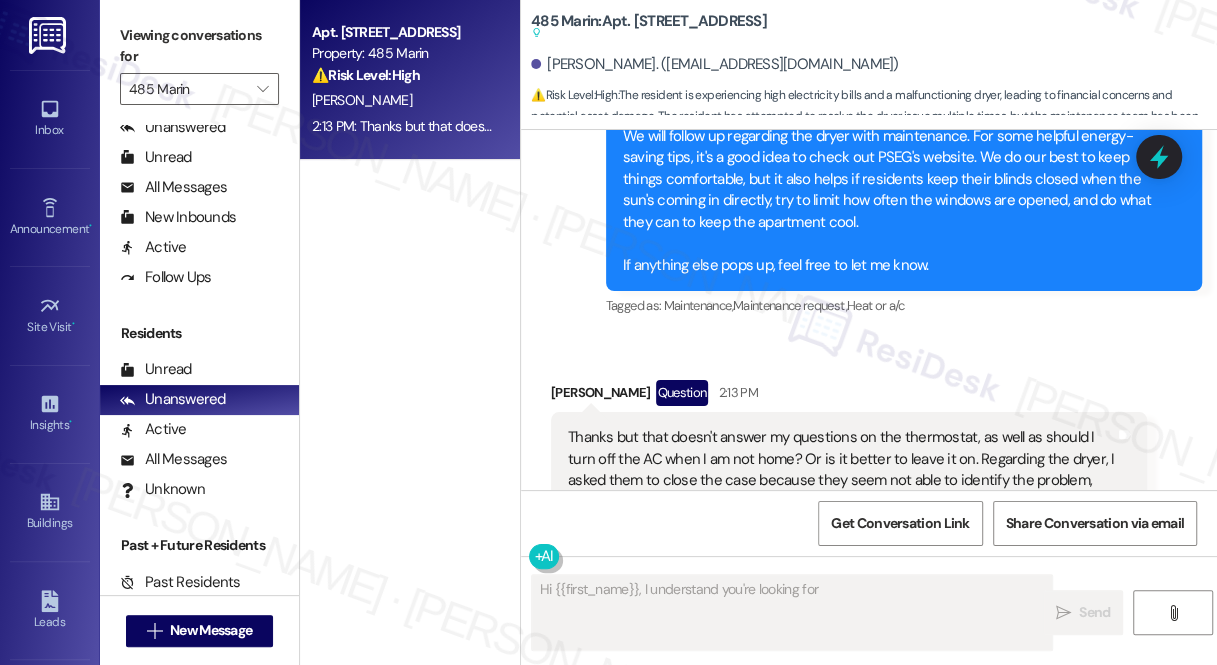 click on "Show suggestions" at bounding box center [891, 669] 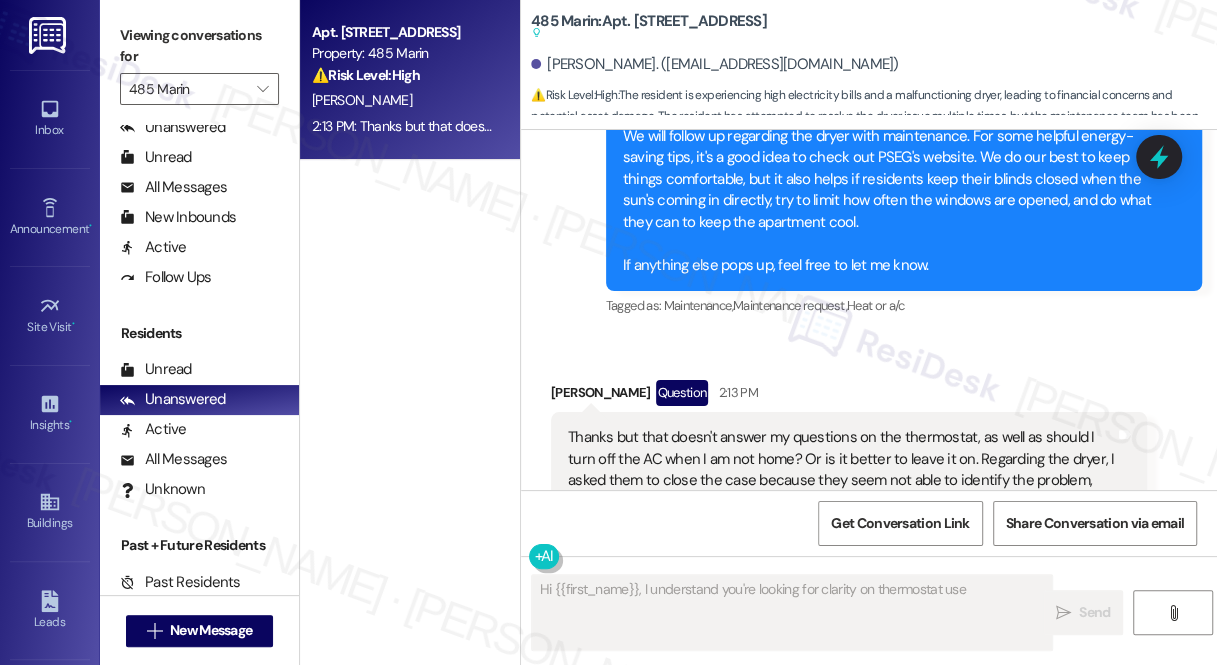 scroll, scrollTop: 25021, scrollLeft: 0, axis: vertical 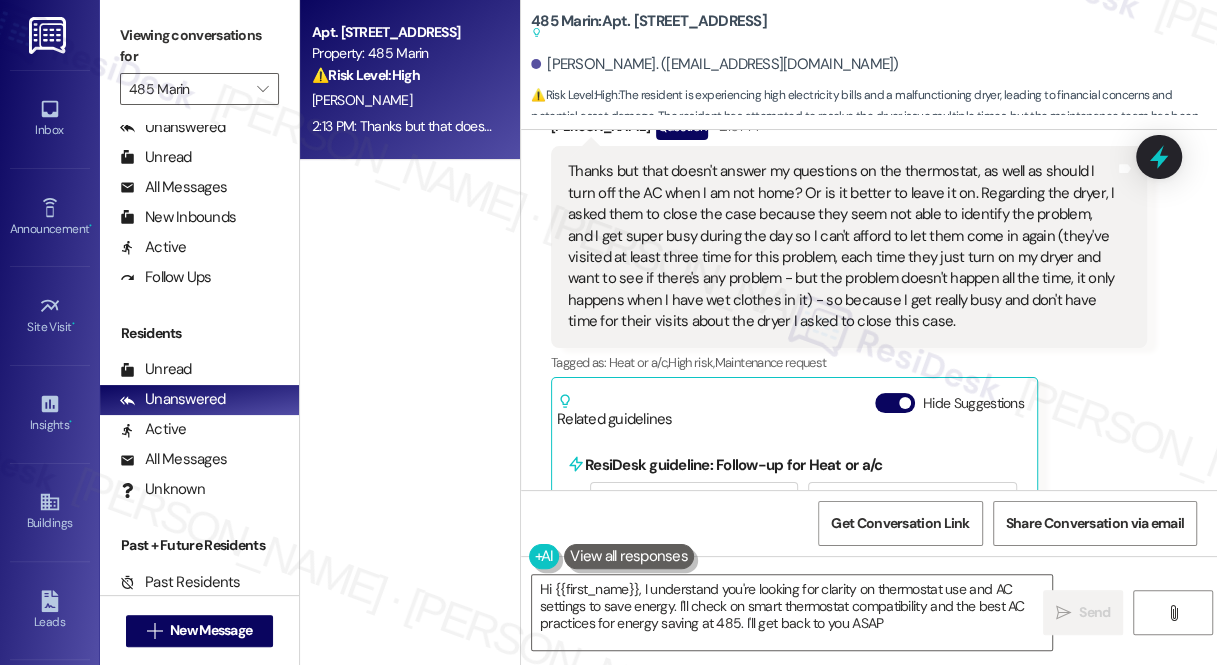 type on "Hi {{first_name}}, I understand you're looking for clarity on thermostat use and AC settings to save energy. I'll check on smart thermostat compatibility and the best AC practices for energy saving at 485. I'll get back to you ASAP!" 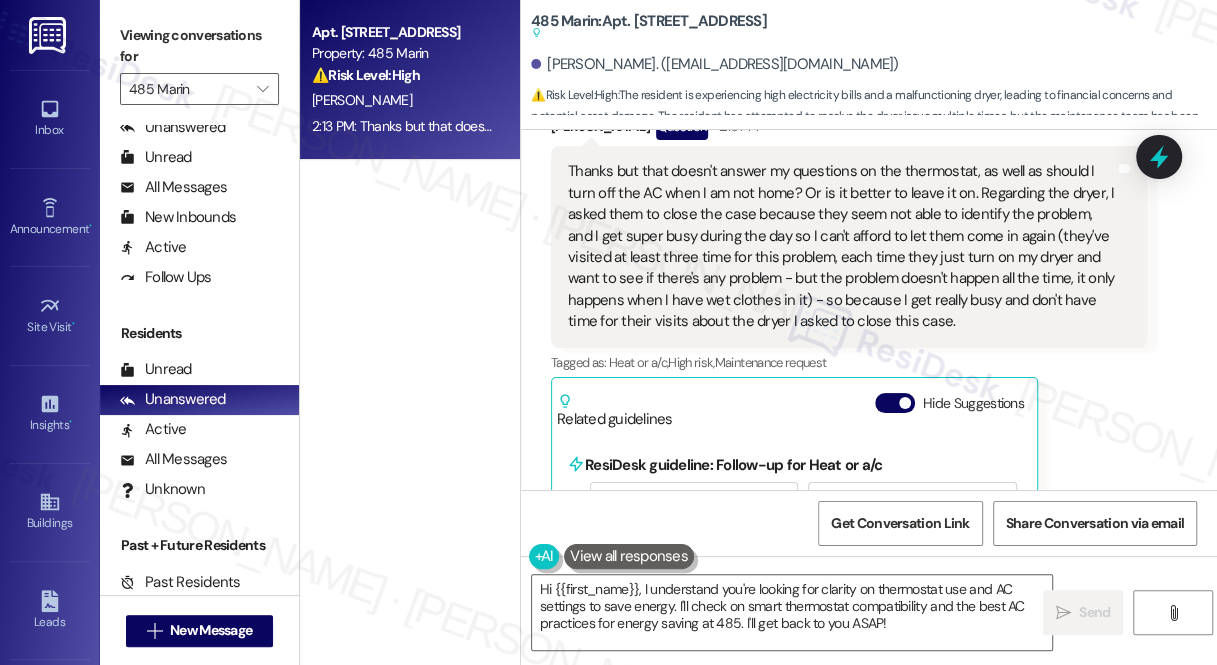 drag, startPoint x: 692, startPoint y: 329, endPoint x: 722, endPoint y: 401, distance: 78 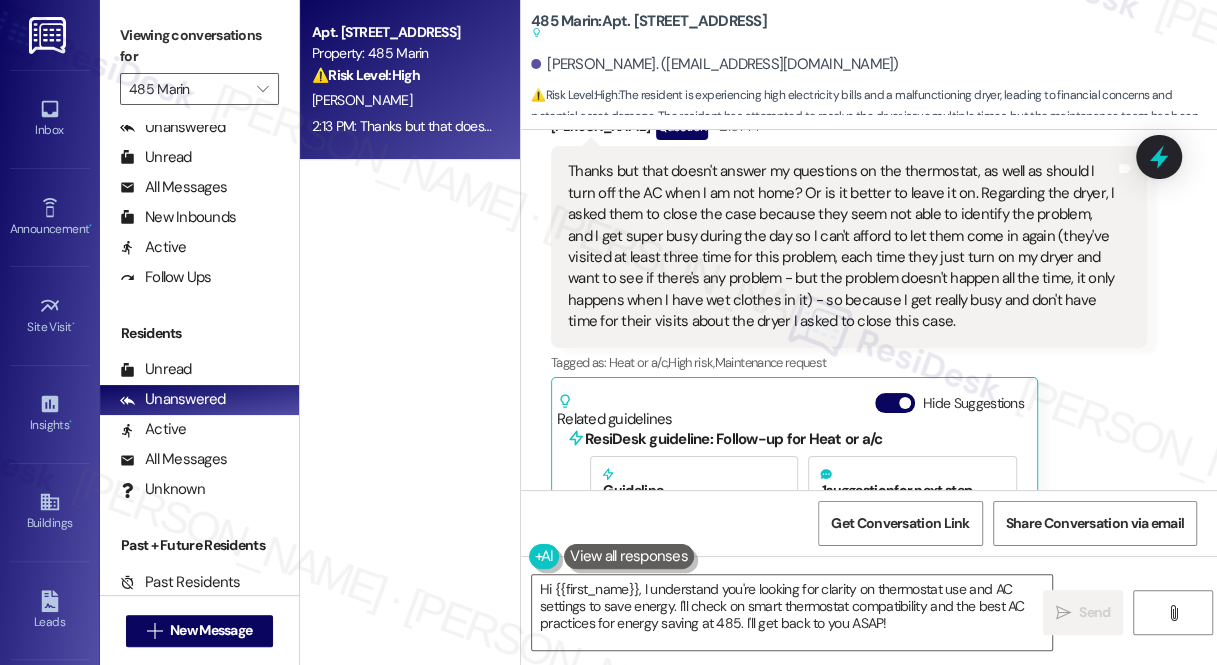 scroll, scrollTop: 0, scrollLeft: 0, axis: both 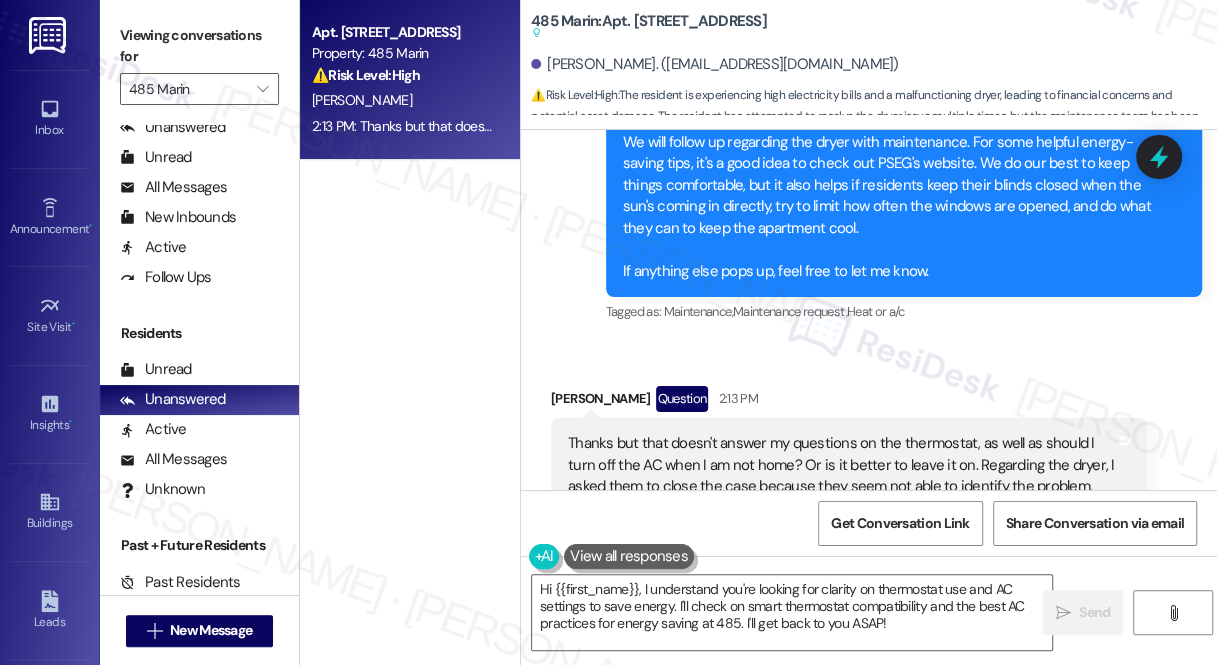 click on "Thanks but that doesn't answer my questions on the thermostat, as well as should I turn off the AC when I am not home? Or is it better to leave it on. Regarding the dryer, I asked them to close the case because they seem not able to identify the problem, and I get super busy during the day so I can't afford to let them come in again (they've visited at least three time for this problem, each time they just turn on my dryer and want to see if there's any problem - but the problem doesn't happen all the time, it only happens when I have wet clothes in it) - so because I get really busy and don't have time for their visits about the dryer I asked to close this case." at bounding box center [841, 518] 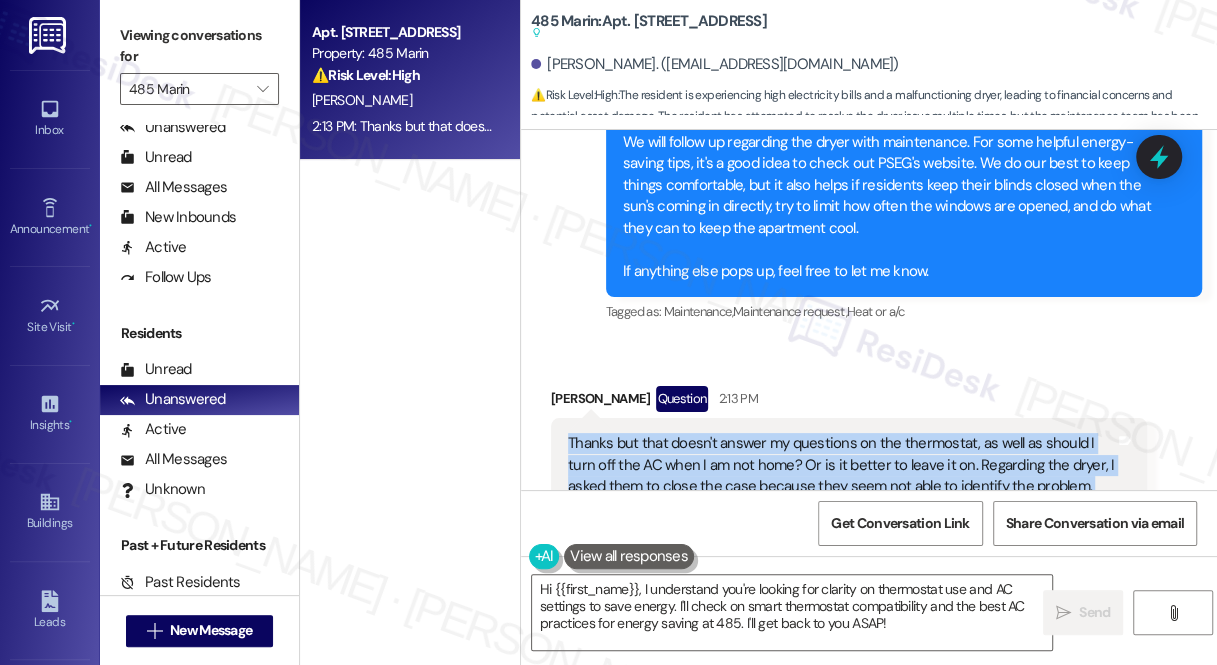click on "Thanks but that doesn't answer my questions on the thermostat, as well as should I turn off the AC when I am not home? Or is it better to leave it on. Regarding the dryer, I asked them to close the case because they seem not able to identify the problem, and I get super busy during the day so I can't afford to let them come in again (they've visited at least three time for this problem, each time they just turn on my dryer and want to see if there's any problem - but the problem doesn't happen all the time, it only happens when I have wet clothes in it) - so because I get really busy and don't have time for their visits about the dryer I asked to close this case." at bounding box center (841, 518) 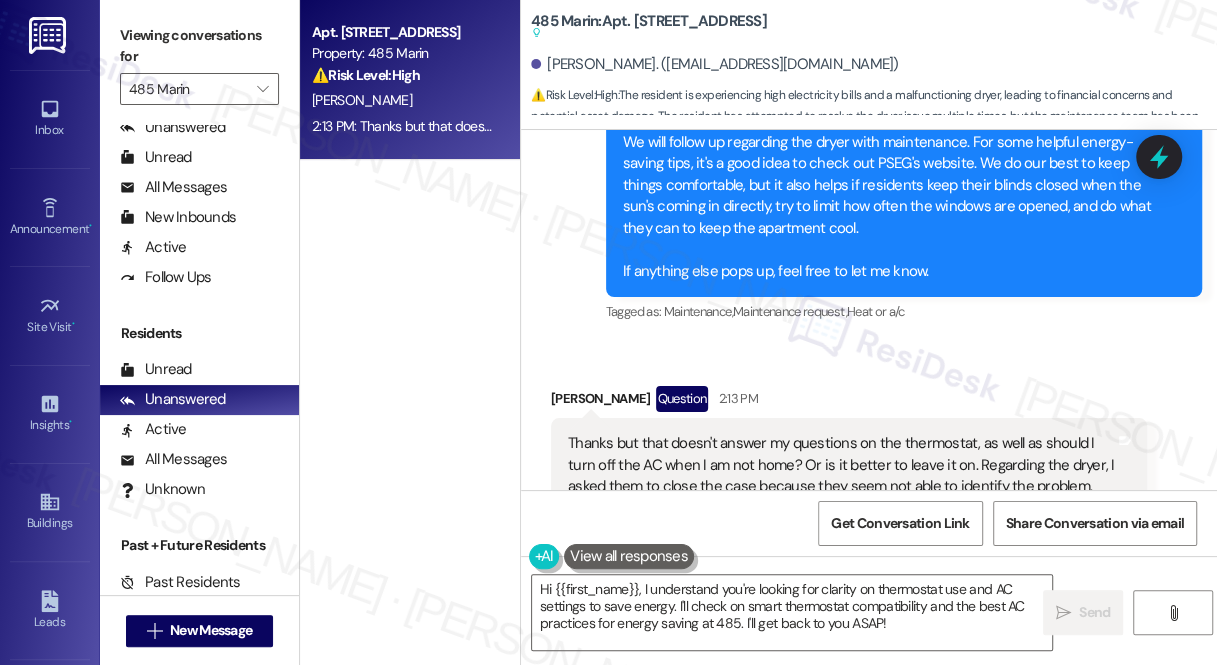 click on "Viewing conversations for 485 Marin " at bounding box center (199, 62) 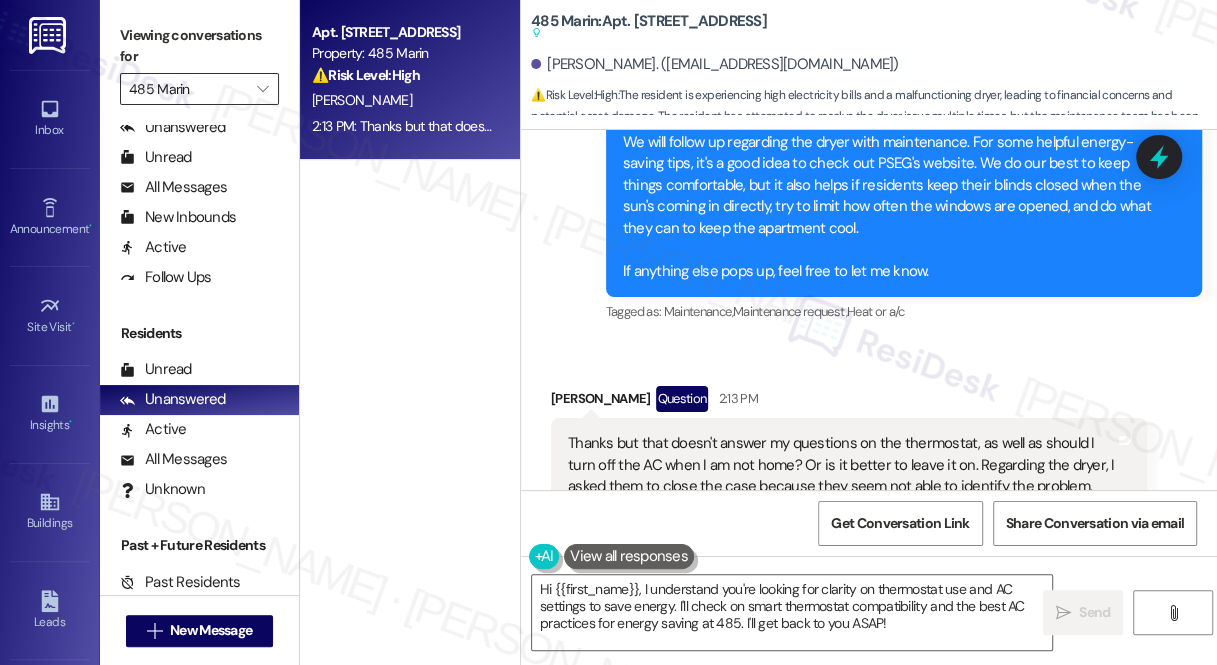 click on "485 Marin" at bounding box center [188, 89] 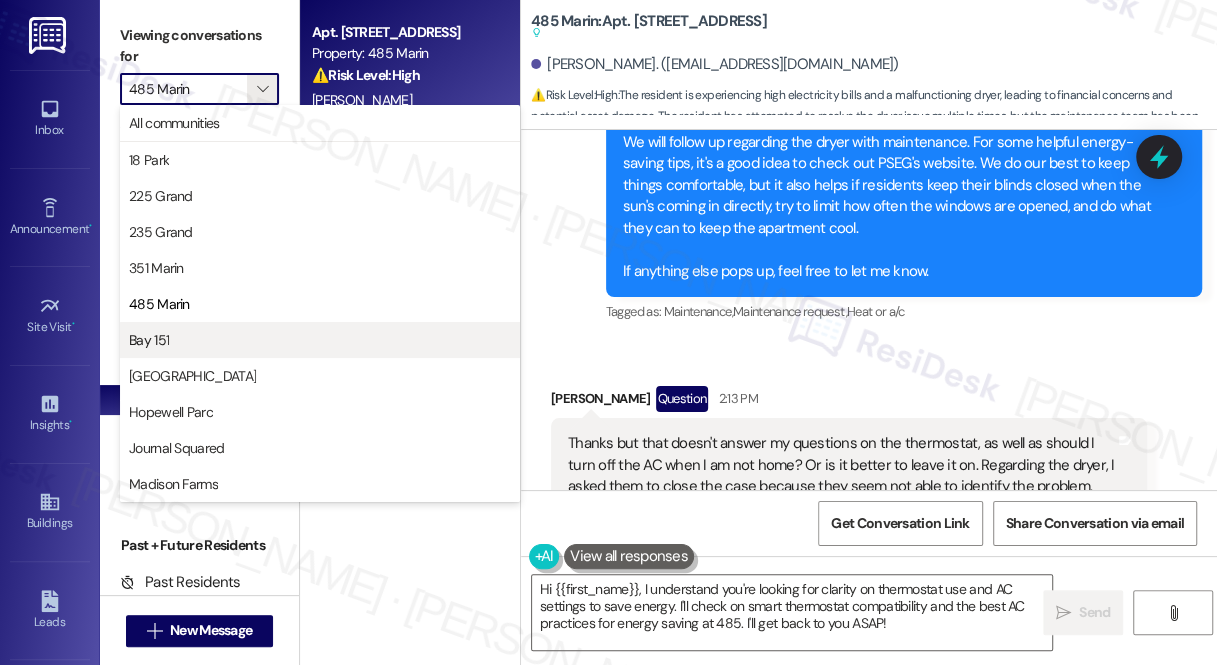 click on "Bay 151" at bounding box center (320, 340) 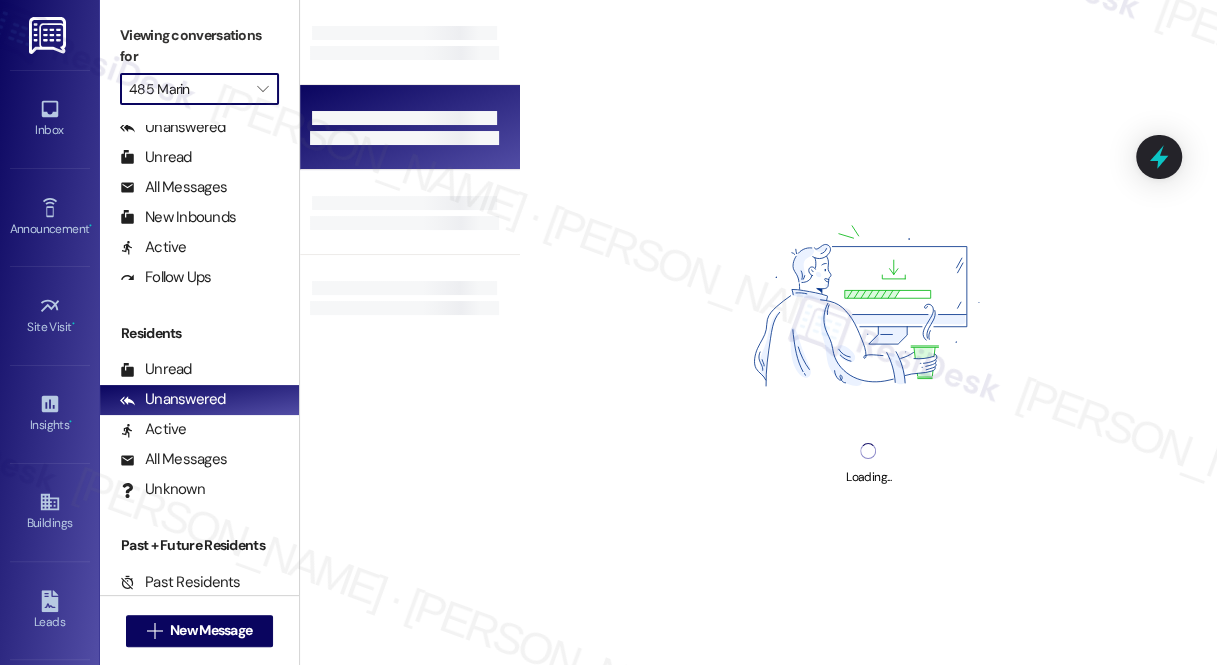 type on "Bay 151" 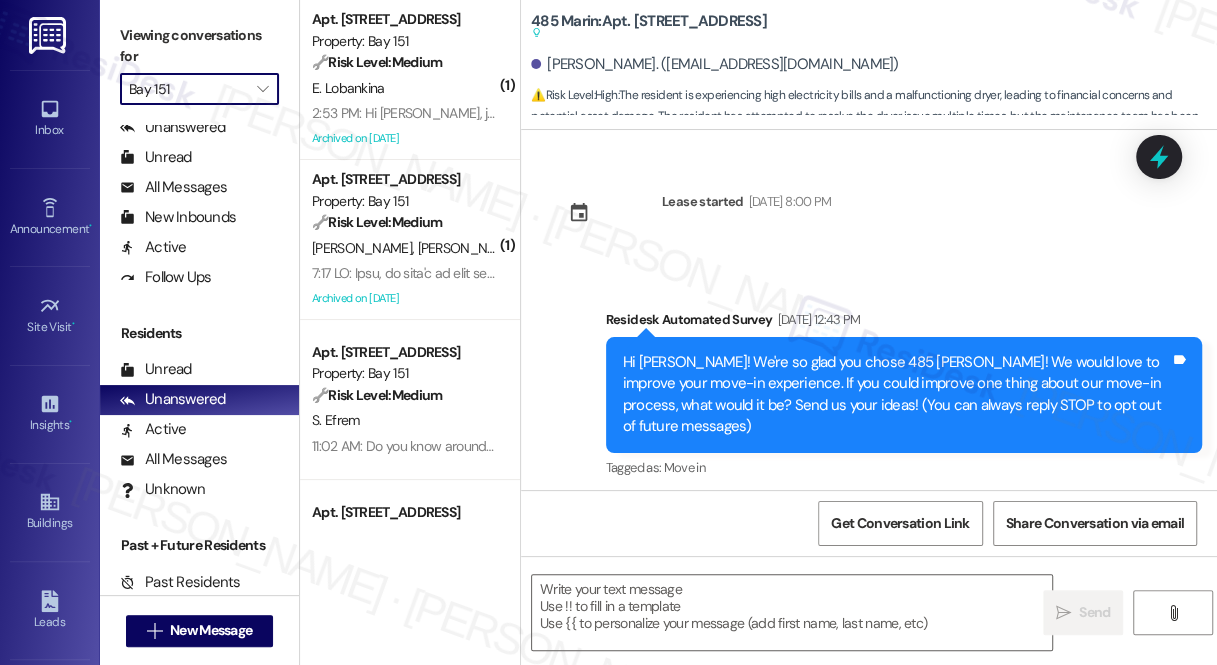 type on "Fetching suggested responses. Please feel free to read through the conversation in the meantime." 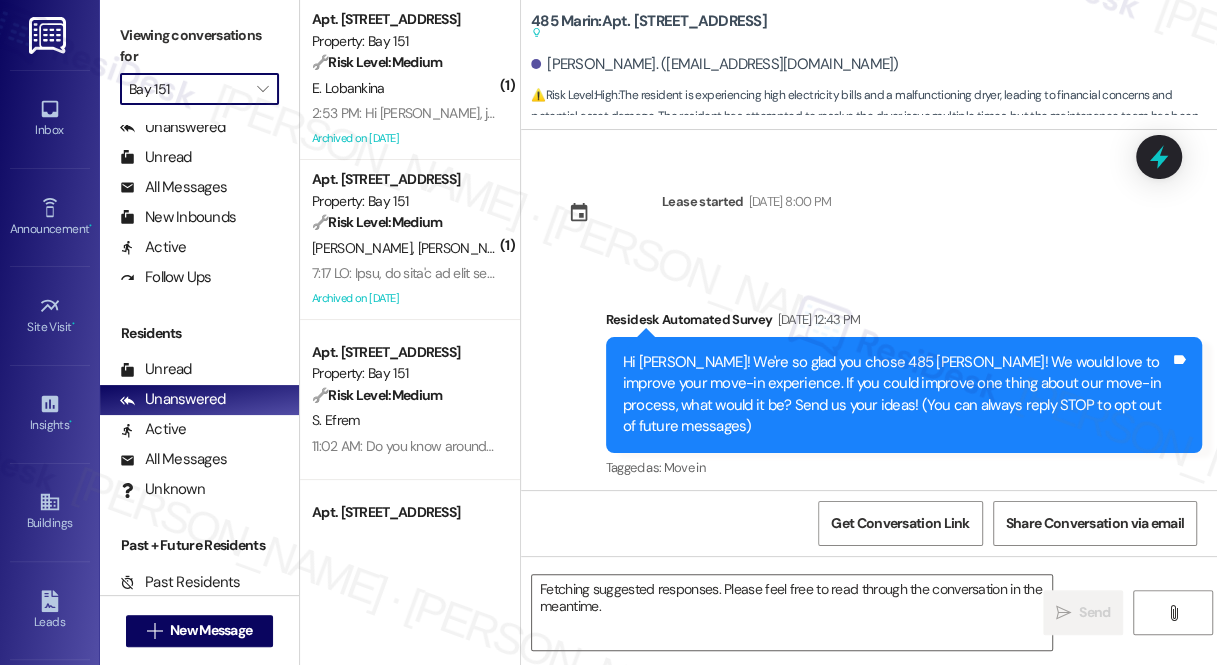 scroll, scrollTop: 25021, scrollLeft: 0, axis: vertical 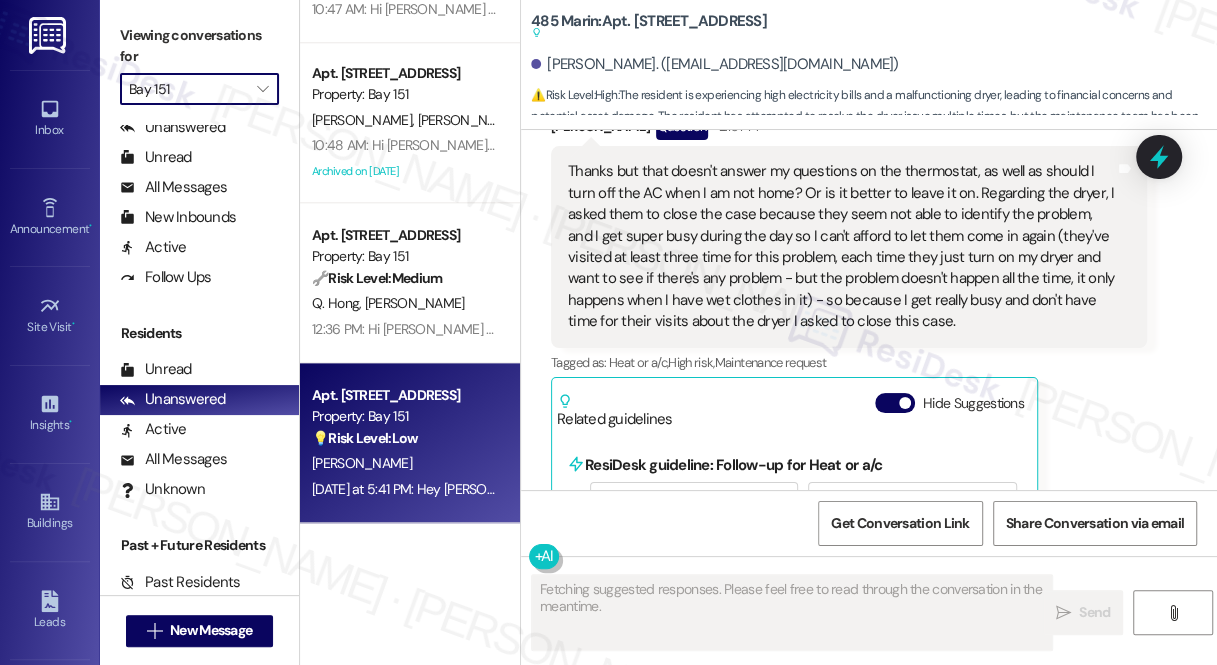 click on "[PERSON_NAME]" at bounding box center [404, 463] 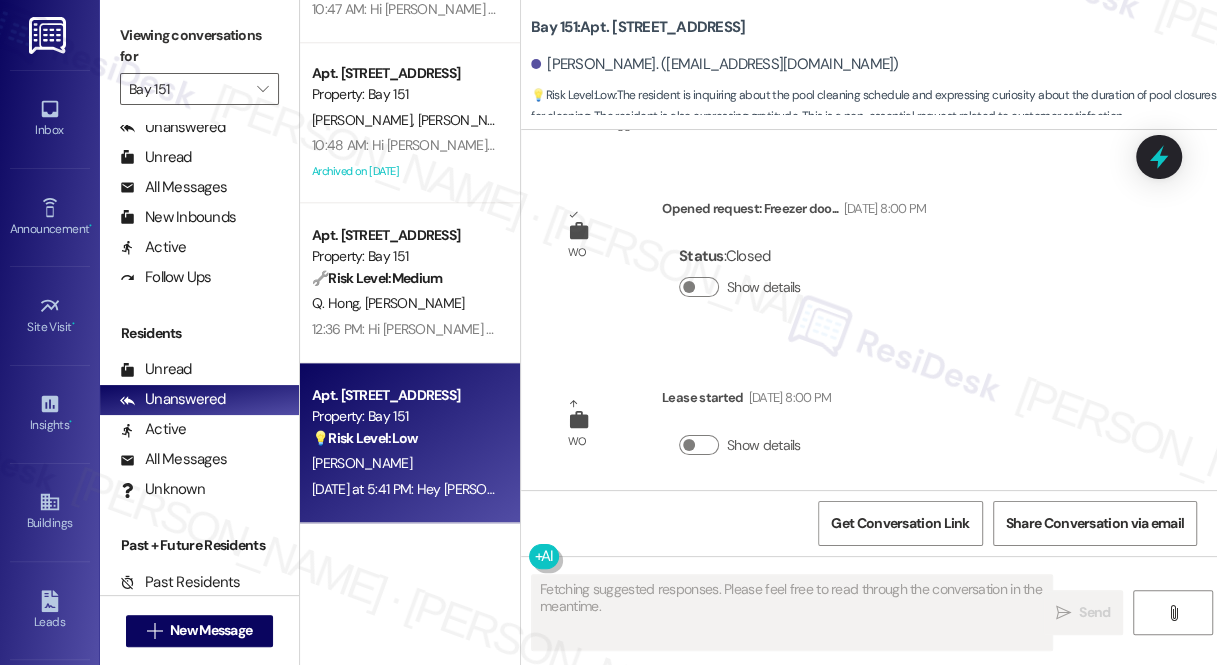 scroll, scrollTop: 23644, scrollLeft: 0, axis: vertical 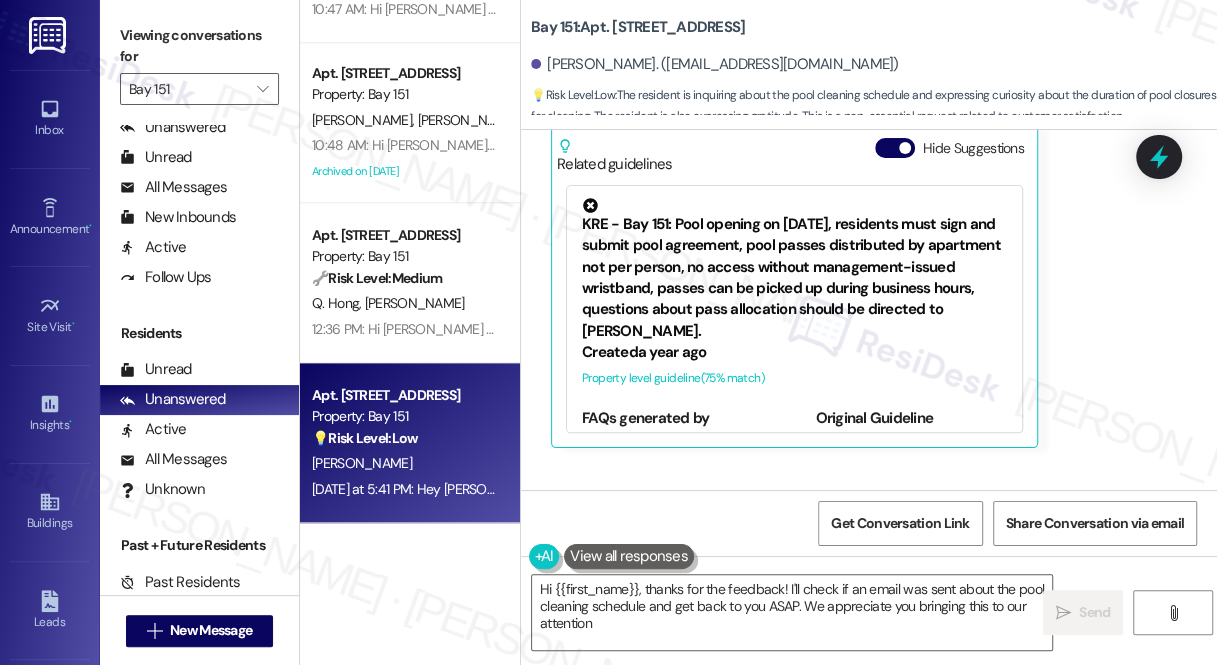type on "Hi {{first_name}}, thanks for the feedback! I'll check if an email was sent about the pool cleaning schedule and get back to you ASAP. We appreciate you bringing this to our attention!" 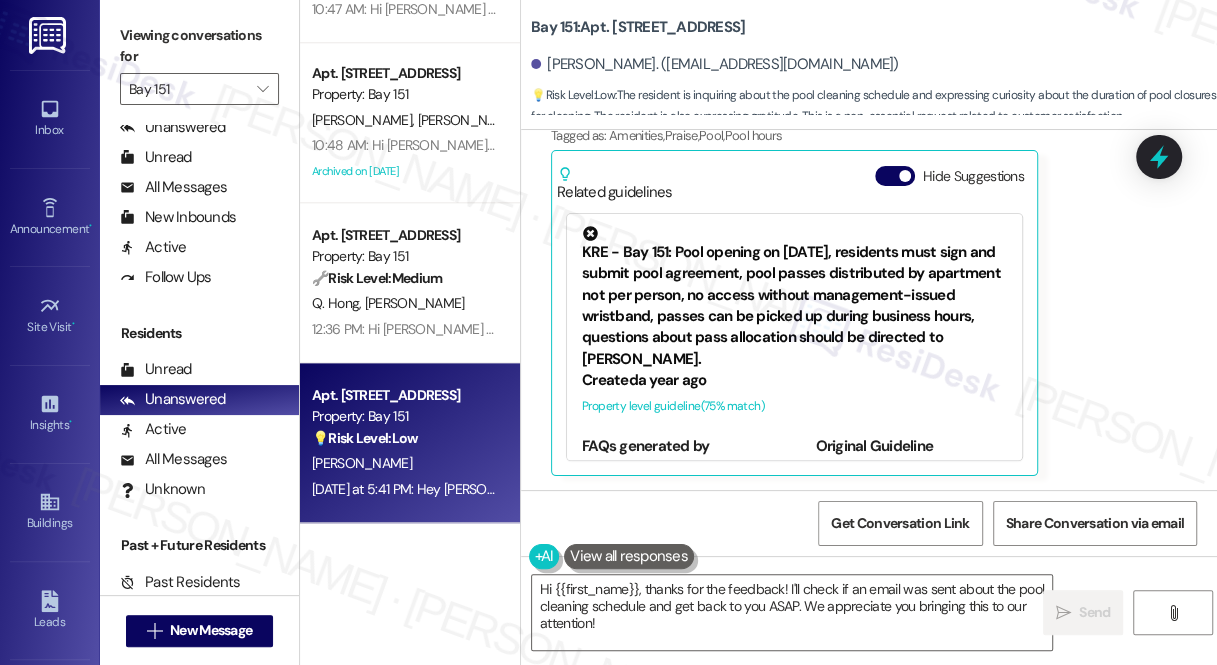 scroll, scrollTop: 24008, scrollLeft: 0, axis: vertical 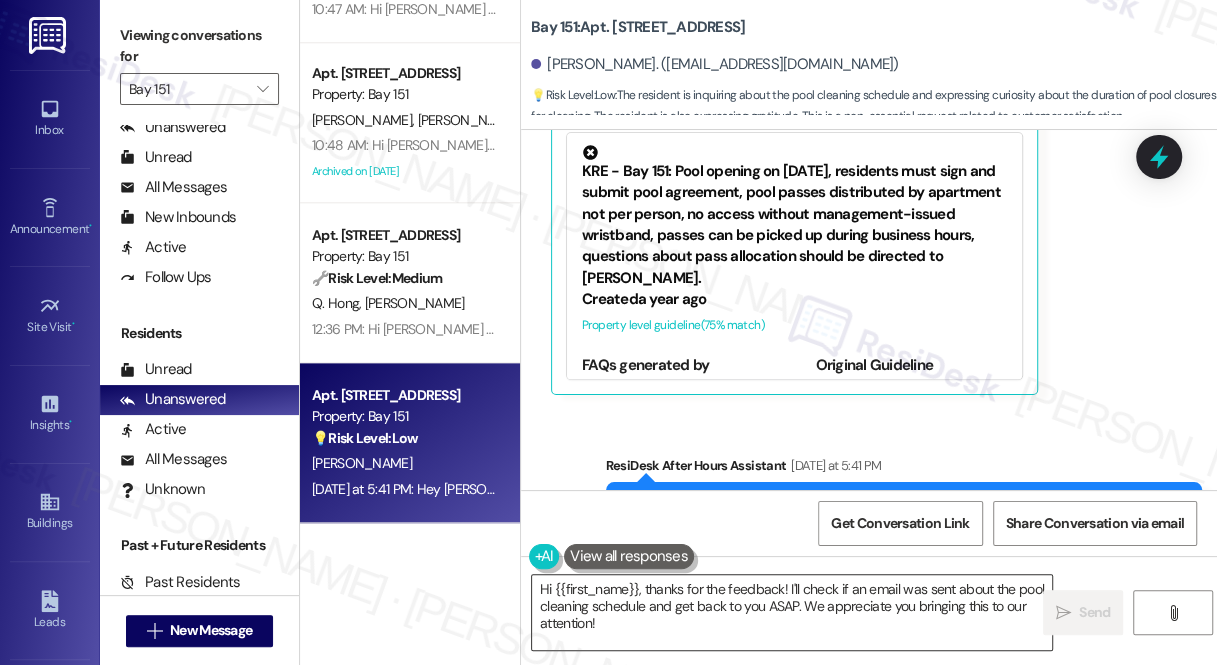 click on "Hi {{first_name}}, thanks for the feedback! I'll check if an email was sent about the pool cleaning schedule and get back to you ASAP. We appreciate you bringing this to our attention!" at bounding box center (792, 612) 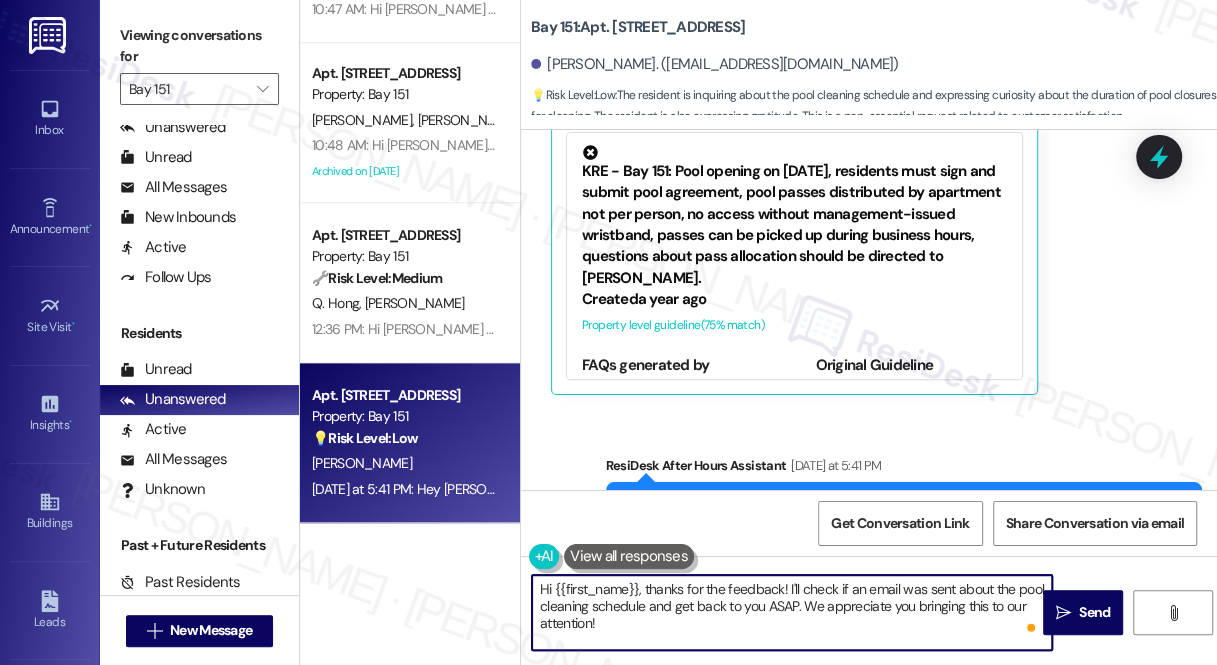 click on "Hi {{first_name}}, thanks for the feedback! I'll check if an email was sent about the pool cleaning schedule and get back to you ASAP. We appreciate you bringing this to our attention!" at bounding box center [792, 612] 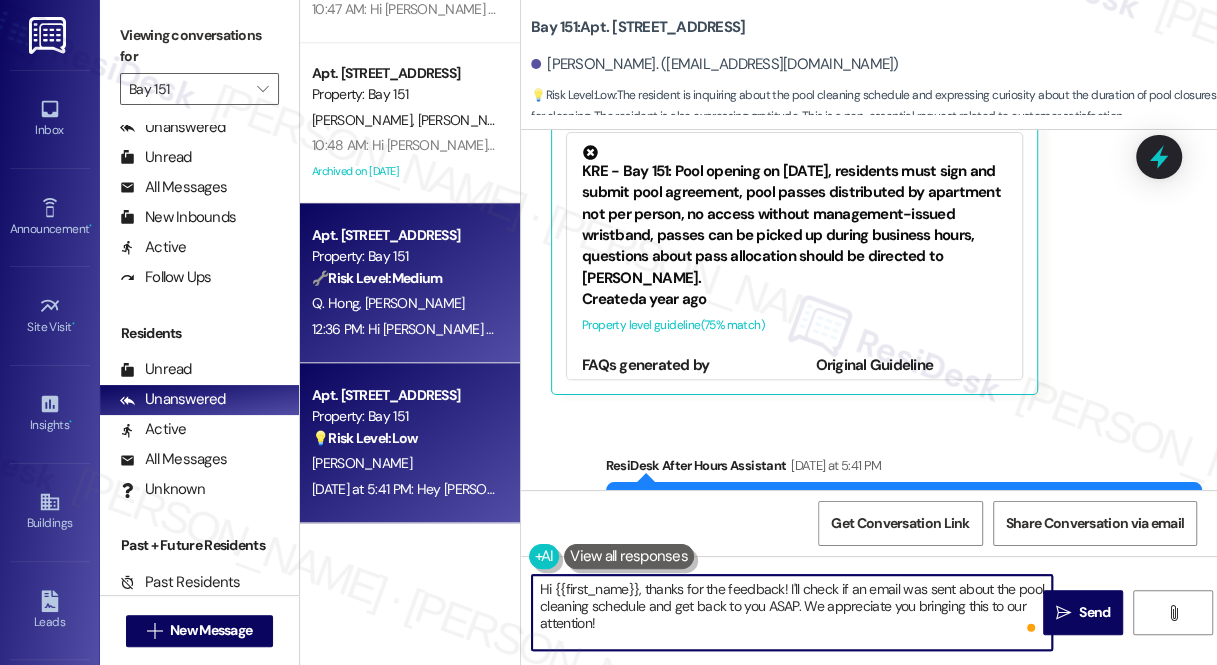 click on "Property: Bay 151" at bounding box center [404, 256] 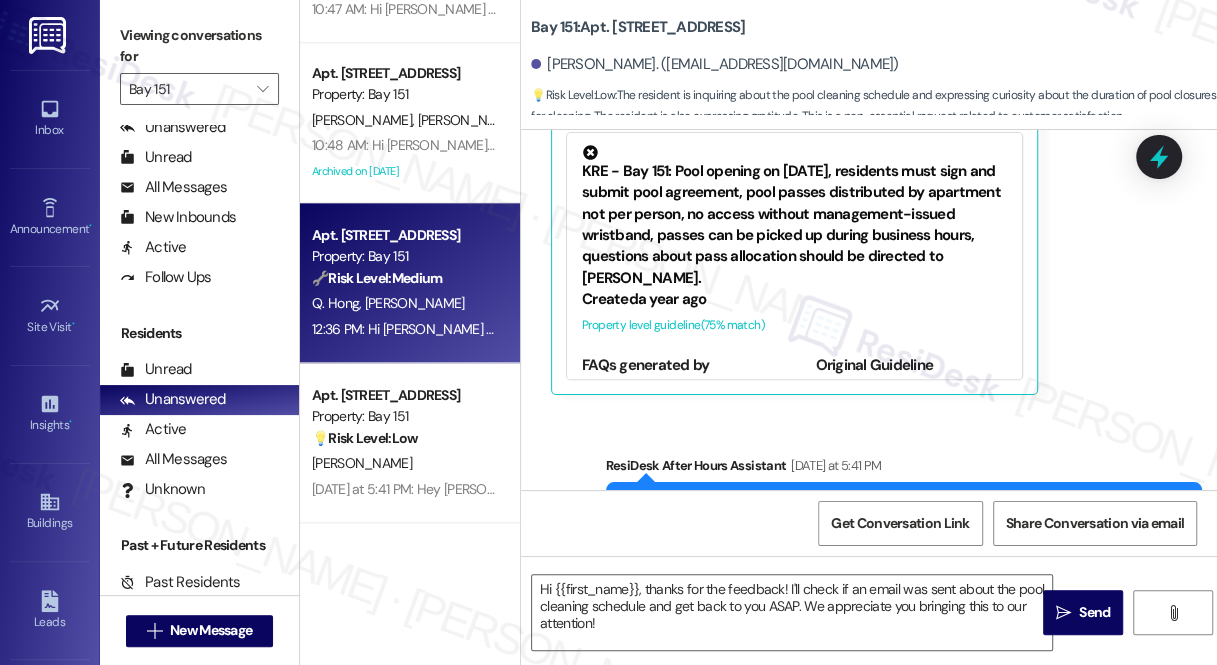 type on "Fetching suggested responses. Please feel free to read through the conversation in the meantime." 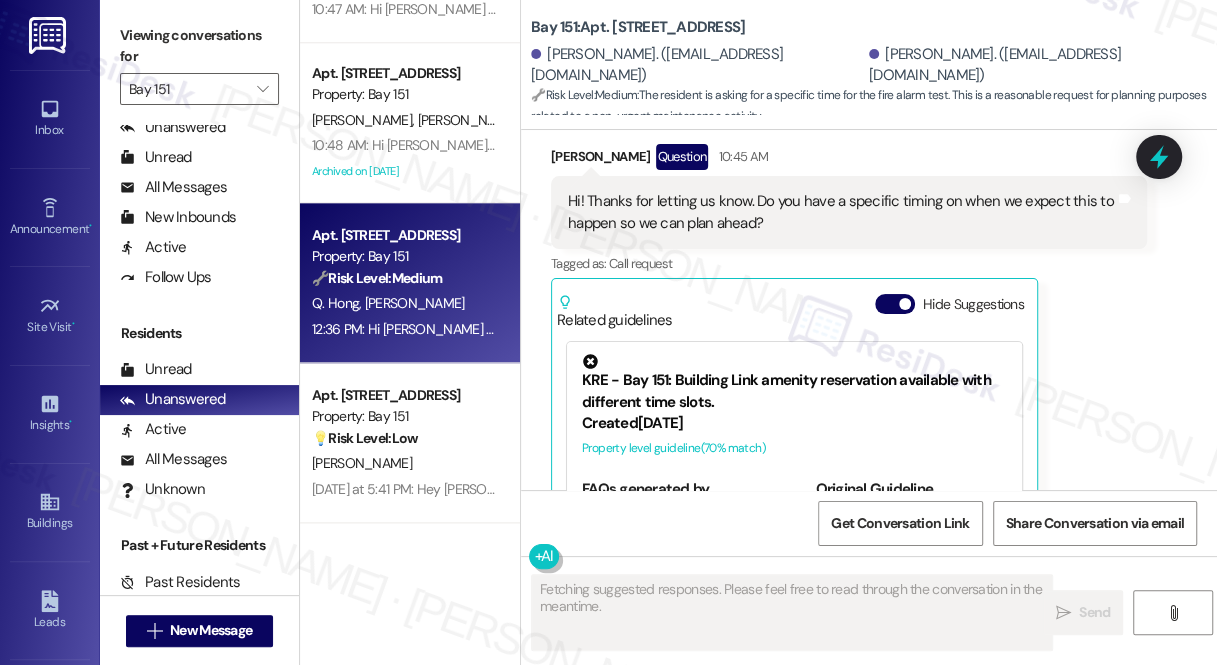 scroll, scrollTop: 426, scrollLeft: 0, axis: vertical 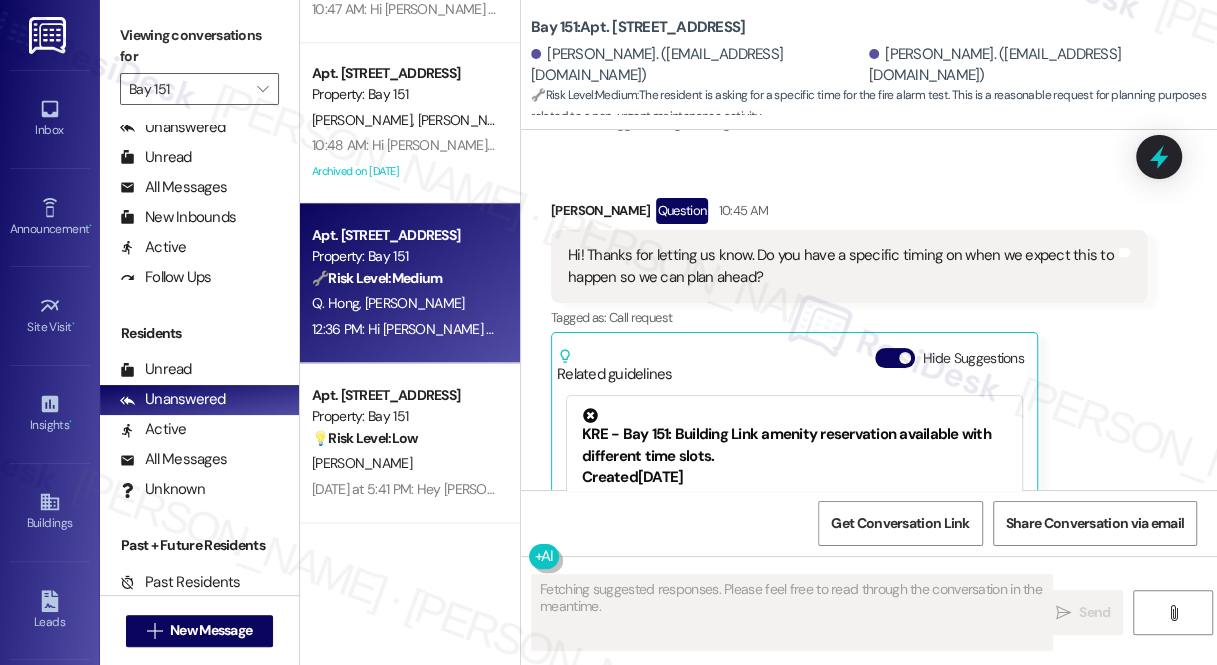click on "Hi! Thanks for letting us know. Do you have a specific timing on when we expect this to happen so we can plan ahead?" at bounding box center (841, 266) 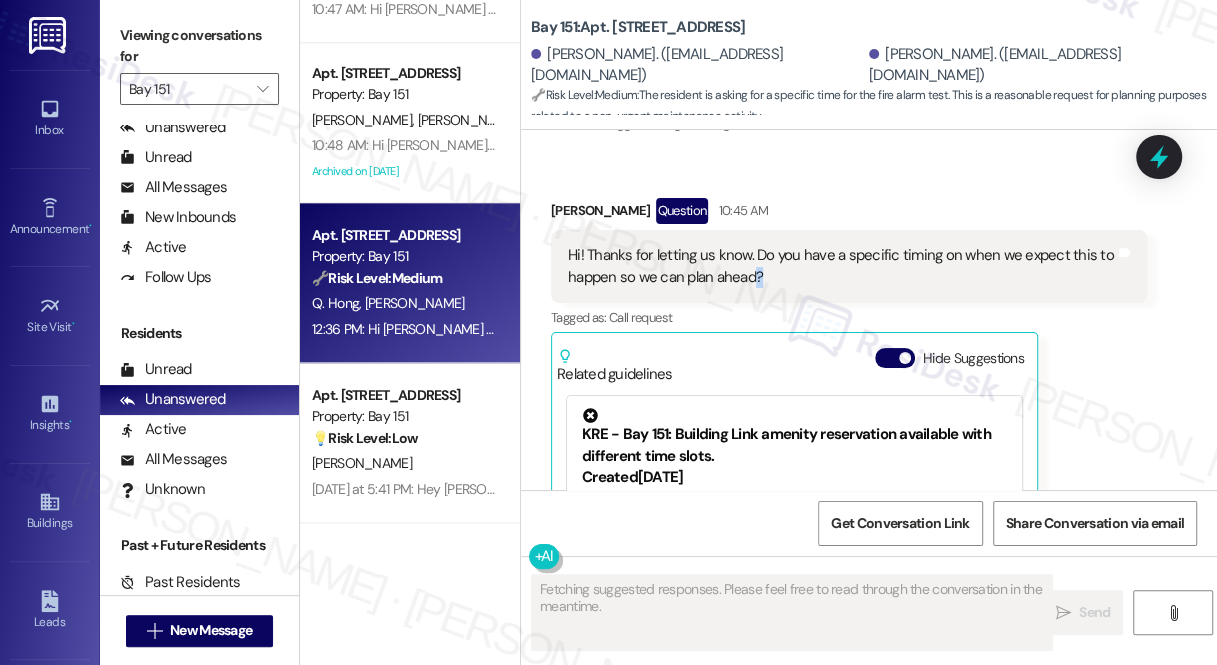 click on "Hi! Thanks for letting us know. Do you have a specific timing on when we expect this to happen so we can plan ahead?" at bounding box center [841, 266] 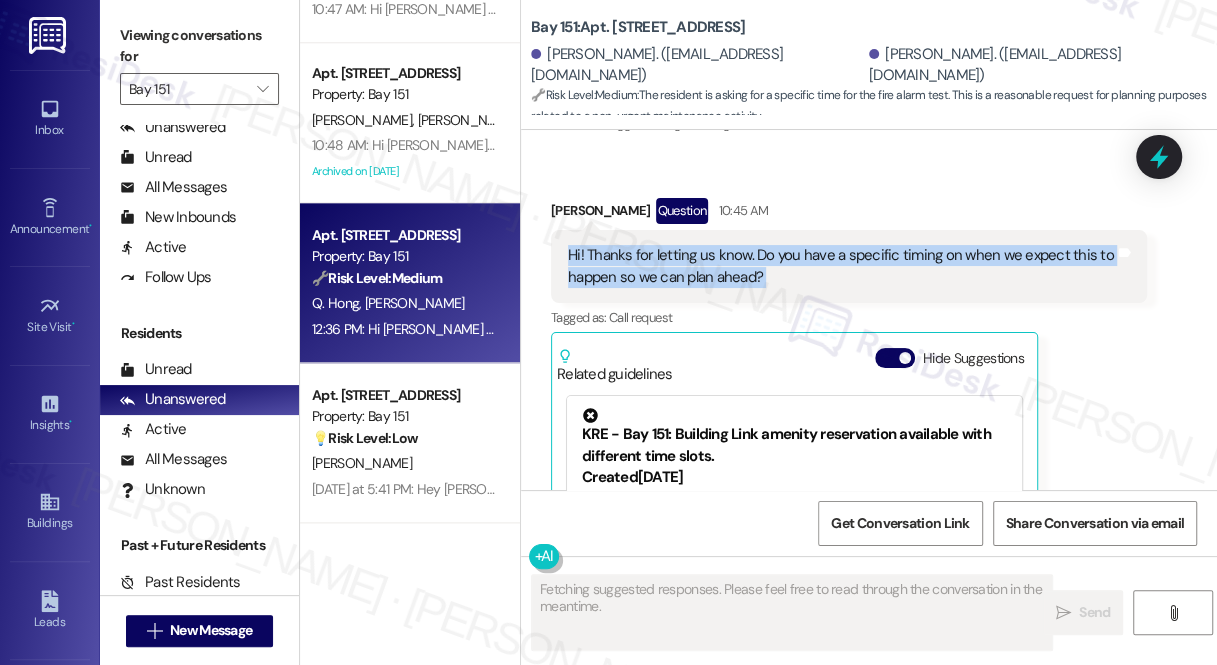 click on "Hi! Thanks for letting us know. Do you have a specific timing on when we expect this to happen so we can plan ahead?" at bounding box center (841, 266) 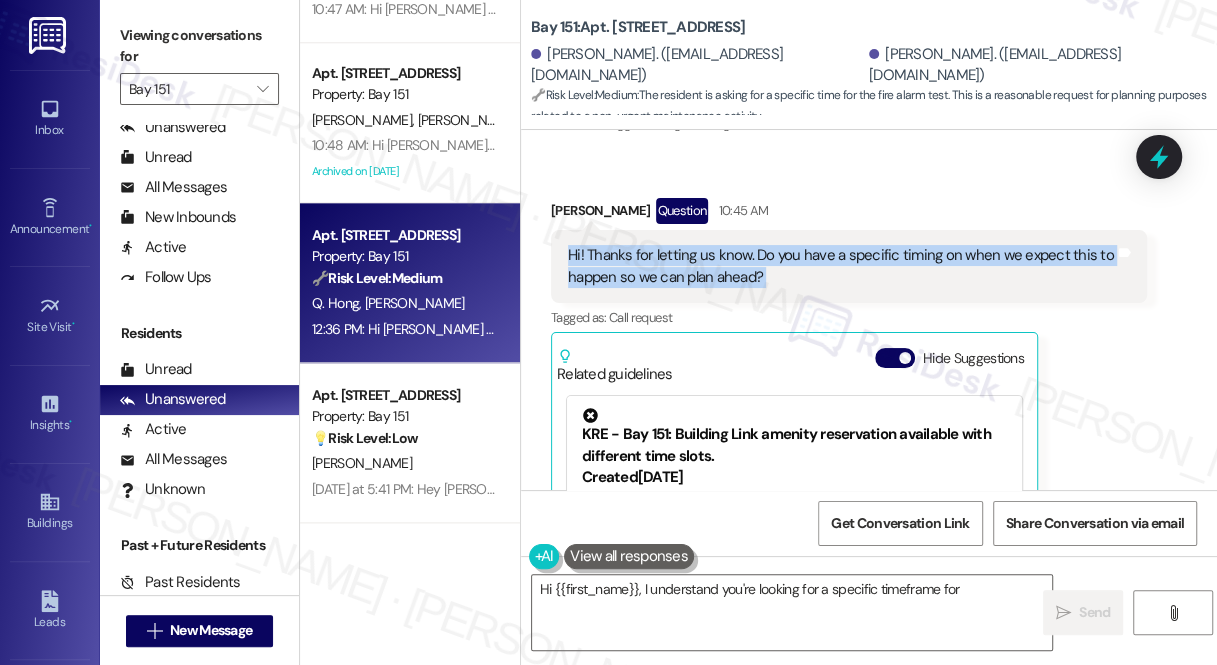 scroll, scrollTop: 1055, scrollLeft: 0, axis: vertical 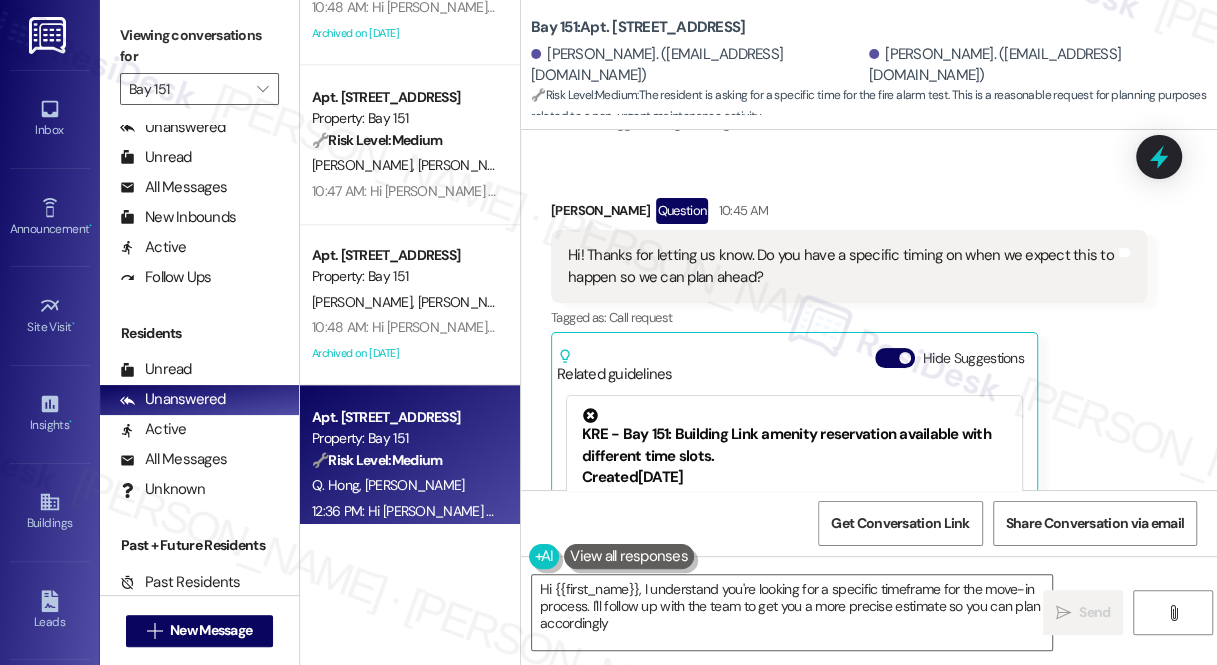 type on "Hi {{first_name}}, I understand you're looking for a specific timeframe for the move-in process. I'll follow up with the team to get you a more precise estimate so you can plan accordingly." 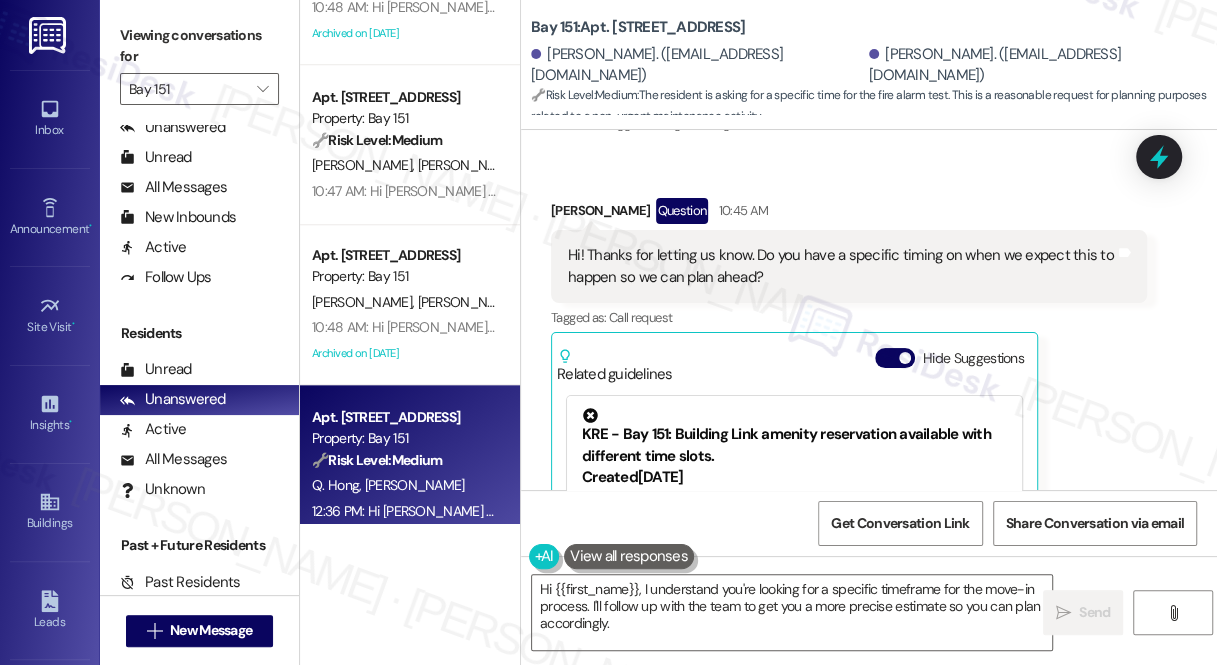 click on "Apt. [STREET_ADDRESS] Property: Bay 151 🌟  Risk Level:  Positive The resident 'liked' the message regarding the fire alarm inspection, indicating positive engagement and acknowledgement of the notification. [PERSON_NAME] 11:30 AM: Liked “Hi [PERSON_NAME]! On [DATE], Landmark Fire Alarm will be conducting a routine test & inspection of the buildings fire alarm system. During this test, fire alarms may periodically sound, hallway smoke doors may close, and elevators may very briefly be out of service. We apologize for any inconvenience this testing may cause. Thank you for your cooperation! Sincerely, Bay151 Management” Archived on [DATE] Apt. [STREET_ADDRESS] Property: Bay 151 🌟  Risk Level:  Positive The resident is expressing gratitude for the quick response and follow-up regarding the fire alarm testing. This indicates positive engagement and relationship building. [PERSON_NAME] A. [PERSON_NAME] Archived on [DATE] Apt. 3133, [STREET_ADDRESS] Property: Bay 151 [PERSON_NAME] 🔧 Medium" at bounding box center (410, 261) 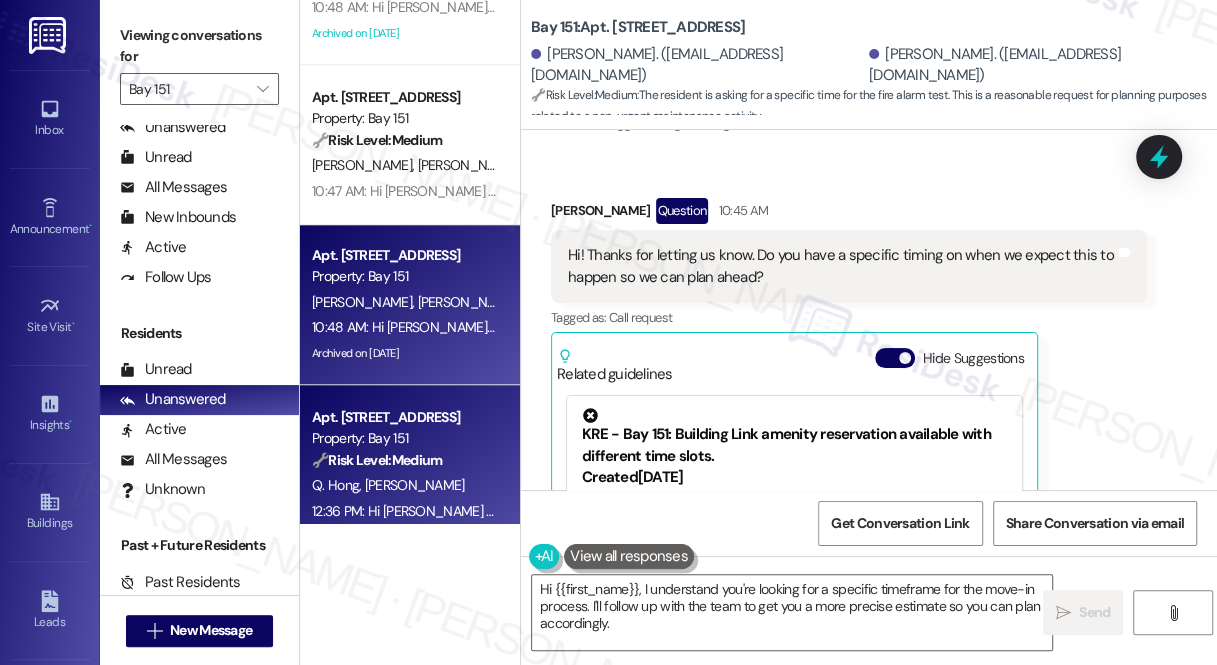 click on "[PERSON_NAME] [PERSON_NAME]" at bounding box center [404, 302] 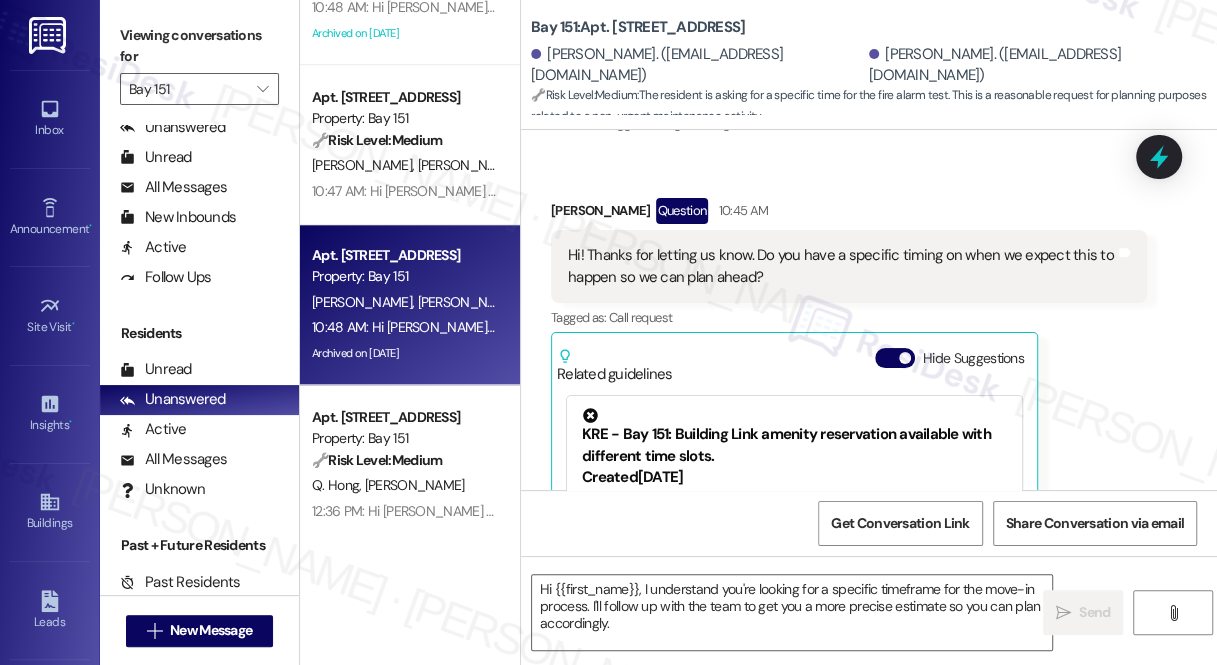 type on "Fetching suggested responses. Please feel free to read through the conversation in the meantime." 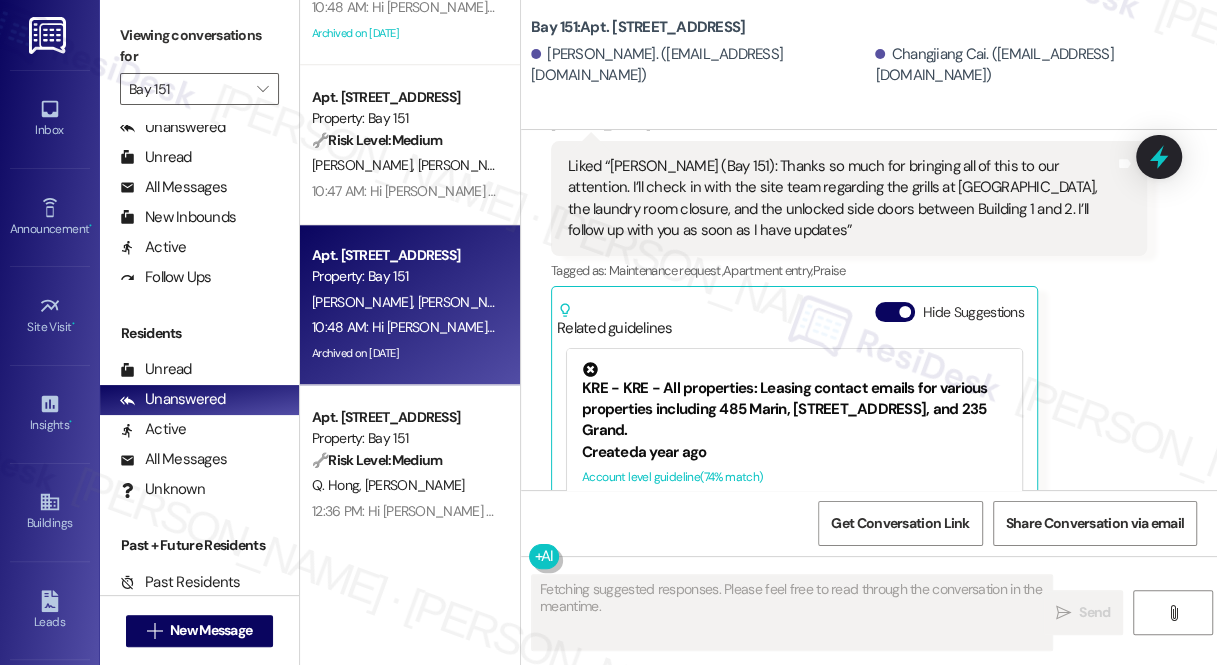scroll, scrollTop: 2942, scrollLeft: 0, axis: vertical 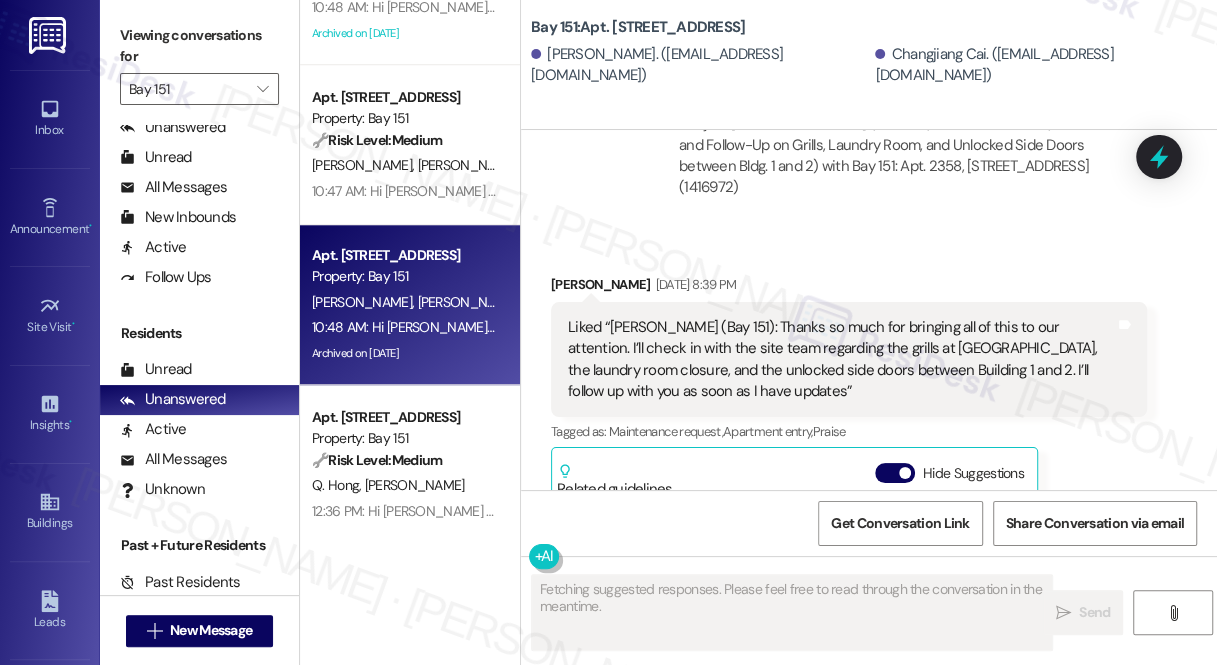 click on "Liked “[PERSON_NAME] (Bay 151): Thanks so much for bringing all of this to our attention. I’ll check in with the site team regarding the grills at [GEOGRAPHIC_DATA], the laundry room closure, and the unlocked side doors between Building 1 and 2. I’ll follow up with you as soon as I have updates”" at bounding box center [841, 360] 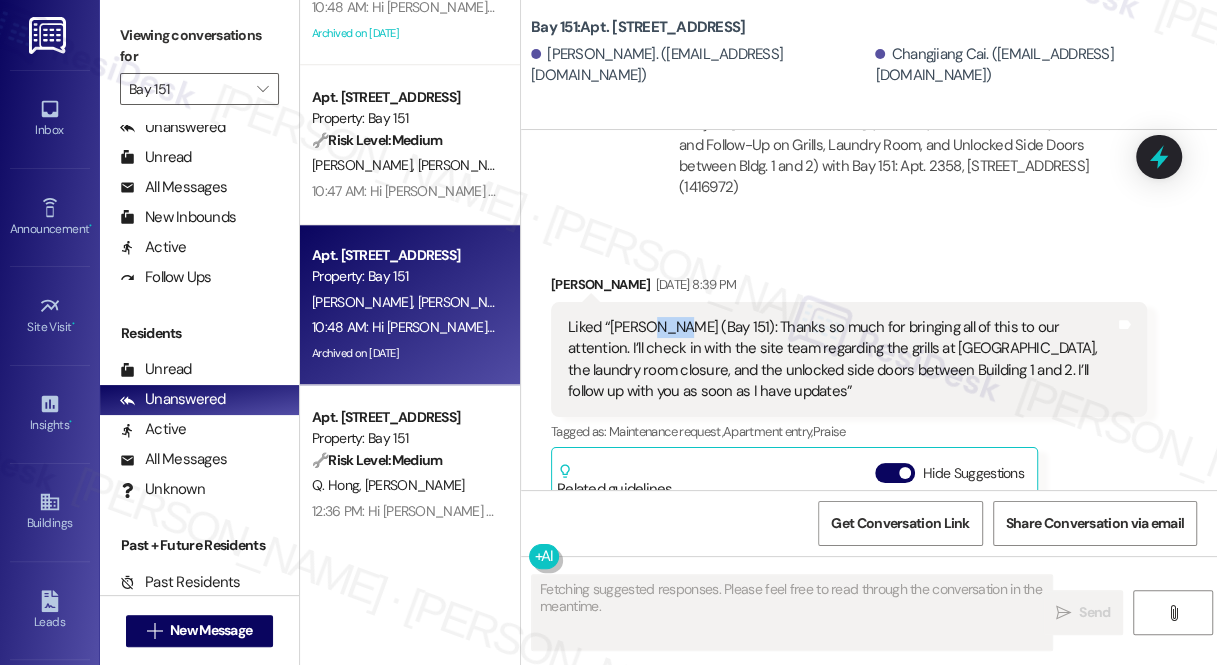 click on "Liked “Jane (Bay 151): Thanks so much for bringing all of this to our attention. I’ll check in with the site team regarding the grills at Building 2, the laundry room closure, and the unlocked side doors between Building 1 and 2. I’ll follow up with you as soon as I have updates”" at bounding box center [841, 360] 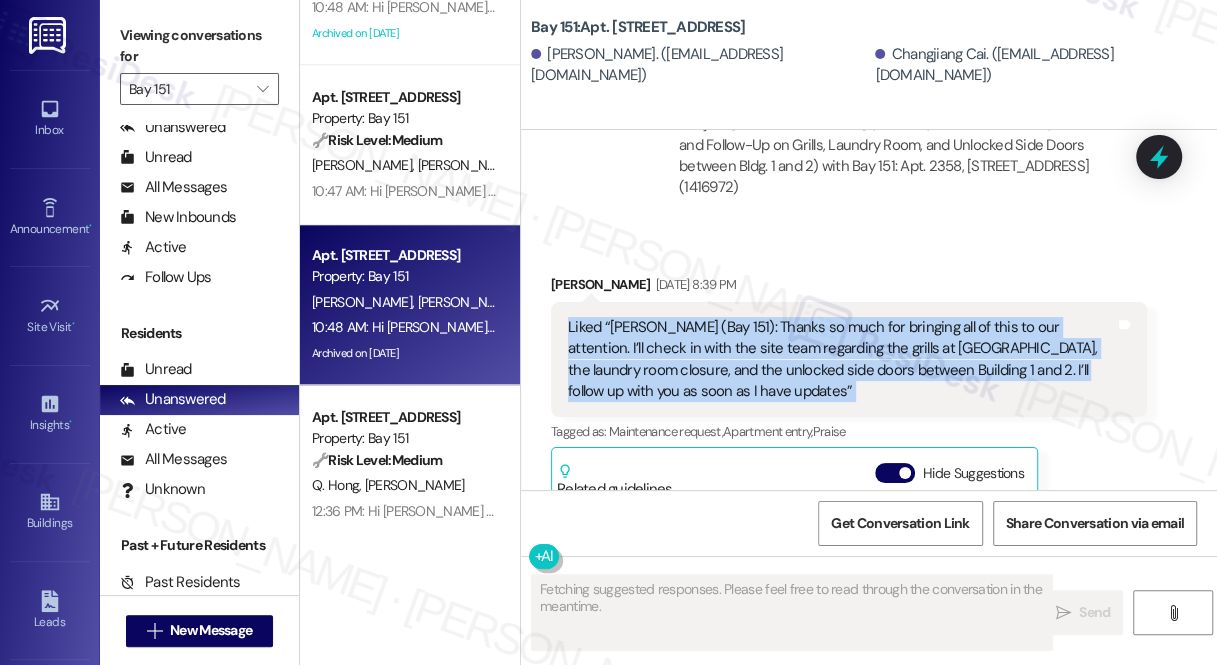 click on "Liked “Jane (Bay 151): Thanks so much for bringing all of this to our attention. I’ll check in with the site team regarding the grills at Building 2, the laundry room closure, and the unlocked side doors between Building 1 and 2. I’ll follow up with you as soon as I have updates”" at bounding box center (841, 360) 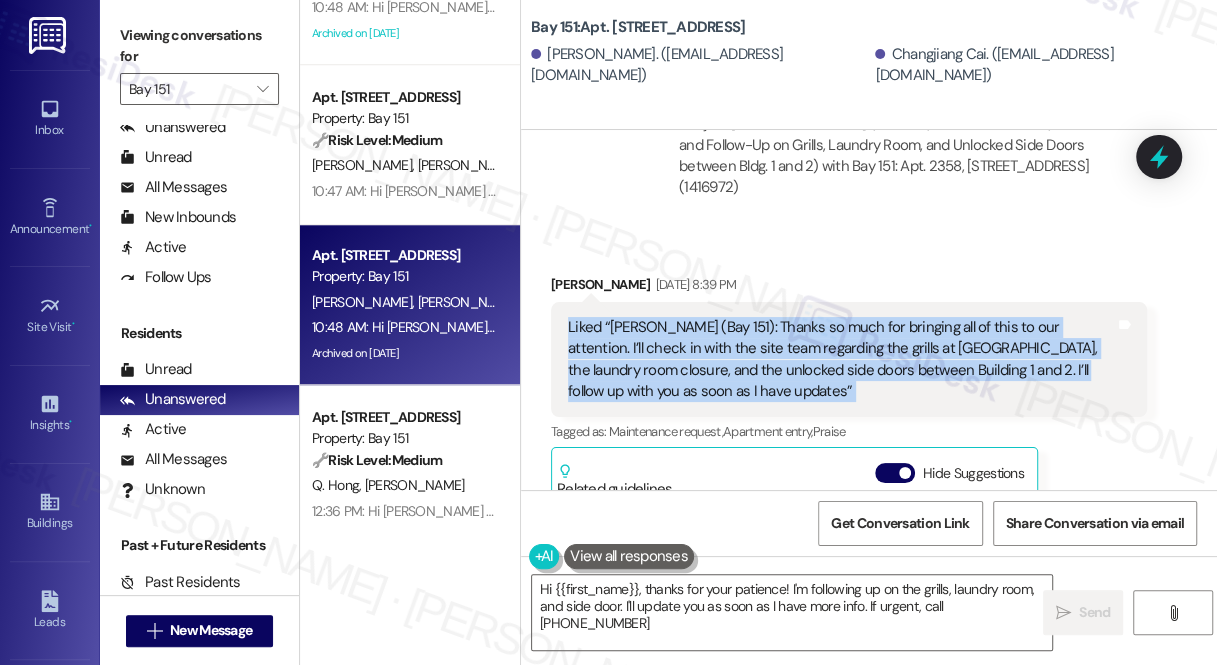 type on "Hi {{first_name}}, thanks for your patience! I'm following up on the grills, laundry room, and side door. I'll update you as soon as I have more info. If urgent, call (201) 751-2004." 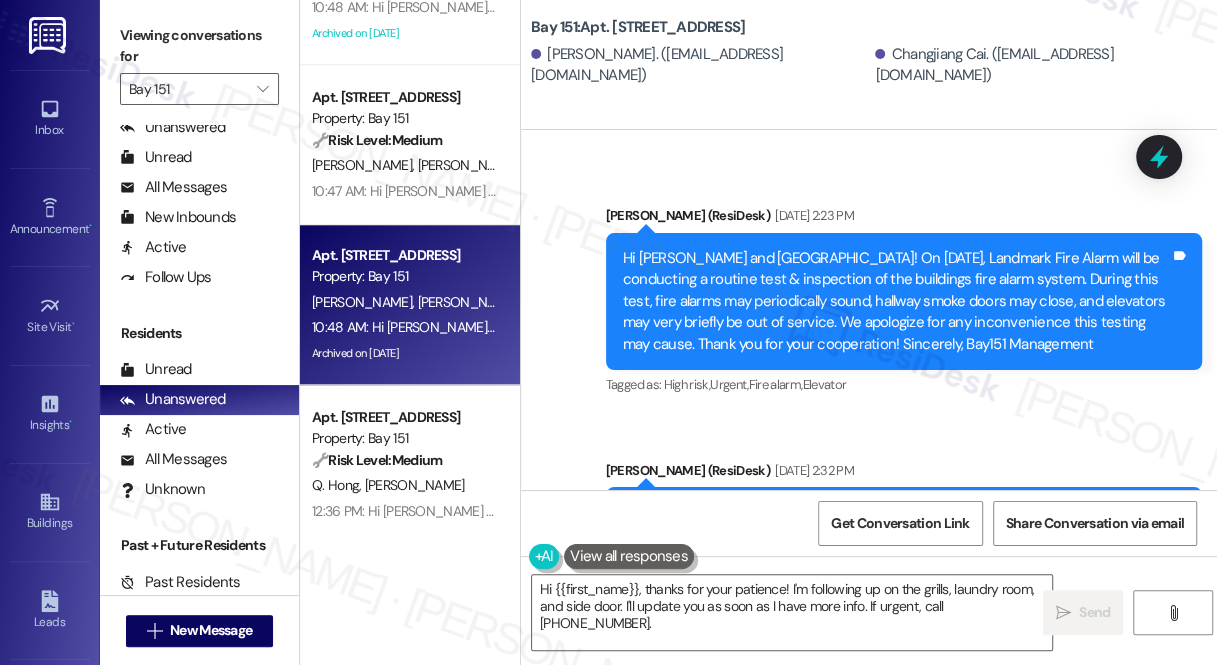 scroll, scrollTop: 3781, scrollLeft: 0, axis: vertical 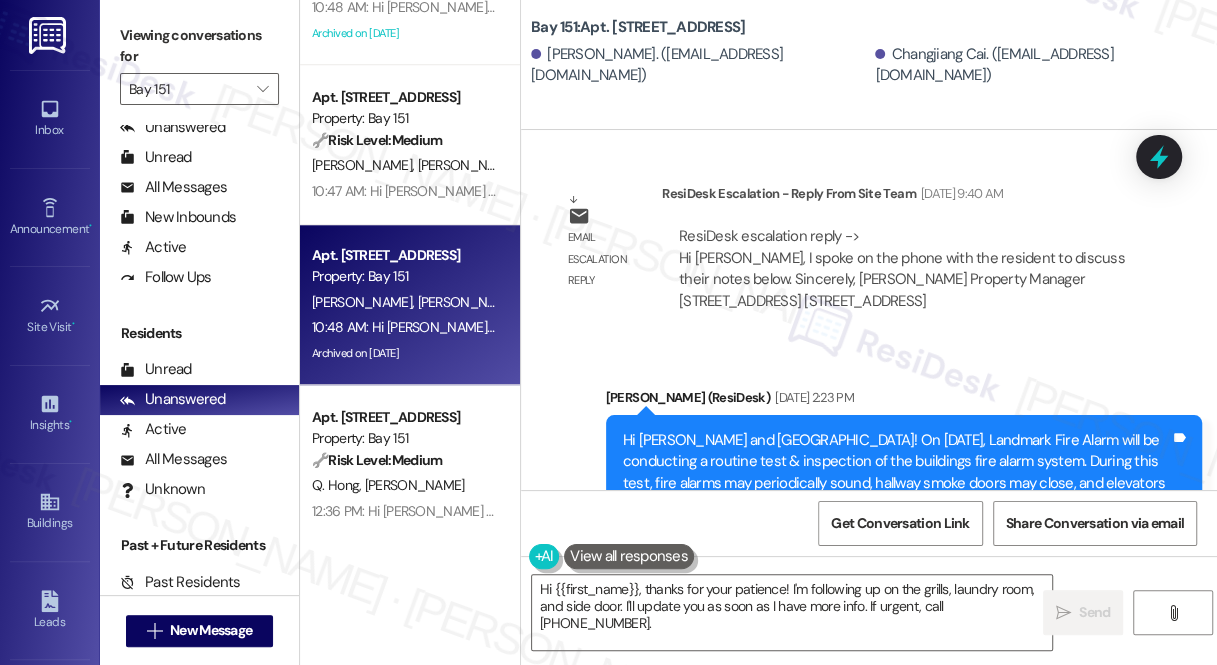 click on "ResiDesk escalation reply ->
Hi Residesk, I spoke on the phone with the resident to discuss their notes below. Sincerely, Daniel Getzler Property Manager 151 E Centre Street, Bayonne, NJ 07002 225 Chosin Few Way, Bayonne, NJ 0700 ResiDesk escalation reply ->
Hi Residesk, I spoke on the phone with the resident to discuss their notes below. Sincerely, Daniel Getzler Property Manager 151 E Centre Street, Bayonne, NJ 07002 225 Chosin Few Way, Bayonne, NJ 0700" at bounding box center (902, 268) 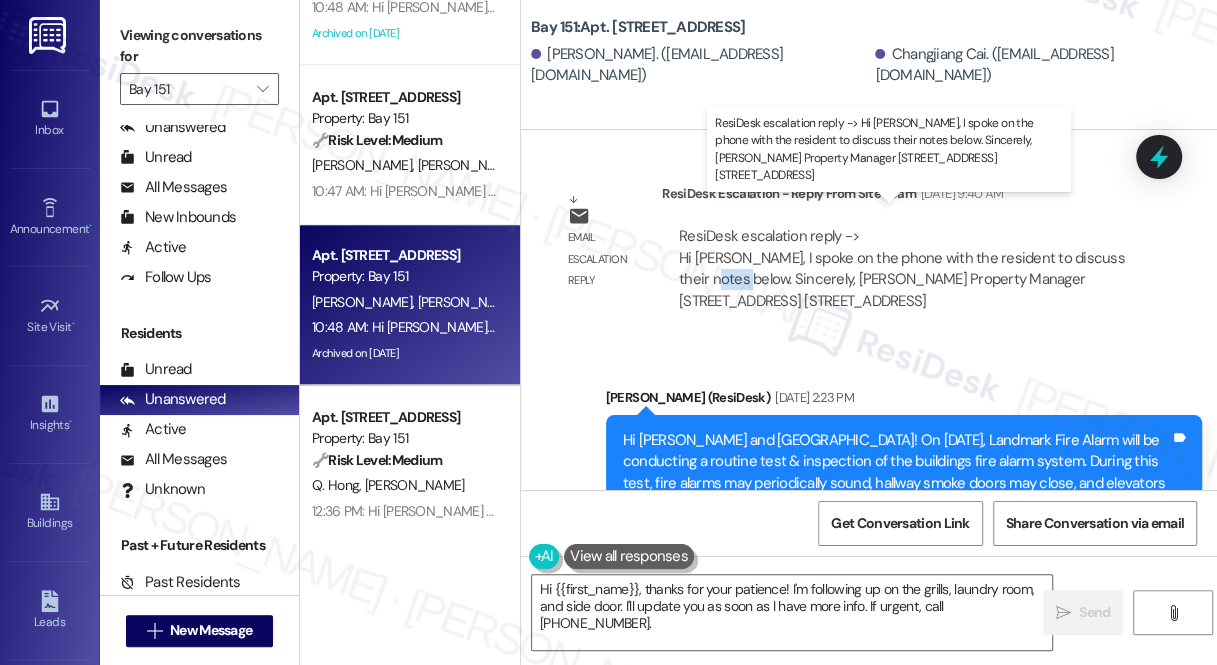 click on "ResiDesk escalation reply ->
Hi Residesk, I spoke on the phone with the resident to discuss their notes below. Sincerely, Daniel Getzler Property Manager 151 E Centre Street, Bayonne, NJ 07002 225 Chosin Few Way, Bayonne, NJ 0700 ResiDesk escalation reply ->
Hi Residesk, I spoke on the phone with the resident to discuss their notes below. Sincerely, Daniel Getzler Property Manager 151 E Centre Street, Bayonne, NJ 07002 225 Chosin Few Way, Bayonne, NJ 0700" at bounding box center (902, 268) 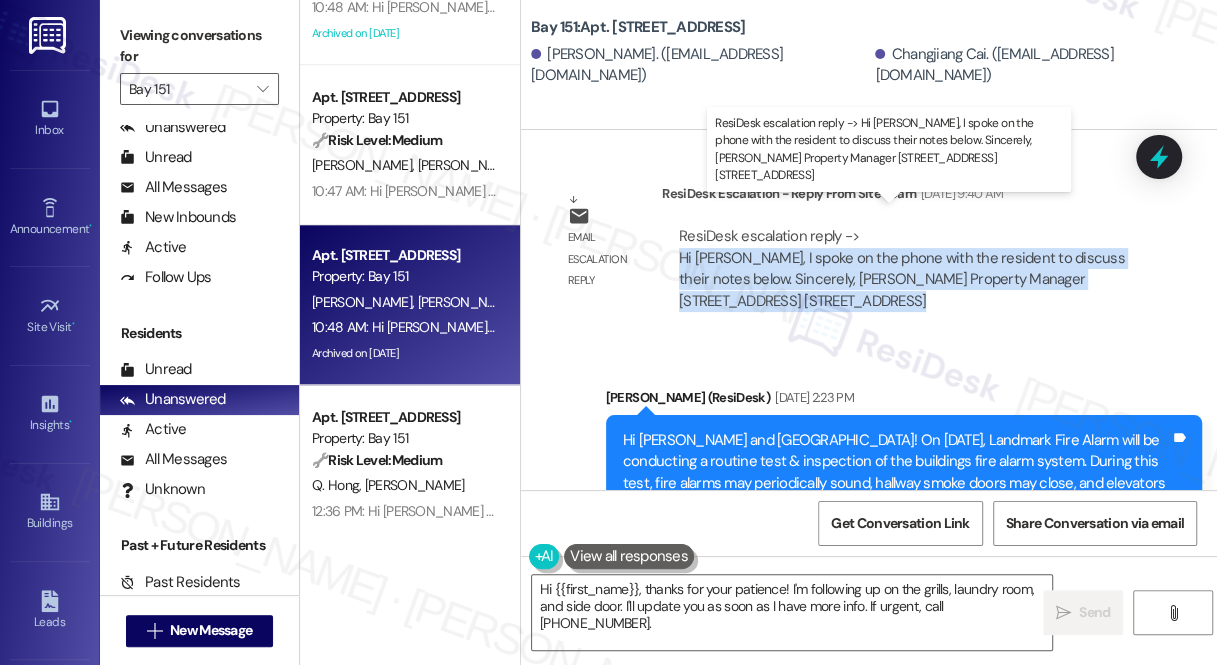 click on "ResiDesk escalation reply ->
Hi Residesk, I spoke on the phone with the resident to discuss their notes below. Sincerely, Daniel Getzler Property Manager 151 E Centre Street, Bayonne, NJ 07002 225 Chosin Few Way, Bayonne, NJ 0700 ResiDesk escalation reply ->
Hi Residesk, I spoke on the phone with the resident to discuss their notes below. Sincerely, Daniel Getzler Property Manager 151 E Centre Street, Bayonne, NJ 07002 225 Chosin Few Way, Bayonne, NJ 0700" at bounding box center (902, 268) 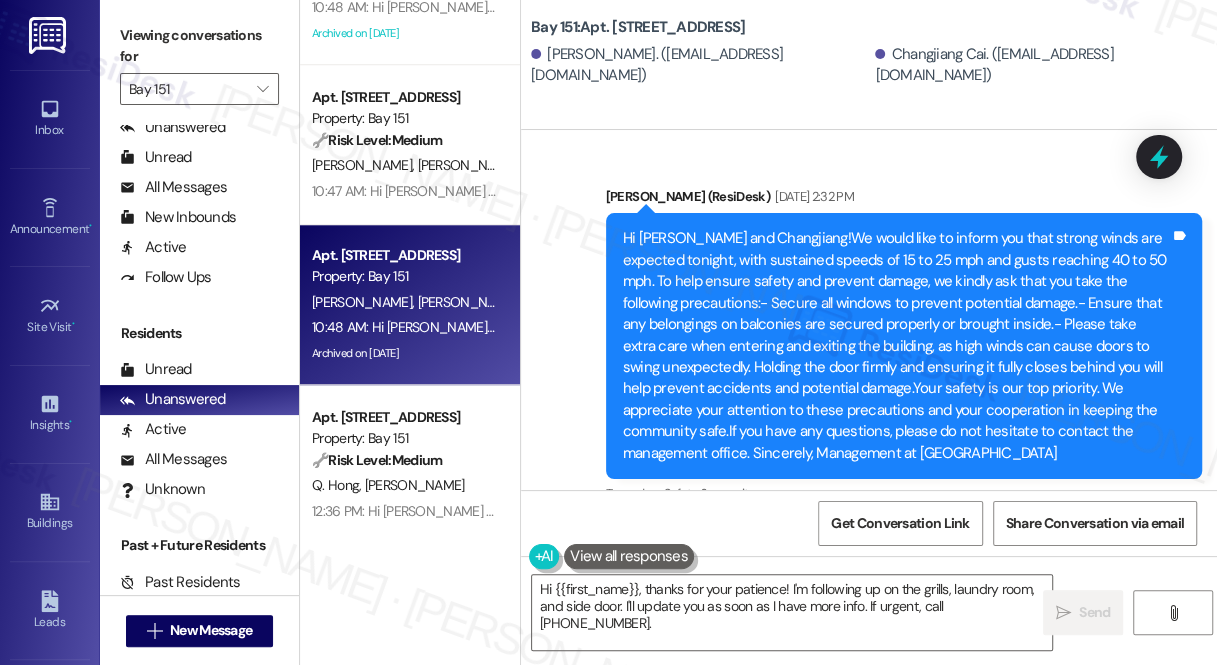 scroll, scrollTop: 3782, scrollLeft: 0, axis: vertical 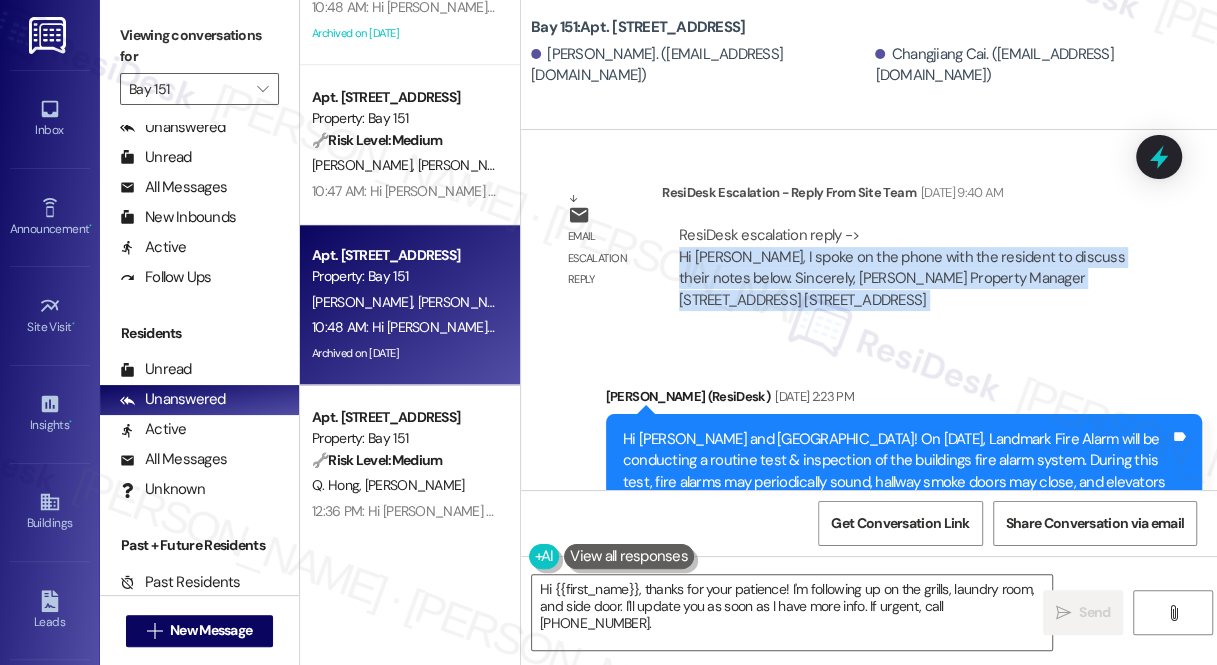 click on "ResiDesk escalation reply ->
Hi Residesk, I spoke on the phone with the resident to discuss their notes below. Sincerely, Daniel Getzler Property Manager 151 E Centre Street, Bayonne, NJ 07002 225 Chosin Few Way, Bayonne, NJ 0700 ResiDesk escalation reply ->
Hi Residesk, I spoke on the phone with the resident to discuss their notes below. Sincerely, Daniel Getzler Property Manager 151 E Centre Street, Bayonne, NJ 07002 225 Chosin Few Way, Bayonne, NJ 0700" at bounding box center (902, 267) 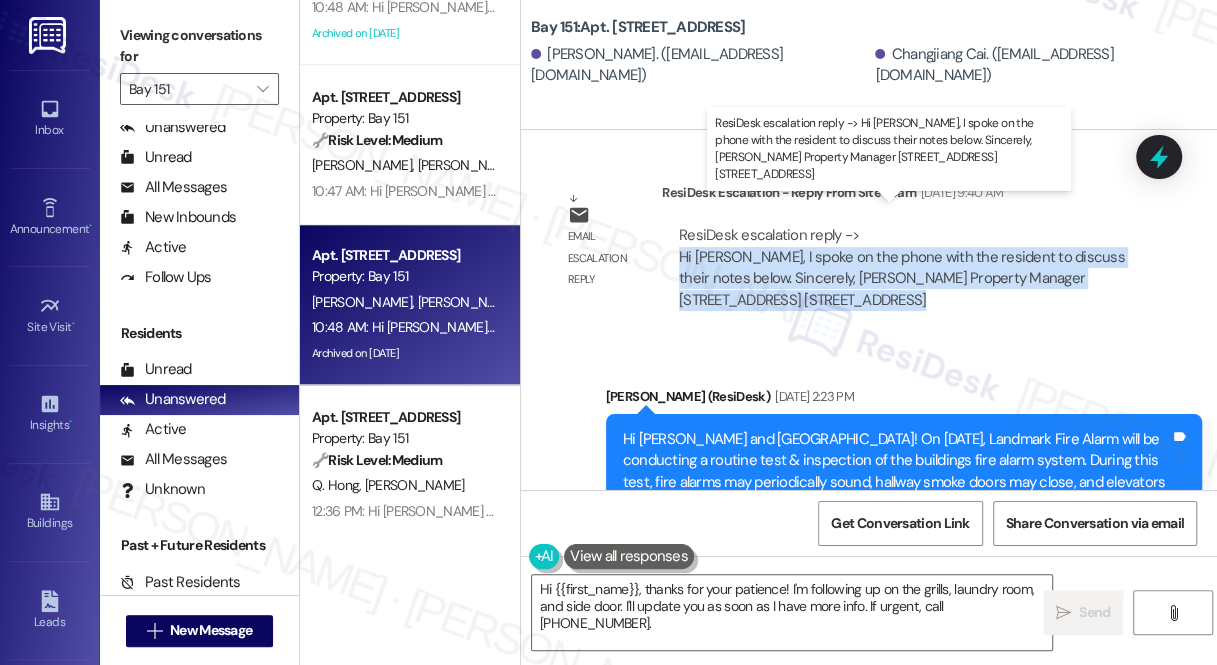 click on "ResiDesk escalation reply ->
Hi Residesk, I spoke on the phone with the resident to discuss their notes below. Sincerely, Daniel Getzler Property Manager 151 E Centre Street, Bayonne, NJ 07002 225 Chosin Few Way, Bayonne, NJ 0700 ResiDesk escalation reply ->
Hi Residesk, I spoke on the phone with the resident to discuss their notes below. Sincerely, Daniel Getzler Property Manager 151 E Centre Street, Bayonne, NJ 07002 225 Chosin Few Way, Bayonne, NJ 0700" at bounding box center [902, 267] 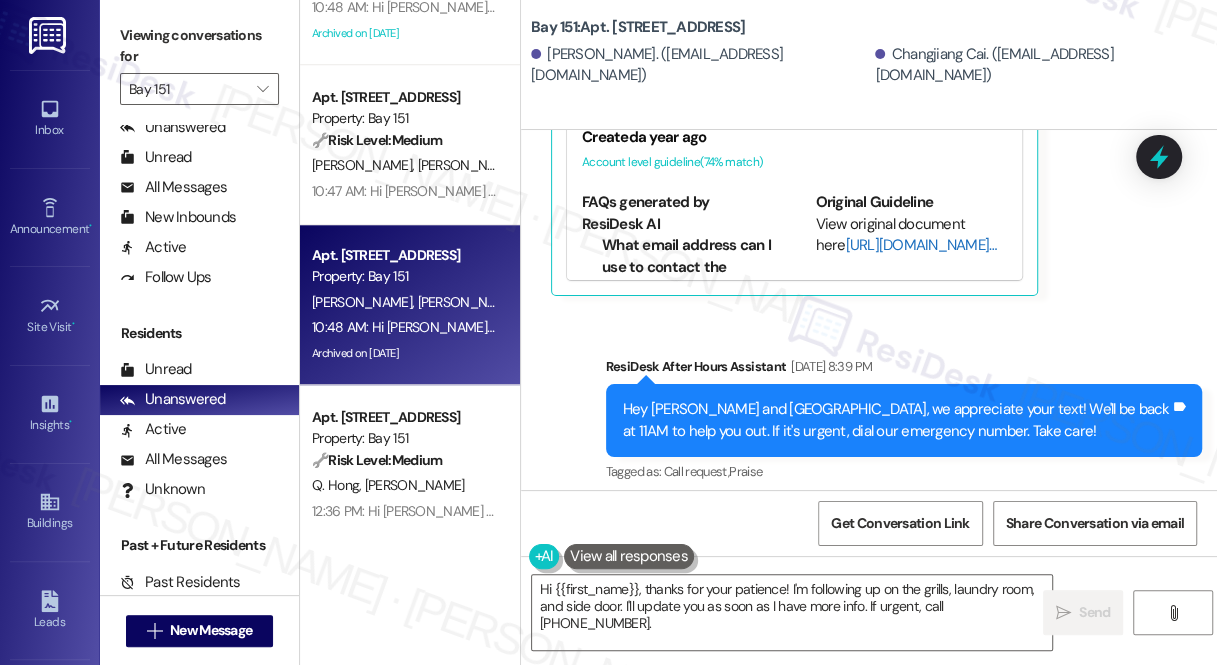 scroll, scrollTop: 3146, scrollLeft: 0, axis: vertical 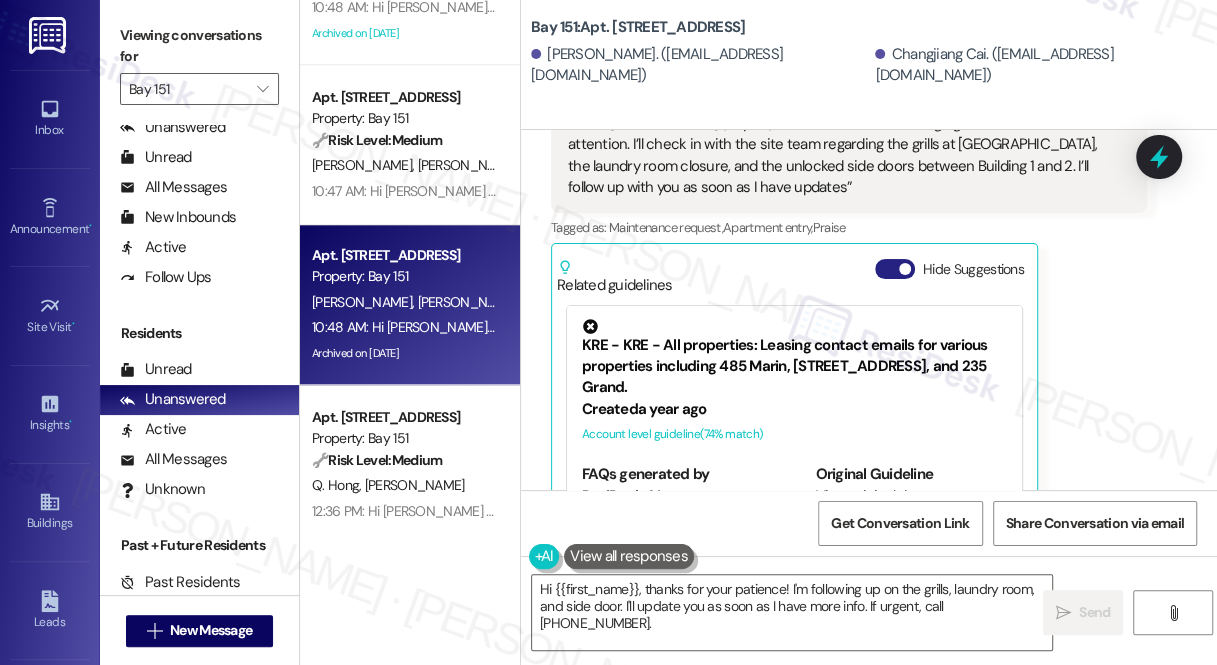 click on "Hide Suggestions" at bounding box center [895, 269] 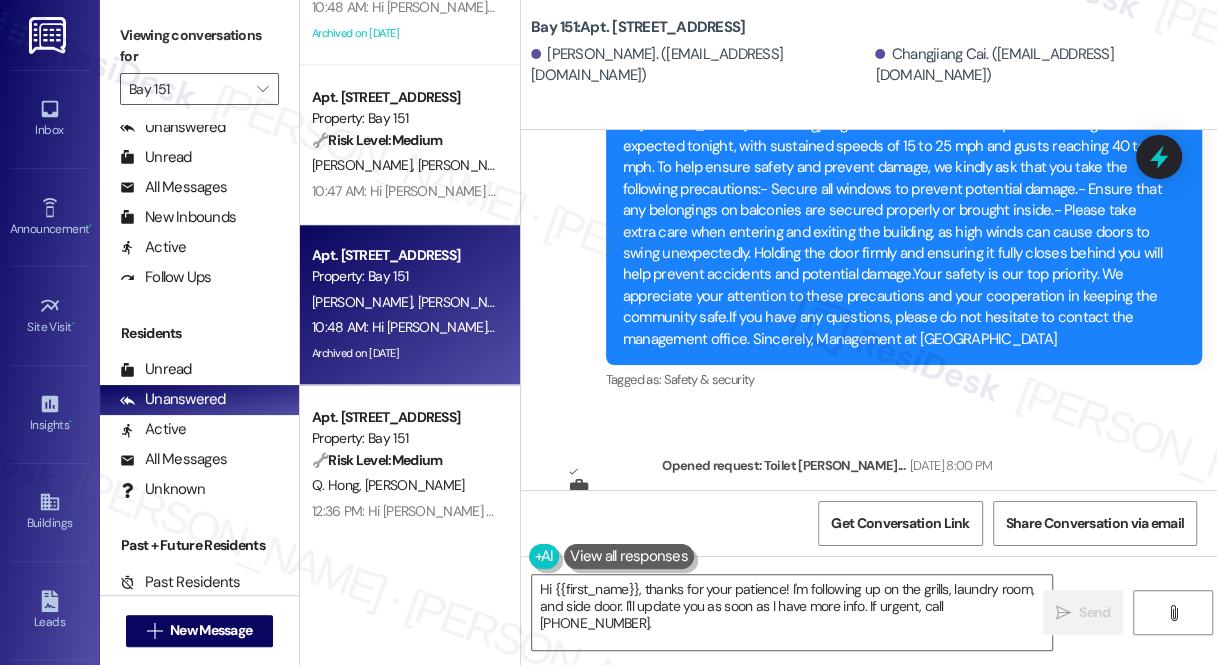 scroll, scrollTop: 4237, scrollLeft: 0, axis: vertical 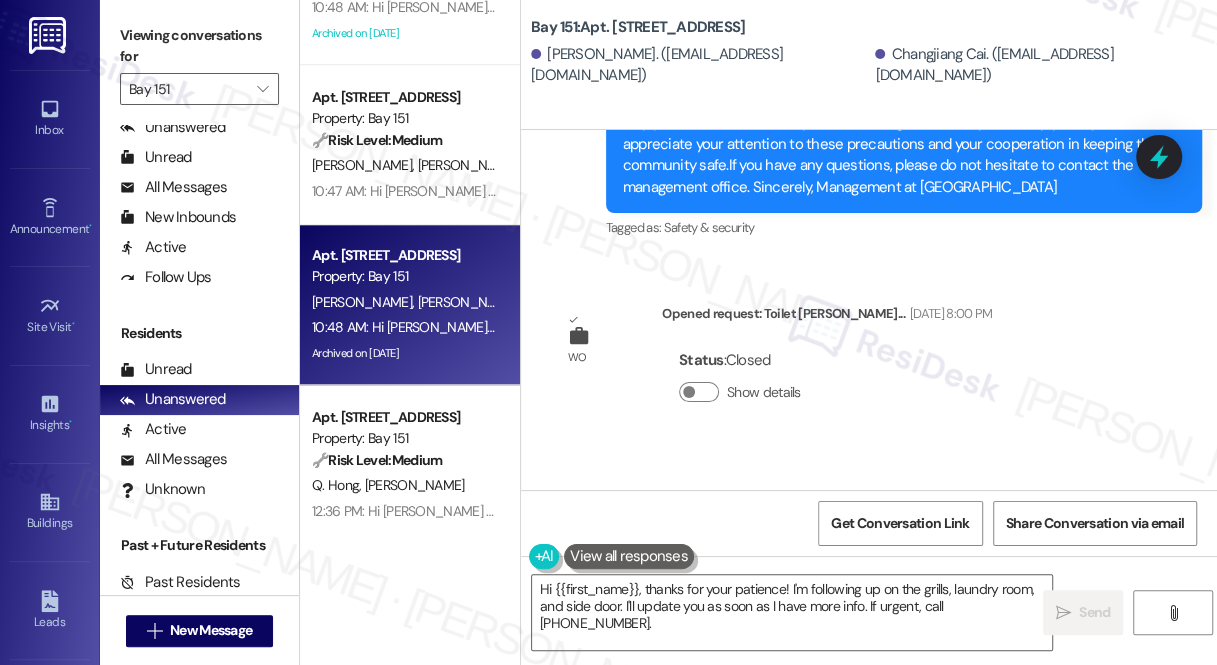 type 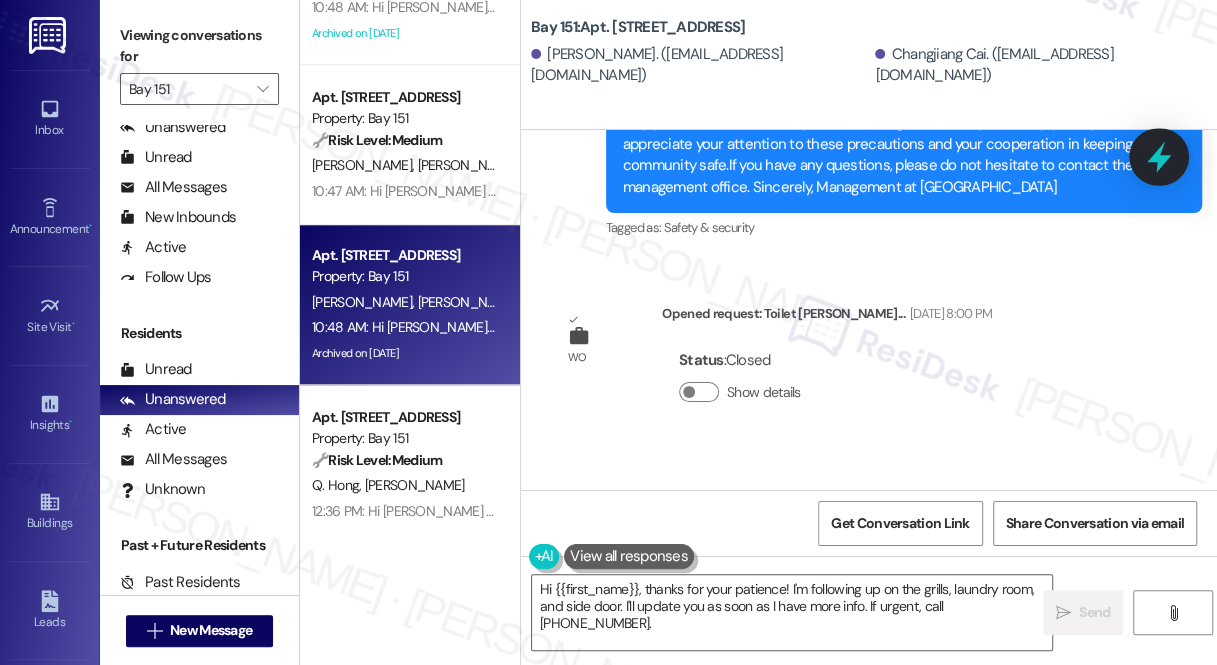 click 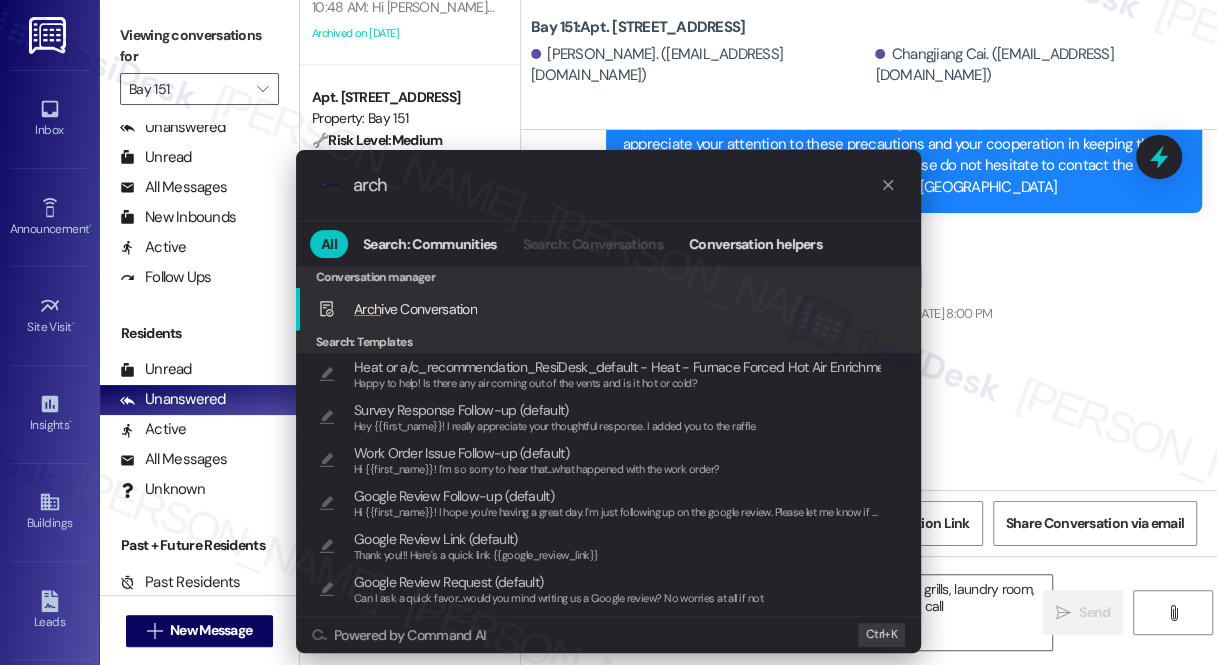type on "arch" 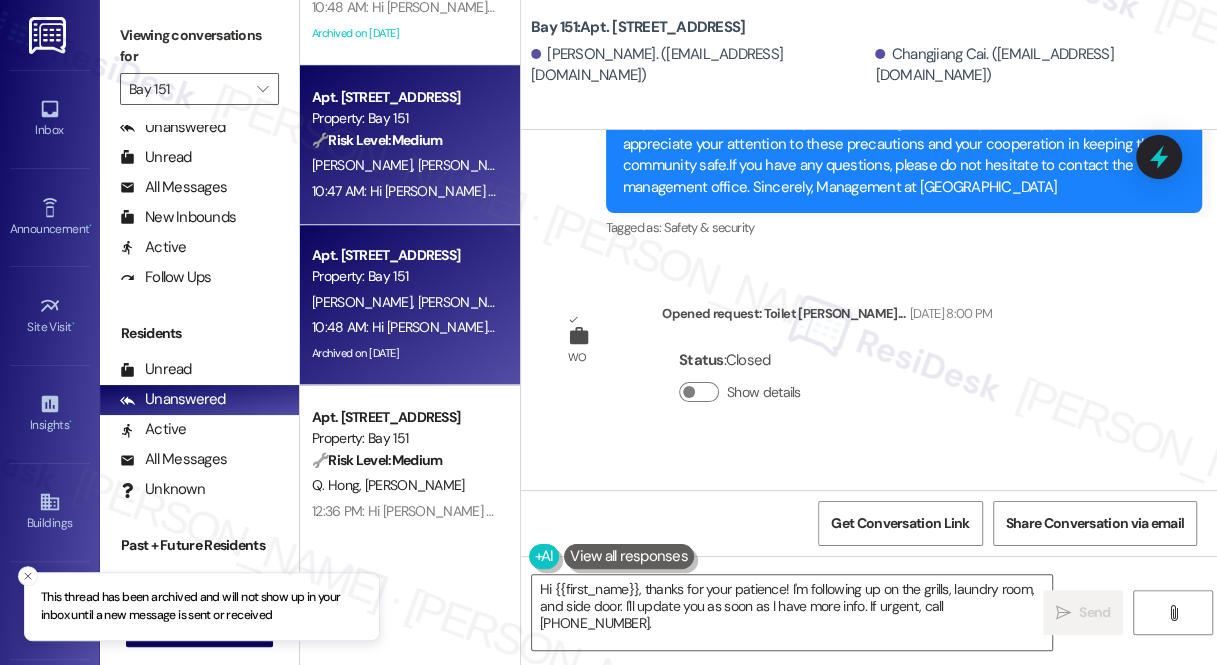 click on "🔧  Risk Level:  Medium" at bounding box center [377, 140] 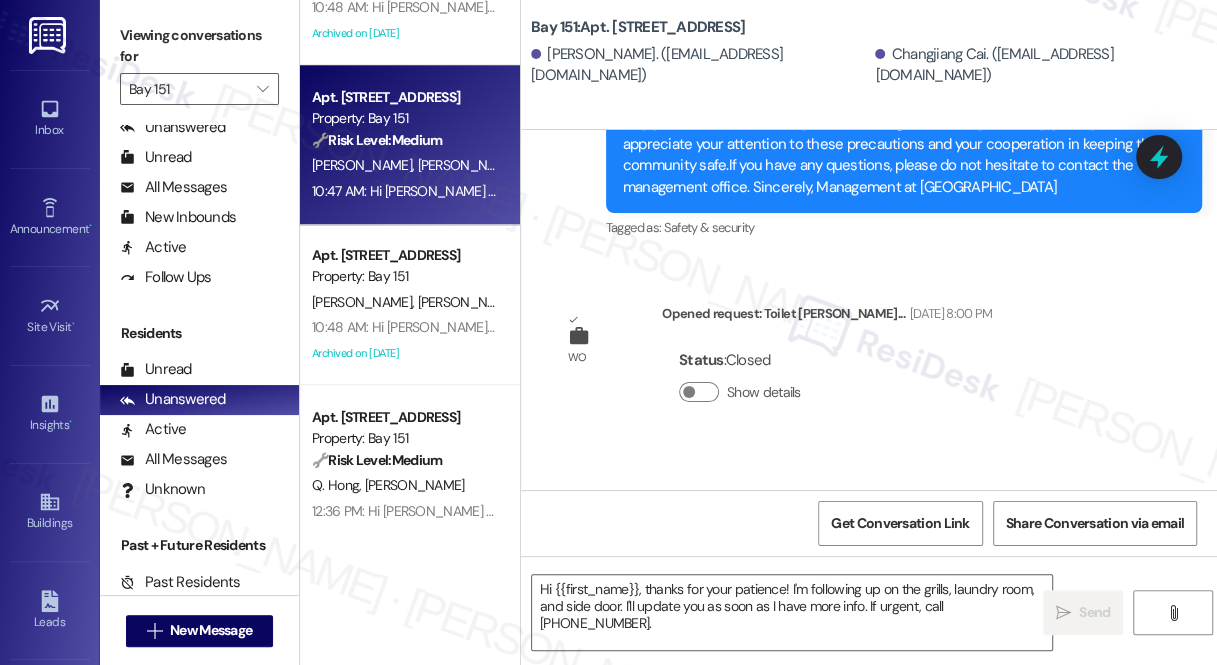 type on "Fetching suggested responses. Please feel free to read through the conversation in the meantime." 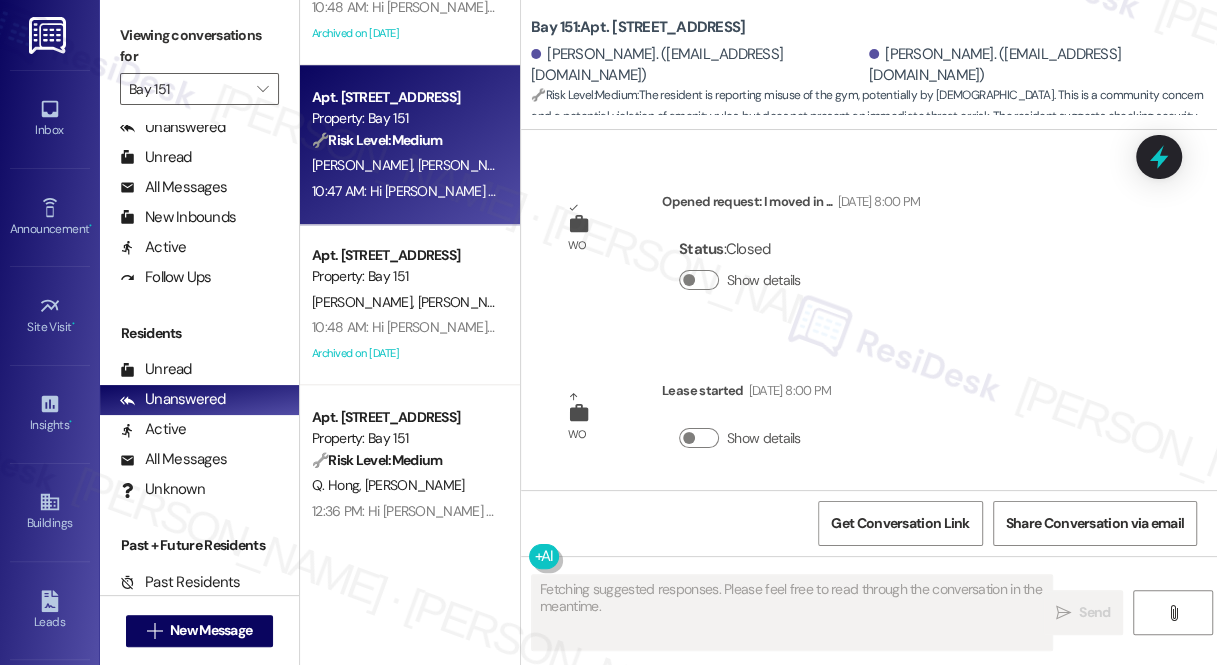 scroll, scrollTop: 39007, scrollLeft: 0, axis: vertical 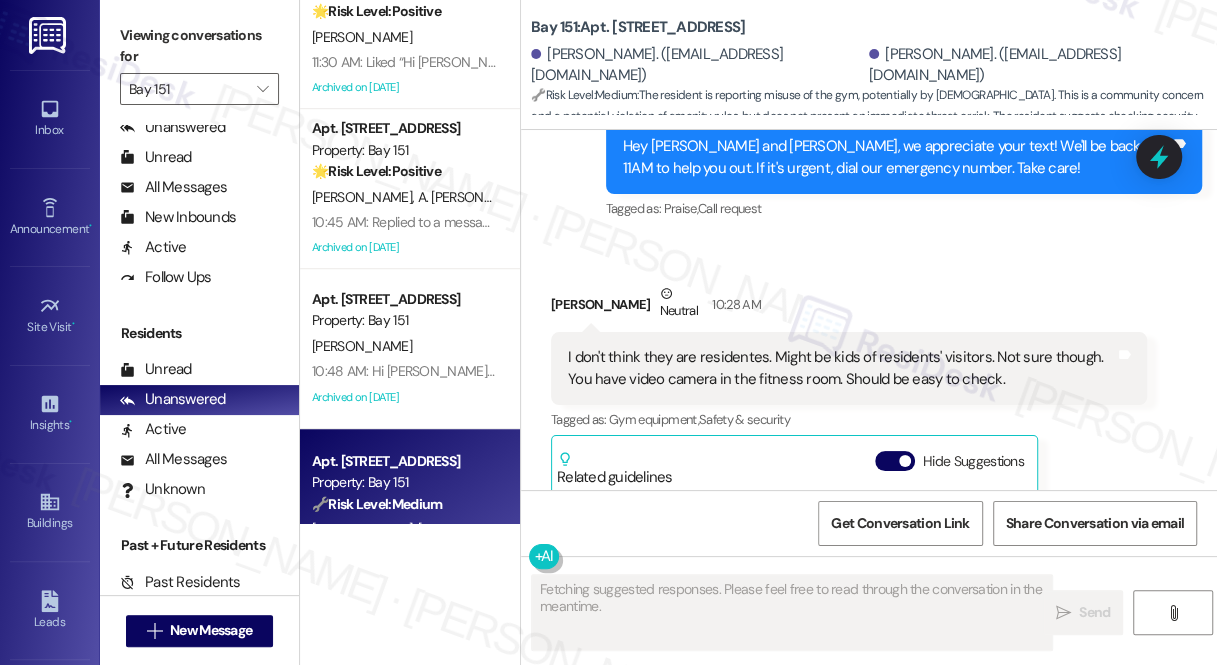 click on "I think I have encountered the same group of kids at least three times. All happened in the weekend." at bounding box center (841, 856) 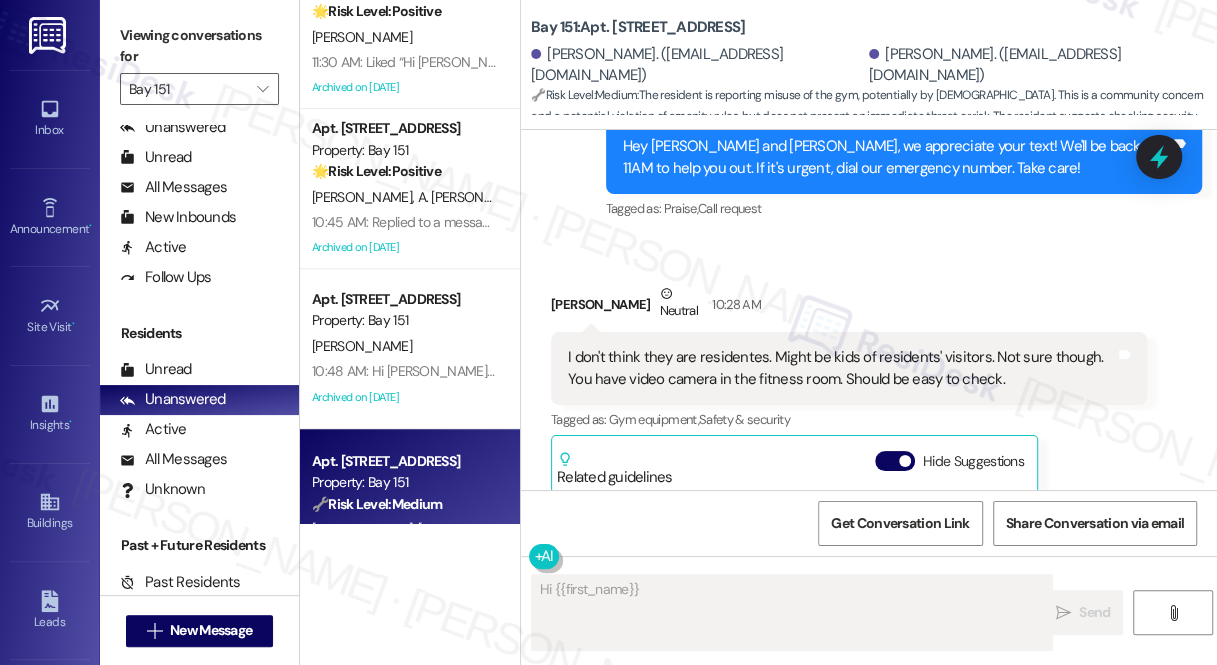 click on "I think I have encountered the same group of kids at least three times. All happened in the weekend." at bounding box center (841, 856) 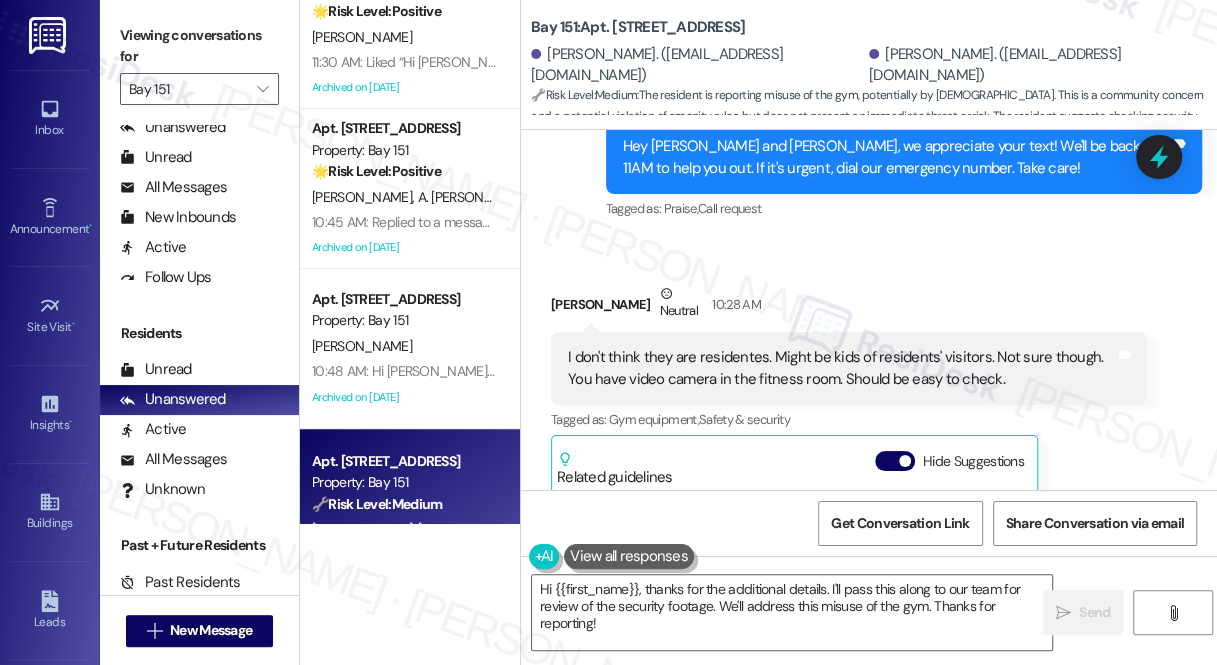 click on "Viewing conversations for" at bounding box center (199, 46) 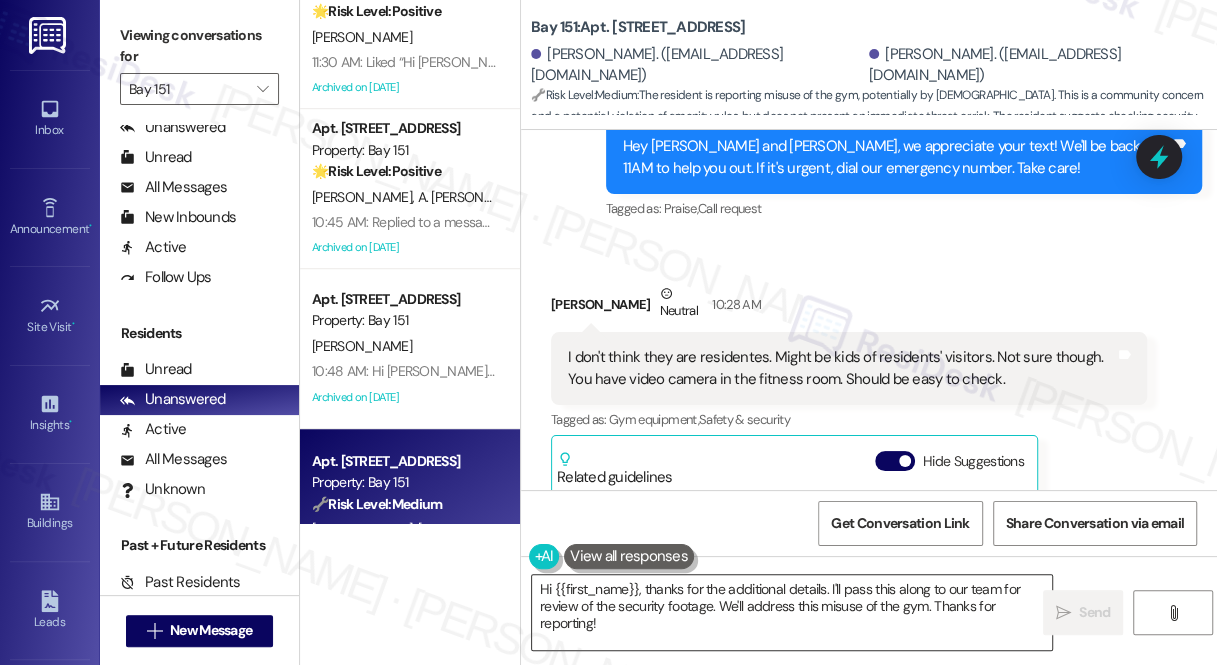 click on "Hi {{first_name}}, thanks for the additional details. I'll pass this along to our team for review of the security footage. We'll address this misuse of the gym. Thanks for reporting!" at bounding box center [792, 612] 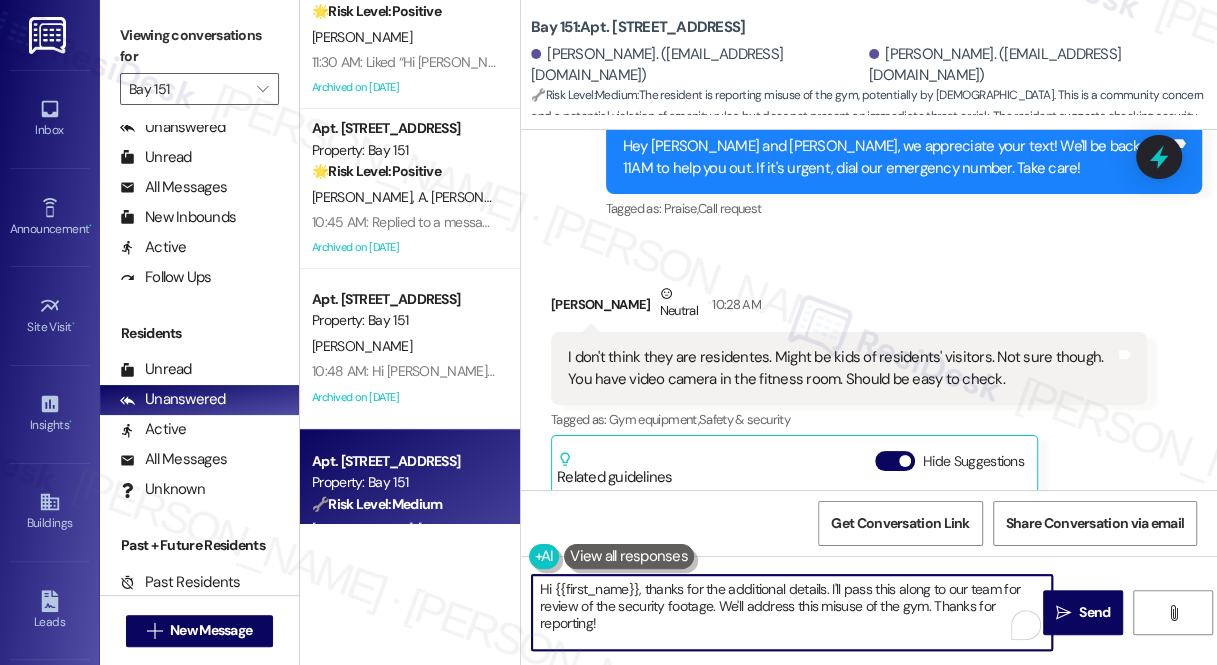 drag, startPoint x: 782, startPoint y: 630, endPoint x: 813, endPoint y: 595, distance: 46.75468 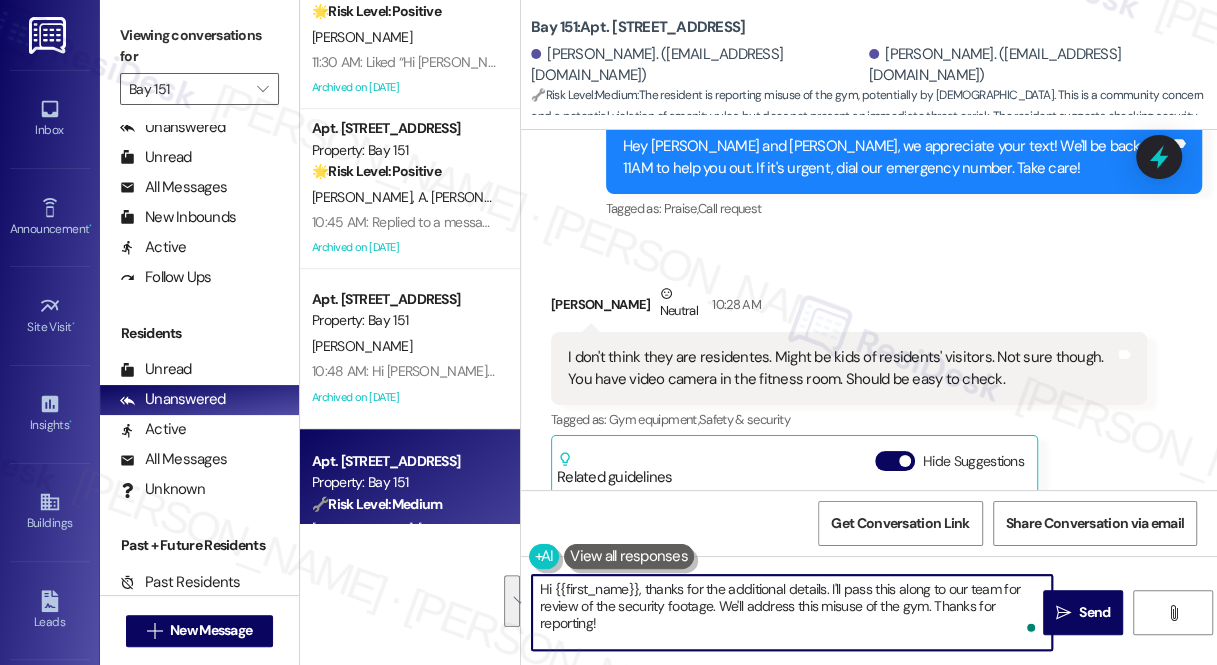 click on "Hi {{first_name}}, thanks for the additional details. I'll pass this along to our team for review of the security footage. We'll address this misuse of the gym. Thanks for reporting!" at bounding box center [792, 612] 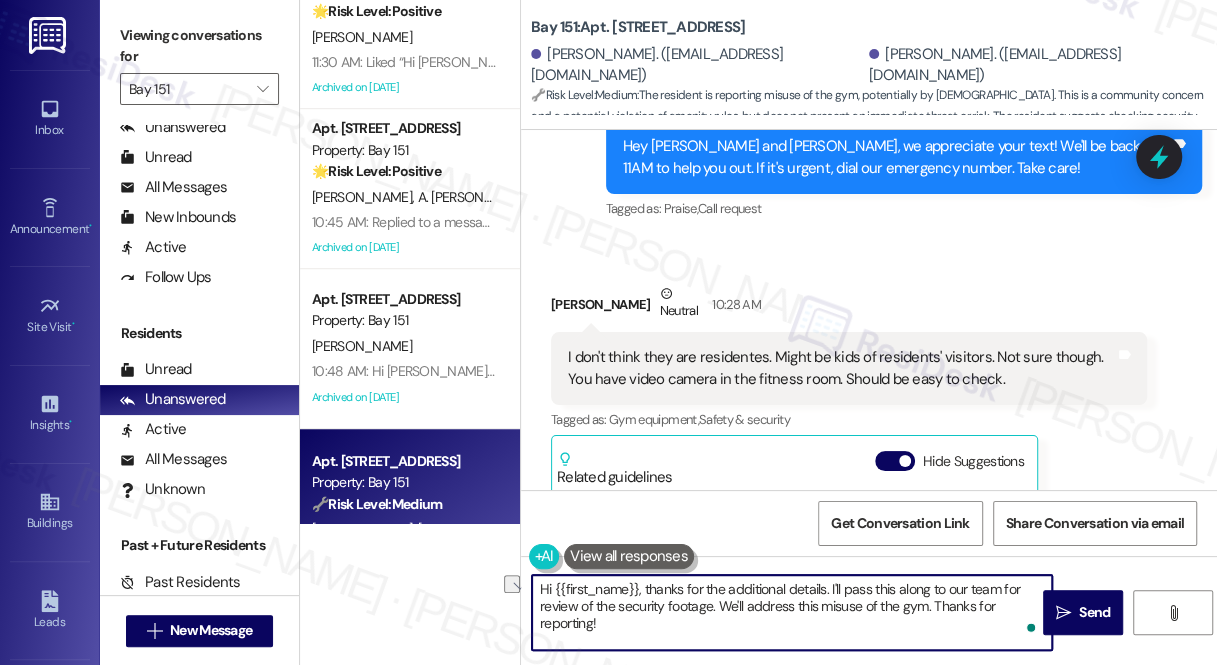 drag, startPoint x: 937, startPoint y: 606, endPoint x: 581, endPoint y: 602, distance: 356.02246 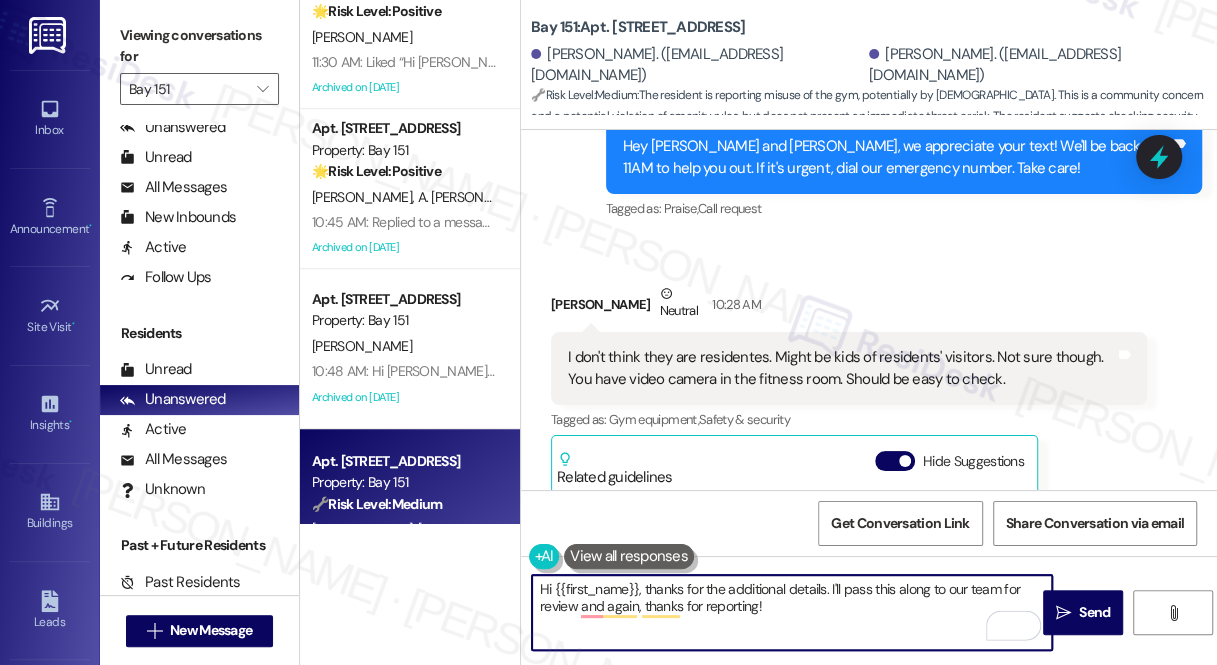click on "Hi {{first_name}}, thanks for the additional details. I'll pass this along to our team for review and again, thanks for reporting!" at bounding box center [792, 612] 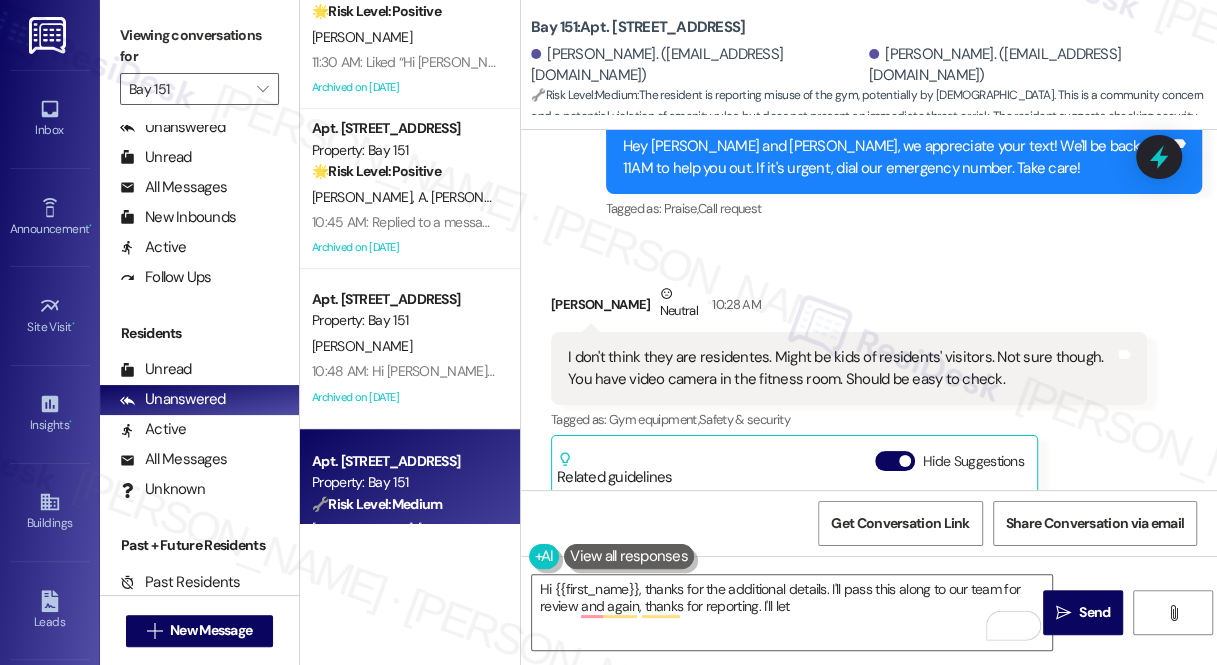 click on "Viewing conversations for" at bounding box center (199, 46) 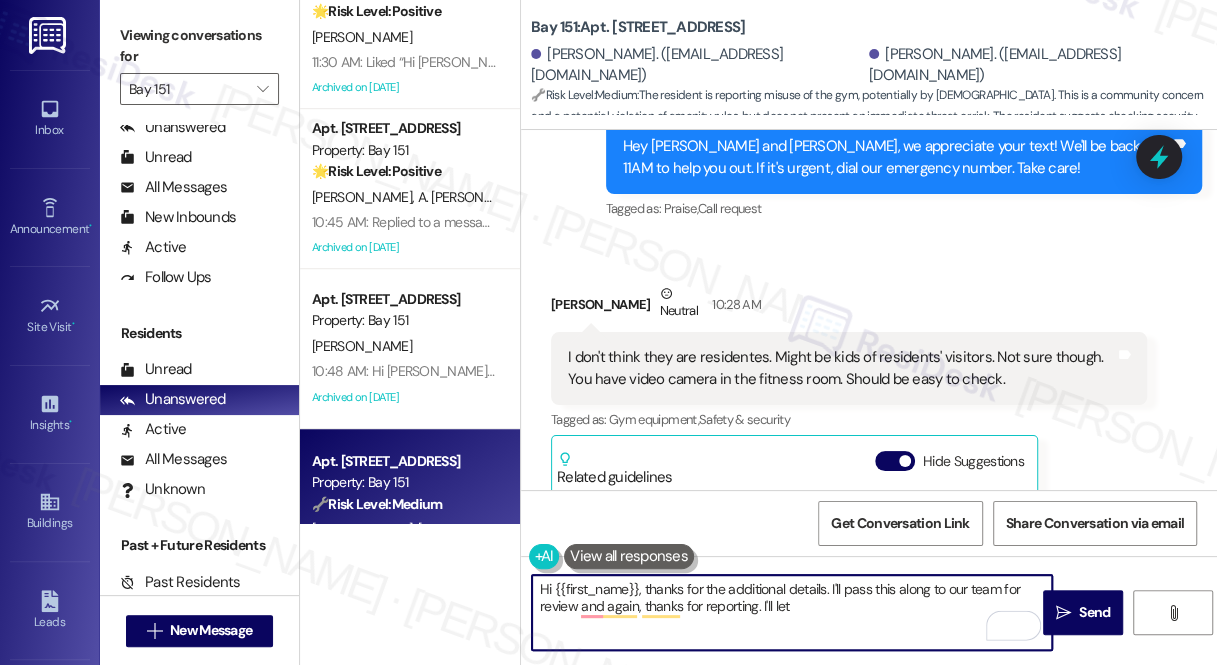 click on "Hi {{first_name}}, thanks for the additional details. I'll pass this along to our team for review and again, thanks for reporting. I'll let" at bounding box center (792, 612) 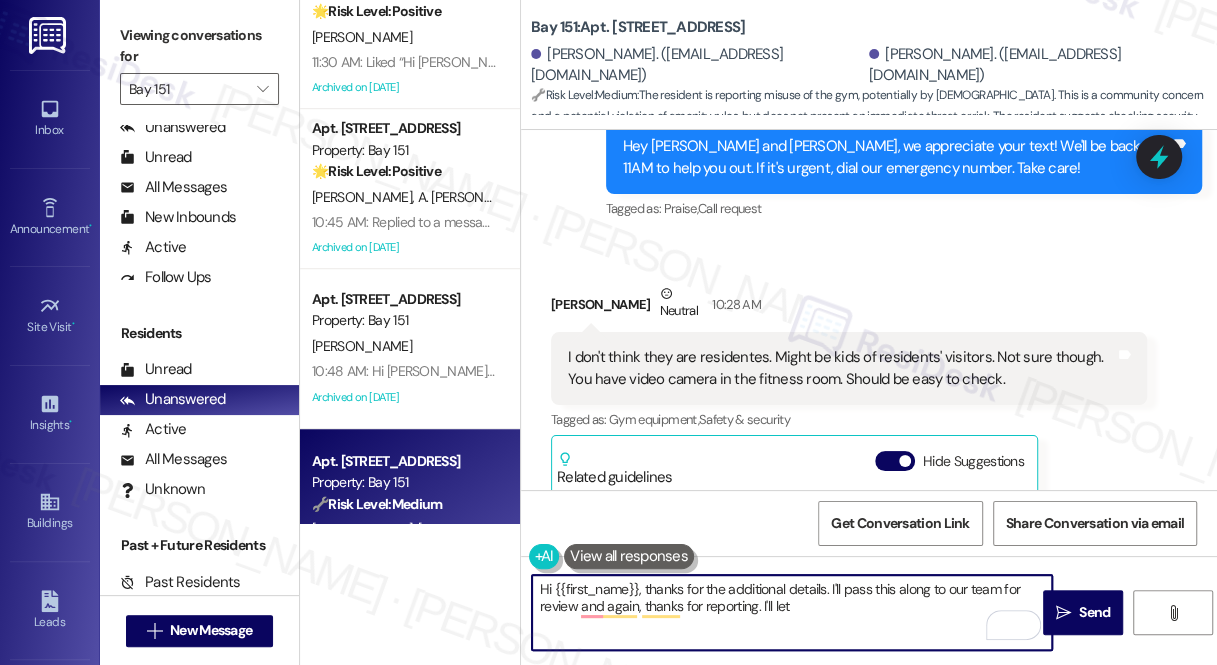 click on "Hi {{first_name}}, thanks for the additional details. I'll pass this along to our team for review and again, thanks for reporting. I'll let" at bounding box center [792, 612] 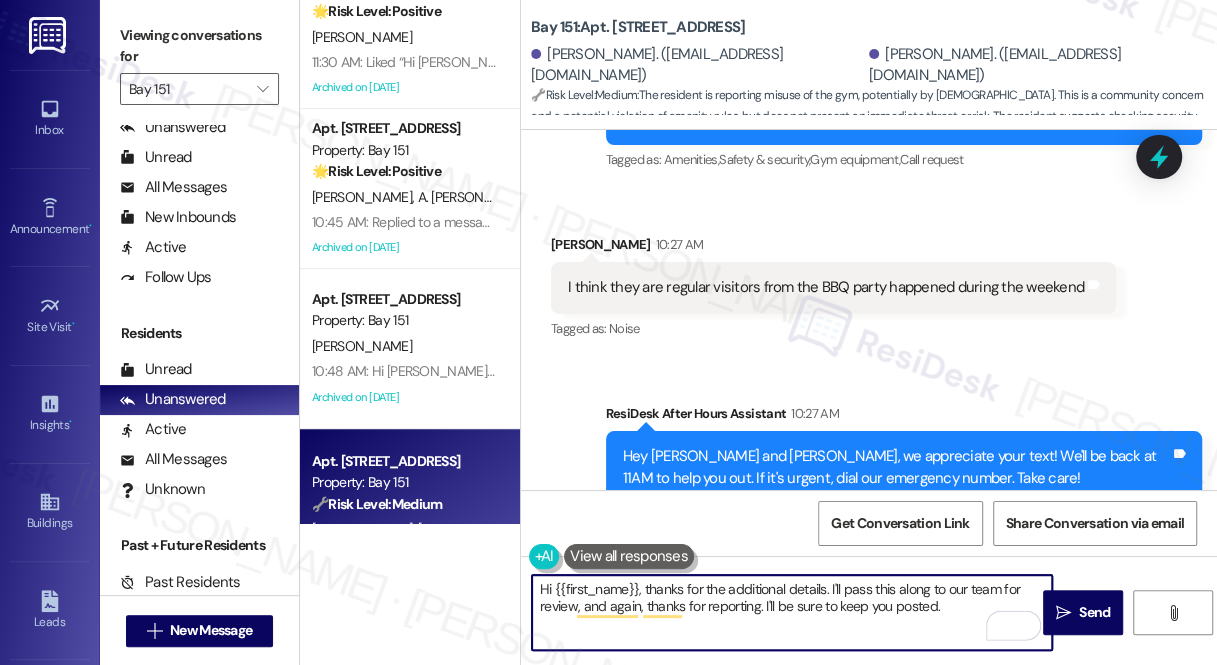 scroll, scrollTop: 38007, scrollLeft: 0, axis: vertical 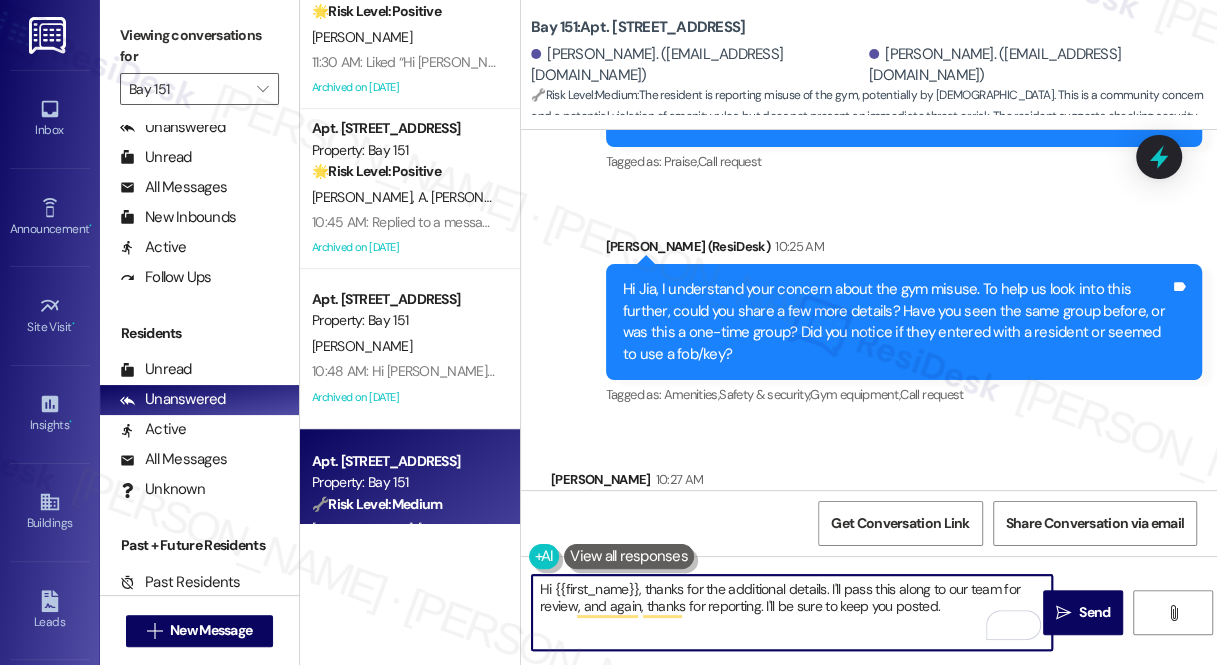 click on "Hi {{first_name}}, thanks for the additional details. I'll pass this along to our team for review, and again, thanks for reporting. I'll be sure to keep you posted." at bounding box center [792, 612] 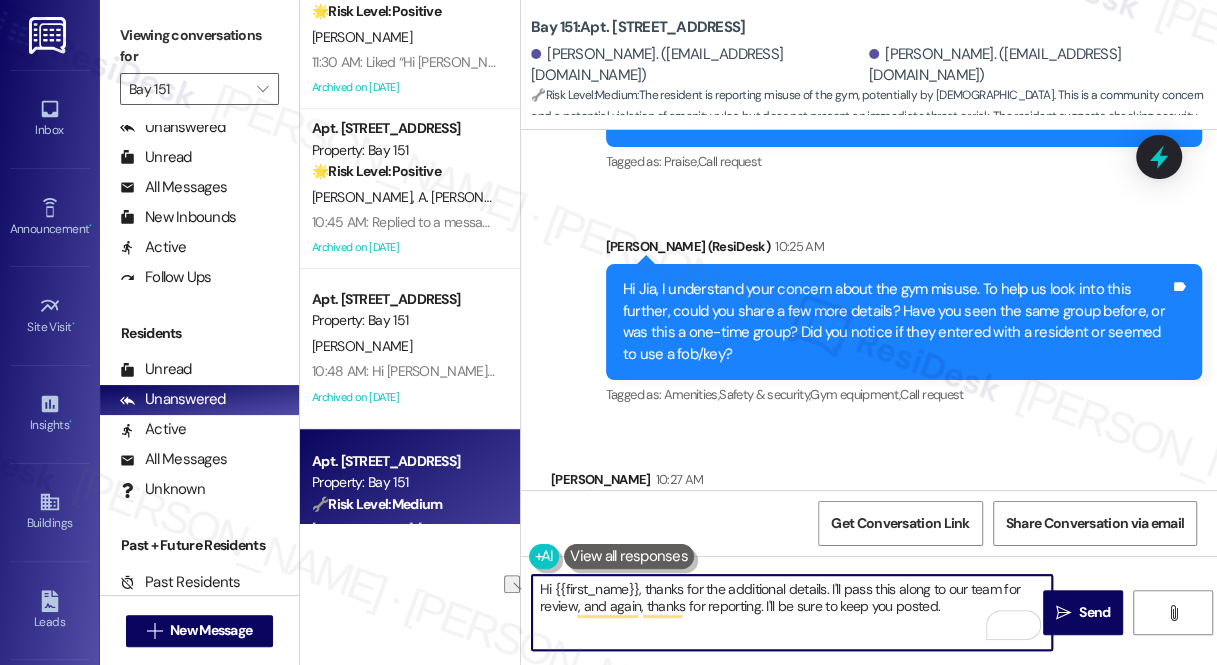 drag, startPoint x: 646, startPoint y: 588, endPoint x: 436, endPoint y: 572, distance: 210.60864 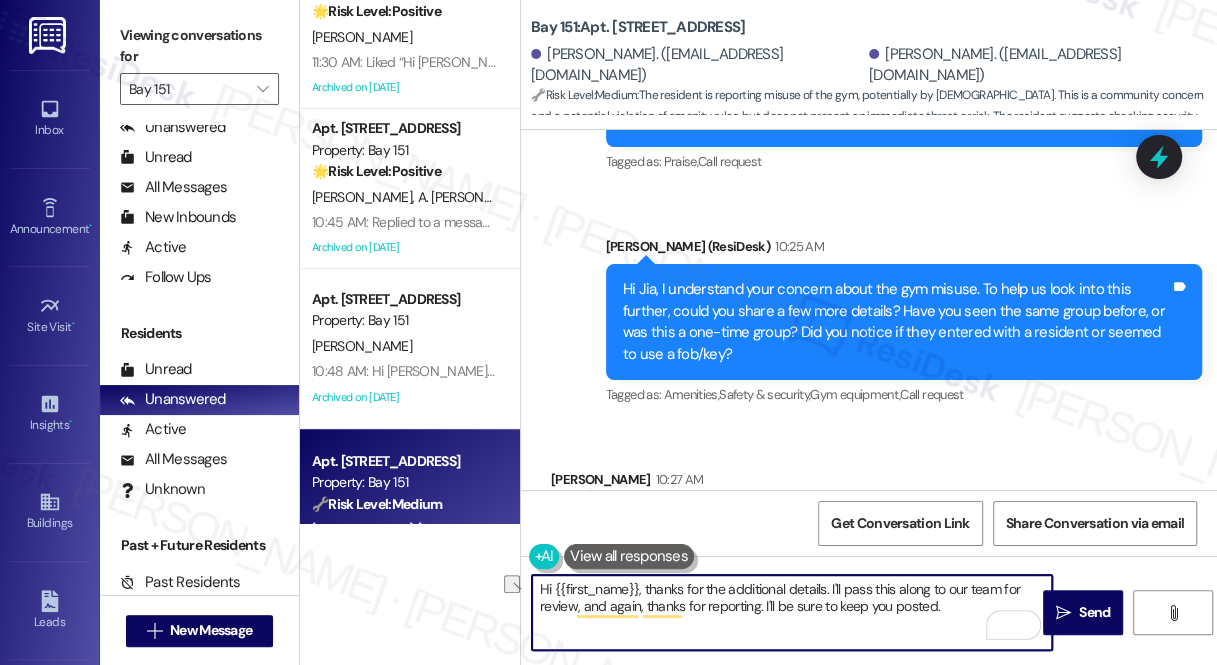 click on "Apt. 2213, 275 Chosin Few Way Property: Bay 151 🔧  Risk Level:  Medium The resident is asking for more details about a planned fire alarm test. This is a reasonable request for clarification regarding a non-urgent maintenance activity. S. Efrem 11:02 AM: Do you know around what time or how long they'll last? I work from home and have a dog  11:02 AM: Do you know around what time or how long they'll last? I work from home and have a dog  Apt. 3256, 225 Chosin Few Way Property: Bay 151 🔧  Risk Level:  Medium The resident is asking for an estimated time for the fire alarm testing, which is a reasonable request to plan around work meetings. This falls under non-urgent maintenance and community concerns. E. Gomez M. Gomez Bolanos 10:48 AM: Hi Jane,
Is there an estimated tome for the fire alarm testing?
I have a couple virtual work meetings and would like to plan ahead  10:48 AM: Hi Jane,
Is there an estimated tome for the fire alarm testing?
I have a couple virtual work meetings and would like to plan ahead" at bounding box center (758, 332) 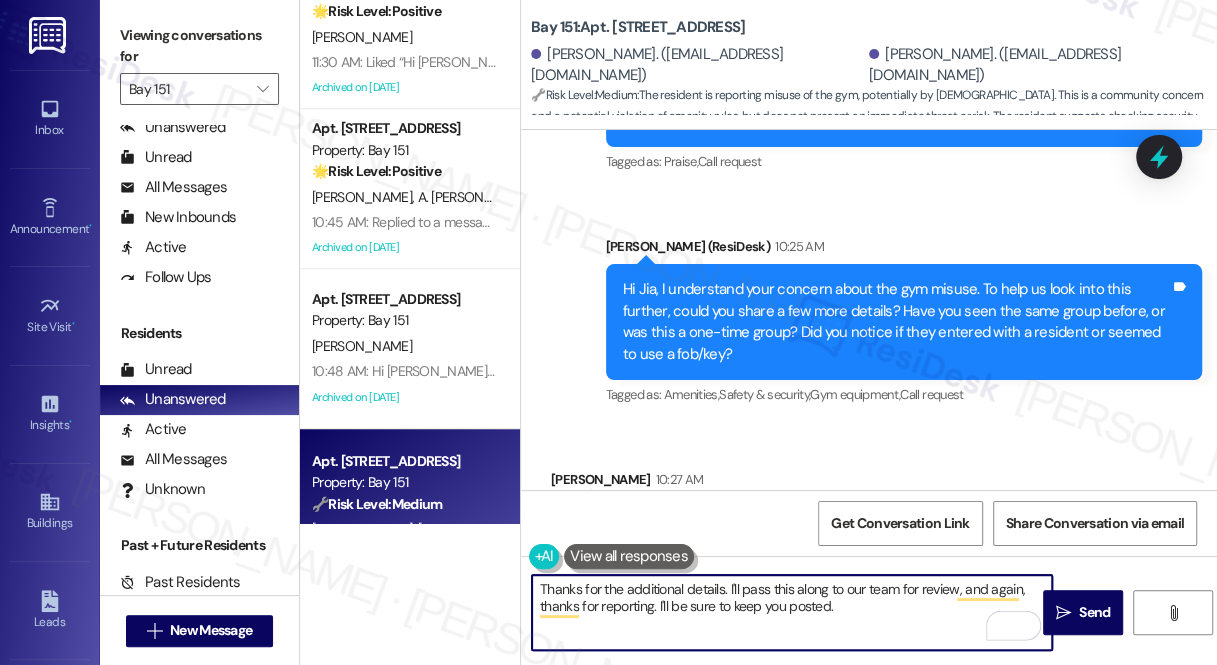 click on "Thanks for the additional details. I'll pass this along to our team for review, and again, thanks for reporting. I'll be sure to keep you posted." at bounding box center [792, 612] 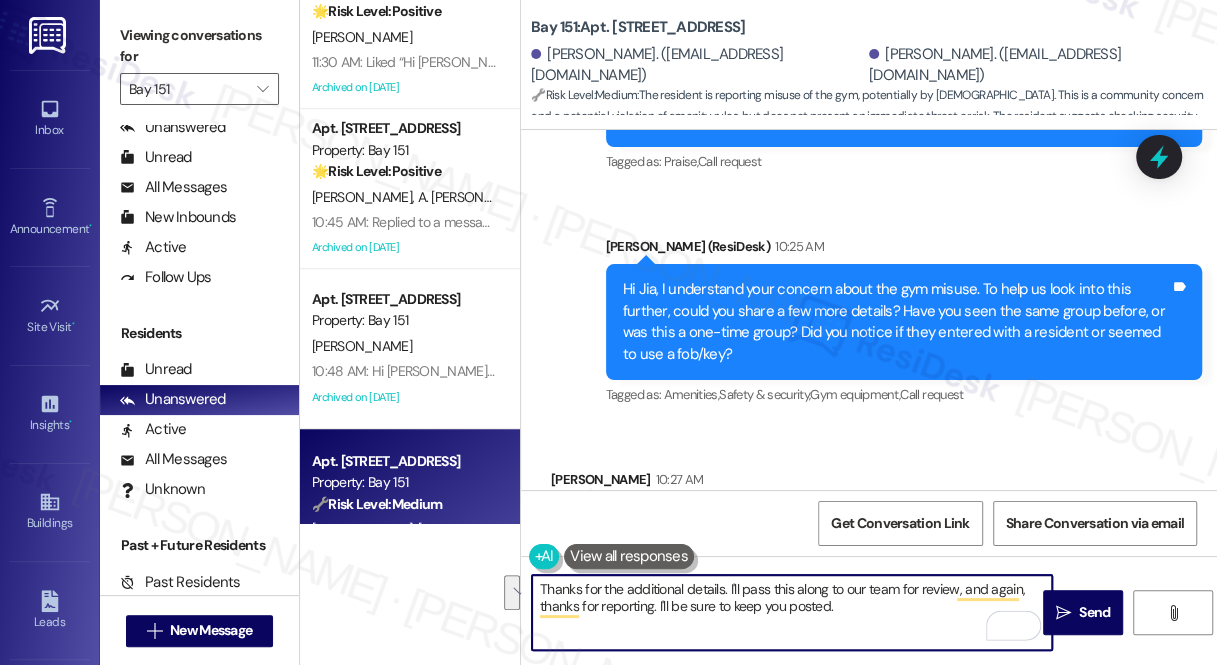 click on "Thanks for the additional details. I'll pass this along to our team for review, and again, thanks for reporting. I'll be sure to keep you posted." at bounding box center (792, 612) 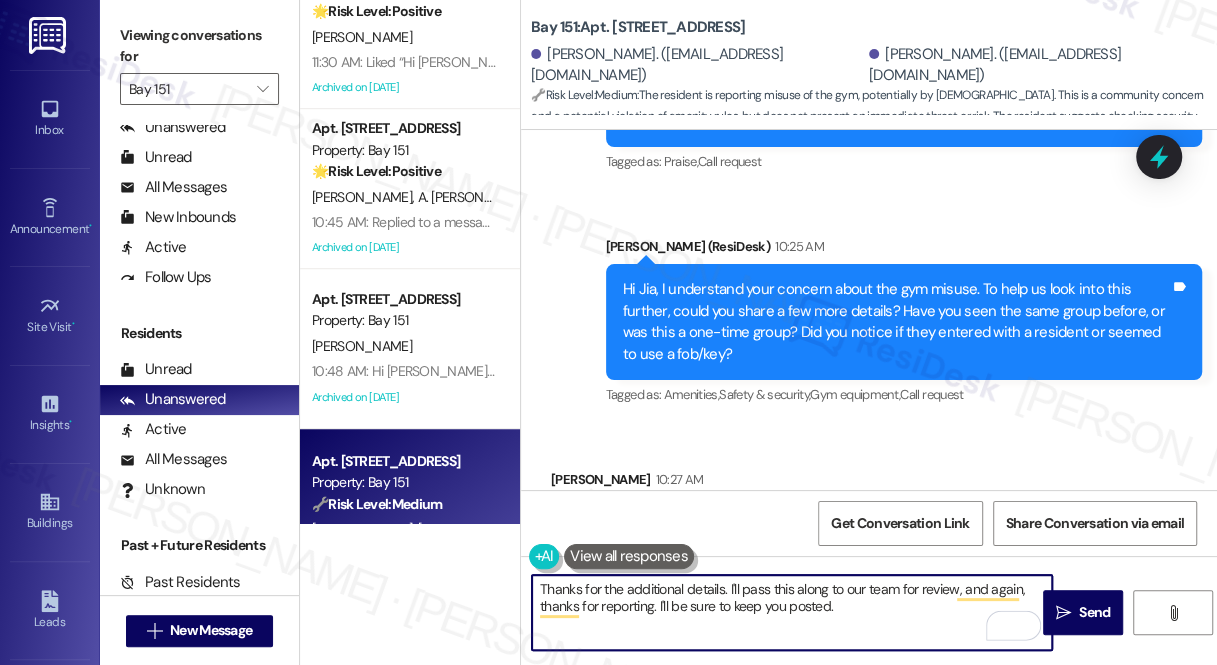 click on "Thanks for the additional details. I'll pass this along to our team for review, and again, thanks for reporting. I'll be sure to keep you posted." at bounding box center (792, 612) 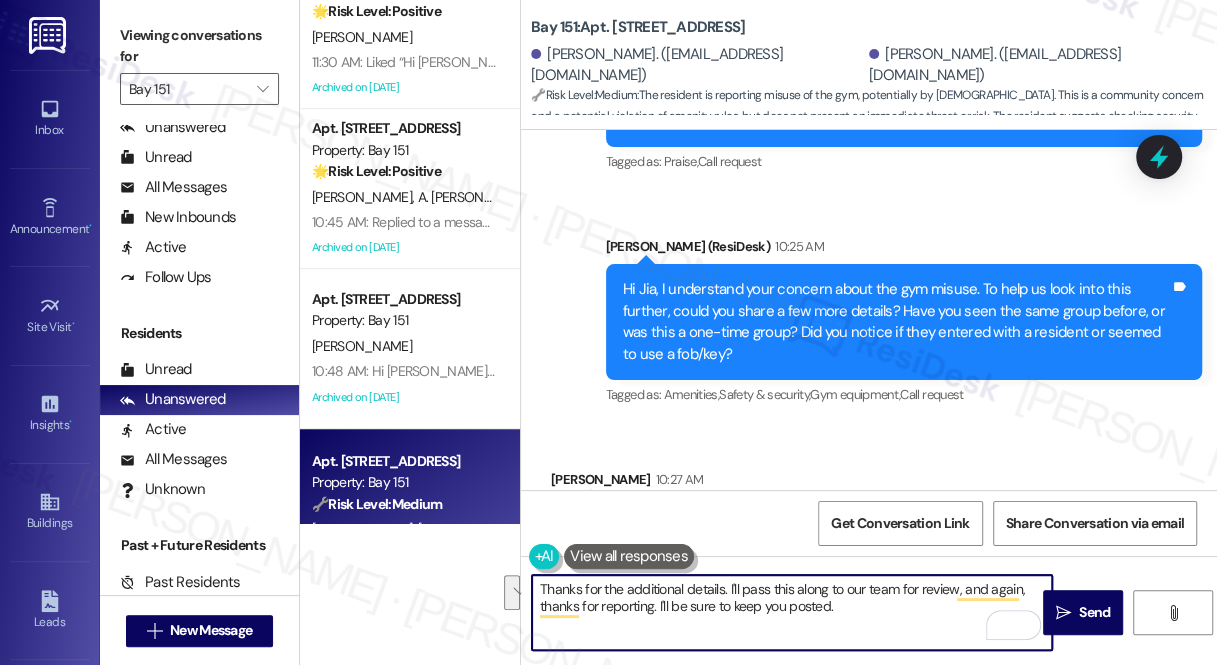 click on "Thanks for the additional details. I'll pass this along to our team for review, and again, thanks for reporting. I'll be sure to keep you posted." at bounding box center [792, 612] 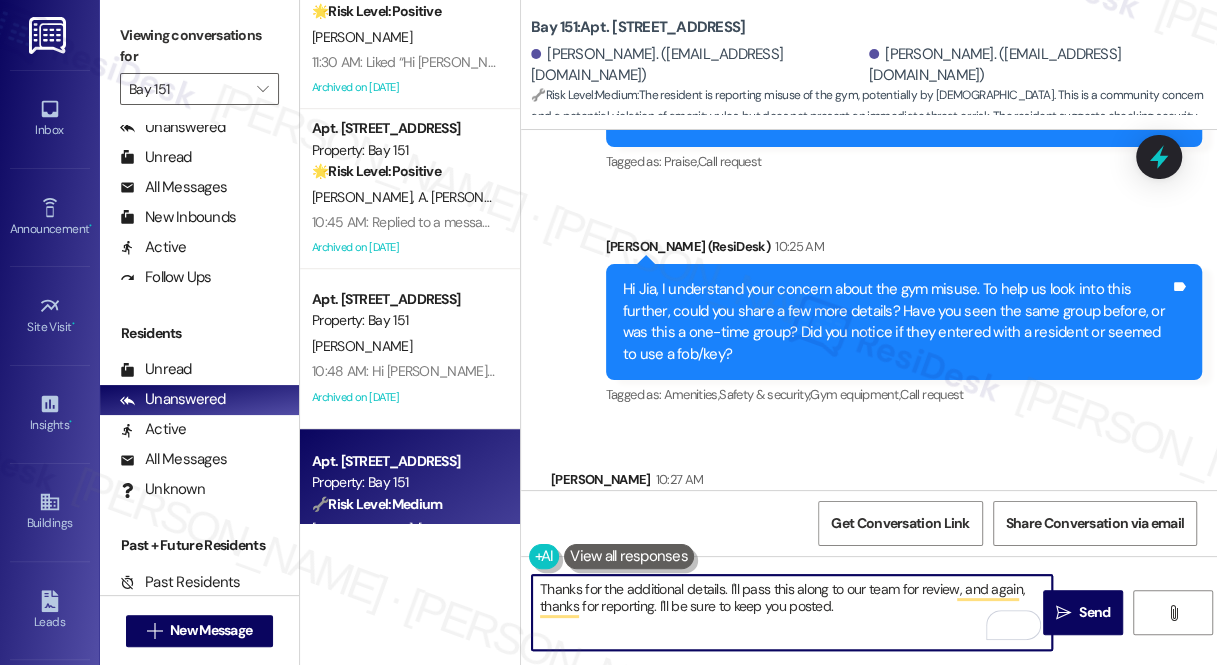 click on "Thanks for the additional details. I'll pass this along to our team for review, and again, thanks for reporting. I'll be sure to keep you posted." at bounding box center (792, 612) 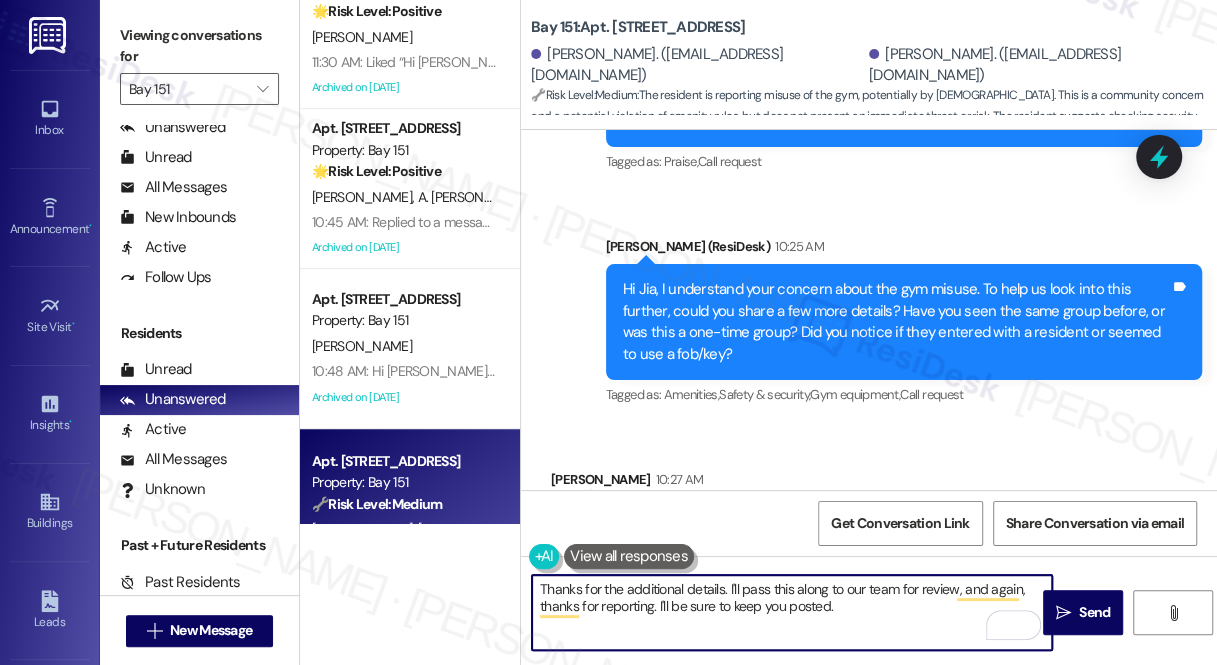 click on "Thanks for the additional details. I'll pass this along to our team for review, and again, thanks for reporting. I'll be sure to keep you posted." at bounding box center [792, 612] 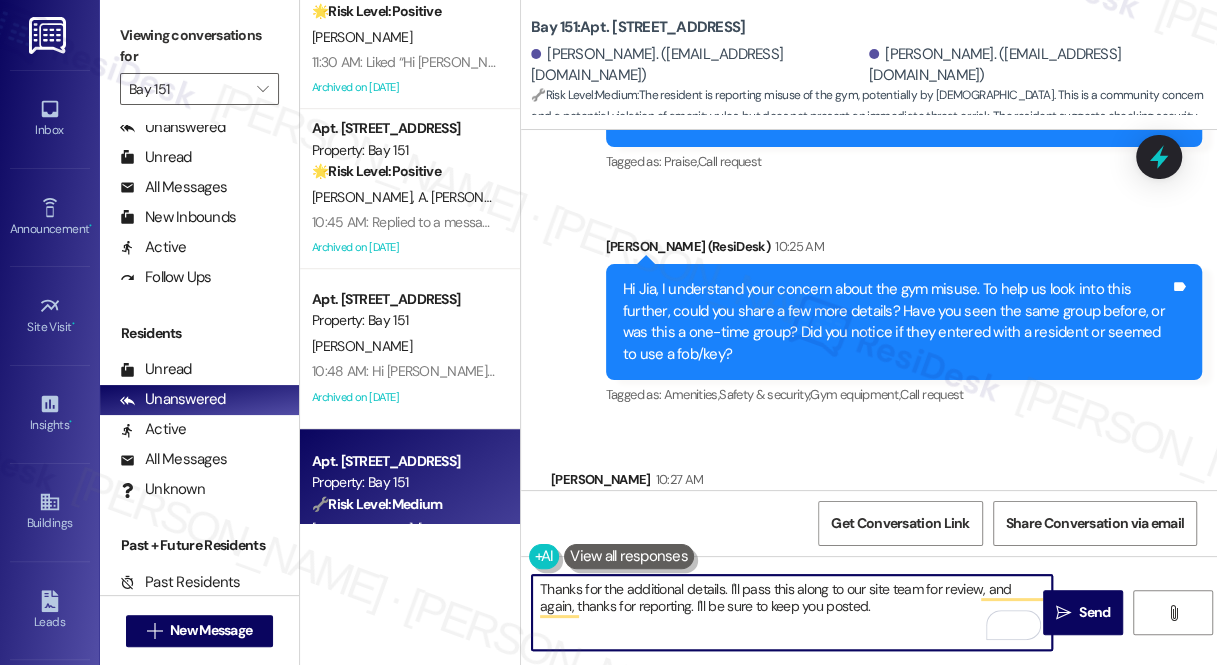 drag, startPoint x: 657, startPoint y: 609, endPoint x: 714, endPoint y: 605, distance: 57.14018 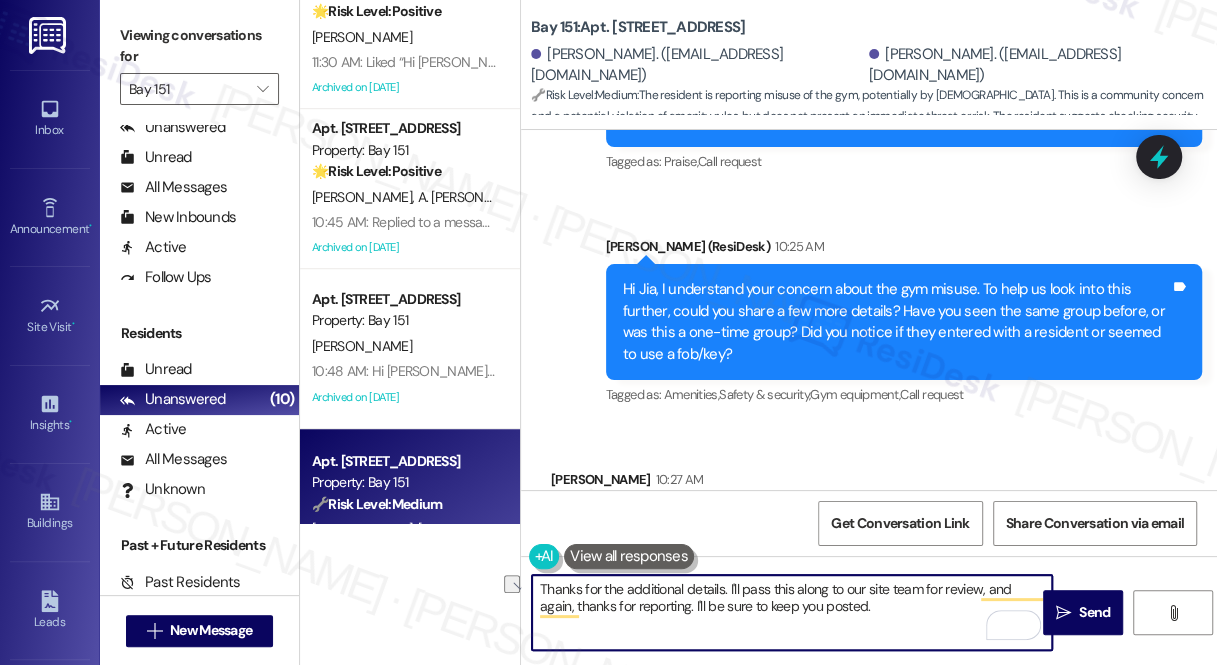 drag, startPoint x: 850, startPoint y: 604, endPoint x: 672, endPoint y: 606, distance: 178.01123 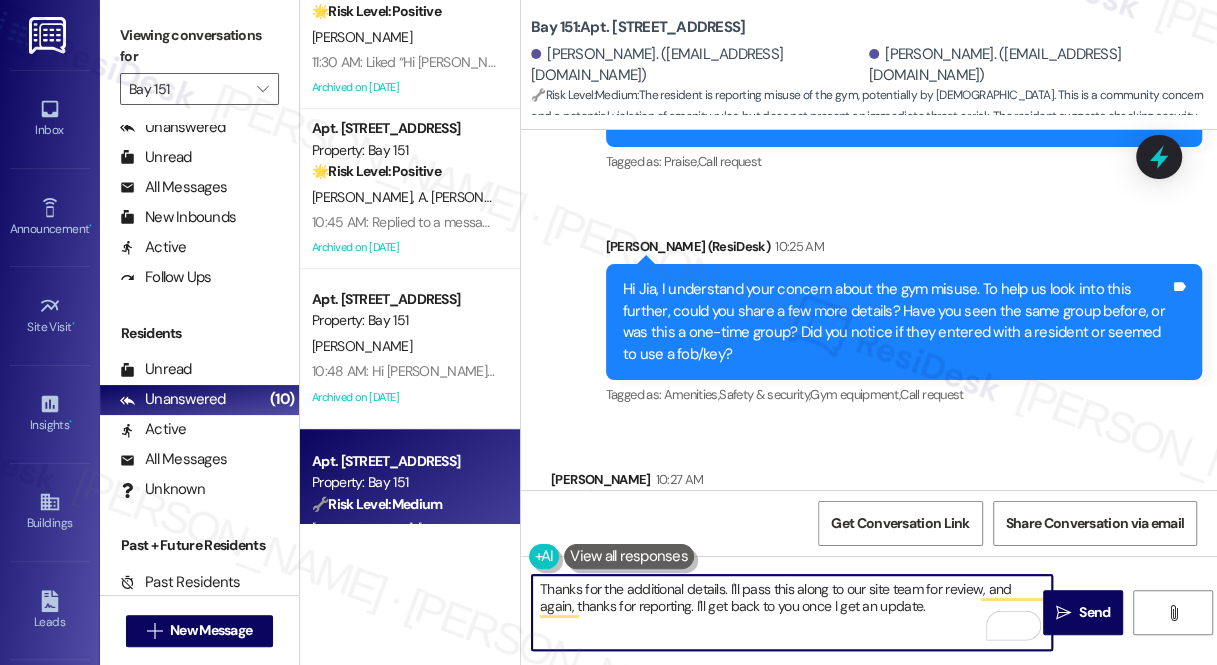 click on "Thanks for the additional details. I'll pass this along to our site team for review, and again, thanks for reporting. I'll get back to you once I get an update." at bounding box center (792, 612) 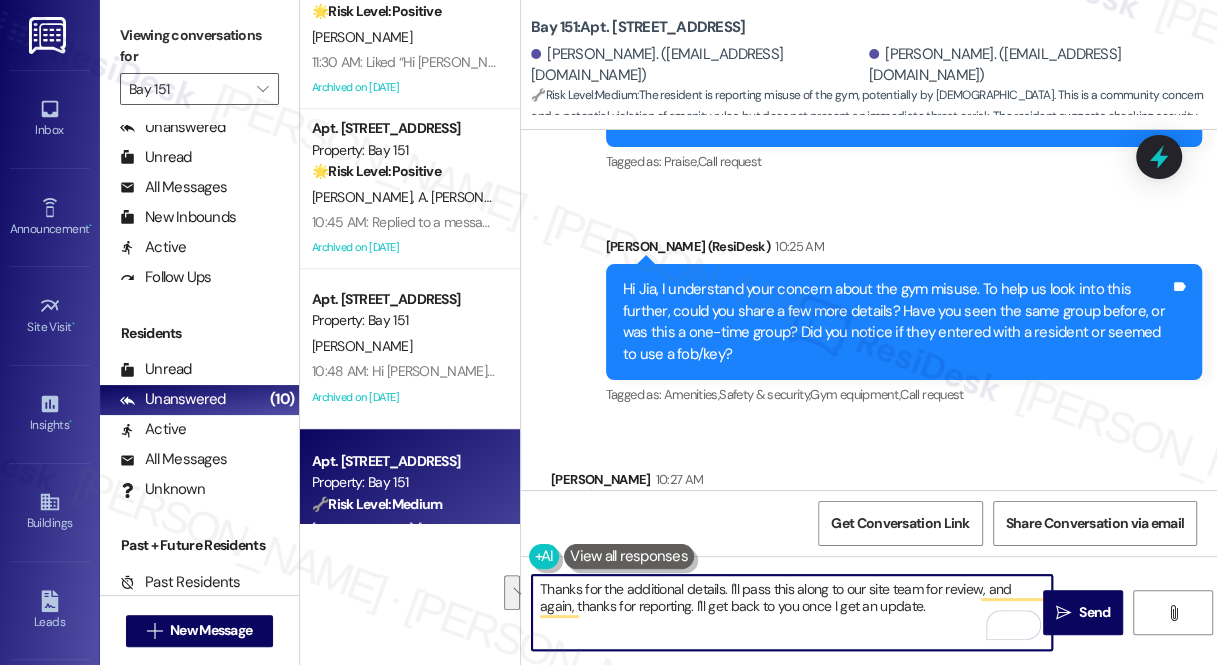 type on "Thanks for the additional details. I'll pass this along to our site team for review, and again, thanks for reporting. I'll get back to you once I get an update." 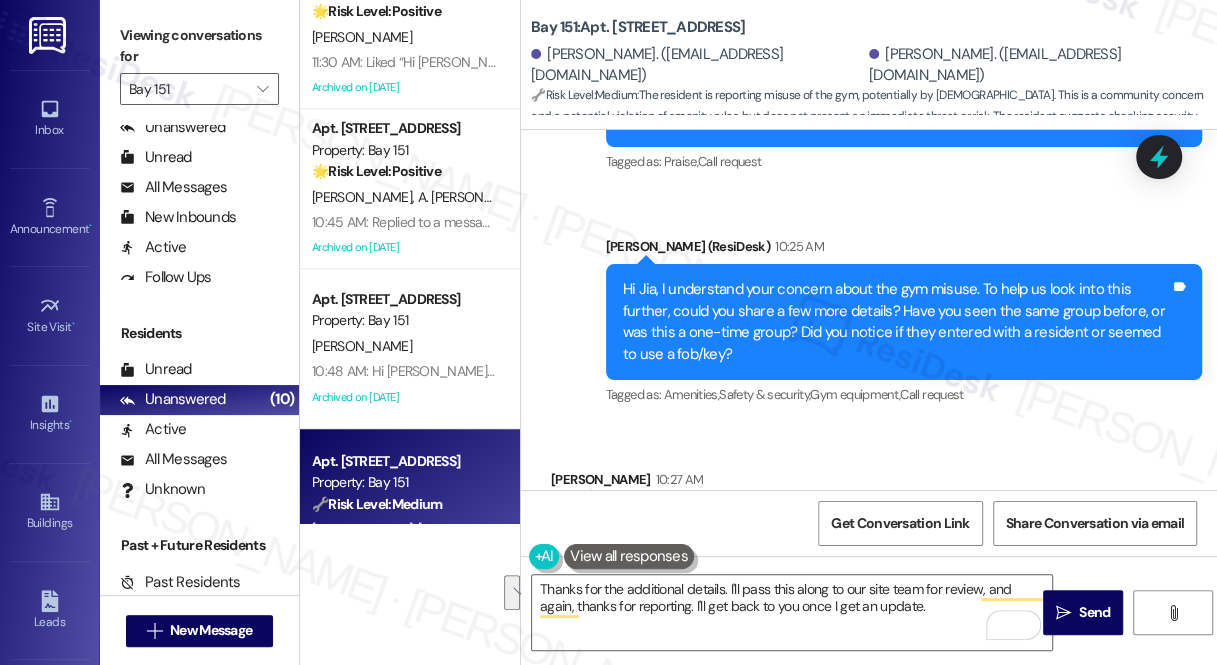 click on "I don't think they are residentes. Might be kids of residents' visitors. Not sure though. You have video camera in the fitness room. Should be easy to check." at bounding box center (841, 913) 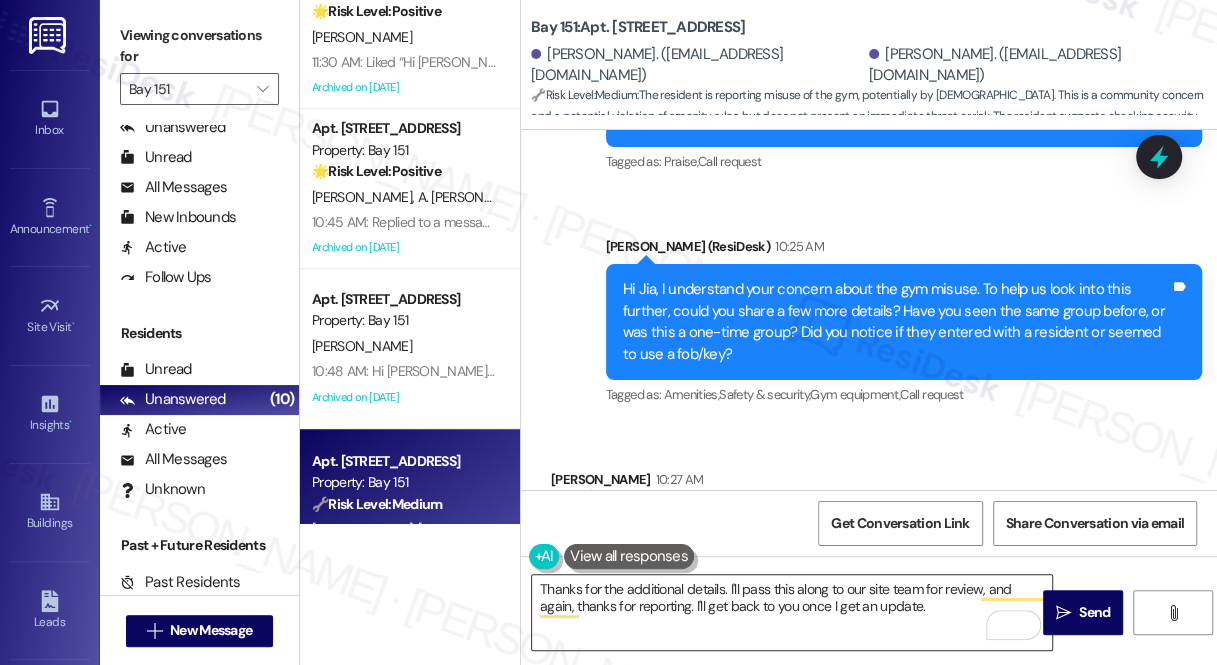 click on "Thanks for the additional details. I'll pass this along to our site team for review, and again, thanks for reporting. I'll get back to you once I get an update." at bounding box center [792, 612] 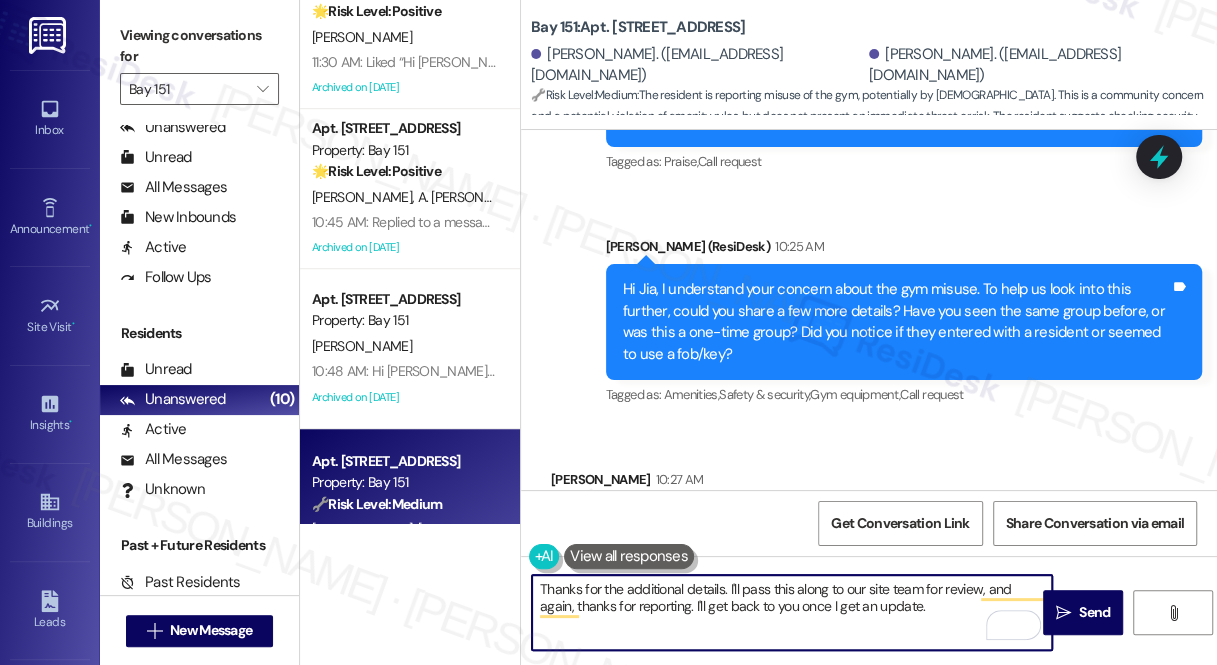 click on "Thanks for the additional details. I'll pass this along to our site team for review, and again, thanks for reporting. I'll get back to you once I get an update." at bounding box center (792, 612) 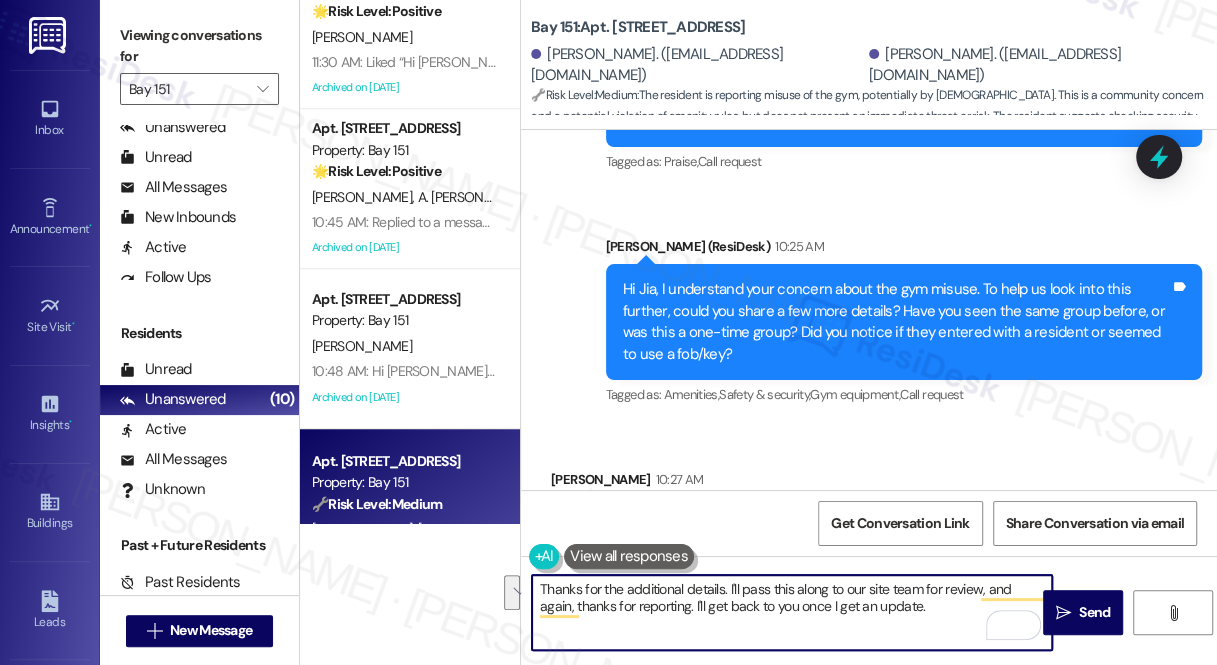 click on "I don't think they are residentes. Might be kids of residents' visitors. Not sure though. You have video camera in the fitness room. Should be easy to check." at bounding box center [841, 913] 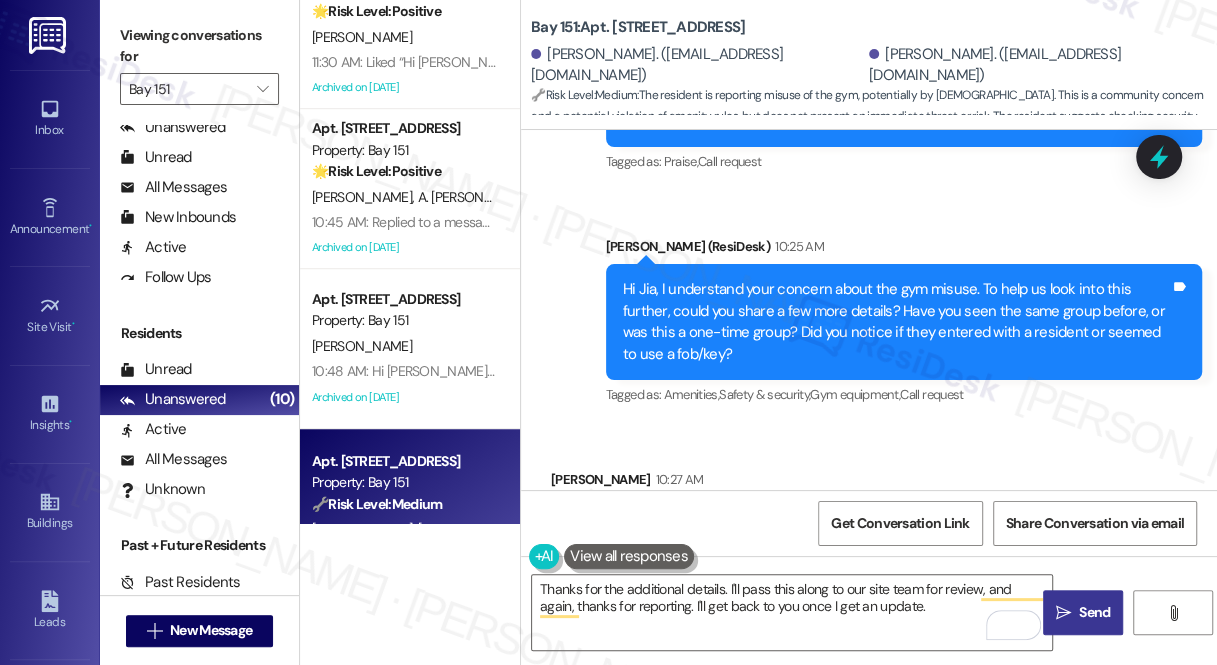 click on "" at bounding box center [1063, 613] 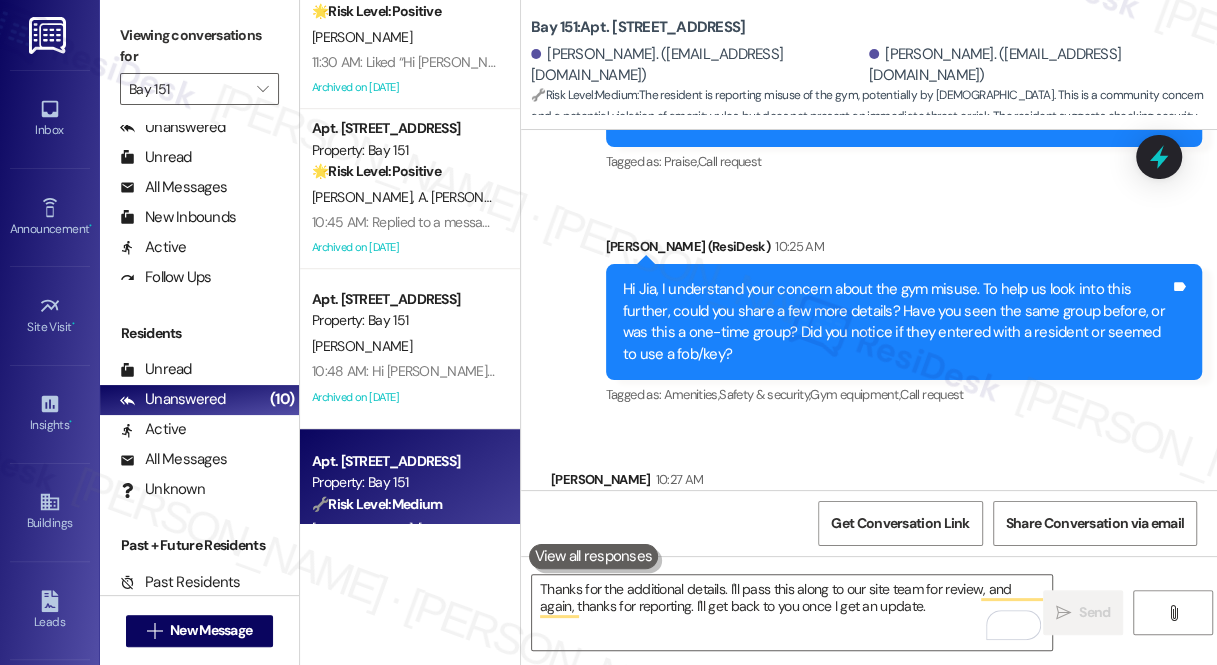 type 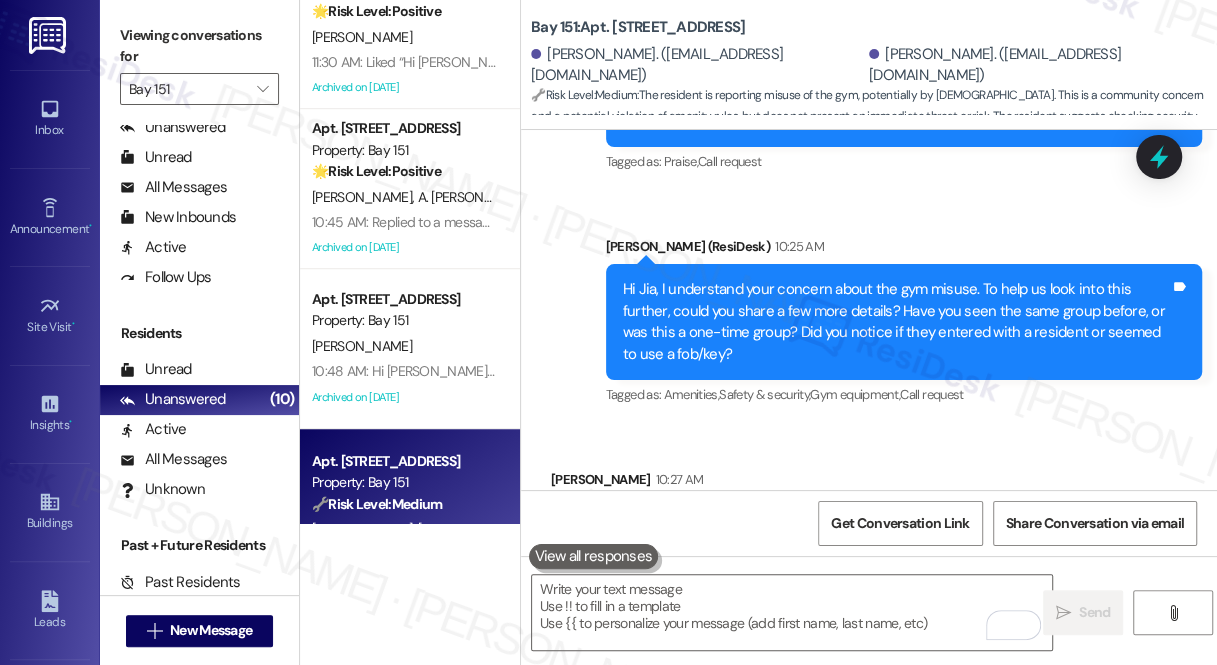 scroll, scrollTop: 38504, scrollLeft: 0, axis: vertical 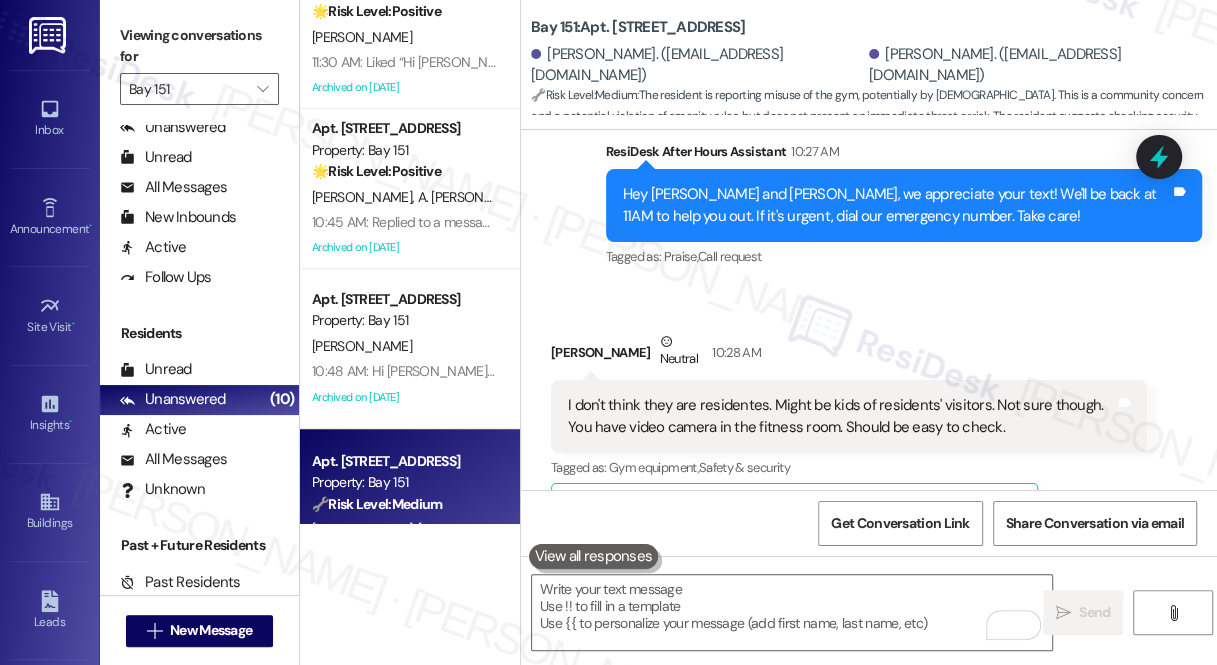 drag, startPoint x: 163, startPoint y: 40, endPoint x: 198, endPoint y: 44, distance: 35.22783 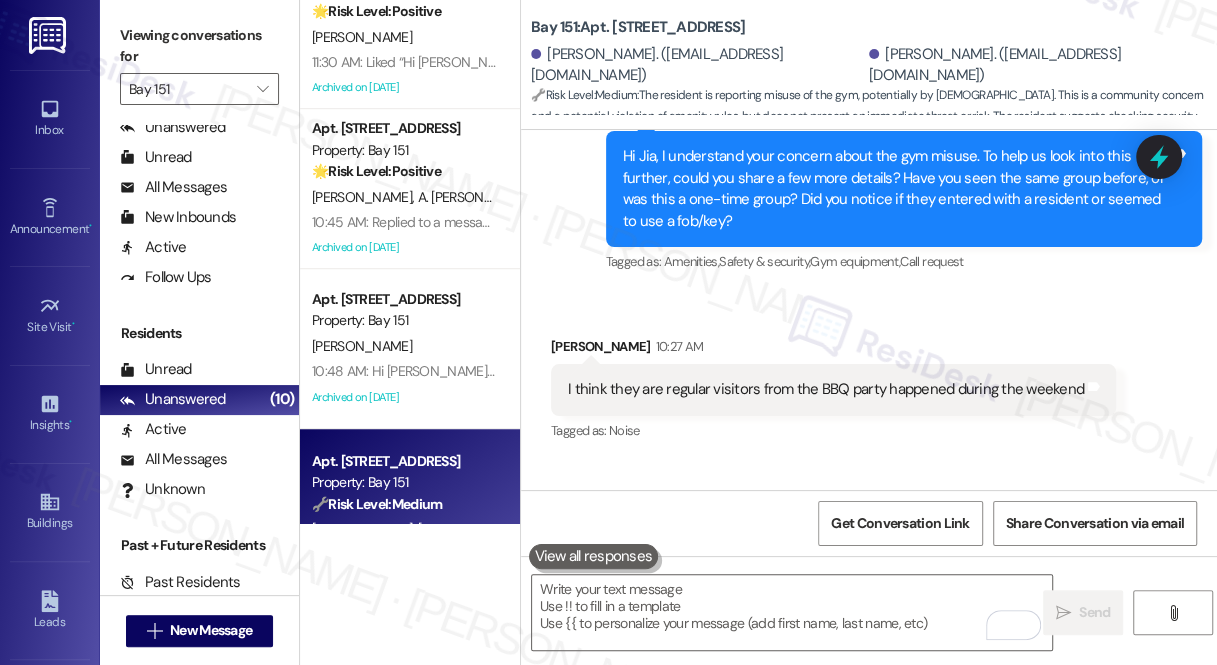 click on "Hide Suggestions" at bounding box center (895, 873) 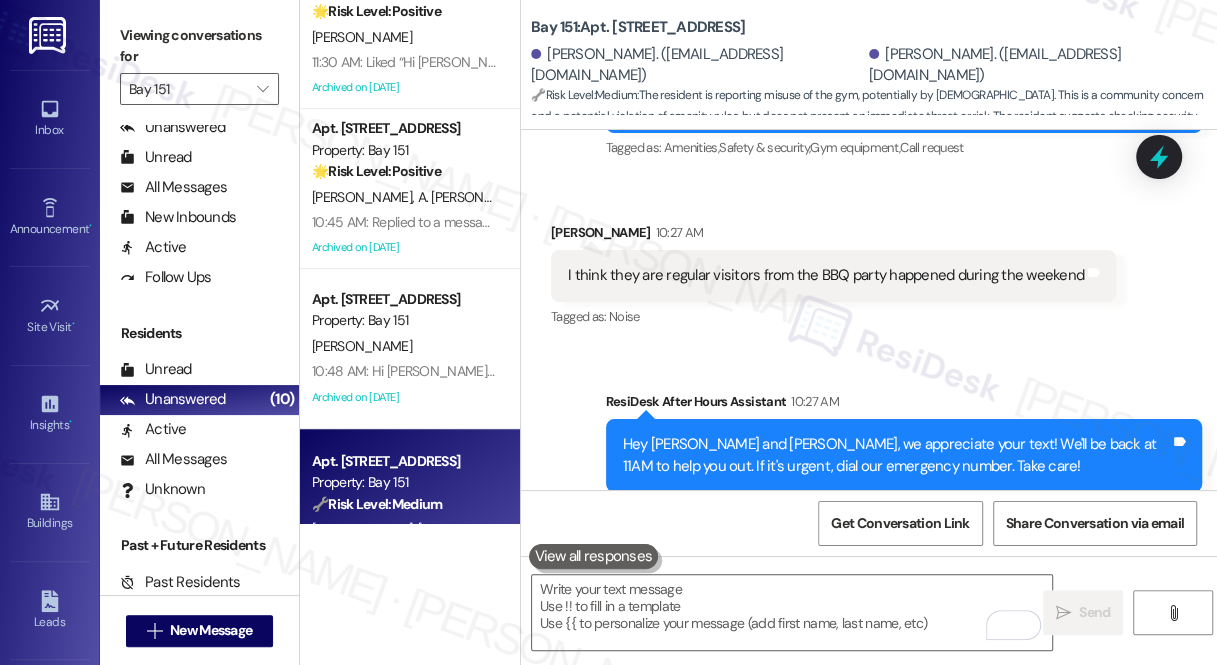 scroll, scrollTop: 38140, scrollLeft: 0, axis: vertical 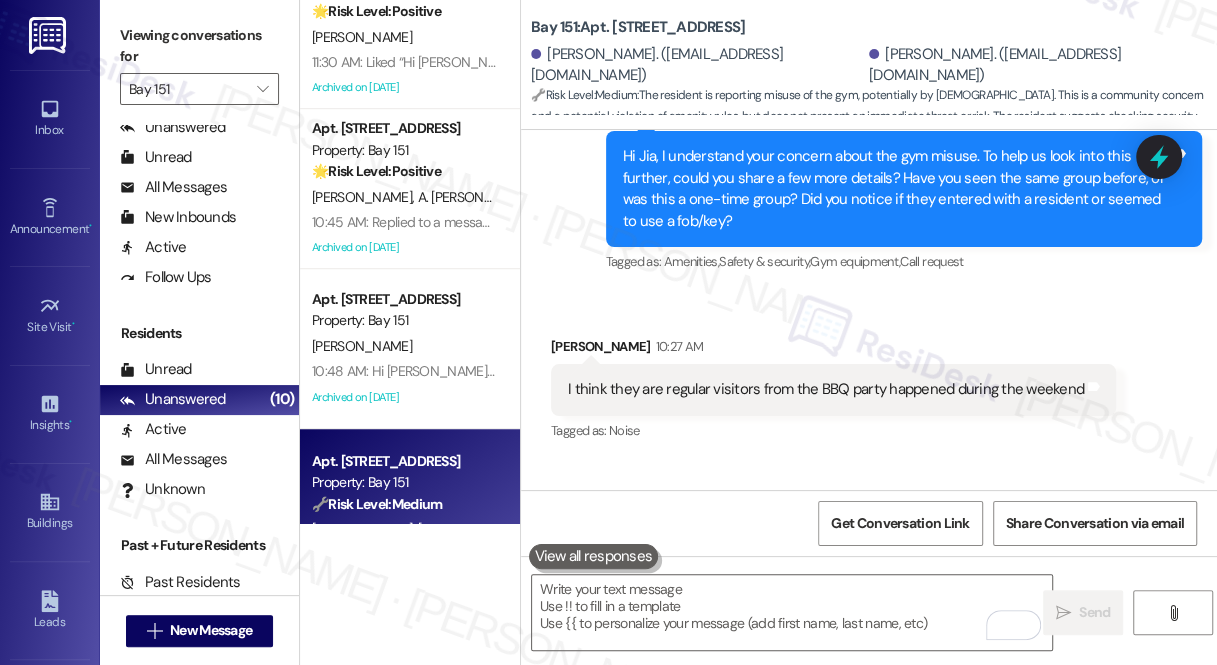 click on "Show suggestions" at bounding box center (891, 873) 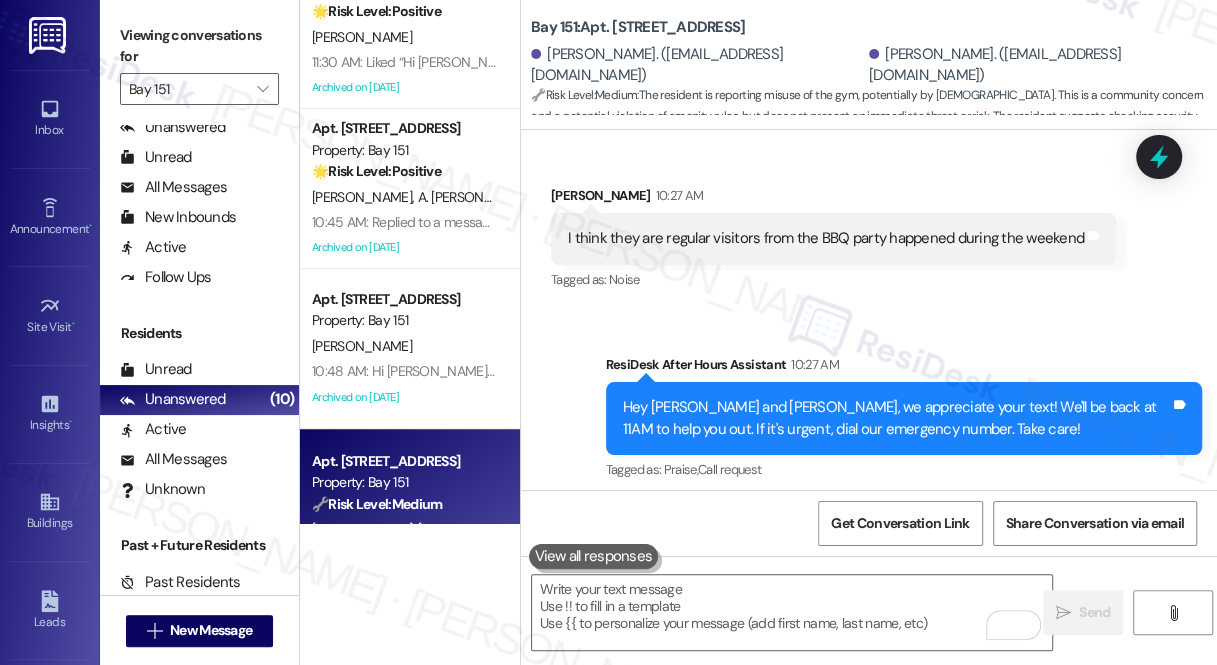 scroll, scrollTop: 38322, scrollLeft: 0, axis: vertical 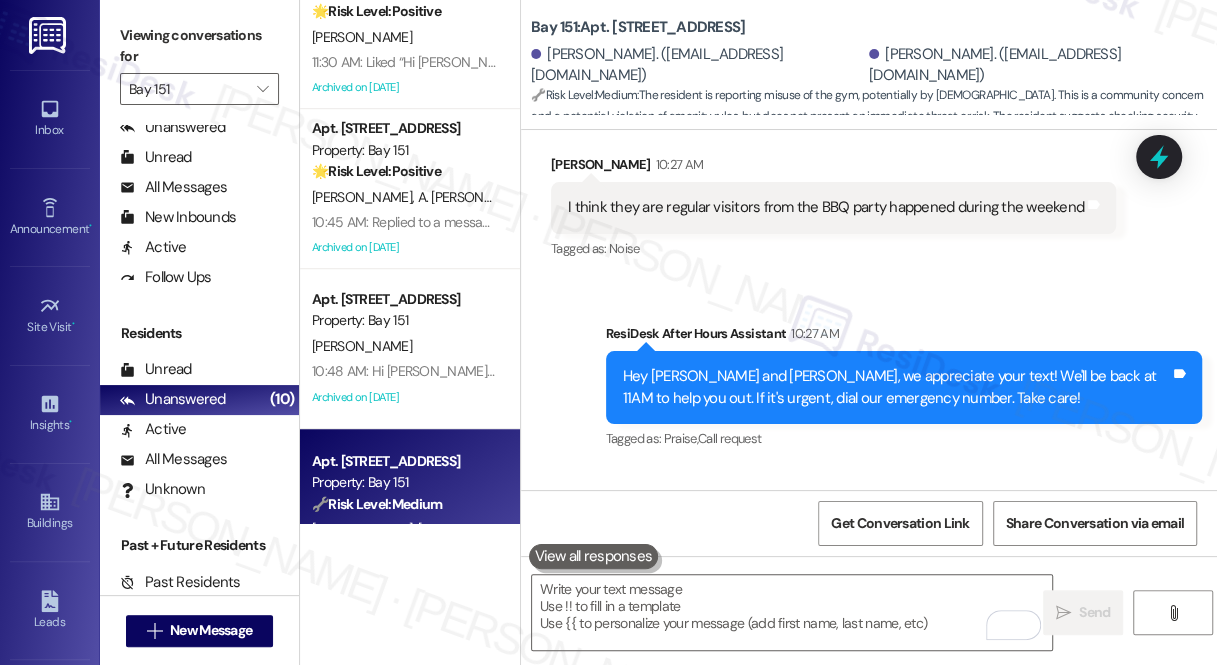 click on "KRE - Bay 151: Office phone numbers are [PHONE_NUMBER] and [PHONE_NUMBER]." at bounding box center [794, 813] 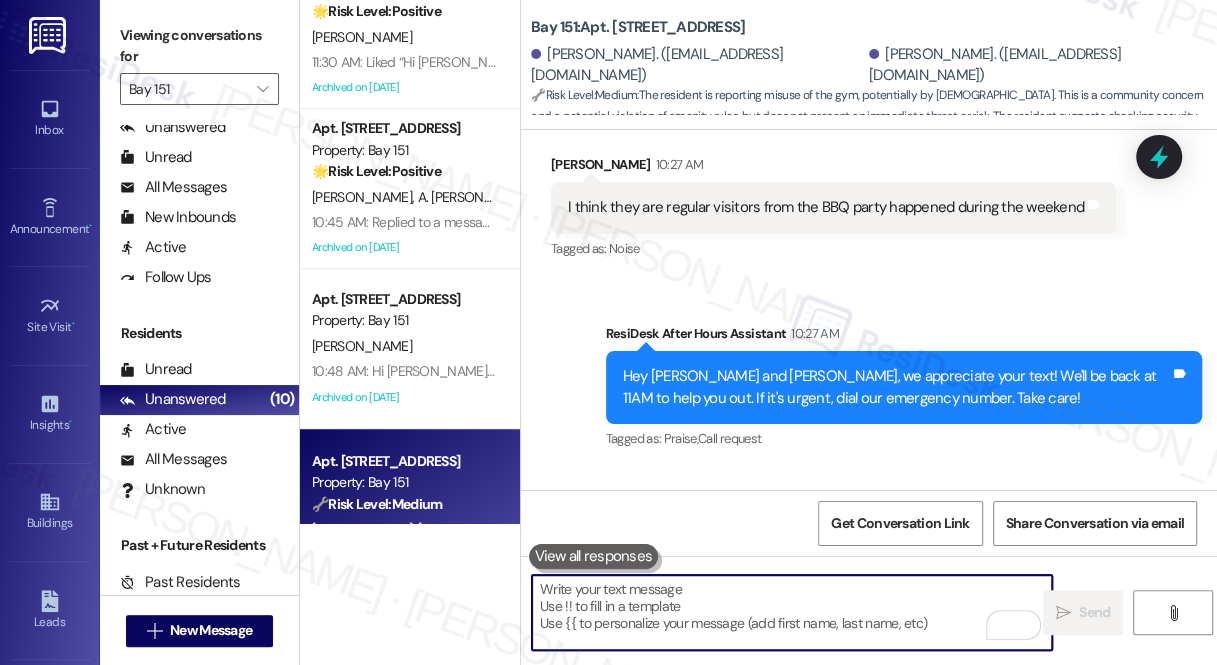 click at bounding box center [792, 612] 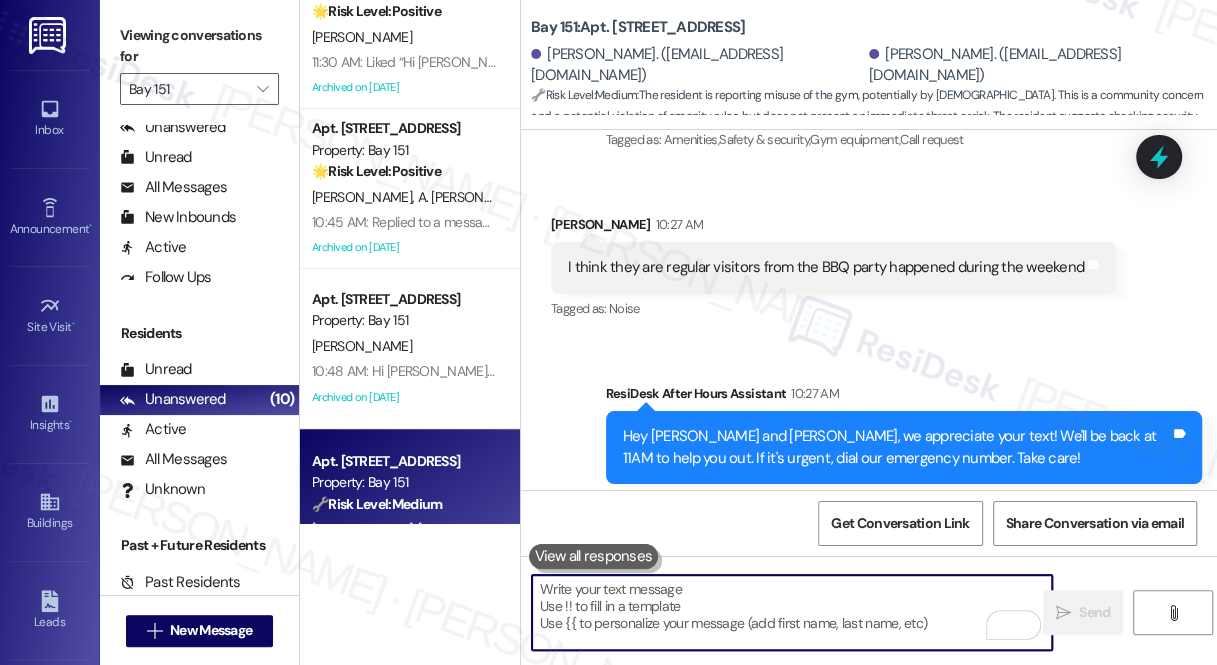 scroll, scrollTop: 38231, scrollLeft: 0, axis: vertical 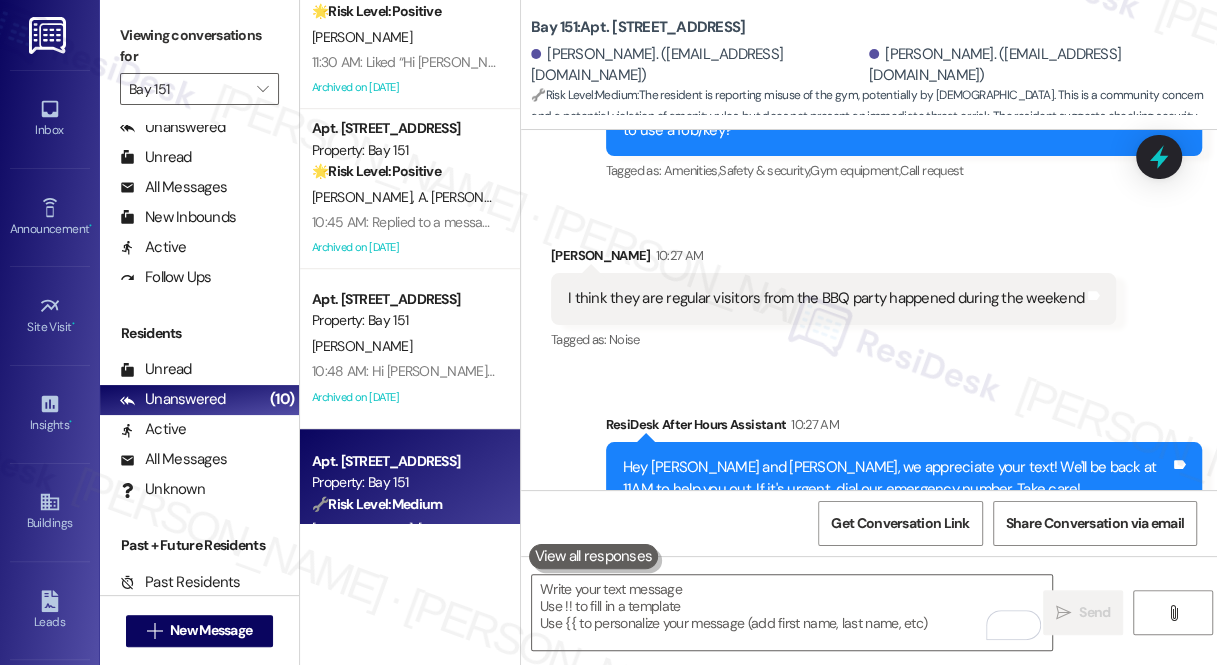 click on "Related guidelines Hide Suggestions" at bounding box center [794, 785] 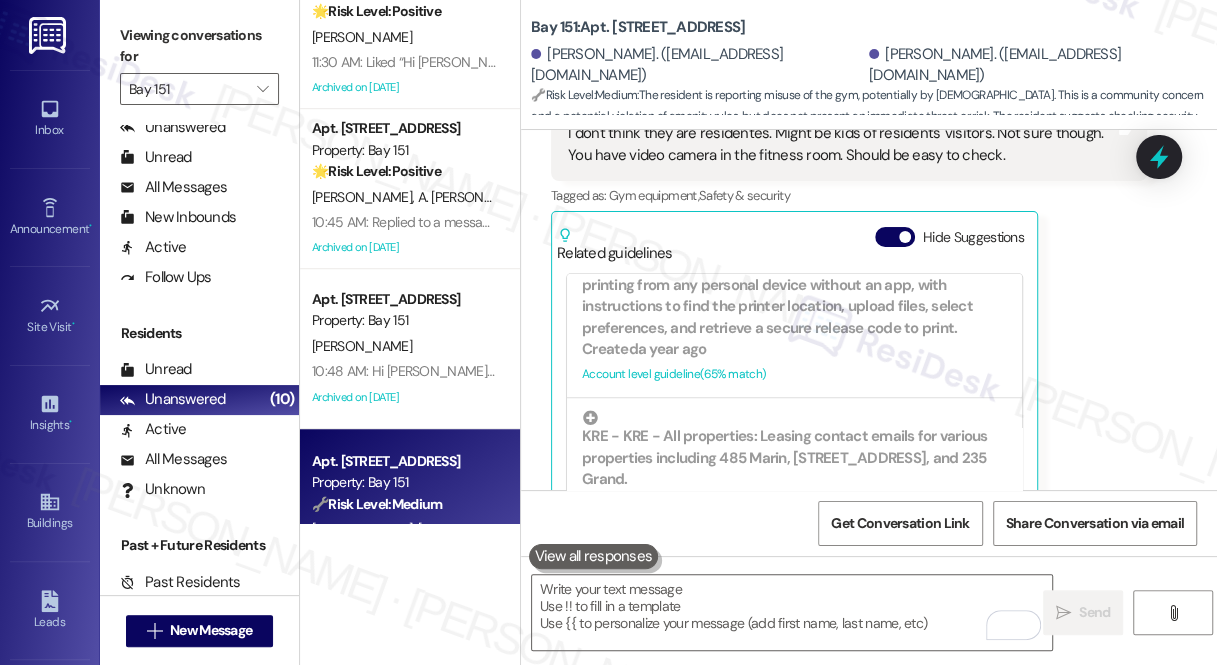 click on "Hi Jia and Zhenping! Today, Landmark Fire Alarm will be conducting a routine test & inspection of the building's fire alarm system. During this test, fire alarms may periodically sound, hallway smoke doors may close, and elevators may very briefly be out of service. We apologize for any inconvenience this testing may cause. Thank you for your cooperation! Sincerely, Bay151 Management" at bounding box center (896, 914) 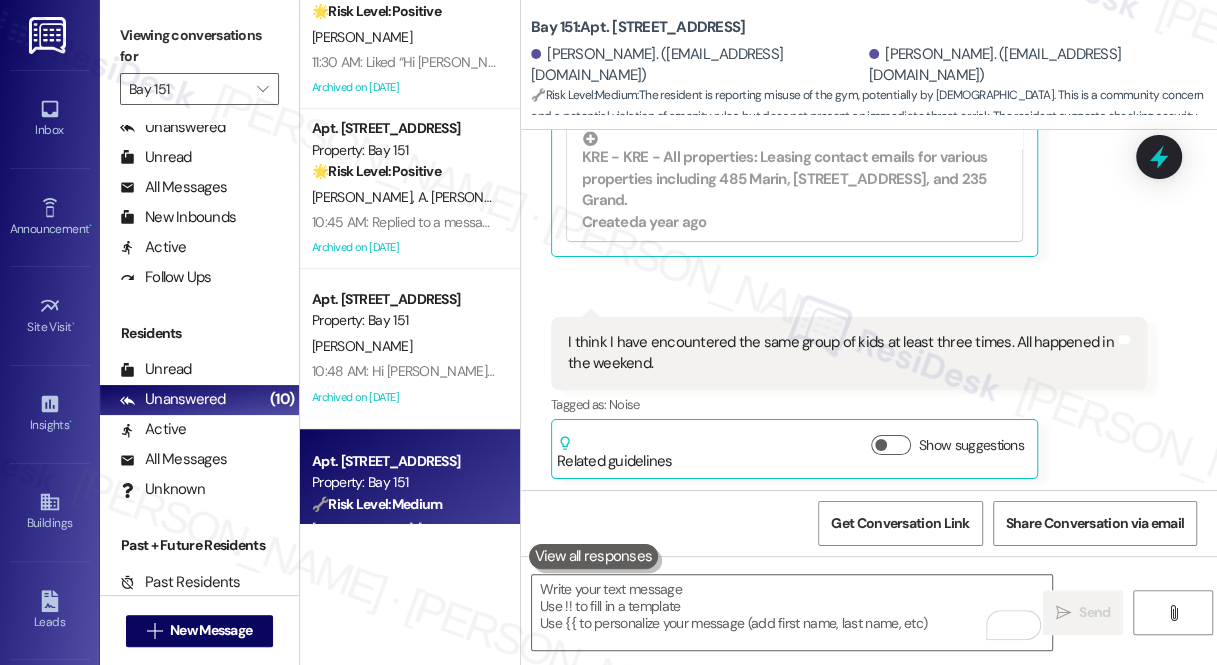 scroll, scrollTop: 39168, scrollLeft: 0, axis: vertical 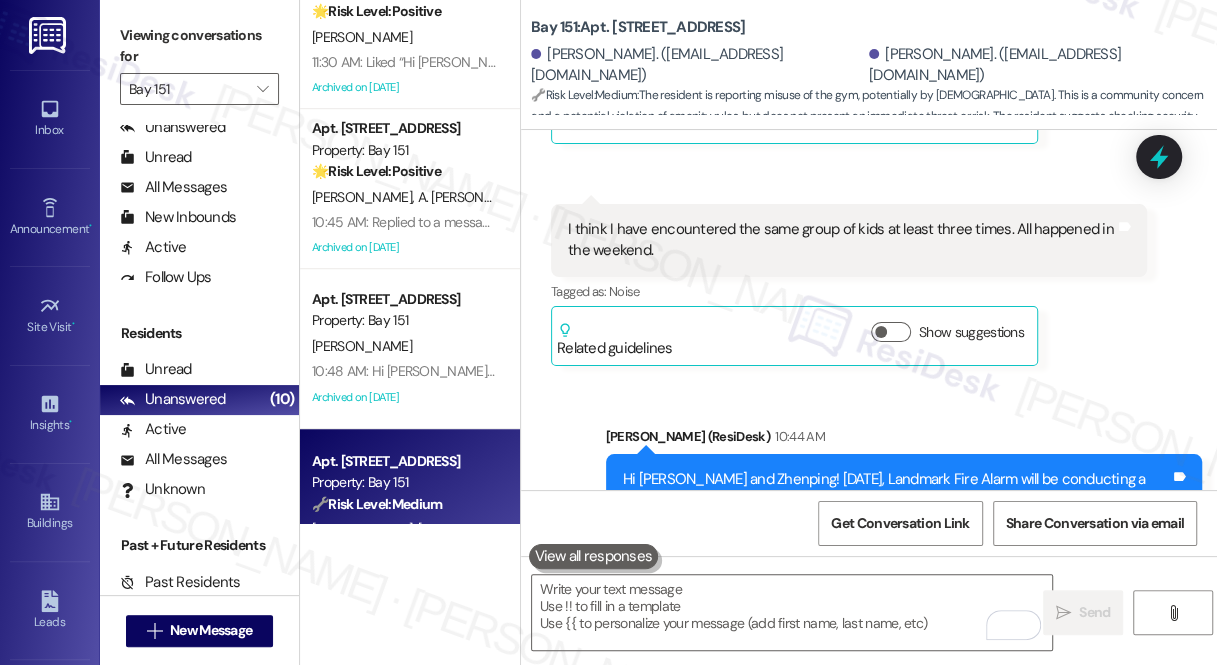 click on "Thanks for the additional details. I'll pass this along to our site team for review, and again, thanks for reporting. I'll get back to you once I get an update. Tags and notes" at bounding box center [904, 992] 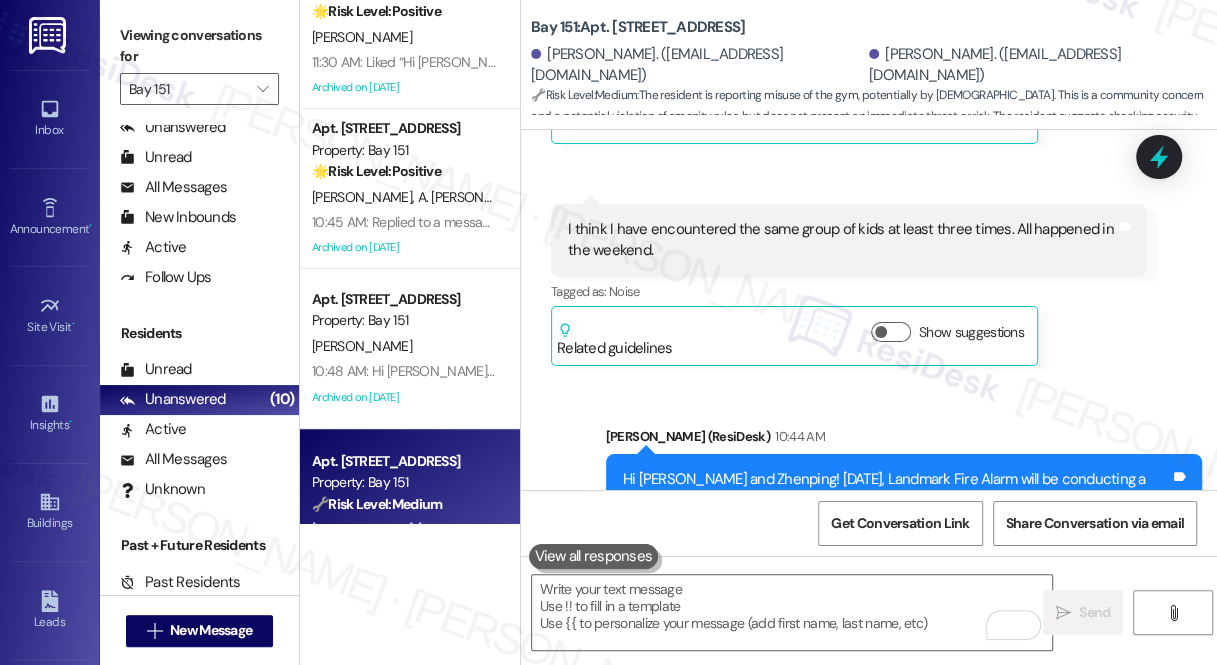 click on "Tagged as:   Maintenance ,  Click to highlight conversations about Maintenance Maintenance request ,  Click to highlight conversations about Maintenance request Apartment entry Click to highlight conversations about Apartment entry" at bounding box center [904, 853] 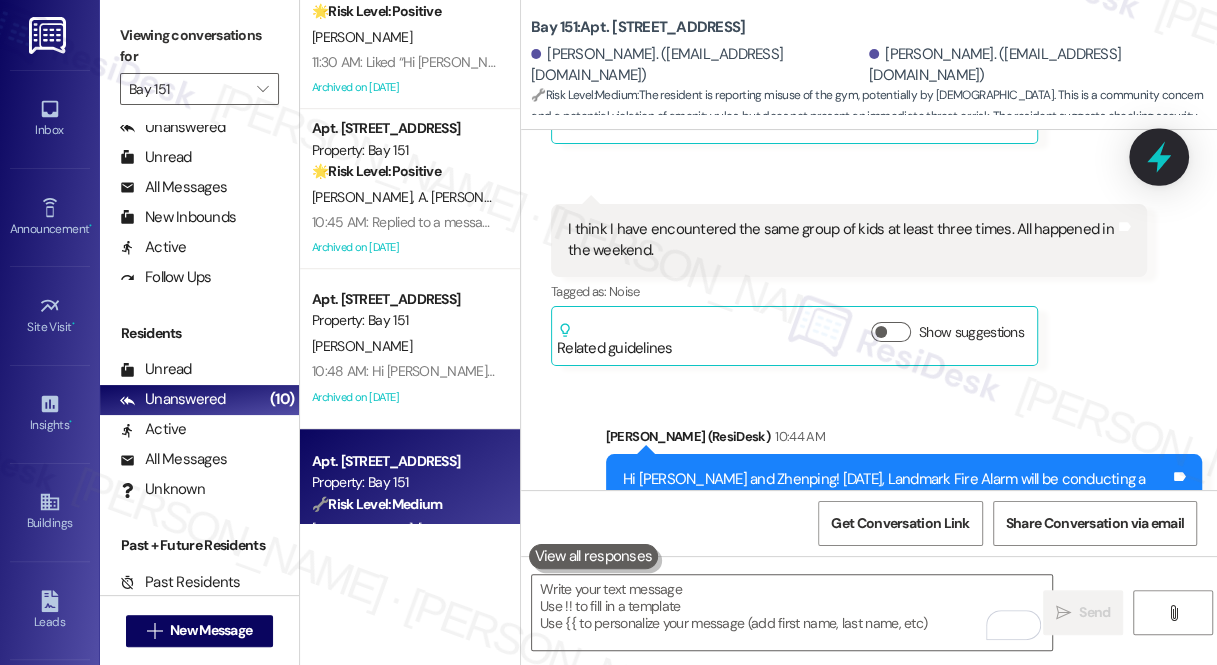 click 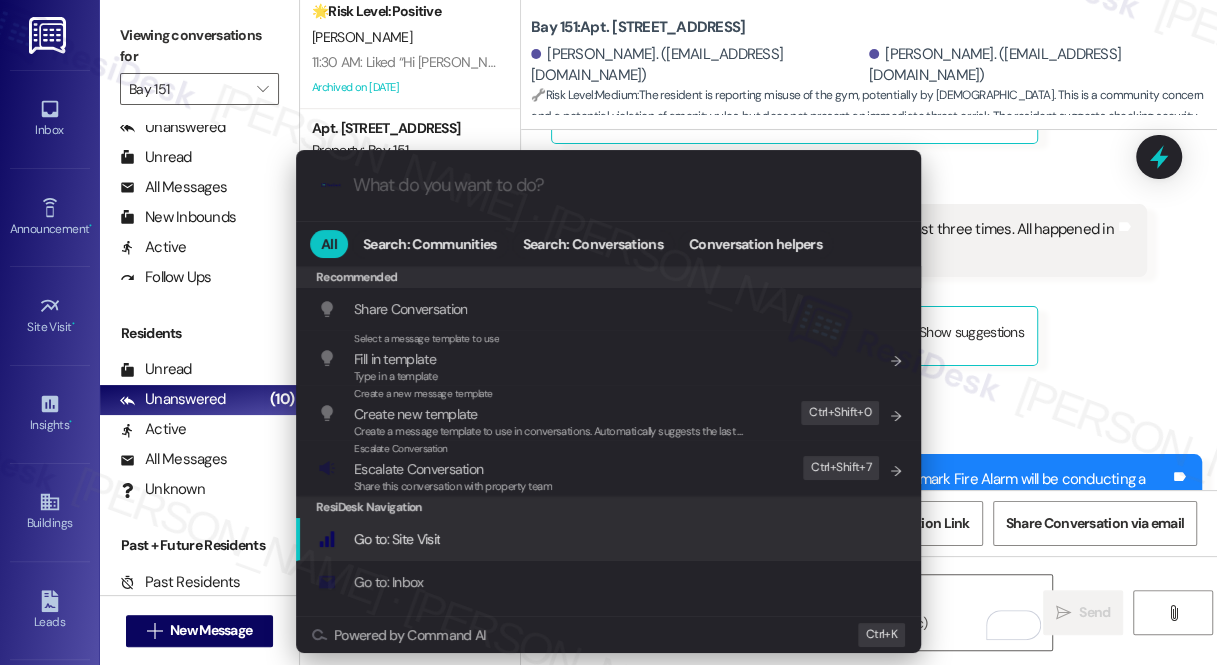 click on "Escalate Conversation" at bounding box center (453, 469) 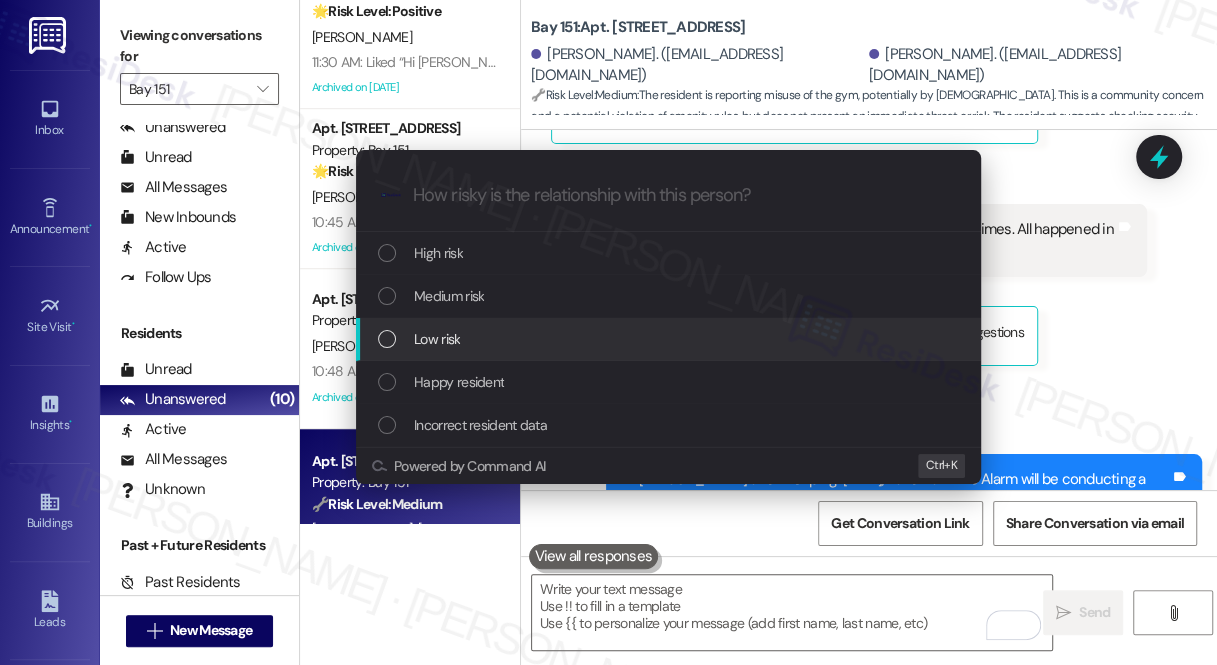 click on "Medium risk" at bounding box center (449, 296) 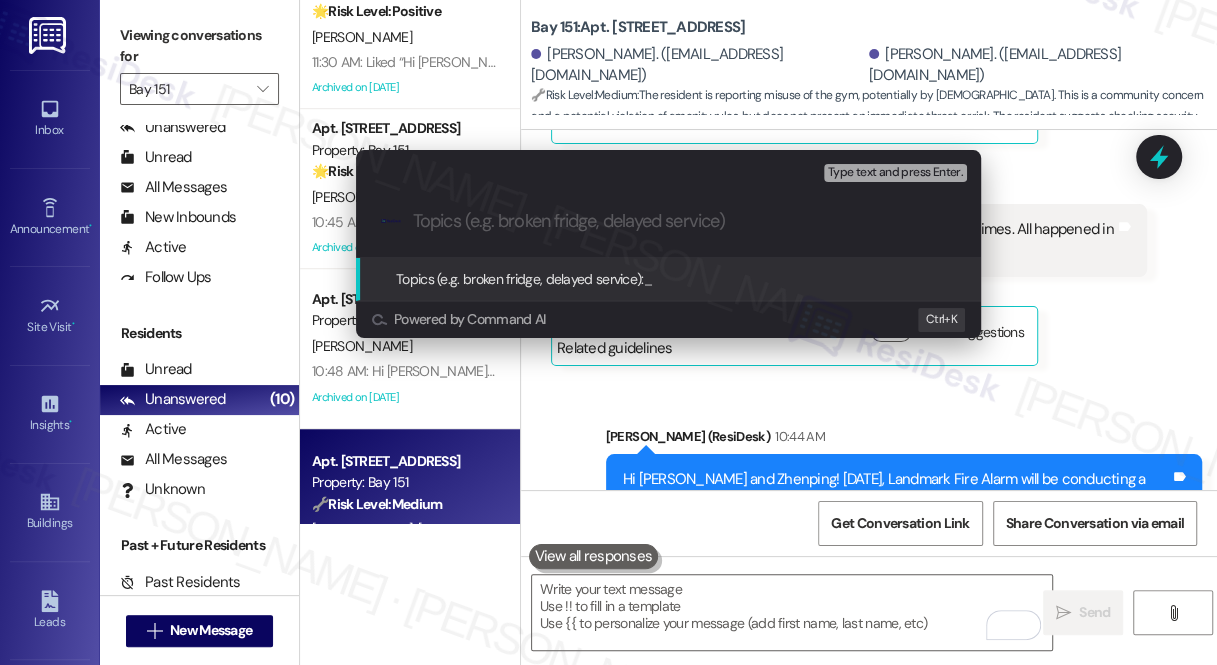 click on ".cls-1{fill:#0a055f;}.cls-2{fill:#0cc4c4;} resideskLogoBlueOrange" at bounding box center (668, 221) 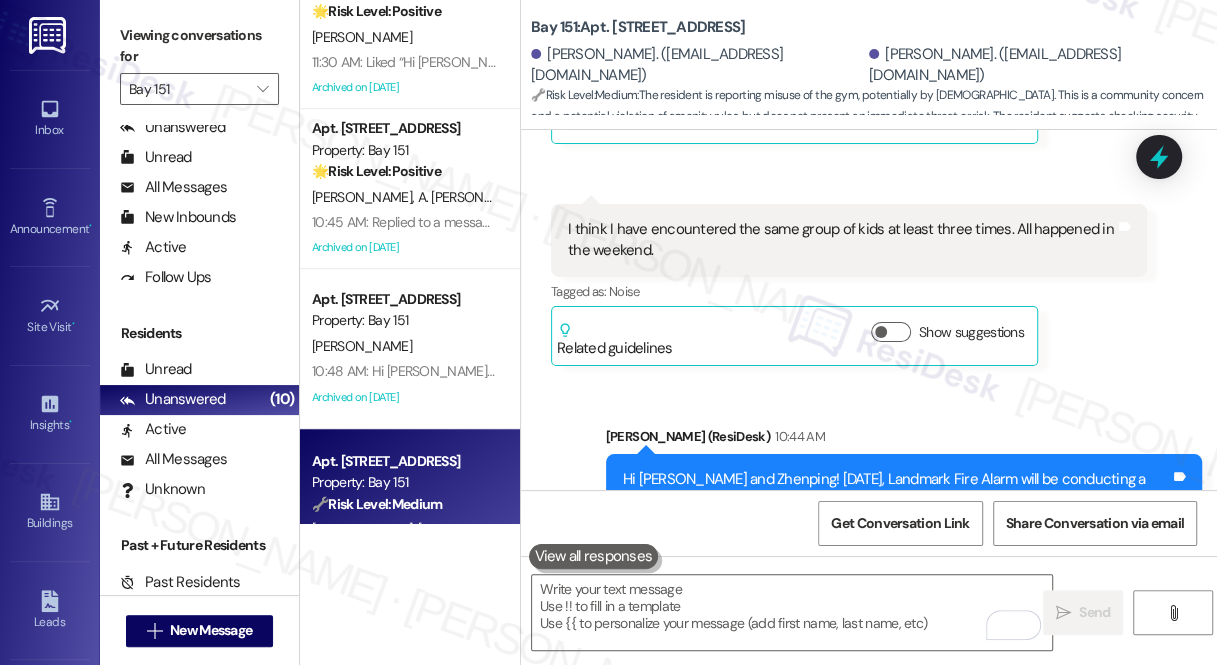 click on "Hi Jia and Zhenping! Dryer vent maintenance is scheduled from Mon, July 28 - Fri, Aug 1. Please do not use your dryer on your scheduled day, and ensure clear access behind the dryer. Our vendors will begin on top floors and move down. Entry to units is required - service takes 10-15 mins. You may also see workers on ladders July 25, but no in-unit work that day. Questions? Please Contact management. Thank you for your cooperation! Tags and notes" at bounding box center (904, 759) 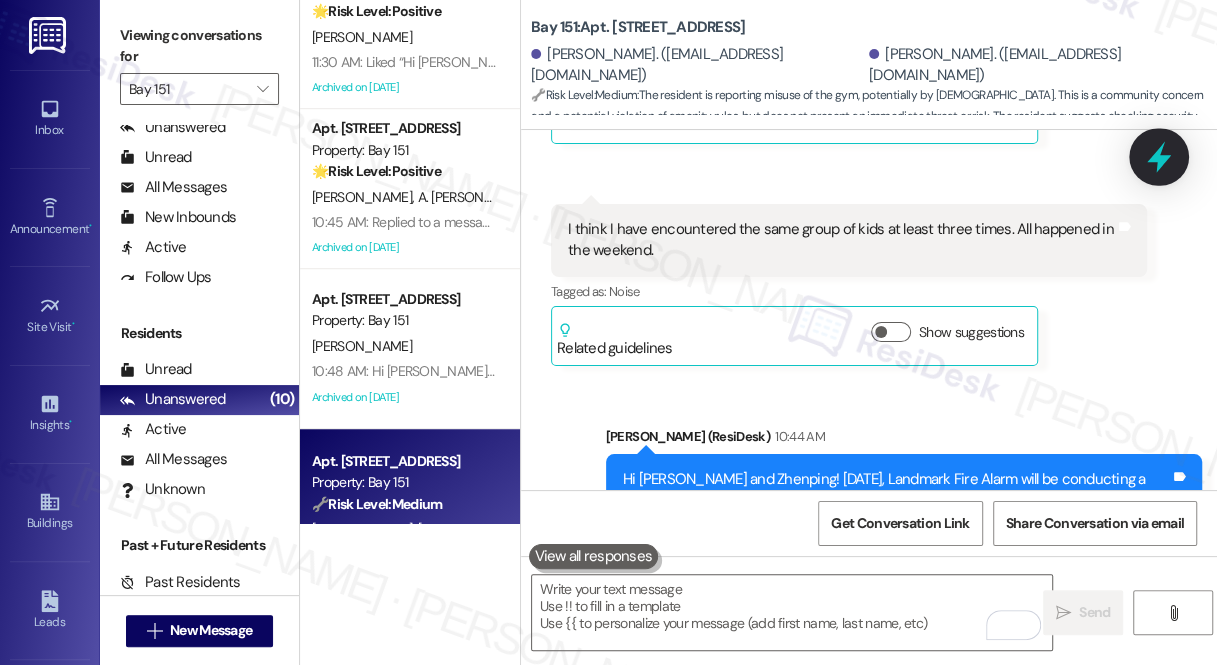 click 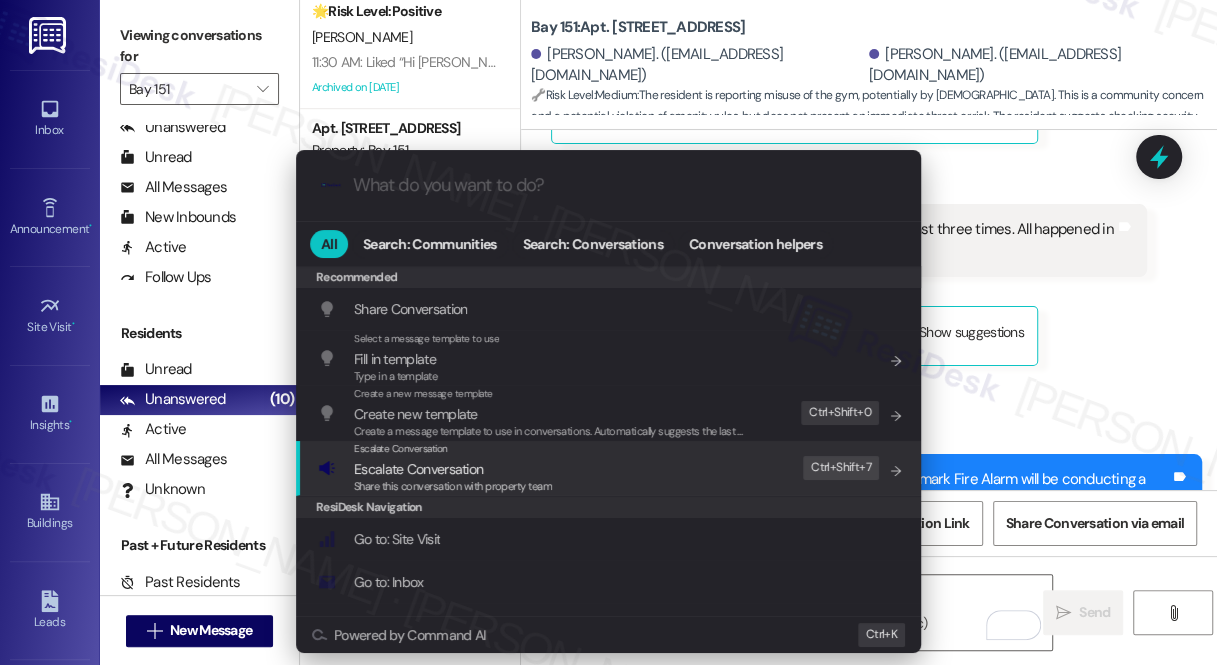 click on "Escalate Conversation" at bounding box center (453, 469) 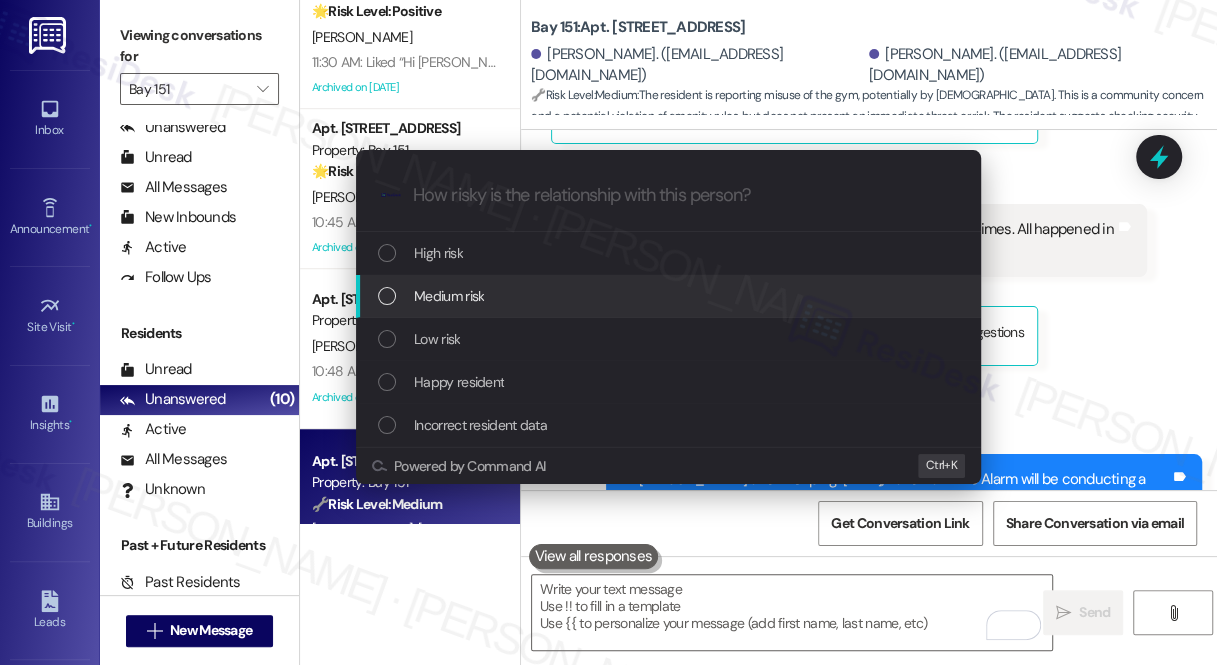 click on "Medium risk" at bounding box center [668, 296] 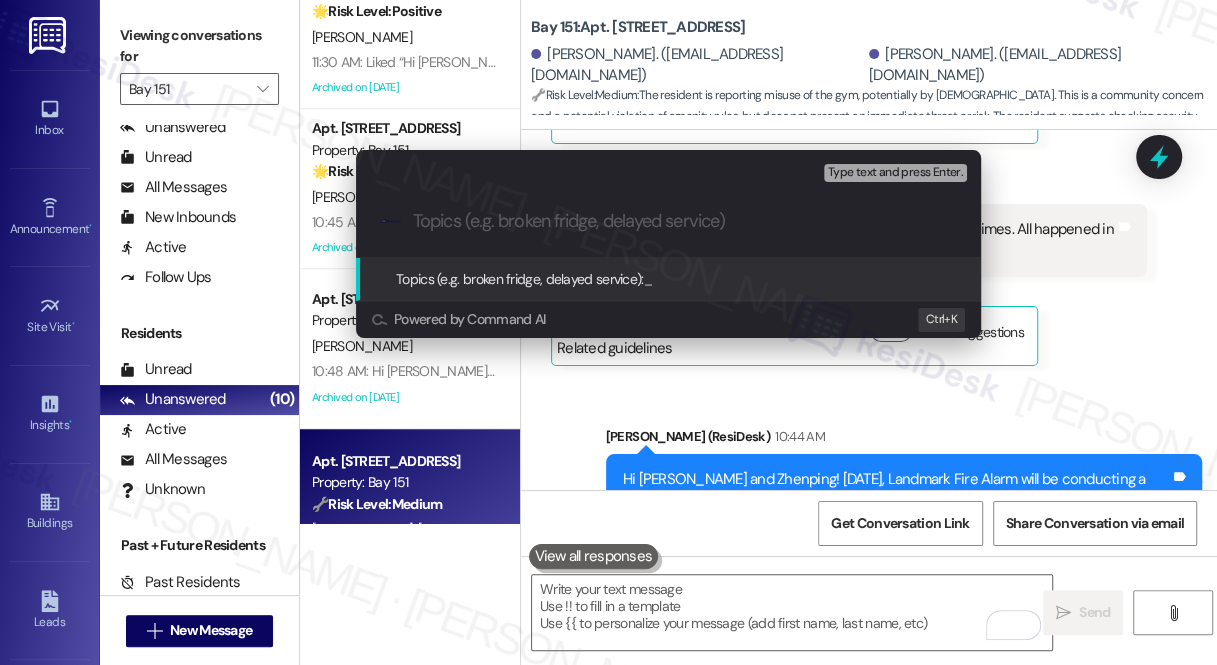 paste on "Ongoing Gym Room Misuse Concern" 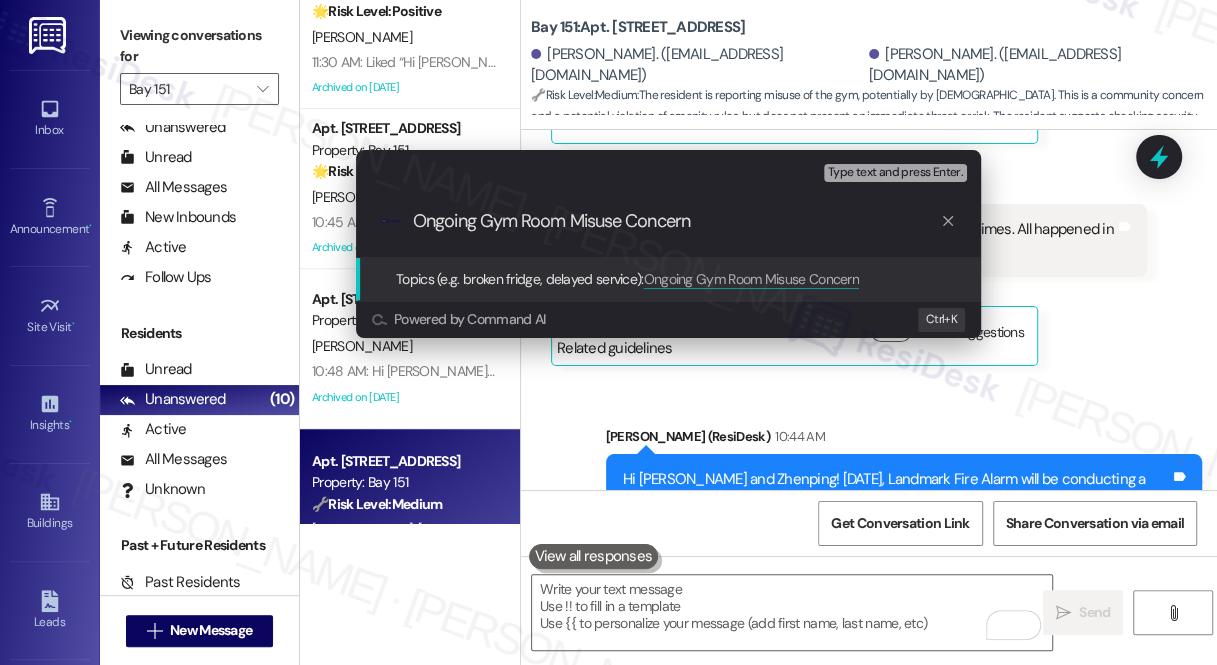 type on "Ongoing Gym Room Misuse Concern" 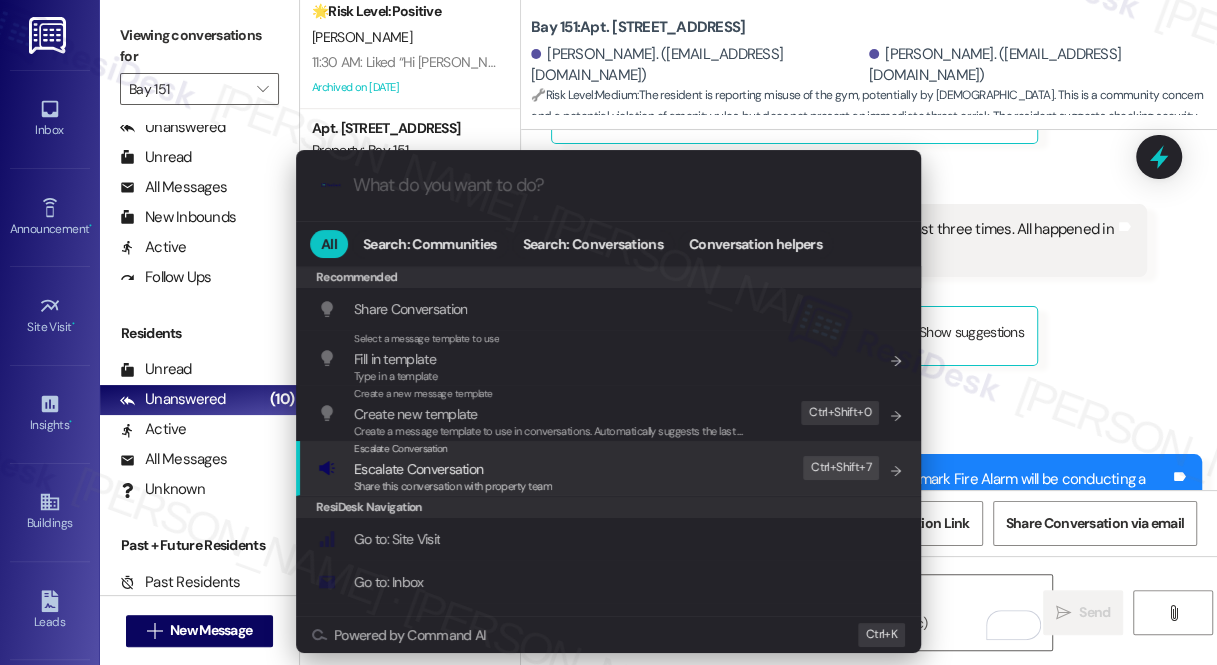 click on "Escalate Conversation Escalate Conversation Share this conversation with property team Edit Ctrl+ Shift+ 7" at bounding box center [610, 468] 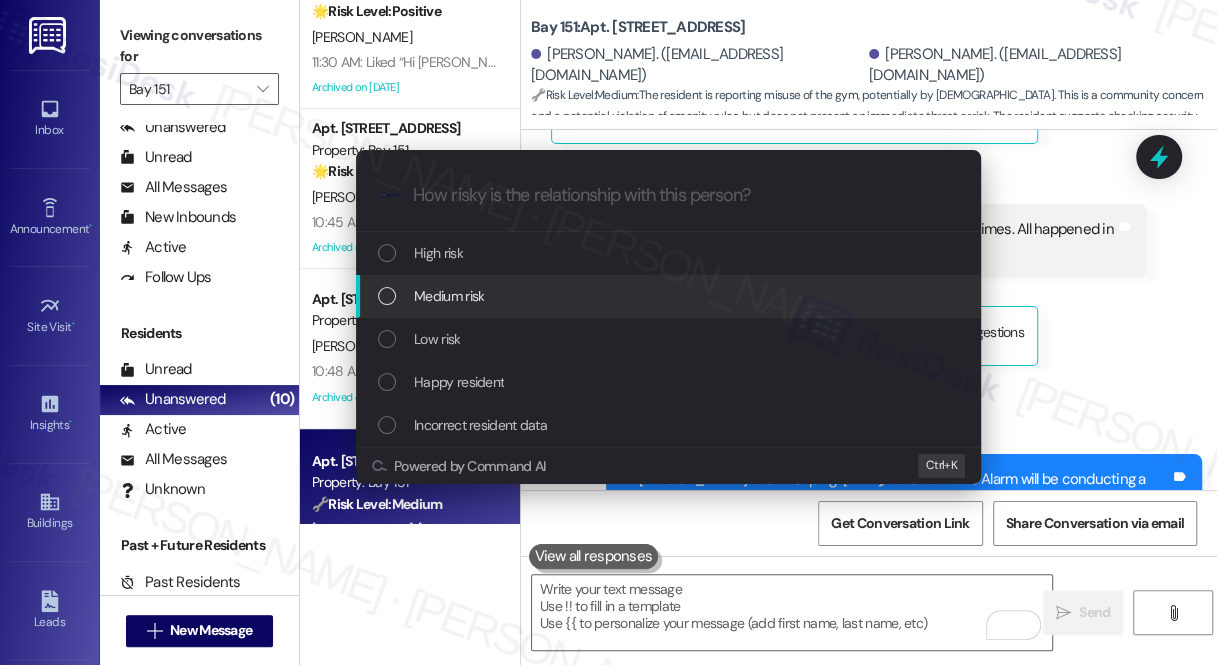 click on "Medium risk" at bounding box center [449, 296] 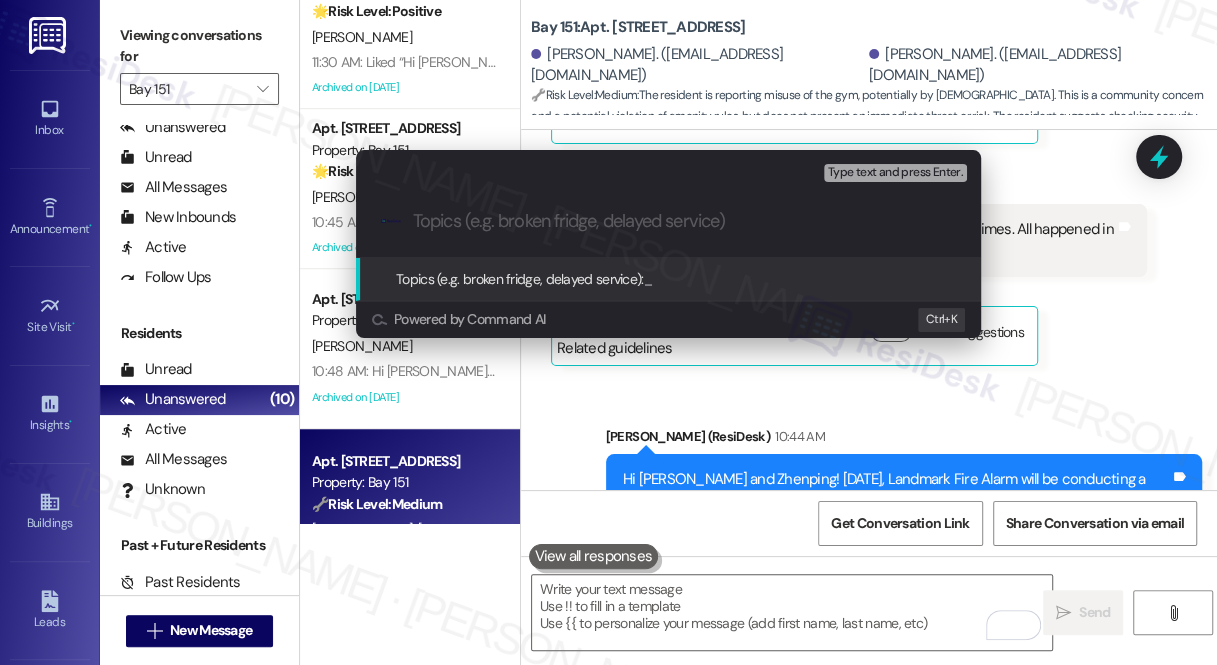 paste on "Ongoing Gym Room Misuse Concern" 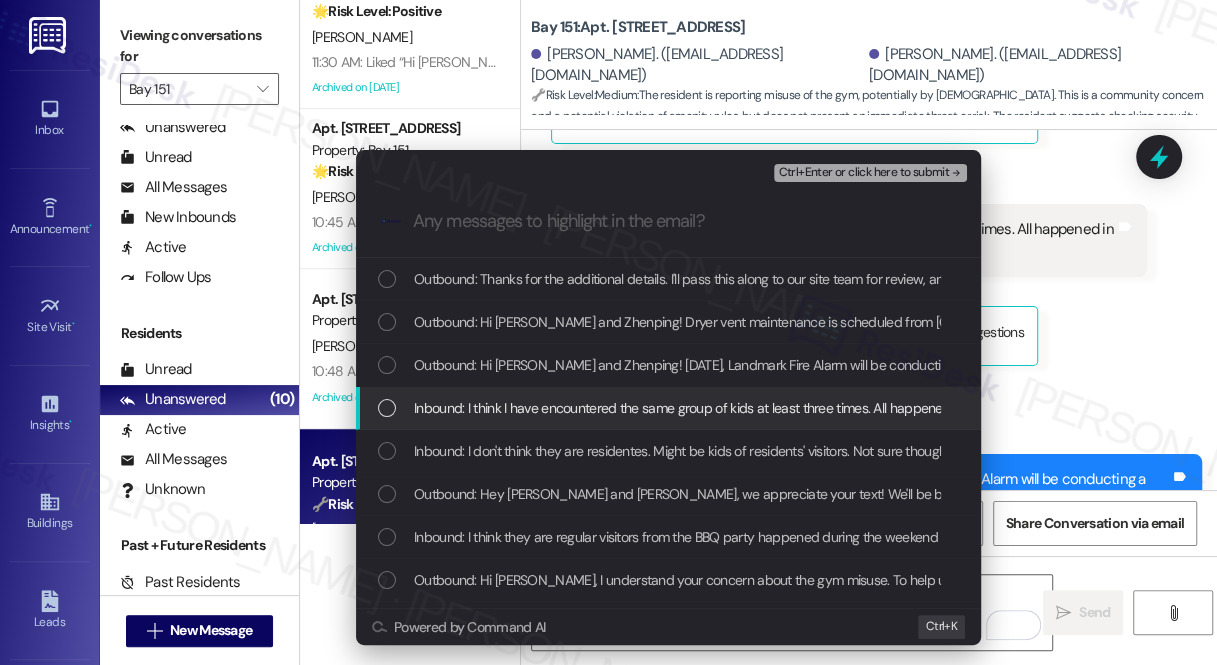 click on "Inbound: I think I have encountered the same group of kids at least three times. All happened in the weekend." at bounding box center [729, 408] 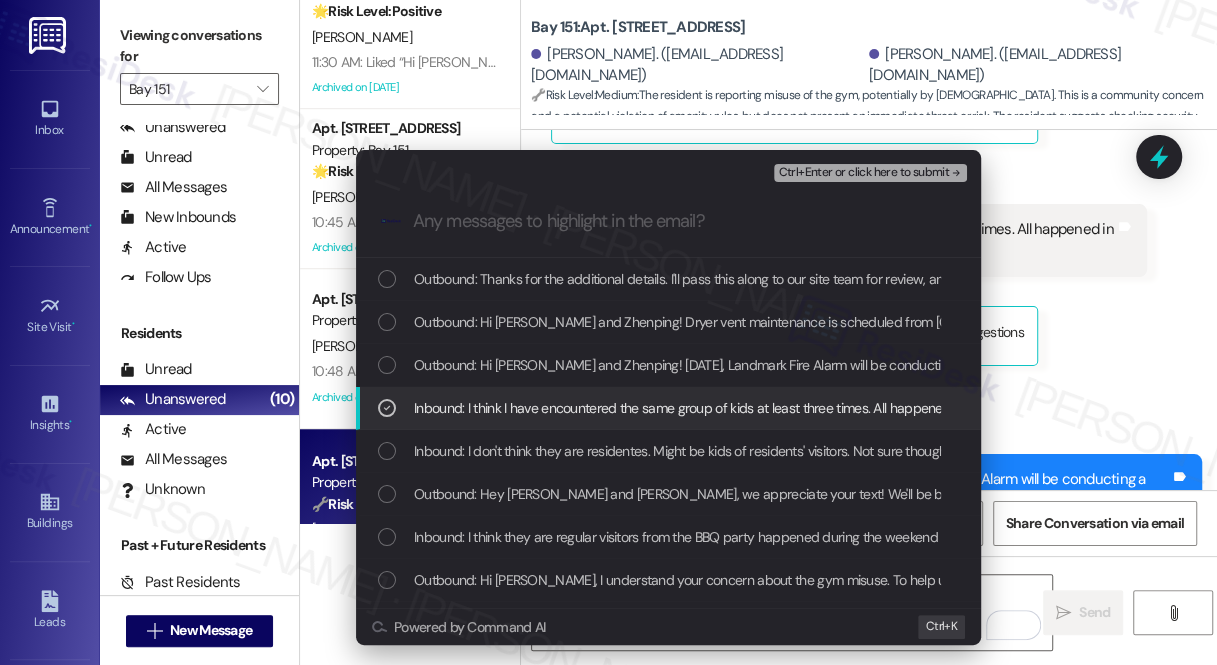 scroll, scrollTop: 90, scrollLeft: 0, axis: vertical 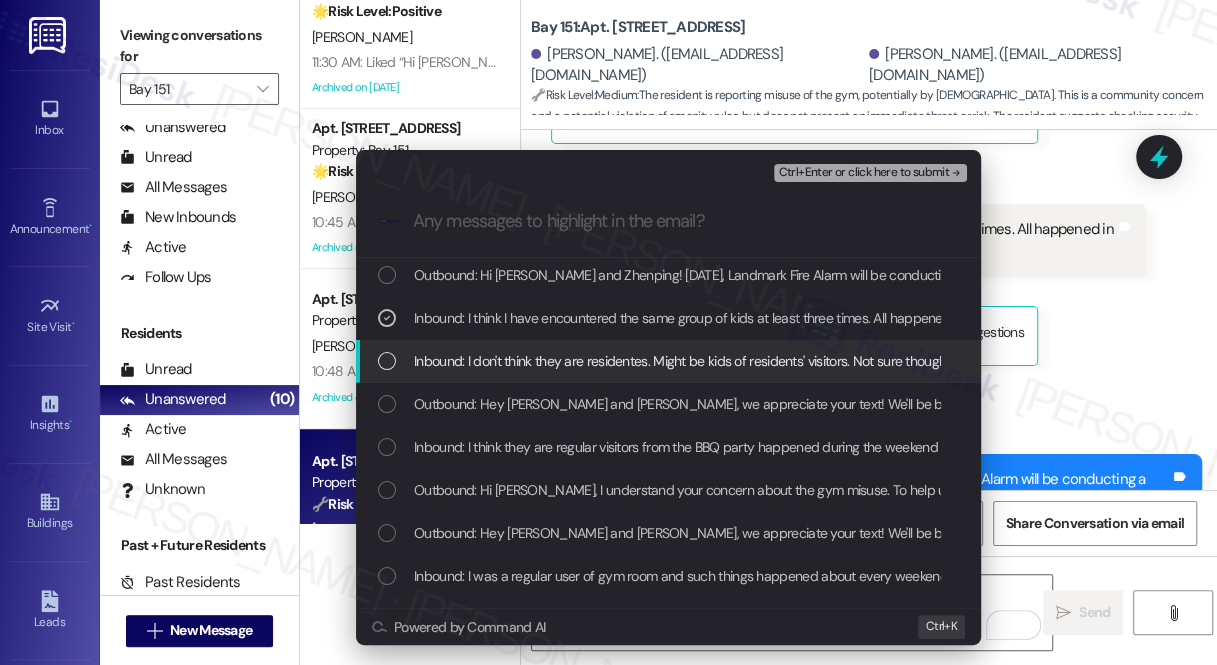 click on "Inbound: I don't think they are residentes. Might be kids of residents' visitors. Not sure though. You have video camera in the fitness room. Should be easy to check." at bounding box center (668, 361) 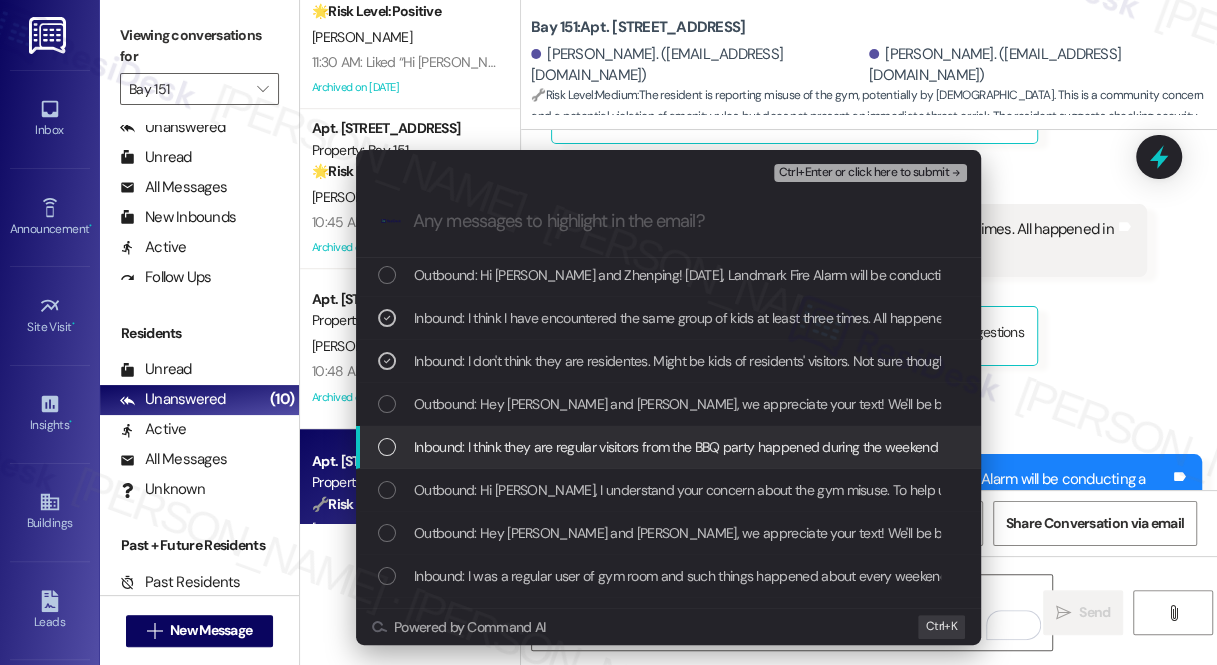 click on "Inbound: I think they are regular visitors from the BBQ party happened during the weekend" at bounding box center (676, 447) 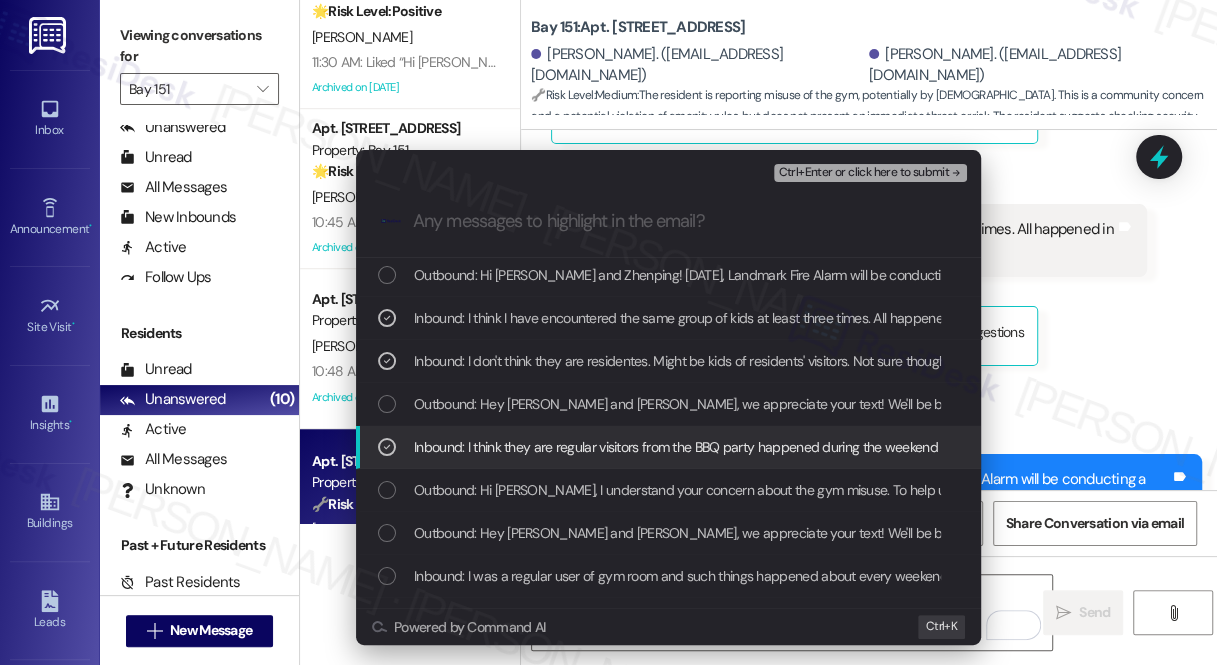 scroll, scrollTop: 181, scrollLeft: 0, axis: vertical 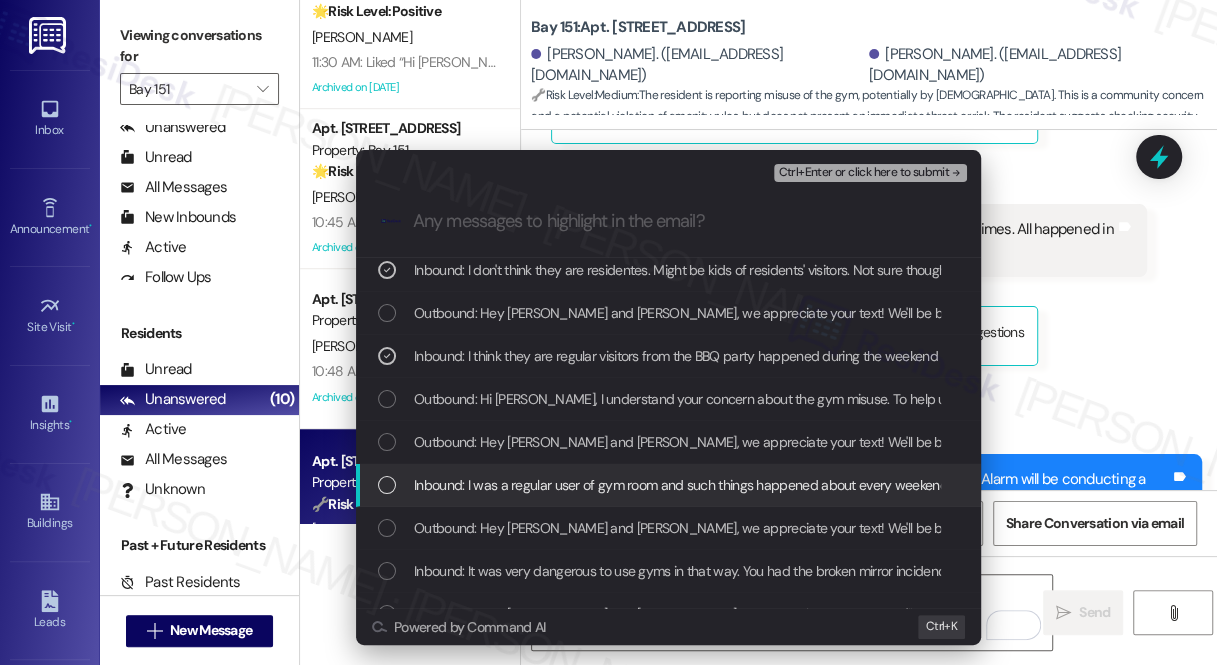 click on "Inbound: I was a regular user of gym room and such things happened about every weekend night." at bounding box center (698, 485) 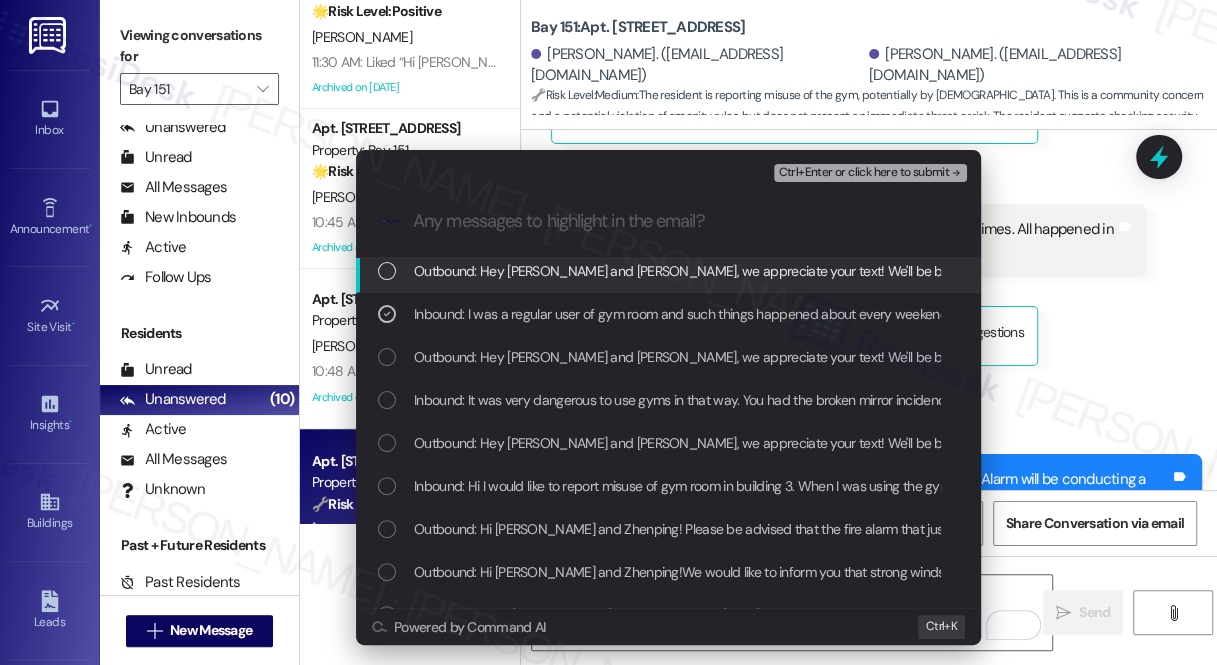 scroll, scrollTop: 363, scrollLeft: 0, axis: vertical 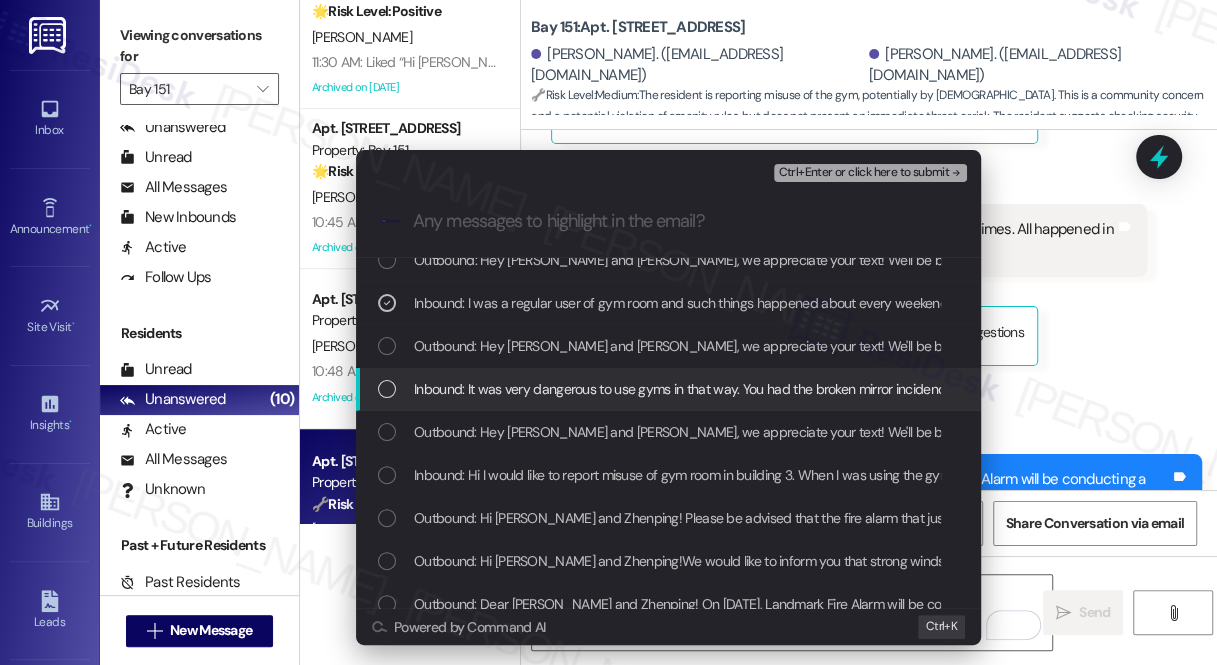 click on "Inbound: It was very dangerous to use gyms in that way. You had the broken mirror incidence recently and such things will break things again and also impact residents like me negatively." at bounding box center [951, 389] 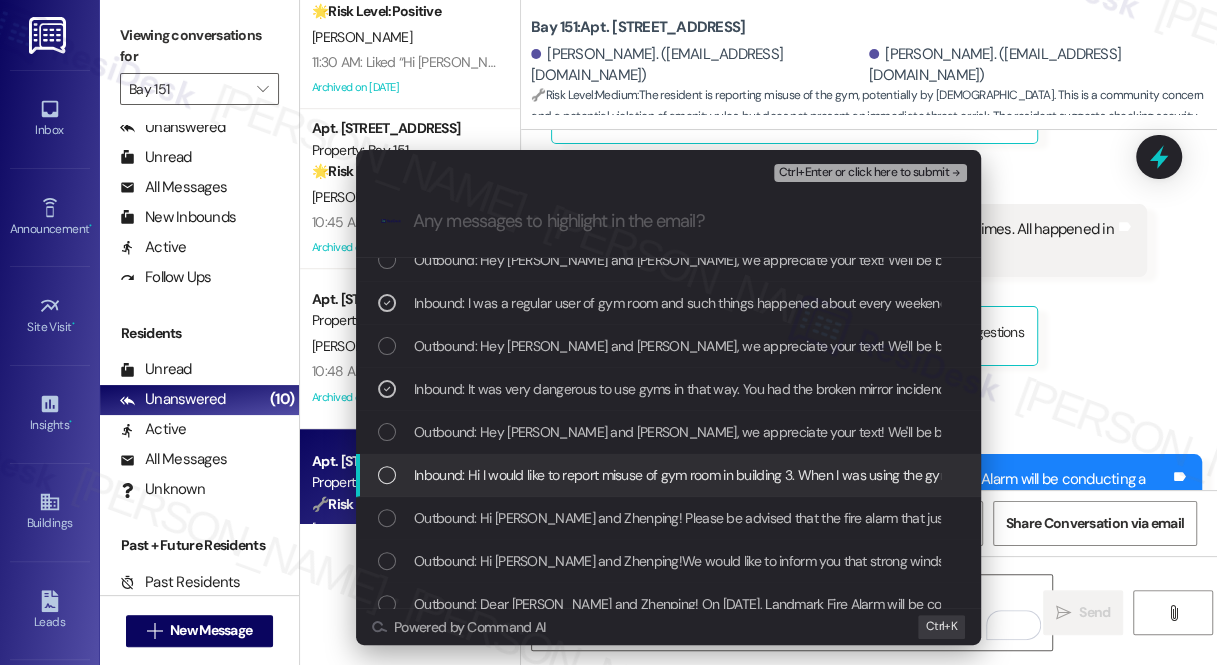 click on "Inbound: Hi I would like to report misuse of gym room in building 3. When I was using the gym around 9PM, a group of kids came in. They ran and shouted in the gym room and play equipments carelessly without any manner. I don't think they live here. Look like kids if party friends." at bounding box center (1221, 475) 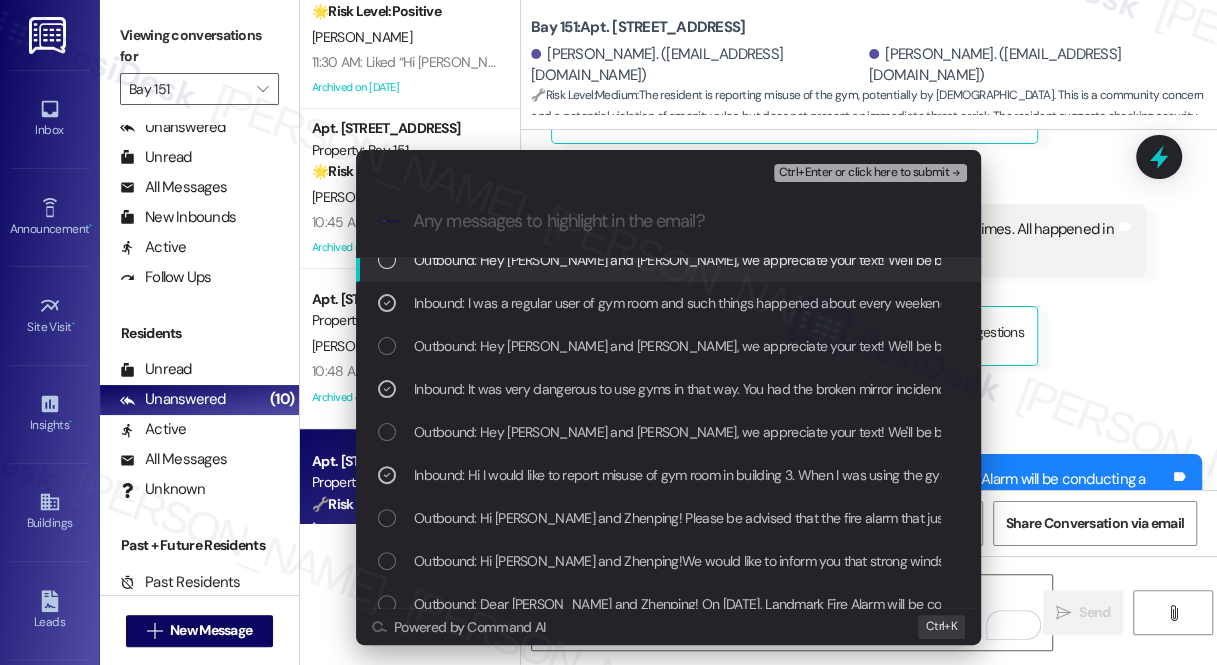 click on "Ctrl+Enter or click here to submit" at bounding box center [863, 173] 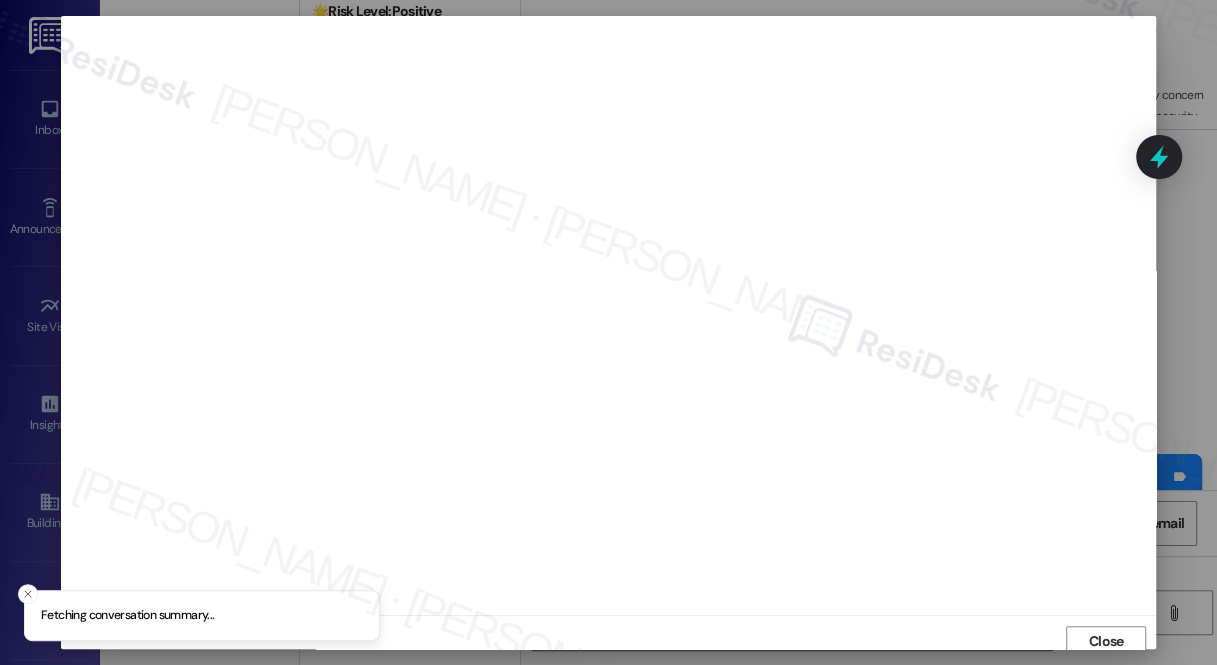 scroll, scrollTop: 8, scrollLeft: 0, axis: vertical 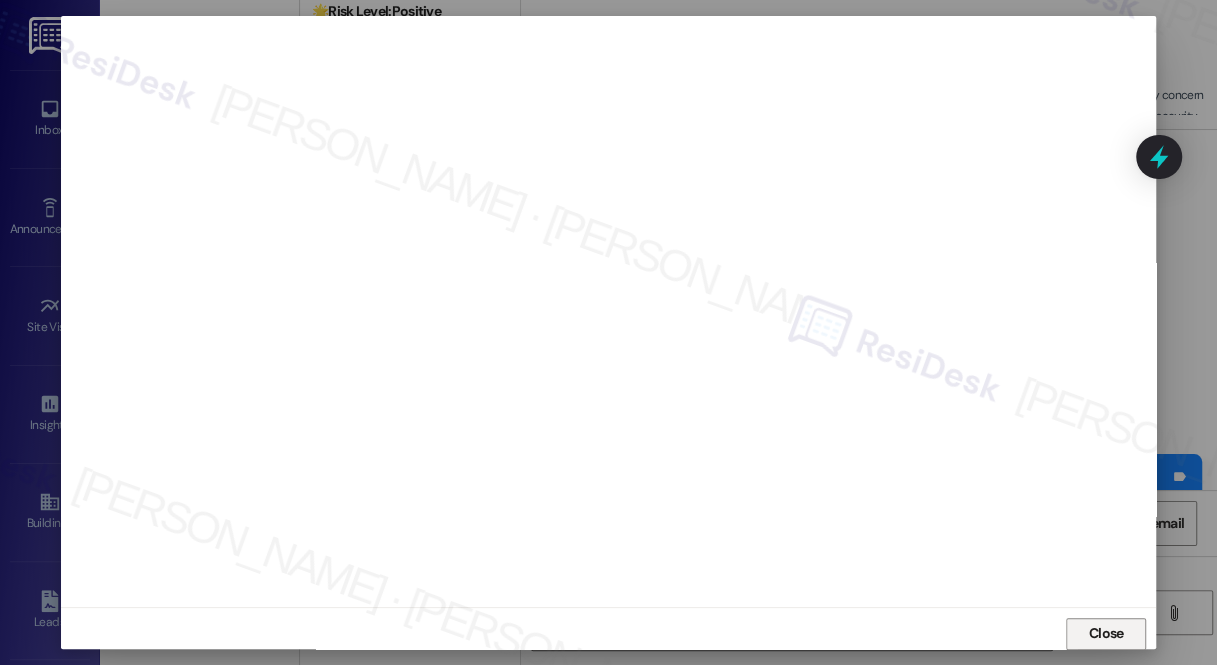 click on "Close" at bounding box center [1106, 633] 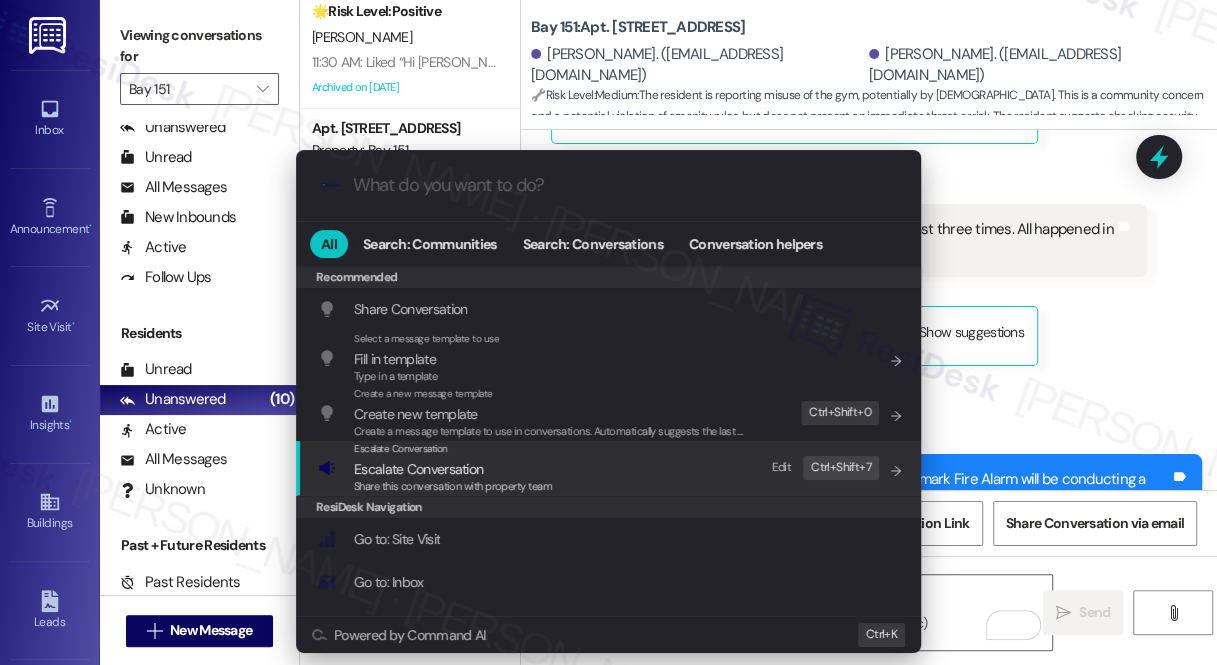 click on "Escalate Conversation Escalate Conversation Share this conversation with property team Edit Ctrl+ Shift+ 7" at bounding box center [610, 468] 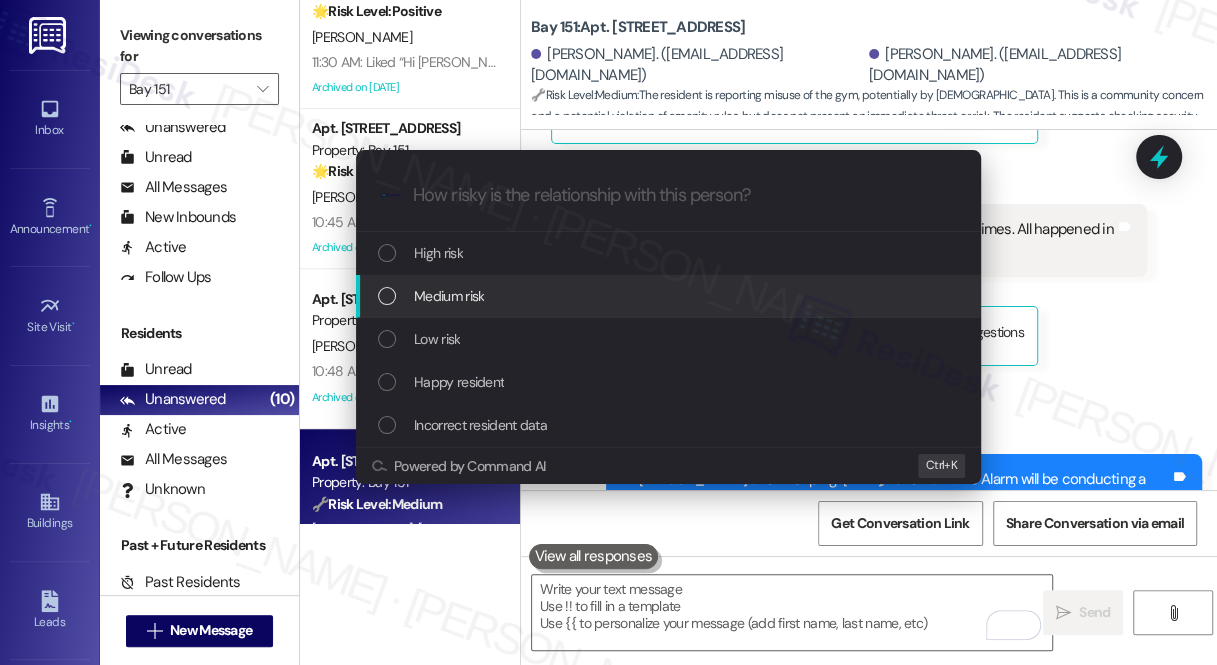 click on "Medium risk" at bounding box center (670, 296) 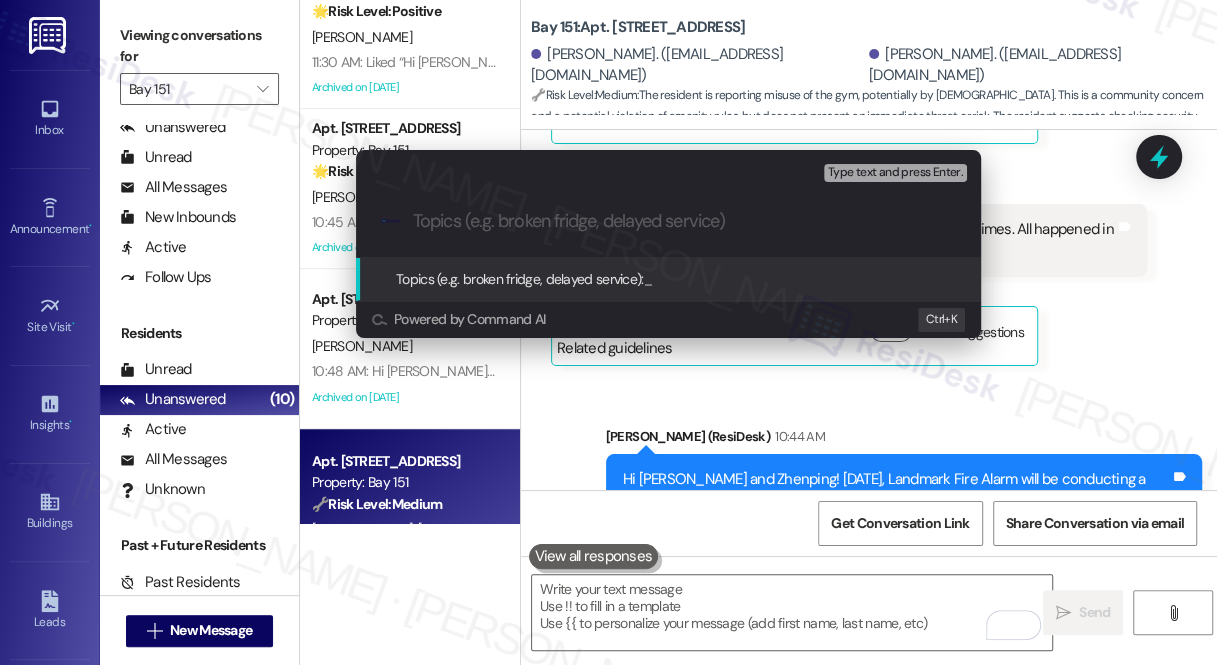 click on "Escalate Conversation Medium risk Topics (e.g. broken fridge, delayed service) Any messages to highlight in the email? Type text and press Enter. .cls-1{fill:#0a055f;}.cls-2{fill:#0cc4c4;} resideskLogoBlueOrange Topics (e.g. broken fridge, delayed service):  _ Powered by Command AI Ctrl+ K" at bounding box center [608, 332] 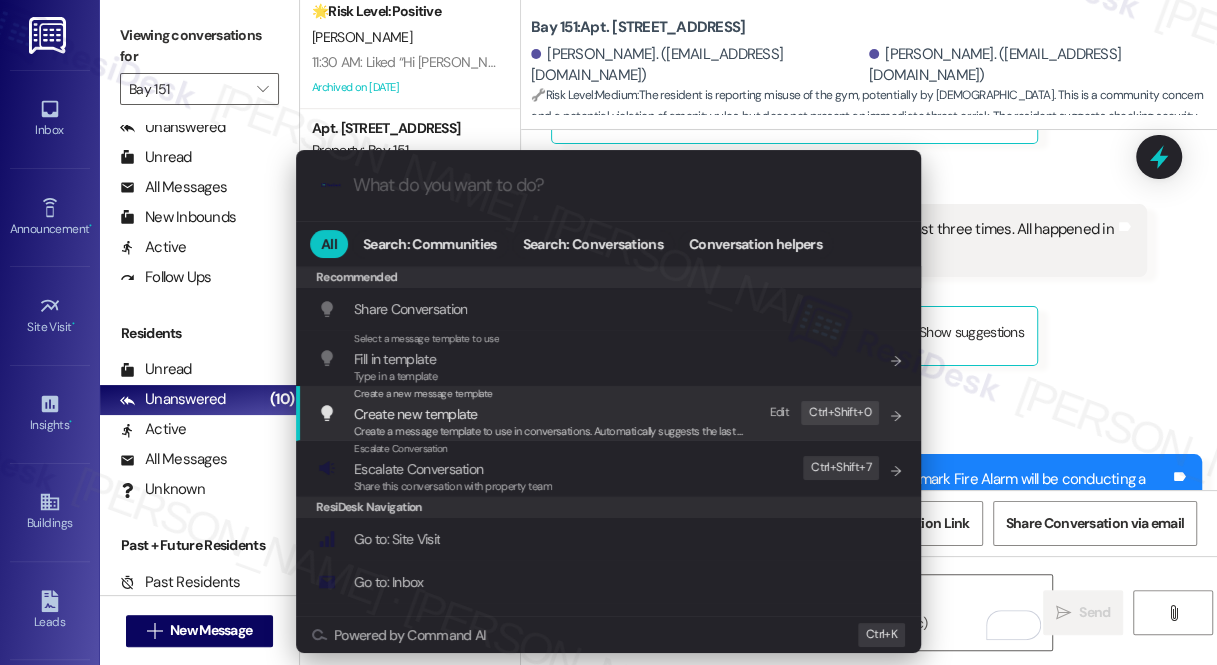 click on "Escalate Conversation" at bounding box center (453, 469) 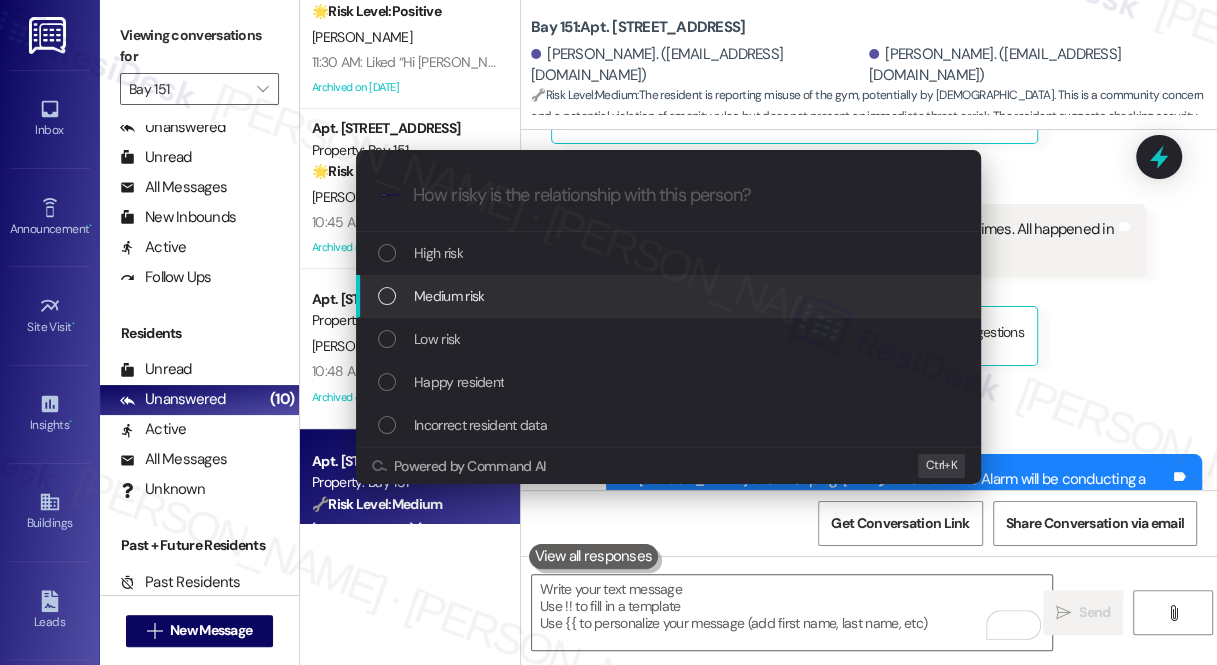 click on "Medium risk" at bounding box center (670, 296) 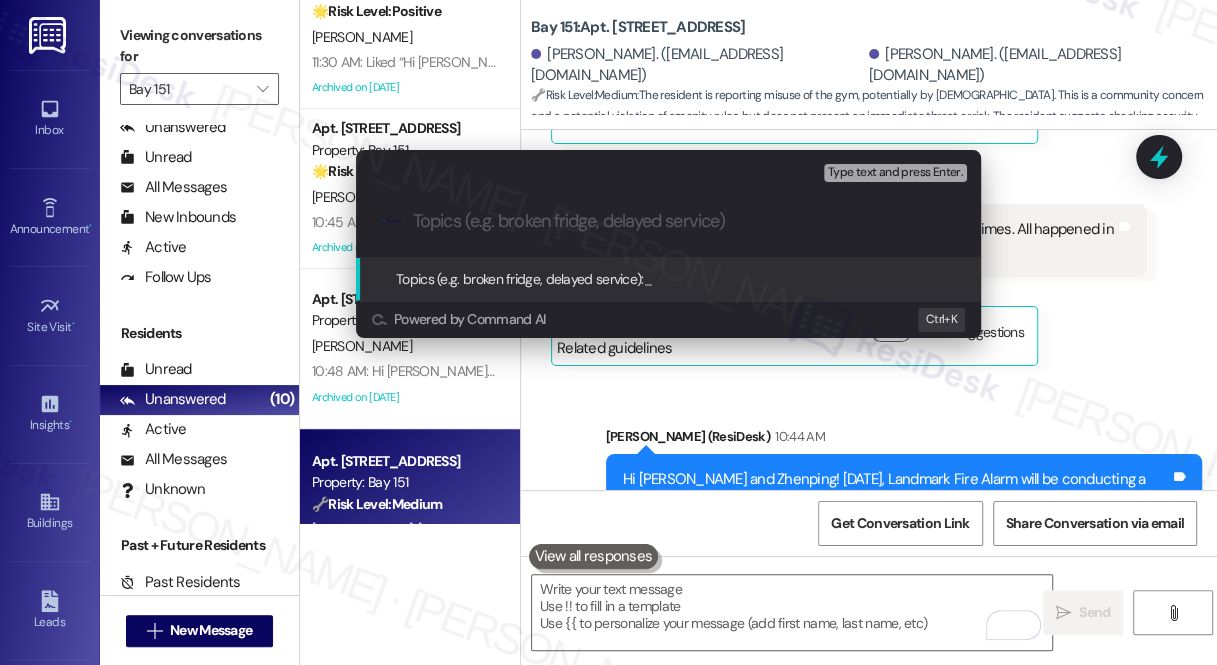 paste on "Ongoing Gym Room Misuse Concern" 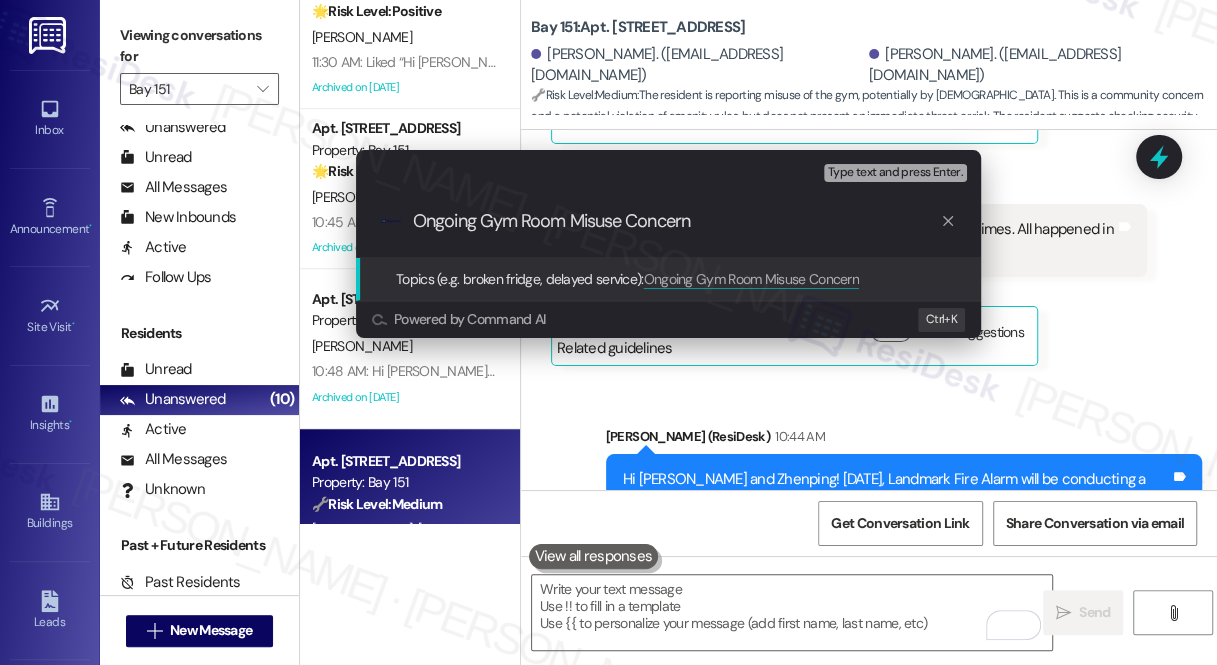 type 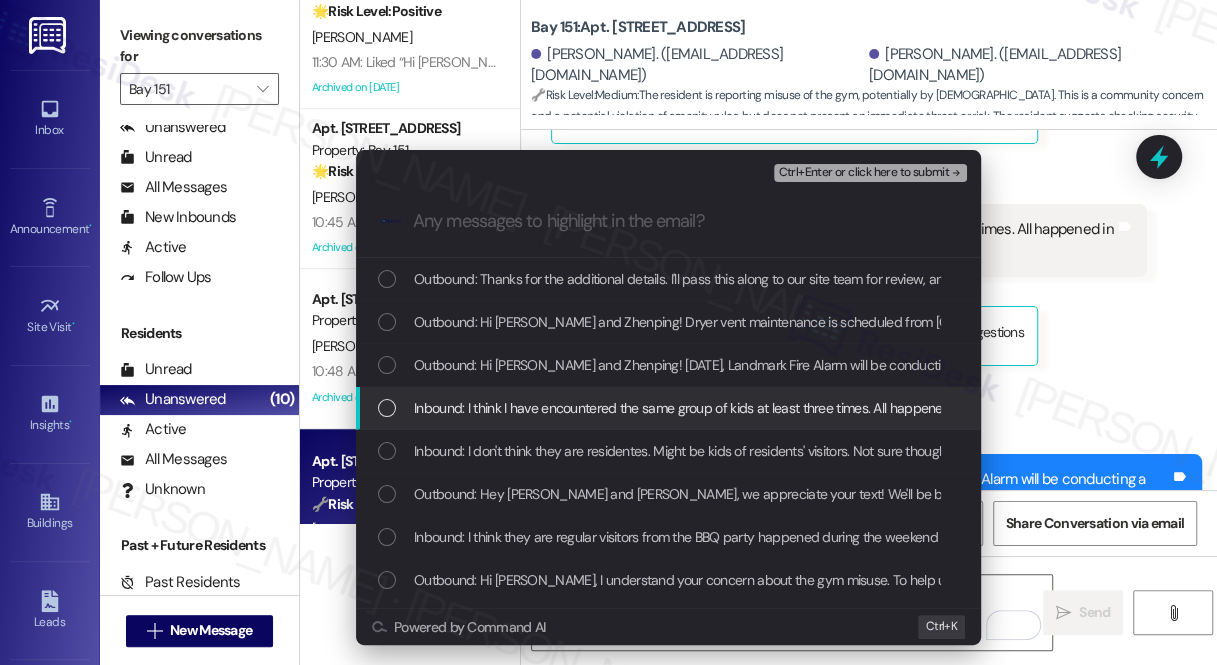 click on "Inbound: I think I have encountered the same group of kids at least three times. All happened in the weekend." at bounding box center [668, 408] 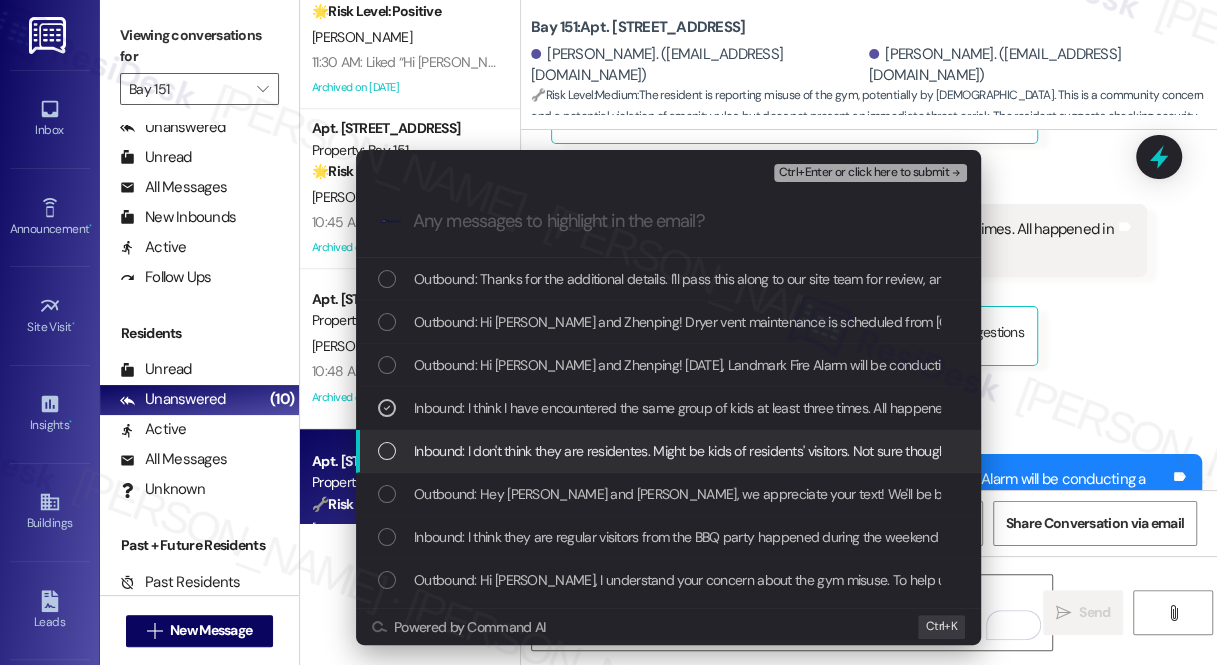 click on "Inbound: I don't think they are residentes. Might be kids of residents' visitors. Not sure though. You have video camera in the fitness room. Should be easy to check." at bounding box center (881, 451) 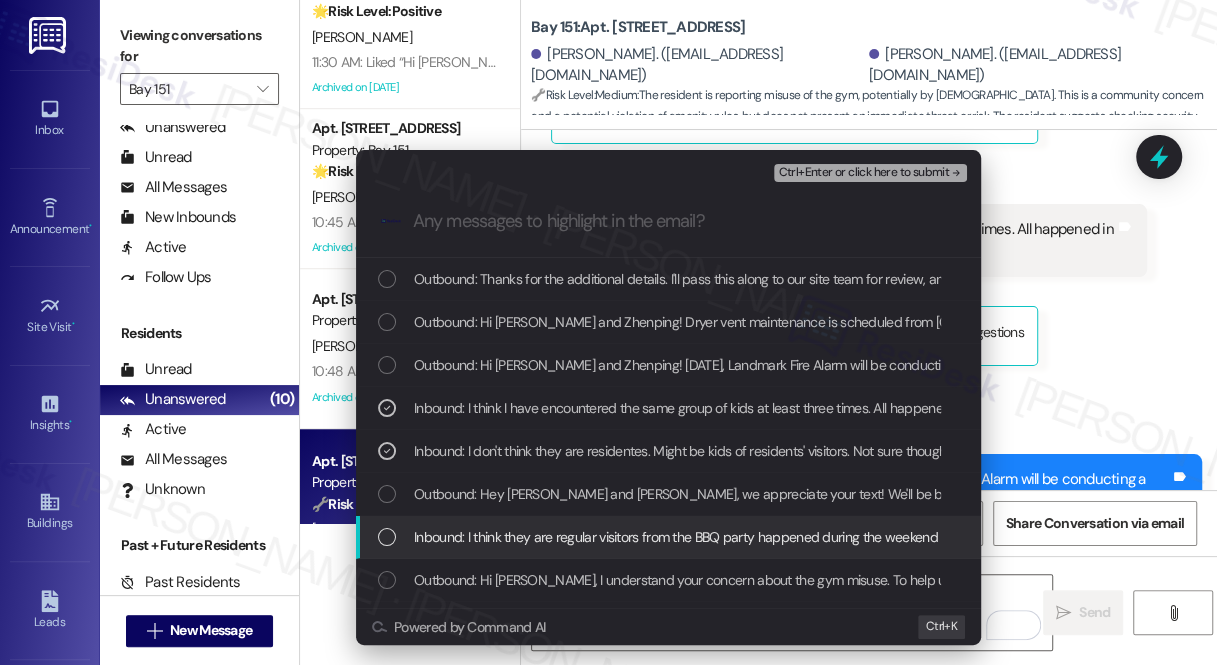 click on "Inbound: I think they are regular visitors from the BBQ party happened during the weekend" at bounding box center (668, 537) 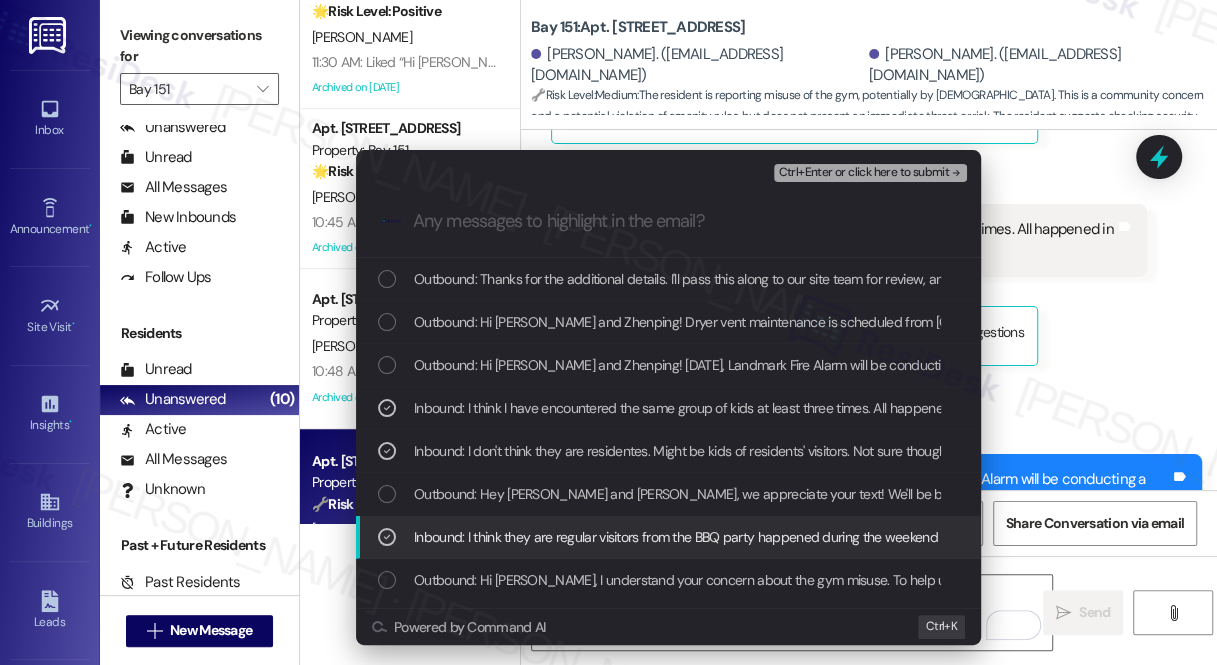 scroll, scrollTop: 181, scrollLeft: 0, axis: vertical 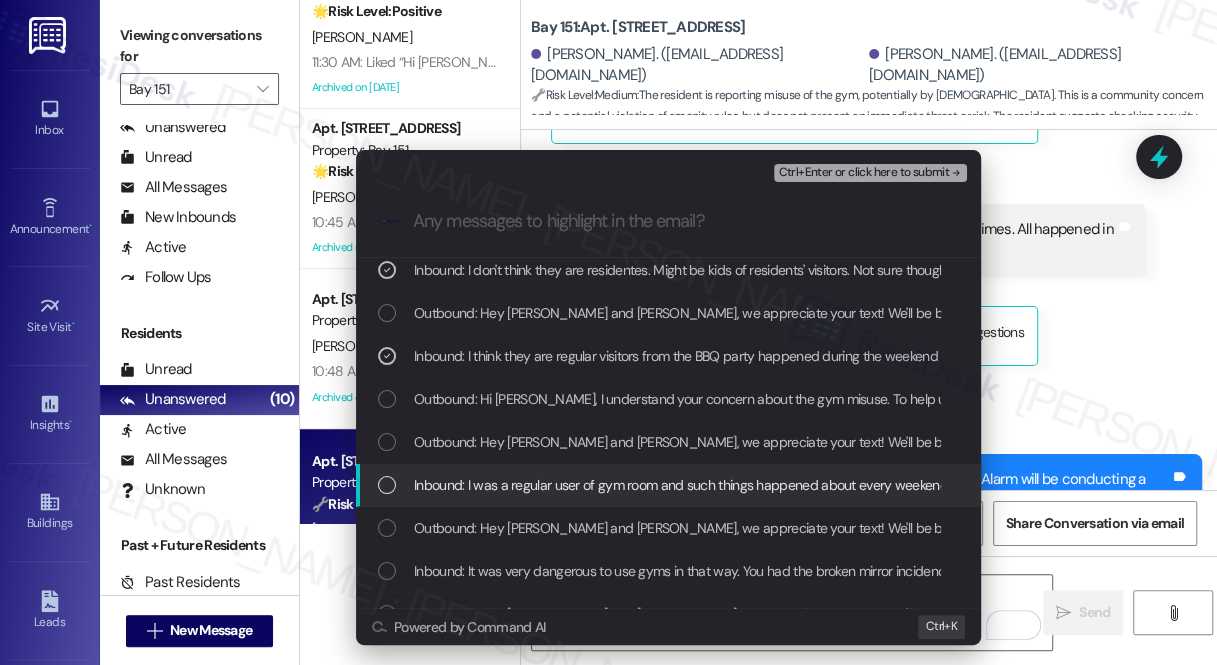 click on "Inbound: I was a regular user of gym room and such things happened about every weekend night." at bounding box center [698, 485] 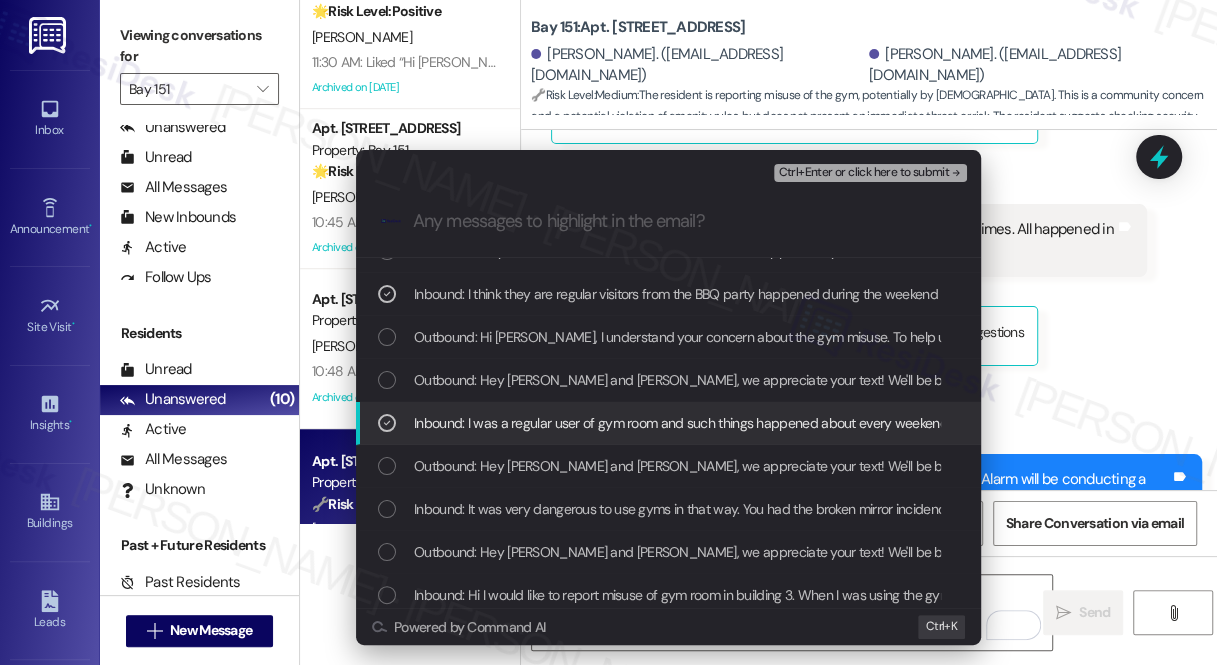 scroll, scrollTop: 272, scrollLeft: 0, axis: vertical 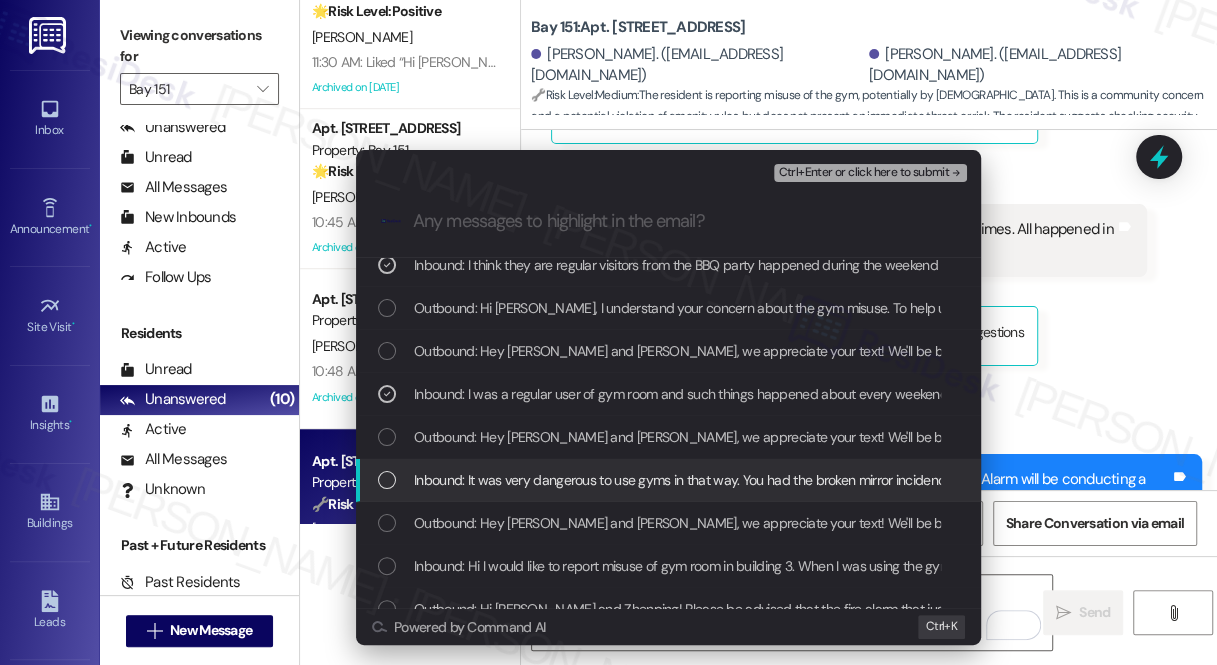 click on "Inbound: It was very dangerous to use gyms in that way. You had the broken mirror incidence recently and such things will break things again and also impact residents like me negatively." at bounding box center [668, 480] 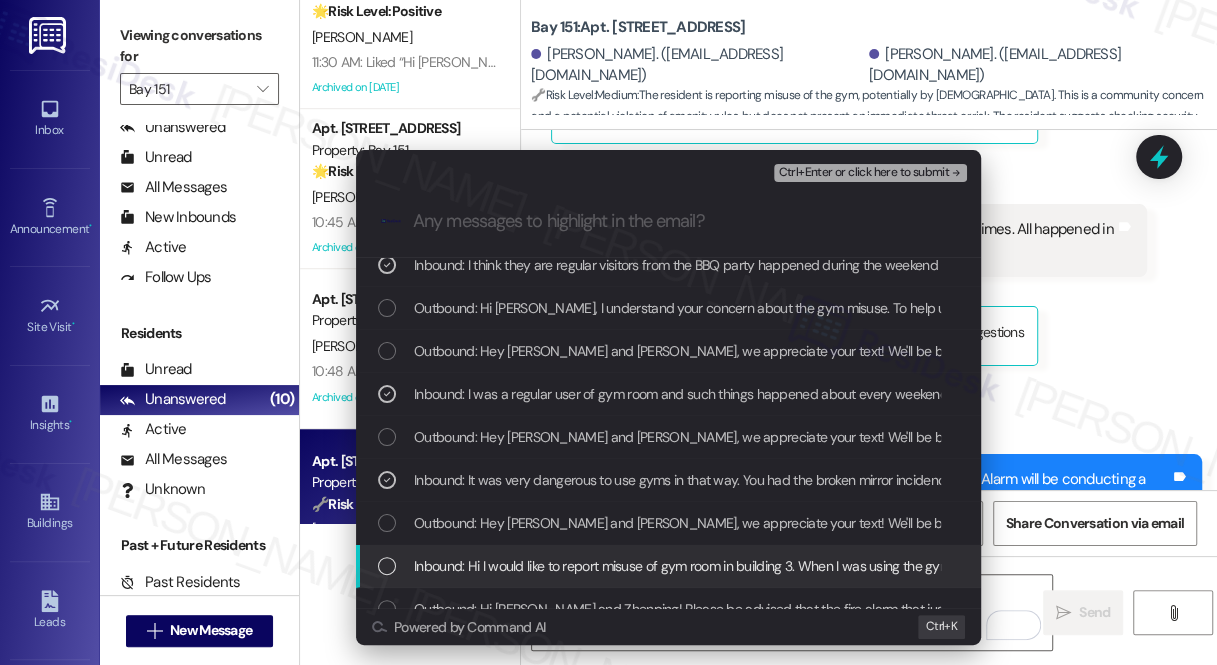 click on "Inbound: Hi I would like to report misuse of gym room in building 3. When I was using the gym around 9PM, a group of kids came in. They ran and shouted in the gym room and play equipments carelessly without any manner. I don't think they live here. Look like kids if party friends." at bounding box center (668, 566) 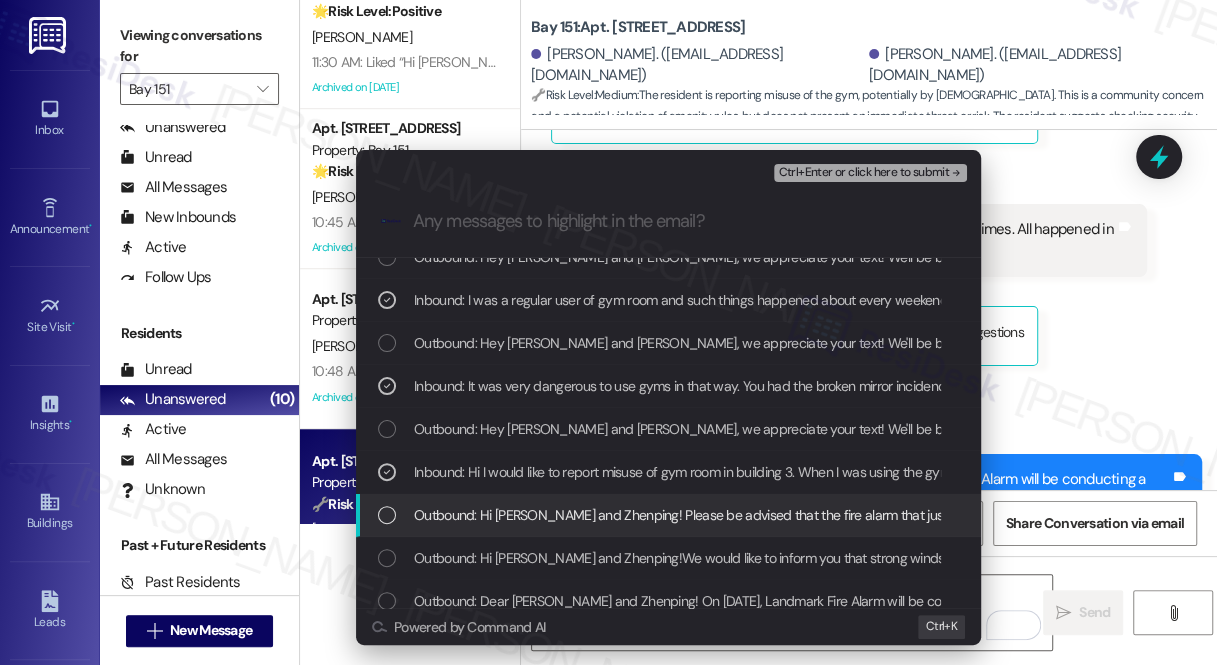 scroll, scrollTop: 454, scrollLeft: 0, axis: vertical 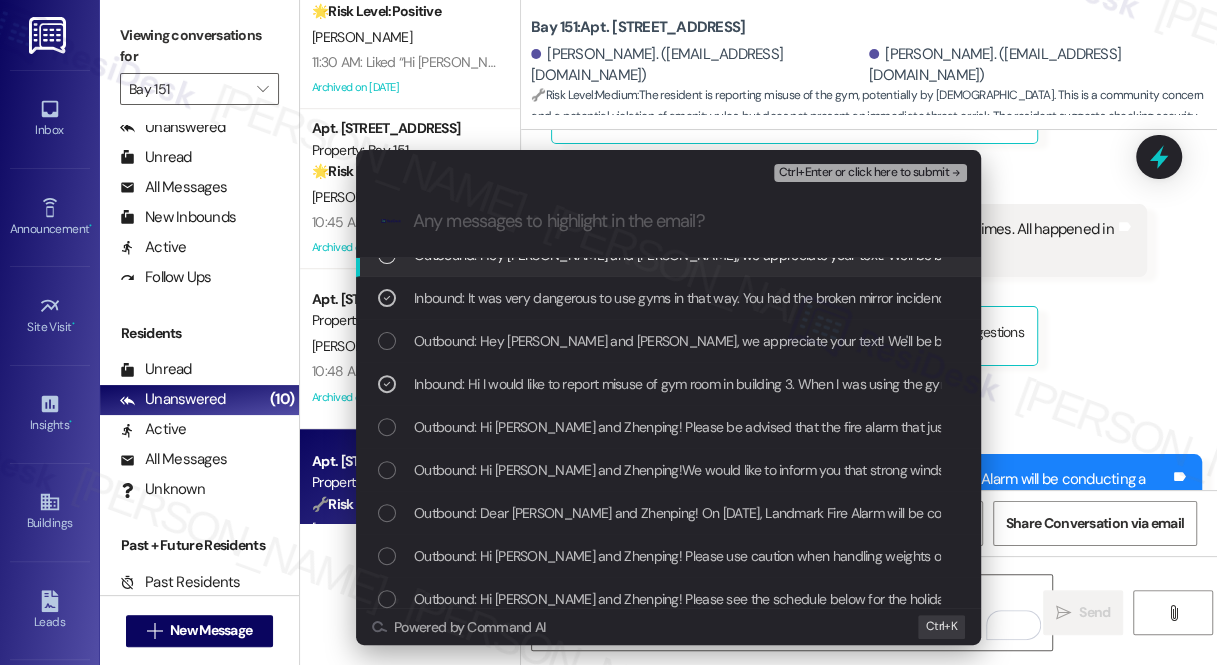 click on "Ctrl+Enter or click here to submit" at bounding box center (863, 173) 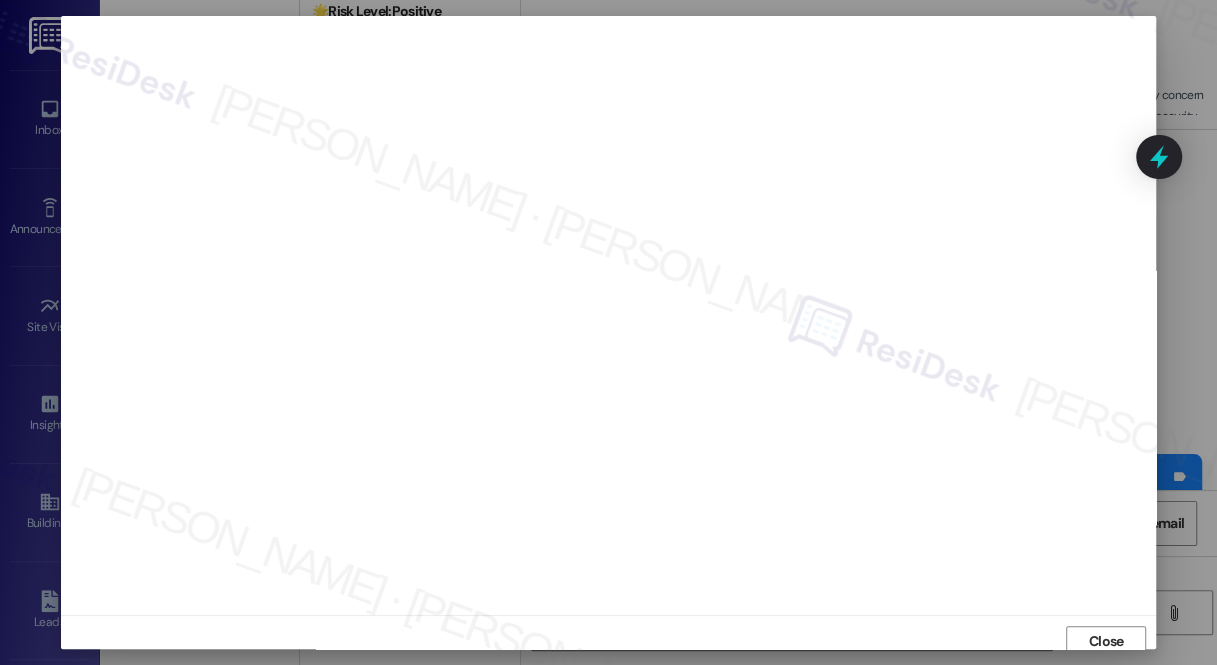 scroll, scrollTop: 8, scrollLeft: 0, axis: vertical 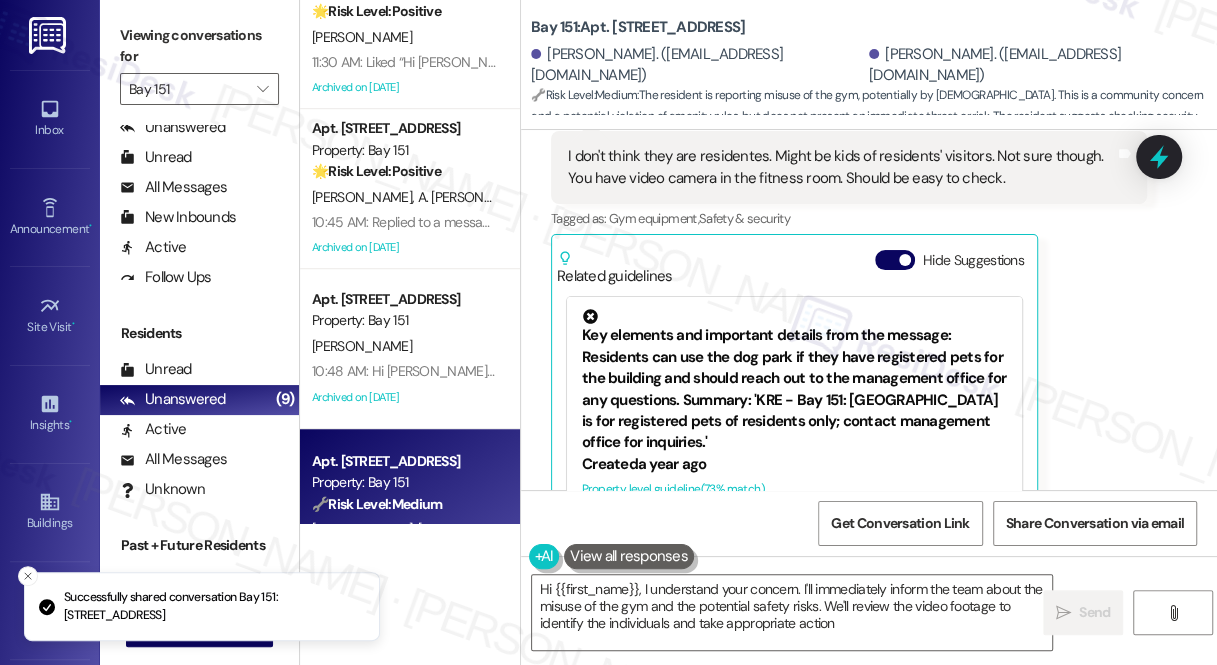 type on "Hi {{first_name}}, I understand your concern. I'll immediately inform the team about the misuse of the gym and the potential safety risks. We'll review the video footage to identify the individuals and take appropriate action." 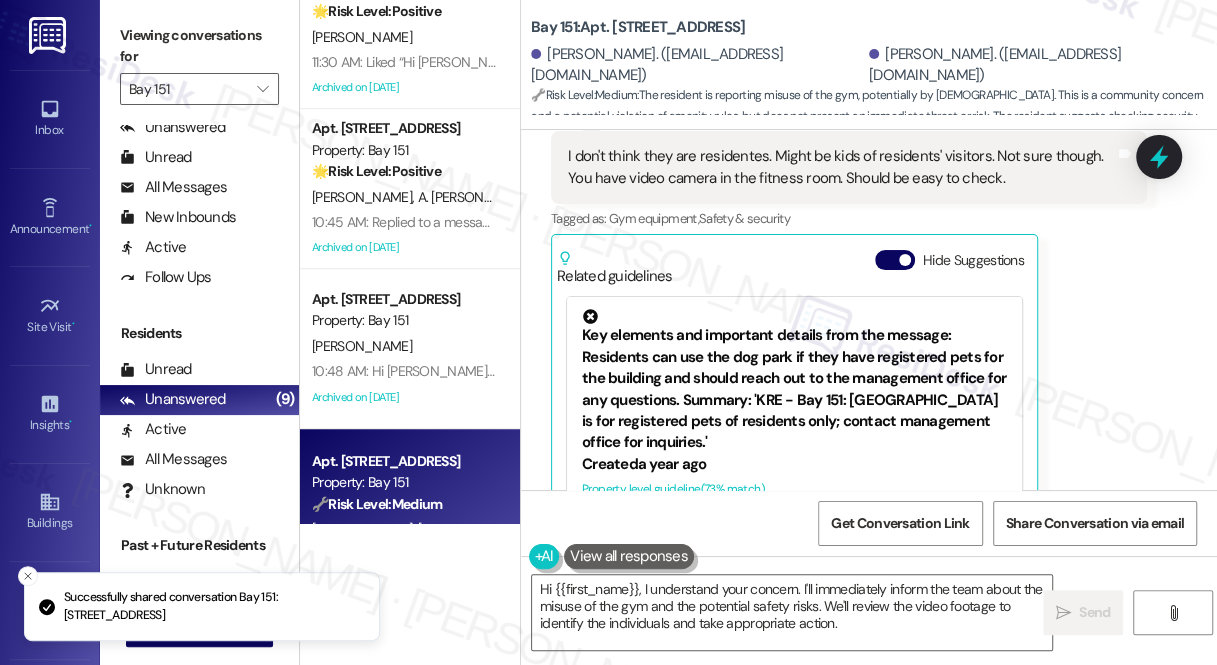 scroll, scrollTop: 38555, scrollLeft: 0, axis: vertical 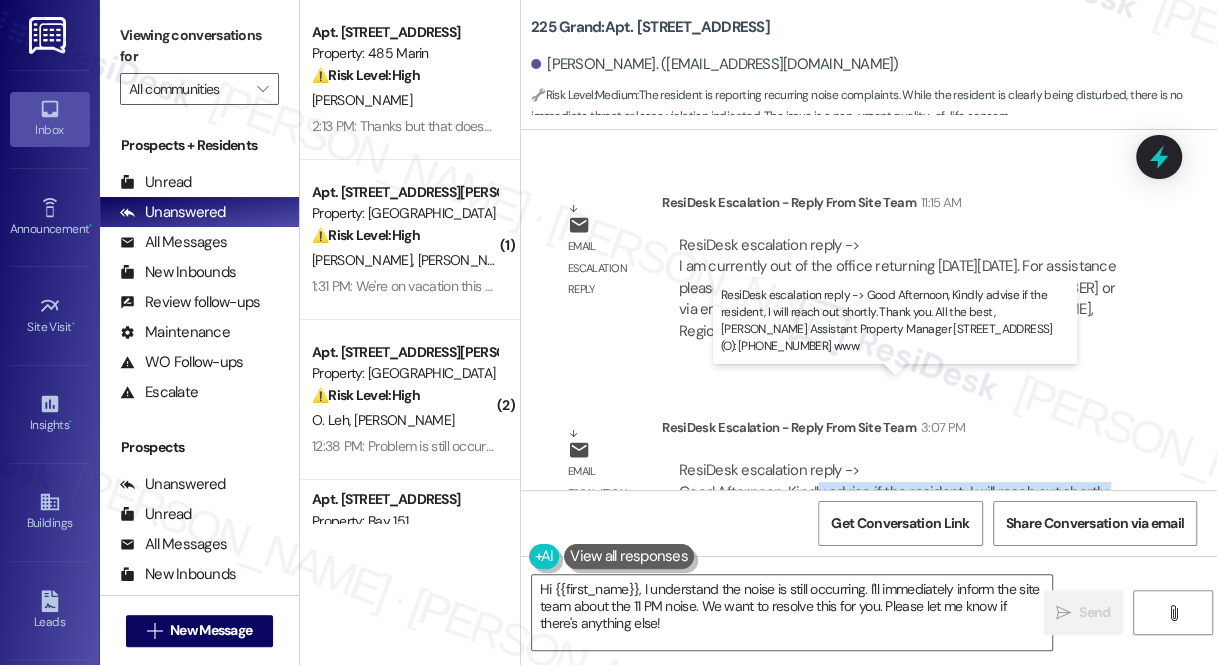 drag, startPoint x: 828, startPoint y: 414, endPoint x: 874, endPoint y: 427, distance: 47.801674 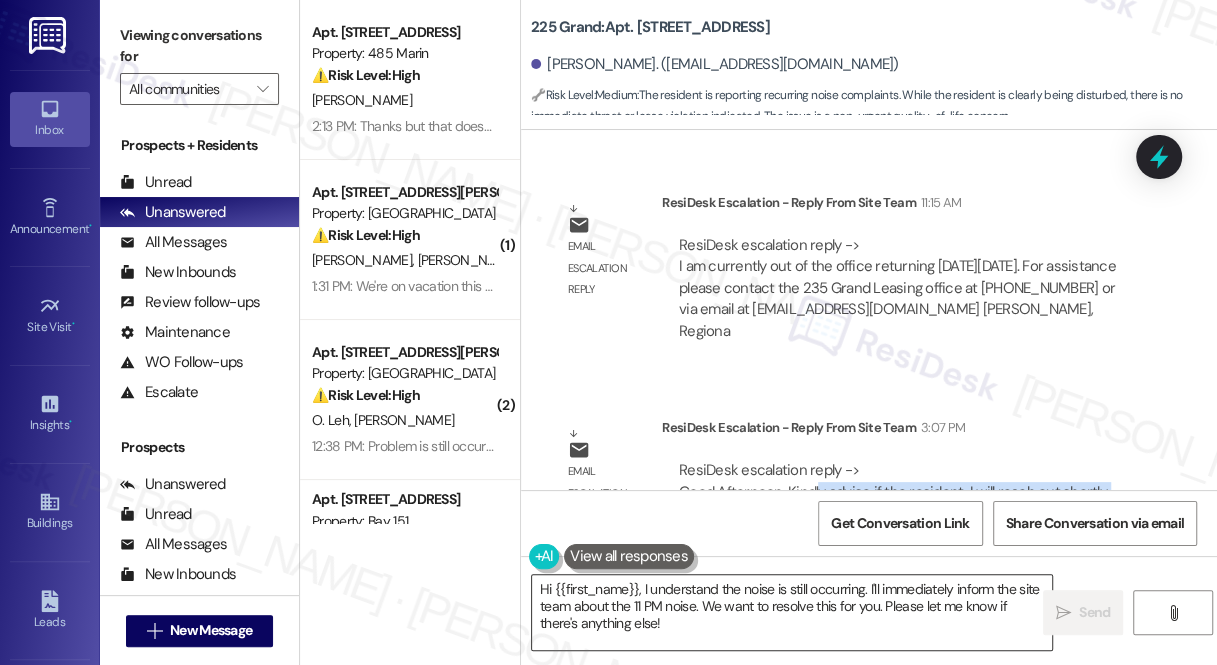 click on "Hi {{first_name}}, I understand the noise is still occurring. I'll immediately inform the site team about the 11 PM noise. We want to resolve this for you. Please let me know if there's anything else!" at bounding box center (792, 612) 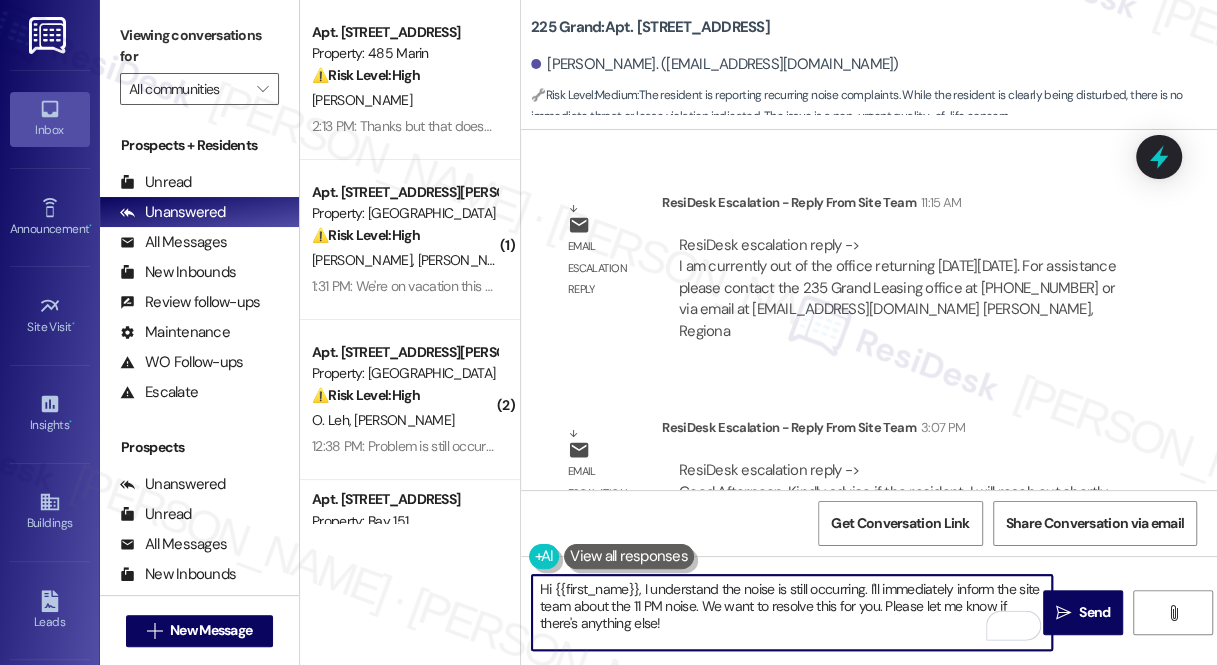 drag, startPoint x: 678, startPoint y: 619, endPoint x: 643, endPoint y: 589, distance: 46.09772 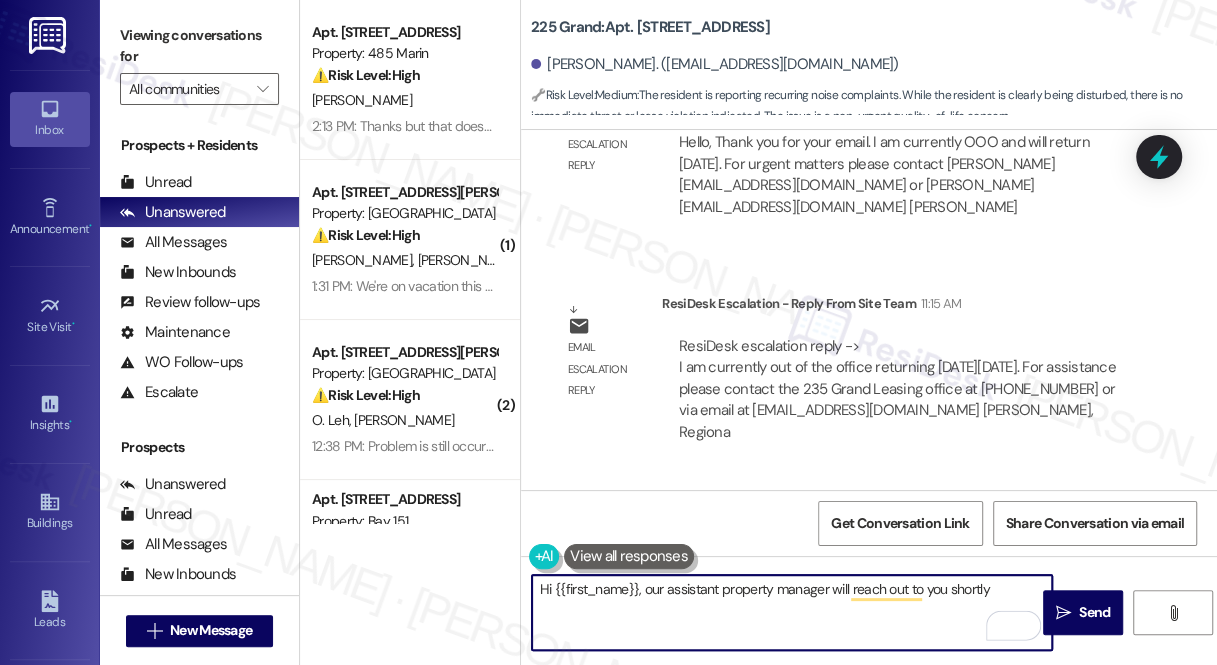 scroll, scrollTop: 6638, scrollLeft: 0, axis: vertical 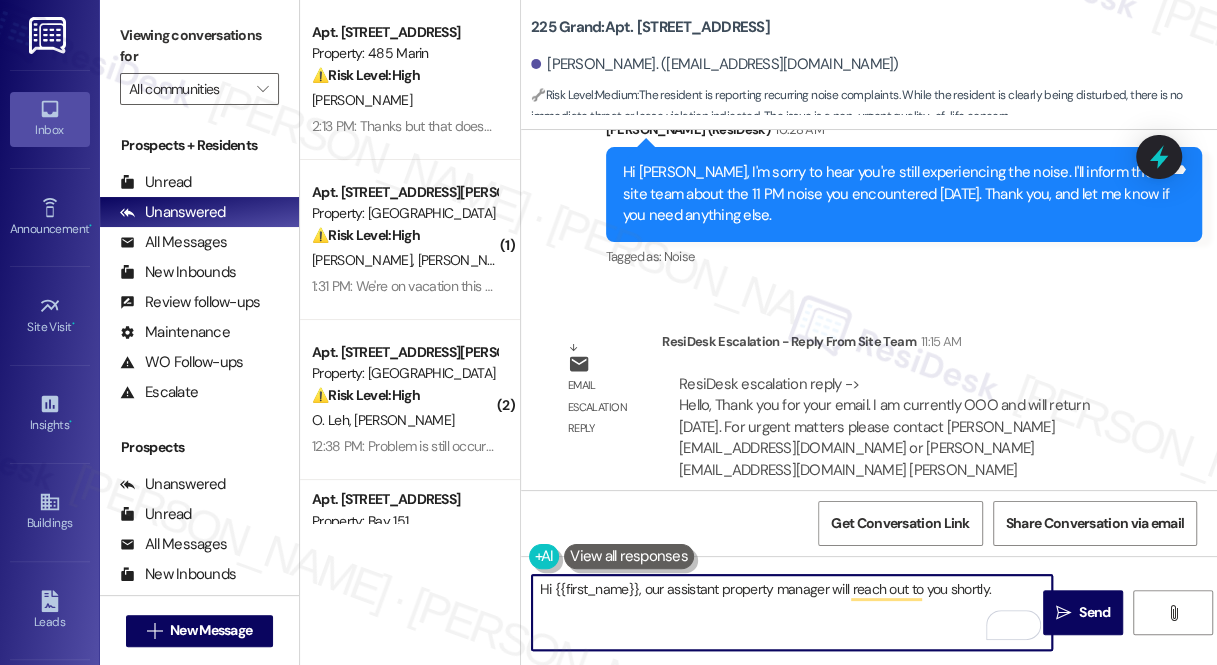 click on "Hi {{first_name}}, our assistant property manager will reach out to you shortly." at bounding box center (792, 612) 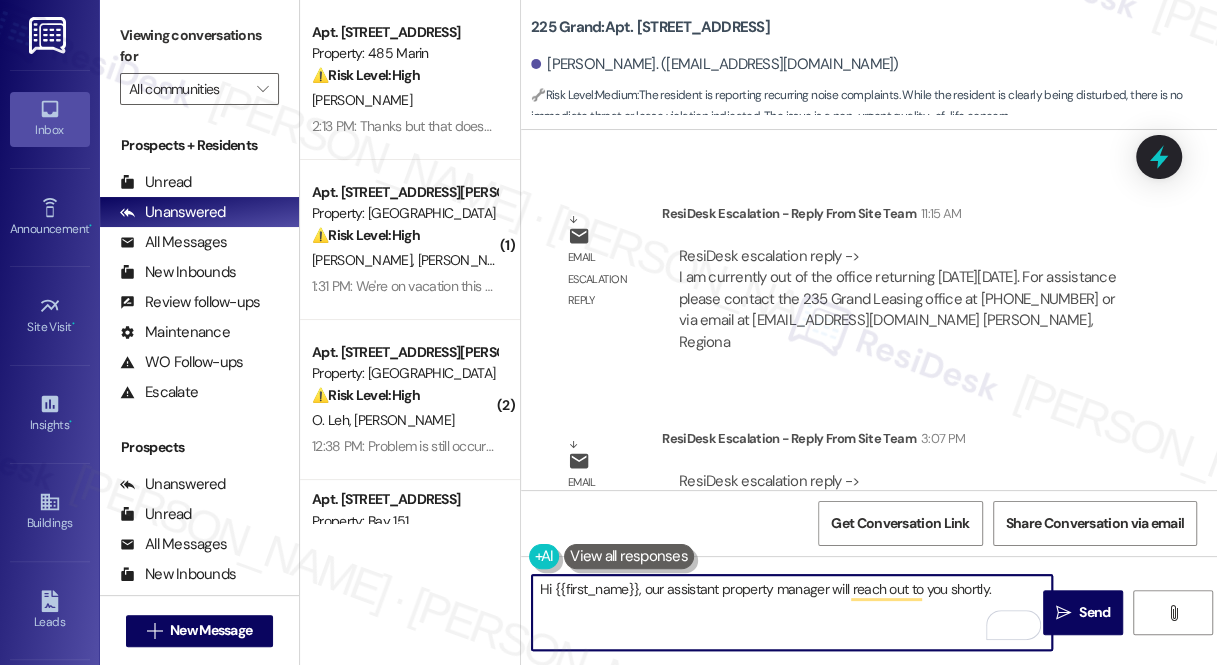 scroll, scrollTop: 7002, scrollLeft: 0, axis: vertical 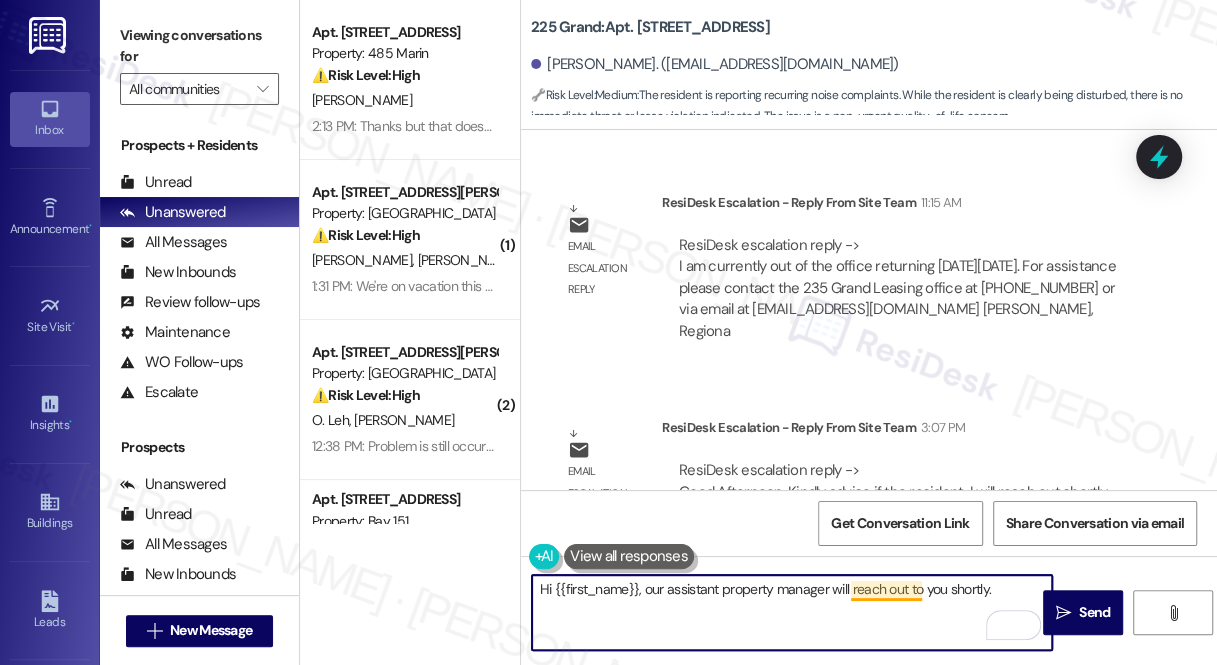 drag, startPoint x: 702, startPoint y: 590, endPoint x: 872, endPoint y: 590, distance: 170 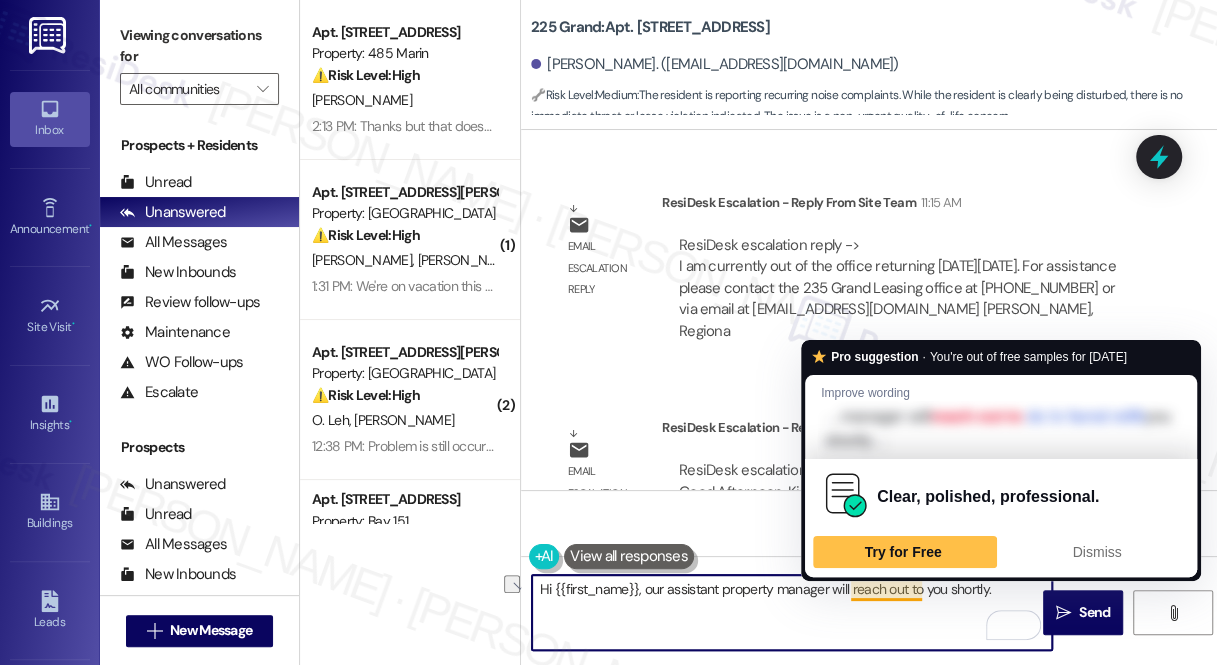 click on "Hi {{first_name}}, our assistant property manager will reach out to you shortly." at bounding box center [792, 612] 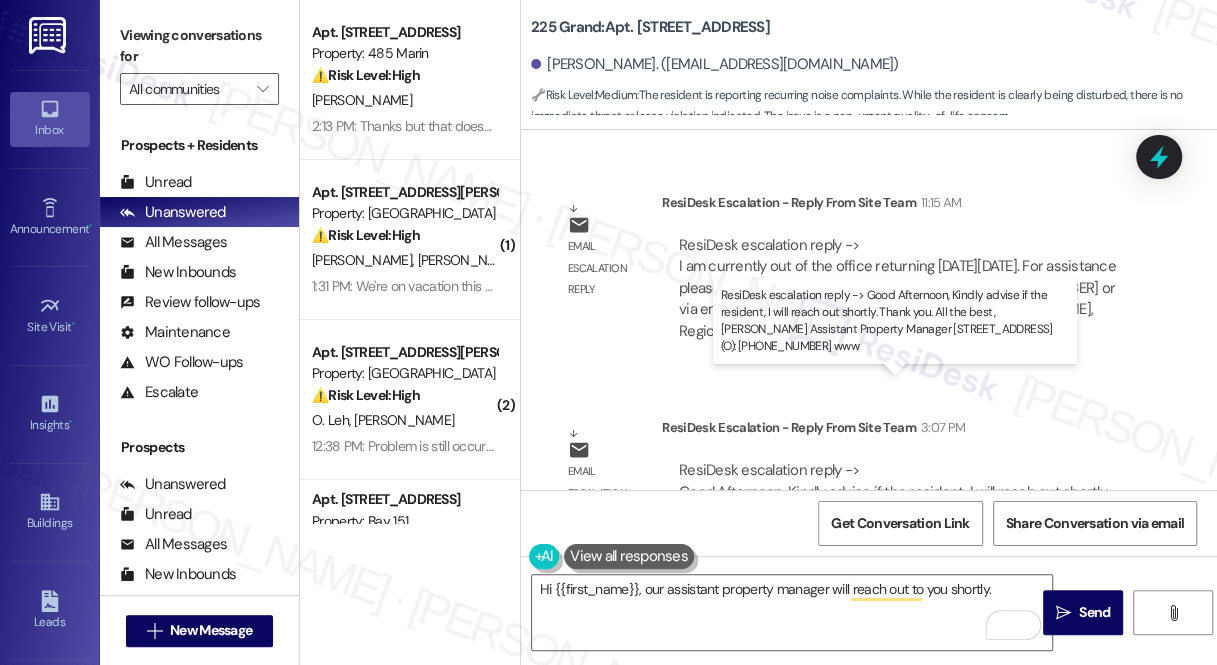 click on "ResiDesk escalation reply ->
Good Afternoon, Kindly advise if the resident, I will reach out shortly. Thank you. All the best, [PERSON_NAME] Assistant Property Manager [STREET_ADDRESS] (O): [PHONE_NUMBER] www ResiDesk escalation reply ->
Good Afternoon, Kindly advise if the resident, I will reach out shortly. Thank you. All the best, [PERSON_NAME] Assistant Property Manager [STREET_ADDRESS] (O): [PHONE_NUMBER] www" at bounding box center (897, 502) 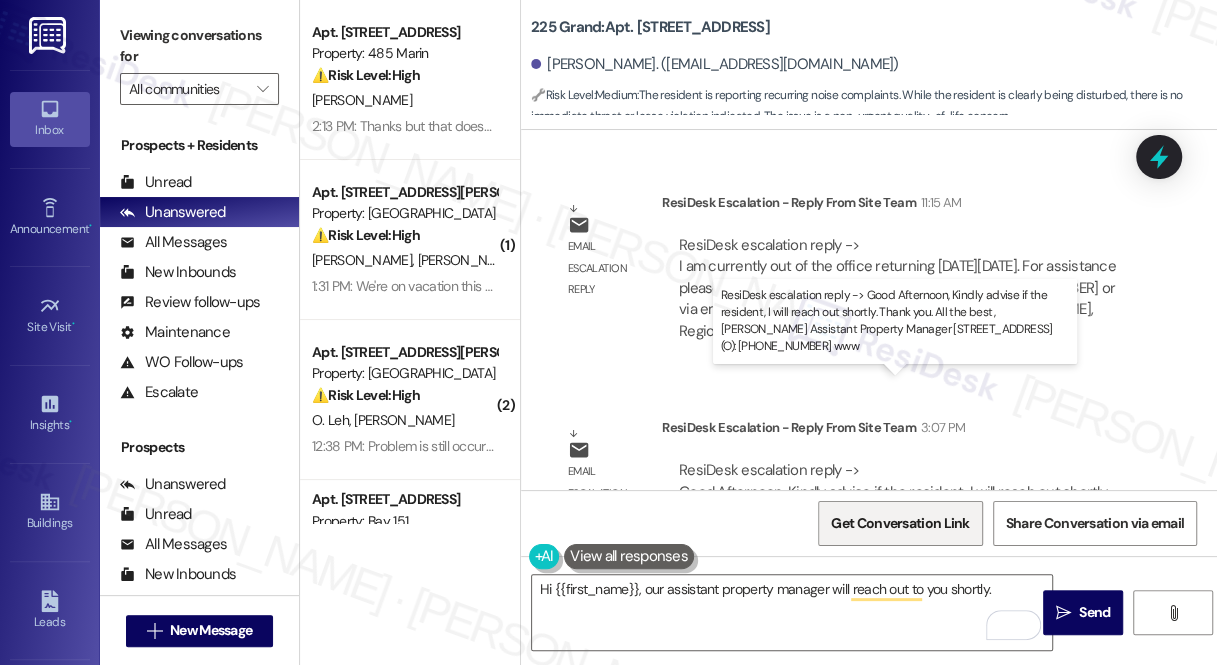 copy on "[PERSON_NAME]" 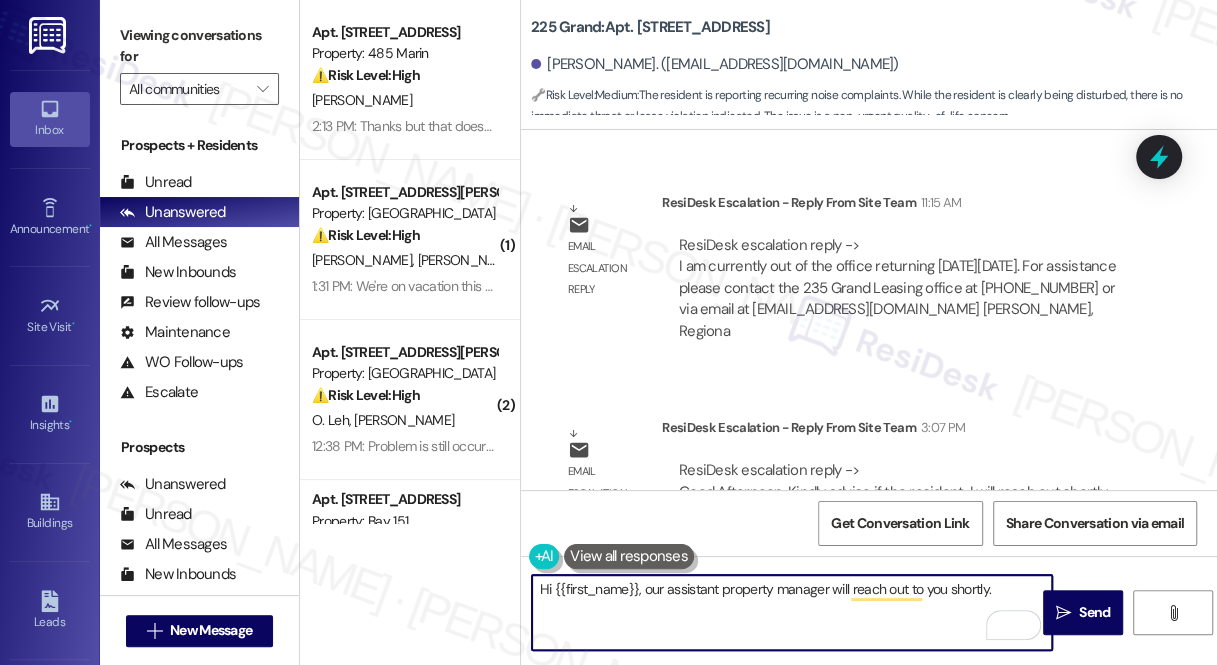click on "Hi {{first_name}}, our assistant property manager will reach out to you shortly." at bounding box center (792, 612) 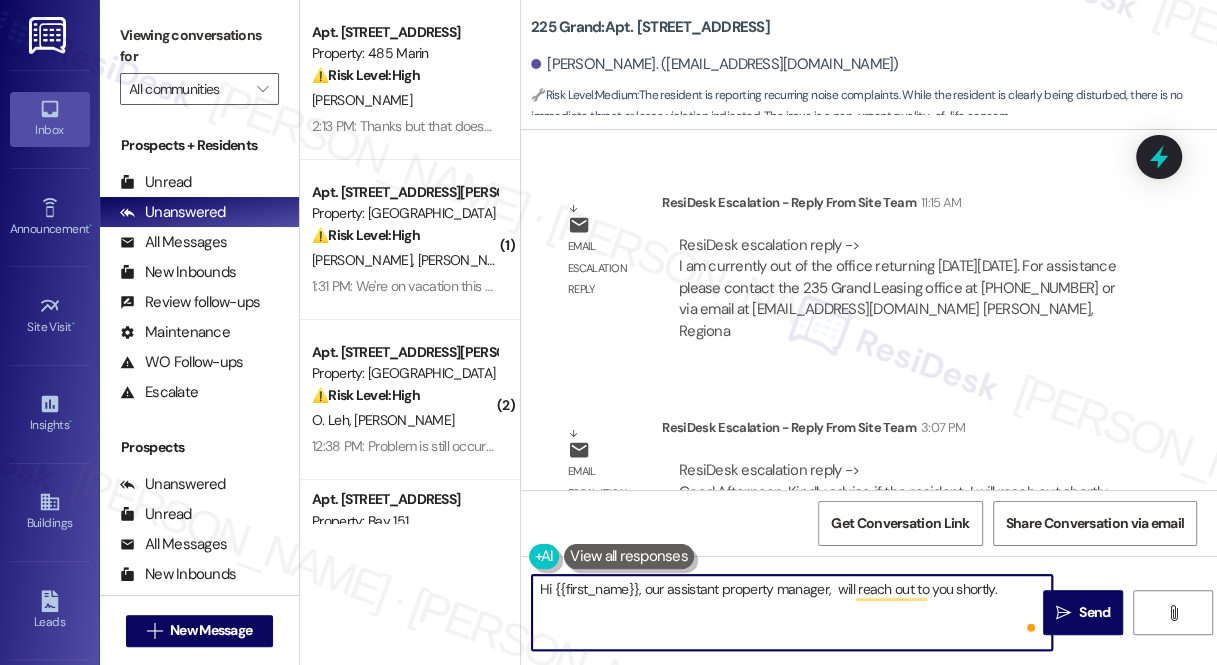 paste on "[PERSON_NAME]" 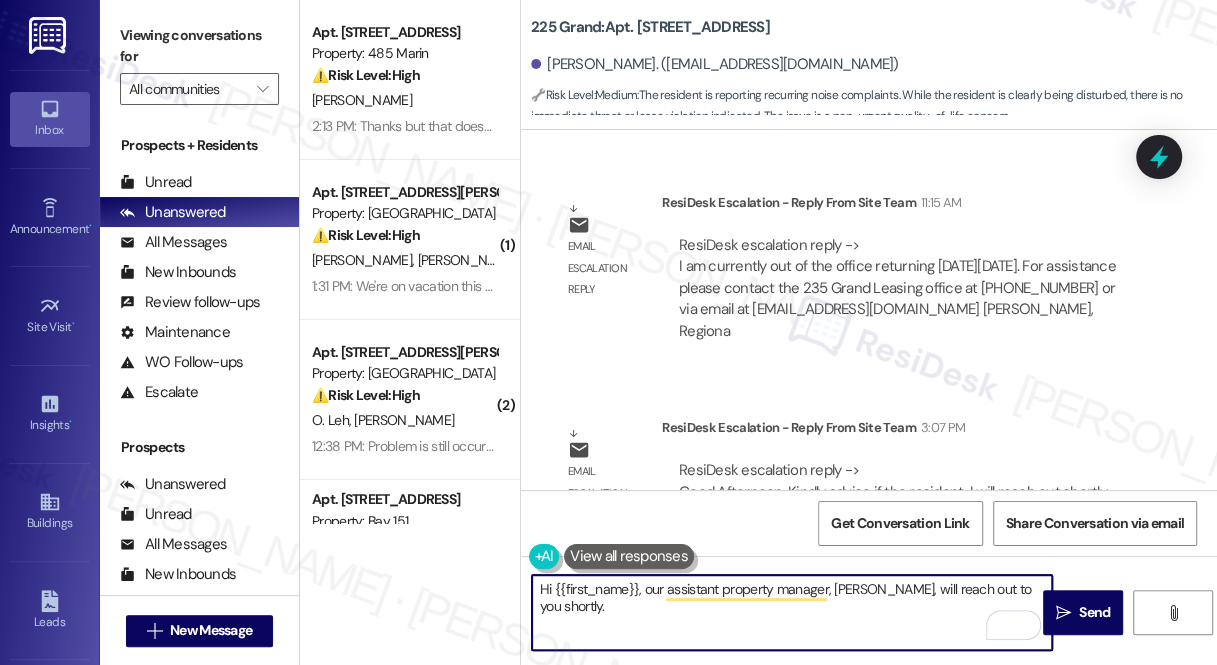 click on "Hi {{first_name}}, our assistant property manager, [PERSON_NAME], will reach out to you shortly." at bounding box center [792, 612] 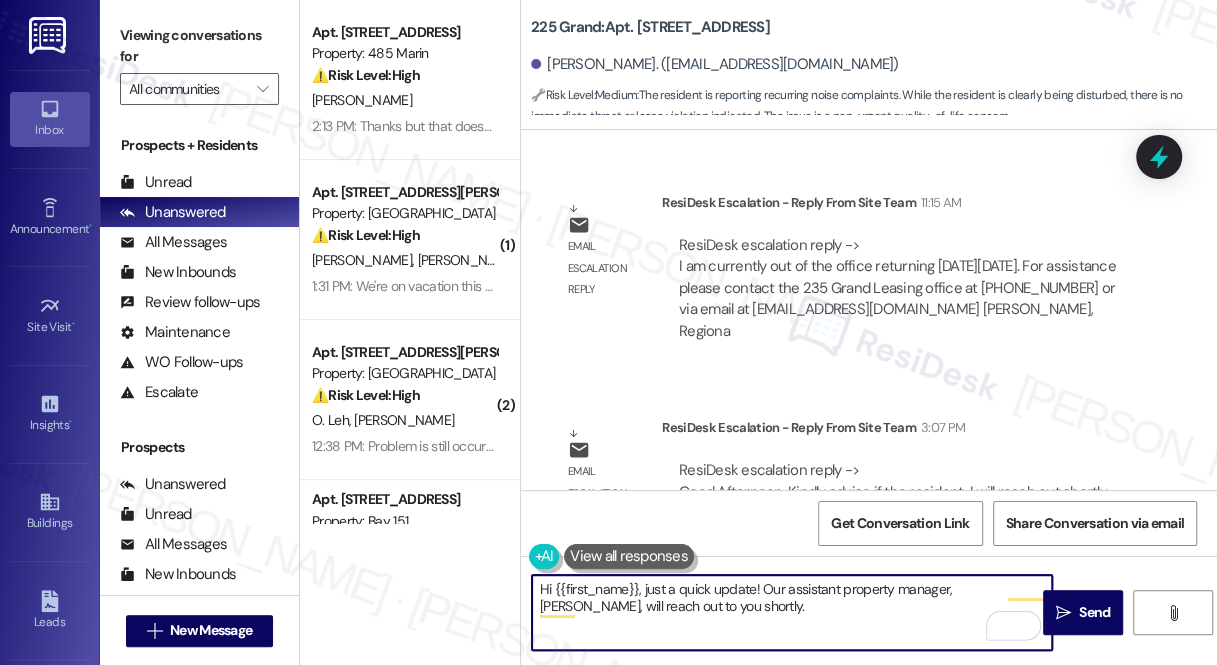 click on "Hi {{first_name}}, just a quick update! Our assistant property manager, [PERSON_NAME], will reach out to you shortly." at bounding box center (792, 612) 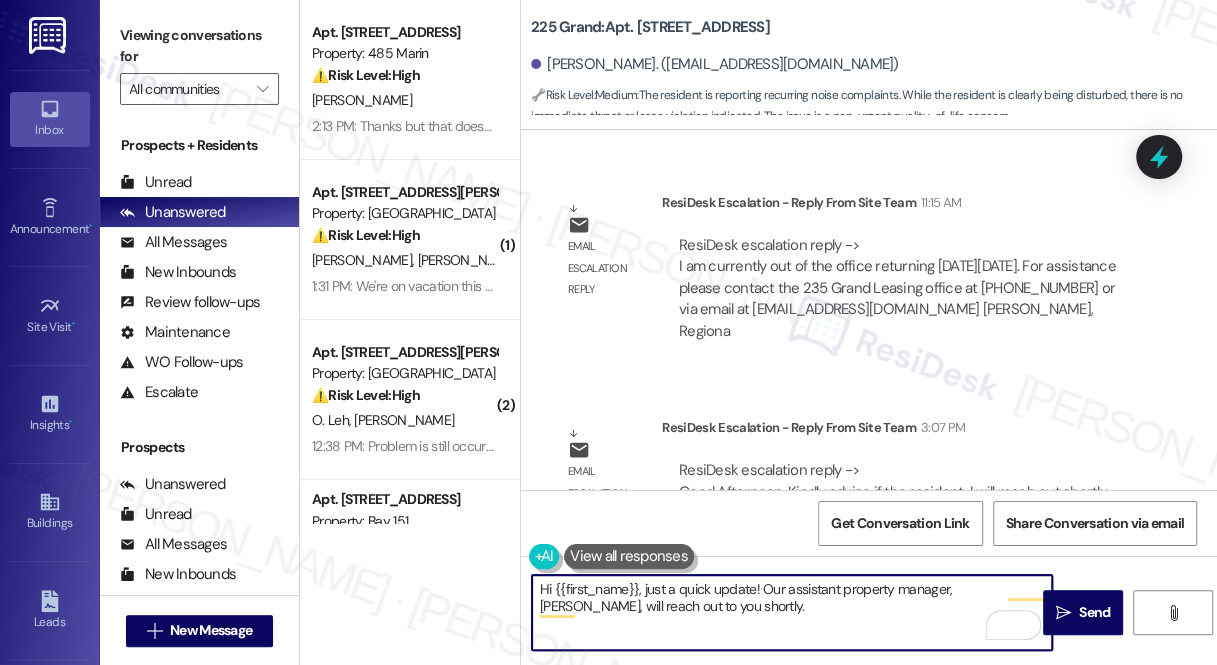 click on "Hi {{first_name}}, just a quick update! Our assistant property manager, [PERSON_NAME], will reach out to you shortly." at bounding box center (792, 612) 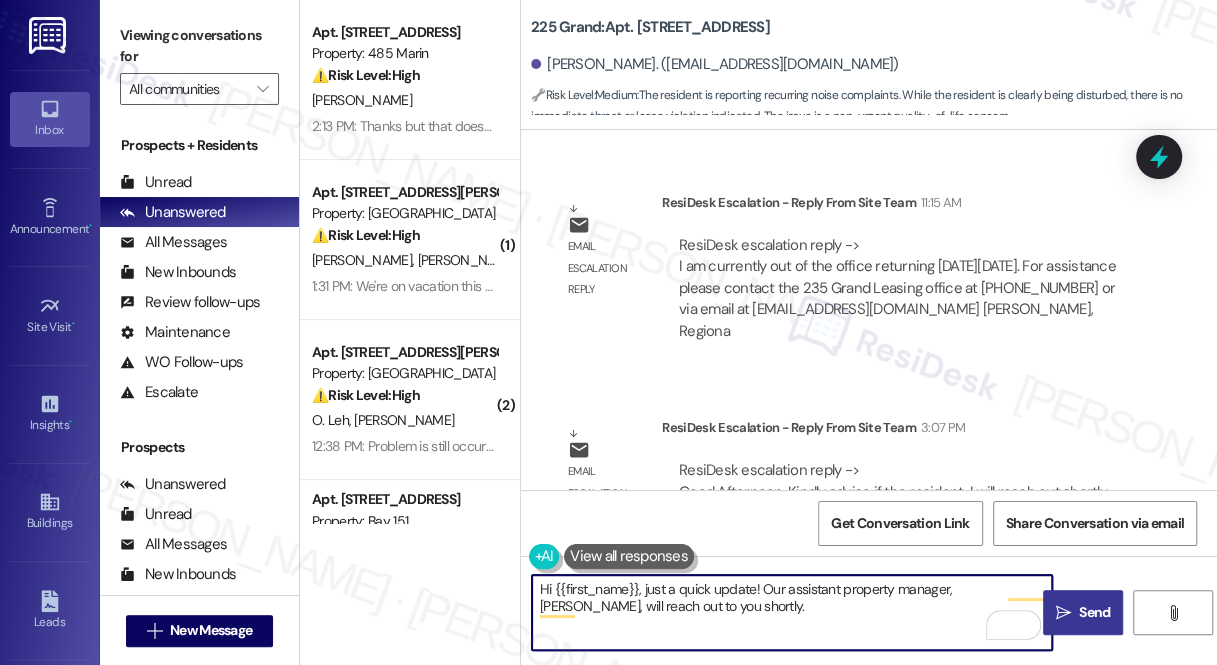 type on "Hi {{first_name}}, just a quick update! Our assistant property manager, [PERSON_NAME], will reach out to you shortly." 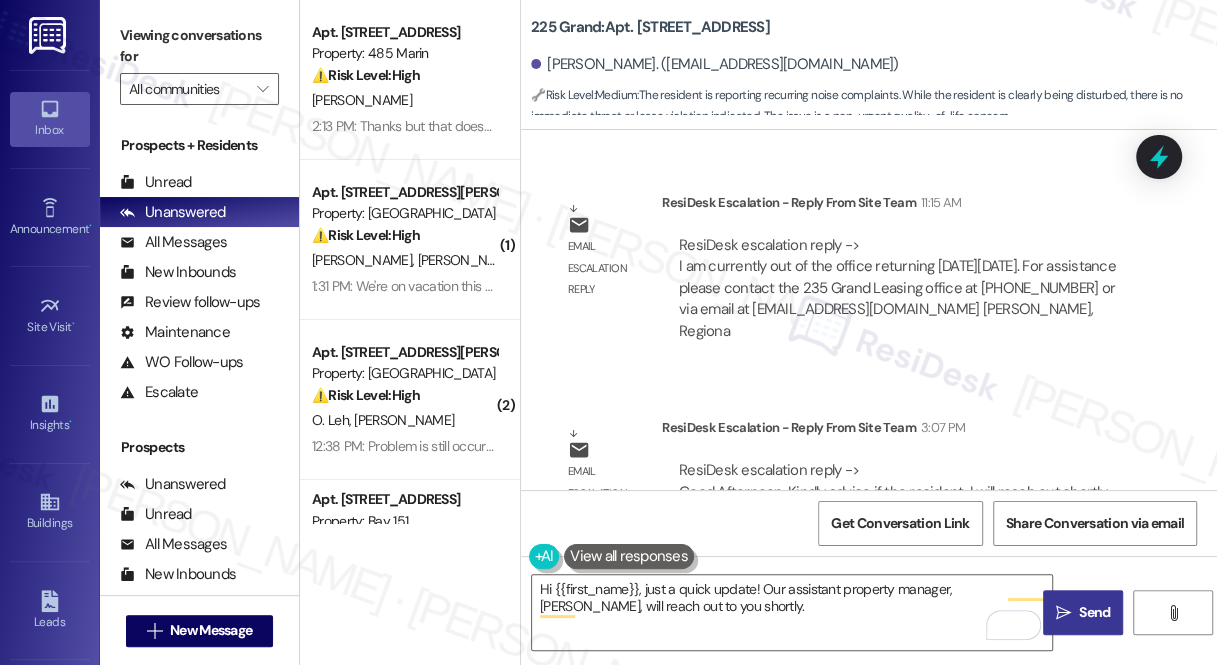 click on " Send" at bounding box center [1083, 612] 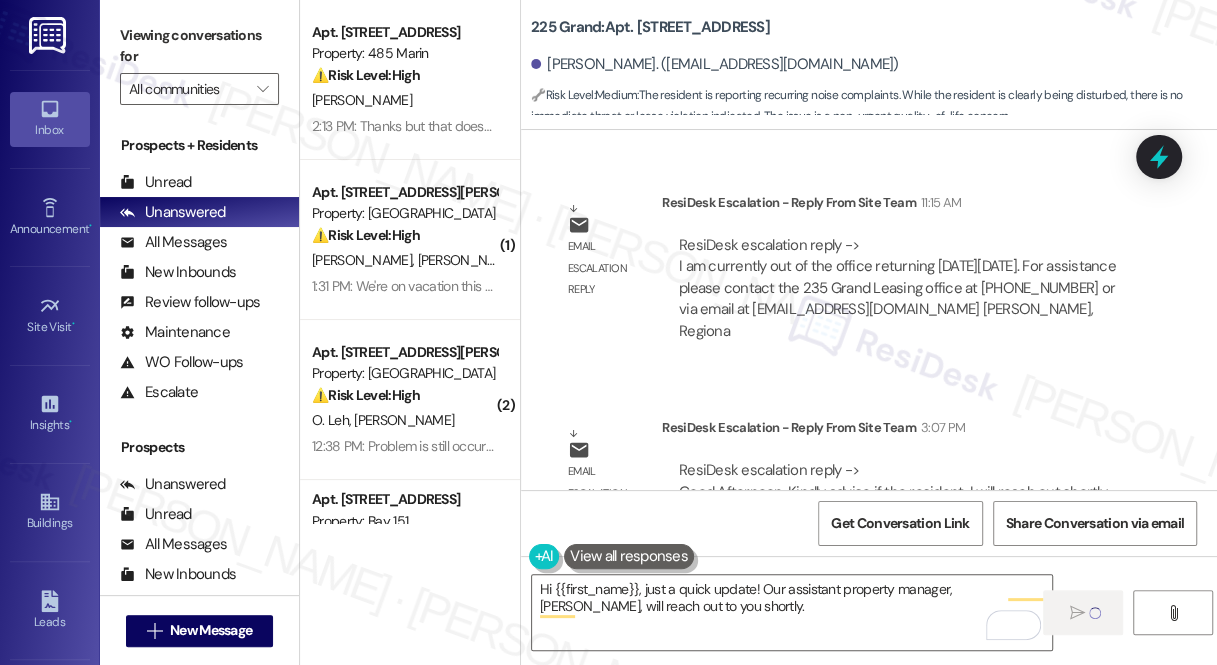type 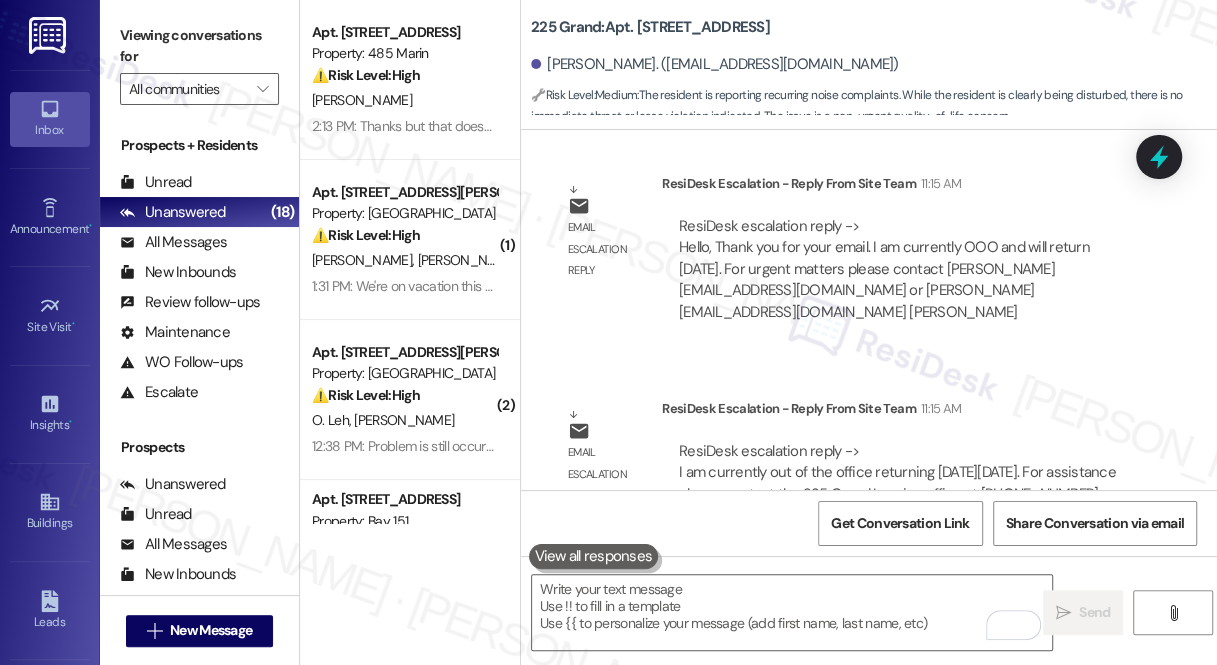 scroll, scrollTop: 7162, scrollLeft: 0, axis: vertical 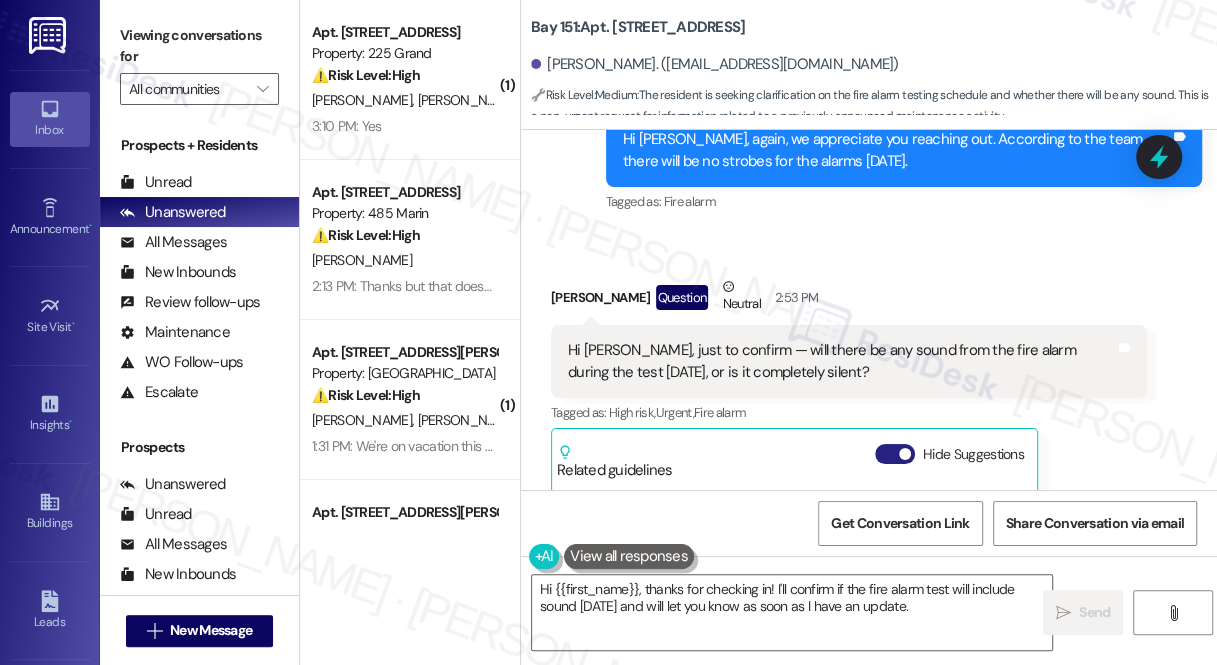 click on "Hide Suggestions" at bounding box center (895, 454) 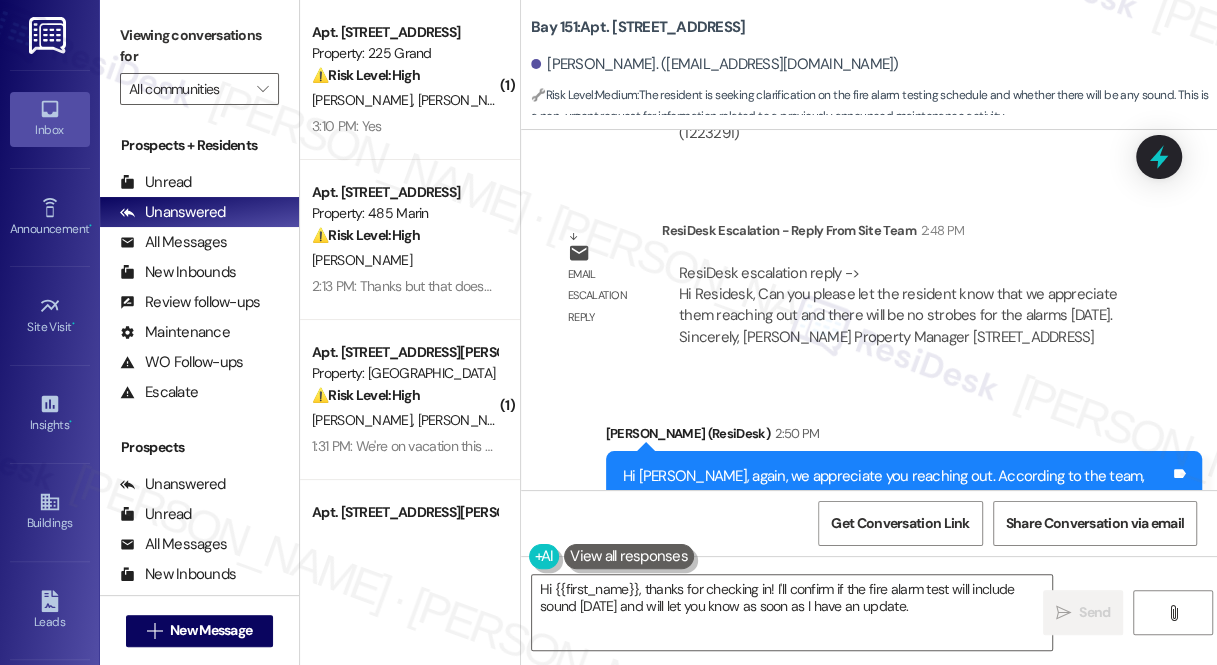 scroll, scrollTop: 38570, scrollLeft: 0, axis: vertical 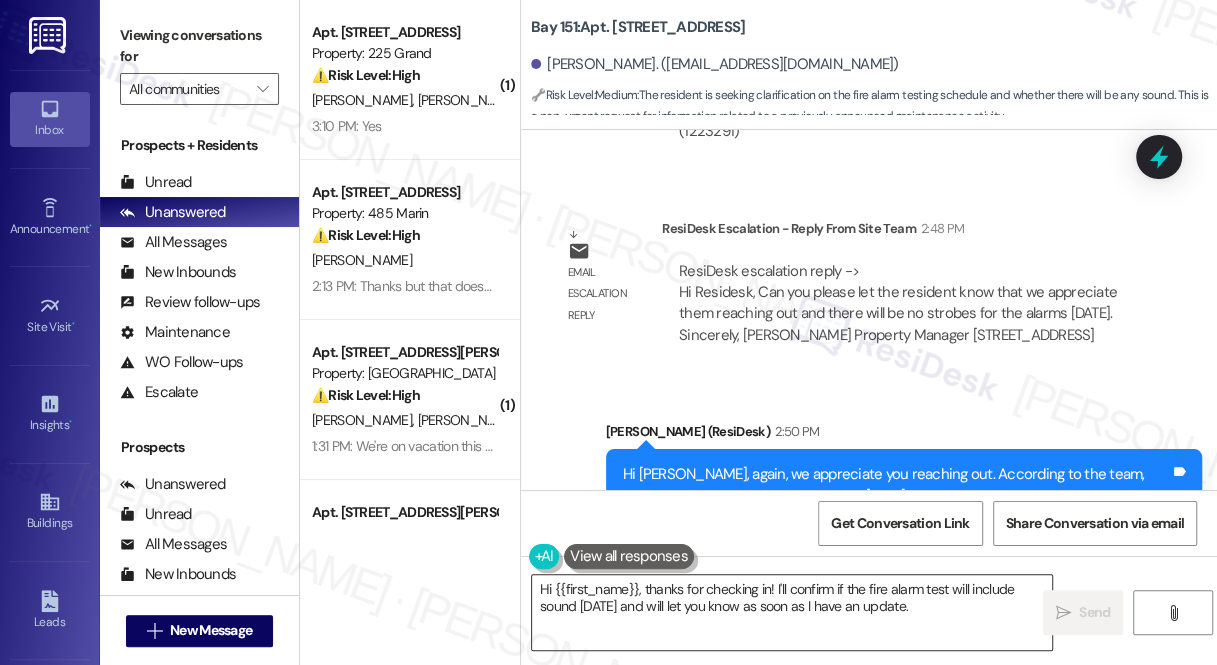 click on "Hi {{first_name}}, thanks for checking in! I'll confirm if the fire alarm test will include sound [DATE] and will let you know as soon as I have an update." at bounding box center (792, 612) 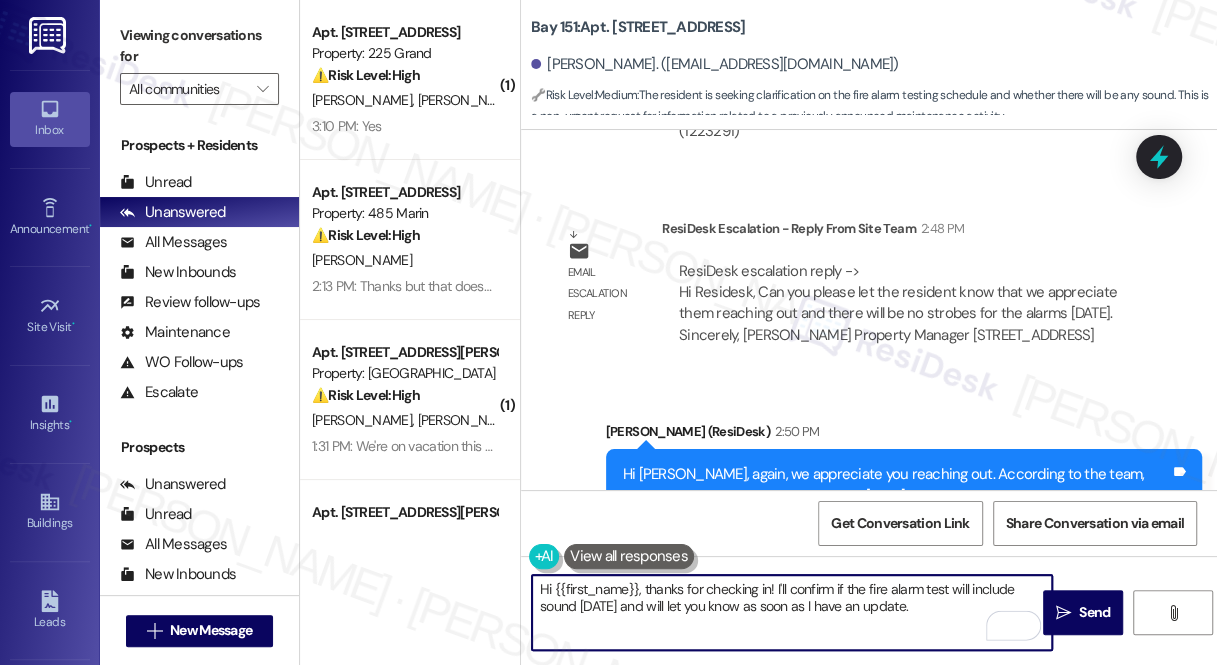 drag, startPoint x: 922, startPoint y: 603, endPoint x: 537, endPoint y: 585, distance: 385.42056 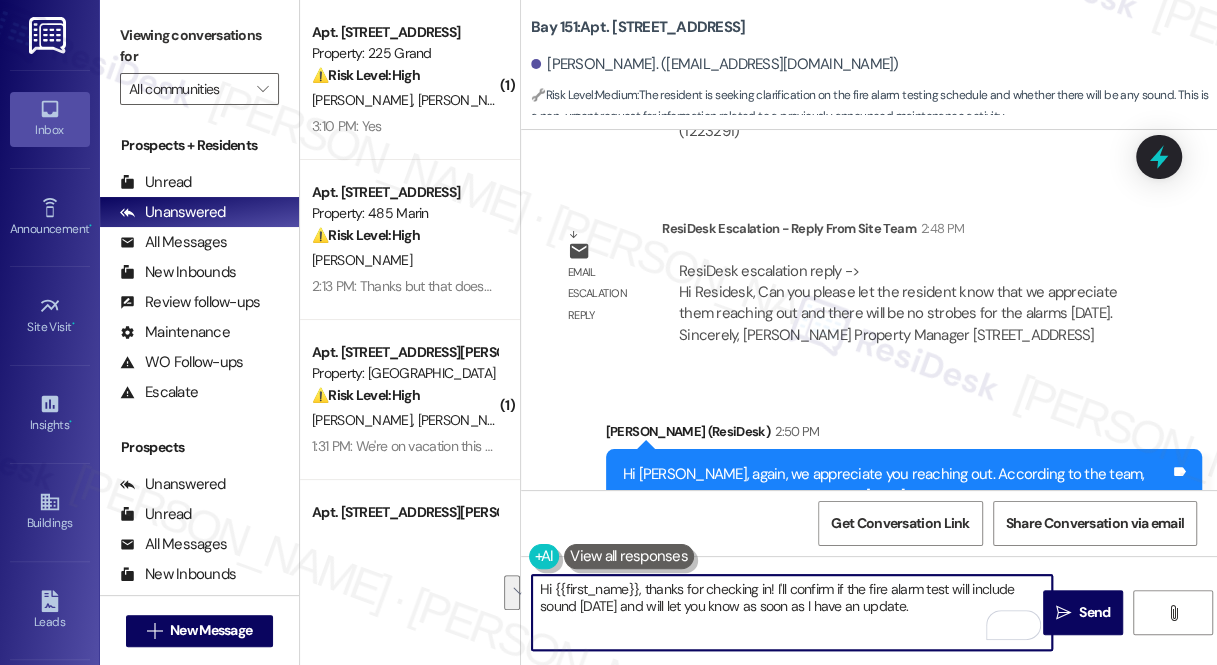 paste on "The company does not provide us with a timeframe but in the other buildings the strobes were not sounded and the residents were not disturbed" 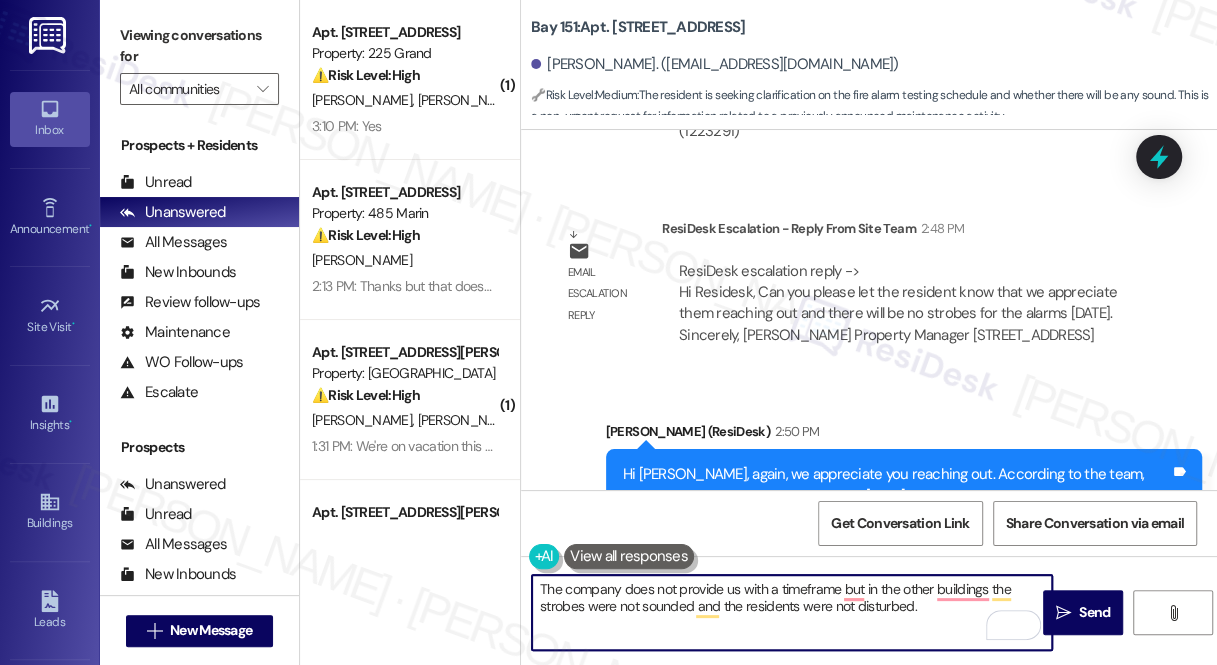 click on "The company does not provide us with a timeframe but in the other buildings the strobes were not sounded and the residents were not disturbed." at bounding box center (792, 612) 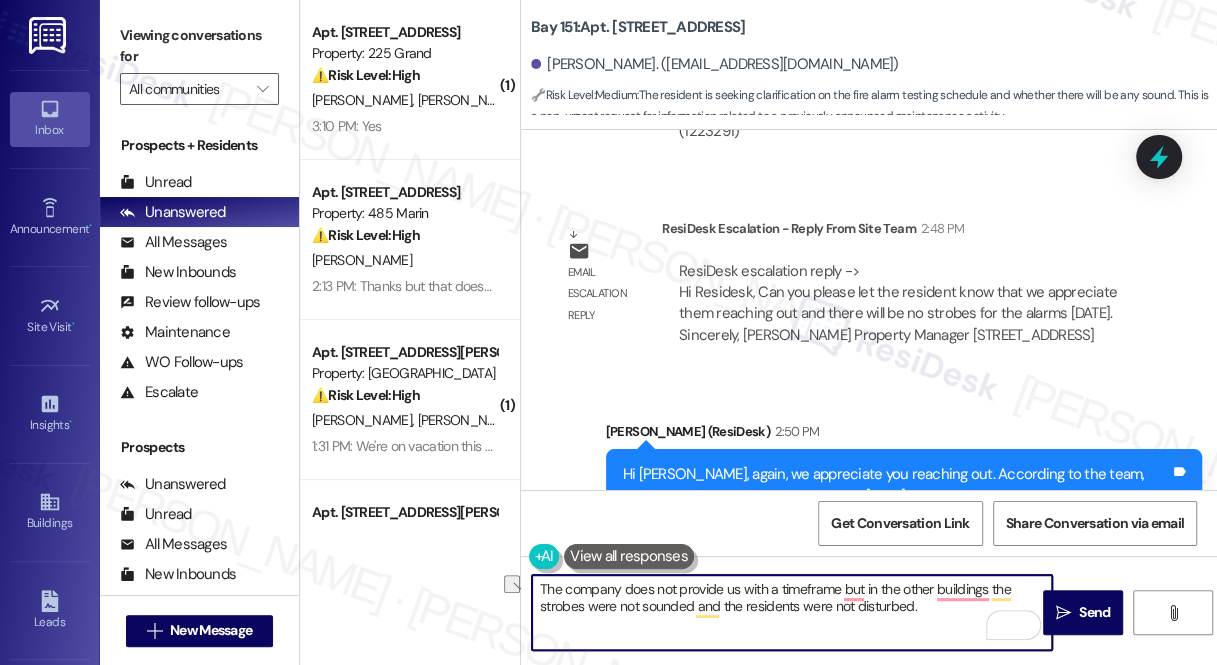 drag, startPoint x: 866, startPoint y: 583, endPoint x: 527, endPoint y: 583, distance: 339 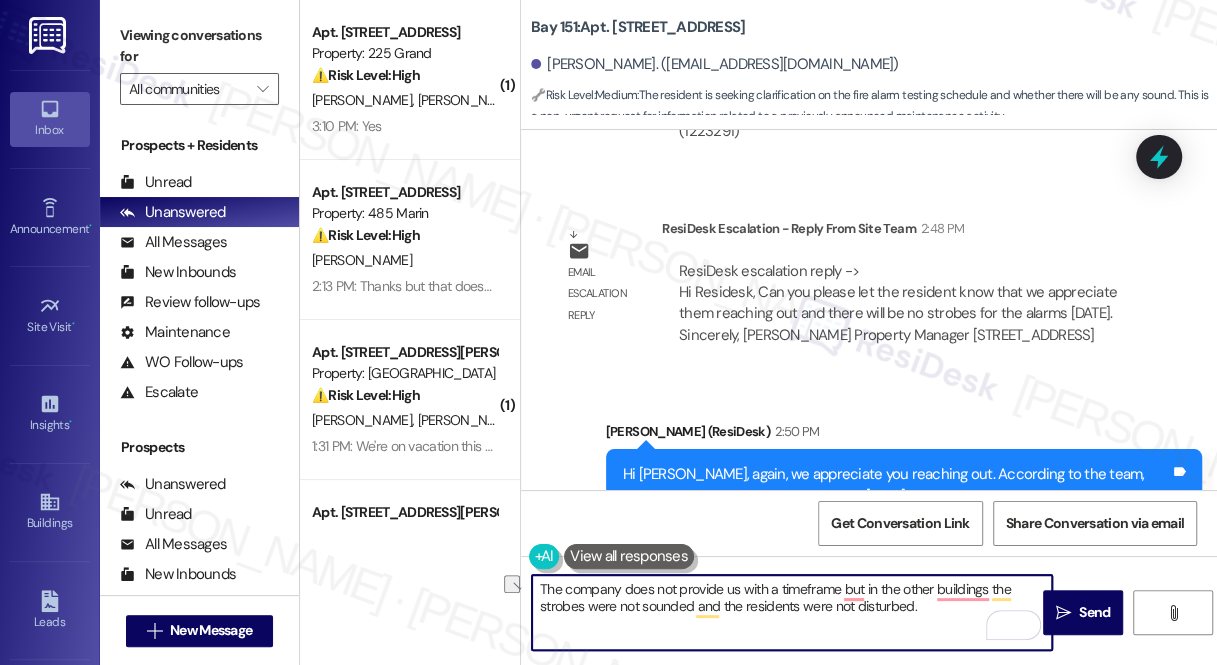 click on "The company does not provide us with a timeframe but in the other buildings the strobes were not sounded and the residents were not disturbed." at bounding box center [782, 612] 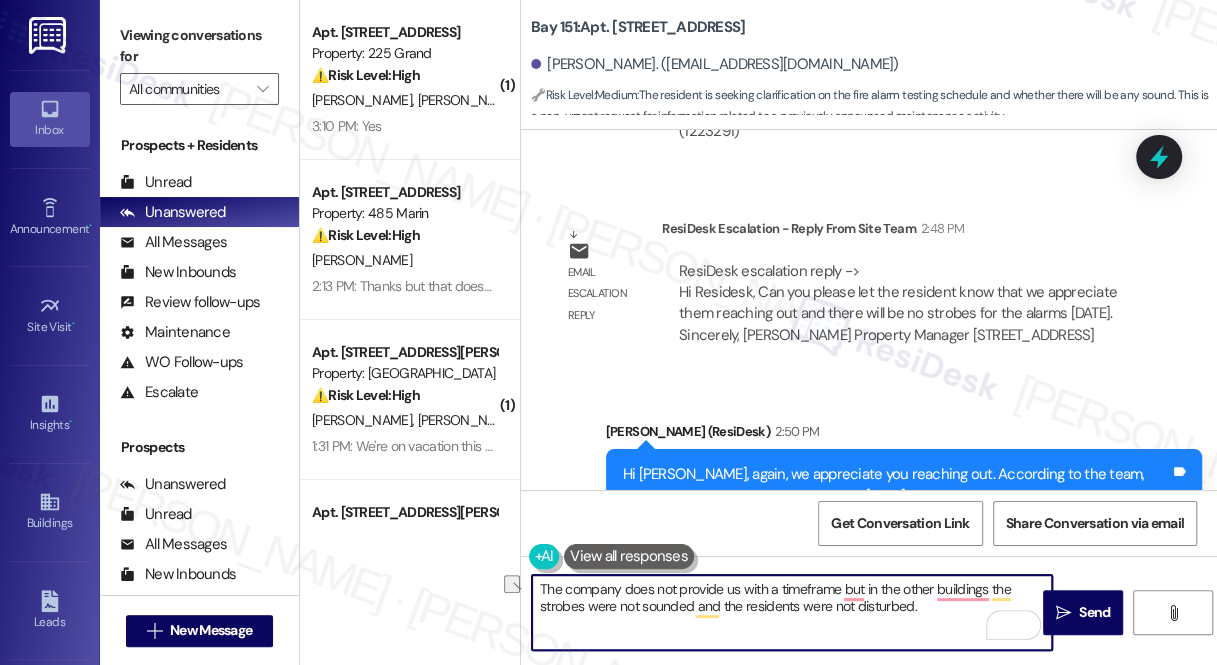 drag, startPoint x: 869, startPoint y: 590, endPoint x: 530, endPoint y: 576, distance: 339.28897 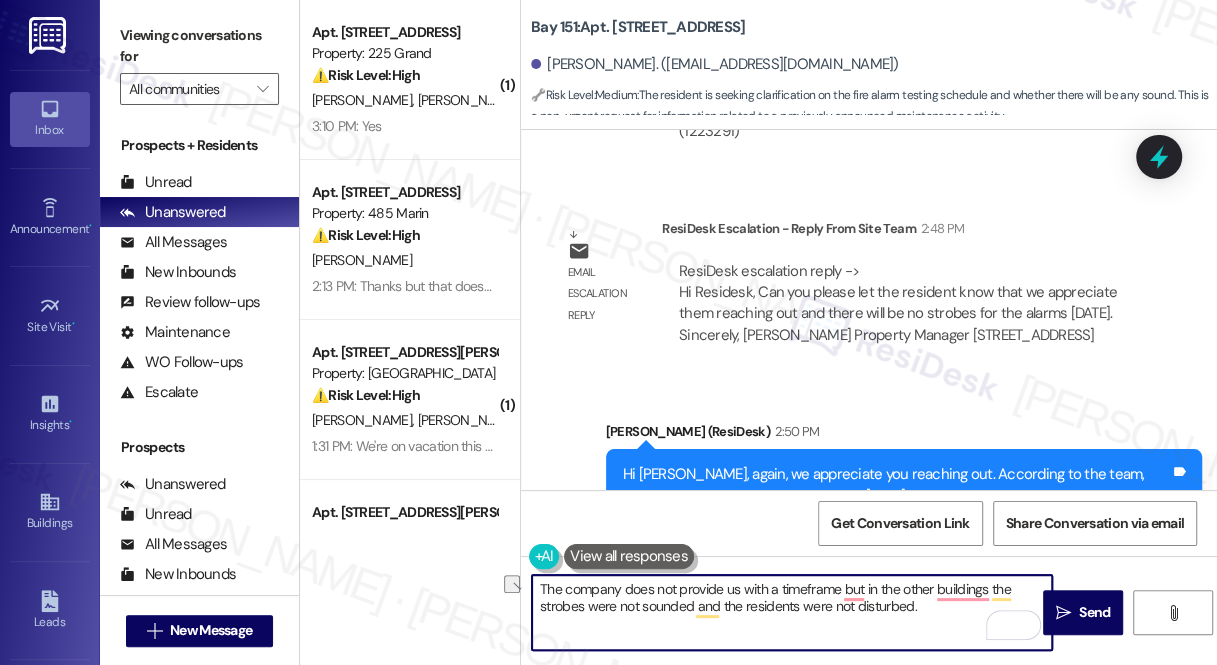 click on "The company does not provide us with a timeframe but in the other buildings the strobes were not sounded and the residents were not disturbed." at bounding box center [792, 612] 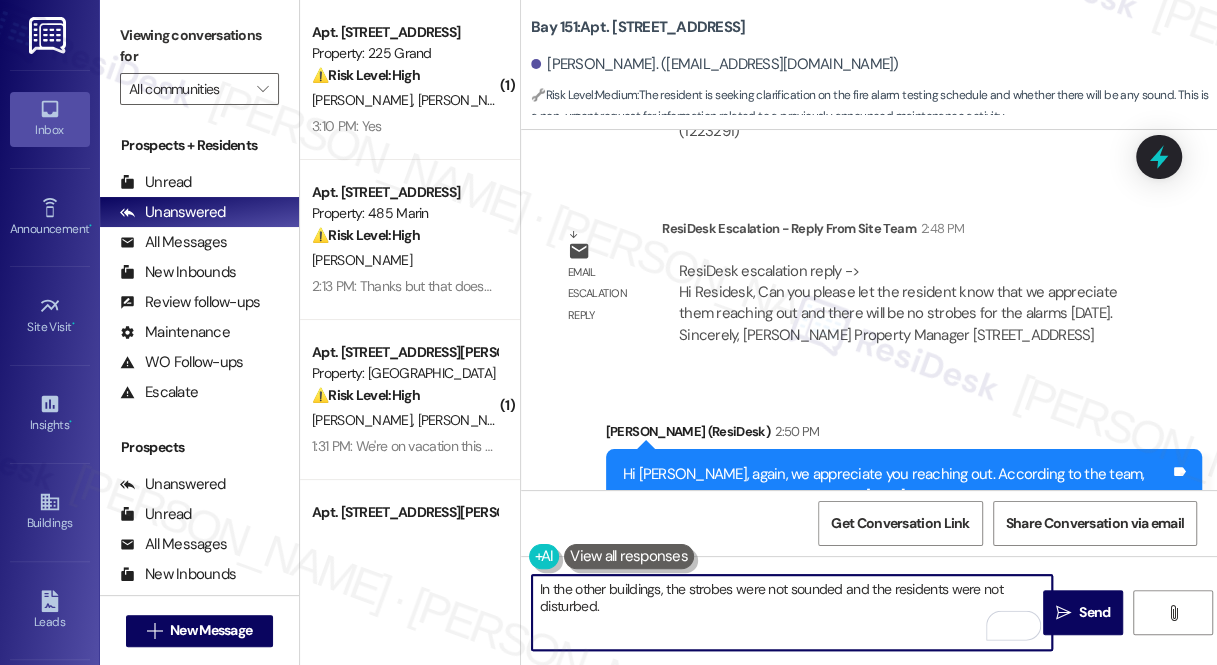 click on "In the other buildings, the strobes were not sounded and the residents were not disturbed." at bounding box center (792, 612) 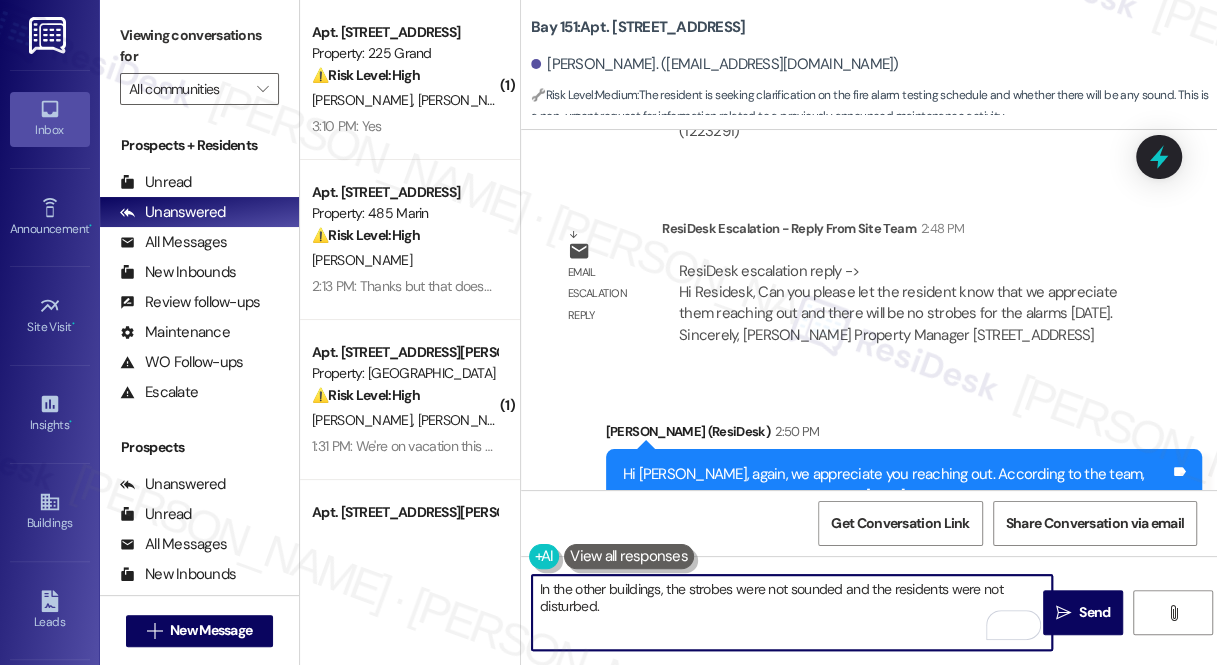scroll, scrollTop: 38843, scrollLeft: 0, axis: vertical 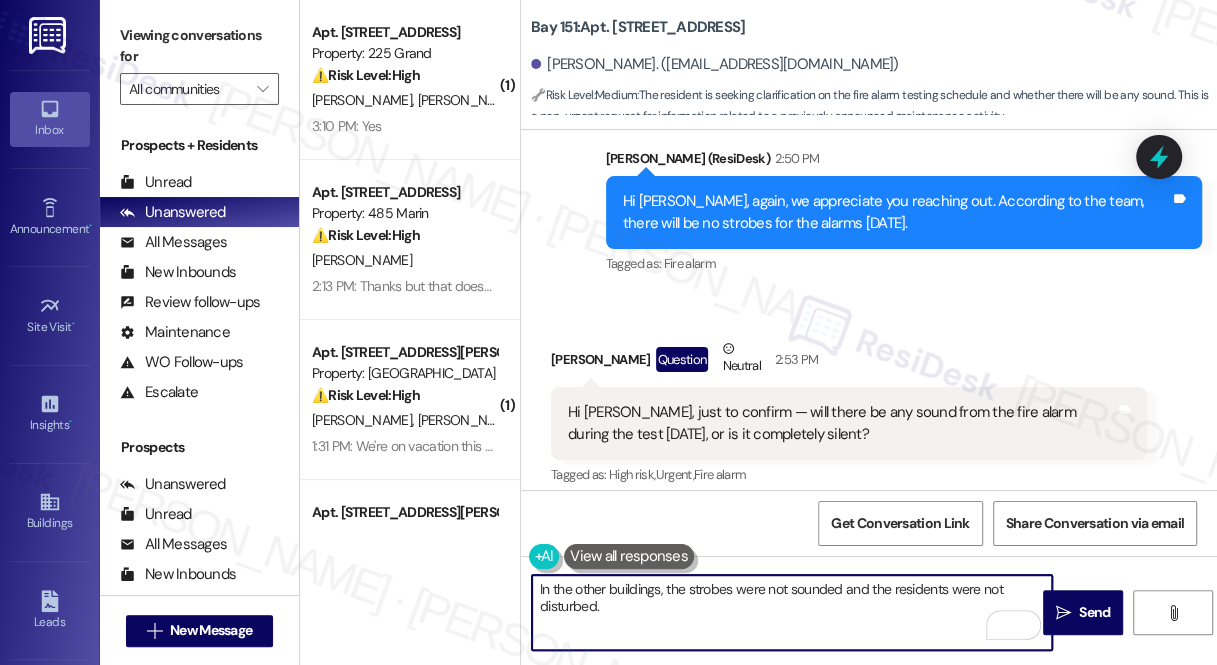 click on "In the other buildings, the strobes were not sounded and the residents were not disturbed." at bounding box center (792, 612) 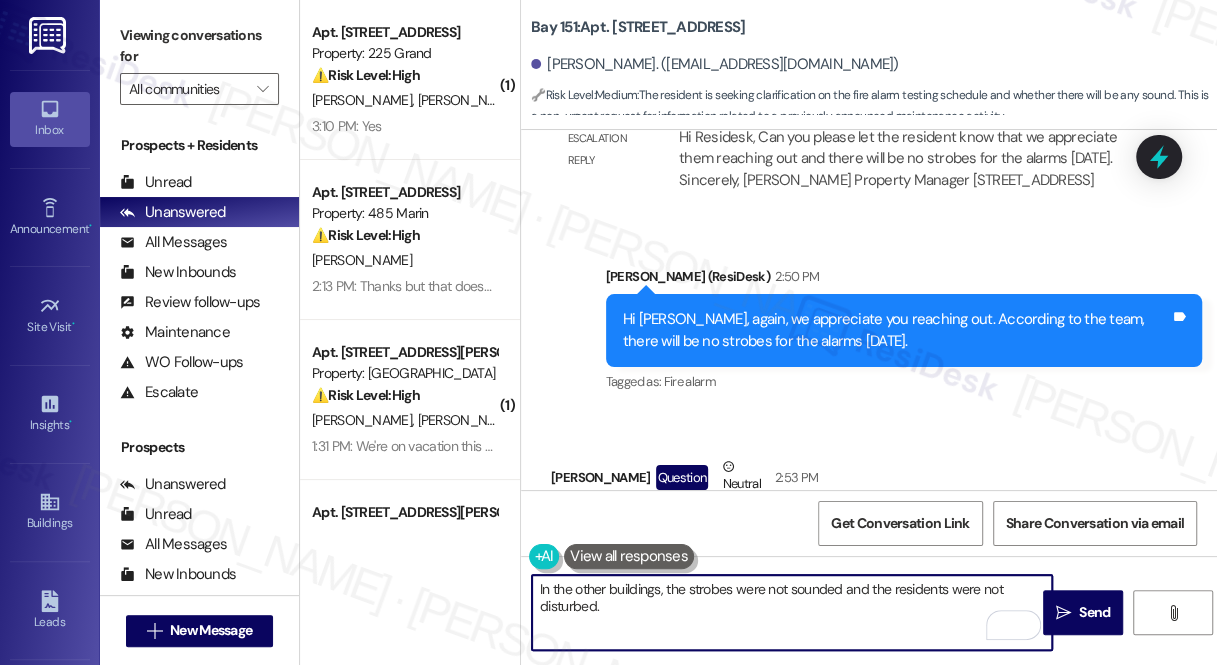 scroll, scrollTop: 38843, scrollLeft: 0, axis: vertical 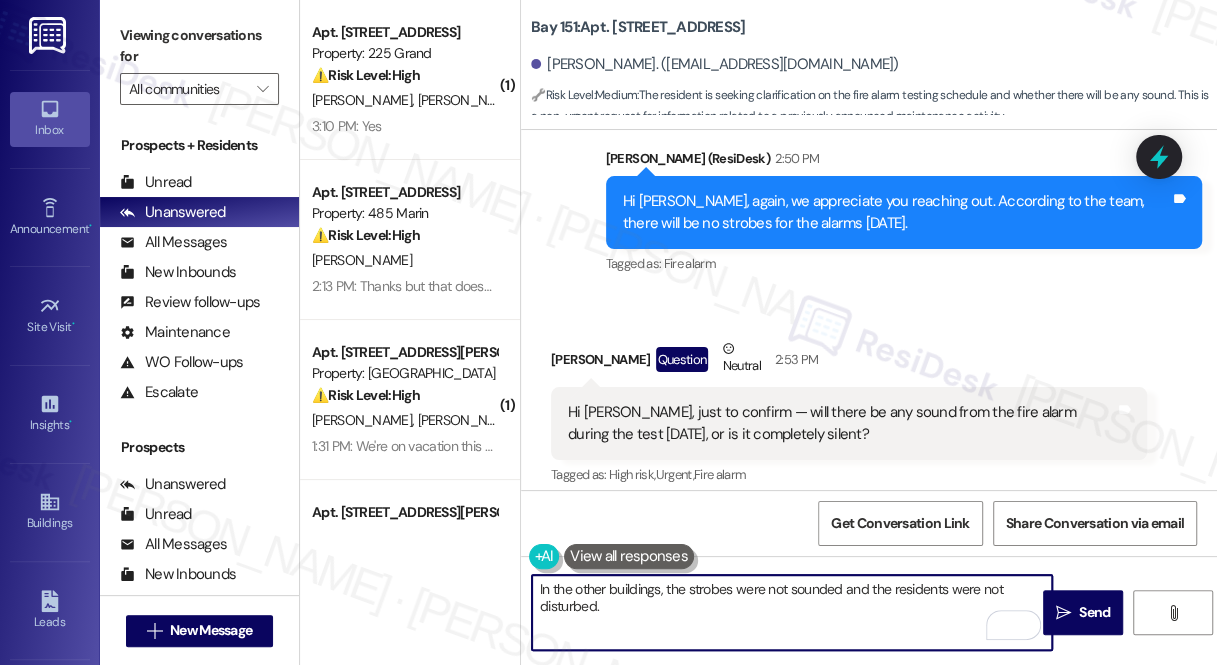 click on "In the other buildings, the strobes were not sounded and the residents were not disturbed." at bounding box center [792, 612] 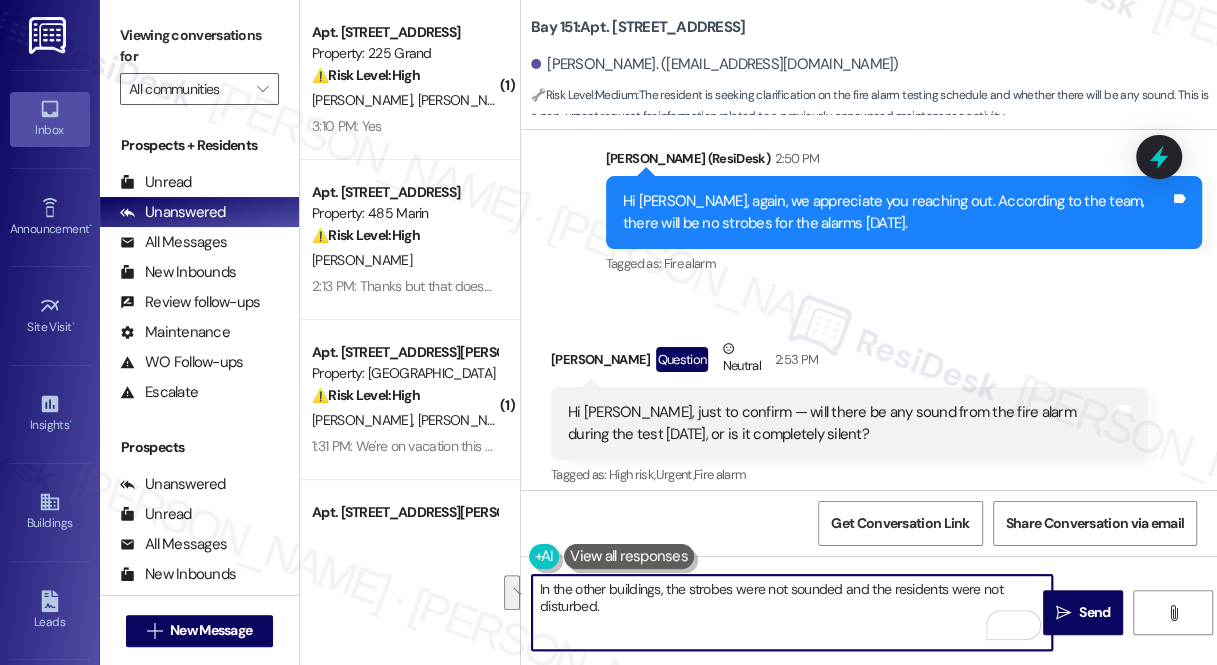 type on "In the other buildings, the strobes were not sounded and the residents were not disturbed." 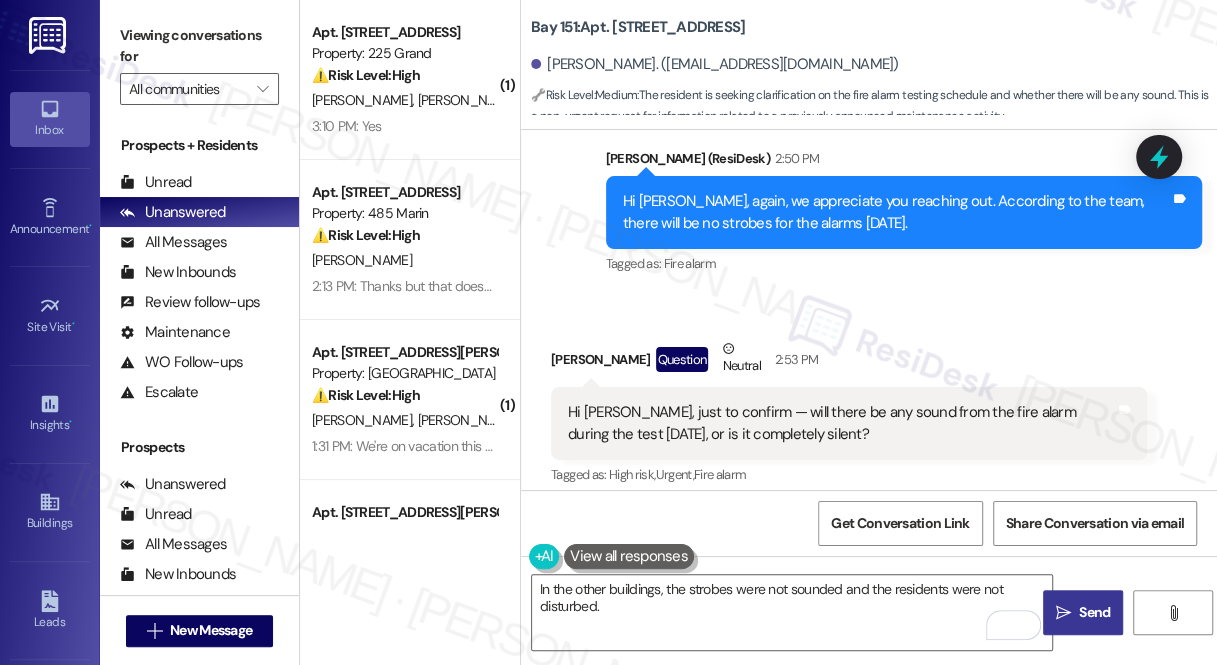 click on "Send" at bounding box center [1094, 612] 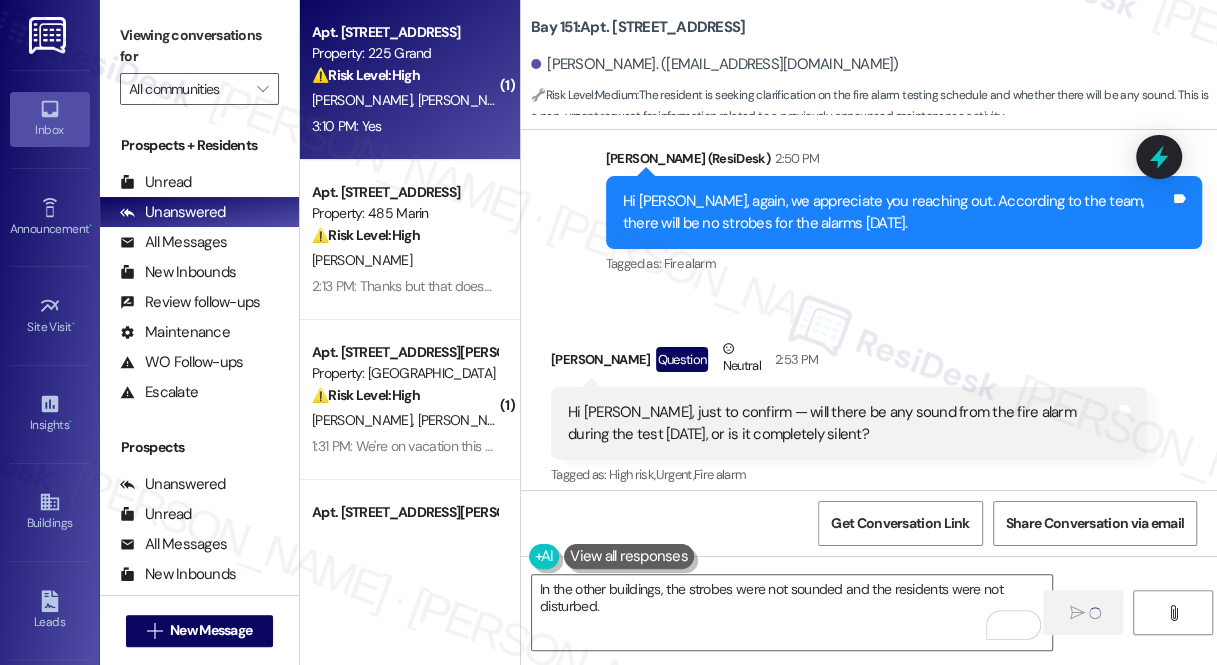 click on "Apt. [STREET_ADDRESS] Property: 225 Grand ⚠️  Risk Level:  High The resident reports a persistent smell in the master bathroom, indicating a potential maintenance issue. The property has already attempted to address the issue, but it persists. This warrants further investigation and resolution as it could indicate a plumbing or mold issue. [PERSON_NAME] [PERSON_NAME] 3:10 PM: Yes 3:10 PM: Yes" at bounding box center (410, 80) 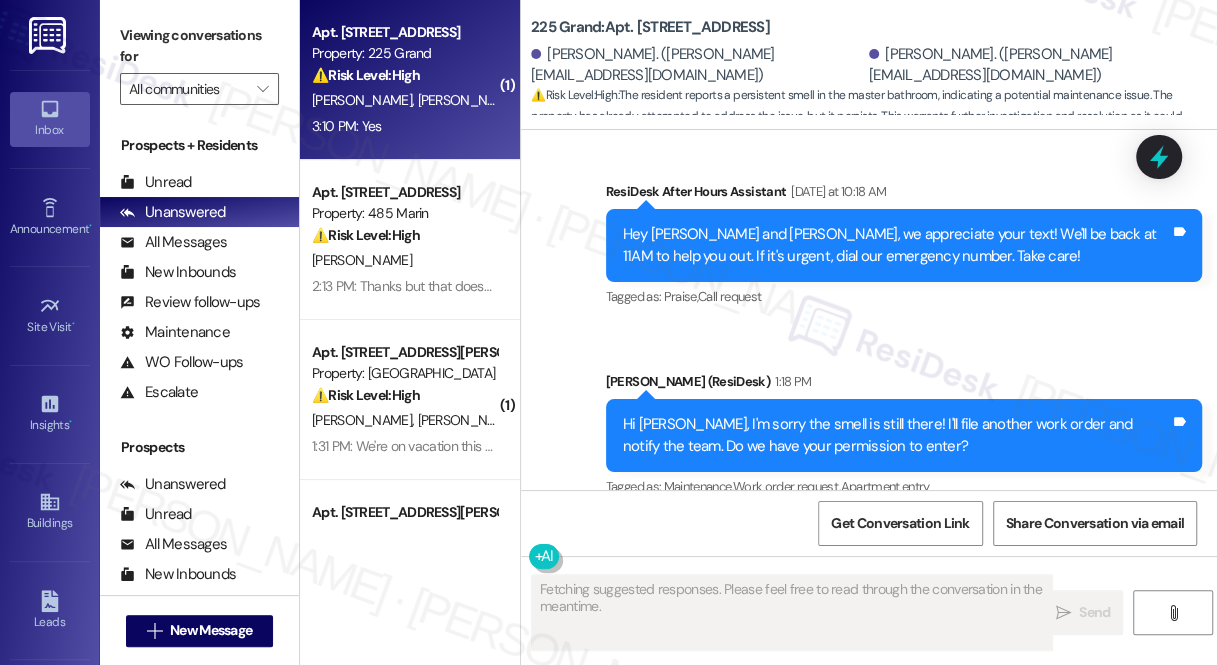 scroll, scrollTop: 14273, scrollLeft: 0, axis: vertical 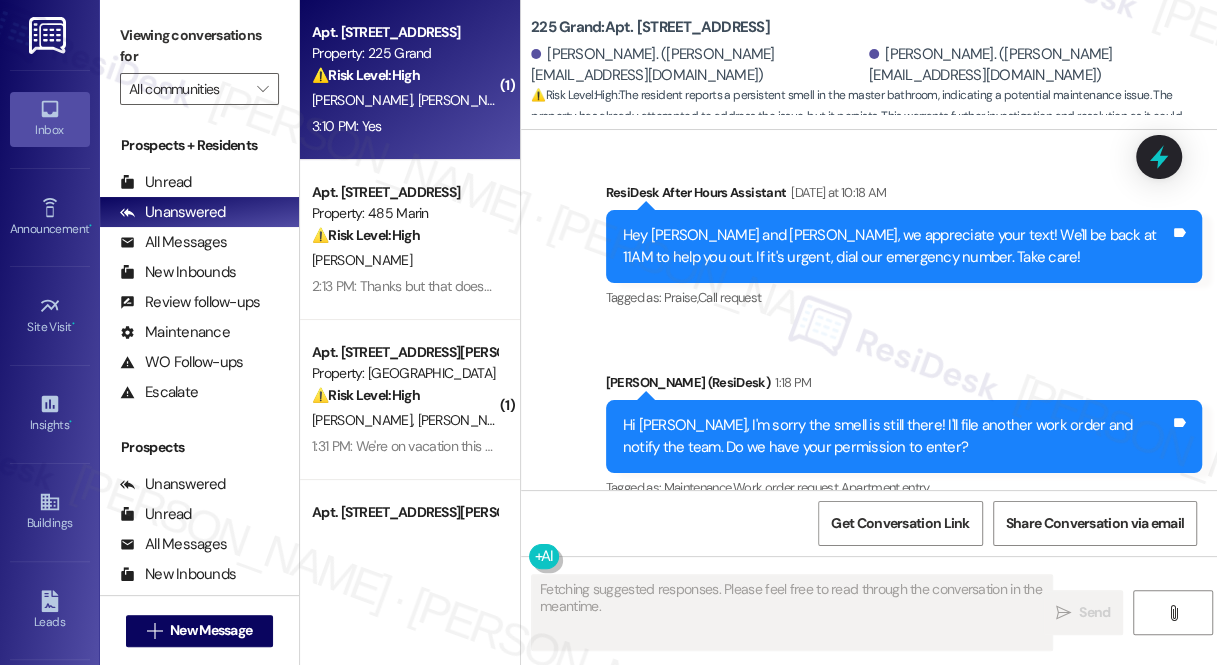 click on "Hi [PERSON_NAME], I'm sorry the smell is still there! I'll file another work order and notify the team. Do we have your permission to enter?" at bounding box center [896, 436] 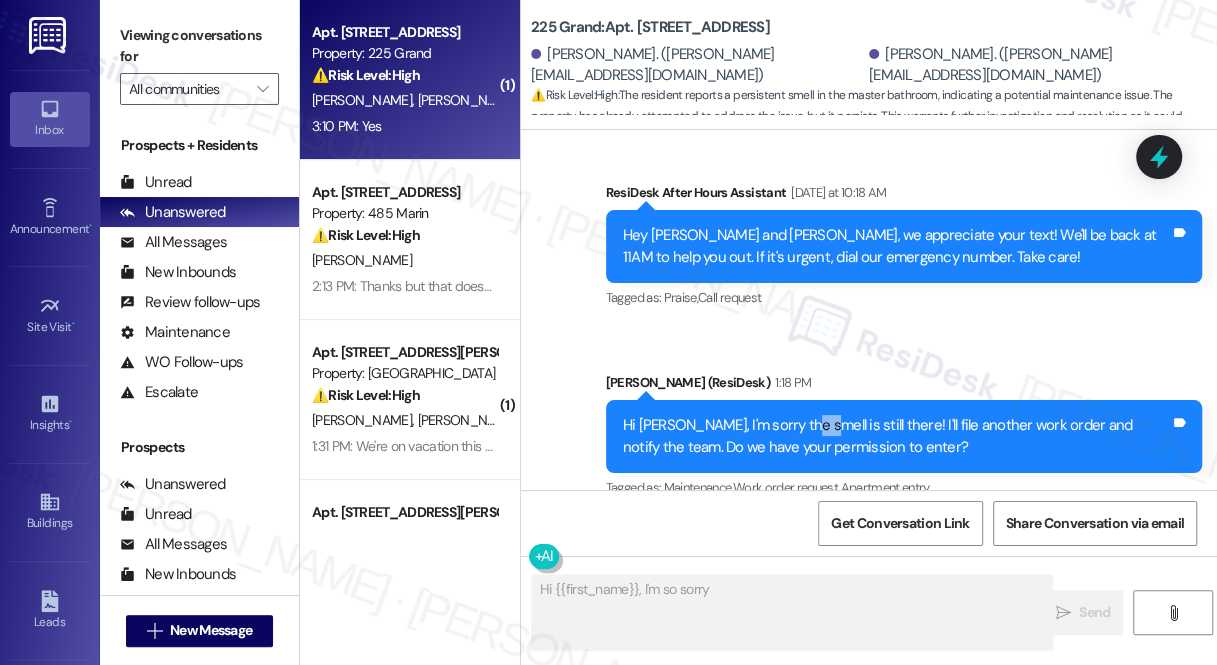click on "Hi [PERSON_NAME], I'm sorry the smell is still there! I'll file another work order and notify the team. Do we have your permission to enter?" at bounding box center (896, 436) 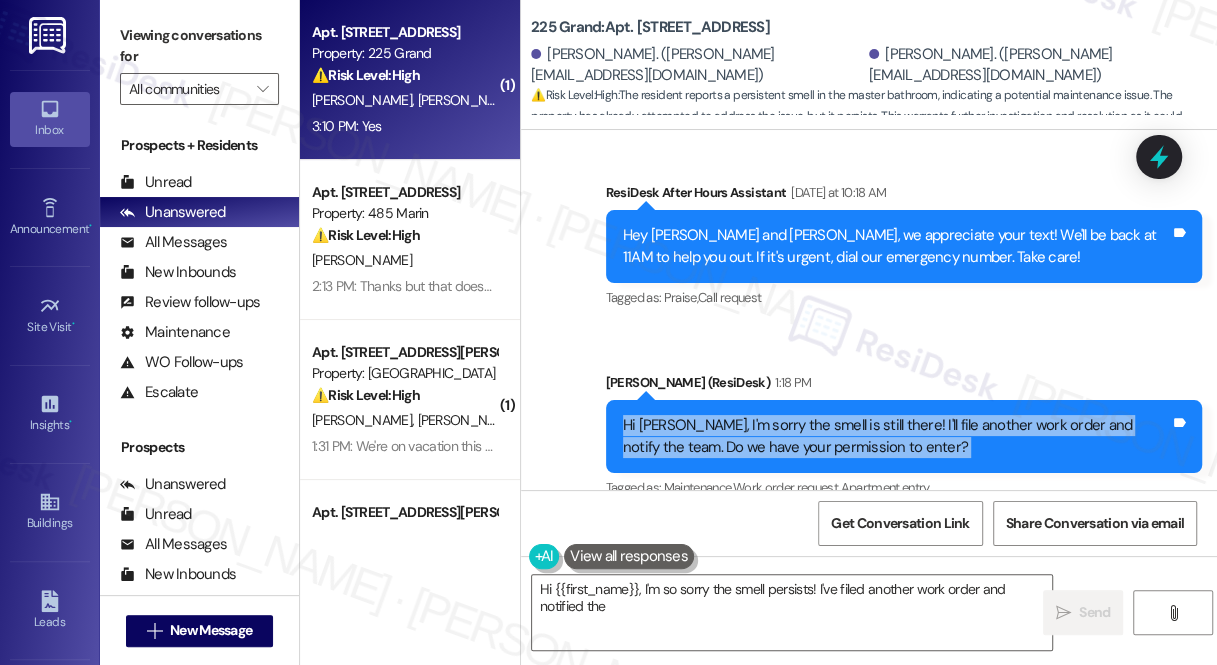click on "Hi [PERSON_NAME], I'm sorry the smell is still there! I'll file another work order and notify the team. Do we have your permission to enter?" at bounding box center [896, 436] 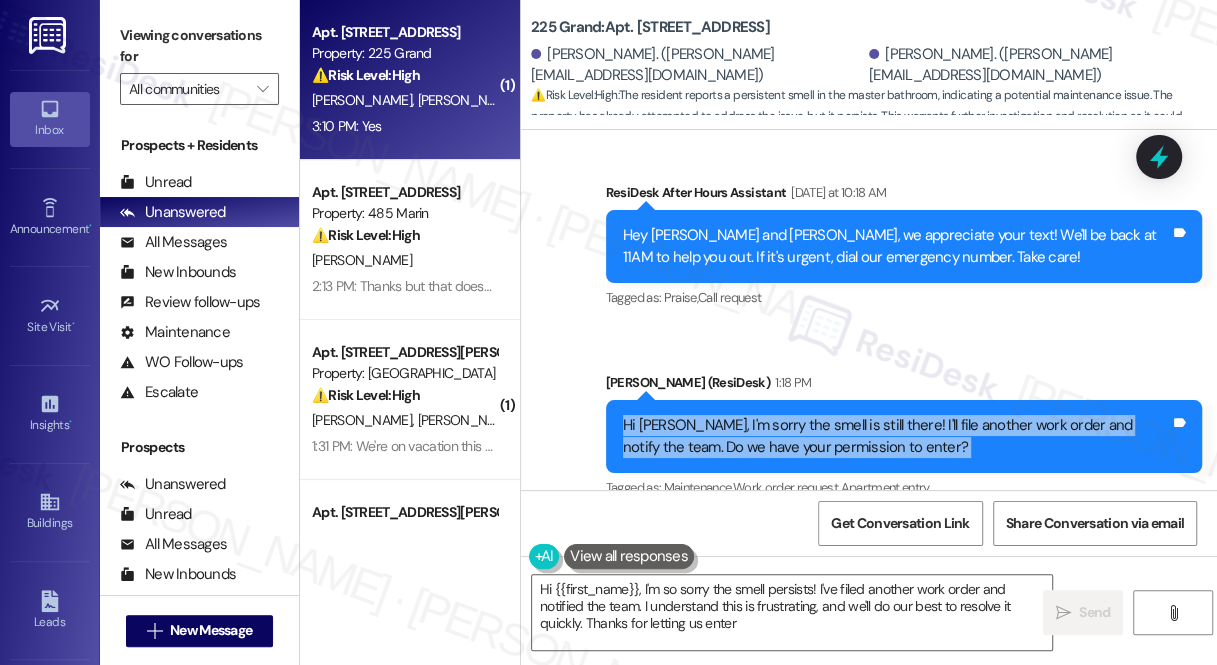 type on "Hi {{first_name}}, I'm so sorry the smell persists! I've filed another work order and notified the team. I understand this is frustrating, and we'll do our best to resolve it quickly. Thanks for letting us enter!" 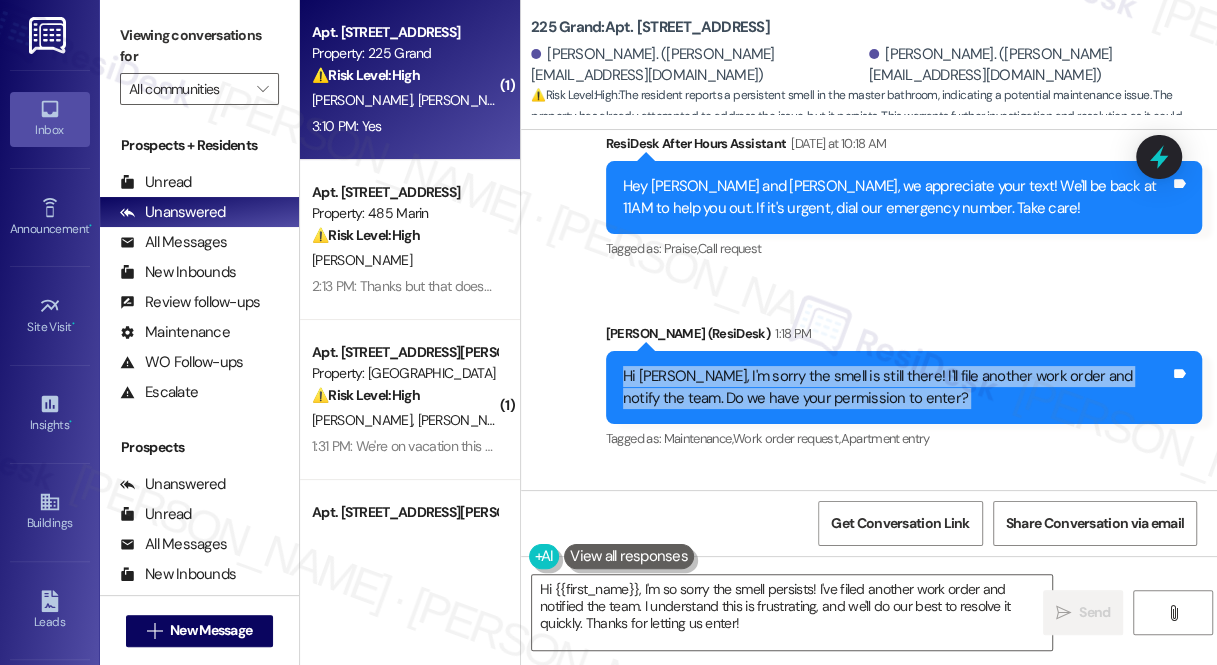 scroll, scrollTop: 14364, scrollLeft: 0, axis: vertical 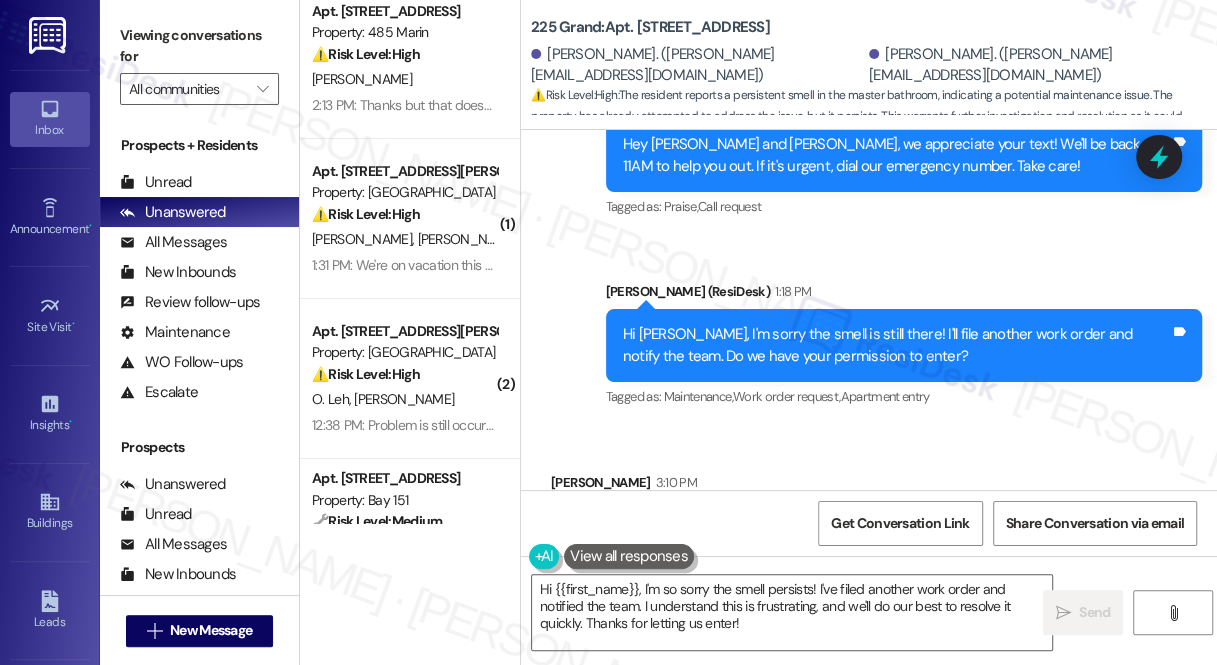 drag, startPoint x: 614, startPoint y: 424, endPoint x: 568, endPoint y: 419, distance: 46.270943 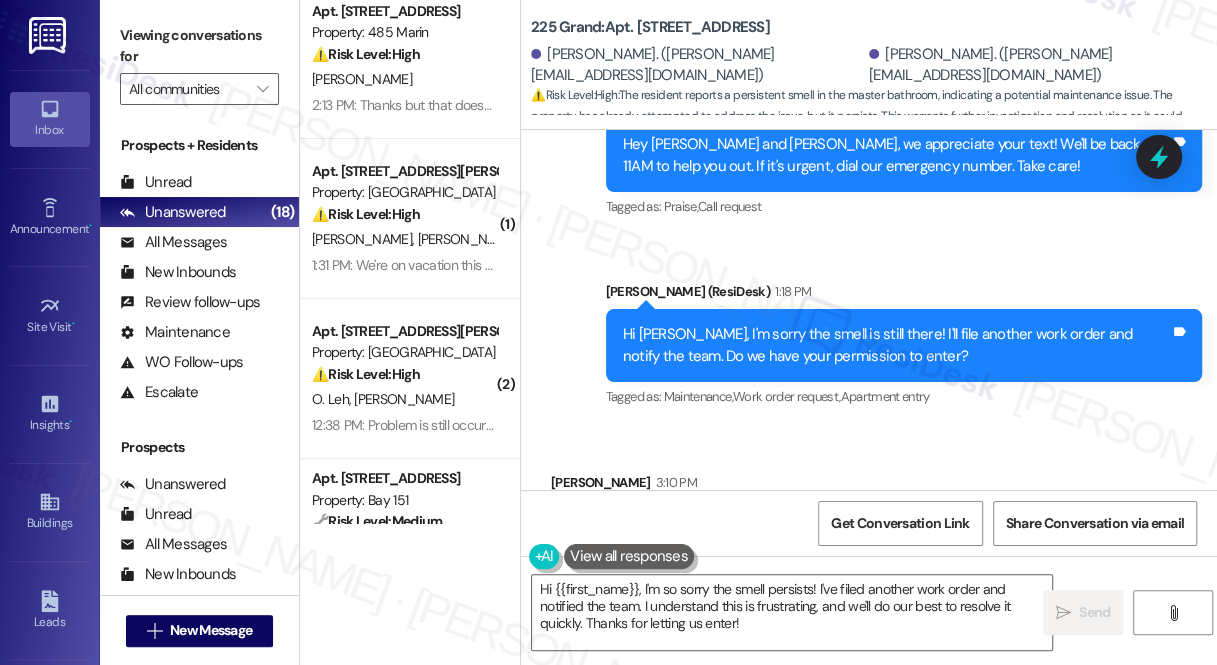 click on "Viewing conversations for" at bounding box center [199, 46] 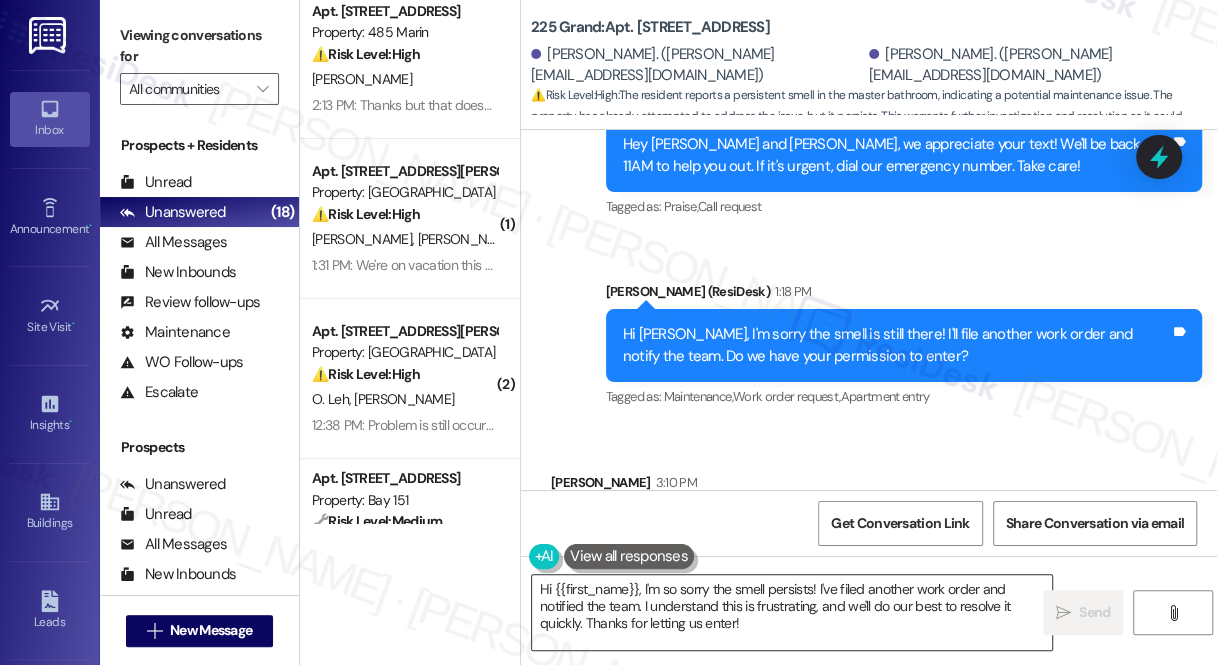 click on "Hi {{first_name}}, I'm so sorry the smell persists! I've filed another work order and notified the team. I understand this is frustrating, and we'll do our best to resolve it quickly. Thanks for letting us enter!" at bounding box center (792, 612) 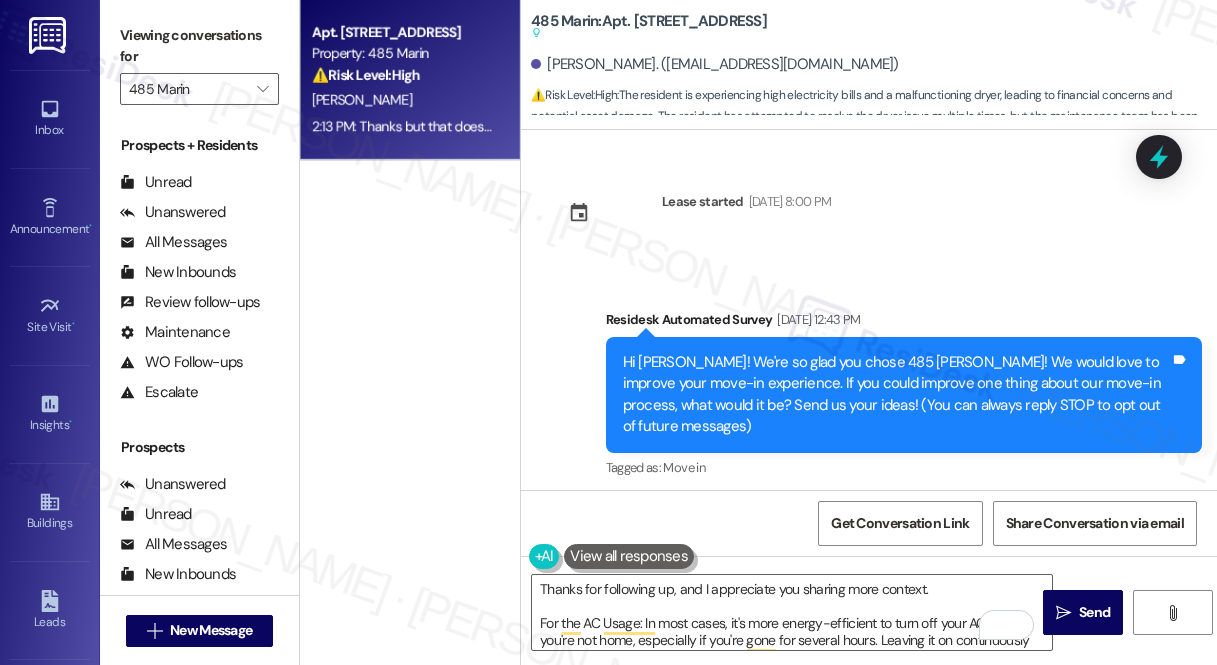 scroll, scrollTop: 0, scrollLeft: 0, axis: both 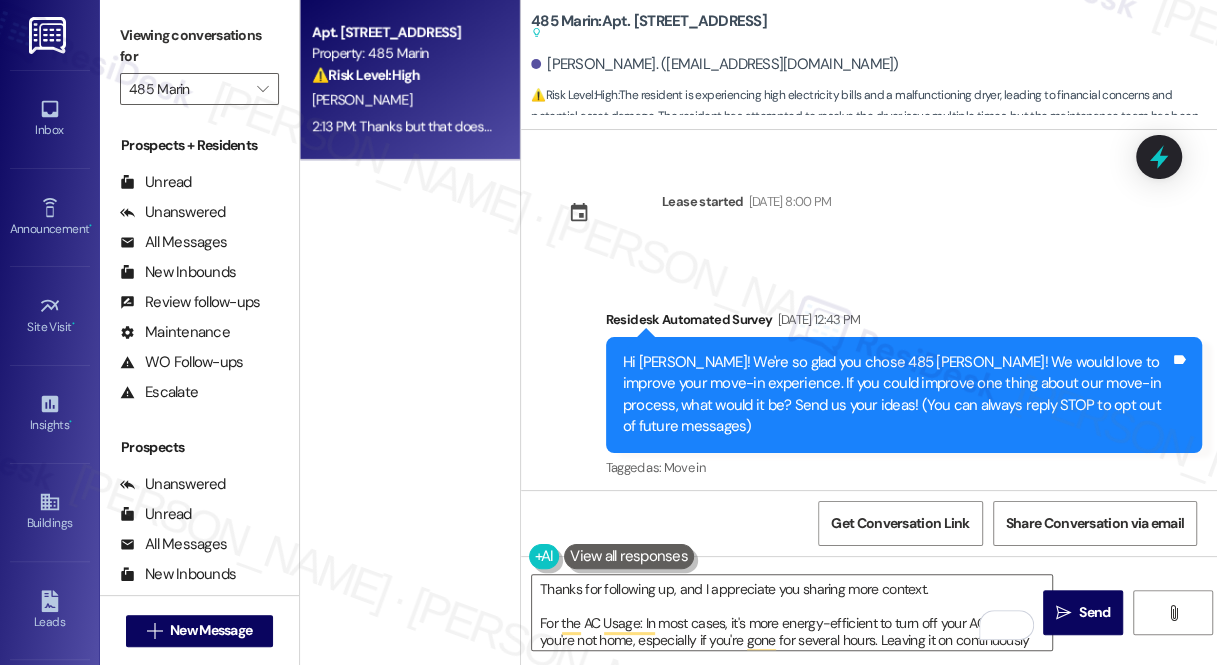 click on "Thanks but that doesn't answer my questions on the thermostat, as well as should I turn off the AC when I am not home? Or is it better to leave it on. Regarding the dryer, I asked them to close the case because they seem not able to identify the problem, and I get super busy during the day so I can't afford to let them come in again (they've visited at least three time for this problem, each time they just turn on my dryer and want to see if there's any problem - but the problem doesn't happen all the time, it only happens when I have wet clothes in it) - so because I get really busy and don't have time for their visits about the dryer I asked to close this case." at bounding box center [841, 25267] 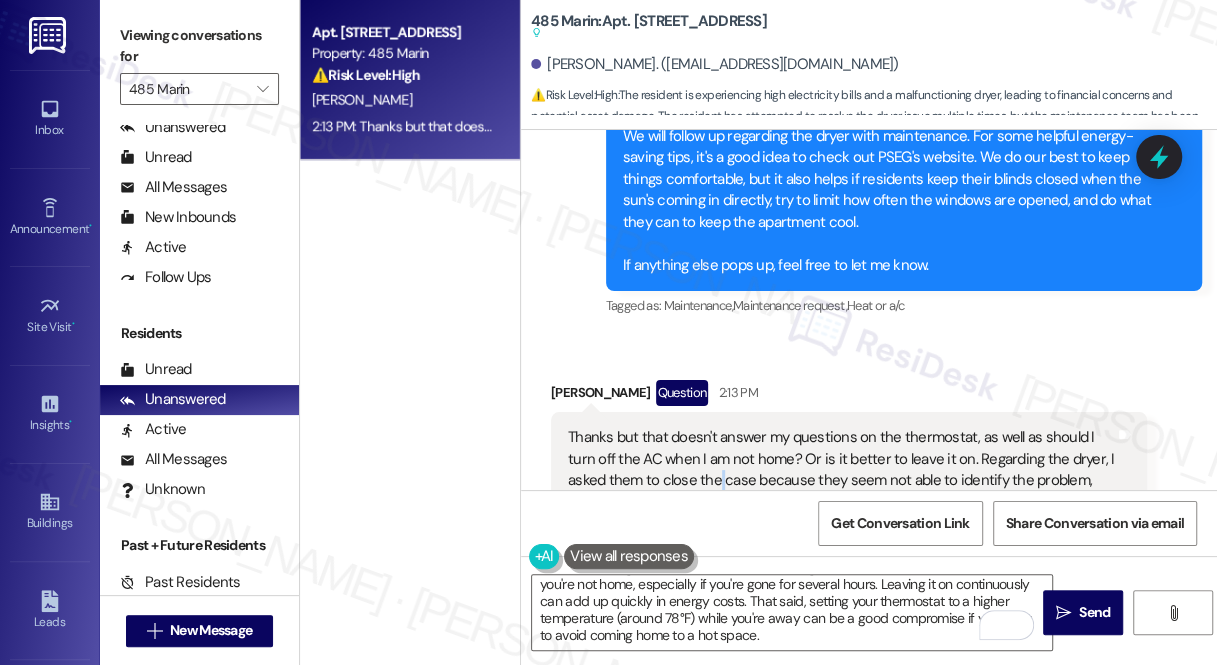 click on "Thanks but that doesn't answer my questions on the thermostat, as well as should I turn off the AC when I am not home? Or is it better to leave it on. Regarding the dryer, I asked them to close the case because they seem not able to identify the problem, and I get super busy during the day so I can't afford to let them come in again (they've visited at least three time for this problem, each time they just turn on my dryer and want to see if there's any problem - but the problem doesn't happen all the time, it only happens when I have wet clothes in it) - so because I get really busy and don't have time for their visits about the dryer I asked to close this case." at bounding box center [841, 512] 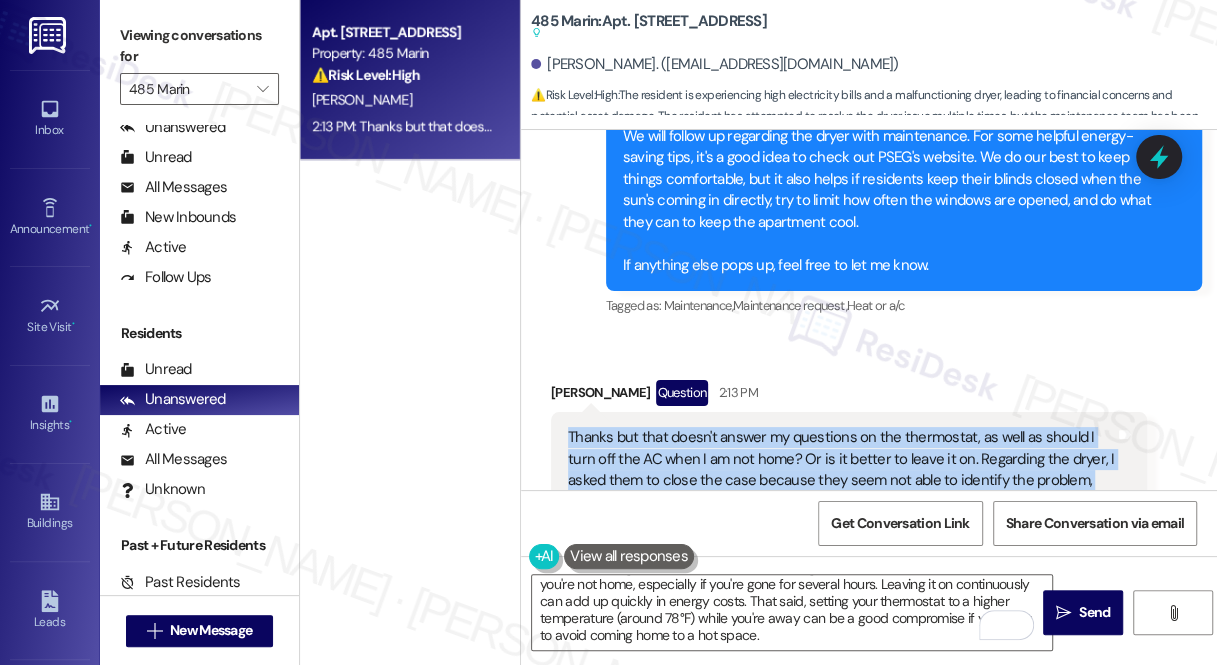 click on "Thanks but that doesn't answer my questions on the thermostat, as well as should I turn off the AC when I am not home? Or is it better to leave it on. Regarding the dryer, I asked them to close the case because they seem not able to identify the problem, and I get super busy during the day so I can't afford to let them come in again (they've visited at least three time for this problem, each time they just turn on my dryer and want to see if there's any problem - but the problem doesn't happen all the time, it only happens when I have wet clothes in it) - so because I get really busy and don't have time for their visits about the dryer I asked to close this case." at bounding box center (841, 512) 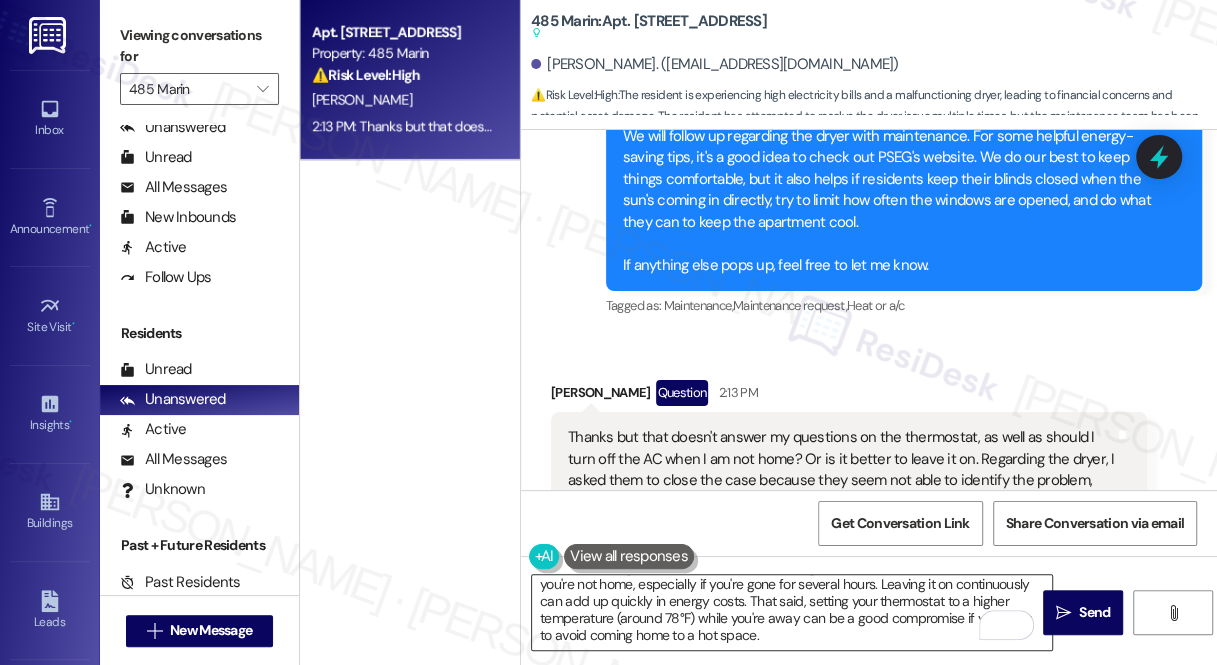 click on "Thanks for following up, and I appreciate you sharing more context.
For the AC Usage: In most cases, it's more energy-efficient to turn off your AC when you're not home, especially if you're gone for several hours. Leaving it on continuously can add up quickly in energy costs. That said, setting your thermostat to a higher temperature (around 78°F) while you're away can be a good compromise if you want to avoid coming home to a hot space." at bounding box center [792, 612] 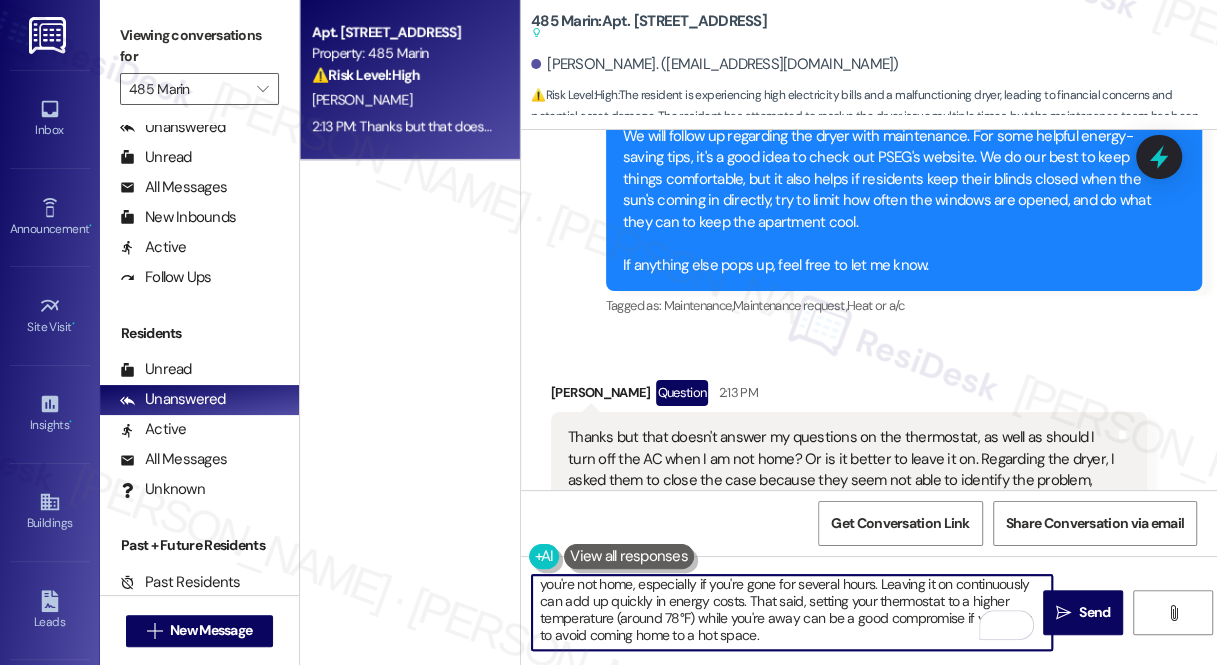 scroll, scrollTop: 25, scrollLeft: 0, axis: vertical 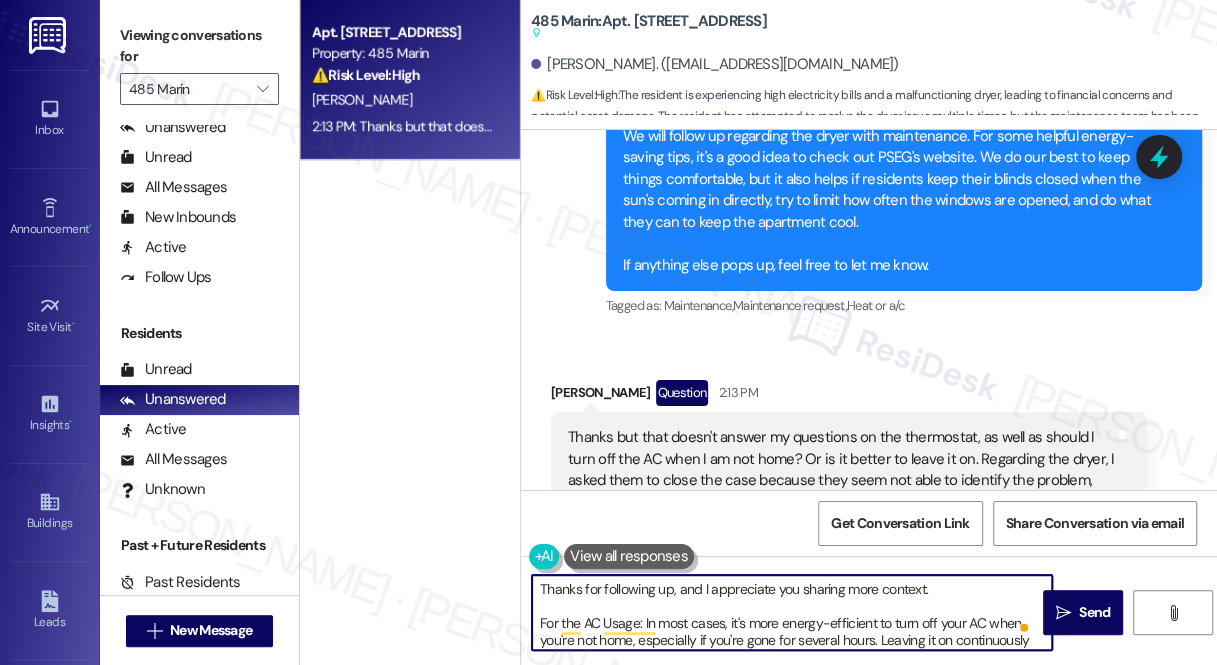 click on "Thanks for following up, and I appreciate you sharing more context.
For the AC Usage: In most cases, it's more energy-efficient to turn off your AC when you're not home, especially if you're gone for several hours. Leaving it on continuously can add up quickly in energy costs. That said, setting your thermostat to a higher temperature (around 78°F) while you're away can be a good compromise if you want to avoid coming home to a hot space." at bounding box center [792, 612] 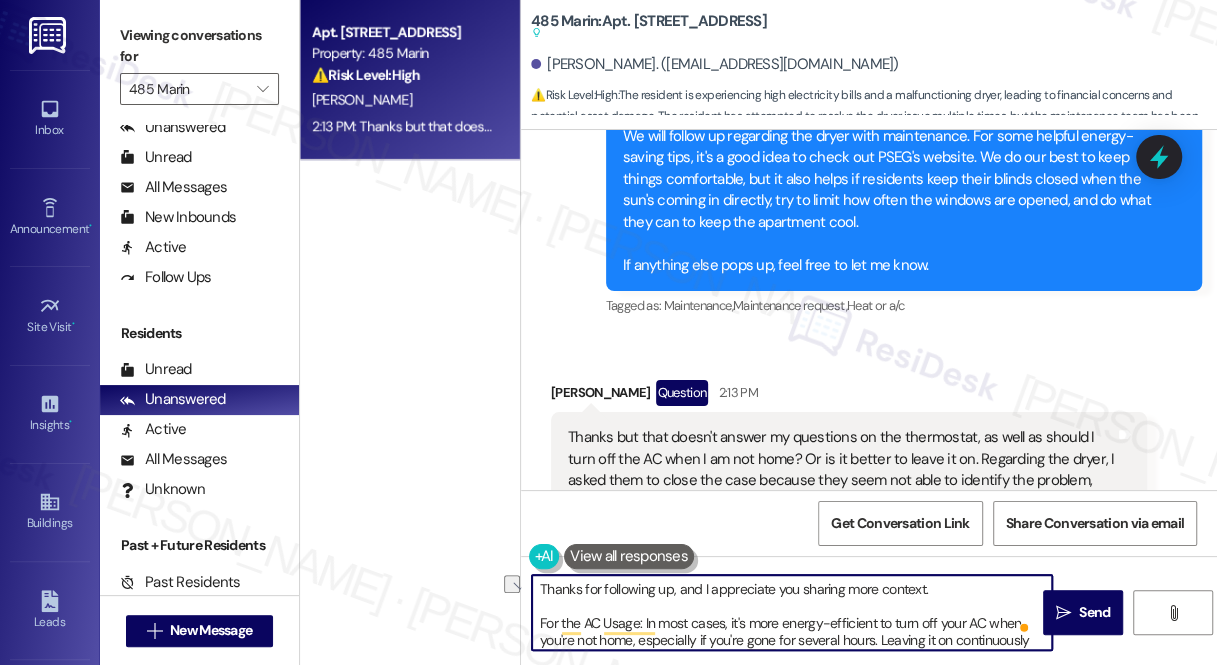 click on "Thanks for following up, and I appreciate you sharing more context.
For the AC Usage: In most cases, it's more energy-efficient to turn off your AC when you're not home, especially if you're gone for several hours. Leaving it on continuously can add up quickly in energy costs. That said, setting your thermostat to a higher temperature (around 78°F) while you're away can be a good compromise if you want to avoid coming home to a hot space." at bounding box center [792, 612] 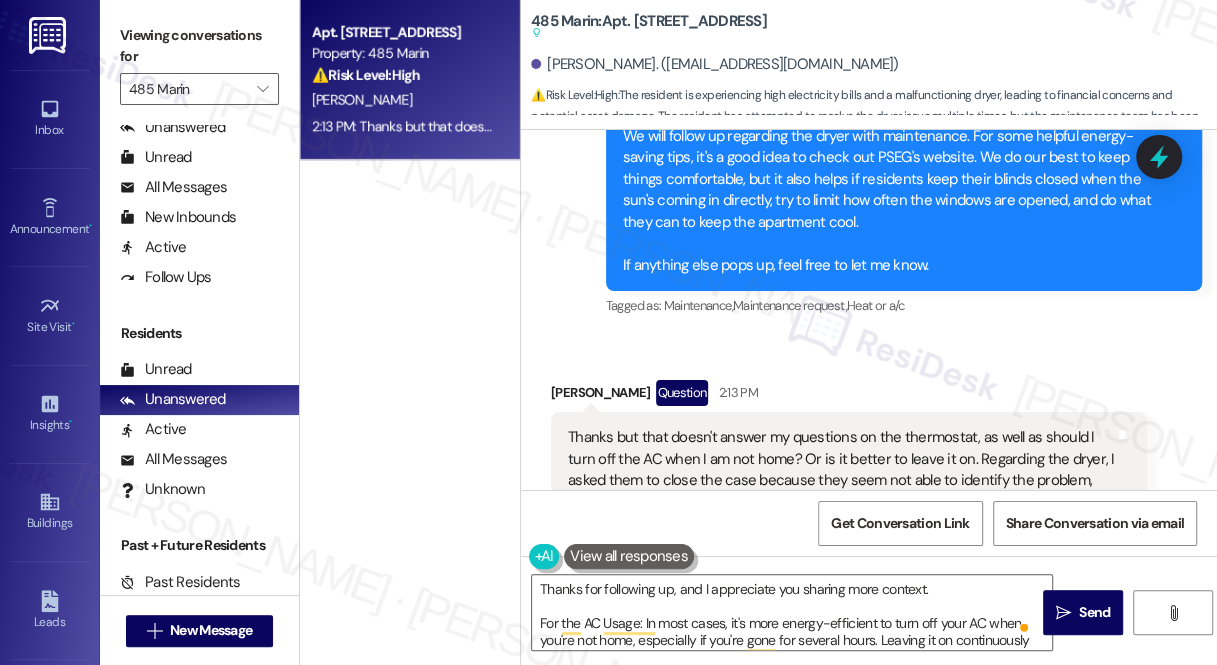 click on "Viewing conversations for" at bounding box center (199, 46) 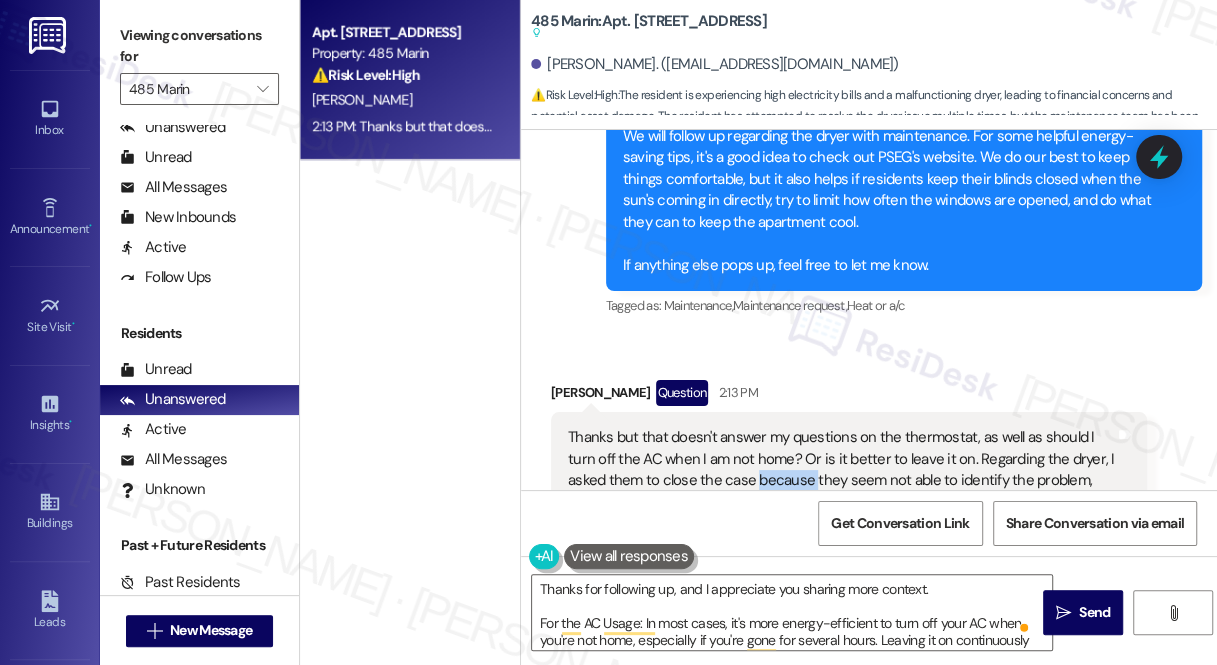 click on "Thanks but that doesn't answer my questions on the thermostat, as well as should I turn off the AC when I am not home? Or is it better to leave it on. Regarding the dryer, I asked them to close the case because they seem not able to identify the problem, and I get super busy during the day so I can't afford to let them come in again (they've visited at least three time for this problem, each time they just turn on my dryer and want to see if there's any problem - but the problem doesn't happen all the time, it only happens when I have wet clothes in it) - so because I get really busy and don't have time for their visits about the dryer I asked to close this case." at bounding box center [841, 512] 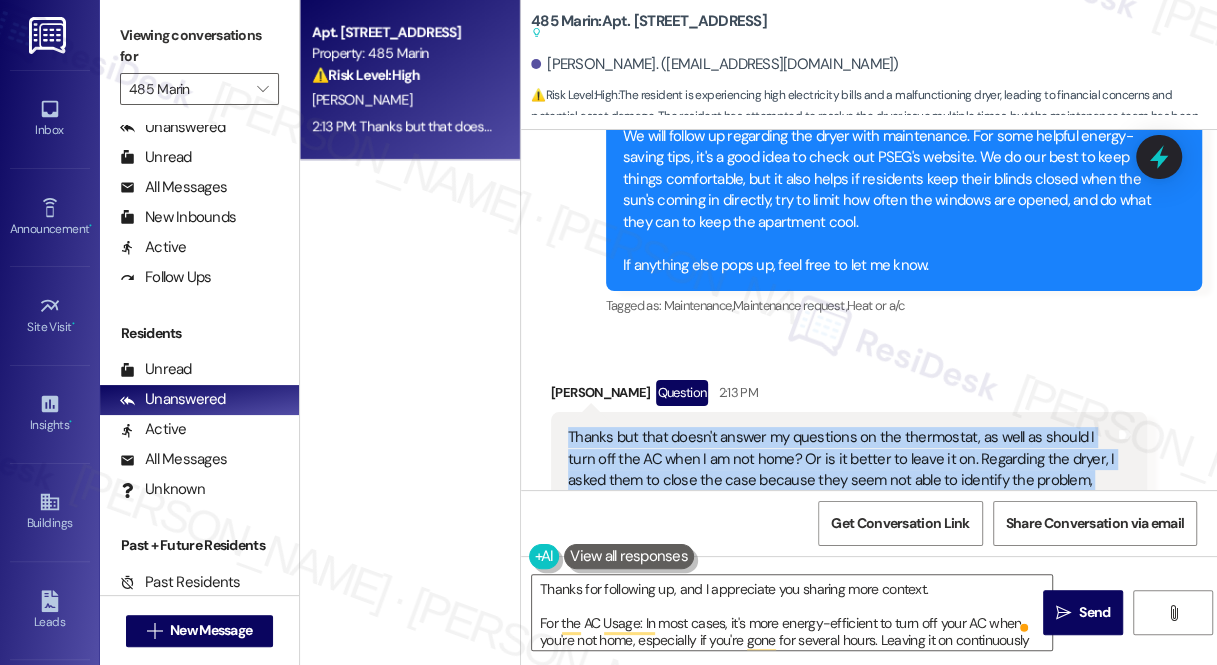 click on "Thanks but that doesn't answer my questions on the thermostat, as well as should I turn off the AC when I am not home? Or is it better to leave it on. Regarding the dryer, I asked them to close the case because they seem not able to identify the problem, and I get super busy during the day so I can't afford to let them come in again (they've visited at least three time for this problem, each time they just turn on my dryer and want to see if there's any problem - but the problem doesn't happen all the time, it only happens when I have wet clothes in it) - so because I get really busy and don't have time for their visits about the dryer I asked to close this case." at bounding box center (841, 512) 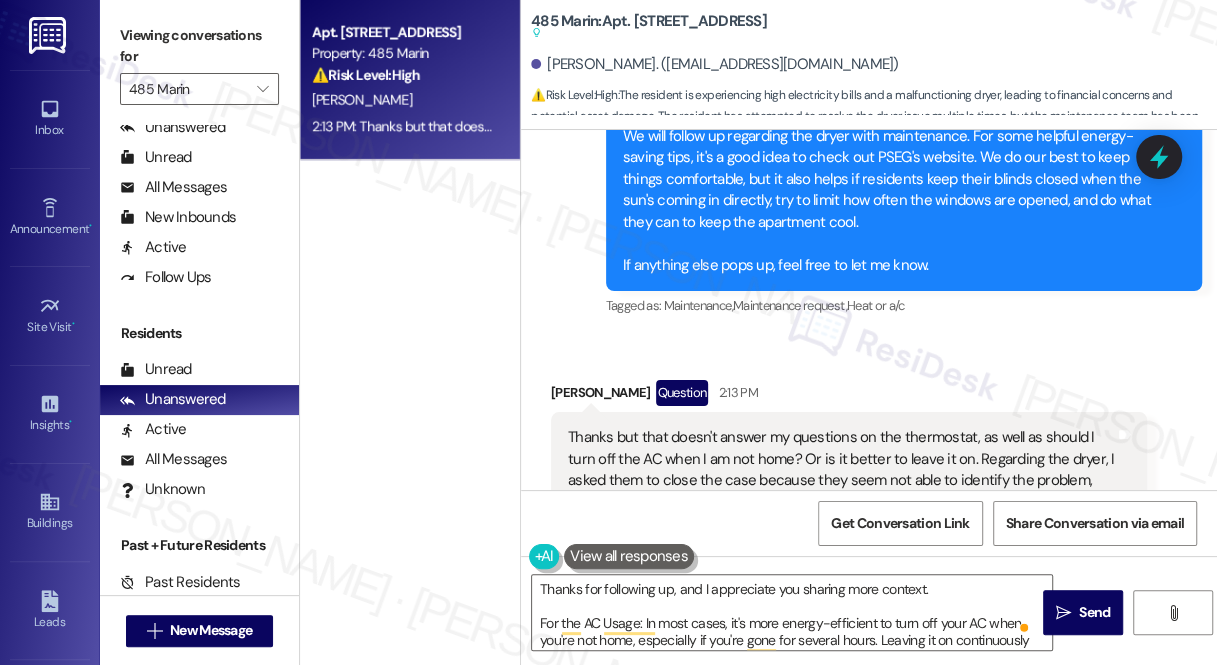 click on "Viewing conversations for 485 Marin " at bounding box center [199, 62] 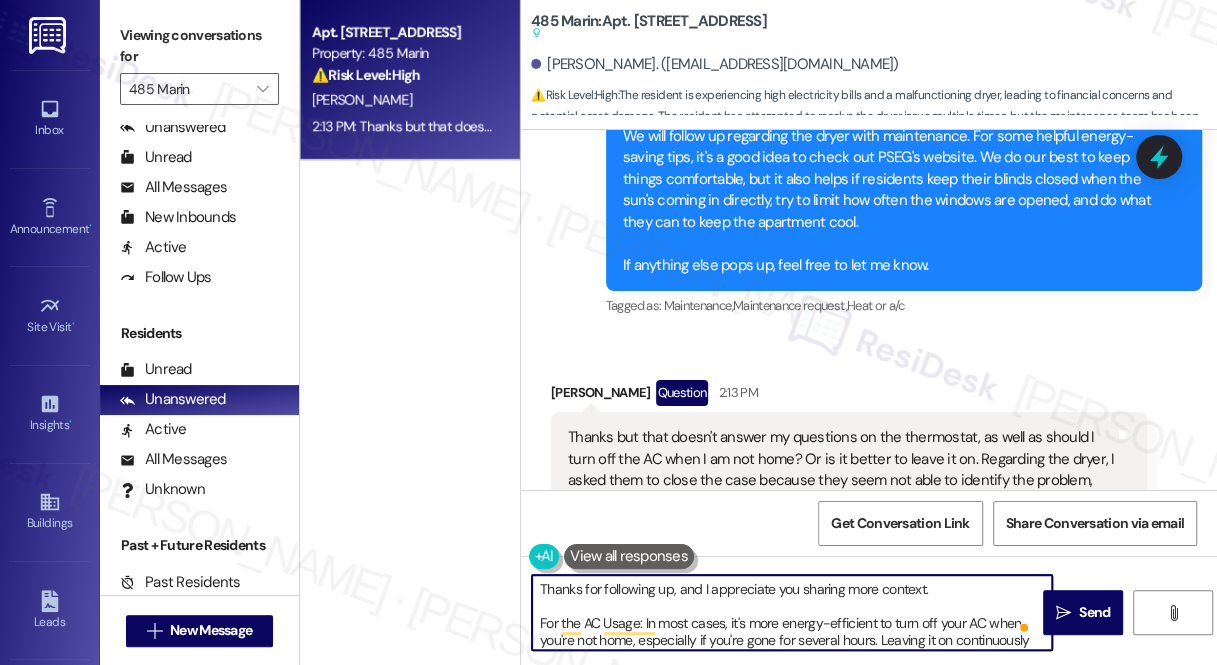 click on "Thanks for following up, and I appreciate you sharing more context.
For the AC Usage: In most cases, it's more energy-efficient to turn off your AC when you're not home, especially if you're gone for several hours. Leaving it on continuously can add up quickly in energy costs. That said, setting your thermostat to a higher temperature (around 78°F) while you're away can be a good compromise if you want to avoid coming home to a hot space." at bounding box center (792, 612) 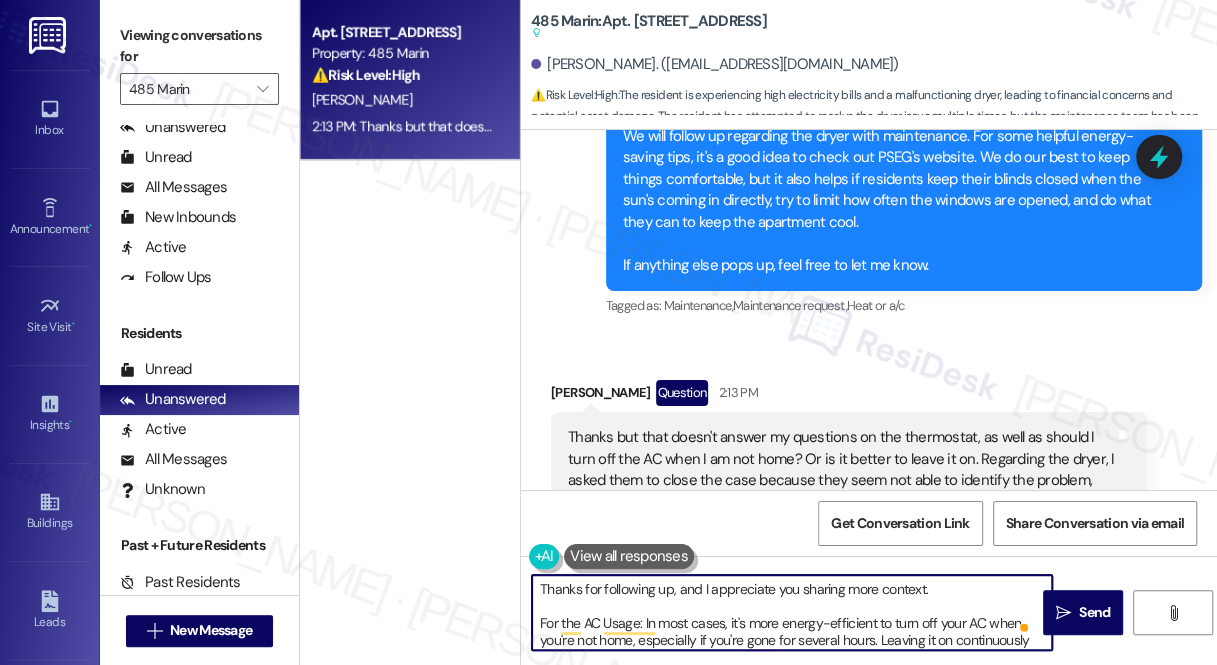 paste on "I hear you — dealing with unpredictable appliance issues while juggling a busy schedule is tough. It makes sense that you’d want to pause the visits if they haven’t been productive. Since the problem only happens with wet clothes, it may point to a sensor or venting issue that doesn’t appear during dry runs. If anything changes or you're able to revisit it later, feel free to reach out — we're here to help when it works for your schedule." 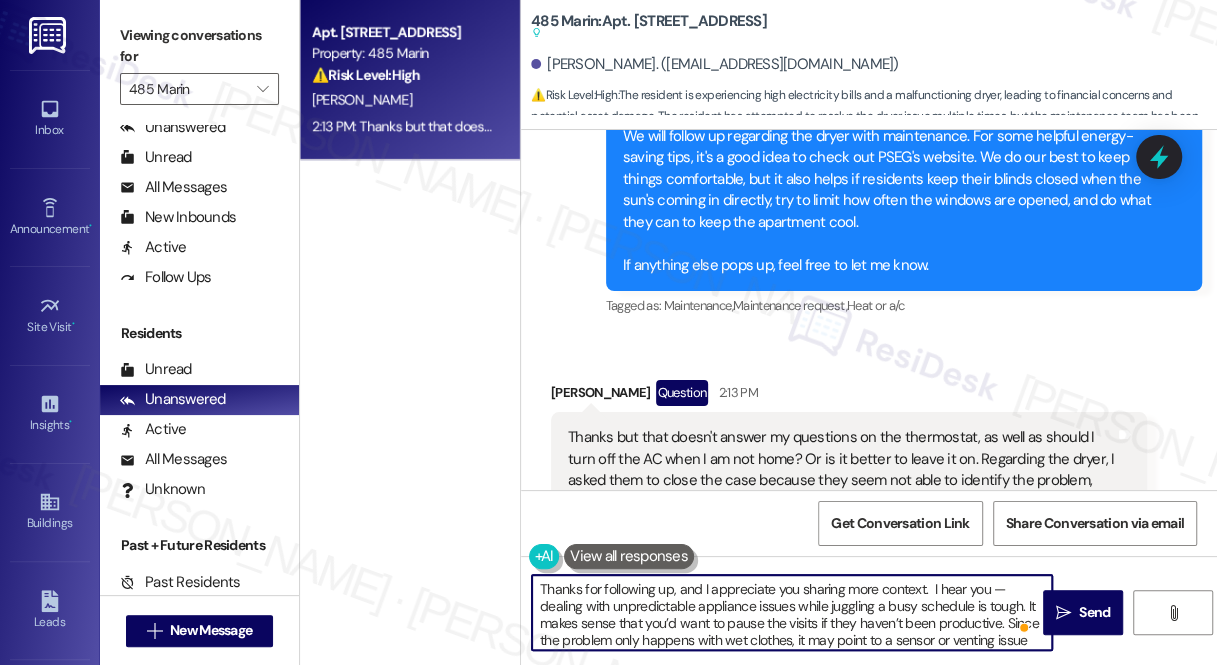 scroll, scrollTop: 34, scrollLeft: 0, axis: vertical 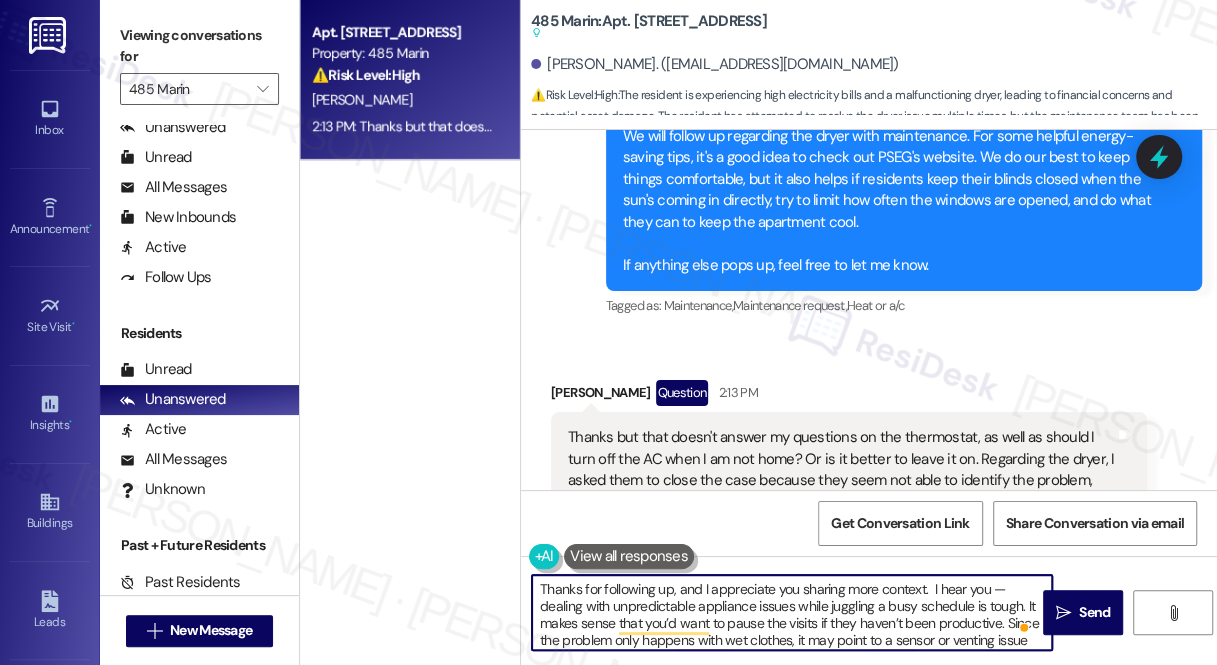 drag, startPoint x: 928, startPoint y: 586, endPoint x: 913, endPoint y: 591, distance: 15.811388 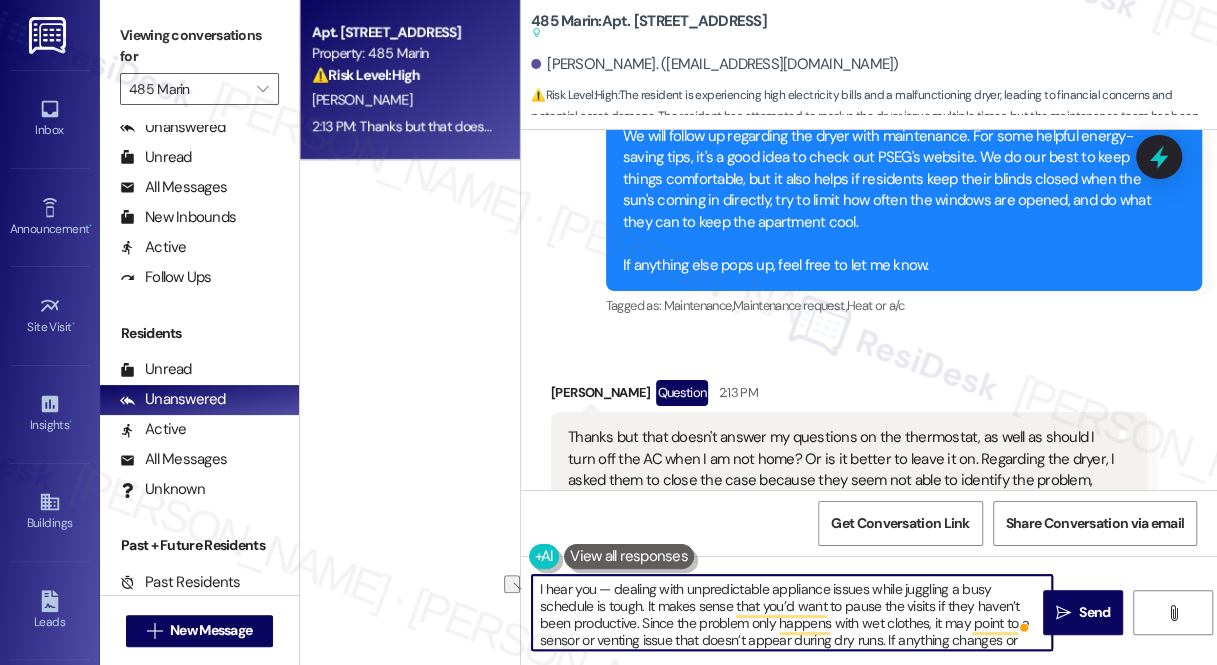 scroll, scrollTop: 170, scrollLeft: 0, axis: vertical 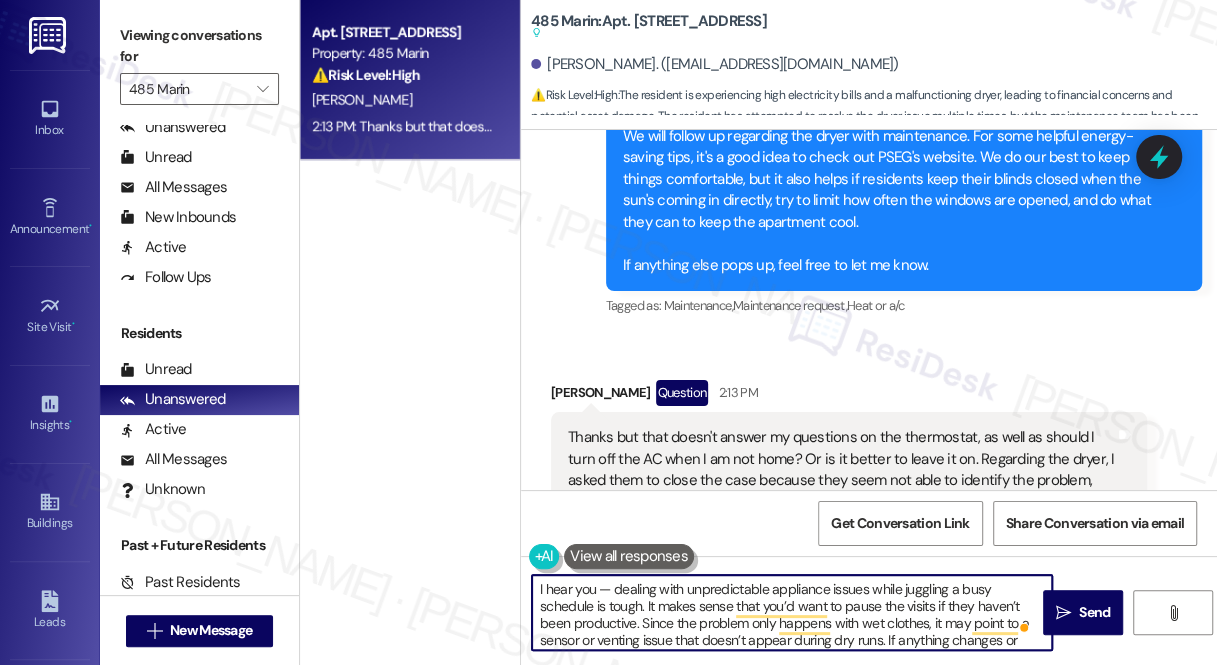 drag, startPoint x: 613, startPoint y: 588, endPoint x: 592, endPoint y: 590, distance: 21.095022 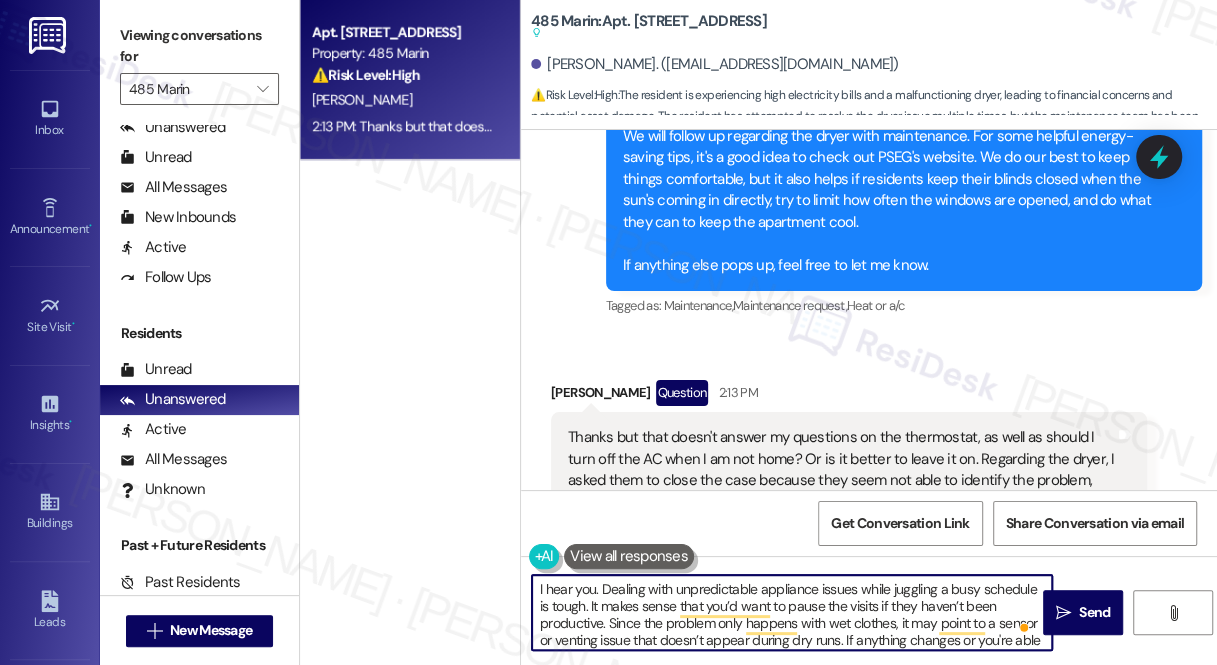 click on "I hear you. Dealing with unpredictable appliance issues while juggling a busy schedule is tough. It makes sense that you’d want to pause the visits if they haven’t been productive. Since the problem only happens with wet clothes, it may point to a sensor or venting issue that doesn’t appear during dry runs. If anything changes or you're able to revisit it later, feel free to reach out — we're here to help when it works for your schedule.
For the AC Usage: In most cases, it's more energy-efficient to turn off your AC when you're not home, especially if you're gone for several hours. Leaving it on continuously can add up quickly in energy costs. That said, setting your thermostat to a higher temperature (around 78°F) while you're away can be a good compromise if you want to avoid coming home to a hot space." at bounding box center (792, 612) 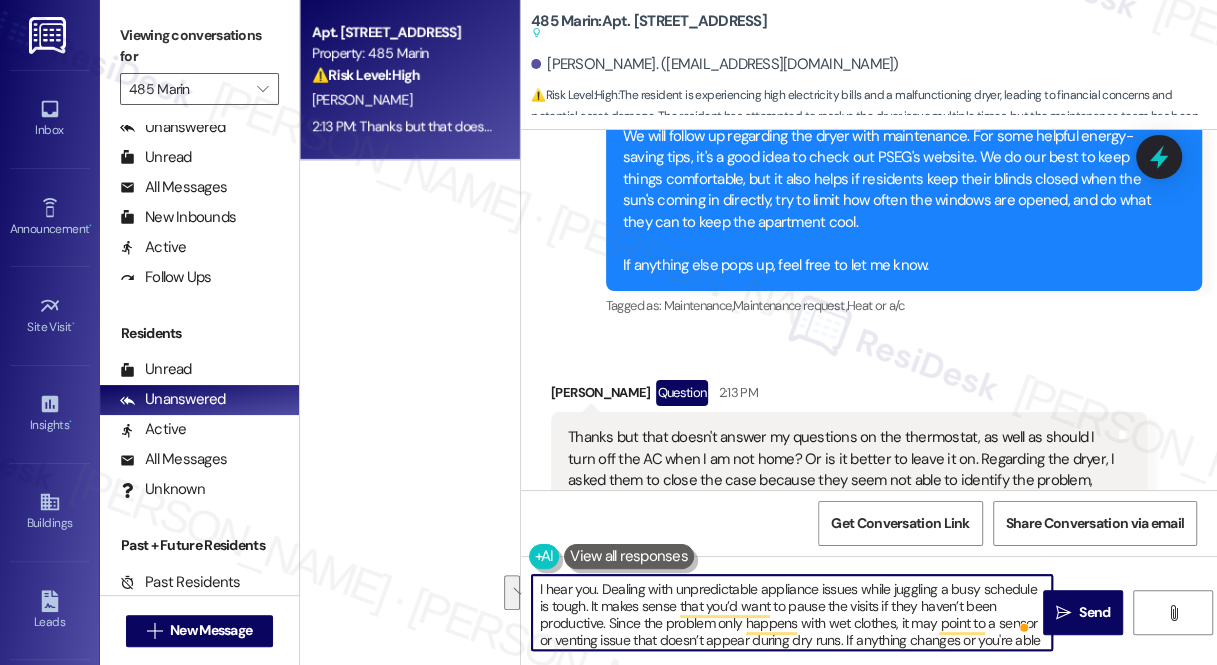 drag, startPoint x: 588, startPoint y: 602, endPoint x: 611, endPoint y: 622, distance: 30.479502 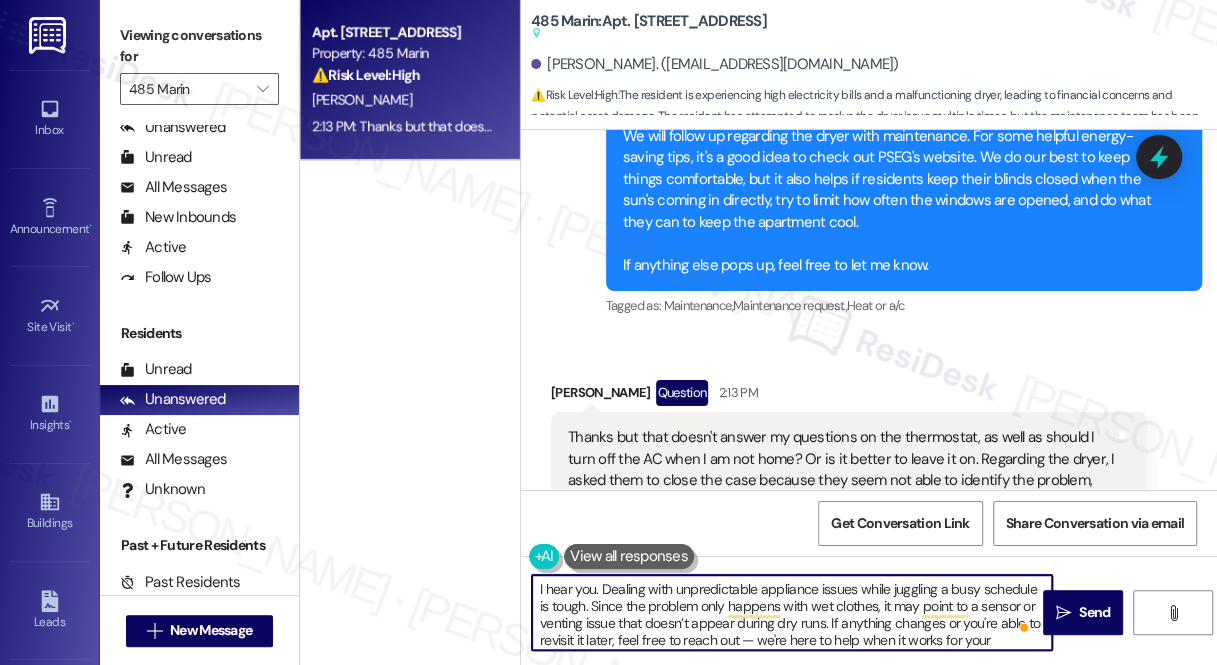 drag, startPoint x: 990, startPoint y: 601, endPoint x: 980, endPoint y: 602, distance: 10.049875 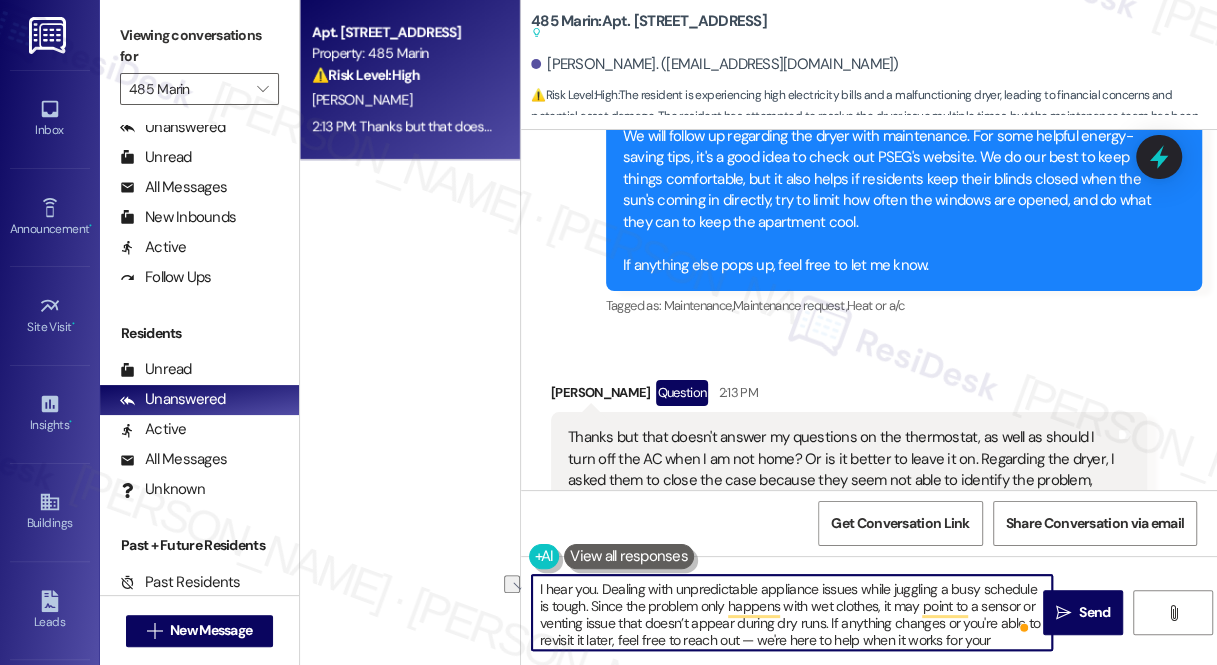 scroll, scrollTop: 53, scrollLeft: 0, axis: vertical 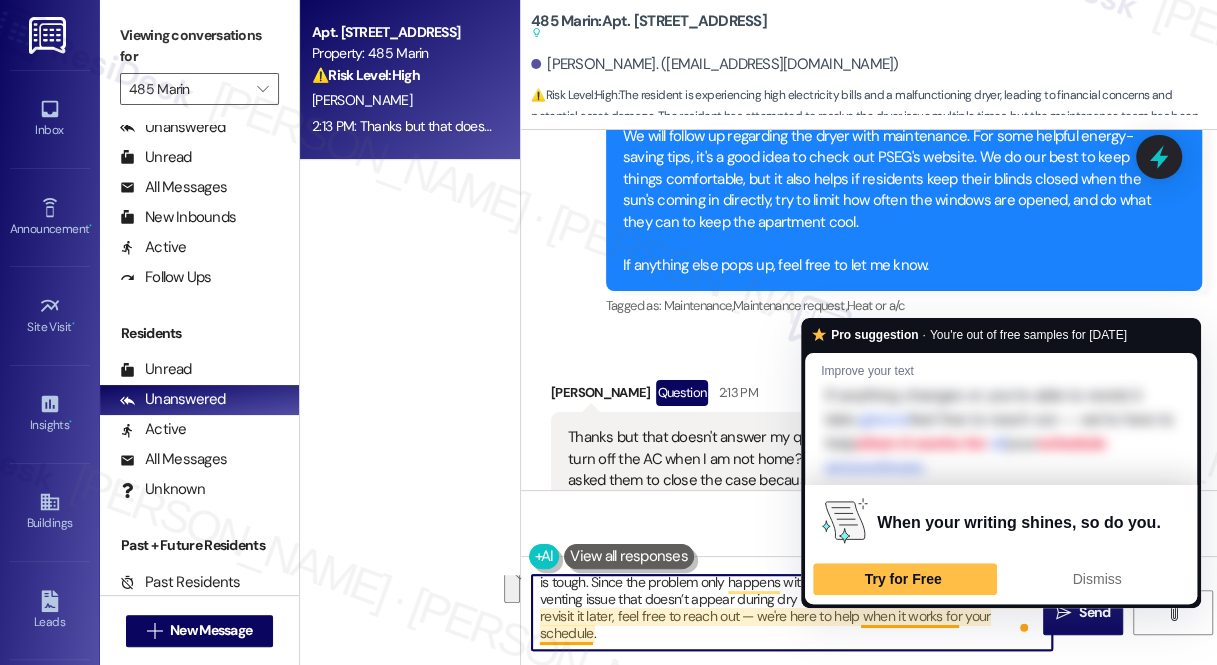 drag, startPoint x: 826, startPoint y: 625, endPoint x: 882, endPoint y: 633, distance: 56.568542 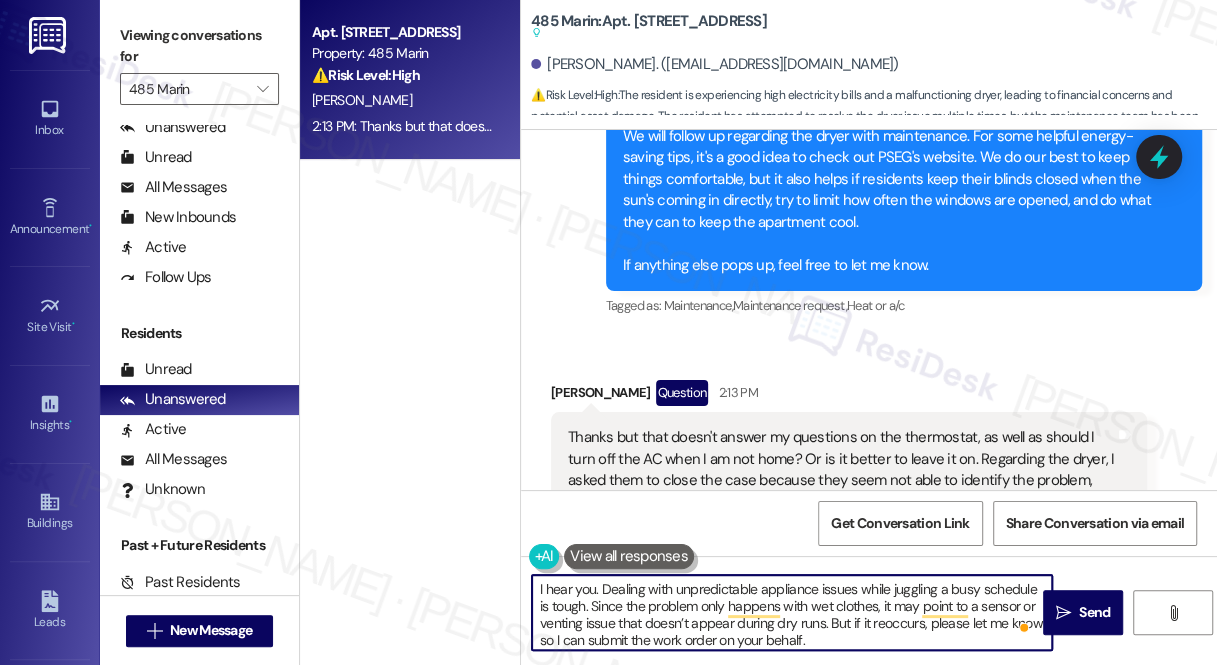 click on "I hear you. Dealing with unpredictable appliance issues while juggling a busy schedule is tough. Since the problem only happens with wet clothes, it may point to a sensor or venting issue that doesn’t appear during dry runs. But if it reoccurs, please let me know so I can submit the work order on your behalf.
For the AC Usage: In most cases, it's more energy-efficient to turn off your AC when you're not home, especially if you're gone for several hours. Leaving it on continuously can add up quickly in energy costs. That said, setting your thermostat to a higher temperature (around 78°F) while you're away can be a good compromise if you want to avoid coming home to a hot space." at bounding box center (792, 612) 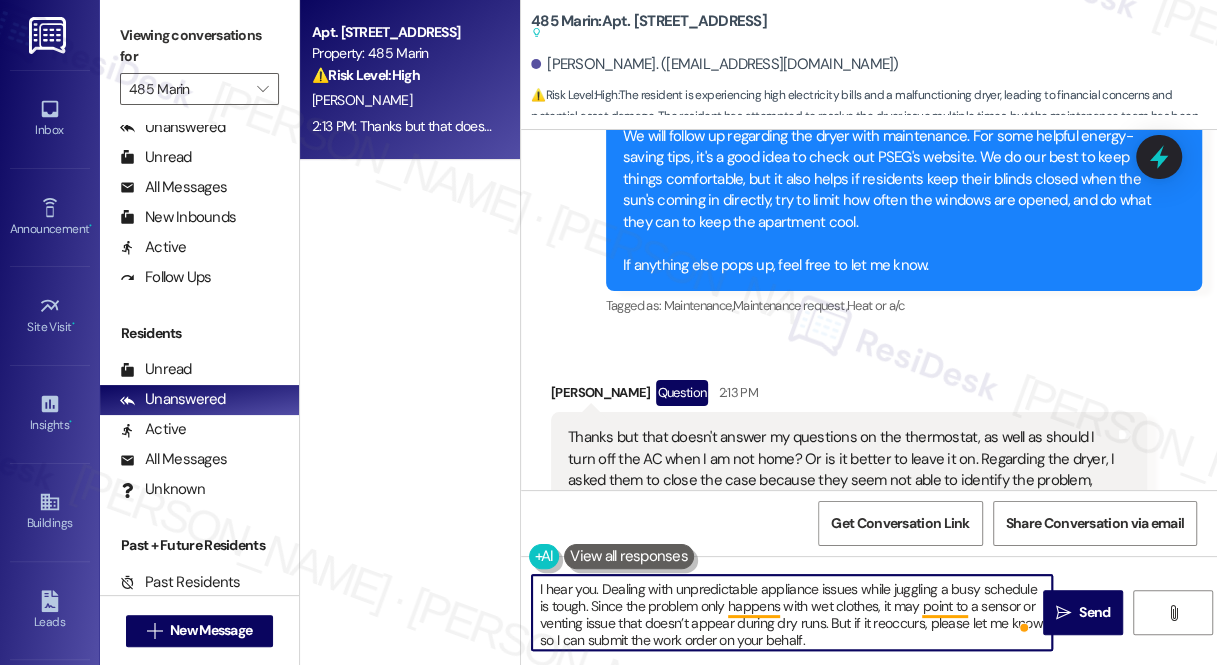 drag, startPoint x: 768, startPoint y: 605, endPoint x: 782, endPoint y: 605, distance: 14 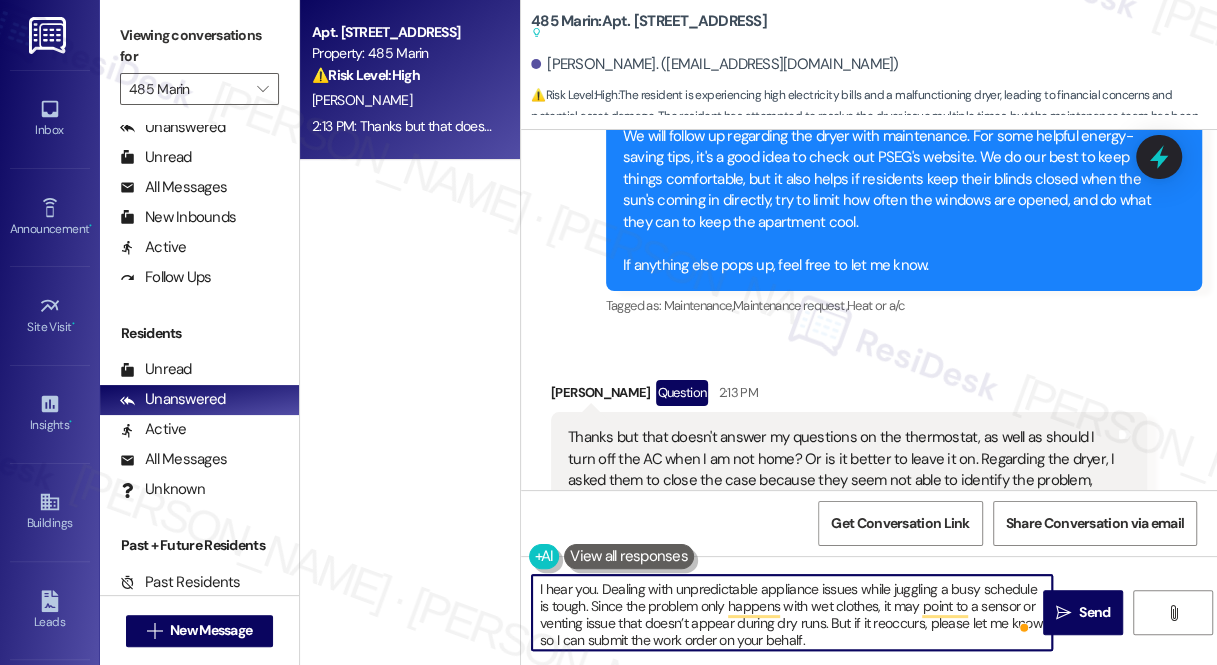 click on "I hear you. Dealing with unpredictable appliance issues while juggling a busy schedule is tough. Since the problem only happens with wet clothes, it may point to a sensor or venting issue that doesn’t appear during dry runs. But if it reoccurs, please let me know so I can submit the work order on your behalf.
For the AC Usage: In most cases, it's more energy-efficient to turn off your AC when you're not home, especially if you're gone for several hours. Leaving it on continuously can add up quickly in energy costs. That said, setting your thermostat to a higher temperature (around 78°F) while you're away can be a good compromise if you want to avoid coming home to a hot space." at bounding box center (792, 612) 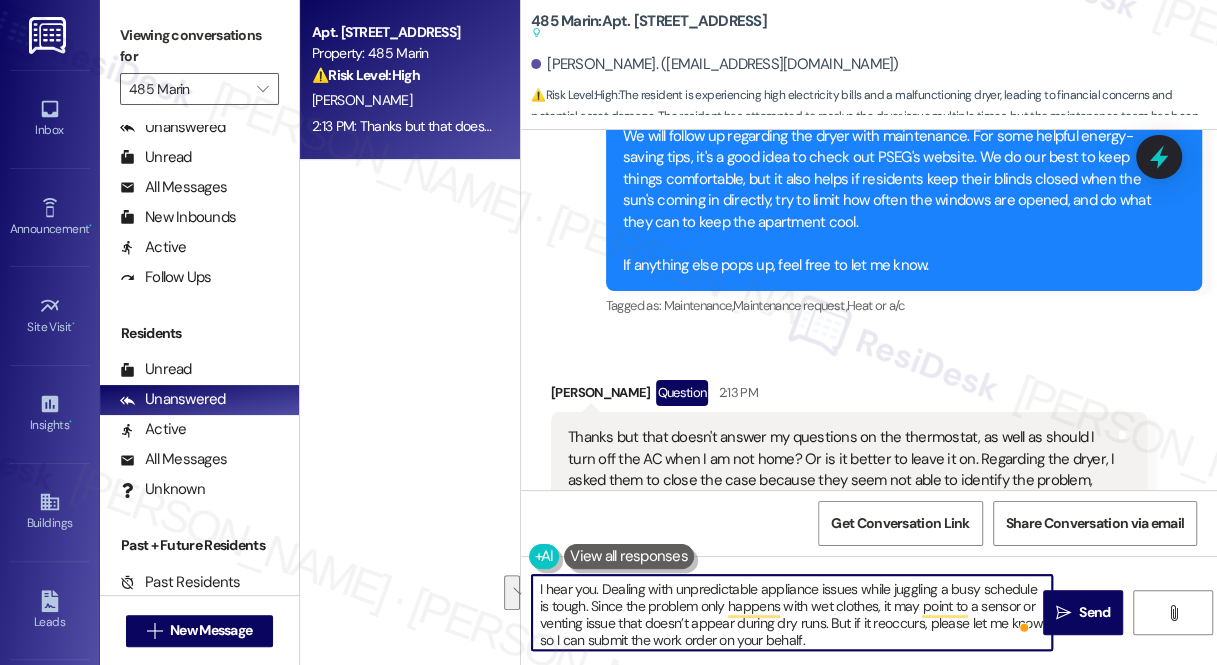 click on "I hear you. Dealing with unpredictable appliance issues while juggling a busy schedule is tough. Since the problem only happens with wet clothes, it may point to a sensor or venting issue that doesn’t appear during dry runs. But if it reoccurs, please let me know so I can submit the work order on your behalf.
For the AC Usage: In most cases, it's more energy-efficient to turn off your AC when you're not home, especially if you're gone for several hours. Leaving it on continuously can add up quickly in energy costs. That said, setting your thermostat to a higher temperature (around 78°F) while you're away can be a good compromise if you want to avoid coming home to a hot space." at bounding box center [792, 612] 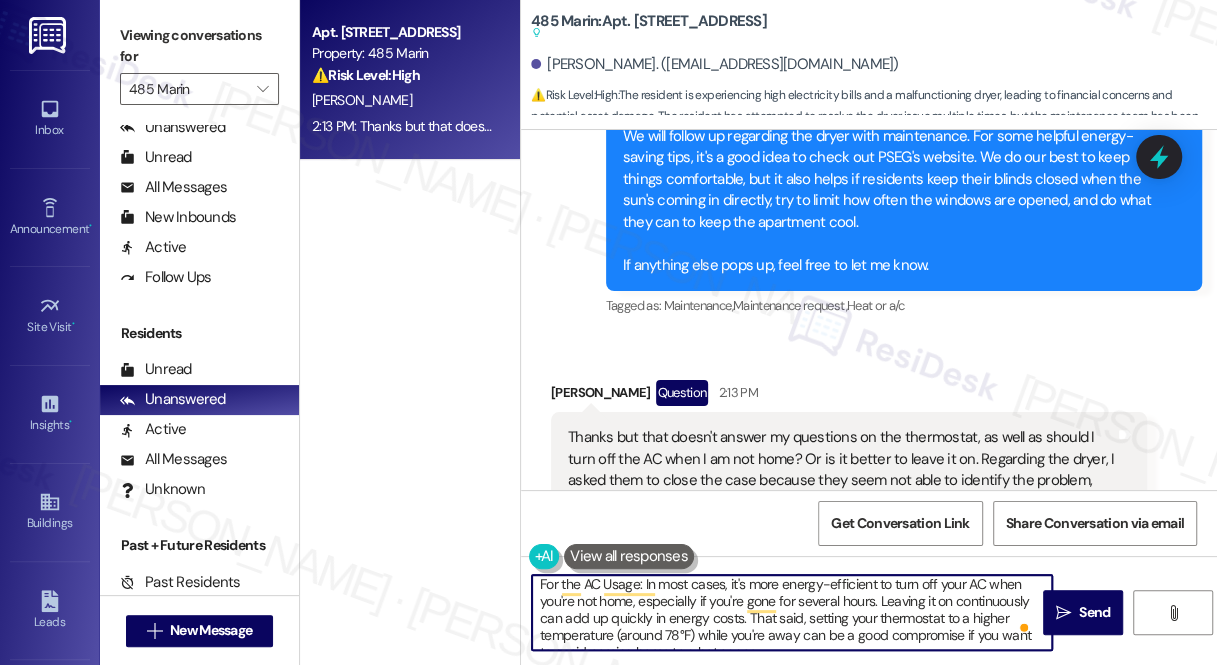 click on "I hear you. Dealing with unpredictable appliance issues while juggling a busy schedule is tough. Since the problem only happens with wet clothes, it may point to a sensor or venting issue that doesn’t appear during dry runs. But if it reoccurs, please let me know so I can submit the work order on your behalf.
For the AC Usage: In most cases, it's more energy-efficient to turn off your AC when you're not home, especially if you're gone for several hours. Leaving it on continuously can add up quickly in energy costs. That said, setting your thermostat to a higher temperature (around 78°F) while you're away can be a good compromise if you want to avoid coming home to a hot space." at bounding box center [792, 612] 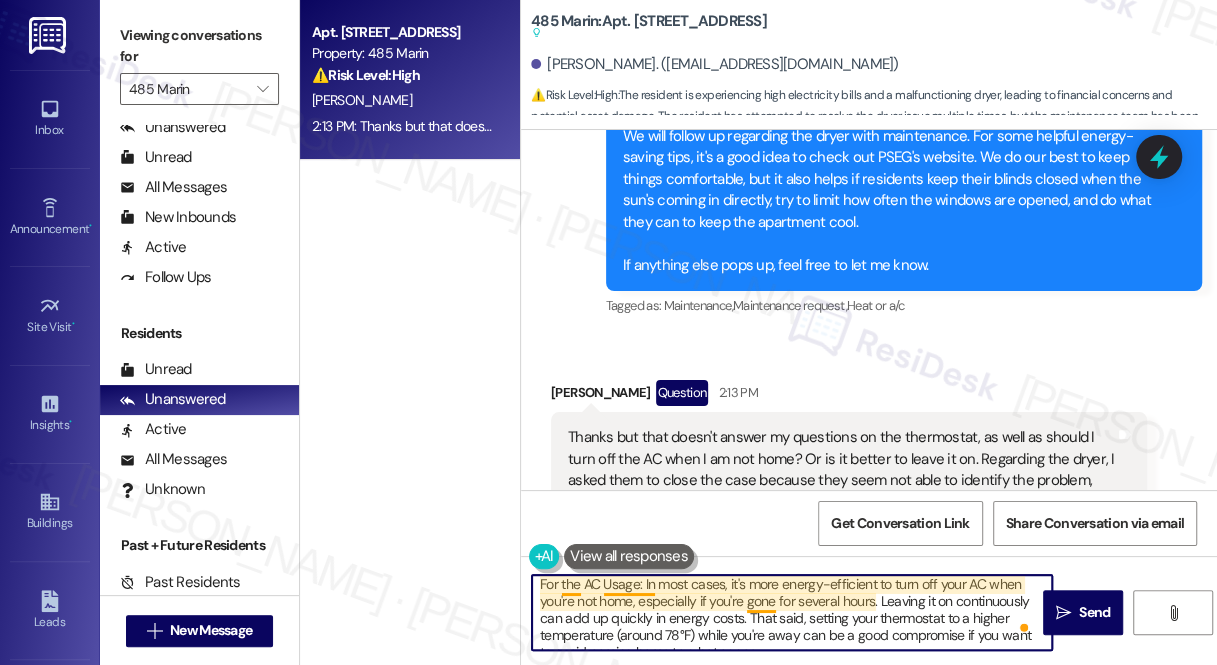 click on "I hear you. Dealing with unpredictable appliance issues while juggling a busy schedule is tough. Since the problem only happens with wet clothes, it may point to a sensor or venting issue that doesn’t appear during dry runs. But if it reoccurs, please let me know so I can submit the work order on your behalf.
For the AC Usage: In most cases, it's more energy-efficient to turn off your AC when you're not home, especially if you're gone for several hours. Leaving it on continuously can add up quickly in energy costs. That said, setting your thermostat to a higher temperature (around 78°F) while you're away can be a good compromise if you want to avoid coming home to a hot space." at bounding box center (792, 612) 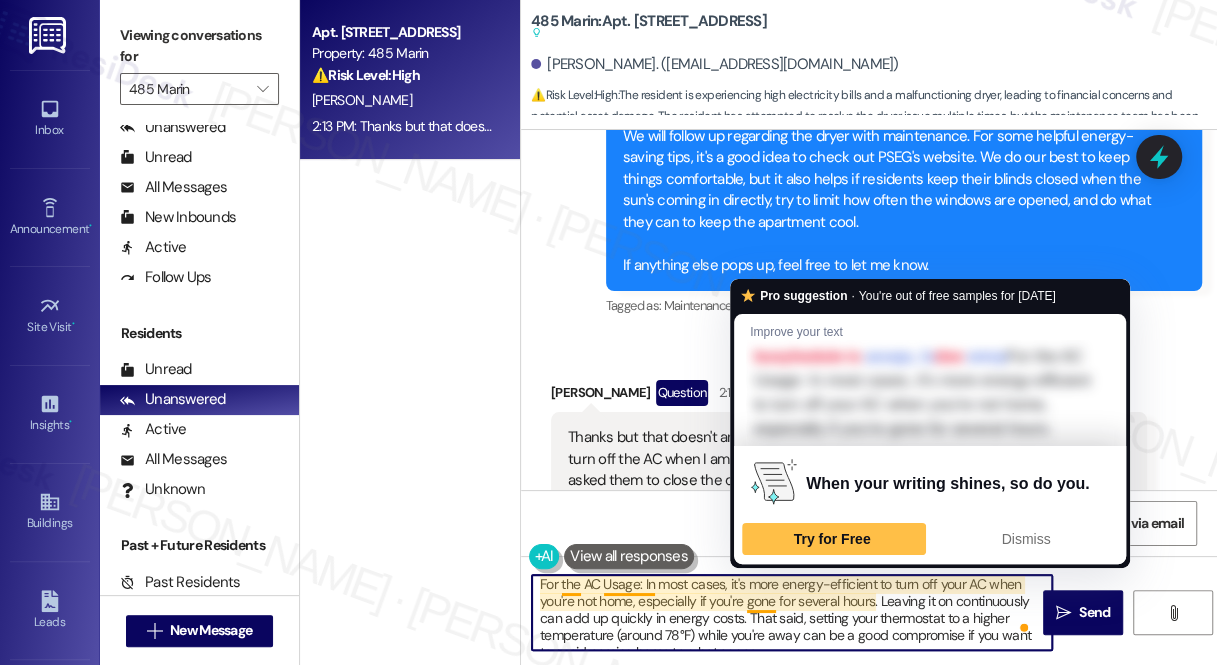 click on "I hear you. Dealing with unpredictable appliance issues while juggling a busy schedule is tough. Since the problem only happens with wet clothes, it may point to a sensor or venting issue that doesn’t appear during dry runs. But if it reoccurs, please let me know so I can submit the work order on your behalf.
For the AC Usage: In most cases, it's more energy-efficient to turn off your AC when you're not home, especially if you're gone for several hours. Leaving it on continuously can add up quickly in energy costs. That said, setting your thermostat to a higher temperature (around 78°F) while you're away can be a good compromise if you want to avoid coming home to a hot space." at bounding box center [792, 612] 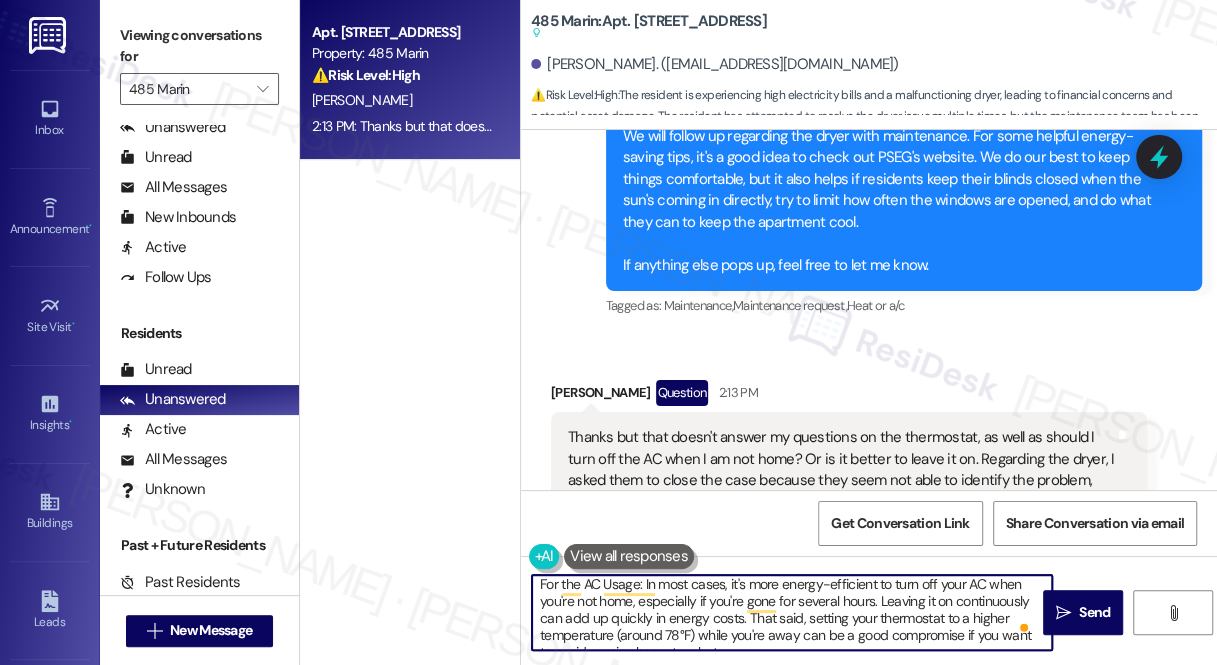scroll, scrollTop: 124, scrollLeft: 0, axis: vertical 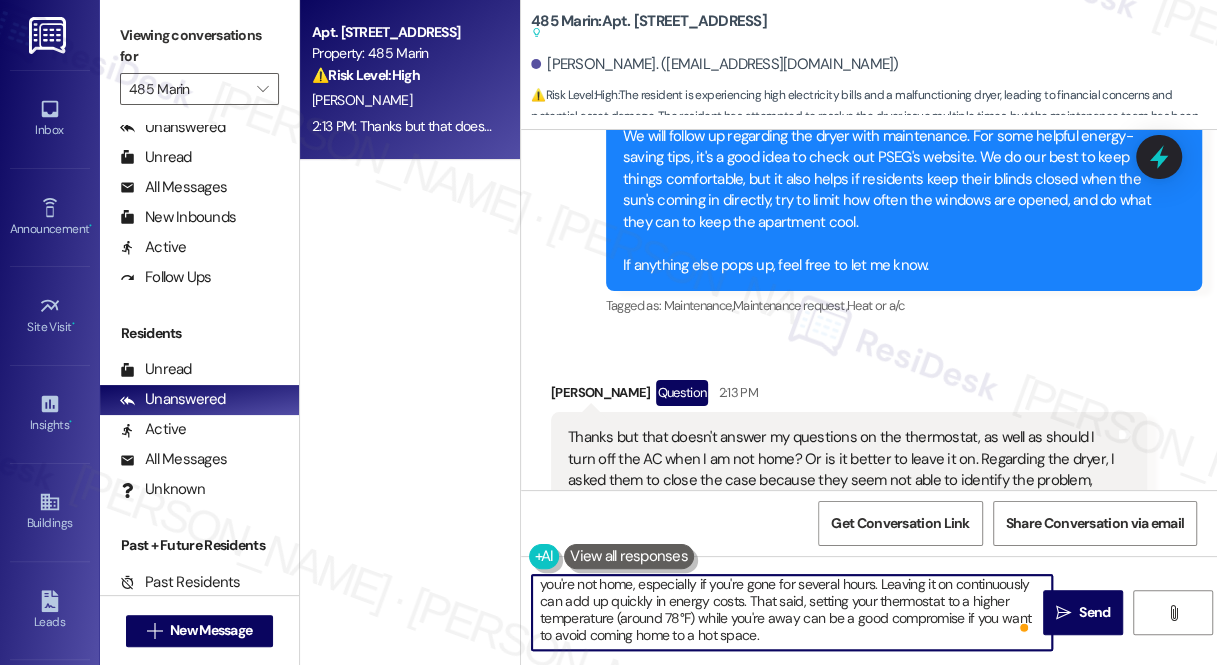 click on "I hear you. Dealing with unpredictable appliance issues while juggling a busy schedule is tough. Since the problem only happens with wet clothes, it may point to a sensor or venting issue that doesn’t appear during dry runs. But if it reoccurs, please let me know so I can submit the work order on your behalf.
For the AC Usage: In most cases, it's more energy-efficient to turn off your AC when you're not home, especially if you're gone for several hours. Leaving it on continuously can add up quickly in energy costs. That said, setting your thermostat to a higher temperature (around 78°F) while you're away can be a good compromise if you want to avoid coming home to a hot space." at bounding box center (792, 612) 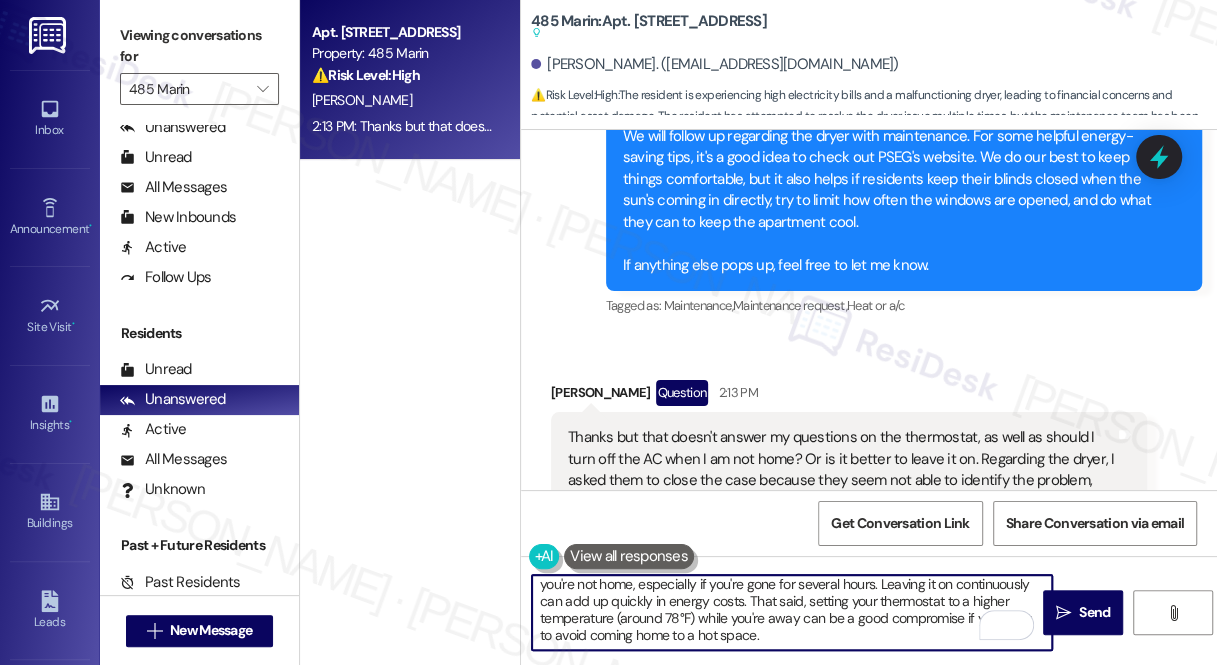 scroll, scrollTop: 124, scrollLeft: 0, axis: vertical 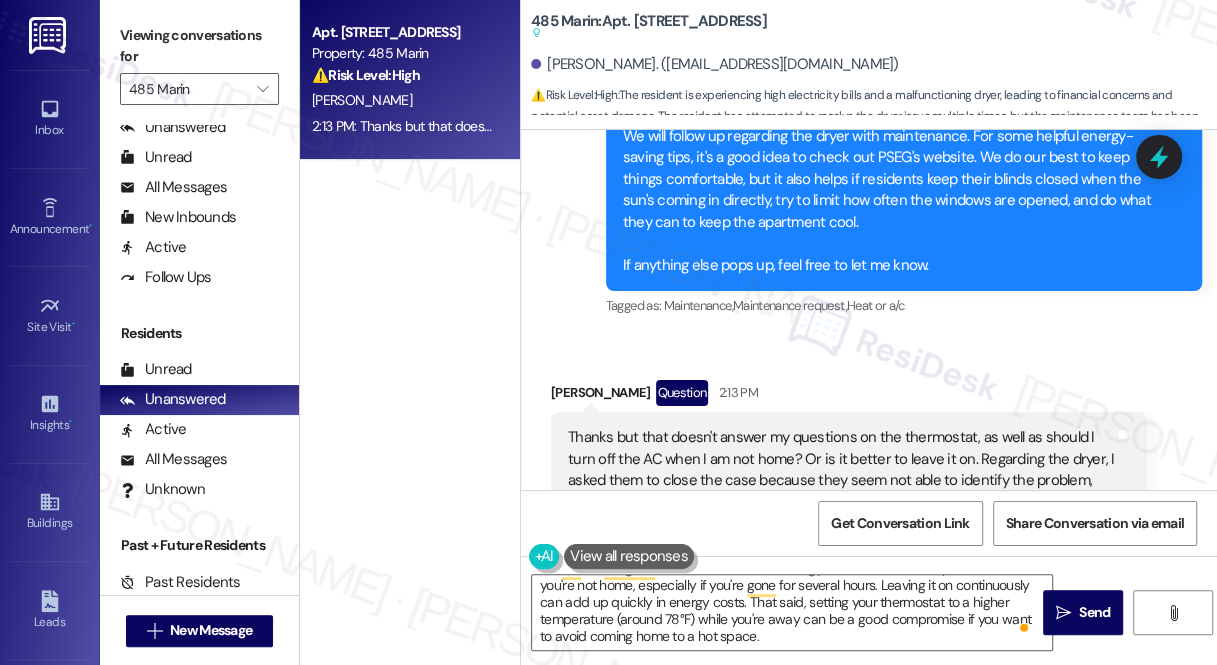 click on "Viewing conversations for" at bounding box center (199, 46) 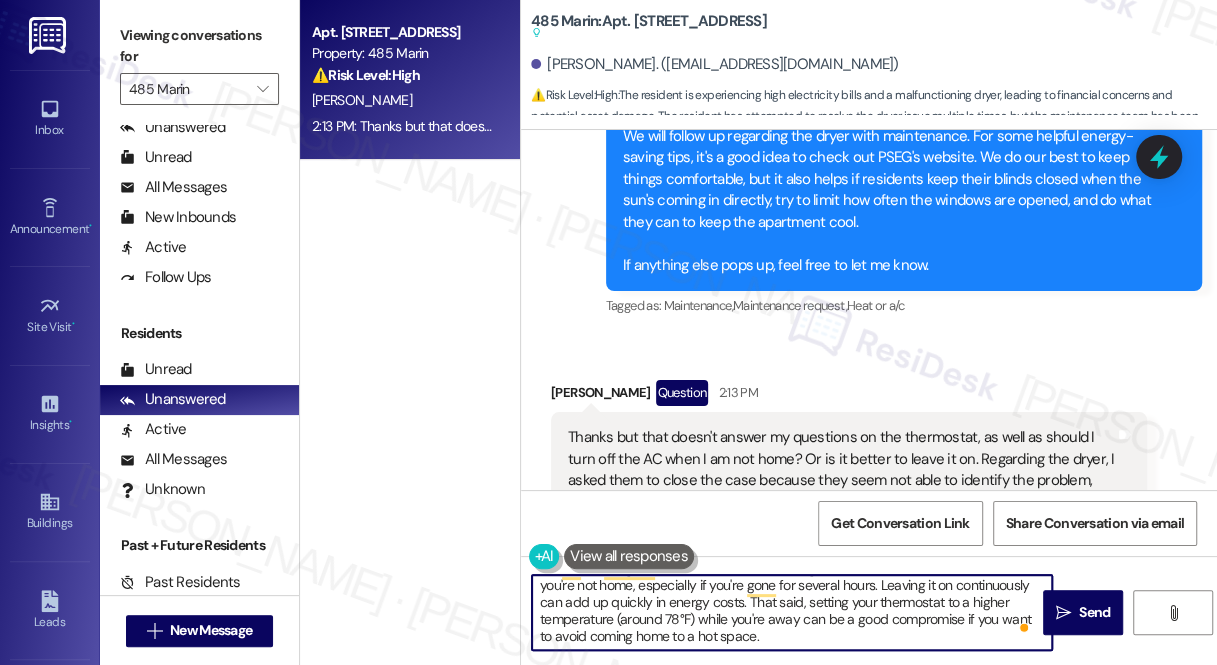 click on "I hear you. Dealing with unpredictable appliance issues while juggling a busy schedule is tough. Since the problem only happens with wet clothes, it may point to a sensor or venting issue that doesn’t appear during dry runs. But if it reoccurs, please let me know so I can submit the work order on your behalf.
For the AC Usage: In most cases, it's more energy-efficient to turn off your AC when you're not home, especially if you're gone for several hours. Leaving it on continuously can add up quickly in energy costs. That said, setting your thermostat to a higher temperature (around 78°F) while you're away can be a good compromise if you want to avoid coming home to a hot space." at bounding box center (792, 612) 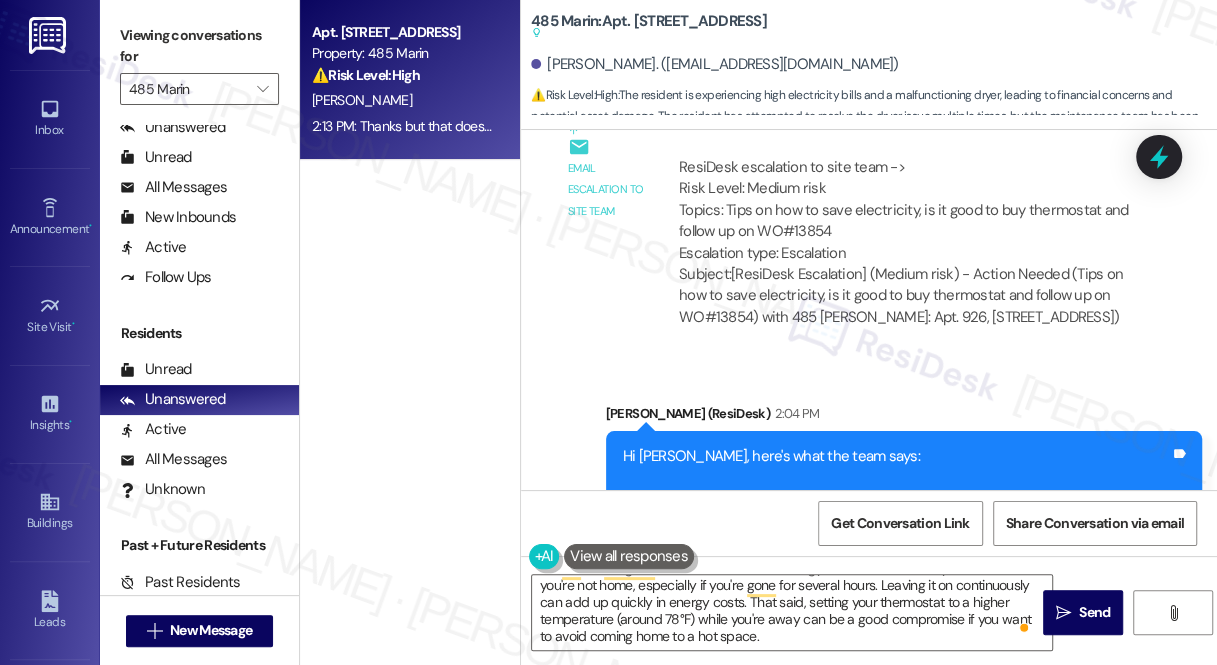 click on "Hi Yuyue, here's what the team says:
We will follow up regarding the dryer with maintenance. For some helpful energy-saving tips, it's a good idea to check out PSEG's website. We do our best to keep things comfortable, but it also helps if residents keep their blinds closed when the sun's coming in directly, try to limit how often the windows are opened, and do what they can to keep the apartment cool.
If anything else pops up, feel free to let me know." at bounding box center [896, 542] 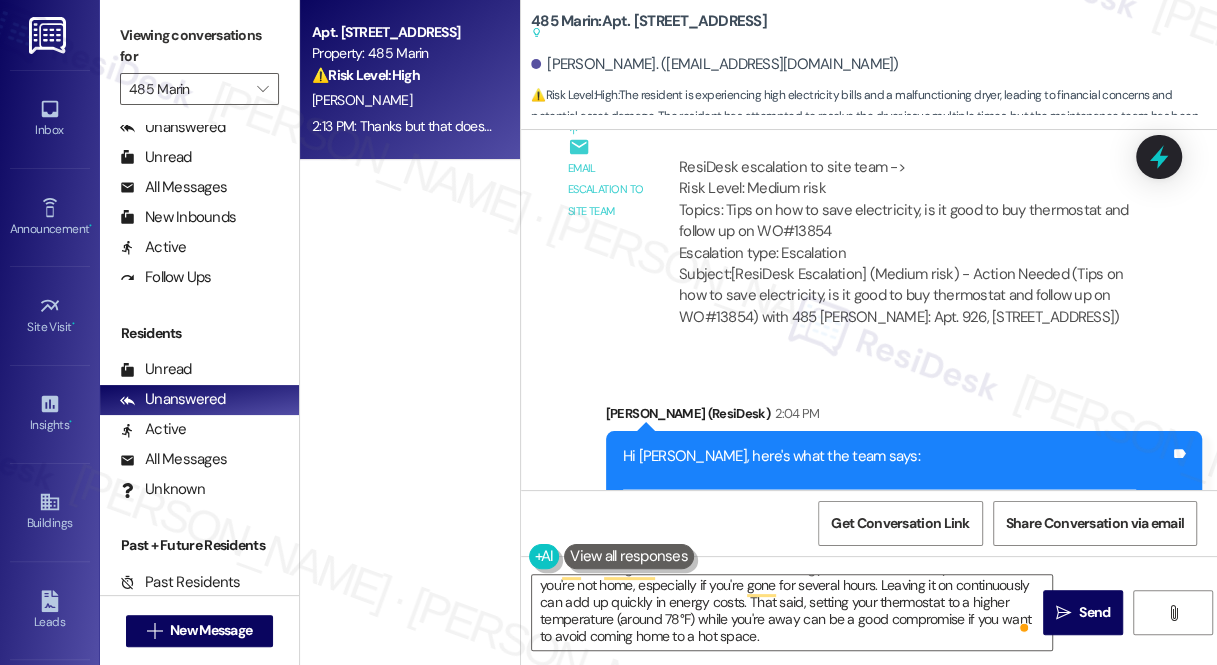 click on "Hi Yuyue, here's what the team says:
We will follow up regarding the dryer with maintenance. For some helpful energy-saving tips, it's a good idea to check out PSEG's website. We do our best to keep things comfortable, but it also helps if residents keep their blinds closed when the sun's coming in directly, try to limit how often the windows are opened, and do what they can to keep the apartment cool.
If anything else pops up, feel free to let me know." at bounding box center [896, 542] 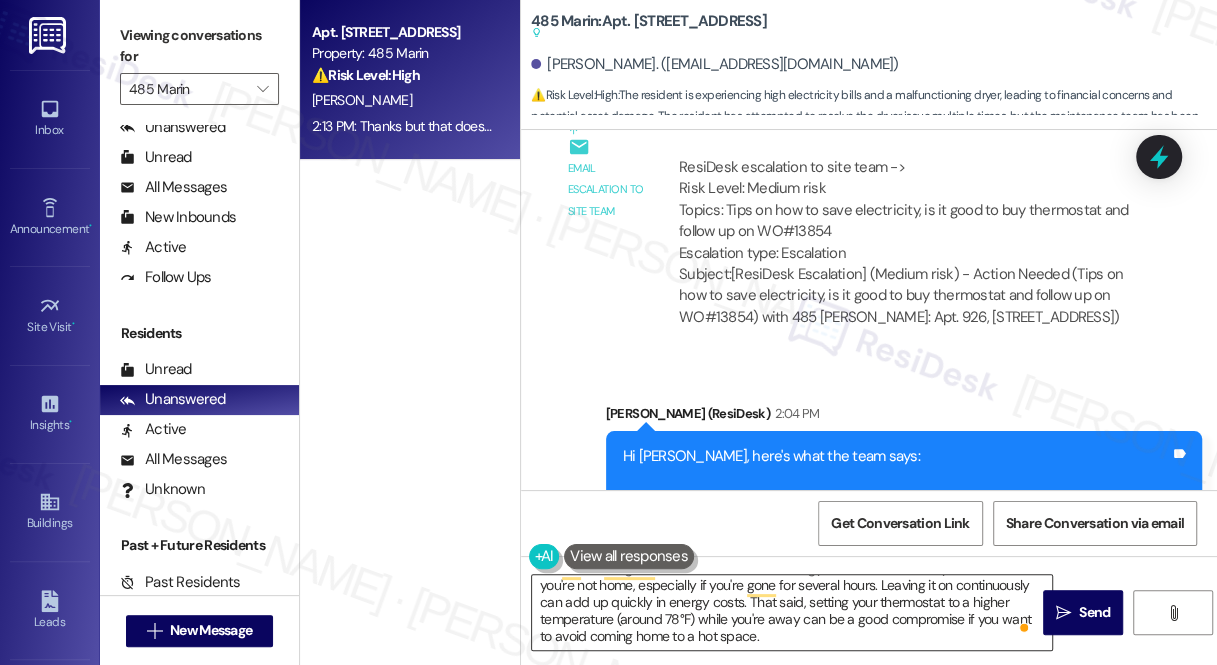 click on "I hear you. Dealing with unpredictable appliance issues while juggling a busy schedule is tough. Since the problem only happens with wet clothes, it may point to a sensor or venting issue that doesn’t appear during dry runs. But if it reoccurs, please let me know so I can submit the work order on your behalf.
For the AC Usage: In most cases, it's more energy-efficient to turn off your AC when you're not home, especially if you're gone for several hours. Leaving it on continuously can add up quickly in energy costs. That said, setting your thermostat to a higher temperature (around 78°F) while you're away can be a good compromise if you want to avoid coming home to a hot space." at bounding box center [792, 612] 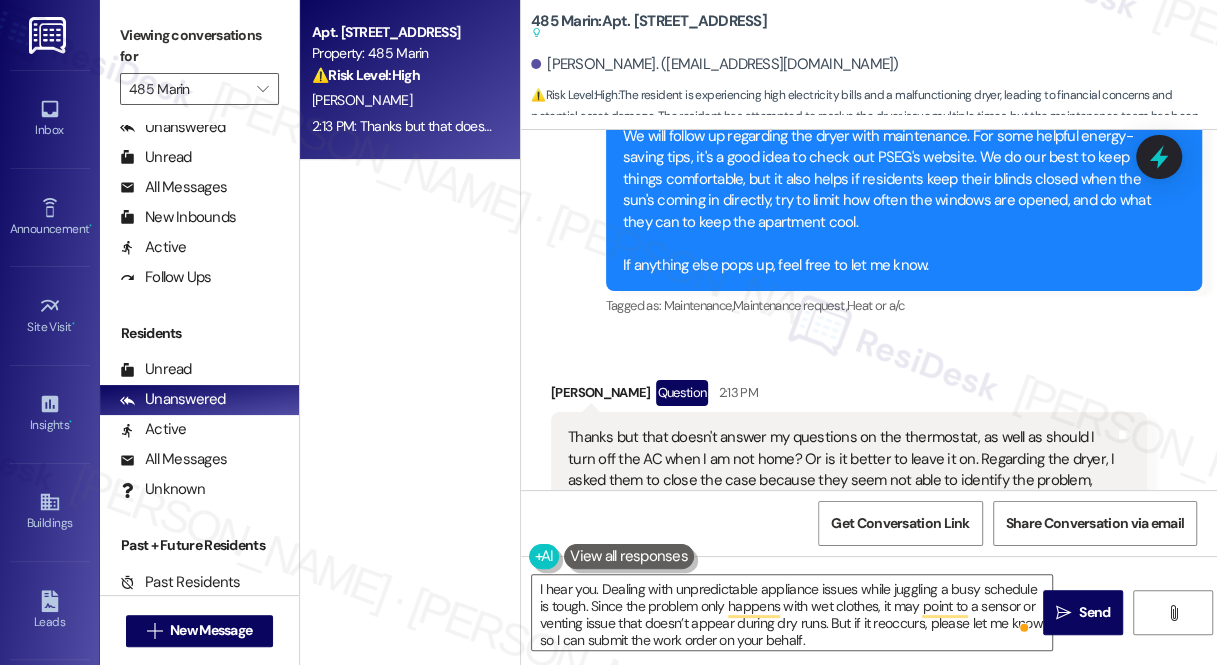 click on "Thanks but that doesn't answer my questions on the thermostat, as well as should I turn off the AC when I am not home? Or is it better to leave it on. Regarding the dryer, I asked them to close the case because they seem not able to identify the problem, and I get super busy during the day so I can't afford to let them come in again (they've visited at least three time for this problem, each time they just turn on my dryer and want to see if there's any problem - but the problem doesn't happen all the time, it only happens when I have wet clothes in it) - so because I get really busy and don't have time for their visits about the dryer I asked to close this case.  Tags and notes" at bounding box center (849, 512) 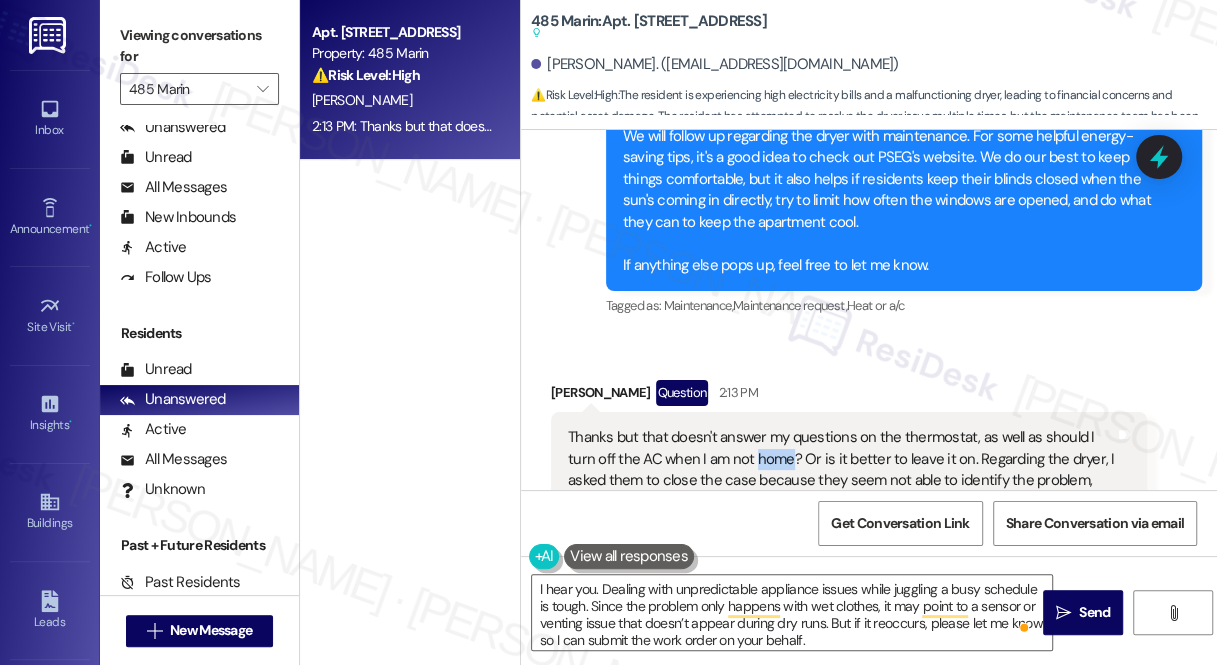 click on "Thanks but that doesn't answer my questions on the thermostat, as well as should I turn off the AC when I am not home? Or is it better to leave it on. Regarding the dryer, I asked them to close the case because they seem not able to identify the problem, and I get super busy during the day so I can't afford to let them come in again (they've visited at least three time for this problem, each time they just turn on my dryer and want to see if there's any problem - but the problem doesn't happen all the time, it only happens when I have wet clothes in it) - so because I get really busy and don't have time for their visits about the dryer I asked to close this case." at bounding box center (841, 512) 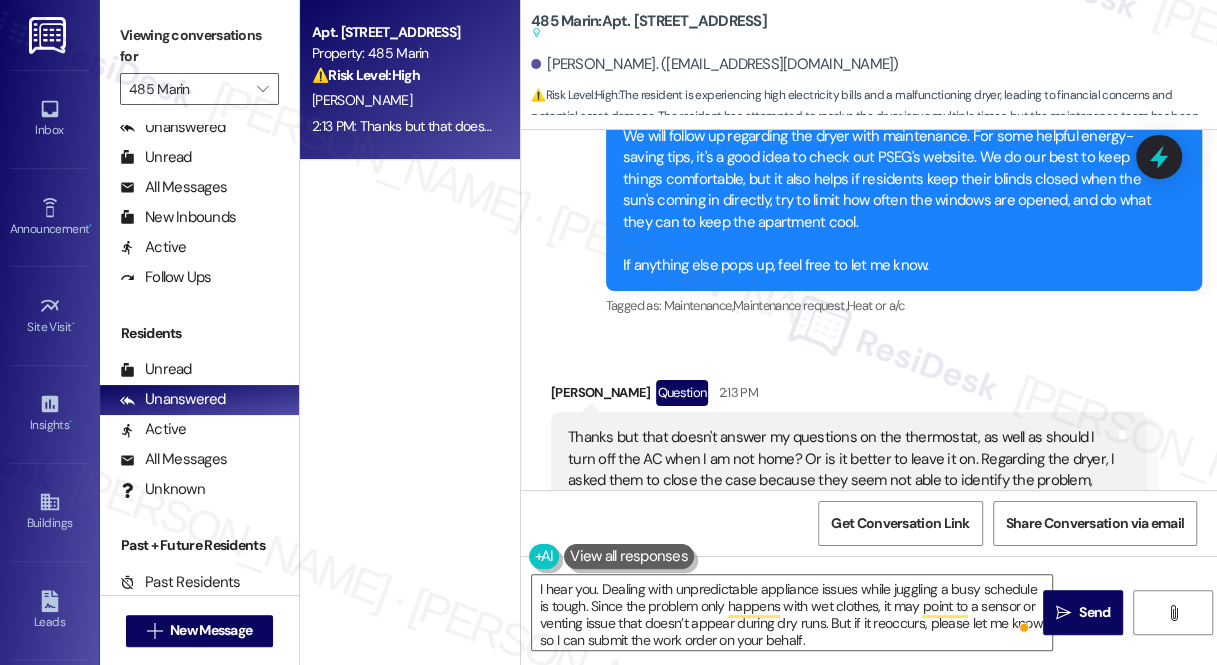 click on "Thanks but that doesn't answer my questions on the thermostat, as well as should I turn off the AC when I am not home? Or is it better to leave it on. Regarding the dryer, I asked them to close the case because they seem not able to identify the problem, and I get super busy during the day so I can't afford to let them come in again (they've visited at least three time for this problem, each time they just turn on my dryer and want to see if there's any problem - but the problem doesn't happen all the time, it only happens when I have wet clothes in it) - so because I get really busy and don't have time for their visits about the dryer I asked to close this case." at bounding box center [841, 512] 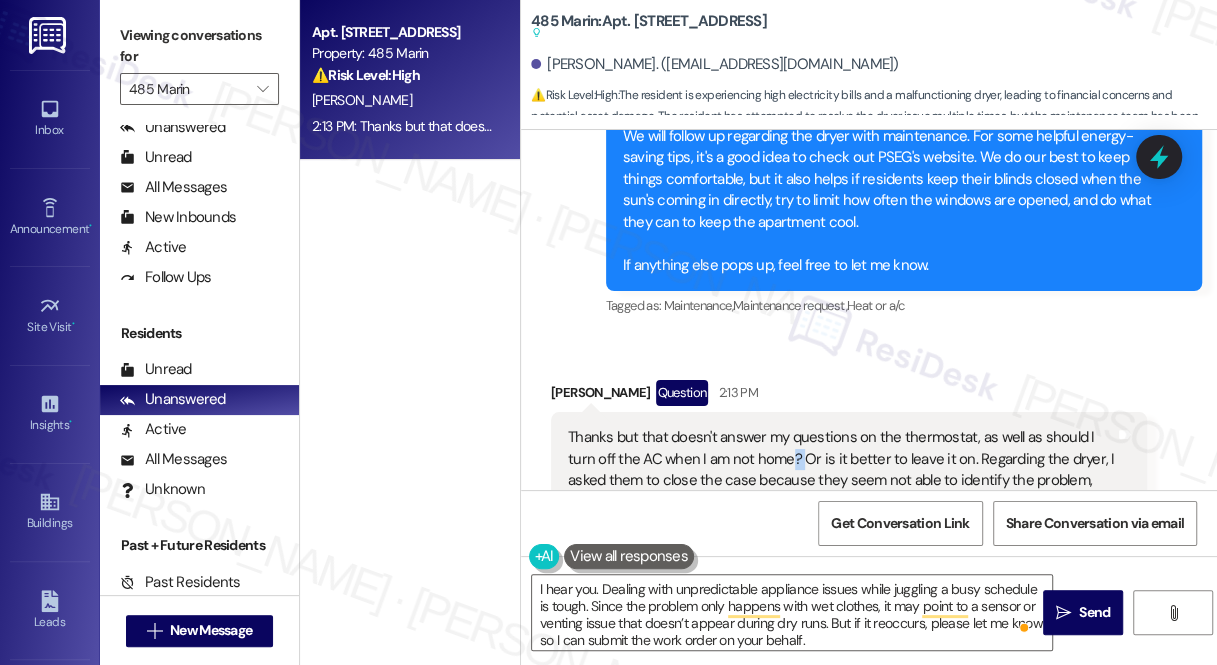 click on "Thanks but that doesn't answer my questions on the thermostat, as well as should I turn off the AC when I am not home? Or is it better to leave it on. Regarding the dryer, I asked them to close the case because they seem not able to identify the problem, and I get super busy during the day so I can't afford to let them come in again (they've visited at least three time for this problem, each time they just turn on my dryer and want to see if there's any problem - but the problem doesn't happen all the time, it only happens when I have wet clothes in it) - so because I get really busy and don't have time for their visits about the dryer I asked to close this case." at bounding box center (841, 512) 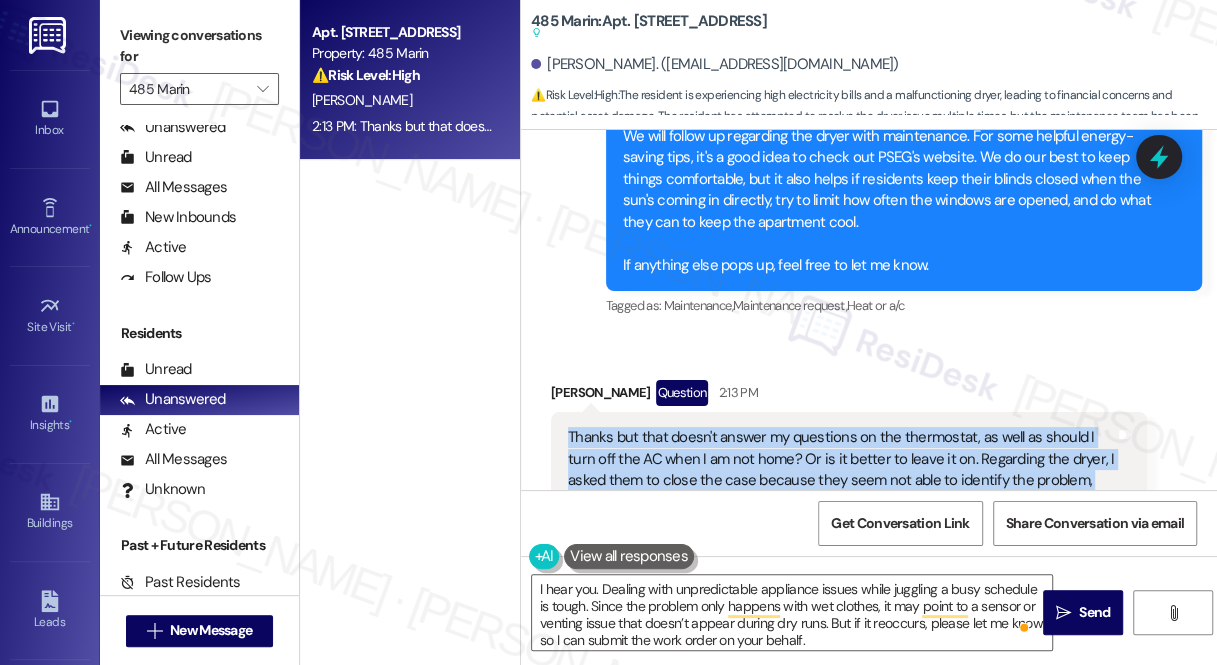 click on "Thanks but that doesn't answer my questions on the thermostat, as well as should I turn off the AC when I am not home? Or is it better to leave it on. Regarding the dryer, I asked them to close the case because they seem not able to identify the problem, and I get super busy during the day so I can't afford to let them come in again (they've visited at least three time for this problem, each time they just turn on my dryer and want to see if there's any problem - but the problem doesn't happen all the time, it only happens when I have wet clothes in it) - so because I get really busy and don't have time for their visits about the dryer I asked to close this case." at bounding box center [841, 512] 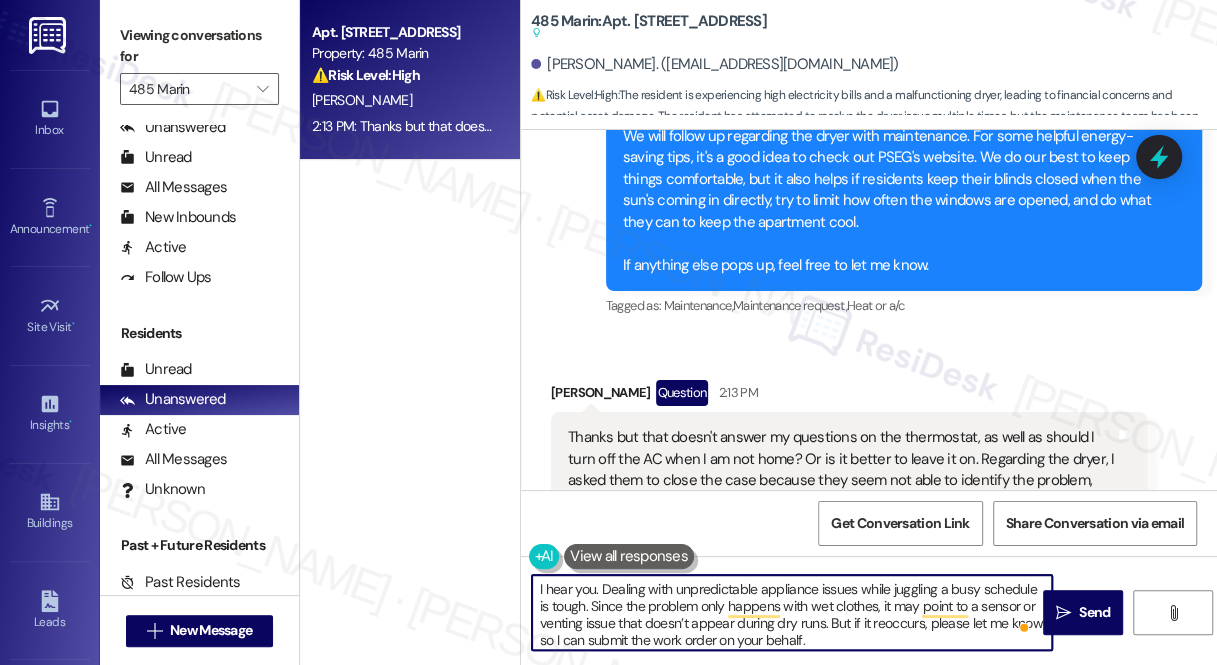 click on "I hear you. Dealing with unpredictable appliance issues while juggling a busy schedule is tough. Since the problem only happens with wet clothes, it may point to a sensor or venting issue that doesn’t appear during dry runs. But if it reoccurs, please let me know so I can submit the work order on your behalf.
For the AC Usage: In most cases, it's more energy-efficient to turn off your AC when you're not home, especially if you're gone for several hours. Leaving it on continuously can add up quickly in energy costs. That said, setting your thermostat to a higher temperature (around 78°F) while you're away can be a good compromise if you want to avoid coming home to a hot space." at bounding box center (792, 612) 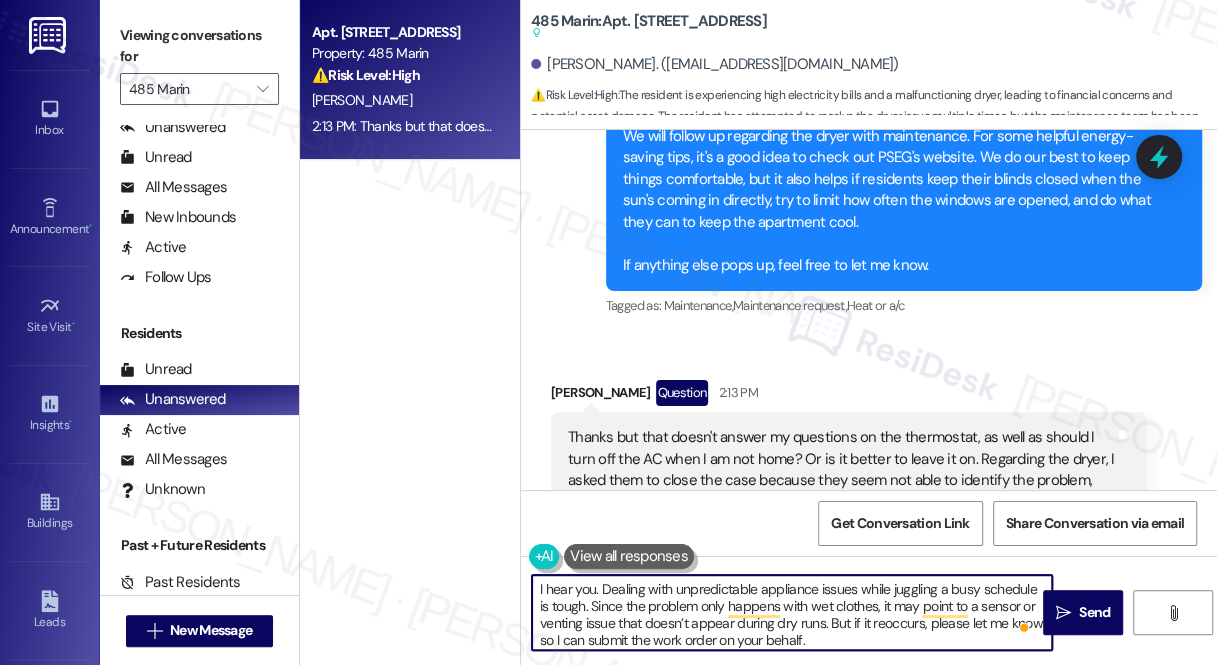 click on "I hear you. Dealing with unpredictable appliance issues while juggling a busy schedule is tough. Since the problem only happens with wet clothes, it may point to a sensor or venting issue that doesn’t appear during dry runs. But if it reoccurs, please let me know so I can submit the work order on your behalf.
For the AC Usage: In most cases, it's more energy-efficient to turn off your AC when you're not home, especially if you're gone for several hours. Leaving it on continuously can add up quickly in energy costs. That said, setting your thermostat to a higher temperature (around 78°F) while you're away can be a good compromise if you want to avoid coming home to a hot space." at bounding box center (792, 612) 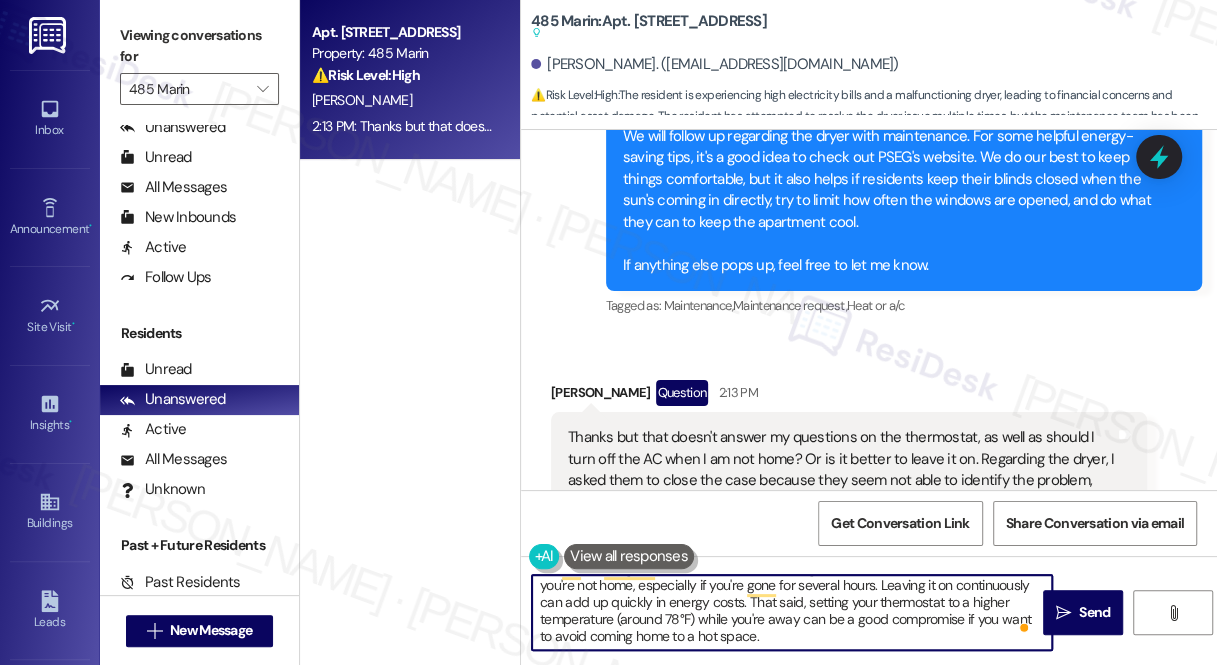 drag, startPoint x: 638, startPoint y: 583, endPoint x: 760, endPoint y: 634, distance: 132.23087 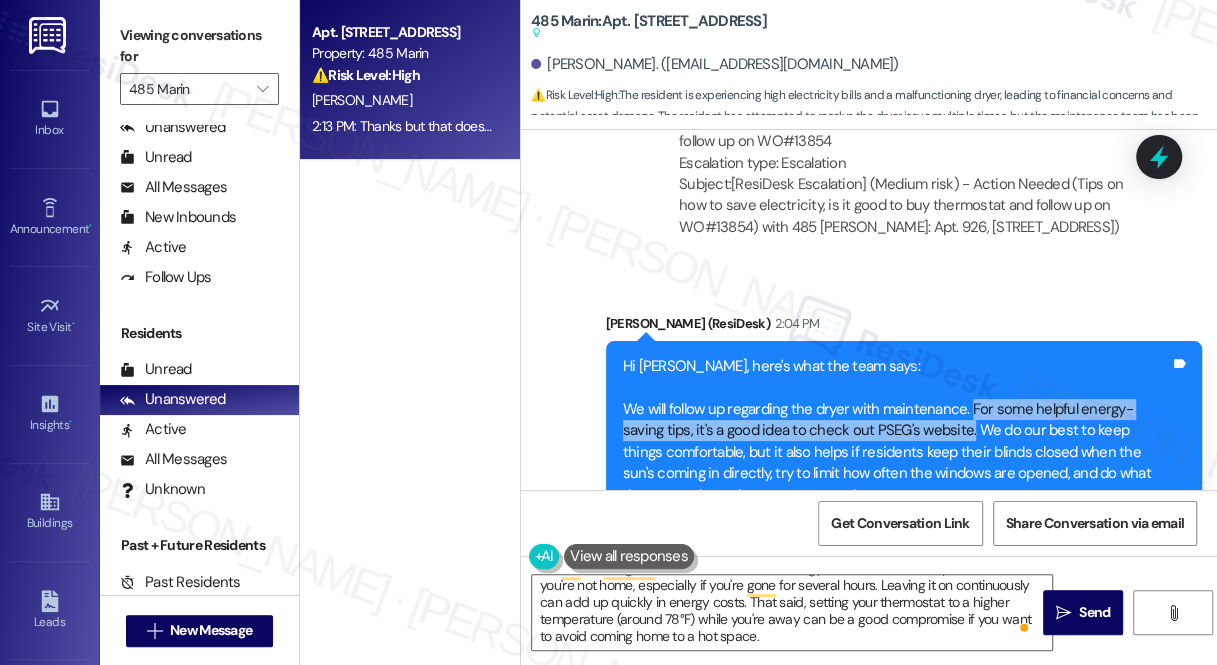 drag, startPoint x: 965, startPoint y: 179, endPoint x: 968, endPoint y: 200, distance: 21.213203 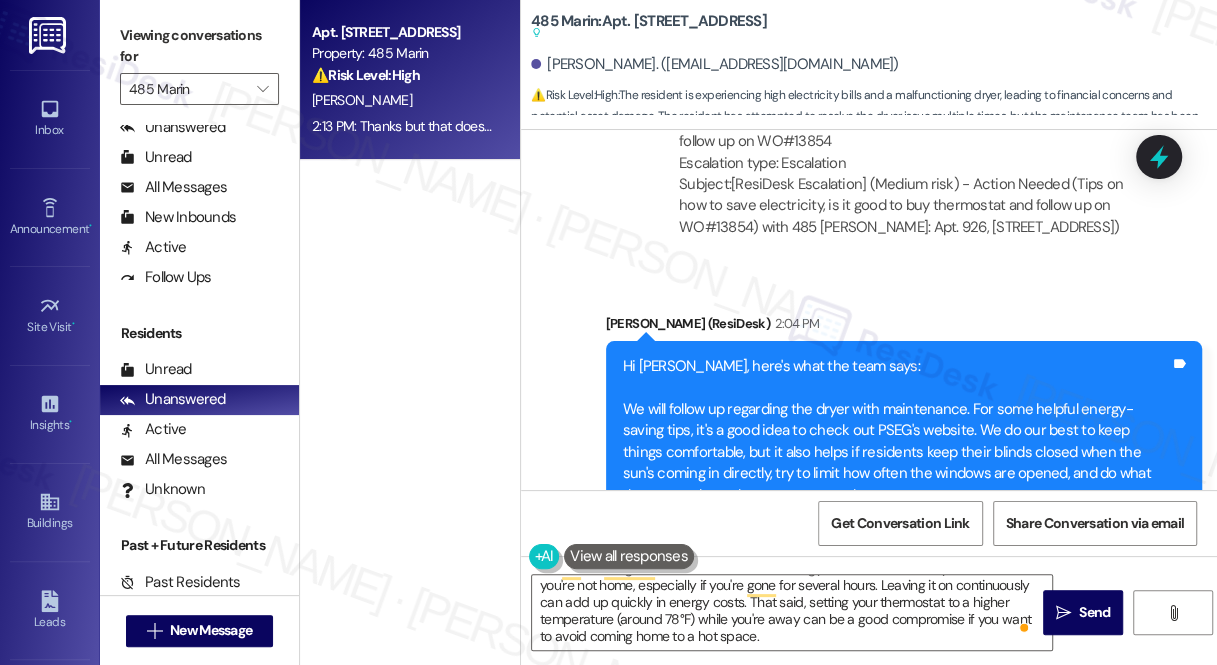 click on "Viewing conversations for" at bounding box center (199, 46) 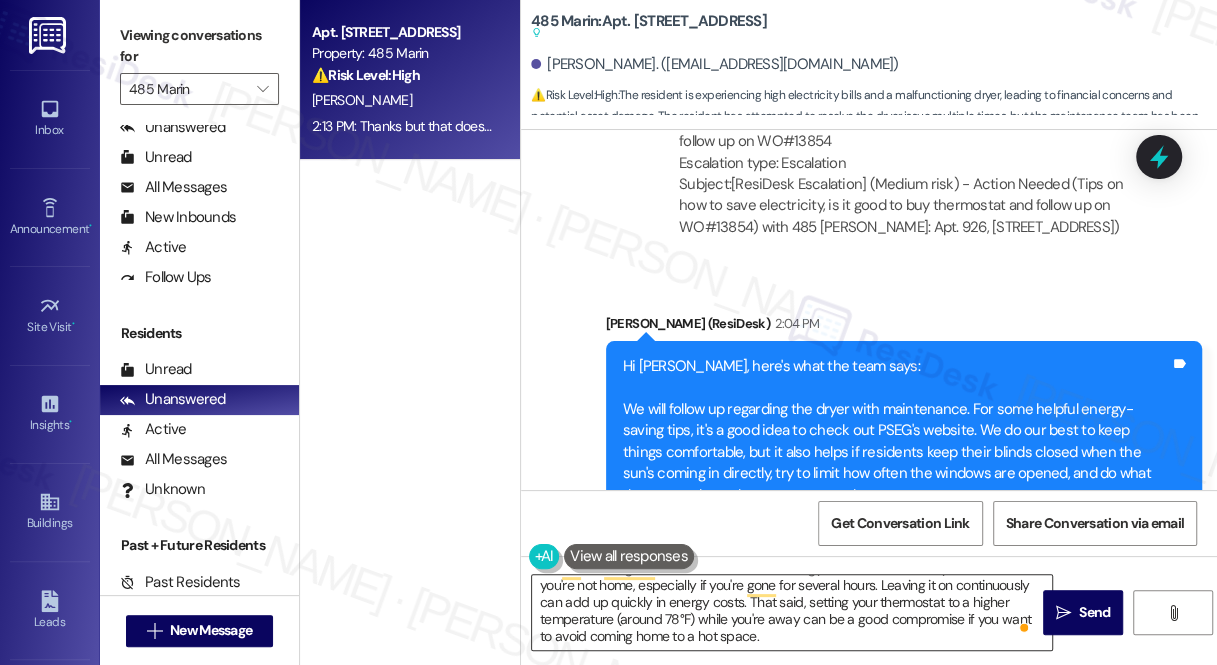 scroll, scrollTop: 32, scrollLeft: 0, axis: vertical 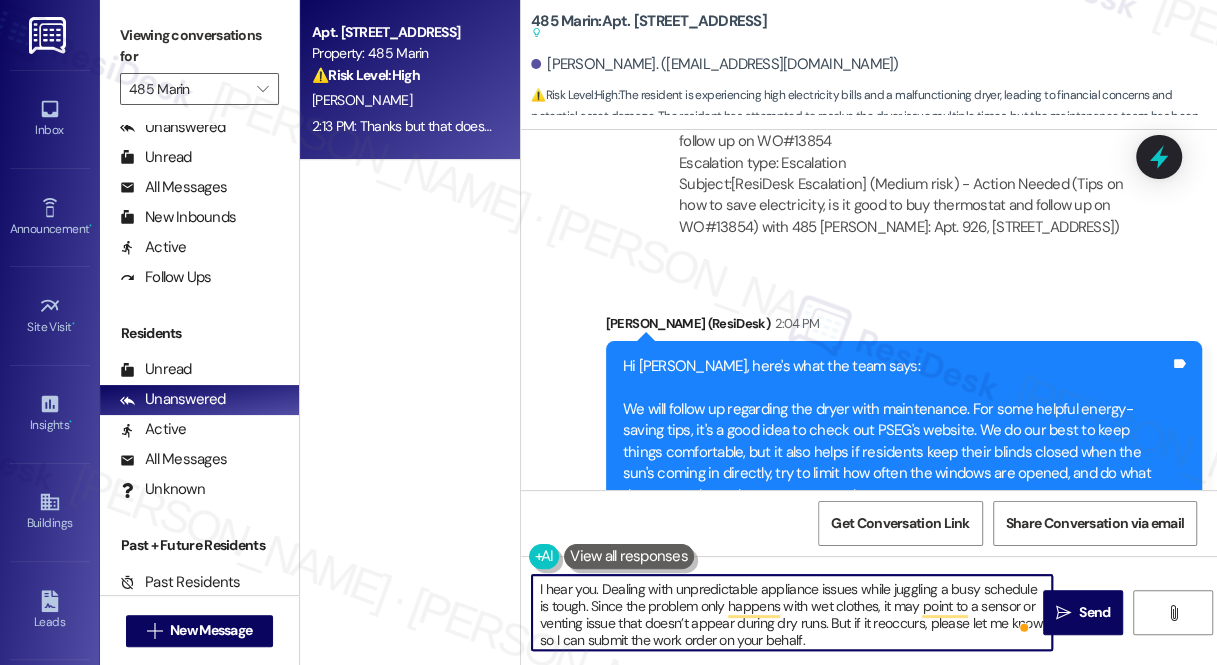 drag, startPoint x: 675, startPoint y: 619, endPoint x: 769, endPoint y: 623, distance: 94.08507 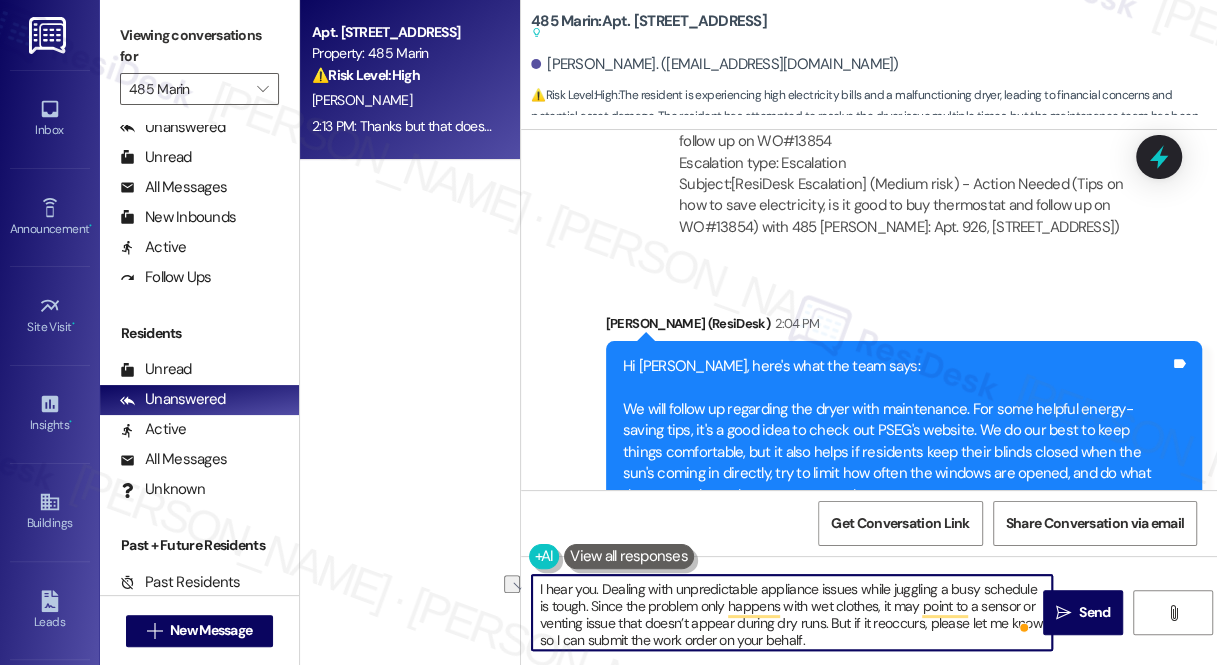 click on "I hear you. Dealing with unpredictable appliance issues while juggling a busy schedule is tough. Since the problem only happens with wet clothes, it may point to a sensor or venting issue that doesn’t appear during dry runs. But if it reoccurs, please let me know so I can submit the work order on your behalf.
For the AC Usage: In most cases, it's more energy-efficient to turn off your AC when you're not home, especially if you're gone for several hours. Leaving it on continuously can add up quickly in energy costs. That said, setting your thermostat to a higher temperature (around 78°F) while you're away can be a good compromise if you want to avoid coming home to a hot space." at bounding box center (792, 612) 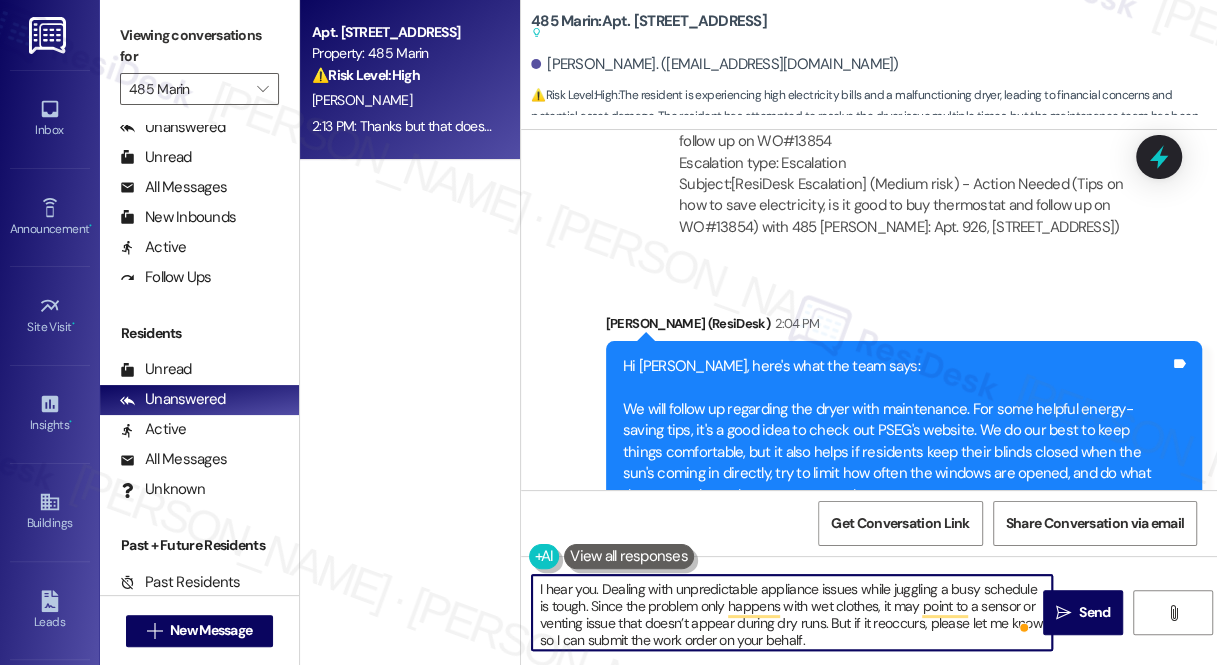 scroll, scrollTop: 90, scrollLeft: 0, axis: vertical 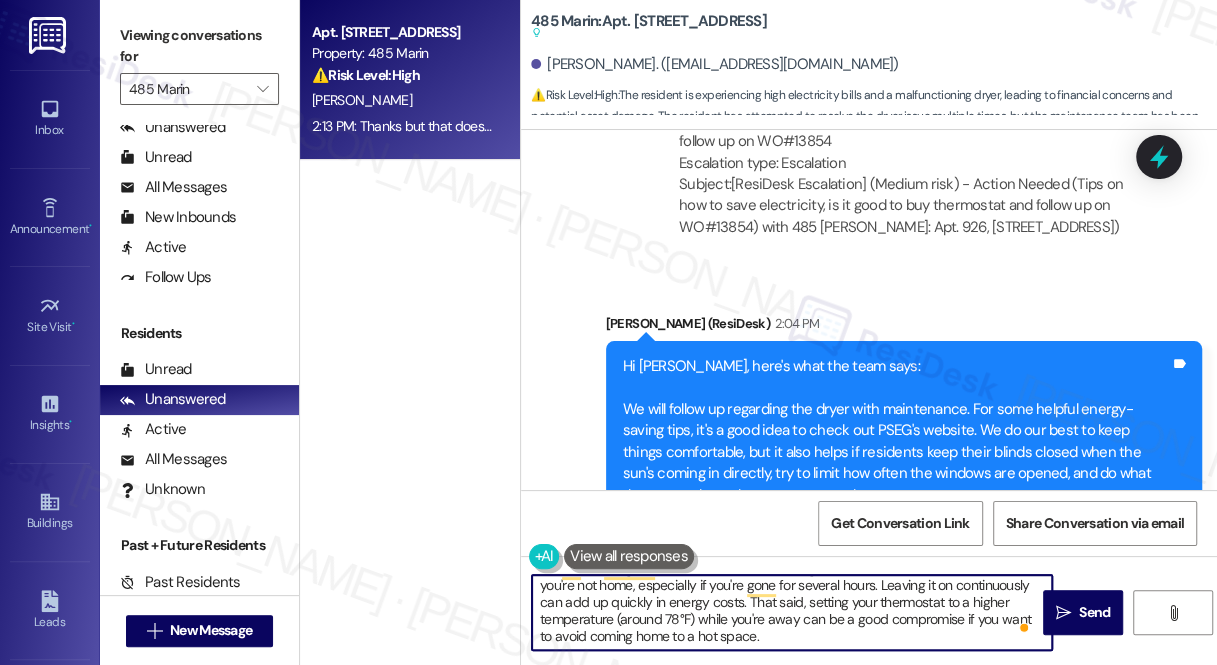 drag, startPoint x: 642, startPoint y: 584, endPoint x: 815, endPoint y: 639, distance: 181.53236 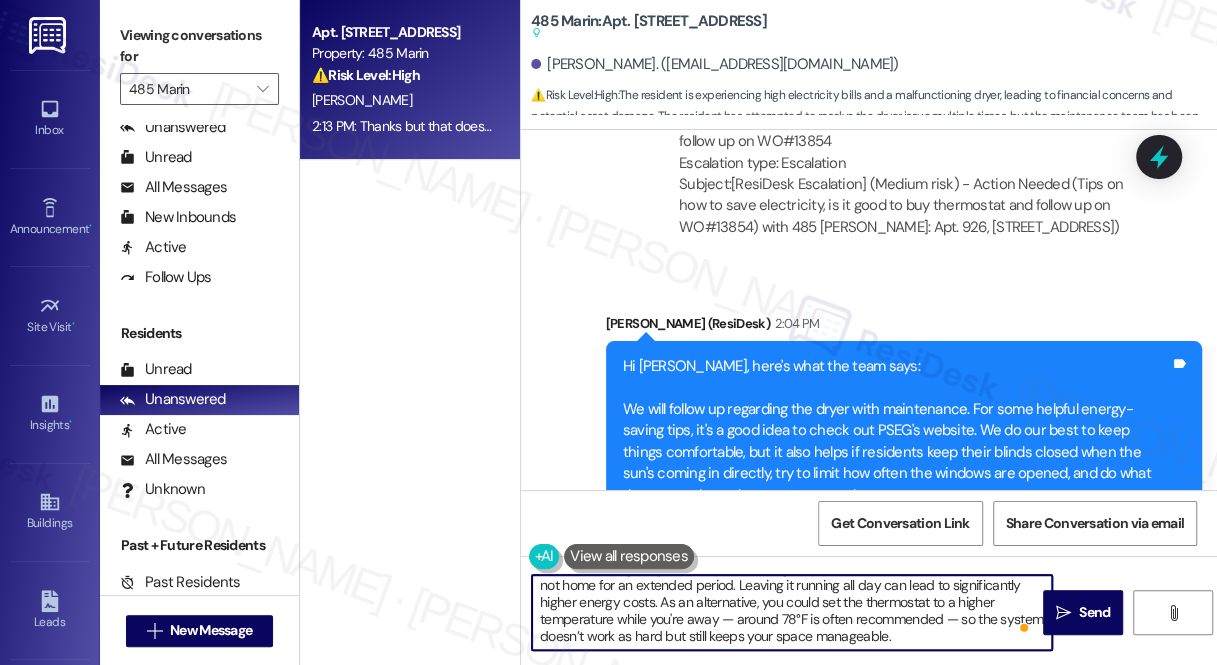 scroll, scrollTop: 136, scrollLeft: 0, axis: vertical 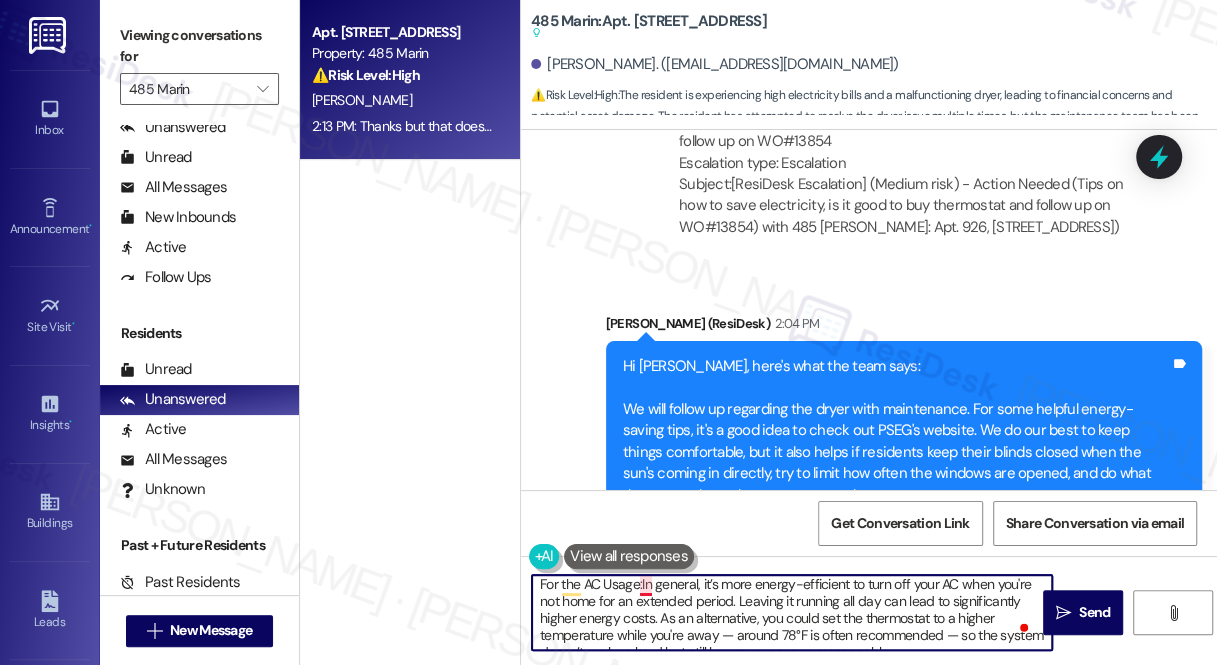 click on "I hear you. Dealing with unpredictable appliance issues while juggling a busy schedule is tough. Since the problem only happens with wet clothes, it may point to a sensor or venting issue that doesn’t appear during dry runs. But if it reoccurs, please let me know so I can submit the work order on your behalf.
For the AC Usage:In general, it’s more energy-efficient to turn off your AC when you're not home for an extended period. Leaving it running all day can lead to significantly higher energy costs. As an alternative, you could set the thermostat to a higher temperature while you're away — around 78°F is often recommended — so the system doesn’t work as hard but still keeps your space manageable." at bounding box center [792, 612] 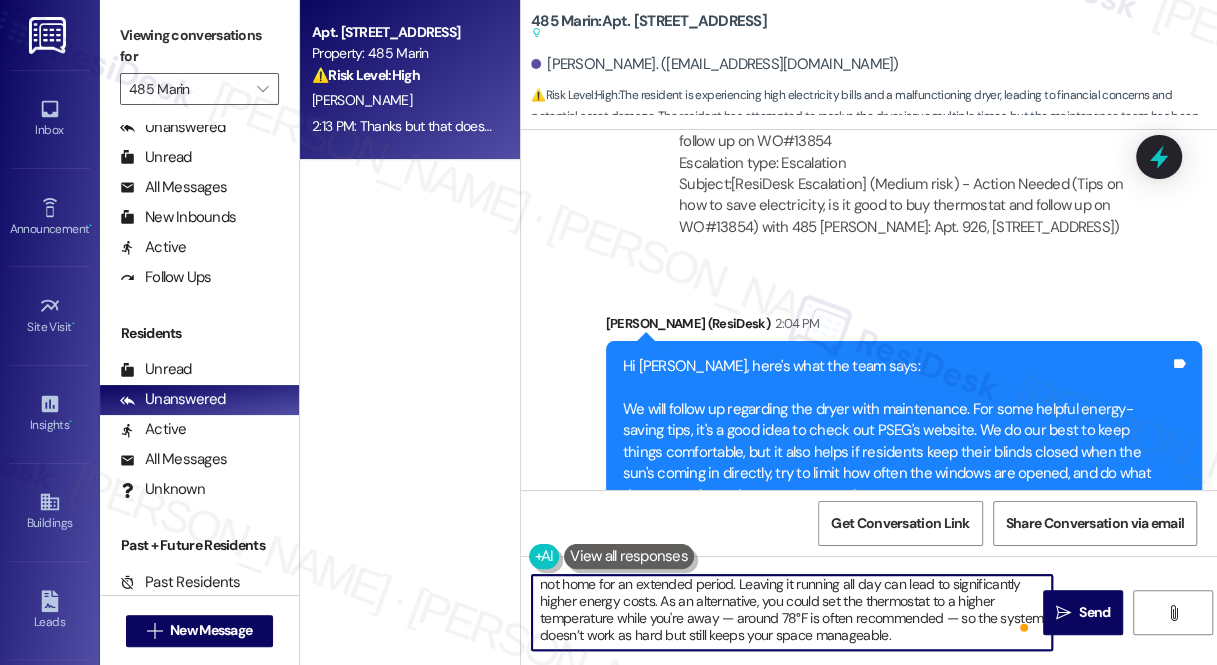 drag, startPoint x: 727, startPoint y: 634, endPoint x: 723, endPoint y: 603, distance: 31.257 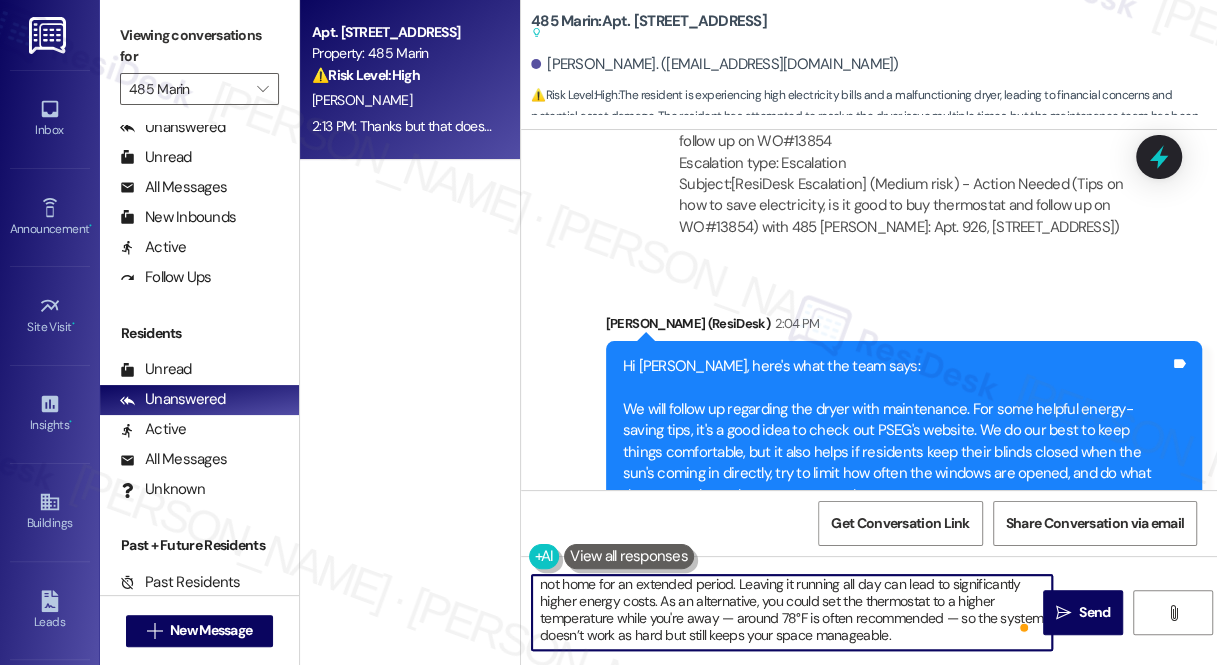 click on "I hear you. Dealing with unpredictable appliance issues while juggling a busy schedule is tough. Since the problem only happens with wet clothes, it may point to a sensor or venting issue that doesn’t appear during dry runs. But if it reoccurs, please let me know so I can submit the work order on your behalf.
For the AC usage, in general, it’s more energy-efficient to turn off your AC when you're not home for an extended period. Leaving it running all day can lead to significantly higher energy costs. As an alternative, you could set the thermostat to a higher temperature while you're away — around 78°F is often recommended — so the system doesn’t work as hard but still keeps your space manageable." at bounding box center [792, 612] 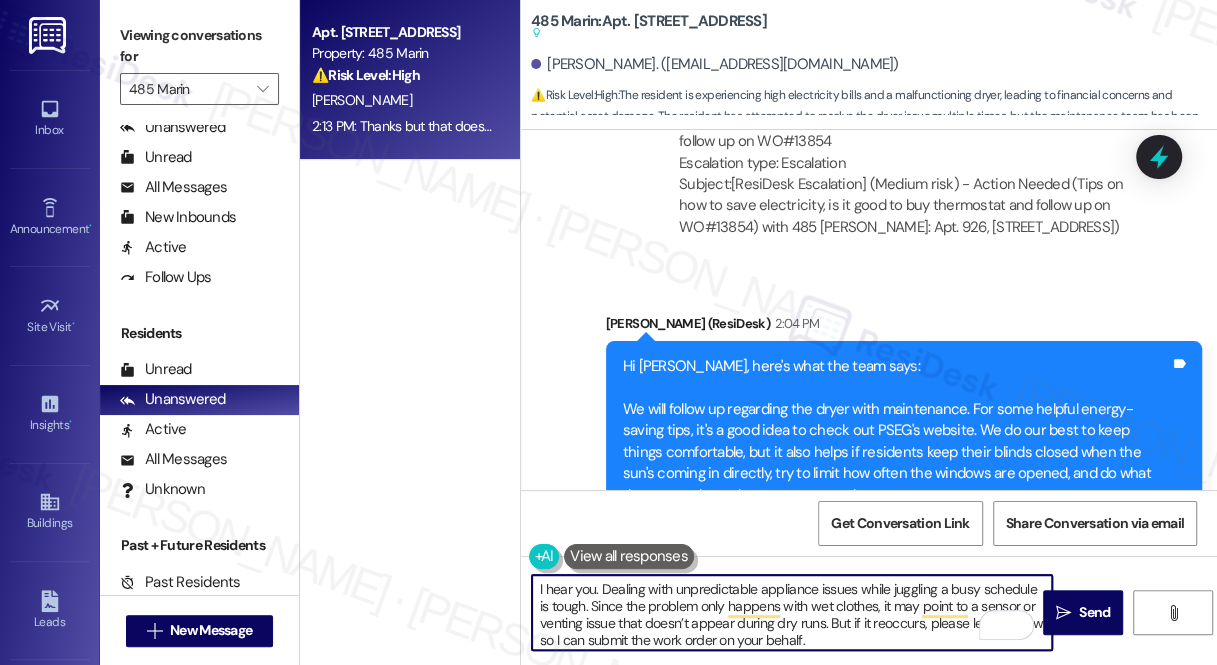 click on "I hear you. Dealing with unpredictable appliance issues while juggling a busy schedule is tough. Since the problem only happens with wet clothes, it may point to a sensor or venting issue that doesn’t appear during dry runs. But if it reoccurs, please let me know so I can submit the work order on your behalf.
For the AC usage, in general, it’s more energy-efficient to turn off your AC when you're not home for an extended period. Leaving it running all day can lead to significantly higher energy costs. As an alternative, you could set the thermostat to a higher temperature while you're away — around 78°F is often recommended — so the system doesn’t work as hard but still keeps your space manageable." at bounding box center (792, 612) 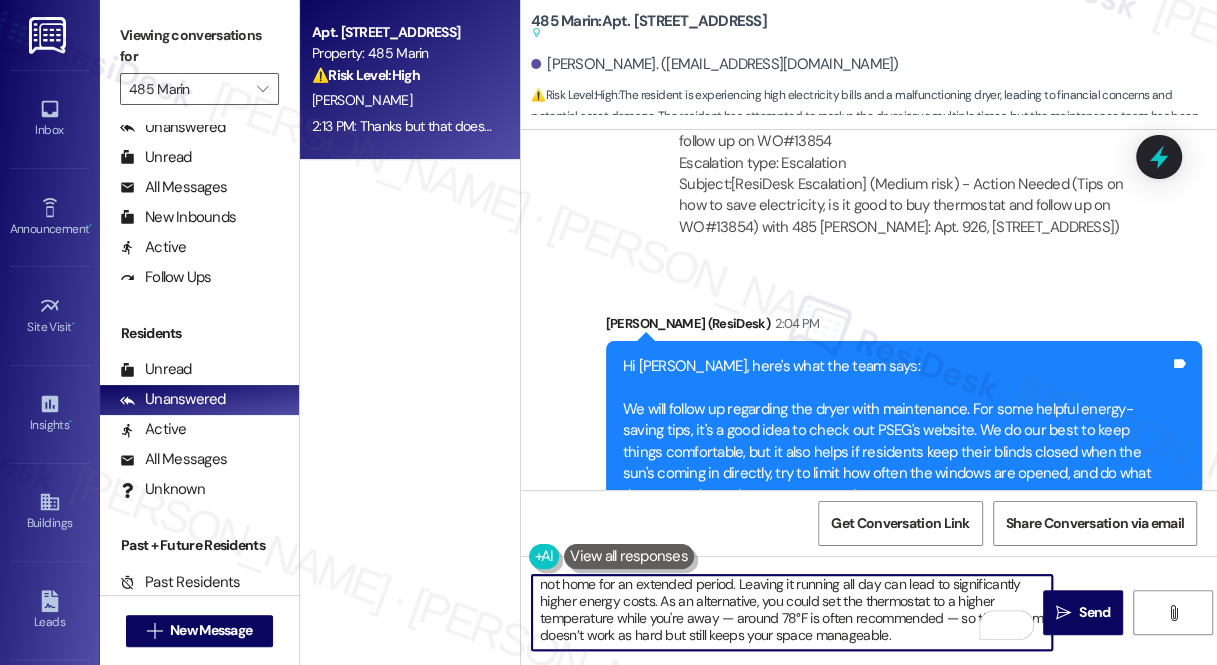 click on "I hear you. Dealing with unpredictable appliance issues while juggling a busy schedule is tough. Since the problem only happens with wet clothes, it may point to a sensor or venting issue that doesn’t appear during dry runs. But if it reoccurs, please let me know so I can submit the work order on your behalf.
For the AC usage, in general, it’s more energy-efficient to turn off your AC when you're not home for an extended period. Leaving it running all day can lead to significantly higher energy costs. As an alternative, you could set the thermostat to a higher temperature while you're away — around 78°F is often recommended — so the system doesn’t work as hard but still keeps your space manageable." at bounding box center [792, 612] 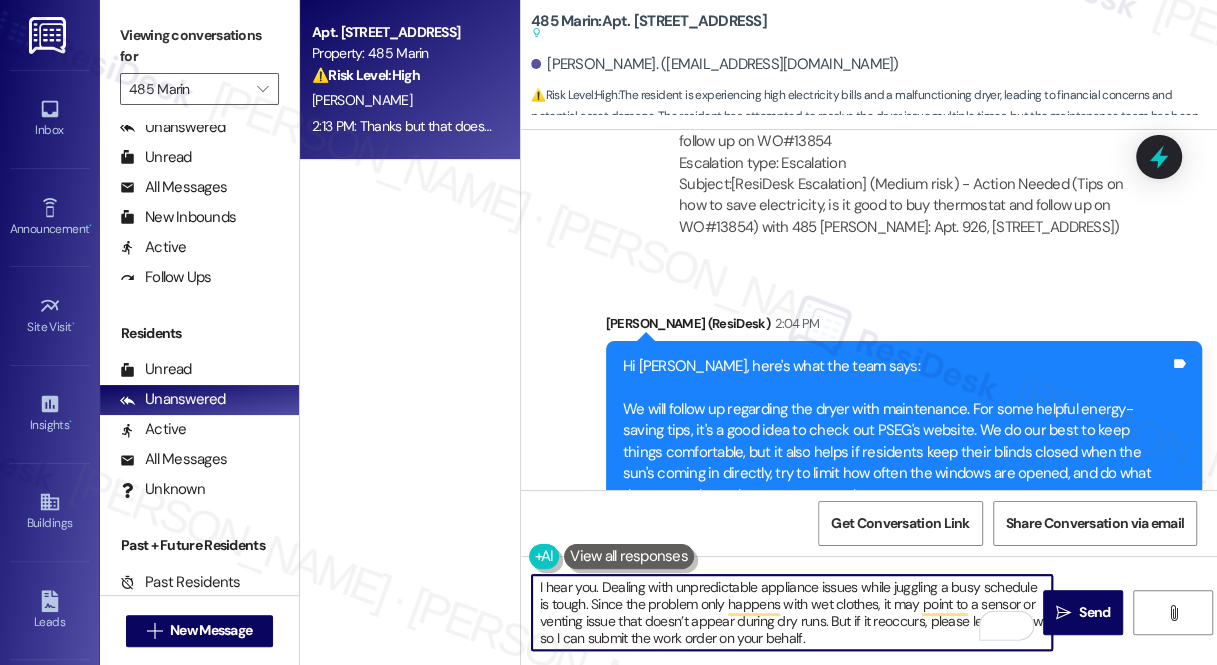 click on "I hear you. Dealing with unpredictable appliance issues while juggling a busy schedule is tough. Since the problem only happens with wet clothes, it may point to a sensor or venting issue that doesn’t appear during dry runs. But if it reoccurs, please let me know so I can submit the work order on your behalf.
For the AC usage, in general, it’s more energy-efficient to turn off your AC when you're not home for an extended period. Leaving it running all day can lead to significantly higher energy costs. As an alternative, you could set the thermostat to a higher temperature while you're away.  Around 78°F is often recommended — so the system doesn’t work as hard but still keeps your space manageable." at bounding box center [792, 612] 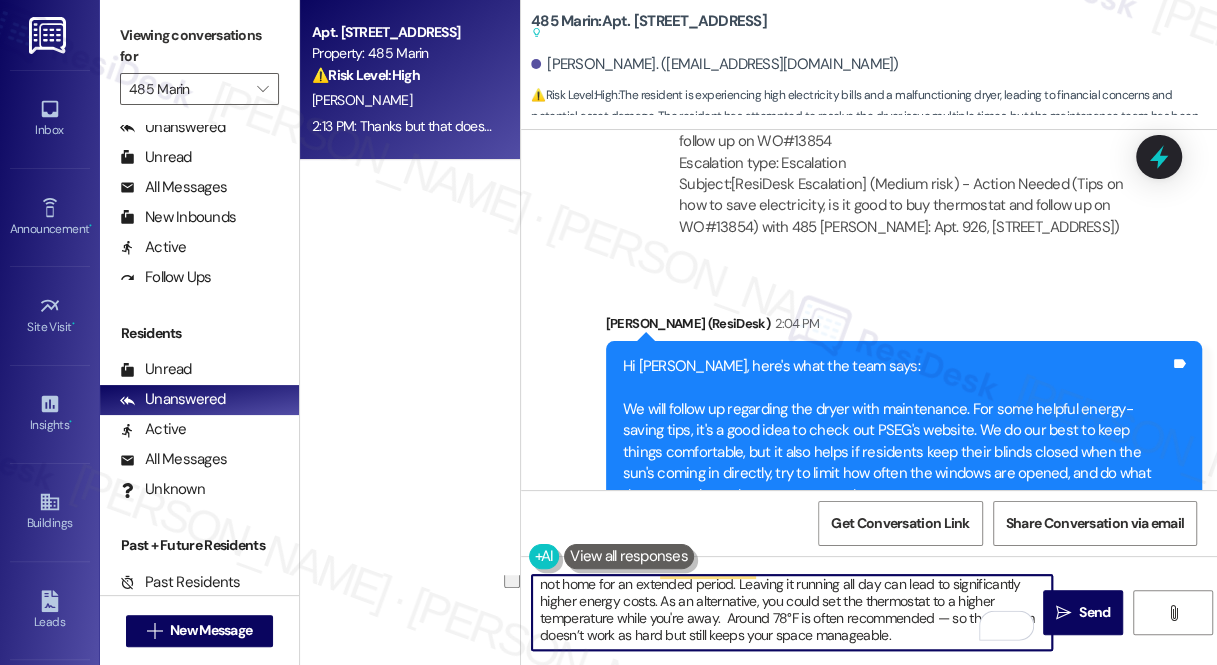 click on "I hear you. Dealing with unpredictable appliance issues while juggling a busy schedule is tough. Since the problem only happens with wet clothes, it may point to a sensor or venting issue that doesn’t appear during dry runs. But if it reoccurs, please let me know so I can submit the work order on your behalf.
For the AC usage, in general, it’s more energy-efficient to turn off your AC when you're not home for an extended period. Leaving it running all day can lead to significantly higher energy costs. As an alternative, you could set the thermostat to a higher temperature while you're away.  Around 78°F is often recommended — so the system doesn’t work as hard but still keeps your space manageable." at bounding box center [792, 612] 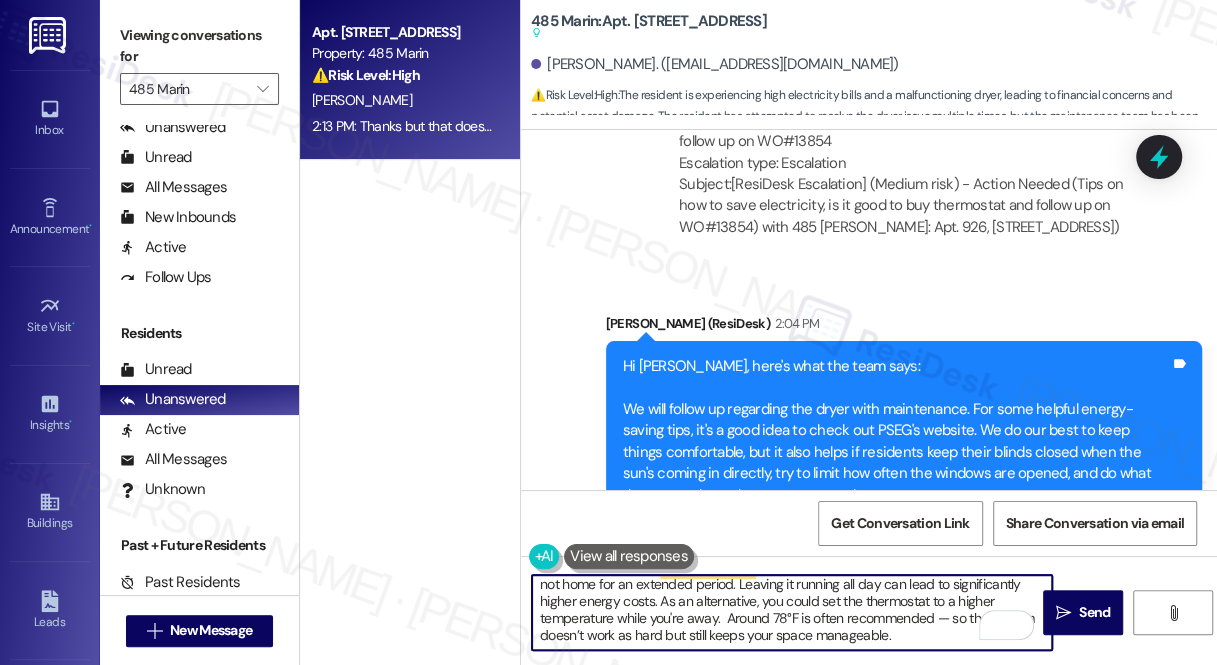 click on "I hear you. Dealing with unpredictable appliance issues while juggling a busy schedule is tough. Since the problem only happens with wet clothes, it may point to a sensor or venting issue that doesn’t appear during dry runs. But if it reoccurs, please let me know so I can submit the work order on your behalf.
For the AC usage, in general, it’s more energy-efficient to turn off your AC when you're not home for an extended period. Leaving it running all day can lead to significantly higher energy costs. As an alternative, you could set the thermostat to a higher temperature while you're away.  Around 78°F is often recommended — so the system doesn’t work as hard but still keeps your space manageable." at bounding box center [792, 612] 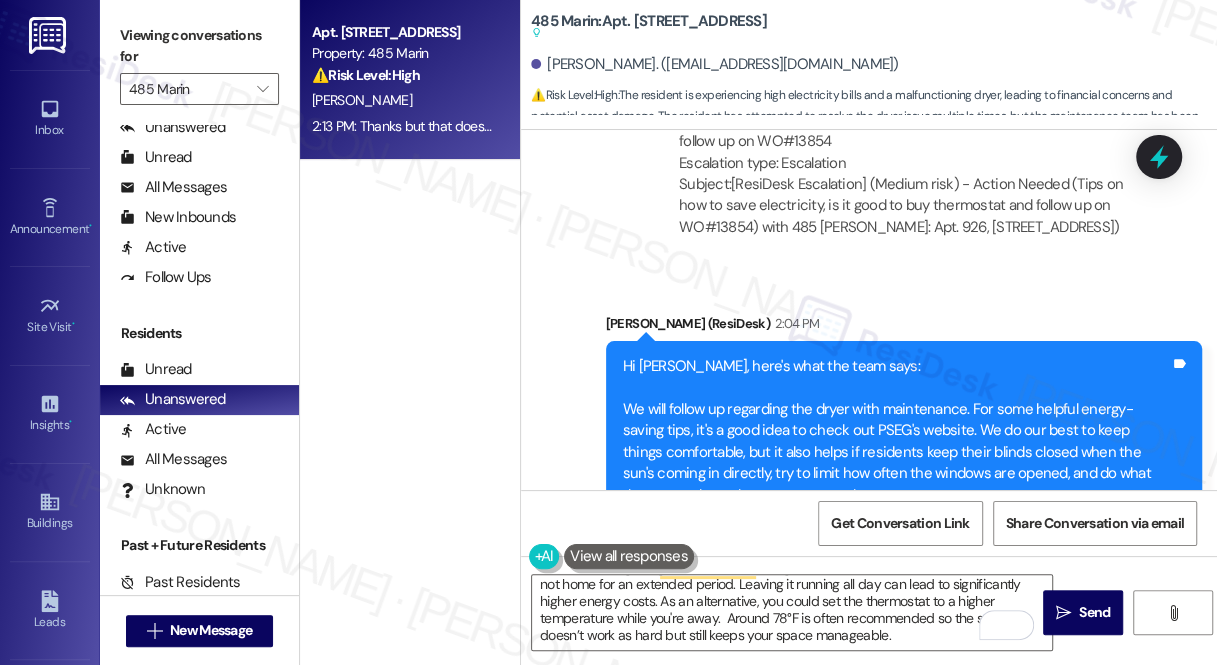 click on "Viewing conversations for" at bounding box center (199, 46) 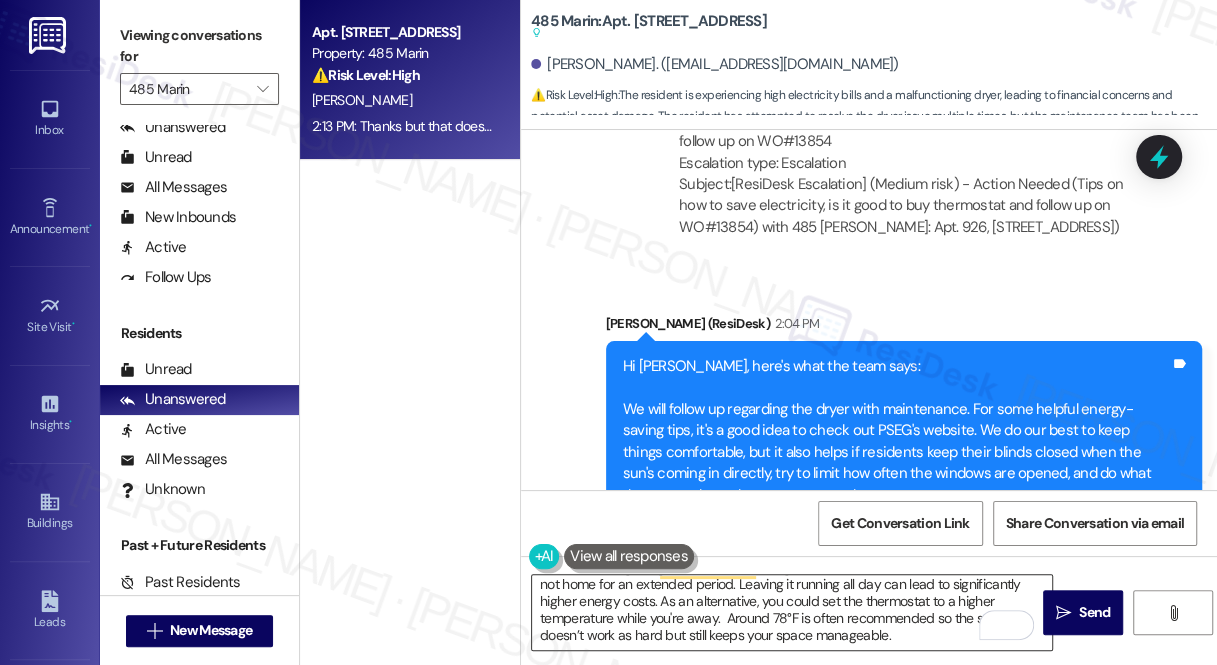 click on "I hear you. Dealing with unpredictable appliance issues while juggling a busy schedule is tough. Since the problem only happens with wet clothes, it may point to a sensor or venting issue that doesn’t appear during dry runs. But if it reoccurs, please let me know so I can submit the work order on your behalf.
For the AC usage, in general, it’s more energy-efficient to turn off your AC when you're not home for an extended period. Leaving it running all day can lead to significantly higher energy costs. As an alternative, you could set the thermostat to a higher temperature while you're away.  Around 78°F is often recommended so the system doesn’t work as hard but still keeps your space manageable." at bounding box center (792, 612) 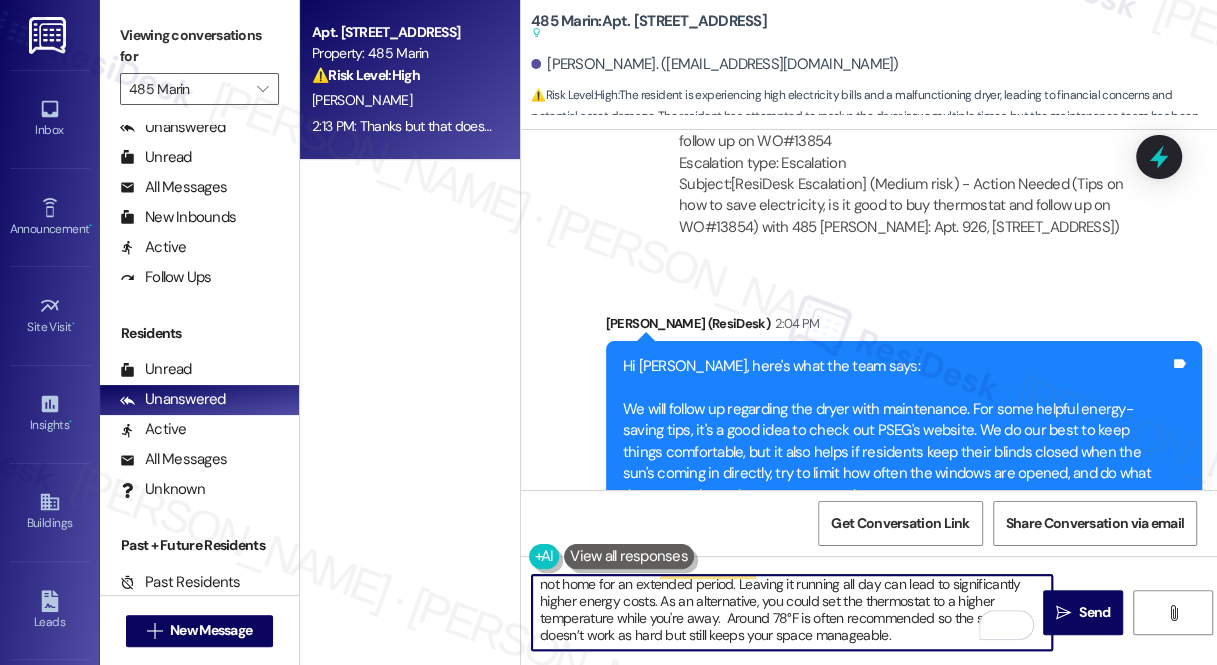paste on "For some helpful energy-saving tips and resources, I recommend checking out PSEG’s website — they offer useful tools, recommendations, and even rebate programs that might be helpful in managing your monthly usage." 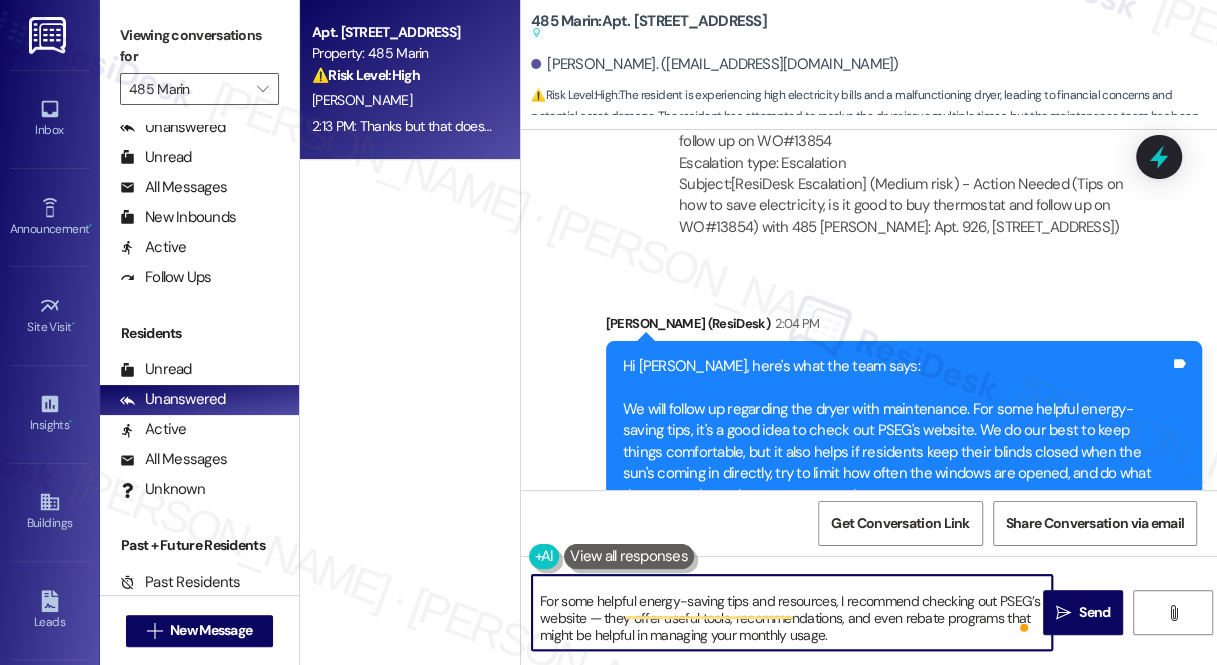click on "I hear you. Dealing with unpredictable appliance issues while juggling a busy schedule is tough. Since the problem only happens with wet clothes, it may point to a sensor or venting issue that doesn’t appear during dry runs. But if it reoccurs, please let me know so I can submit the work order on your behalf.
For the AC usage, in general, it’s more energy-efficient to turn off your AC when you're not home for an extended period. Leaving it running all day can lead to significantly higher energy costs. As an alternative, you could set the thermostat to a higher temperature while you're away.  Around 78°F is often recommended so the system doesn’t work as hard but still keeps your space manageable.
For some helpful energy-saving tips and resources, I recommend checking out PSEG’s website — they offer useful tools, recommendations, and even rebate programs that might be helpful in managing your monthly usage." at bounding box center [792, 612] 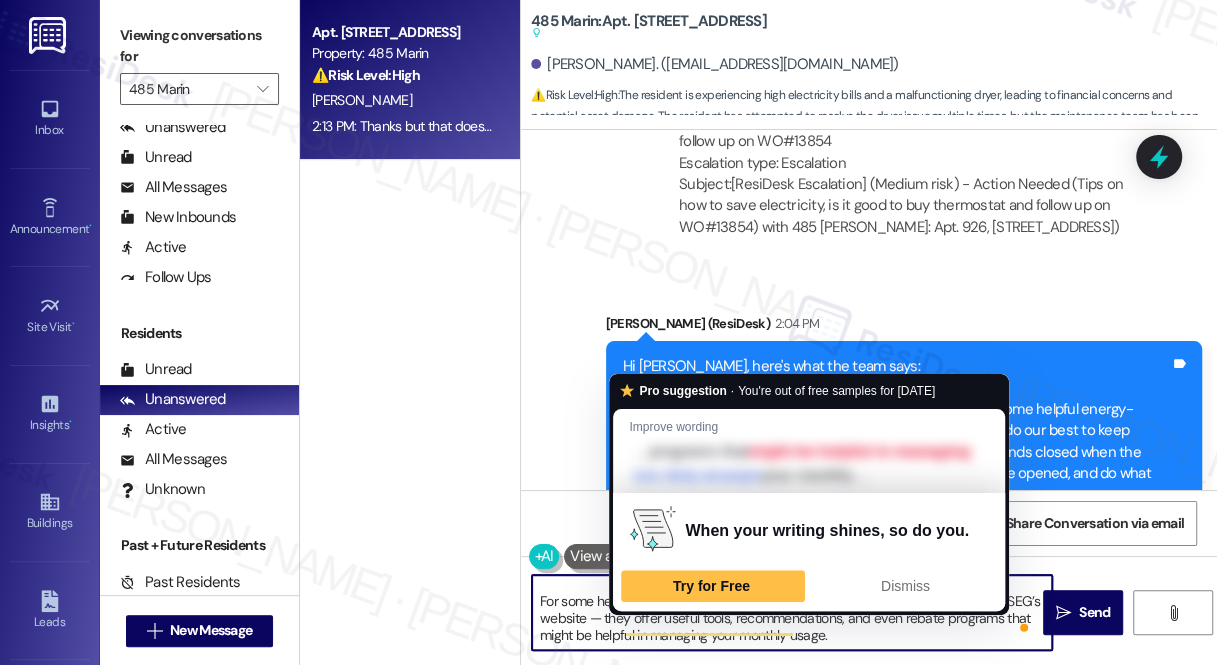 click on "I hear you. Dealing with unpredictable appliance issues while juggling a busy schedule is tough. Since the problem only happens with wet clothes, it may point to a sensor or venting issue that doesn’t appear during dry runs. But if it reoccurs, please let me know so I can submit the work order on your behalf.
For the AC usage, in general, it’s more energy-efficient to turn off your AC when you're not home for an extended period. Leaving it running all day can lead to significantly higher energy costs. As an alternative, you could set the thermostat to a higher temperature while you're away.  Around 78°F is often recommended so the system doesn’t work as hard but still keeps your space manageable.
For some helpful energy-saving tips and resources, I recommend checking out PSEG’s website — they offer useful tools, recommendations, and even rebate programs that might be helpful in managing your monthly usage." at bounding box center (792, 612) 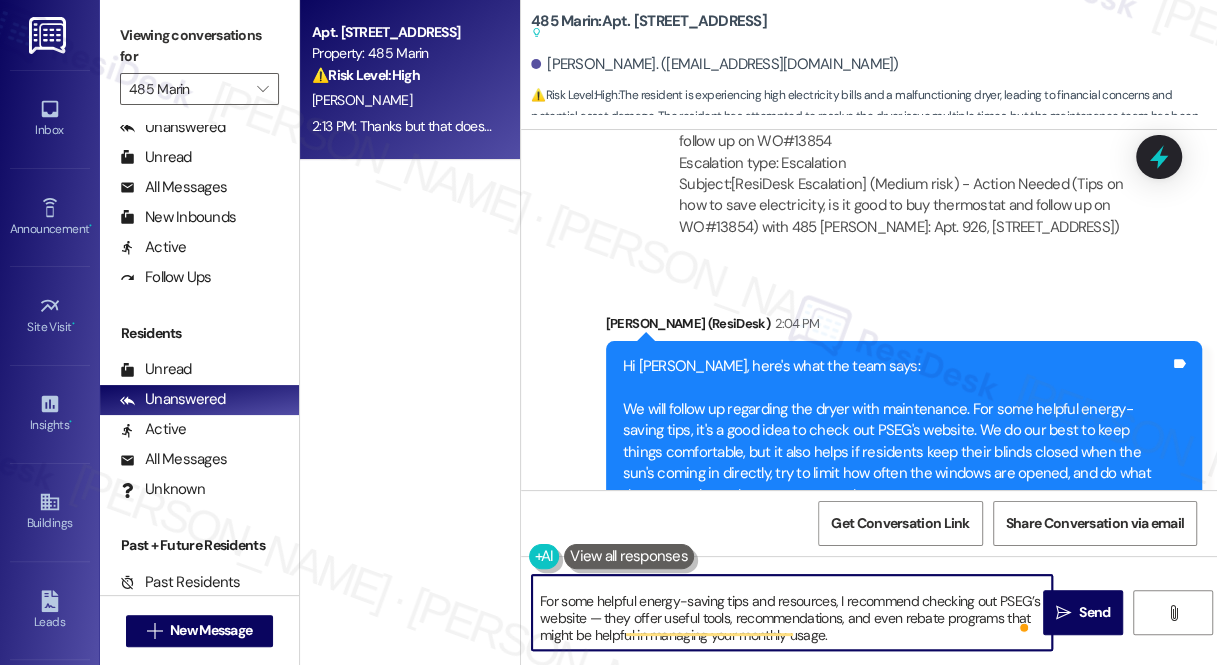 drag, startPoint x: 627, startPoint y: 608, endPoint x: 637, endPoint y: 607, distance: 10.049875 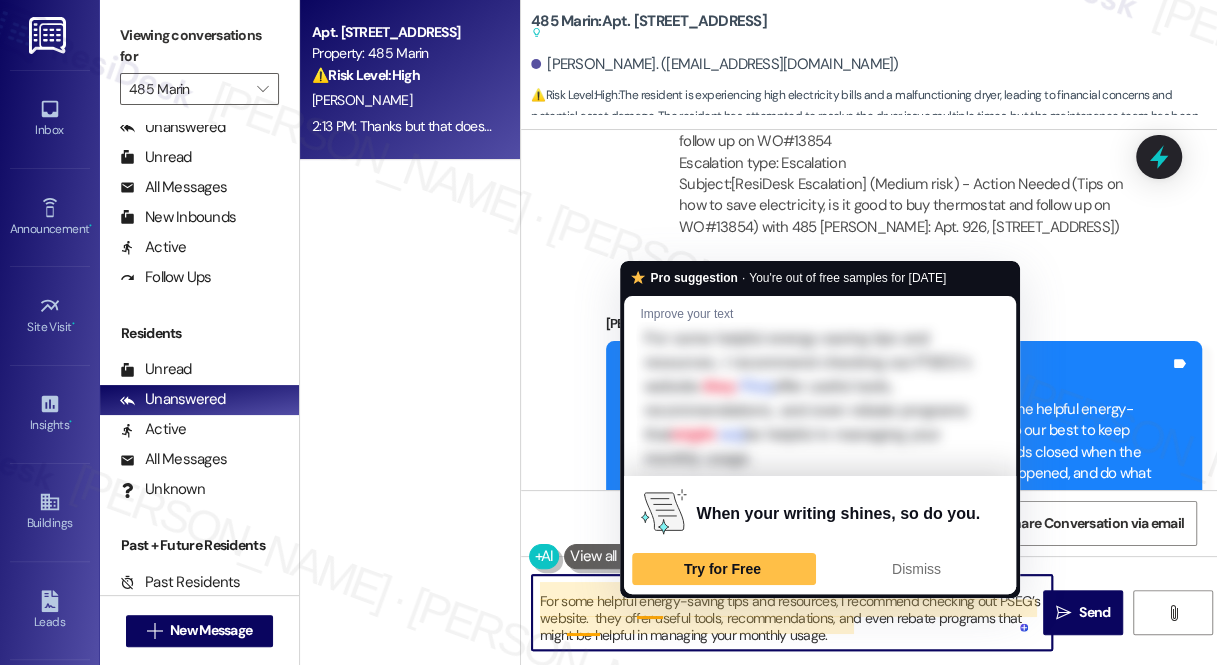 click on "I hear you. Dealing with unpredictable appliance issues while juggling a busy schedule is tough. Since the problem only happens with wet clothes, it may point to a sensor or venting issue that doesn’t appear during dry runs. But if it reoccurs, please let me know so I can submit the work order on your behalf.
For the AC usage, in general, it’s more energy-efficient to turn off your AC when you're not home for an extended period. Leaving it running all day can lead to significantly higher energy costs. As an alternative, you could set the thermostat to a higher temperature while you're away.  Around 78°F is often recommended so the system doesn’t work as hard but still keeps your space manageable.
For some helpful energy-saving tips and resources, I recommend checking out PSEG’s website.  they offer useful tools, recommendations, and even rebate programs that might be helpful in managing your monthly usage." at bounding box center [792, 612] 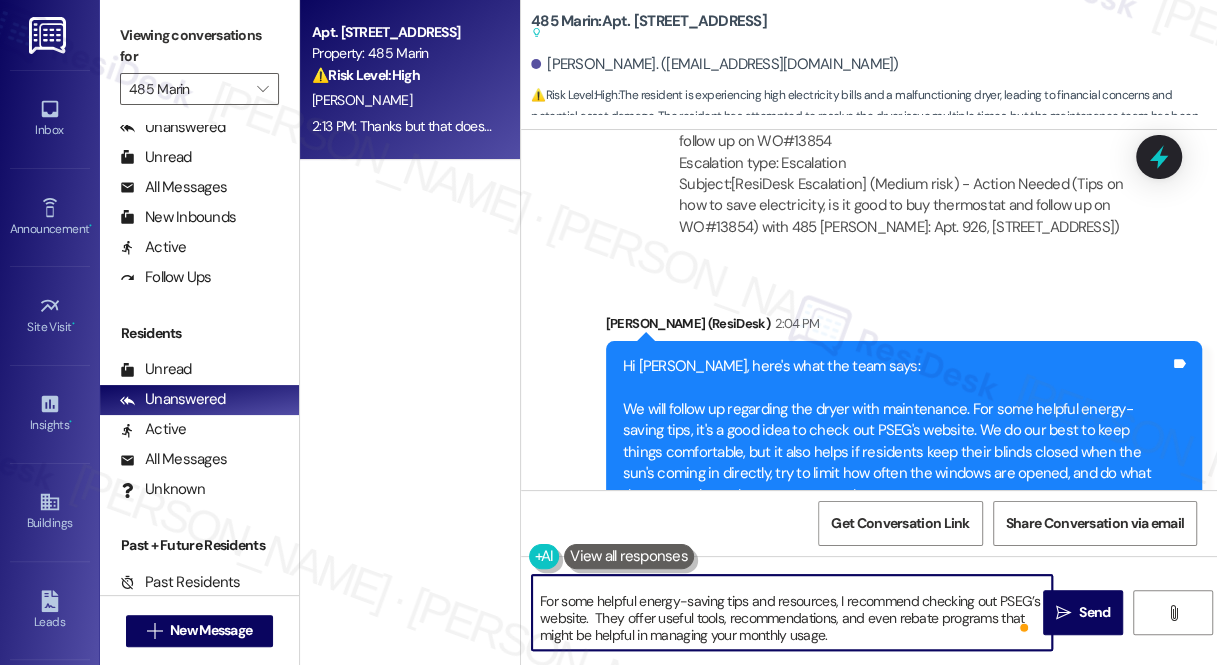 click on "I hear you. Dealing with unpredictable appliance issues while juggling a busy schedule is tough. Since the problem only happens with wet clothes, it may point to a sensor or venting issue that doesn’t appear during dry runs. But if it reoccurs, please let me know so I can submit the work order on your behalf.
For the AC usage, in general, it’s more energy-efficient to turn off your AC when you're not home for an extended period. Leaving it running all day can lead to significantly higher energy costs. As an alternative, you could set the thermostat to a higher temperature while you're away.  Around 78°F is often recommended so the system doesn’t work as hard but still keeps your space manageable.
For some helpful energy-saving tips and resources, I recommend checking out PSEG’s website.  They offer useful tools, recommendations, and even rebate programs that might be helpful in managing your monthly usage." at bounding box center (792, 612) 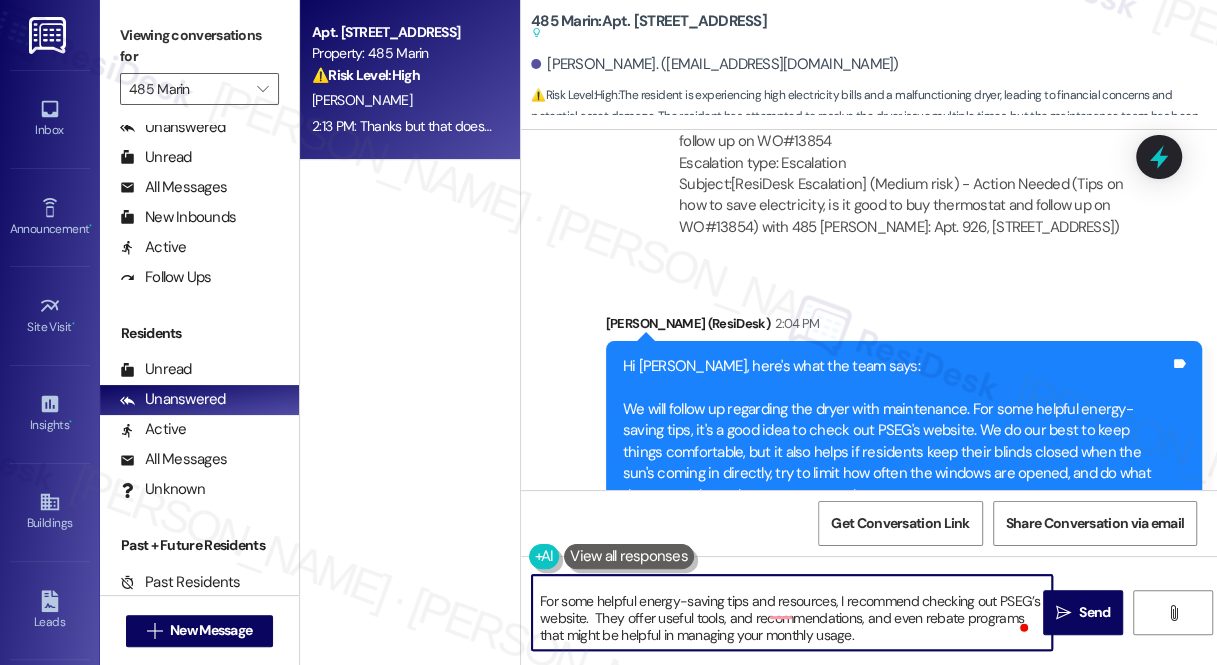 drag, startPoint x: 595, startPoint y: 624, endPoint x: 903, endPoint y: 606, distance: 308.5255 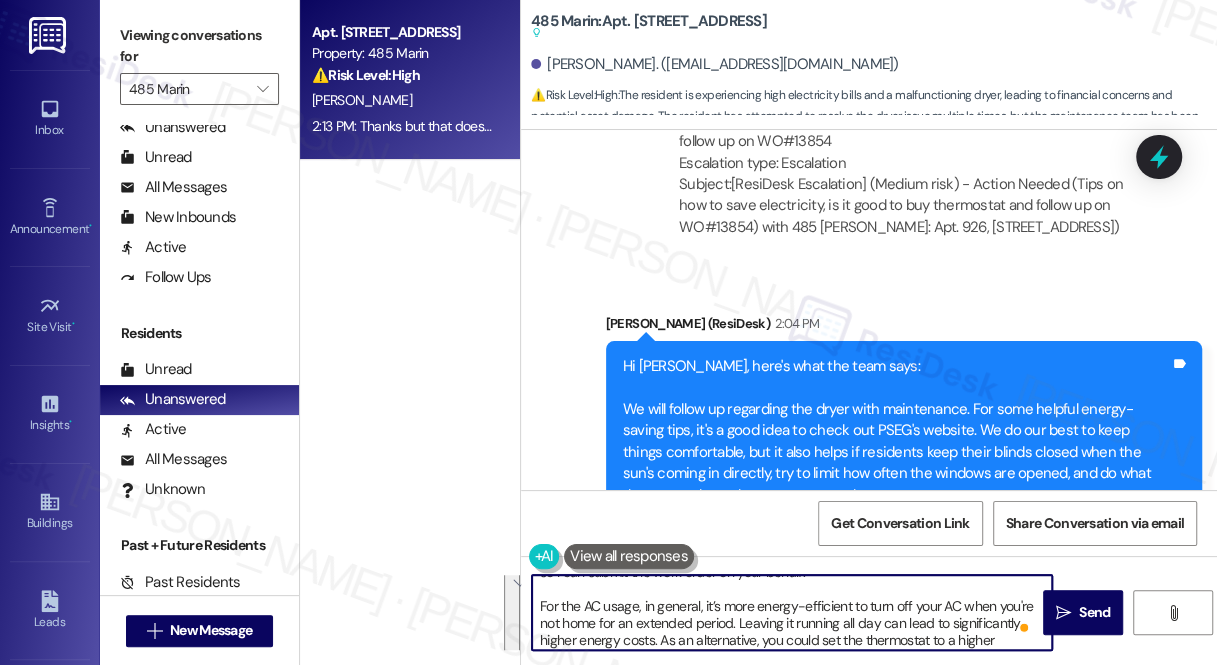 drag, startPoint x: 777, startPoint y: 630, endPoint x: 504, endPoint y: 599, distance: 274.75443 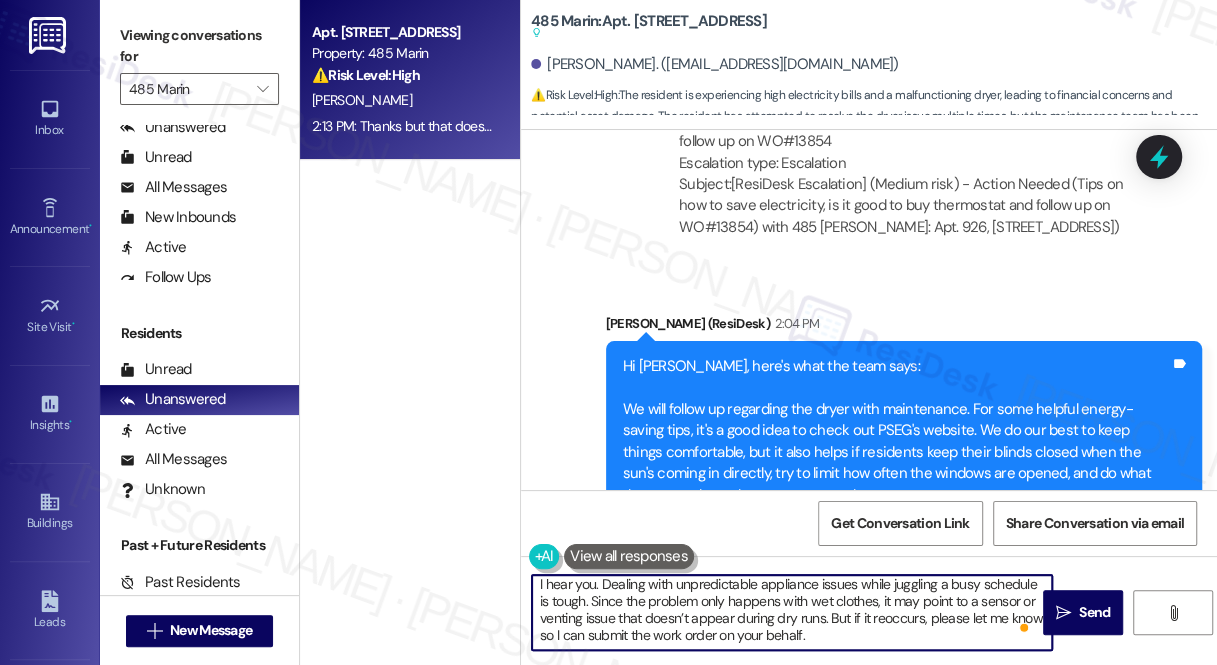 drag, startPoint x: 556, startPoint y: 628, endPoint x: 554, endPoint y: 638, distance: 10.198039 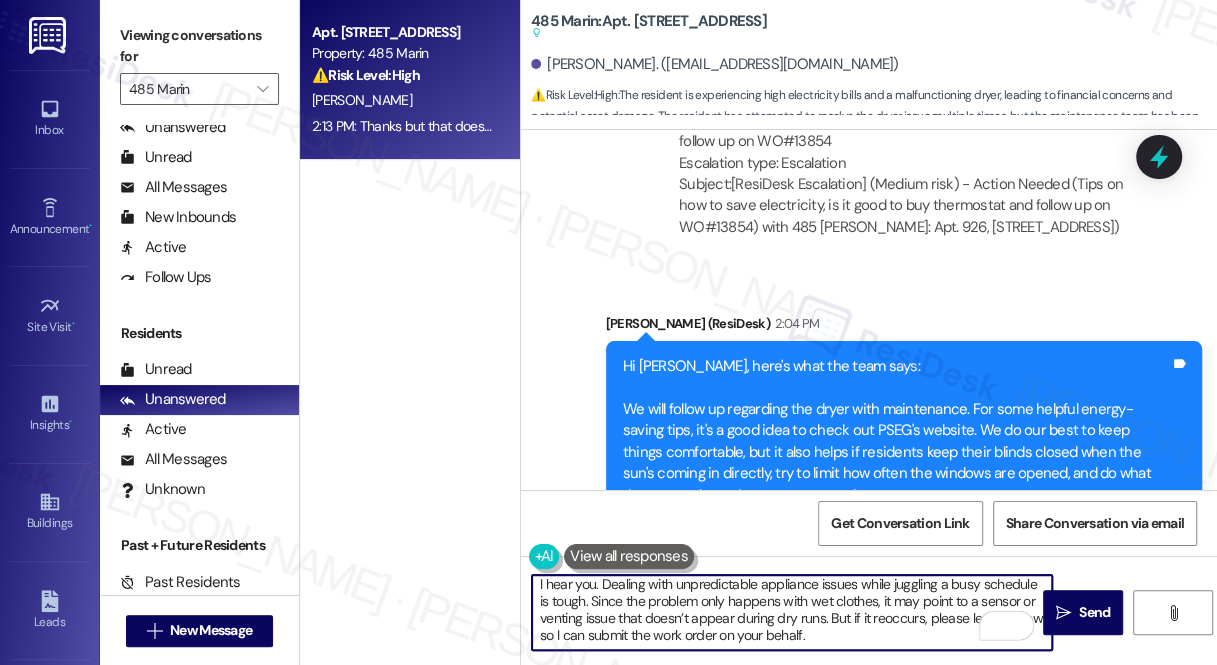 click on "I hear you. Dealing with unpredictable appliance issues while juggling a busy schedule is tough. Since the problem only happens with wet clothes, it may point to a sensor or venting issue that doesn’t appear during dry runs. But if it reoccurs, please let me know so I can submit the work order on your behalf." at bounding box center [792, 612] 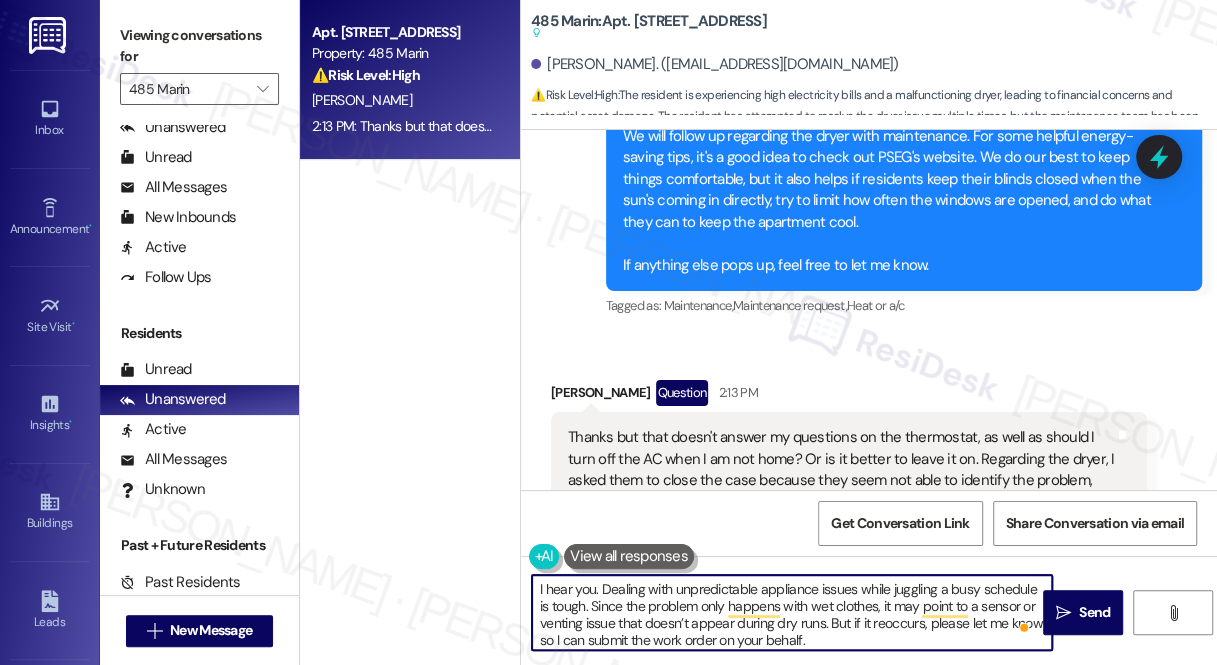 type on "I hear you. Dealing with unpredictable appliance issues while juggling a busy schedule is tough. Since the problem only happens with wet clothes, it may point to a sensor or venting issue that doesn’t appear during dry runs. But if it reoccurs, please let me know so I can submit the work order on your behalf." 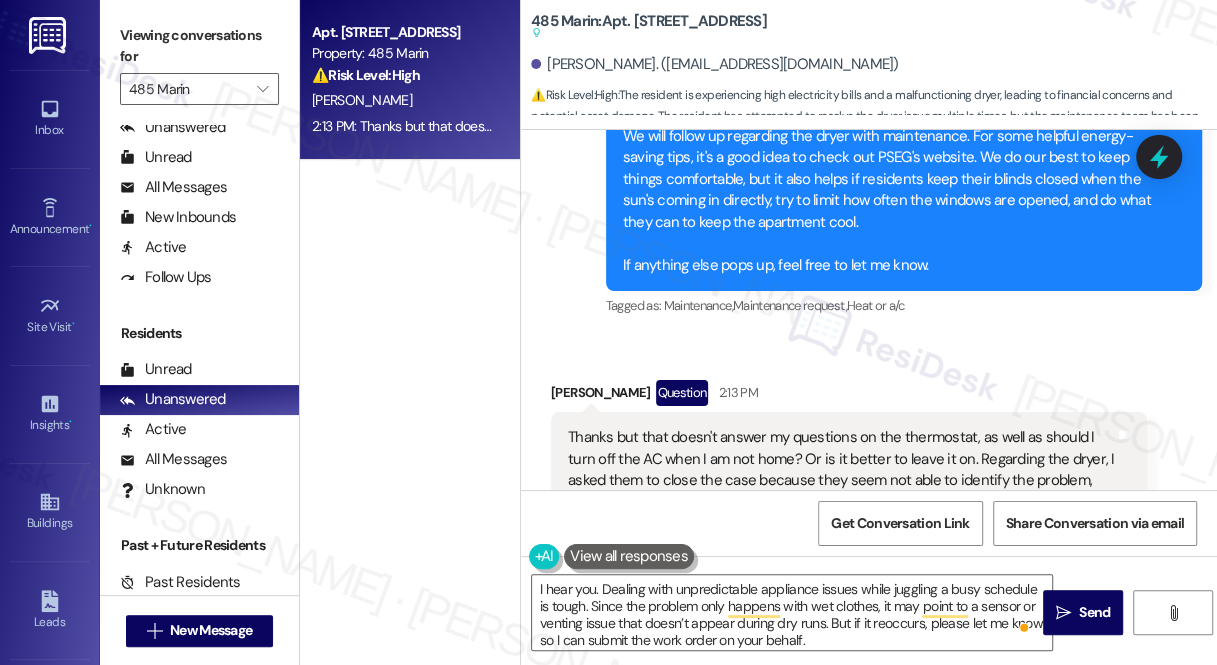 click on "Thanks but that doesn't answer my questions on the thermostat, as well as should I turn off the AC when I am not home? Or is it better to leave it on. Regarding the dryer, I asked them to close the case because they seem not able to identify the problem, and I get super busy during the day so I can't afford to let them come in again (they've visited at least three time for this problem, each time they just turn on my dryer and want to see if there's any problem - but the problem doesn't happen all the time, it only happens when I have wet clothes in it) - so because I get really busy and don't have time for their visits about the dryer I asked to close this case." at bounding box center [841, 512] 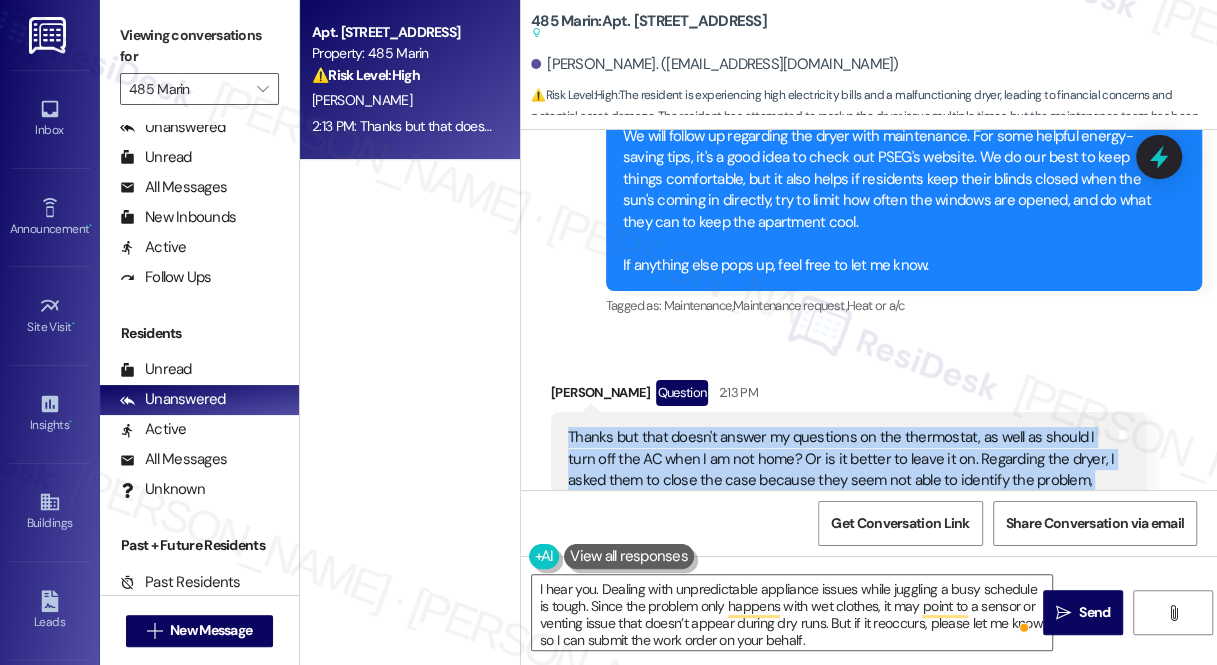click on "Thanks but that doesn't answer my questions on the thermostat, as well as should I turn off the AC when I am not home? Or is it better to leave it on. Regarding the dryer, I asked them to close the case because they seem not able to identify the problem, and I get super busy during the day so I can't afford to let them come in again (they've visited at least three time for this problem, each time they just turn on my dryer and want to see if there's any problem - but the problem doesn't happen all the time, it only happens when I have wet clothes in it) - so because I get really busy and don't have time for their visits about the dryer I asked to close this case." at bounding box center (841, 512) 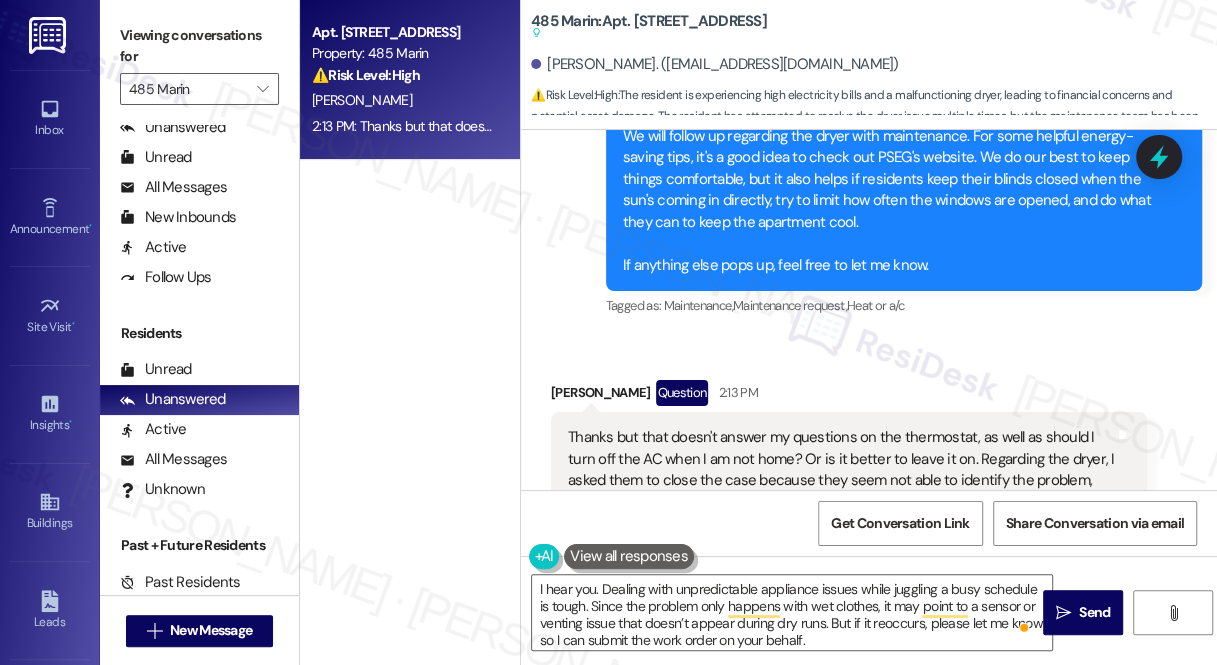 click on "Thanks but that doesn't answer my questions on the thermostat, as well as should I turn off the AC when I am not home? Or is it better to leave it on. Regarding the dryer, I asked them to close the case because they seem not able to identify the problem, and I get super busy during the day so I can't afford to let them come in again (they've visited at least three time for this problem, each time they just turn on my dryer and want to see if there's any problem - but the problem doesn't happen all the time, it only happens when I have wet clothes in it) - so because I get really busy and don't have time for their visits about the dryer I asked to close this case." at bounding box center (841, 512) 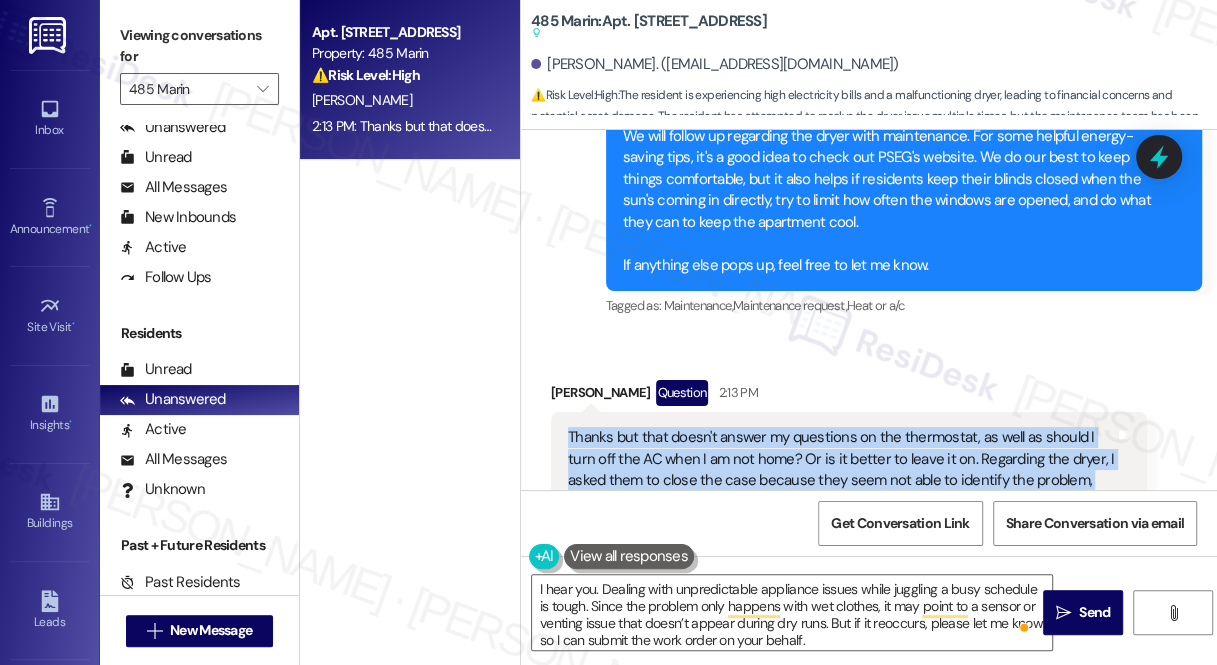 click on "Thanks but that doesn't answer my questions on the thermostat, as well as should I turn off the AC when I am not home? Or is it better to leave it on. Regarding the dryer, I asked them to close the case because they seem not able to identify the problem, and I get super busy during the day so I can't afford to let them come in again (they've visited at least three time for this problem, each time they just turn on my dryer and want to see if there's any problem - but the problem doesn't happen all the time, it only happens when I have wet clothes in it) - so because I get really busy and don't have time for their visits about the dryer I asked to close this case." at bounding box center [841, 512] 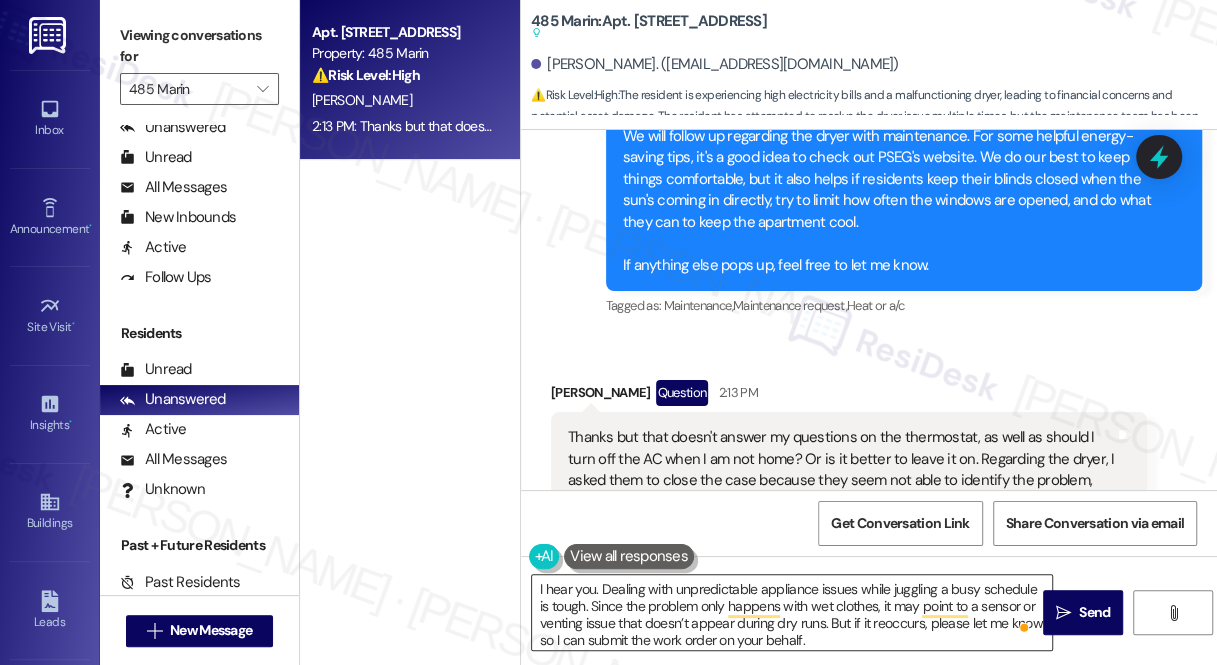 click on "I hear you. Dealing with unpredictable appliance issues while juggling a busy schedule is tough. Since the problem only happens with wet clothes, it may point to a sensor or venting issue that doesn’t appear during dry runs. But if it reoccurs, please let me know so I can submit the work order on your behalf." at bounding box center [792, 612] 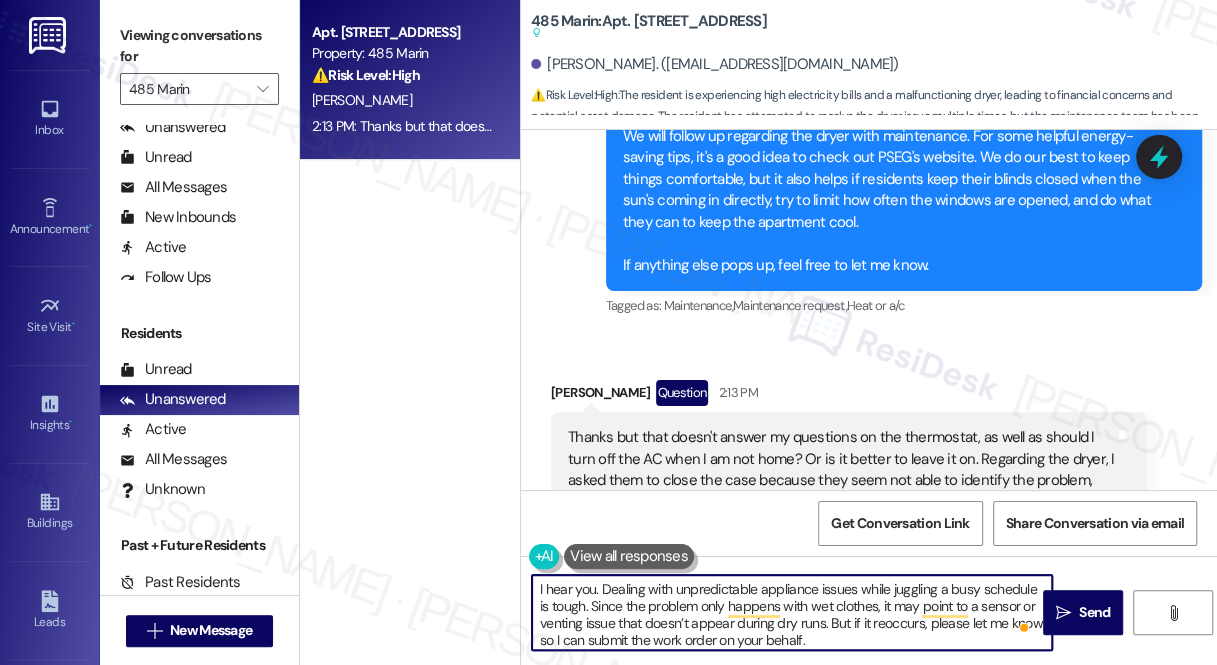 click on "I hear you. Dealing with unpredictable appliance issues while juggling a busy schedule is tough. Since the problem only happens with wet clothes, it may point to a sensor or venting issue that doesn’t appear during dry runs. But if it reoccurs, please let me know so I can submit the work order on your behalf." at bounding box center [792, 612] 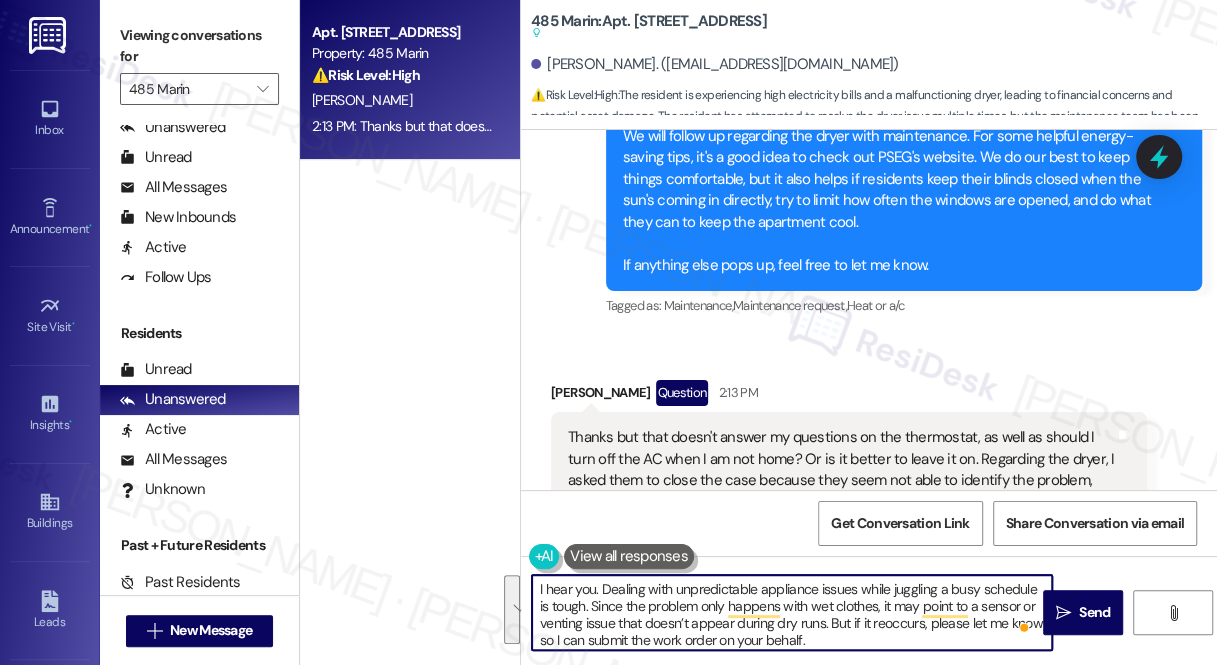 click on "I hear you. Dealing with unpredictable appliance issues while juggling a busy schedule is tough. Since the problem only happens with wet clothes, it may point to a sensor or venting issue that doesn’t appear during dry runs. But if it reoccurs, please let me know so I can submit the work order on your behalf." at bounding box center (792, 612) 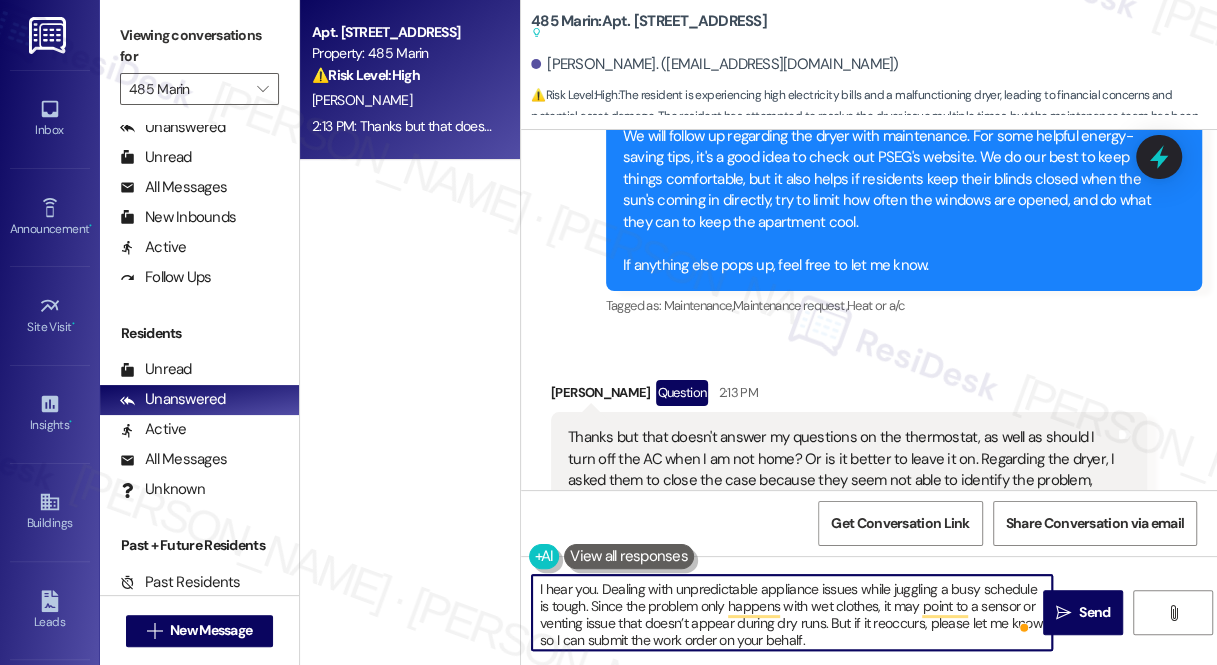 click on "I hear you. Dealing with unpredictable appliance issues while juggling a busy schedule is tough. Since the problem only happens with wet clothes, it may point to a sensor or venting issue that doesn’t appear during dry runs. But if it reoccurs, please let me know so I can submit the work order on your behalf." at bounding box center (792, 612) 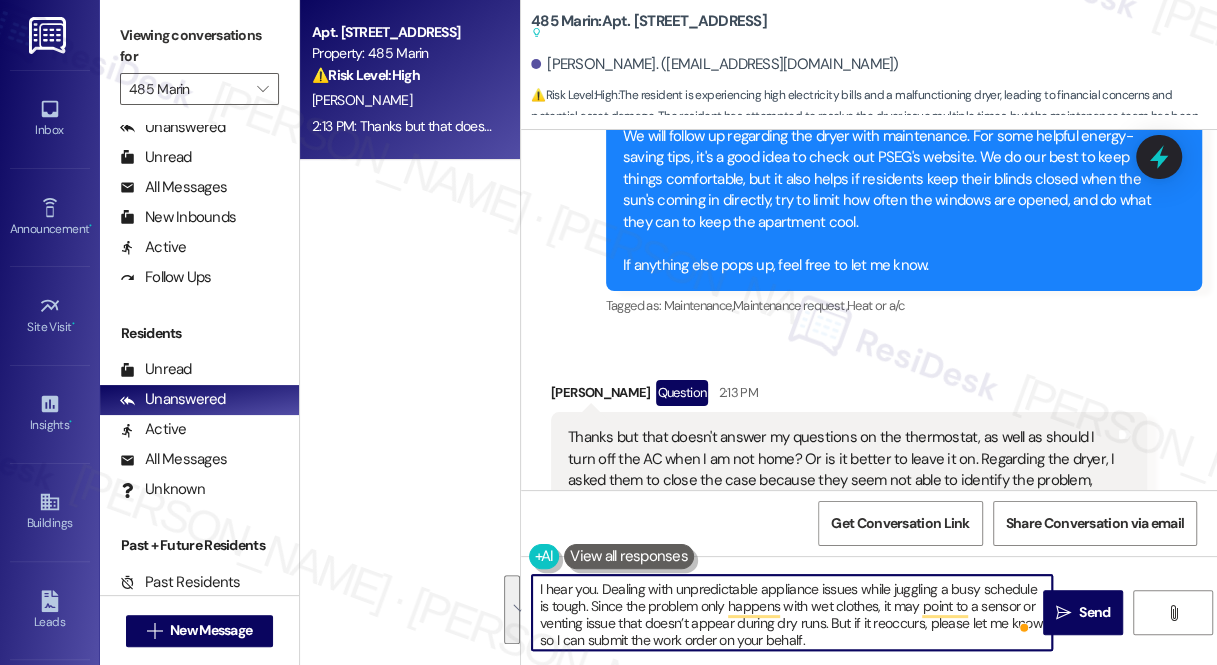 click on "I hear you. Dealing with unpredictable appliance issues while juggling a busy schedule is tough. Since the problem only happens with wet clothes, it may point to a sensor or venting issue that doesn’t appear during dry runs. But if it reoccurs, please let me know so I can submit the work order on your behalf." at bounding box center (792, 612) 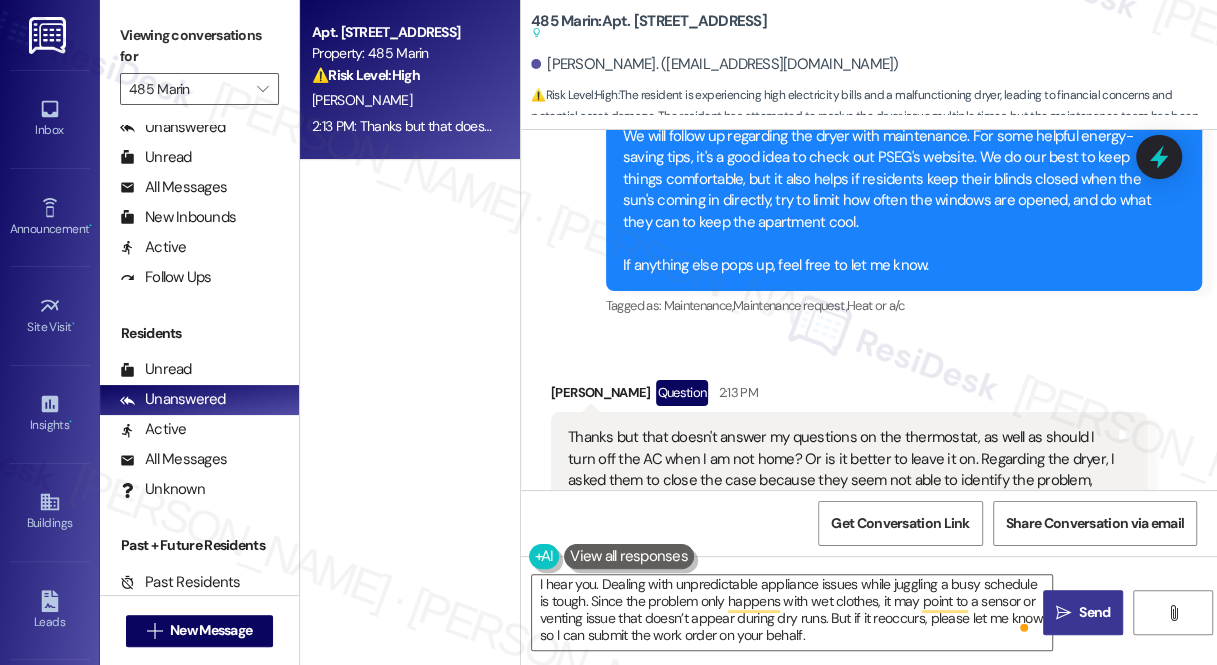 click on "Send" at bounding box center (1094, 612) 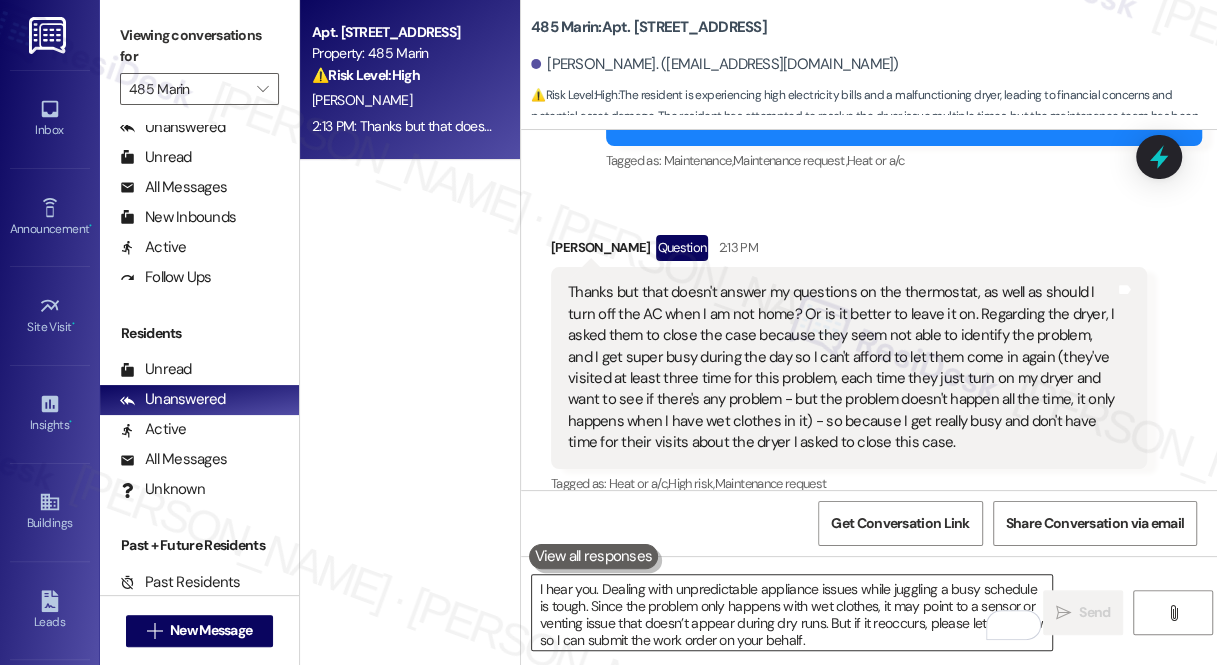 click on "I hear you. Dealing with unpredictable appliance issues while juggling a busy schedule is tough. Since the problem only happens with wet clothes, it may point to a sensor or venting issue that doesn’t appear during dry runs. But if it reoccurs, please let me know so I can submit the work order on your behalf." at bounding box center (792, 612) 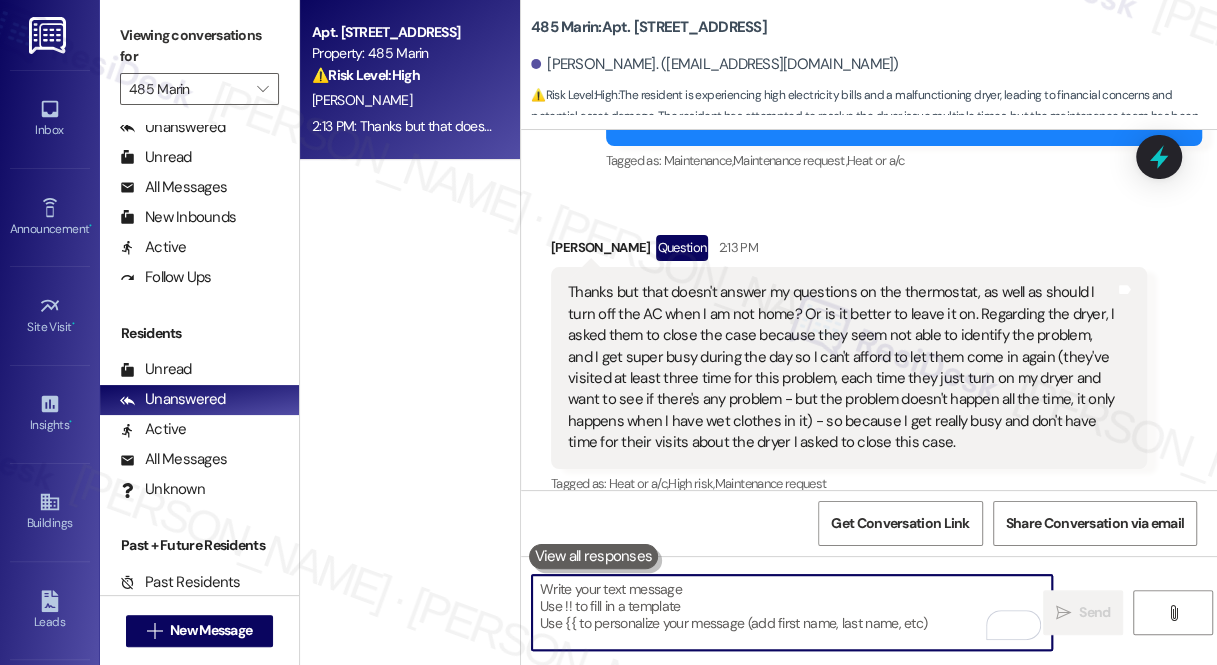 paste on "For the AC usage, in general, it’s more energy-efficient to turn off your AC when you're not home for an extended period. Leaving it running all day can lead to significantly higher energy costs. As an alternative, you could set the thermostat to a higher temperature while you're away.  Around 78°F is often recommended so the system doesn’t work as hard but still keeps your space manageable.
For some helpful energy-saving tips and resources, I recommend checking out PSEG’s website.  They offer useful tools, and recommendations that might be helpful in managing your monthly usage." 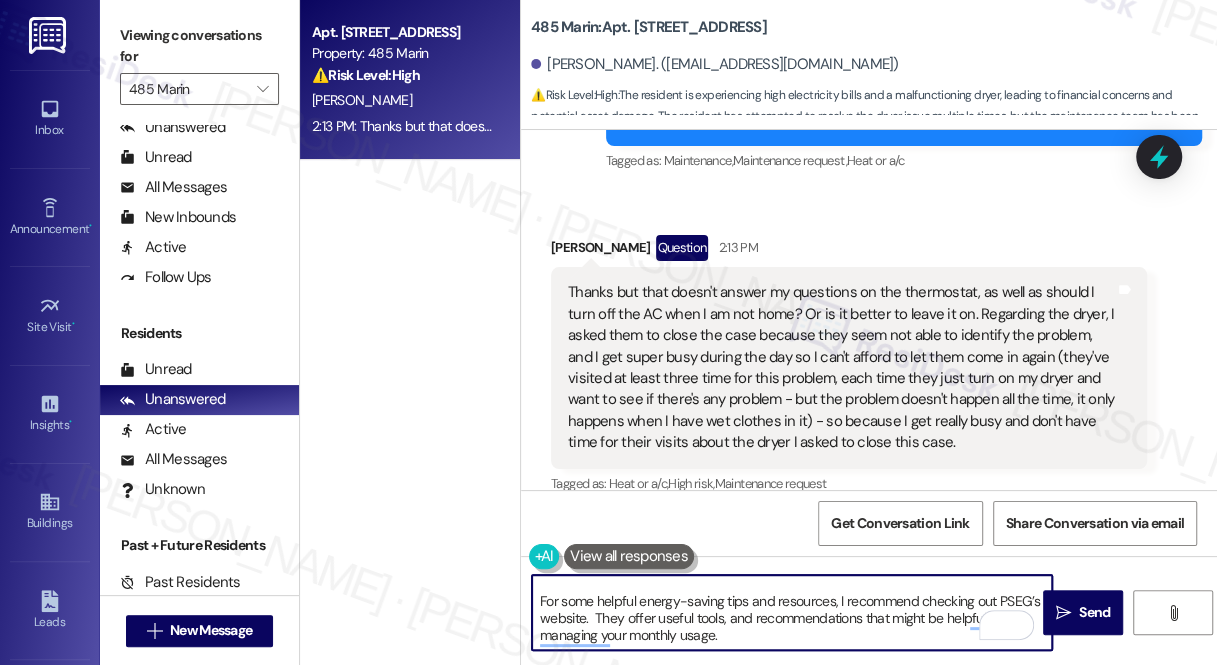 drag, startPoint x: 535, startPoint y: 598, endPoint x: 581, endPoint y: 584, distance: 48.08326 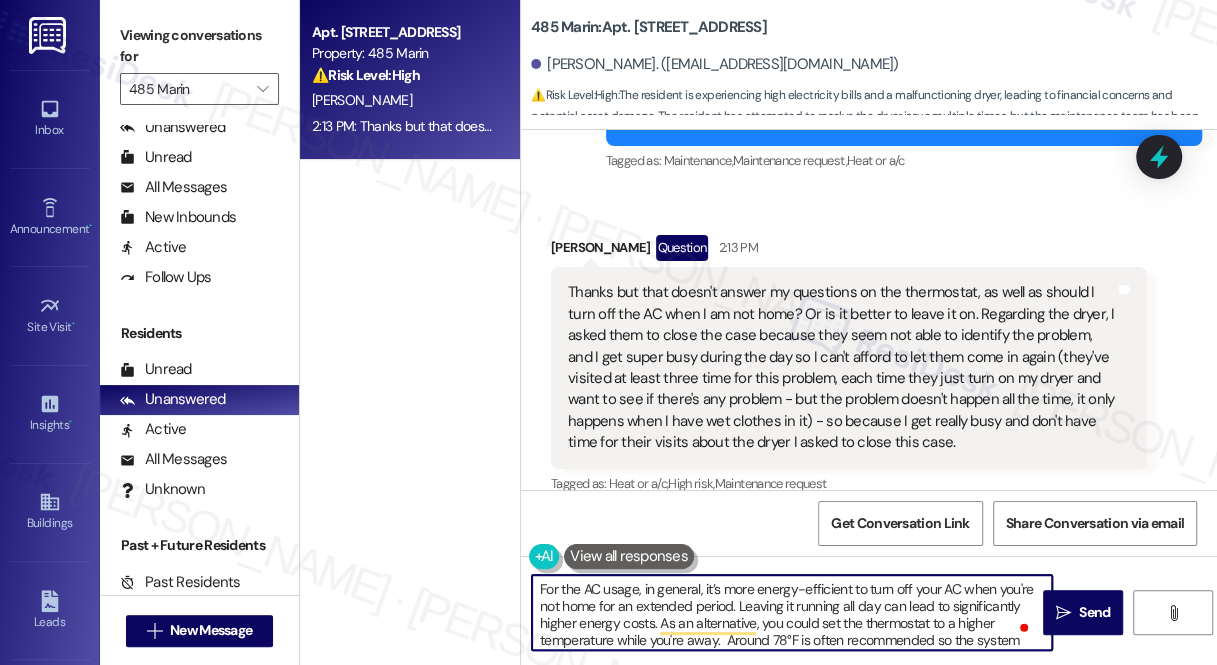 click on "For the AC usage, in general, it’s more energy-efficient to turn off your AC when you're not home for an extended period. Leaving it running all day can lead to significantly higher energy costs. As an alternative, you could set the thermostat to a higher temperature while you're away.  Around 78°F is often recommended so the system doesn’t work as hard but still keeps your space manageable.
For some helpful energy-saving tips and resources, I recommend checking out PSEG’s website.  They offer useful tools, and recommendations that might be helpful in managing your monthly usage." at bounding box center [792, 612] 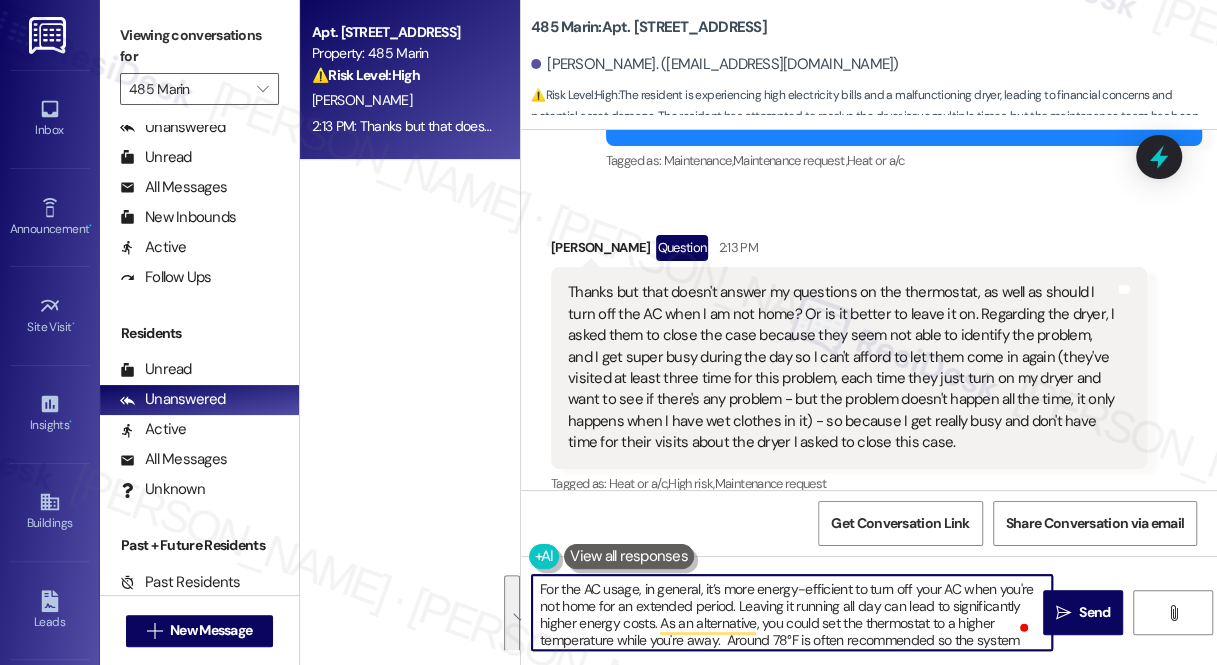 click on "I hear you. Dealing with unpredictable appliance issues while juggling a busy schedule is tough. Since the problem only happens with wet clothes, it may point to a sensor or venting issue that doesn’t appear during dry runs. But if it reoccurs, please let me know so I can submit the work order on your behalf." at bounding box center (896, 644) 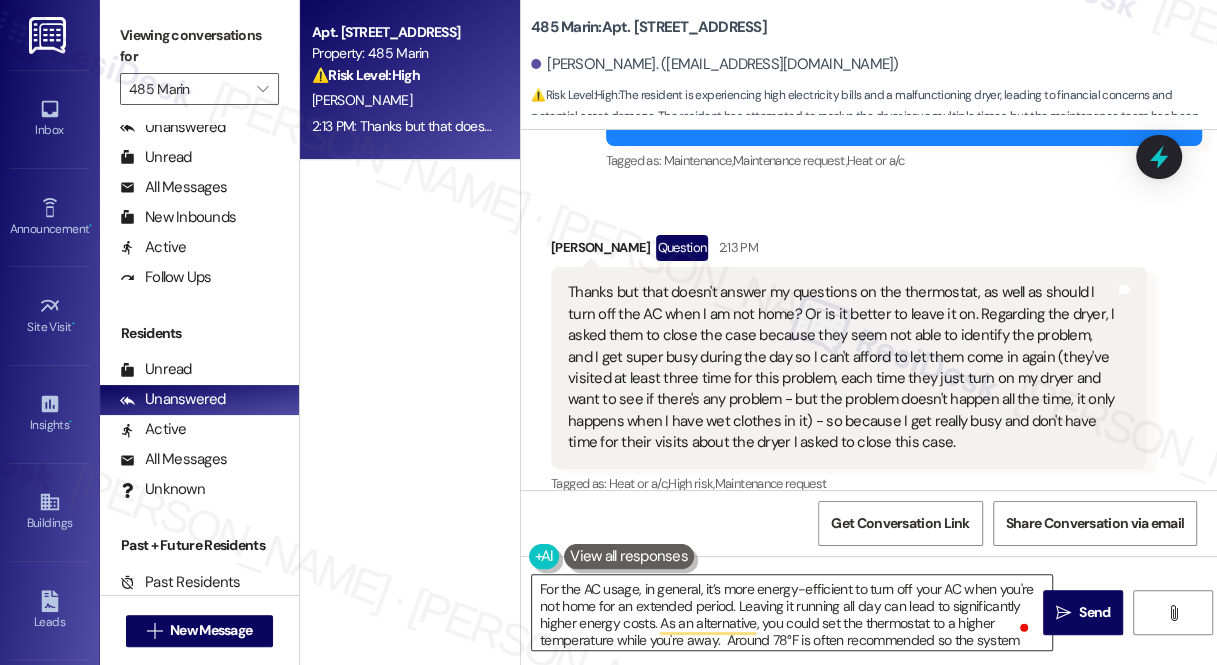 click on "For the AC usage, in general, it’s more energy-efficient to turn off your AC when you're not home for an extended period. Leaving it running all day can lead to significantly higher energy costs. As an alternative, you could set the thermostat to a higher temperature while you're away.  Around 78°F is often recommended so the system doesn’t work as hard but still keeps your space manageable.
For some helpful energy-saving tips and resources, I recommend checking out PSEG’s website.  They offer useful tools, and recommendations that might be helpful in managing your monthly usage." at bounding box center (792, 612) 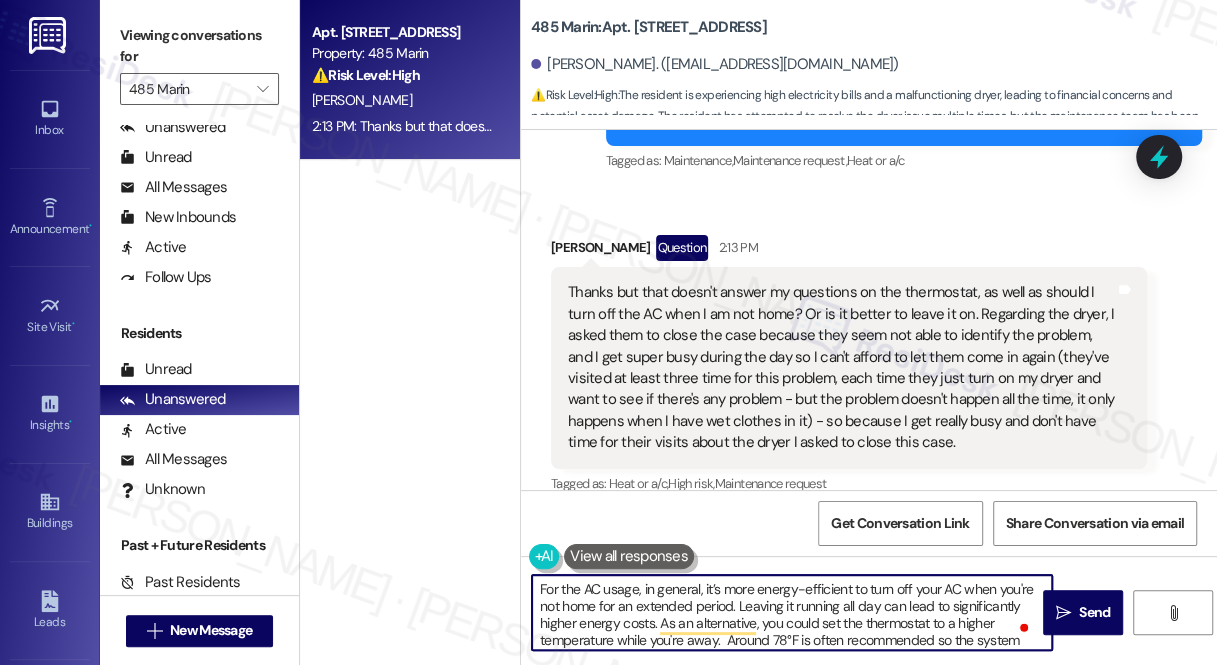 click on "For the AC usage, in general, it’s more energy-efficient to turn off your AC when you're not home for an extended period. Leaving it running all day can lead to significantly higher energy costs. As an alternative, you could set the thermostat to a higher temperature while you're away.  Around 78°F is often recommended so the system doesn’t work as hard but still keeps your space manageable.
For some helpful energy-saving tips and resources, I recommend checking out PSEG’s website.  They offer useful tools, and recommendations that might be helpful in managing your monthly usage." at bounding box center [792, 612] 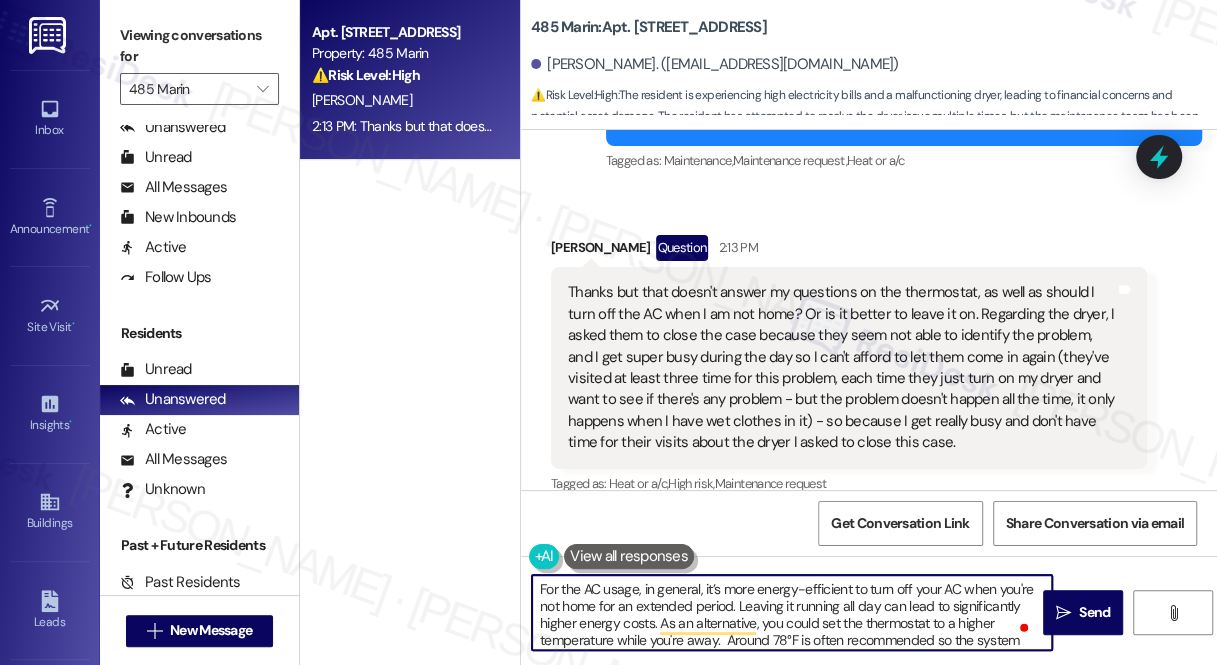 click on "For the AC usage, in general, it’s more energy-efficient to turn off your AC when you're not home for an extended period. Leaving it running all day can lead to significantly higher energy costs. As an alternative, you could set the thermostat to a higher temperature while you're away.  Around 78°F is often recommended so the system doesn’t work as hard but still keeps your space manageable.
For some helpful energy-saving tips and resources, I recommend checking out PSEG’s website.  They offer useful tools, and recommendations that might be helpful in managing your monthly usage." at bounding box center (792, 612) 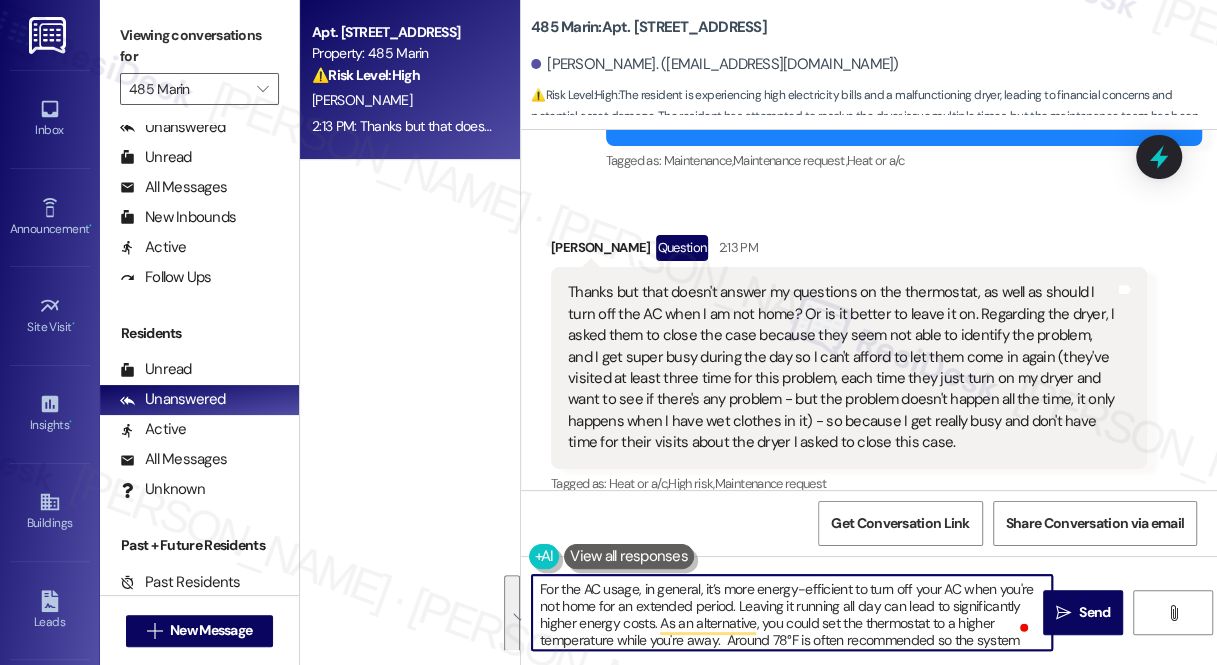 click on "For the AC usage, in general, it’s more energy-efficient to turn off your AC when you're not home for an extended period. Leaving it running all day can lead to significantly higher energy costs. As an alternative, you could set the thermostat to a higher temperature while you're away.  Around 78°F is often recommended so the system doesn’t work as hard but still keeps your space manageable.
For some helpful energy-saving tips and resources, I recommend checking out PSEG’s website.  They offer useful tools, and recommendations that might be helpful in managing your monthly usage." at bounding box center (792, 612) 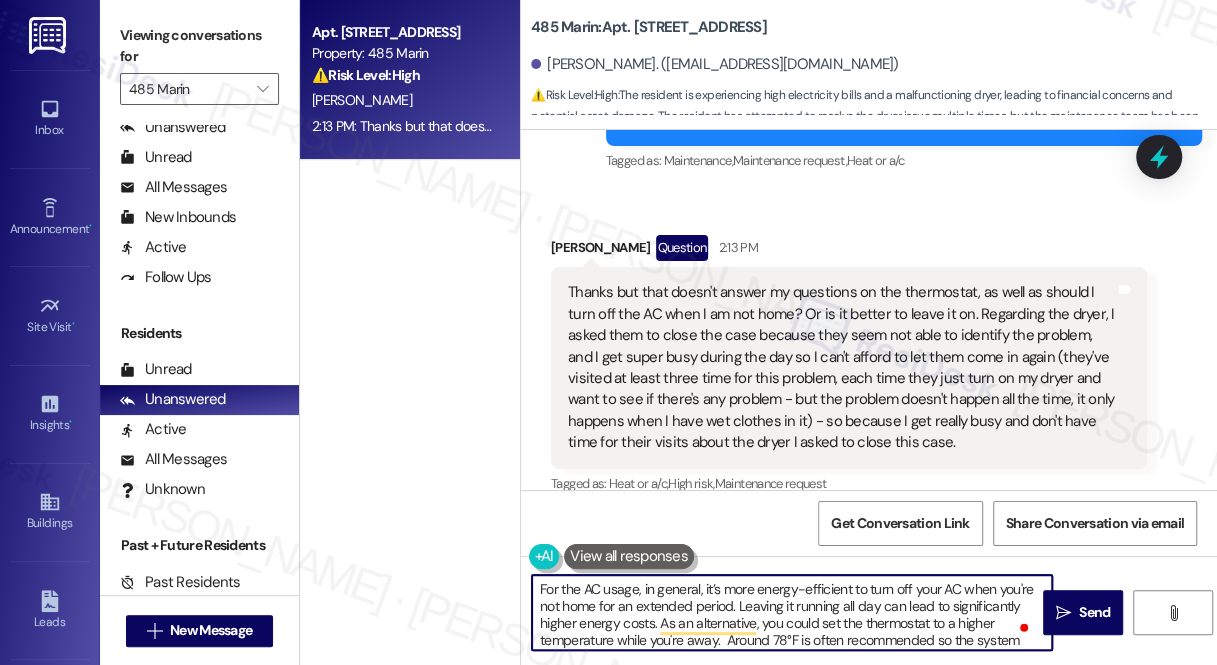 click on "For the AC usage, in general, it’s more energy-efficient to turn off your AC when you're not home for an extended period. Leaving it running all day can lead to significantly higher energy costs. As an alternative, you could set the thermostat to a higher temperature while you're away.  Around 78°F is often recommended so the system doesn’t work as hard but still keeps your space manageable.
For some helpful energy-saving tips and resources, I recommend checking out PSEG’s website.  They offer useful tools, and recommendations that might be helpful in managing your monthly usage." at bounding box center [792, 612] 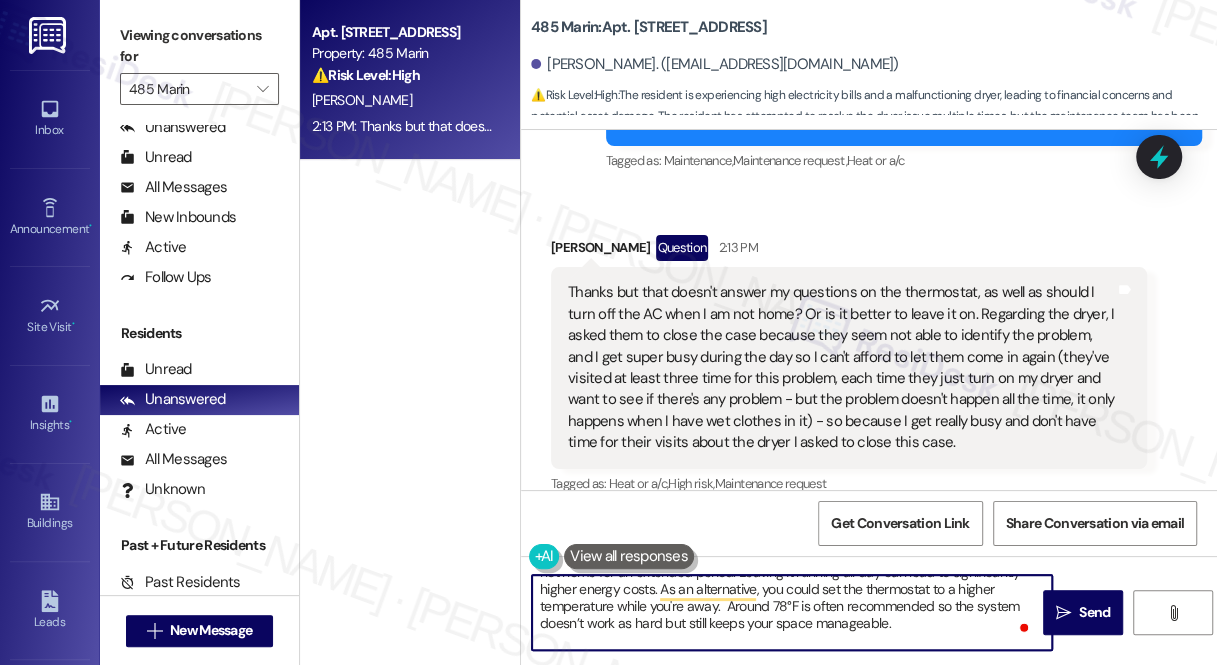 drag, startPoint x: 896, startPoint y: 625, endPoint x: 805, endPoint y: 625, distance: 91 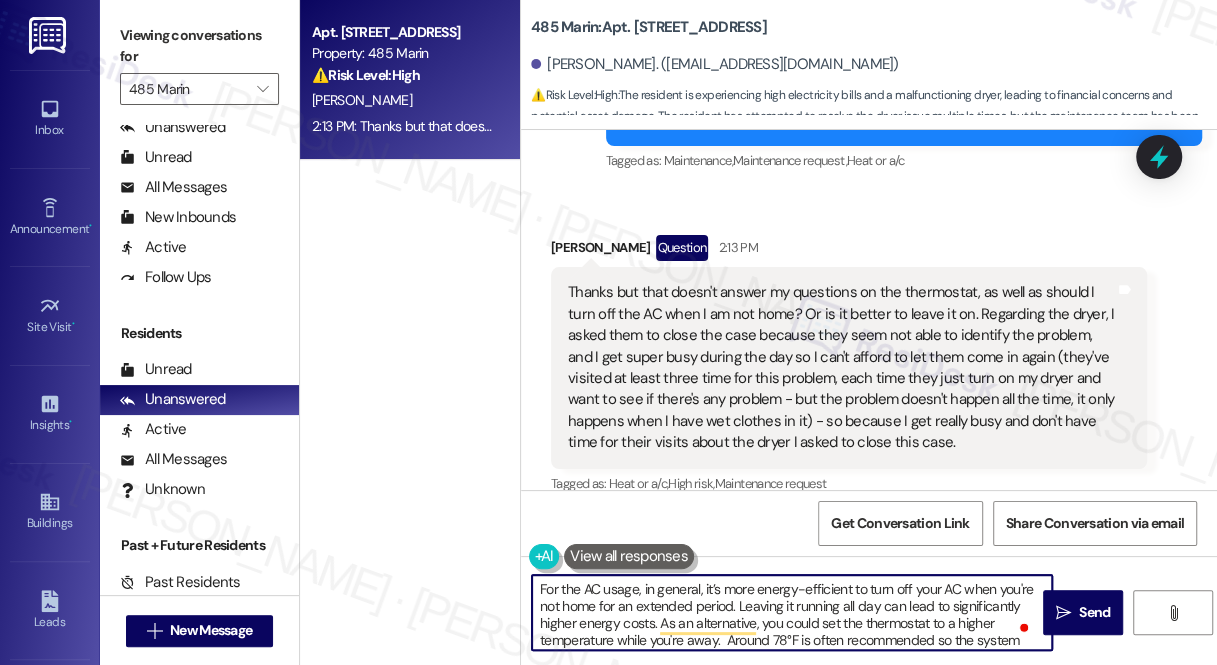 drag, startPoint x: 909, startPoint y: 618, endPoint x: 747, endPoint y: 586, distance: 165.13025 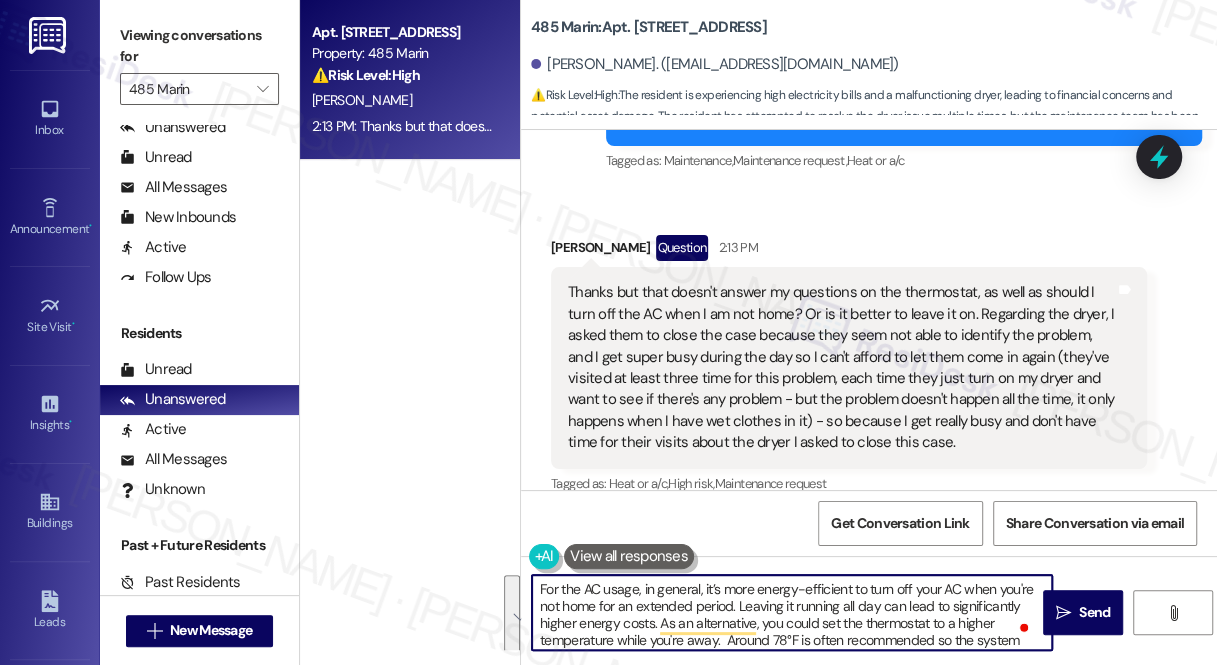 click on "For the AC usage, in general, it’s more energy-efficient to turn off your AC when you're not home for an extended period. Leaving it running all day can lead to significantly higher energy costs. As an alternative, you could set the thermostat to a higher temperature while you're away.  Around 78°F is often recommended so the system doesn’t work as hard but still keeps your space manageable.
For some helpful energy-saving tips and resources, I recommend checking out PSEG’s website.  They offer useful tools, and recommendations that might be helpful in managing your monthly usage." at bounding box center [792, 612] 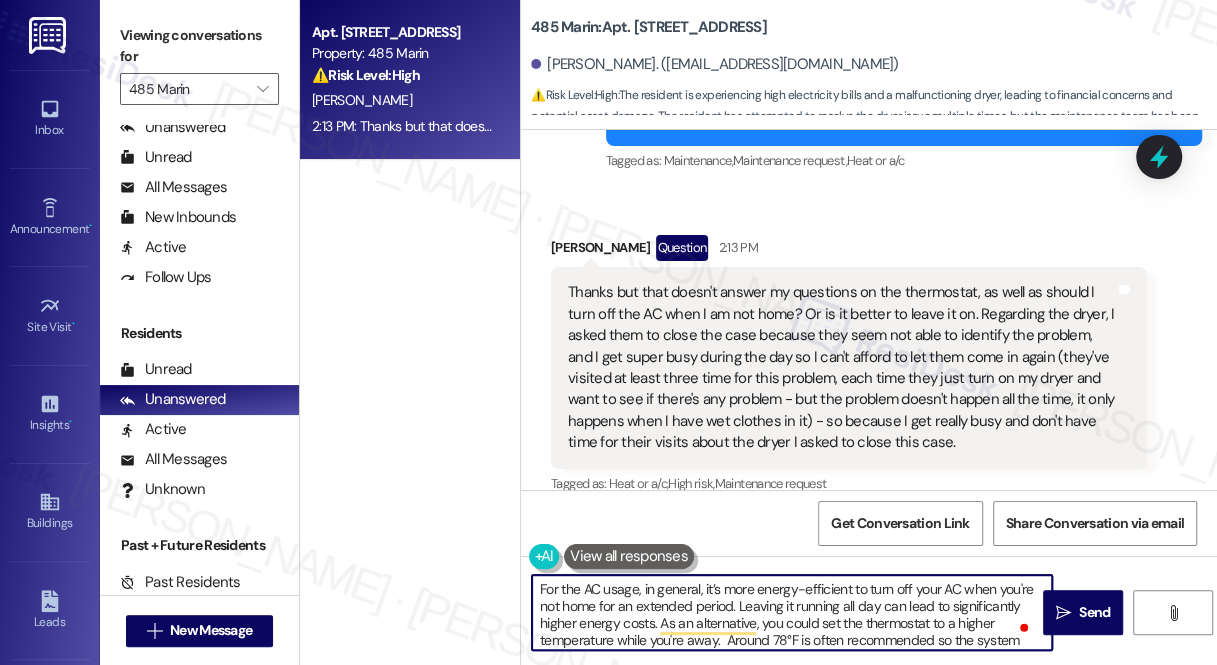 click on "For the AC usage, in general, it’s more energy-efficient to turn off your AC when you're not home for an extended period. Leaving it running all day can lead to significantly higher energy costs. As an alternative, you could set the thermostat to a higher temperature while you're away.  Around 78°F is often recommended so the system doesn’t work as hard but still keeps your space manageable.
For some helpful energy-saving tips and resources, I recommend checking out PSEG’s website.  They offer useful tools, and recommendations that might be helpful in managing your monthly usage." at bounding box center (792, 612) 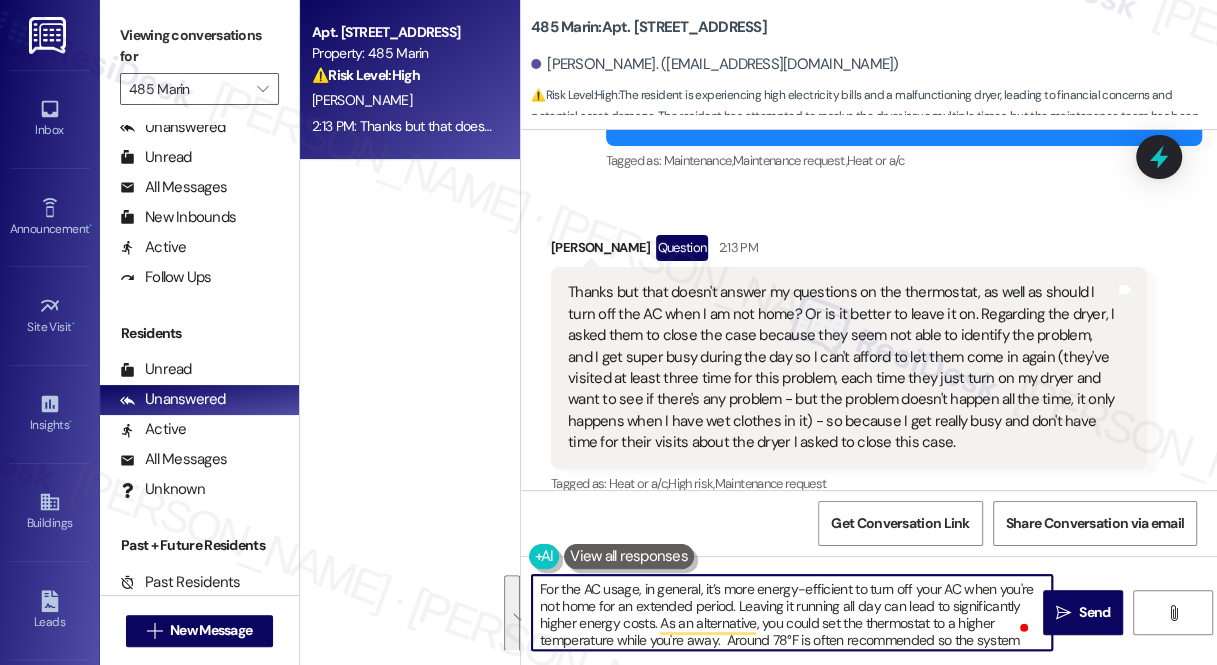 click on "For the AC usage, in general, it’s more energy-efficient to turn off your AC when you're not home for an extended period. Leaving it running all day can lead to significantly higher energy costs. As an alternative, you could set the thermostat to a higher temperature while you're away.  Around 78°F is often recommended so the system doesn’t work as hard but still keeps your space manageable.
For some helpful energy-saving tips and resources, I recommend checking out PSEG’s website.  They offer useful tools, and recommendations that might be helpful in managing your monthly usage." at bounding box center [792, 612] 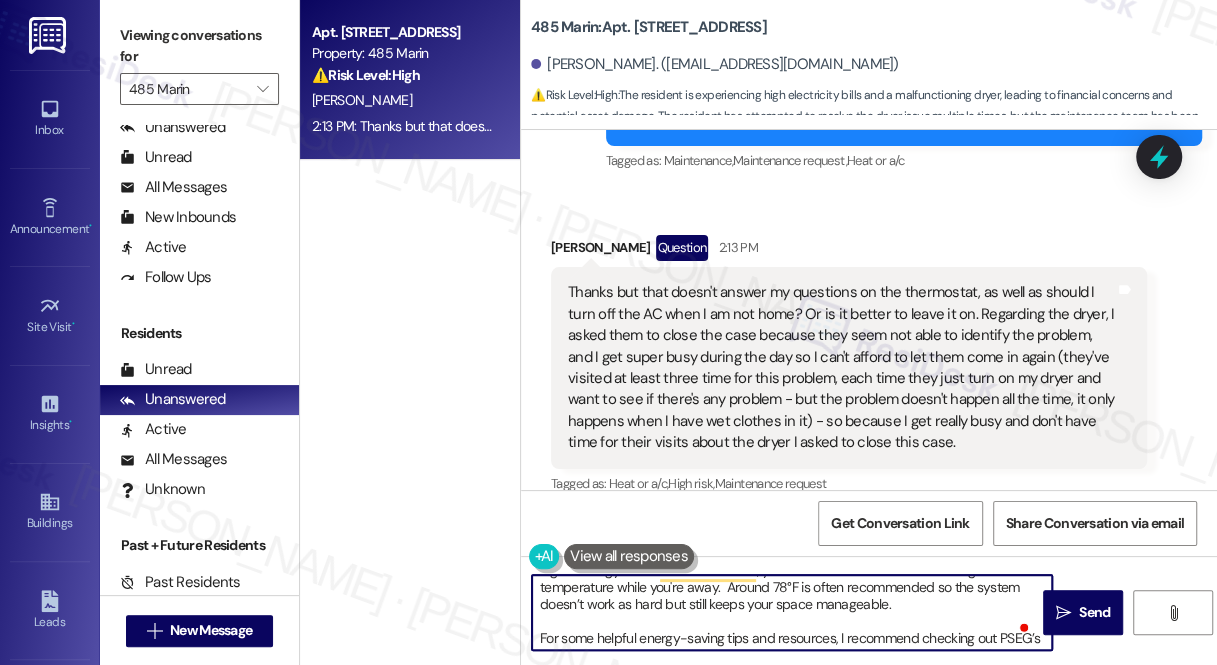 drag, startPoint x: 658, startPoint y: 624, endPoint x: 920, endPoint y: 603, distance: 262.84024 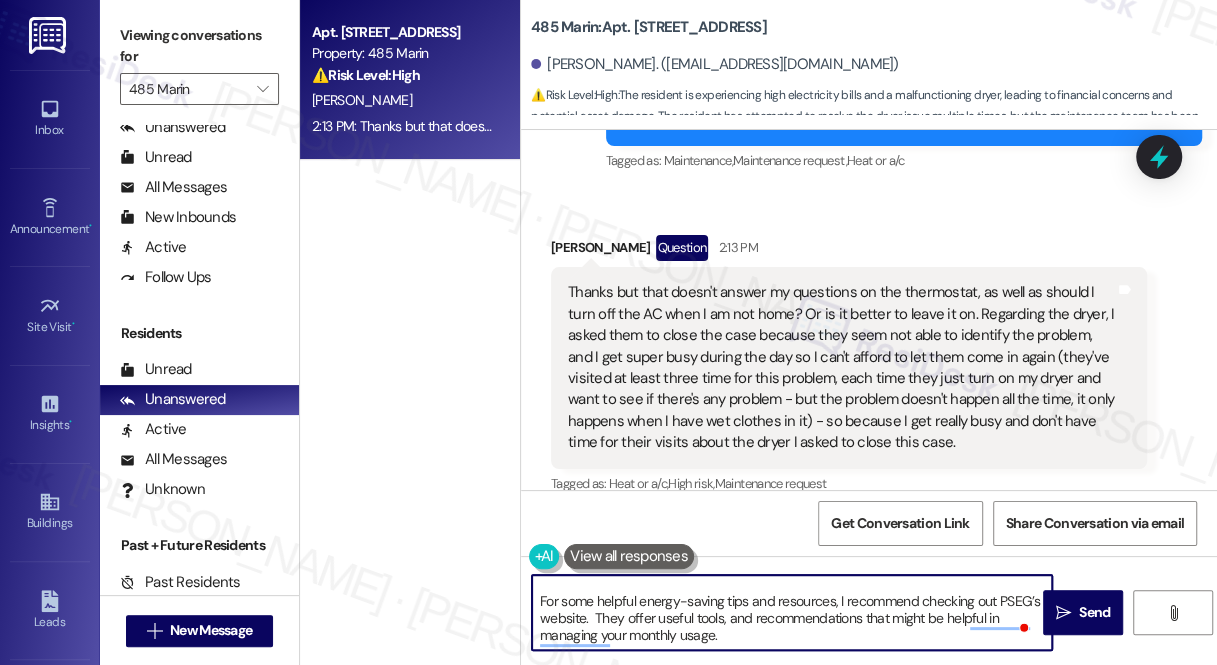 click on "For the AC usage, in general, it’s more energy-efficient to turn off your AC when you're not home for an extended period. Leaving it running all day can lead to significantly higher energy costs.
For some helpful energy-saving tips and resources, I recommend checking out PSEG’s website.  They offer useful tools, and recommendations that might be helpful in managing your monthly usage." at bounding box center [792, 612] 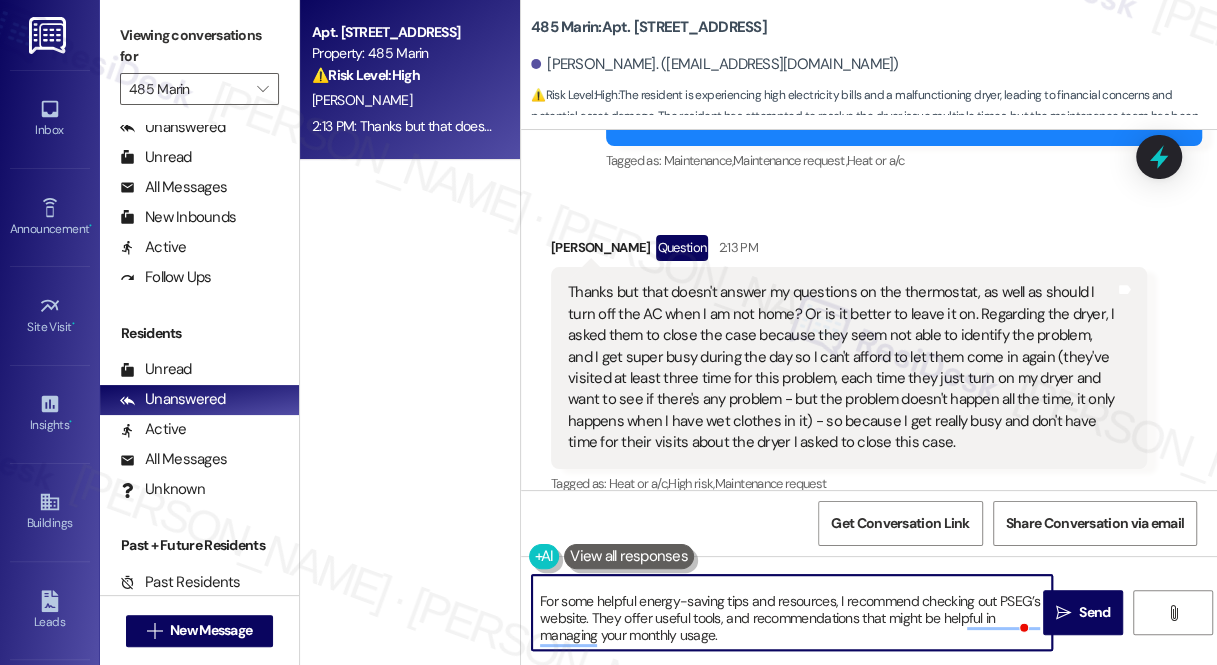 click on "For the AC usage, in general, it’s more energy-efficient to turn off your AC when you're not home for an extended period. Leaving it running all day can lead to significantly higher energy costs.
For some helpful energy-saving tips and resources, I recommend checking out PSEG’s website. They offer useful tools, and recommendations that might be helpful in managing your monthly usage." at bounding box center [792, 612] 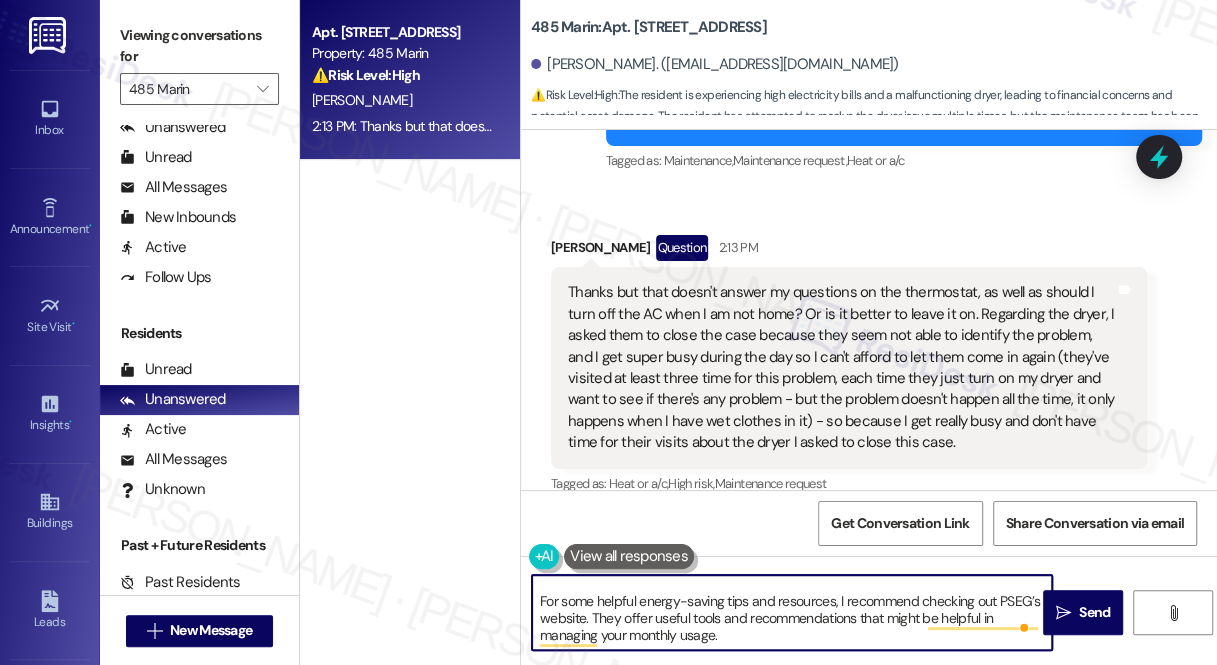 click on "For the AC usage, in general, it’s more energy-efficient to turn off your AC when you're not home for an extended period. Leaving it running all day can lead to significantly higher energy costs.
For some helpful energy-saving tips and resources, I recommend checking out PSEG’s website. They offer useful tools and recommendations that might be helpful in managing your monthly usage." at bounding box center (792, 612) 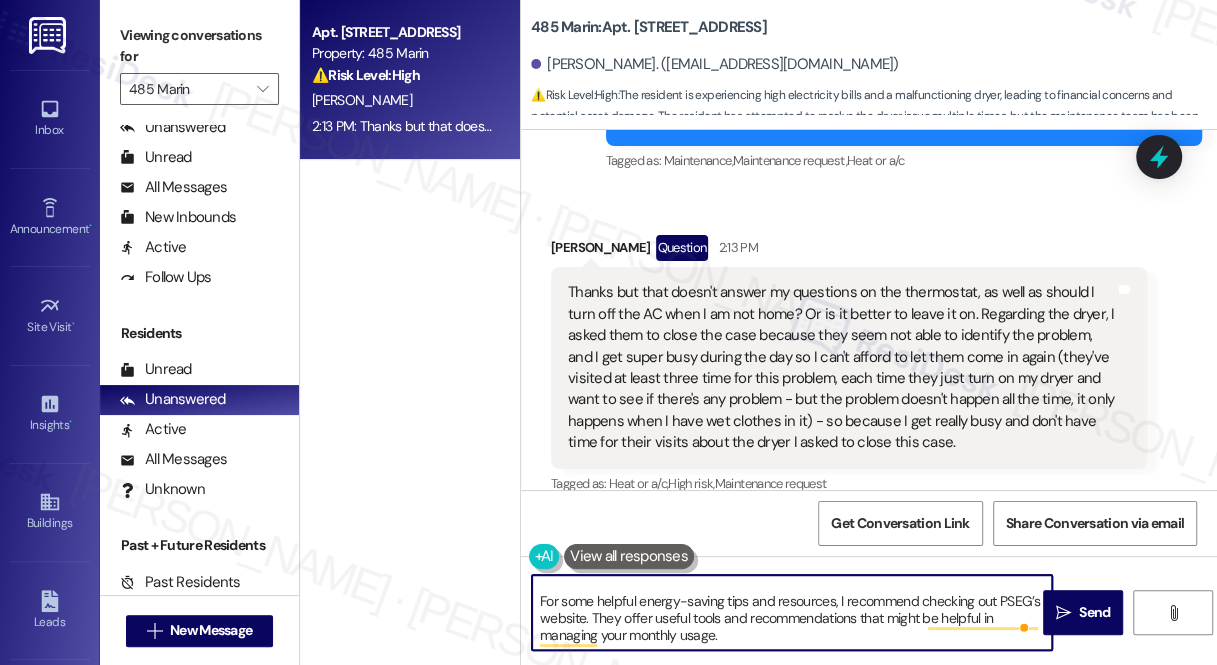 click on "For the AC usage, in general, it’s more energy-efficient to turn off your AC when you're not home for an extended period. Leaving it running all day can lead to significantly higher energy costs.
For some helpful energy-saving tips and resources, I recommend checking out PSEG’s website. They offer useful tools and recommendations that might be helpful in managing your monthly usage." at bounding box center (792, 612) 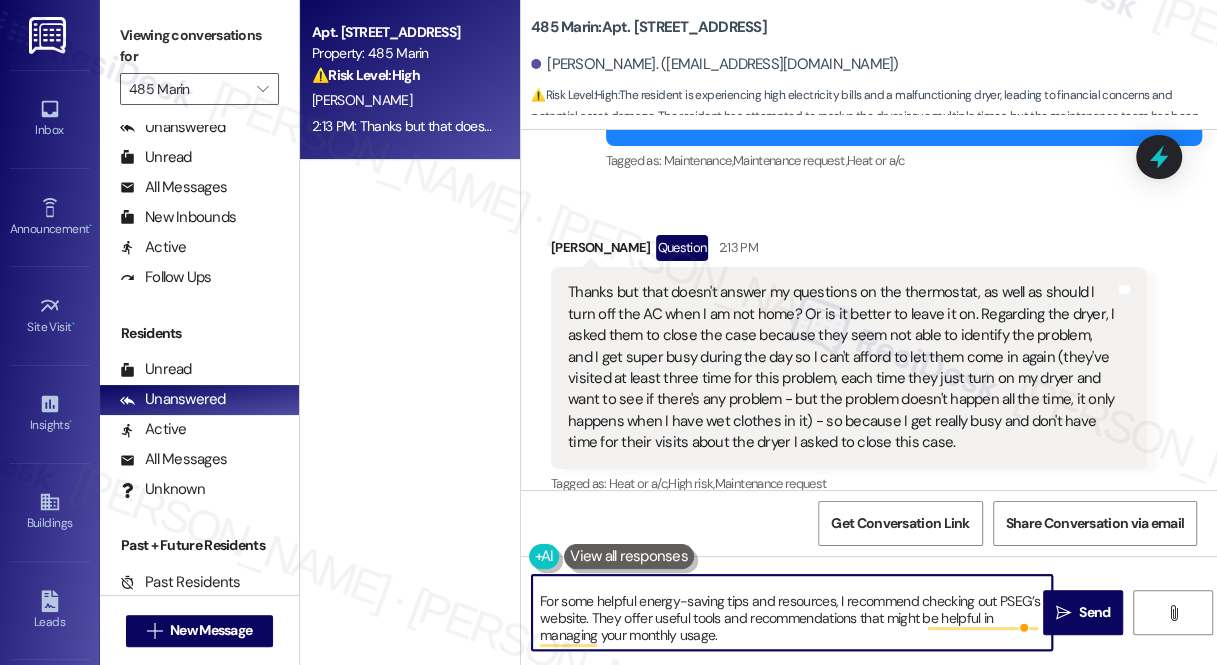 click on "For the AC usage, in general, it’s more energy-efficient to turn off your AC when you're not home for an extended period. Leaving it running all day can lead to significantly higher energy costs.
For some helpful energy-saving tips and resources, I recommend checking out PSEG’s website. They offer useful tools and recommendations that might be helpful in managing your monthly usage." at bounding box center (792, 612) 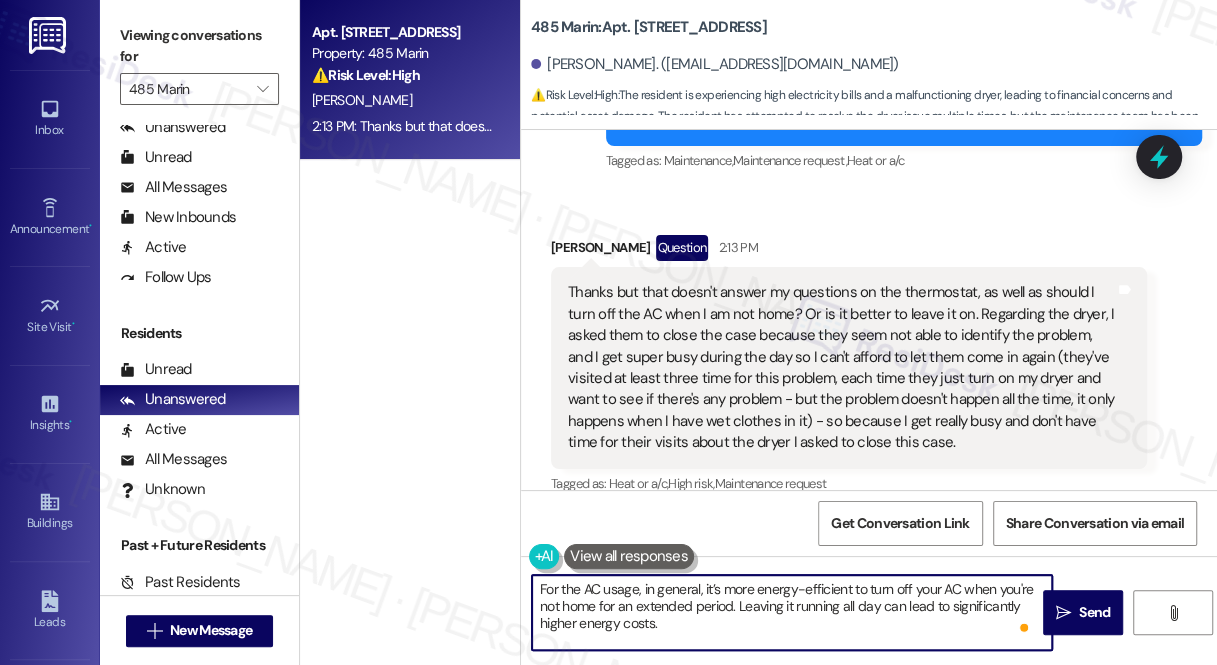 click on "For the AC usage, in general, it’s more energy-efficient to turn off your AC when you're not home for an extended period. Leaving it running all day can lead to significantly higher energy costs.
For some helpful energy-saving tips and resources, I recommend checking out PSEG’s website. They offer useful tools and recommendations that might be helpful in managing your monthly usage." at bounding box center (792, 612) 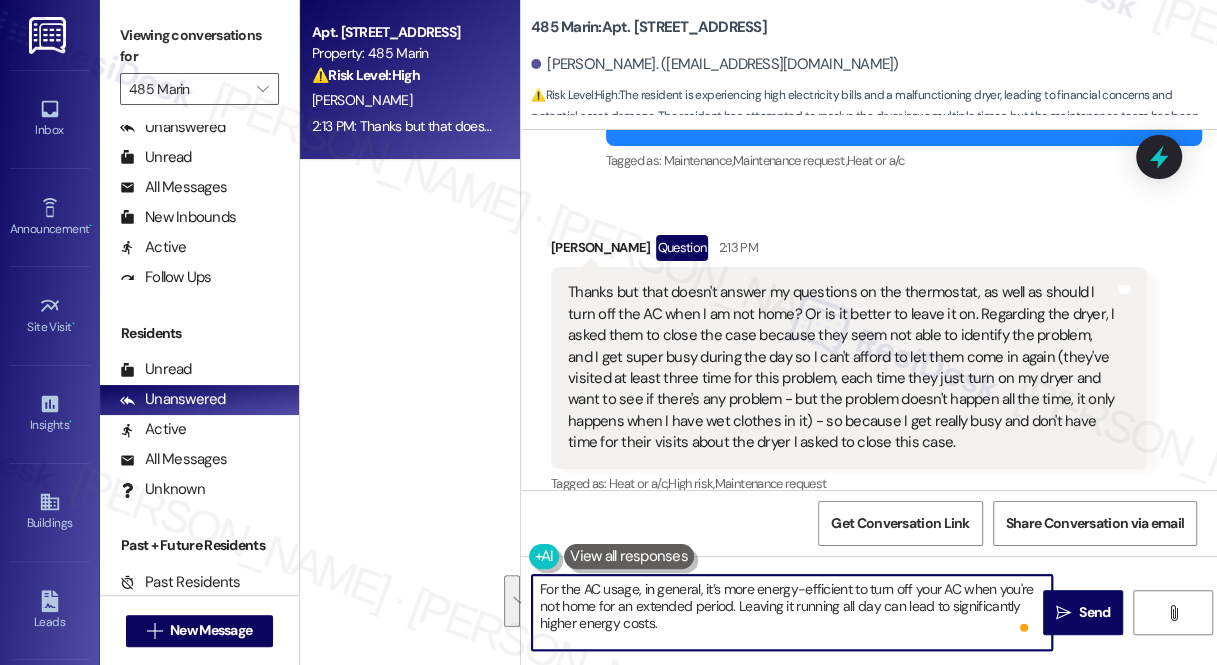click on "For the AC usage, in general, it’s more energy-efficient to turn off your AC when you're not home for an extended period. Leaving it running all day can lead to significantly higher energy costs.
For some helpful energy-saving tips and resources, I recommend checking out PSEG’s website. They offer useful tools and recommendations that might be helpful in managing your monthly usage." at bounding box center [792, 612] 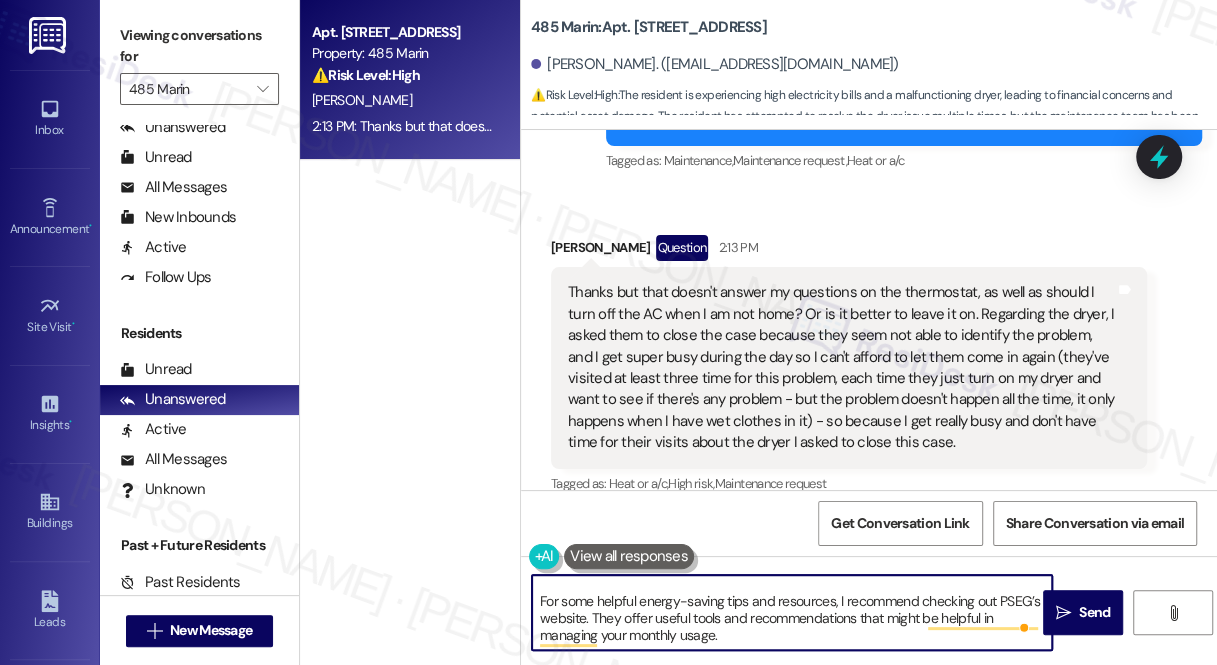 click on "For the AC usage, in general, it’s more energy-efficient to turn off your AC when you're not home for an extended period. Leaving it running all day can lead to significantly higher energy costs.
For some helpful energy-saving tips and resources, I recommend checking out PSEG’s website. They offer useful tools and recommendations that might be helpful in managing your monthly usage." at bounding box center (792, 612) 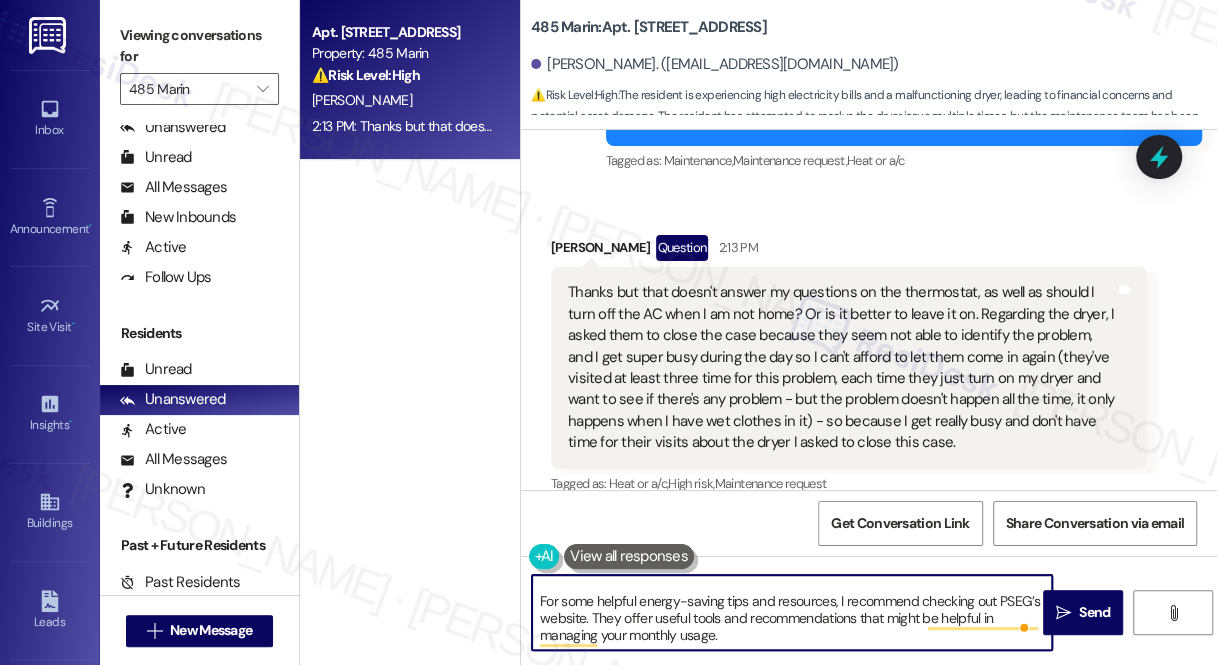 click on "For the AC usage, in general, it’s more energy-efficient to turn off your AC when you're not home for an extended period. Leaving it running all day can lead to significantly higher energy costs.
For some helpful energy-saving tips and resources, I recommend checking out PSEG’s website. They offer useful tools and recommendations that might be helpful in managing your monthly usage." at bounding box center (792, 612) 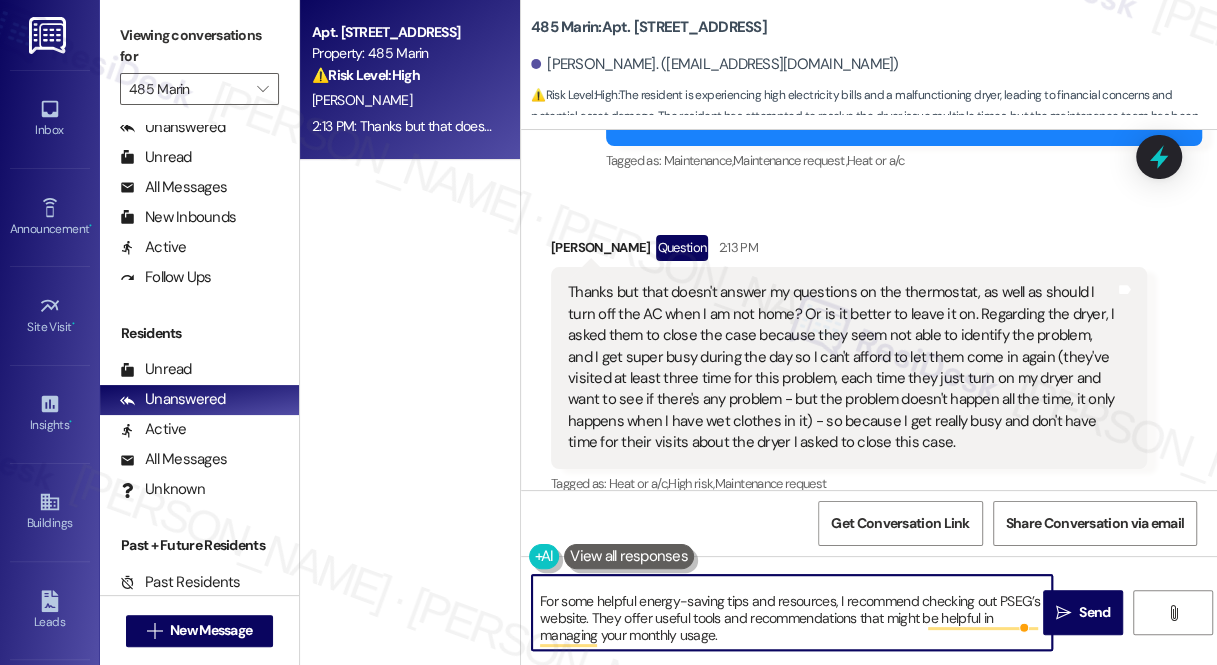 click on "For the AC usage, in general, it’s more energy-efficient to turn off your AC when you're not home for an extended period. Leaving it running all day can lead to significantly higher energy costs.
For some helpful energy-saving tips and resources, I recommend checking out PSEG’s website. They offer useful tools and recommendations that might be helpful in managing your monthly usage." at bounding box center (792, 612) 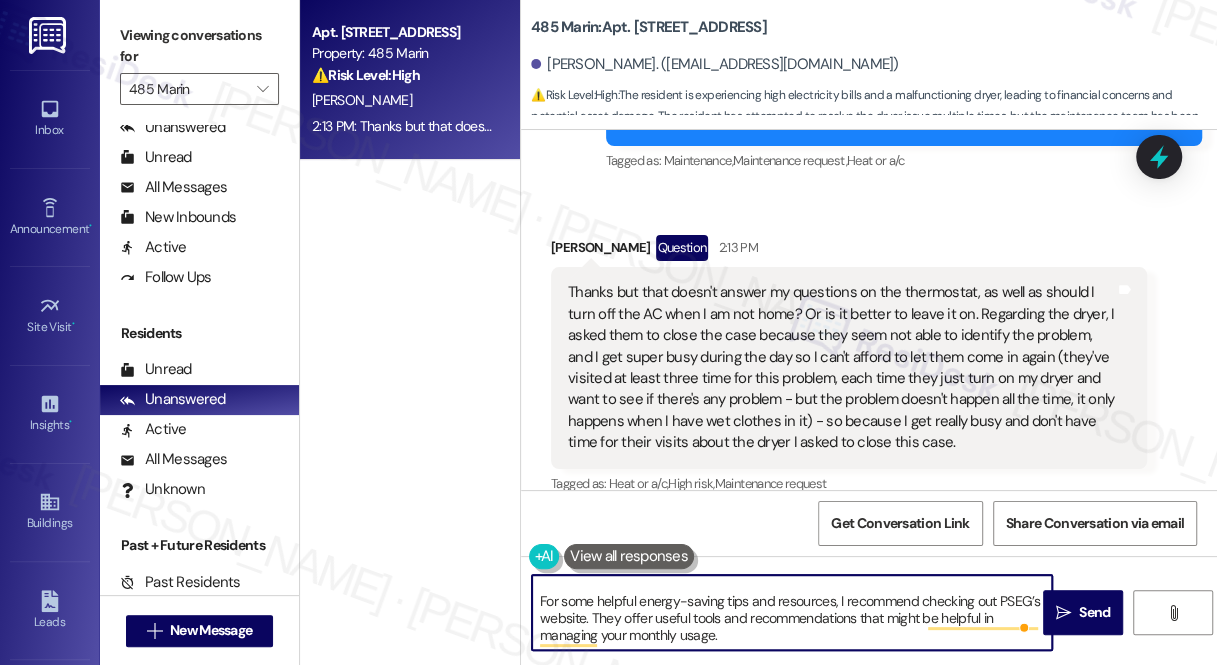 click on "For the AC usage, in general, it’s more energy-efficient to turn off your AC when you're not home for an extended period. Leaving it running all day can lead to significantly higher energy costs.
For some helpful energy-saving tips and resources, I recommend checking out PSEG’s website. They offer useful tools and recommendations that might be helpful in managing your monthly usage." at bounding box center (792, 612) 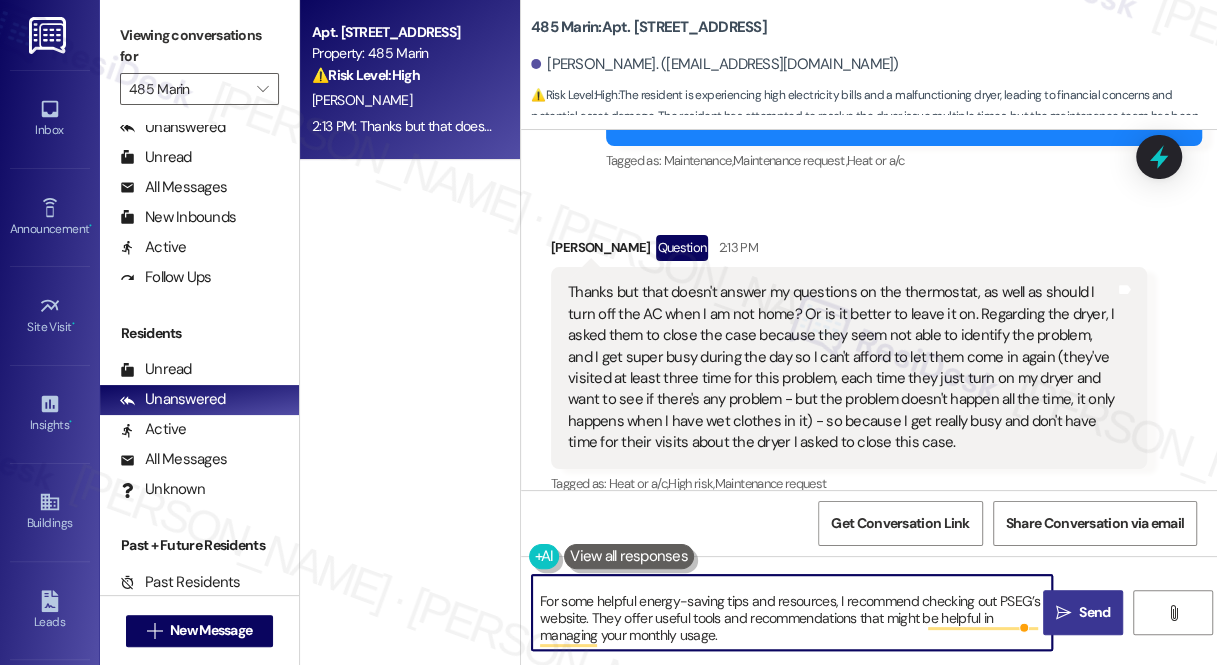 type on "For the AC usage, in general, it’s more energy-efficient to turn off your AC when you're not home for an extended period. Leaving it running all day can lead to significantly higher energy costs.
For some helpful energy-saving tips and resources, I recommend checking out PSEG’s website. They offer useful tools and recommendations that might be helpful in managing your monthly usage." 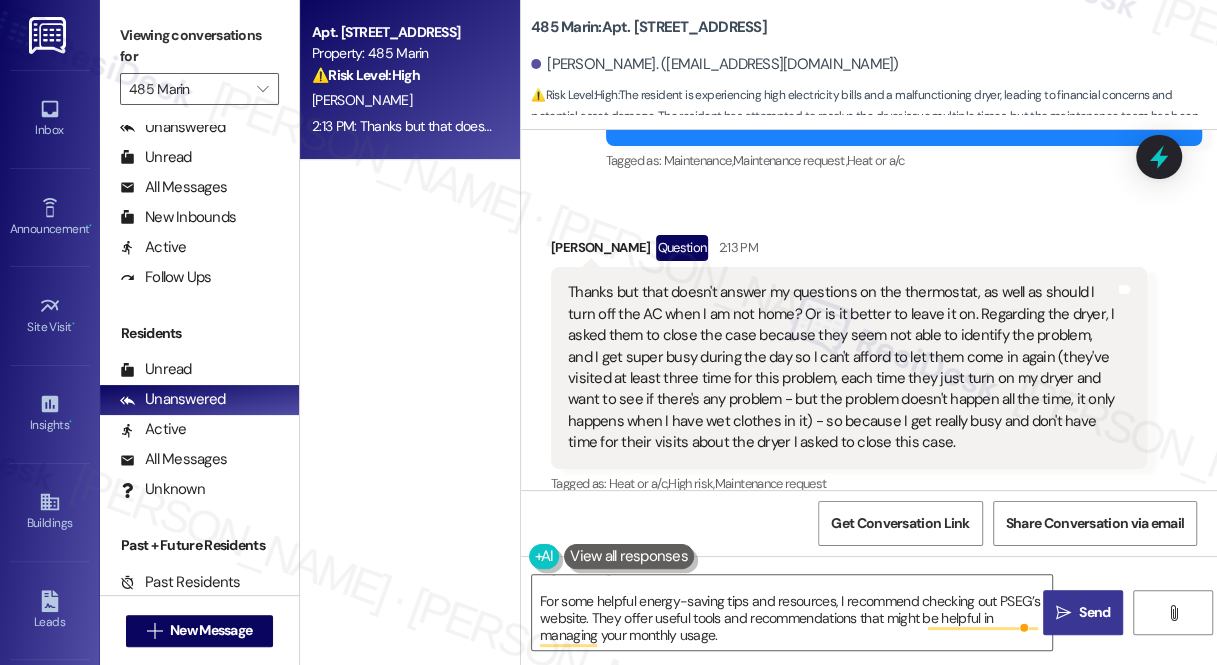 click on "Send" at bounding box center (1094, 612) 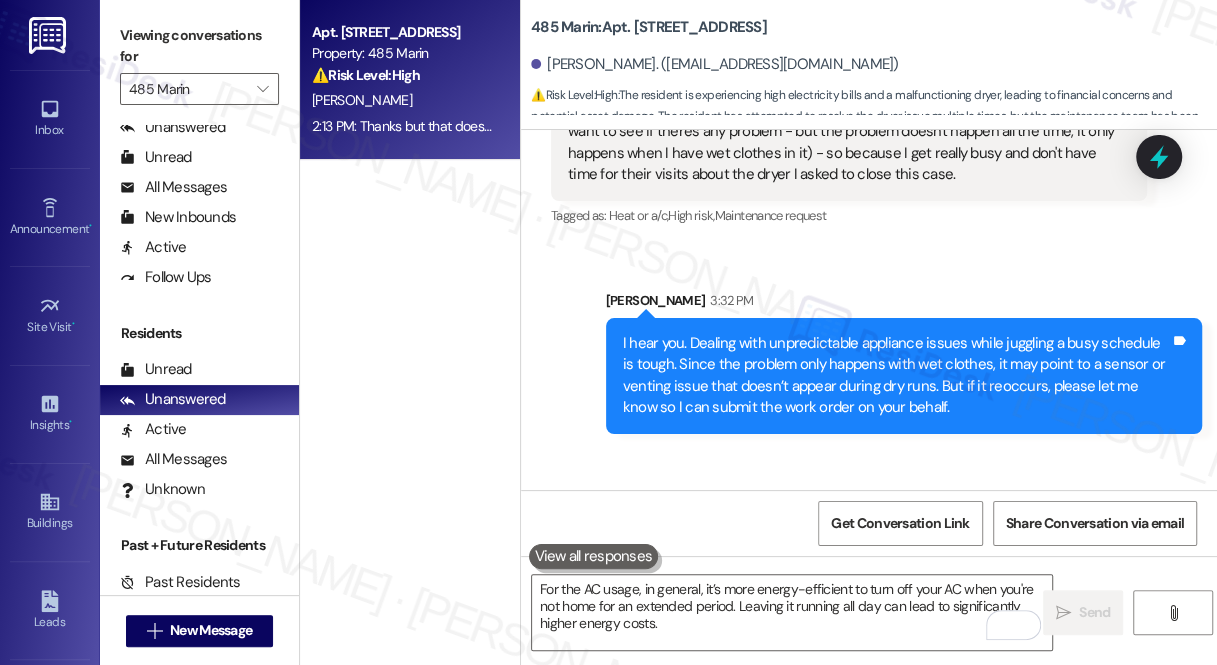 click on "For the AC usage, in general, it’s more energy-efficient to turn off your AC when you're not home for an extended period. Leaving it running all day can lead to significantly higher energy costs.
For some helpful energy-saving tips and resources, I recommend checking out PSEG’s website. They offer useful tools and recommendations that might be helpful in managing your monthly usage." at bounding box center [896, 612] 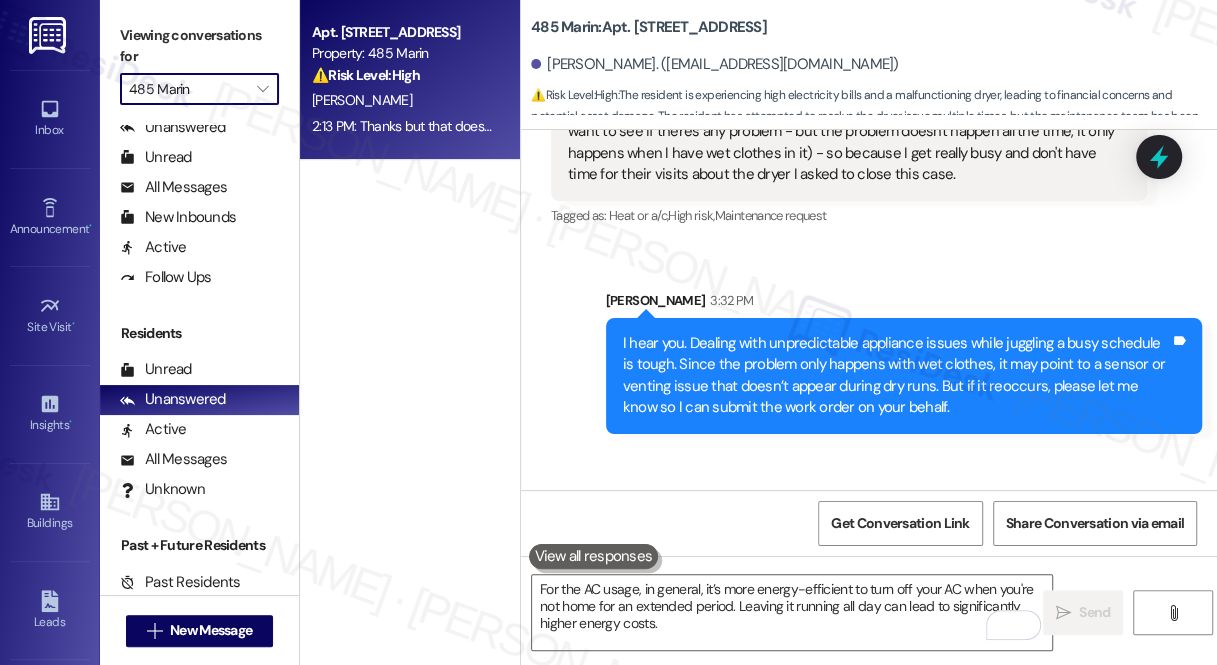 click on "485 Marin" at bounding box center (188, 89) 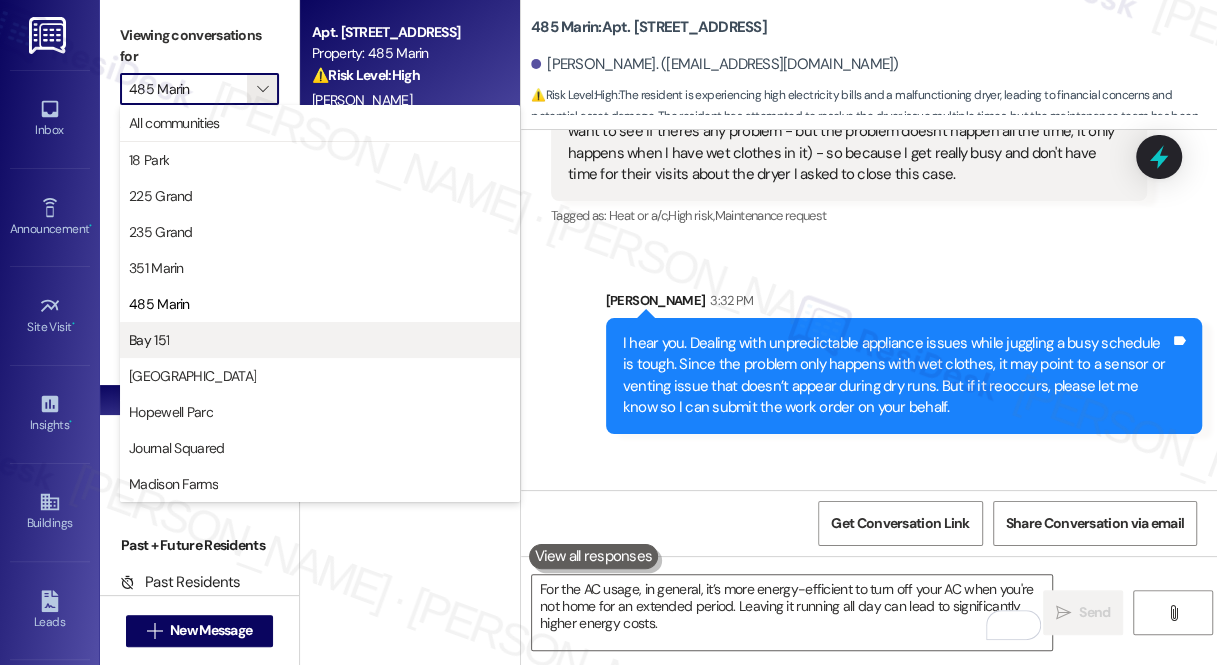 click on "Bay 151" at bounding box center (320, 340) 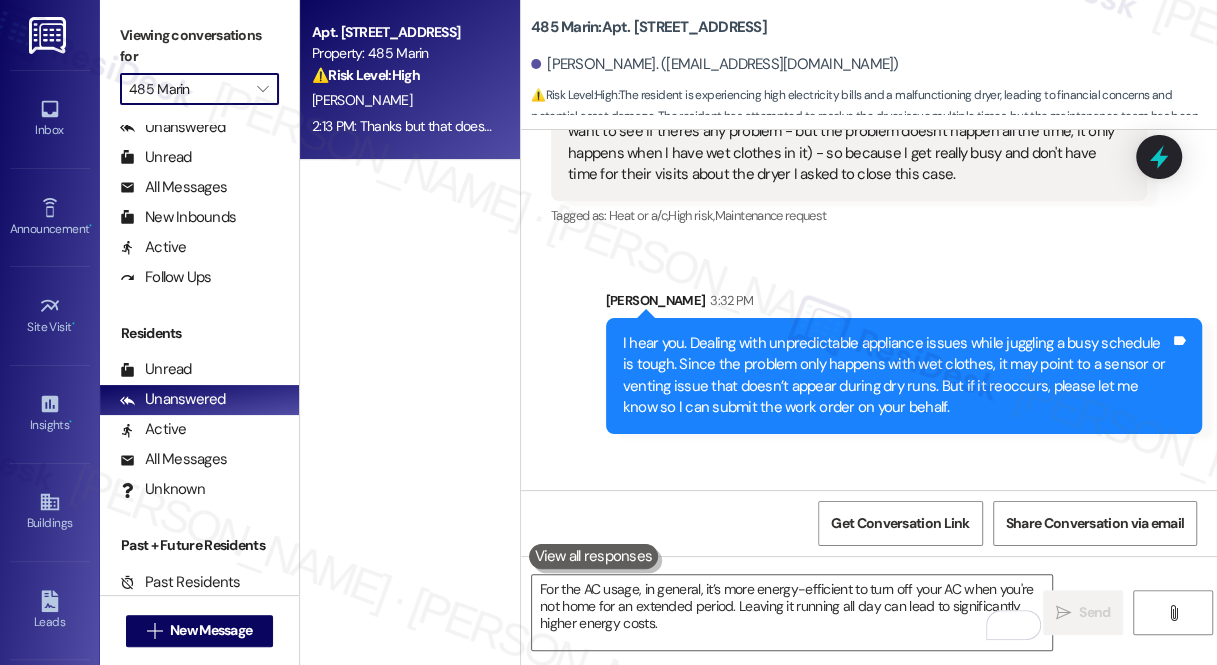 type on "Bay 151" 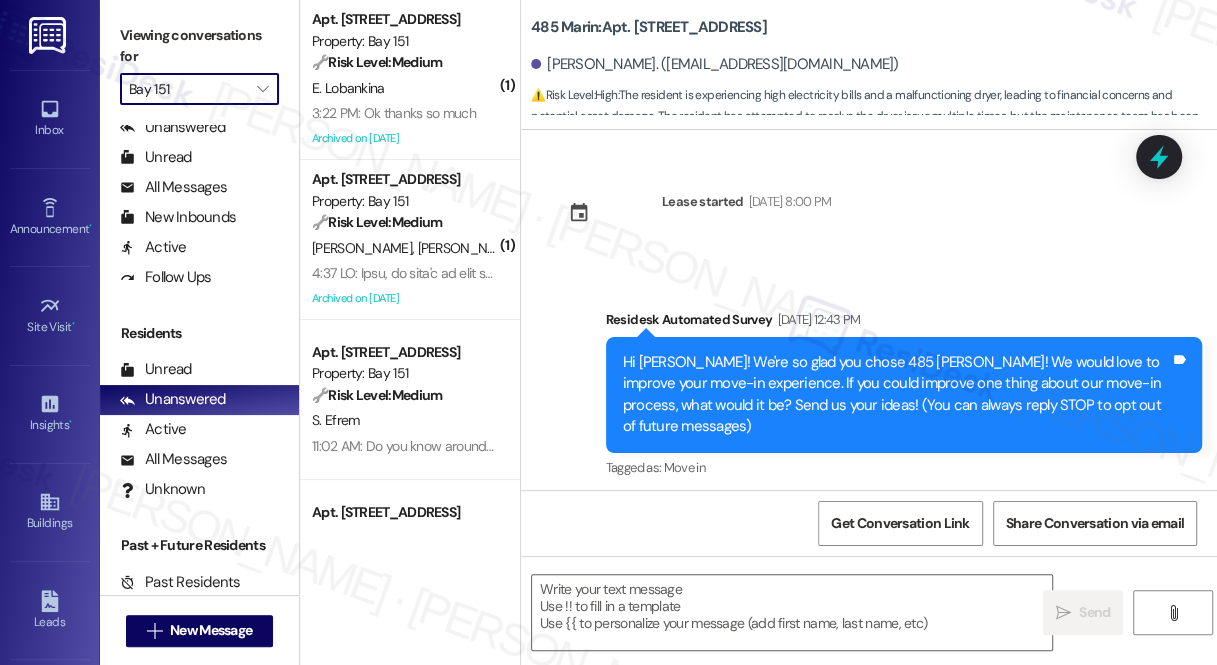 type on "Fetching suggested responses. Please feel free to read through the conversation in the meantime." 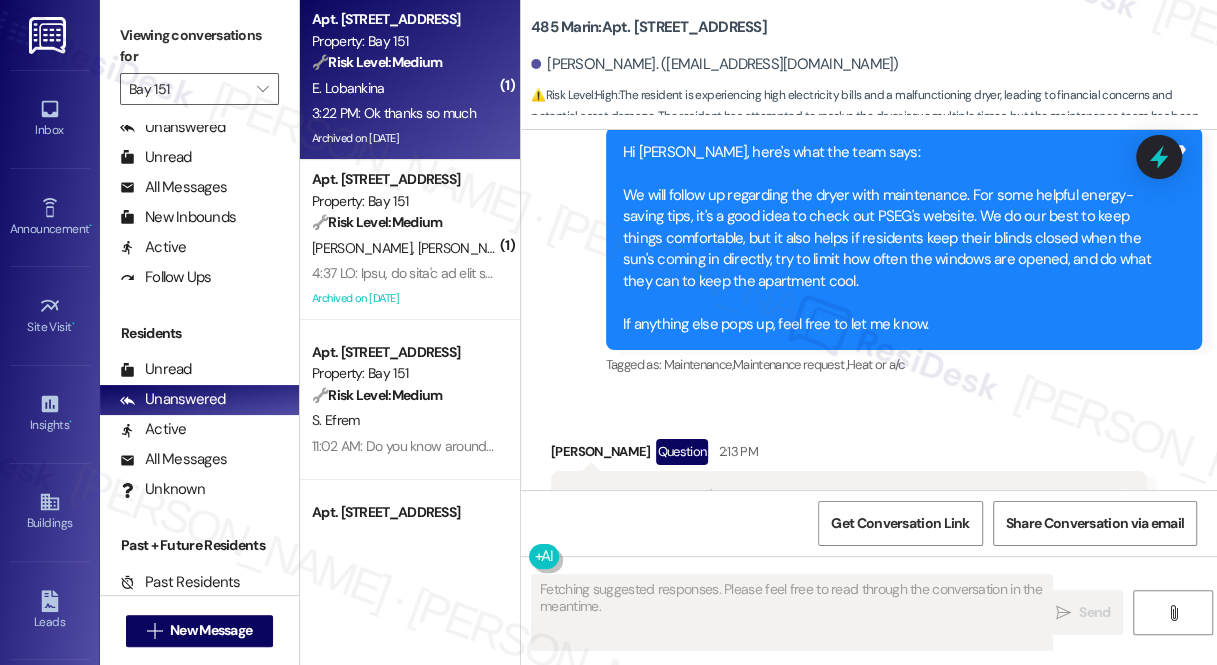 click on "3:22 PM: Ok thanks so much  3:22 PM: Ok thanks so much" at bounding box center (394, 113) 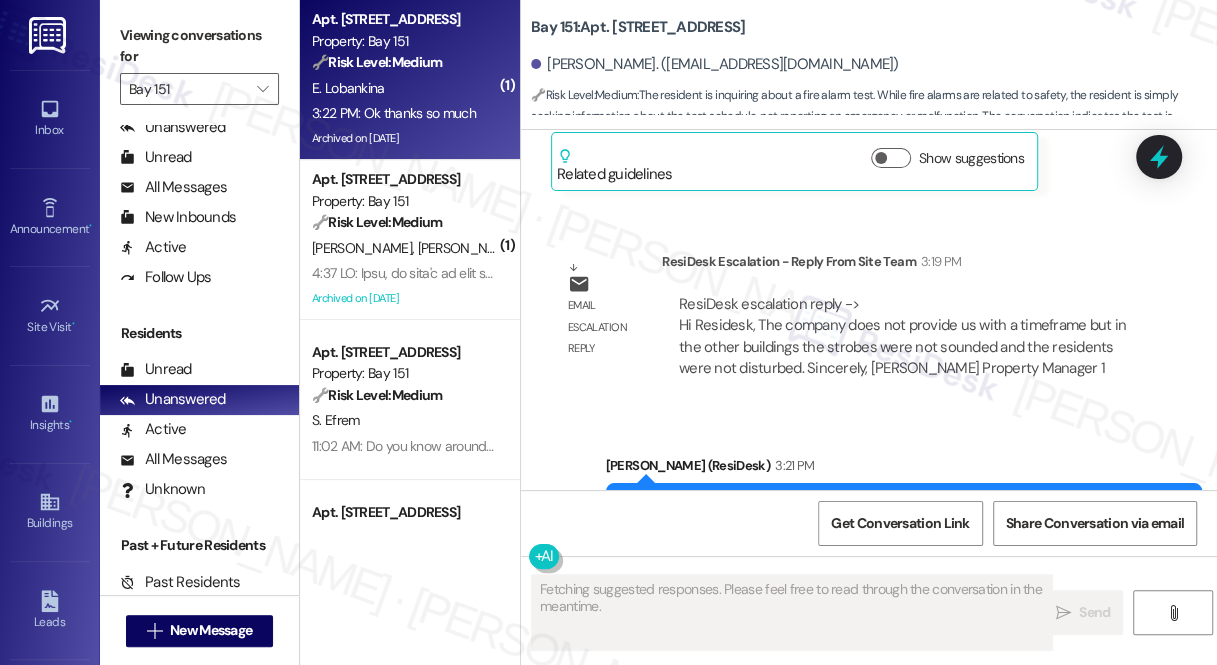 click on "In the other buildings, the strobes were not sounded and the residents were not disturbed." at bounding box center [896, 519] 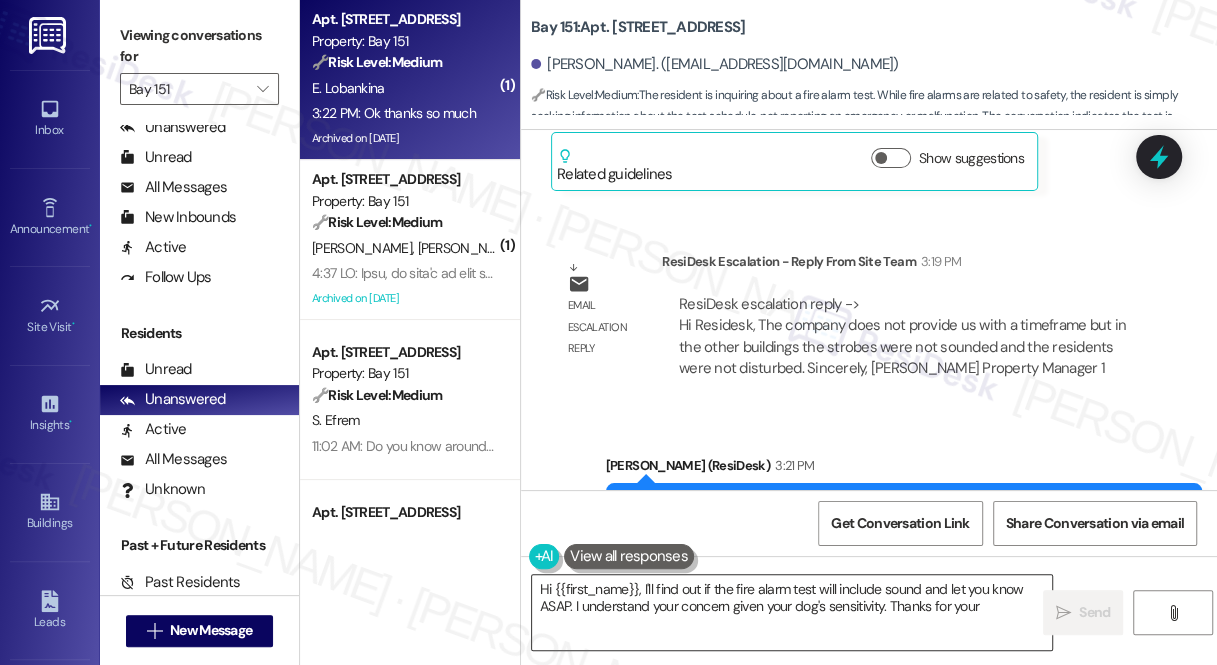 click on "Hi {{first_name}}, I'll find out if the fire alarm test will include sound and let you know ASAP. I understand" at bounding box center [792, 612] 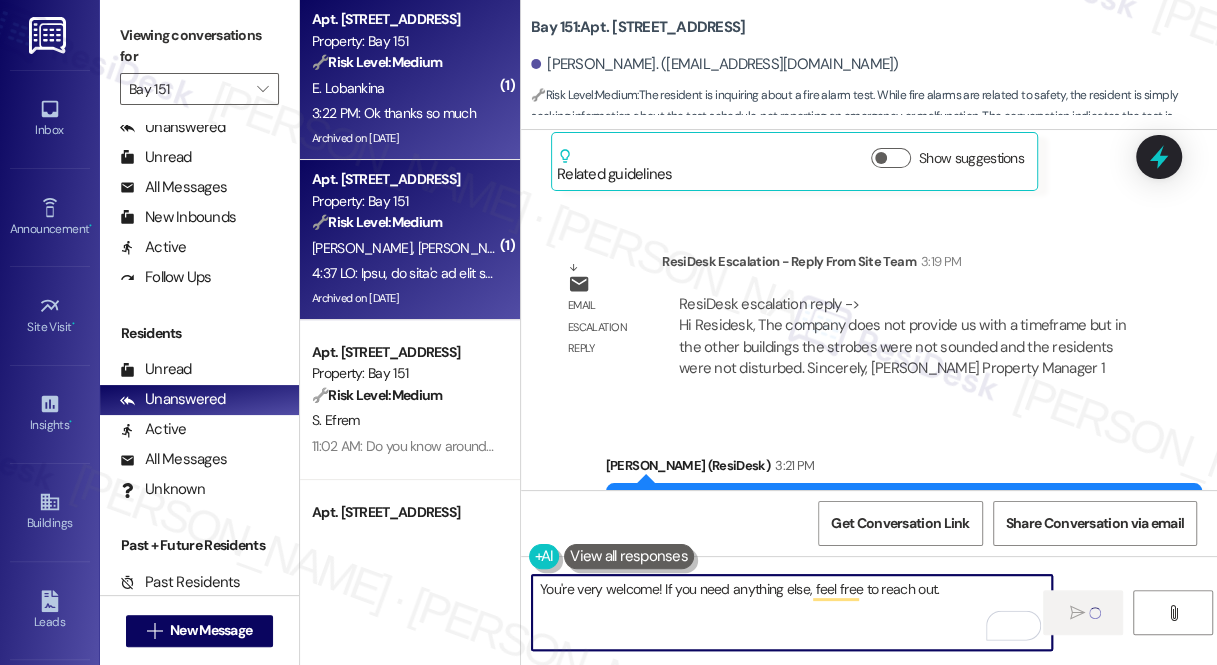 type on "You're very welcome! If you need anything else, feel free to reach out." 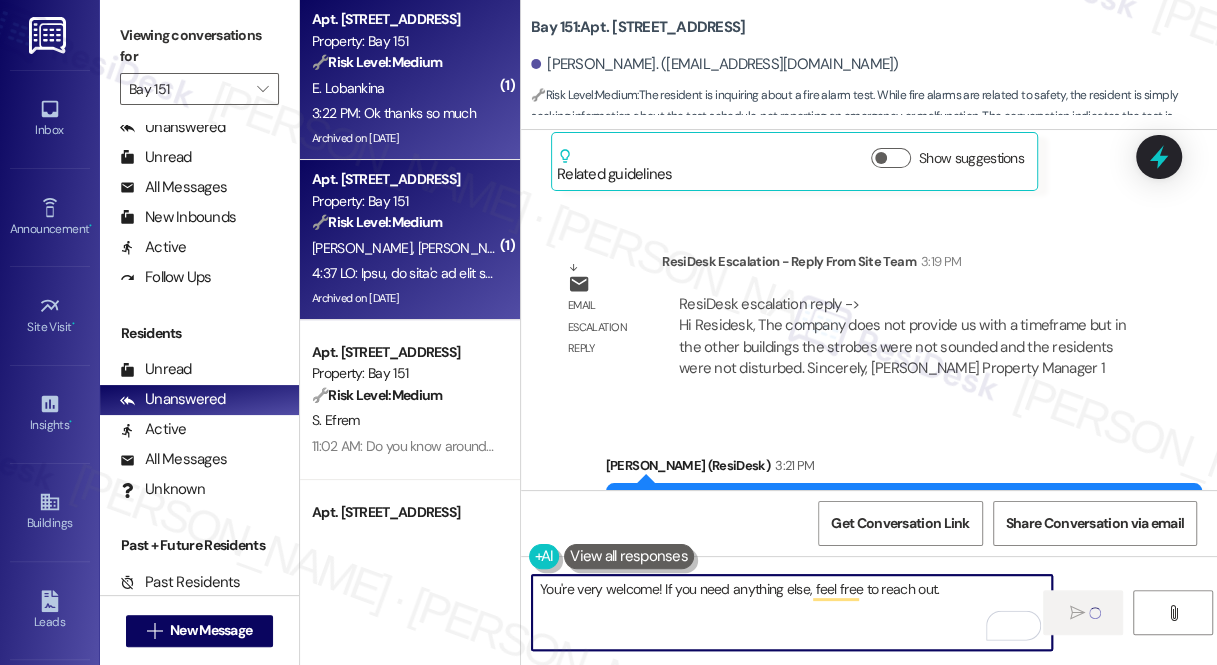 click on "🔧  Risk Level:  Medium" at bounding box center [377, 222] 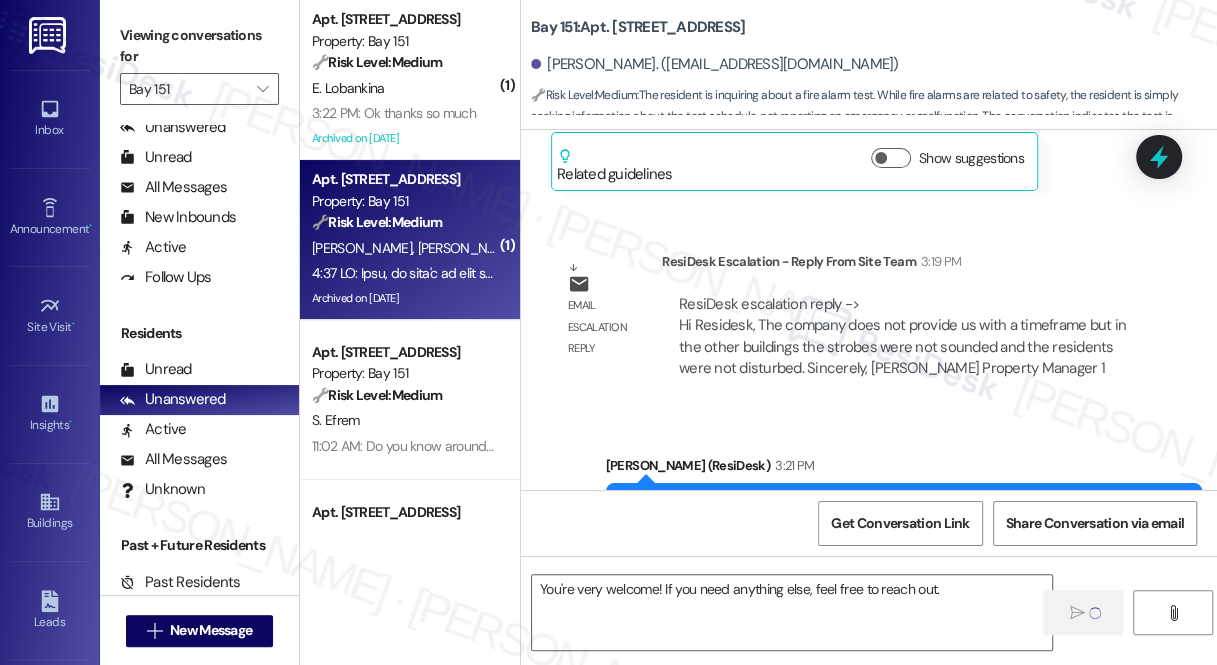 type 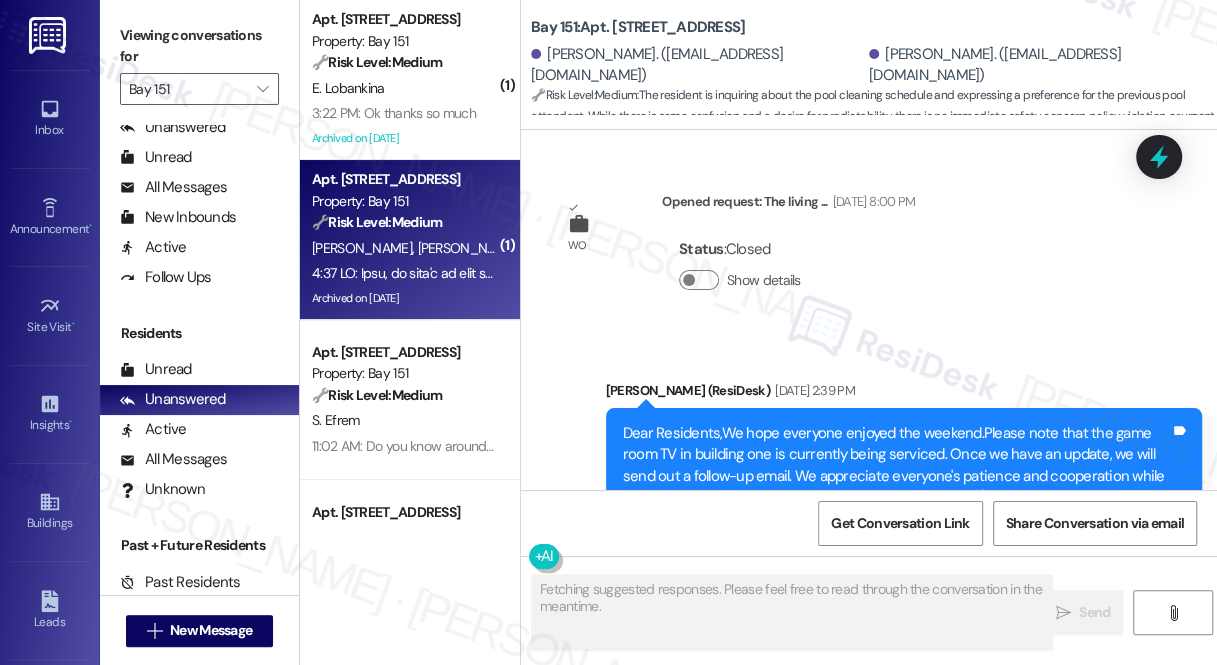 scroll, scrollTop: 60009, scrollLeft: 0, axis: vertical 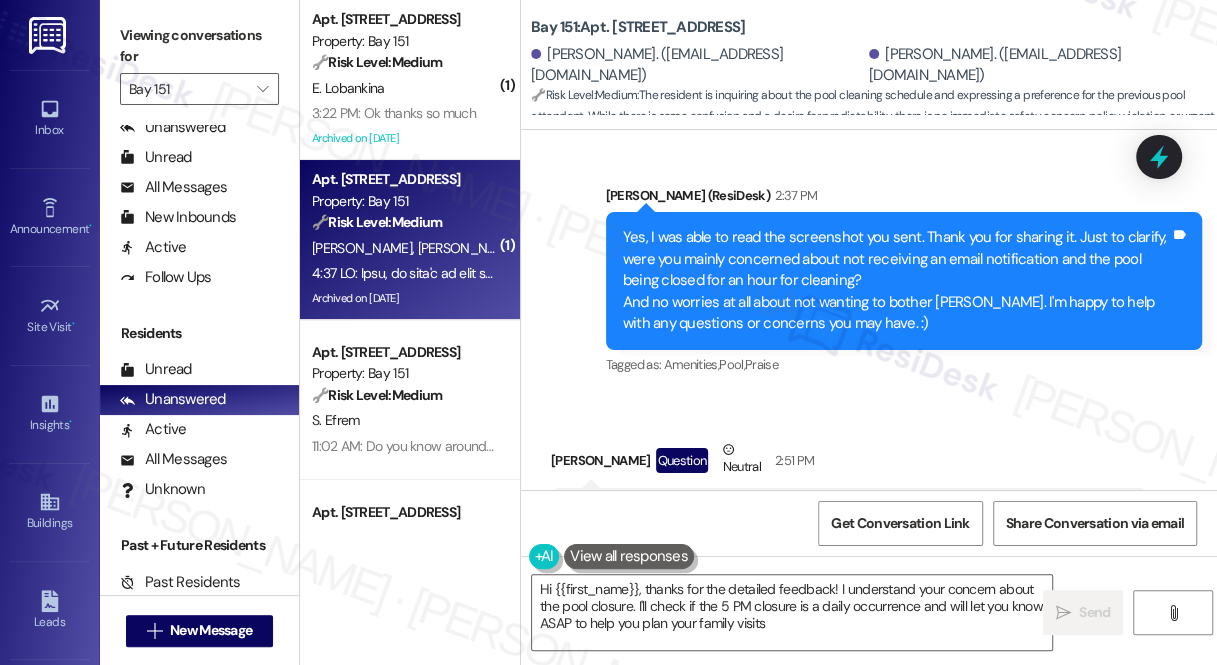 type on "Hi {{first_name}}, thanks for the detailed feedback! I understand your concern about the pool closure. I'll check if the 5 PM closure is a daily occurrence and will let you know ASAP to help you plan your family visits." 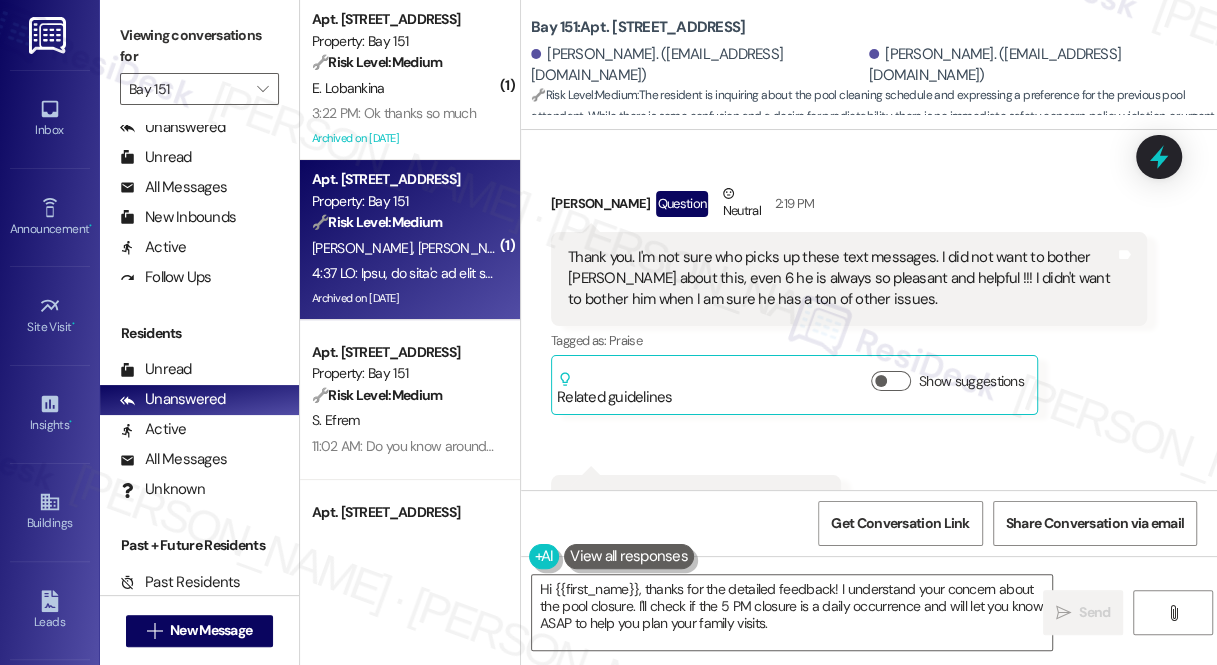 scroll, scrollTop: 59464, scrollLeft: 0, axis: vertical 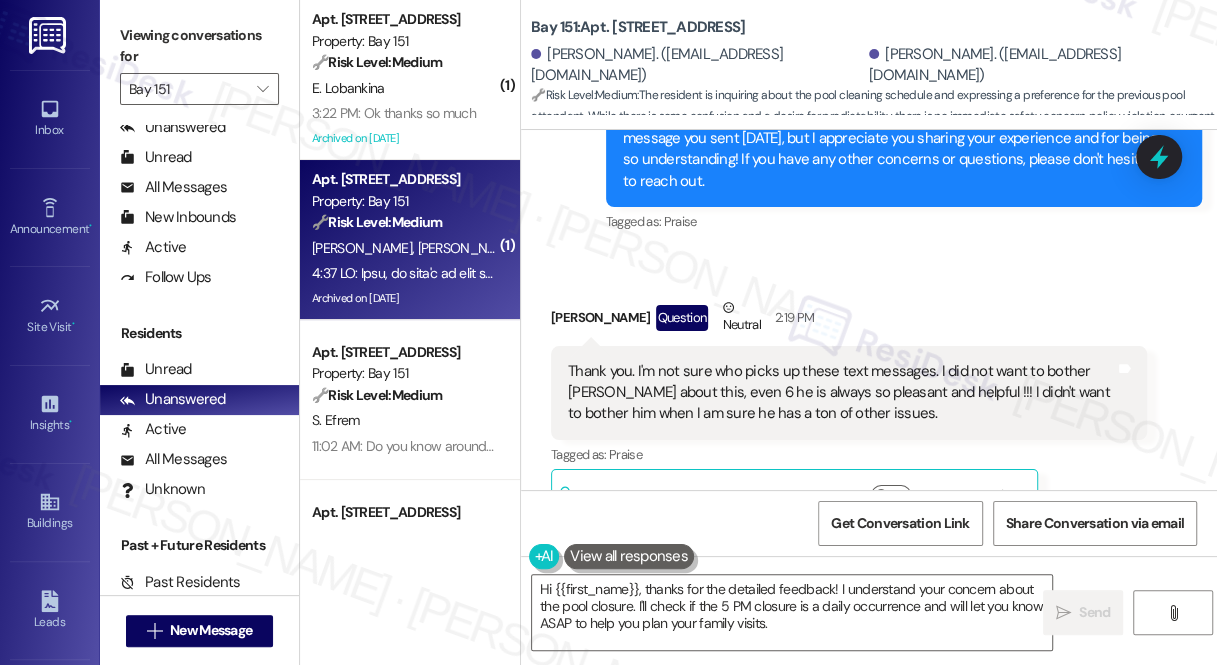 click on "Well, it wasn't so much that it was closed to be cleaned.  It was just something that the other guests and I were just a little confused. There were some people who were just arriving at the pool and were told they couldn't get in, and they seemed to be just as surprised as us.
So again, we are very happy that you are taking the proper measures, cleaning and sanitizing, or whatever the case may be with the pool. I didn't realize that it would take an hour . Honestly, I was just wondering, is this going to be a thing every day?  just so that I know since we are limited to guests, so when we do  invite our family over, I  don't want them to come and then not be able to swim.
I have to tell you last year's pool person, the young boy, he was absolutely amazing. He was so attentive. He constantly would get up every so often he would  skim the pool every 40 mins or when needed. He would pick up all around the pool and make sure all was OK!
I apologize for the extensive, long message." at bounding box center [841, 1208] 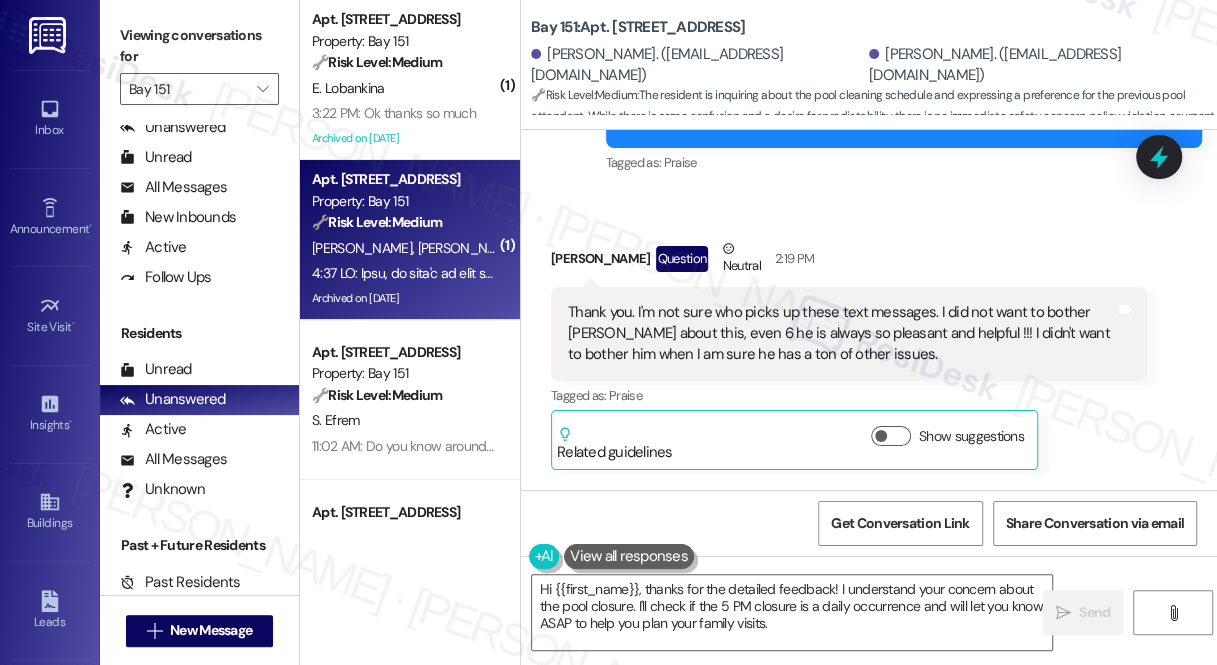 scroll, scrollTop: 59555, scrollLeft: 0, axis: vertical 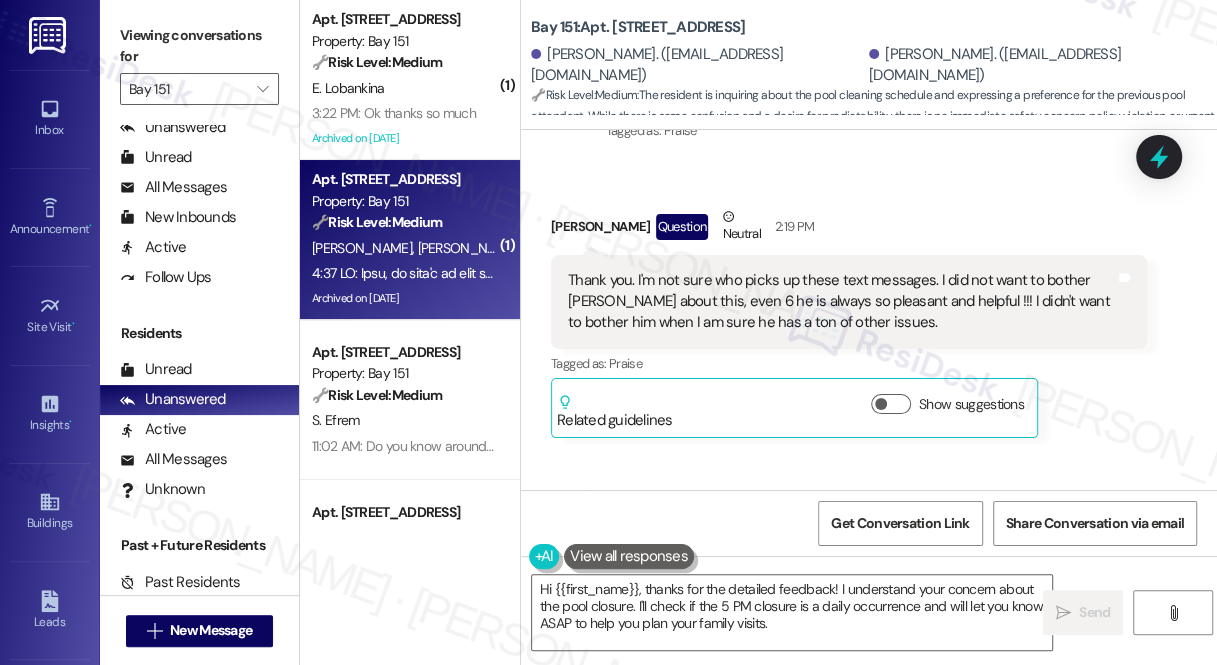 click on "Well, it wasn't so much that it was closed to be cleaned.  It was just something that the other guests and I were just a little confused. There were some people who were just arriving at the pool and were told they couldn't get in, and they seemed to be just as surprised as us.
So again, we are very happy that you are taking the proper measures, cleaning and sanitizing, or whatever the case may be with the pool. I didn't realize that it would take an hour . Honestly, I was just wondering, is this going to be a thing every day?  just so that I know since we are limited to guests, so when we do  invite our family over, I  don't want them to come and then not be able to swim.
I have to tell you last year's pool person, the young boy, he was absolutely amazing. He was so attentive. He constantly would get up every so often he would  skim the pool every 40 mins or when needed. He would pick up all around the pool and make sure all was OK!
I apologize for the extensive, long message." at bounding box center (841, 1117) 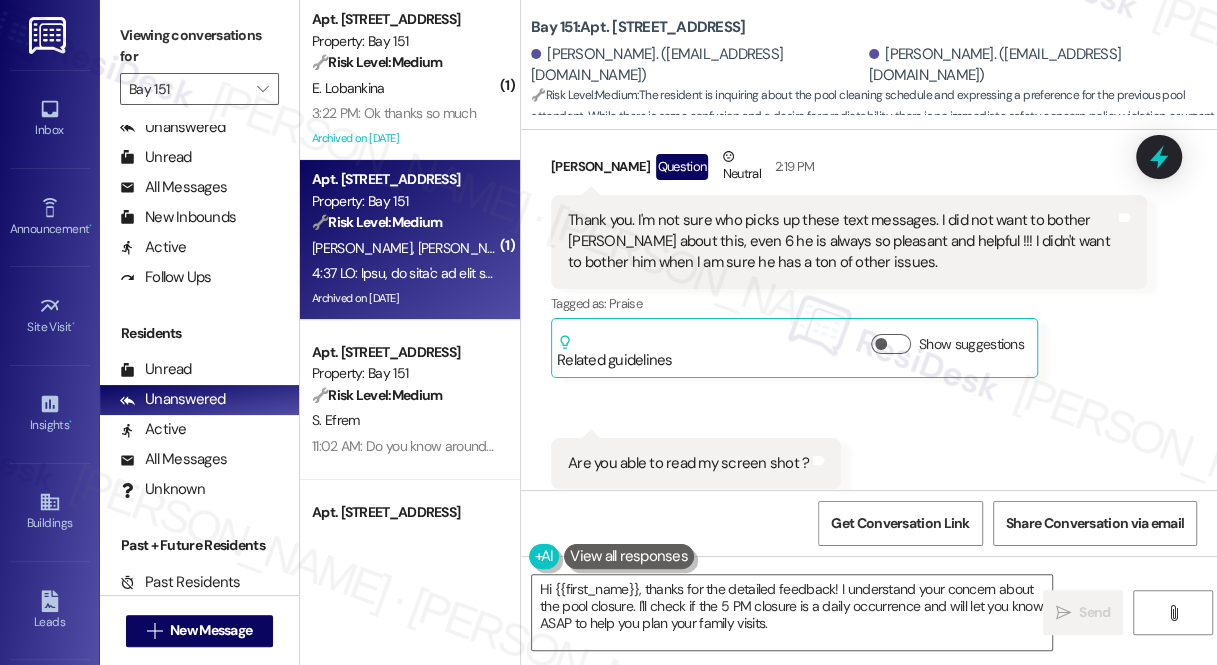 scroll, scrollTop: 59646, scrollLeft: 0, axis: vertical 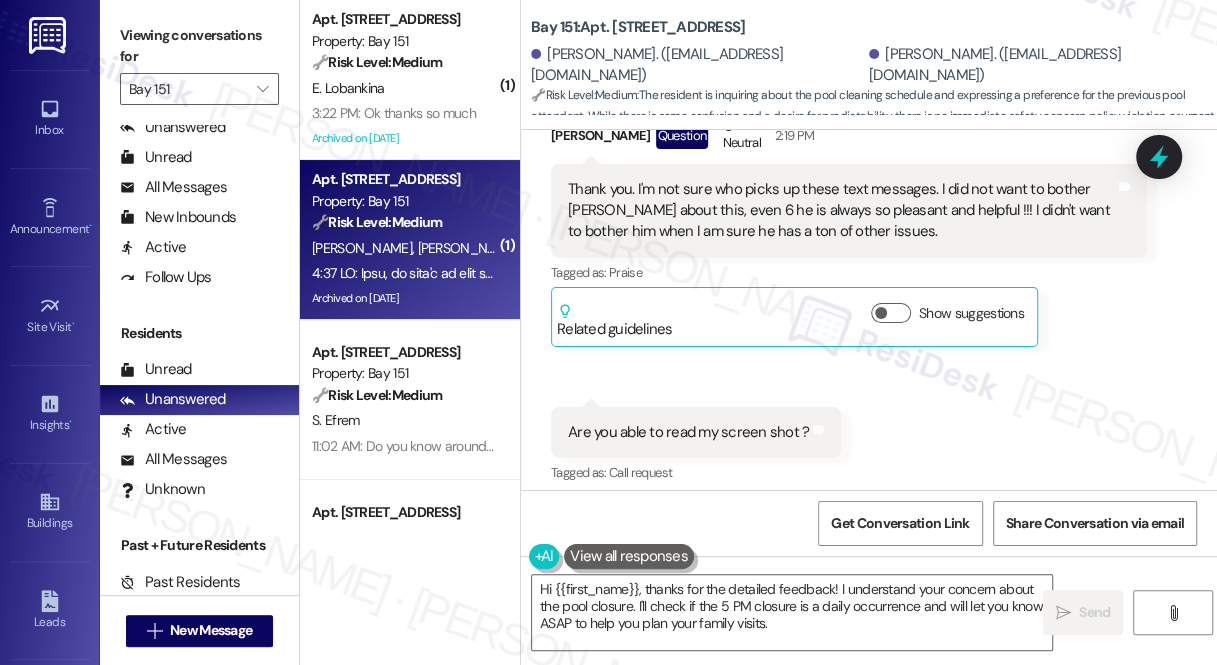 click on "Well, it wasn't so much that it was closed to be cleaned.  It was just something that the other guests and I were just a little confused. There were some people who were just arriving at the pool and were told they couldn't get in, and they seemed to be just as surprised as us.
So again, we are very happy that you are taking the proper measures, cleaning and sanitizing, or whatever the case may be with the pool. I didn't realize that it would take an hour . Honestly, I was just wondering, is this going to be a thing every day?  just so that I know since we are limited to guests, so when we do  invite our family over, I  don't want them to come and then not be able to swim.
I have to tell you last year's pool person, the young boy, he was absolutely amazing. He was so attentive. He constantly would get up every so often he would  skim the pool every 40 mins or when needed. He would pick up all around the pool and make sure all was OK!
I apologize for the extensive, long message." at bounding box center [841, 1026] 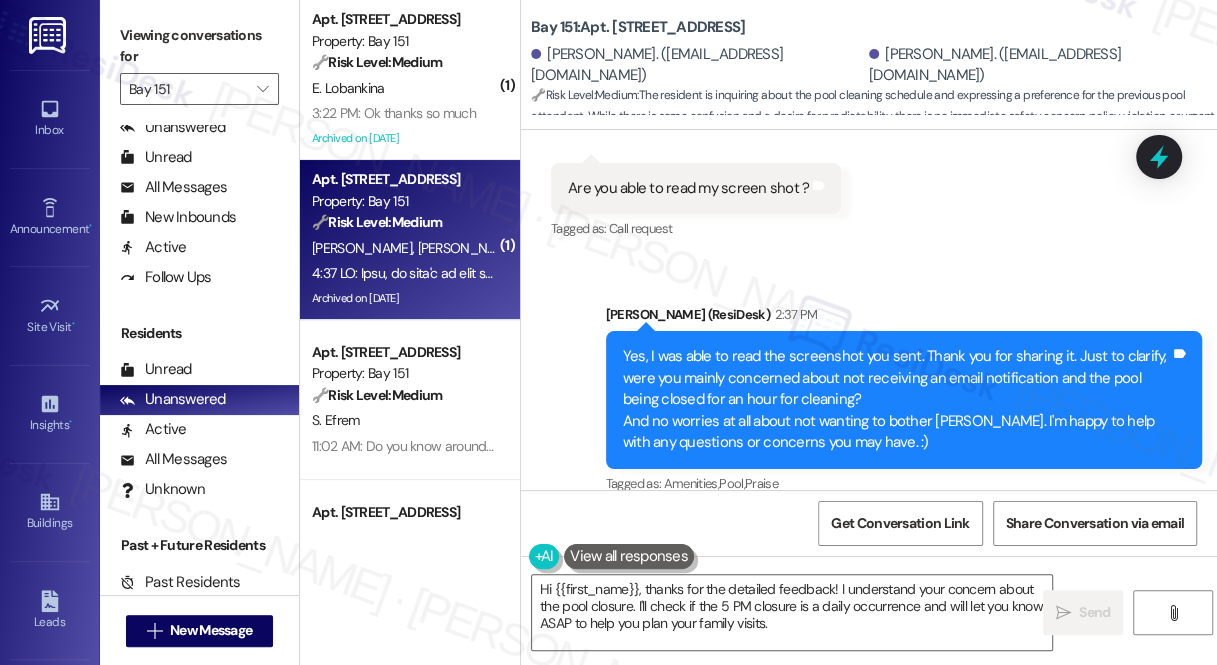 scroll, scrollTop: 59919, scrollLeft: 0, axis: vertical 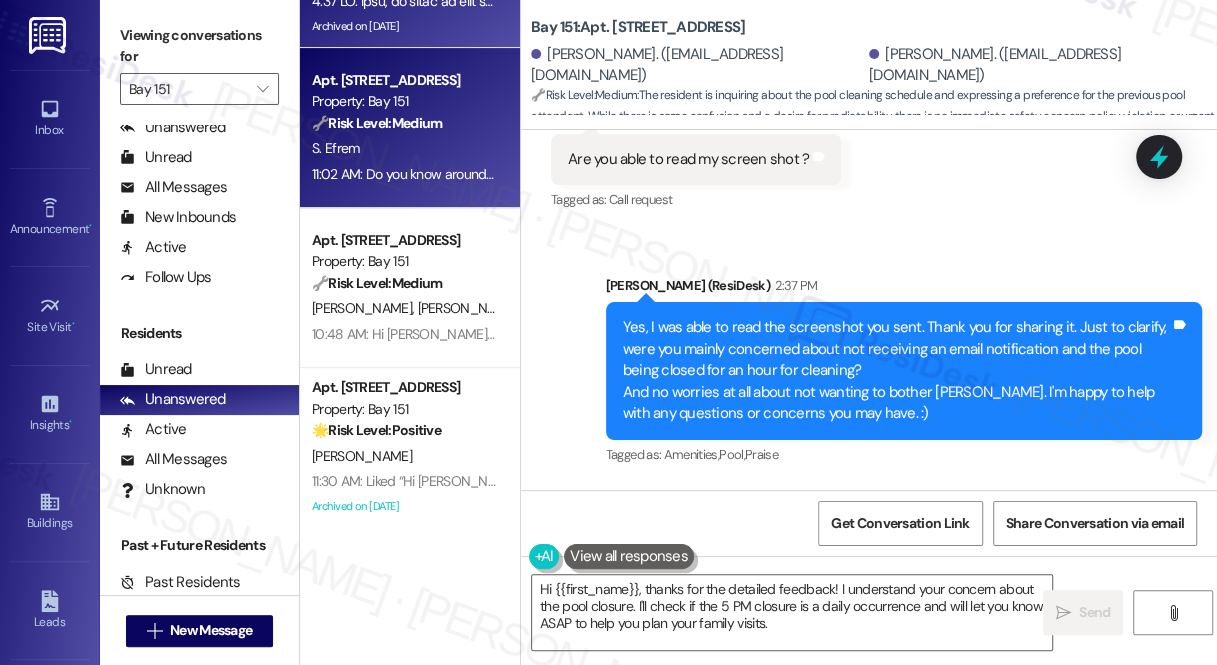click on "S. Efrem" at bounding box center (404, 148) 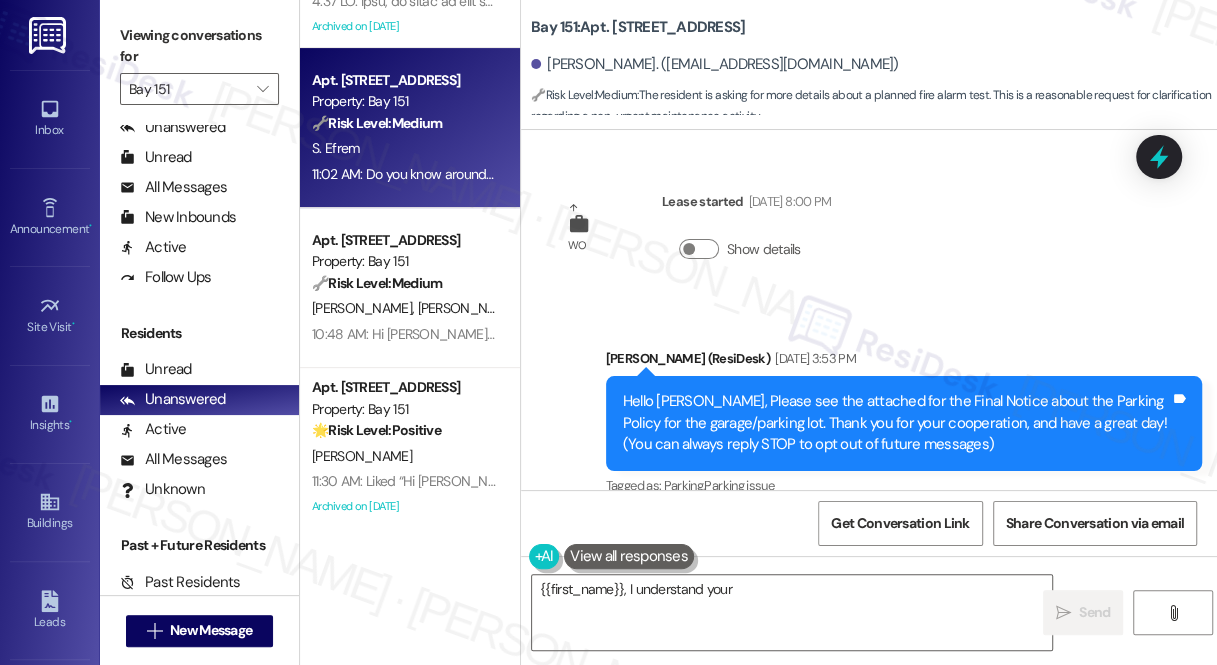 type on "{{first_name}}, I understand your" 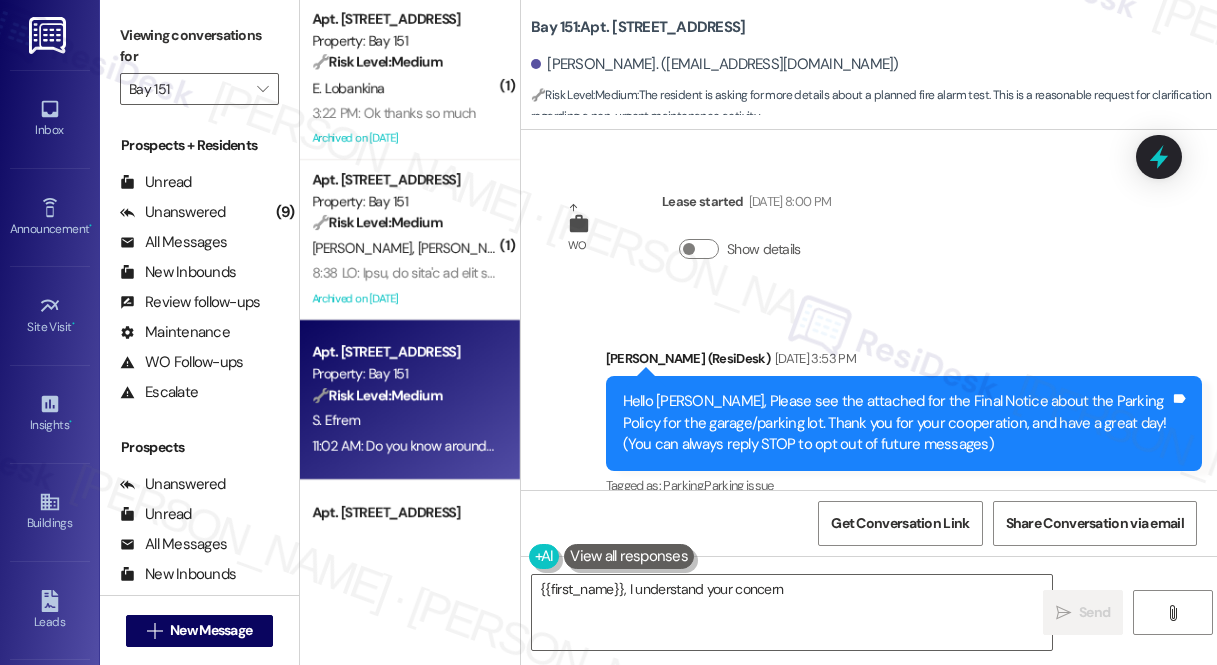 scroll, scrollTop: 0, scrollLeft: 0, axis: both 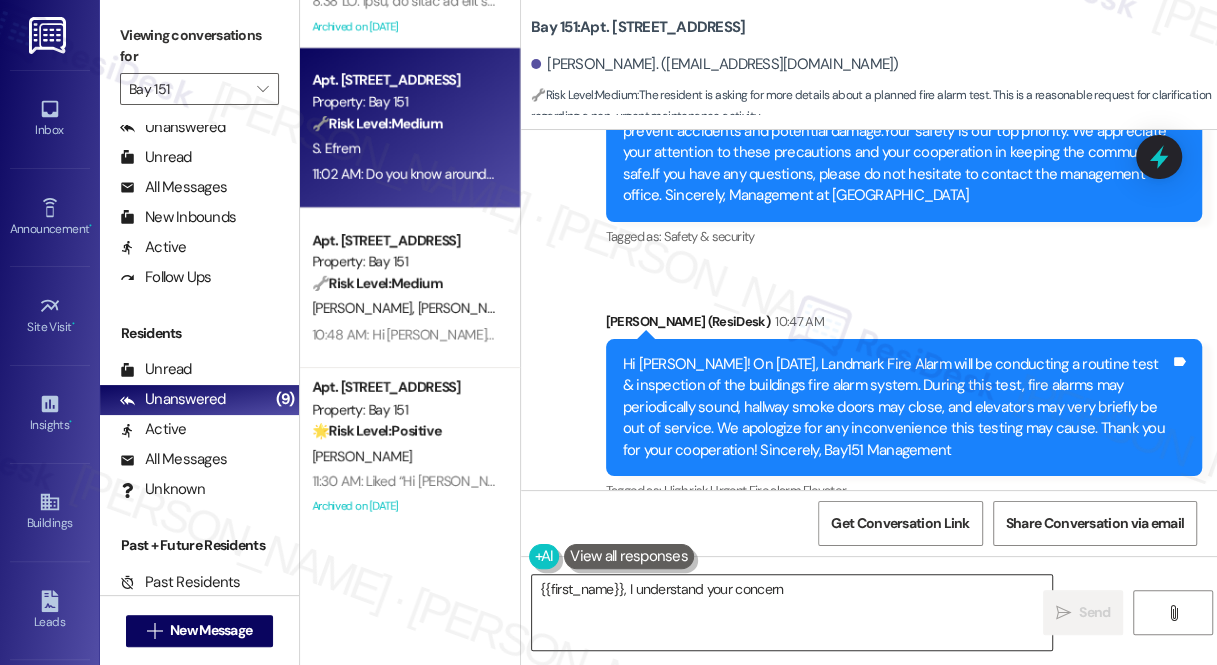 click on "{{first_name}}, I understand your concern about the timing of the maintenance. I'll follow up with the team to get an estimated timeframe for you. I'll let you know as soon as I have more information!" at bounding box center (792, 612) 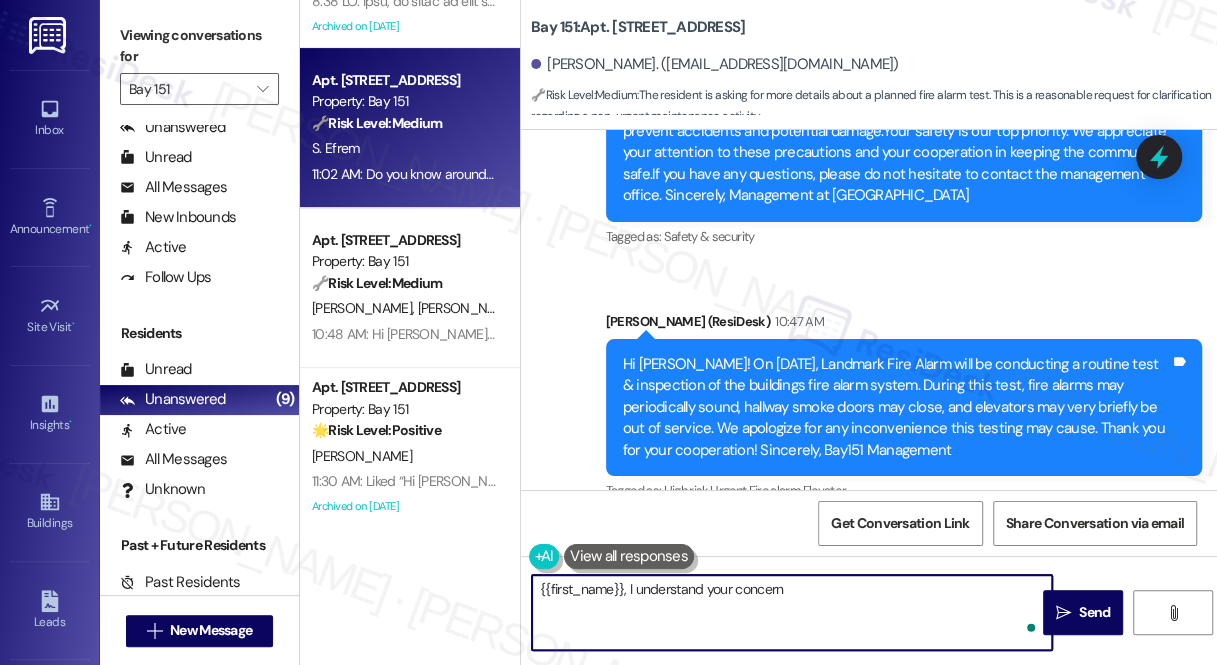 click on "{{first_name}}, I understand your concern about the timing of the maintenance. I'll follow up with the team to get an estimated timeframe for you. I'll let you know as soon as I have more information!" at bounding box center [792, 612] 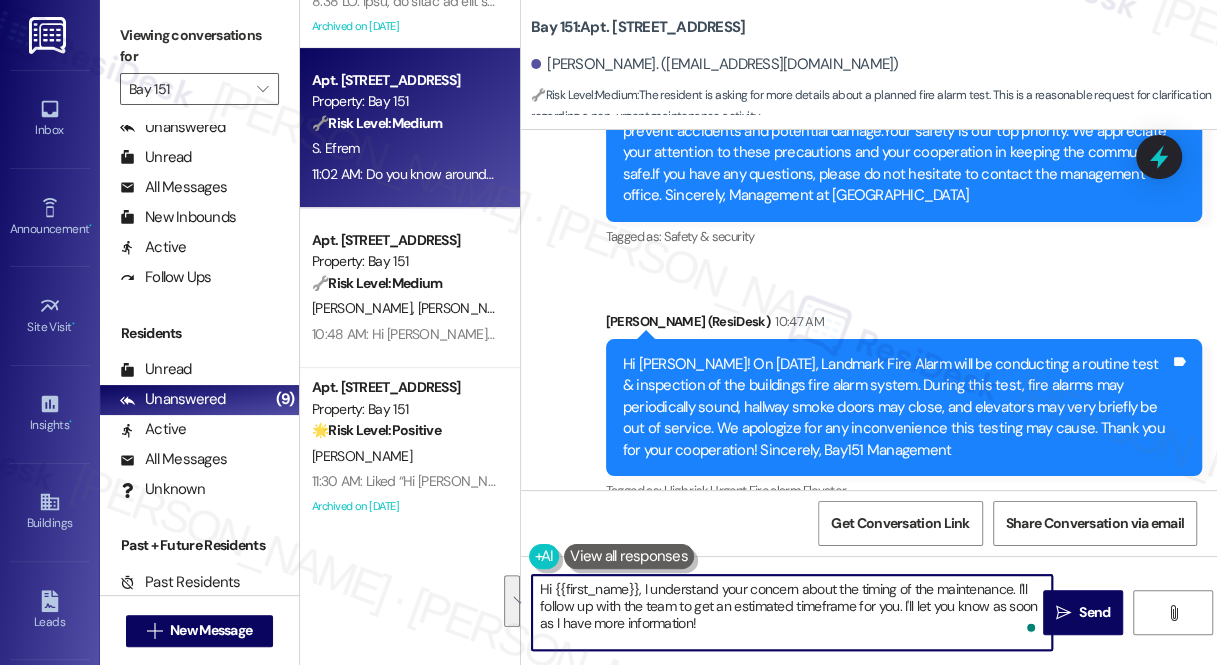 drag, startPoint x: 731, startPoint y: 625, endPoint x: 1019, endPoint y: 585, distance: 290.7645 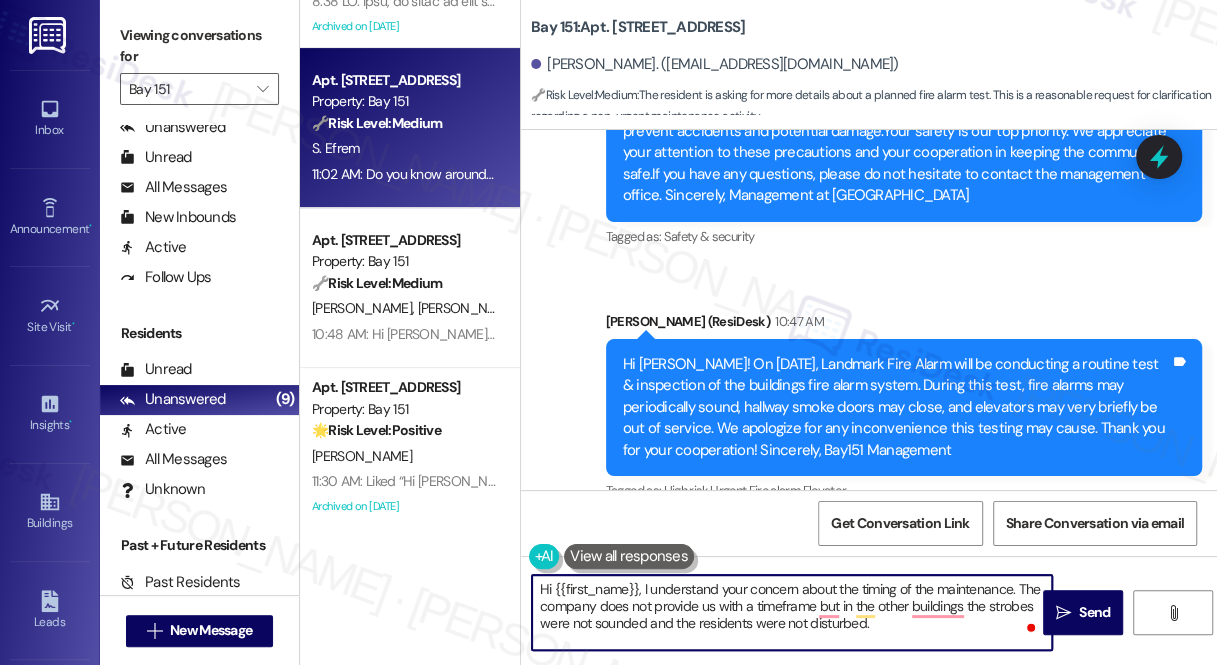 click on "Hi {{first_name}}, I understand your concern about the timing of the maintenance. The company does not provide us with a timeframe but in the other buildings the strobes were not sounded and the residents were not disturbed." at bounding box center (792, 612) 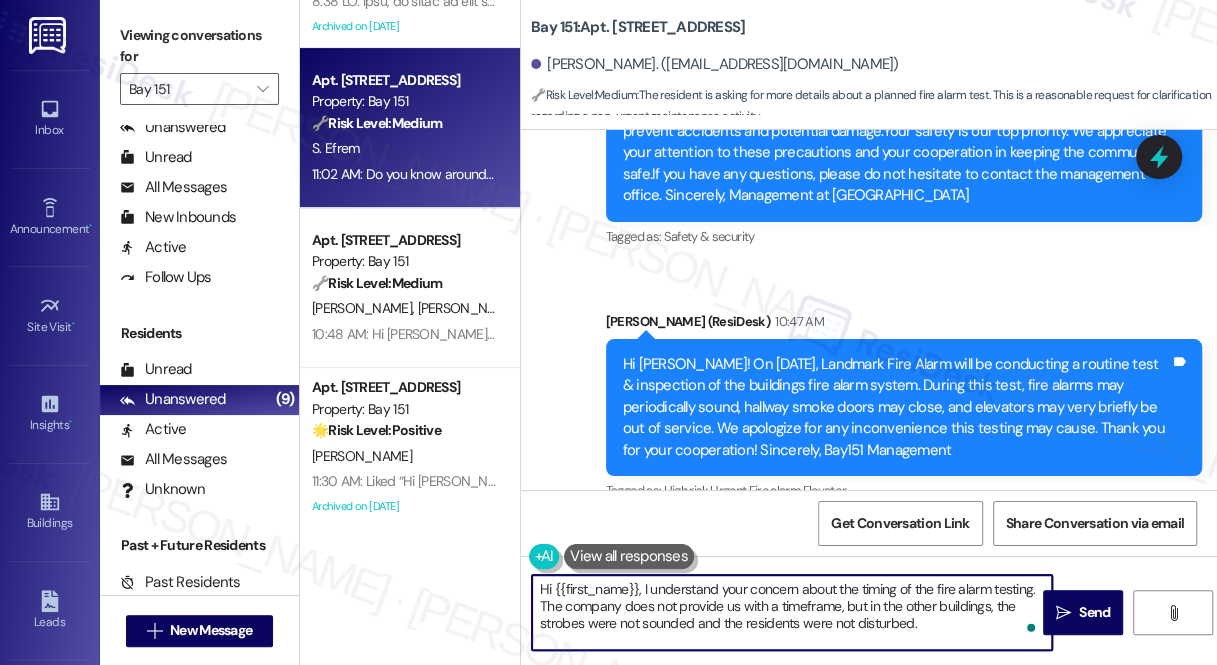 click on "Hi {{first_name}}, I understand your concern about the timing of the fire alarm testing. The company does not provide us with a timeframe, but in the other buildings, the strobes were not sounded and the residents were not disturbed." at bounding box center (792, 612) 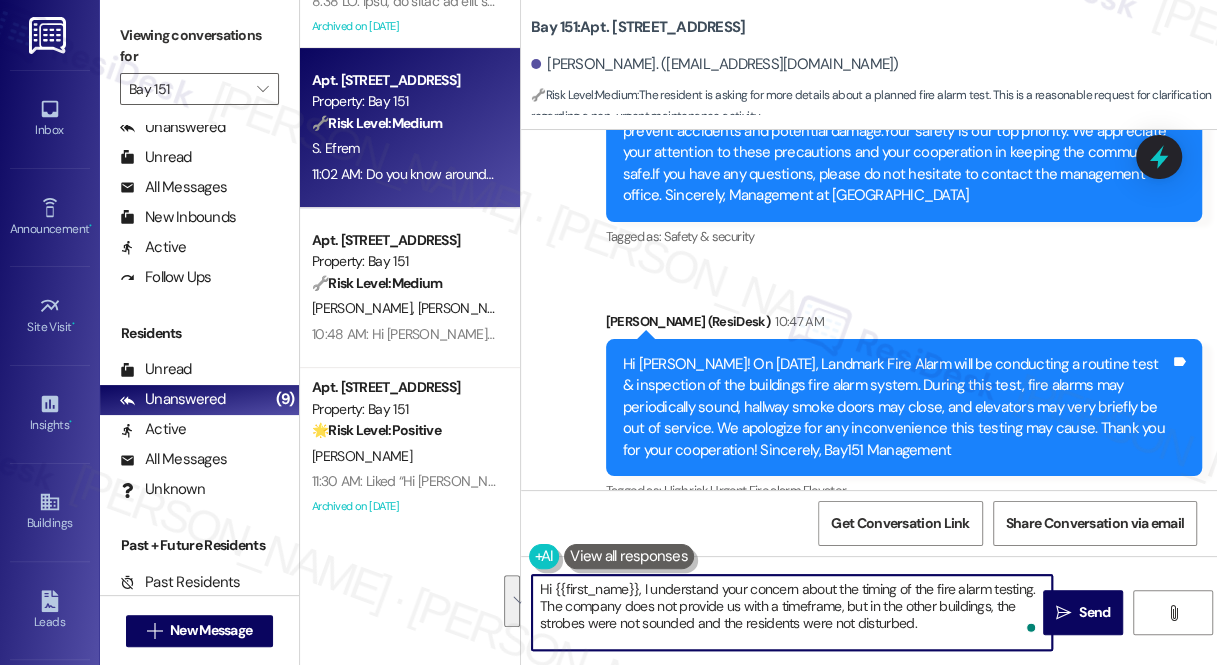 click on "Hi {{first_name}}, I understand your concern about the timing of the fire alarm testing. The company does not provide us with a timeframe, but in the other buildings, the strobes were not sounded and the residents were not disturbed." at bounding box center (792, 612) 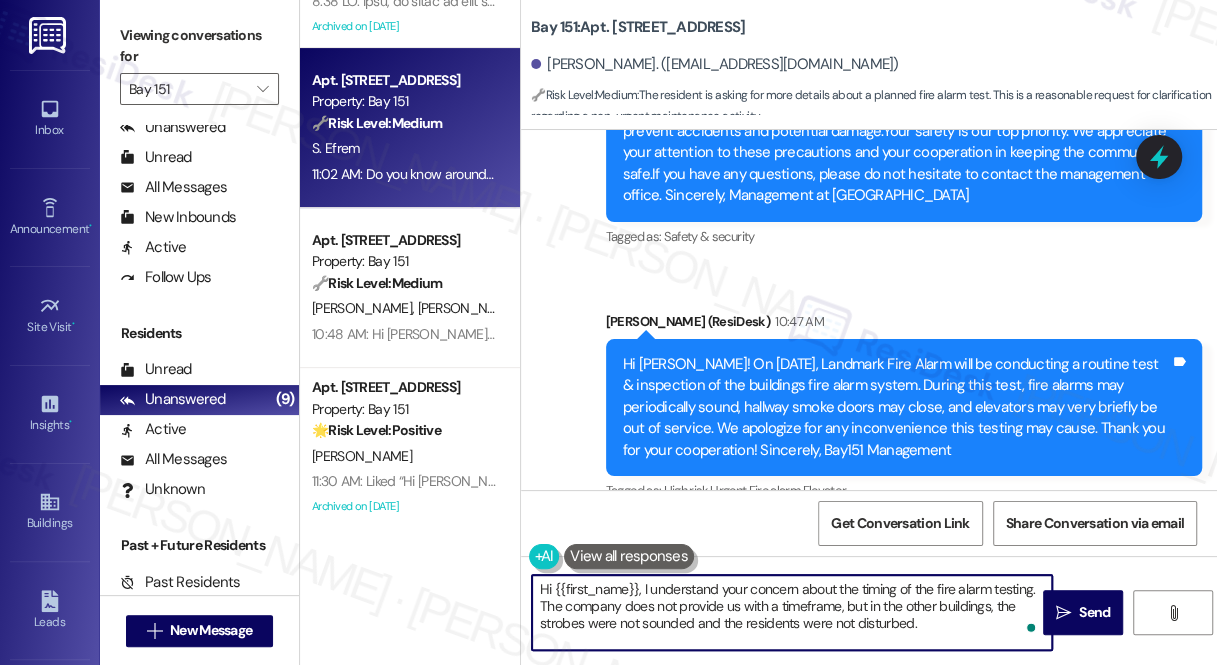 click on "Hi {{first_name}}, I understand your concern about the timing of the fire alarm testing. The company does not provide us with a timeframe, but in the other buildings, the strobes were not sounded and the residents were not disturbed." at bounding box center (792, 612) 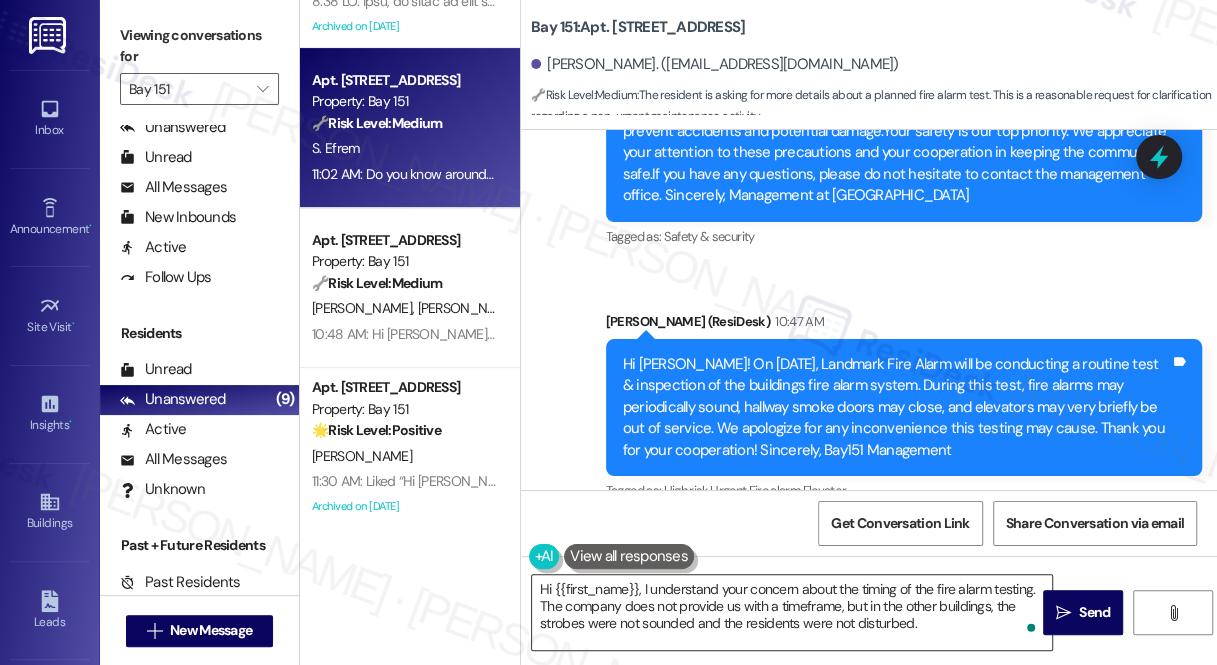 click on "Hi {{first_name}}, I understand your concern about the timing of the fire alarm testing. The company does not provide us with a timeframe, but in the other buildings, the strobes were not sounded and the residents were not disturbed." at bounding box center [792, 612] 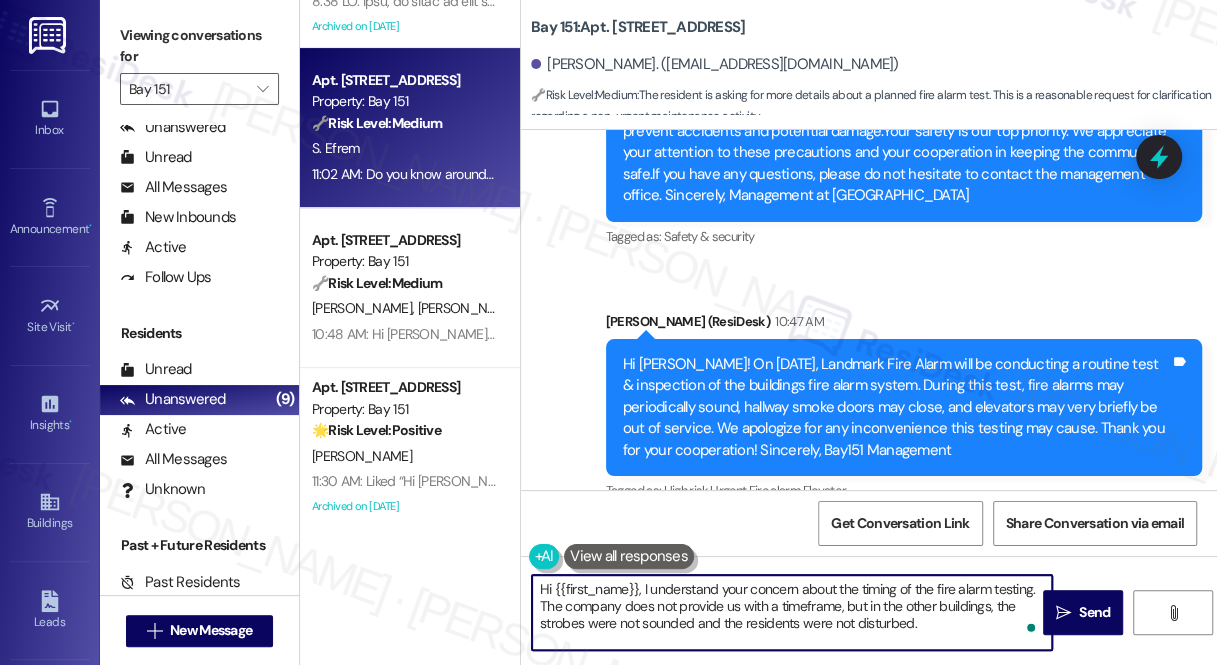 click on "Hi {{first_name}}, I understand your concern about the timing of the fire alarm testing. The company does not provide us with a timeframe, but in the other buildings, the strobes were not sounded and the residents were not disturbed." at bounding box center [792, 612] 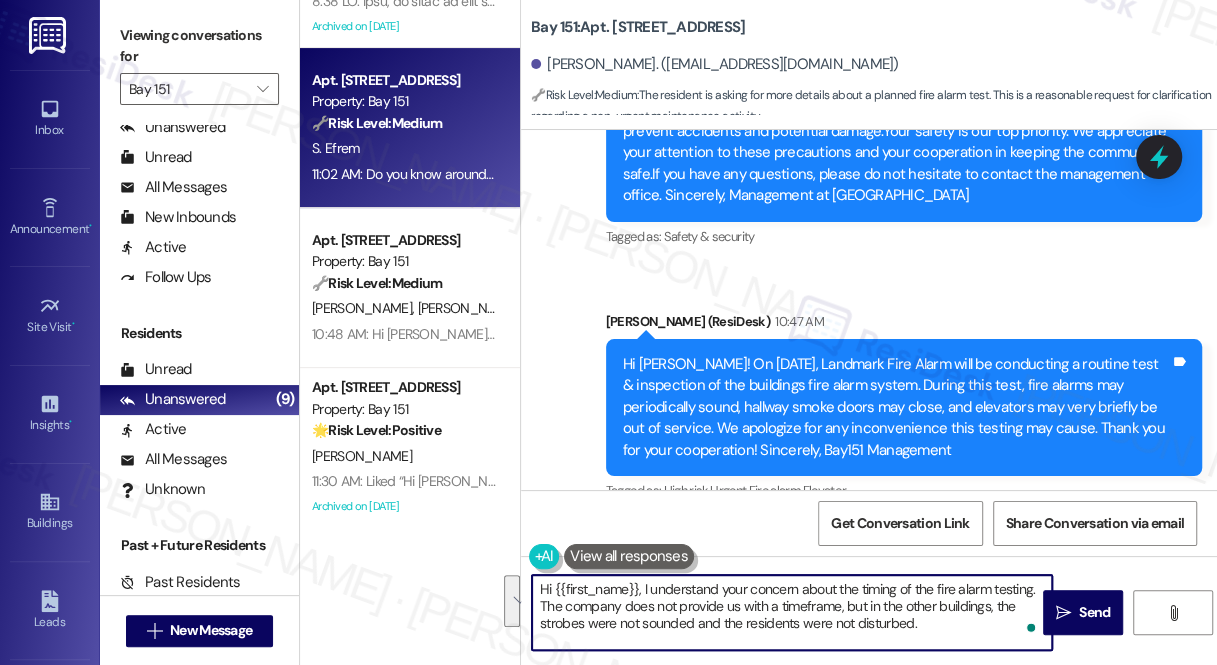 click on "Hi {{first_name}}, I understand your concern about the timing of the fire alarm testing. The company does not provide us with a timeframe, but in the other buildings, the strobes were not sounded and the residents were not disturbed." at bounding box center [792, 612] 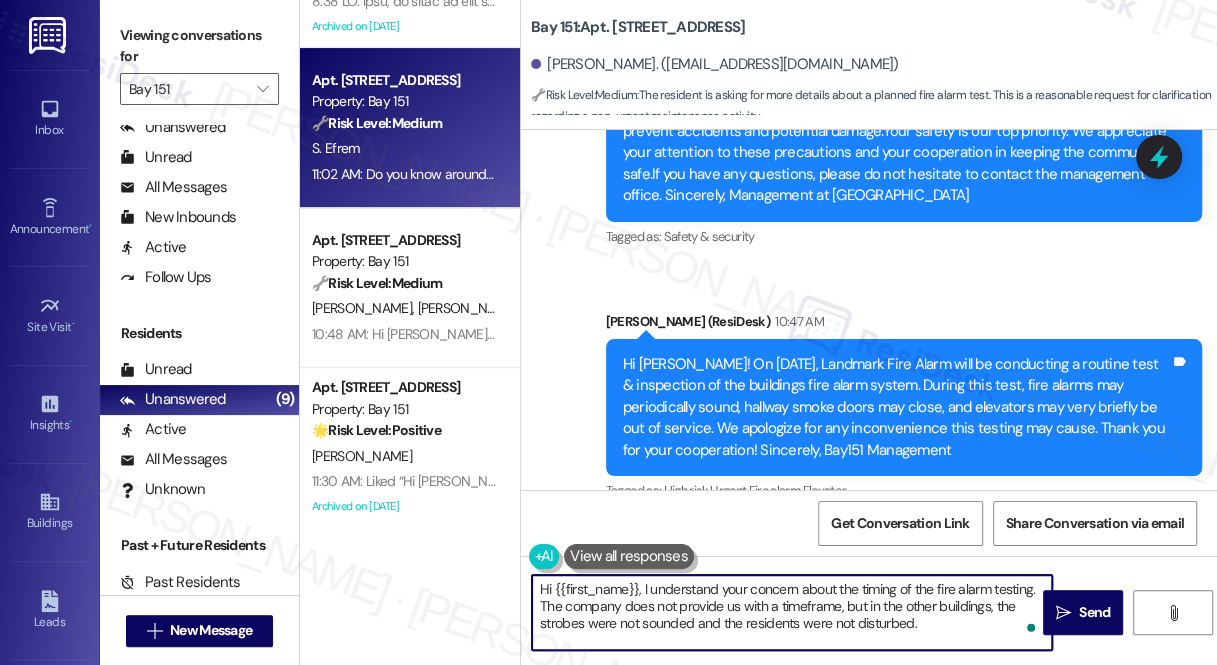 click on "Hi {{first_name}}, I understand your concern about the timing of the fire alarm testing. The company does not provide us with a timeframe, but in the other buildings, the strobes were not sounded and the residents were not disturbed." at bounding box center (792, 612) 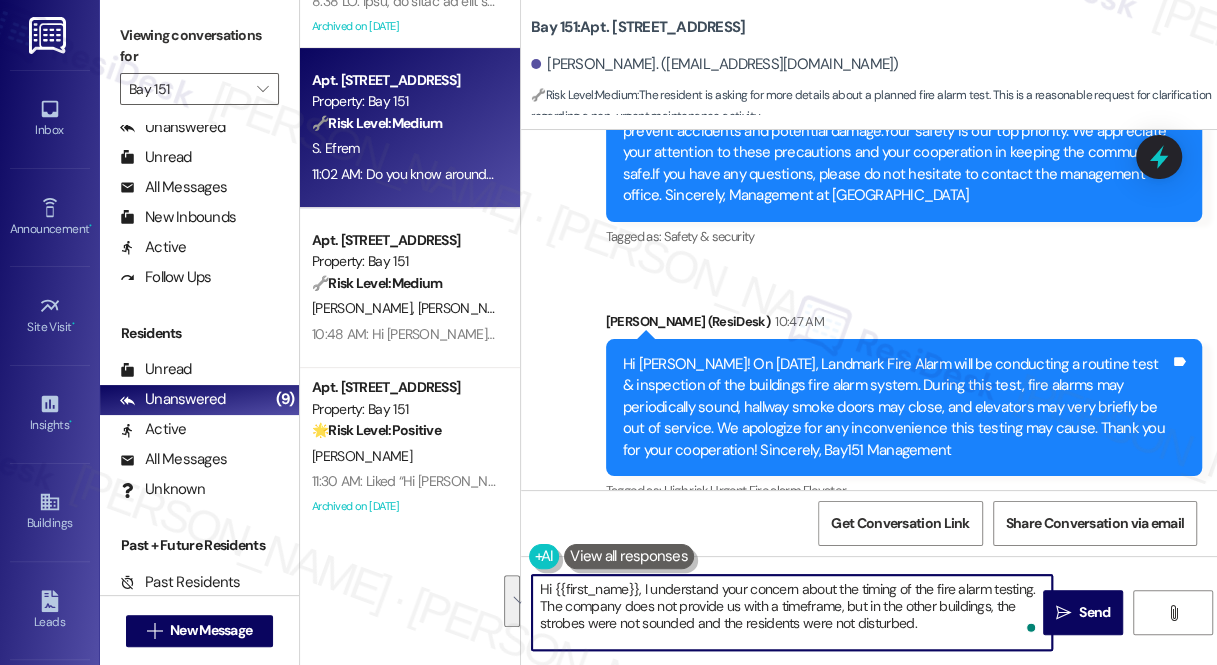 click on "Hi {{first_name}}, I understand your concern about the timing of the fire alarm testing. The company does not provide us with a timeframe, but in the other buildings, the strobes were not sounded and the residents were not disturbed." at bounding box center [792, 612] 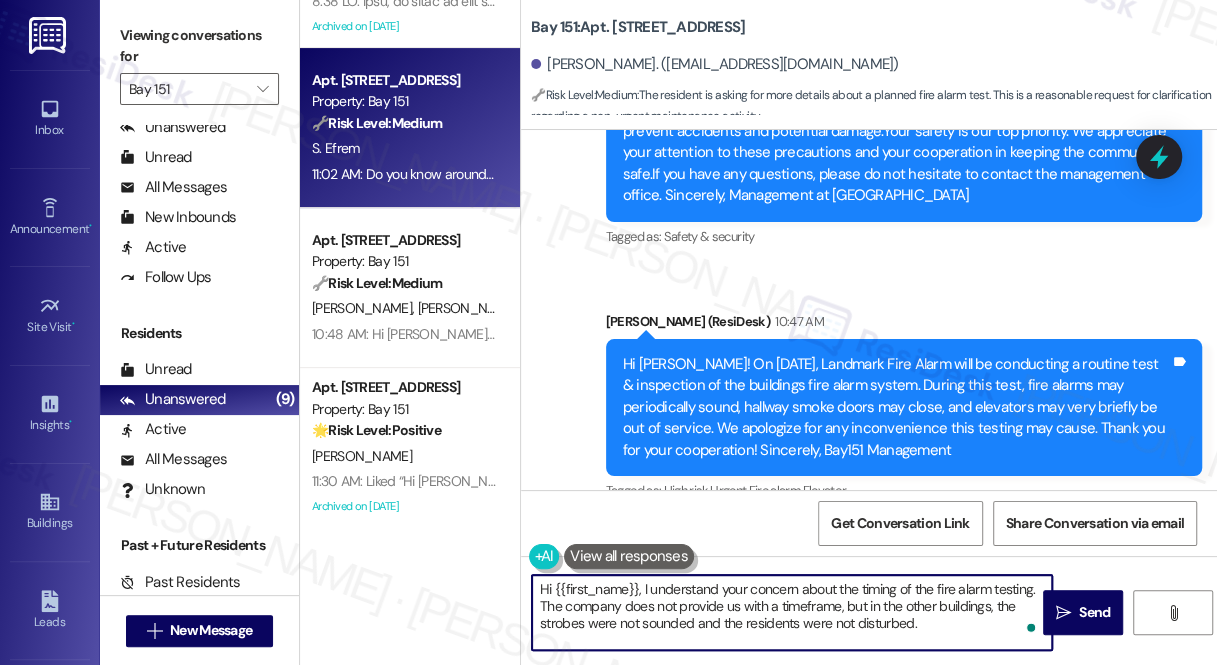 click on "Hi {{first_name}}, I understand your concern about the timing of the fire alarm testing. The company does not provide us with a timeframe, but in the other buildings, the strobes were not sounded and the residents were not disturbed." at bounding box center (792, 612) 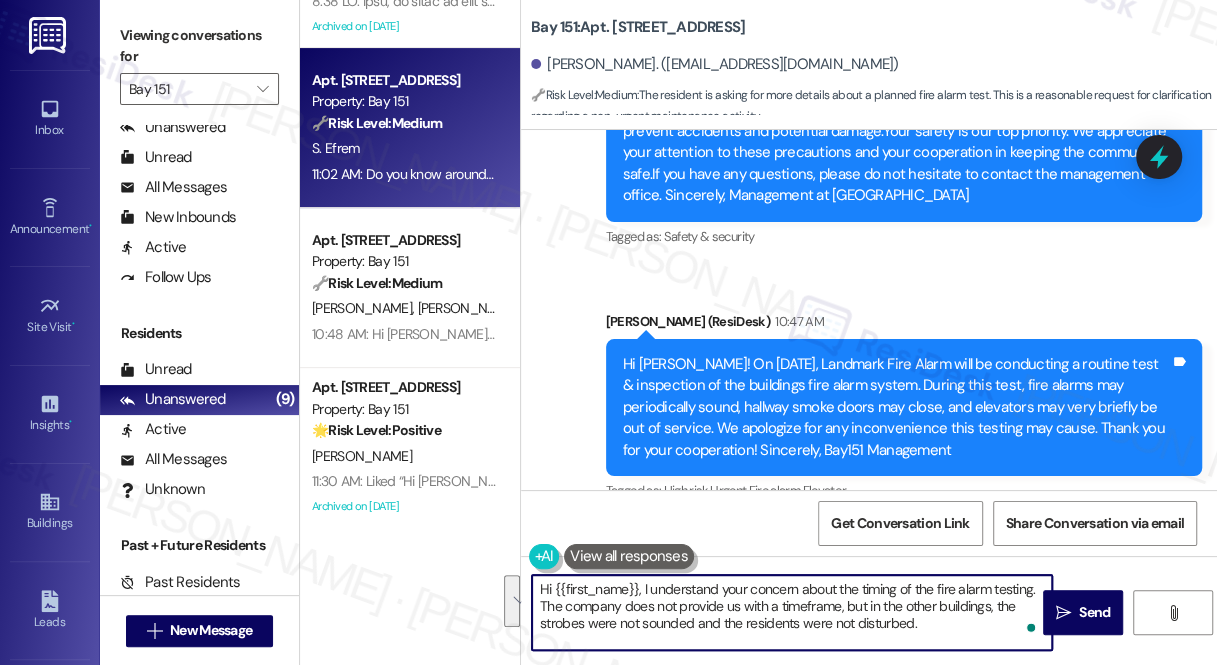 click on "Hi {{first_name}}, I understand your concern about the timing of the fire alarm testing. The company does not provide us with a timeframe, but in the other buildings, the strobes were not sounded and the residents were not disturbed." at bounding box center [792, 612] 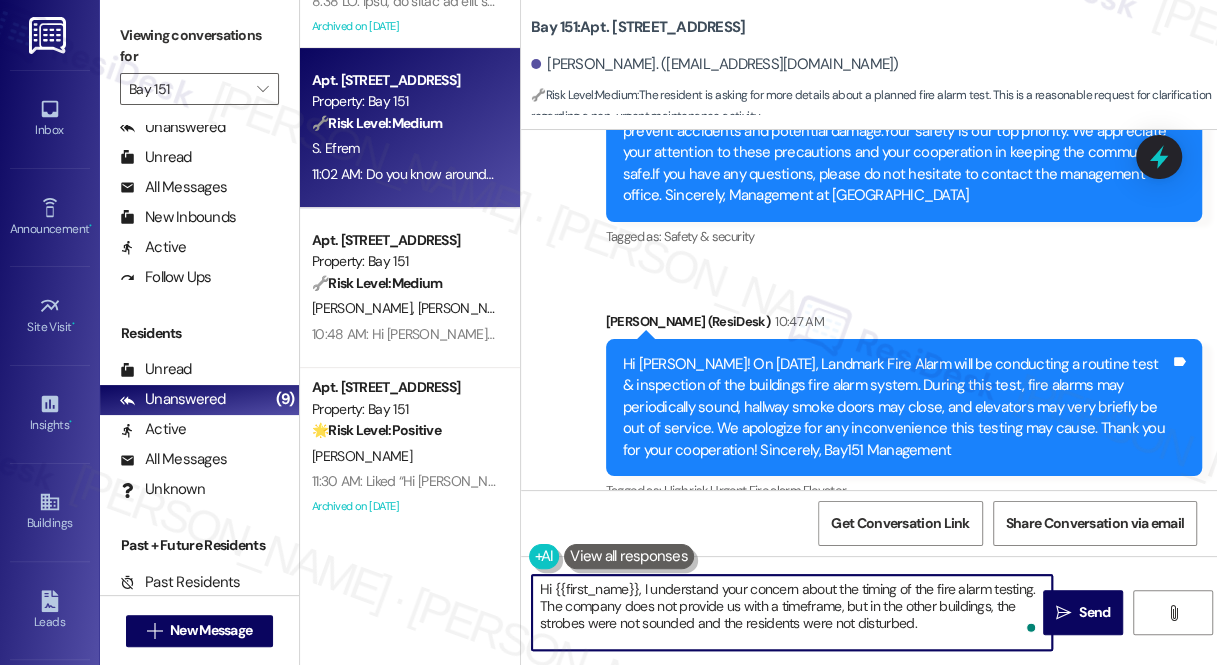 click on "Hi {{first_name}}, I understand your concern about the timing of the fire alarm testing. The company does not provide us with a timeframe, but in the other buildings, the strobes were not sounded and the residents were not disturbed." at bounding box center (792, 612) 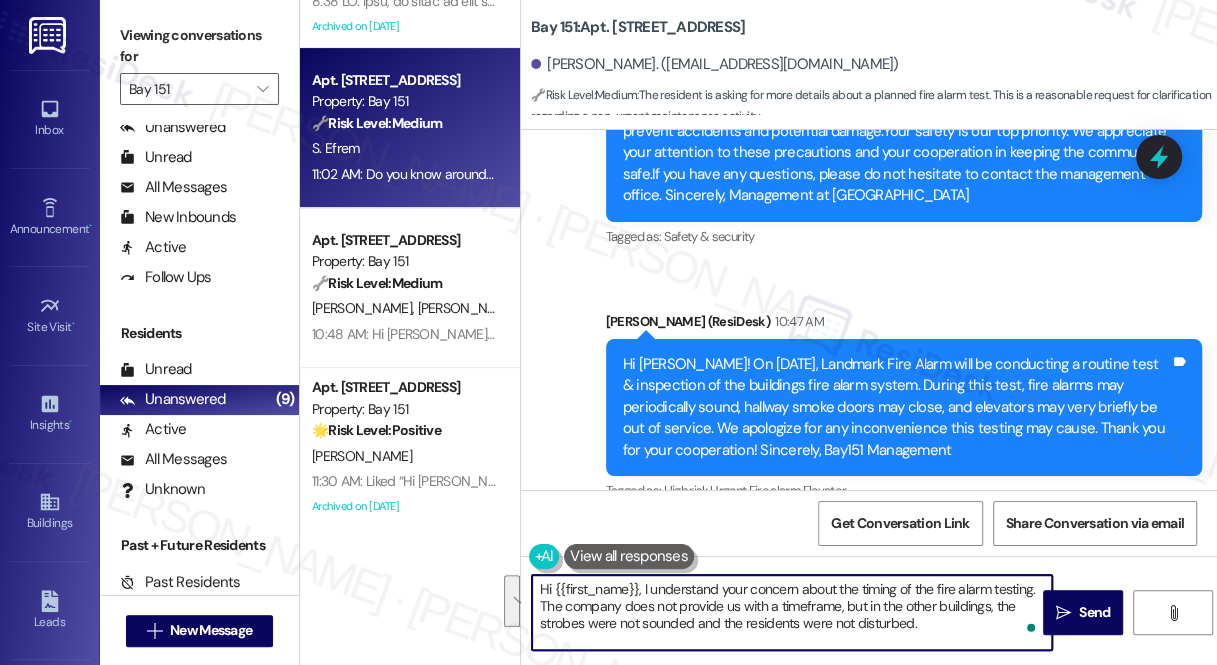 click on "Hi {{first_name}}, I understand your concern about the timing of the fire alarm testing. The company does not provide us with a timeframe, but in the other buildings, the strobes were not sounded and the residents were not disturbed." at bounding box center [792, 612] 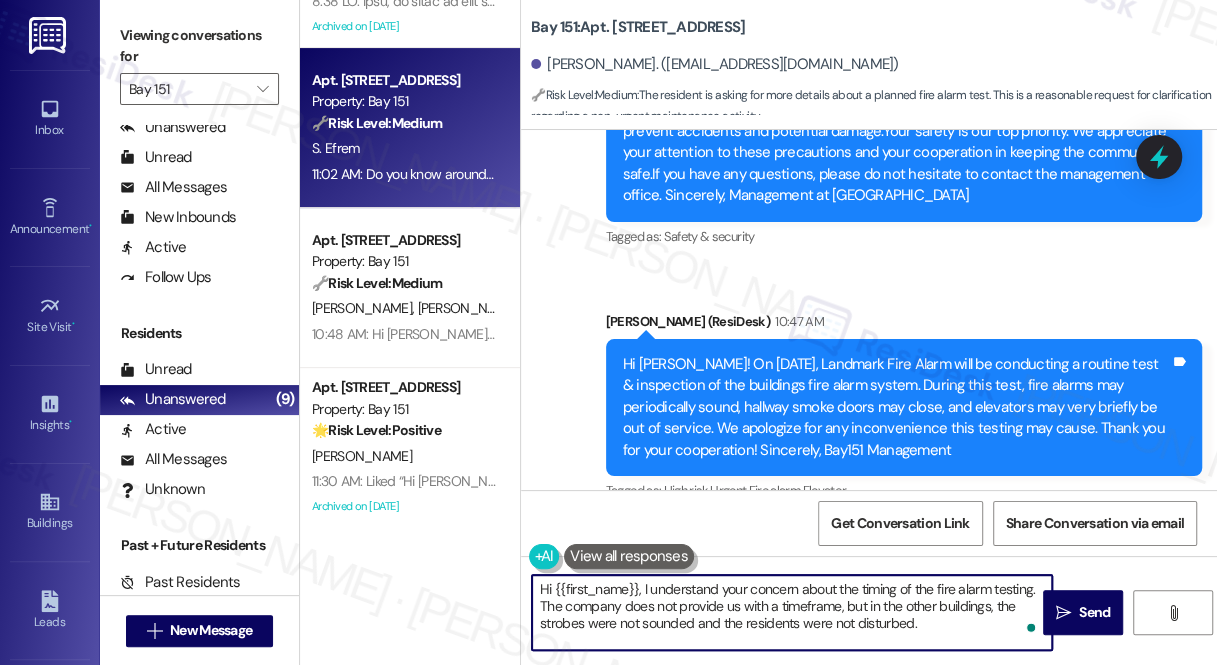 click on "Hi {{first_name}}, I understand your concern about the timing of the fire alarm testing. The company does not provide us with a timeframe, but in the other buildings, the strobes were not sounded and the residents were not disturbed." at bounding box center (792, 612) 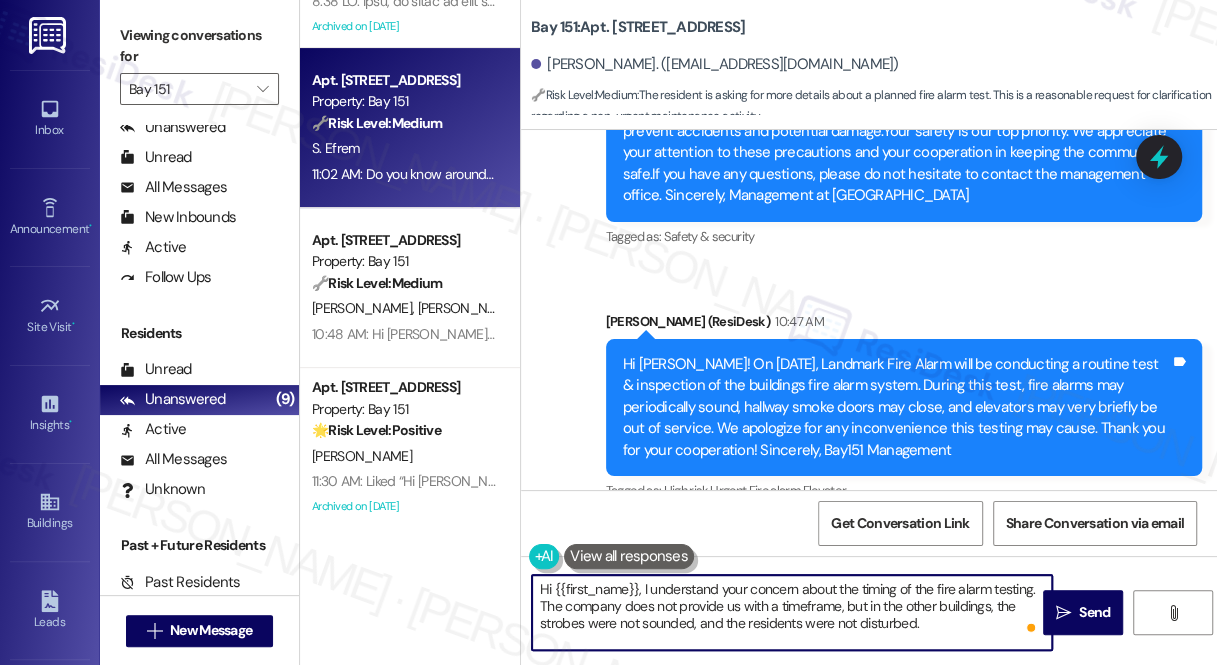 click on "Hi {{first_name}}, I understand your concern about the timing of the fire alarm testing. The company does not provide us with a timeframe, but in the other buildings, the strobes were not sounded, and the residents were not disturbed." at bounding box center (792, 612) 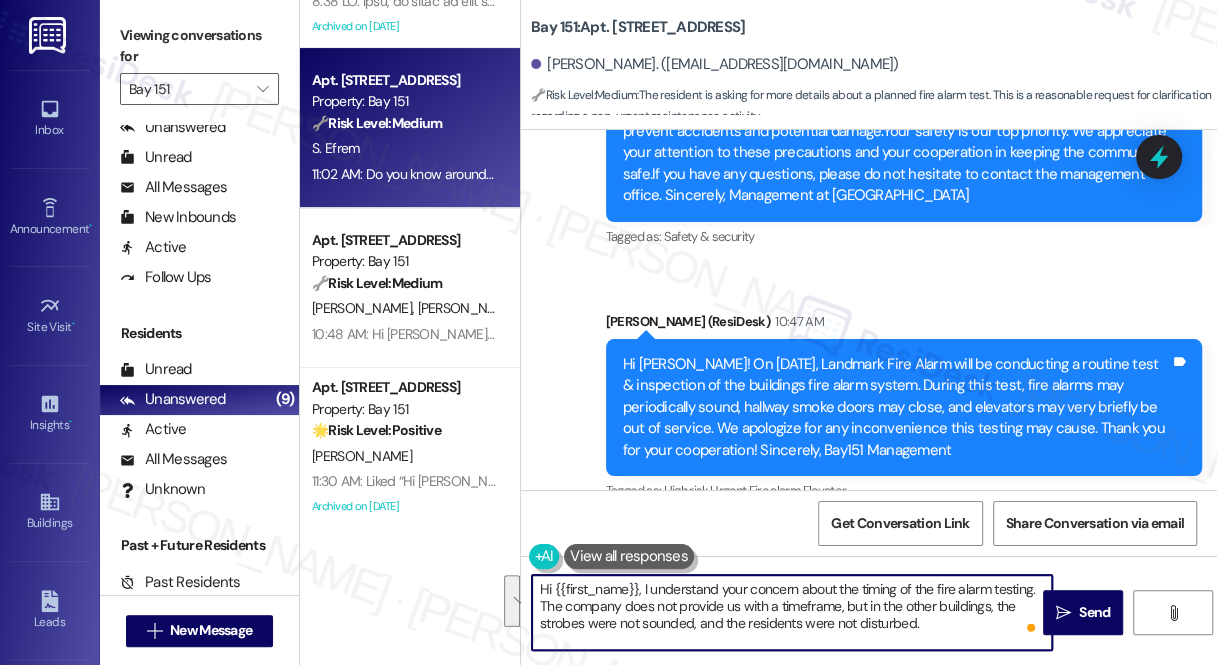 click on "Hi {{first_name}}, I understand your concern about the timing of the fire alarm testing. The company does not provide us with a timeframe, but in the other buildings, the strobes were not sounded, and the residents were not disturbed." at bounding box center (792, 612) 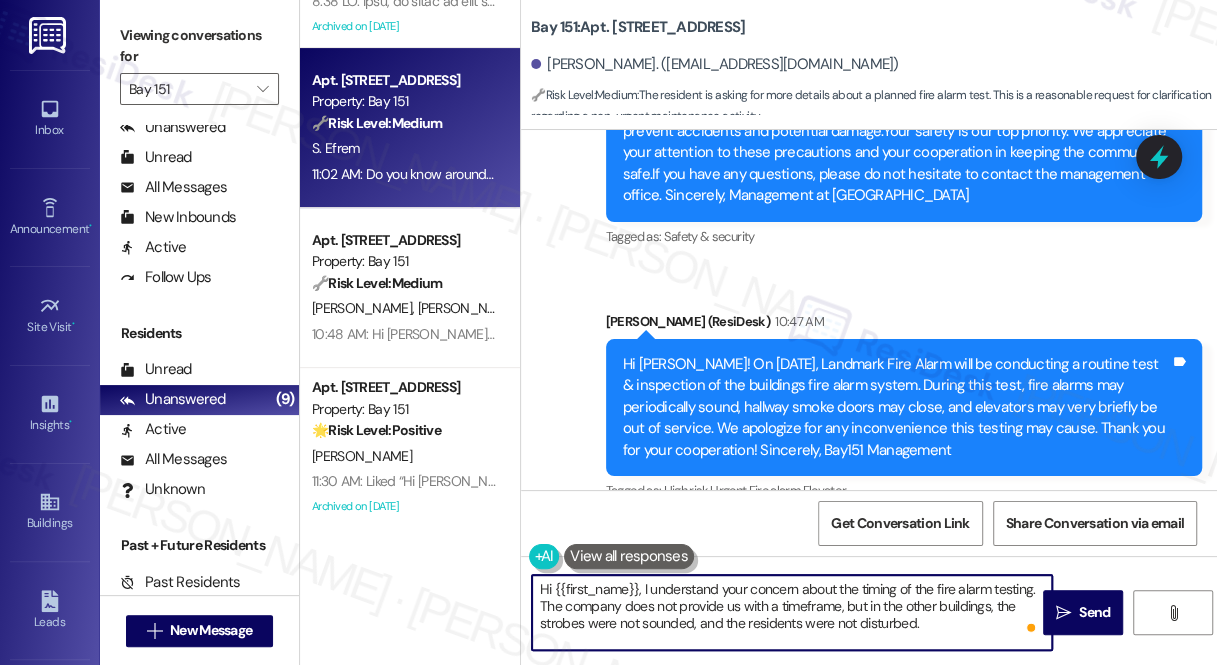 type on "Hi {{first_name}}, I understand your concern about the timing of the fire alarm testing. The company does not provide us with a timeframe, but in the other buildings, the strobes were not sounded, and the residents were not disturbed." 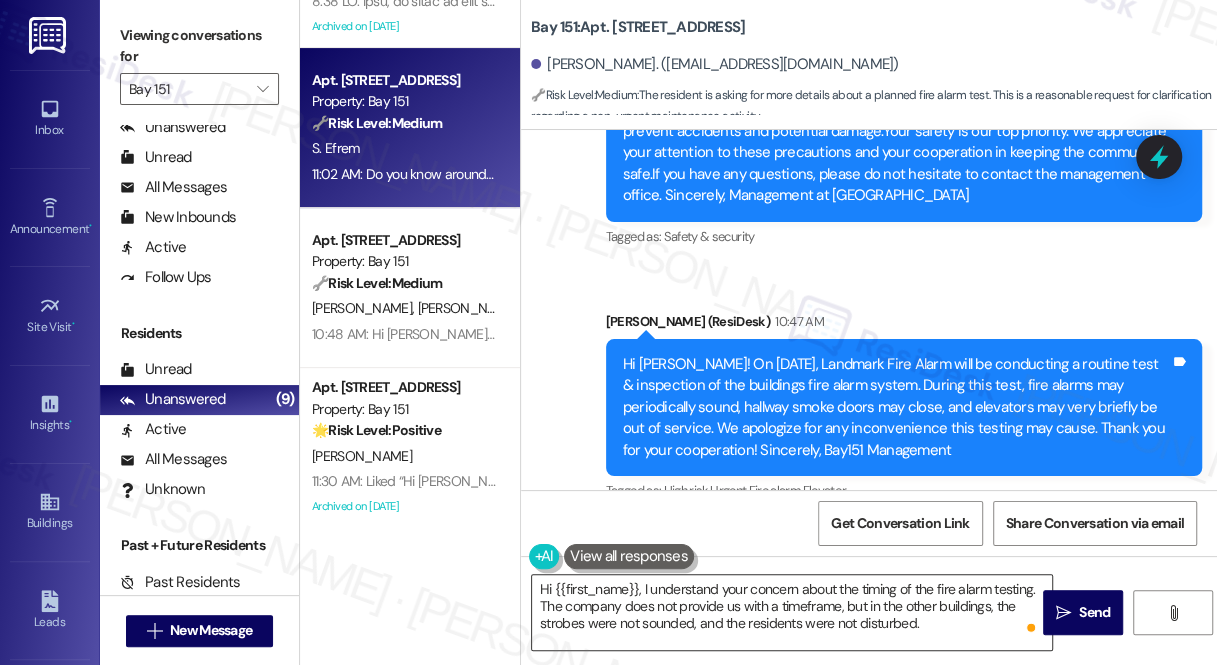 click on "Hi {{first_name}}, I understand your concern about the timing of the fire alarm testing. The company does not provide us with a timeframe, but in the other buildings, the strobes were not sounded, and the residents were not disturbed." at bounding box center (792, 612) 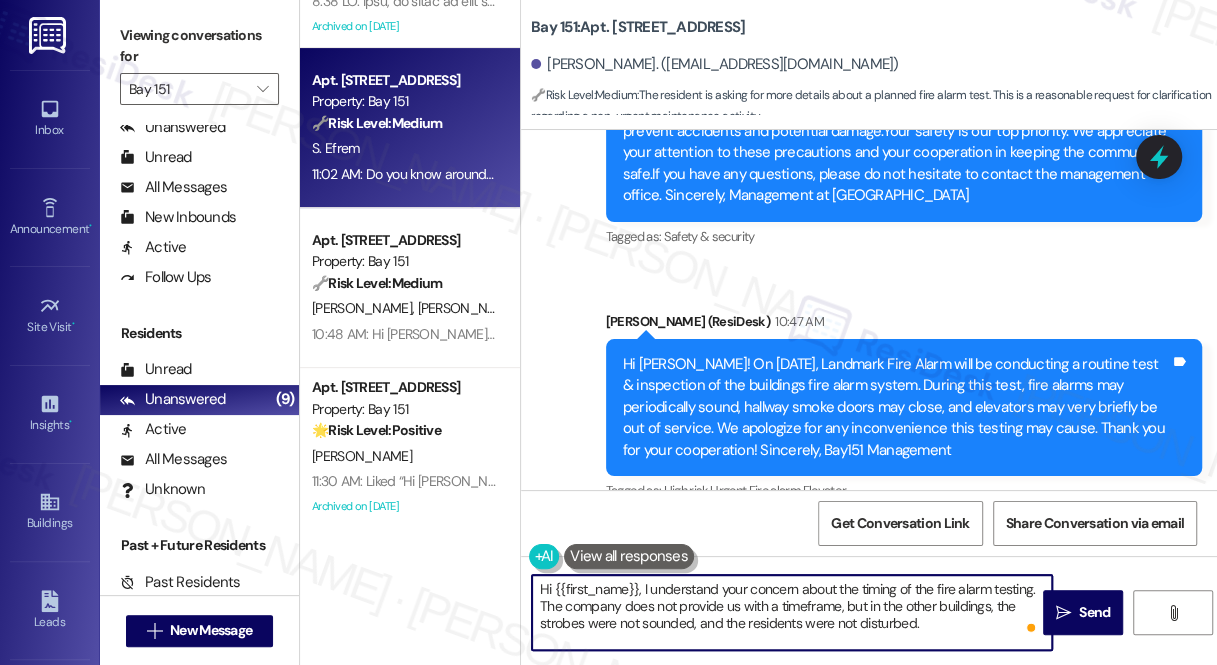 click on "Hi {{first_name}}, I understand your concern about the timing of the fire alarm testing. The company does not provide us with a timeframe, but in the other buildings, the strobes were not sounded, and the residents were not disturbed." at bounding box center [792, 612] 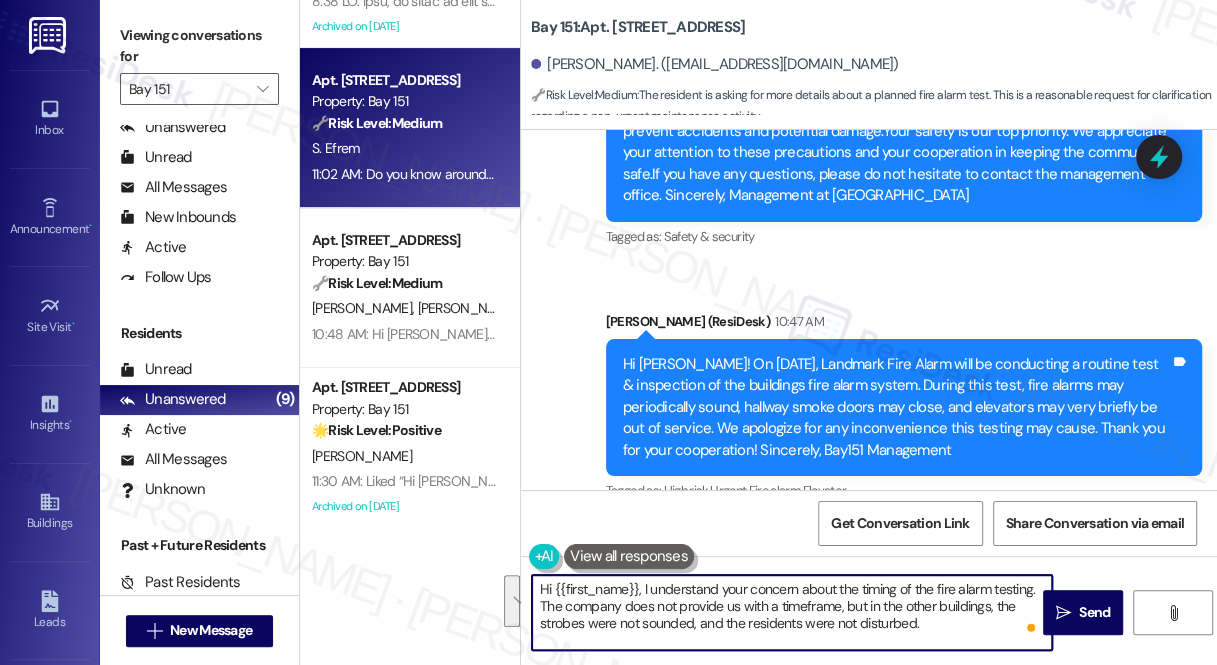 click on "Hi {{first_name}}, I understand your concern about the timing of the fire alarm testing. The company does not provide us with a timeframe, but in the other buildings, the strobes were not sounded, and the residents were not disturbed." at bounding box center [792, 612] 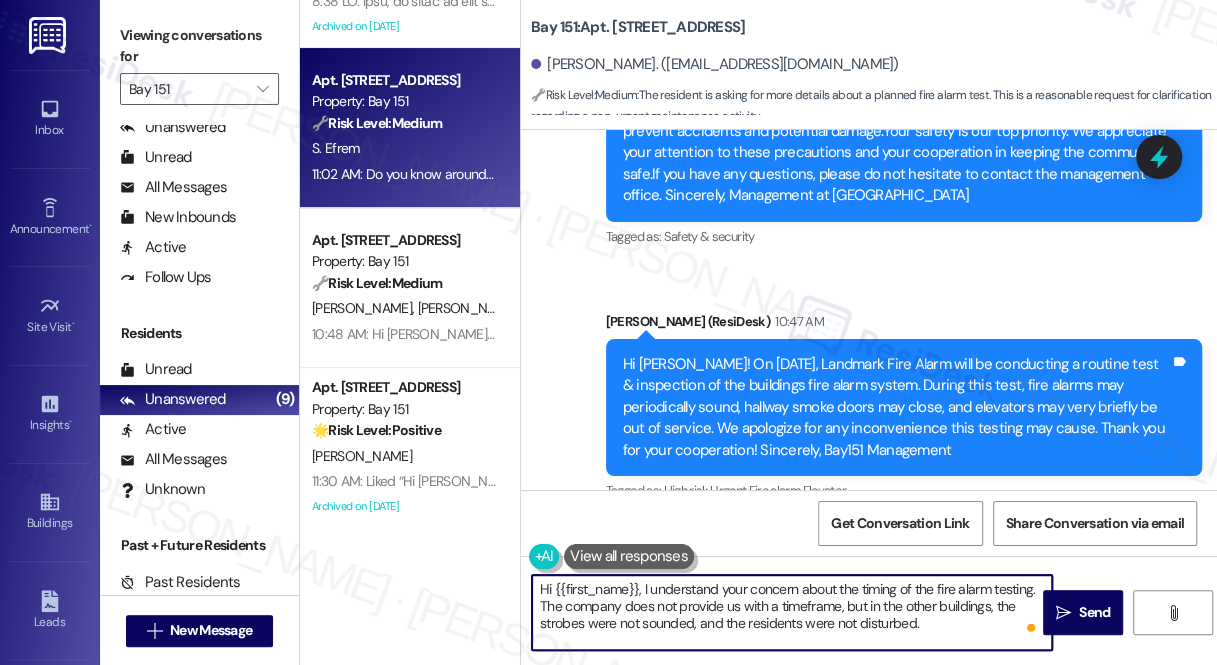 click on "Hi {{first_name}}, I understand your concern about the timing of the fire alarm testing. The company does not provide us with a timeframe, but in the other buildings, the strobes were not sounded, and the residents were not disturbed." at bounding box center [792, 612] 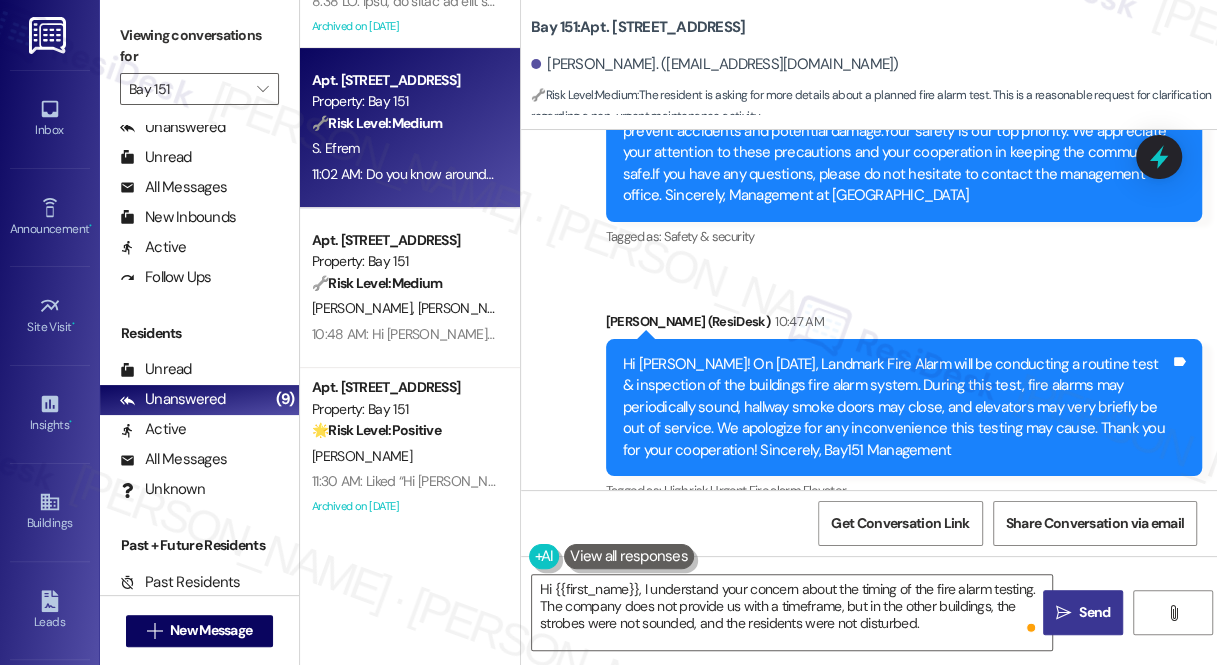 click on "Send" at bounding box center [1094, 612] 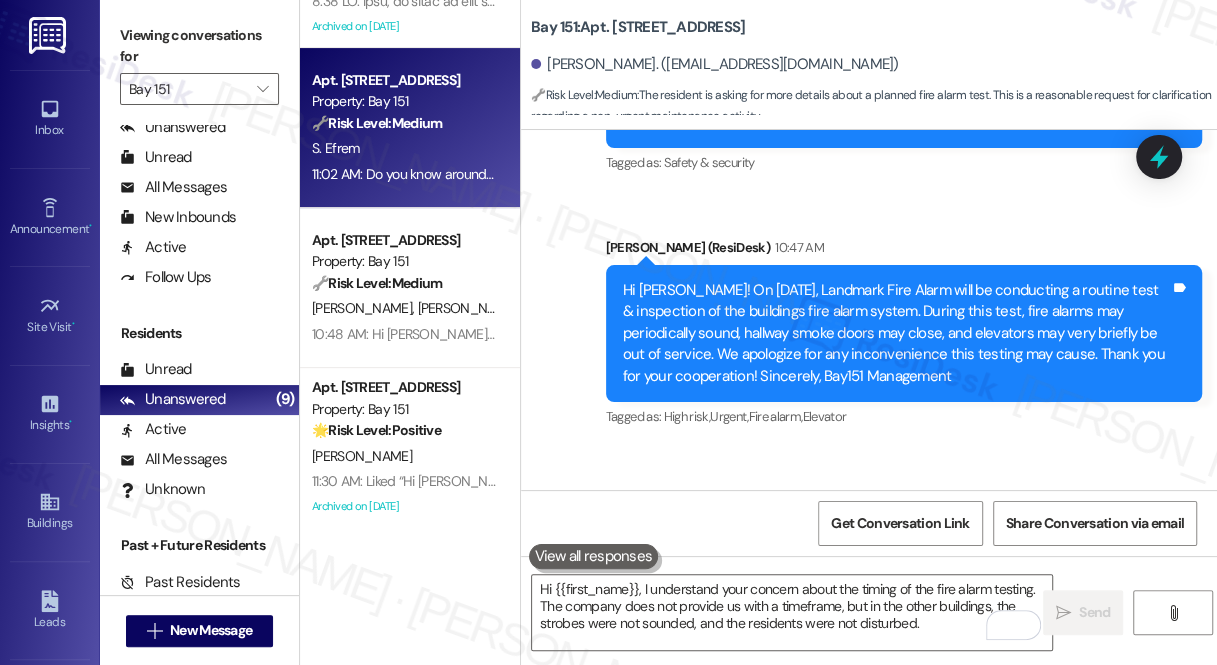 scroll, scrollTop: 35034, scrollLeft: 0, axis: vertical 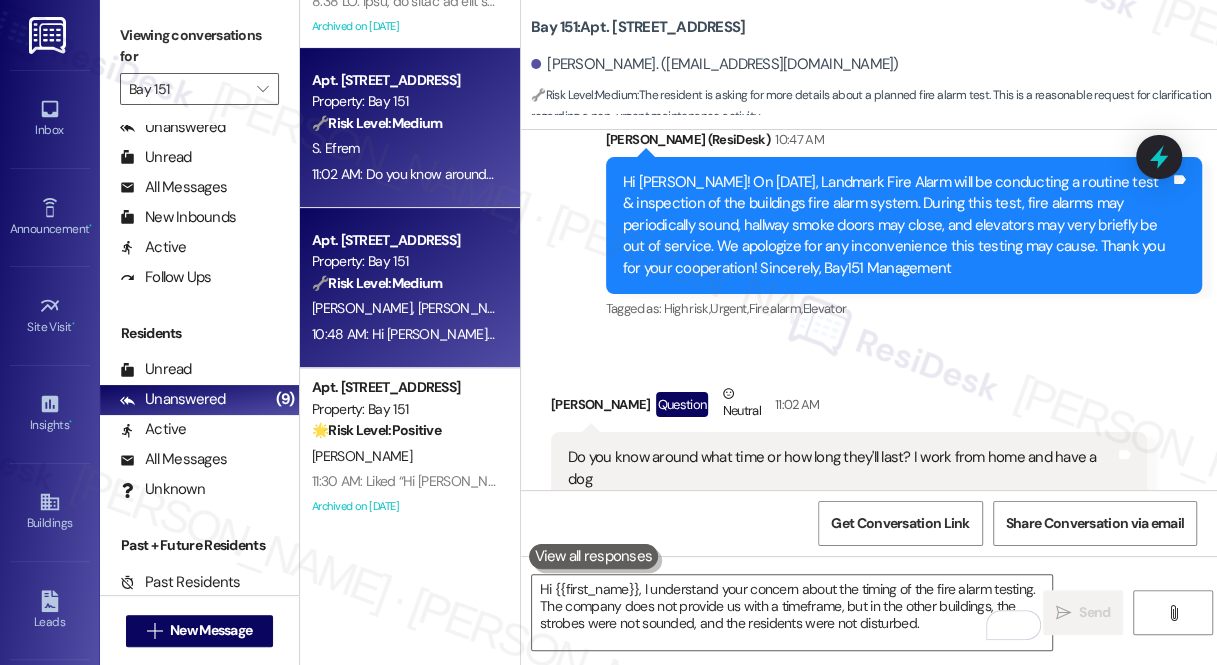 click on "Apt. 3256, 225 Chosin Few Way Property: Bay 151 🔧  Risk Level:  Medium The resident is asking for an estimated time for the fire alarm testing, which is a reasonable request to plan around work meetings. This falls under non-urgent maintenance and community concerns. E. Gomez M. Gomez Bolanos 10:48 AM: Hi Jane,
Is there an estimated tome for the fire alarm testing?
I have a couple virtual work meetings and would like to plan ahead  10:48 AM: Hi Jane,
Is there an estimated tome for the fire alarm testing?
I have a couple virtual work meetings and would like to plan ahead" at bounding box center (410, 288) 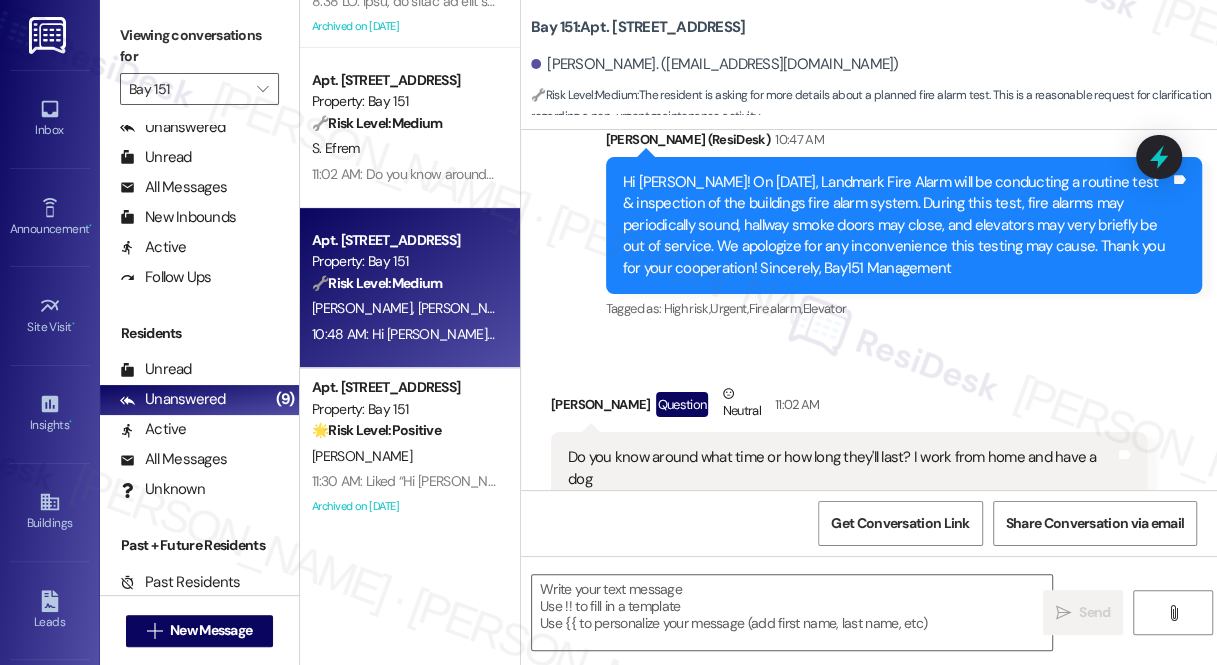 type on "Fetching suggested responses. Please feel free to read through the conversation in the meantime." 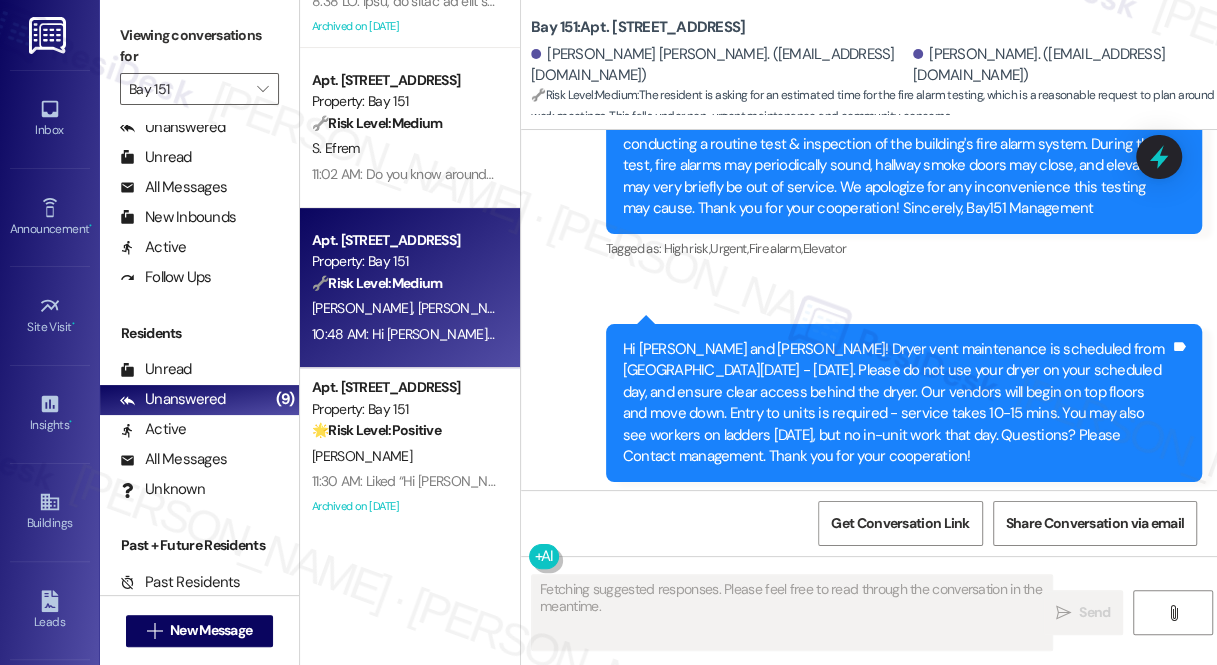 scroll, scrollTop: 38513, scrollLeft: 0, axis: vertical 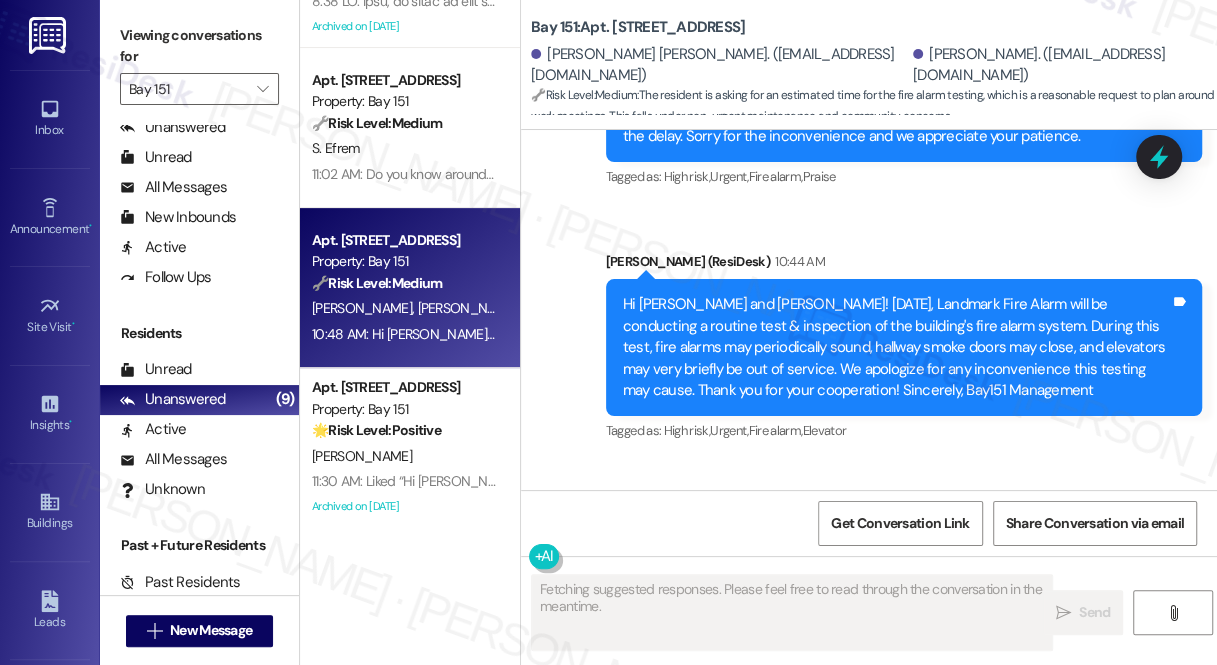 click on "Hide Suggestions" at bounding box center (895, 952) 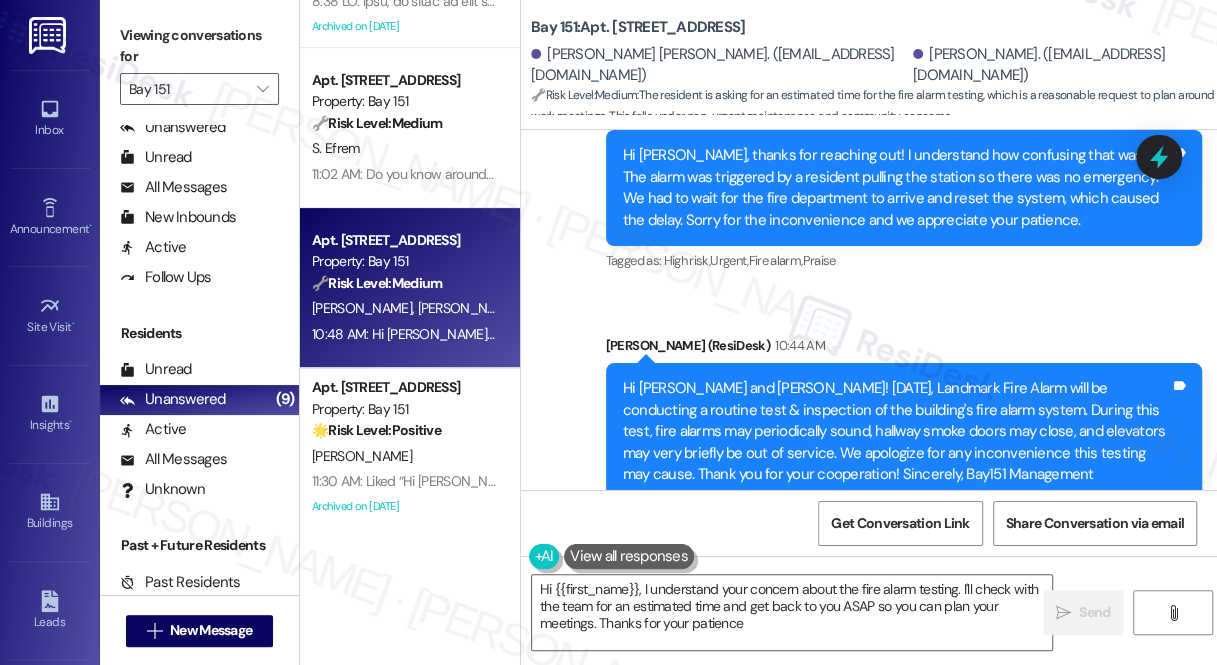 type on "Hi {{first_name}}, I understand your concern about the fire alarm testing. I'll check with the team for an estimated time and get back to you ASAP so you can plan your meetings. Thanks for your patience!" 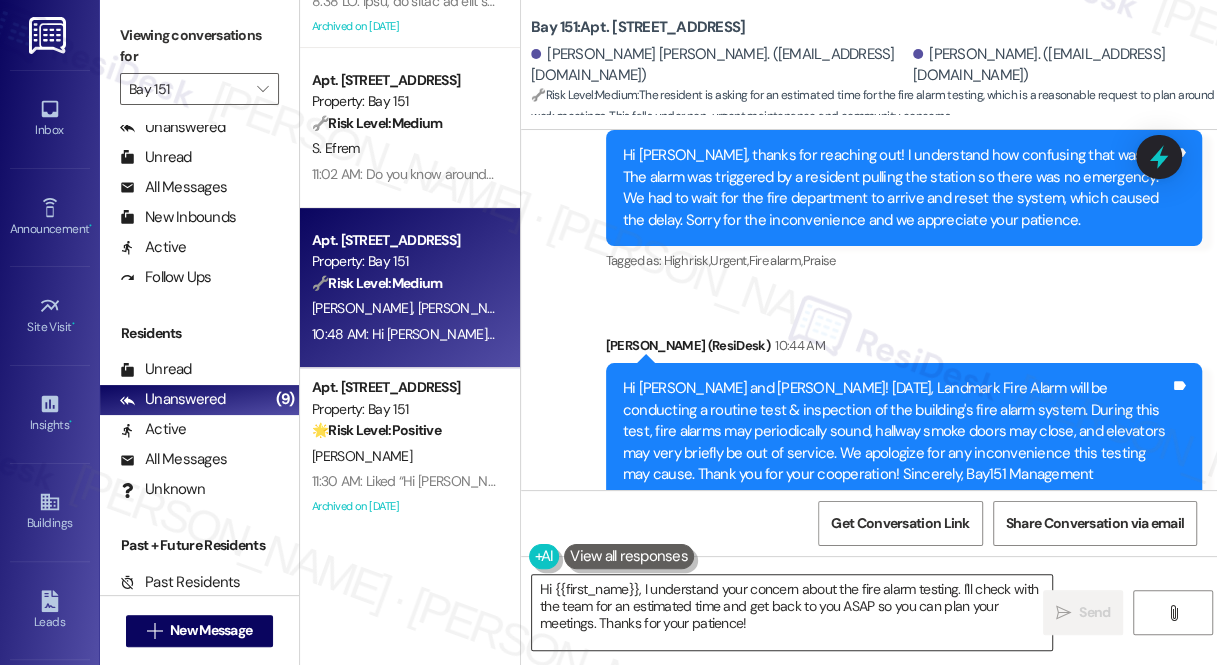 click on "Hi {{first_name}}, I understand your concern about the fire alarm testing. I'll check with the team for an estimated time and get back to you ASAP so you can plan your meetings. Thanks for your patience!" at bounding box center (792, 612) 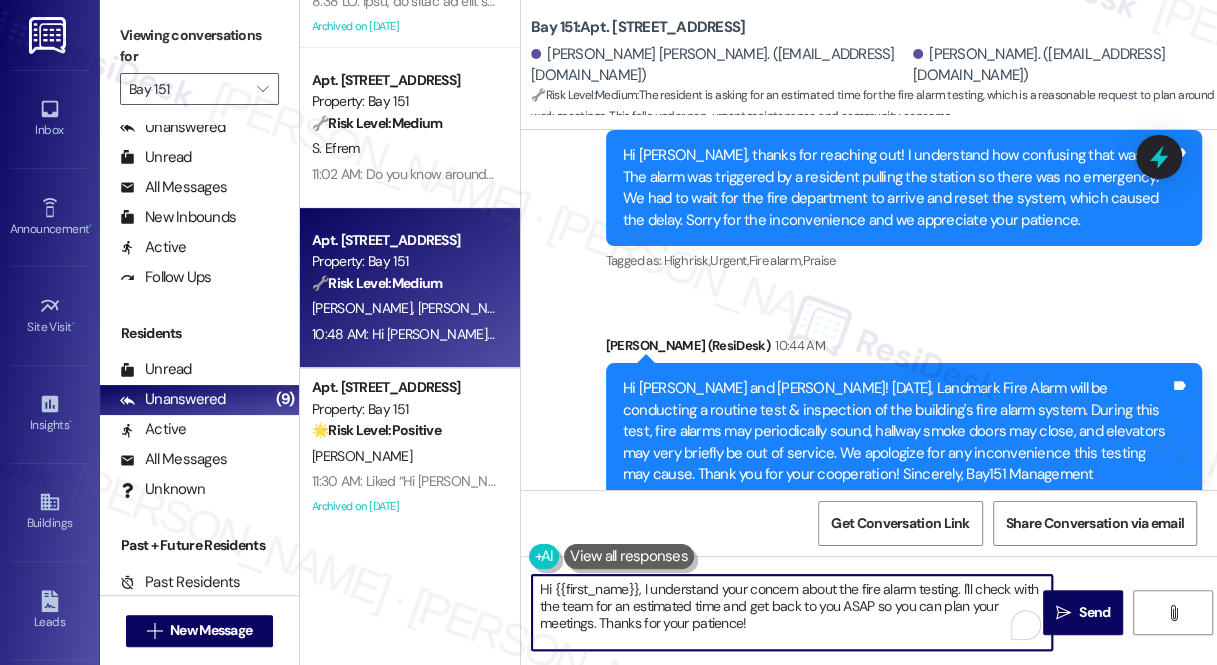 drag, startPoint x: 803, startPoint y: 631, endPoint x: 742, endPoint y: 618, distance: 62.369865 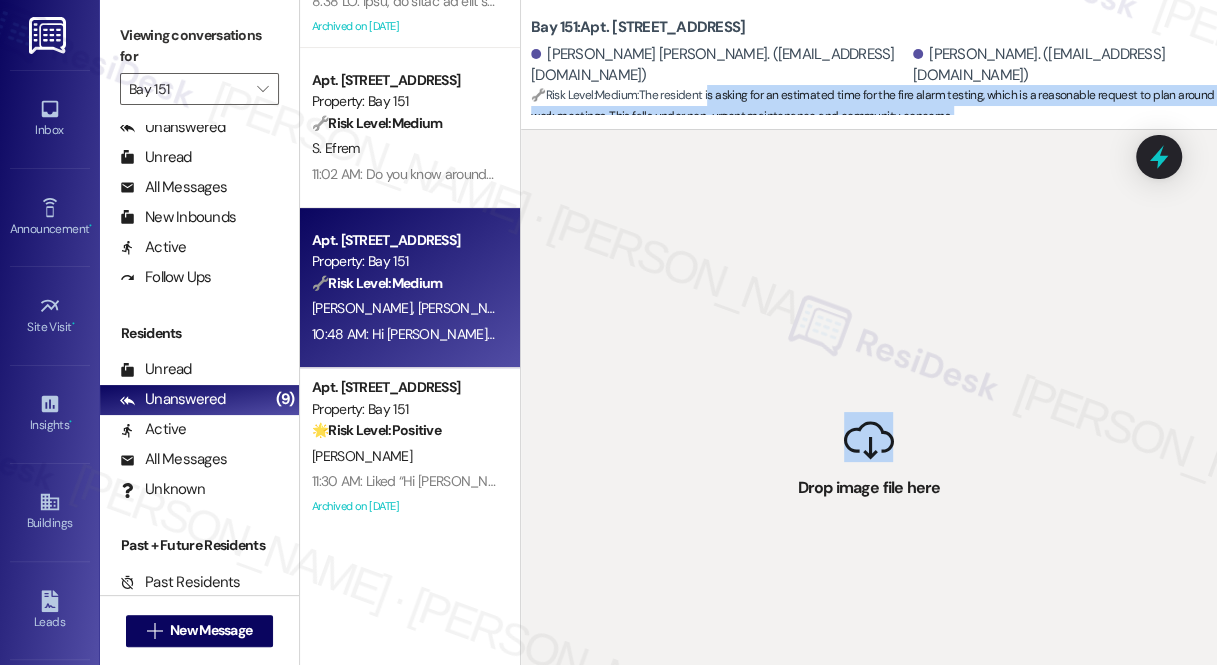 drag, startPoint x: 877, startPoint y: 419, endPoint x: 715, endPoint y: 96, distance: 361.34888 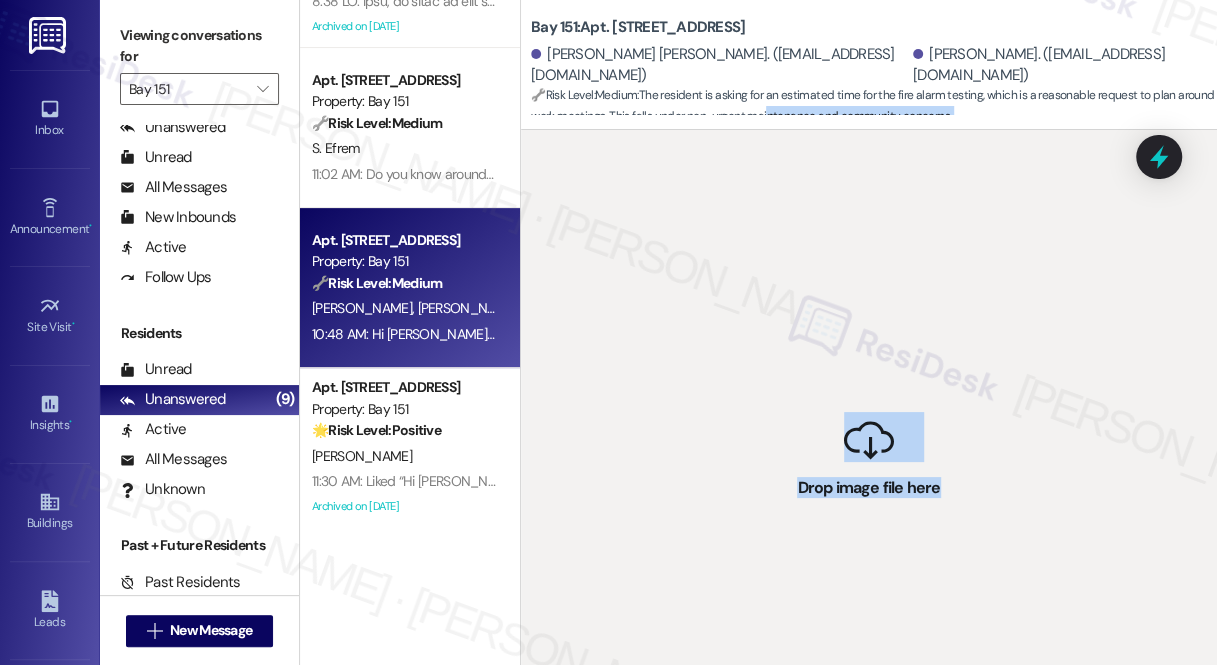 drag, startPoint x: 907, startPoint y: 470, endPoint x: 762, endPoint y: 111, distance: 387.17697 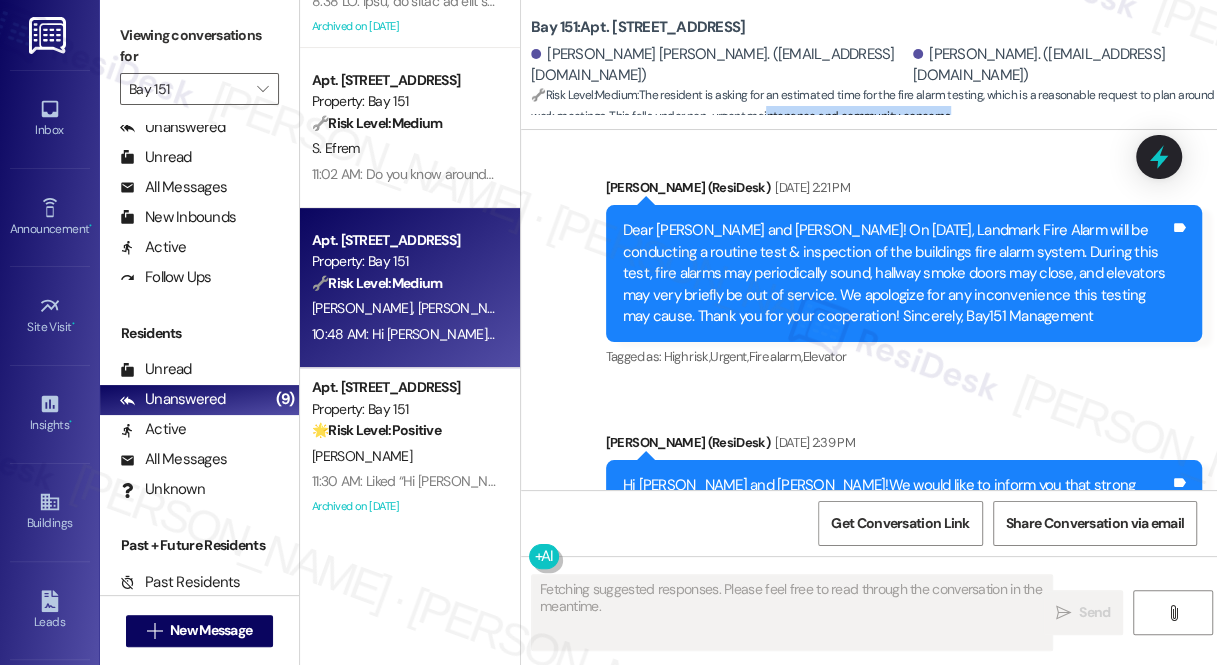 scroll, scrollTop: 38695, scrollLeft: 0, axis: vertical 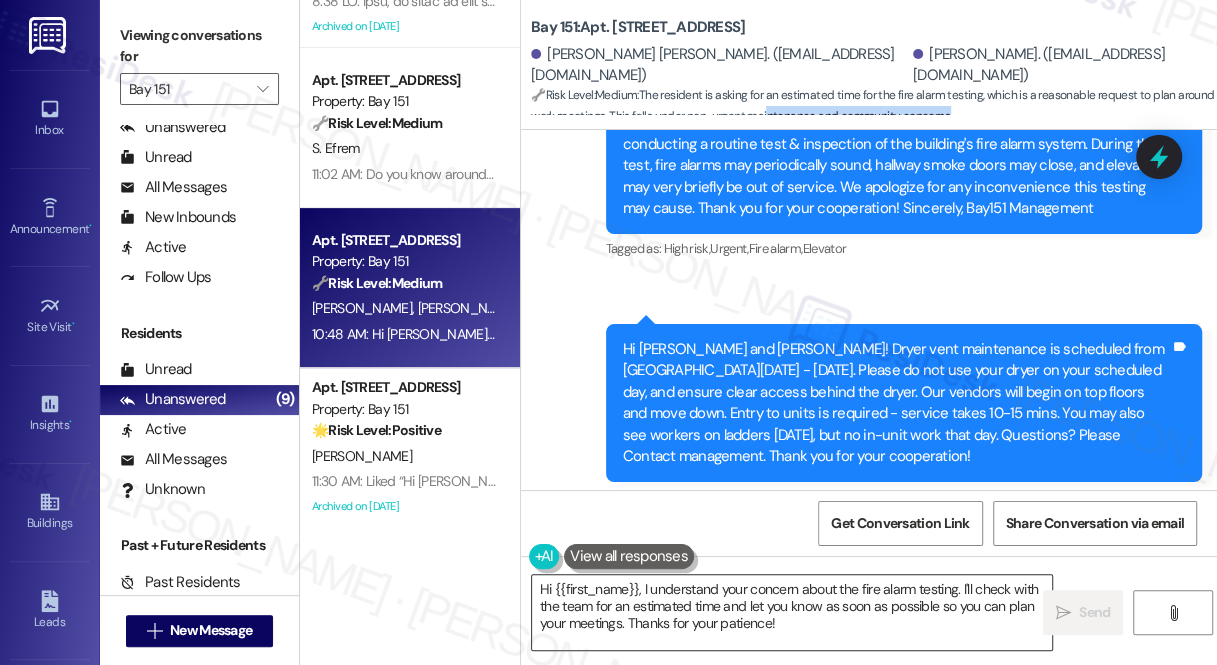 click on "Hi {{first_name}}, I understand your concern about the fire alarm testing. I'll check with the team for an estimated time and let you know as soon as possible so you can plan your meetings. Thanks for your patience!" at bounding box center [792, 612] 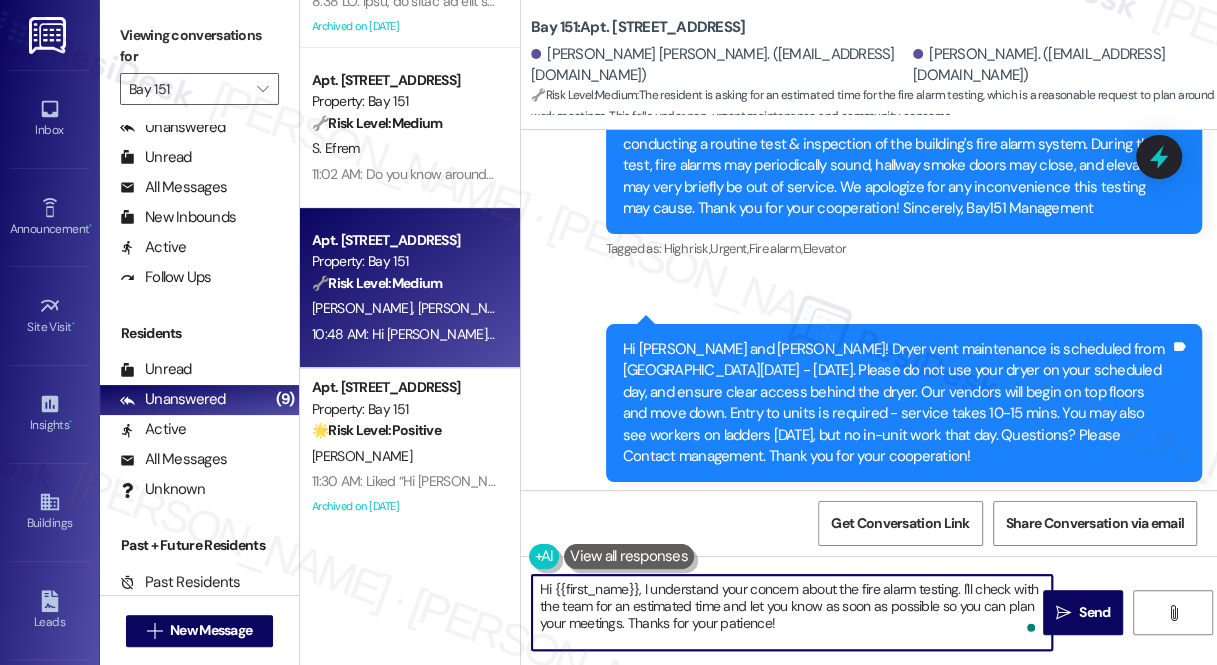 click on "Hi {{first_name}}, I understand your concern about the fire alarm testing. I'll check with the team for an estimated time and let you know as soon as possible so you can plan your meetings. Thanks for your patience!" at bounding box center (792, 612) 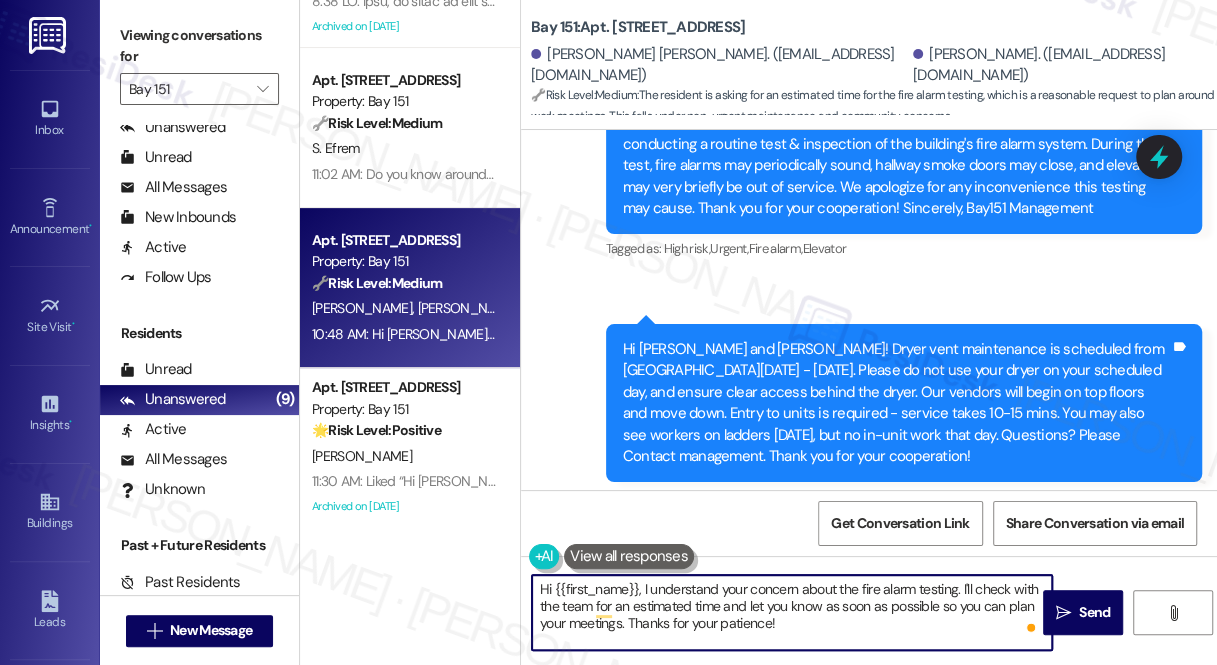 drag, startPoint x: 882, startPoint y: 624, endPoint x: 960, endPoint y: 574, distance: 92.64988 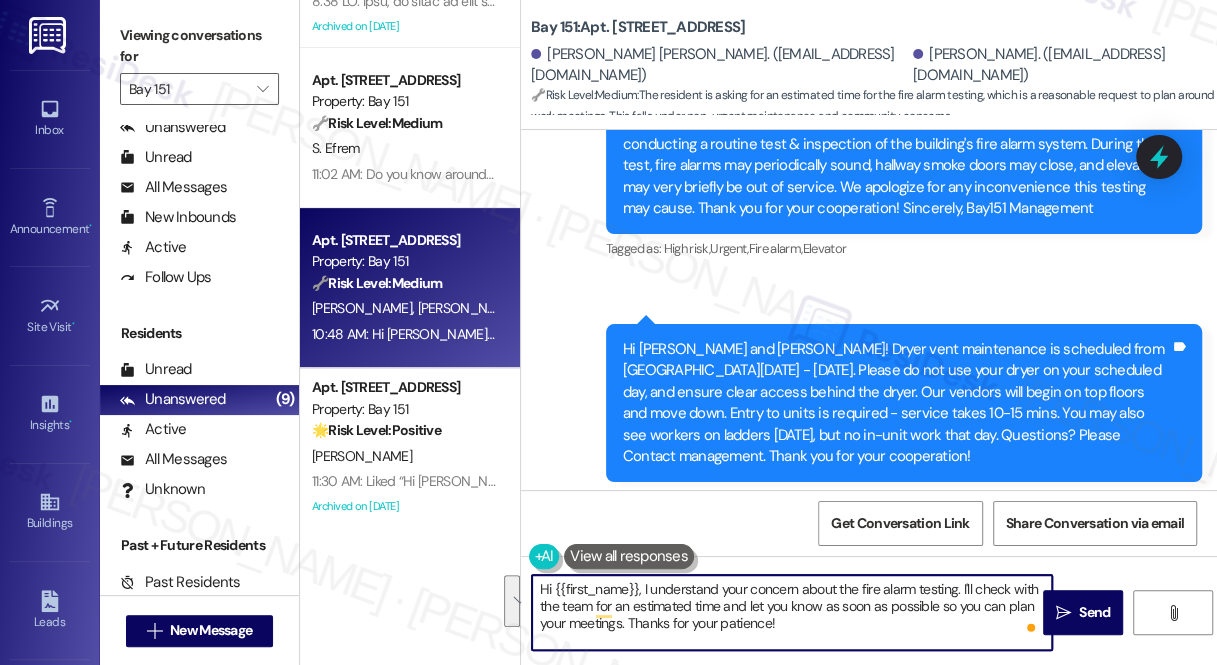 paste on "Hi {{first_name}}, I understand your concern about the timing of the fire alarm testing. The company does not provide us with a timeframe, but in the other buildings, the strobes were not sounded, and the residents were not disturbed." 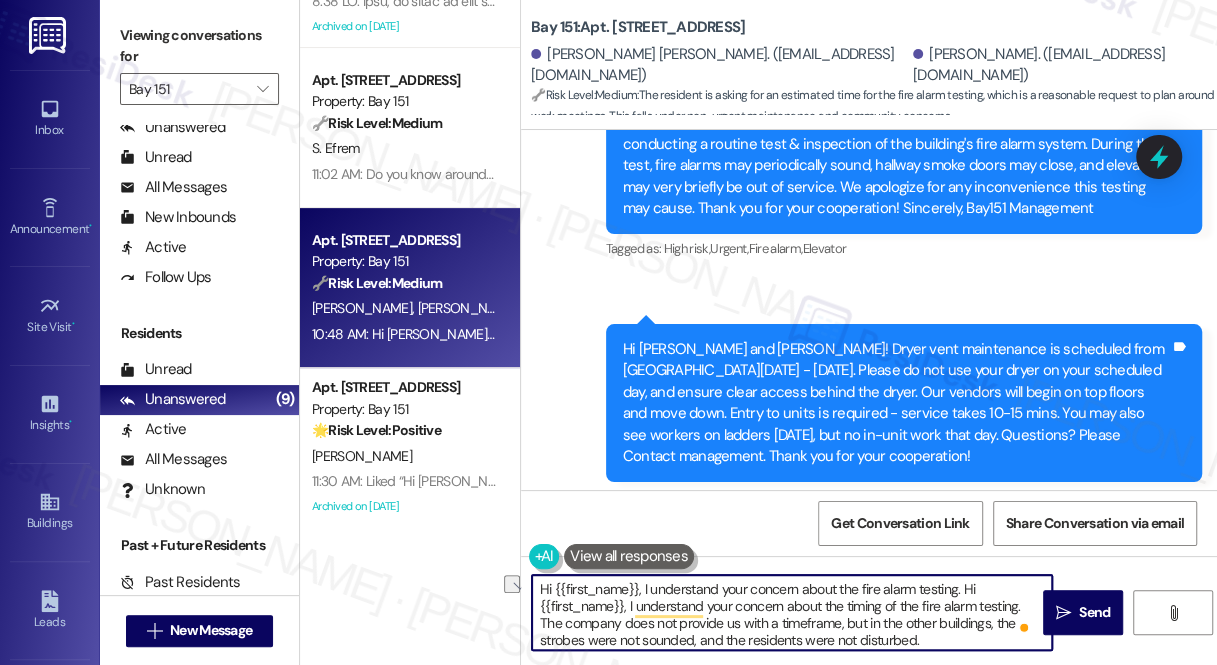 drag, startPoint x: 533, startPoint y: 621, endPoint x: 533, endPoint y: 603, distance: 18 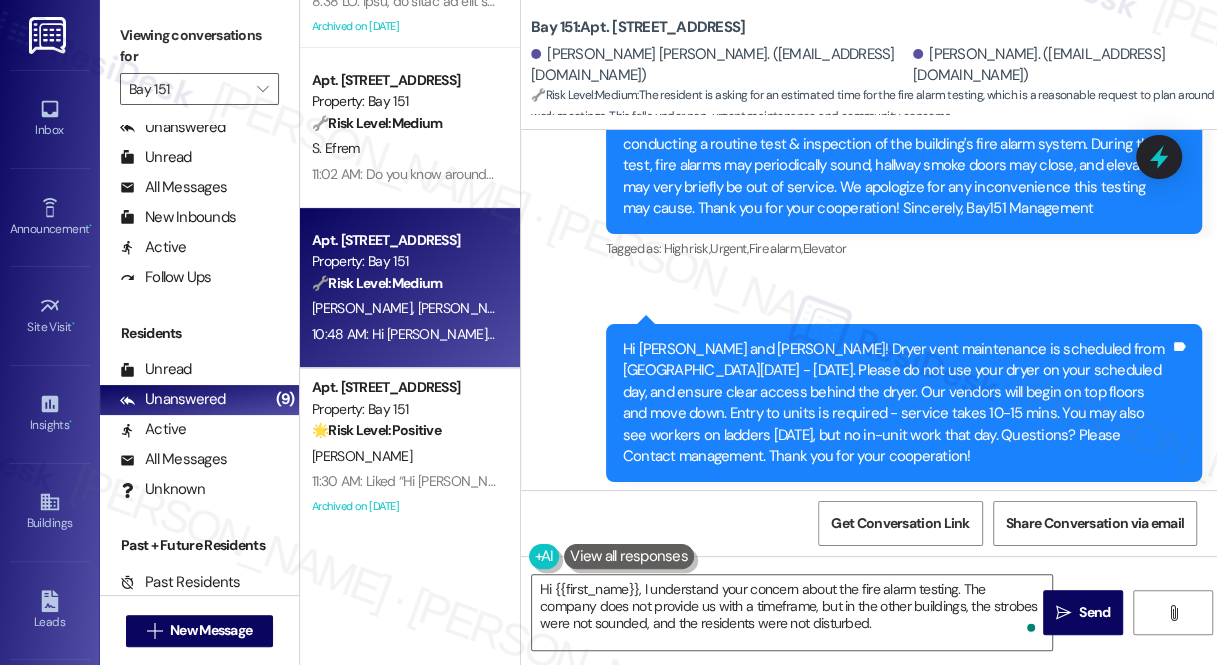 click on "Marta Gomez Bolanos. (maregomezbolanos@gmail.com)" at bounding box center (719, 65) 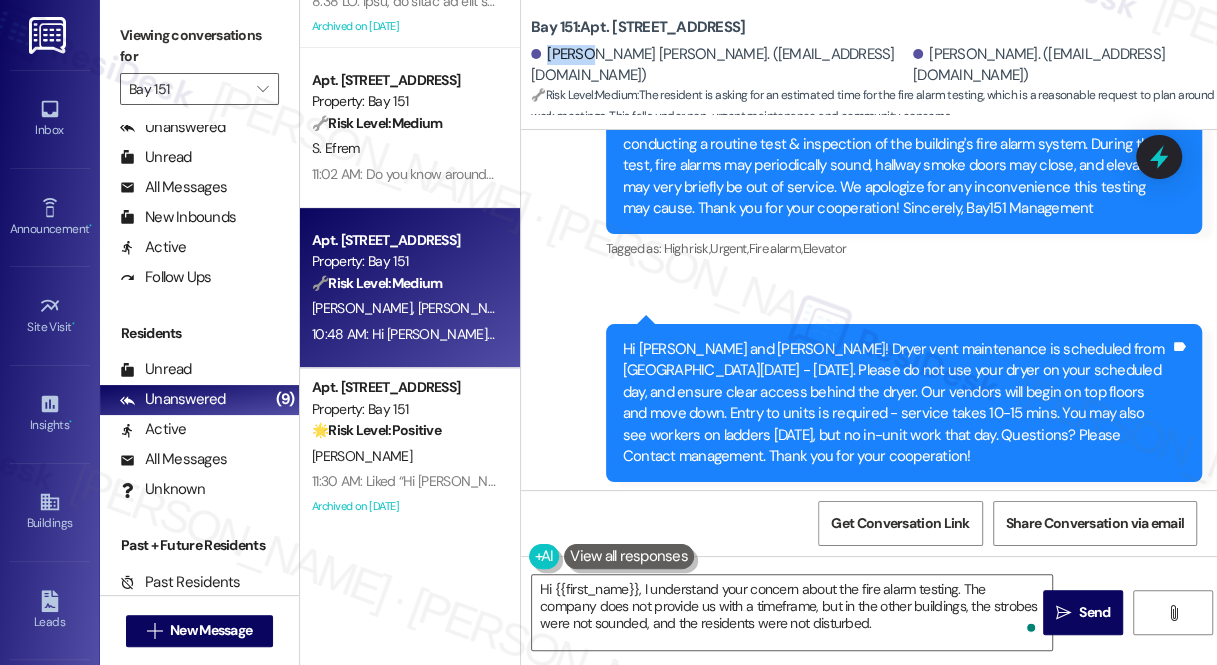 click on "Marta Gomez Bolanos. (maregomezbolanos@gmail.com)" at bounding box center [719, 65] 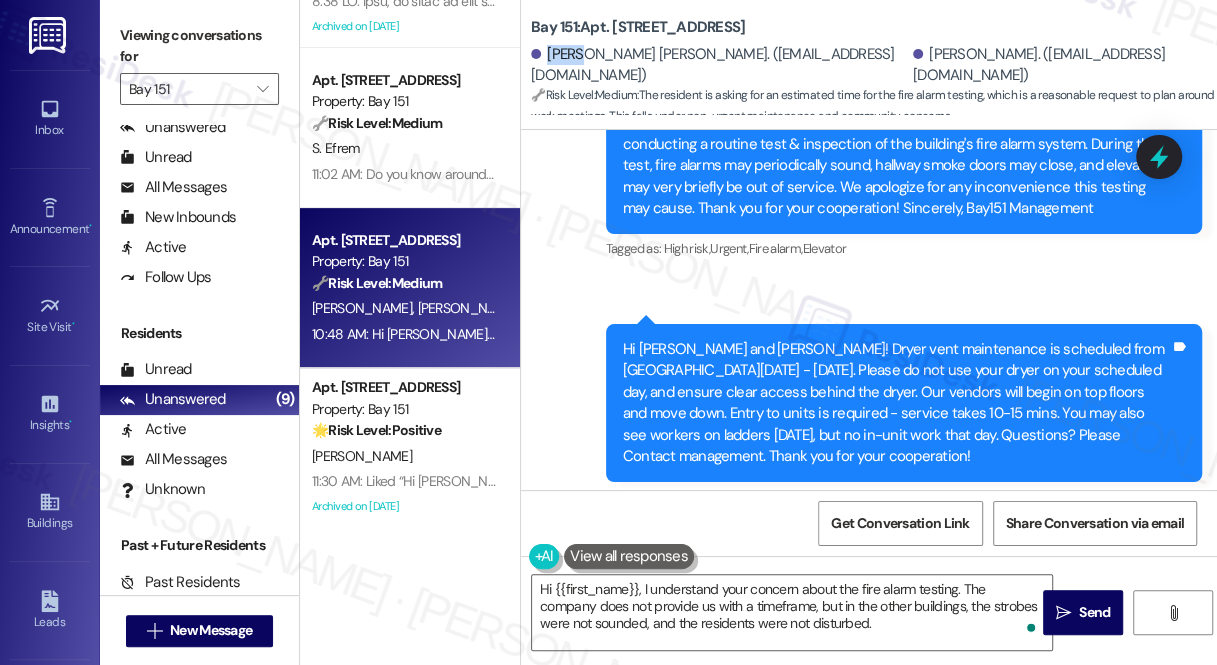 copy on "Marta" 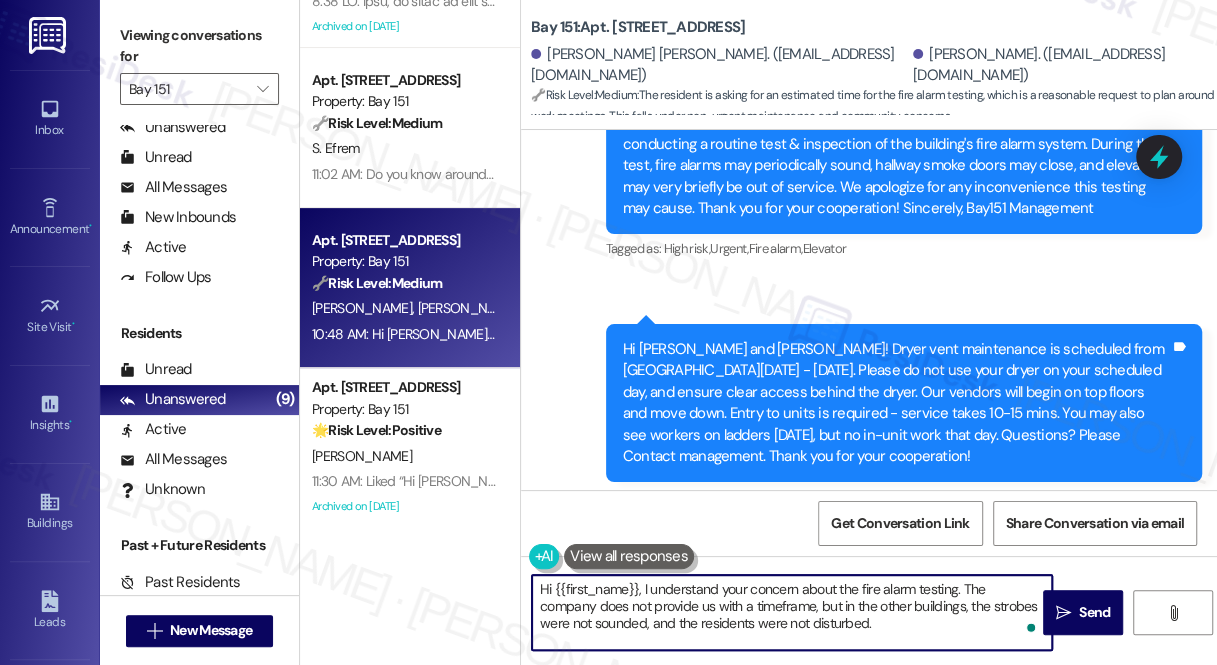 drag, startPoint x: 552, startPoint y: 587, endPoint x: 636, endPoint y: 572, distance: 85.32877 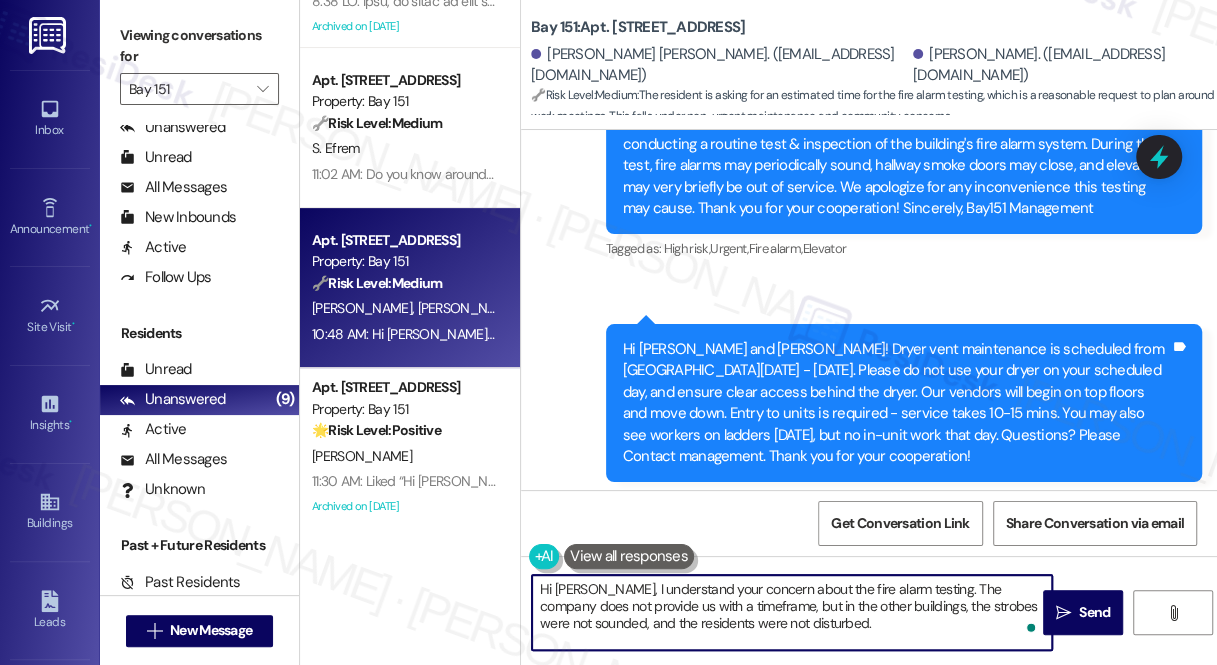 click on "Hi Marta, I understand your concern about the fire alarm testing. The company does not provide us with a timeframe, but in the other buildings, the strobes were not sounded, and the residents were not disturbed." at bounding box center [792, 612] 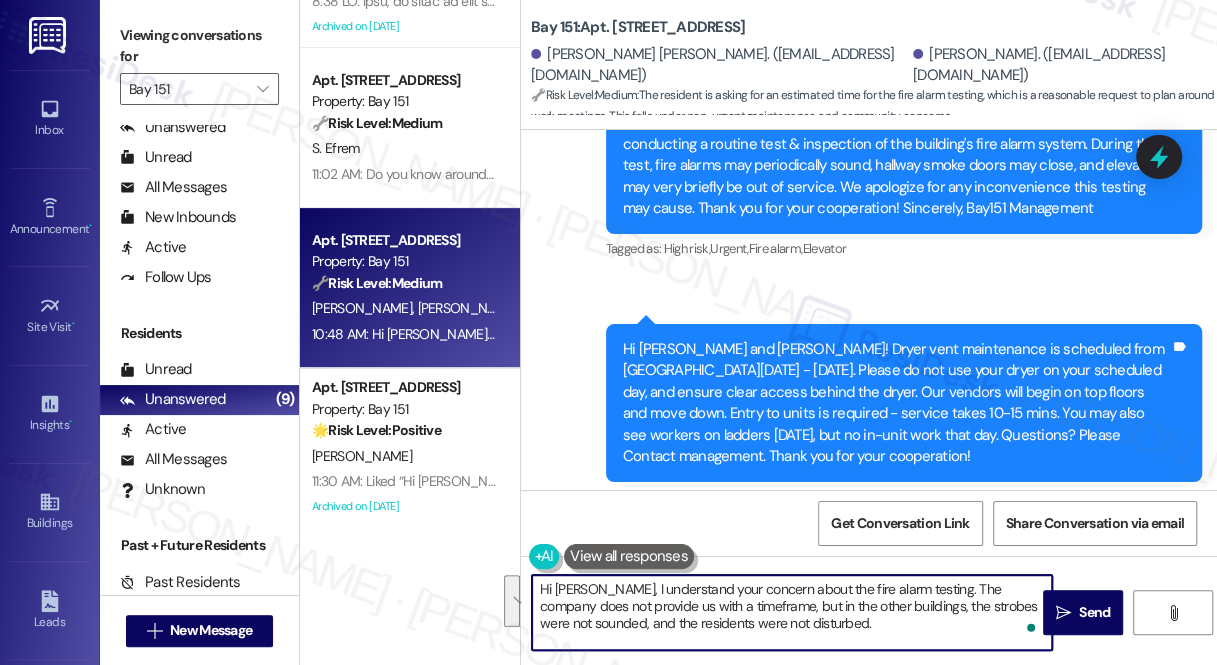 click on "Hi Marta, I understand your concern about the fire alarm testing. The company does not provide us with a timeframe, but in the other buildings, the strobes were not sounded, and the residents were not disturbed." at bounding box center (792, 612) 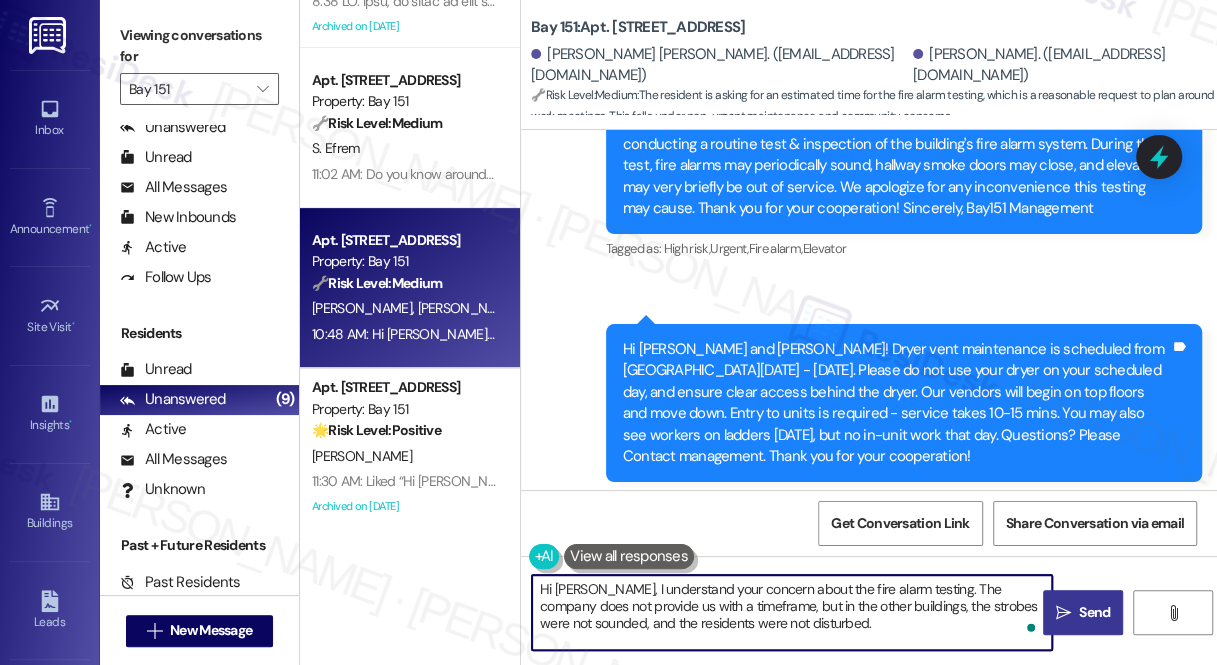 type on "Hi Marta, I understand your concern about the fire alarm testing. The company does not provide us with a timeframe, but in the other buildings, the strobes were not sounded, and the residents were not disturbed." 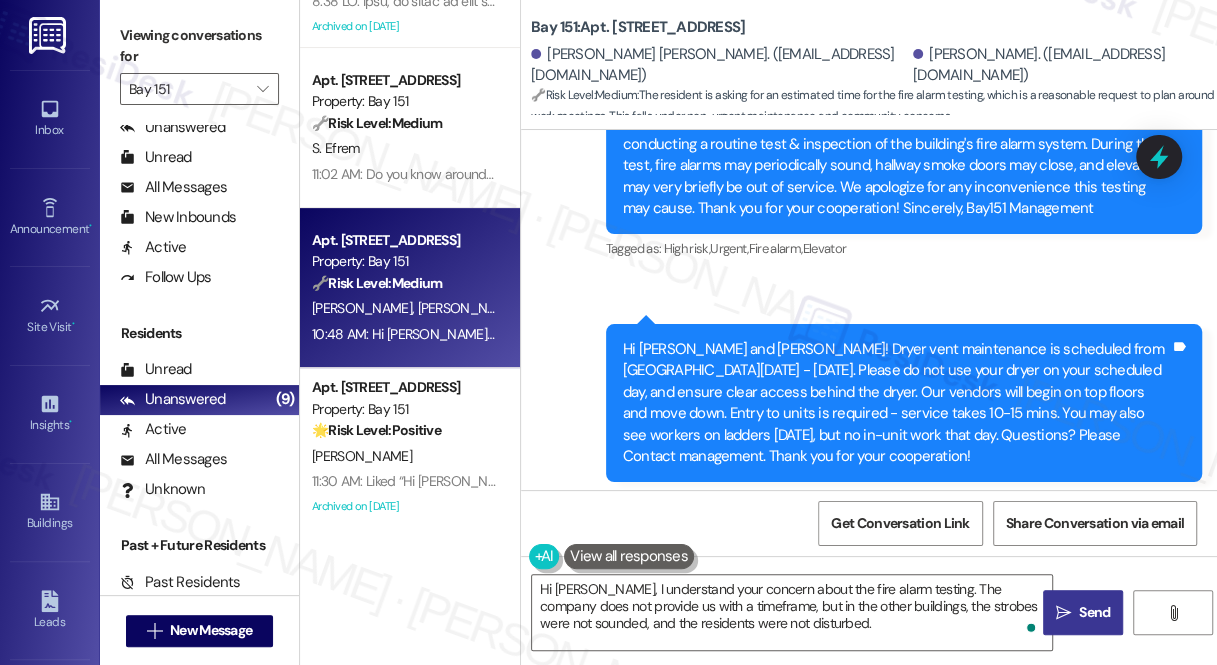 click on "" at bounding box center (1063, 613) 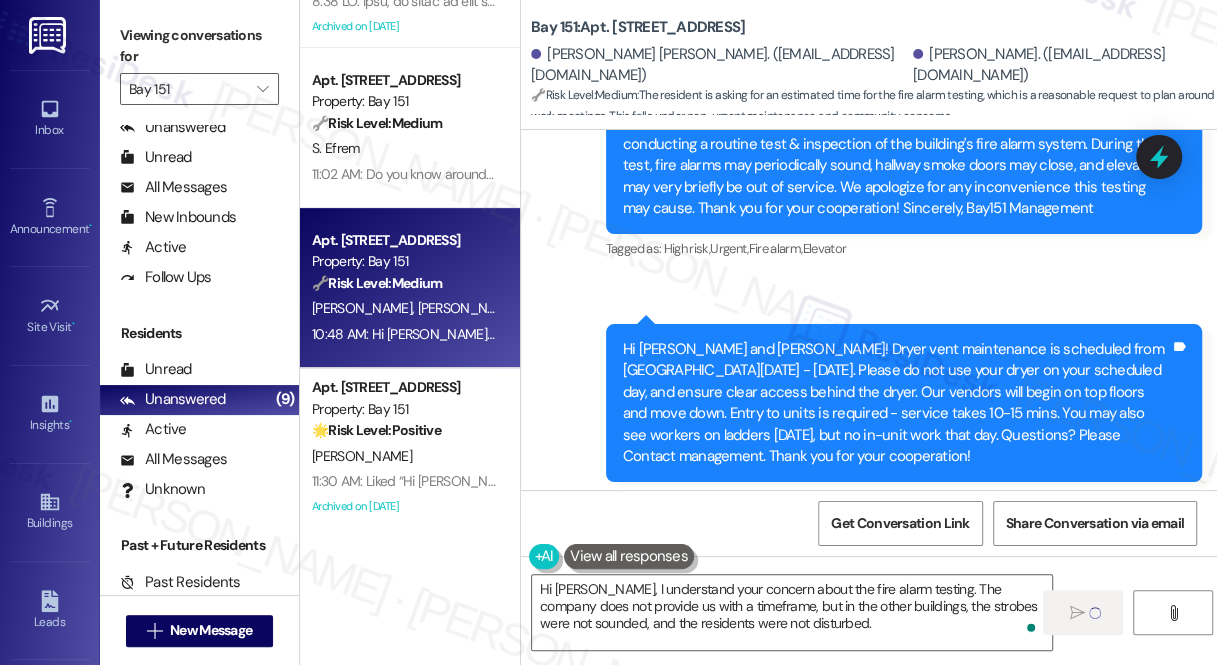 type 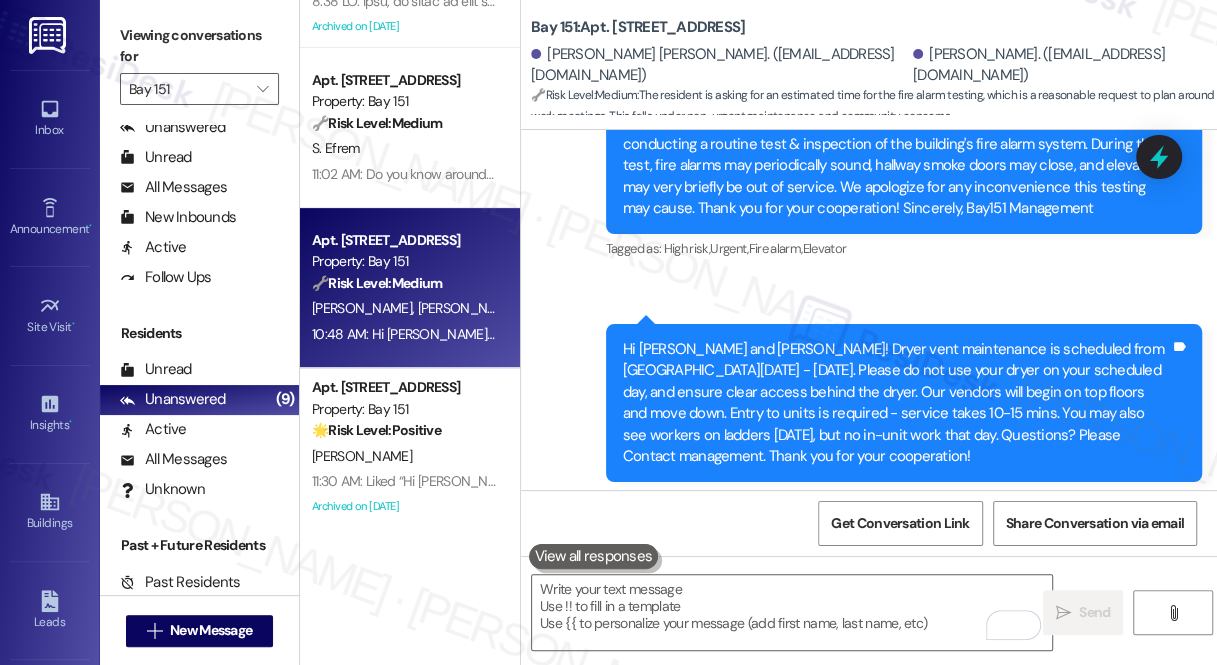 click on "Related guidelines Hide Suggestions" at bounding box center (794, 773) 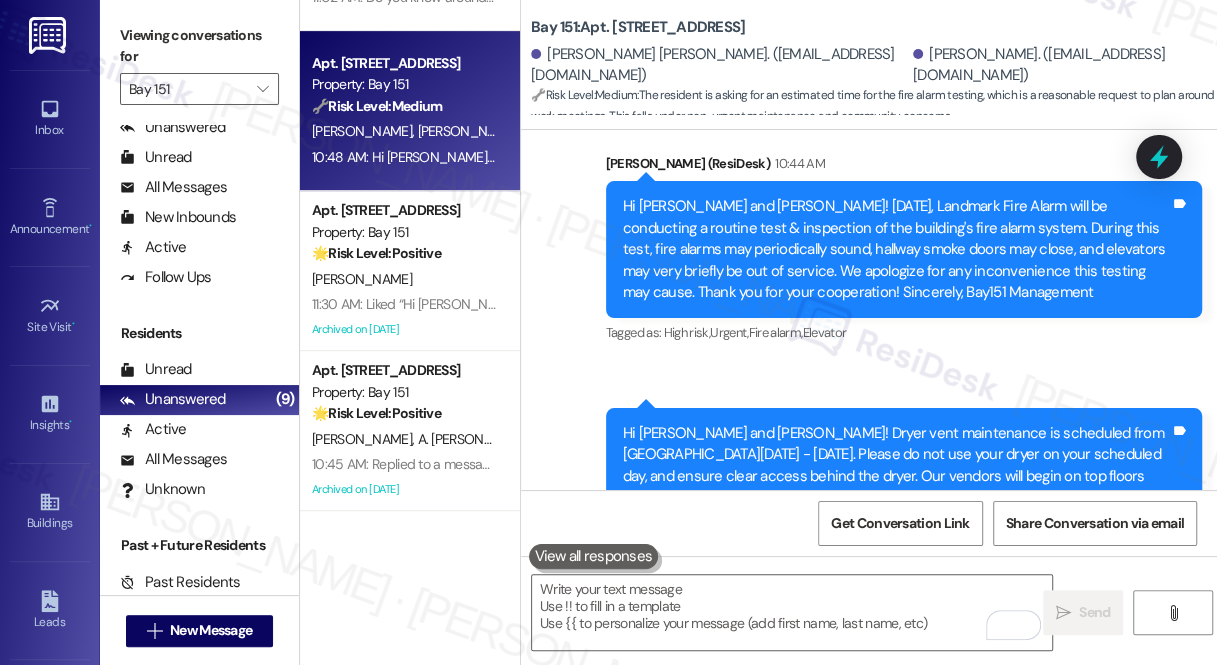 scroll, scrollTop: 545, scrollLeft: 0, axis: vertical 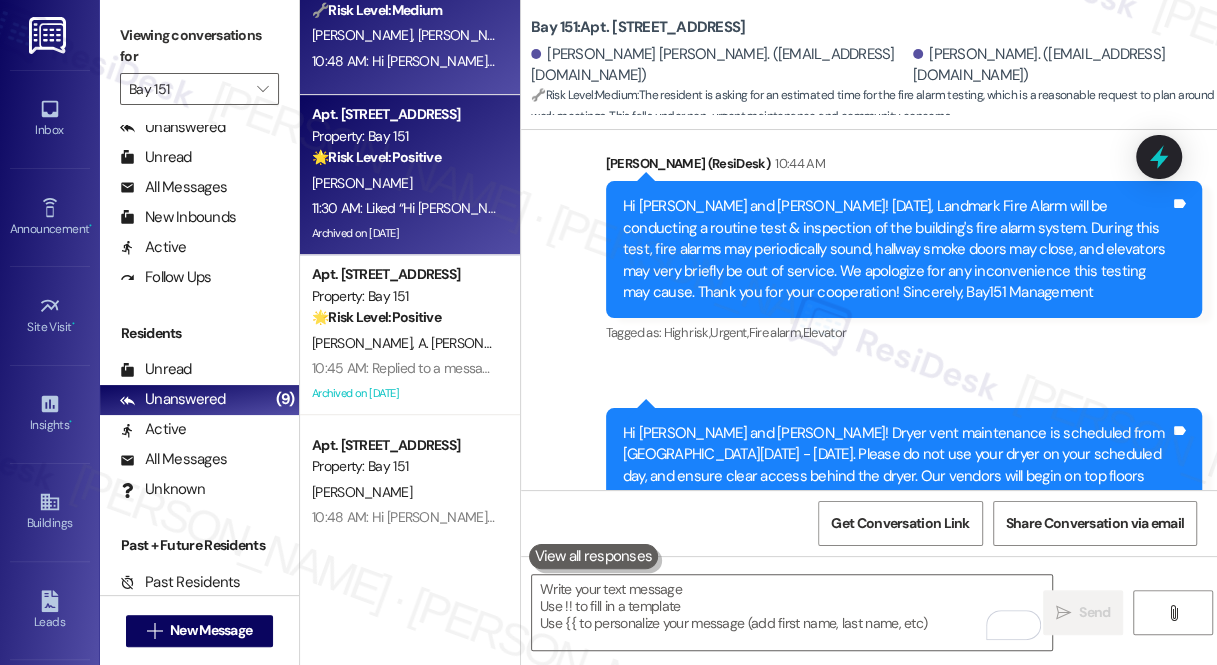 click on "11:30 AM: Liked “Hi Alicia! On July 22nd, Landmark Fire Alarm will be conducting a routine test & inspection of the buildings fire alarm system. During this test, fire alarms may periodically sound, hallway smoke doors may close, and elevators may very briefly be out of service. We apologize for any inconvenience this testing may cause. Thank you for your cooperation! Sincerely, Bay151 Management” 11:30 AM: Liked “Hi Alicia! On July 22nd, Landmark Fire Alarm will be conducting a routine test & inspection of the buildings fire alarm system. During this test, fire alarms may periodically sound, hallway smoke doors may close, and elevators may very briefly be out of service. We apologize for any inconvenience this testing may cause. Thank you for your cooperation! Sincerely, Bay151 Management”" at bounding box center (1485, 208) 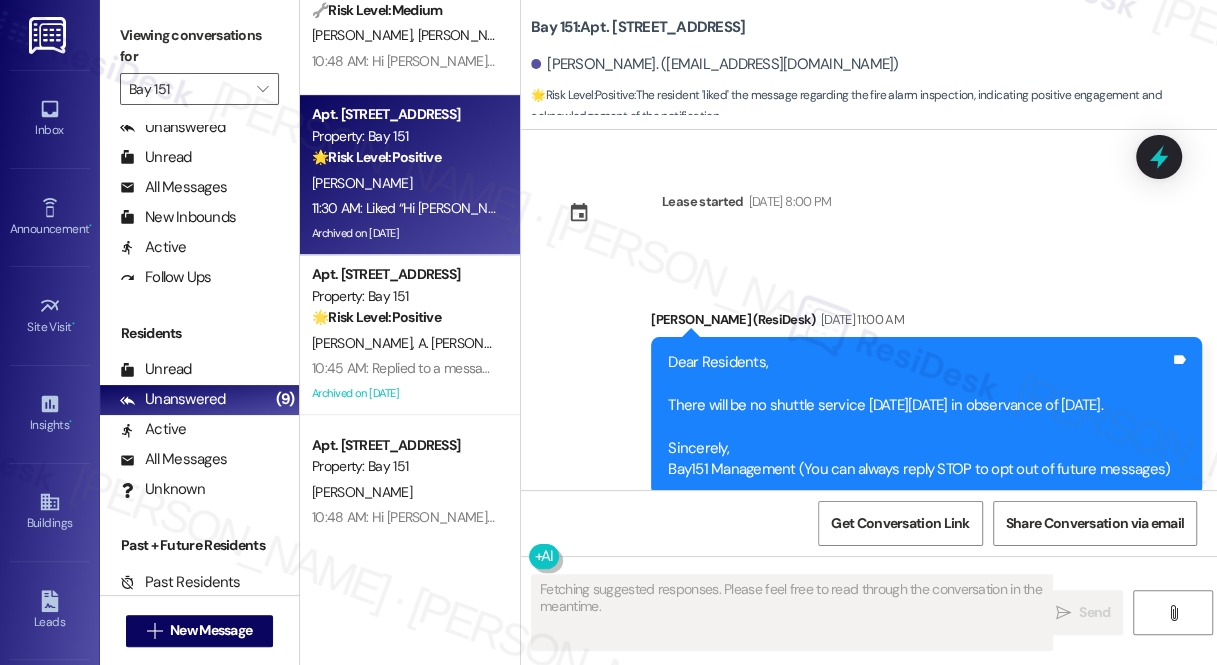 scroll, scrollTop: 48387, scrollLeft: 0, axis: vertical 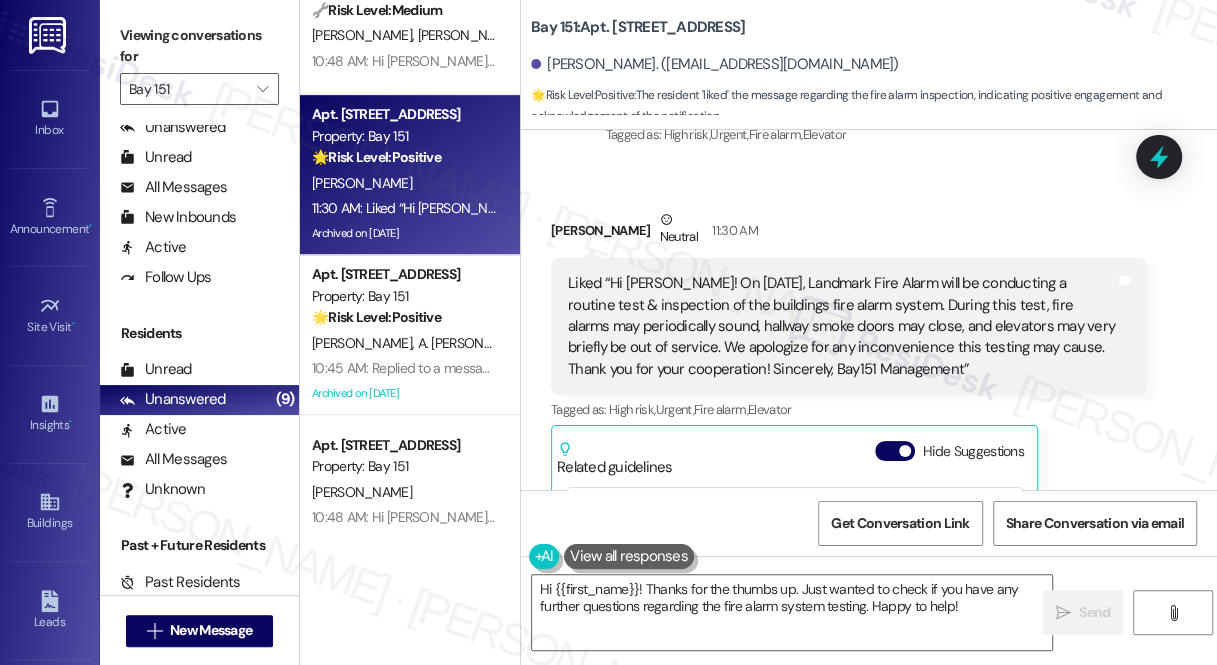 click on "Related guidelines Hide Suggestions" at bounding box center [794, 454] 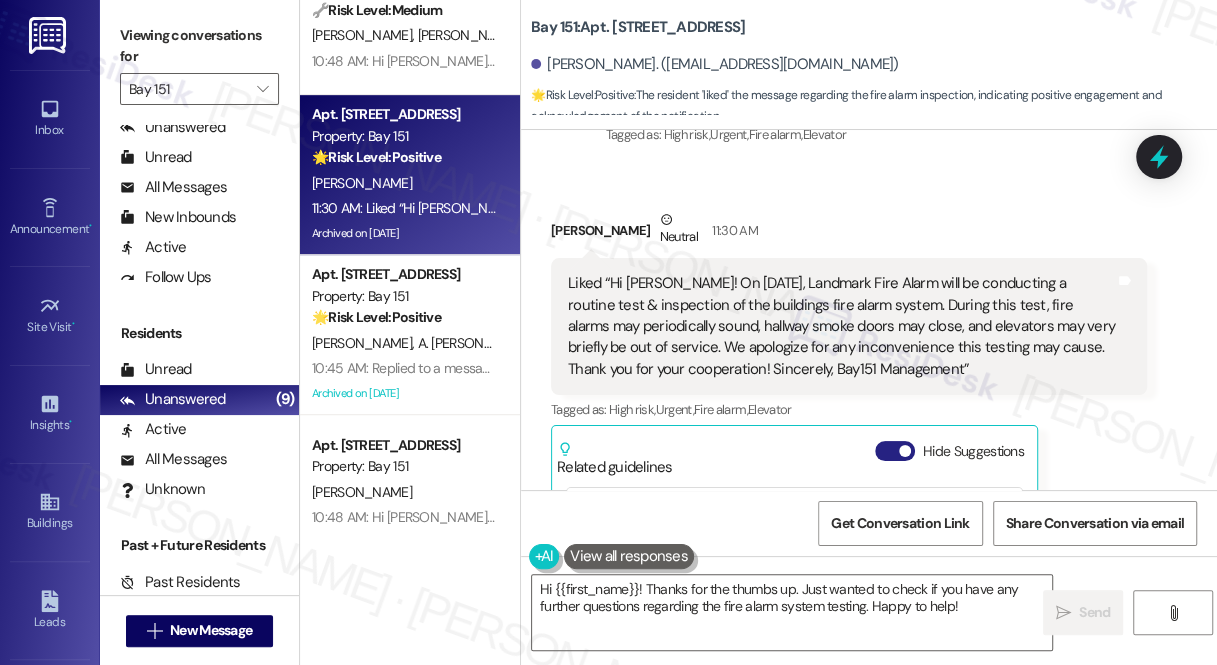 click on "Hide Suggestions" at bounding box center [895, 451] 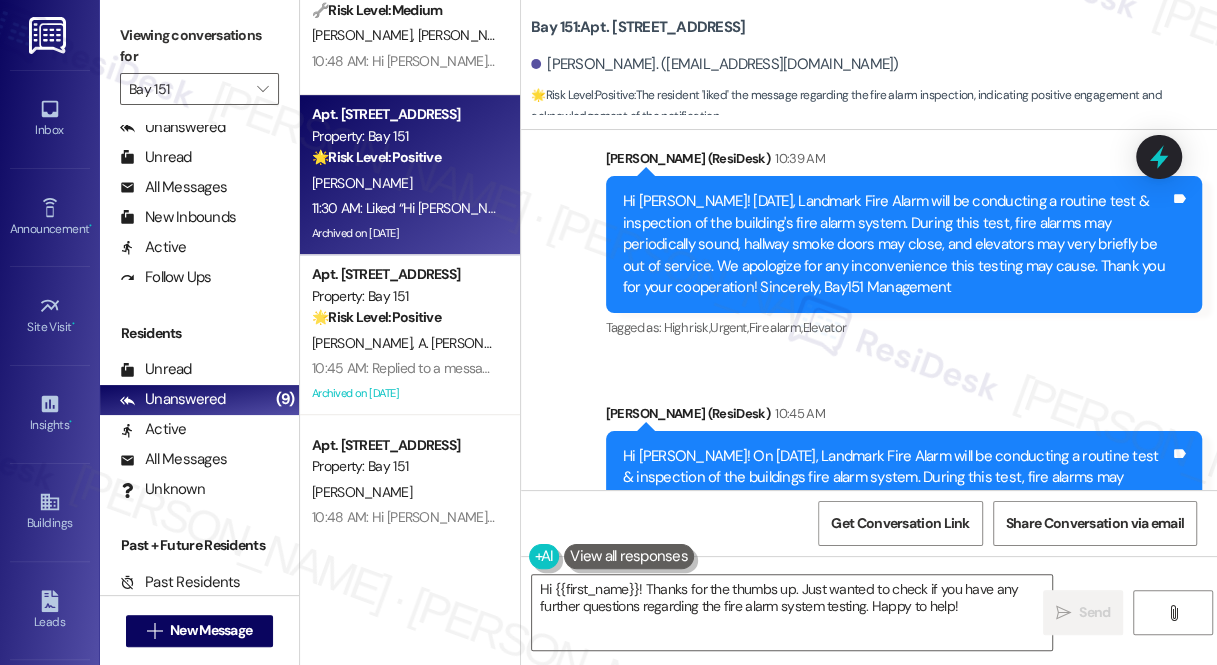 scroll, scrollTop: 48121, scrollLeft: 0, axis: vertical 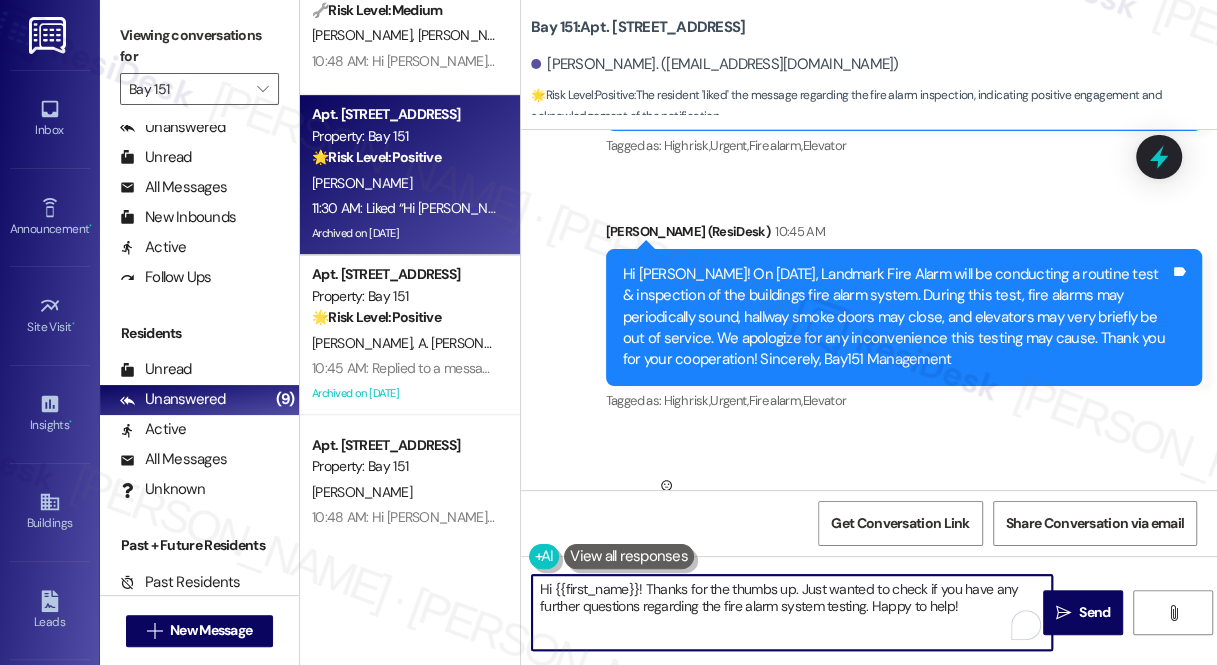 drag, startPoint x: 800, startPoint y: 590, endPoint x: 957, endPoint y: 617, distance: 159.30473 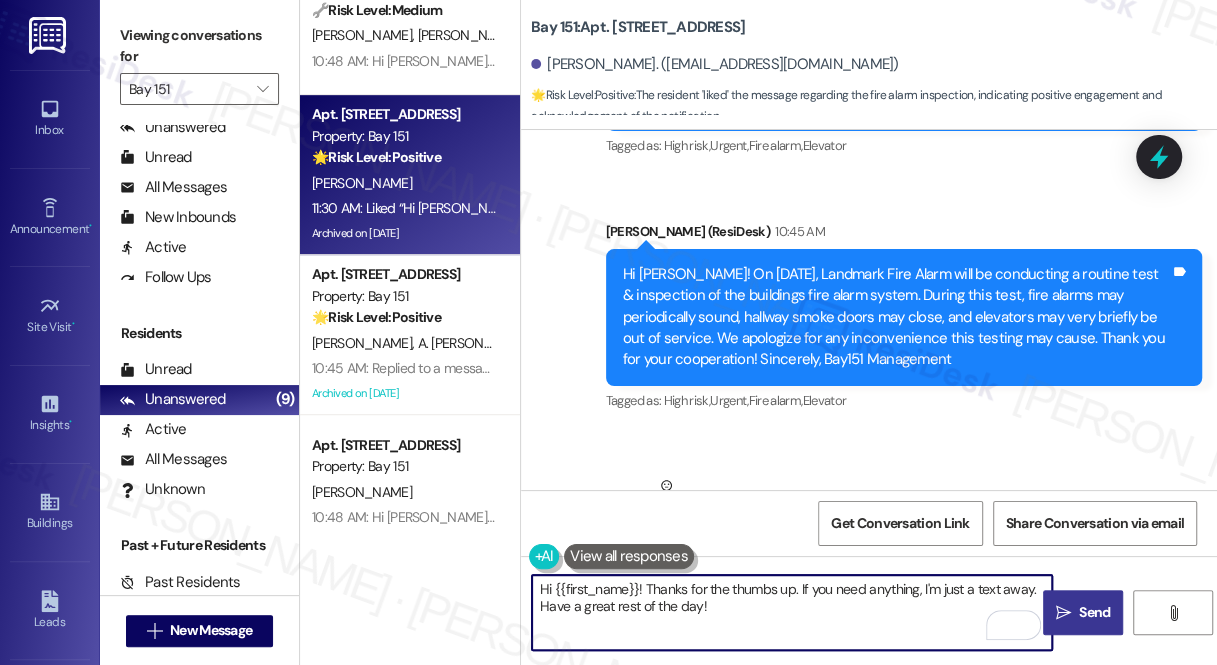 type on "Hi {{first_name}}! Thanks for the thumbs up. If you need anything, I'm just a text away. Have a great rest of the day!" 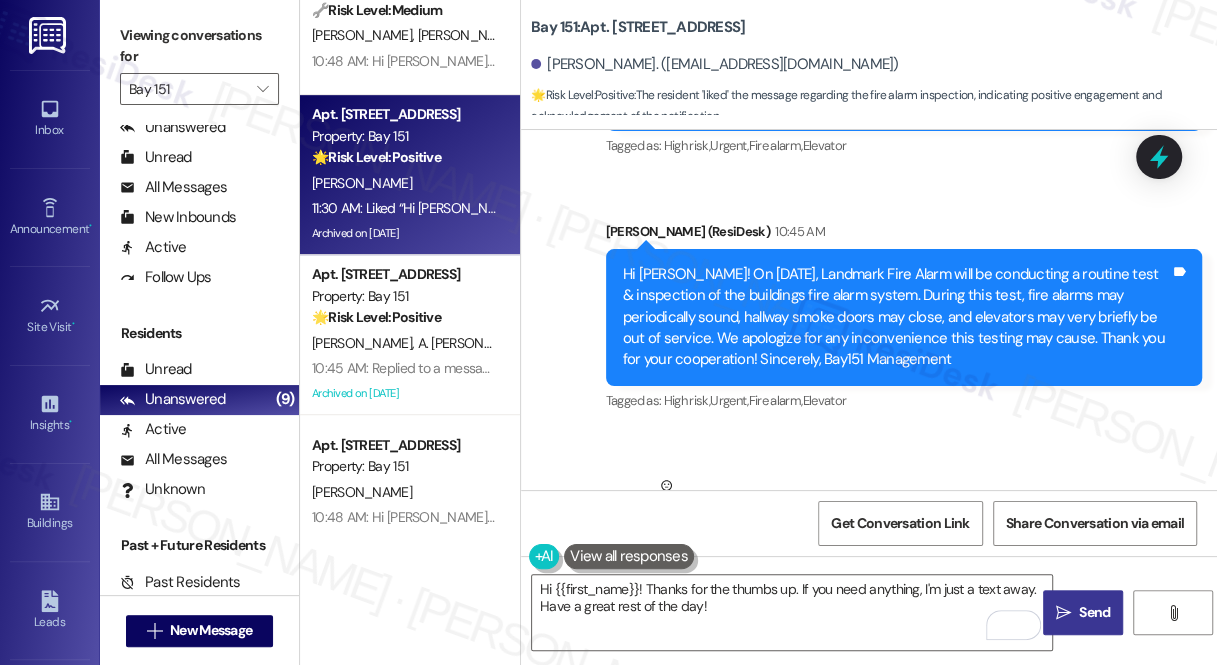 click on "" at bounding box center (1063, 613) 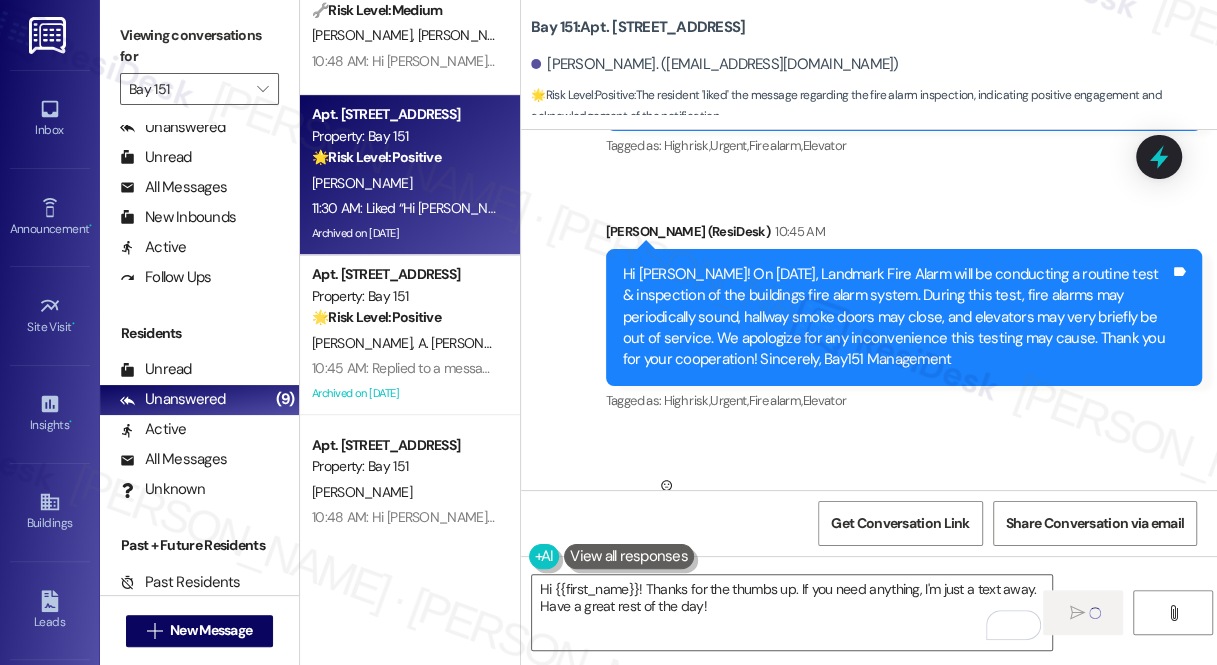 type 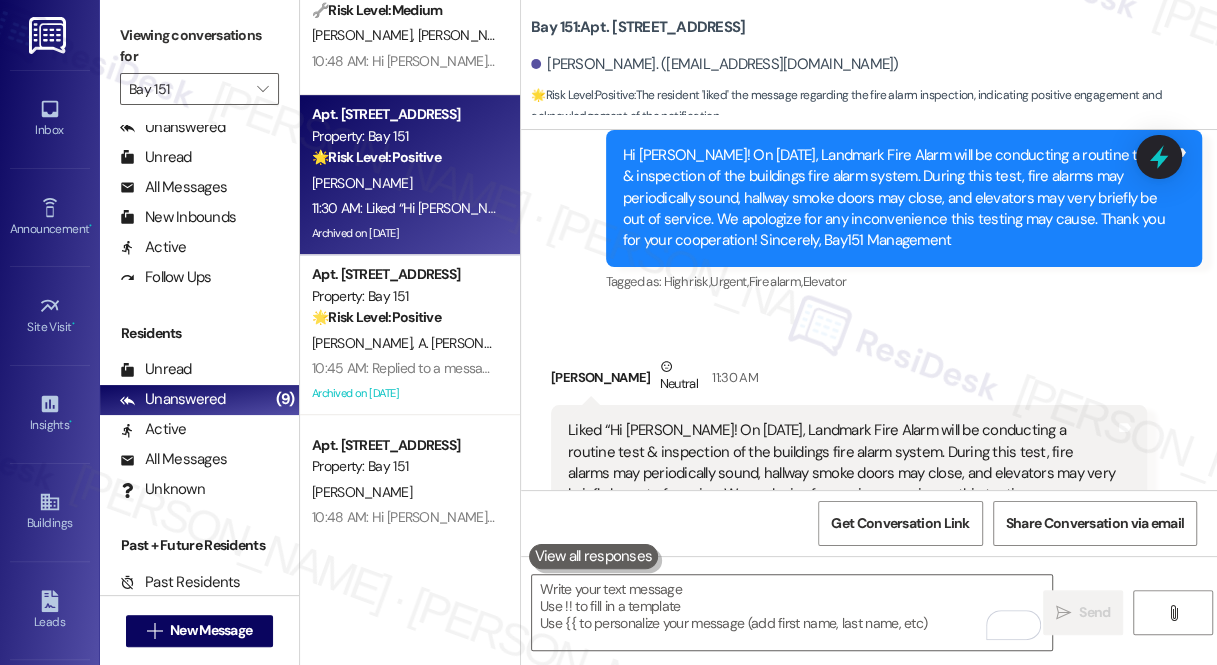 scroll, scrollTop: 48282, scrollLeft: 0, axis: vertical 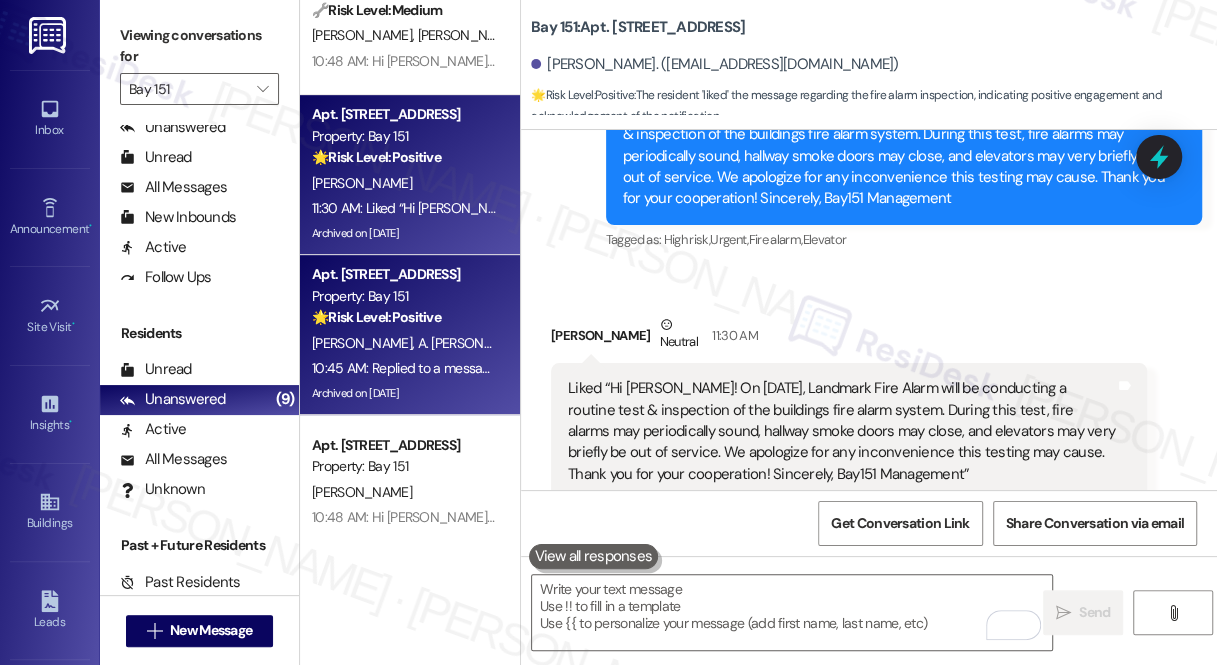 click on "🌟  Risk Level:  Positive The resident is expressing gratitude for the quick response and follow-up regarding the fire alarm testing. This indicates positive engagement and relationship building." at bounding box center (404, 317) 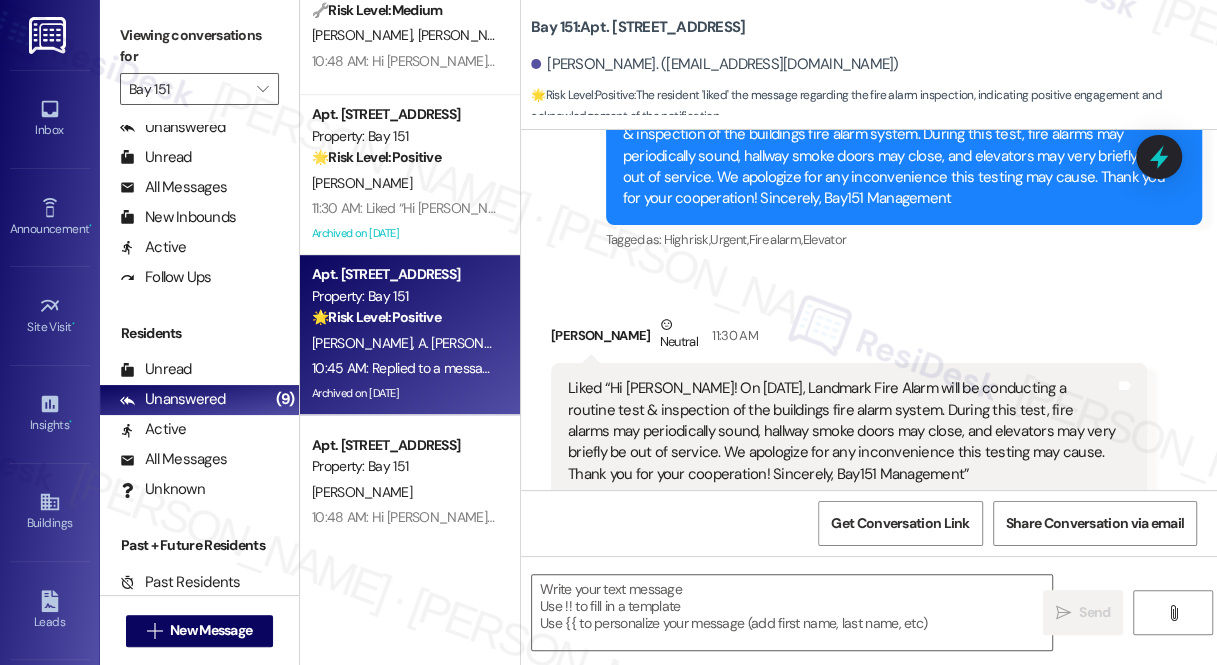 type on "Fetching suggested responses. Please feel free to read through the conversation in the meantime." 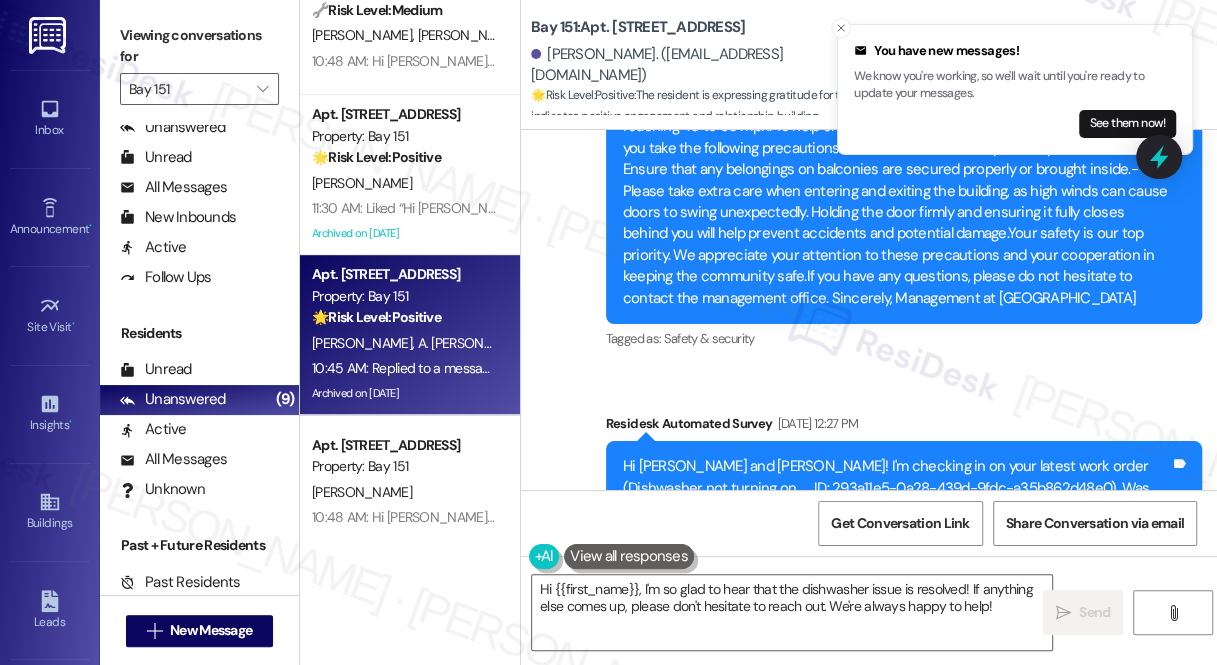 scroll, scrollTop: 82565, scrollLeft: 0, axis: vertical 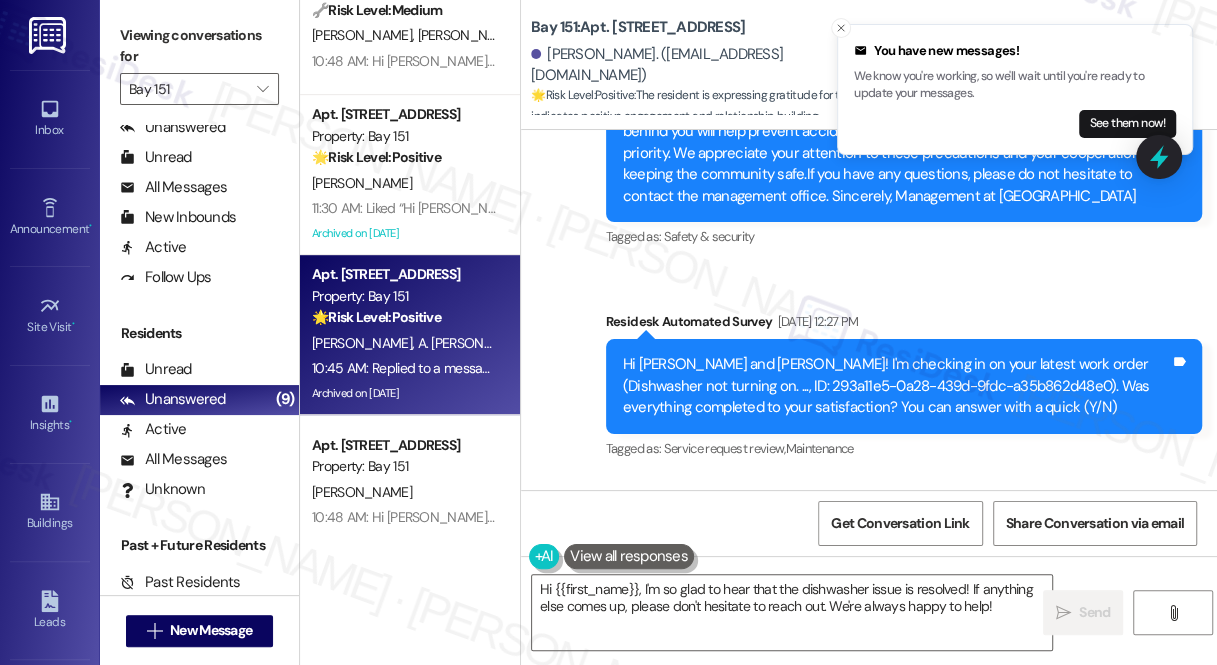 click on "Replied to a message:All is good for now. Thanks a lot for the quick response and the follow-up Tags and notes" at bounding box center (849, 1047) 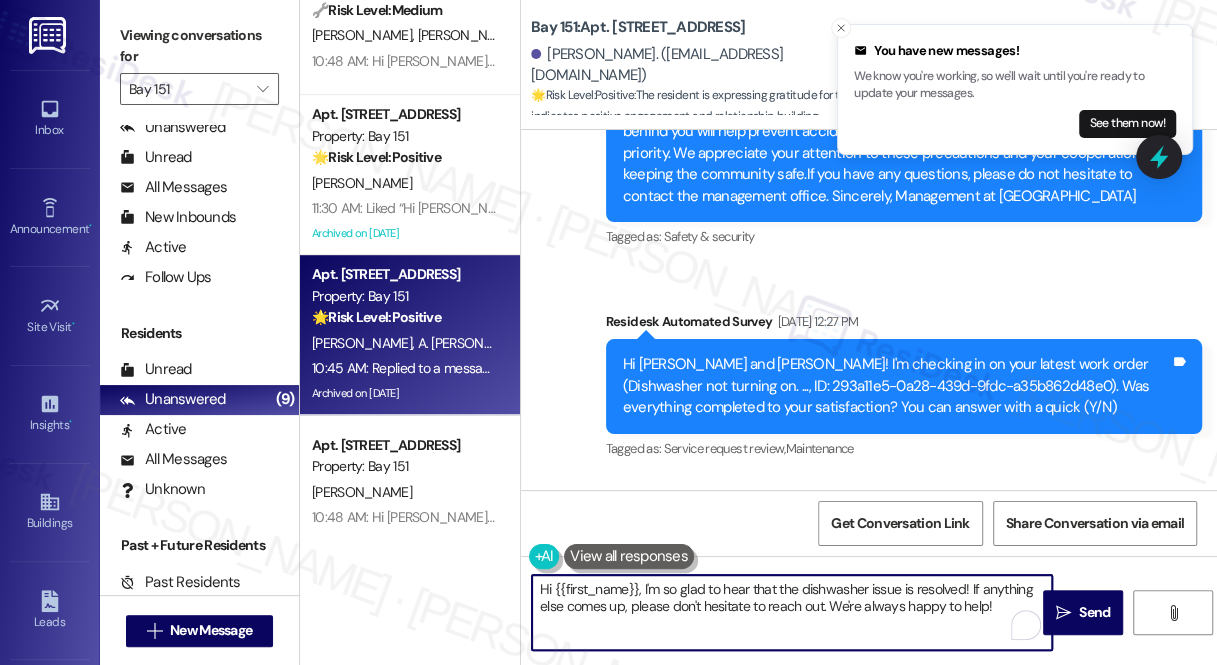 drag, startPoint x: 557, startPoint y: 585, endPoint x: 640, endPoint y: 575, distance: 83.60024 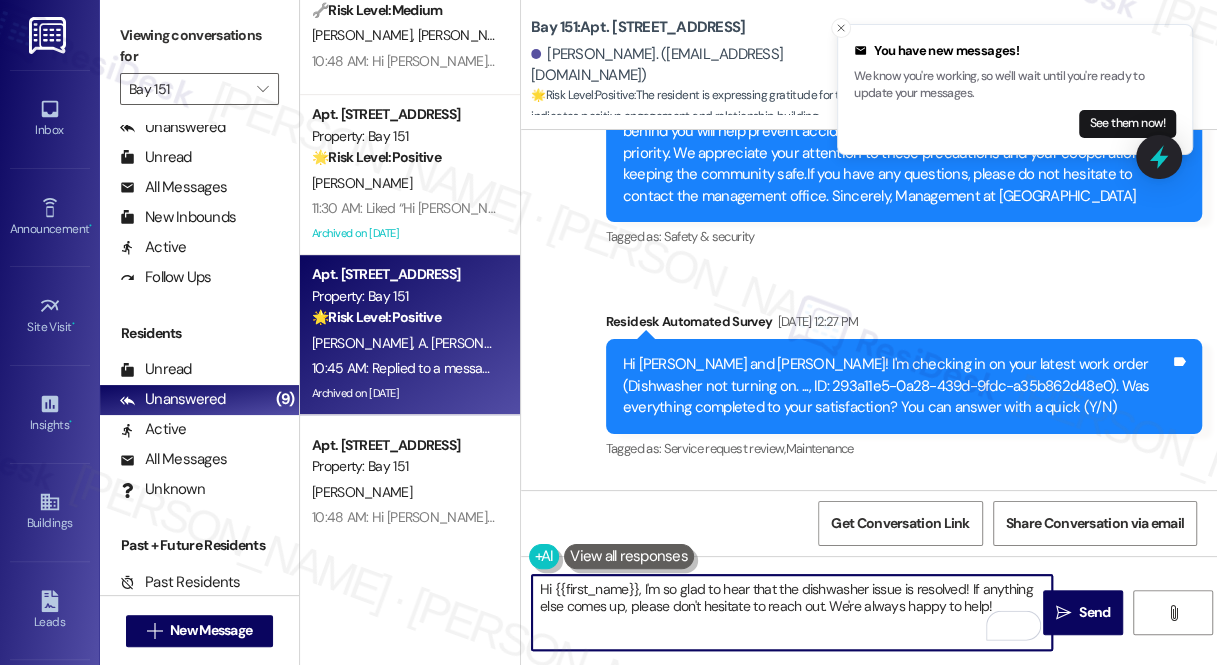 paste on "Andrew" 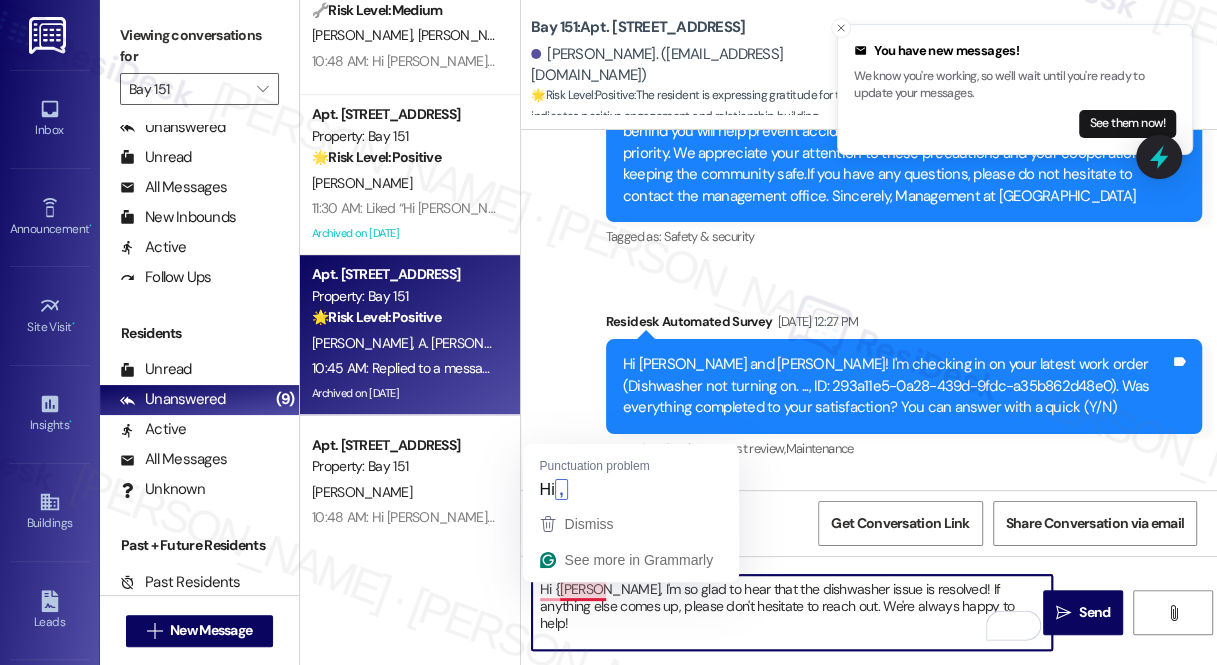 click on "Hi {Andrew, I'm so glad to hear that the dishwasher issue is resolved! If anything else comes up, please don't hesitate to reach out. We're always happy to help!" at bounding box center (792, 612) 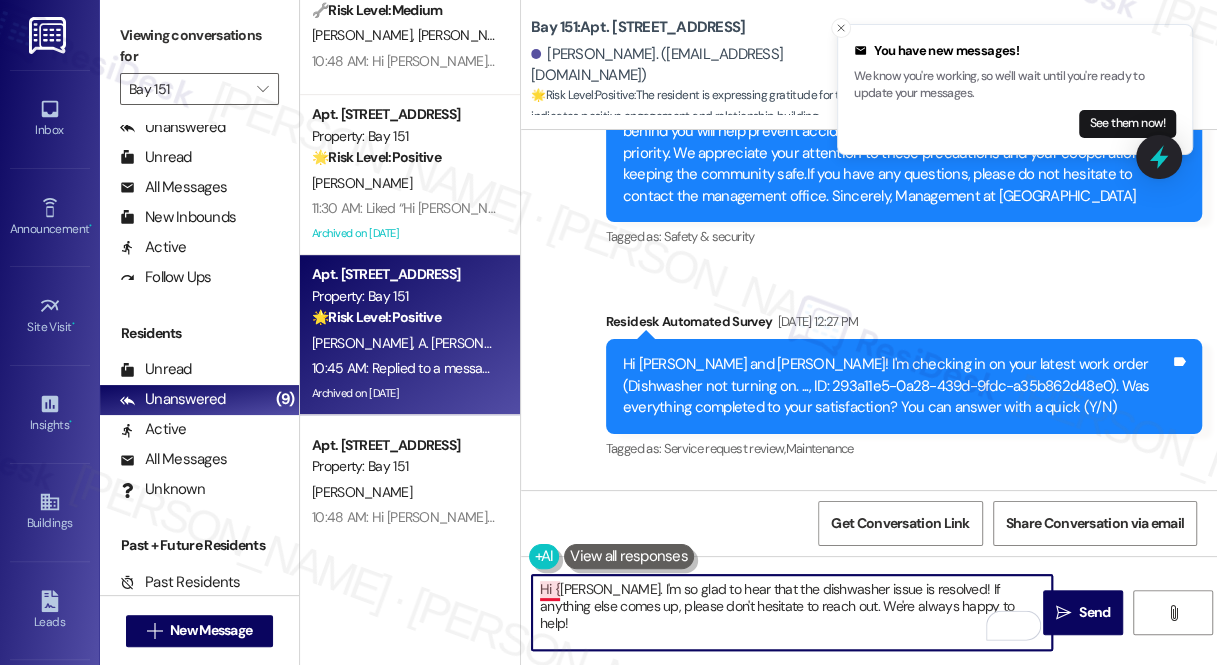 click on "Hi {Andrew. I'm so glad to hear that the dishwasher issue is resolved! If anything else comes up, please don't hesitate to reach out. We're always happy to help!" at bounding box center [792, 612] 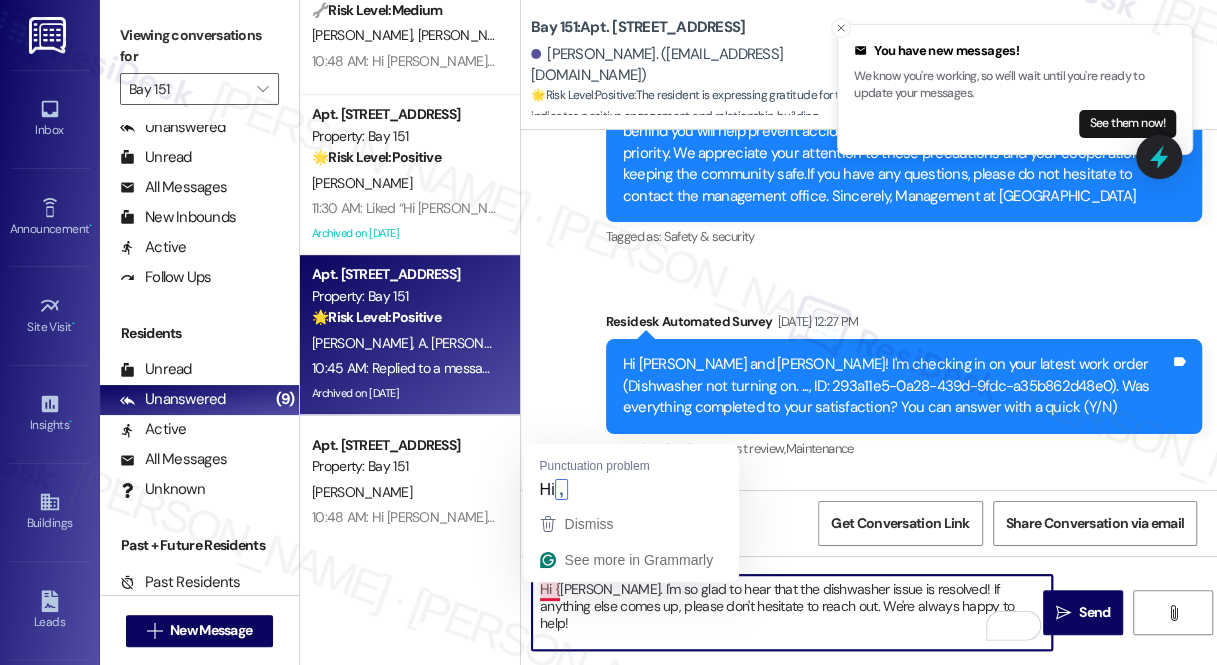 click on "Hi {Andrew. I'm so glad to hear that the dishwasher issue is resolved! If anything else comes up, please don't hesitate to reach out. We're always happy to help!" at bounding box center (792, 612) 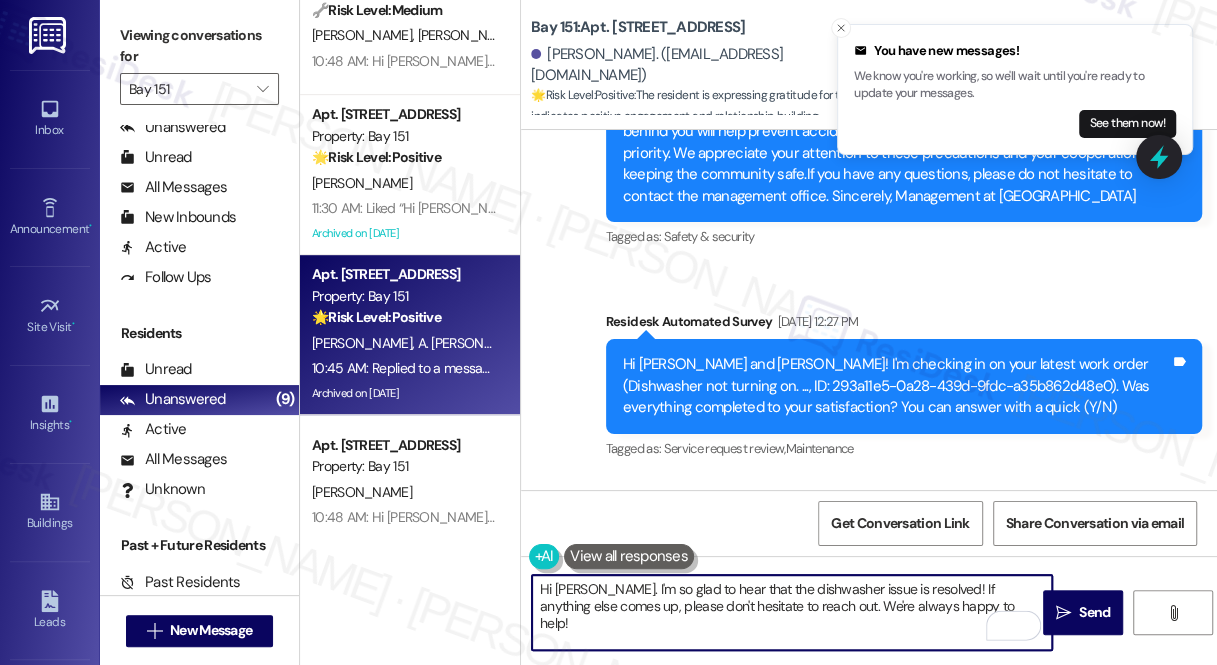drag, startPoint x: 602, startPoint y: 587, endPoint x: 623, endPoint y: 580, distance: 22.135944 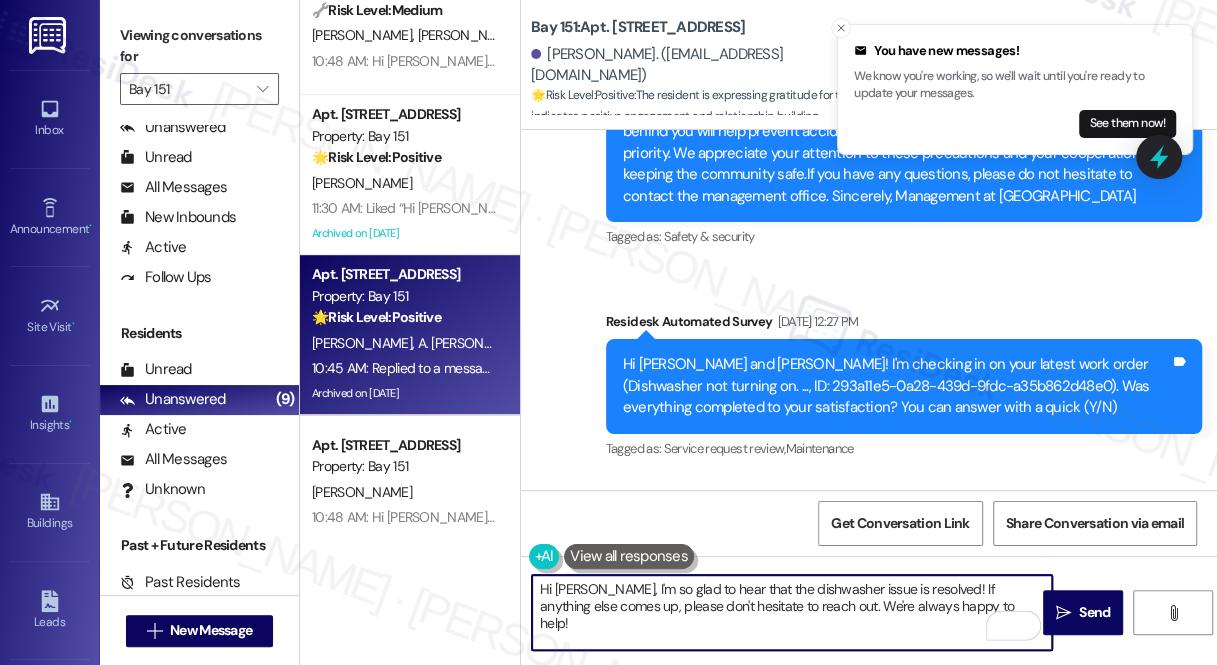 click on "Hi Andrew, I'm so glad to hear that the dishwasher issue is resolved! If anything else comes up, please don't hesitate to reach out. We're always happy to help!" at bounding box center [792, 612] 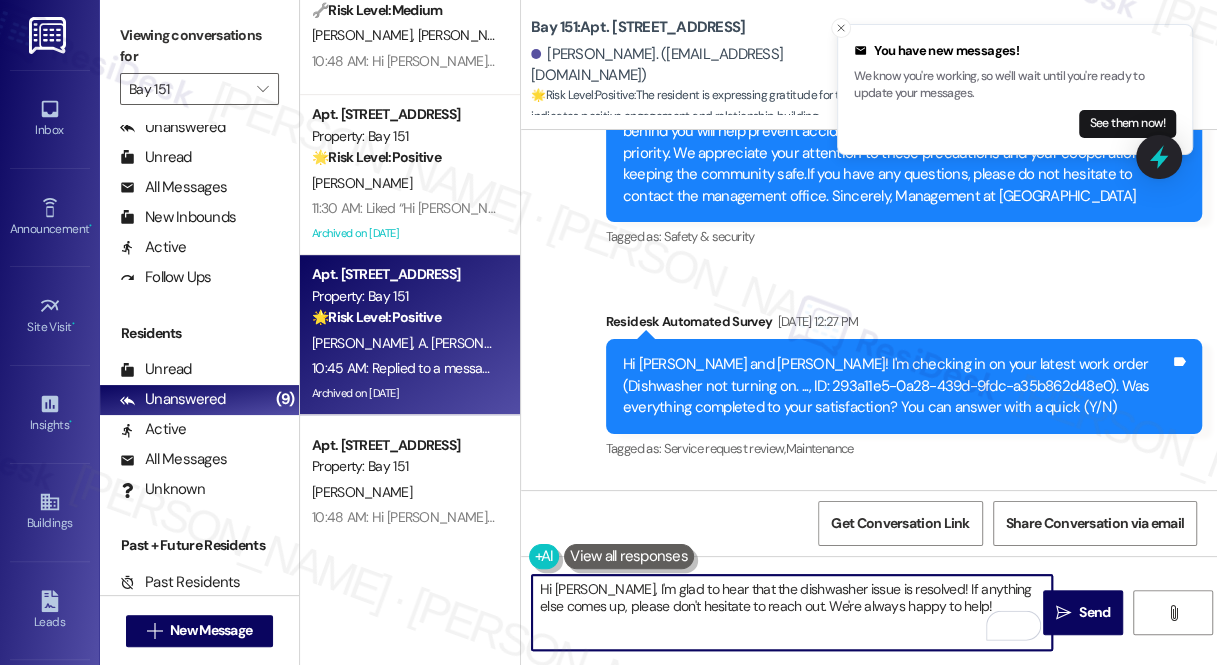 click on "Hi Andrew, I'm glad to hear that the dishwasher issue is resolved! If anything else comes up, please don't hesitate to reach out. We're always happy to help!" at bounding box center (792, 612) 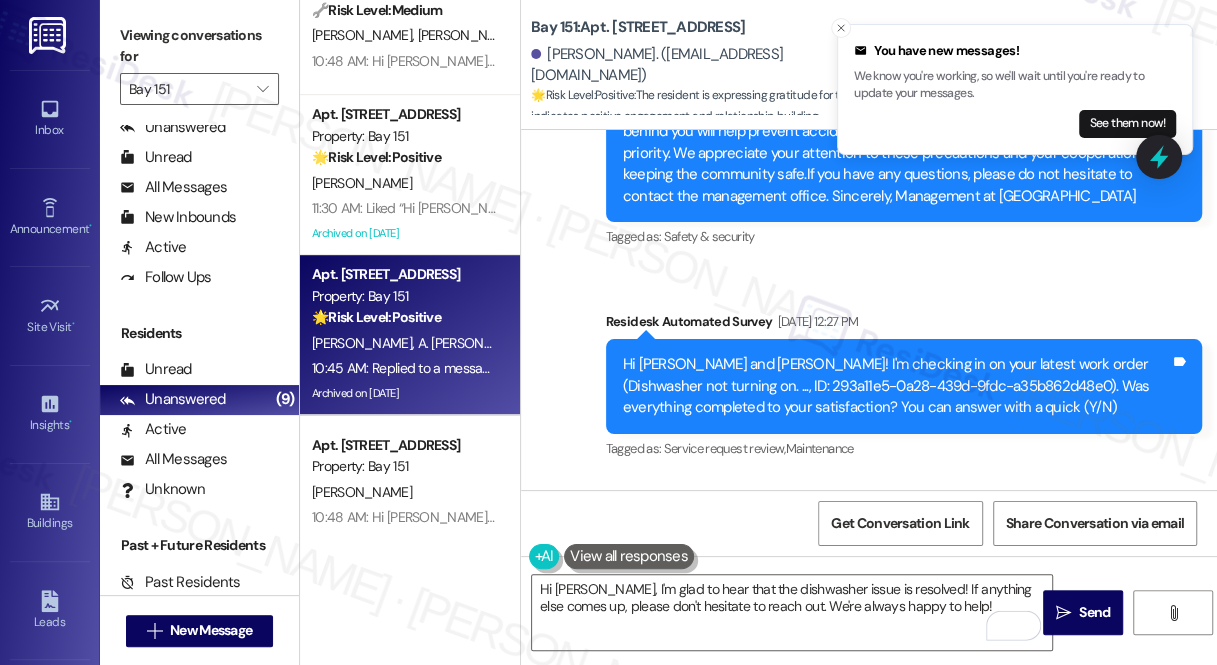 click on "Received via SMS Andrew Matangaidze 10:45 AM Replied to a message:All is good for now. Thanks a lot for the quick response and the follow-up Tags and notes Tagged as:   Praise Click to highlight conversations about Praise" at bounding box center [869, 1033] 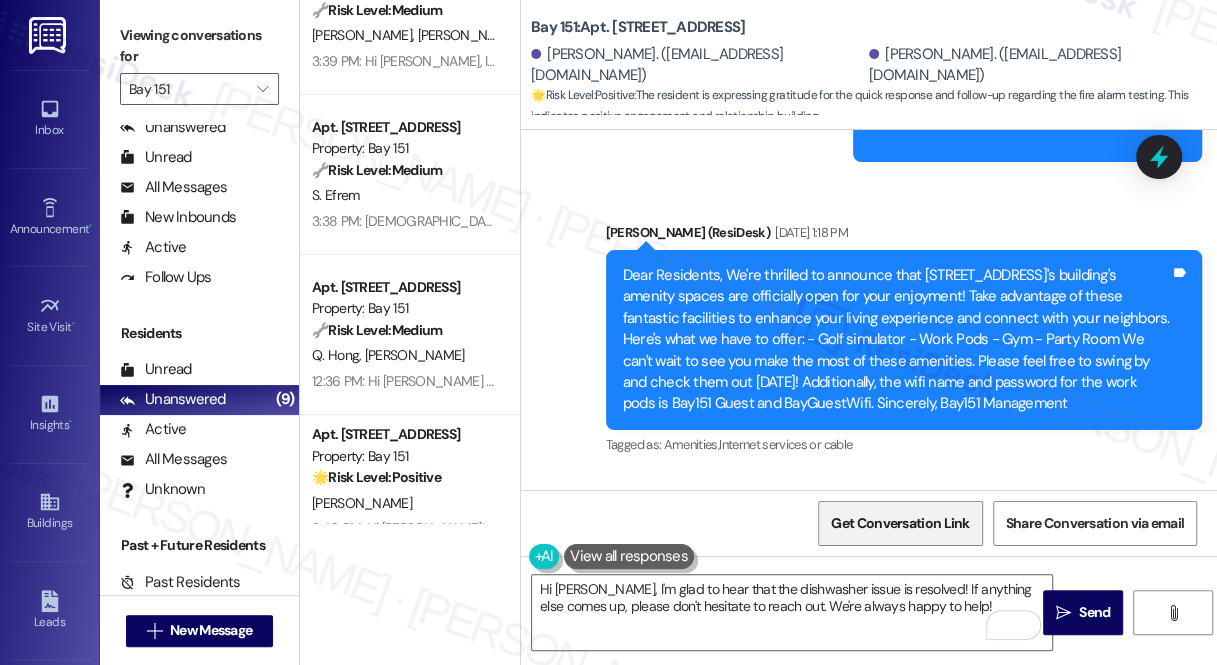 scroll, scrollTop: 26535, scrollLeft: 0, axis: vertical 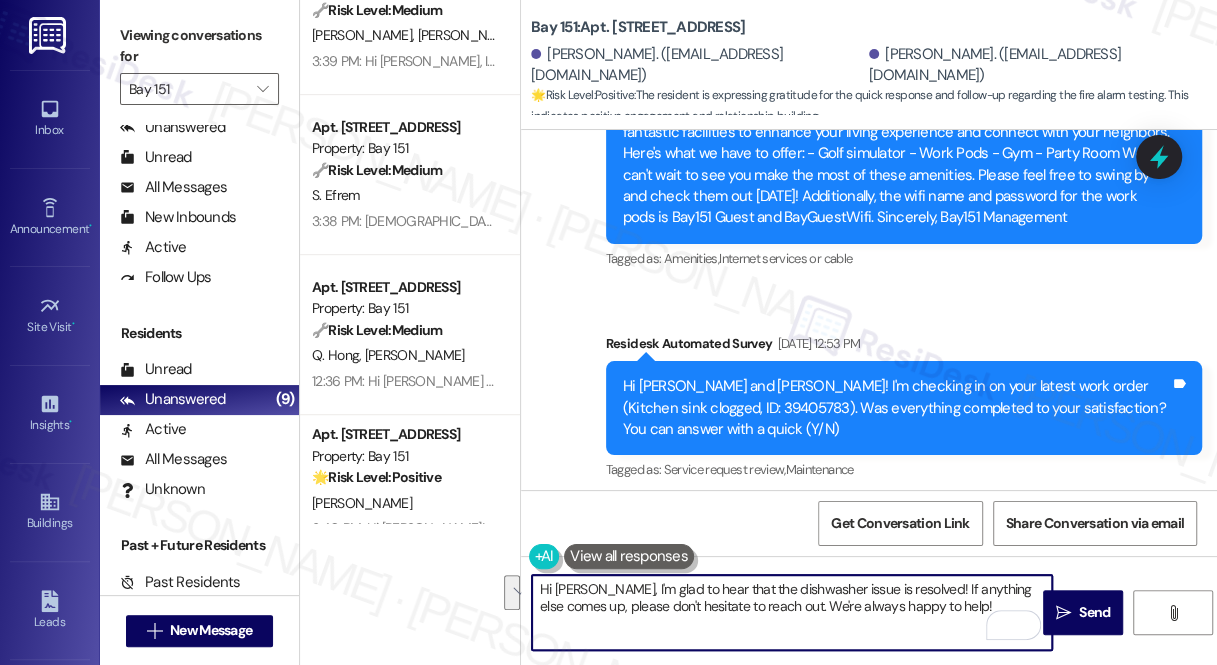 drag, startPoint x: 945, startPoint y: 613, endPoint x: 912, endPoint y: 588, distance: 41.400482 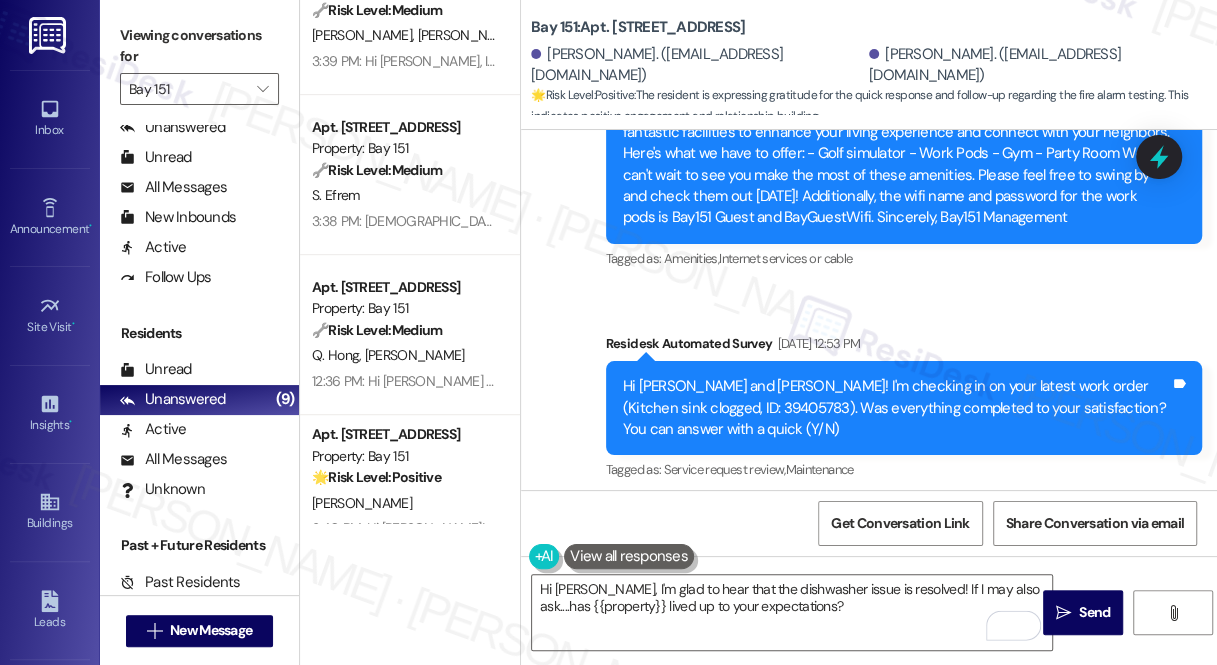 click on "Jane  (ResiDesk) Apr 04, 2024 at 3:52 PM" at bounding box center (904, 559) 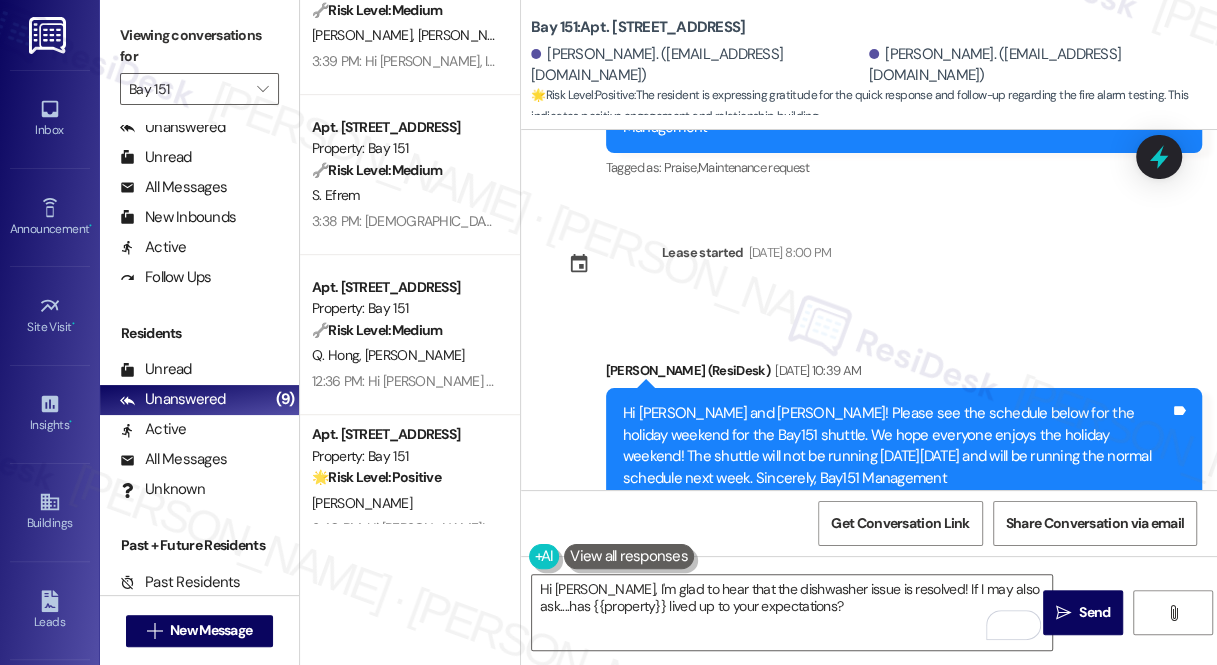 scroll, scrollTop: 82565, scrollLeft: 0, axis: vertical 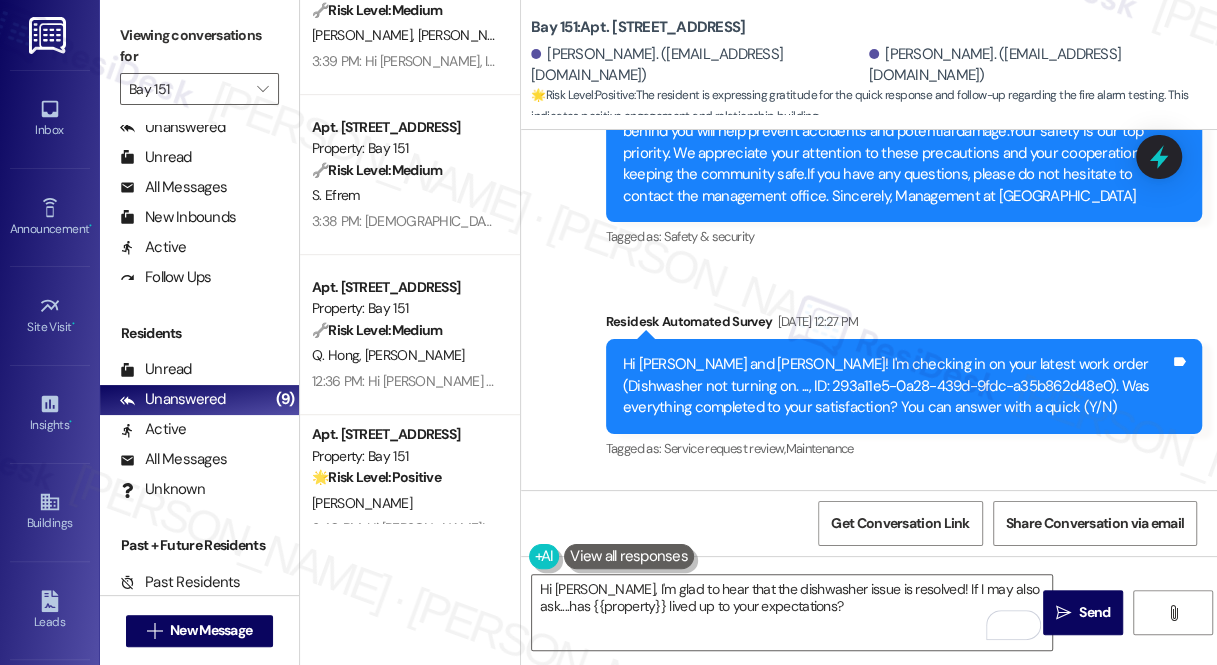 click on "Replied to a message:All is good for now. Thanks a lot for the quick response and the follow-up" at bounding box center [841, 1047] 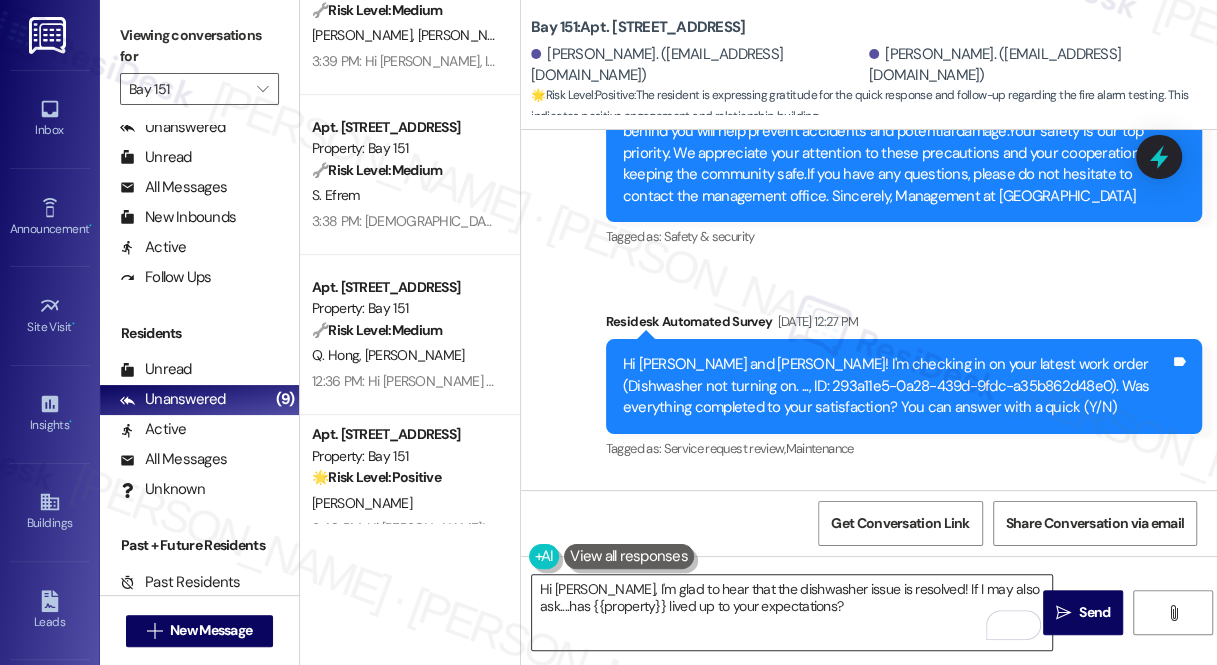 click on "Hi Andrew, I'm glad to hear that the dishwasher issue is resolved! If I may also ask....has {{property}} lived up to your expectations?" at bounding box center [792, 612] 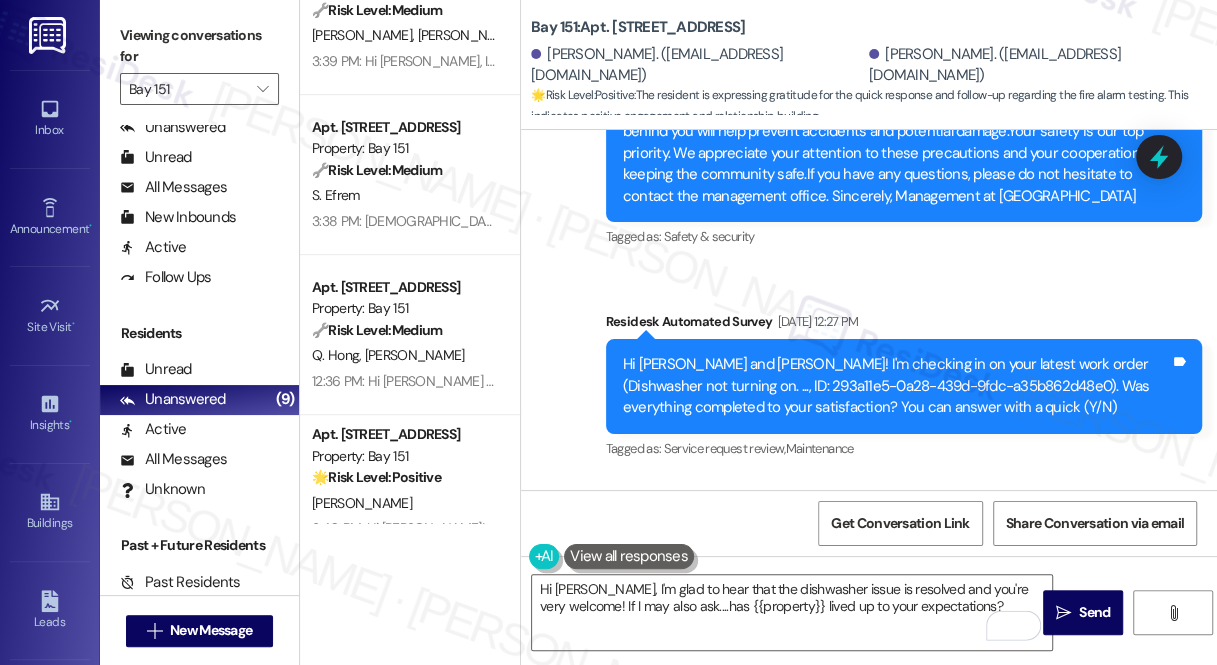 click on "Replied to a message:All is good for now. Thanks a lot for the quick response and the follow-up" at bounding box center (841, 1047) 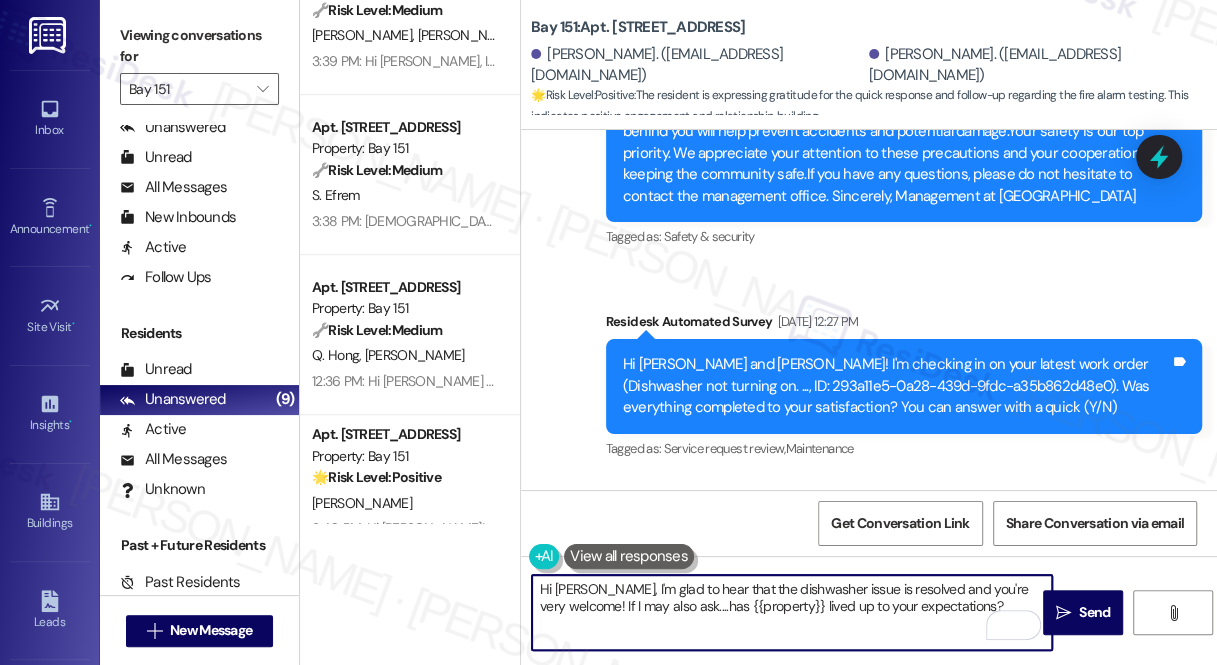 click on "Hi Andrew, I'm glad to hear that the dishwasher issue is resolved and you're very welcome! If I may also ask....has {{property}} lived up to your expectations?" at bounding box center (792, 612) 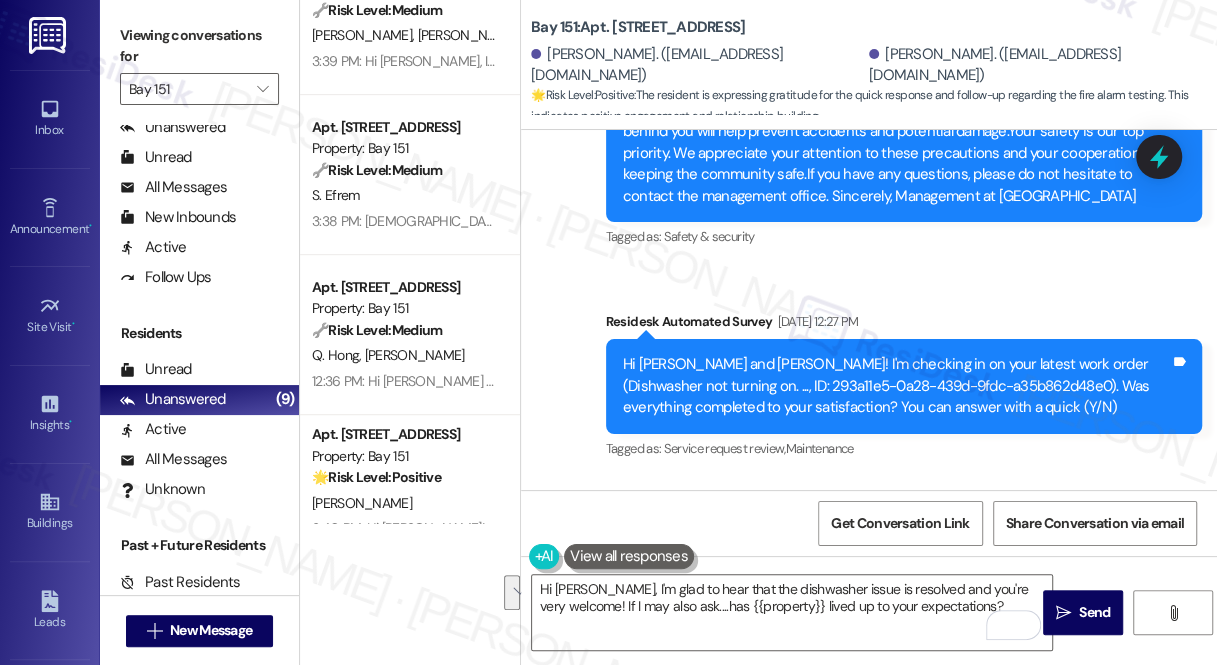 click on "Replied to a message:All is good for now. Thanks a lot for the quick response and the follow-up" at bounding box center [841, 1047] 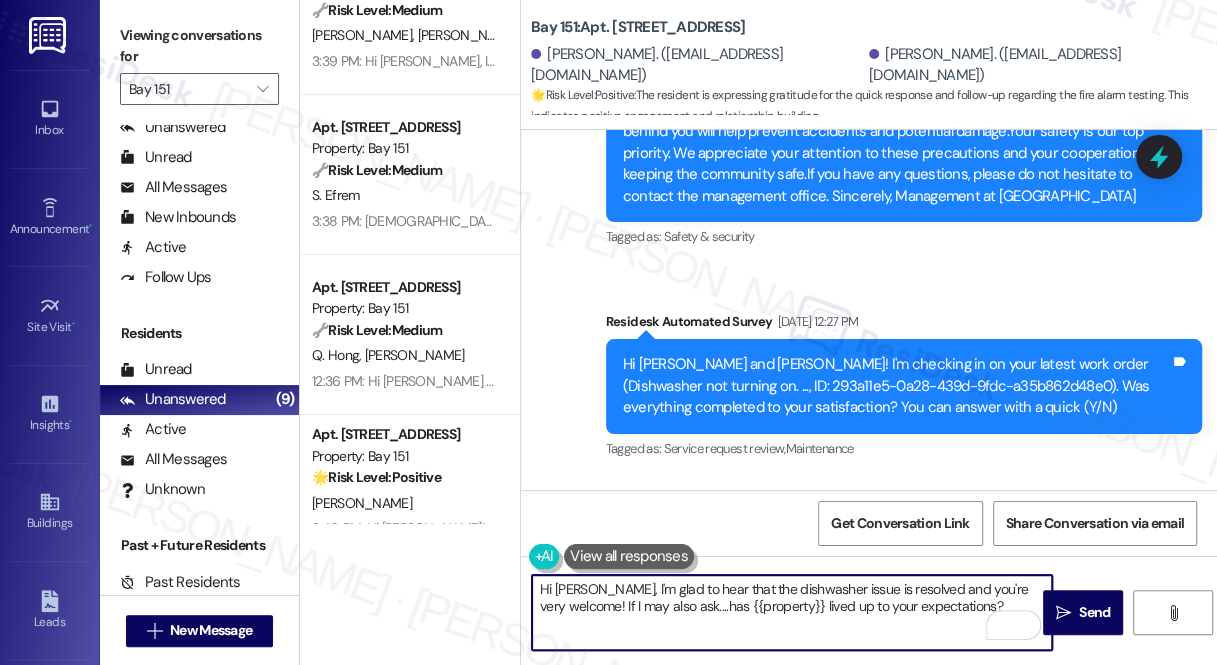 drag, startPoint x: 921, startPoint y: 580, endPoint x: 912, endPoint y: 585, distance: 10.29563 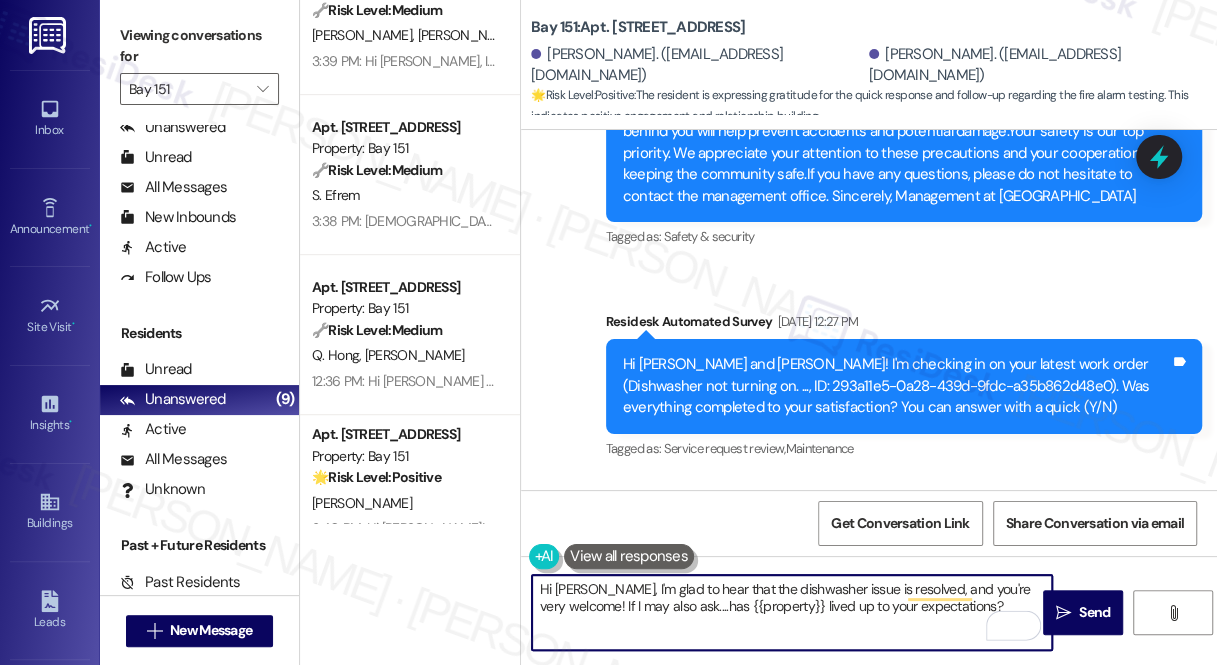 click on "Hi Andrew, I'm glad to hear that the dishwasher issue is resolved, and you're very welcome! If I may also ask....has {{property}} lived up to your expectations?" at bounding box center [792, 612] 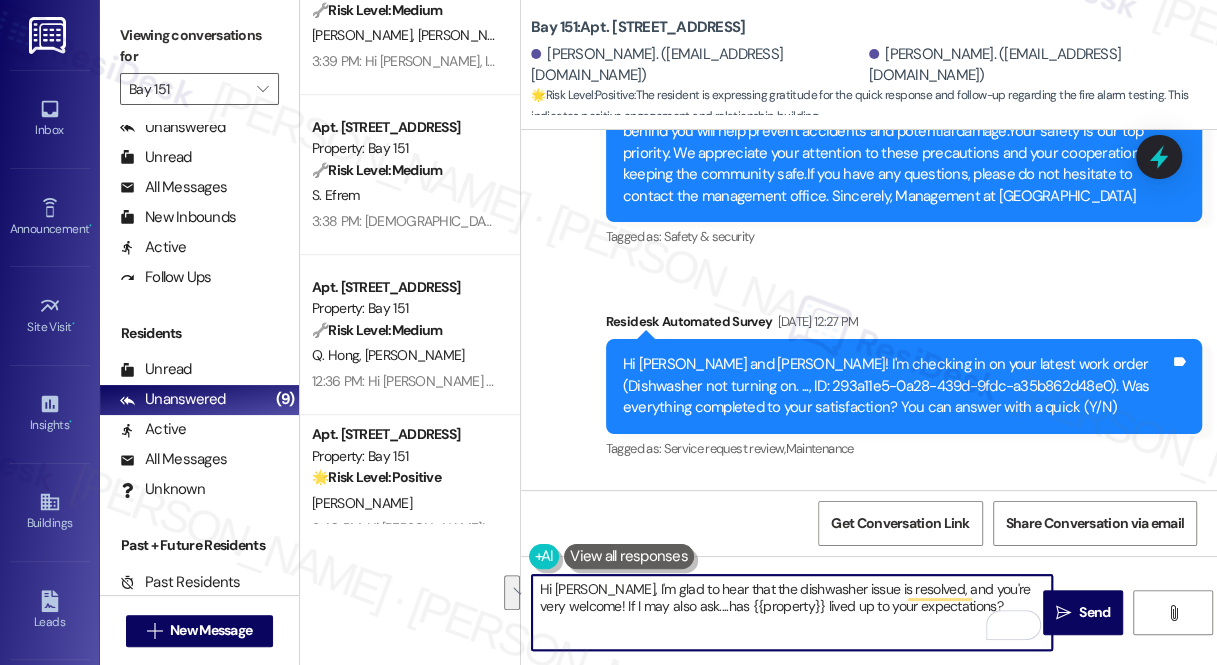 type on "Hi Andrew, I'm glad to hear that the dishwasher issue is resolved, and you're very welcome! If I may also ask....has {{property}} lived up to your expectations?" 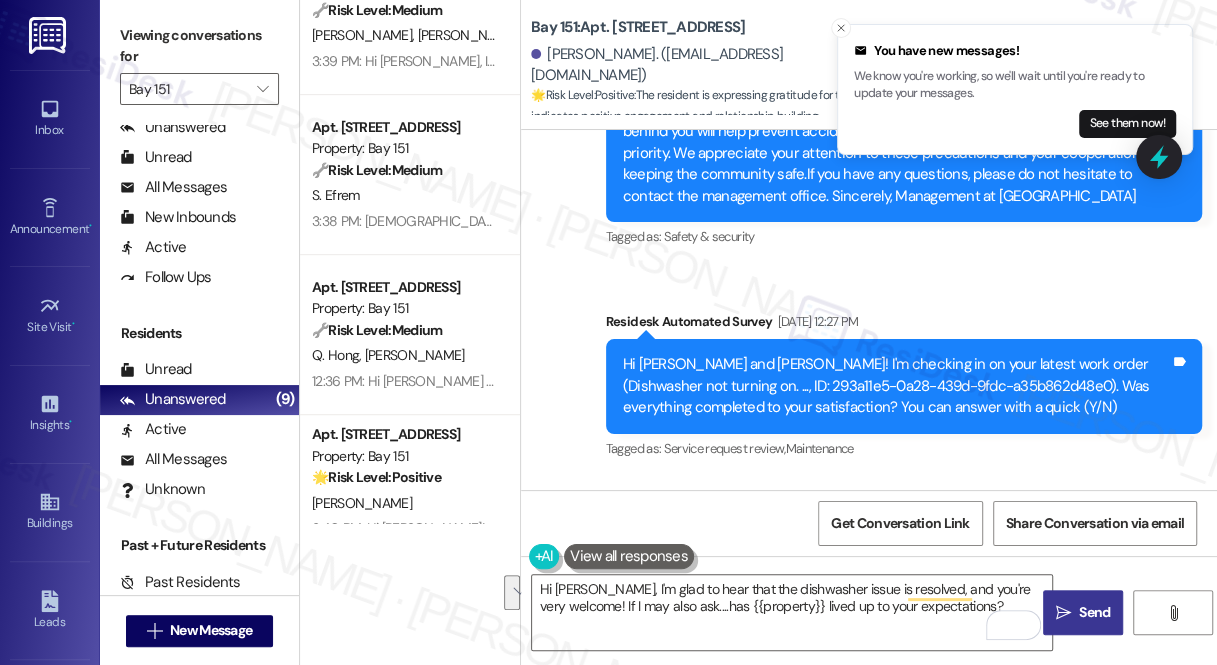 drag, startPoint x: 1090, startPoint y: 605, endPoint x: 1061, endPoint y: 590, distance: 32.649654 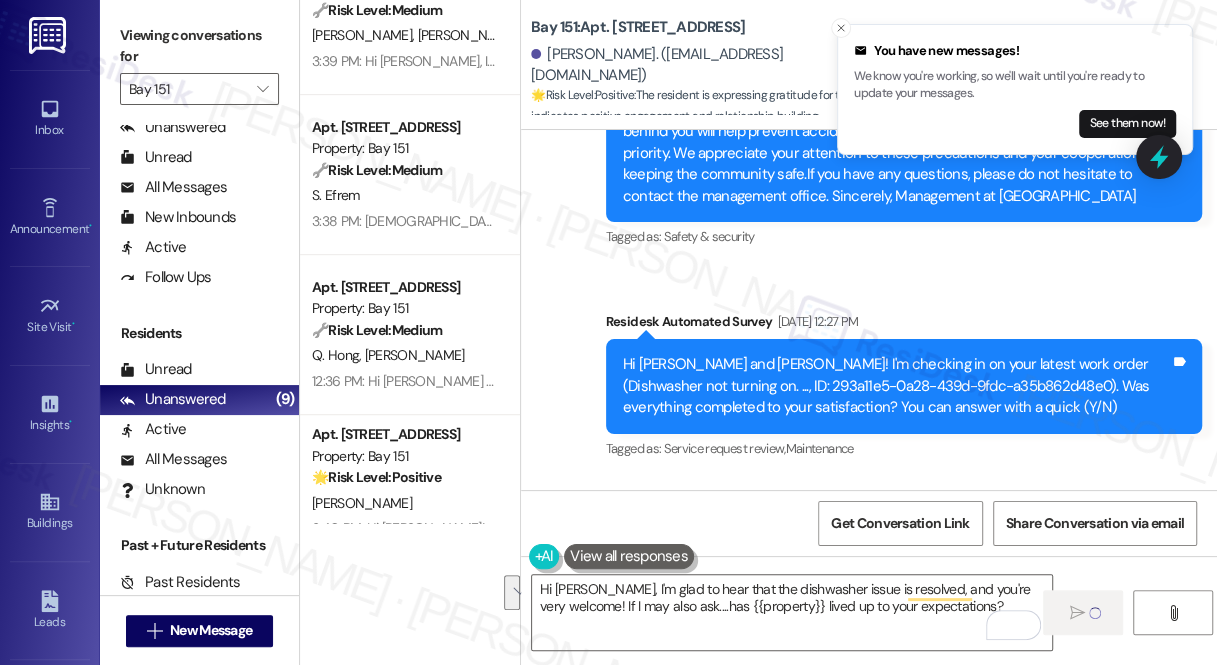 scroll, scrollTop: 818, scrollLeft: 0, axis: vertical 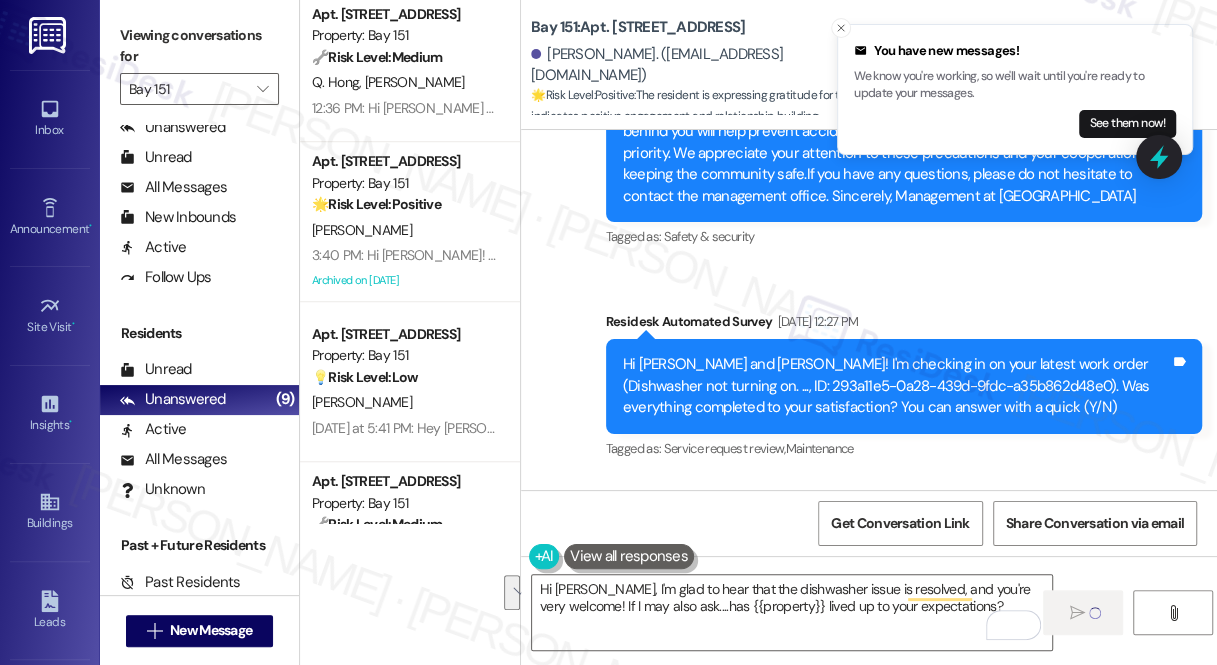type 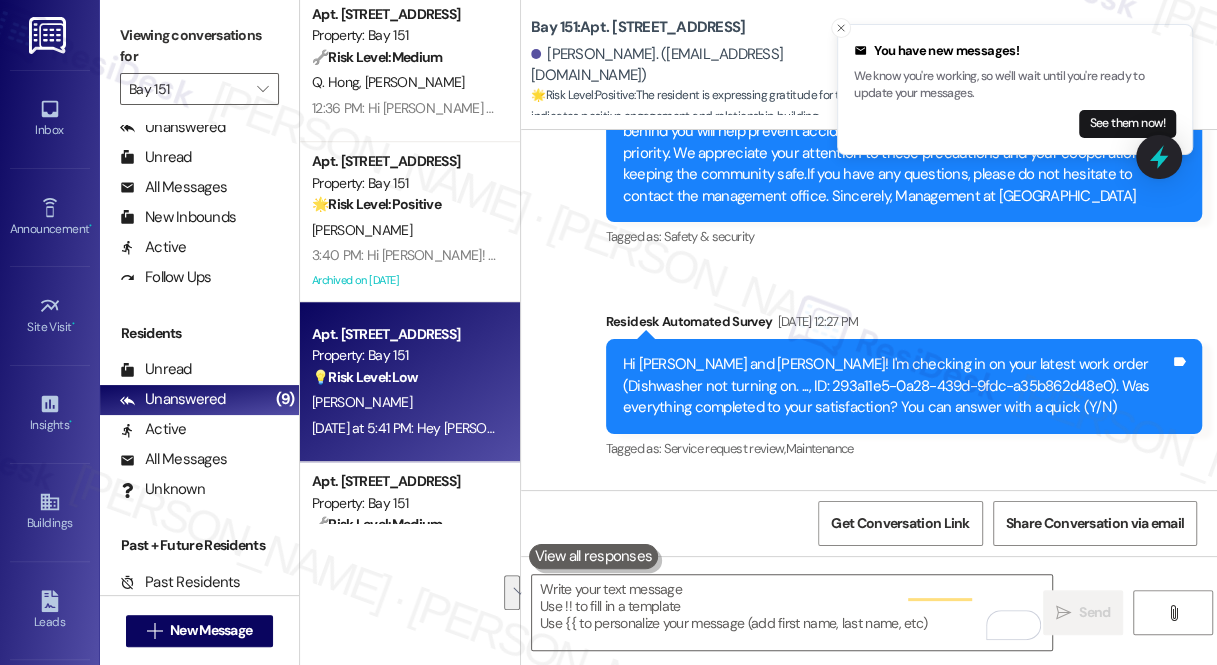scroll, scrollTop: 917, scrollLeft: 0, axis: vertical 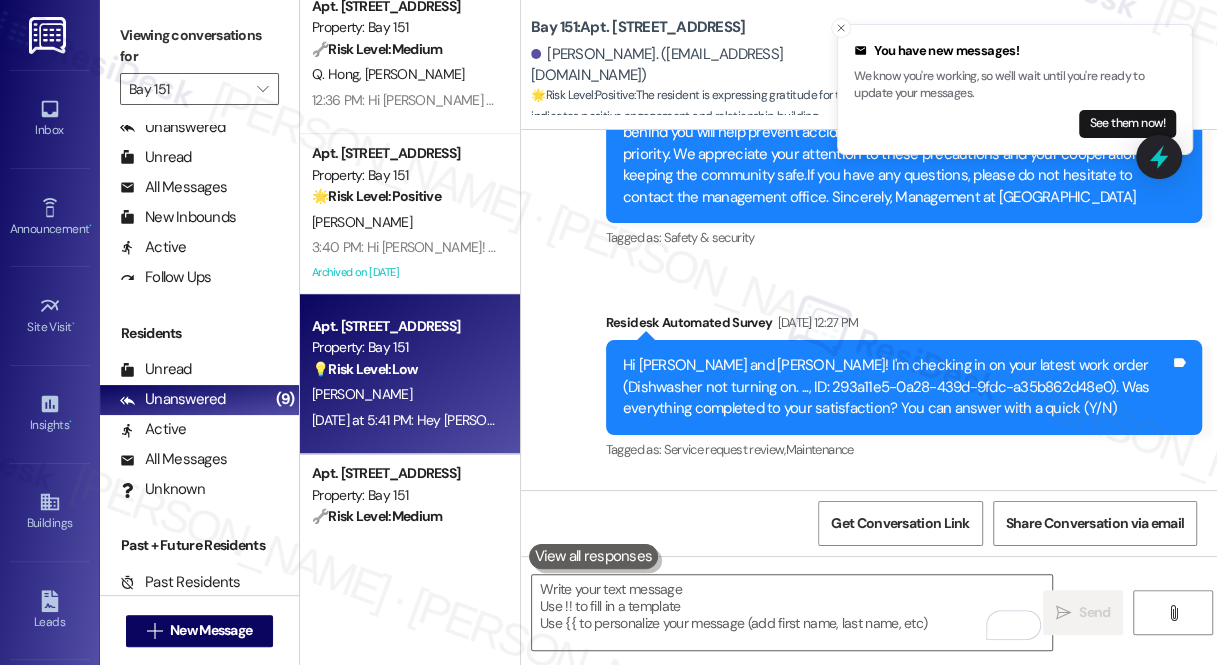 click on "💡  Risk Level:  Low" at bounding box center [365, 369] 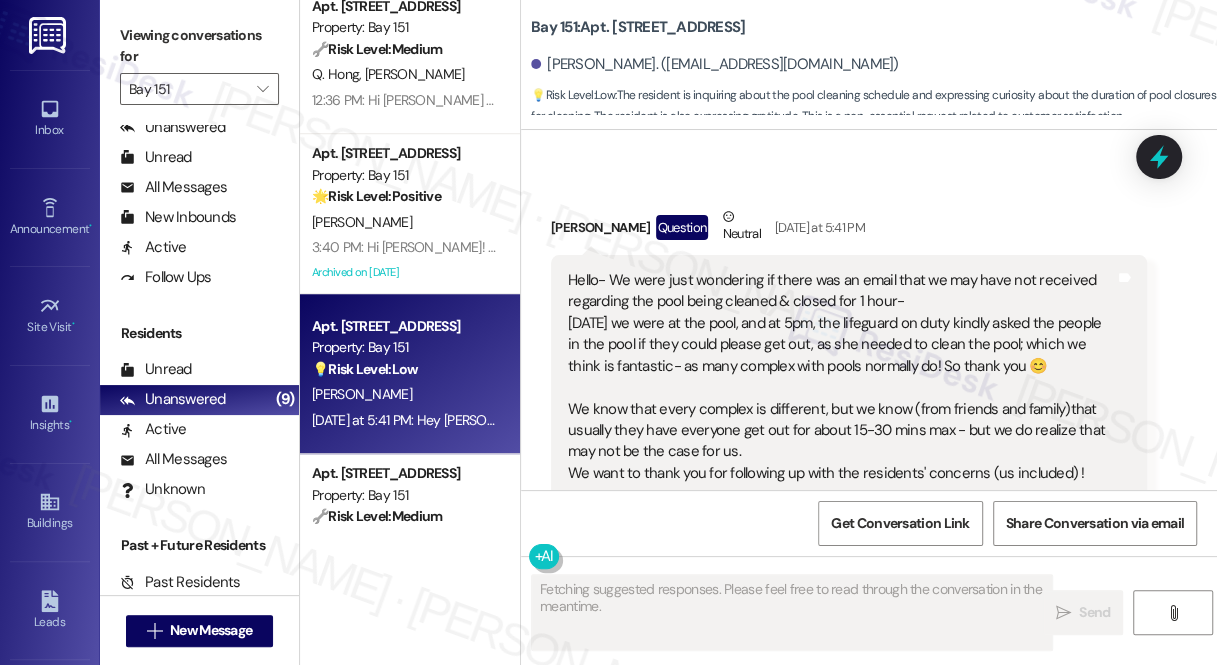 scroll, scrollTop: 23453, scrollLeft: 0, axis: vertical 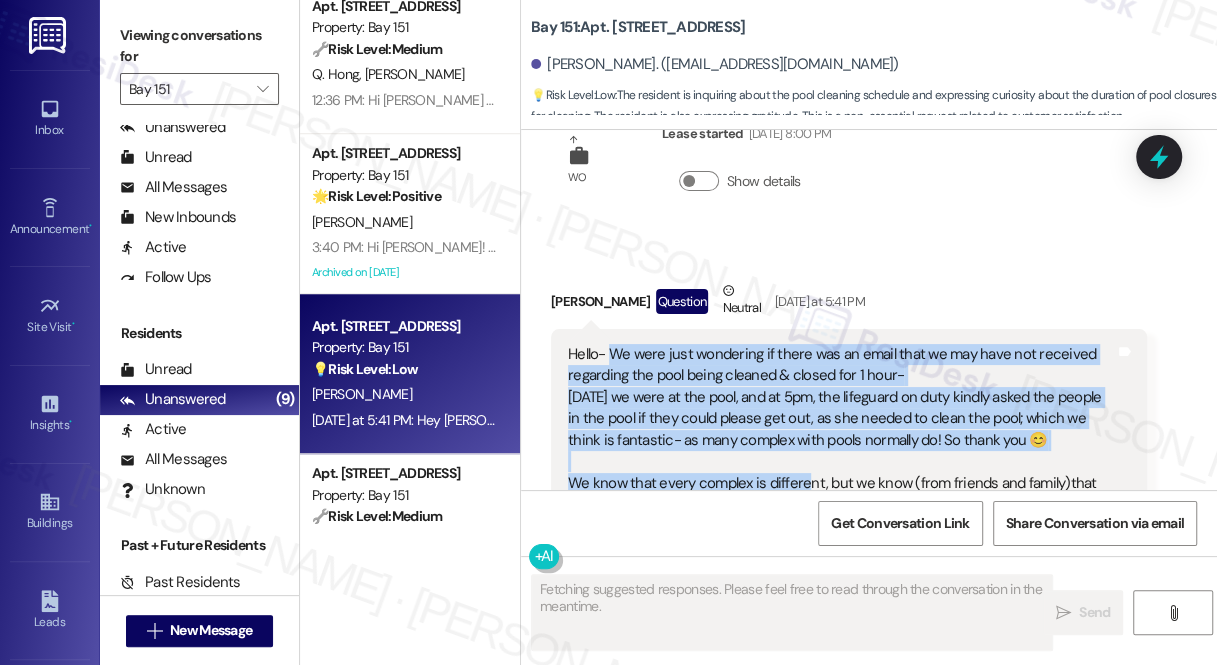 drag, startPoint x: 610, startPoint y: 239, endPoint x: 805, endPoint y: 366, distance: 232.71011 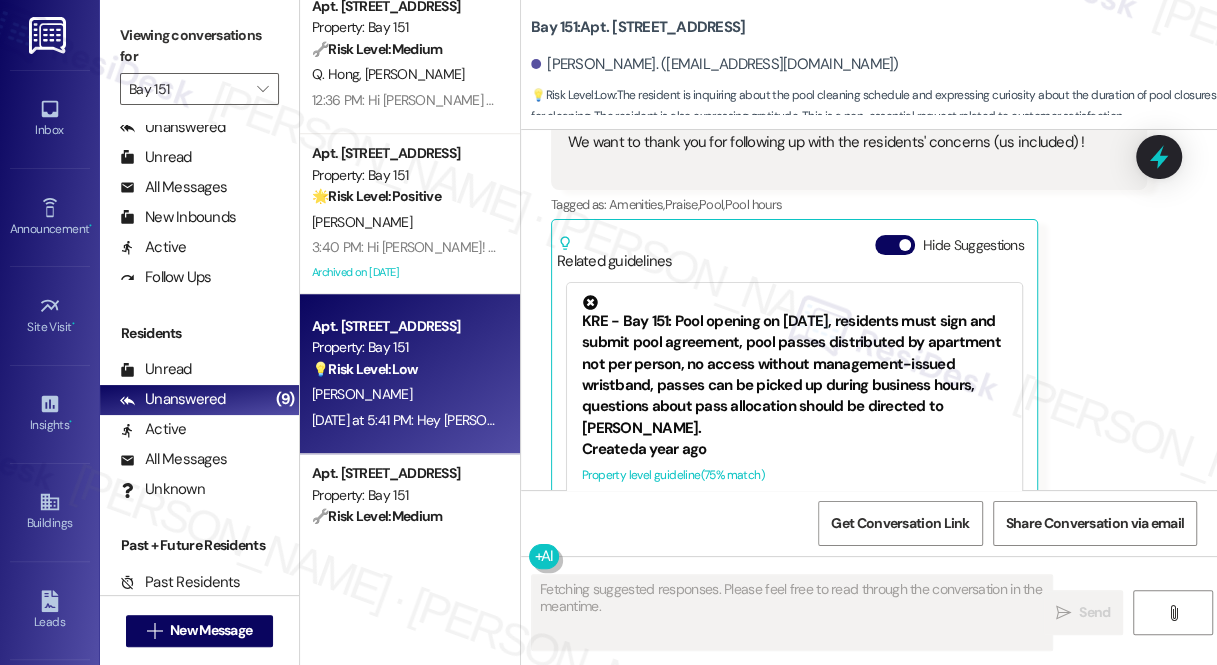 scroll, scrollTop: 24008, scrollLeft: 0, axis: vertical 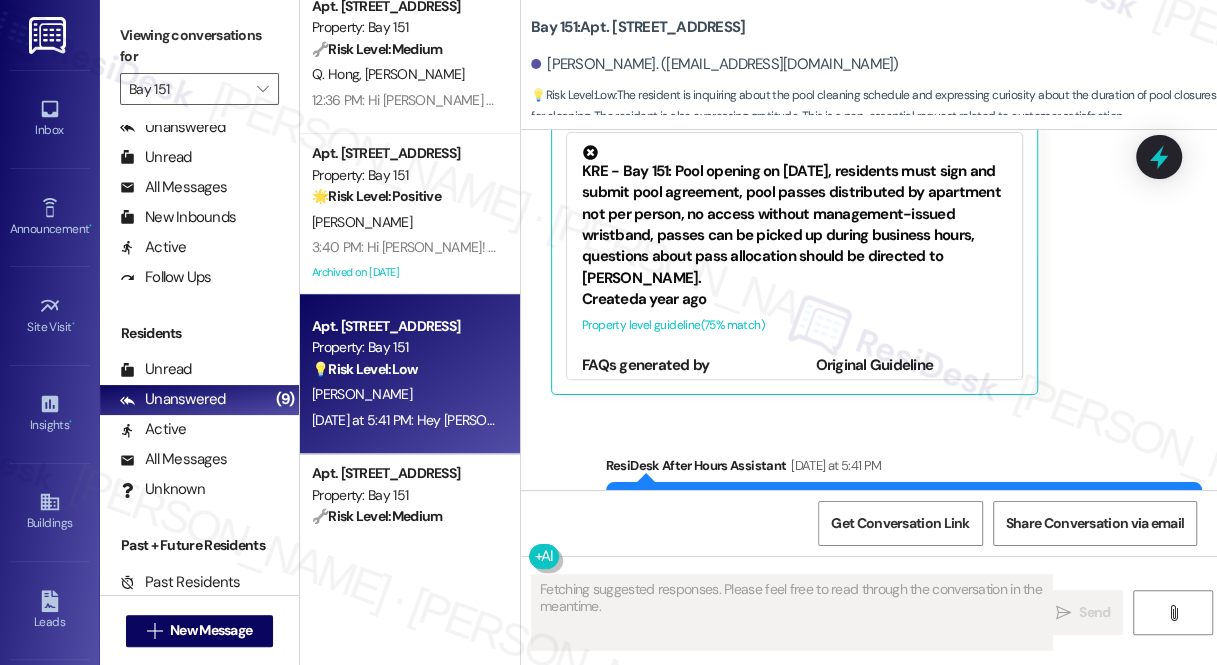 click on "ResiDesk After Hours Assistant Yesterday at 5:41 PM" at bounding box center [904, 469] 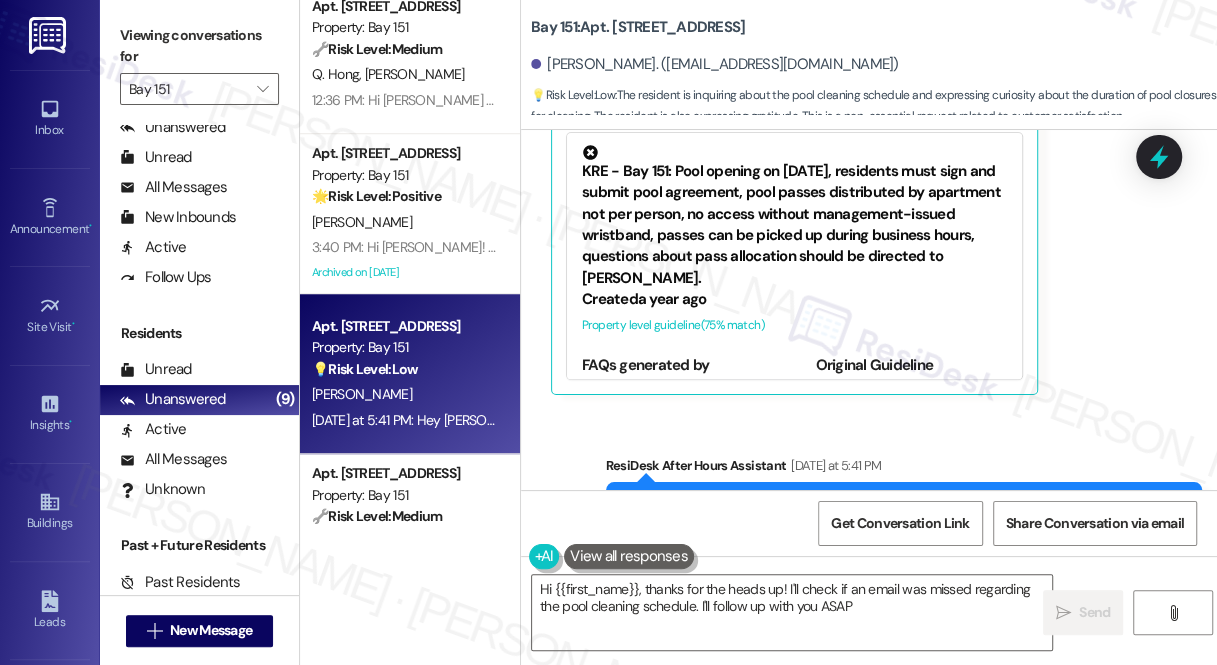 type on "Hi {{first_name}}, thanks for the heads up! I'll check if an email was missed regarding the pool cleaning schedule. I'll follow up with you ASAP!" 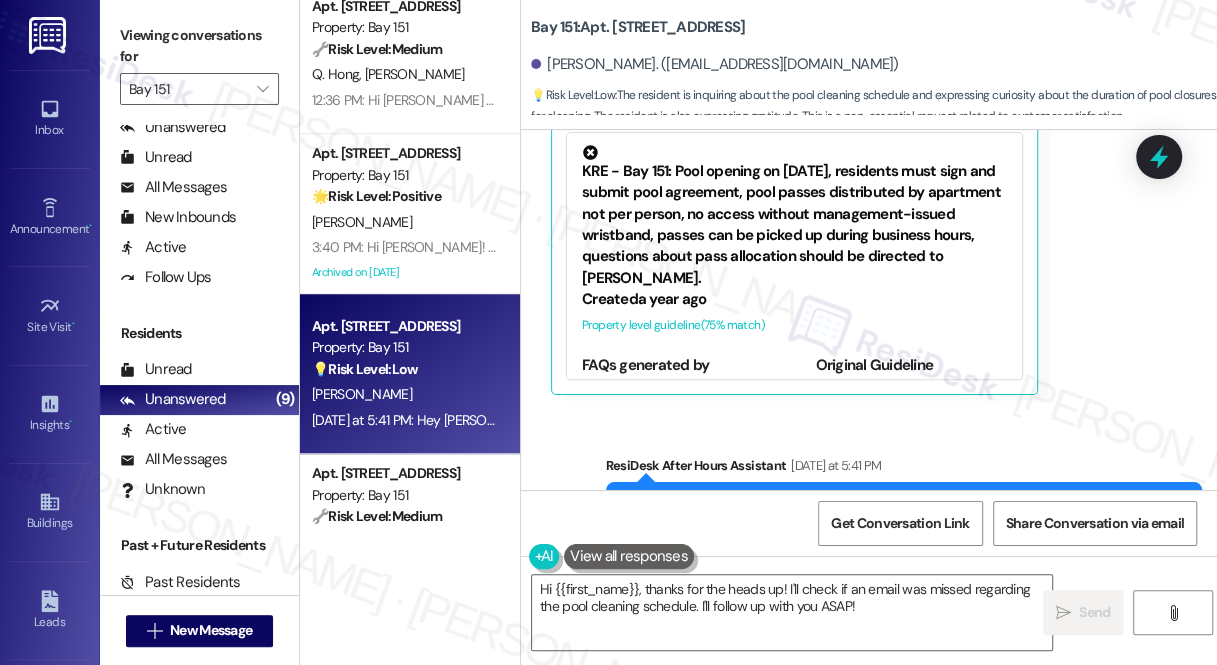 scroll, scrollTop: 23826, scrollLeft: 0, axis: vertical 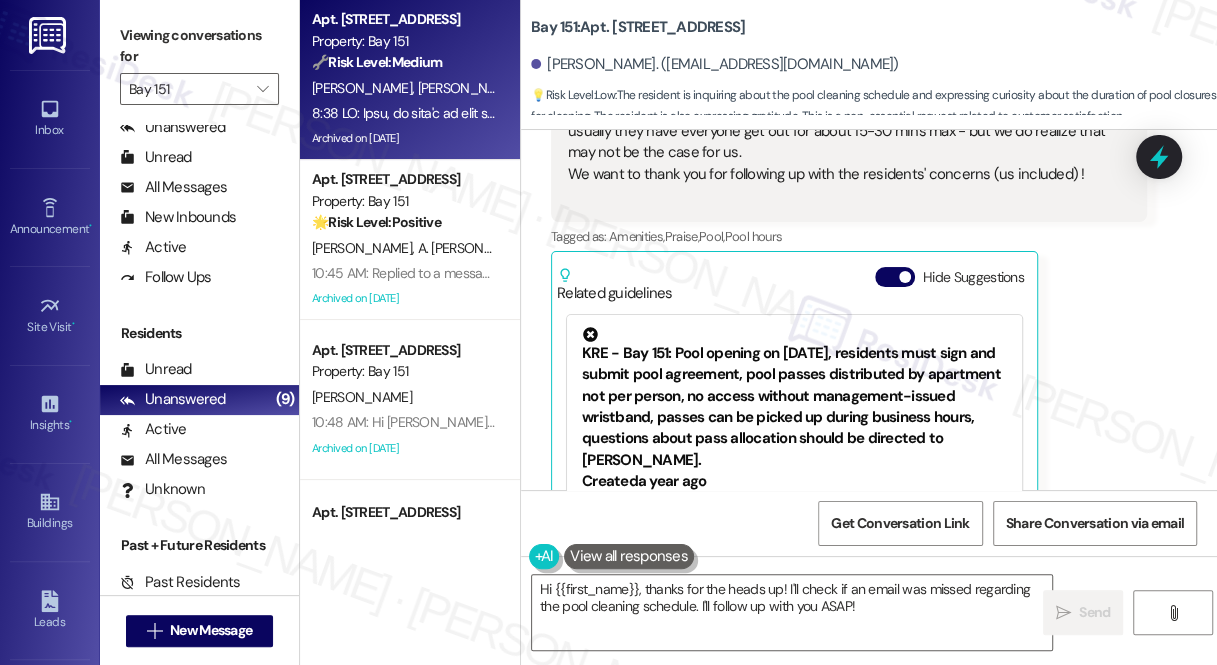 click on "Archived on 08/15/2024" at bounding box center (404, 138) 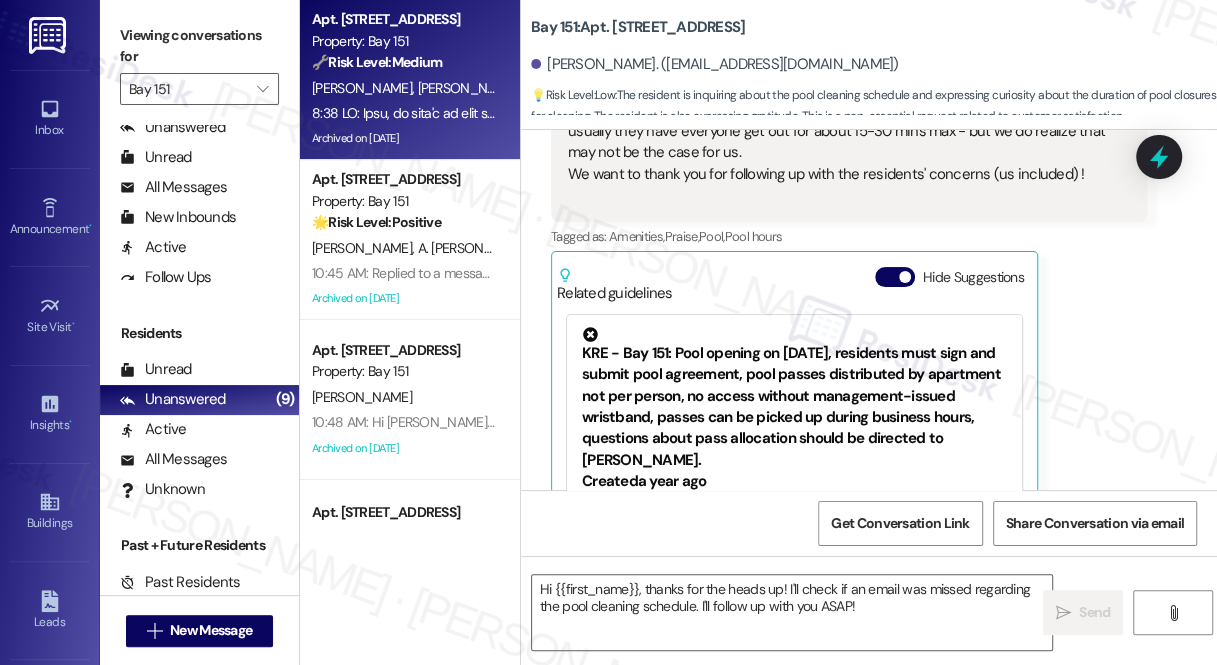 type on "Fetching suggested responses. Please feel free to read through the conversation in the meantime." 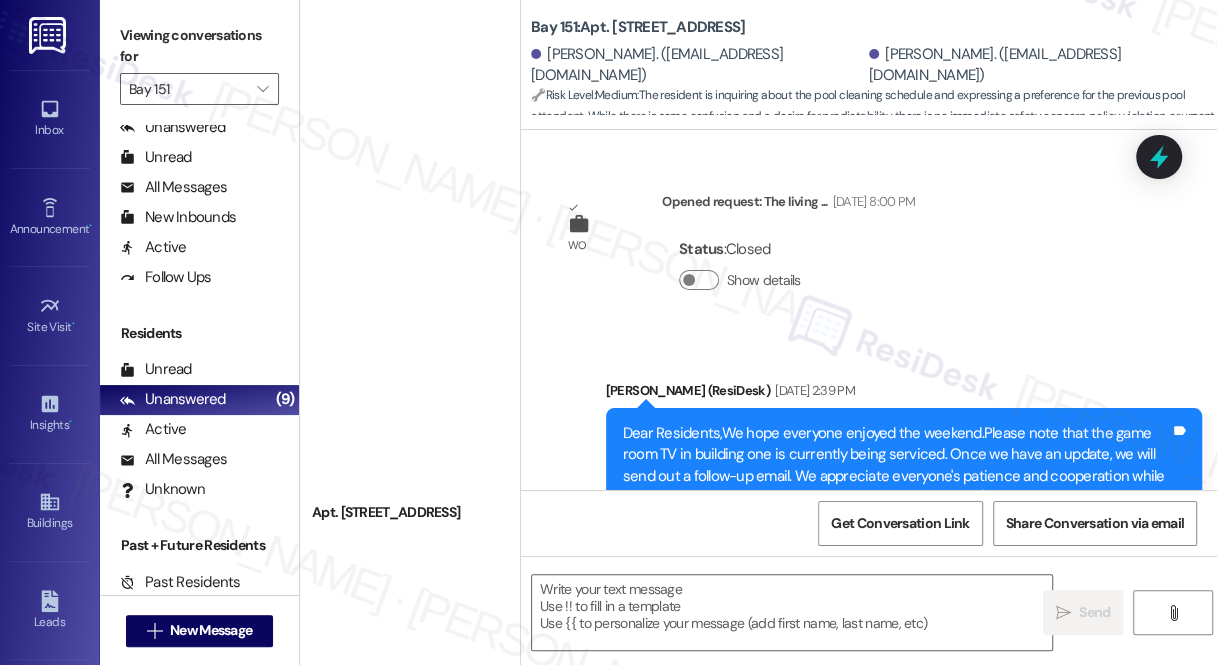 type on "Fetching suggested responses. Please feel free to read through the conversation in the meantime." 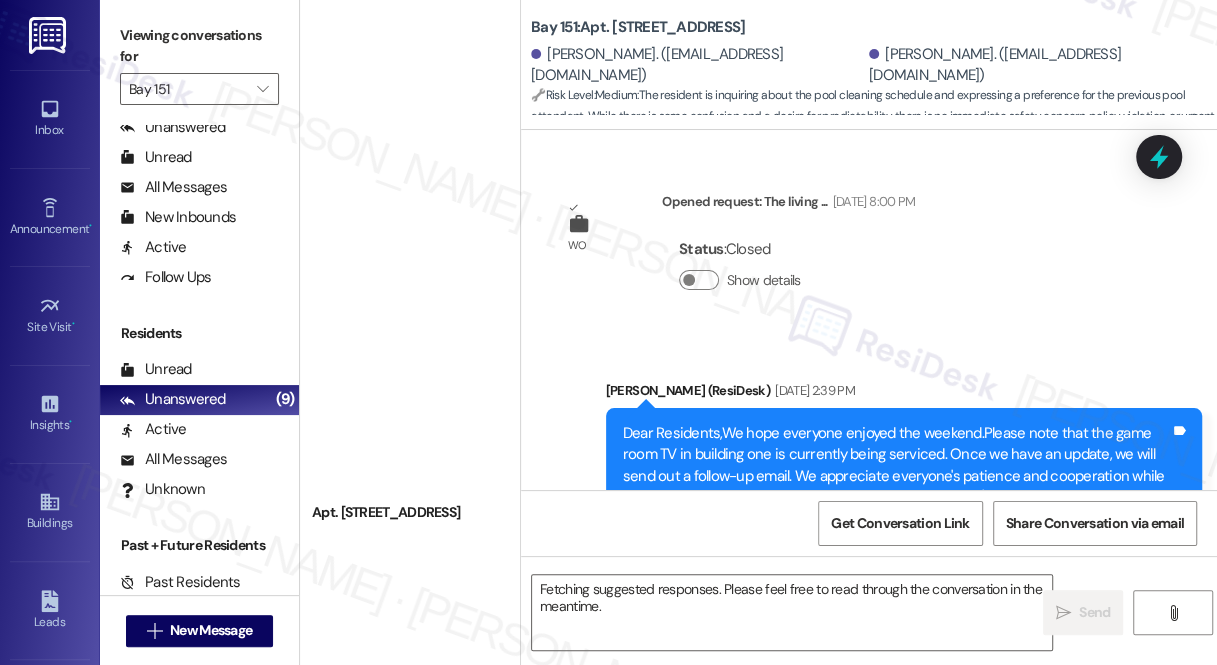 scroll, scrollTop: 917, scrollLeft: 0, axis: vertical 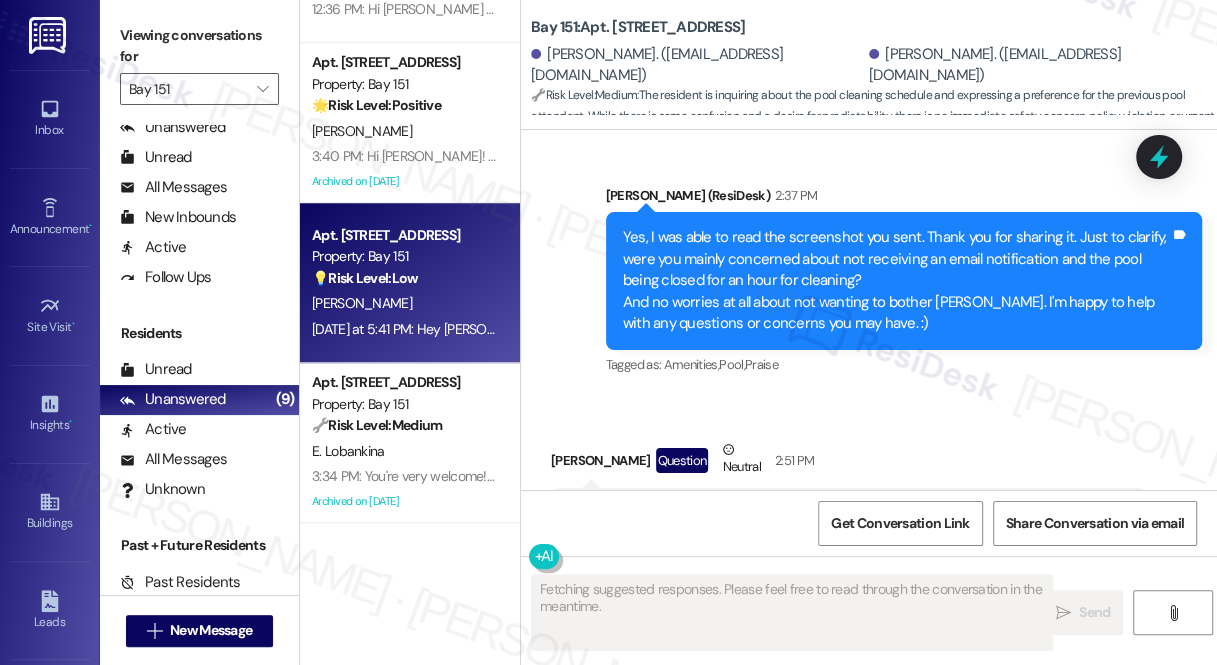 click on "Yesterday at 5:41 PM: Hey Monica, we appreciate your text! We'll be back at 11AM to help you out. If it's urgent, dial our emergency number. Take care! Yesterday at 5:41 PM: Hey Monica, we appreciate your text! We'll be back at 11AM to help you out. If it's urgent, dial our emergency number. Take care!" at bounding box center [760, 329] 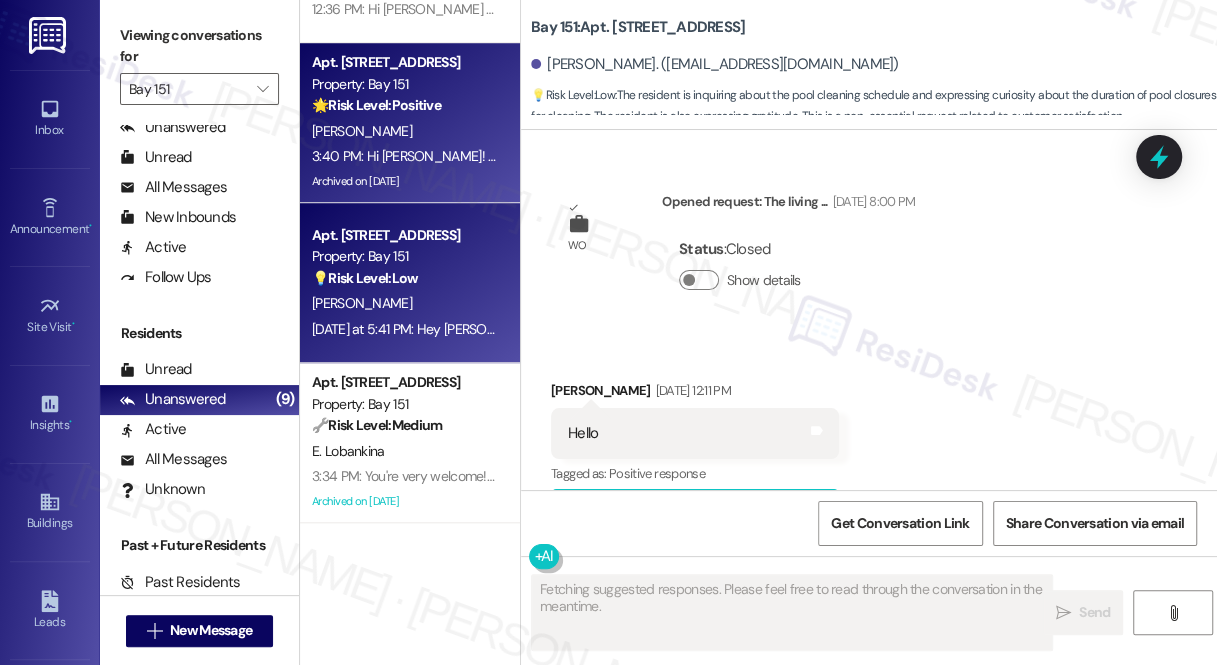 type on "Fetching suggested responses. Please feel free to read through the conversation in the meantime." 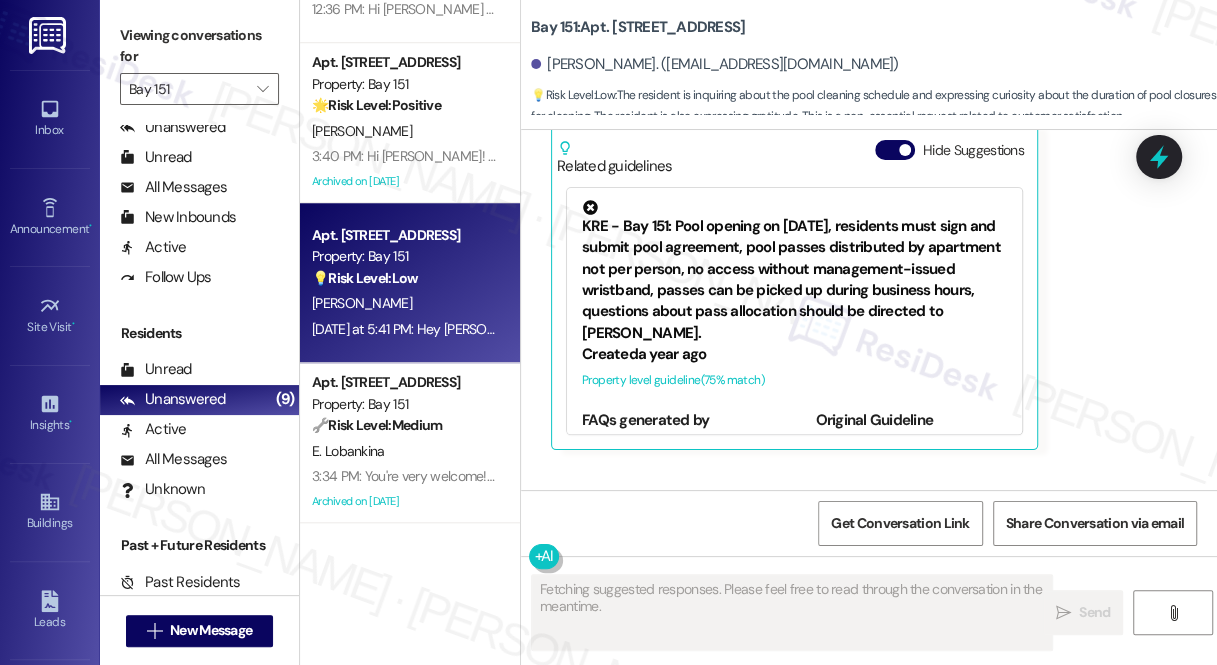 scroll, scrollTop: 23817, scrollLeft: 0, axis: vertical 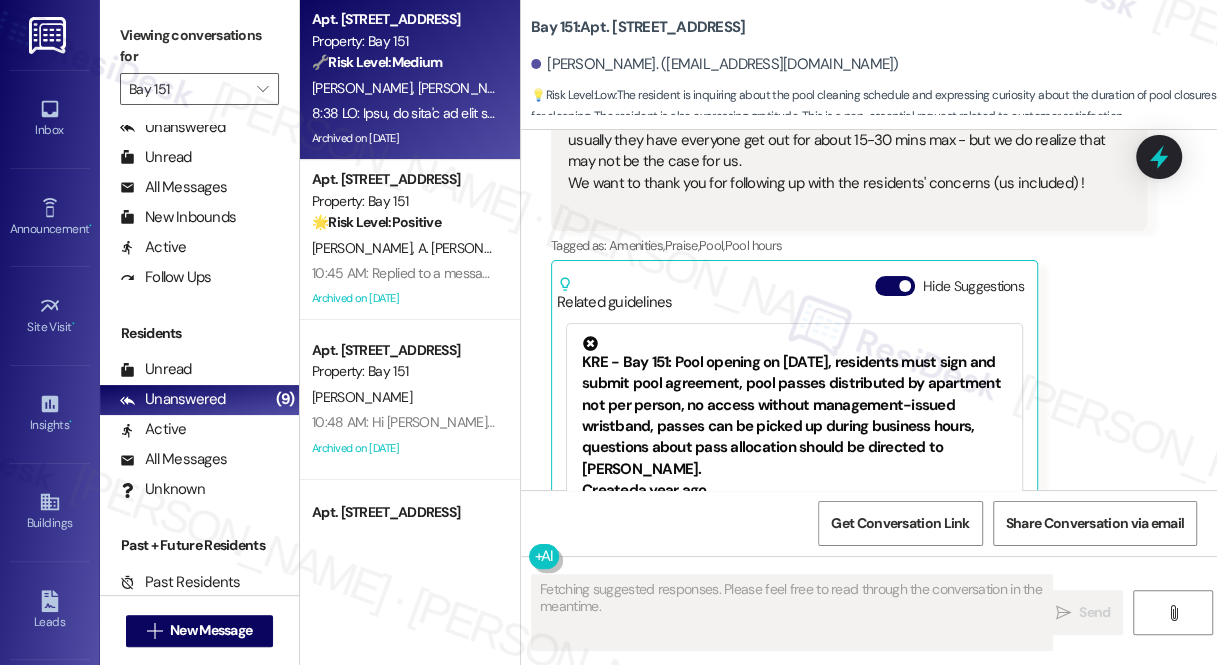 click at bounding box center (3331, 113) 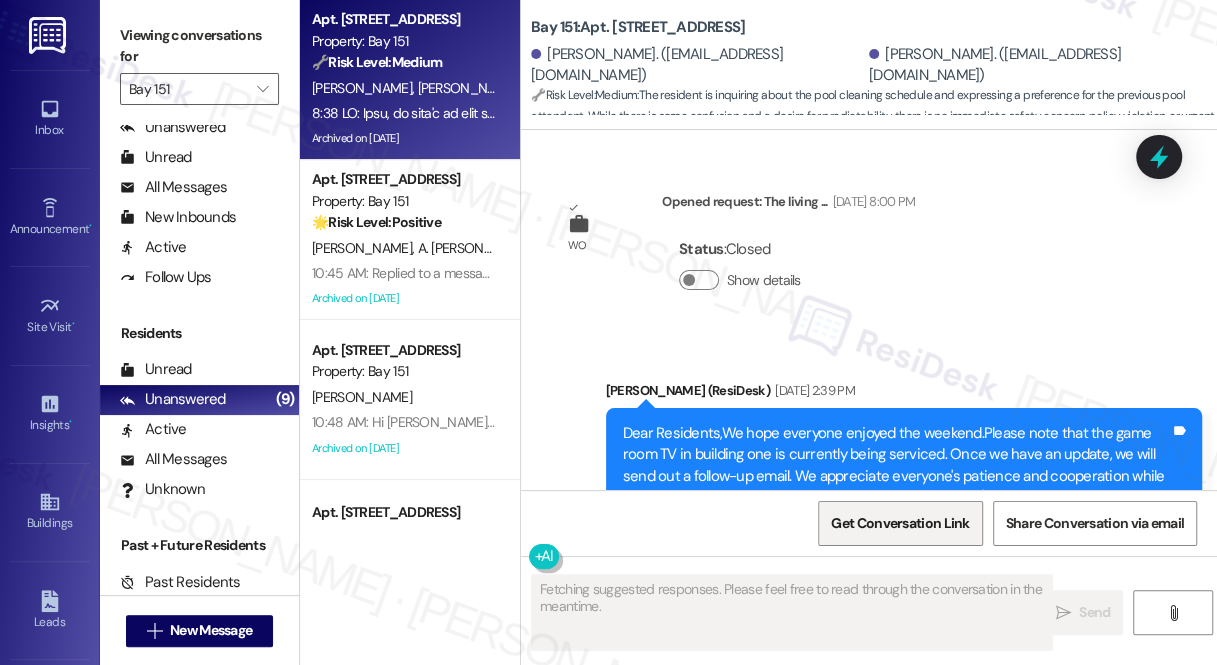 type on "Fetching suggested responses. Please feel free to read through the conversation in the meantime." 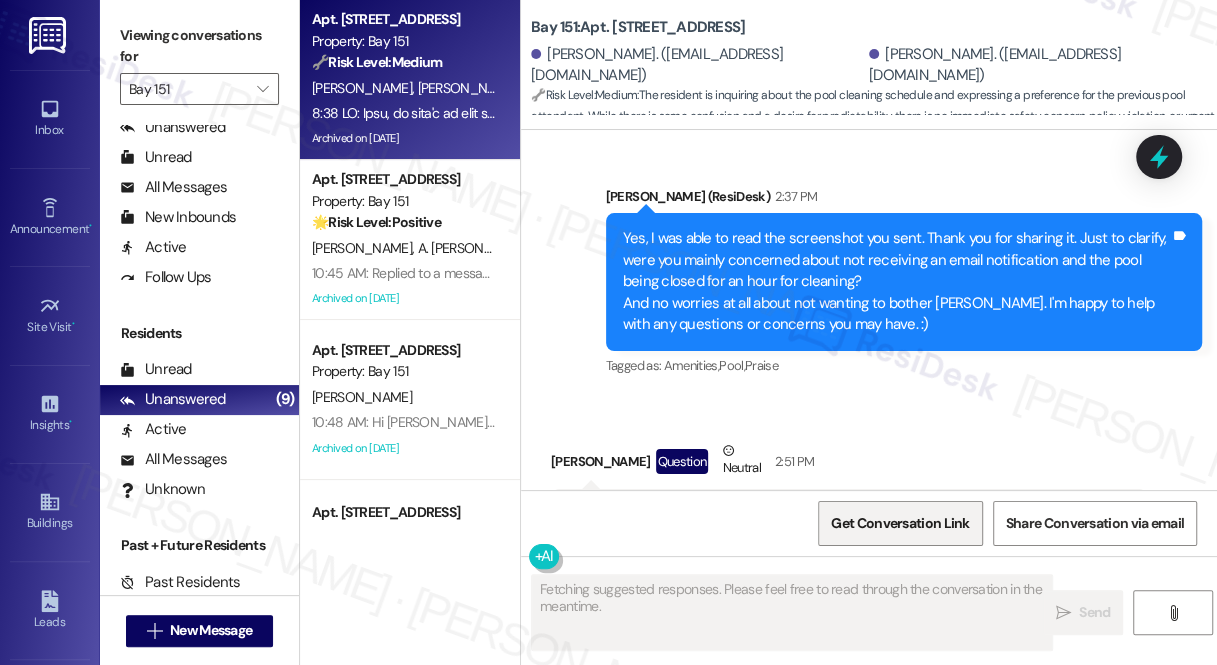 click on "Get Conversation Link" at bounding box center [900, 523] 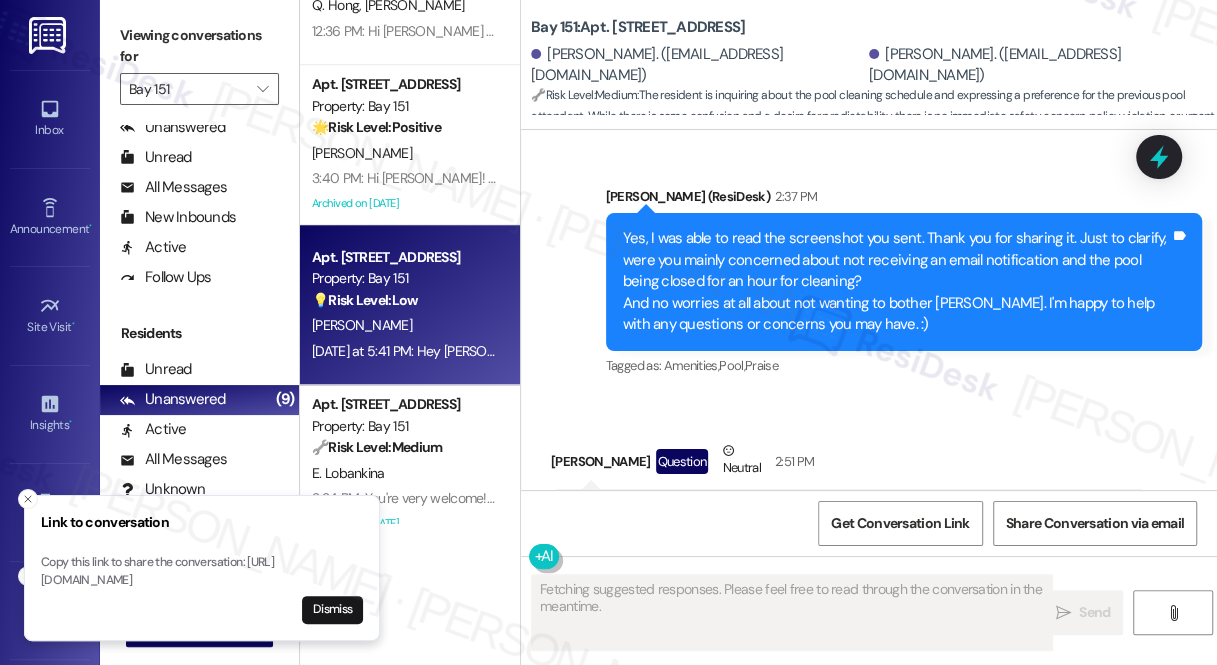 scroll, scrollTop: 917, scrollLeft: 0, axis: vertical 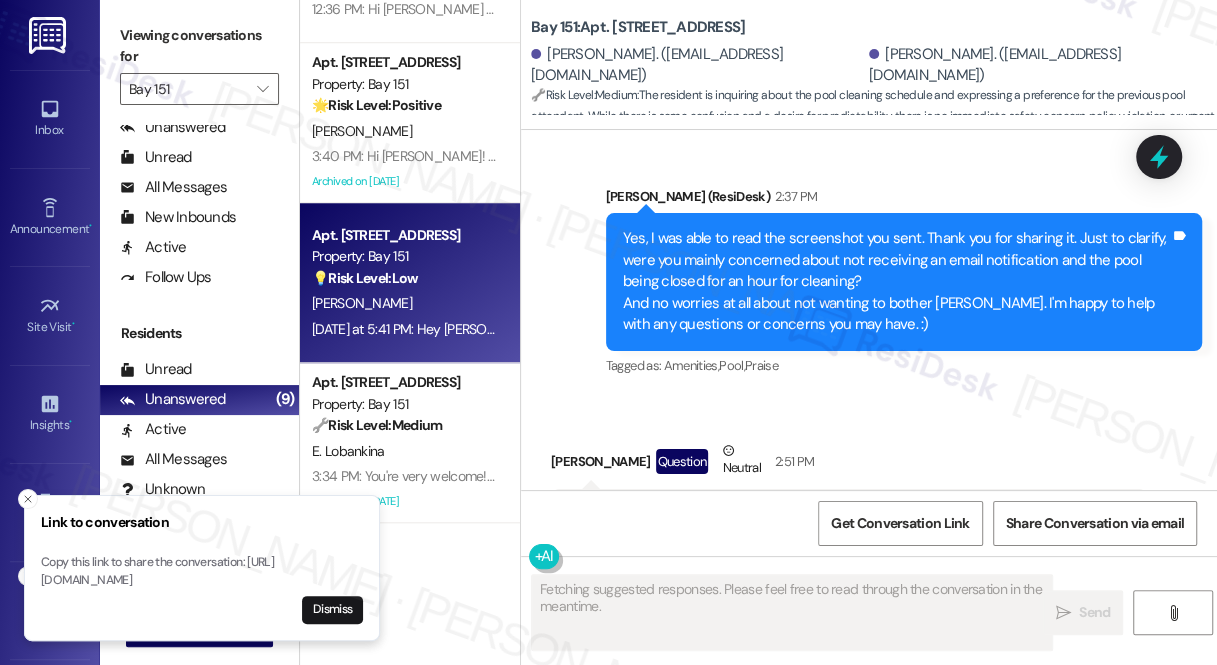 click on "Yesterday at 5:41 PM: Hey Monica, we appreciate your text! We'll be back at 11AM to help you out. If it's urgent, dial our emergency number. Take care! Yesterday at 5:41 PM: Hey Monica, we appreciate your text! We'll be back at 11AM to help you out. If it's urgent, dial our emergency number. Take care!" at bounding box center [760, 329] 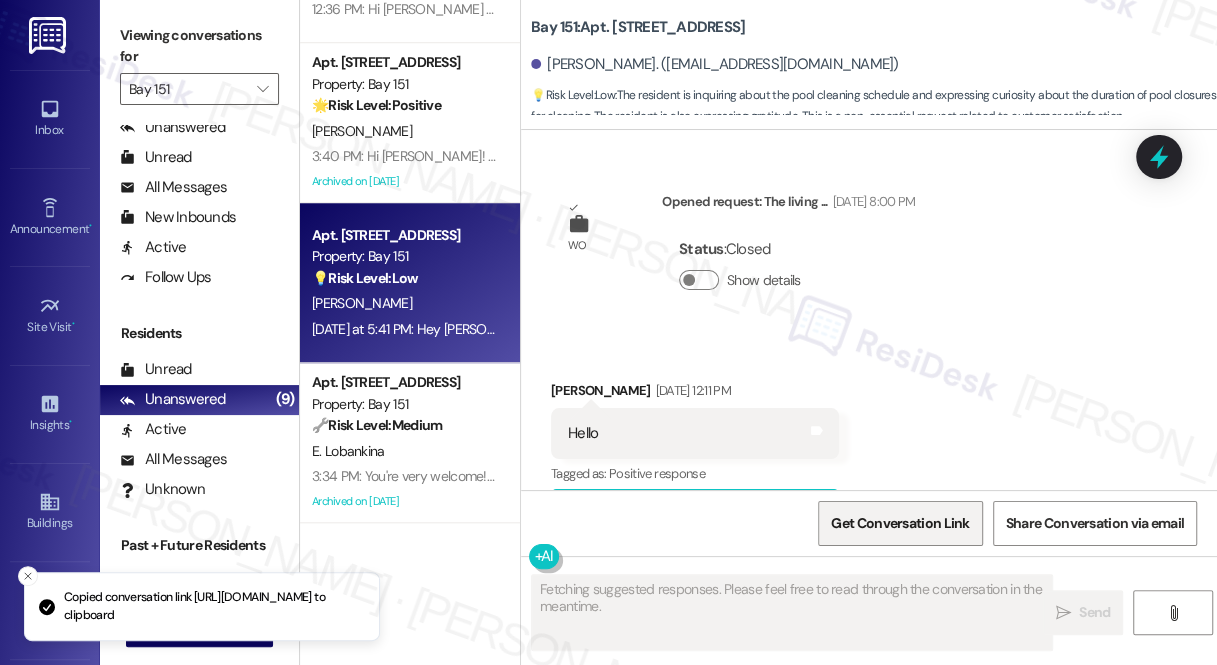 scroll, scrollTop: 23817, scrollLeft: 0, axis: vertical 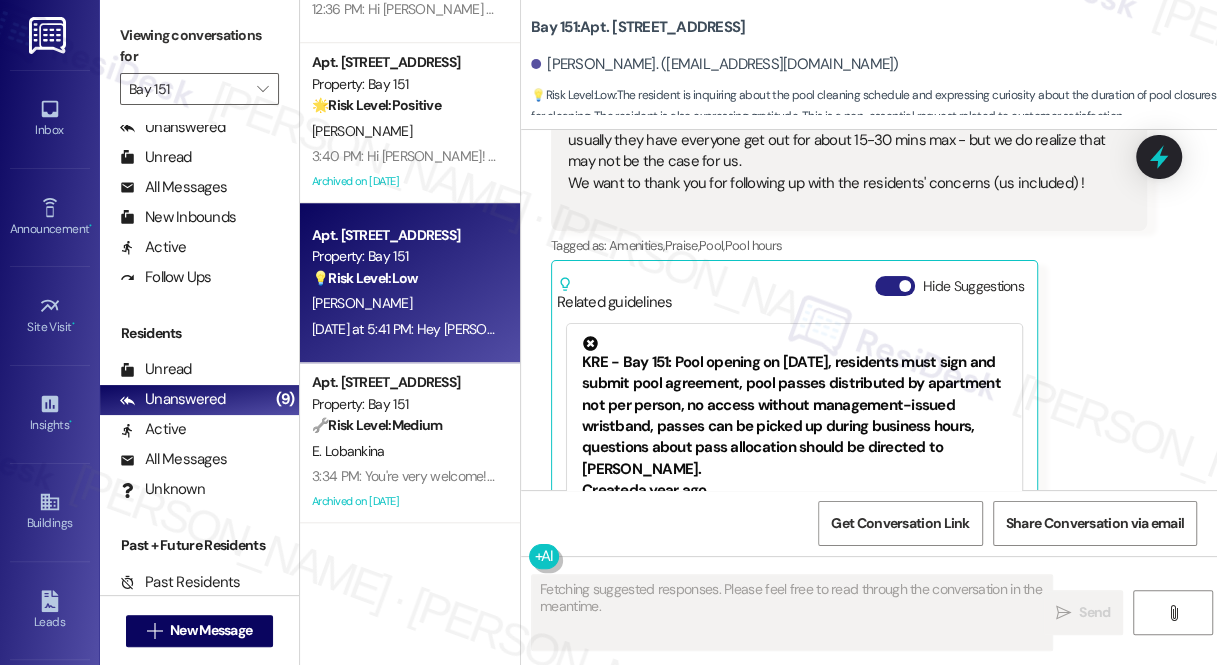 click on "Hide Suggestions" at bounding box center [895, 286] 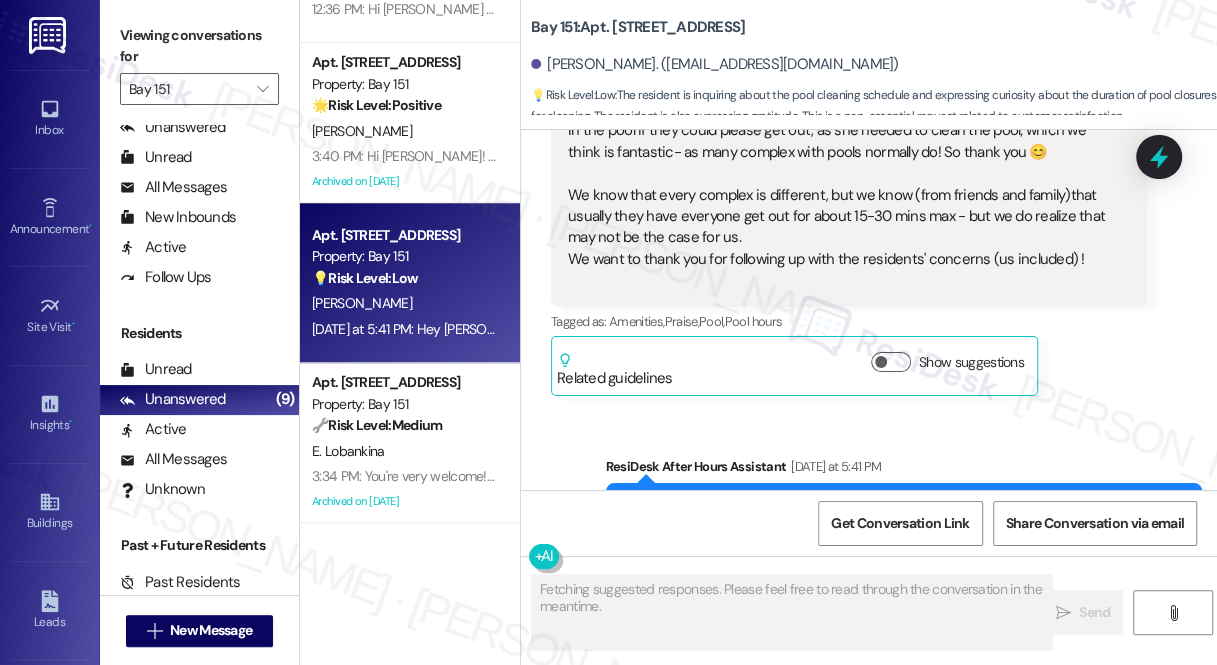 click on "Sent via SMS ResiDesk After Hours Assistant Yesterday at 5:41 PM Hey Monica, we appreciate your text! We'll be back at 11AM to help you out. If it's urgent, dial our emergency number. Take care! Tags and notes Tagged as:   Praise ,  Click to highlight conversations about Praise Call request Click to highlight conversations about Call request" at bounding box center (869, 506) 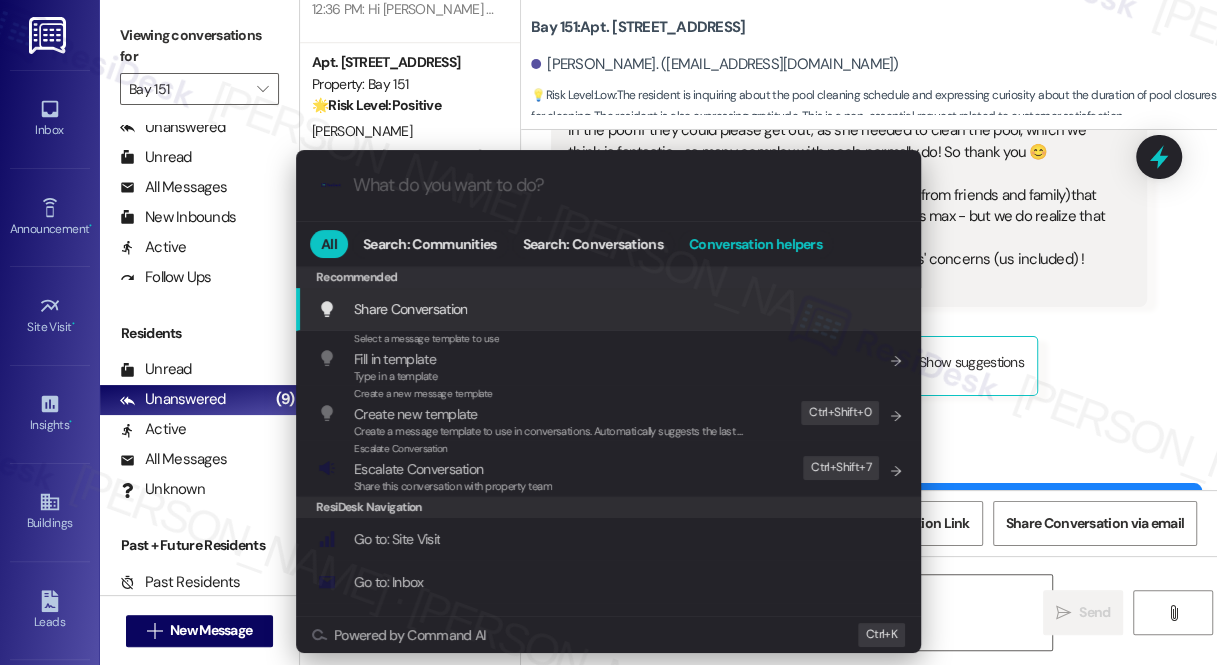 type on "Hi {{first_name}}, thanks for the heads-up! I'll check" 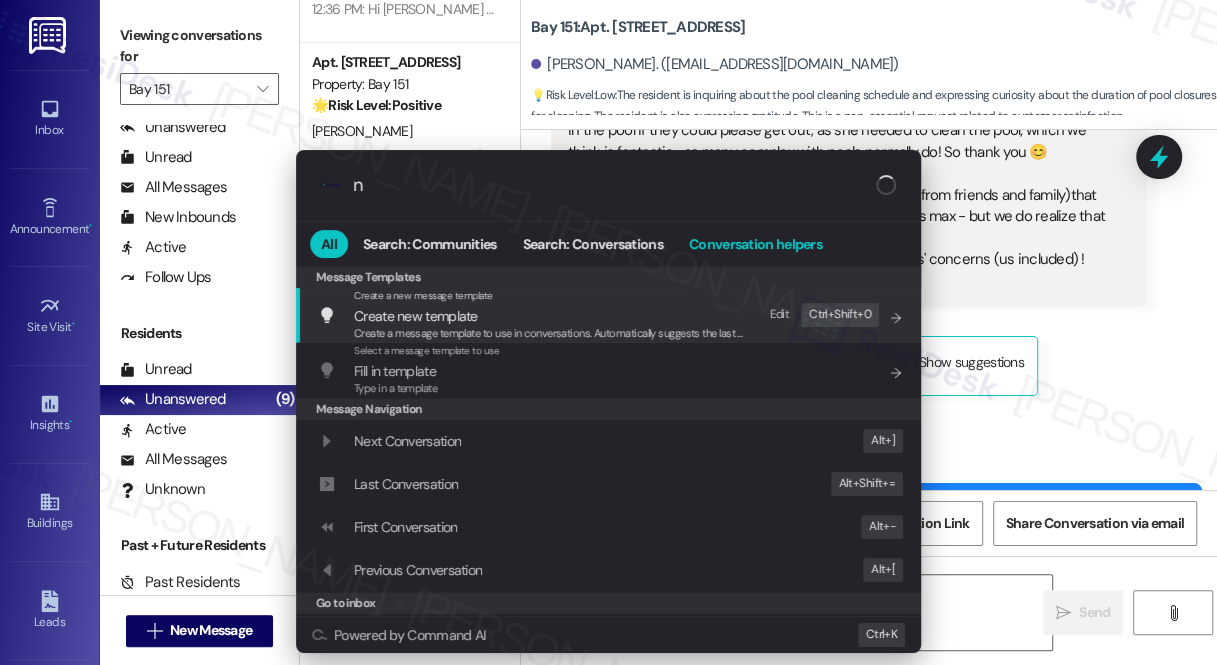 type on "no" 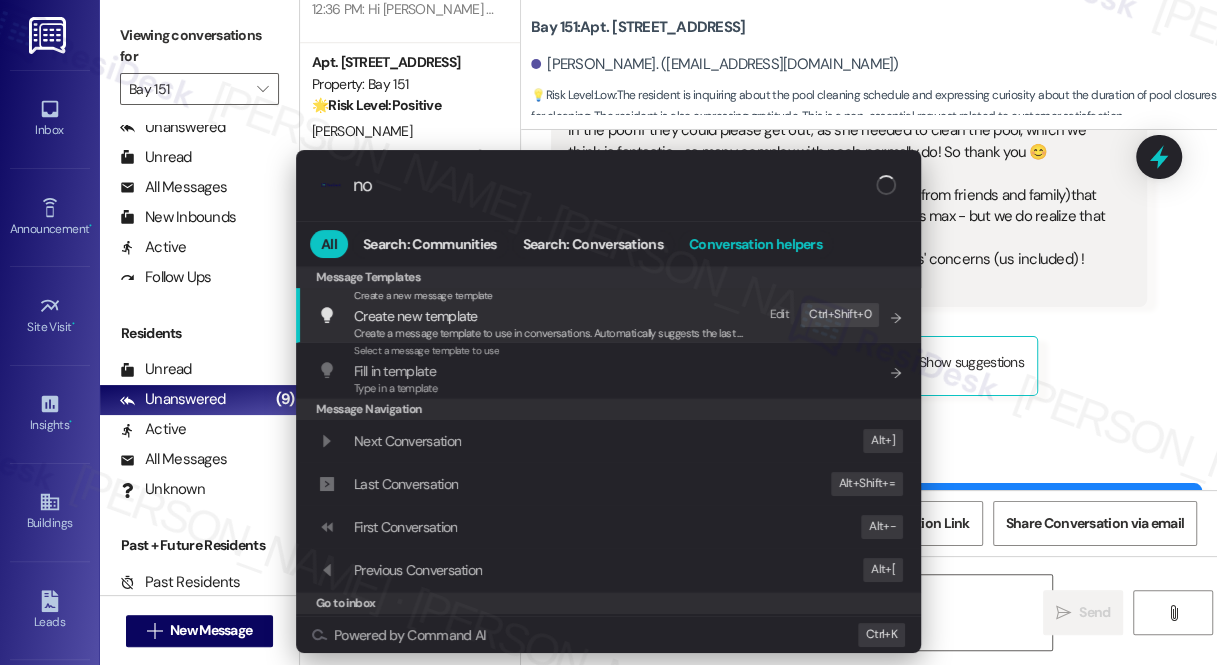type on "Hi {{first_name}}, thanks for the heads-up! I'll check if an" 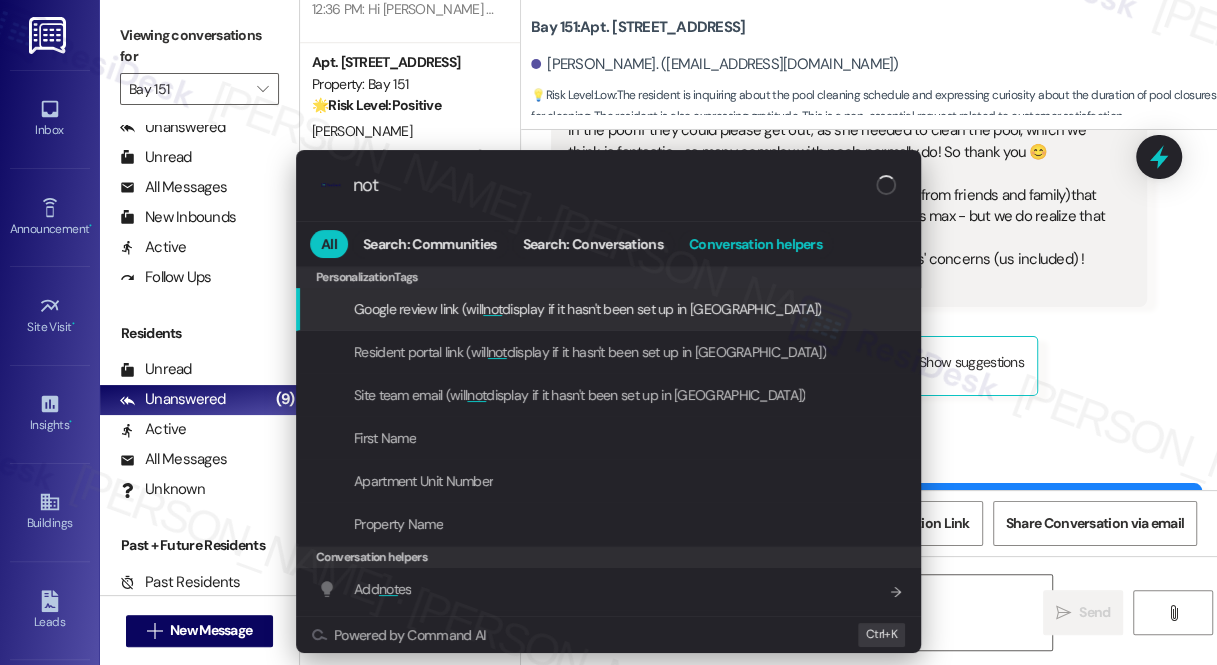 type on "note" 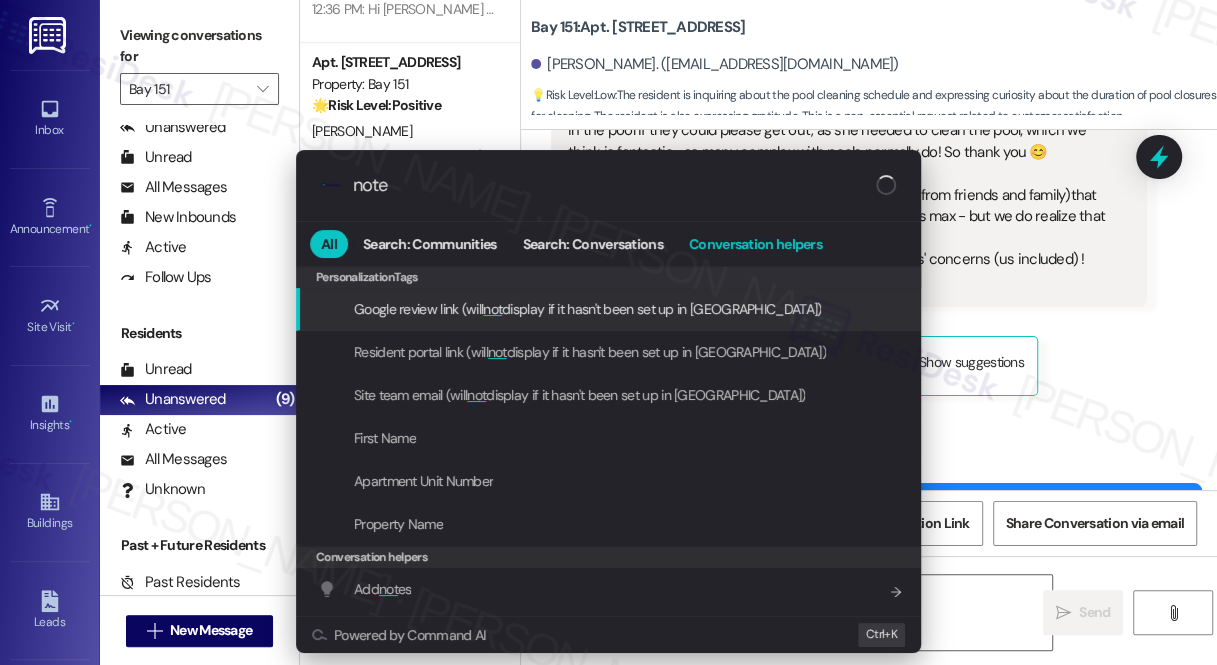 type on "Hi {{first_name}}, thanks for the heads-up! I'll check if an email" 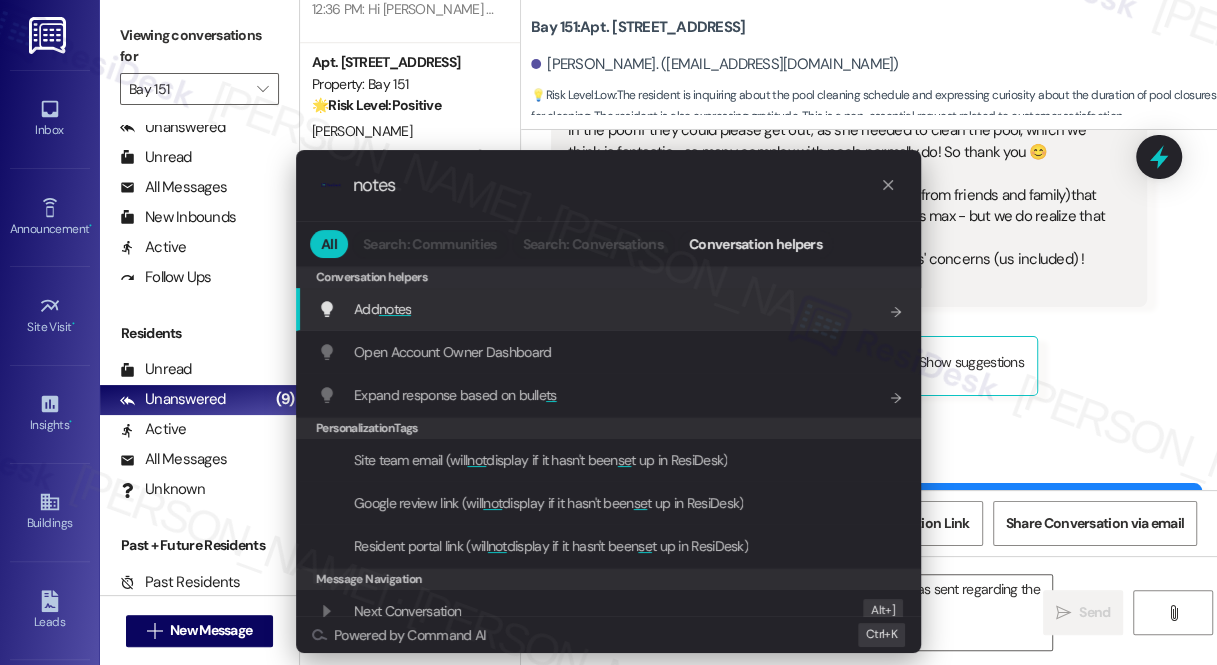 type on "Hi {{first_name}}, thanks for the heads-up! I'll check if an email was sent regarding the pool cleaning schedule. I'll follow up with you as soon as I" 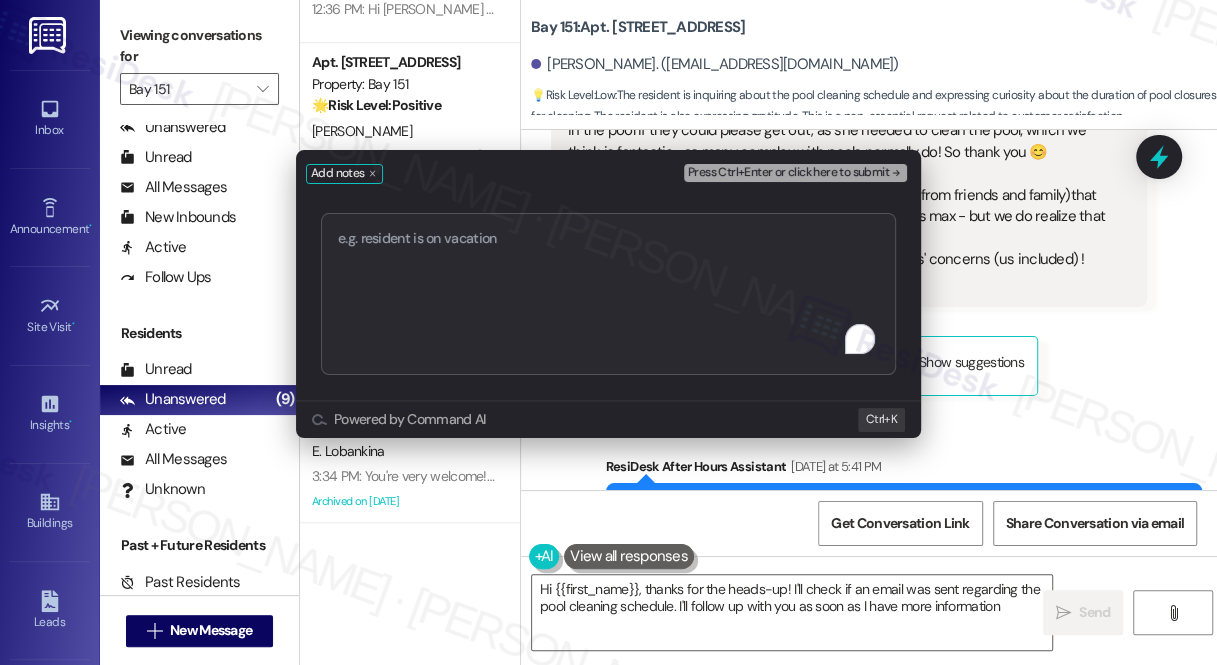 type on "Hi {{first_name}}, thanks for the heads-up! I'll check if an email was sent regarding the pool cleaning schedule. I'll follow up with you as soon as I have more information!" 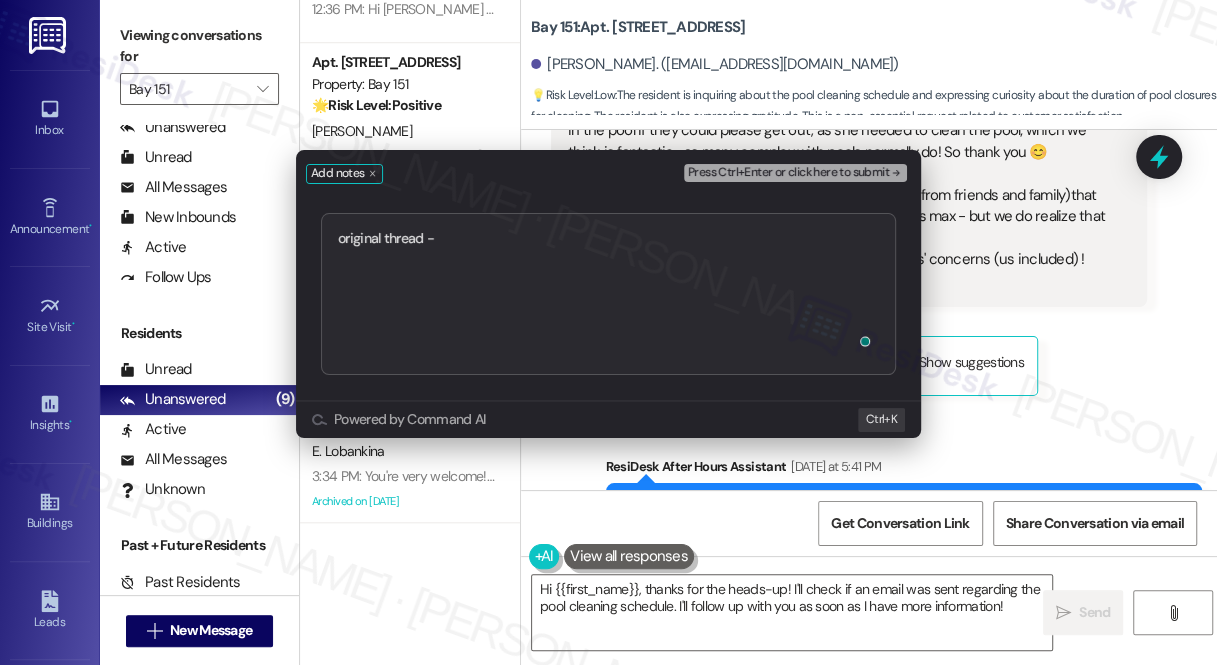 type on "original thread - https://www.theresidesk.com/text/insights-conversations/1223461/share-conversation-link" 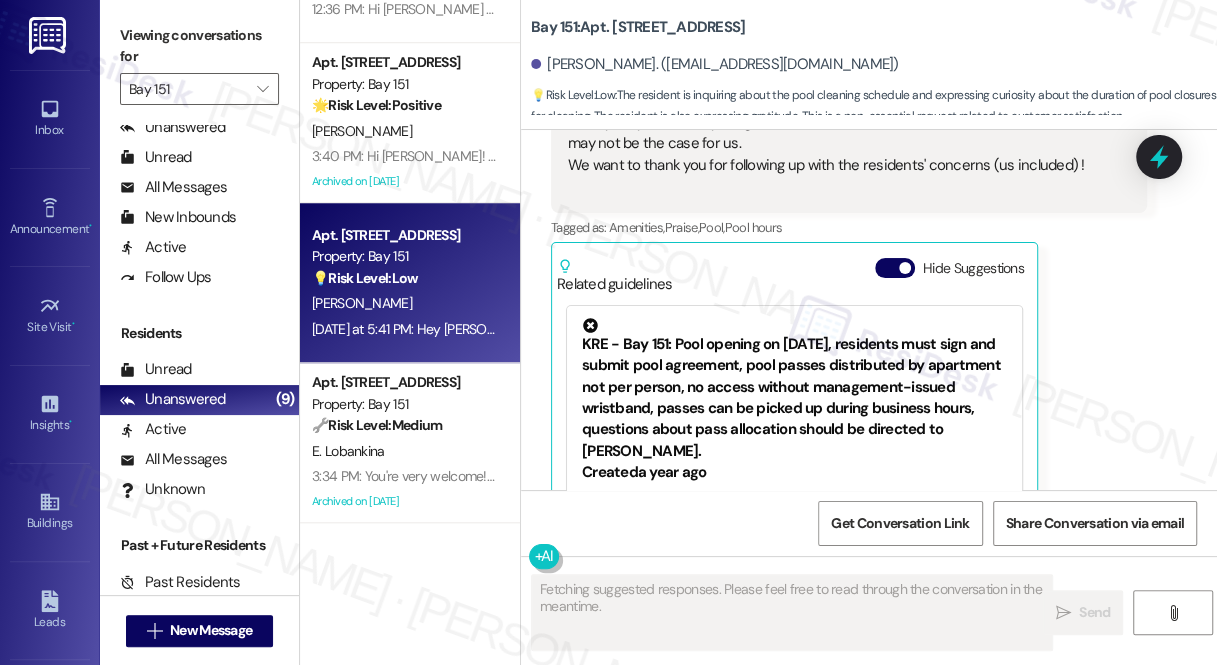 scroll, scrollTop: 23817, scrollLeft: 0, axis: vertical 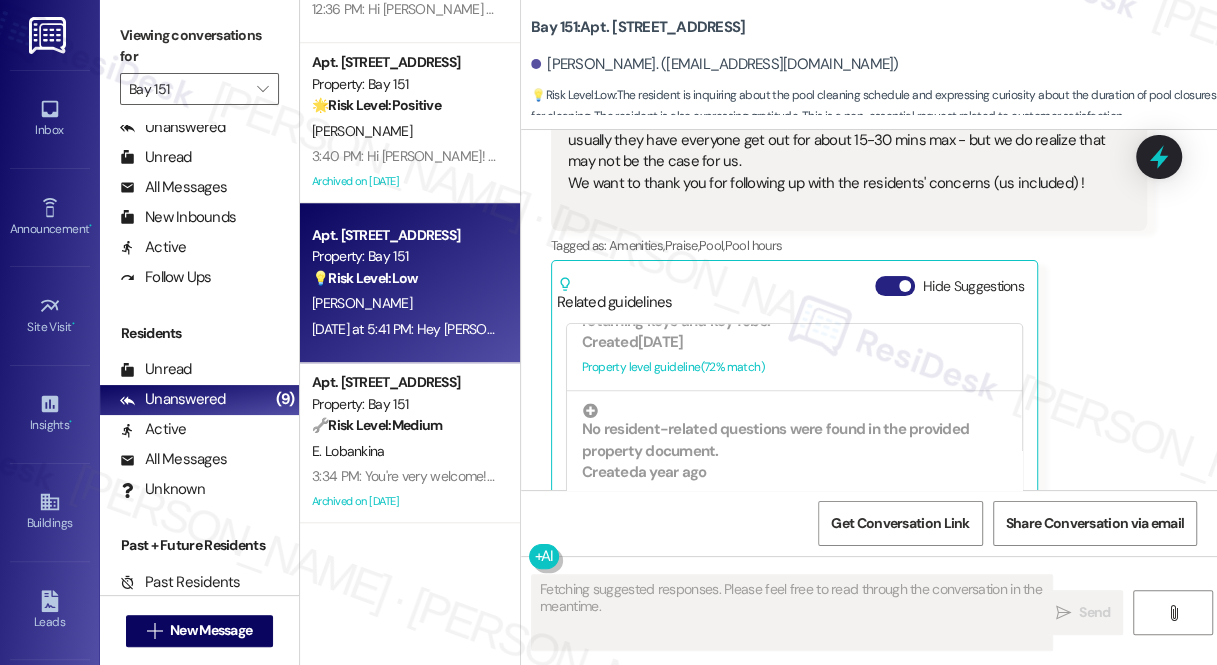 click on "Hide Suggestions" at bounding box center [895, 286] 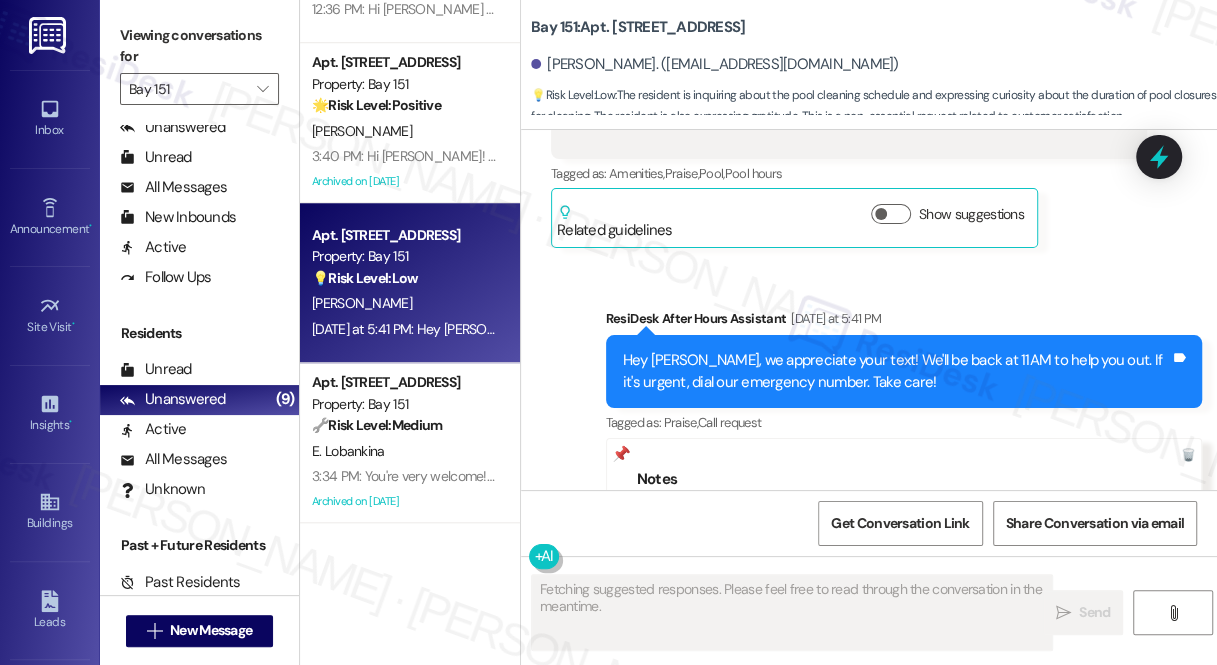 scroll, scrollTop: 23953, scrollLeft: 0, axis: vertical 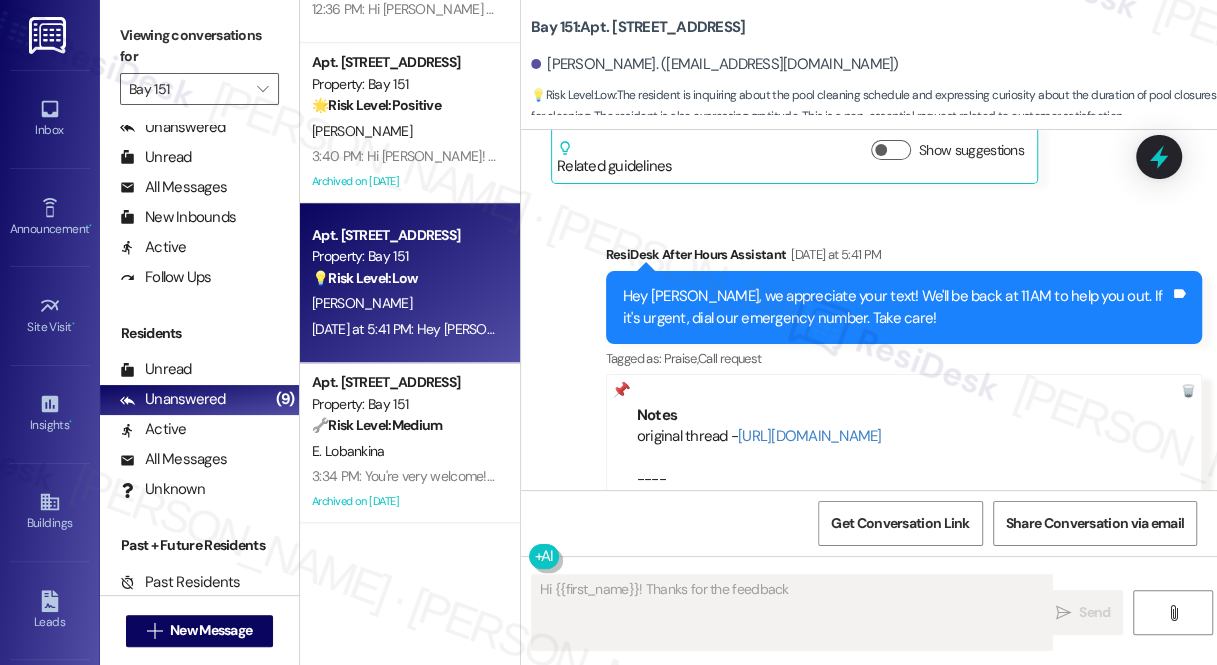 click on "Sent via SMS ResiDesk After Hours Assistant Yesterday at 5:41 PM Hey Monica, we appreciate your text! We'll be back at 11AM to help you out. If it's urgent, dial our emergency number. Take care! Tags and notes Tagged as:   Praise ,  Click to highlight conversations about Praise Call request Click to highlight conversations about Call request Notes original thread -  https://www.theresidesk.com/text/insights-conversations/1223461/share-conversation-link
----
From  automated-surveys-kre-katrina.lopez@kre.com  at 3:42PM Eastern time on 07/21/2025" at bounding box center (869, 389) 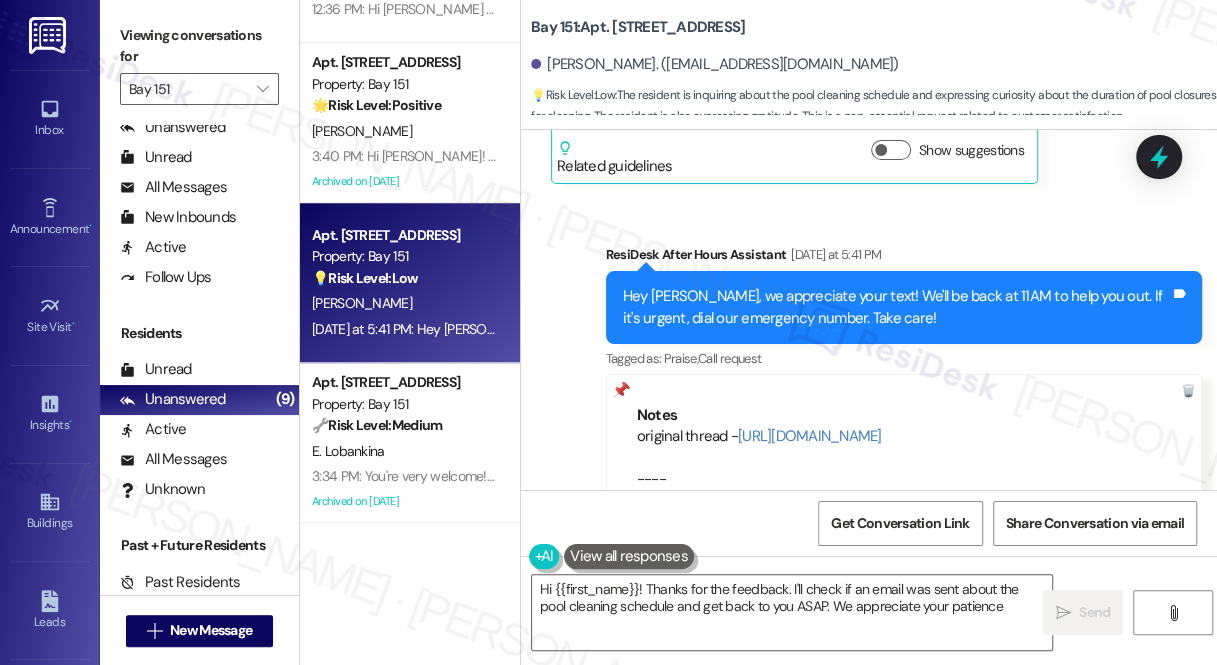 type on "Hi {{first_name}}! Thanks for the feedback. I'll check if an email was sent about the pool cleaning schedule and get back to you ASAP. We appreciate your patience!" 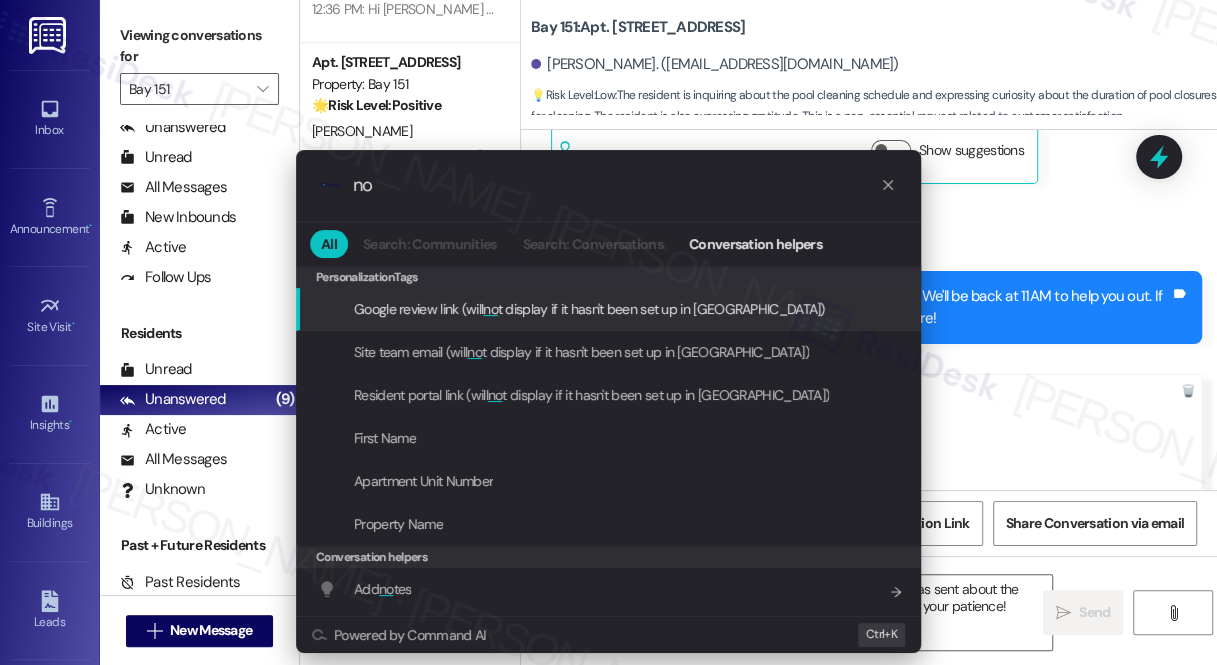 type on "n" 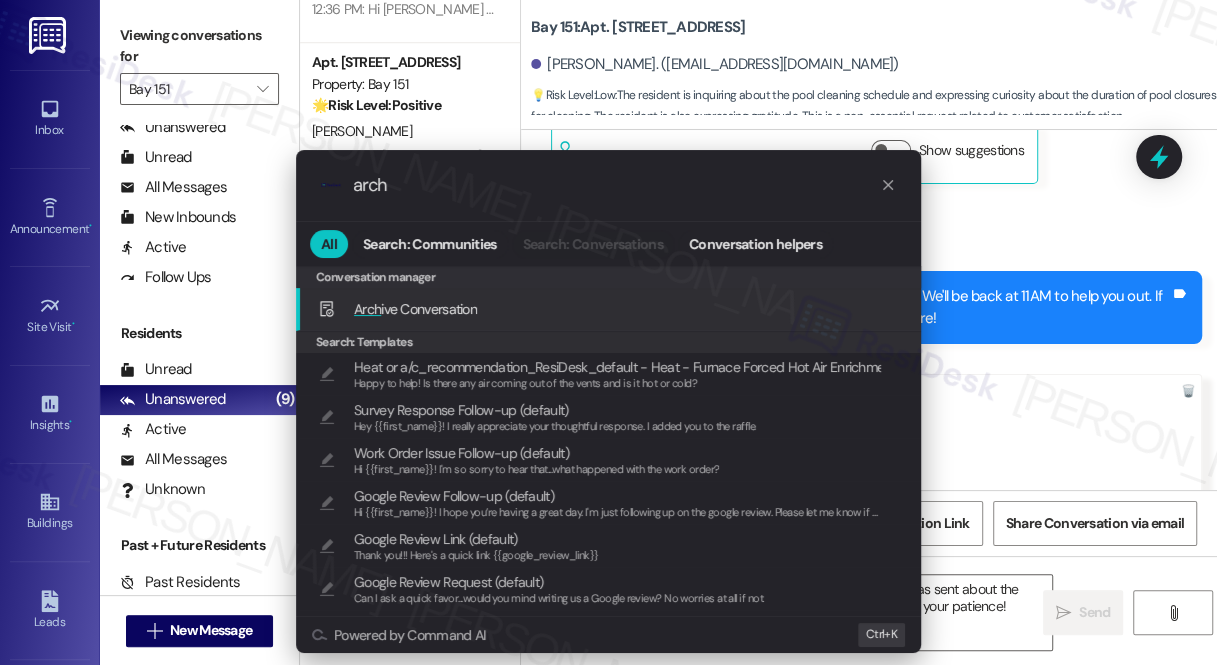 type on "arch" 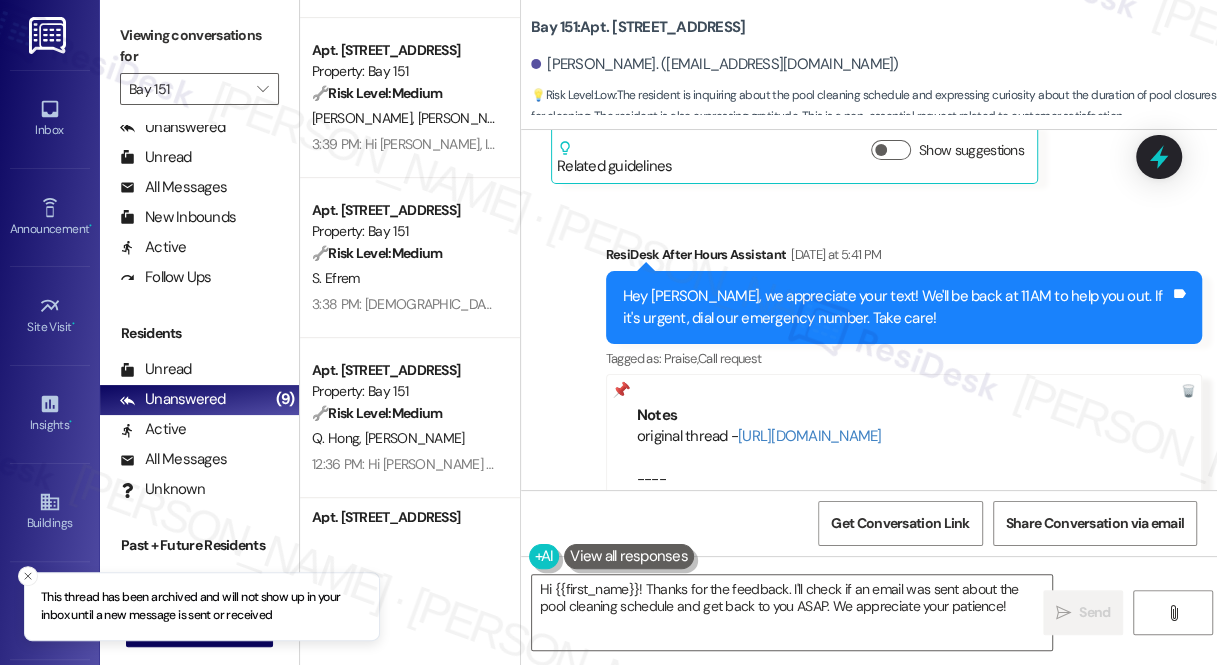 scroll, scrollTop: 114, scrollLeft: 0, axis: vertical 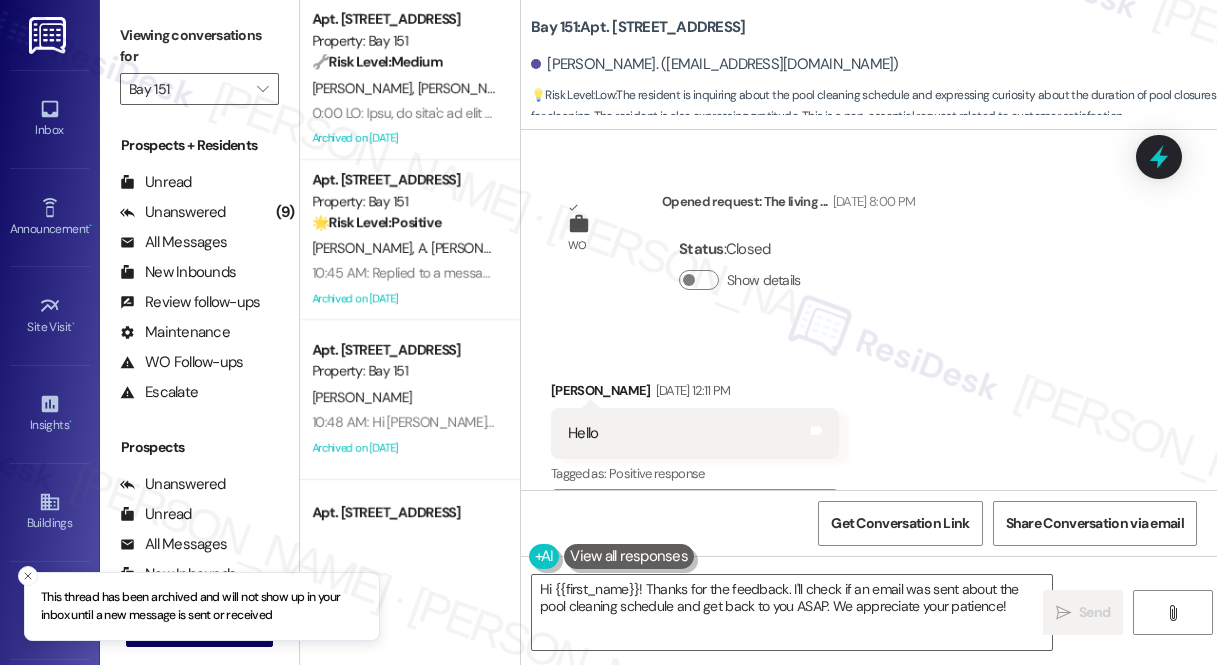 click on "Property: Bay 151" at bounding box center (404, 41) 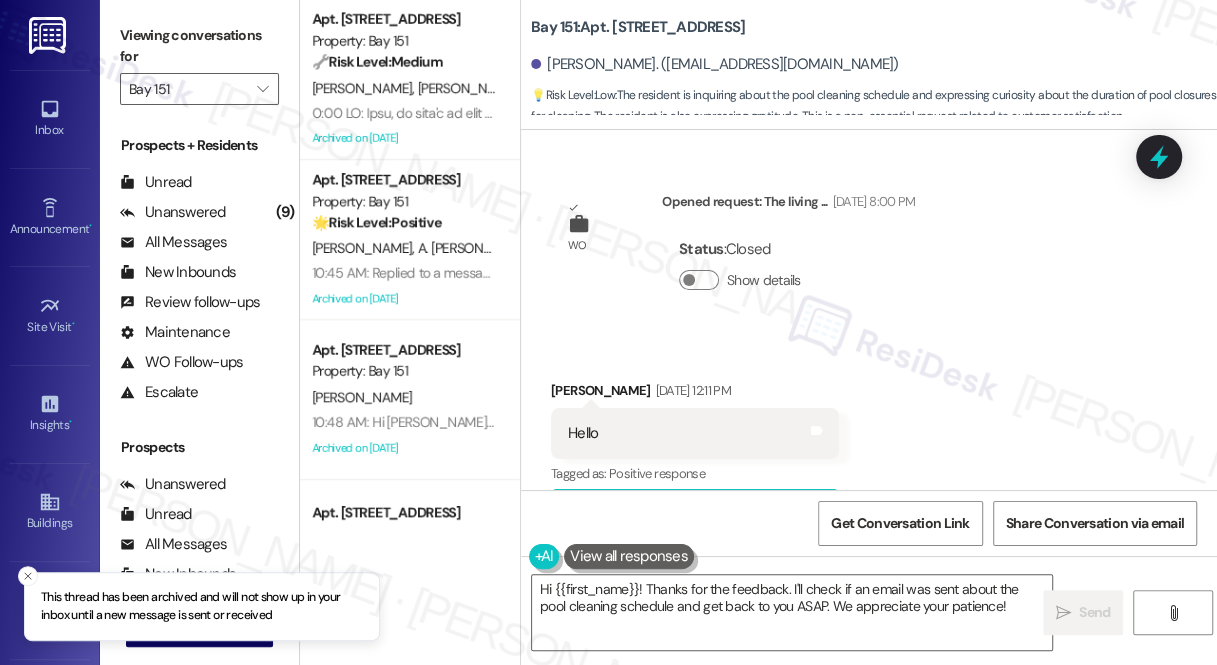 scroll, scrollTop: 357, scrollLeft: 0, axis: vertical 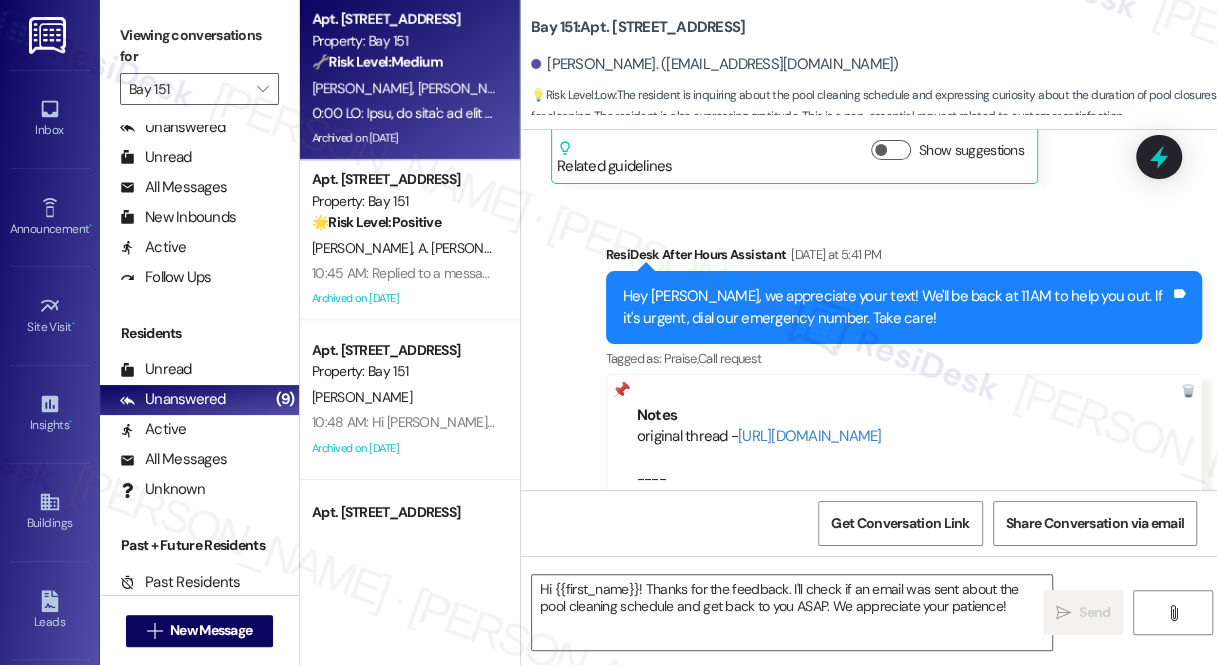 type on "Fetching suggested responses. Please feel free to read through the conversation in the meantime." 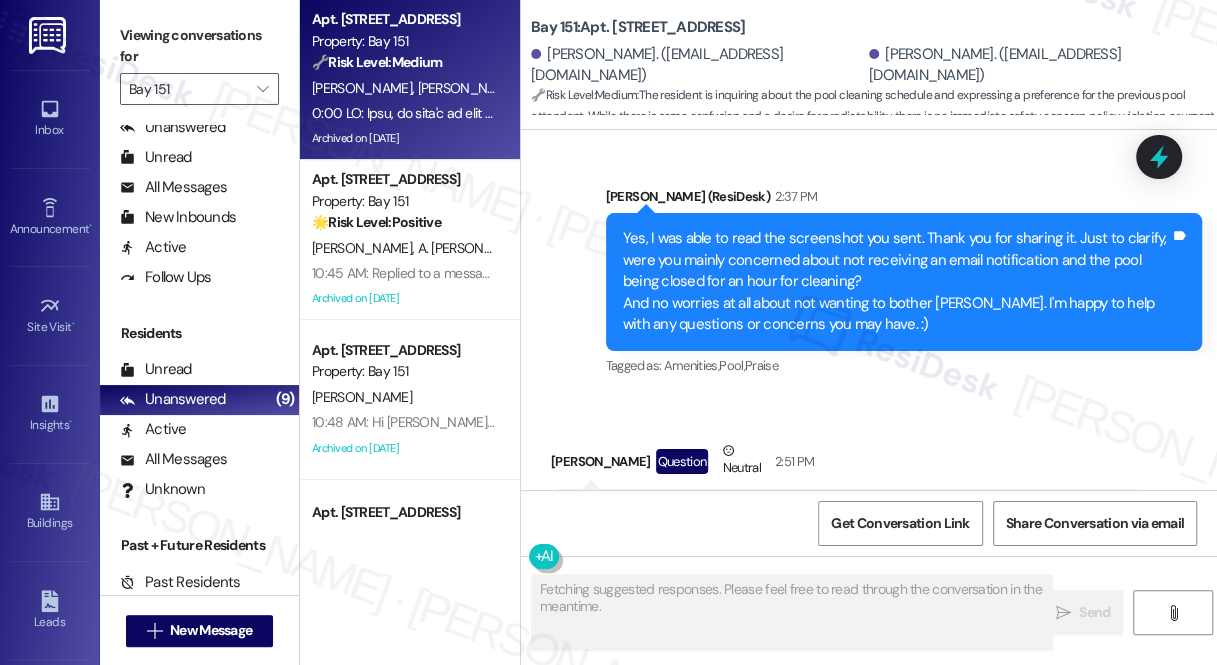 click at bounding box center [905, 896] 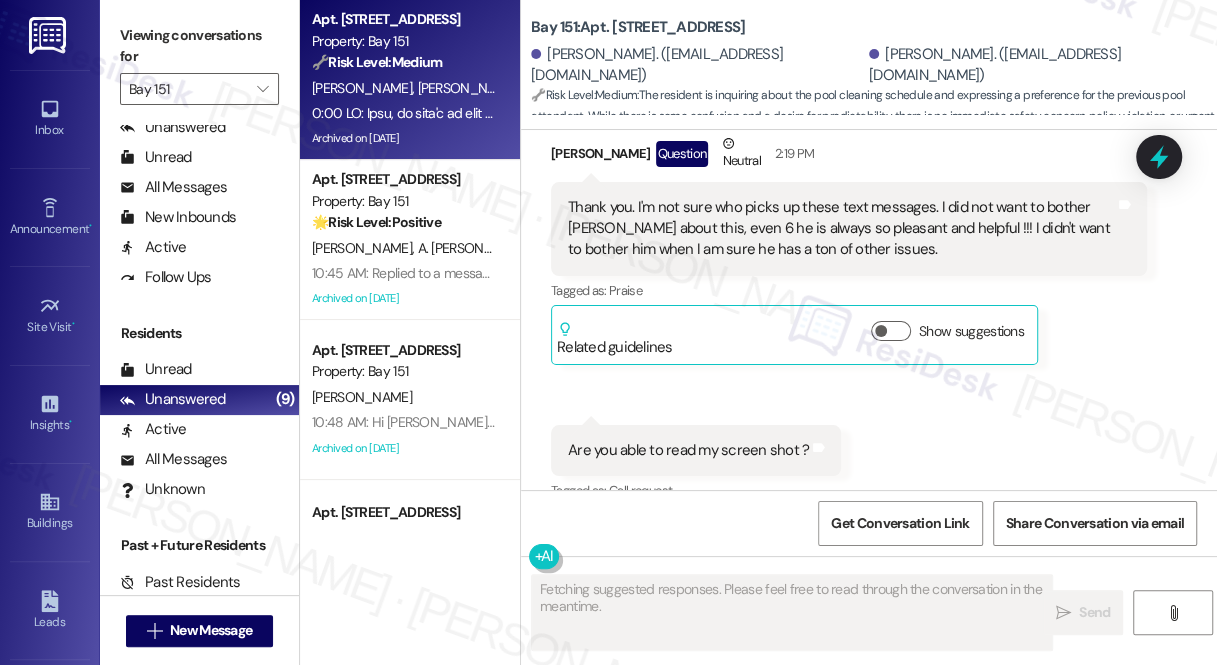 scroll, scrollTop: 59561, scrollLeft: 0, axis: vertical 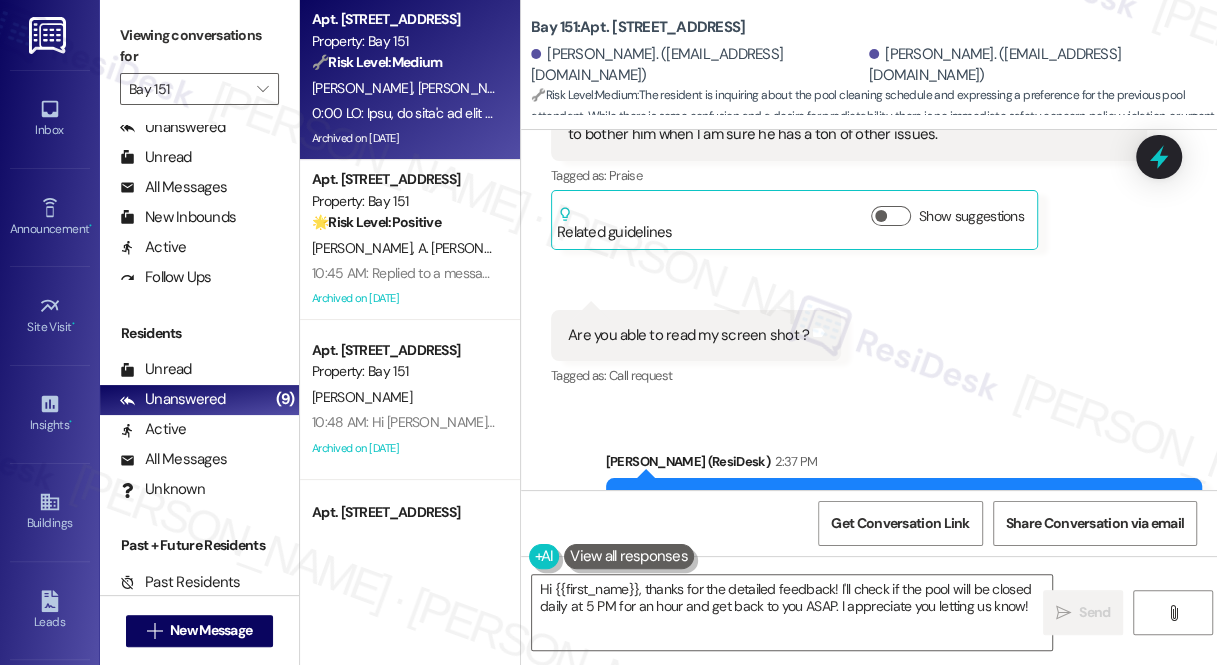 drag, startPoint x: 568, startPoint y: 240, endPoint x: 966, endPoint y: 365, distance: 417.16785 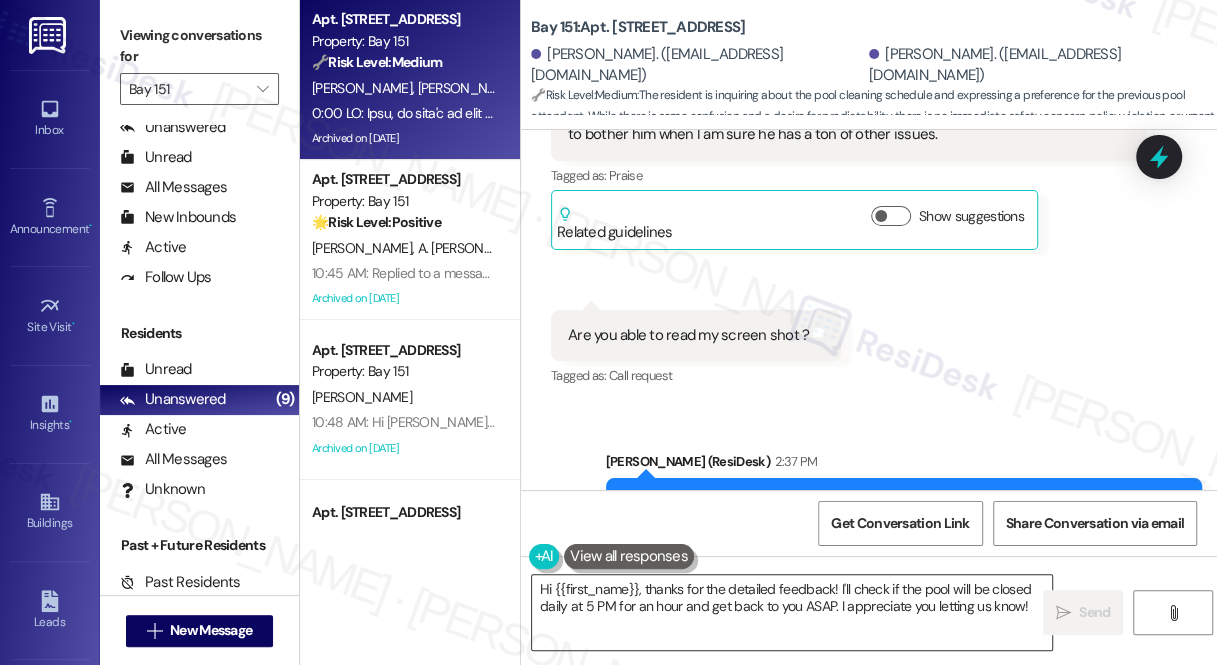 click on "Hi {{first_name}}, thanks for the detailed feedback! I'll check if the pool will be closed daily at 5 PM for an hour and get back to you ASAP. I appreciate you letting us know!" at bounding box center (792, 612) 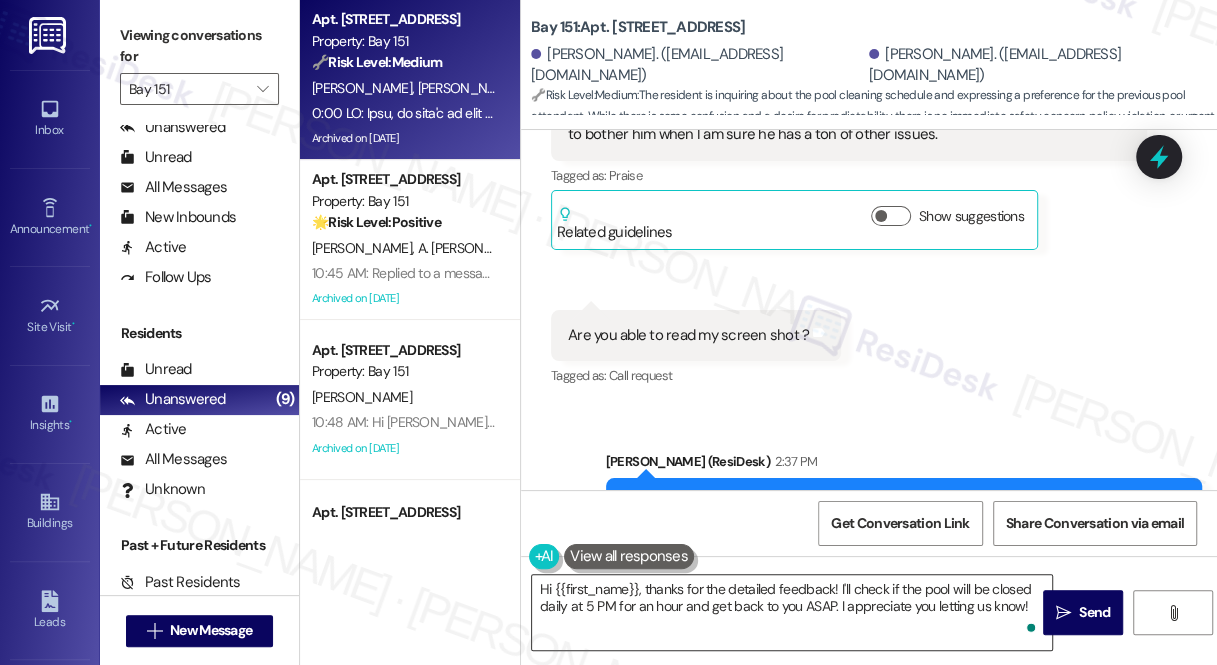 click on "Hi {{first_name}}, thanks for the detailed feedback! I'll check if the pool will be closed daily at 5 PM for an hour and get back to you ASAP. I appreciate you letting us know!" at bounding box center [792, 612] 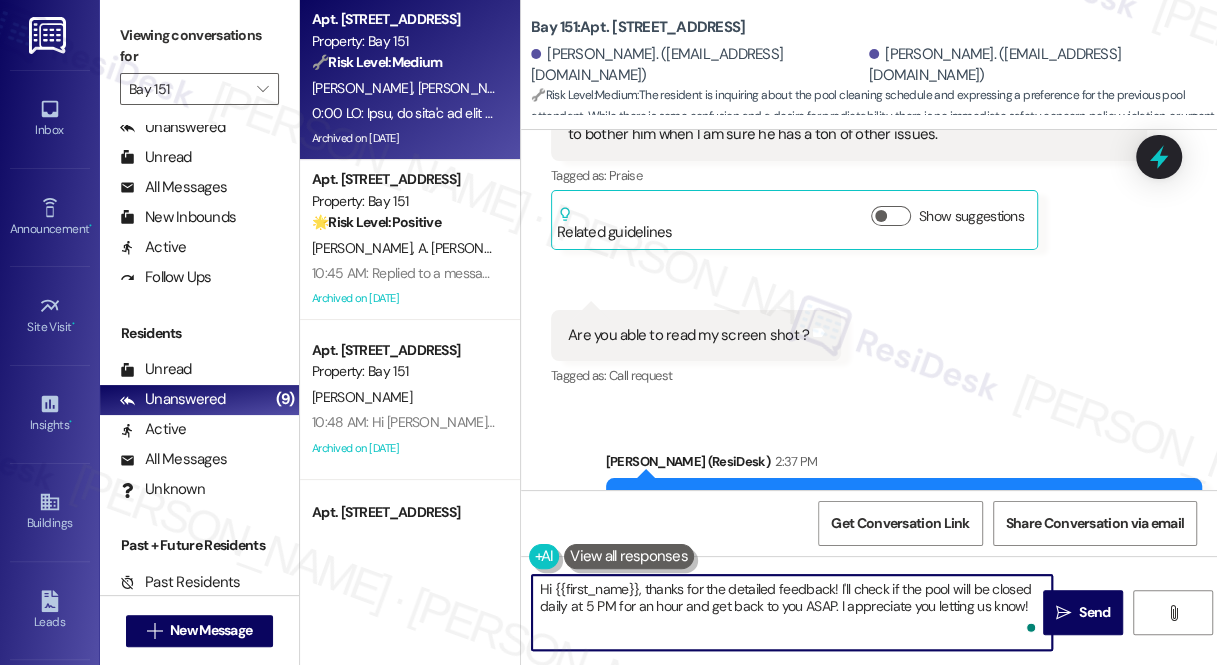 click on "Hi {{first_name}}, thanks for the detailed feedback! I'll check if the pool will be closed daily at 5 PM for an hour and get back to you ASAP. I appreciate you letting us know!" at bounding box center (792, 612) 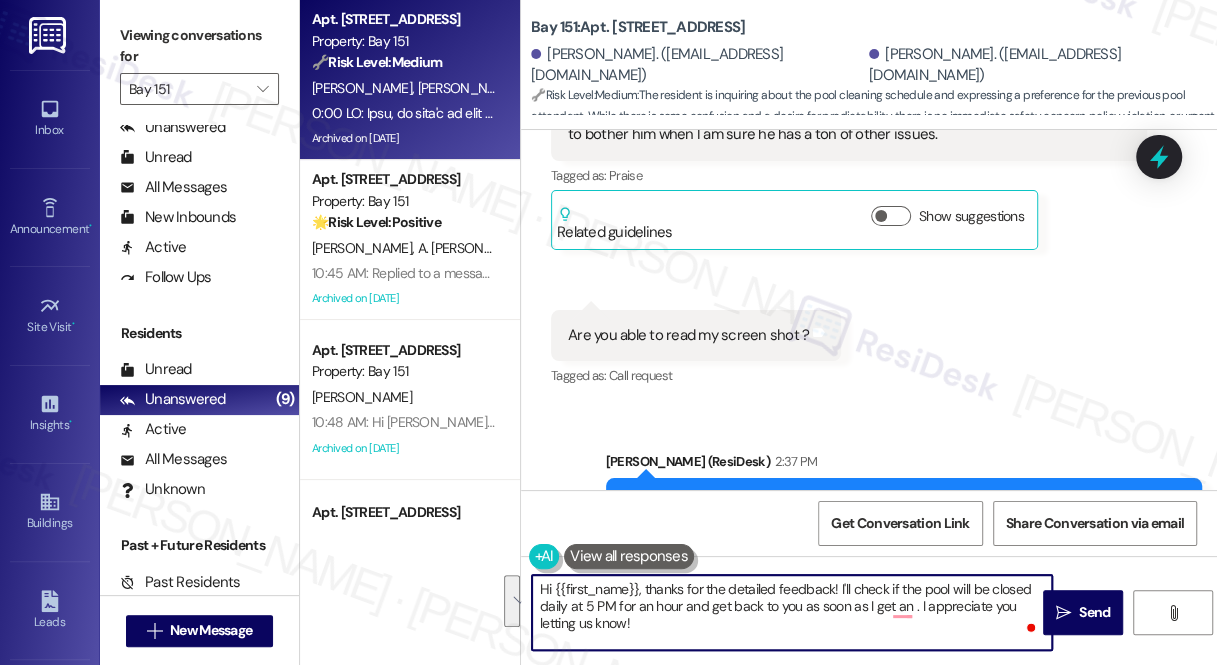 paste on "Thank you for reaching out and for your thoughtful message — I completely understand how the unexpected pool closure could be confusing, especially when you’re trying to make the most of the space and plan around guest limitations. I appreciate your kind words about last year’s attendant and your understanding of the importance of cleaning and maintenance.
I’ll check in with the site team to get clarification on the current pool cleaning schedule and whether this type of closure will be happening daily. I’ll be sure to follow up with you as soon as I have more details." 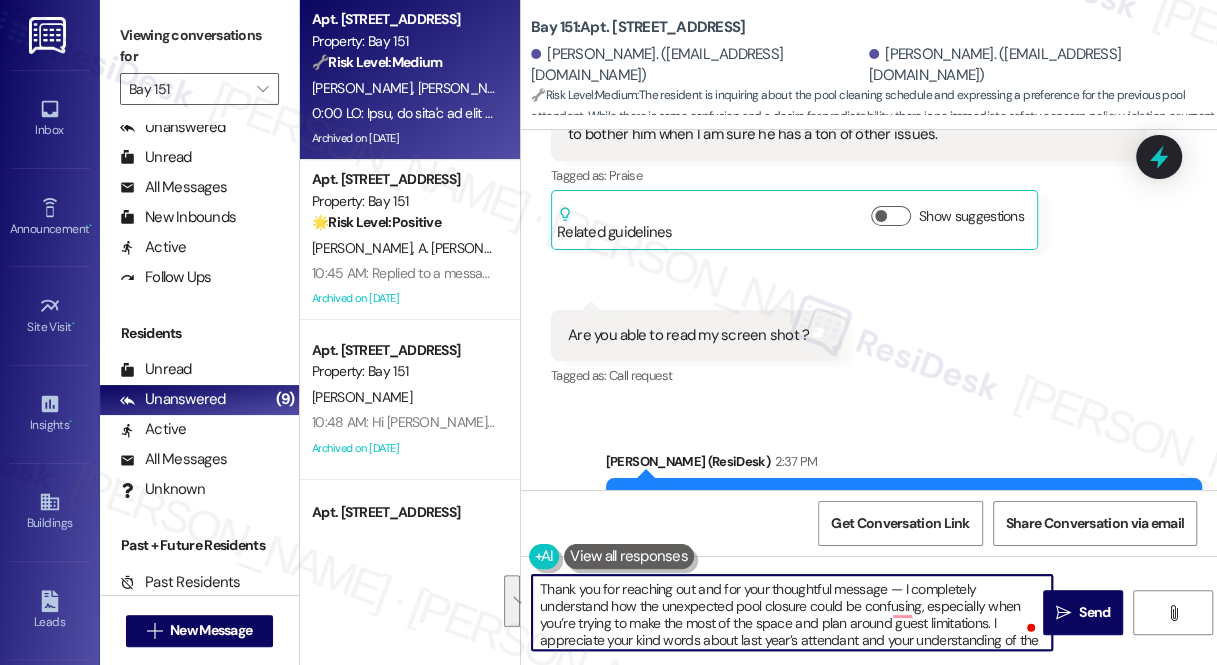 scroll, scrollTop: 85, scrollLeft: 0, axis: vertical 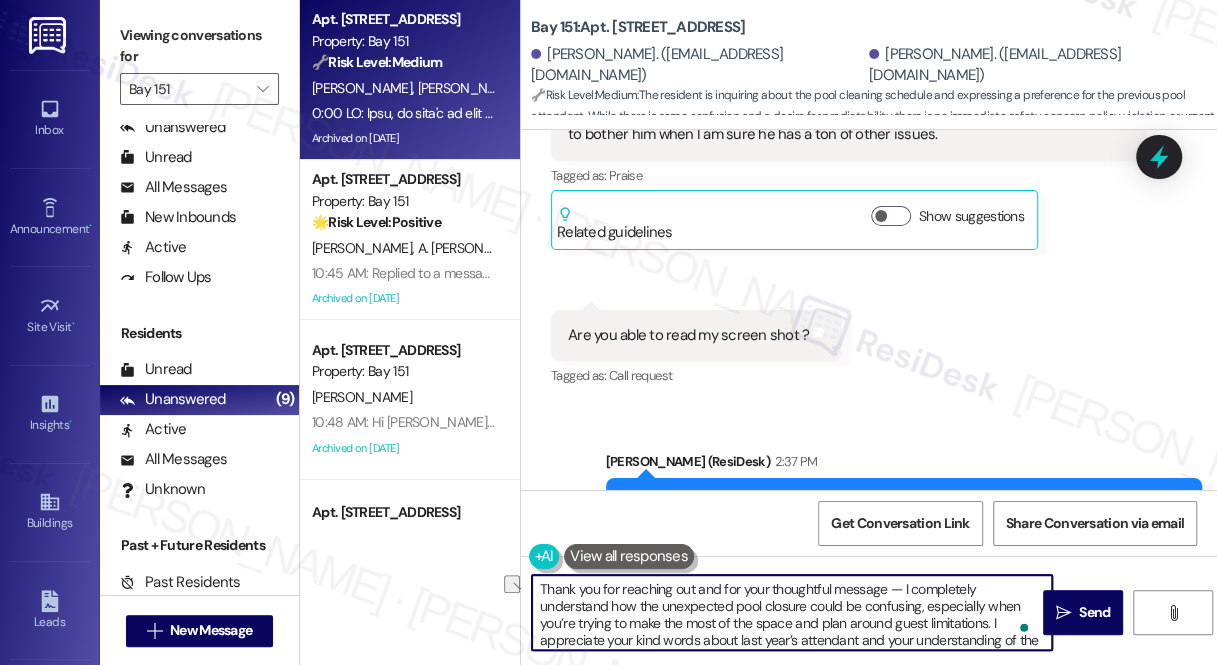 drag, startPoint x: 901, startPoint y: 588, endPoint x: 389, endPoint y: 595, distance: 512.04785 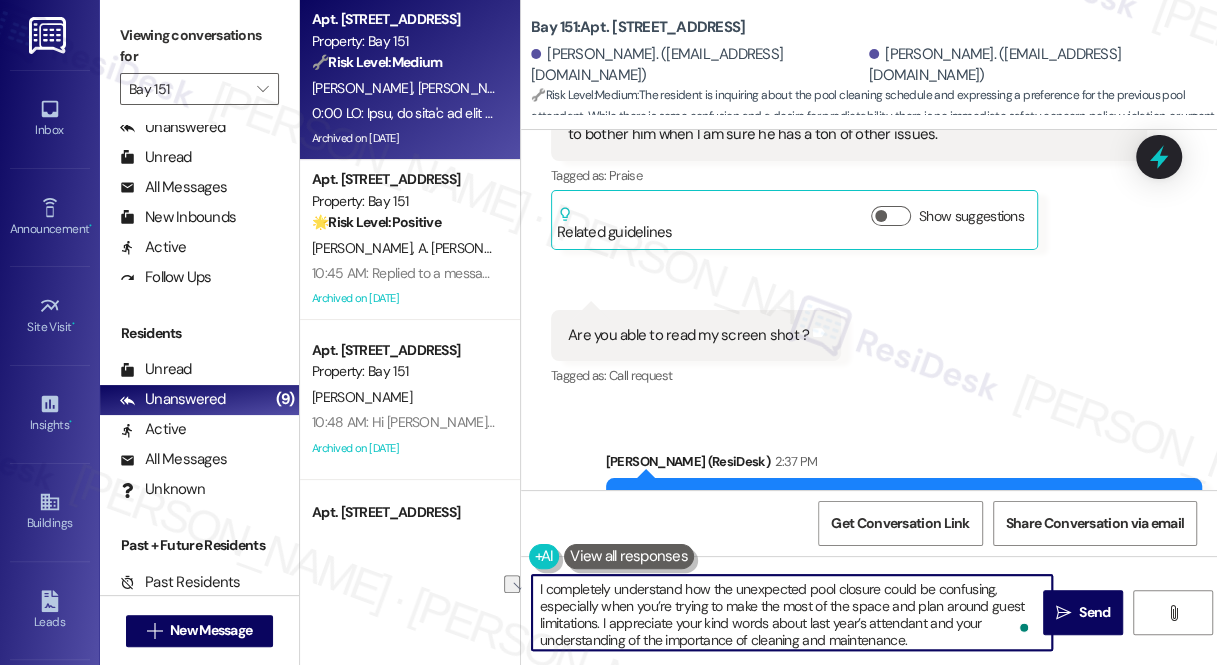 scroll, scrollTop: 67, scrollLeft: 0, axis: vertical 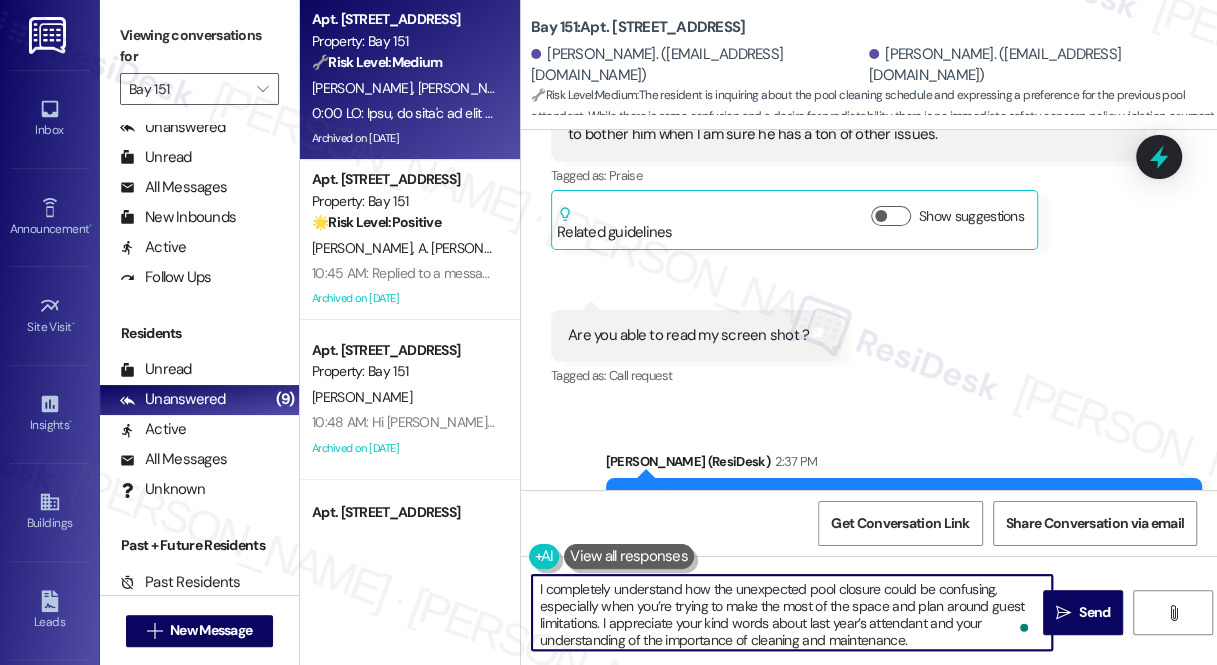 click on "I completely understand how the unexpected pool closure could be confusing, especially when you’re trying to make the most of the space and plan around guest limitations. I appreciate your kind words about last year’s attendant and your understanding of the importance of cleaning and maintenance.
I’ll check in with the site team to get clarification on the current pool cleaning schedule and whether this type of closure will be happening daily. I’ll be sure to follow up with you as soon as I have more details." at bounding box center (792, 612) 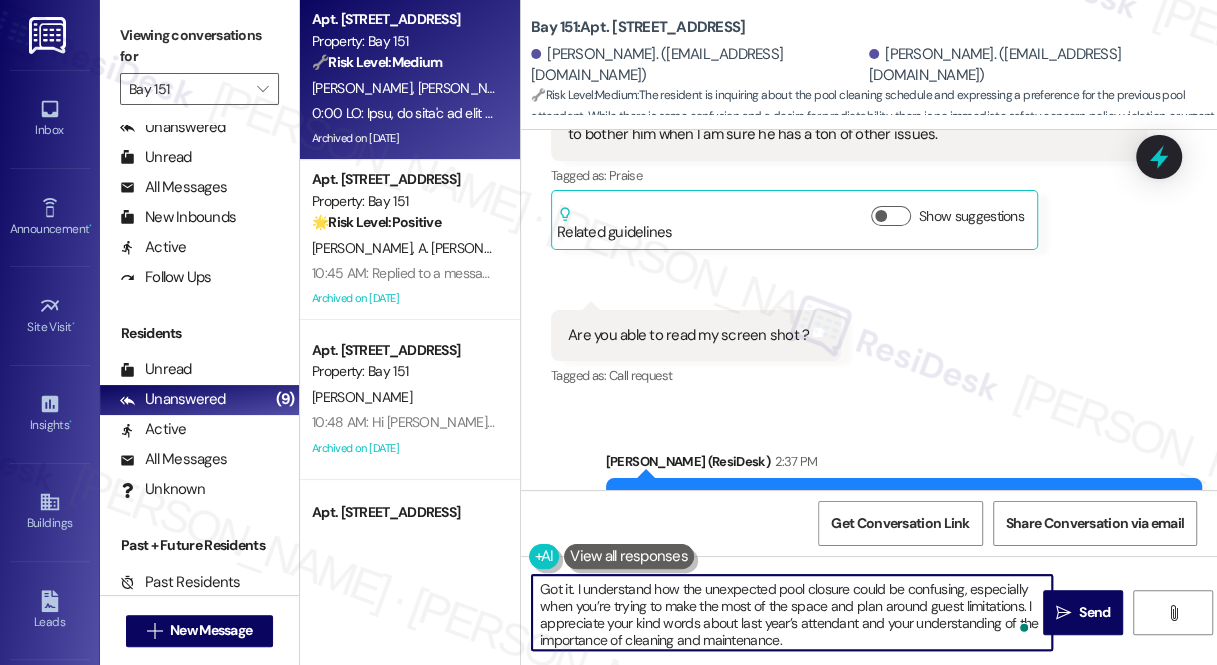 scroll, scrollTop: 37, scrollLeft: 0, axis: vertical 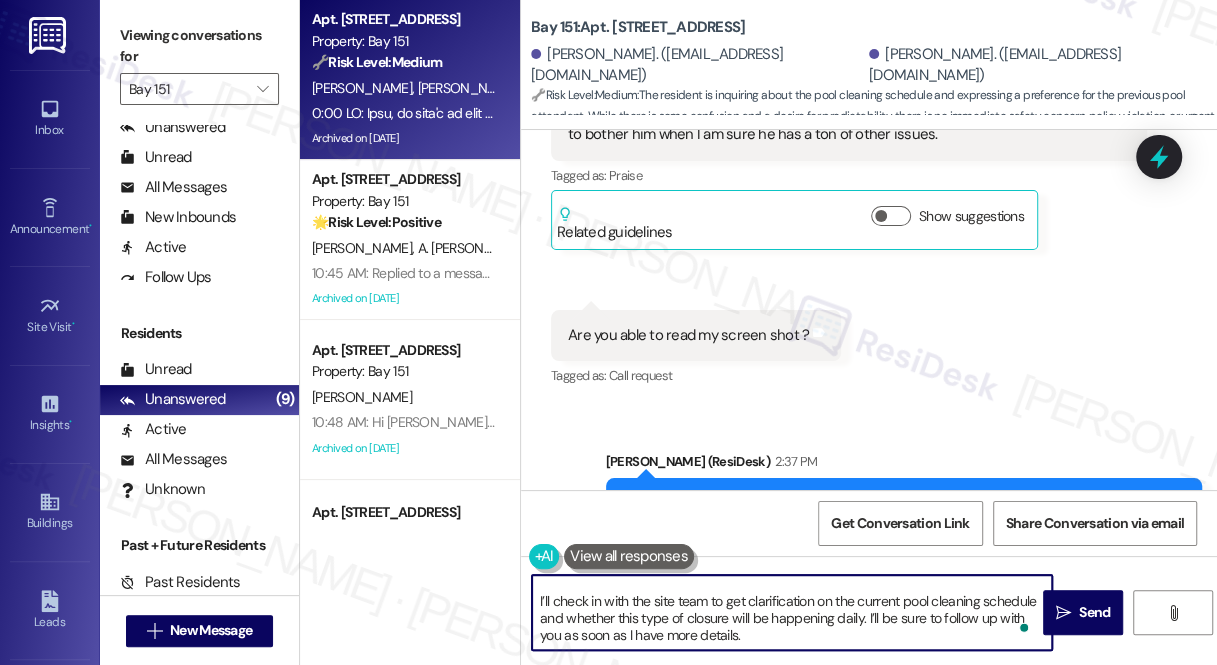 click on "Got it. I understand how the unexpected pool closure could be confusing, especially when you’re trying to make the most of the space and plan around guest limitations. I appreciate your kind words about last year’s attendant and your understanding of the importance of cleaning and maintenance.
I’ll check in with the site team to get clarification on the current pool cleaning schedule and whether this type of closure will be happening daily. I’ll be sure to follow up with you as soon as I have more details." at bounding box center (792, 612) 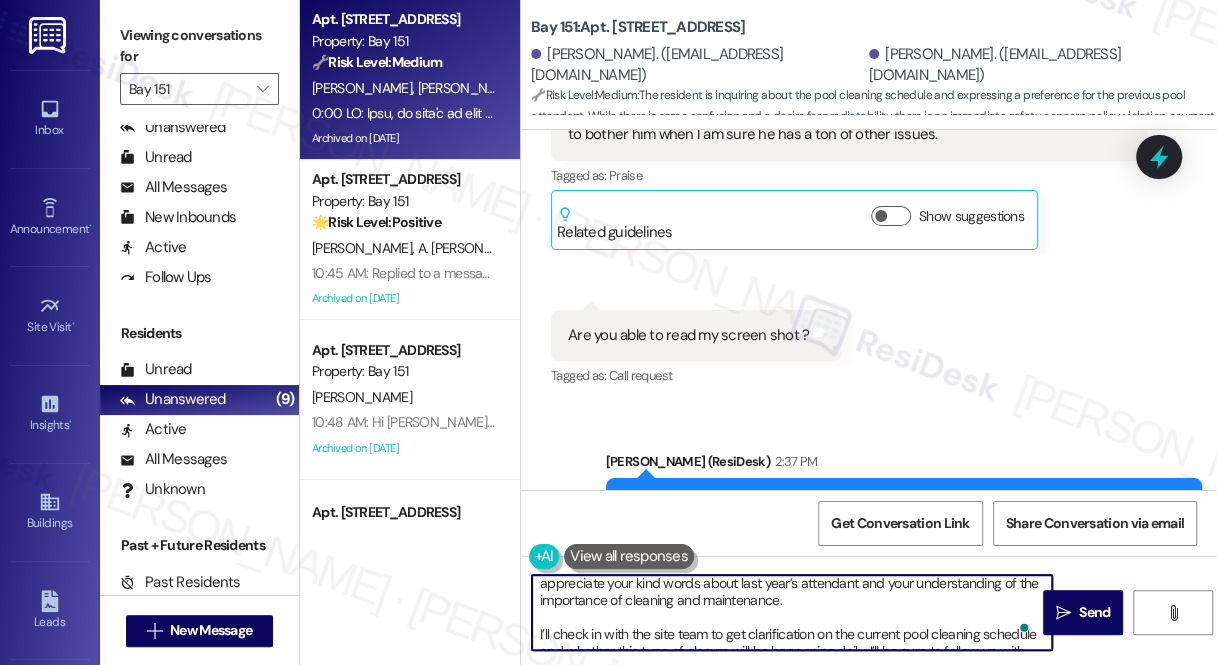 scroll, scrollTop: 0, scrollLeft: 0, axis: both 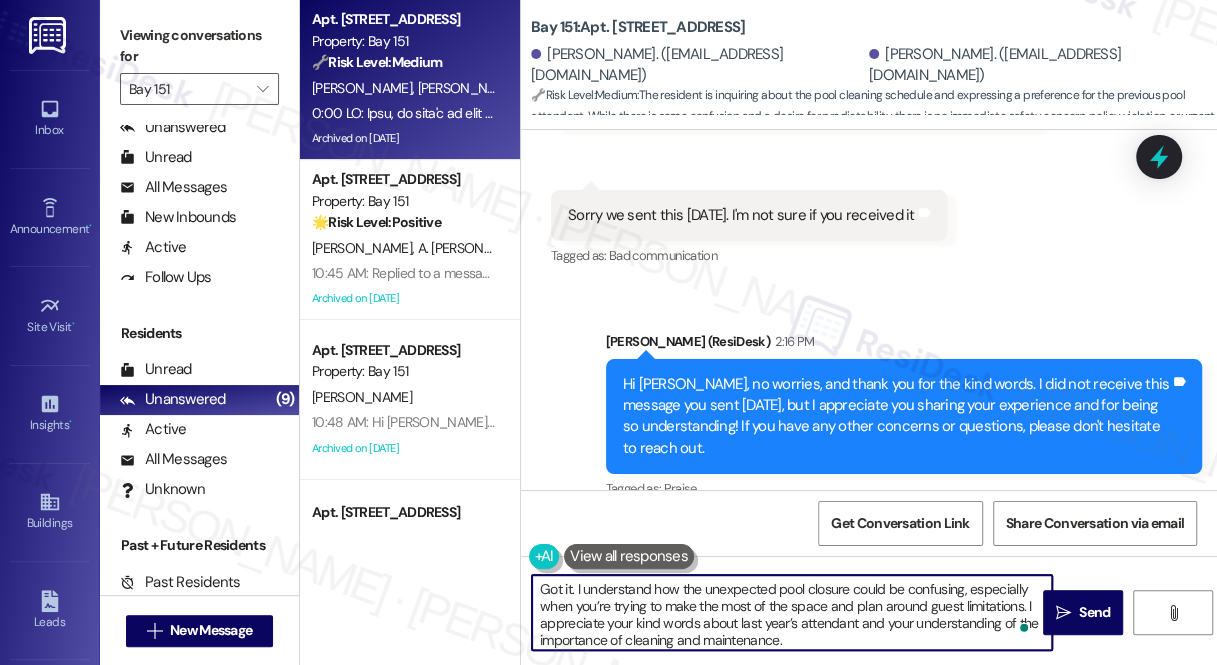 click on "Yes, I was able to read the screenshot you sent. Thank you for sharing it. Just to clarify, were you mainly concerned about not receiving an email notification and the pool being closed for an hour for cleaning?
And no worries at all about not wanting to bother Jakub. I'm happy to help with any questions or concerns you may have. :)" at bounding box center (896, 1092) 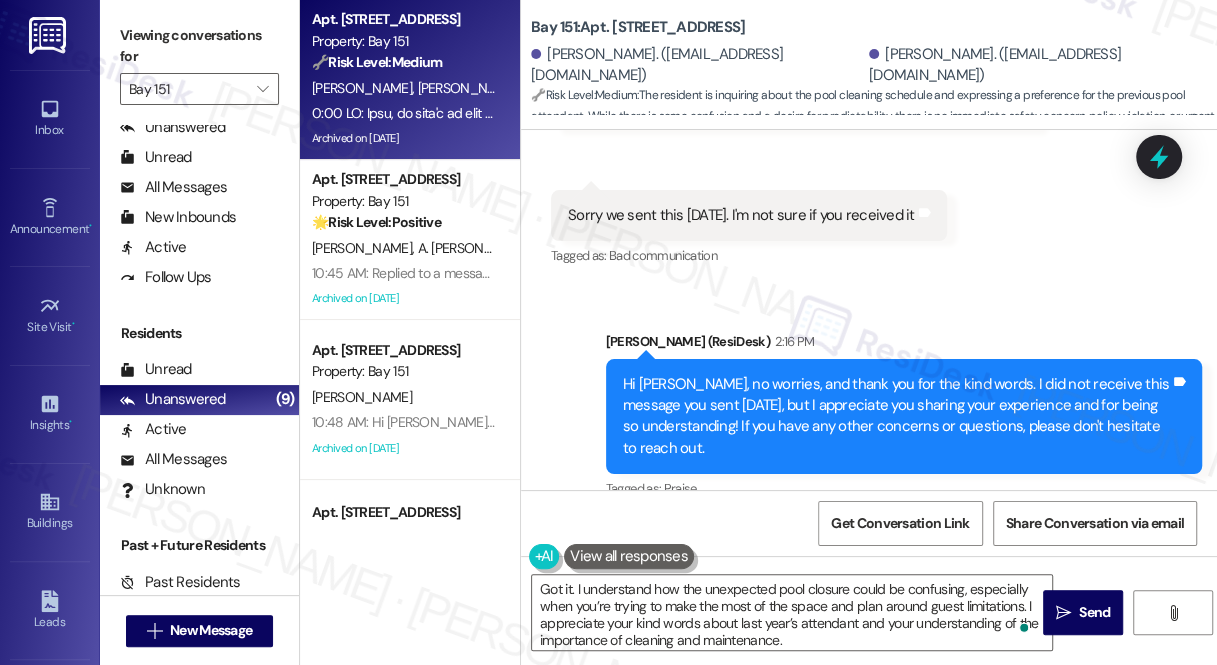 click on "Yes, I was able to read the screenshot you sent. Thank you for sharing it. Just to clarify, were you mainly concerned about not receiving an email notification and the pool being closed for an hour for cleaning?
And no worries at all about not wanting to bother Jakub. I'm happy to help with any questions or concerns you may have. :)" at bounding box center [896, 1092] 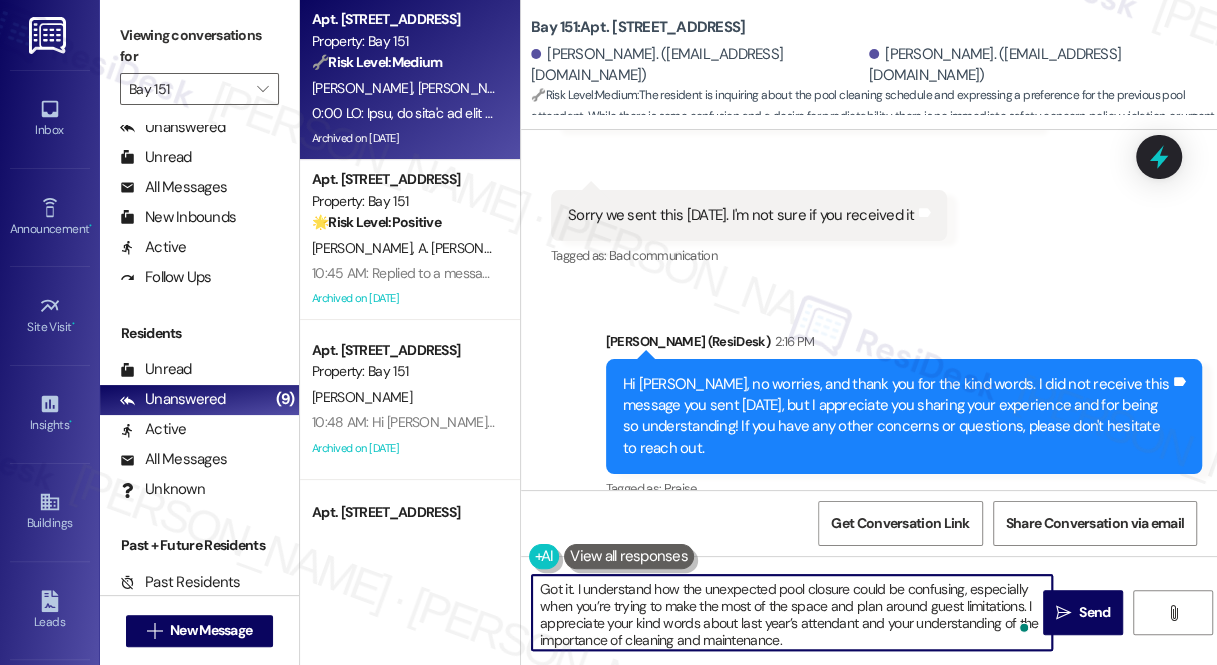 click on "Got it. I understand how the unexpected pool closure could be confusing, especially when you’re trying to make the most of the space and plan around guest limitations. I appreciate your kind words about last year’s attendant and your understanding of the importance of cleaning and maintenance.
I’ll check in with the site team to get clarification on the current pool cleaning schedule and whether this type of closure will be happening daily. I’ll be sure to follow up with you as soon as I have more details." at bounding box center [792, 612] 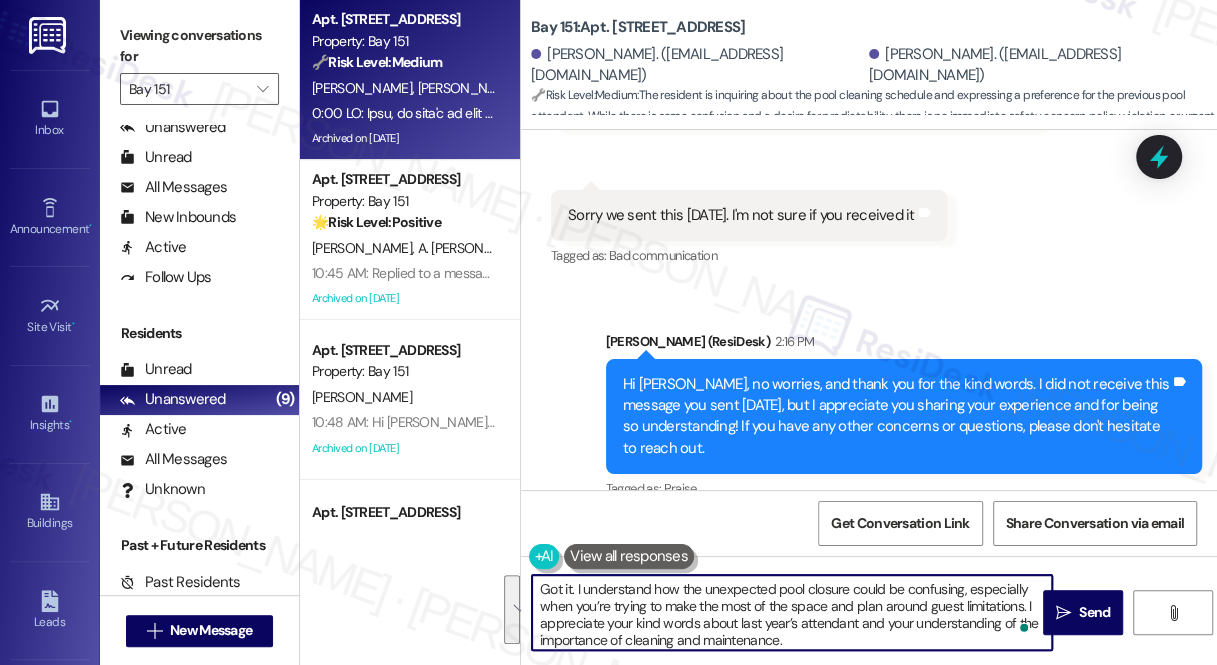 click on "Got it. I understand how the unexpected pool closure could be confusing, especially when you’re trying to make the most of the space and plan around guest limitations. I appreciate your kind words about last year’s attendant and your understanding of the importance of cleaning and maintenance.
I’ll check in with the site team to get clarification on the current pool cleaning schedule and whether this type of closure will be happening daily. I’ll be sure to follow up with you as soon as I have more details." at bounding box center (792, 612) 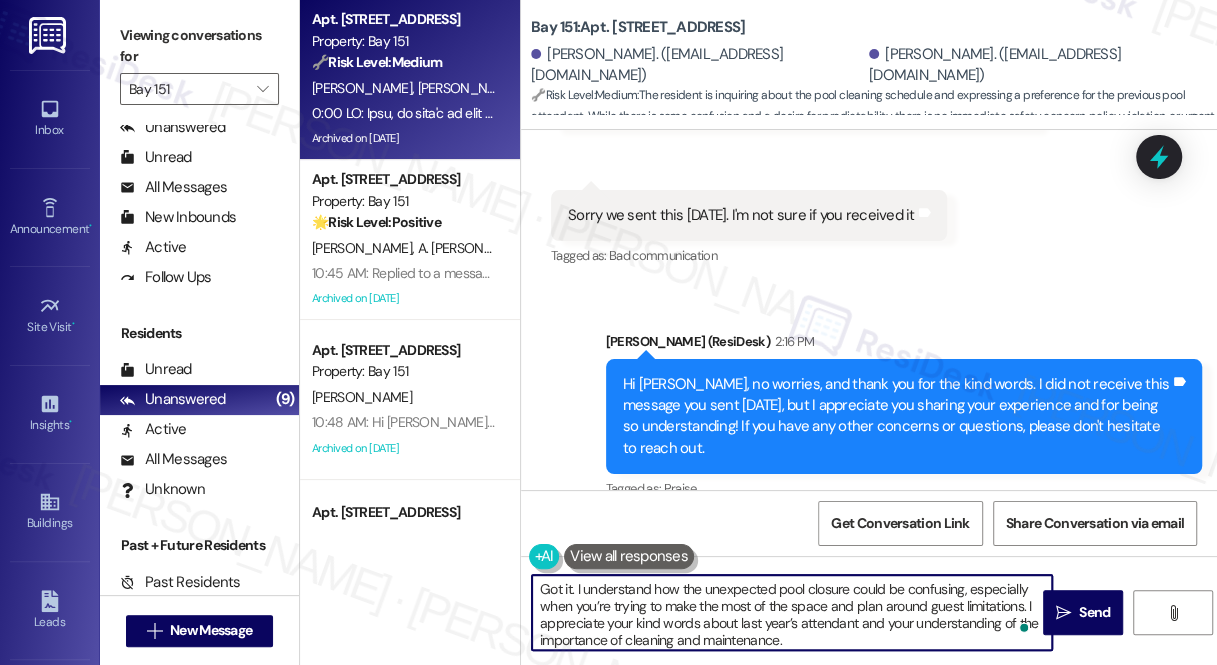 click on "Got it. I understand how the unexpected pool closure could be confusing, especially when you’re trying to make the most of the space and plan around guest limitations. I appreciate your kind words about last year’s attendant and your understanding of the importance of cleaning and maintenance.
I’ll check in with the site team to get clarification on the current pool cleaning schedule and whether this type of closure will be happening daily. I’ll be sure to follow up with you as soon as I have more details." at bounding box center [792, 612] 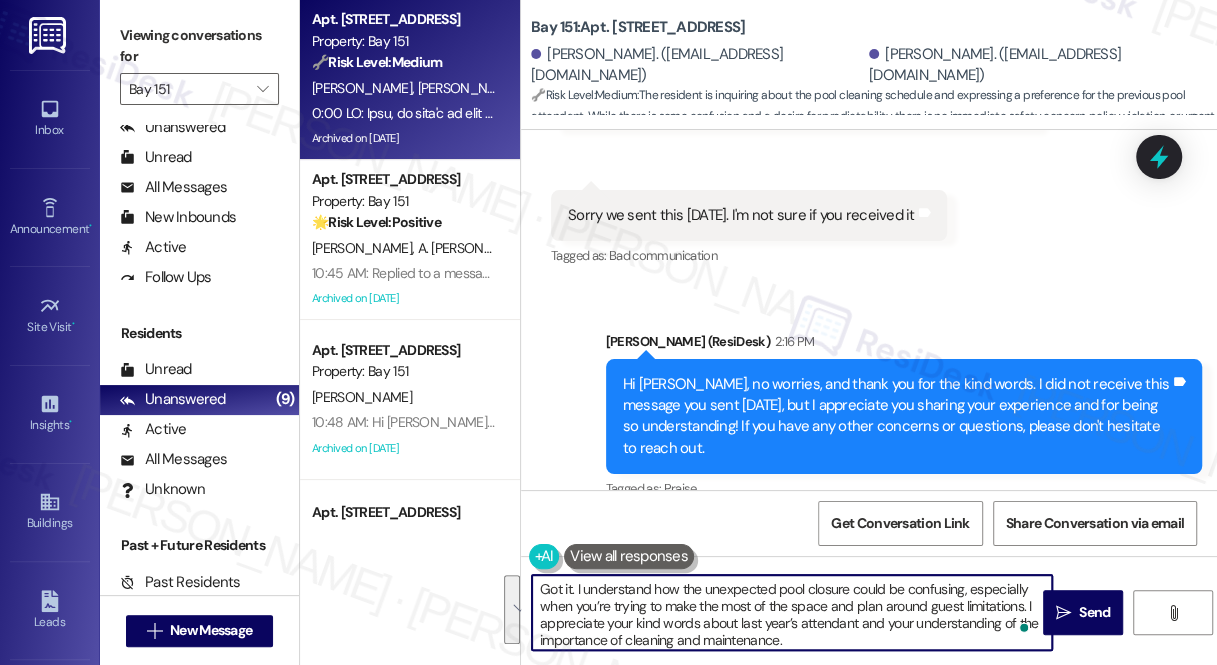 click on "Got it. I understand how the unexpected pool closure could be confusing, especially when you’re trying to make the most of the space and plan around guest limitations. I appreciate your kind words about last year’s attendant and your understanding of the importance of cleaning and maintenance.
I’ll check in with the site team to get clarification on the current pool cleaning schedule and whether this type of closure will be happening daily. I’ll be sure to follow up with you as soon as I have more details." at bounding box center [792, 612] 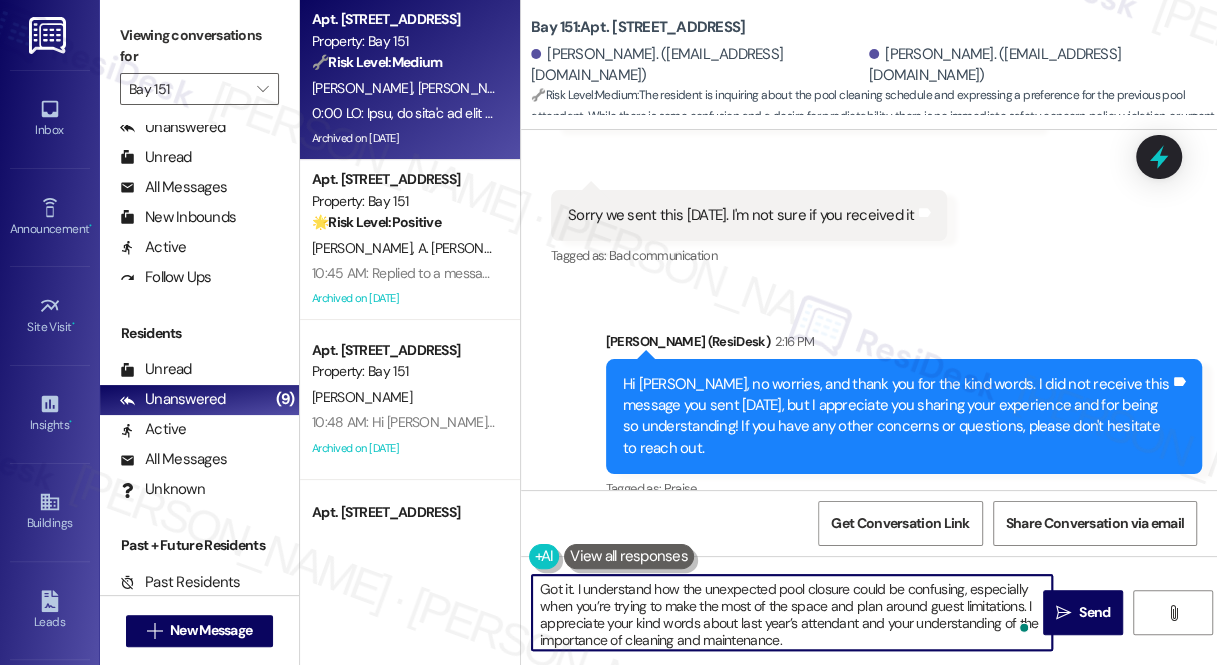 click on "Got it. I understand how the unexpected pool closure could be confusing, especially when you’re trying to make the most of the space and plan around guest limitations. I appreciate your kind words about last year’s attendant and your understanding of the importance of cleaning and maintenance.
I’ll check in with the site team to get clarification on the current pool cleaning schedule and whether this type of closure will be happening daily. I’ll be sure to follow up with you as soon as I have more details." at bounding box center [792, 612] 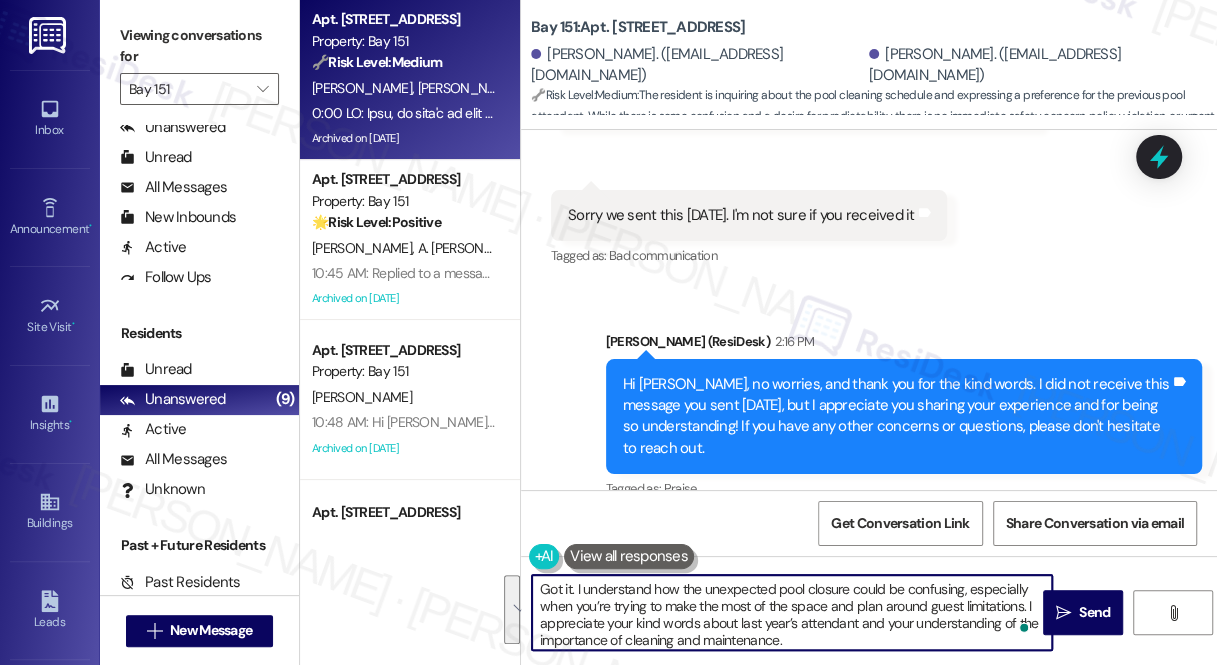click on "Got it. I understand how the unexpected pool closure could be confusing, especially when you’re trying to make the most of the space and plan around guest limitations. I appreciate your kind words about last year’s attendant and your understanding of the importance of cleaning and maintenance.
I’ll check in with the site team to get clarification on the current pool cleaning schedule and whether this type of closure will be happening daily. I’ll be sure to follow up with you as soon as I have more details." at bounding box center [792, 612] 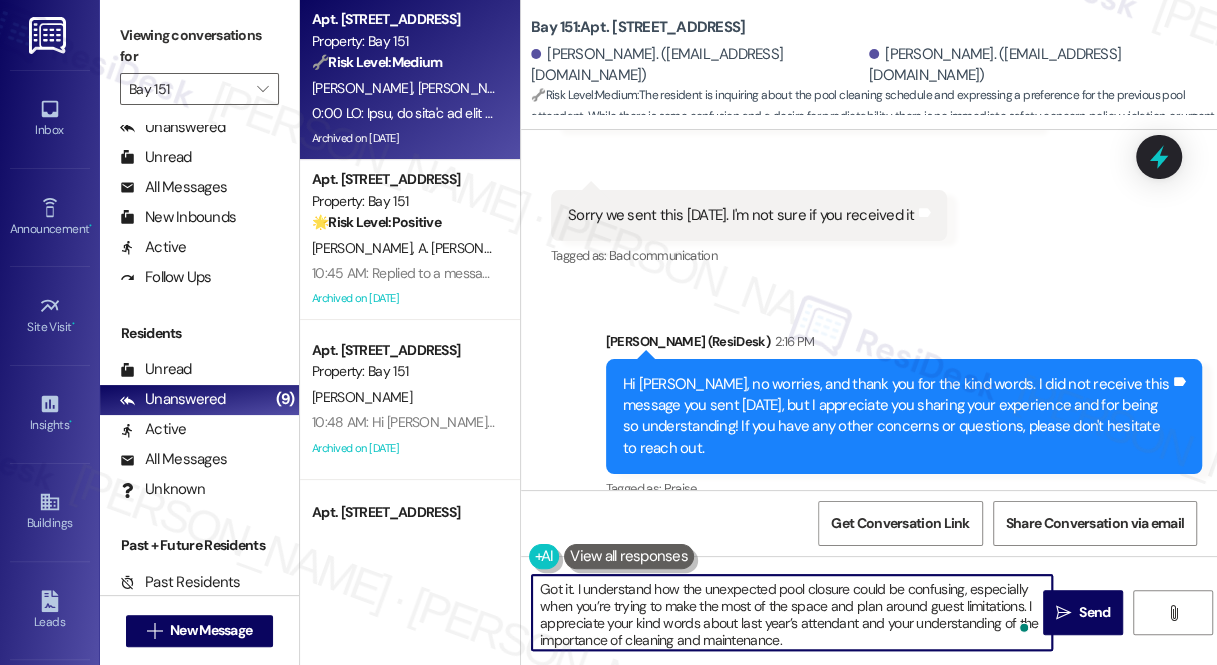 scroll, scrollTop: 51, scrollLeft: 0, axis: vertical 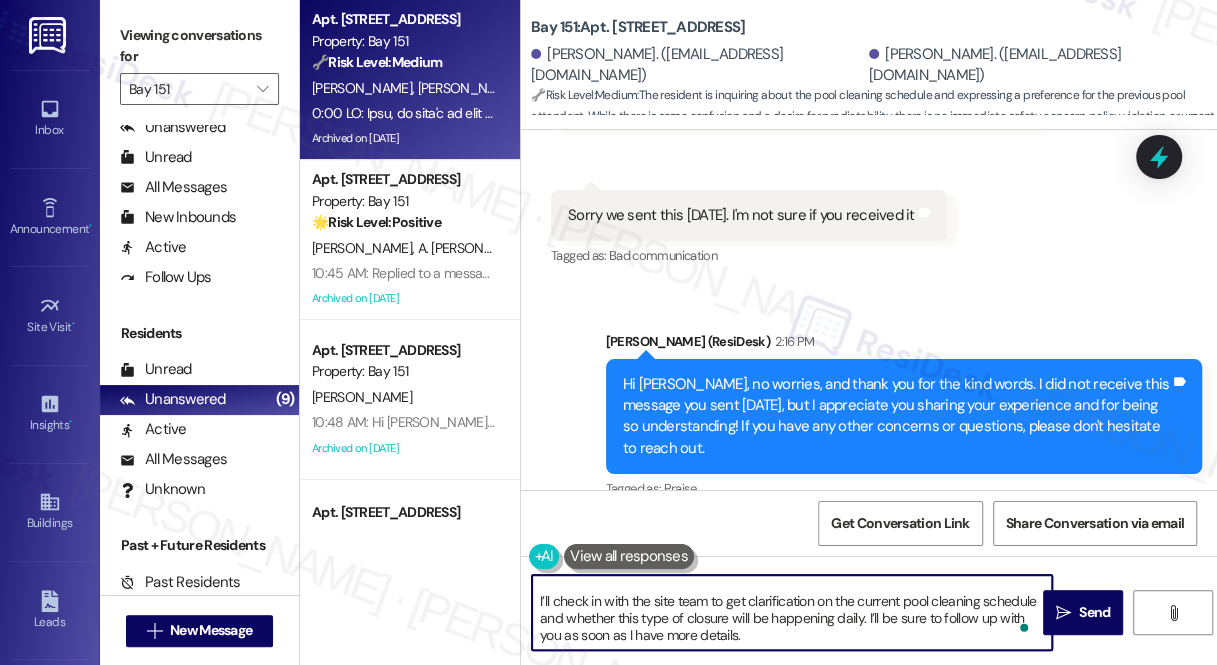click on "Got it. I understand how the unexpected pool closure could be confusing, especially when you’re trying to make the most of the space and plan around guest limitations. I appreciate your kind words about last year’s attendant and your understanding of the importance of cleaning and maintenance.
I’ll check in with the site team to get clarification on the current pool cleaning schedule and whether this type of closure will be happening daily. I’ll be sure to follow up with you as soon as I have more details." at bounding box center [792, 612] 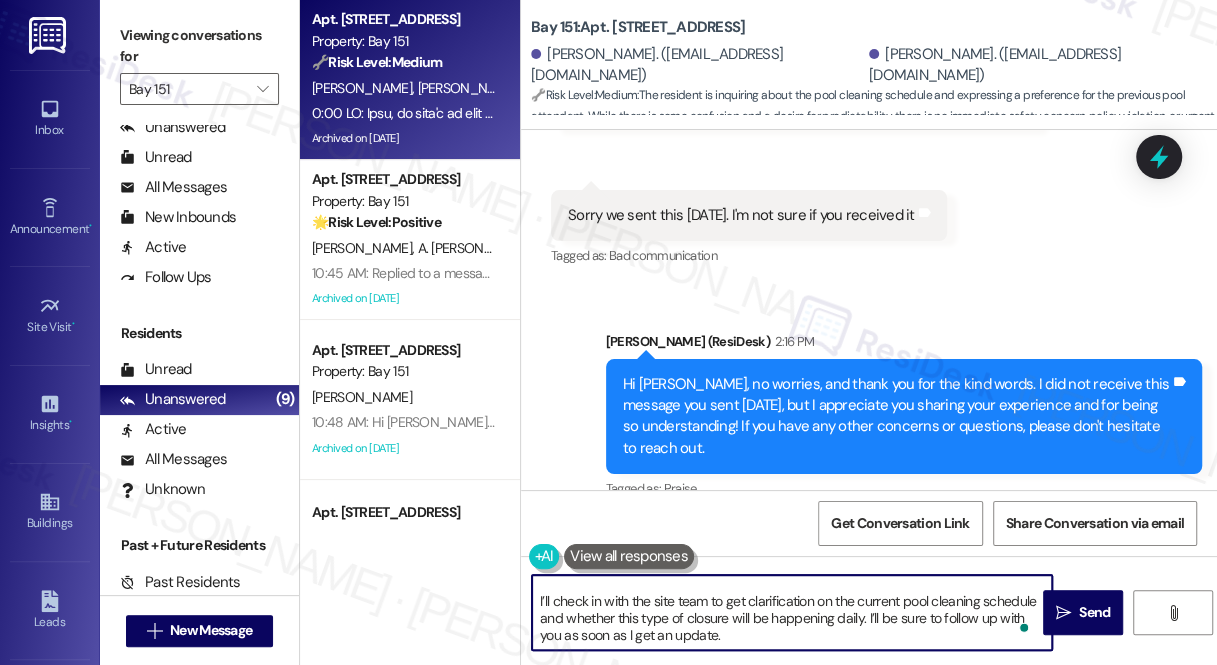 click on "Got it. I understand how the unexpected pool closure could be confusing, especially when you’re trying to make the most of the space and plan around guest limitations. I appreciate your kind words about last year’s attendant and your understanding of the importance of cleaning and maintenance.
I’ll check in with the site team to get clarification on the current pool cleaning schedule and whether this type of closure will be happening daily. I’ll be sure to follow up with you as soon as I get an update." at bounding box center (792, 612) 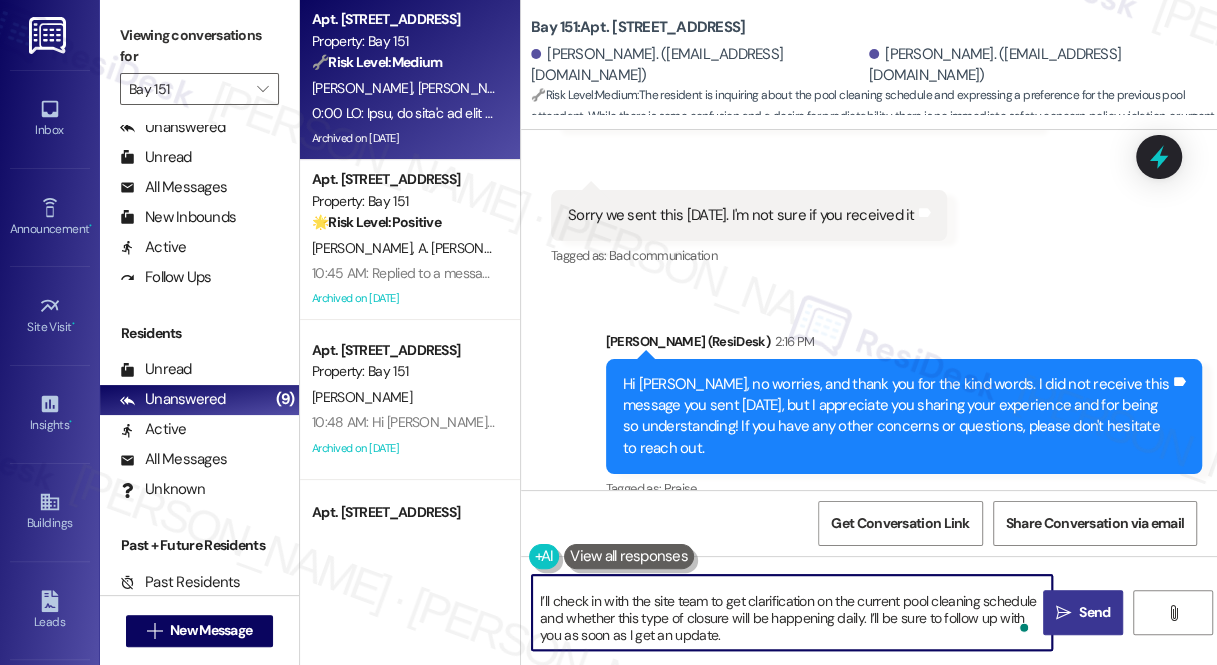 type on "Got it. I understand how the unexpected pool closure could be confusing, especially when you’re trying to make the most of the space and plan around guest limitations. I appreciate your kind words about last year’s attendant and your understanding of the importance of cleaning and maintenance.
I’ll check in with the site team to get clarification on the current pool cleaning schedule and whether this type of closure will be happening daily. I’ll be sure to follow up with you as soon as I get an update." 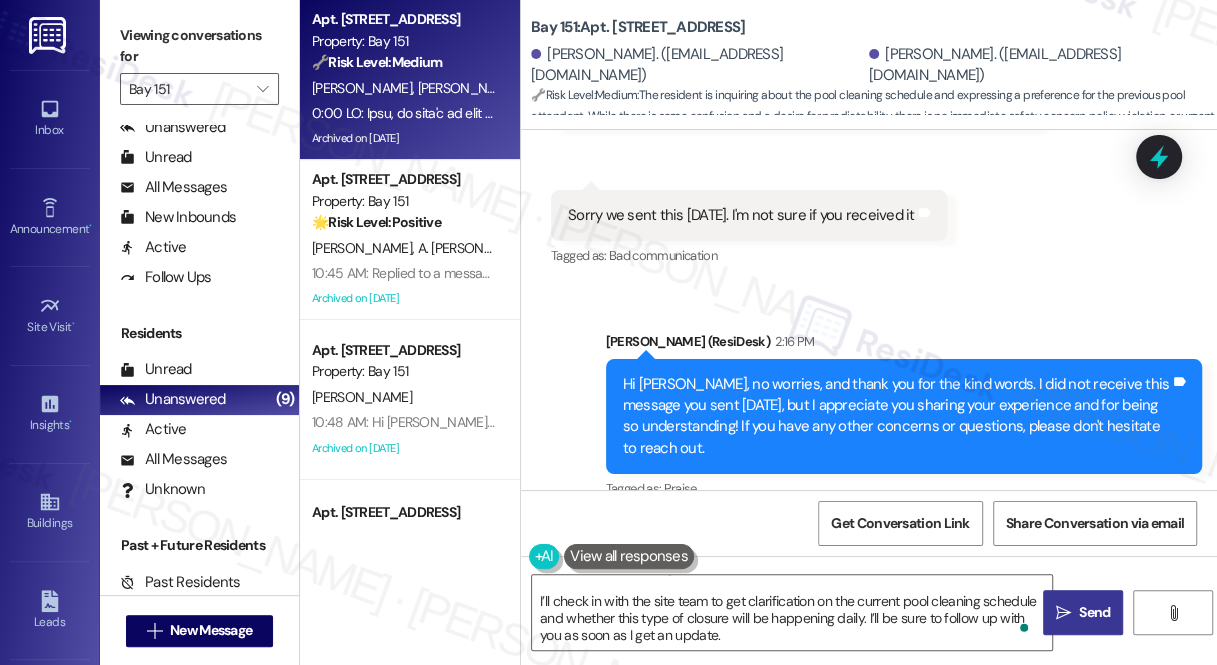 click on " Send" at bounding box center (1083, 612) 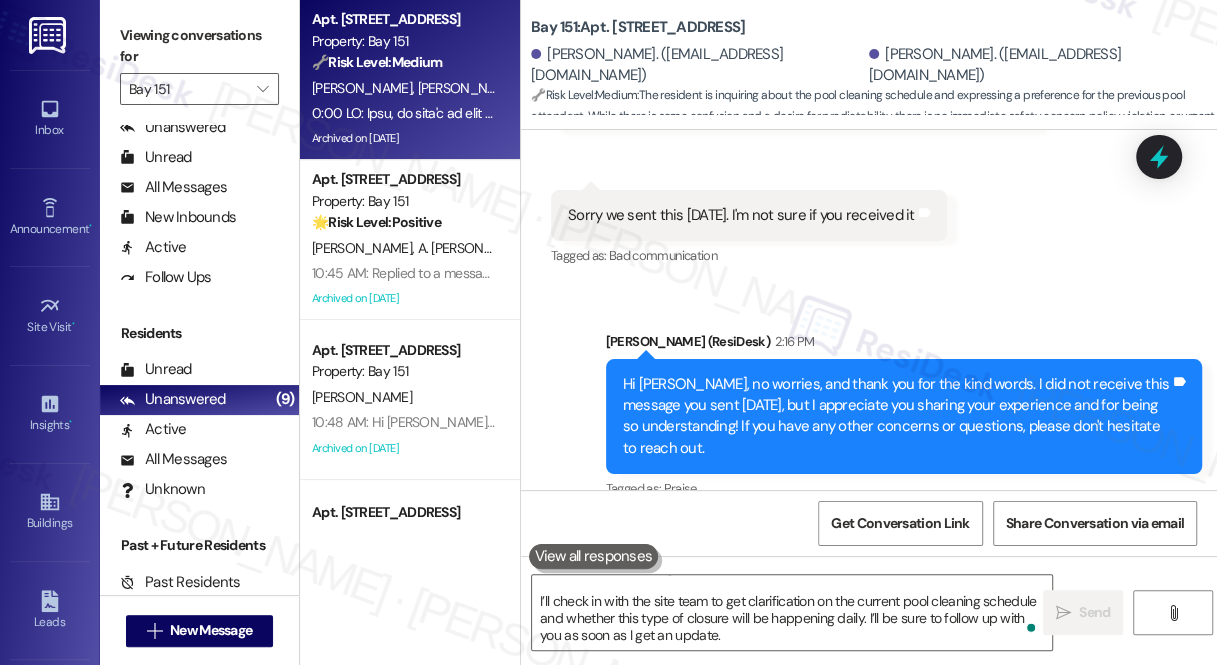 type 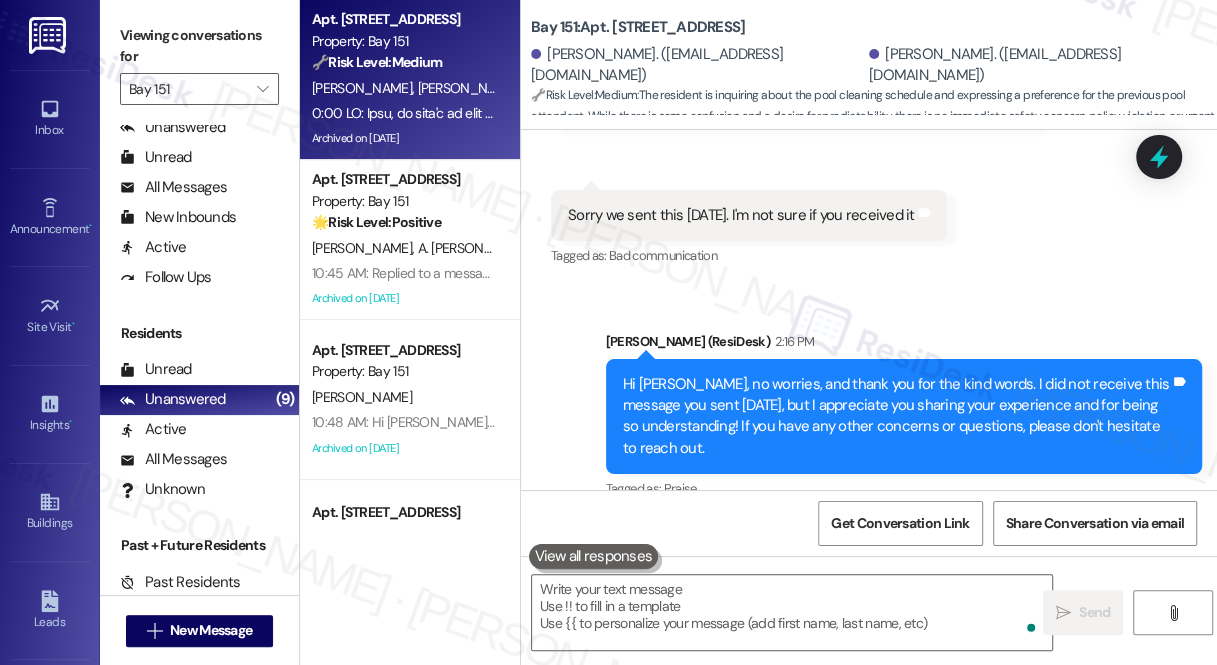 scroll, scrollTop: 0, scrollLeft: 0, axis: both 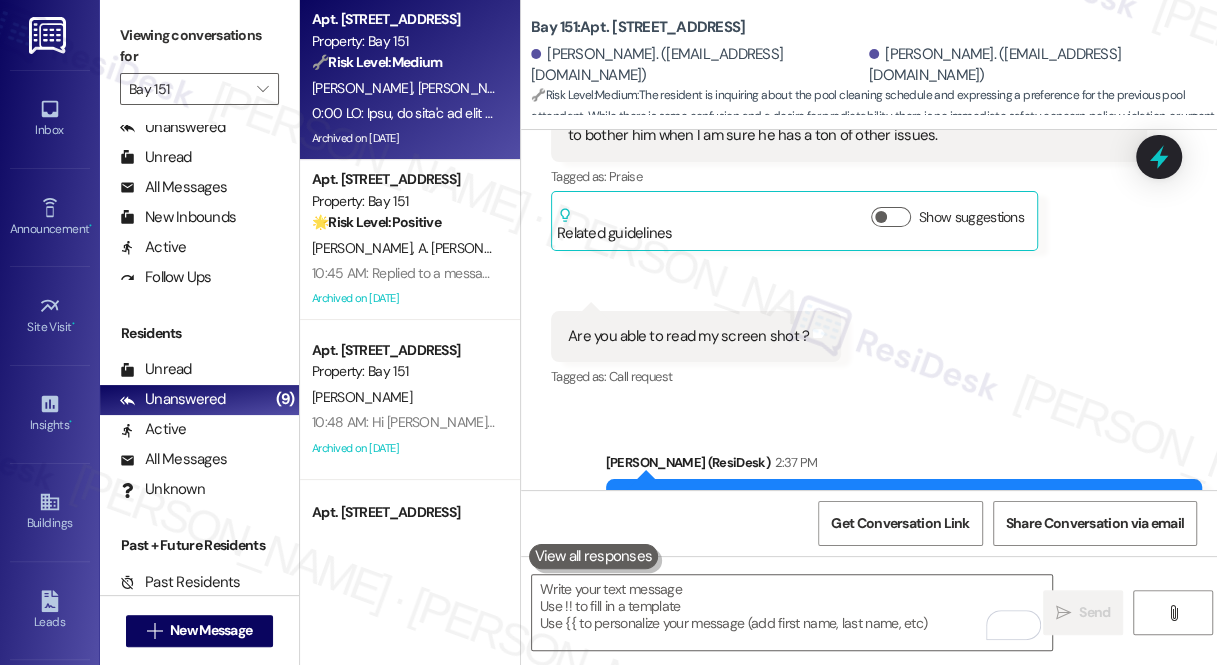 click on "Viewing conversations for" at bounding box center [199, 46] 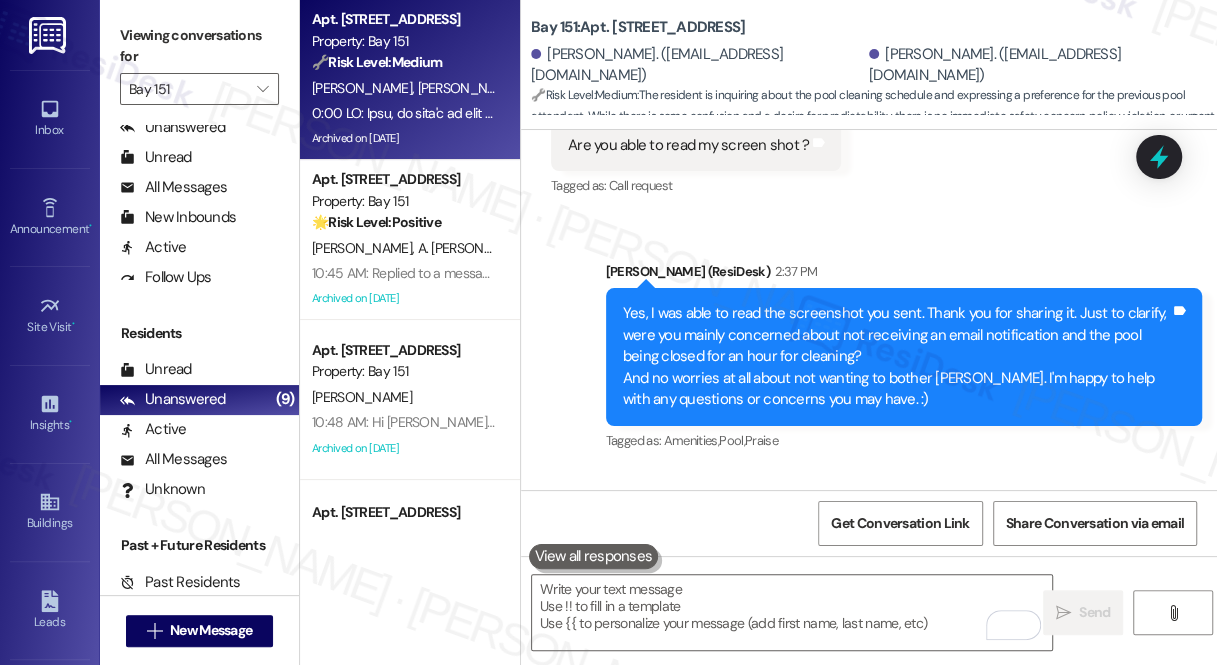 scroll, scrollTop: 60032, scrollLeft: 0, axis: vertical 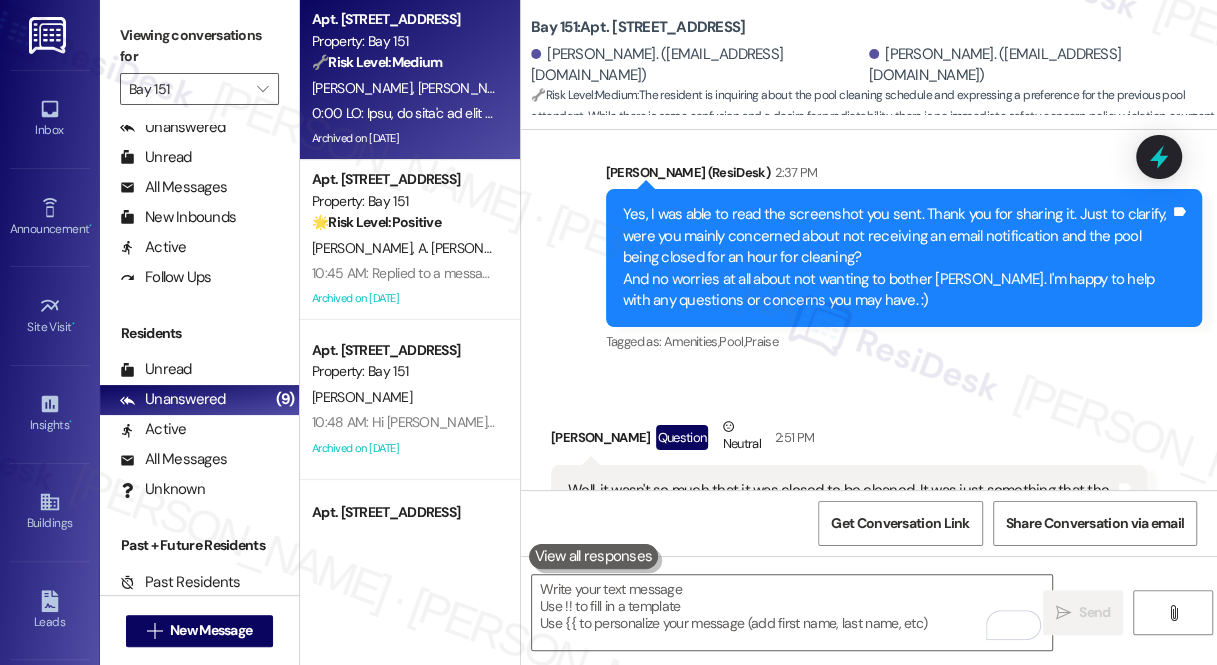 click on "Got it. I understand how the unexpected pool closure could be confusing, especially when you’re trying to make the most of the space and plan around guest limitations. I appreciate your kind words about last year’s attendant and your understanding of the importance of cleaning and maintenance.
I’ll check in with the site team to get clarification on the current pool cleaning schedule and whether this type of closure will be happening daily. I’ll be sure to follow up with you as soon as I get an update." at bounding box center (896, 1093) 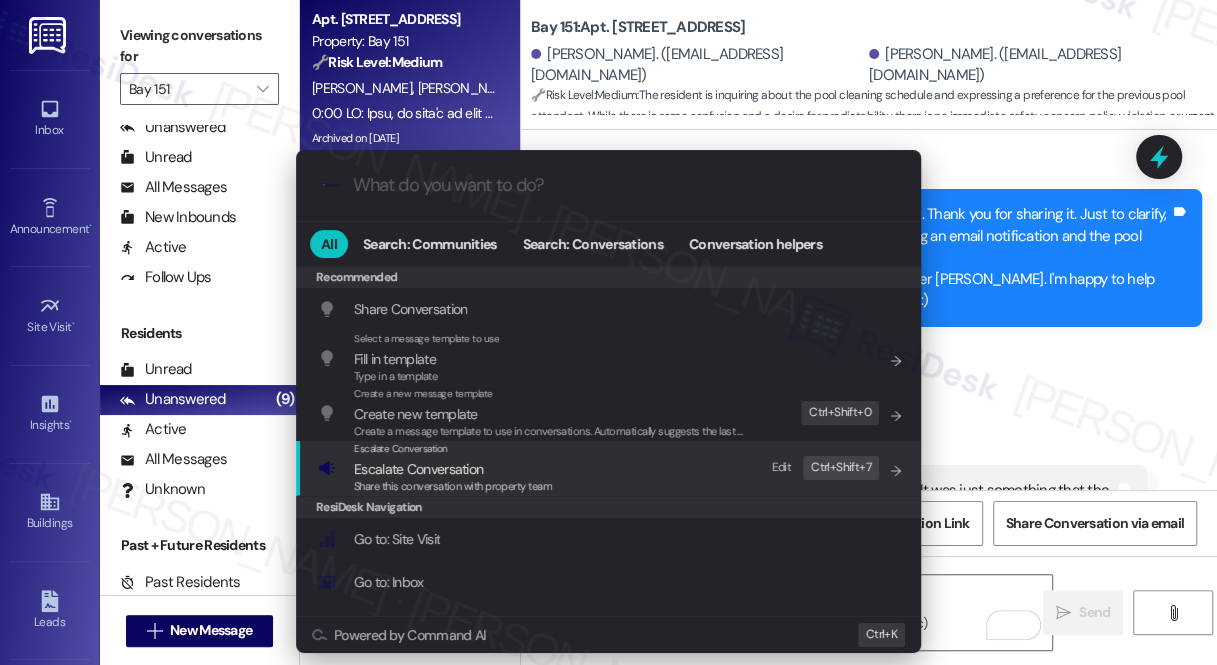 click on "Escalate Conversation Escalate Conversation Share this conversation with property team Edit Ctrl+ Shift+ 7" at bounding box center [610, 468] 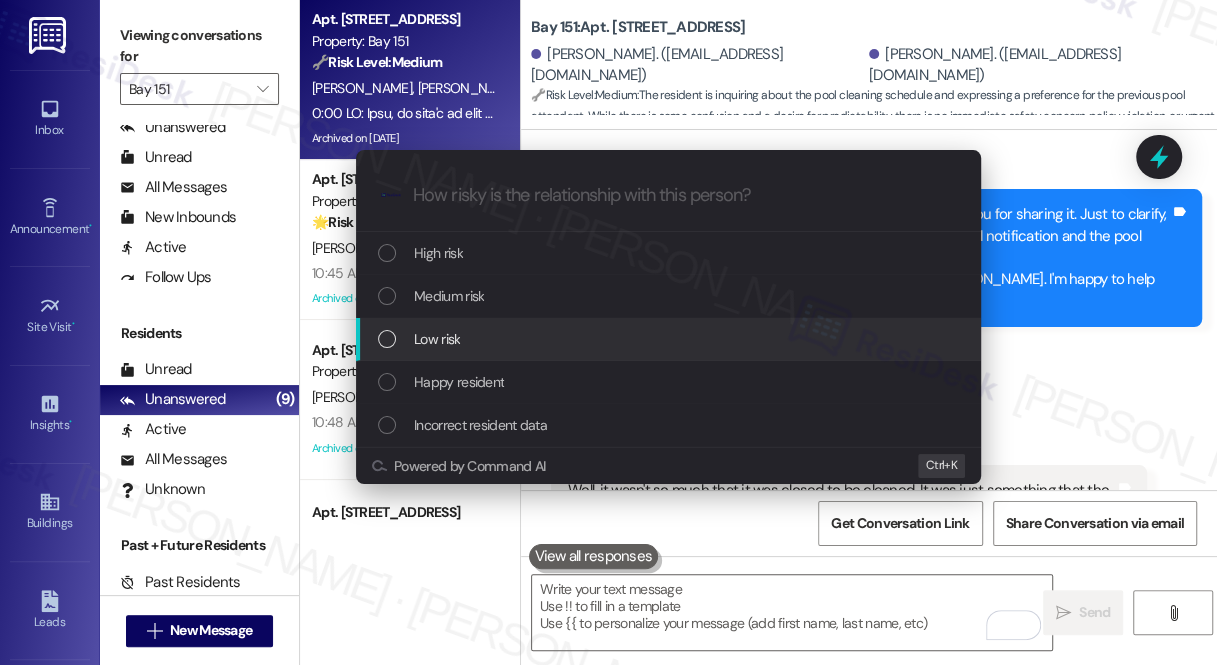 click on "Low risk" at bounding box center [437, 339] 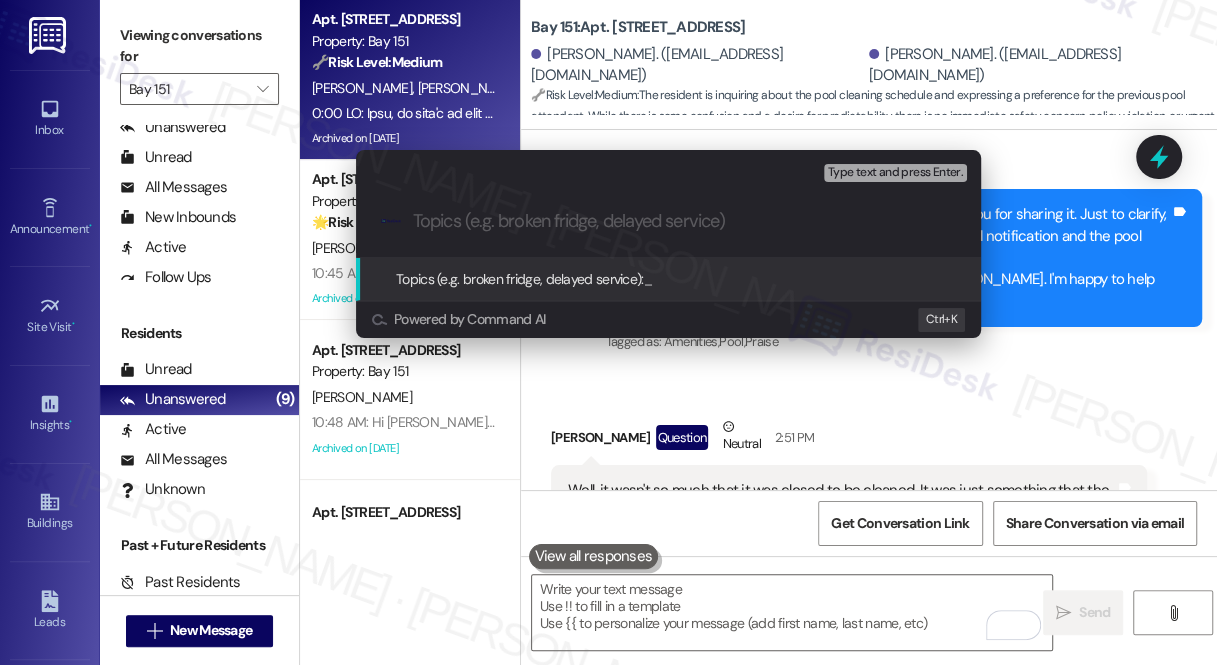 paste on "Question About Pool Closure Schedule" 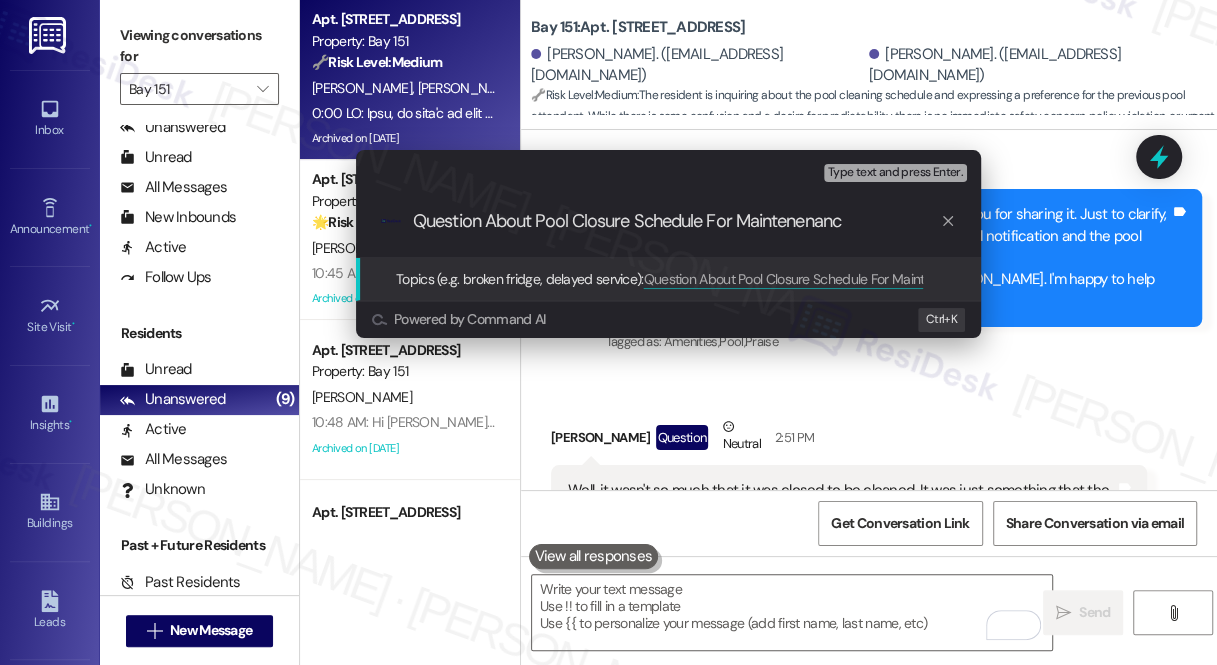 type on "Question About Pool Closure Schedule For Maintenenance" 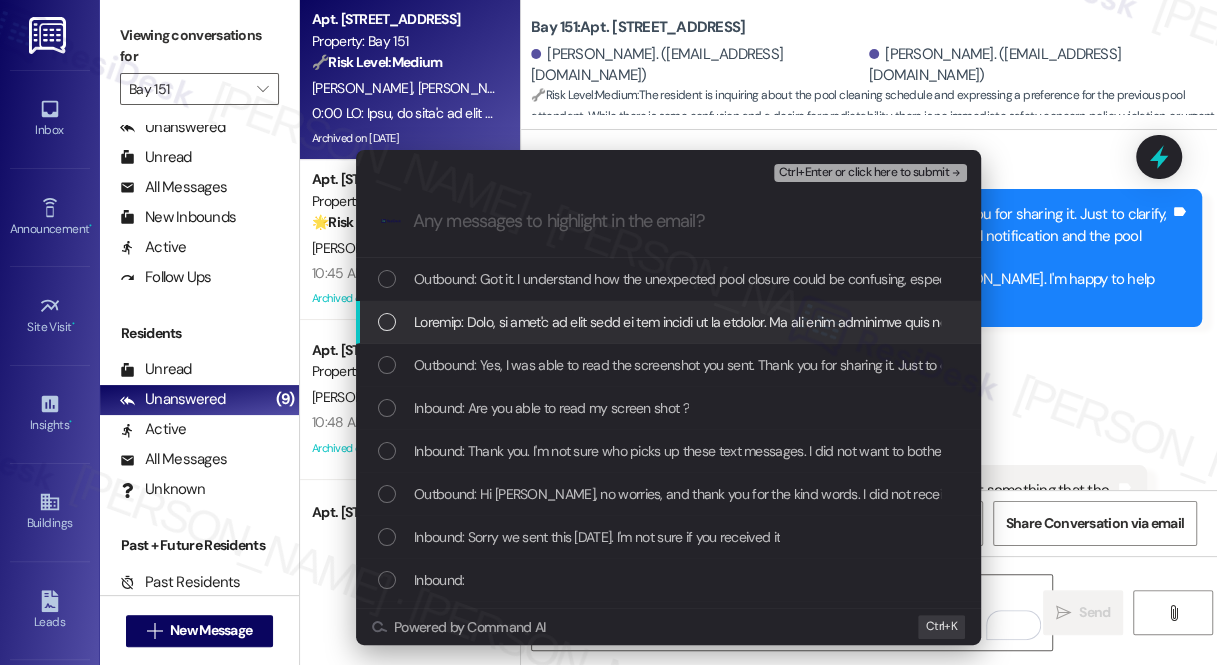 click at bounding box center [3436, 322] 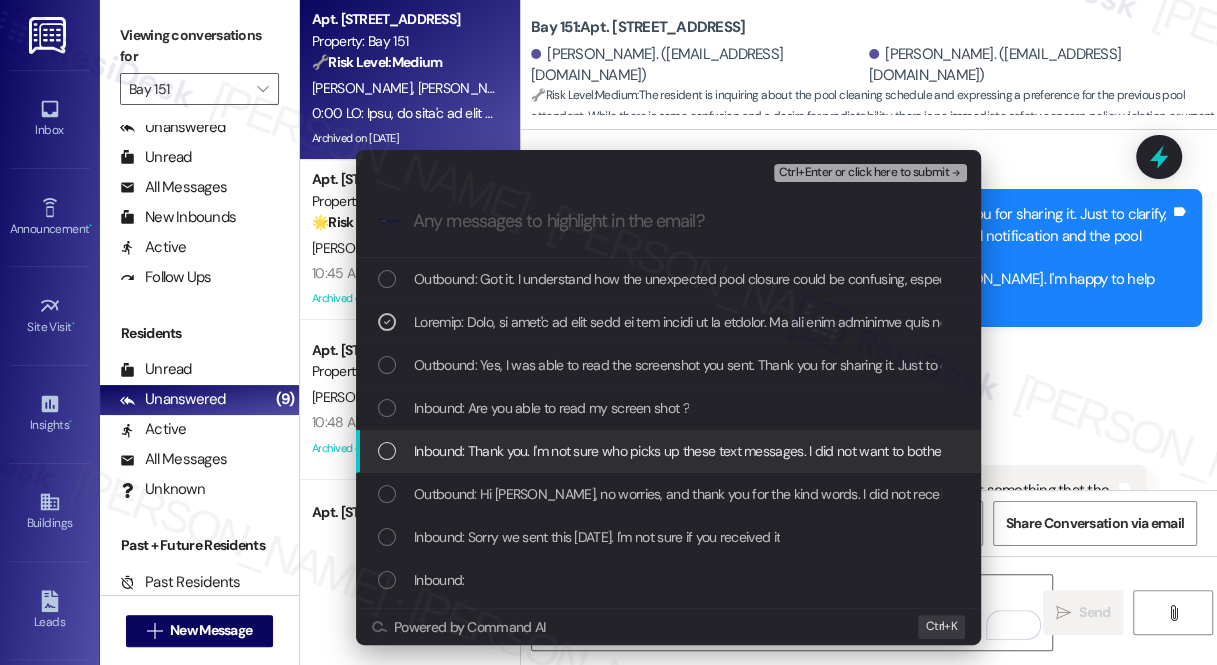 scroll, scrollTop: 90, scrollLeft: 0, axis: vertical 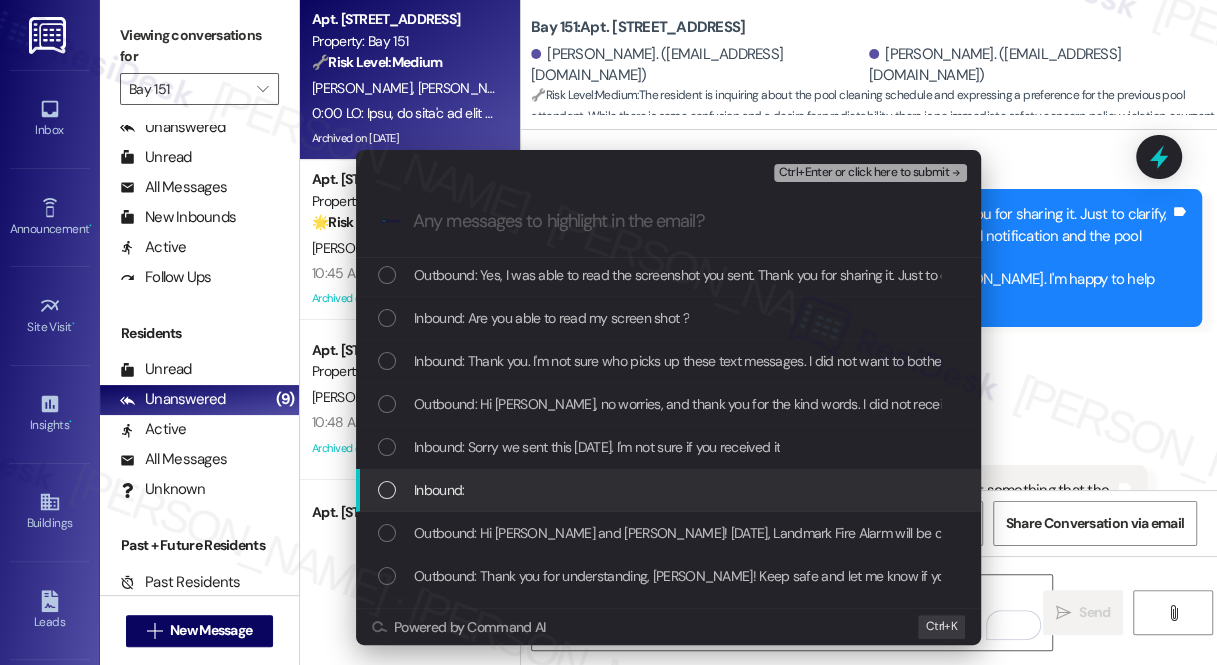 click on "Inbound:" at bounding box center [670, 490] 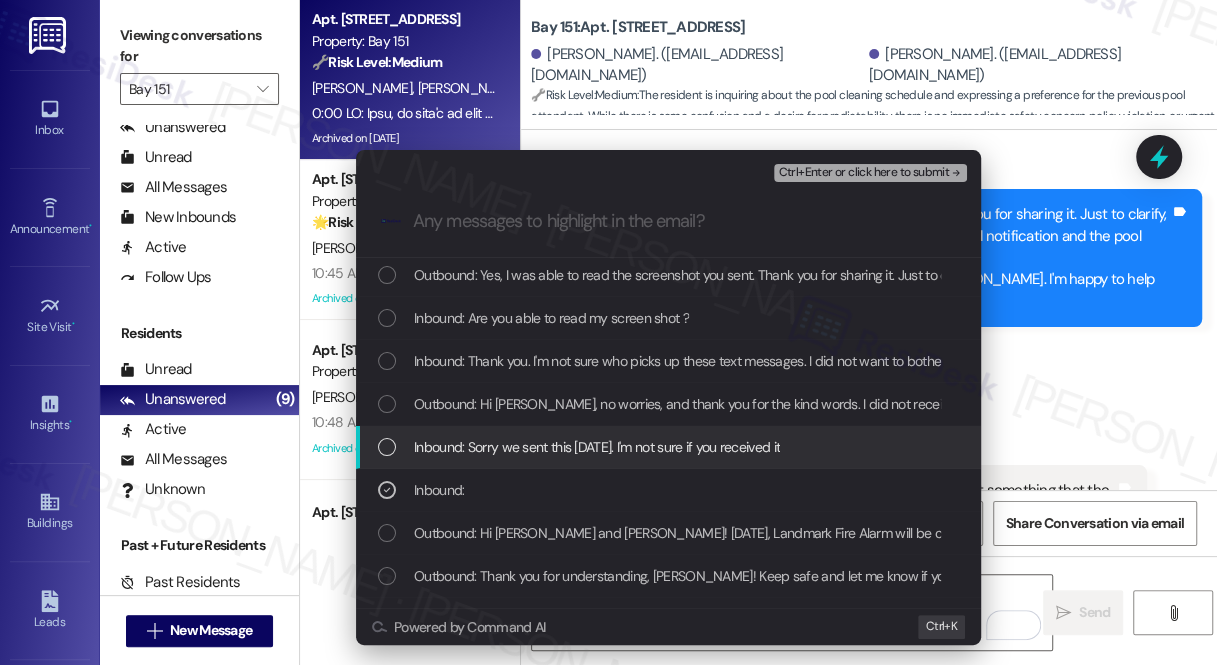 click on "Inbound: Sorry we sent this yesterday. I'm not sure if you received it" at bounding box center [597, 447] 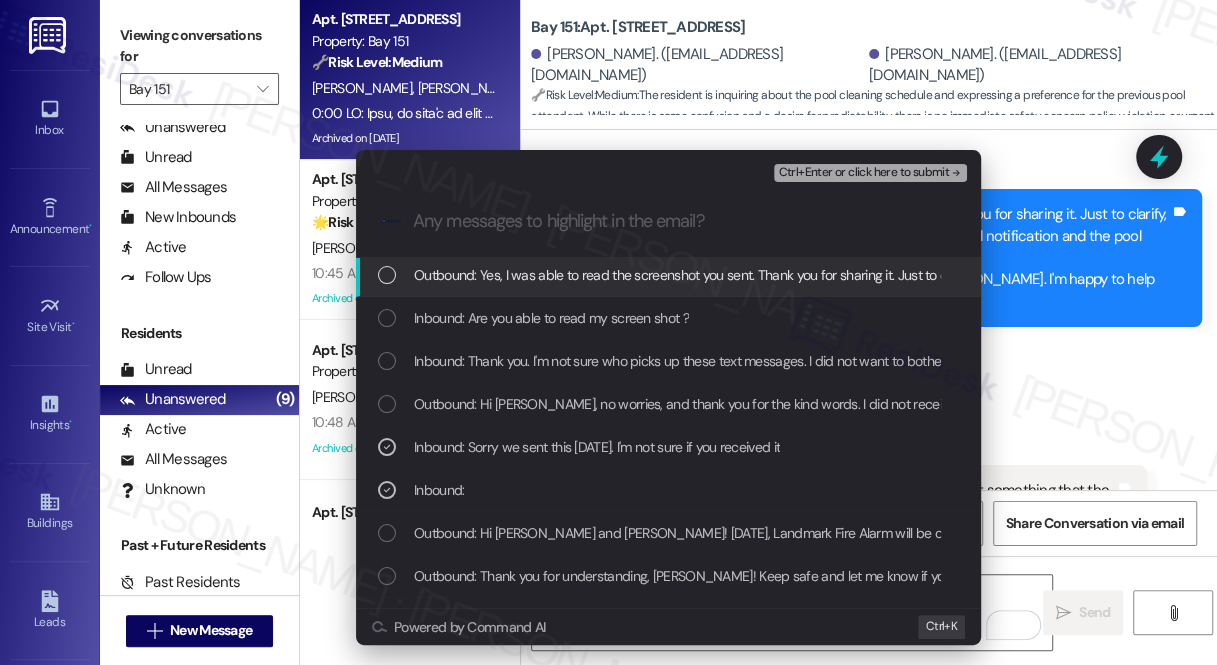 click on "Ctrl+Enter or click here to submit" at bounding box center [863, 173] 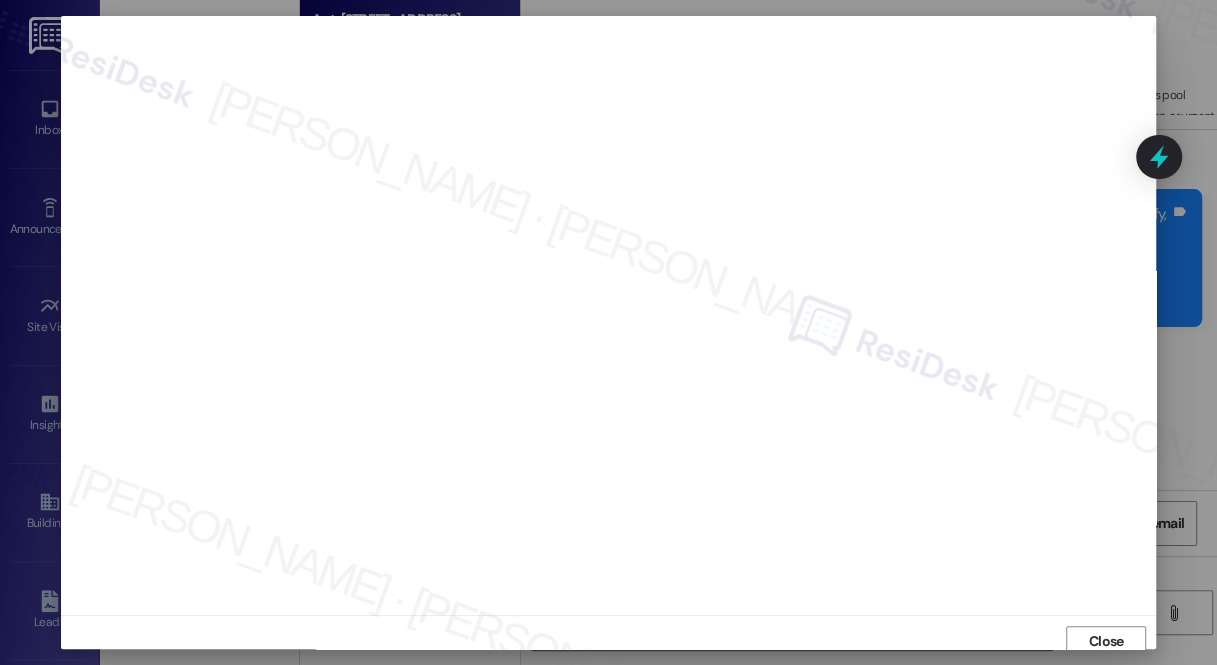 scroll, scrollTop: 8, scrollLeft: 0, axis: vertical 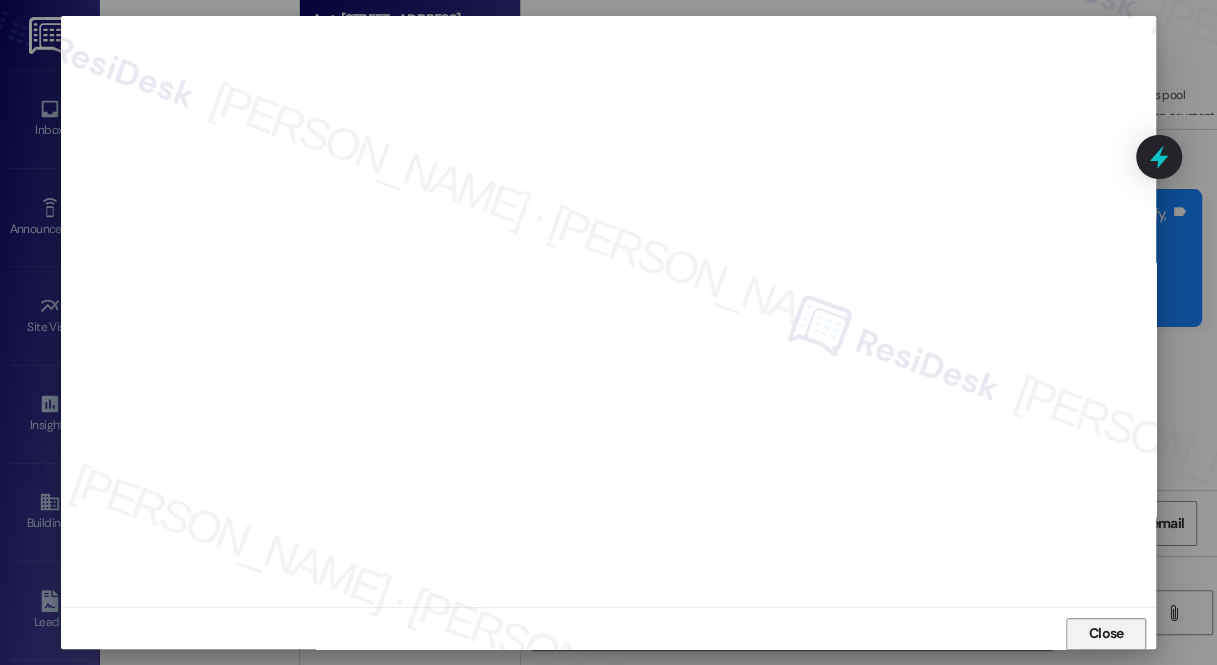 click on "Close" at bounding box center [1106, 633] 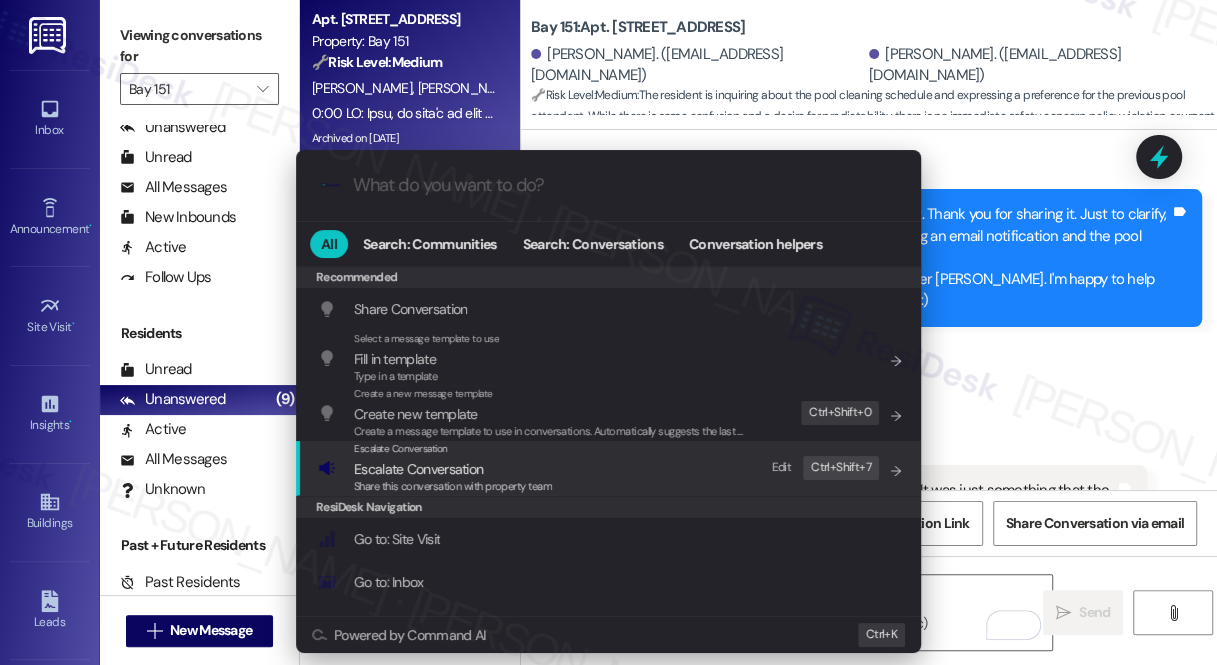 click on "Escalate Conversation Escalate Conversation Share this conversation with property team Edit Ctrl+ Shift+ 7" at bounding box center (610, 468) 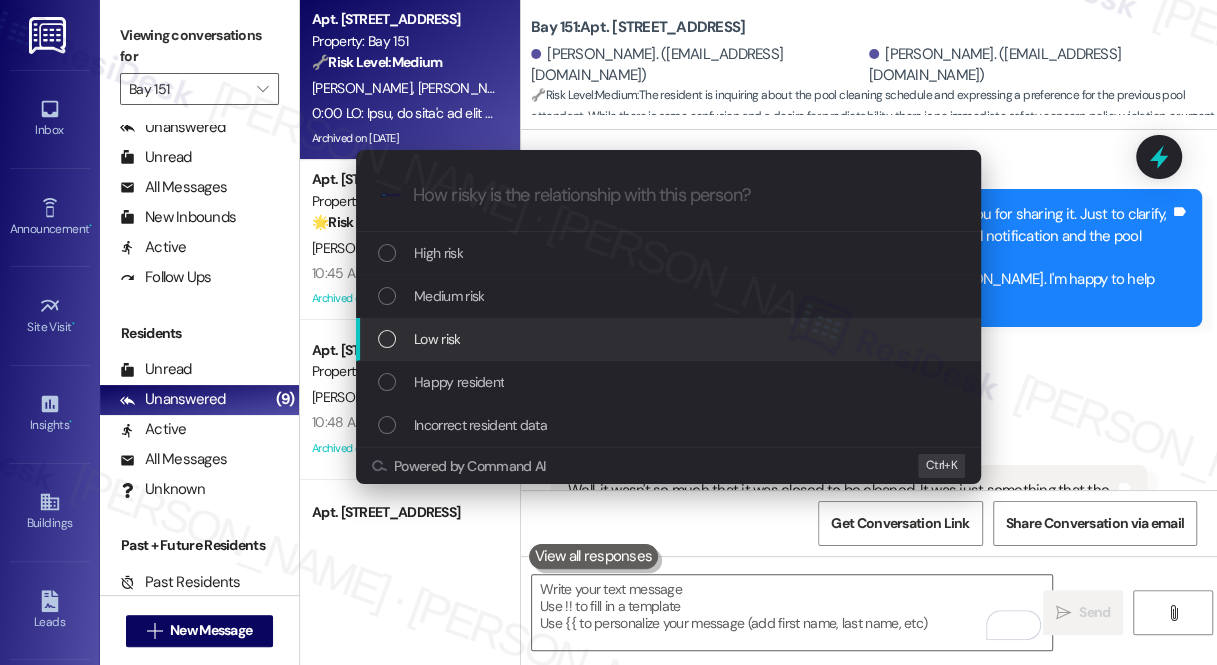 click on "Low risk" at bounding box center [670, 339] 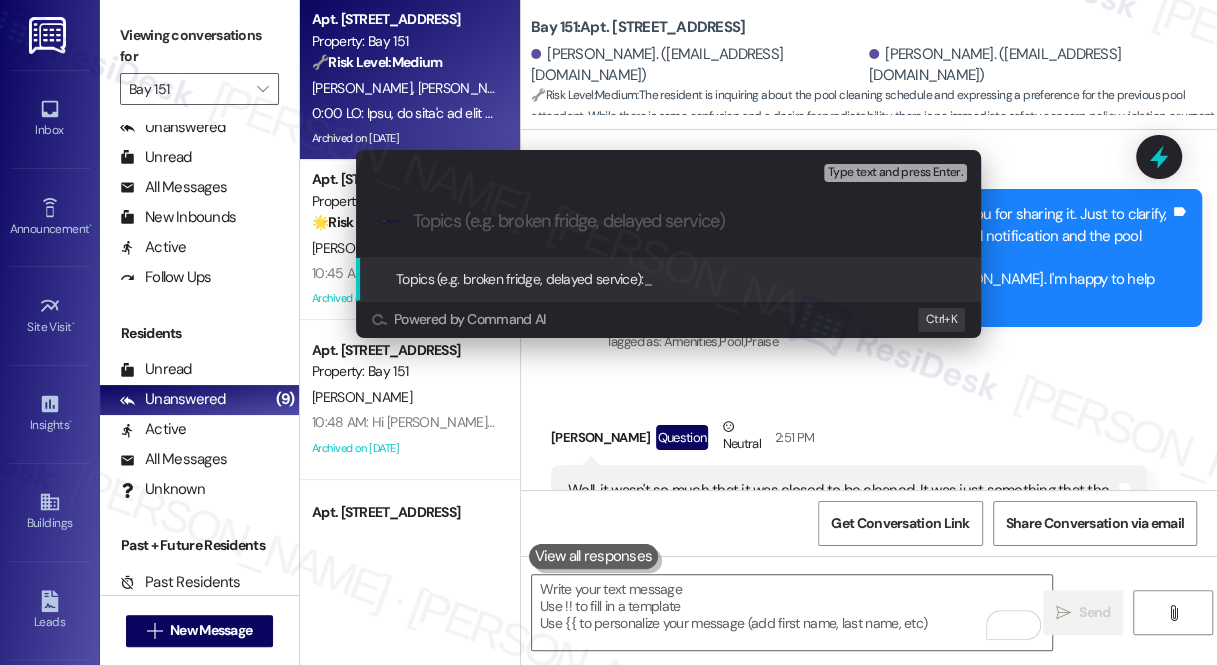 paste on "Question About Pool Closure Schedule" 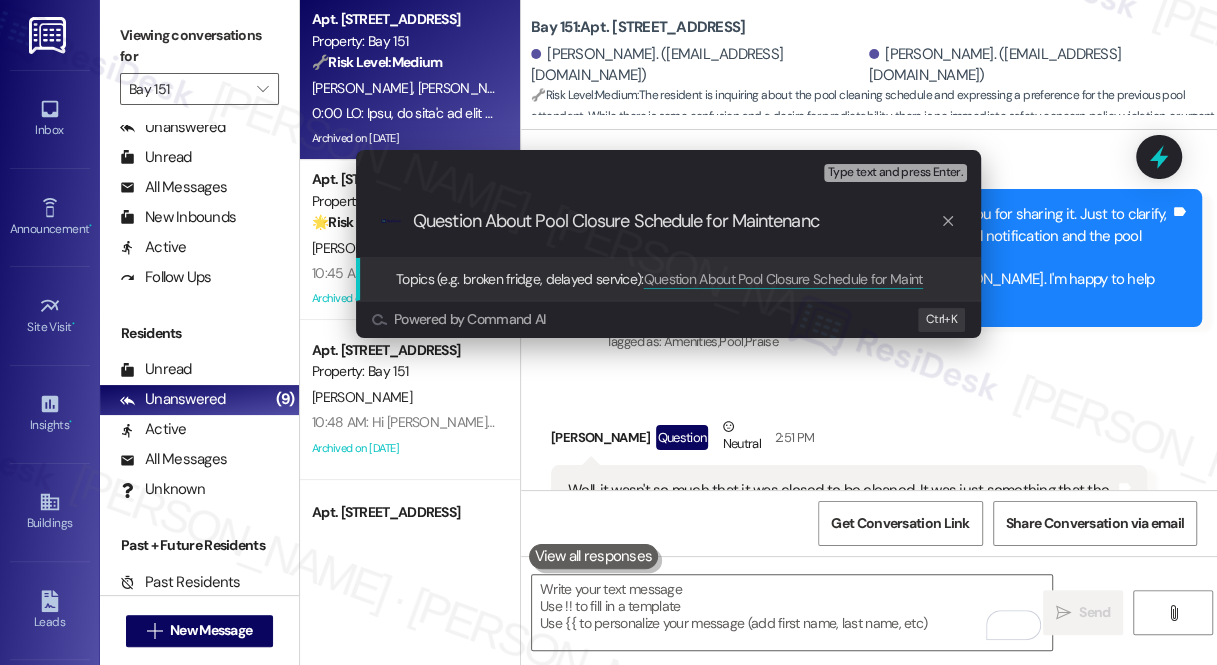 type on "Question About Pool Closure Schedule for Maintenance" 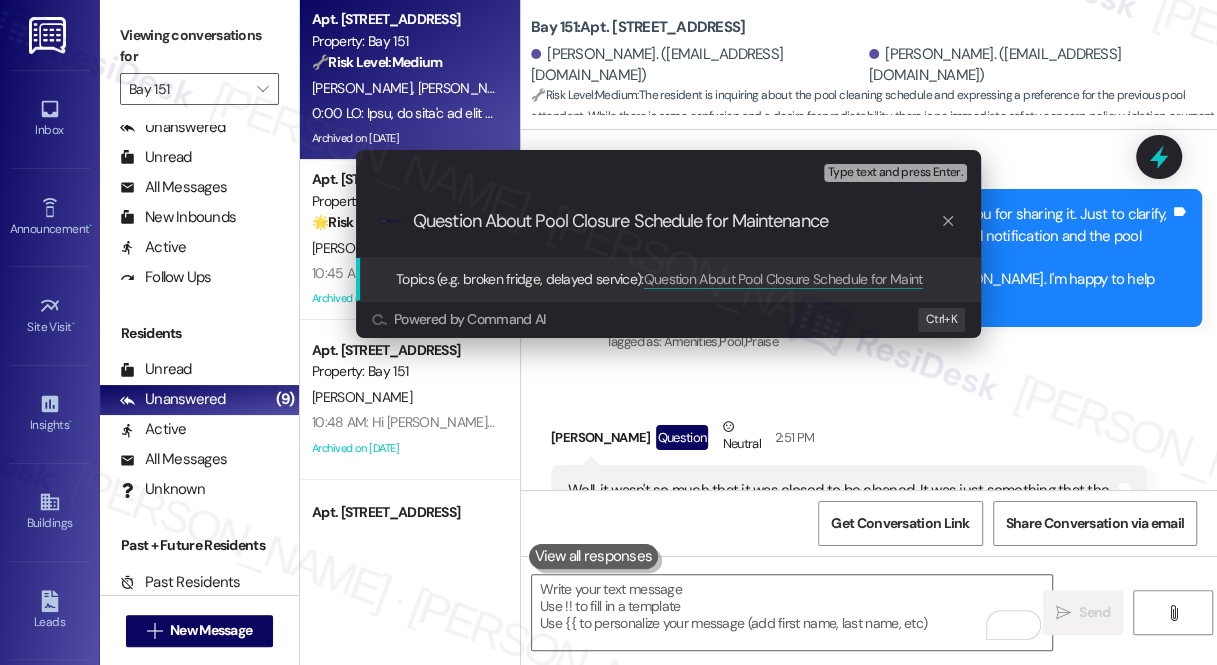 type 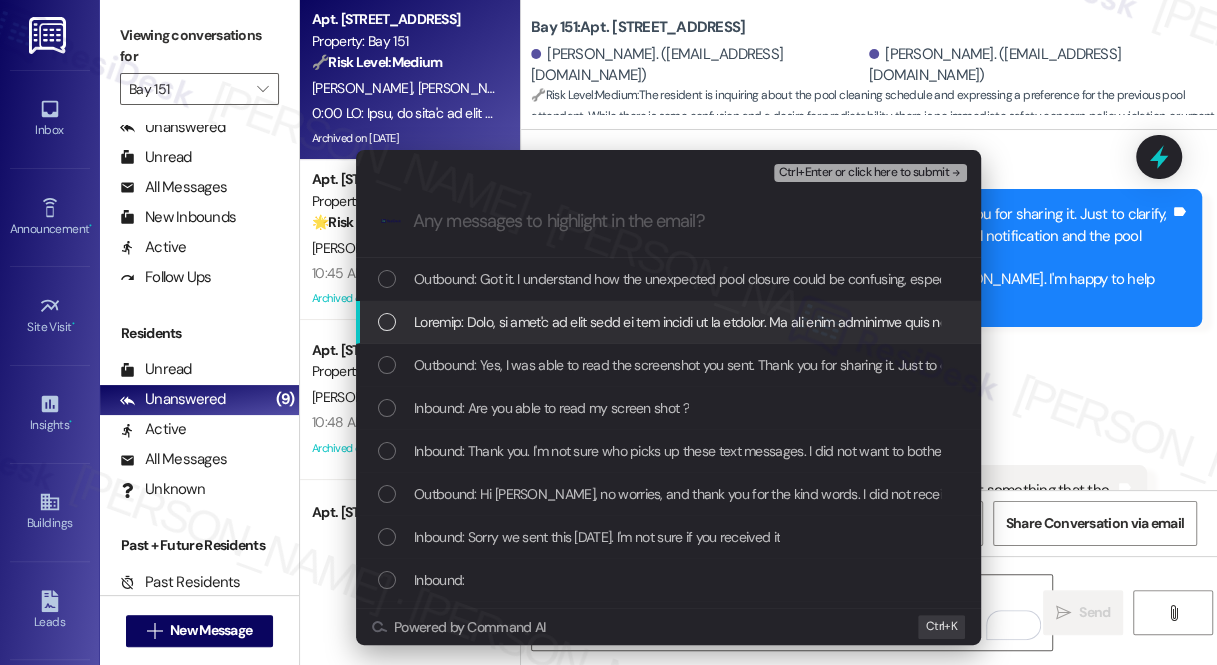 click at bounding box center [3436, 322] 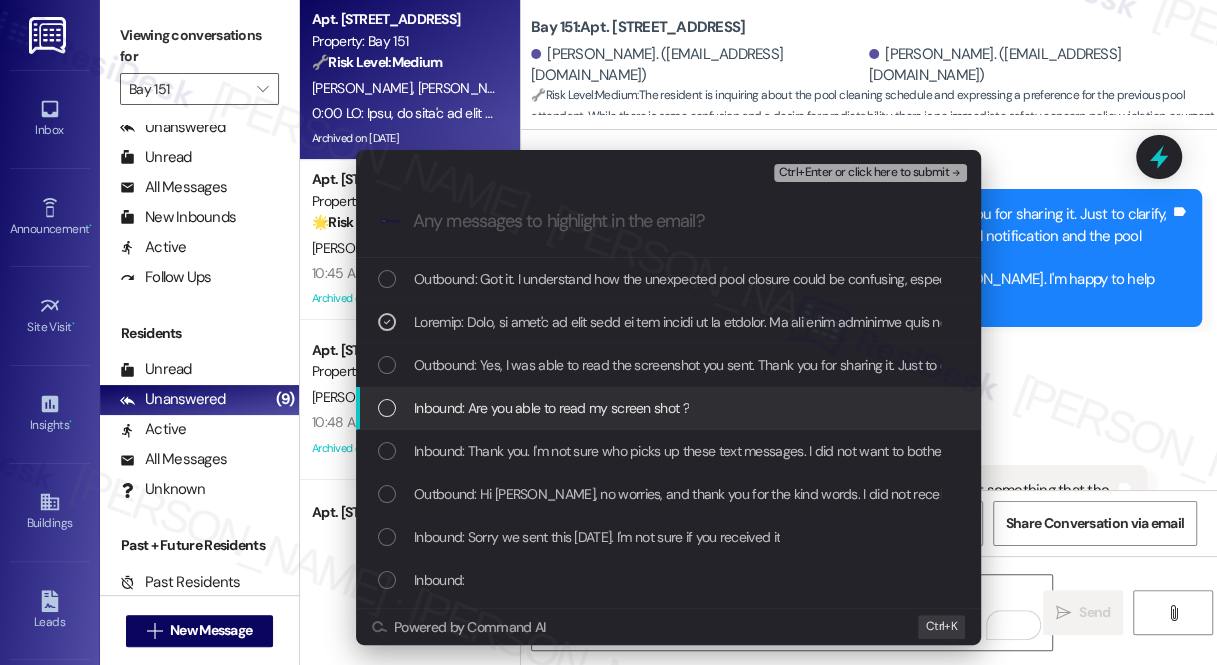 click on "Inbound: Are you able to read my screen shot ?" at bounding box center (551, 408) 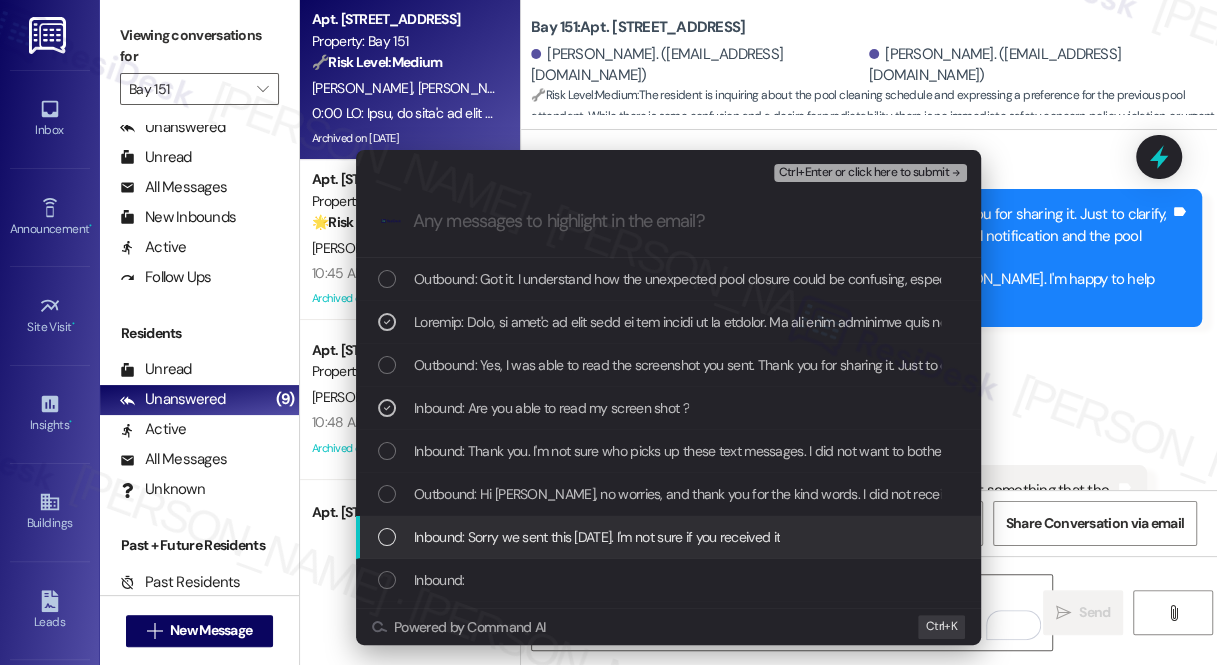 click on "Inbound: Sorry we sent this yesterday. I'm not sure if you received it" at bounding box center (597, 537) 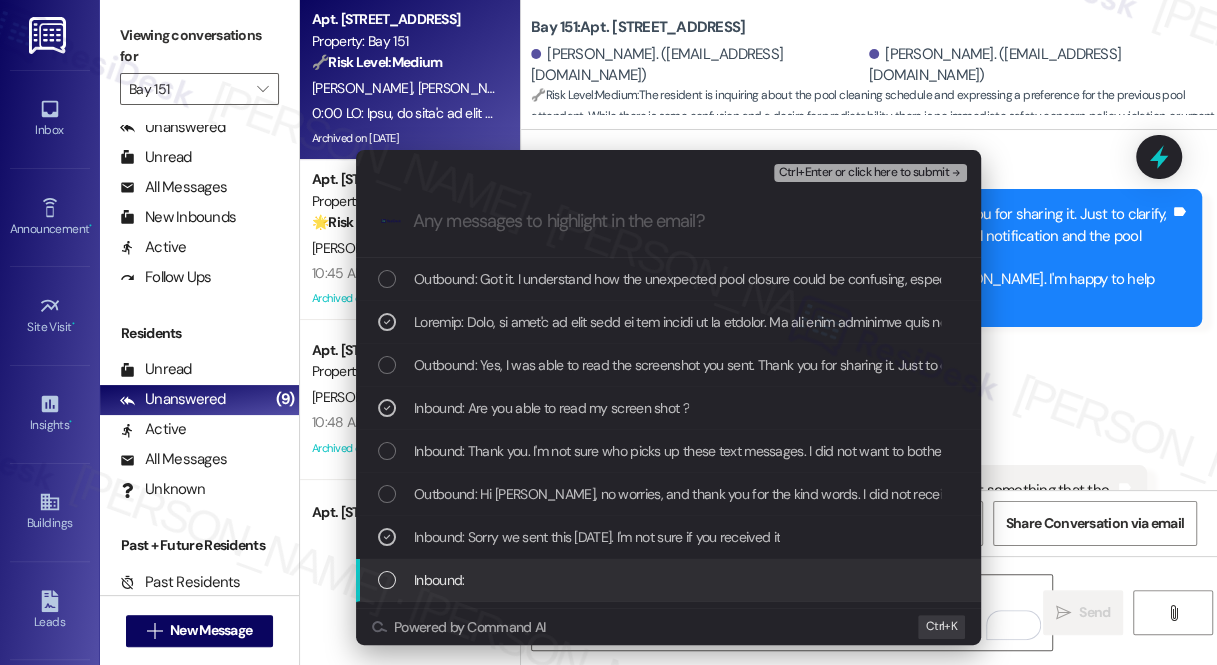 click on "Inbound:" at bounding box center (670, 580) 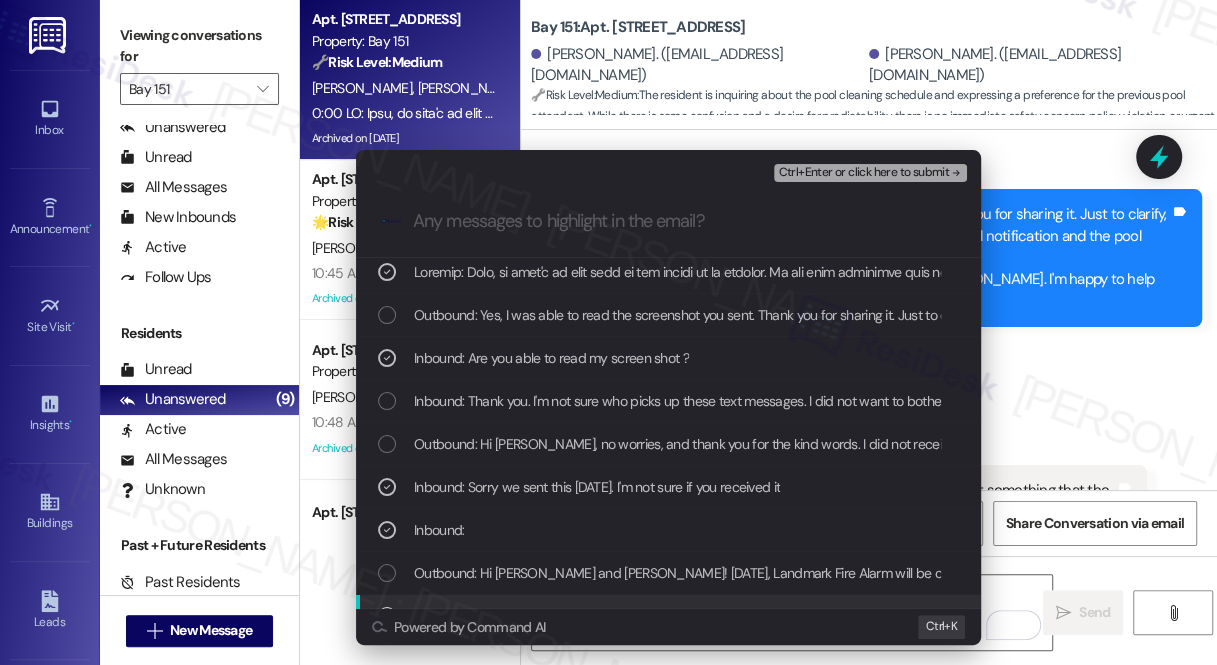scroll, scrollTop: 90, scrollLeft: 0, axis: vertical 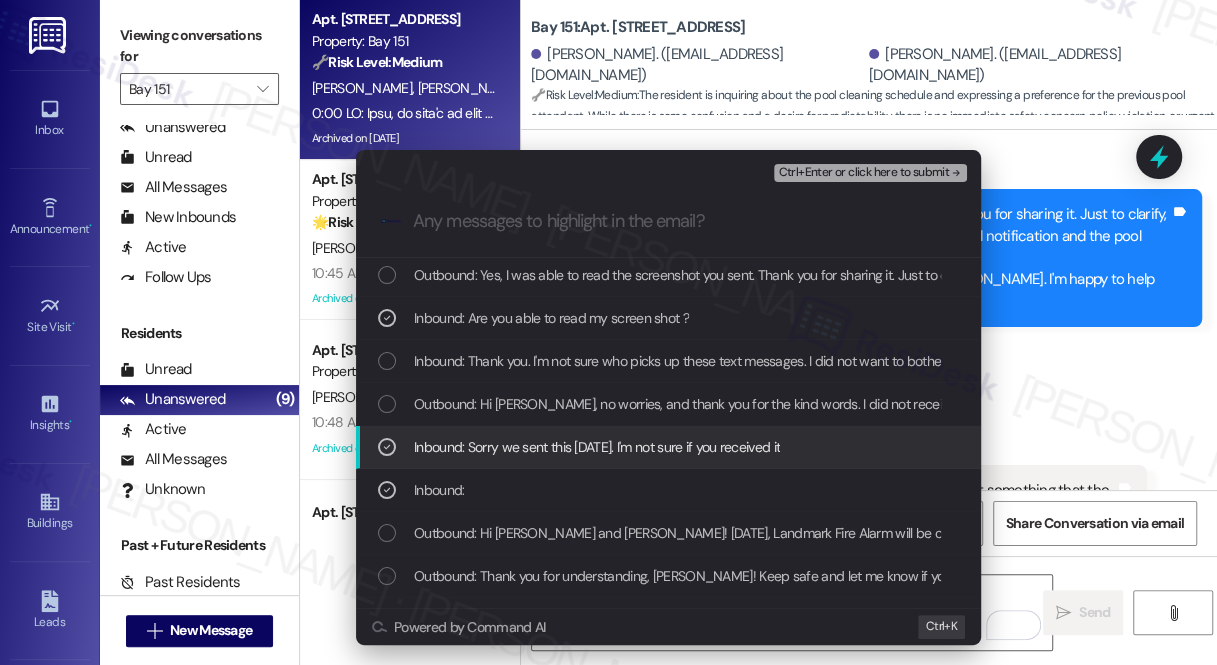 click on "Inbound: Sorry we sent this yesterday. I'm not sure if you received it" at bounding box center (597, 447) 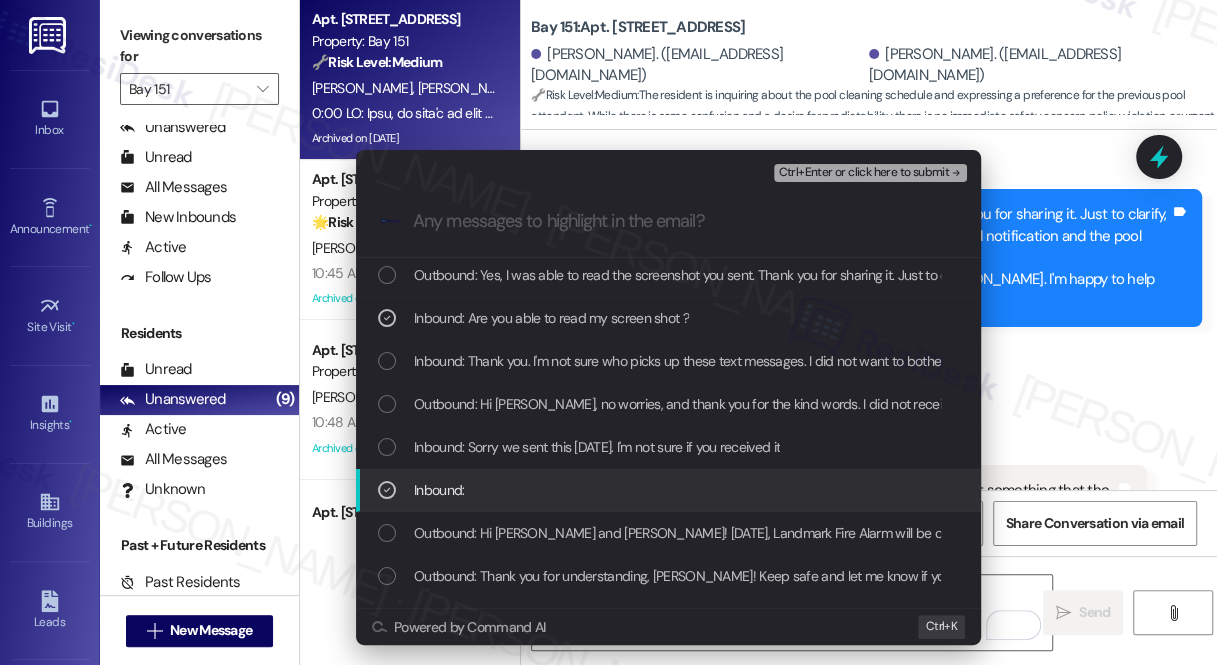scroll, scrollTop: 0, scrollLeft: 0, axis: both 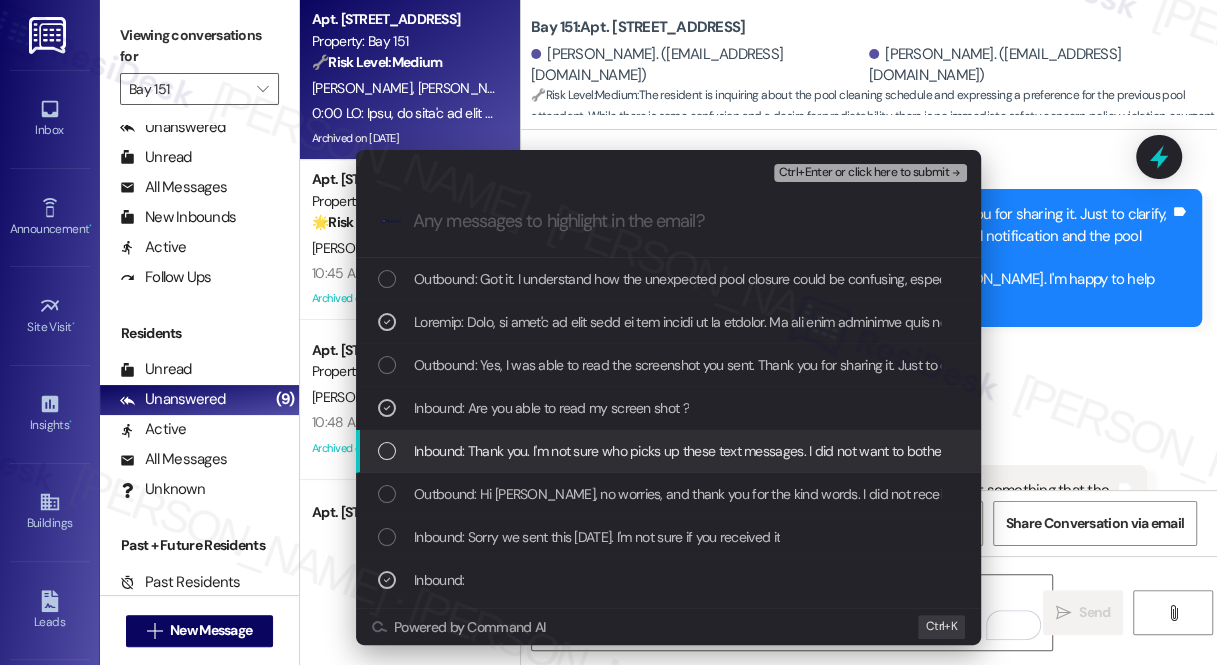 click on "Inbound: Thank you. I'm not sure who picks up these text messages. I  did not want to bother Jakub about this, even 6 he is always so pleasant and helpful !!!  I didn't want to bother him when I am sure he has a ton of other issues." at bounding box center [1102, 451] 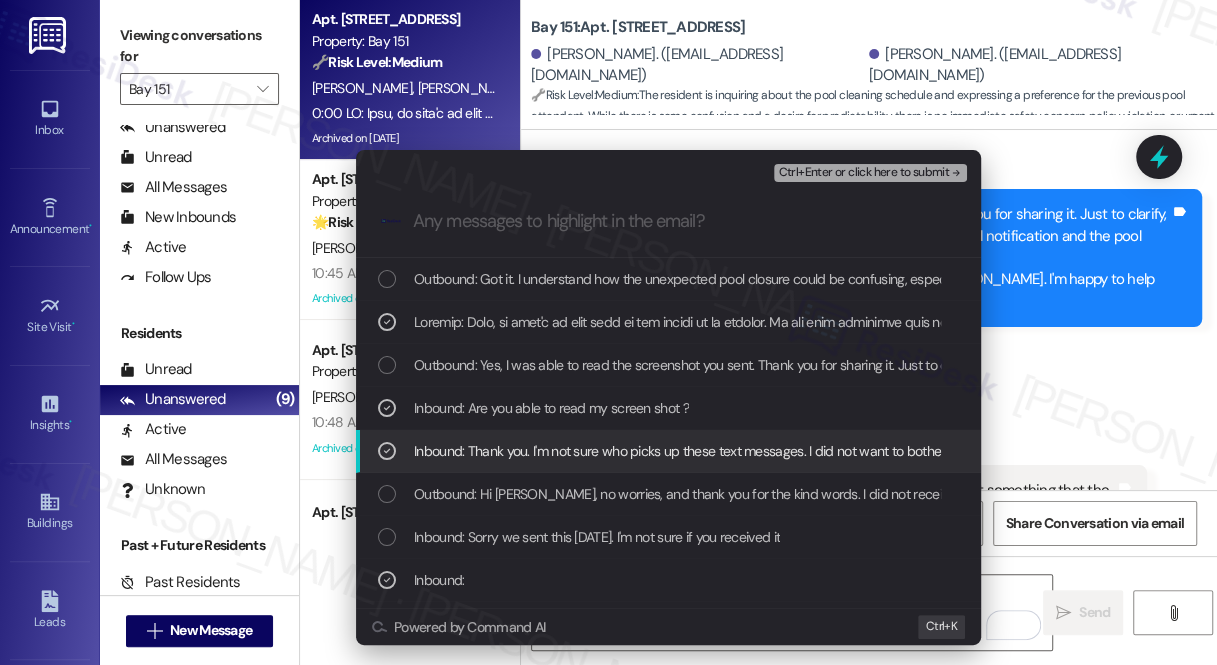 click on "Inbound: Thank you. I'm not sure who picks up these text messages. I  did not want to bother Jakub about this, even 6 he is always so pleasant and helpful !!!  I didn't want to bother him when I am sure he has a ton of other issues." at bounding box center (1102, 451) 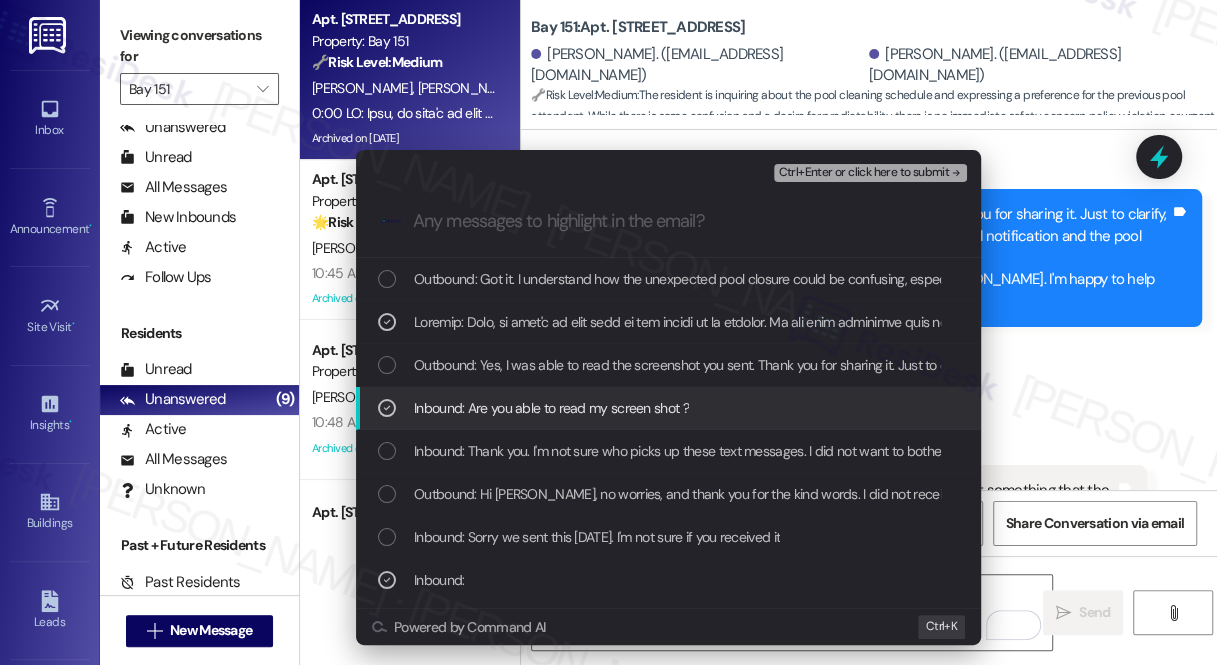 click on "Inbound: Are you able to read my screen shot ?" at bounding box center (551, 408) 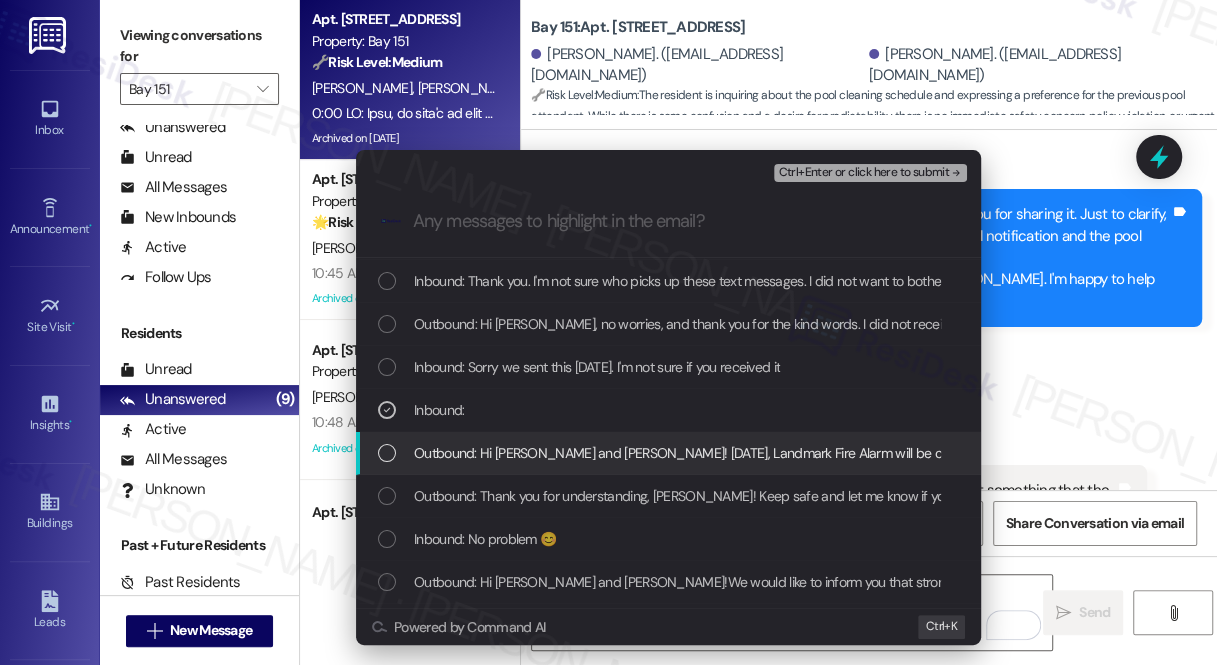 scroll, scrollTop: 0, scrollLeft: 0, axis: both 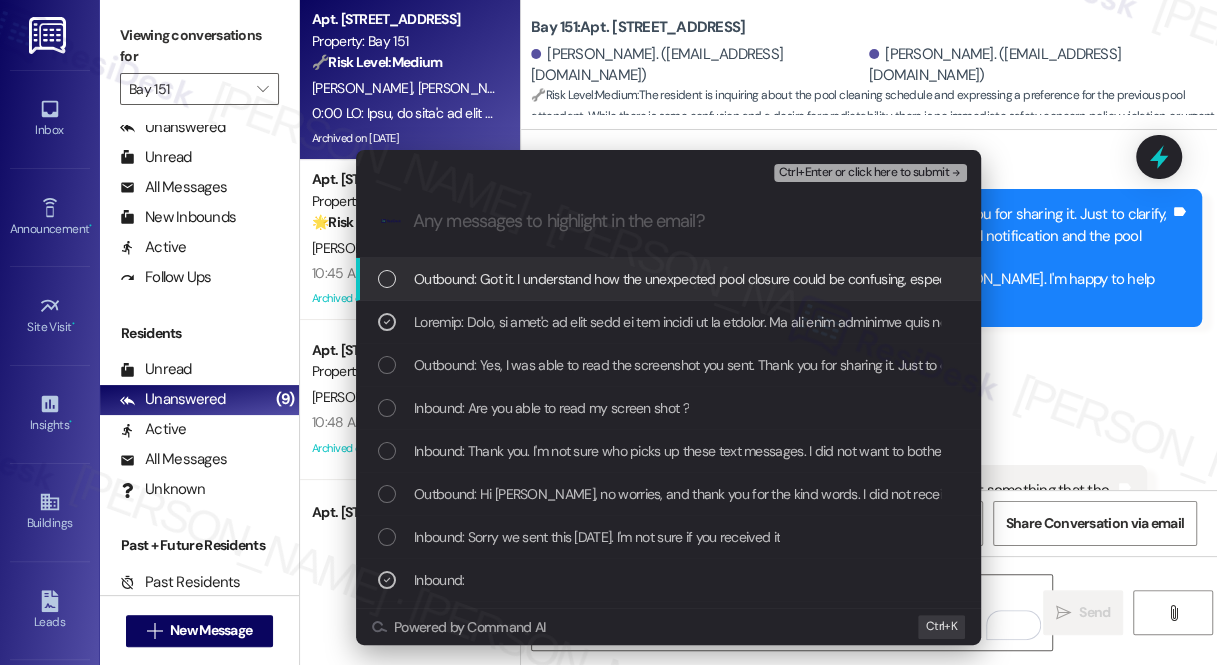 click on "Ctrl+Enter or click here to submit" at bounding box center [863, 173] 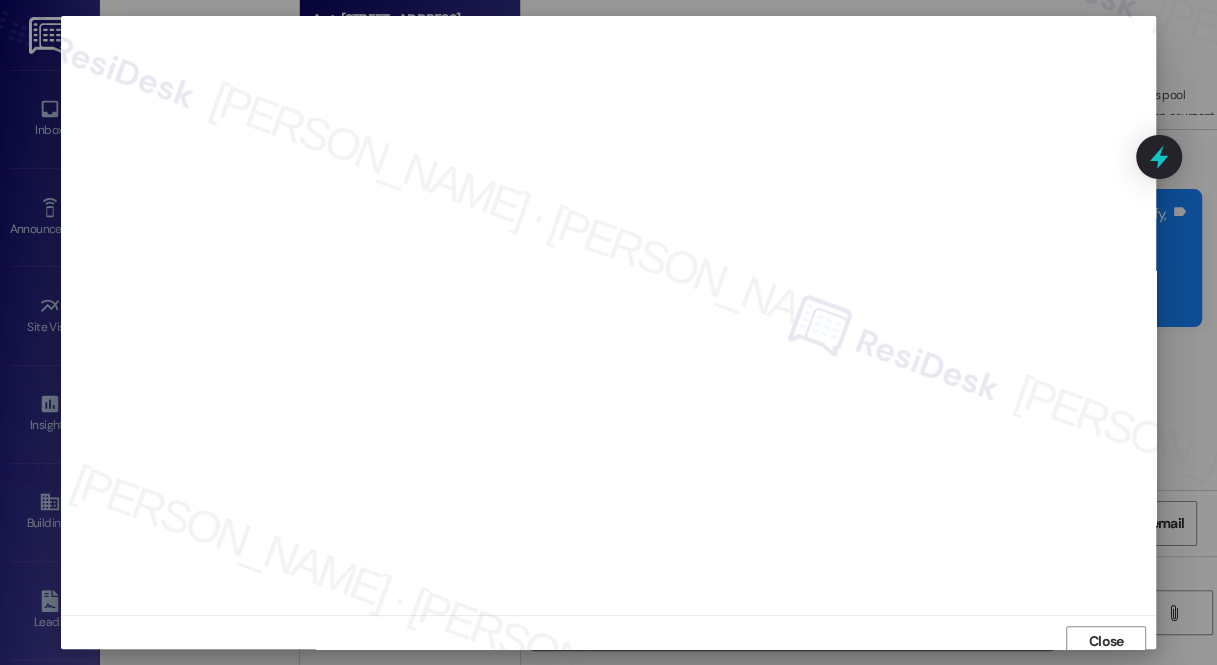 scroll, scrollTop: 8, scrollLeft: 0, axis: vertical 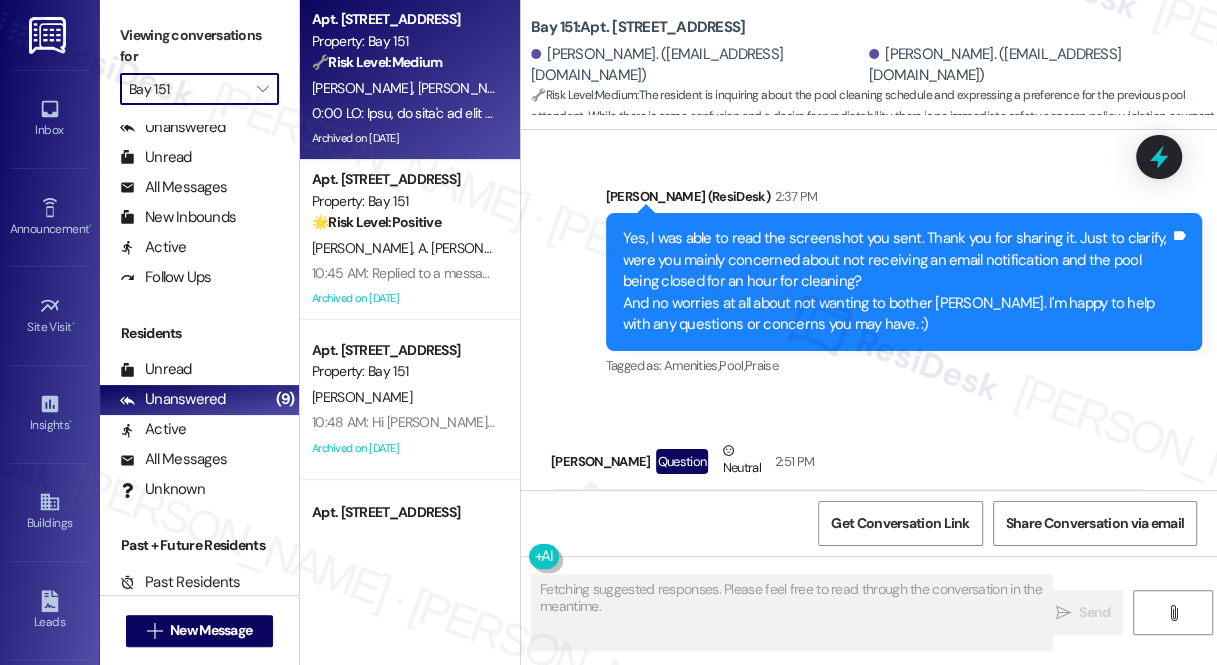 click on "Bay 151" at bounding box center [188, 89] 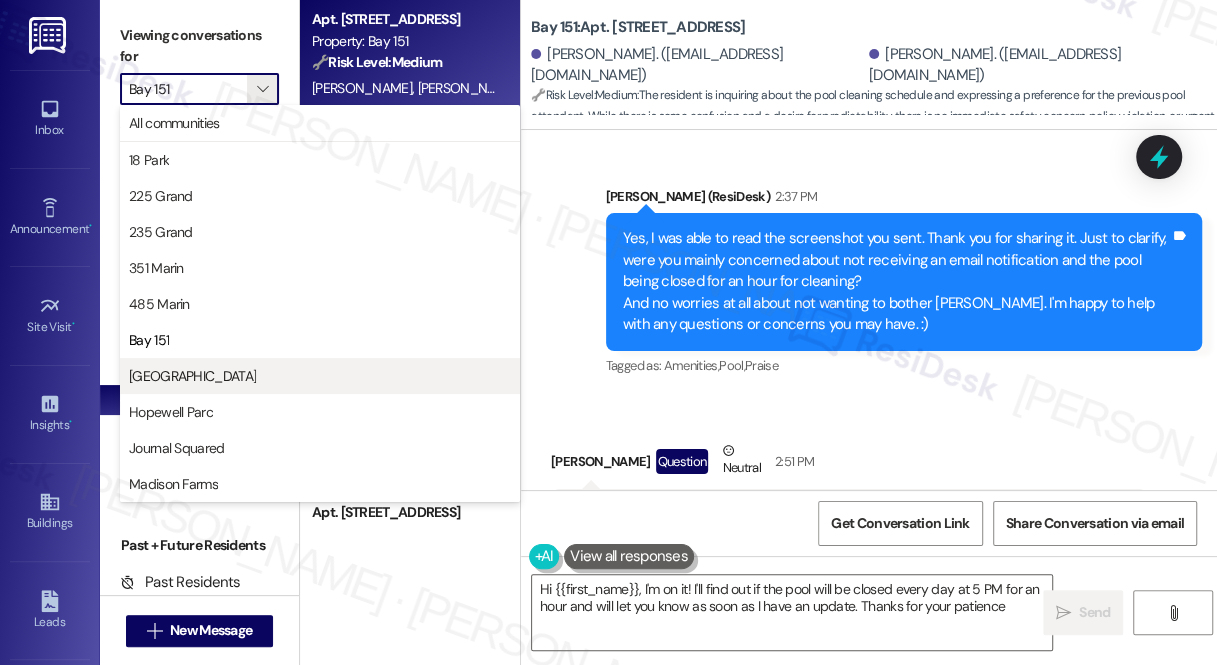 type on "Hi {{first_name}}, I'm on it! I'll find out if the pool will be closed every day at 5 PM for an hour and will let you know as soon as I have an update. Thanks for your patience!" 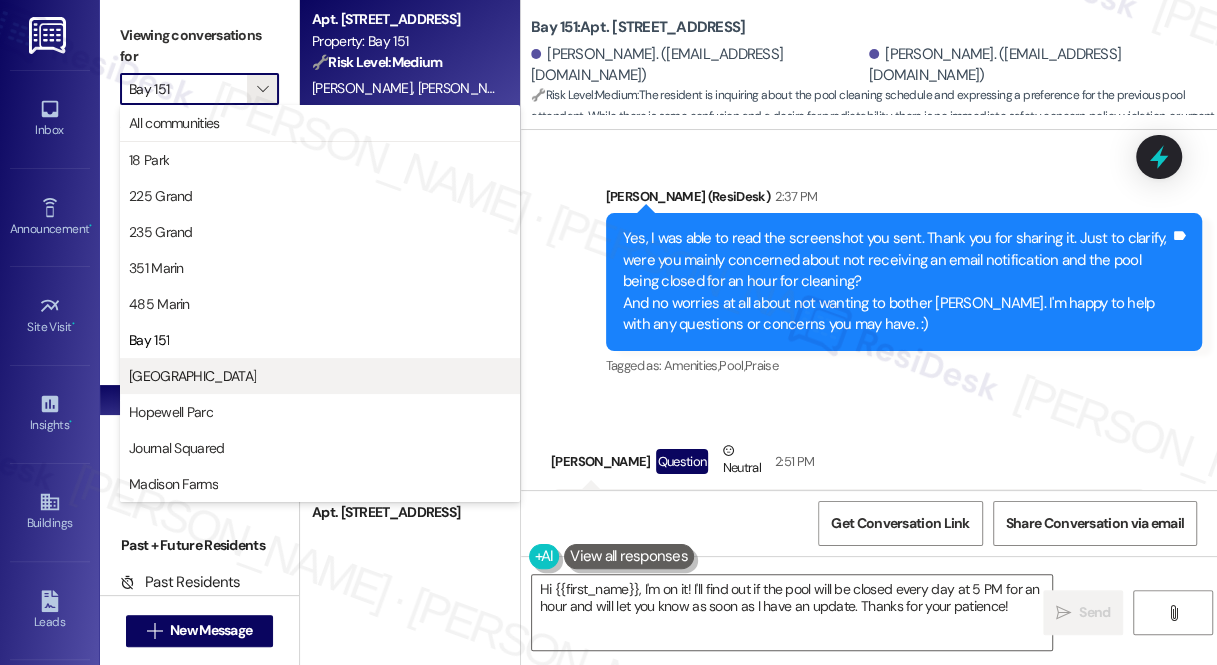 click on "Grove Pointe" at bounding box center [320, 376] 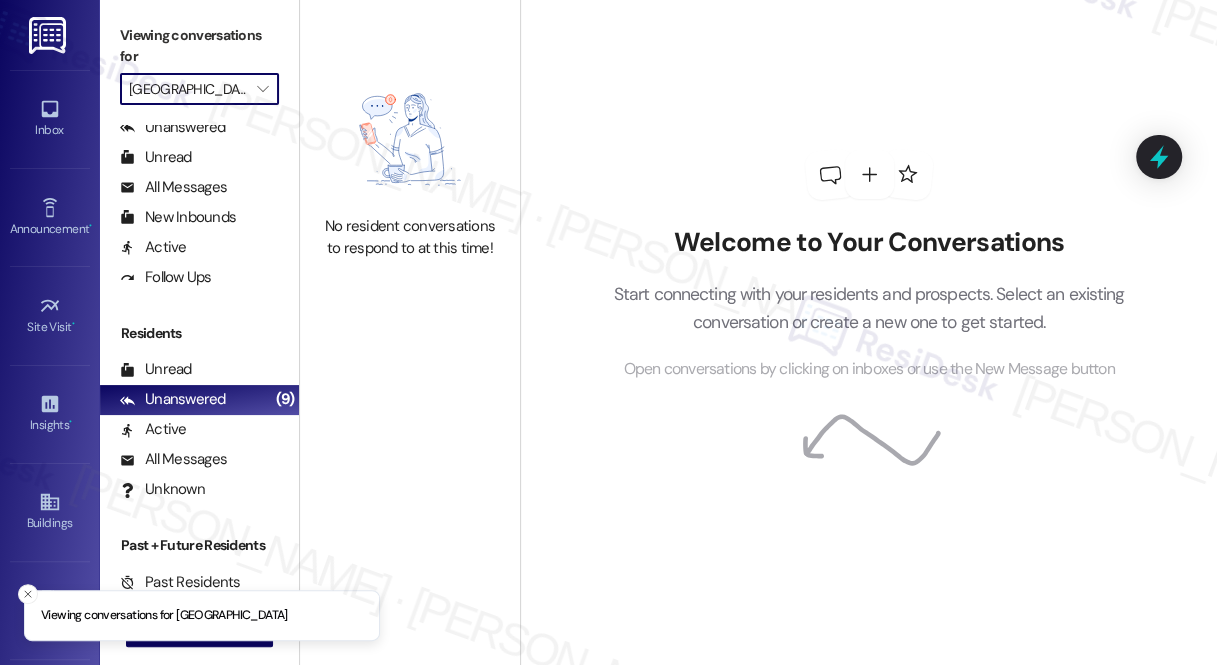 click on "Grove Pointe" at bounding box center [188, 89] 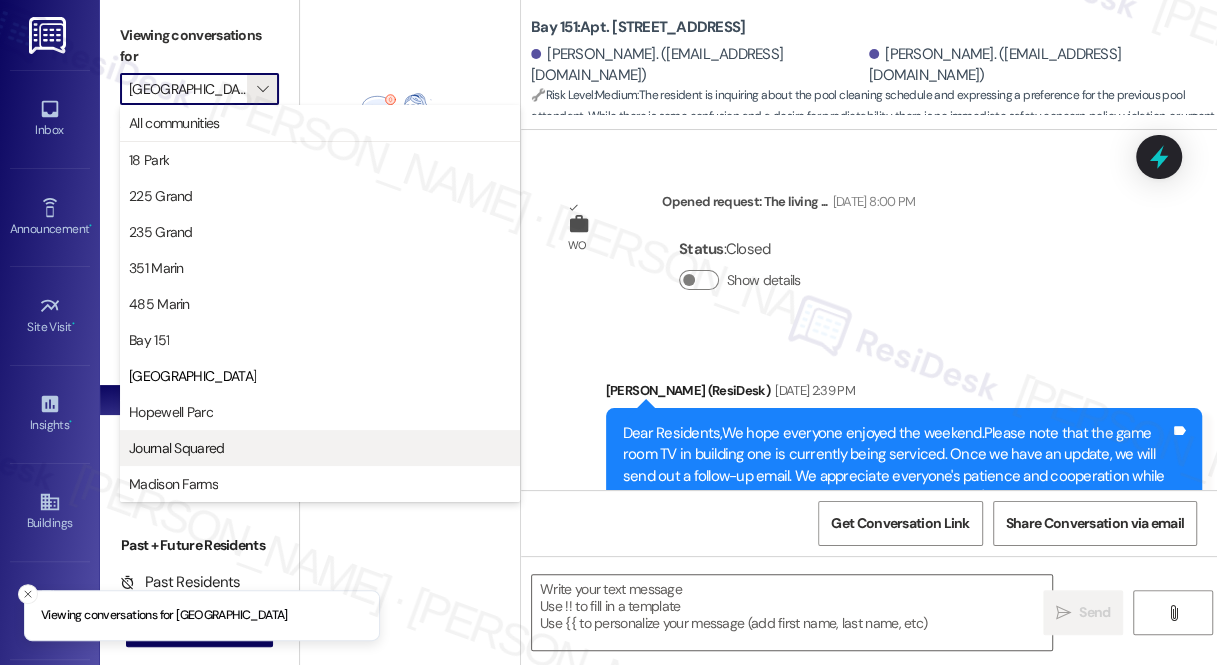 click on "Journal Squared" at bounding box center [320, 448] 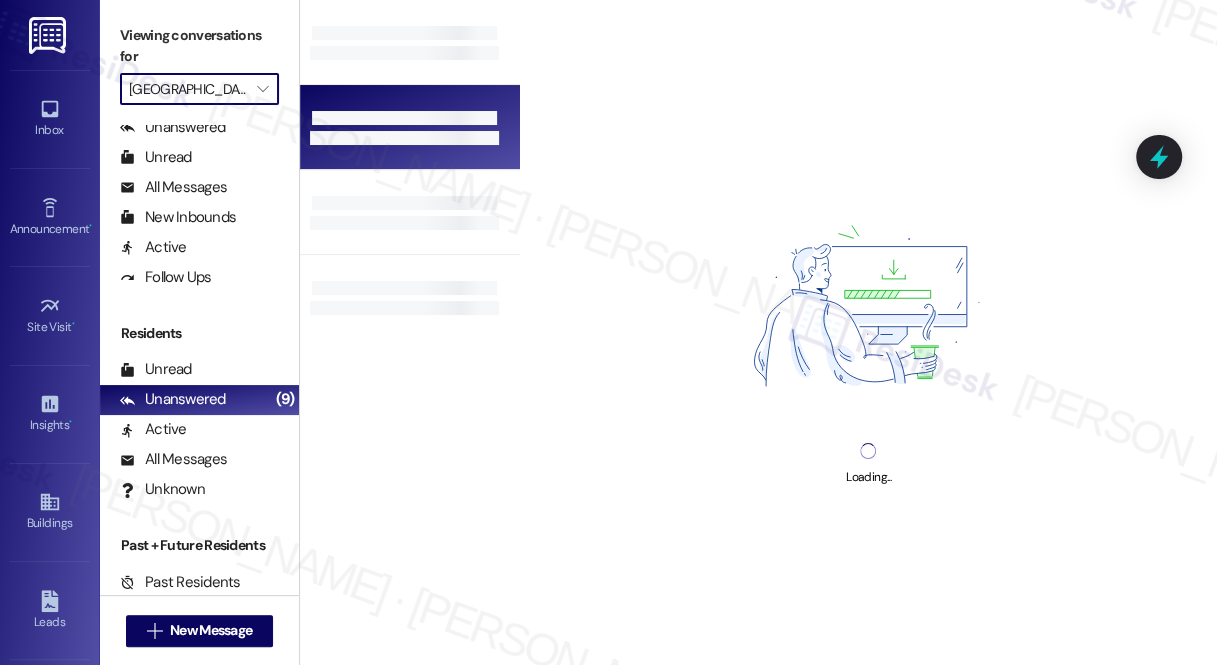 type on "Journal Squared" 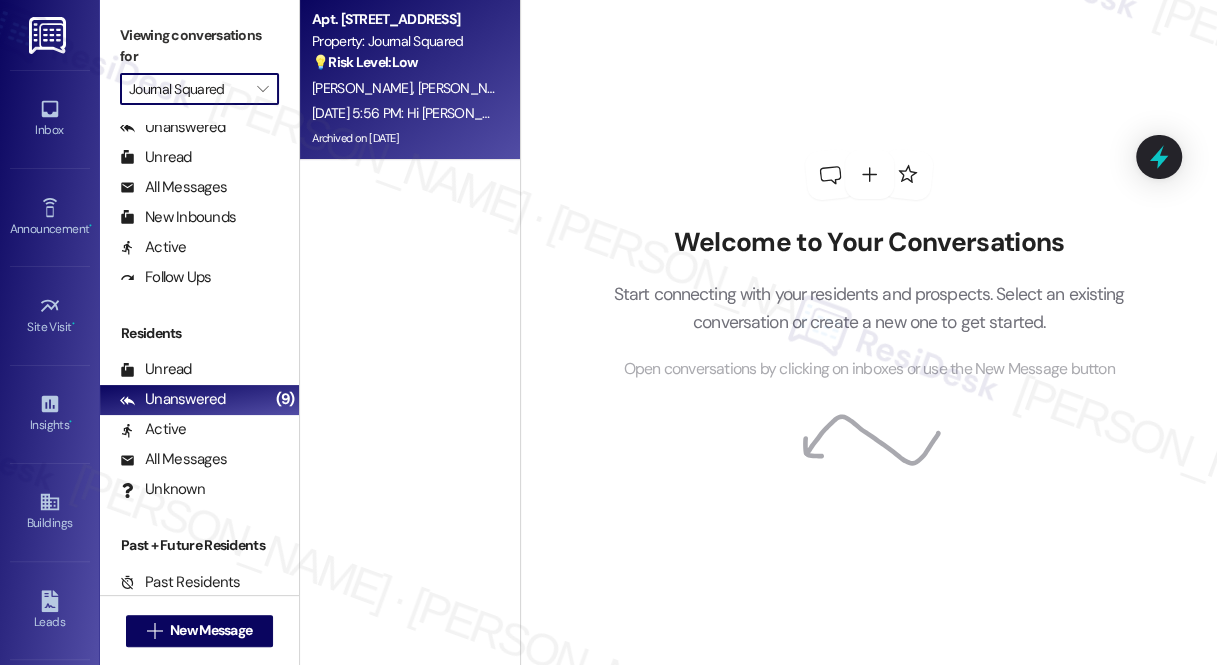 click on "Y. Wang" at bounding box center [365, 88] 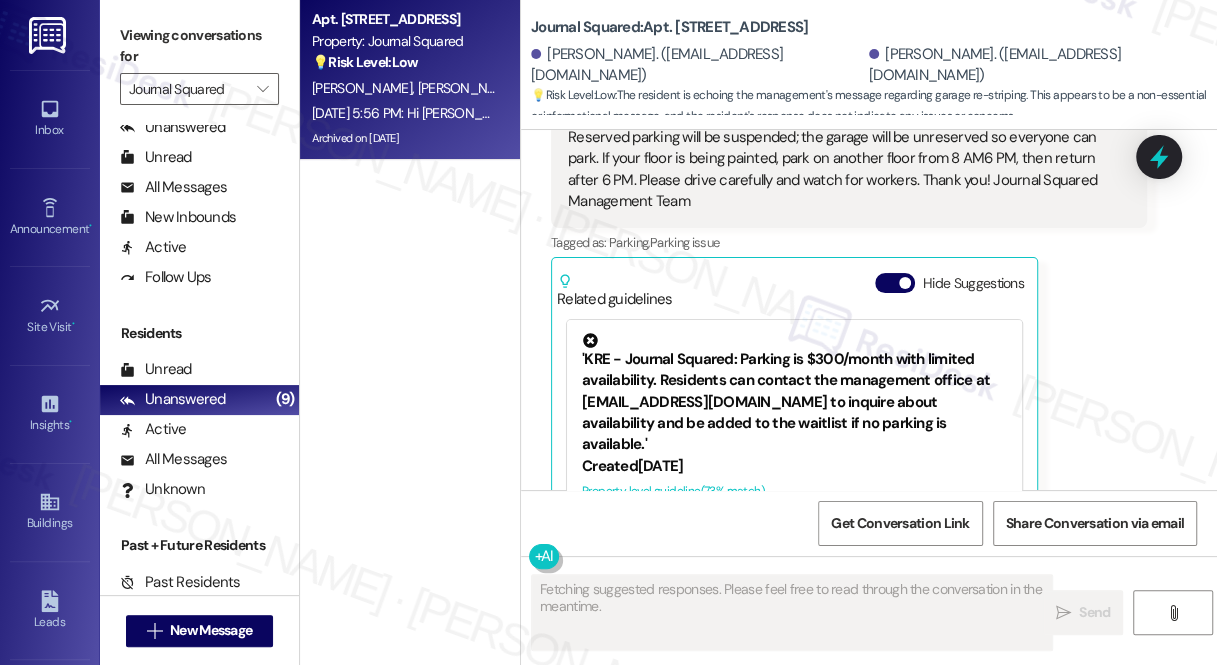scroll, scrollTop: 8987, scrollLeft: 0, axis: vertical 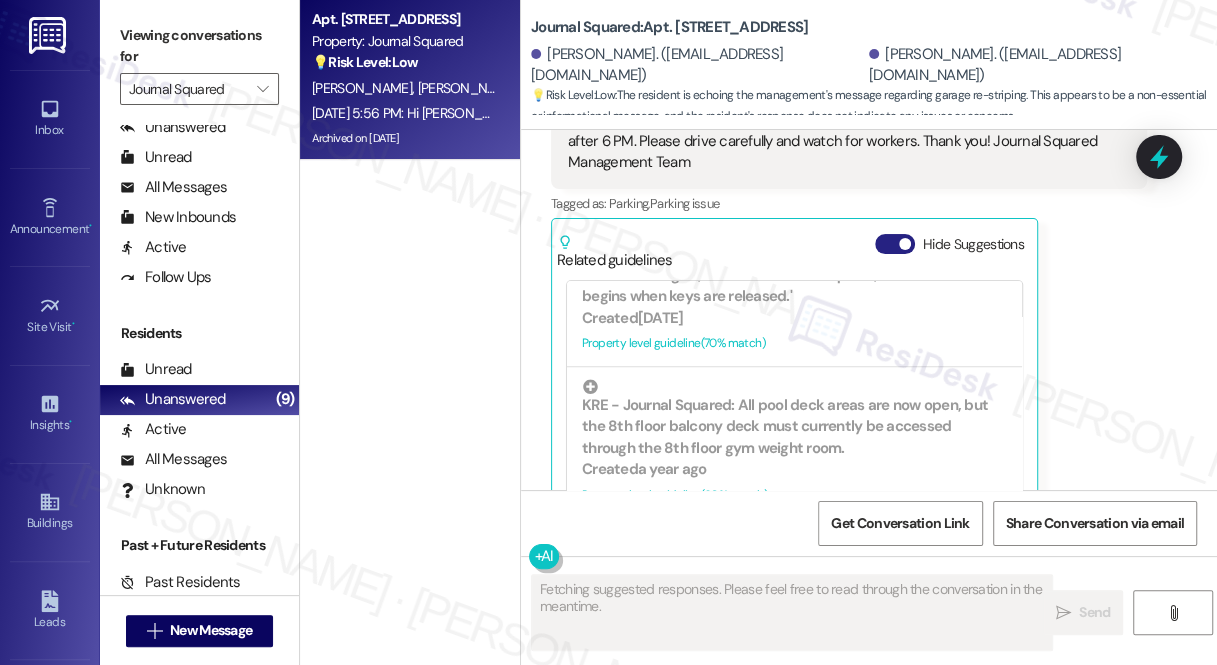 click on "Hide Suggestions" at bounding box center [895, 244] 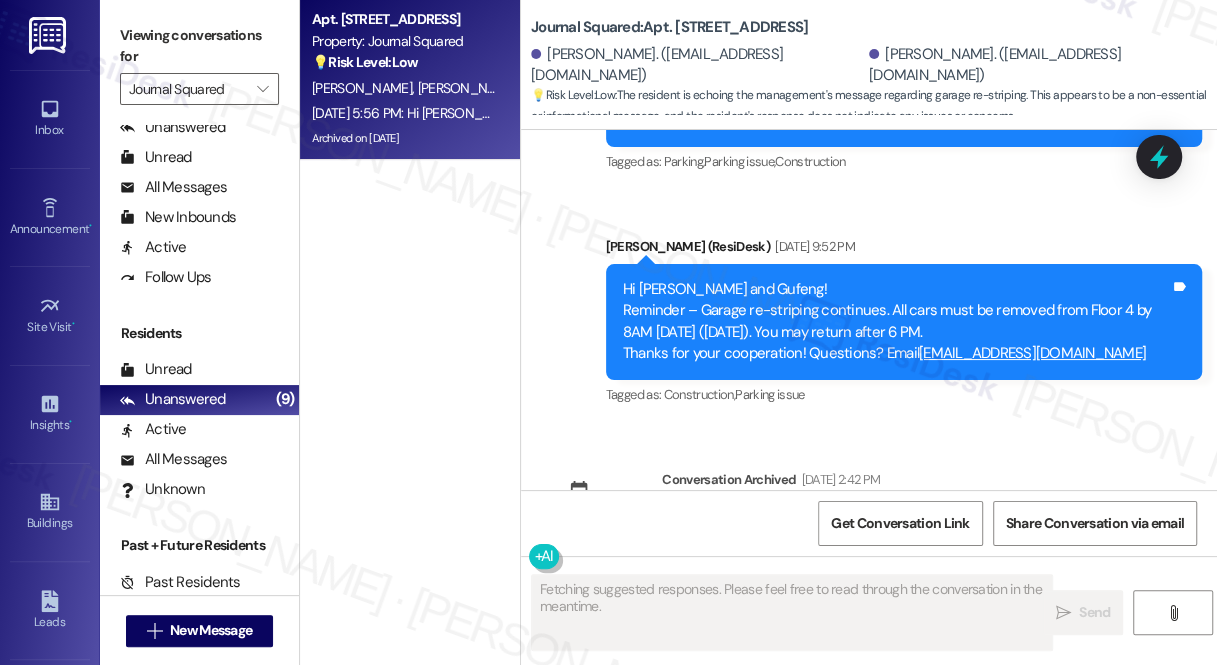 scroll, scrollTop: 9984, scrollLeft: 0, axis: vertical 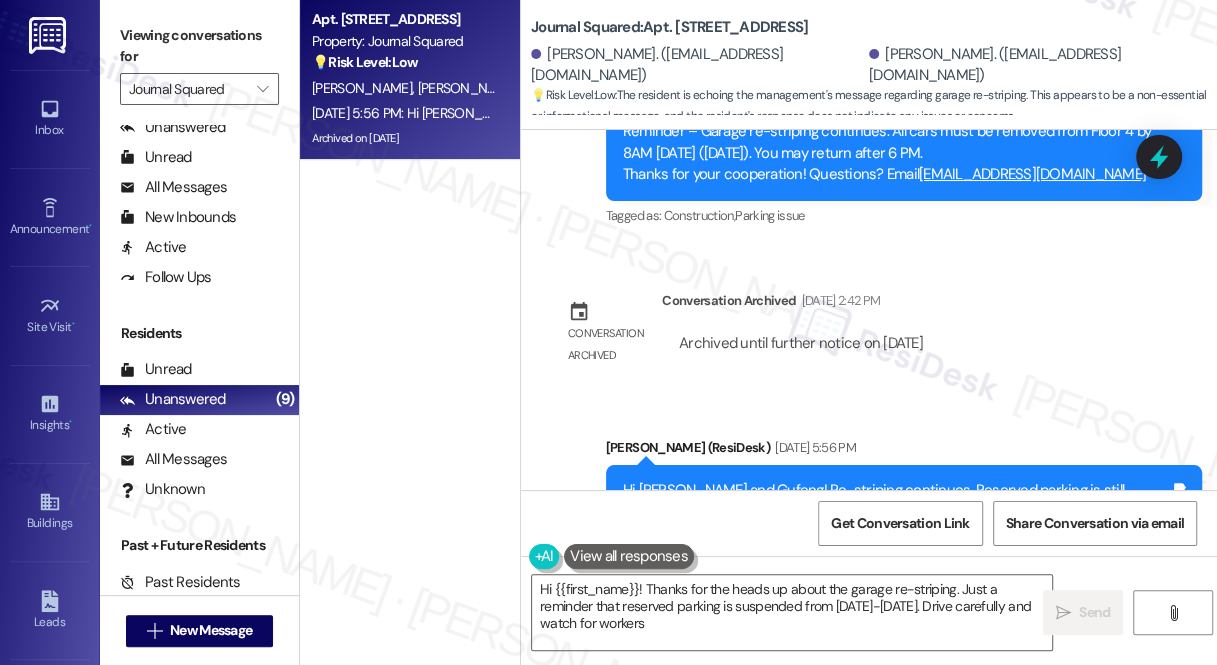 type on "Hi {{first_name}}! Thanks for the heads up about the garage re-striping. Just a reminder that reserved parking is suspended from July 14-21. Drive carefully and watch for workers!" 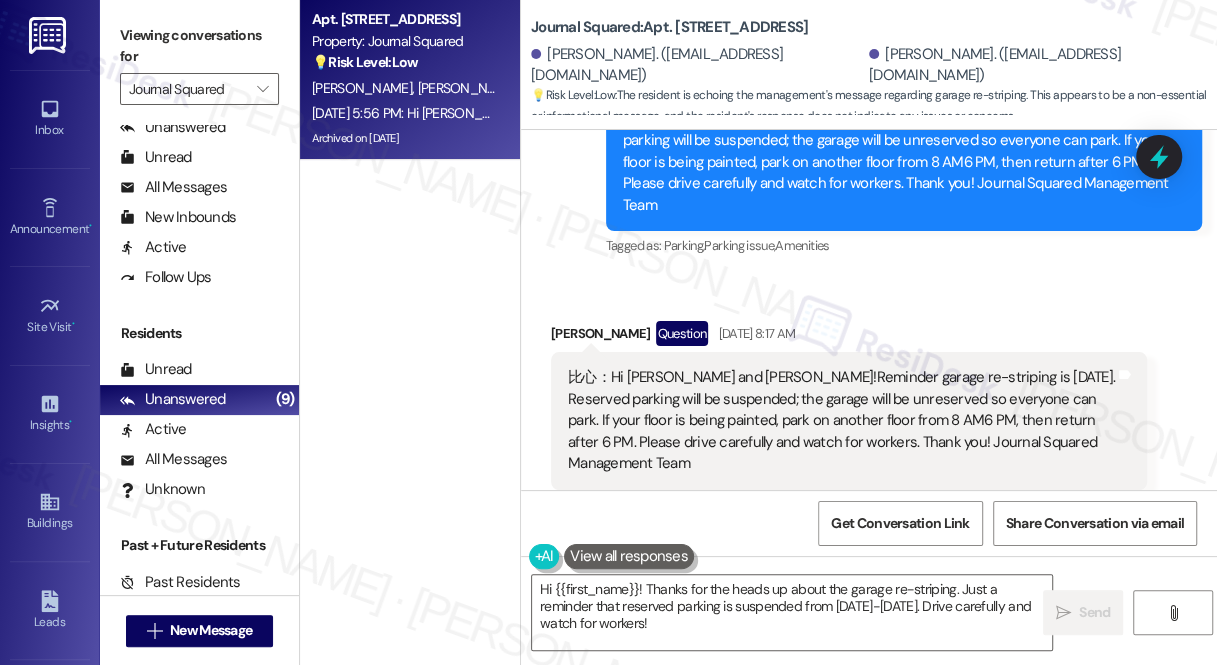 scroll, scrollTop: 8802, scrollLeft: 0, axis: vertical 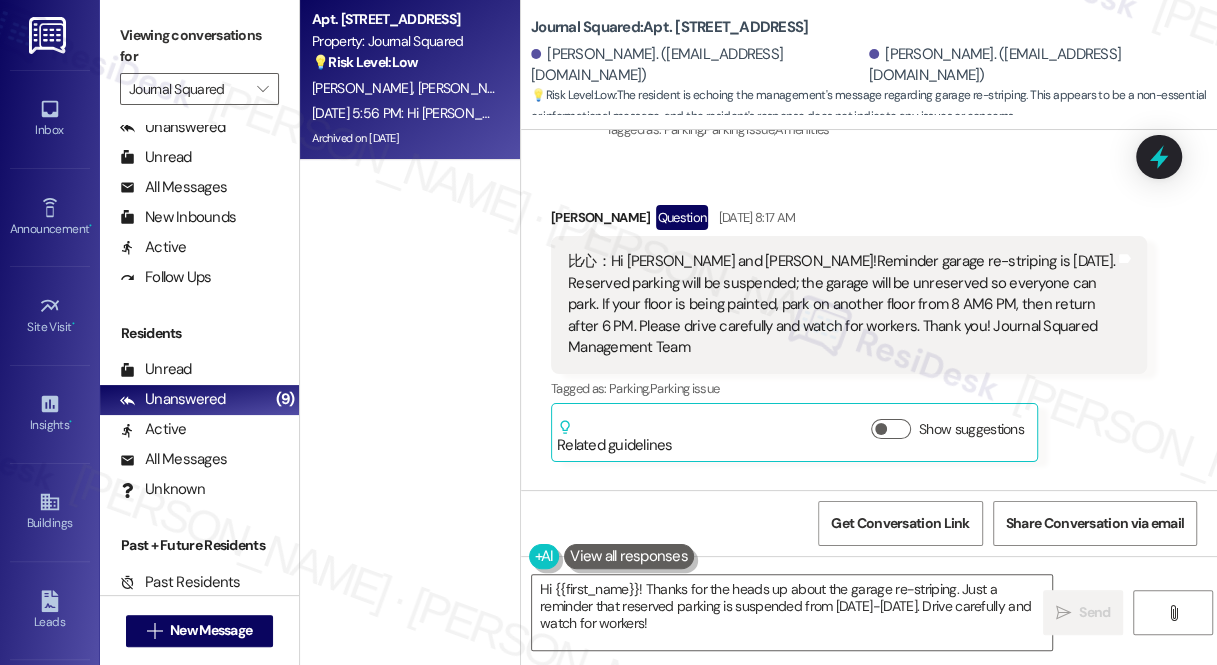 click on "比心：Hi Yifan and Gufeng!Reminder  garage re-striping is July 1421. Reserved parking will be suspended; the garage will be unreserved so everyone can park. If your floor is being painted, park on another floor from 8 AM6 PM, then return after 6 PM. Please drive carefully and watch for workers. Thank you!  Journal Squared Management Team" at bounding box center (841, 304) 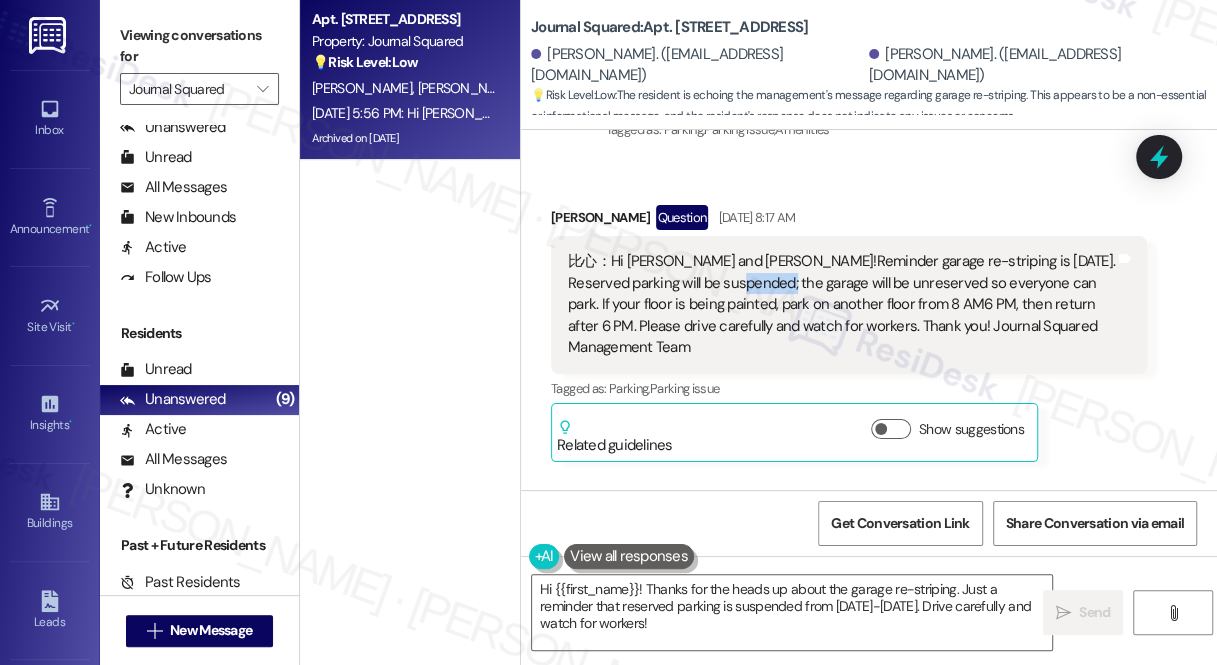 click on "比心：Hi Yifan and Gufeng!Reminder  garage re-striping is July 1421. Reserved parking will be suspended; the garage will be unreserved so everyone can park. If your floor is being painted, park on another floor from 8 AM6 PM, then return after 6 PM. Please drive carefully and watch for workers. Thank you!  Journal Squared Management Team" at bounding box center [841, 304] 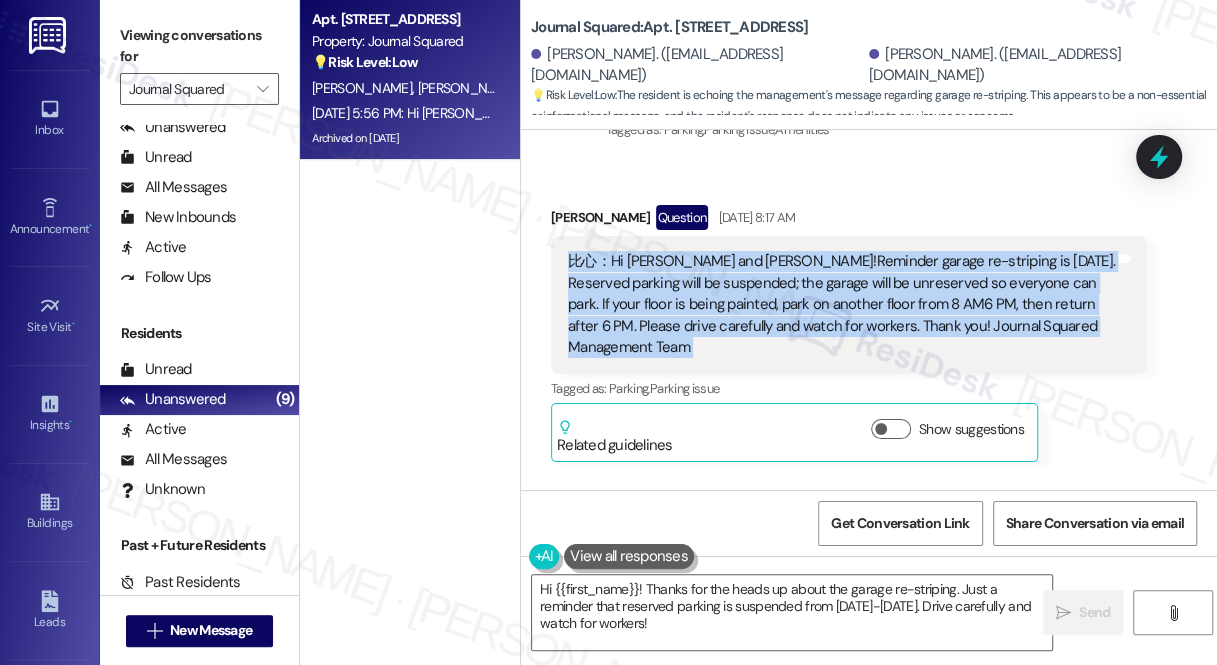 click on "比心：Hi Yifan and Gufeng!Reminder  garage re-striping is July 1421. Reserved parking will be suspended; the garage will be unreserved so everyone can park. If your floor is being painted, park on another floor from 8 AM6 PM, then return after 6 PM. Please drive carefully and watch for workers. Thank you!  Journal Squared Management Team" at bounding box center (841, 304) 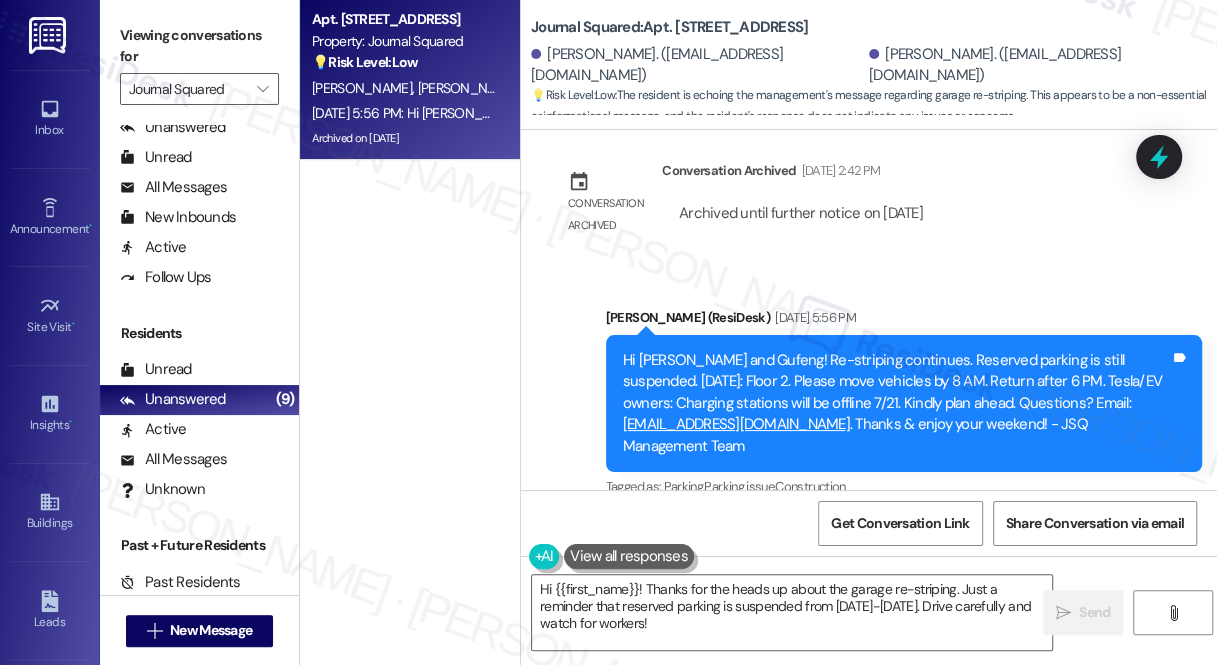 scroll, scrollTop: 9984, scrollLeft: 0, axis: vertical 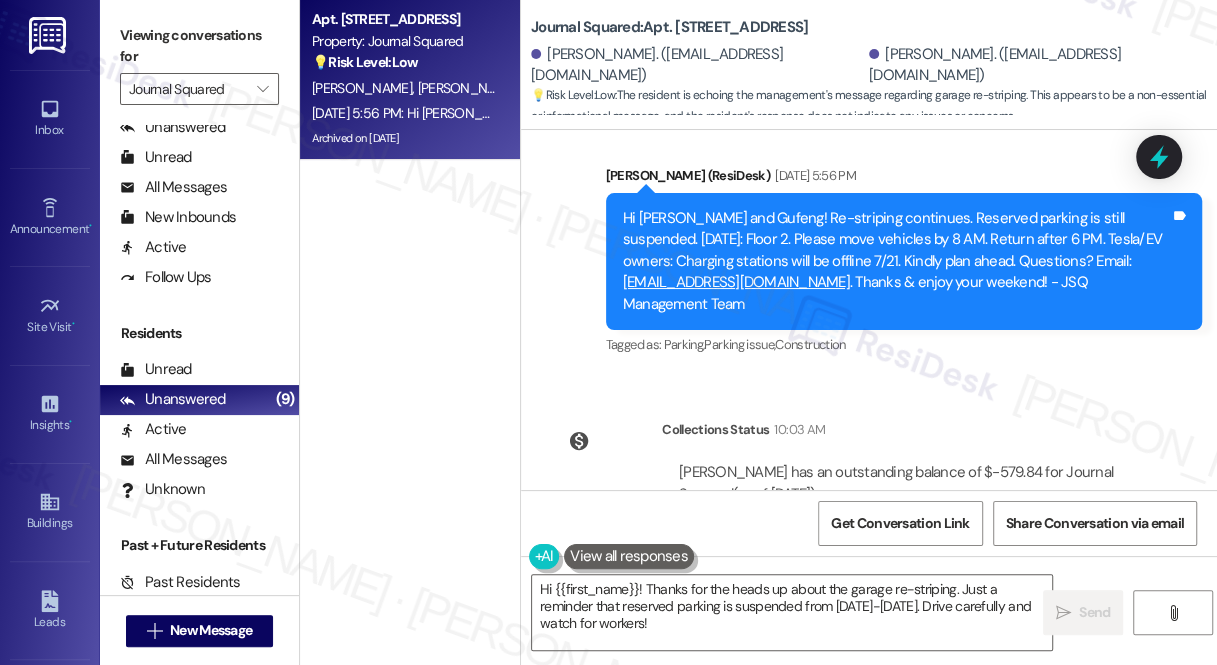 click on "Gufeng Liu has an outstanding balance of $-579.84 for Journal Squared  (as of Jul 21, 2025)" at bounding box center [904, 483] 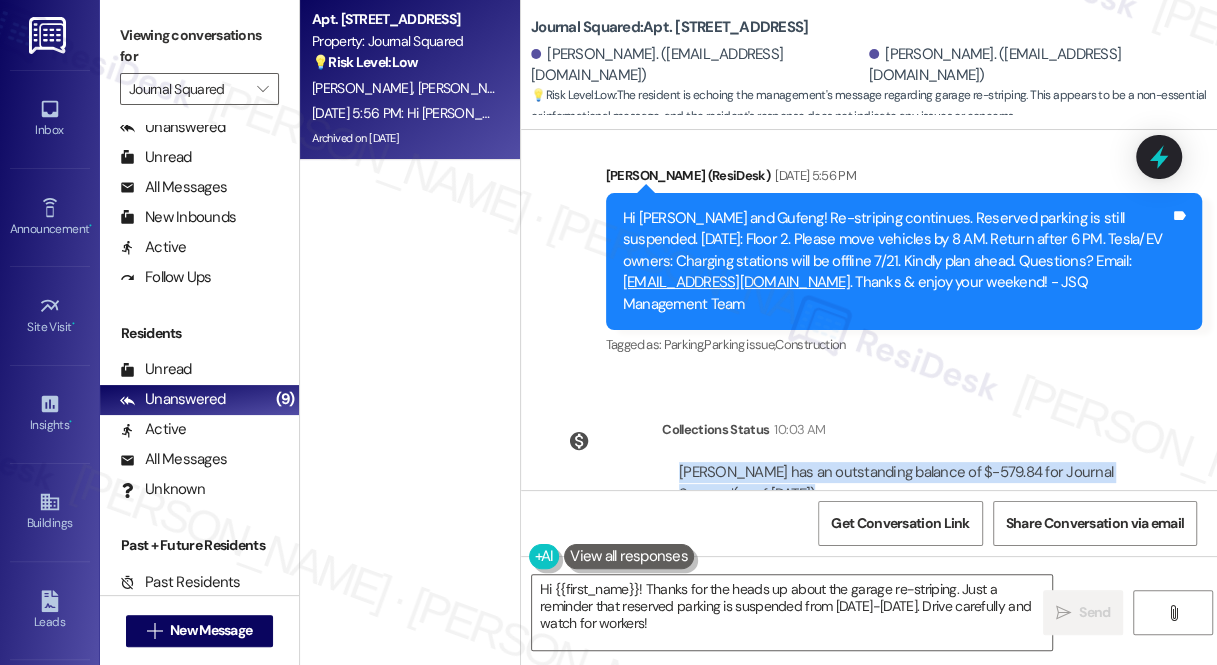 click on "Gufeng Liu has an outstanding balance of $-579.84 for Journal Squared  (as of Jul 21, 2025)" at bounding box center [904, 483] 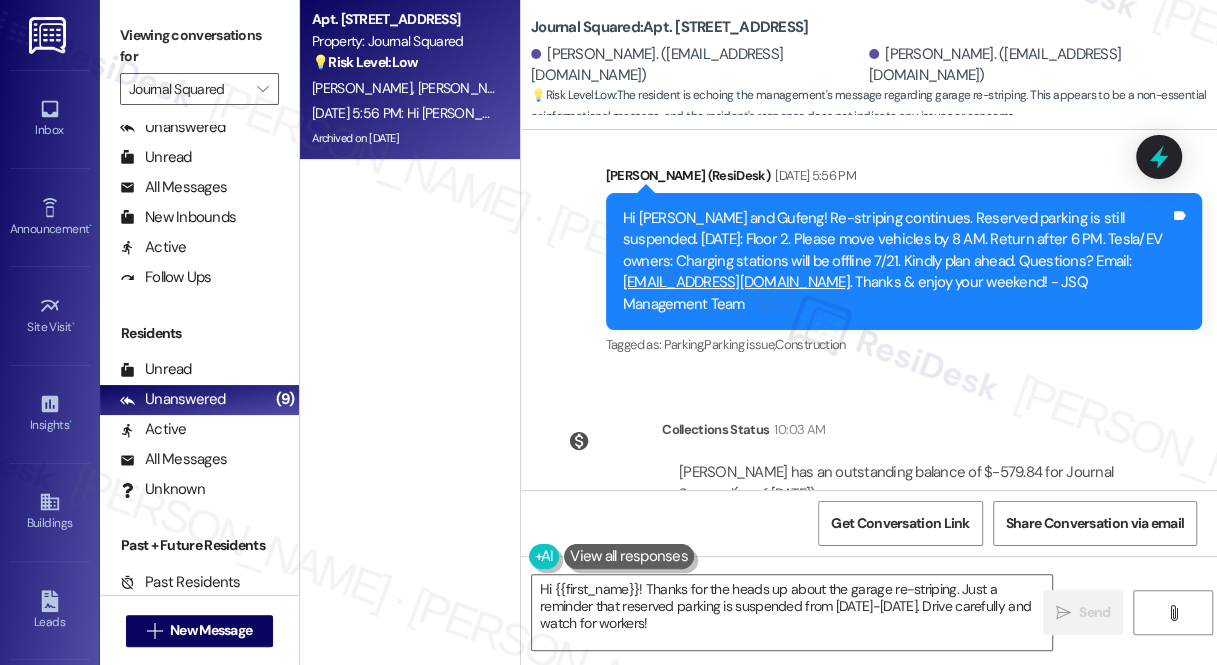 click on "Collections Status 10:03 AM Gufeng Liu has an outstanding balance of $-579.84 for Journal Squared  (as of Jul 21, 2025) Click to show details" at bounding box center (849, 491) 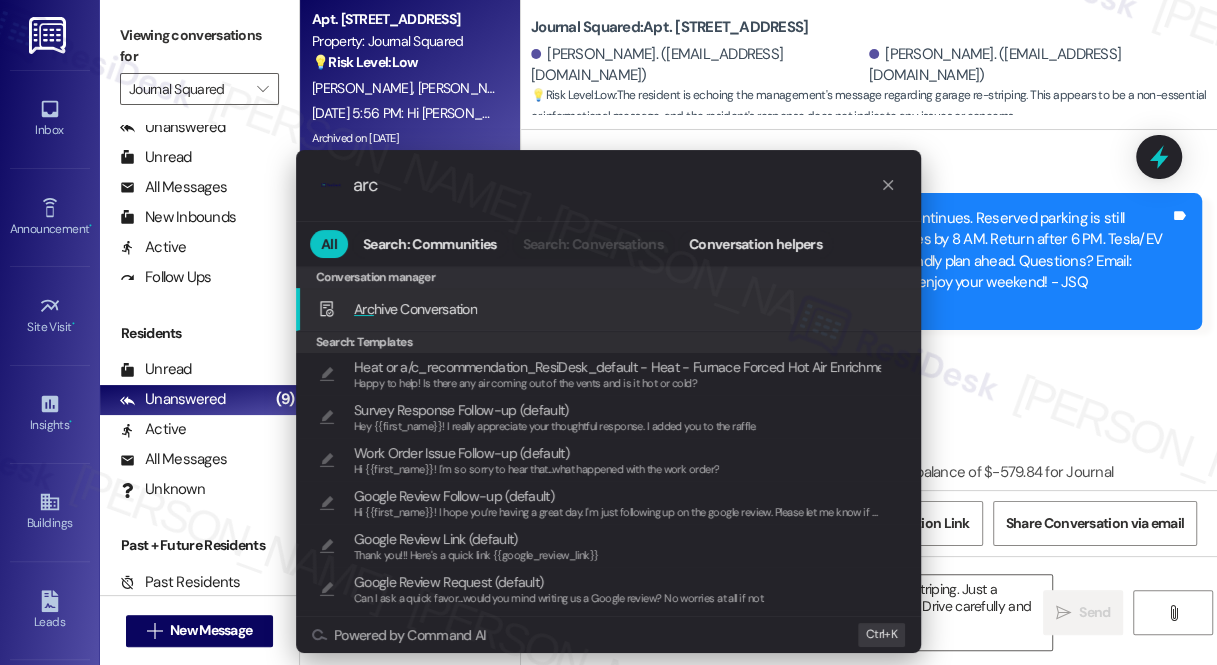 click on ".cls-1{fill:#0a055f;}.cls-2{fill:#0cc4c4;} resideskLogoBlueOrange arc All Search: Communities Search: Conversations Conversation helpers Conversation manager Conversation manager Arc hive Conversation Add shortcut Search: Templates Heat or a/c_recommendation_ResiDesk_default - Heat - Furnace Forced Hot Air Enrichment Question Happy to help! Is there any air coming out of the vents and is it hot or cold? Survey Response Follow-up (default) Hey {{first_name}}! I really appreciate your thoughtful response. I added you to the raffle. Work Order Issue Follow-up (default) Hi {{first_name}}! I'm so sorry to hear that...what happened with the work order? Google Review Follow-up (default) Hi {{first_name}}! I hope you’re having a great day. I'm just following up on the google review. Please let me know if you have any questions on leaving a review - no worries if you don't have the time! Google Review Link (default) Thank you!!! Here's a quick link {{google_review_link}} Google Review Request (default) Welcome! K" at bounding box center [608, 332] 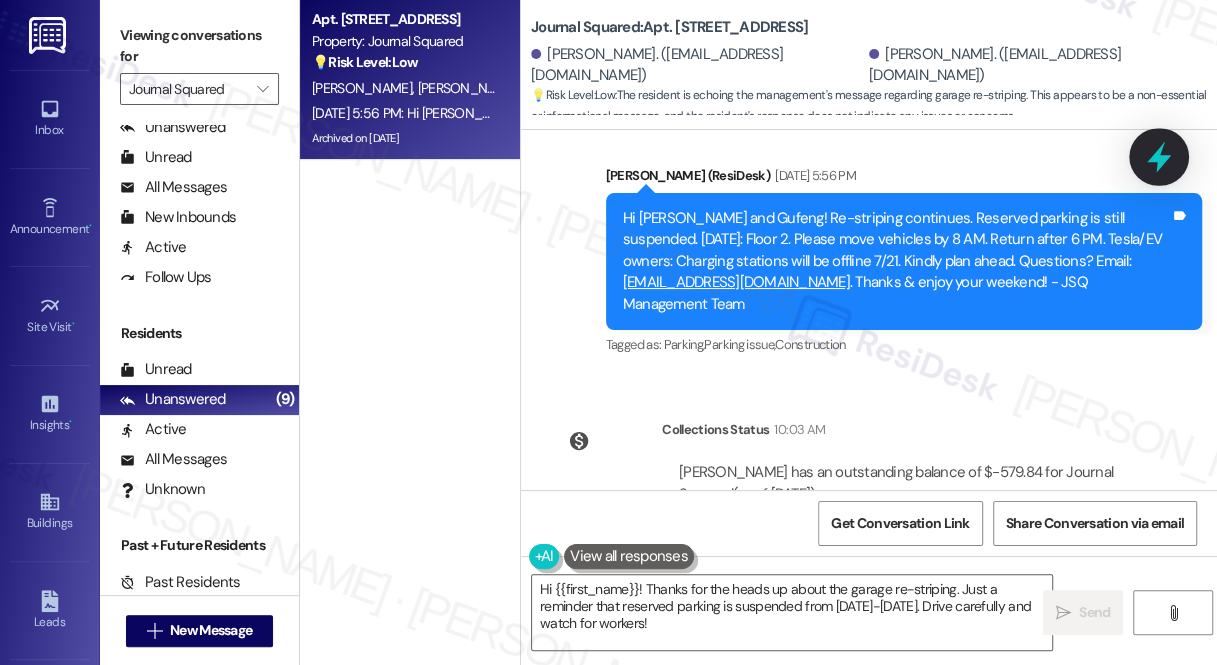 click 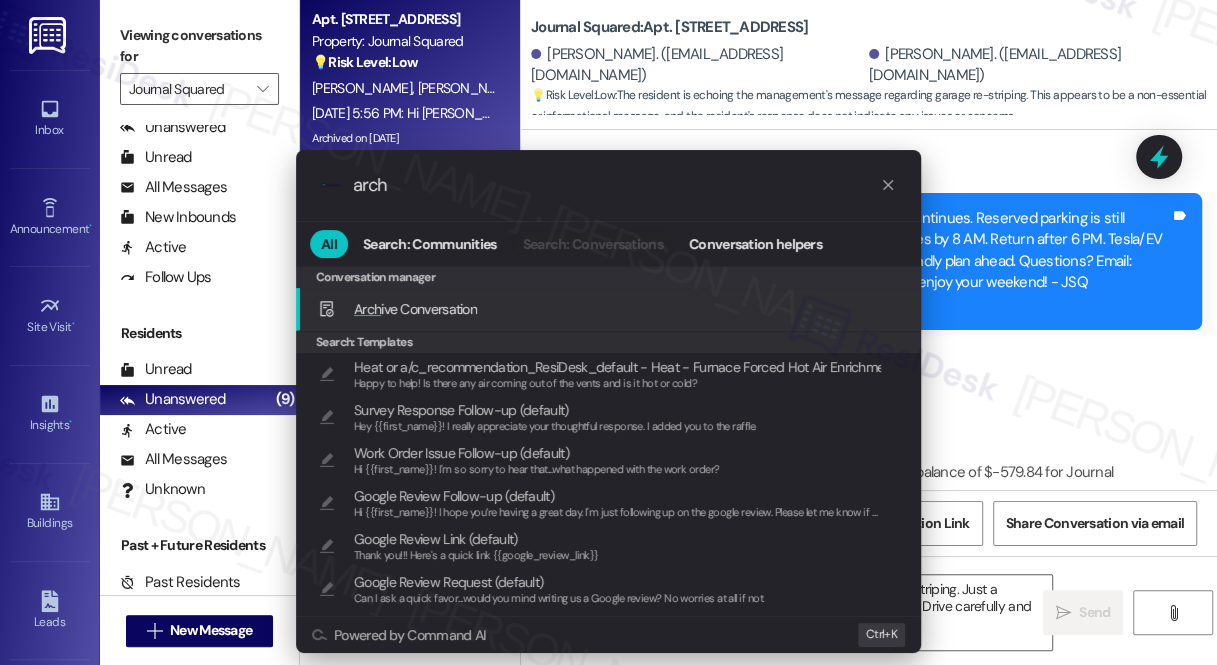 type on "arch" 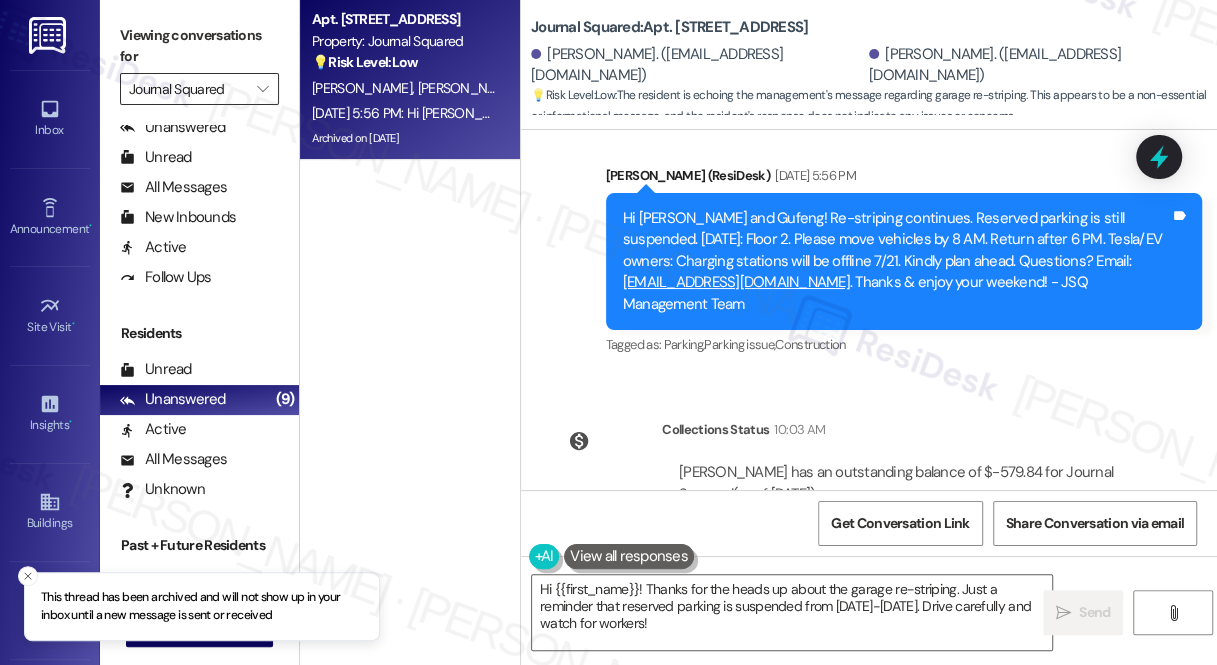 click on "Journal Squared" at bounding box center [188, 89] 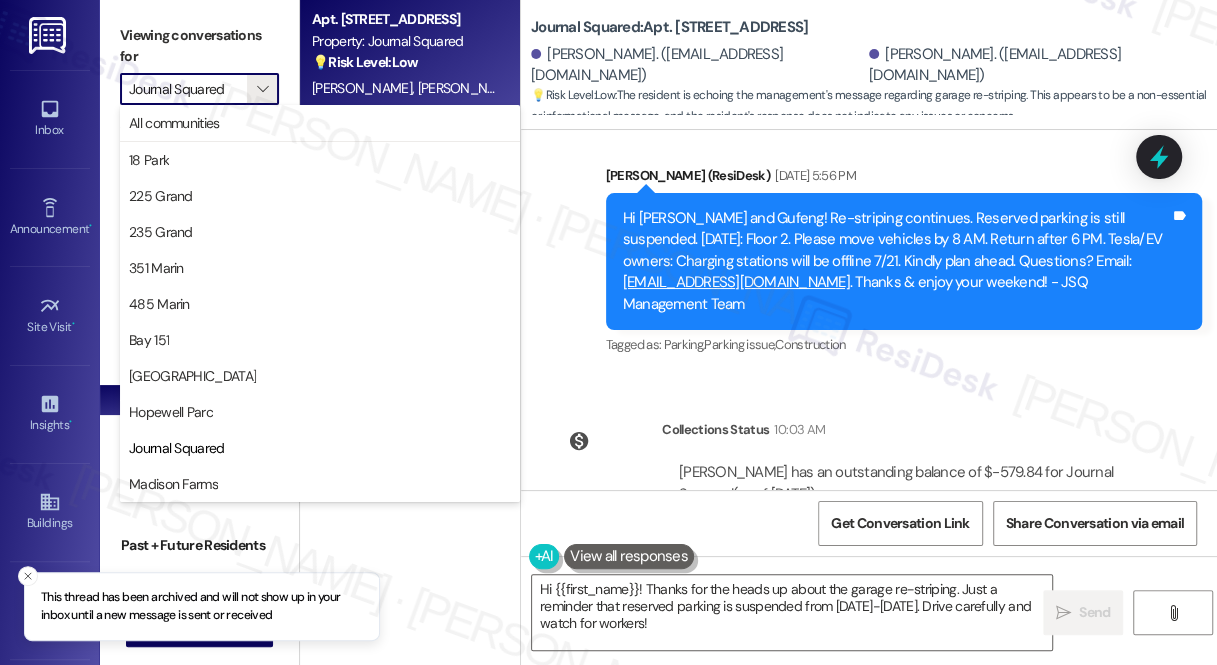 click on "Viewing conversations for" at bounding box center (199, 46) 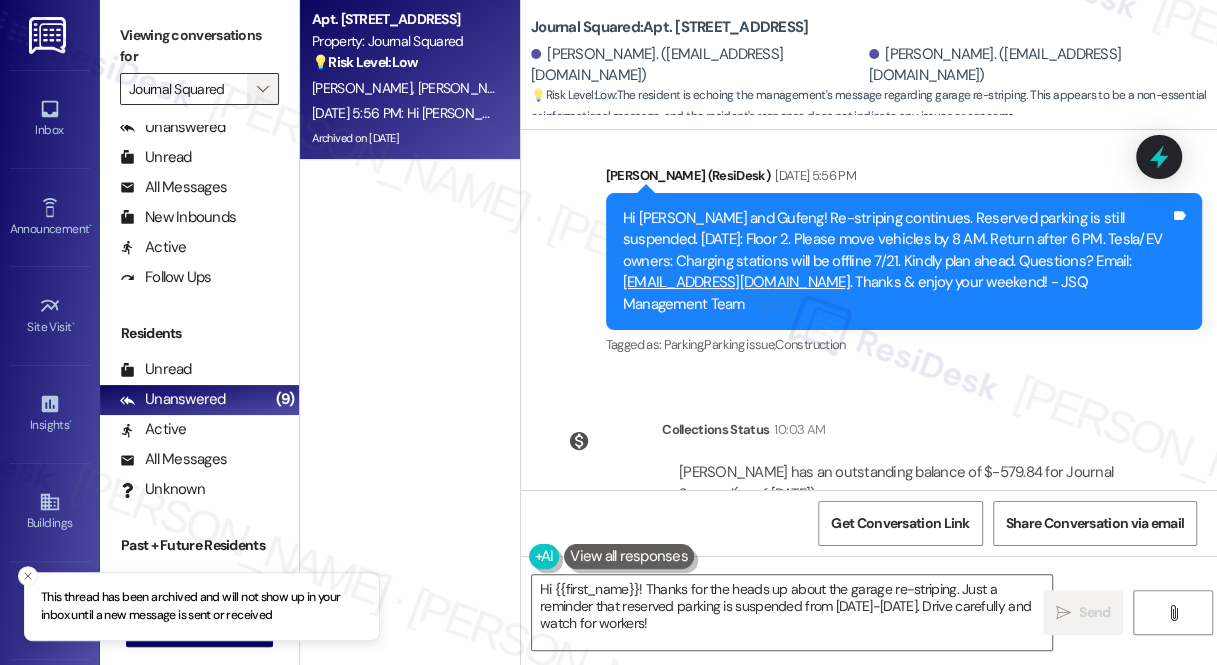 click on "" at bounding box center [263, 89] 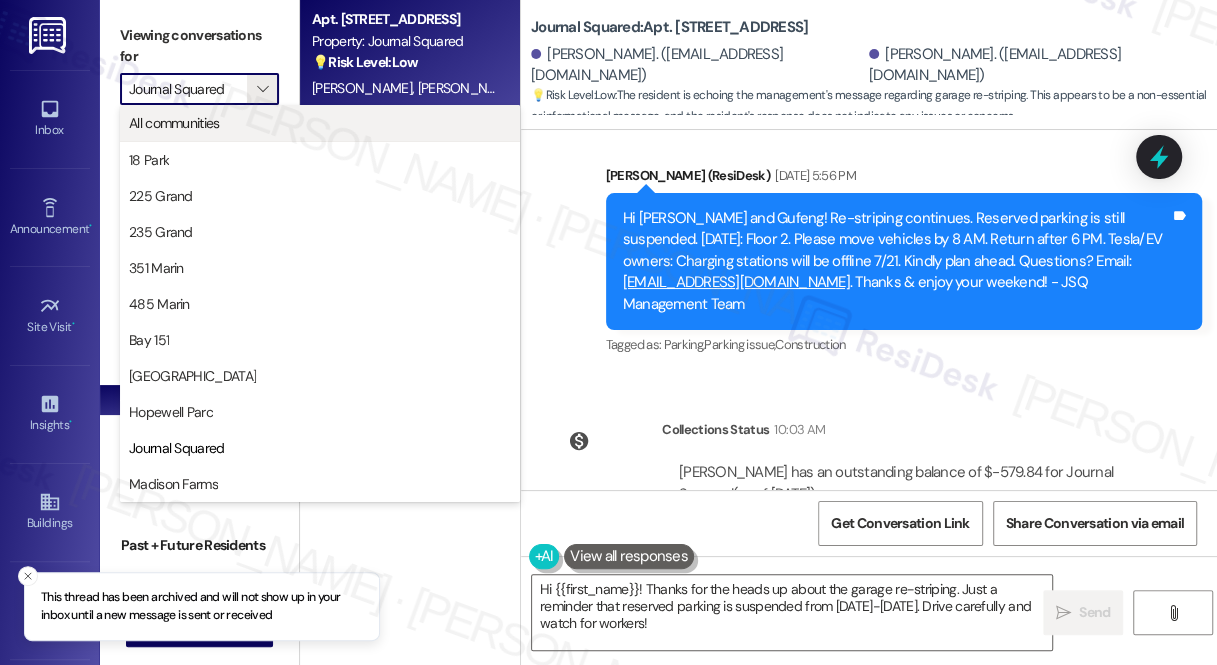 click on "All communities" at bounding box center [320, 123] 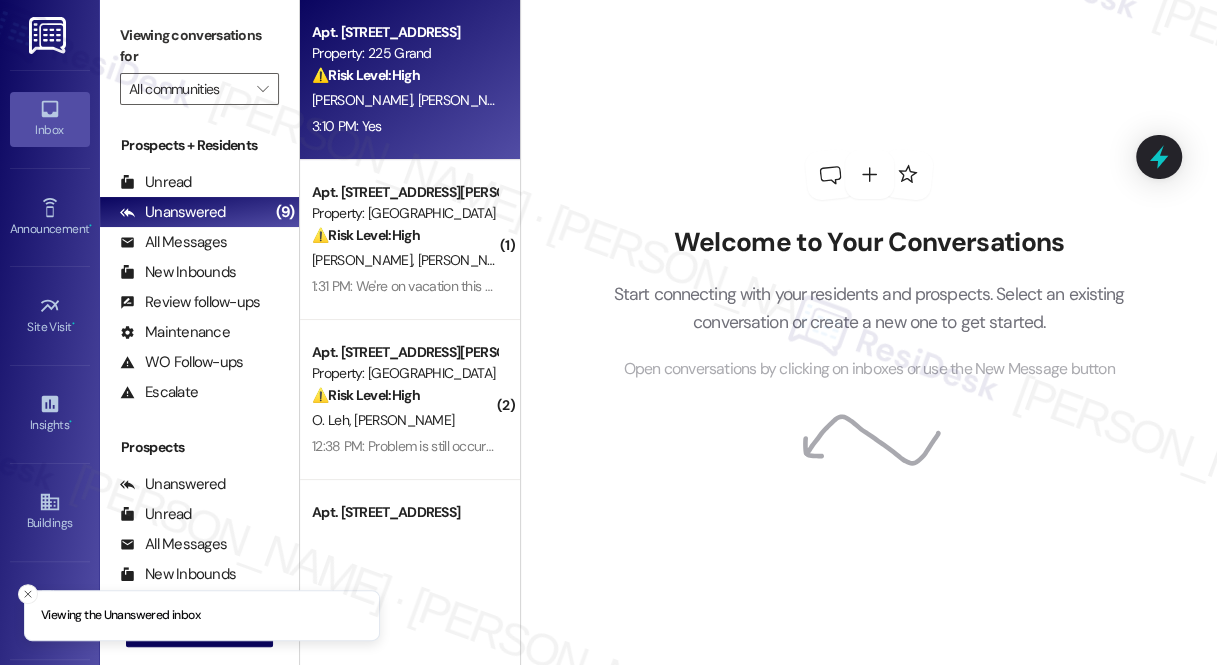 click on "3:10 PM: Yes 3:10 PM: Yes" at bounding box center [404, 126] 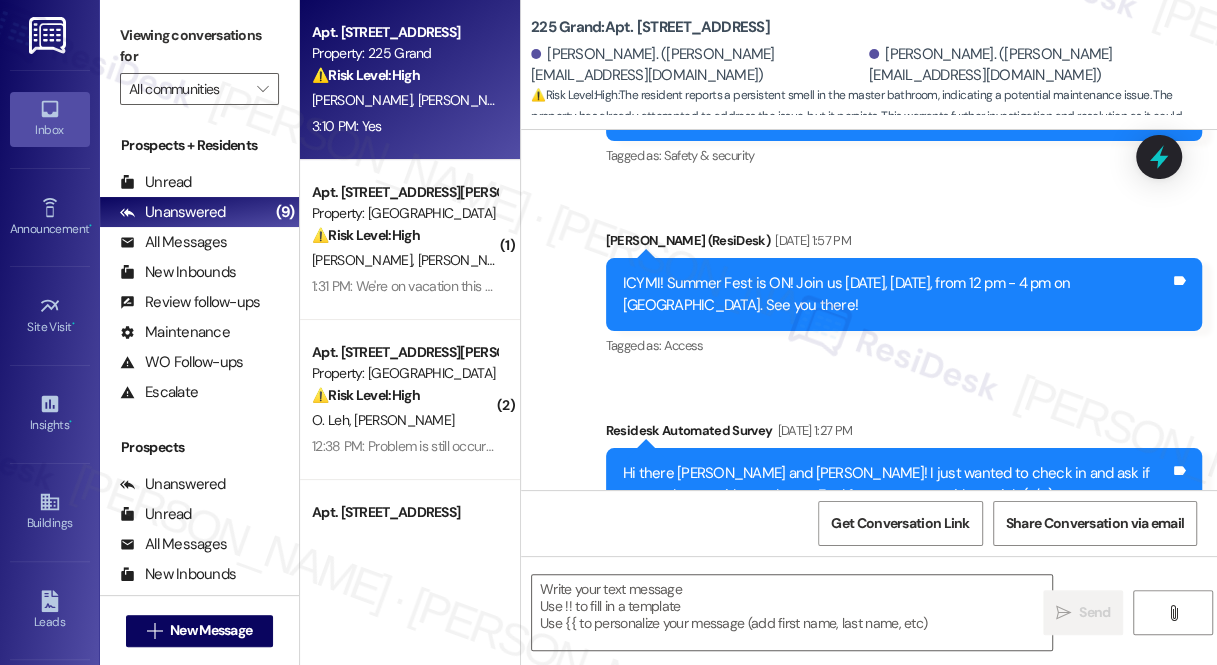 type on "Fetching suggested responses. Please feel free to read through the conversation in the meantime." 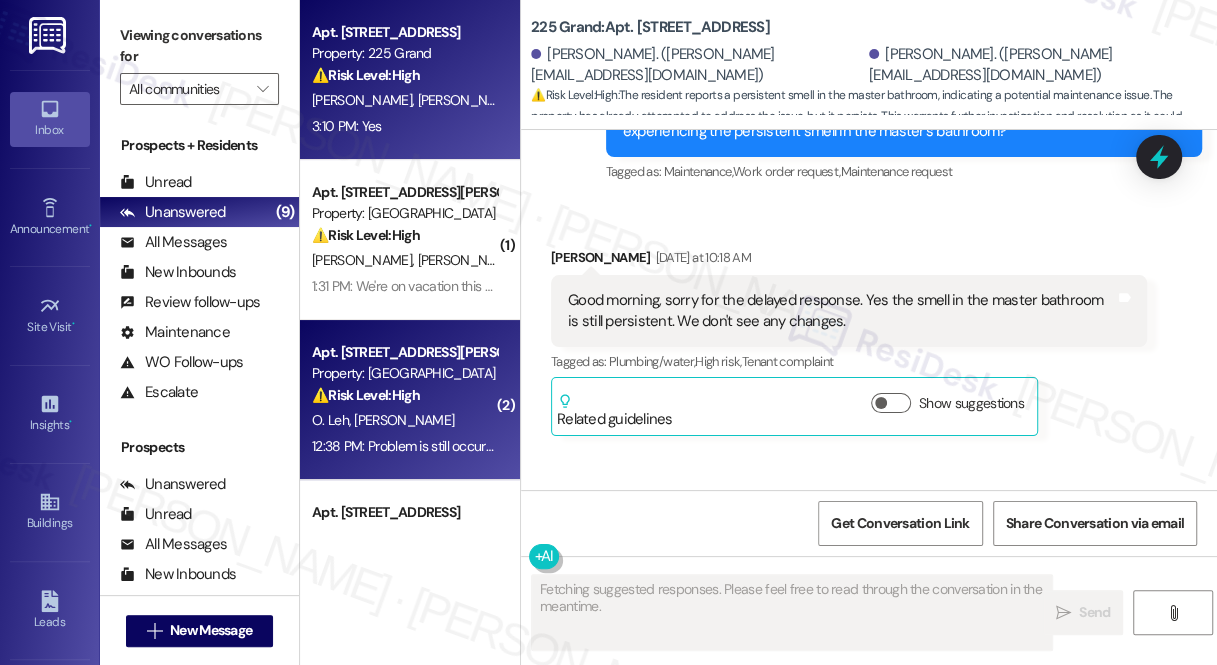 scroll, scrollTop: 14363, scrollLeft: 0, axis: vertical 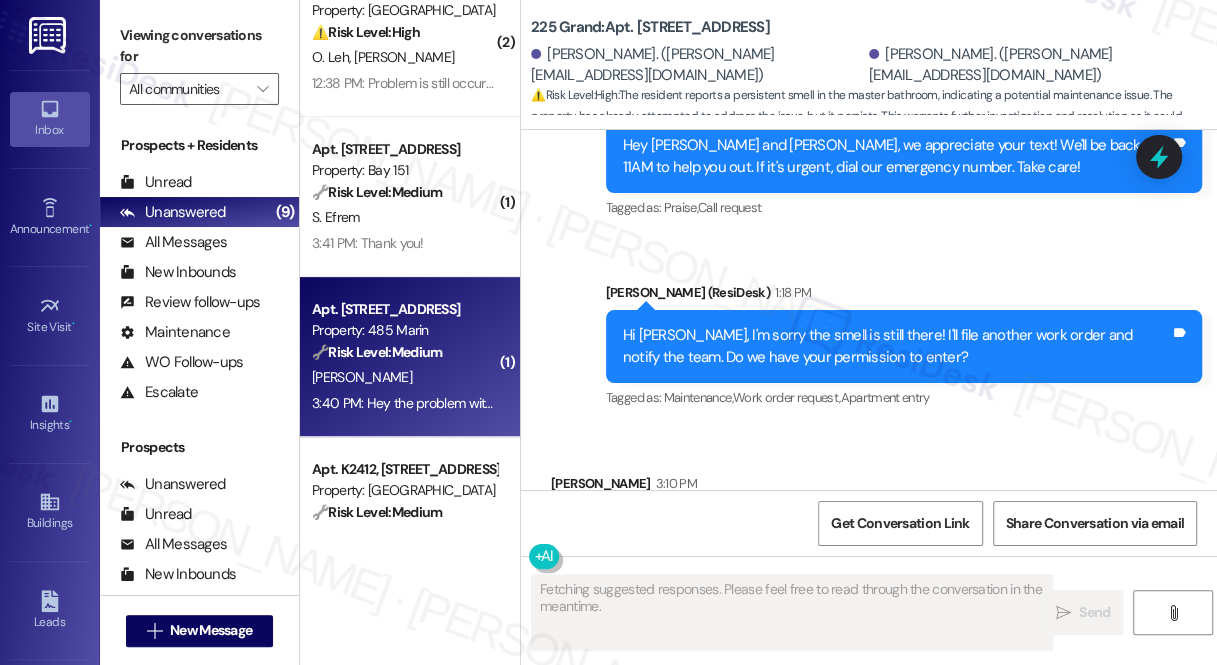 click on "Apt. 926, 485 Marin Blvd. Property: 485 Marin 🔧  Risk Level:  Medium The resident is experiencing a recurring dryer issue that maintenance has been unable to resolve. The resident is frustrated with the current approach and requests a more effective solution, such as contacting the dryer company directly. While the issue is causing inconvenience and frustration, it does not pose an immediate safety risk or significant property damage. The resident is also seeking clarification on energy-saving tips, specifically regarding thermostat compatibility and AC usage, which falls under community concerns and asset preservation. Y. Liang" at bounding box center (410, 357) 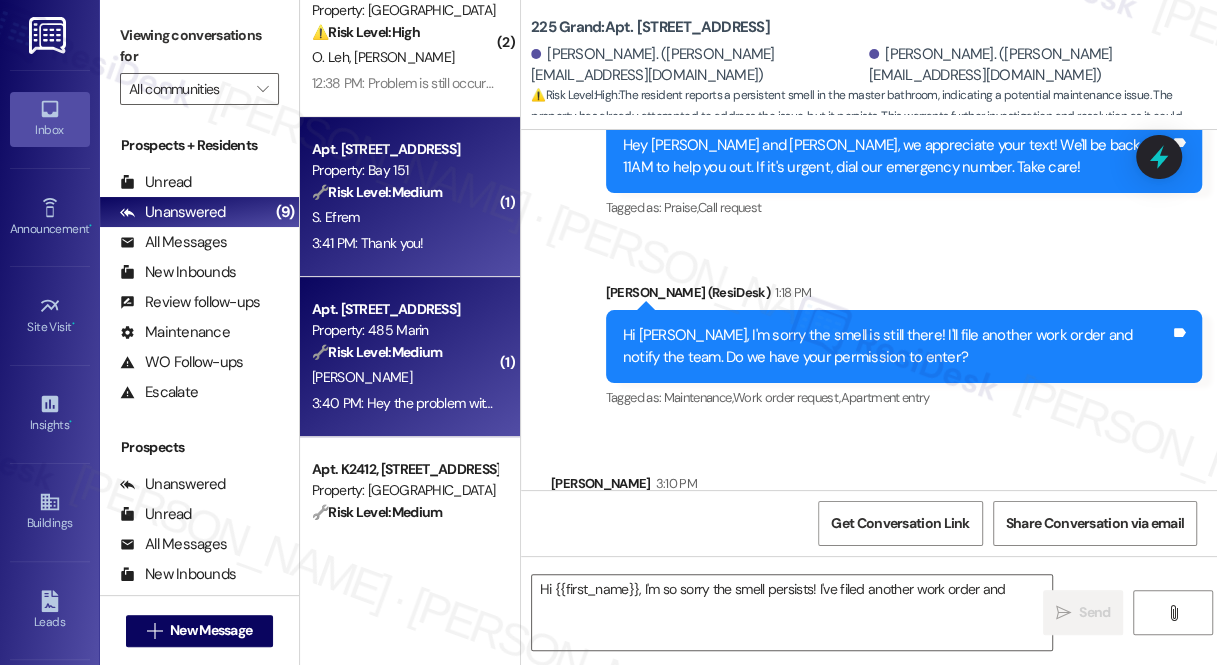 type on "Hi {{first_name}}, I'm so sorry the smell persists! I've filed another work order and notified" 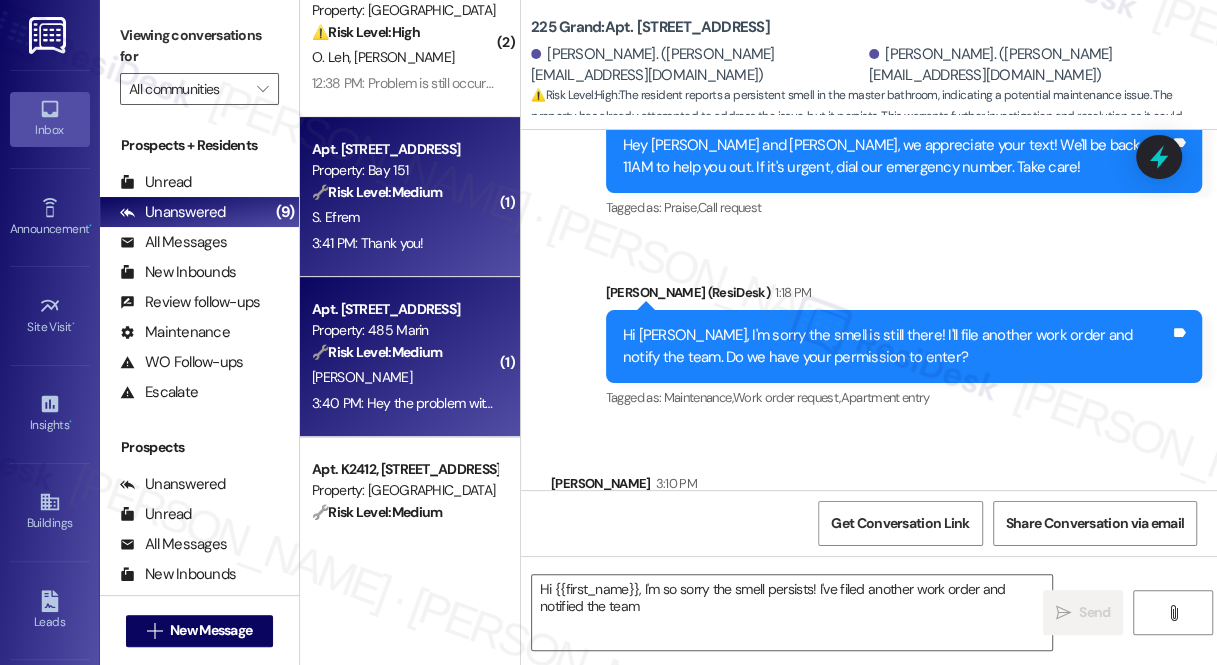 click on "3:41 PM: Thank you! 3:41 PM: Thank you!" at bounding box center [404, 243] 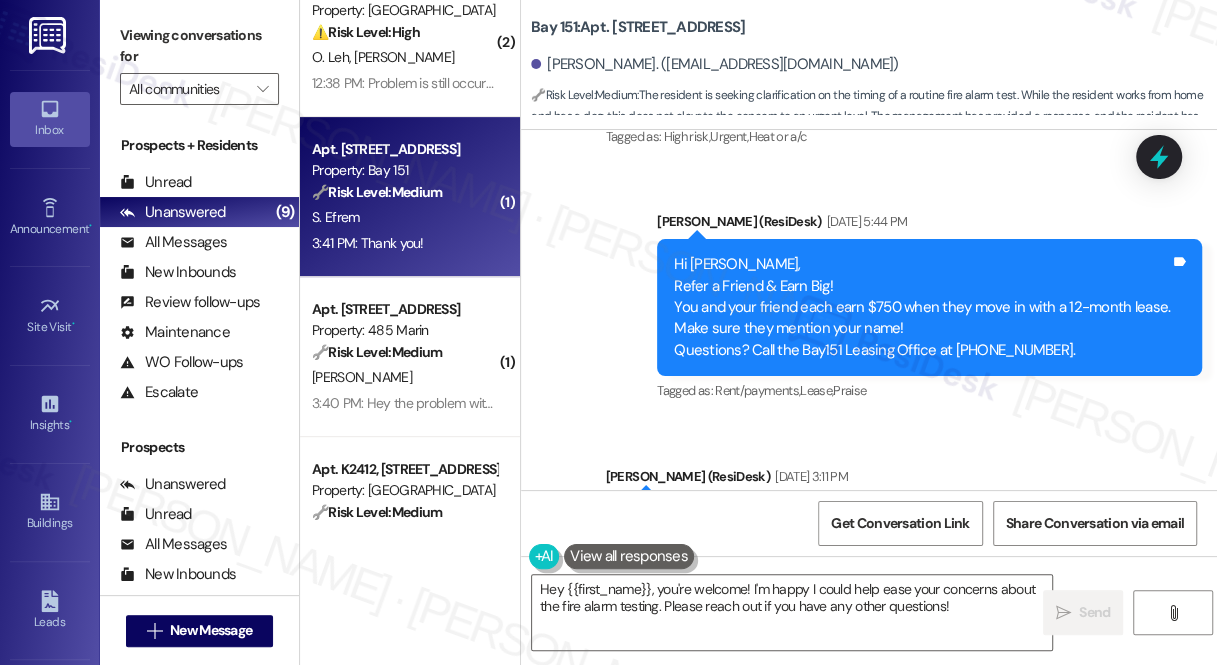 scroll, scrollTop: 35232, scrollLeft: 0, axis: vertical 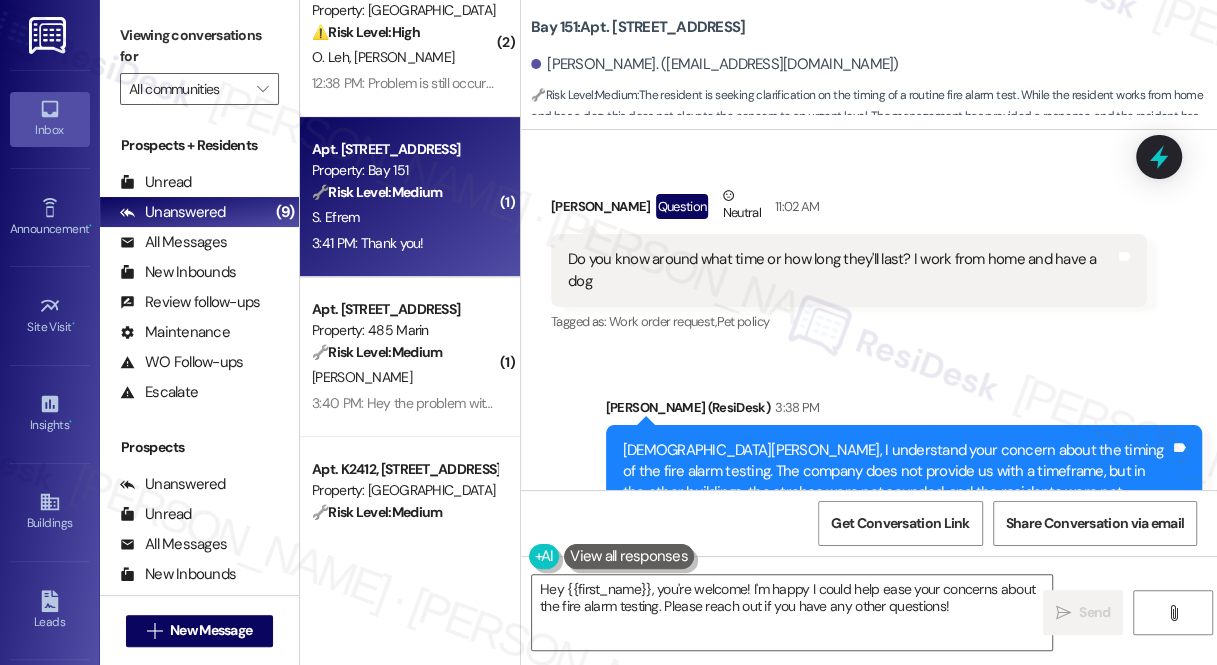 click on "3:38 PM" at bounding box center (794, 407) 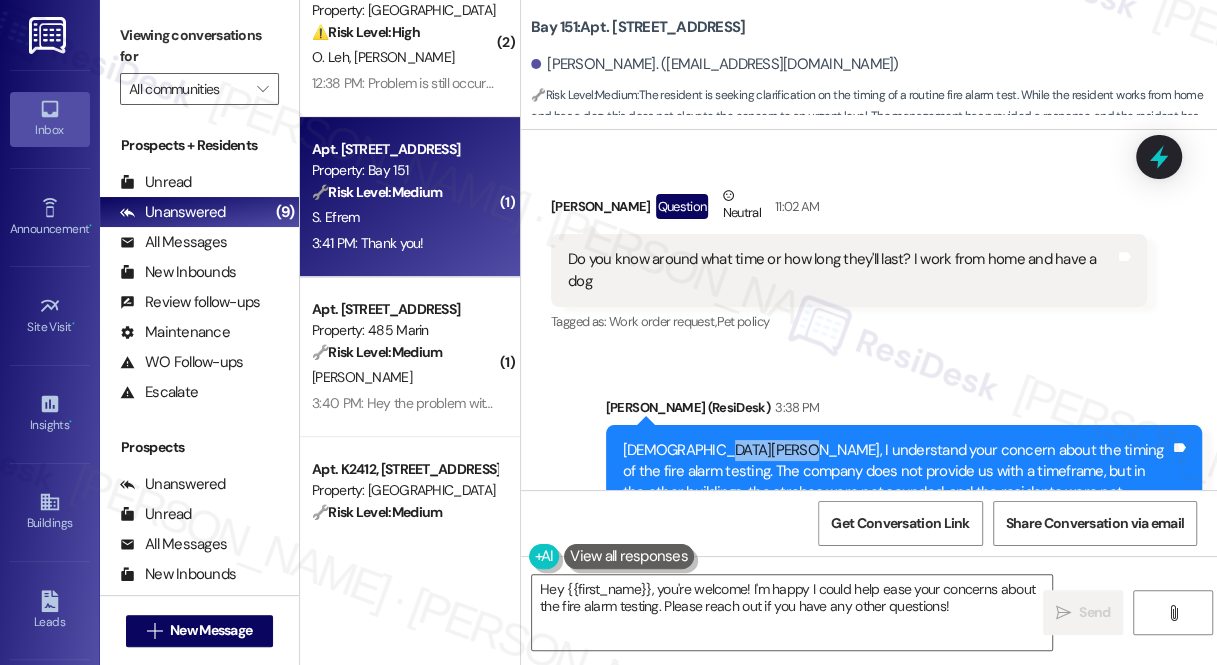 click on "Hi Sophia, I understand your concern about the timing of the fire alarm testing. The company does not provide us with a timeframe, but in the other buildings, the strobes were not sounded, and the residents were not disturbed." at bounding box center (896, 483) 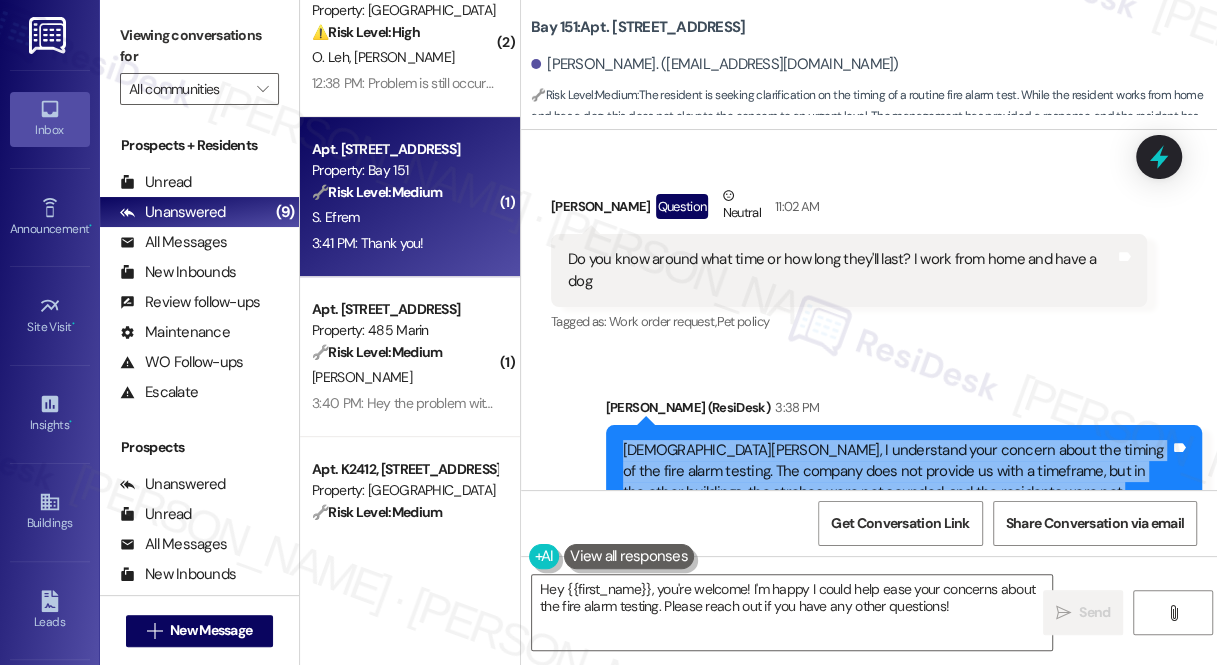 click on "Hi Sophia, I understand your concern about the timing of the fire alarm testing. The company does not provide us with a timeframe, but in the other buildings, the strobes were not sounded, and the residents were not disturbed." at bounding box center (896, 483) 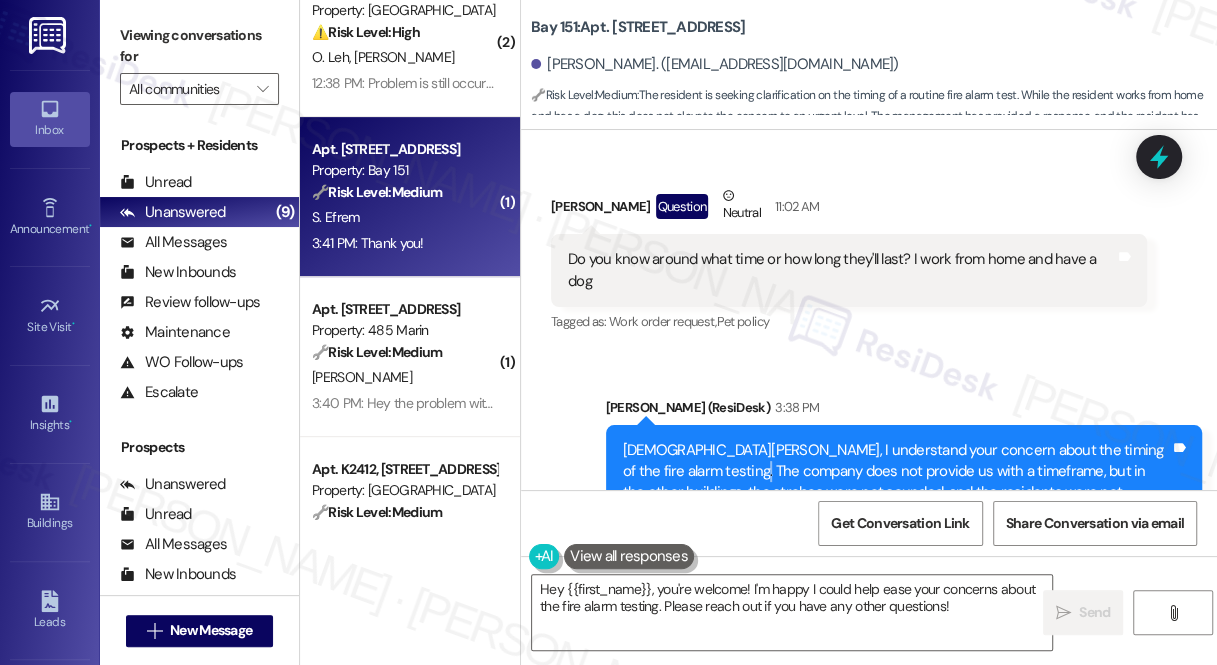 click on "Hi Sophia, I understand your concern about the timing of the fire alarm testing. The company does not provide us with a timeframe, but in the other buildings, the strobes were not sounded, and the residents were not disturbed." at bounding box center (896, 483) 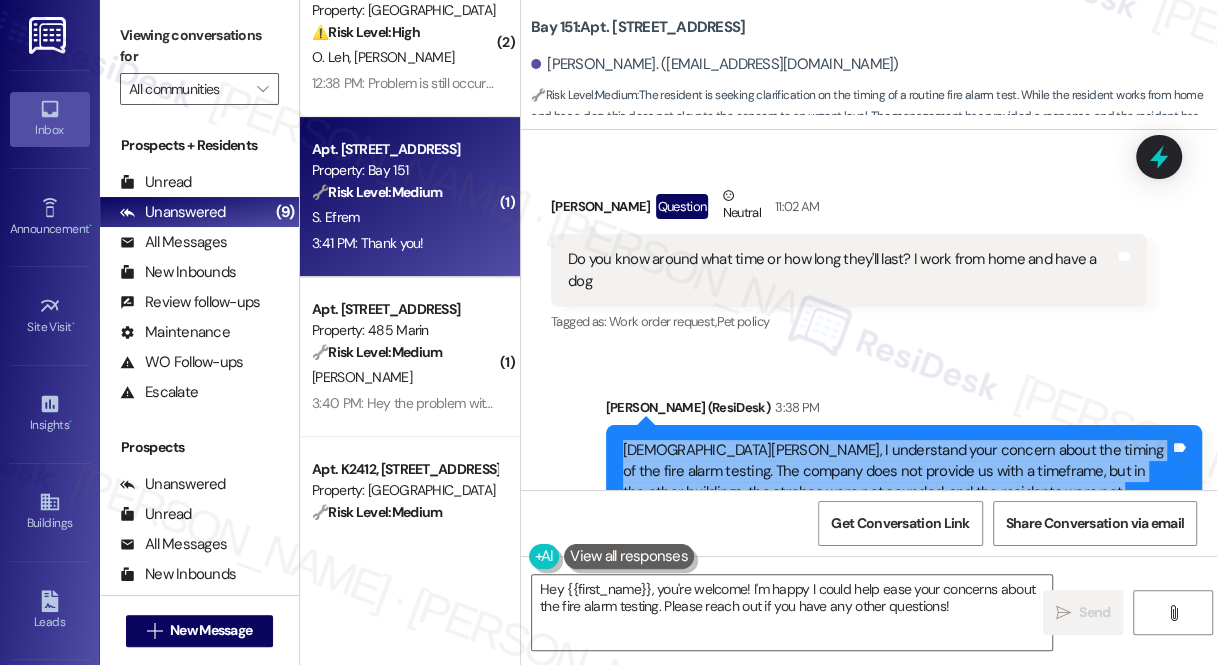 click on "Hi Sophia, I understand your concern about the timing of the fire alarm testing. The company does not provide us with a timeframe, but in the other buildings, the strobes were not sounded, and the residents were not disturbed." at bounding box center [896, 483] 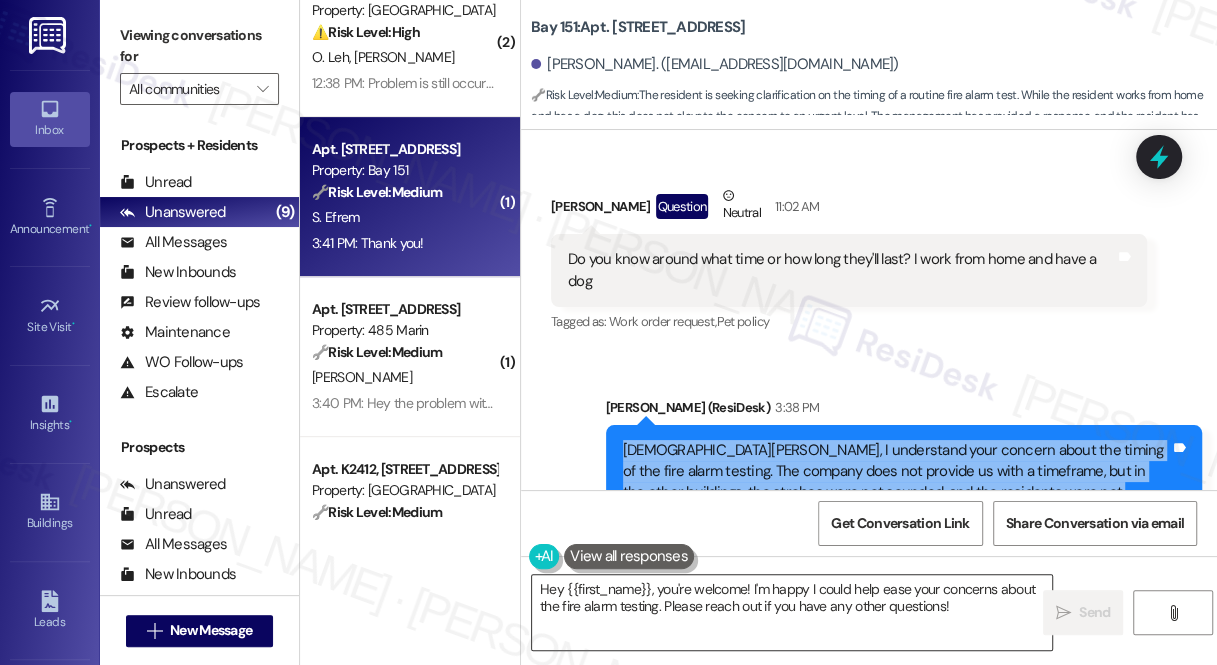 click on "Hey {{first_name}}, you're welcome! I'm happy I could help ease your concerns about the fire alarm testing. Please reach out if you have any other questions!" at bounding box center (792, 612) 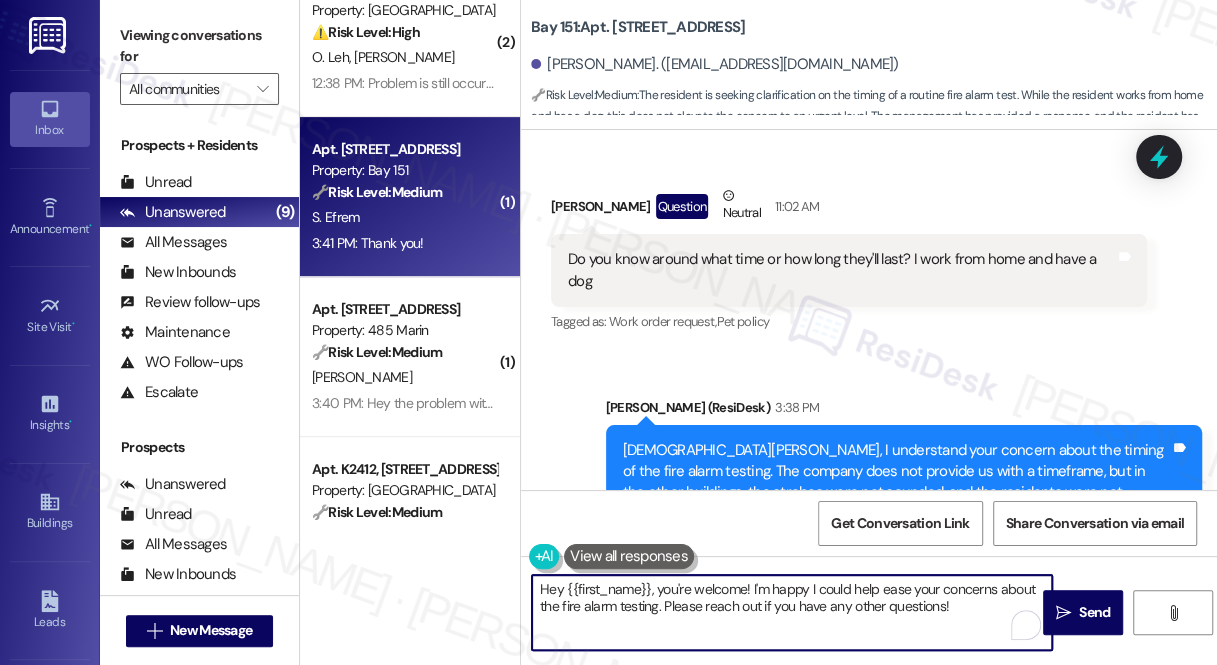 click on "Hey {{first_name}}, you're welcome! I'm happy I could help ease your concerns about the fire alarm testing. Please reach out if you have any other questions!" at bounding box center (792, 612) 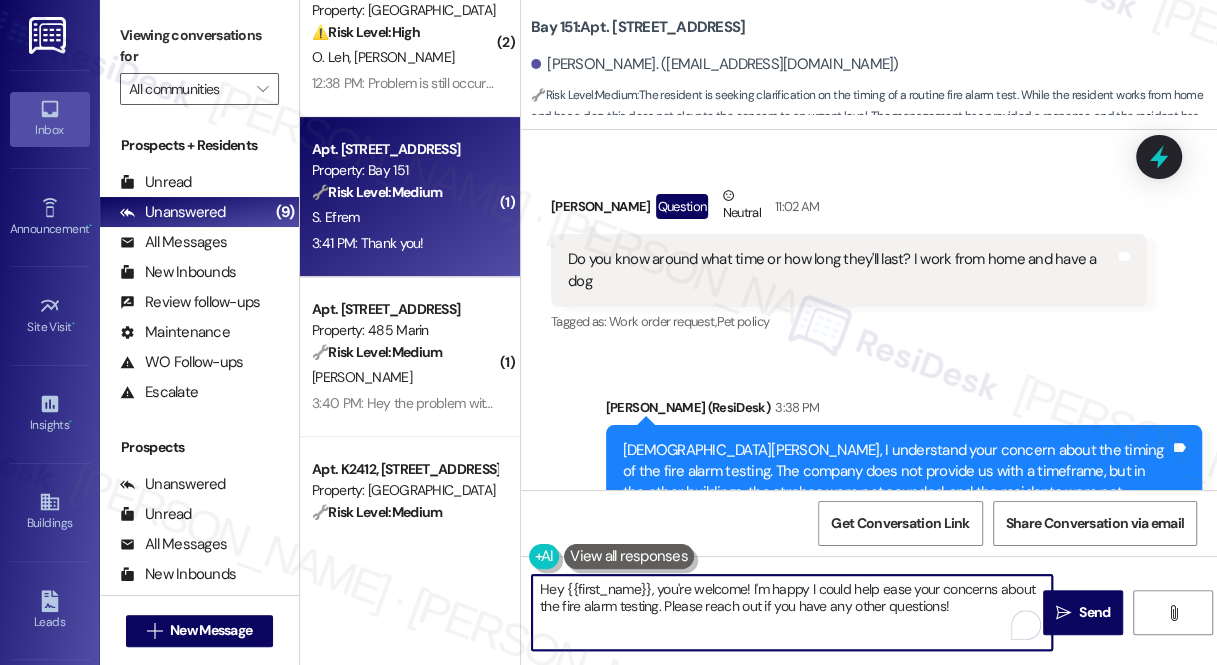 click on "Hey {{first_name}}, you're welcome! I'm happy I could help ease your concerns about the fire alarm testing. Please reach out if you have any other questions!" at bounding box center (792, 612) 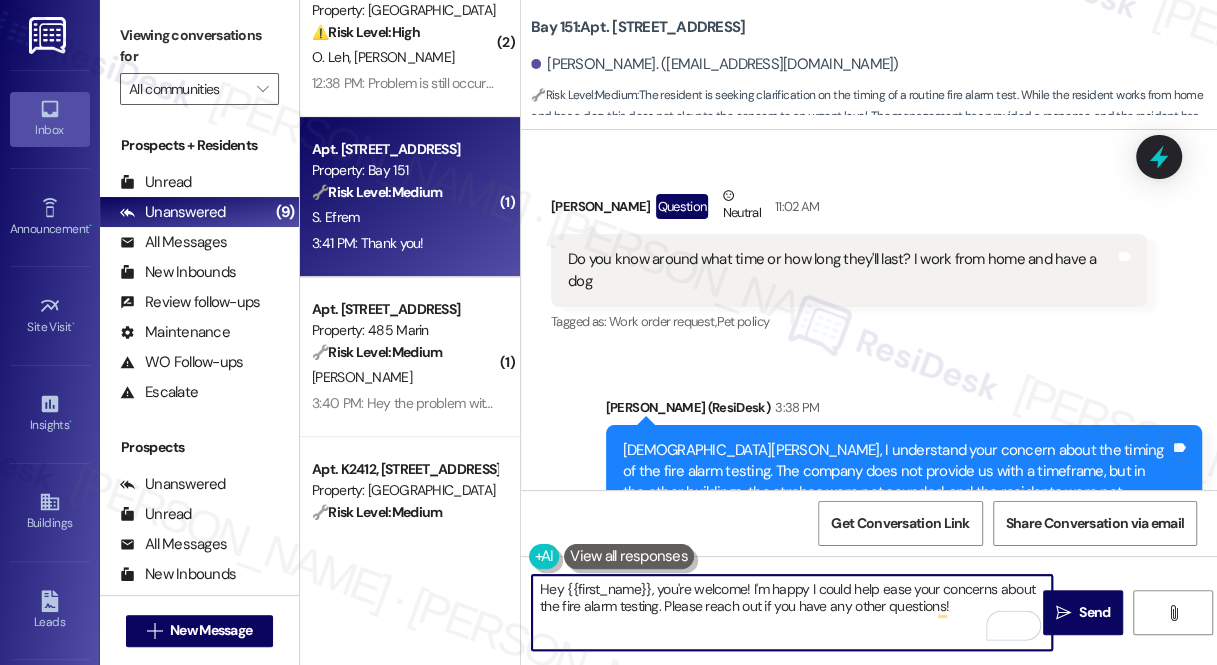 drag, startPoint x: 662, startPoint y: 586, endPoint x: 399, endPoint y: 575, distance: 263.22995 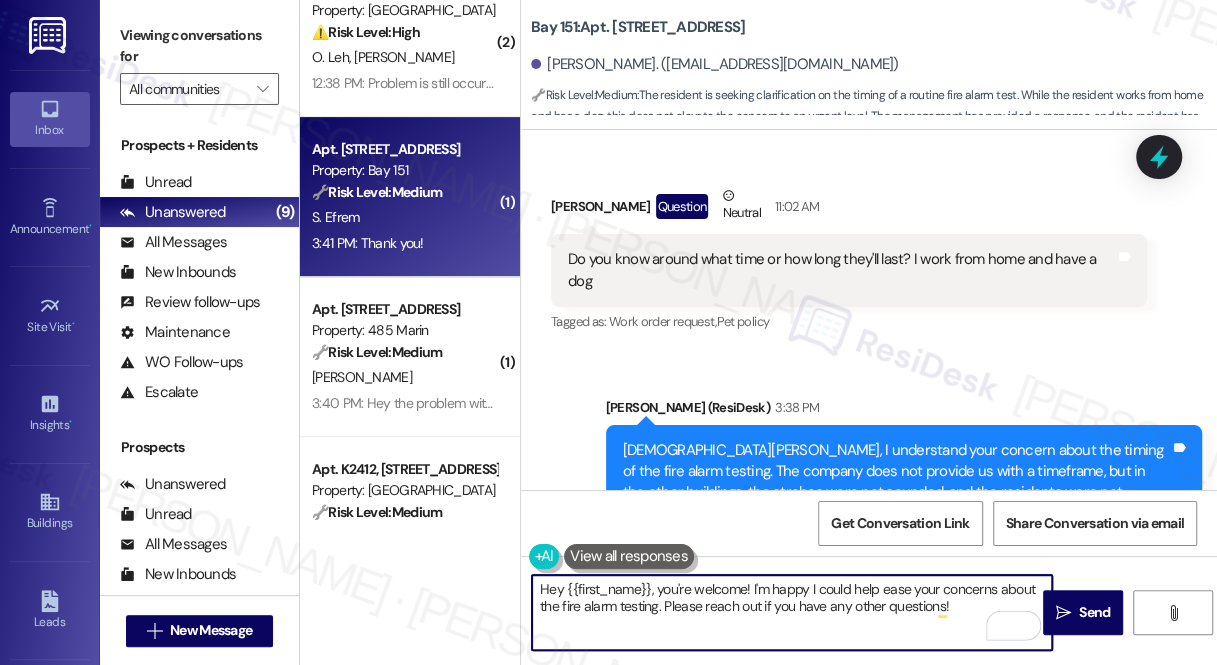 click on "Apt. 306, 225 Grand Street Property: 225 Grand ⚠️  Risk Level:  High The resident reports a persistent smell in the master bathroom, indicating a potential maintenance issue. The property has already attempted to address the issue, but it persists. This warrants further investigation and resolution as it could indicate a plumbing or mold issue. A. Shah Y. Shah 3:10 PM: Yes 3:10 PM: Yes ( 1 ) Apt. A2227, 4883 Riley Road Property: Madison Farms ⚠️  Risk Level:  High The resident reports that an overgrown lawn issue has been unresolved for a month, and now presents a health concern due to ticks and spiders. This elevates the issue from a simple landscaping request to a potential health and safety risk, requiring urgent attention. W. Hines L. Hines 1:31 PM: We're on vacation this week. Thank you Jane! 1:31 PM: We're on vacation this week. Thank you Jane! ( 2 ) Apt. B2139, 4883 Riley Road Property: Madison Farms ⚠️  Risk Level:  High O. Leh C. Allen ( 1 ) Apt. 2213, 275 Chosin Few Way Property: Bay 151" at bounding box center (758, 332) 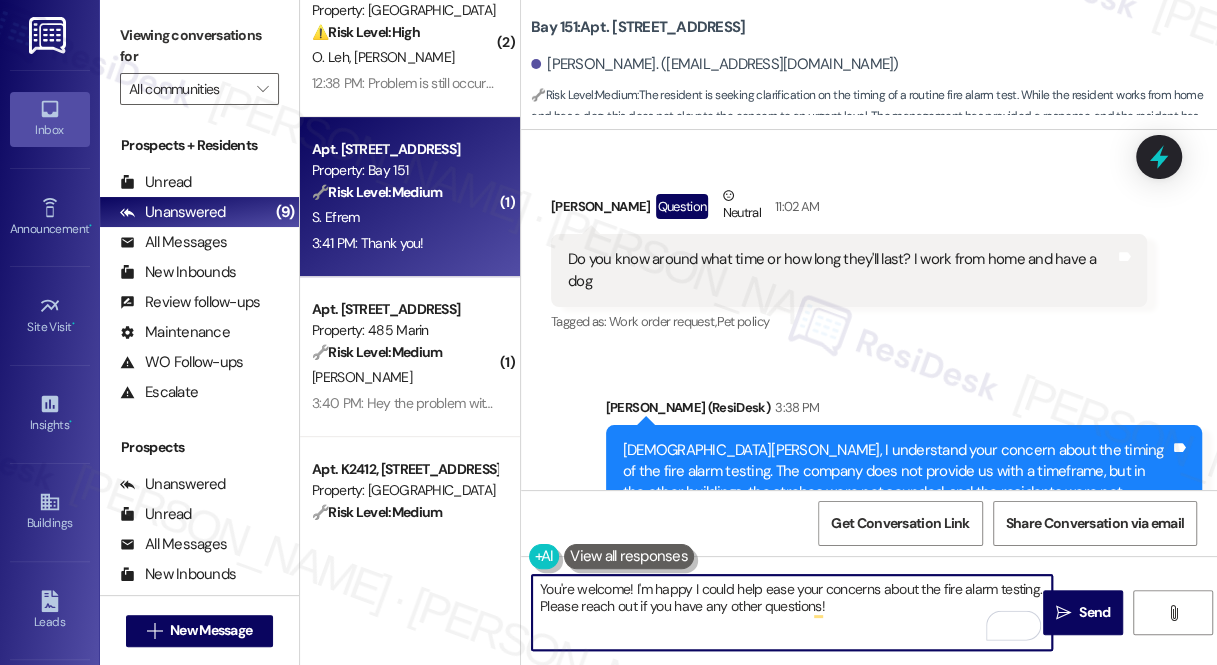 click on "You're welcome! I'm happy I could help ease your concerns about the fire alarm testing. Please reach out if you have any other questions!" at bounding box center (792, 612) 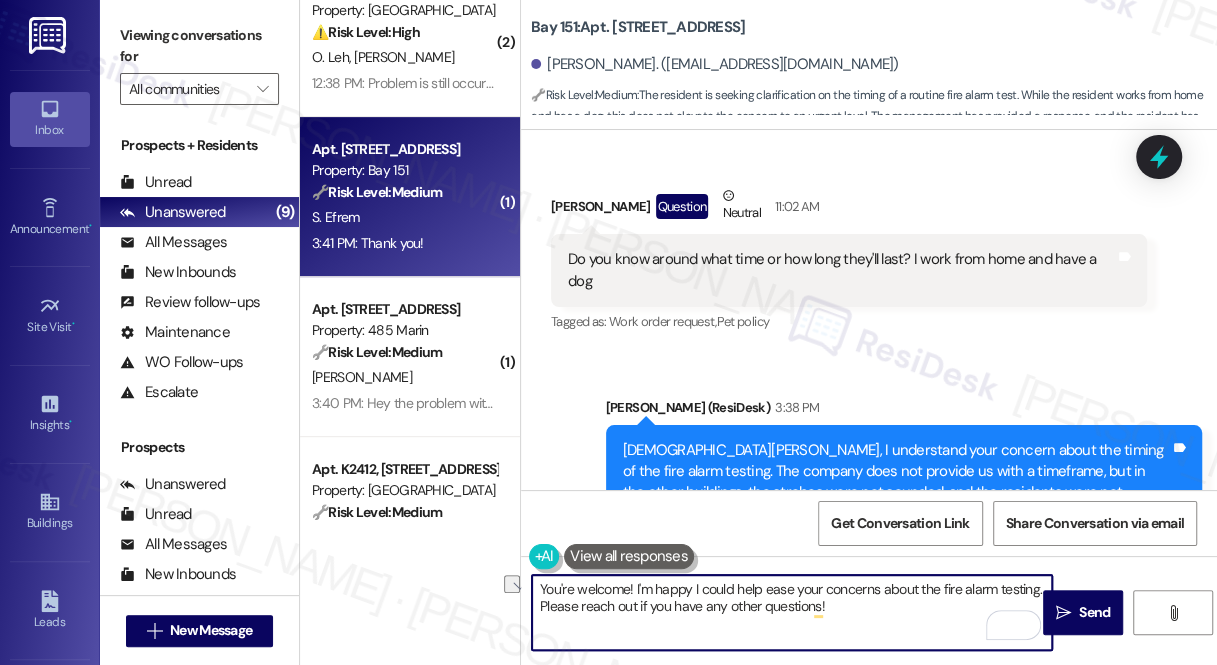 drag, startPoint x: 637, startPoint y: 586, endPoint x: 1141, endPoint y: 571, distance: 504.22318 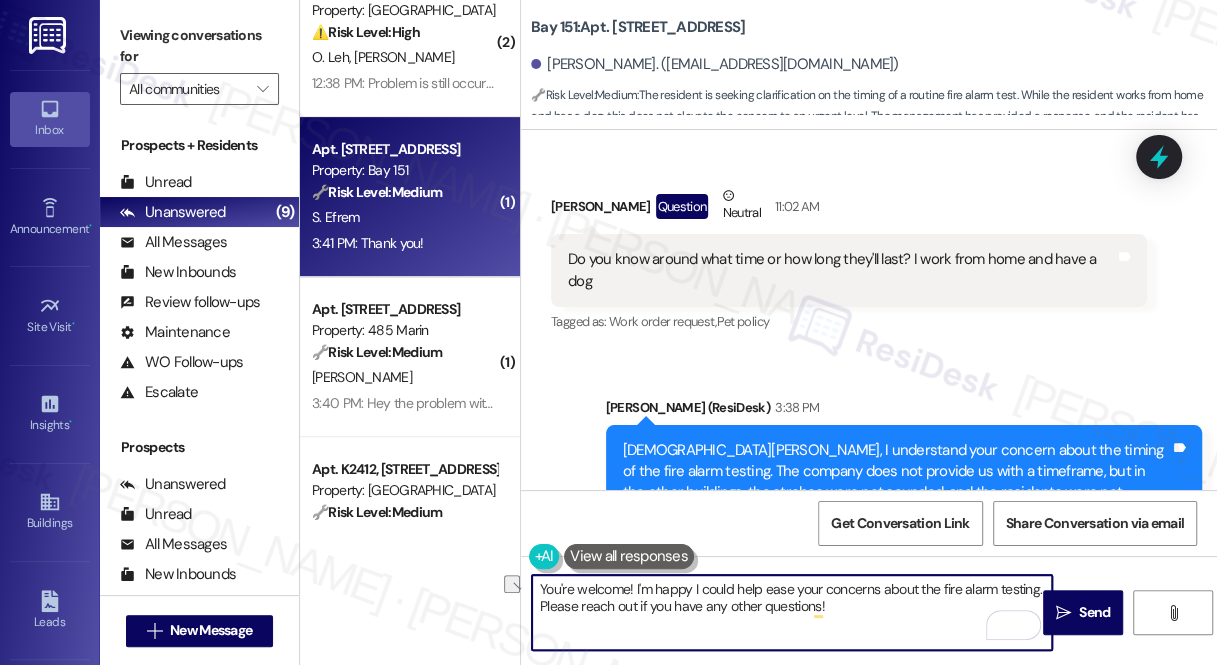 click on "You're welcome! I'm happy I could help ease your concerns about the fire alarm testing. Please reach out if you have any other questions!  Send " at bounding box center (869, 631) 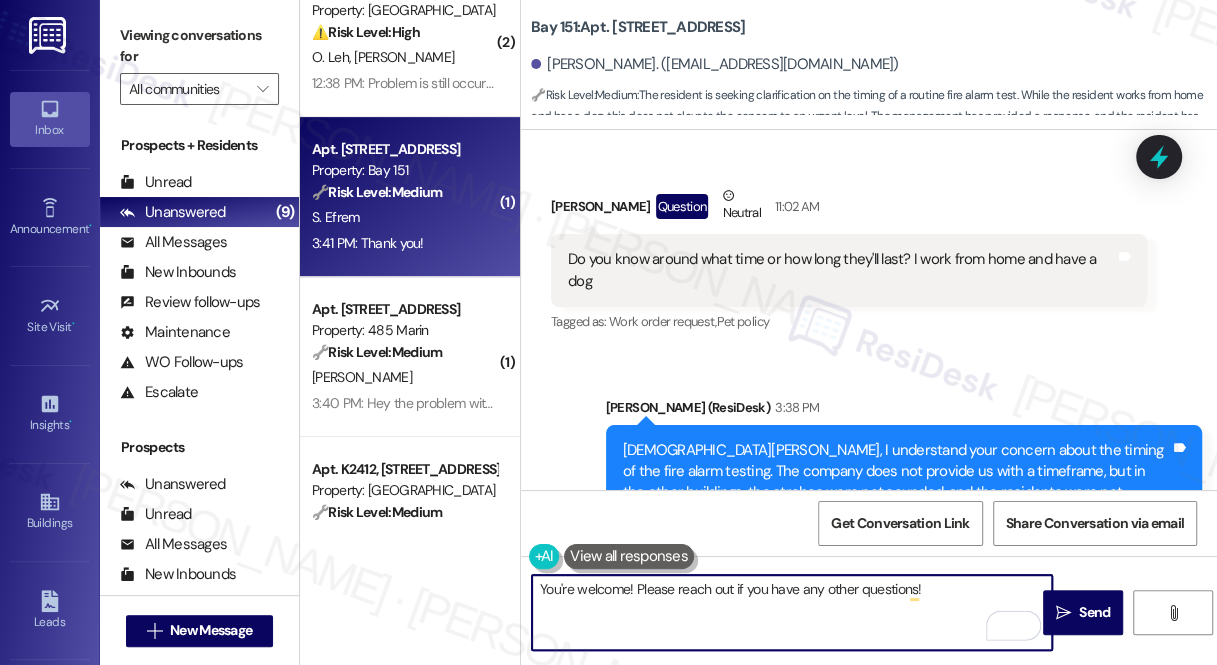 click on "You're welcome! Please reach out if you have any other questions!" at bounding box center (792, 612) 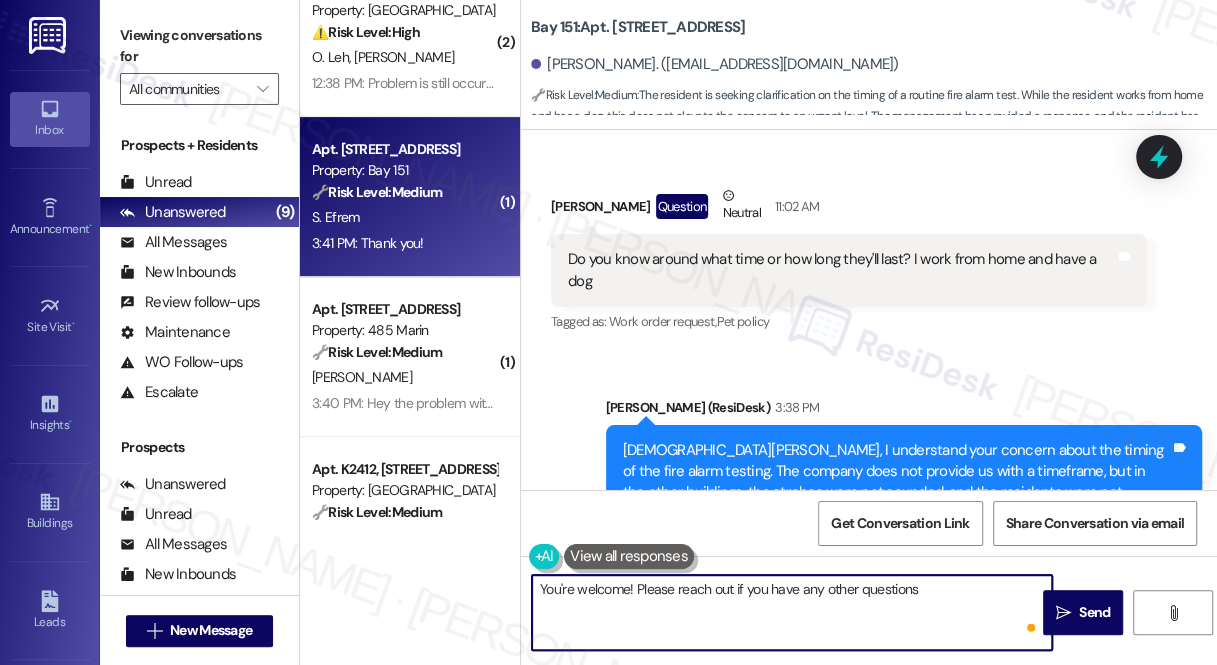 type on "You're welcome! Please reach out if you have any other questions." 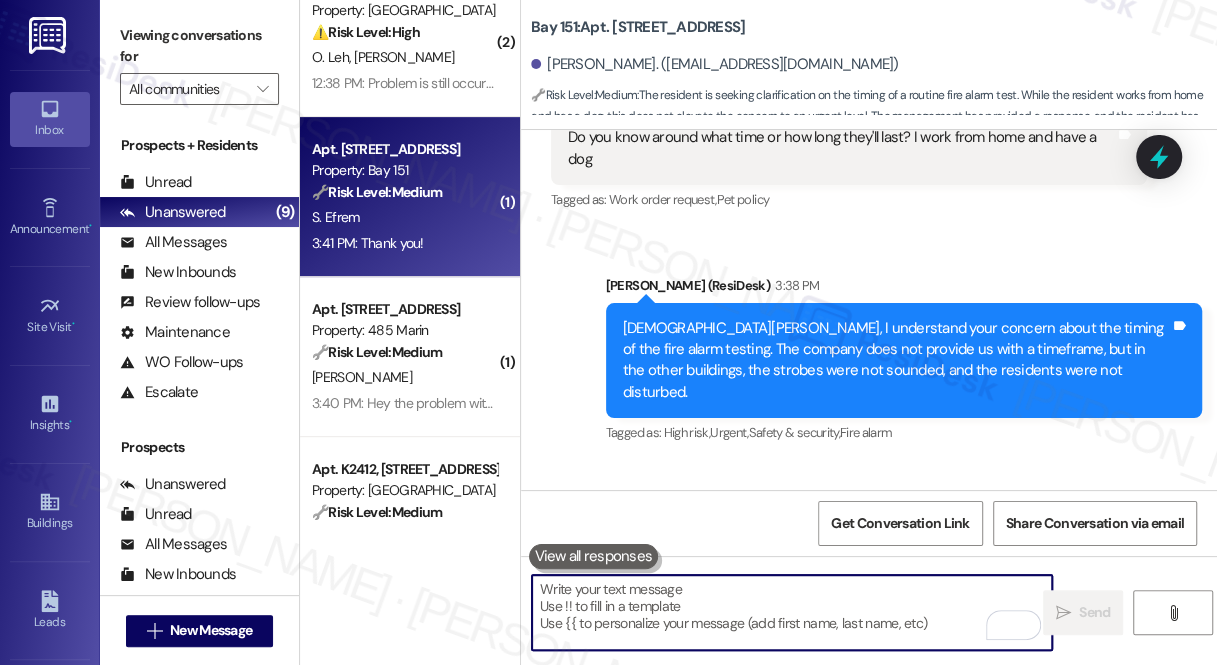 scroll, scrollTop: 35372, scrollLeft: 0, axis: vertical 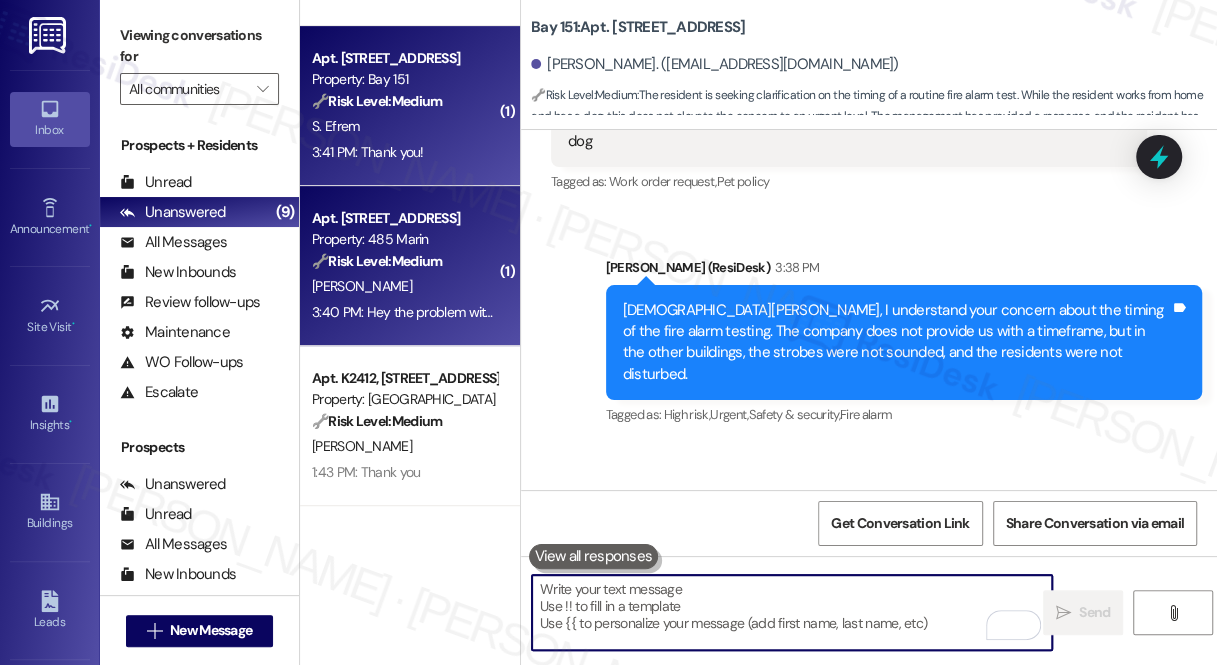 type 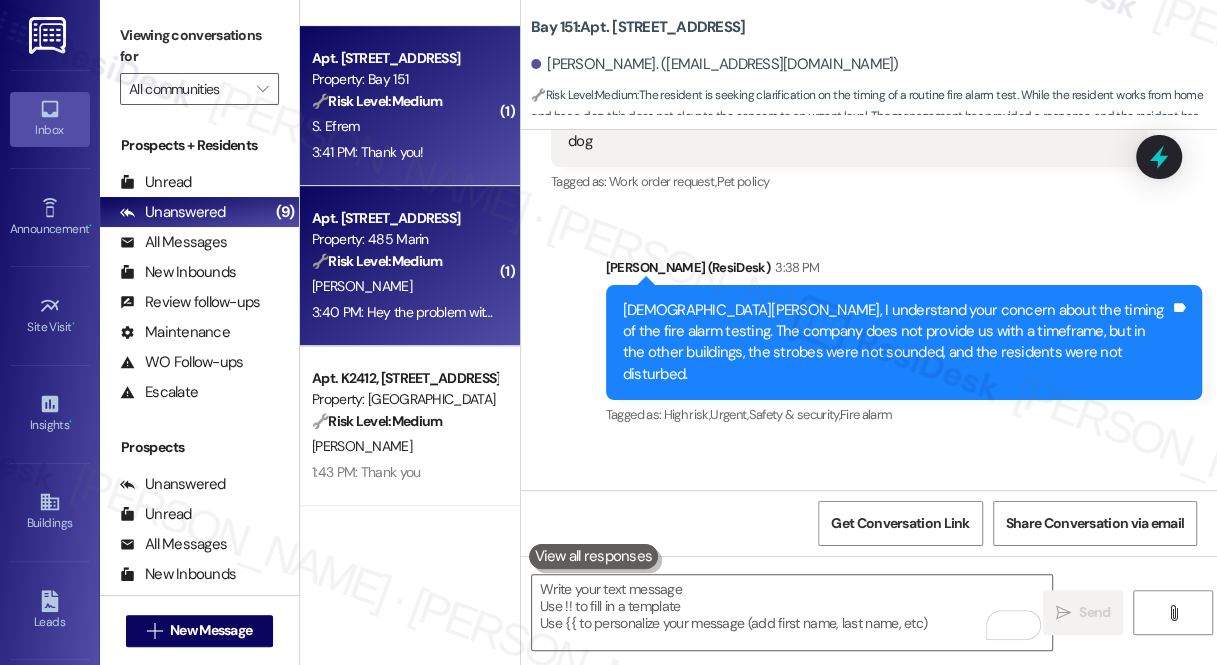 click on "[PERSON_NAME]" at bounding box center (404, 286) 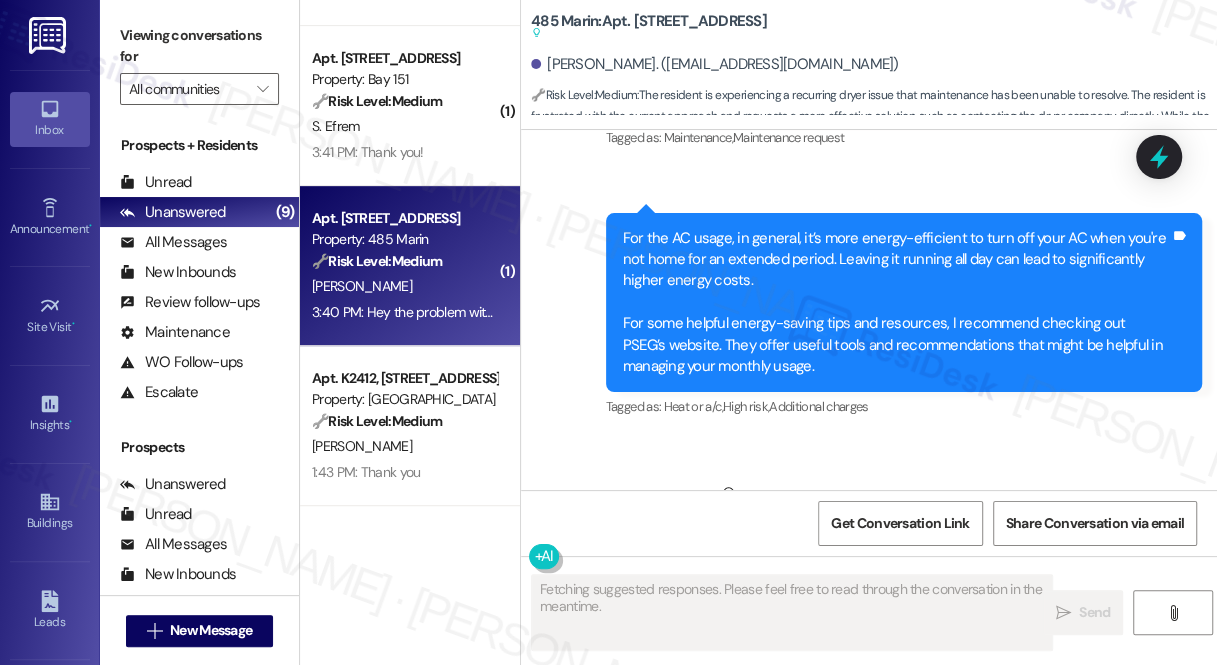 scroll, scrollTop: 25537, scrollLeft: 0, axis: vertical 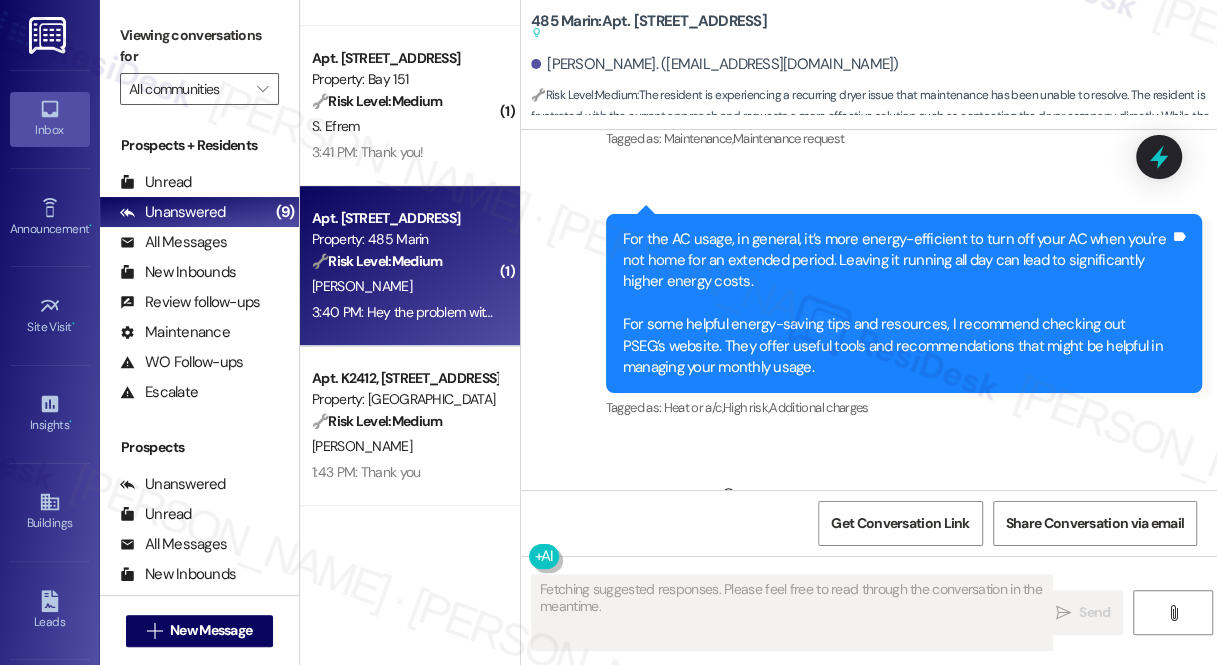 click on "Hey the problem with the dryer always reoccur, even [DATE] - but I don't think the maintenance team knows how to fix it - their method is always to turn on my dryer , let it run empty for 45min, when it is empty and see there is no problem at all with it. I don't want to waster further electricity on this. If the maintenance team will have an alternative solution to this  or directly contact the dryer's company for a technician to fix this, I'm happy to set up a time. However, given that my schedule gets busier each day, I can't foresee a day this week that I would have time for this." at bounding box center (841, 622) 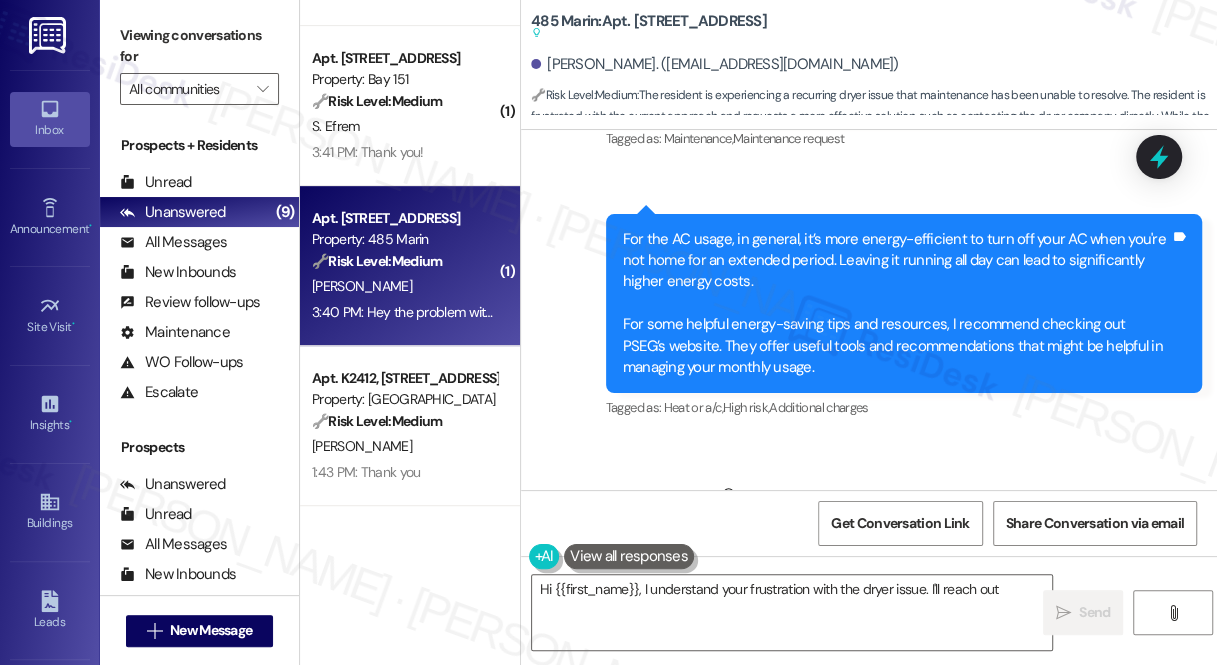 click on "Hey the problem with the dryer always reoccur, even [DATE] - but I don't think the maintenance team knows how to fix it - their method is always to turn on my dryer , let it run empty for 45min, when it is empty and see there is no problem at all with it. I don't want to waster further electricity on this. If the maintenance team will have an alternative solution to this  or directly contact the dryer's company for a technician to fix this, I'm happy to set up a time. However, given that my schedule gets busier each day, I can't foresee a day this week that I would have time for this." at bounding box center (841, 622) 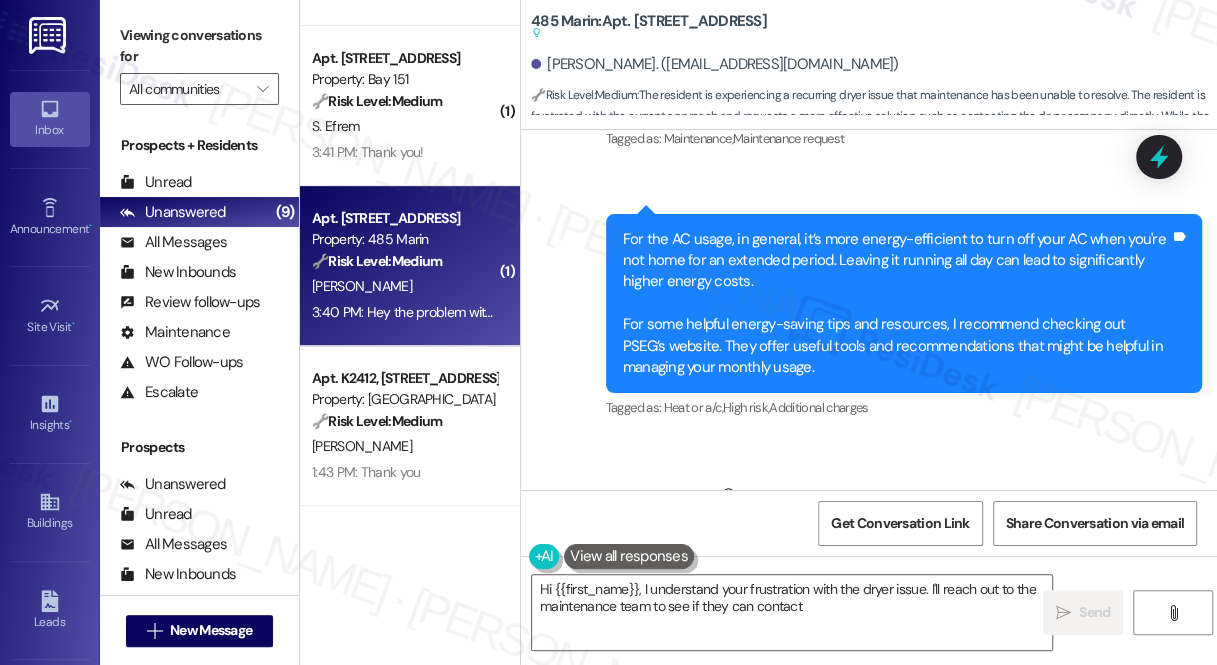 click on "Hey the problem with the dryer always reoccur, even [DATE] - but I don't think the maintenance team knows how to fix it - their method is always to turn on my dryer , let it run empty for 45min, when it is empty and see there is no problem at all with it. I don't want to waster further electricity on this. If the maintenance team will have an alternative solution to this  or directly contact the dryer's company for a technician to fix this, I'm happy to set up a time. However, given that my schedule gets busier each day, I can't foresee a day this week that I would have time for this." at bounding box center [841, 622] 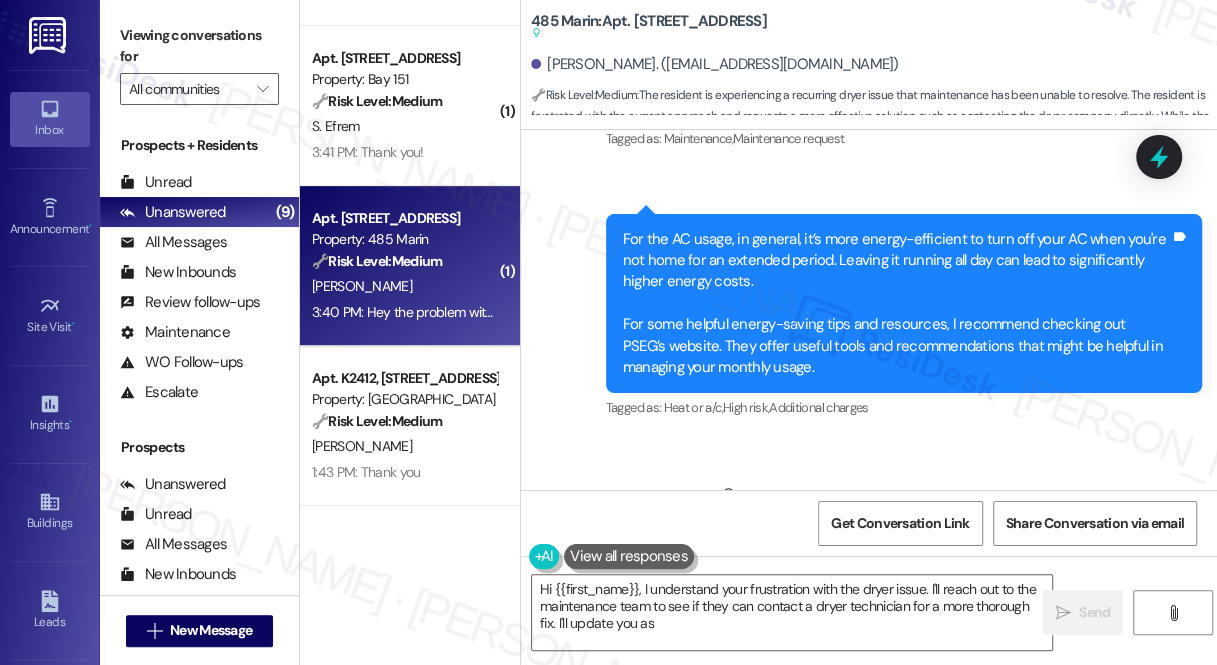 click on "Hey the problem with the dryer always reoccur, even [DATE] - but I don't think the maintenance team knows how to fix it - their method is always to turn on my dryer , let it run empty for 45min, when it is empty and see there is no problem at all with it. I don't want to waster further electricity on this. If the maintenance team will have an alternative solution to this  or directly contact the dryer's company for a technician to fix this, I'm happy to set up a time. However, given that my schedule gets busier each day, I can't foresee a day this week that I would have time for this." at bounding box center (841, 622) 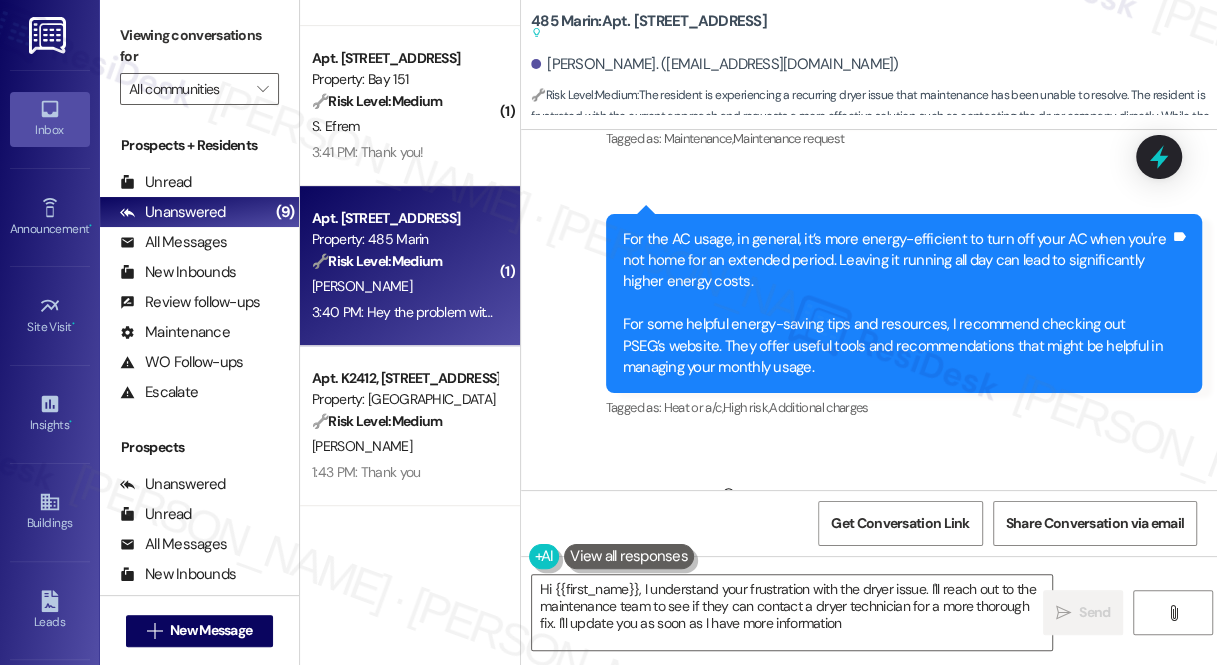 type on "Hi {{first_name}}, I understand your frustration with the dryer issue. I'll reach out to the maintenance team to see if they can contact a dryer technician for a more thorough fix. I'll update you as soon as I have more information!" 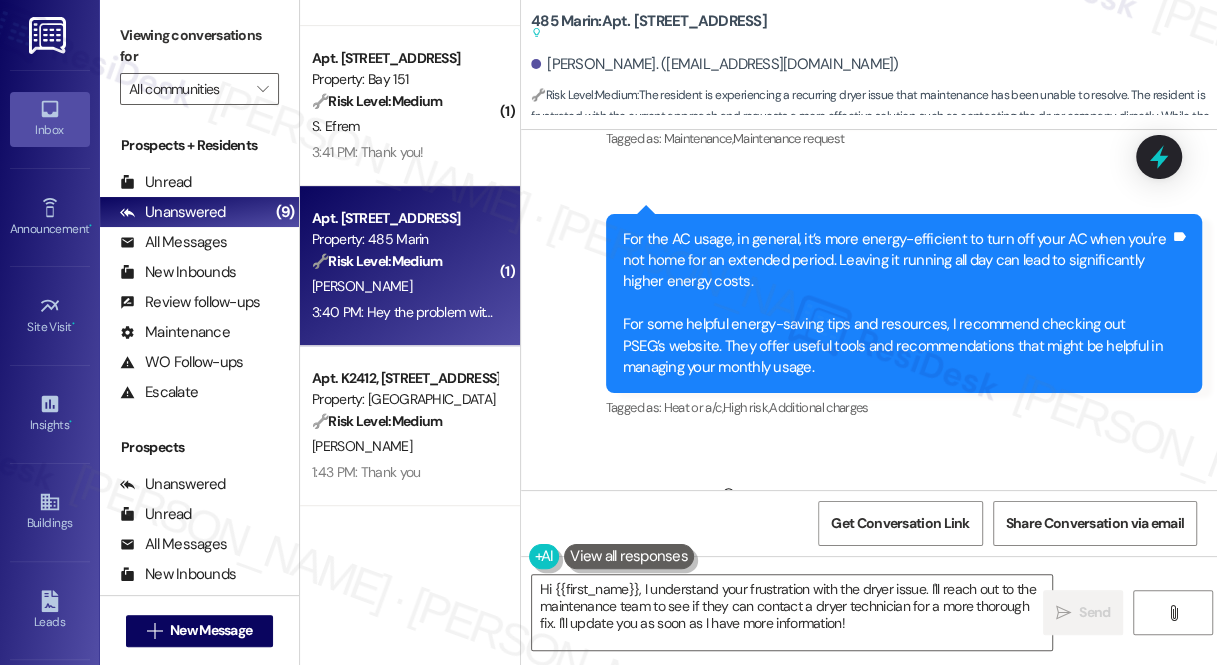 click on "Hey the problem with the dryer always reoccur, even [DATE] - but I don't think the maintenance team knows how to fix it - their method is always to turn on my dryer , let it run empty for 45min, when it is empty and see there is no problem at all with it. I don't want to waster further electricity on this. If the maintenance team will have an alternative solution to this  or directly contact the dryer's company for a technician to fix this, I'm happy to set up a time. However, given that my schedule gets busier each day, I can't foresee a day this week that I would have time for this." at bounding box center [841, 622] 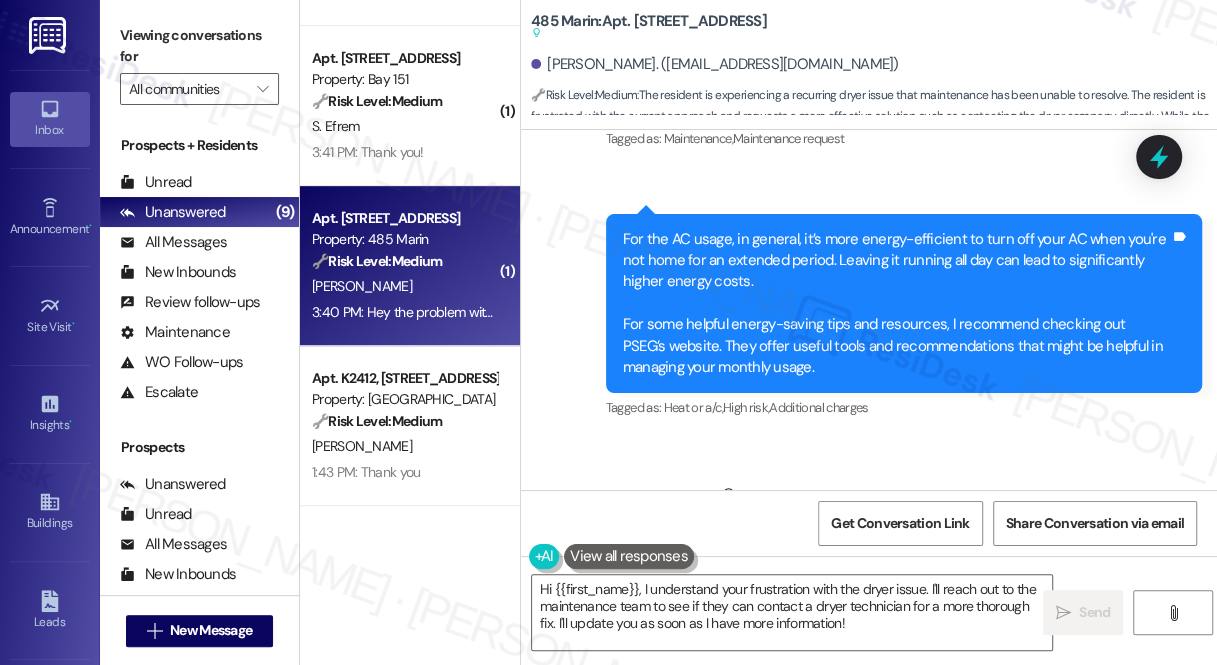click on "Hey the problem with the dryer always reoccur, even [DATE] - but I don't think the maintenance team knows how to fix it - their method is always to turn on my dryer , let it run empty for 45min, when it is empty and see there is no problem at all with it. I don't want to waster further electricity on this. If the maintenance team will have an alternative solution to this  or directly contact the dryer's company for a technician to fix this, I'm happy to set up a time. However, given that my schedule gets busier each day, I can't foresee a day this week that I would have time for this." at bounding box center (841, 622) 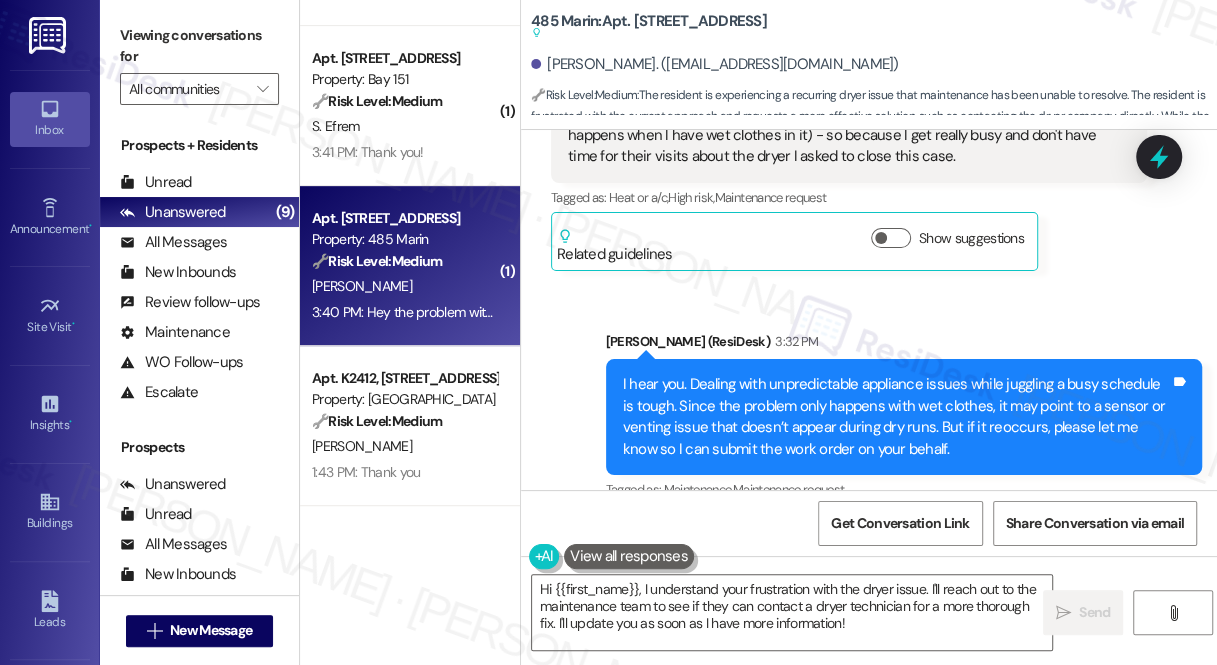 scroll, scrollTop: 25173, scrollLeft: 0, axis: vertical 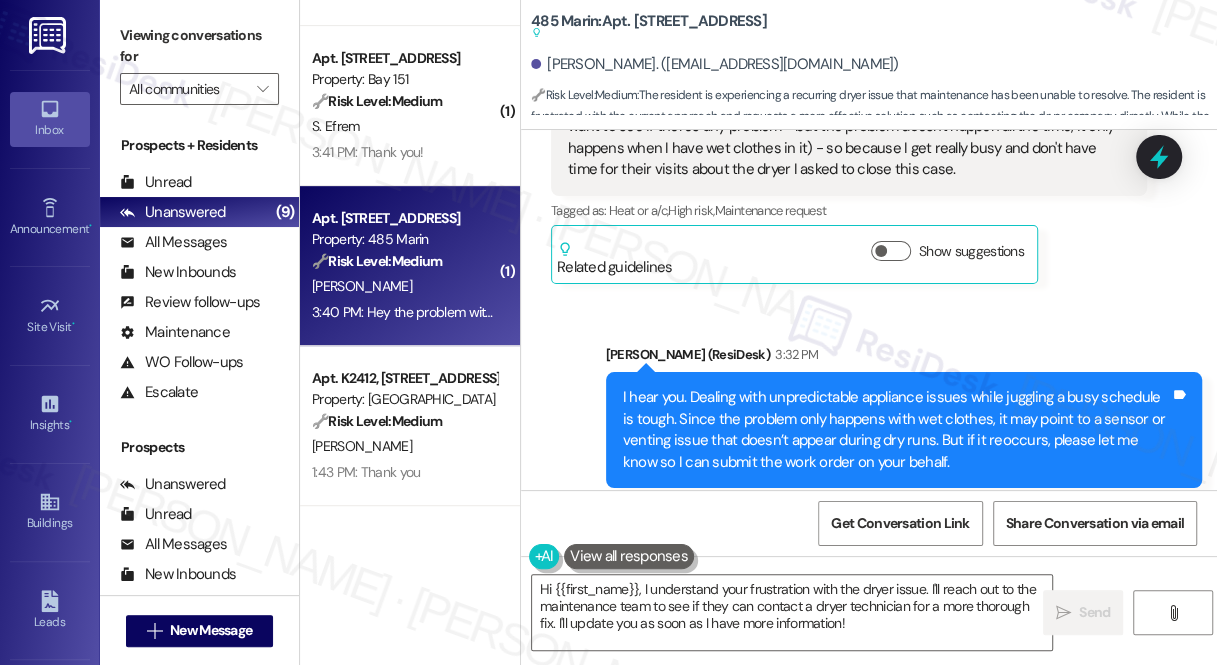 drag, startPoint x: 650, startPoint y: 358, endPoint x: 801, endPoint y: 403, distance: 157.56268 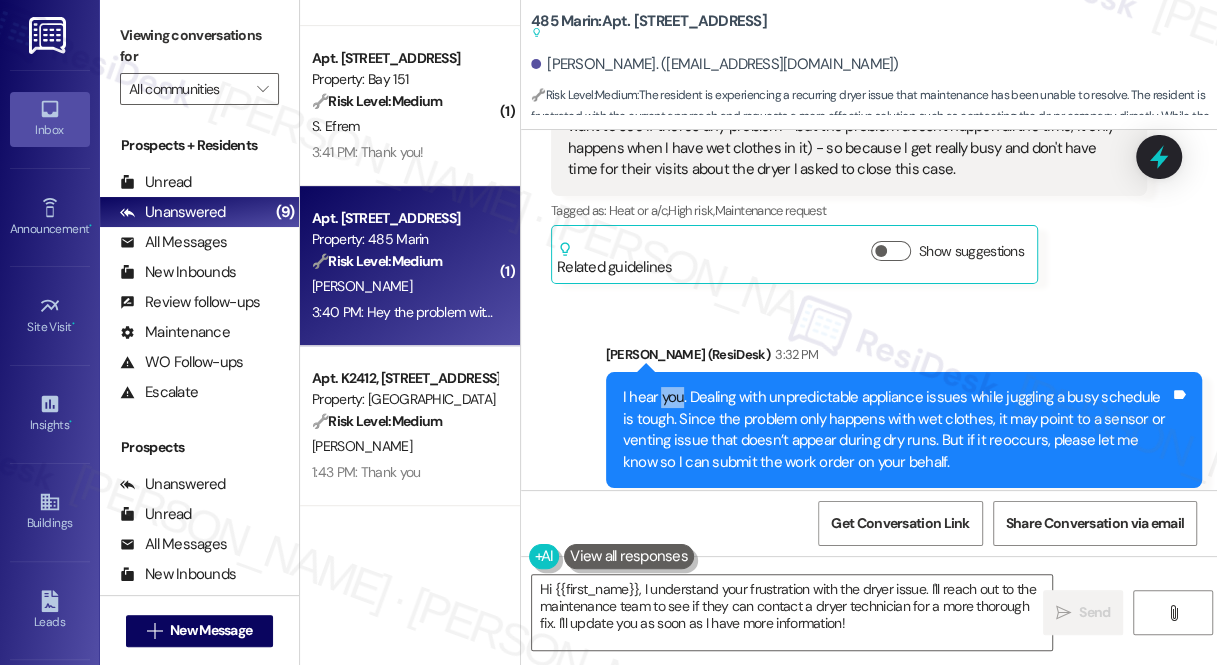 click on "I hear you. Dealing with unpredictable appliance issues while juggling a busy schedule is tough. Since the problem only happens with wet clothes, it may point to a sensor or venting issue that doesn’t appear during dry runs. But if it reoccurs, please let me know so I can submit the work order on your behalf." at bounding box center [896, 430] 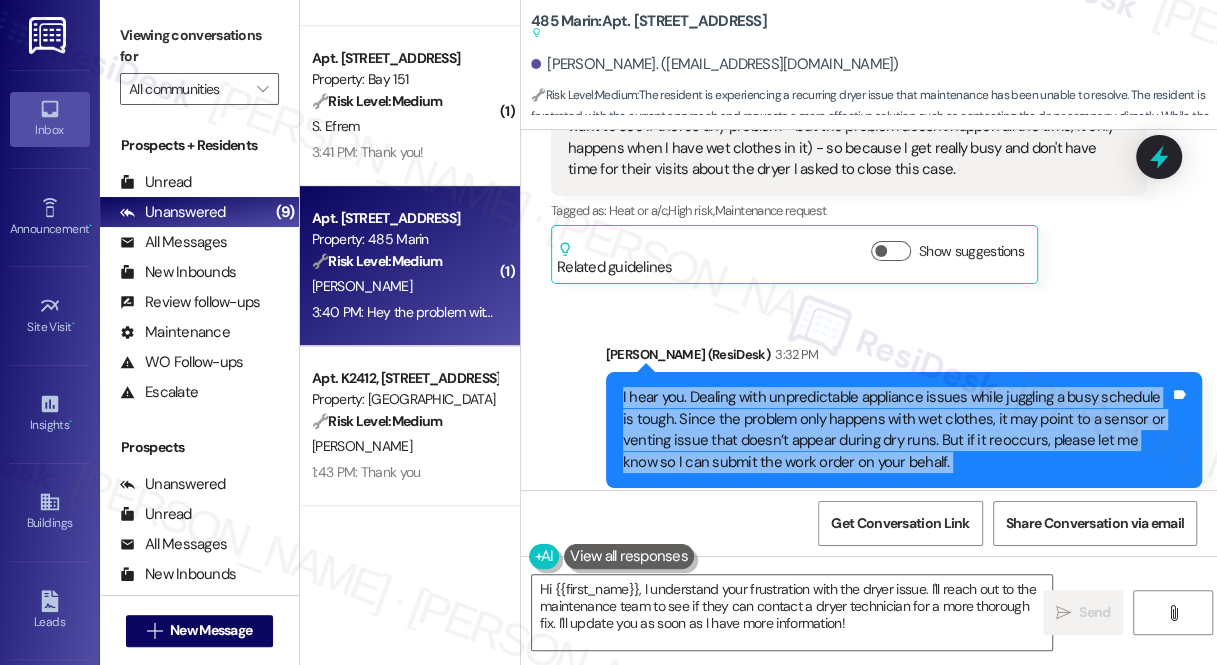 click on "I hear you. Dealing with unpredictable appliance issues while juggling a busy schedule is tough. Since the problem only happens with wet clothes, it may point to a sensor or venting issue that doesn’t appear during dry runs. But if it reoccurs, please let me know so I can submit the work order on your behalf." at bounding box center [896, 430] 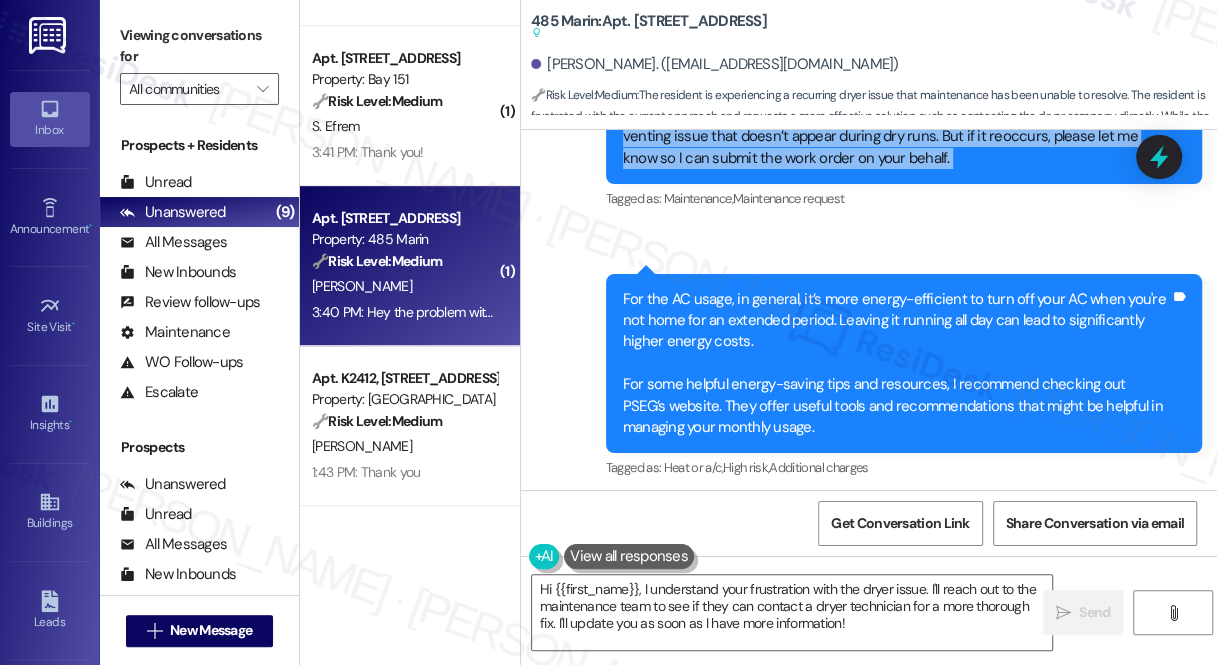 scroll, scrollTop: 25719, scrollLeft: 0, axis: vertical 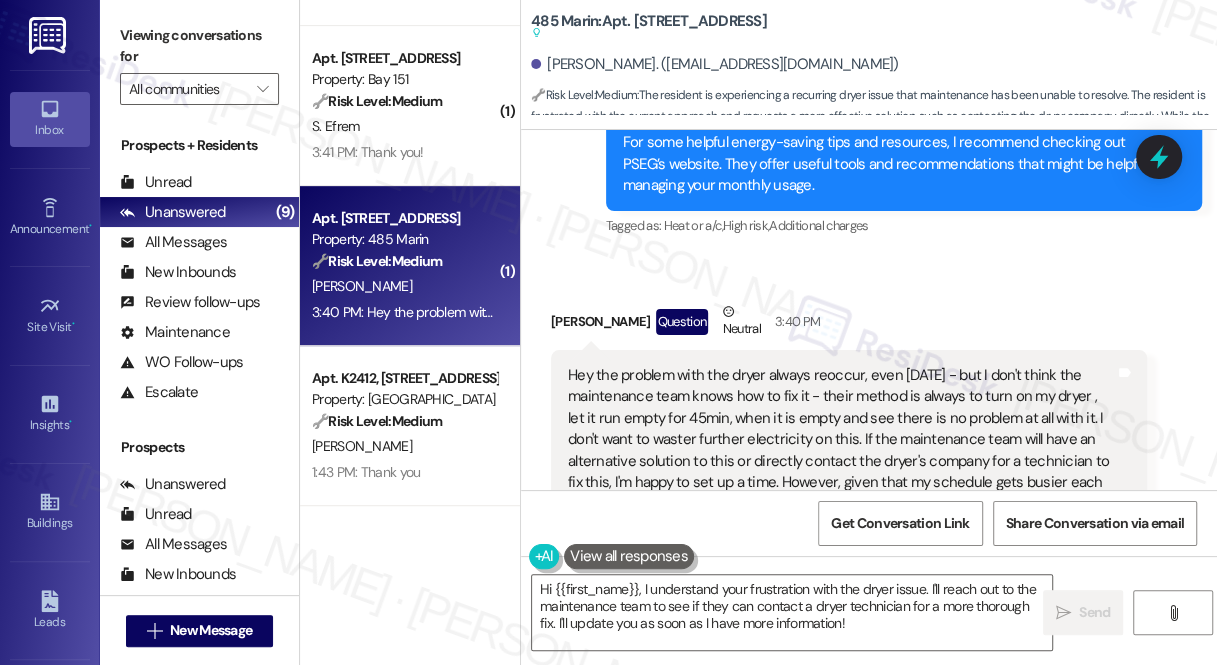 click on "Hey the problem with the dryer always reoccur, even [DATE] - but I don't think the maintenance team knows how to fix it - their method is always to turn on my dryer , let it run empty for 45min, when it is empty and see there is no problem at all with it. I don't want to waster further electricity on this. If the maintenance team will have an alternative solution to this  or directly contact the dryer's company for a technician to fix this, I'm happy to set up a time. However, given that my schedule gets busier each day, I can't foresee a day this week that I would have time for this." at bounding box center [841, 440] 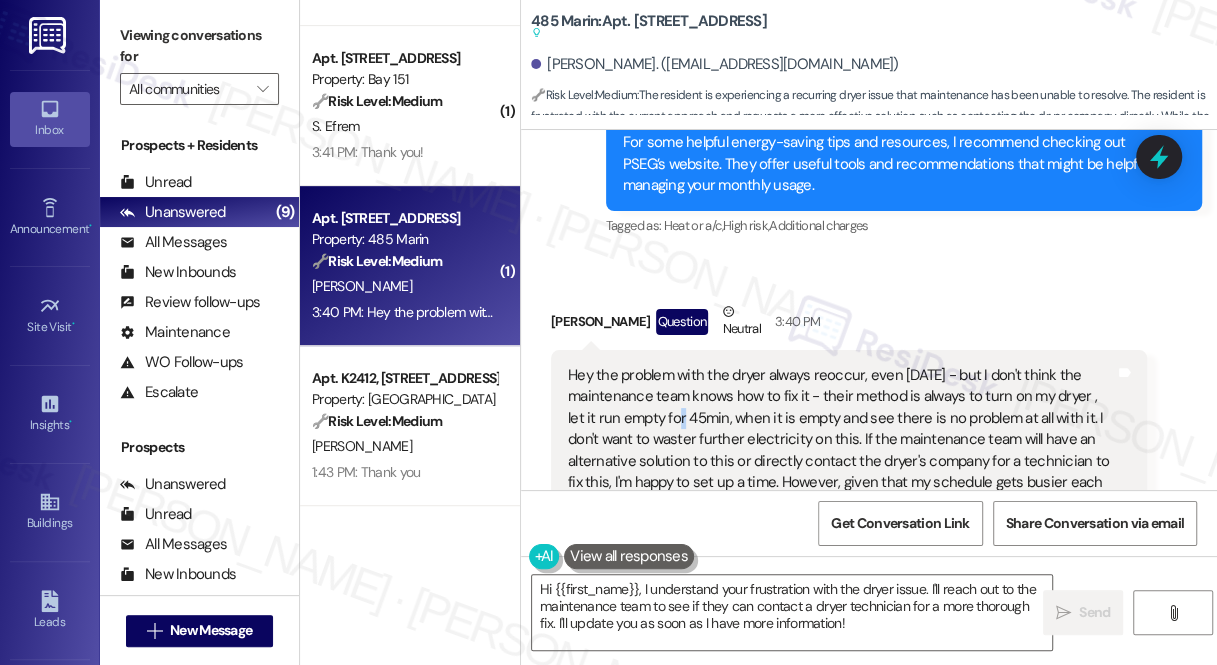 click on "Hey the problem with the dryer always reoccur, even [DATE] - but I don't think the maintenance team knows how to fix it - their method is always to turn on my dryer , let it run empty for 45min, when it is empty and see there is no problem at all with it. I don't want to waster further electricity on this. If the maintenance team will have an alternative solution to this  or directly contact the dryer's company for a technician to fix this, I'm happy to set up a time. However, given that my schedule gets busier each day, I can't foresee a day this week that I would have time for this." at bounding box center [841, 440] 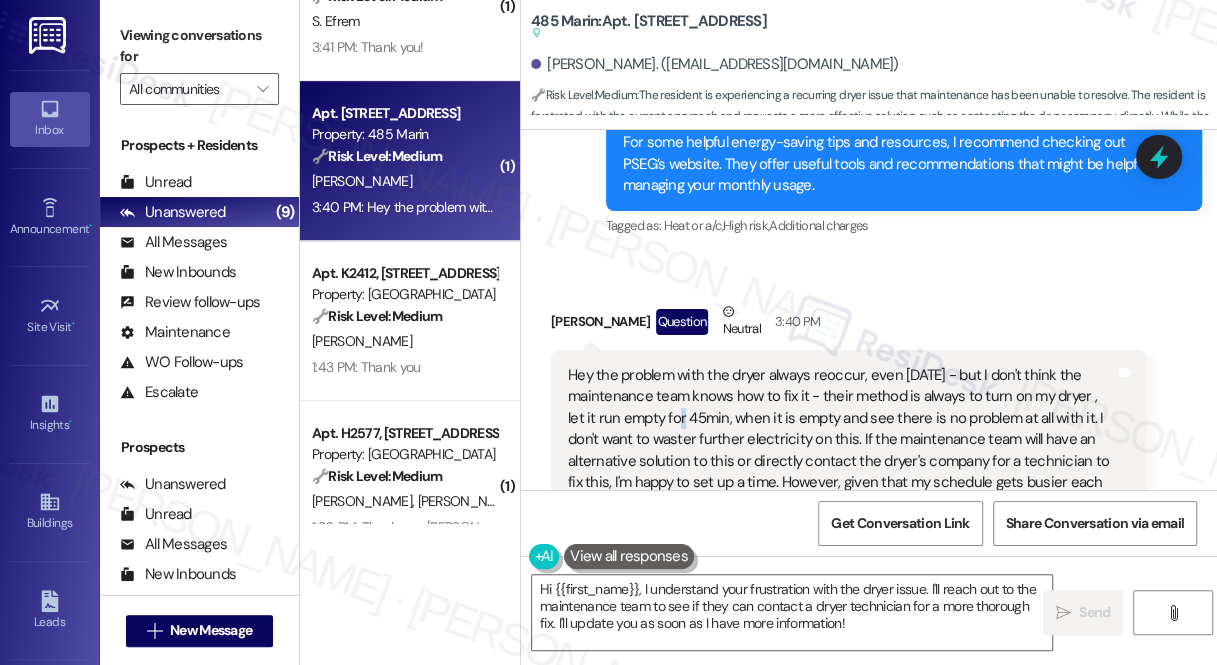 scroll, scrollTop: 636, scrollLeft: 0, axis: vertical 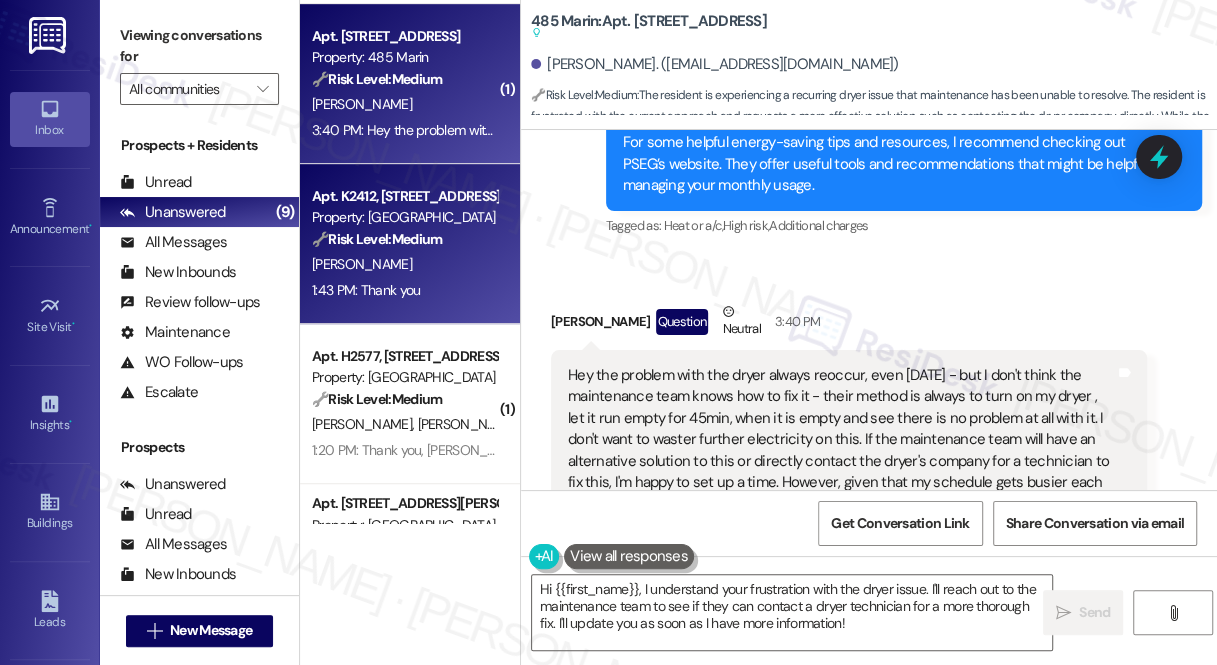 click on "[PERSON_NAME]" at bounding box center [404, 264] 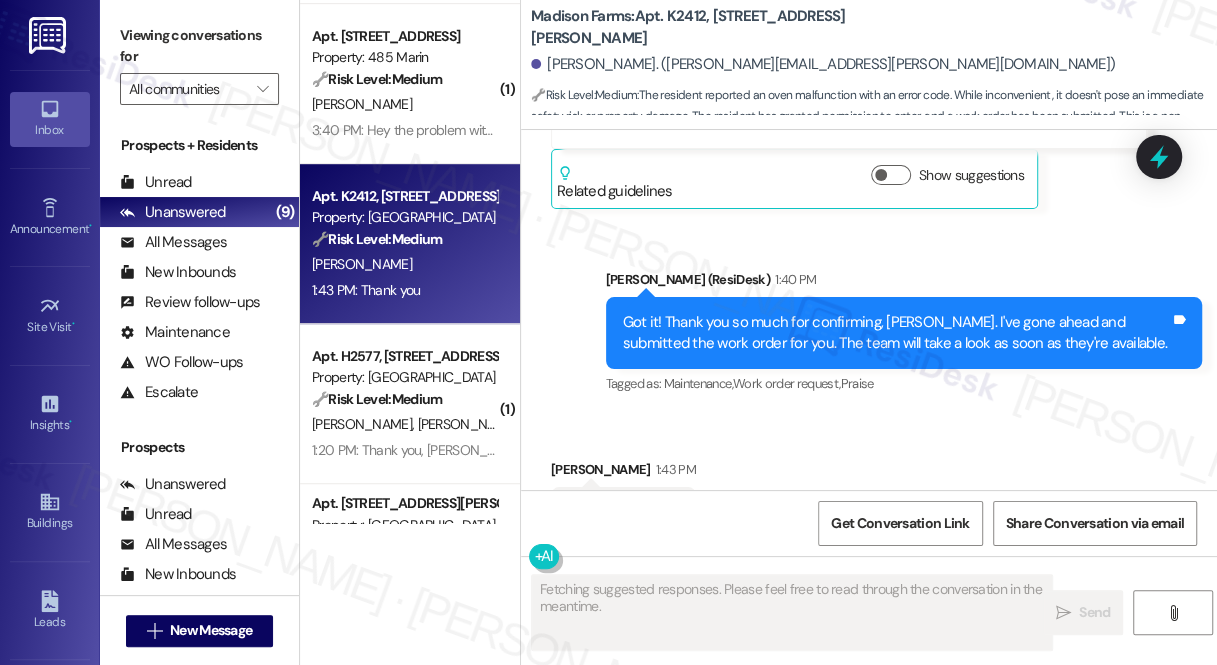 scroll, scrollTop: 2792, scrollLeft: 0, axis: vertical 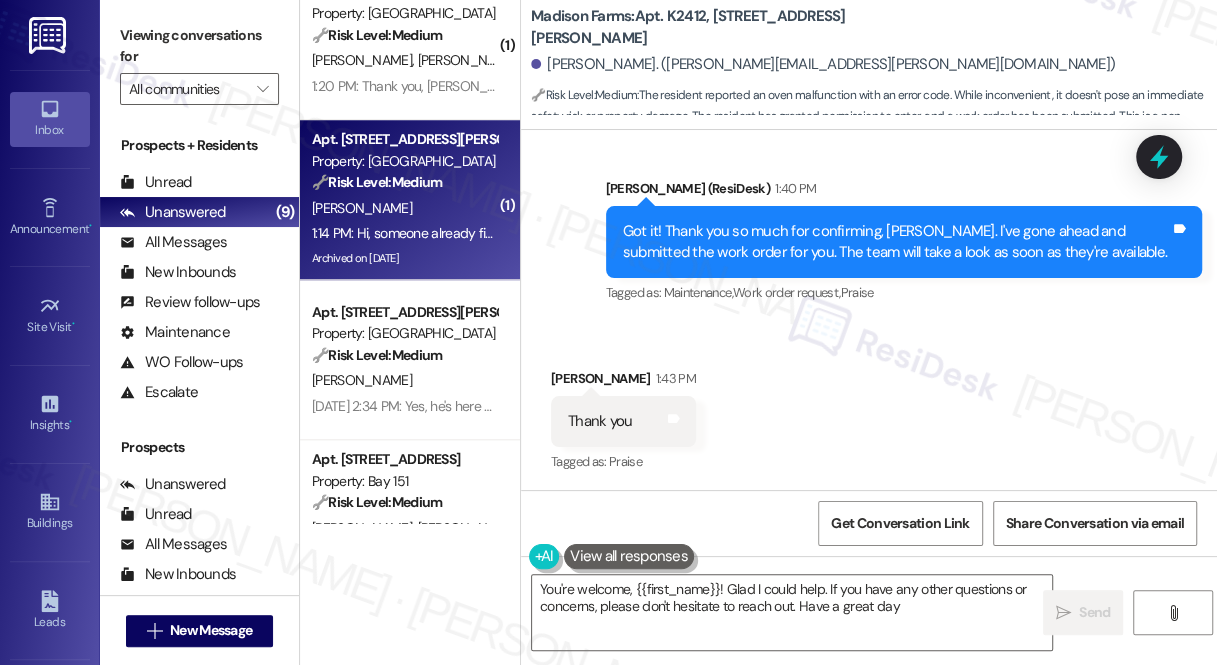 type on "You're welcome, {{first_name}}! Glad I could help. If you have any other questions or concerns, please don't hesitate to reach out. Have a great day!" 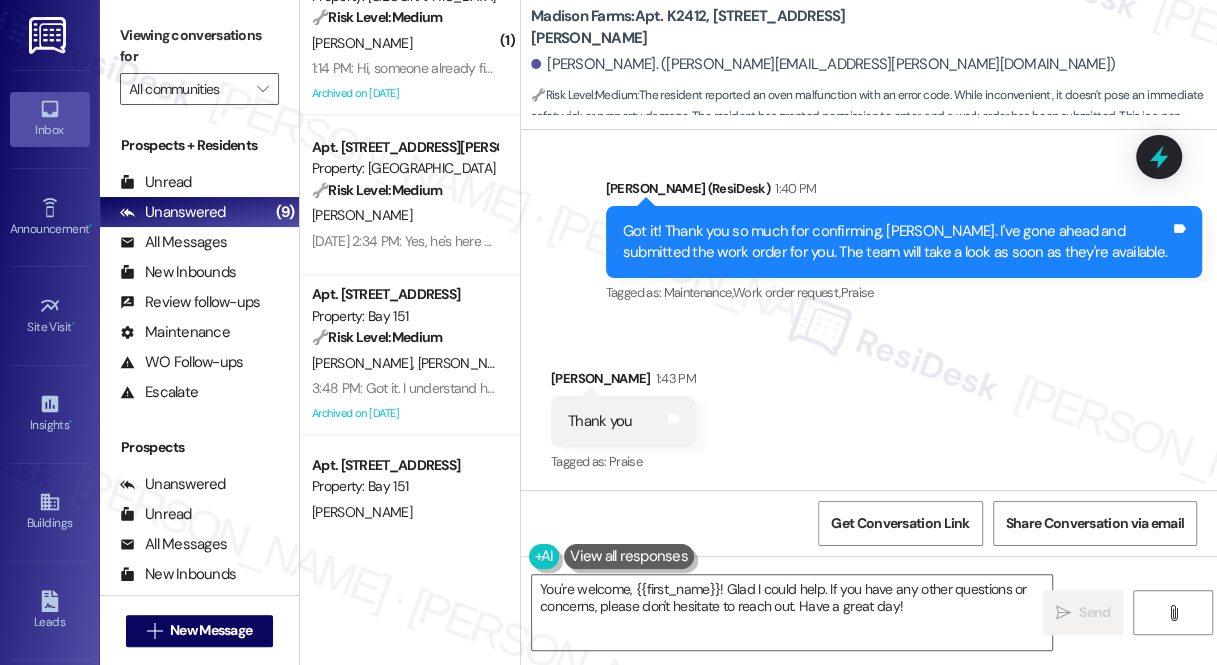 scroll, scrollTop: 1272, scrollLeft: 0, axis: vertical 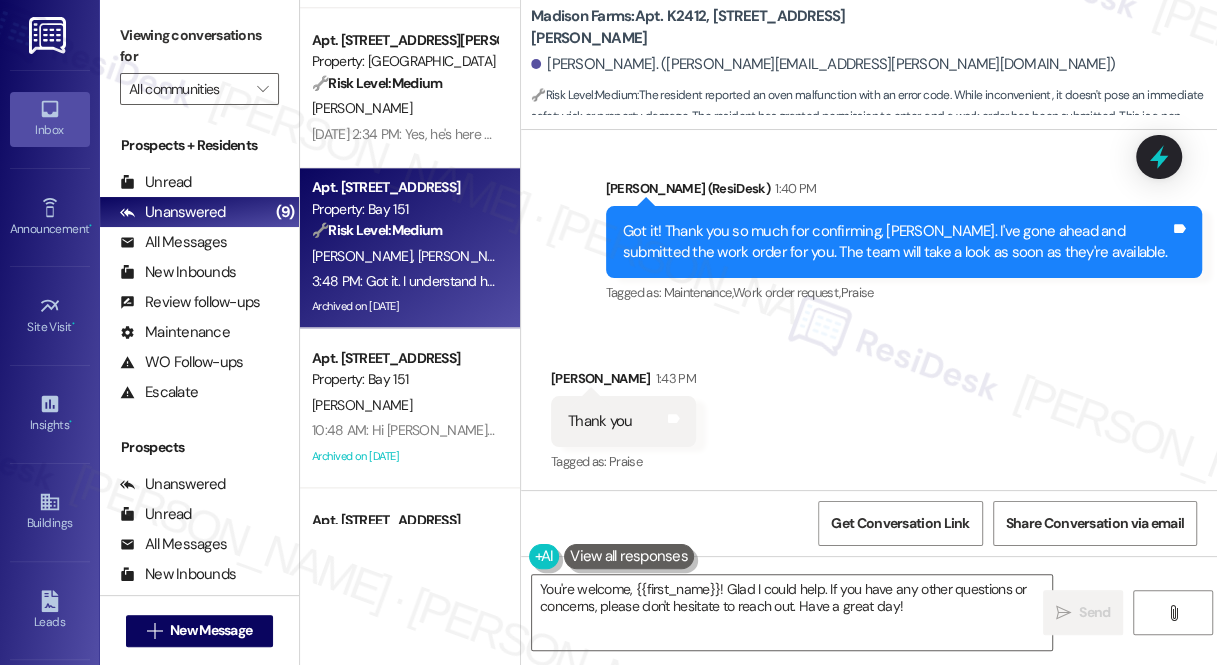 click on "3:48 PM: Got it. I understand how the unexpected pool closure could be confusing, especially when you’re trying to make the most of the space and plan around guest limitations. I appreciate your kind words about last year’s attendant and your understanding of the importance of cleaning and maintenance.
I’ll check in with the site team to get clarification on the current pool cleaning schedule and whether this type of closure will be happening daily. I’ll be sure to follow up with you as soon as I get an update." at bounding box center (1789, 281) 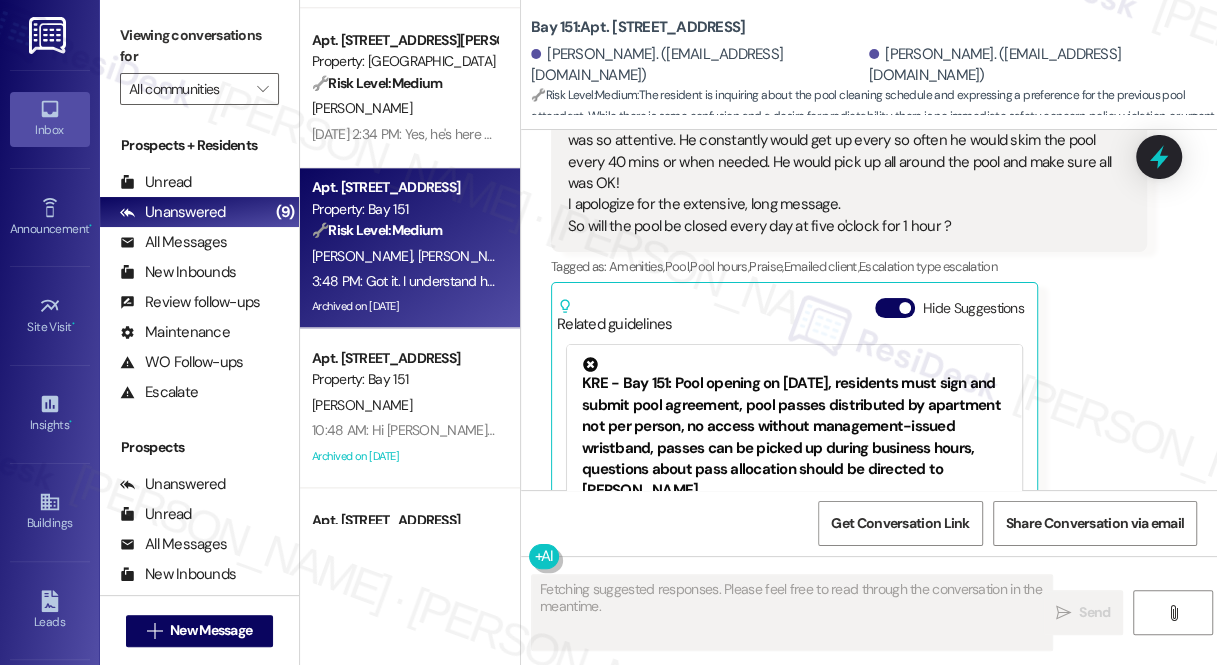 scroll, scrollTop: 60008, scrollLeft: 0, axis: vertical 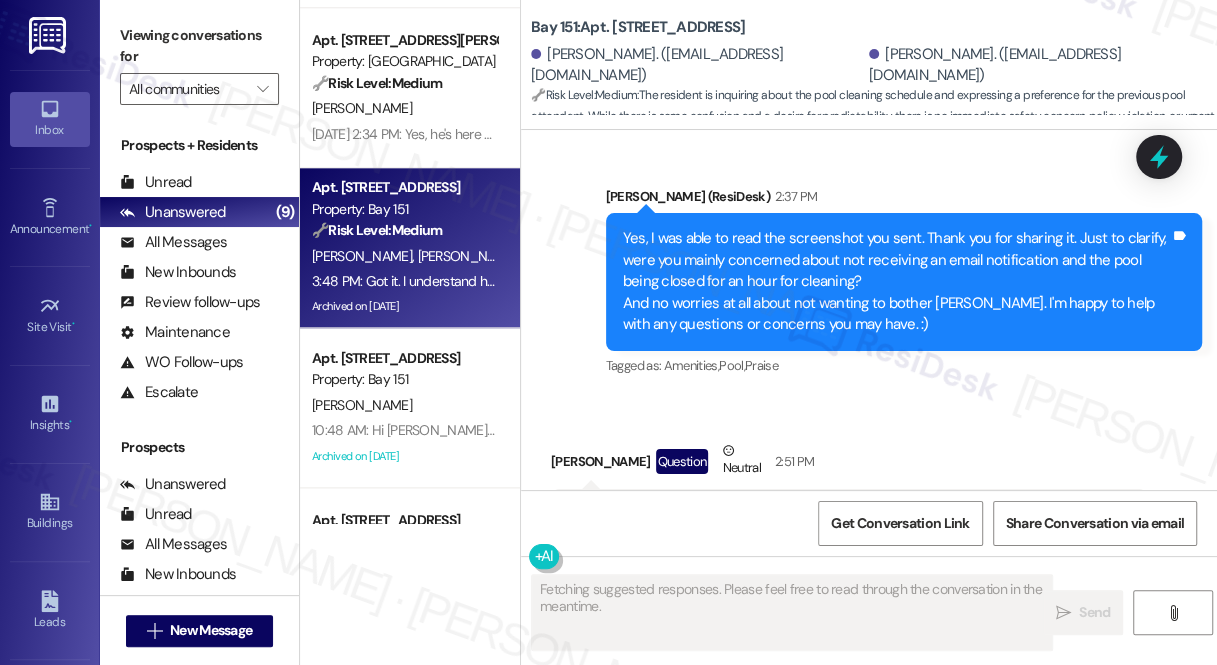 click at bounding box center [905, 896] 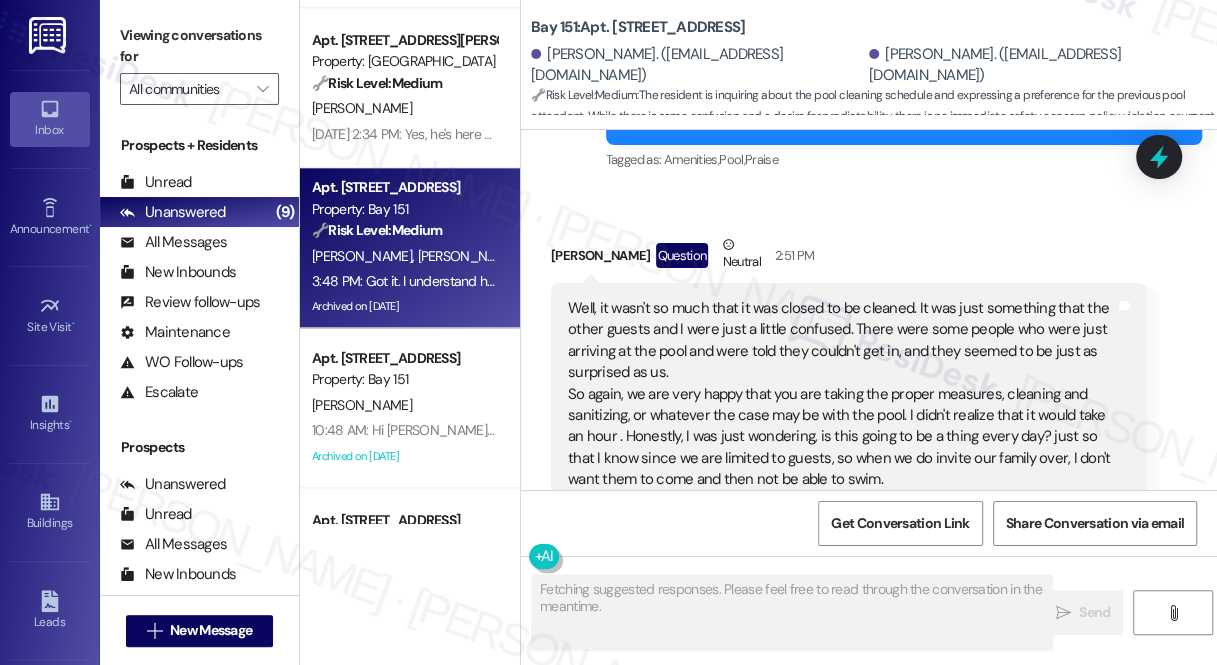 scroll, scrollTop: 60330, scrollLeft: 0, axis: vertical 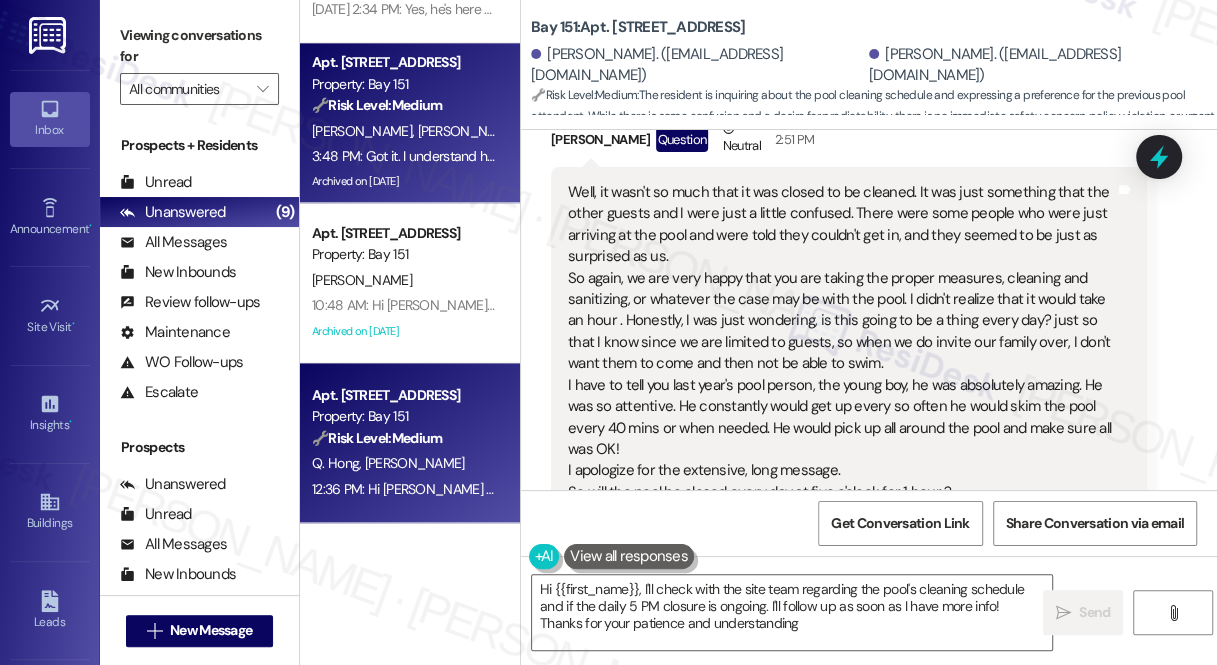 type on "Hi {{first_name}}, I'll check with the site team regarding the pool's cleaning schedule and if the daily 5 PM closure is ongoing. I'll follow up as soon as I have more info! Thanks for your patience and understanding." 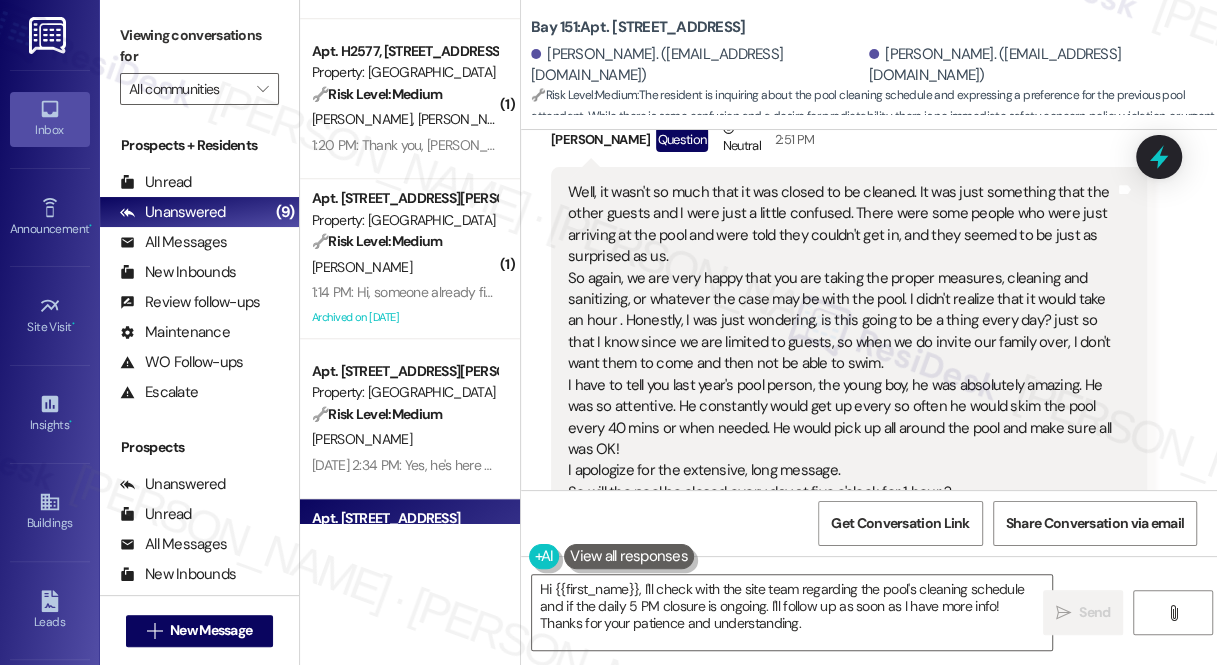 scroll, scrollTop: 760, scrollLeft: 0, axis: vertical 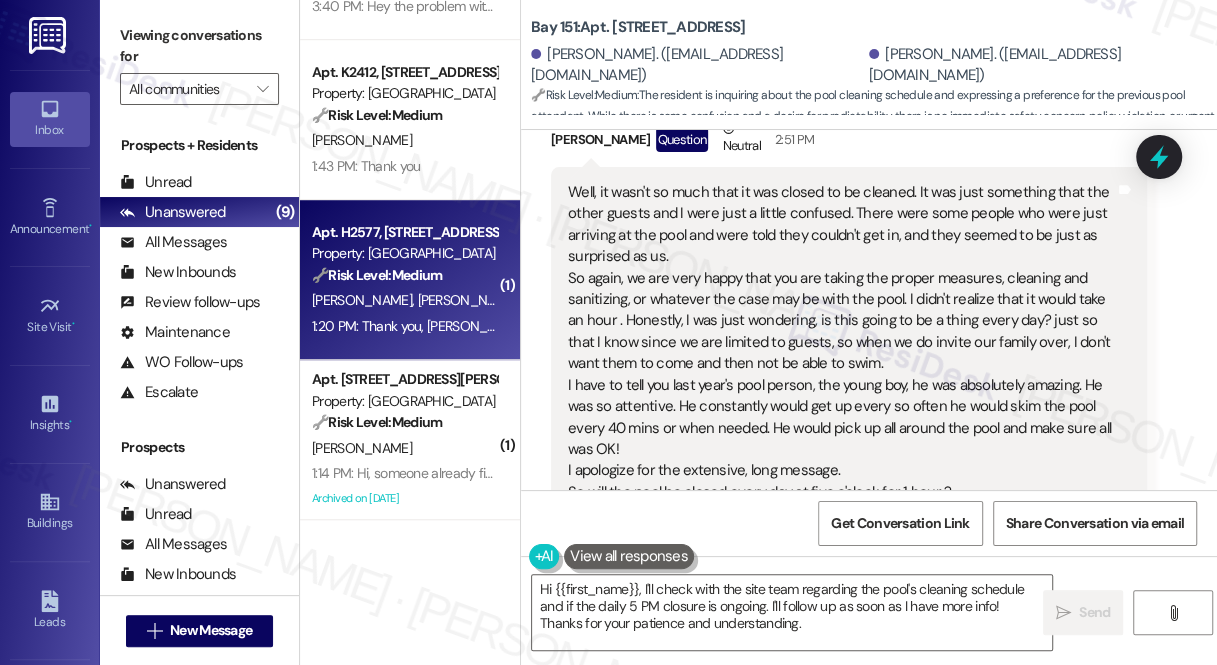 click on "J. Hadinger T. Weber" at bounding box center (404, 300) 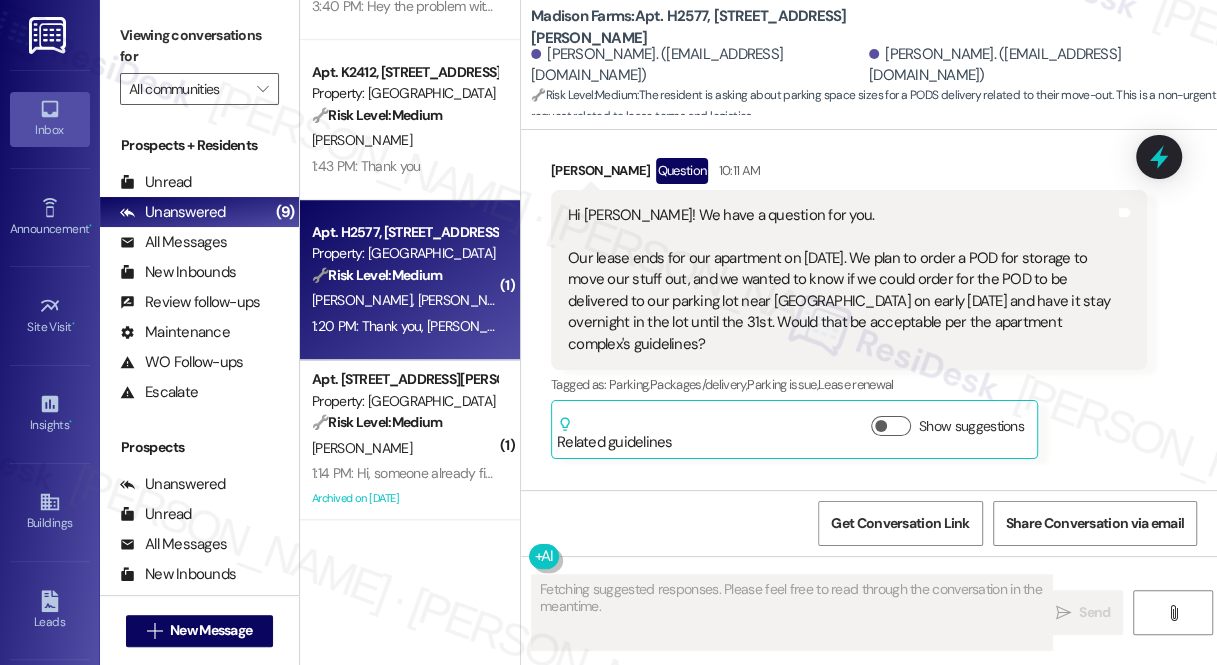 scroll, scrollTop: 2546, scrollLeft: 0, axis: vertical 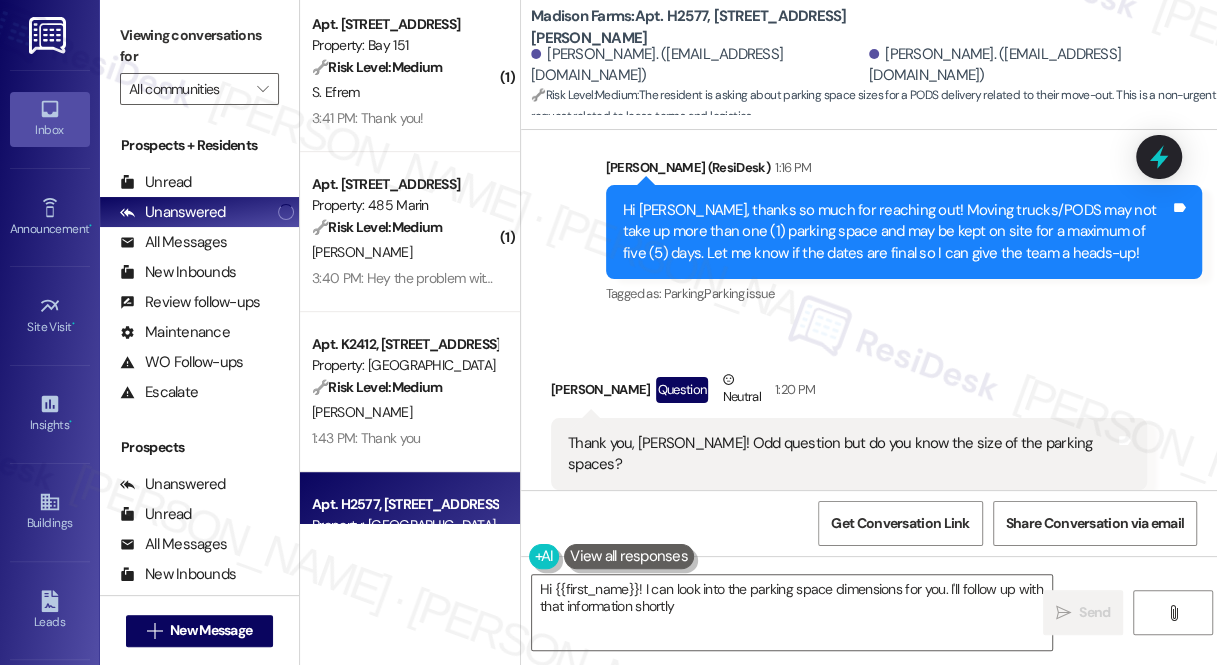 type on "Hi {{first_name}}! I can look into the parking space dimensions for you. I'll follow up with that information shortly!" 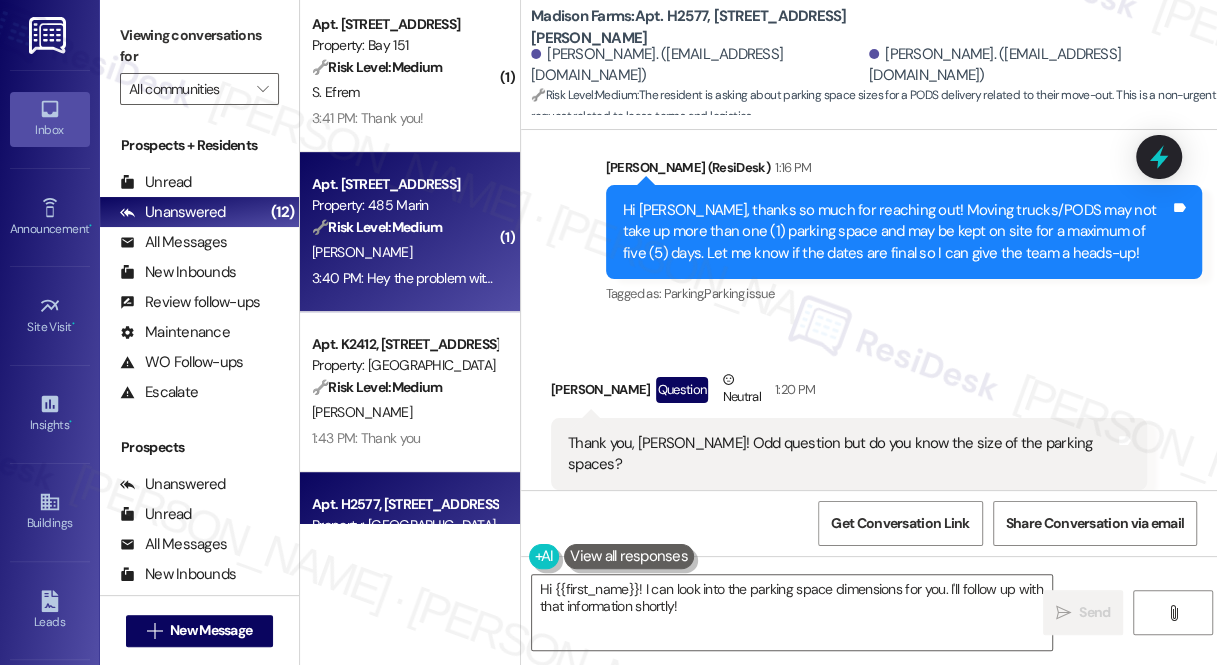 click on "3:40 PM: Hey the problem with the dryer always reoccur, even [DATE] - but I don't think the maintenance team knows how to fix it - their method is always to turn on my dryer , let it run empty for 45min, when it is empty and see there is no problem at all with it. I don't want to waster further electricity on this. If the maintenance team will have an alternative solution to this  or directly contact the dryer's company for a technician to fix this, I'm happy to set up a time. However, given that my schedule gets busier each day, I can't foresee a day this week that I would have time for this." at bounding box center [404, 278] 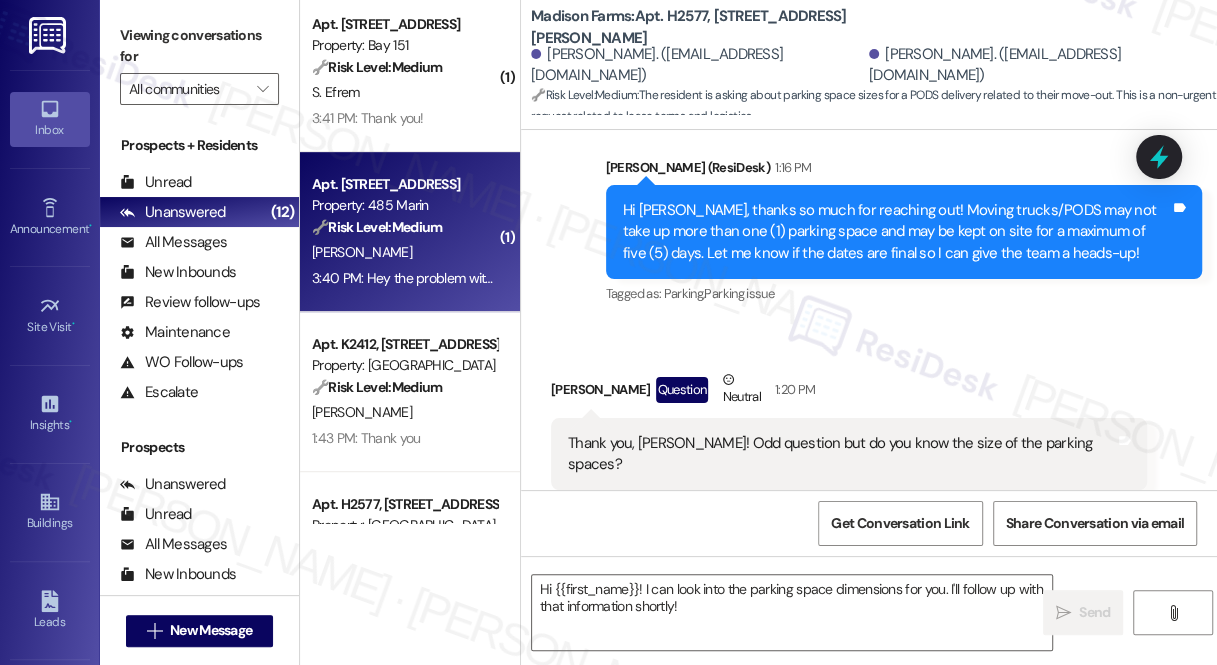 type on "Fetching suggested responses. Please feel free to read through the conversation in the meantime." 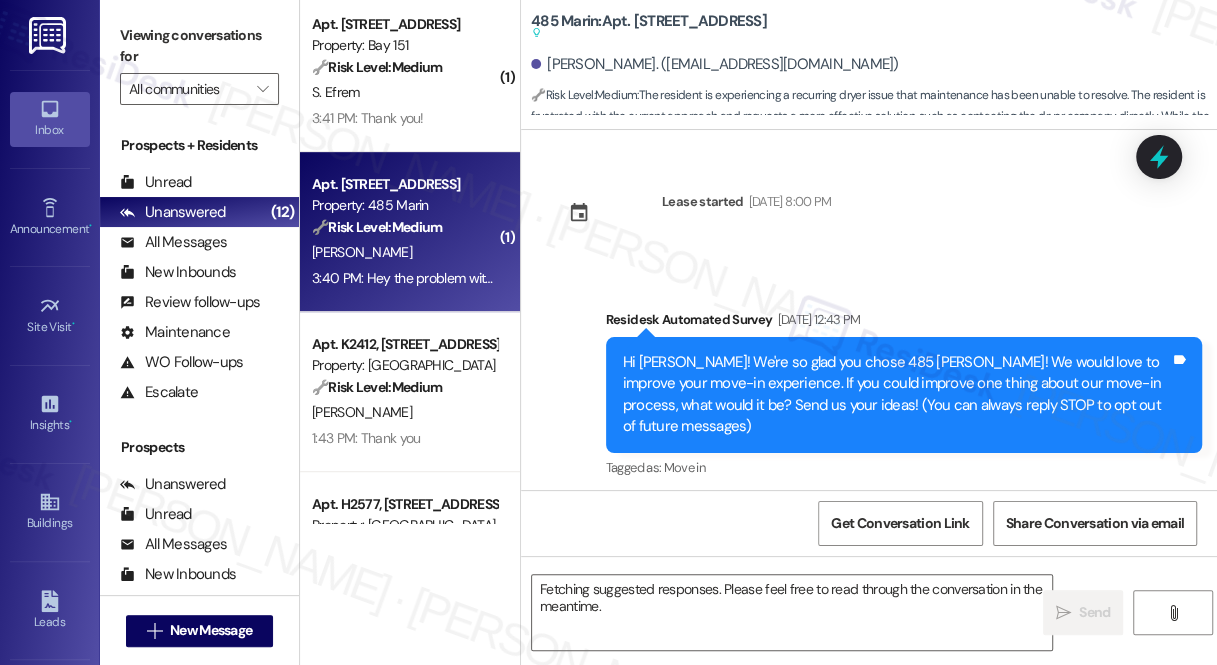 scroll, scrollTop: 25901, scrollLeft: 0, axis: vertical 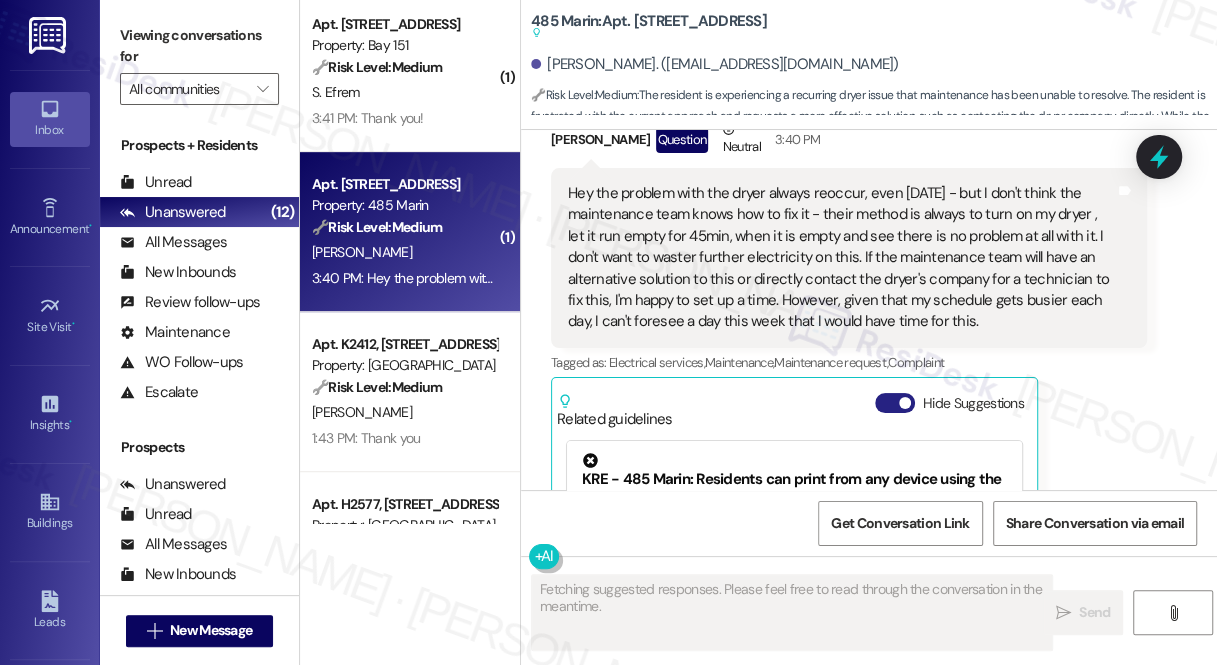 click at bounding box center (905, 403) 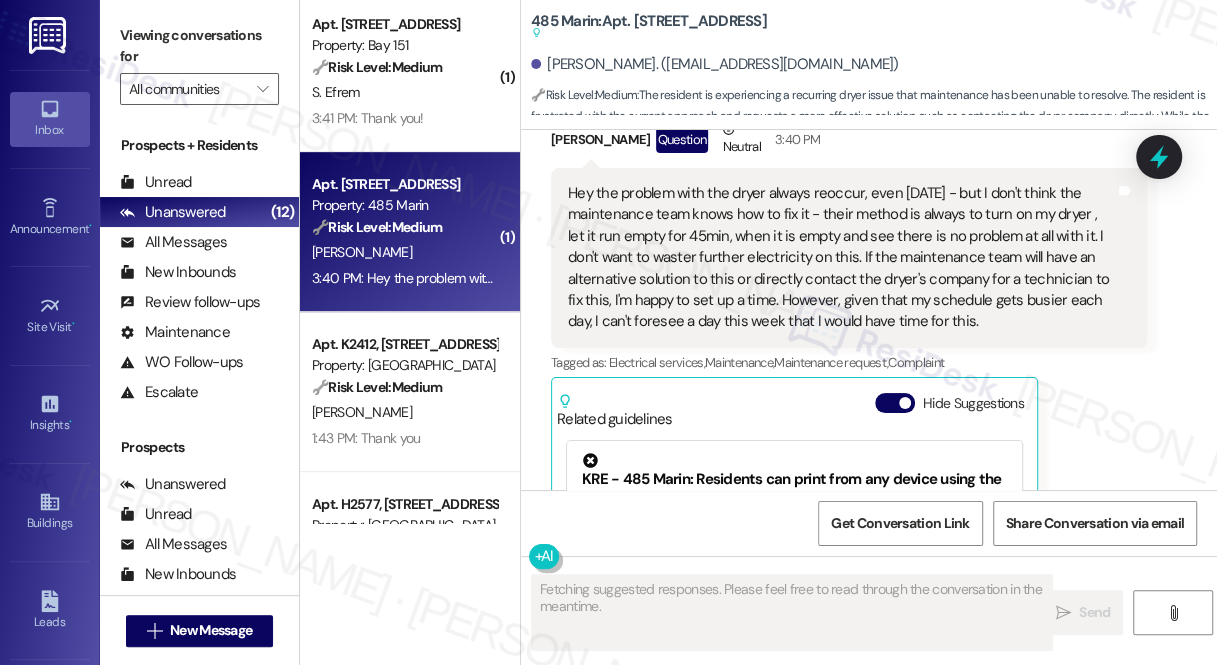 scroll, scrollTop: 25635, scrollLeft: 0, axis: vertical 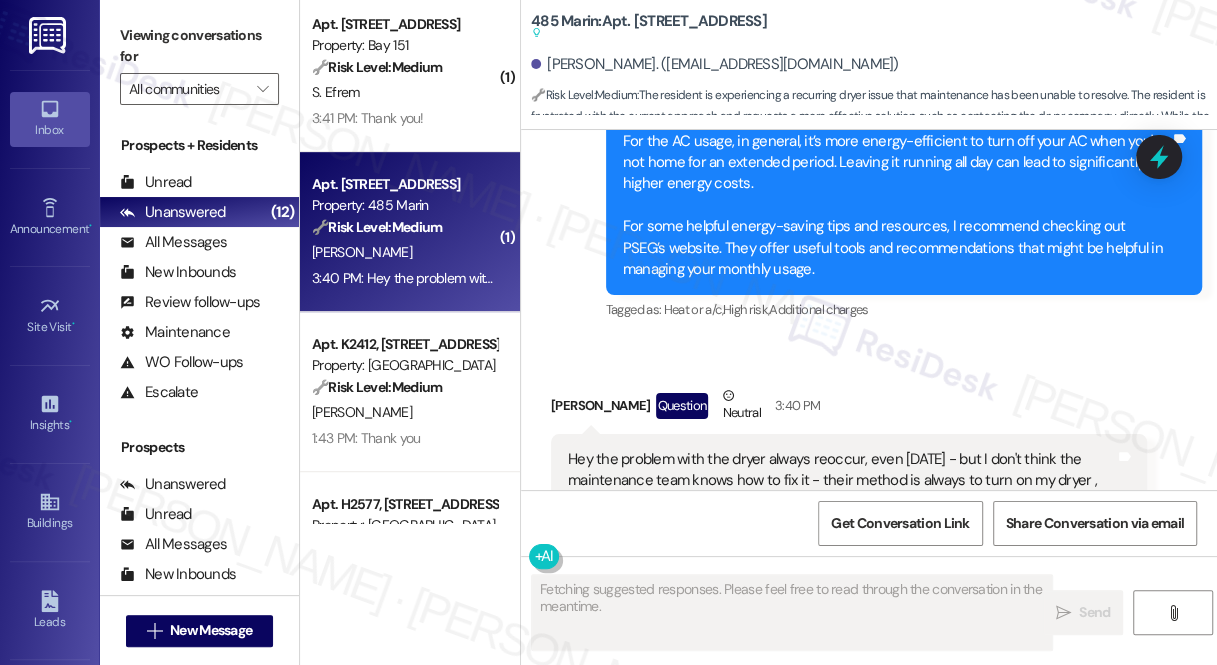 click on "Hey the problem with the dryer always reoccur, even [DATE] - but I don't think the maintenance team knows how to fix it - their method is always to turn on my dryer , let it run empty for 45min, when it is empty and see there is no problem at all with it. I don't want to waster further electricity on this. If the maintenance team will have an alternative solution to this  or directly contact the dryer's company for a technician to fix this, I'm happy to set up a time. However, given that my schedule gets busier each day, I can't foresee a day this week that I would have time for this." at bounding box center (841, 524) 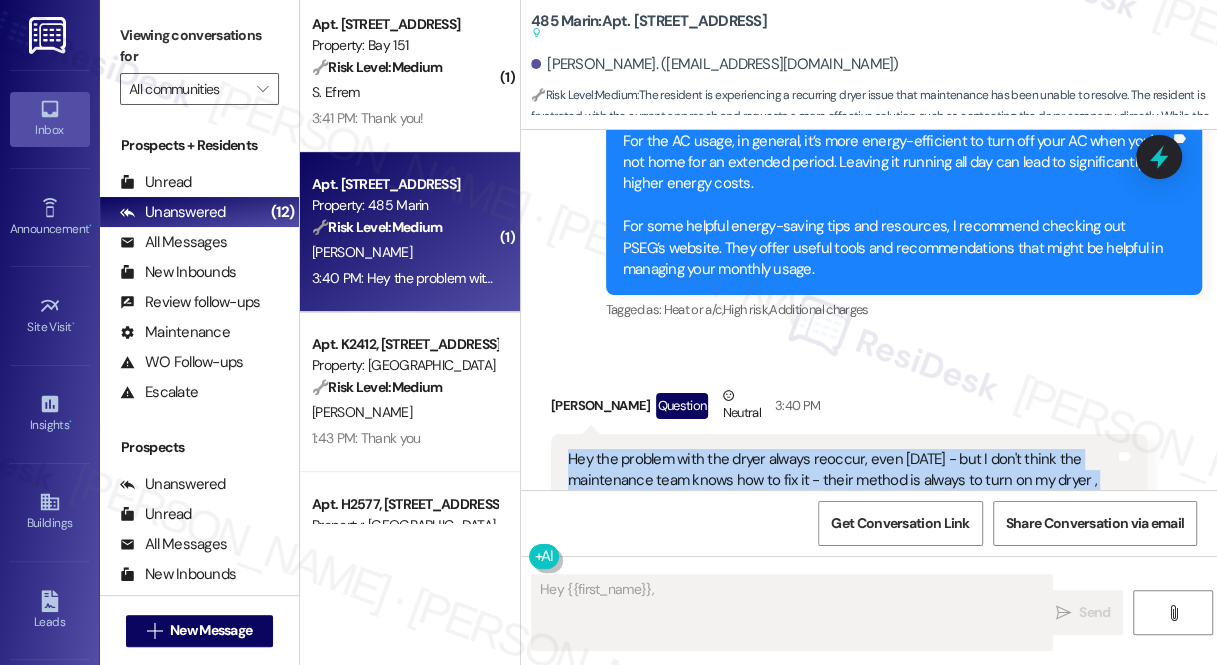 click on "Hey the problem with the dryer always reoccur, even [DATE] - but I don't think the maintenance team knows how to fix it - their method is always to turn on my dryer , let it run empty for 45min, when it is empty and see there is no problem at all with it. I don't want to waster further electricity on this. If the maintenance team will have an alternative solution to this  or directly contact the dryer's company for a technician to fix this, I'm happy to set up a time. However, given that my schedule gets busier each day, I can't foresee a day this week that I would have time for this." at bounding box center [841, 524] 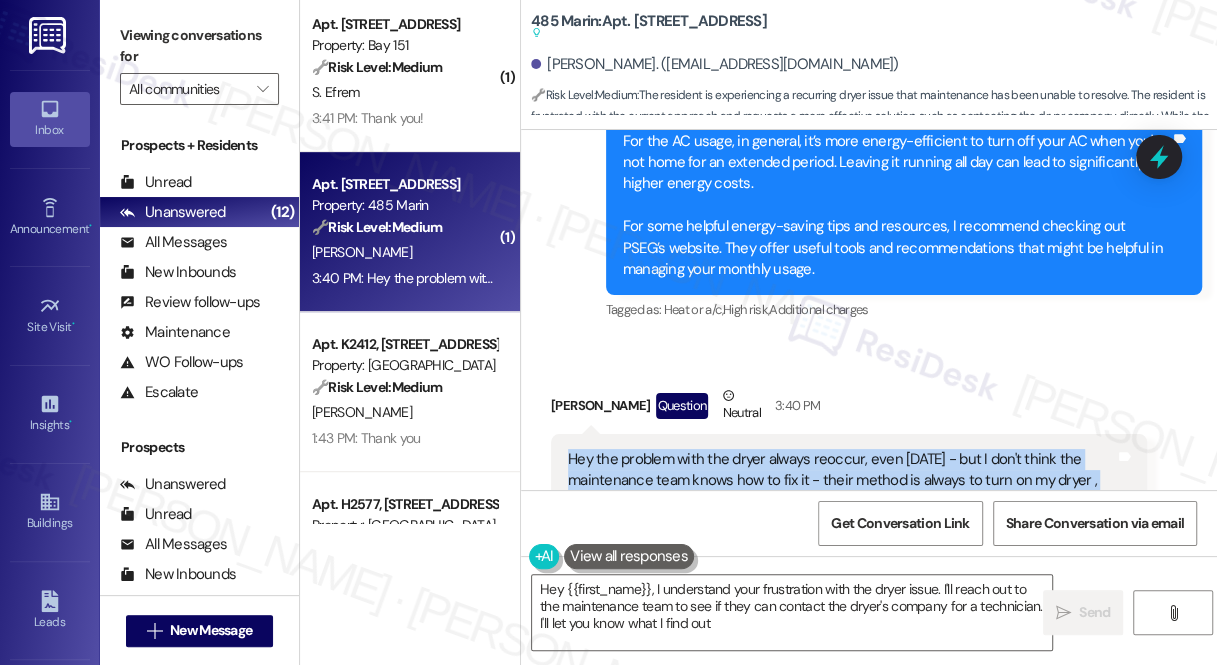 type on "Hey {{first_name}}, I understand your frustration with the dryer issue. I'll reach out to the maintenance team to see if they can contact the dryer's company for a technician. I'll let you know what I find out!" 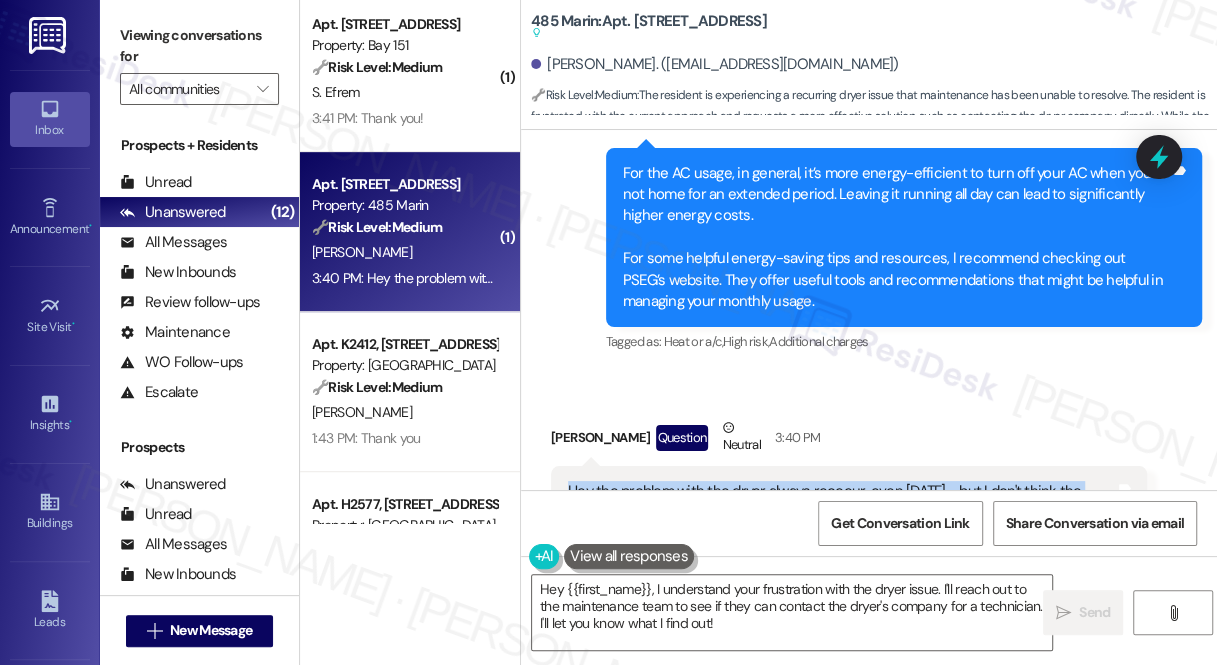 scroll, scrollTop: 25635, scrollLeft: 0, axis: vertical 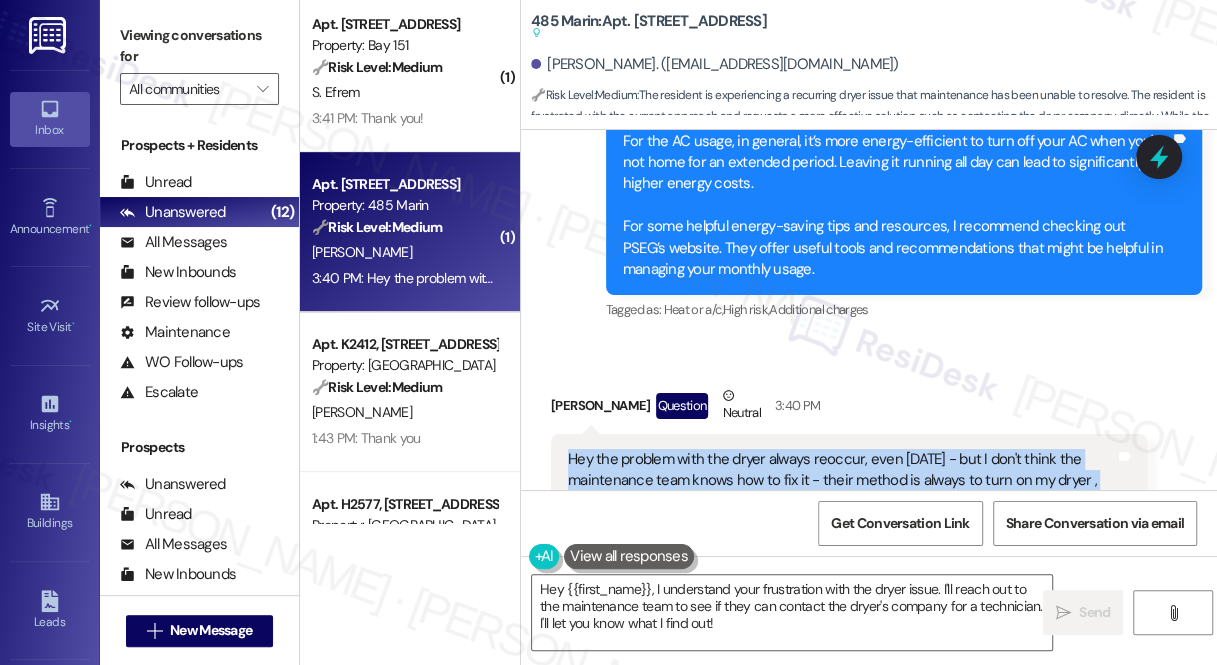 click on "Hey the problem with the dryer always reoccur, even [DATE] - but I don't think the maintenance team knows how to fix it - their method is always to turn on my dryer , let it run empty for 45min, when it is empty and see there is no problem at all with it. I don't want to waster further electricity on this. If the maintenance team will have an alternative solution to this  or directly contact the dryer's company for a technician to fix this, I'm happy to set up a time. However, given that my schedule gets busier each day, I can't foresee a day this week that I would have time for this." at bounding box center (841, 524) 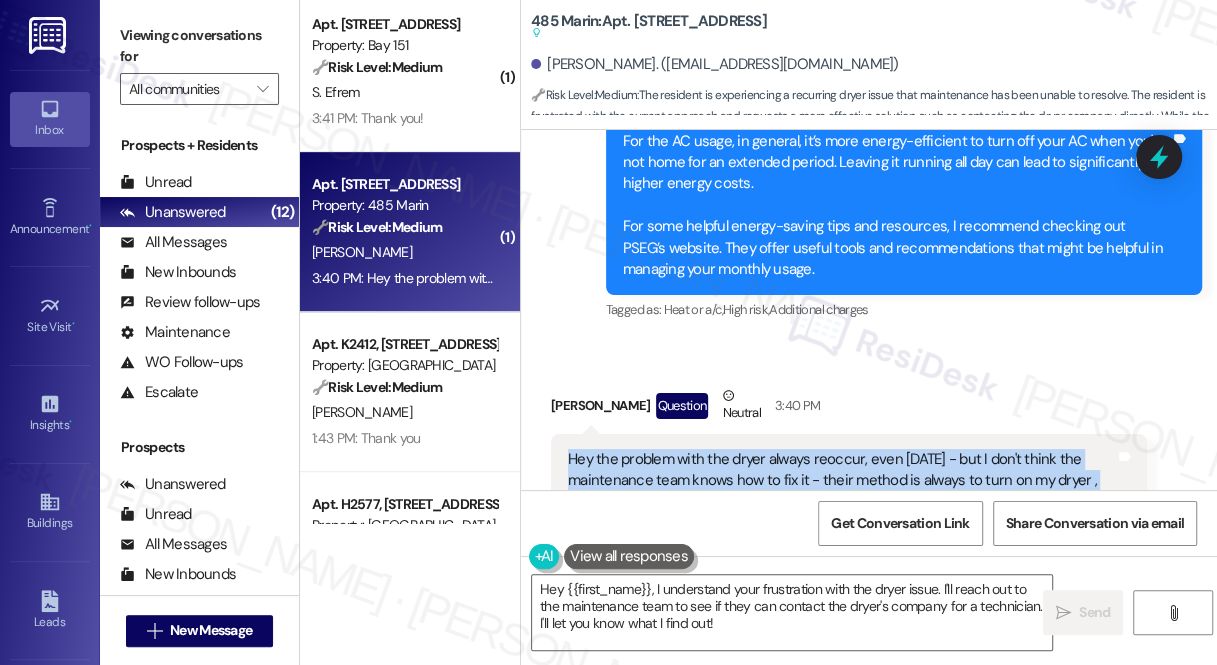 click on "Received via SMS Yuyue Liang Question   Neutral 3:40 PM Hey the problem with the dryer always reoccur, even today - but I don't think the maintenance team knows how to fix it - their method is always to turn on my dryer , let it run empty for 45min, when it is empty and see there is no problem at all with it. I don't want to waster further electricity on this. If the maintenance team will have an alternative solution to this  or directly contact the dryer's company for a technician to fix this, I'm happy to set up a time. However, given that my schedule gets busier each day, I can't foresee a day this week that I would have time for this. Tags and notes Tagged as:   Electrical services ,  Click to highlight conversations about Electrical services Maintenance ,  Click to highlight conversations about Maintenance Maintenance request ,  Click to highlight conversations about Maintenance request Complaint Click to highlight conversations about Complaint  Related guidelines Show suggestions" at bounding box center [869, 529] 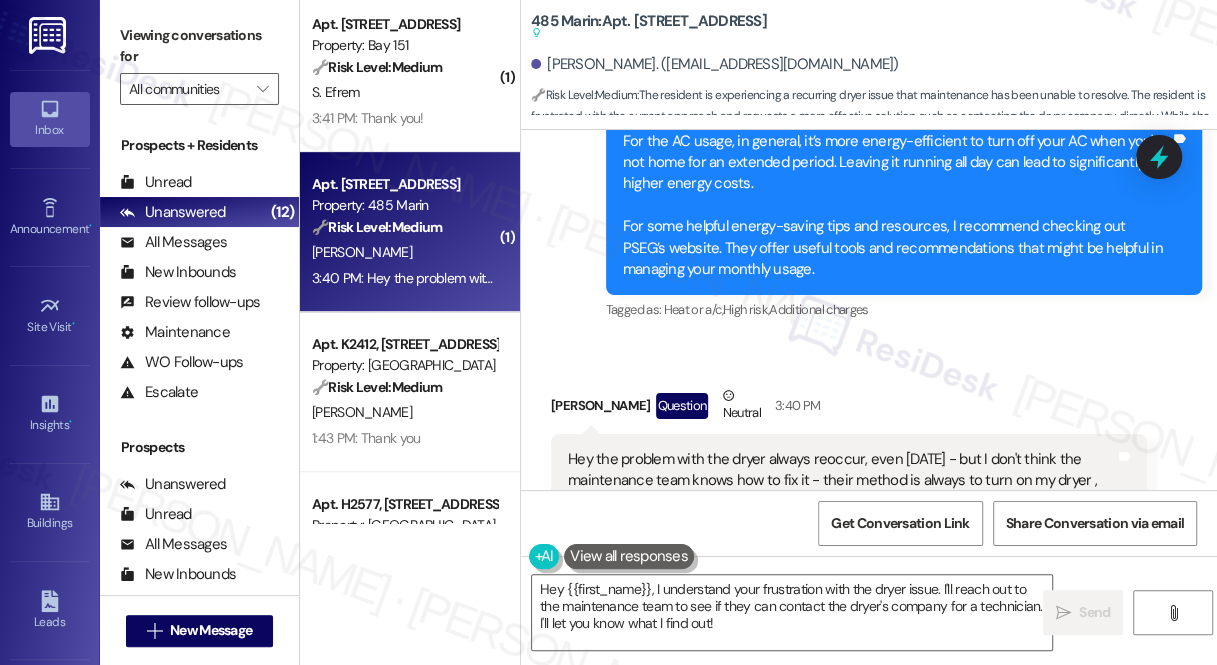 click on "Viewing conversations for" at bounding box center (199, 46) 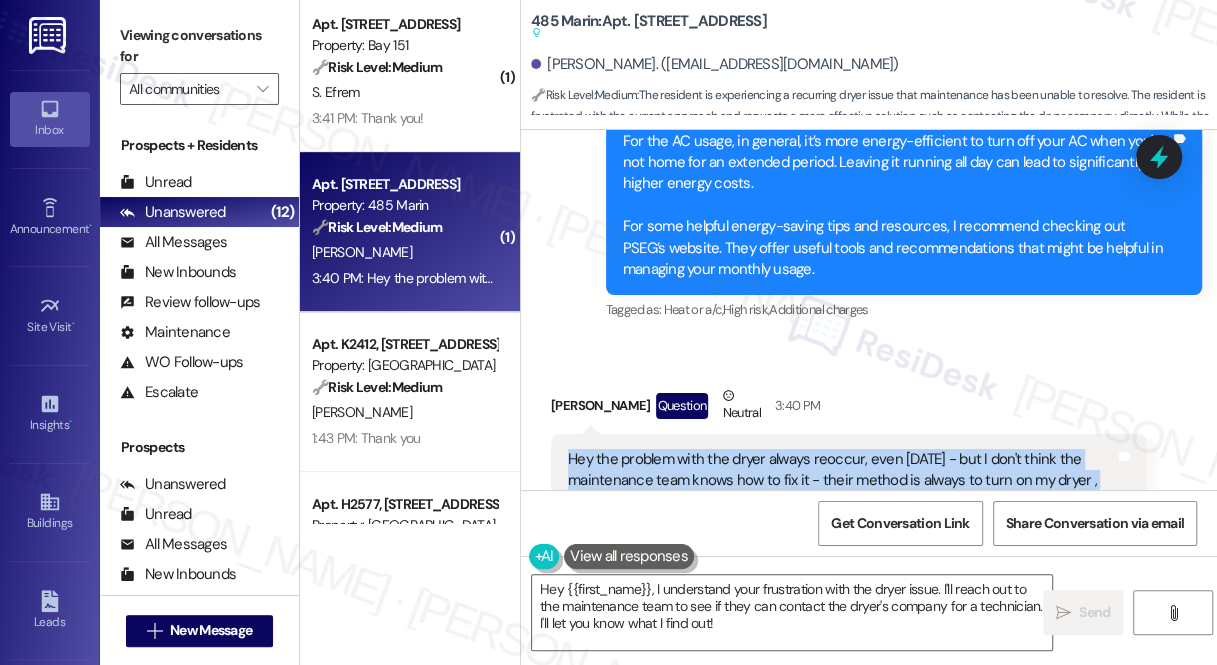 click on "Hey the problem with the dryer always reoccur, even [DATE] - but I don't think the maintenance team knows how to fix it - their method is always to turn on my dryer , let it run empty for 45min, when it is empty and see there is no problem at all with it. I don't want to waster further electricity on this. If the maintenance team will have an alternative solution to this  or directly contact the dryer's company for a technician to fix this, I'm happy to set up a time. However, given that my schedule gets busier each day, I can't foresee a day this week that I would have time for this." at bounding box center [841, 524] 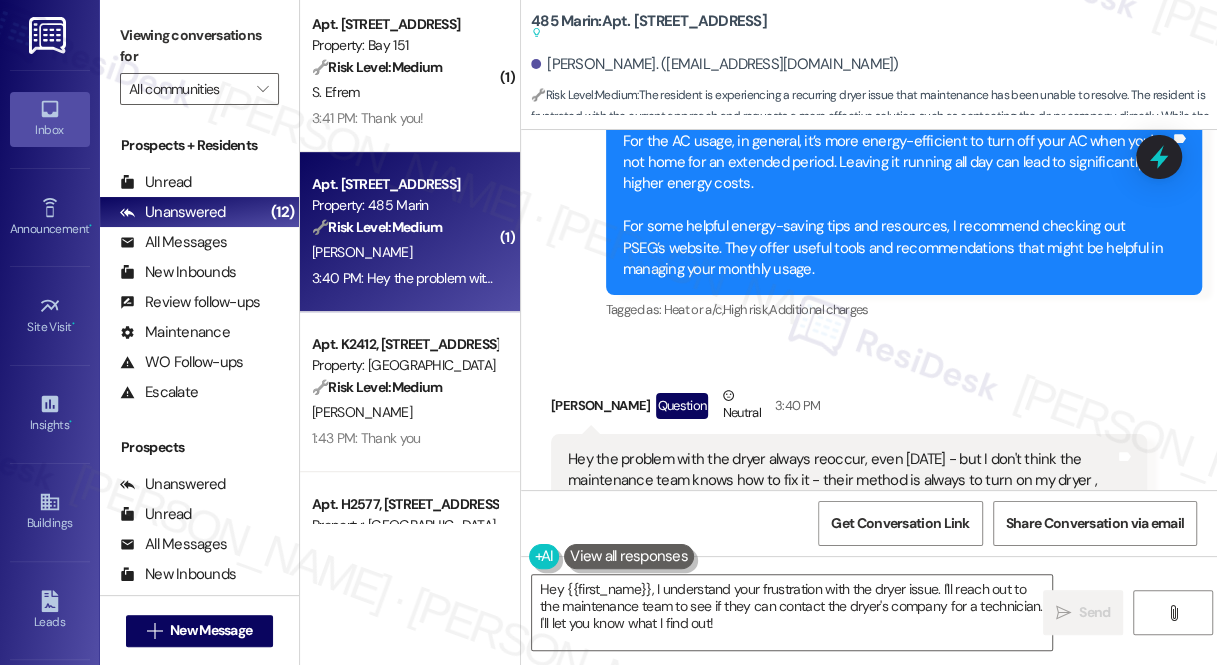 click on "Viewing conversations for" at bounding box center (199, 46) 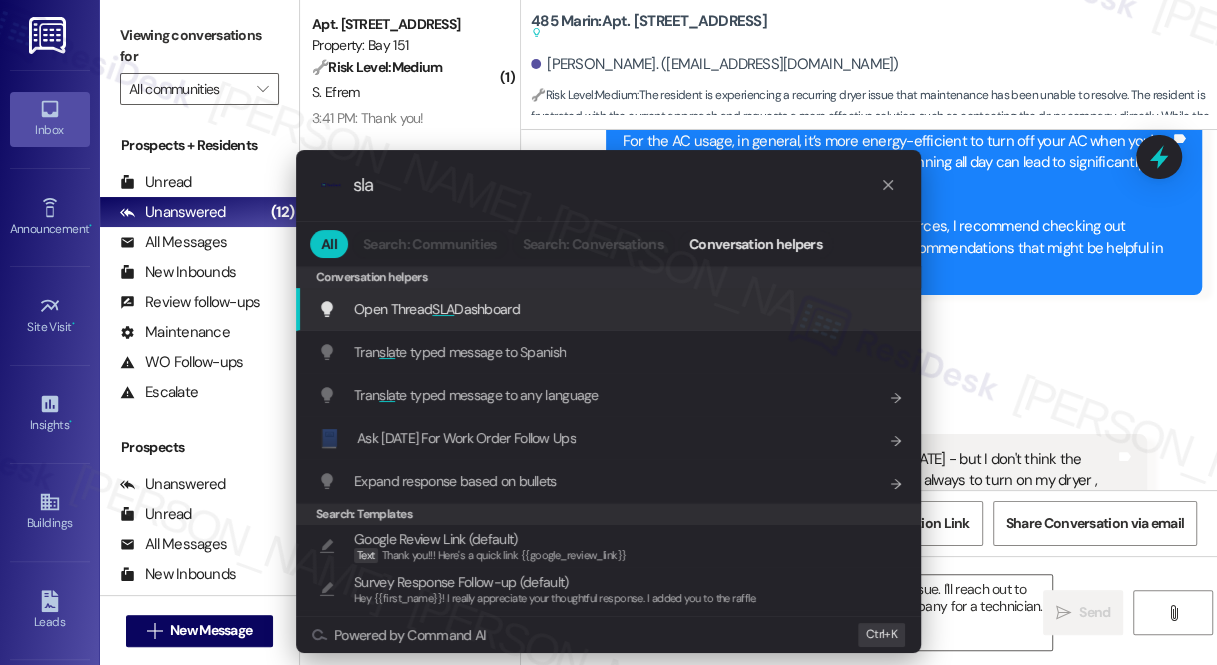 type on "sla" 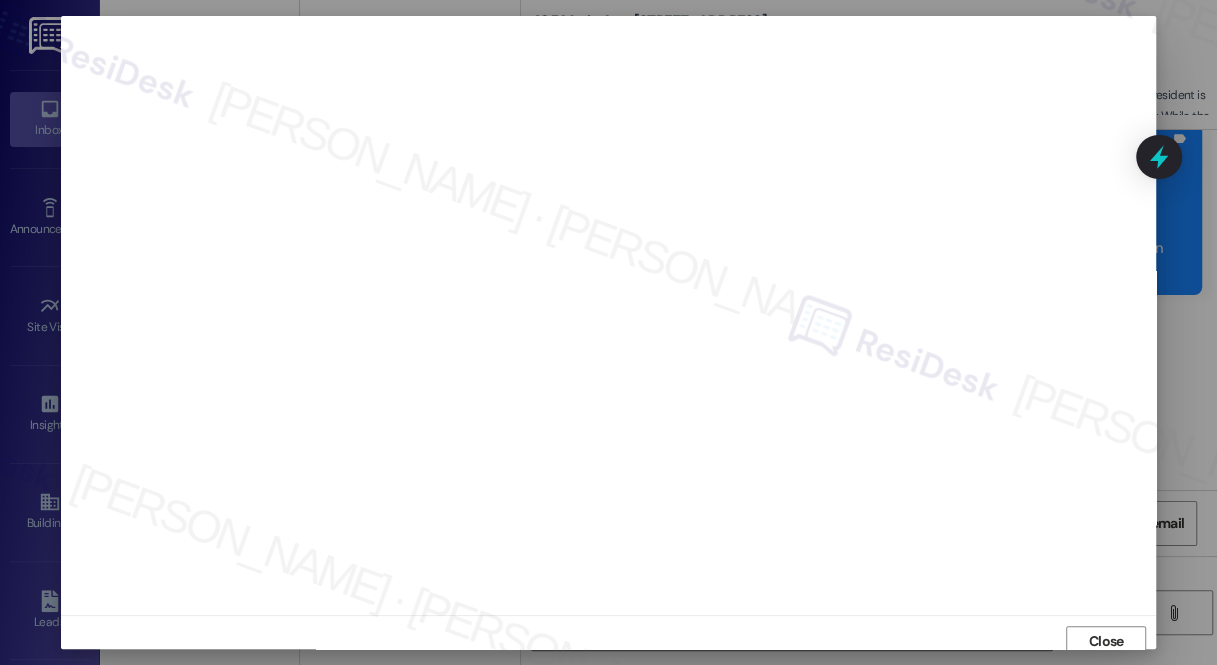 scroll, scrollTop: 8, scrollLeft: 0, axis: vertical 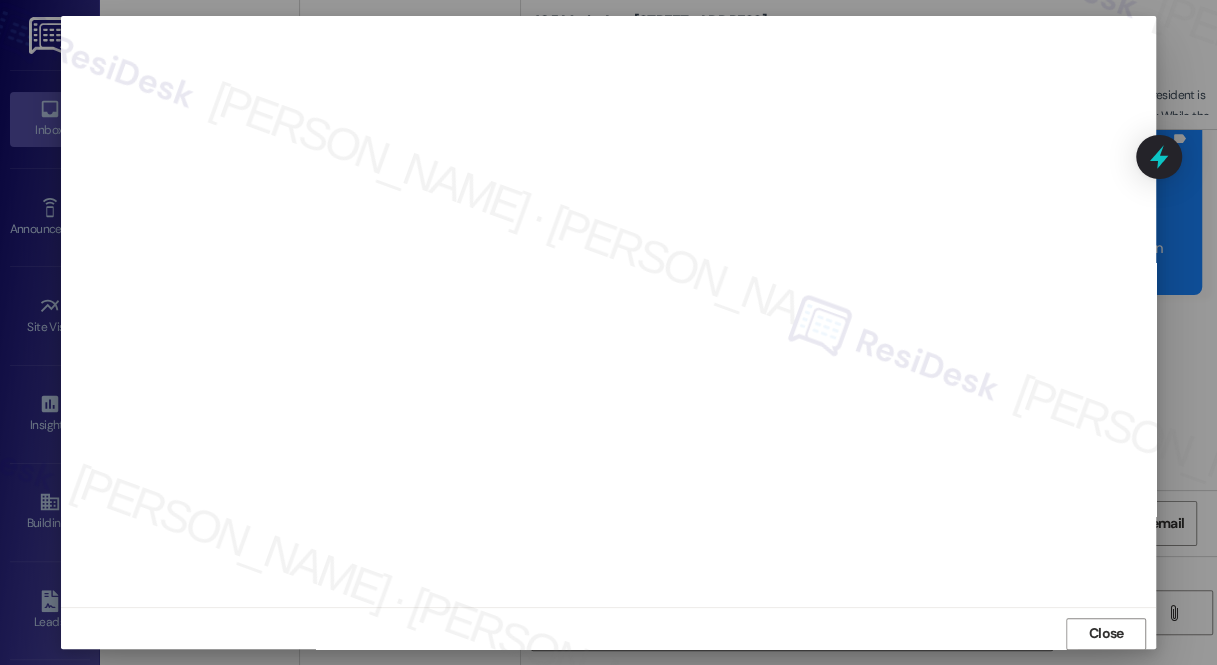 click at bounding box center (608, 332) 